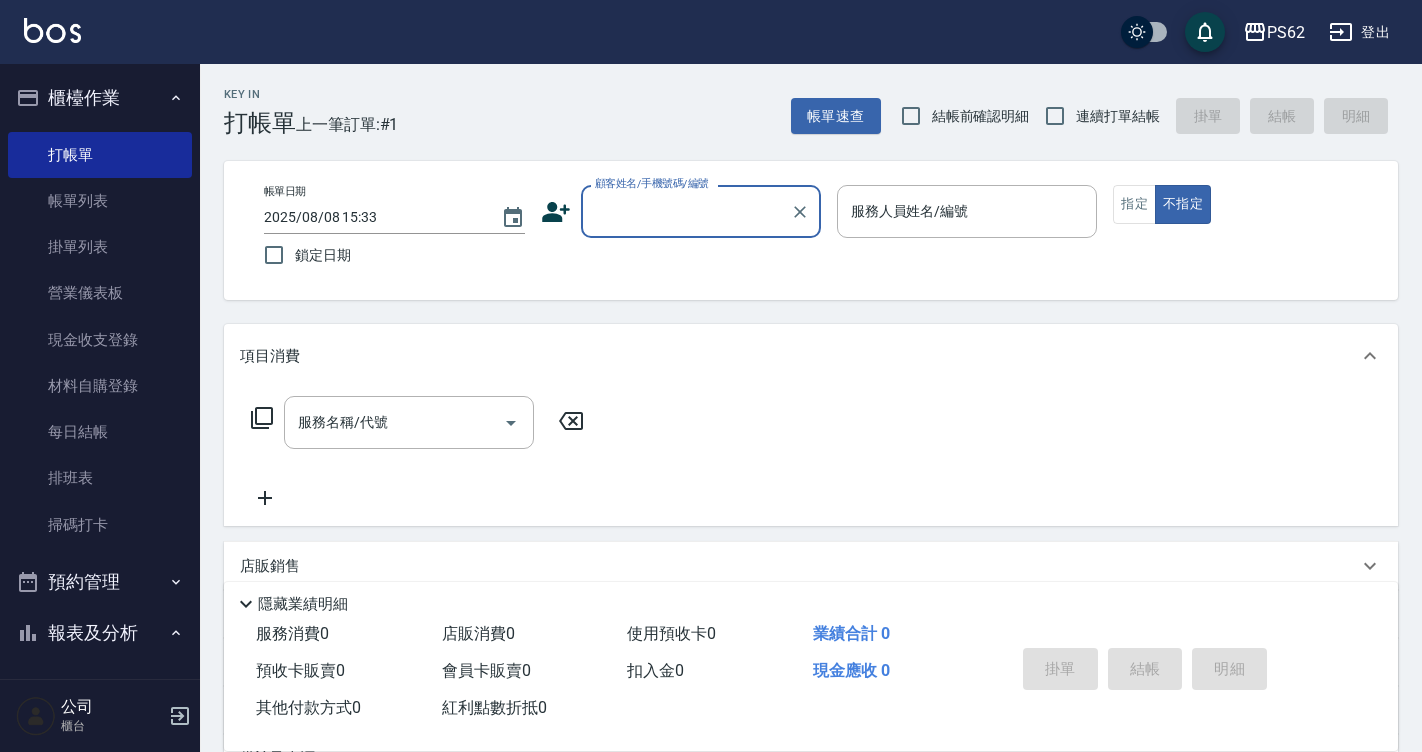 scroll, scrollTop: 0, scrollLeft: 0, axis: both 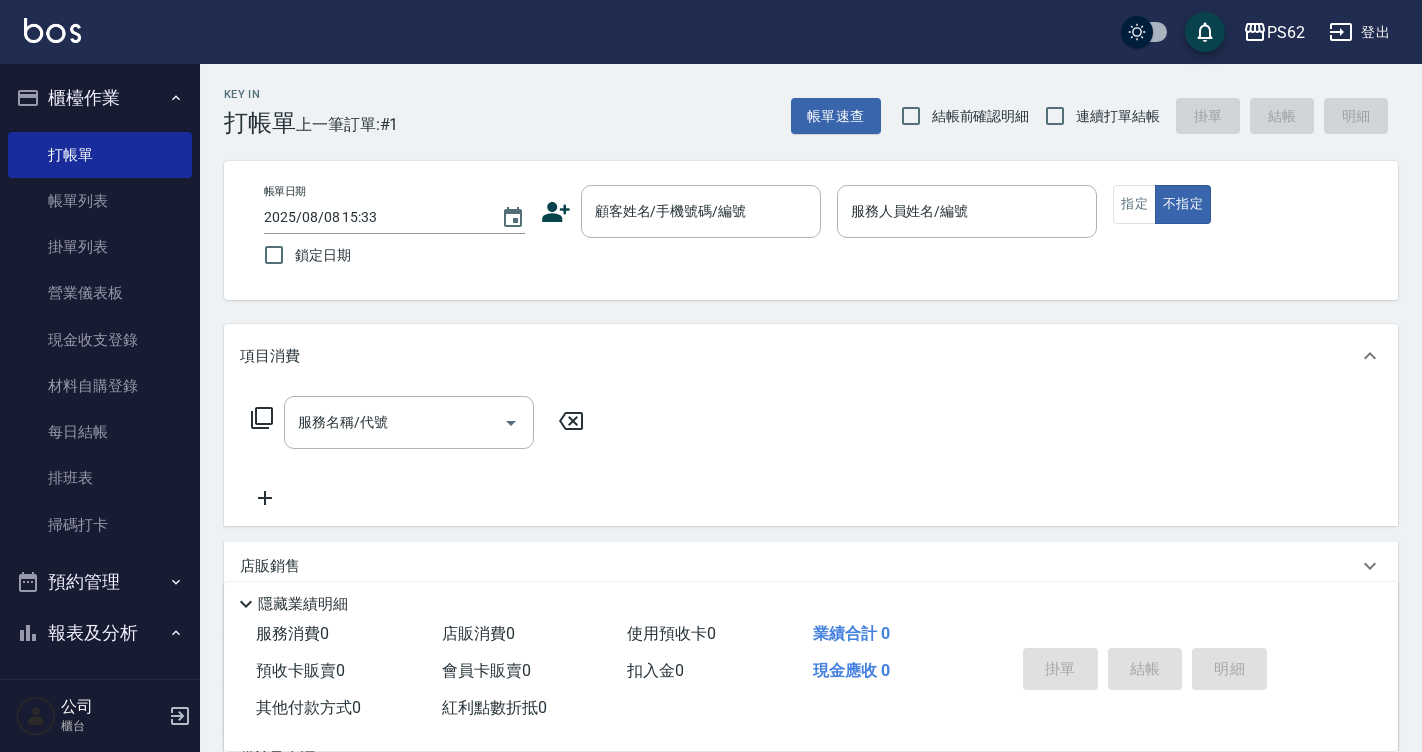 click on "櫃檯作業 打帳單 帳單列表 掛單列表 營業儀表板 現金收支登錄 材料自購登錄 每日結帳 排班表 掃碼打卡 預約管理 預約管理 單日預約紀錄 單週預約紀錄 報表及分析 報表目錄 店家日報表 互助日報表 互助排行榜 全店業績分析表 設計師日報表 設計師業績分析表 設計師業績月報表 設計師排行榜 每日收支明細 收支分類明細表 客戶管理 客戶列表 卡券管理 入金管理 員工及薪資 員工列表 商品管理 商品分類設定 商品列表 資料設定 服務項目設定" at bounding box center (100, 371) 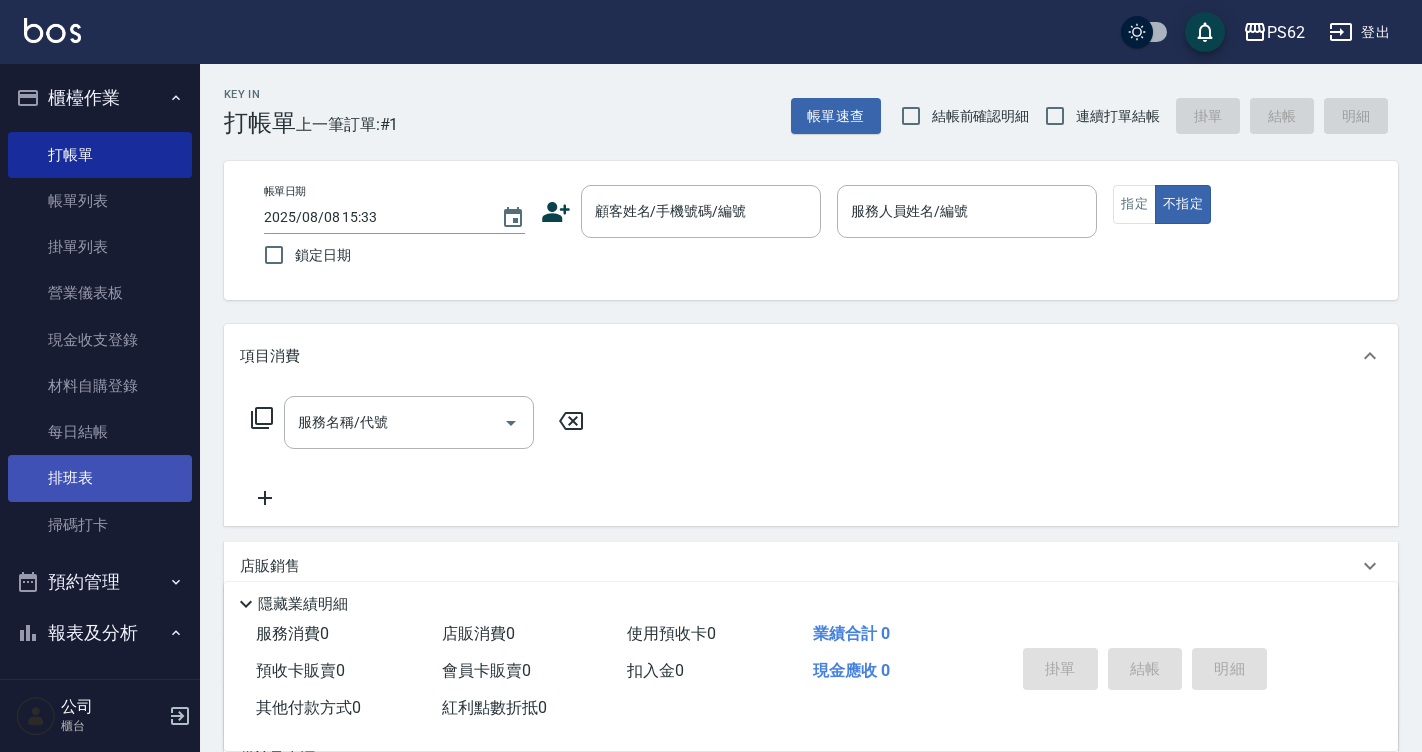 click on "排班表" at bounding box center (100, 478) 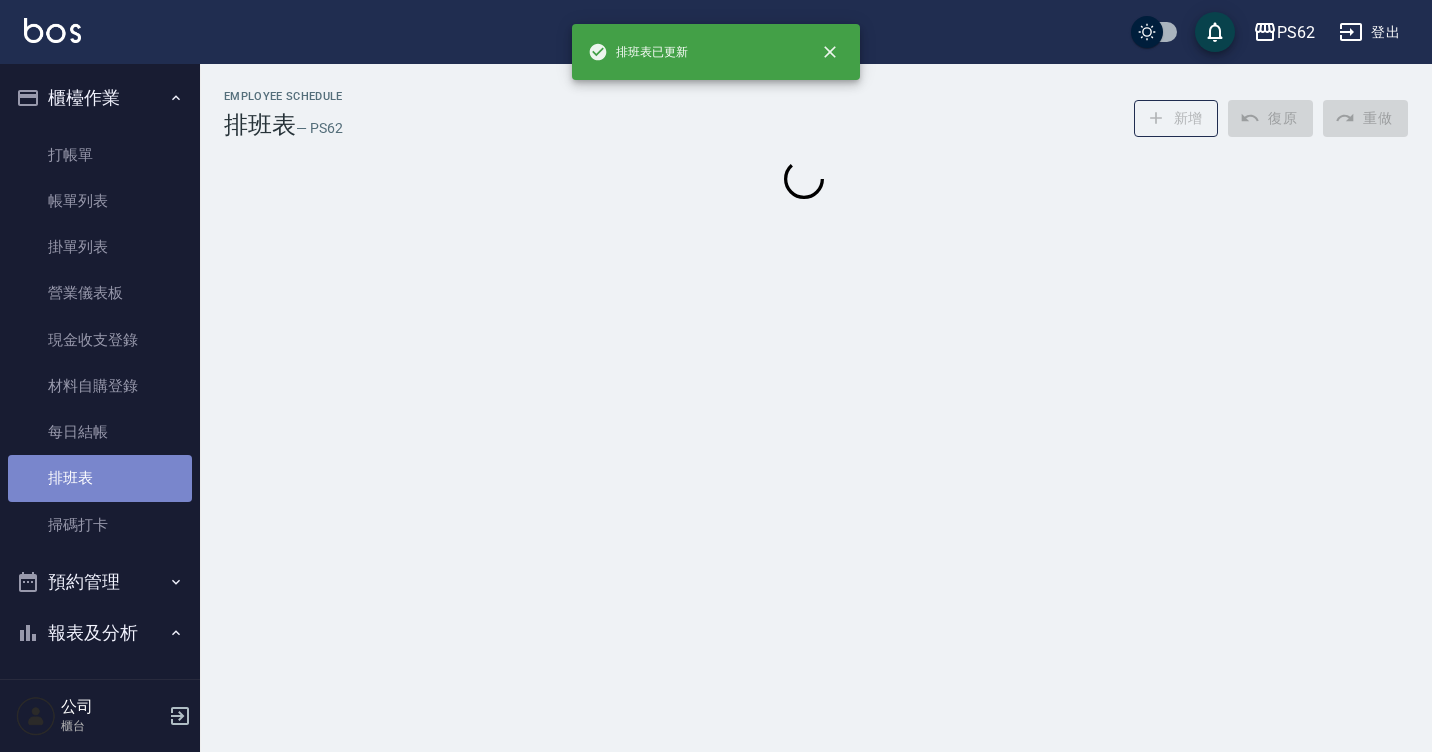 click on "排班表" at bounding box center [100, 478] 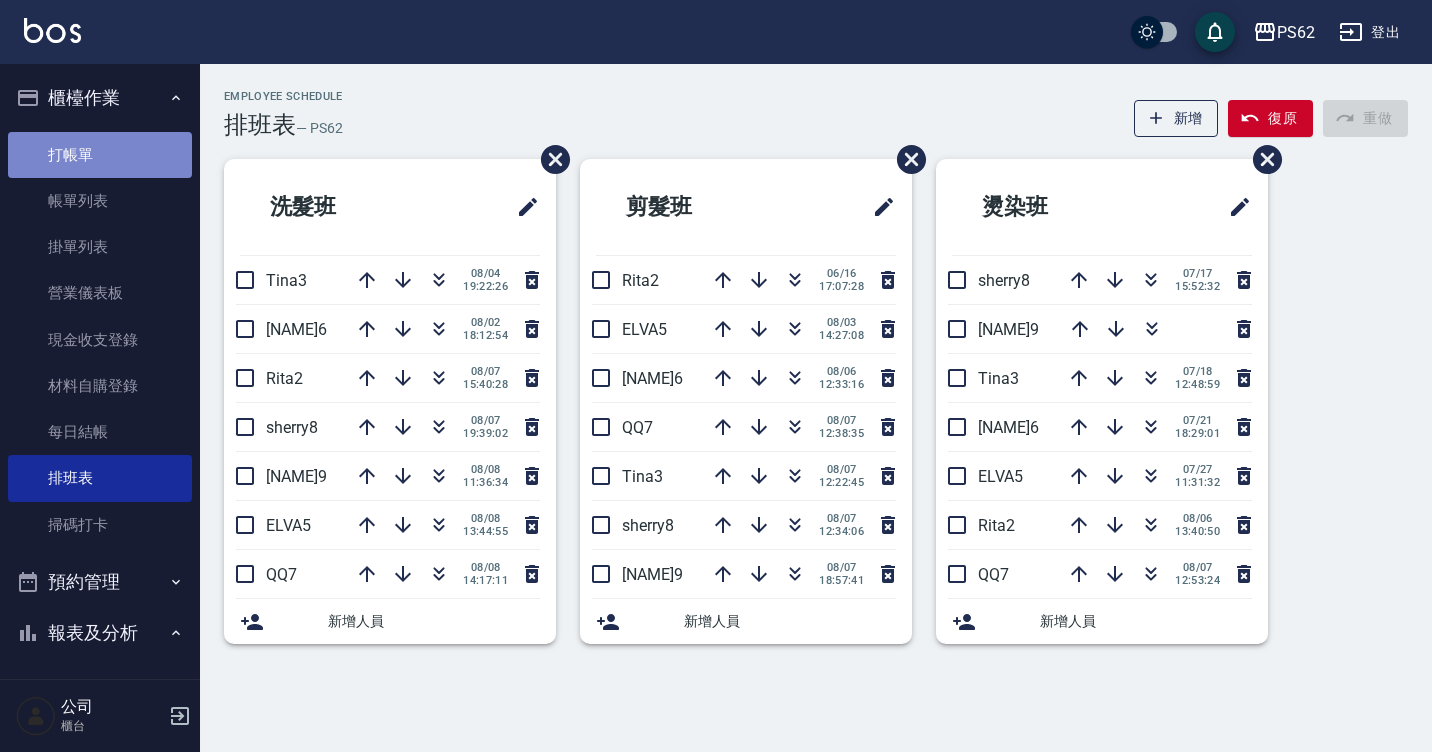 click on "打帳單" at bounding box center (100, 155) 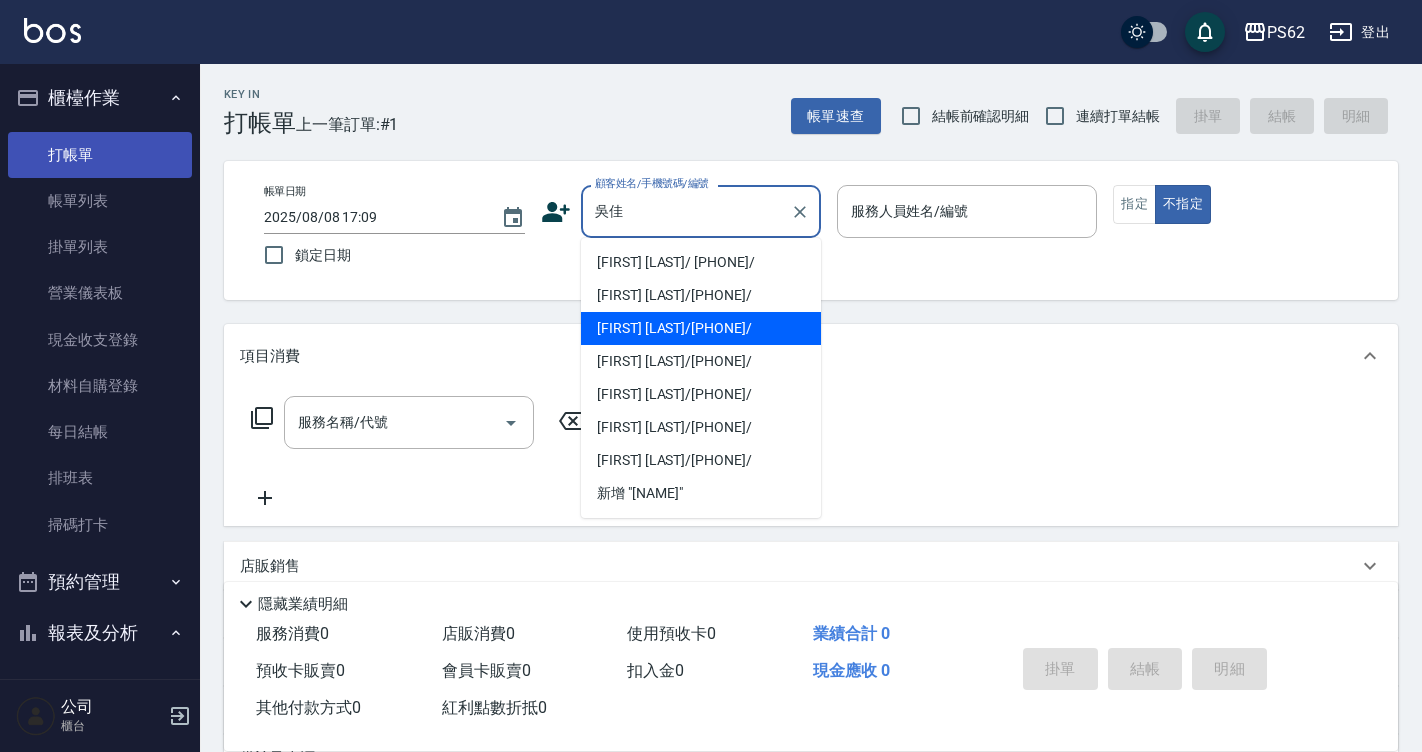 type on "[FIRST] [LAST]/[PHONE]/" 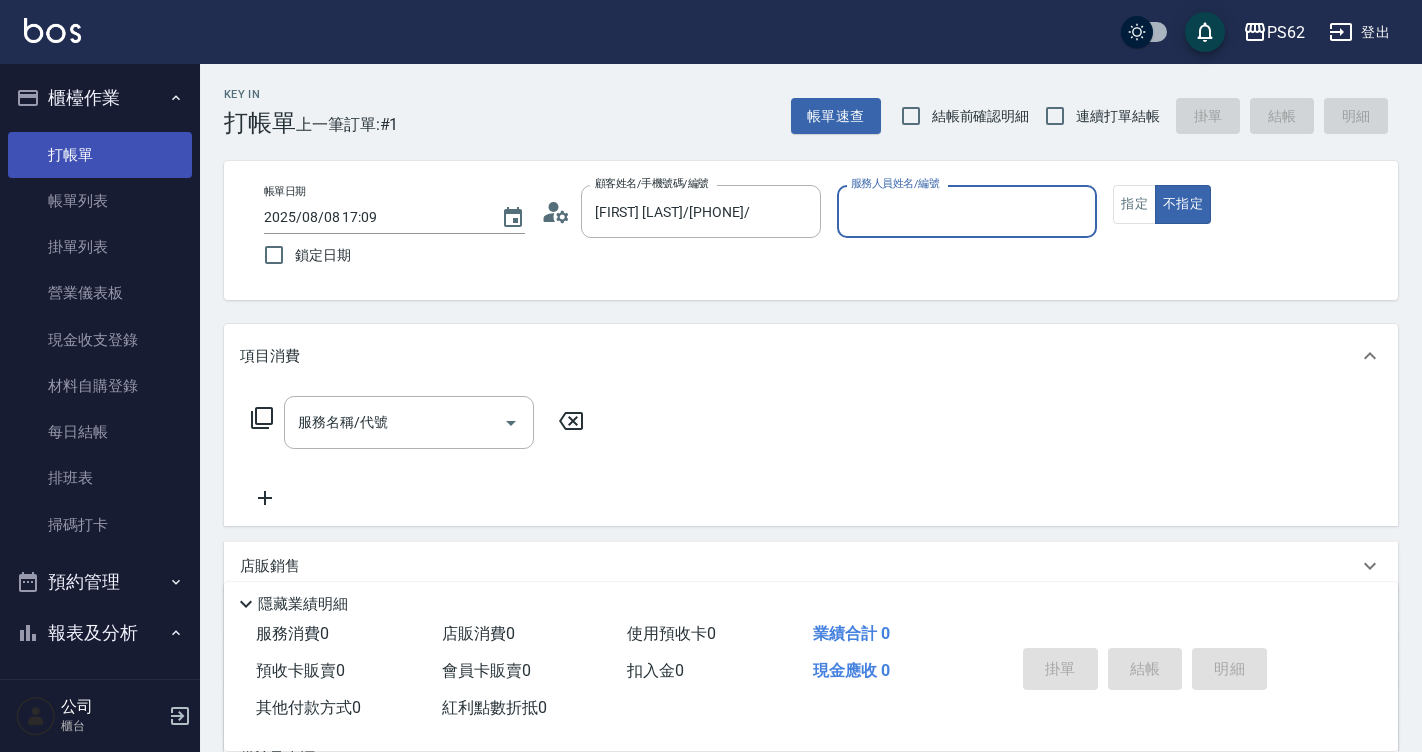 type on "Rita-2" 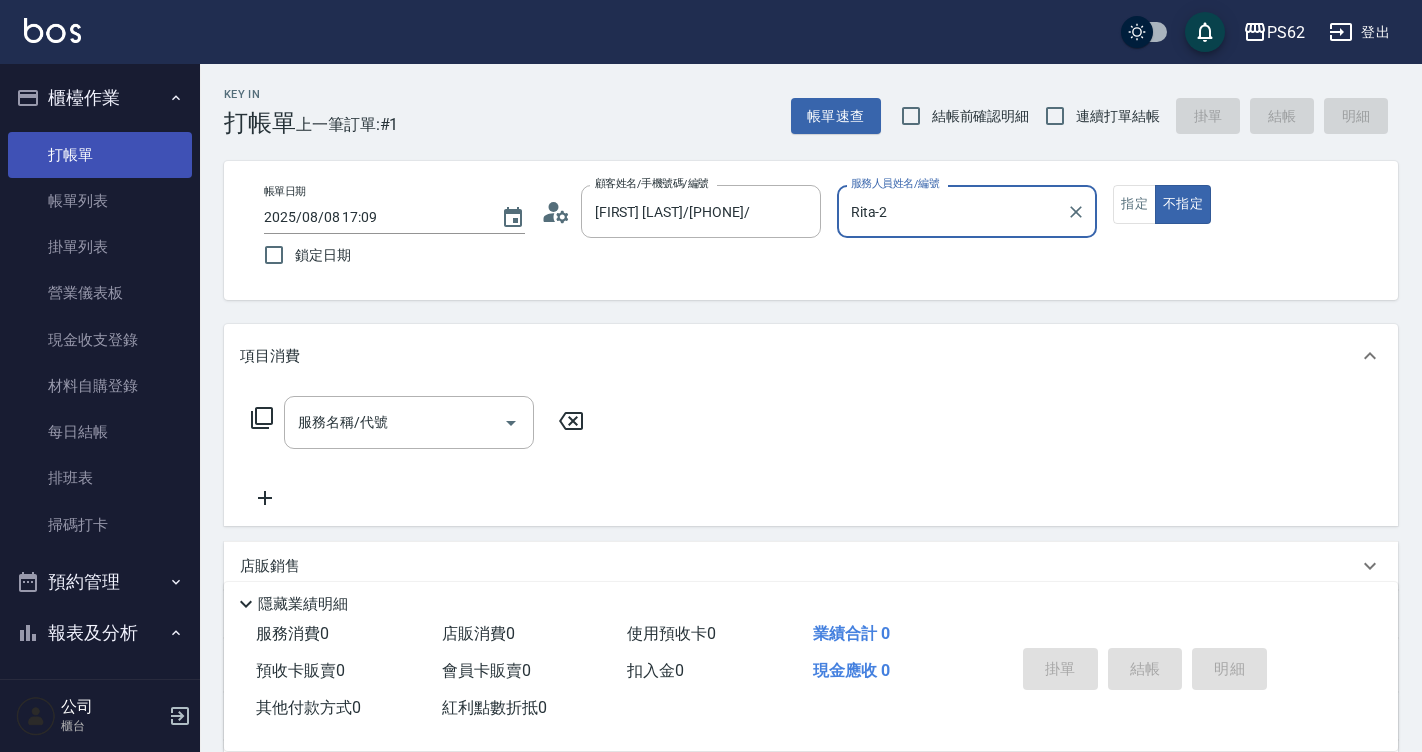 click on "不指定" at bounding box center (1183, 204) 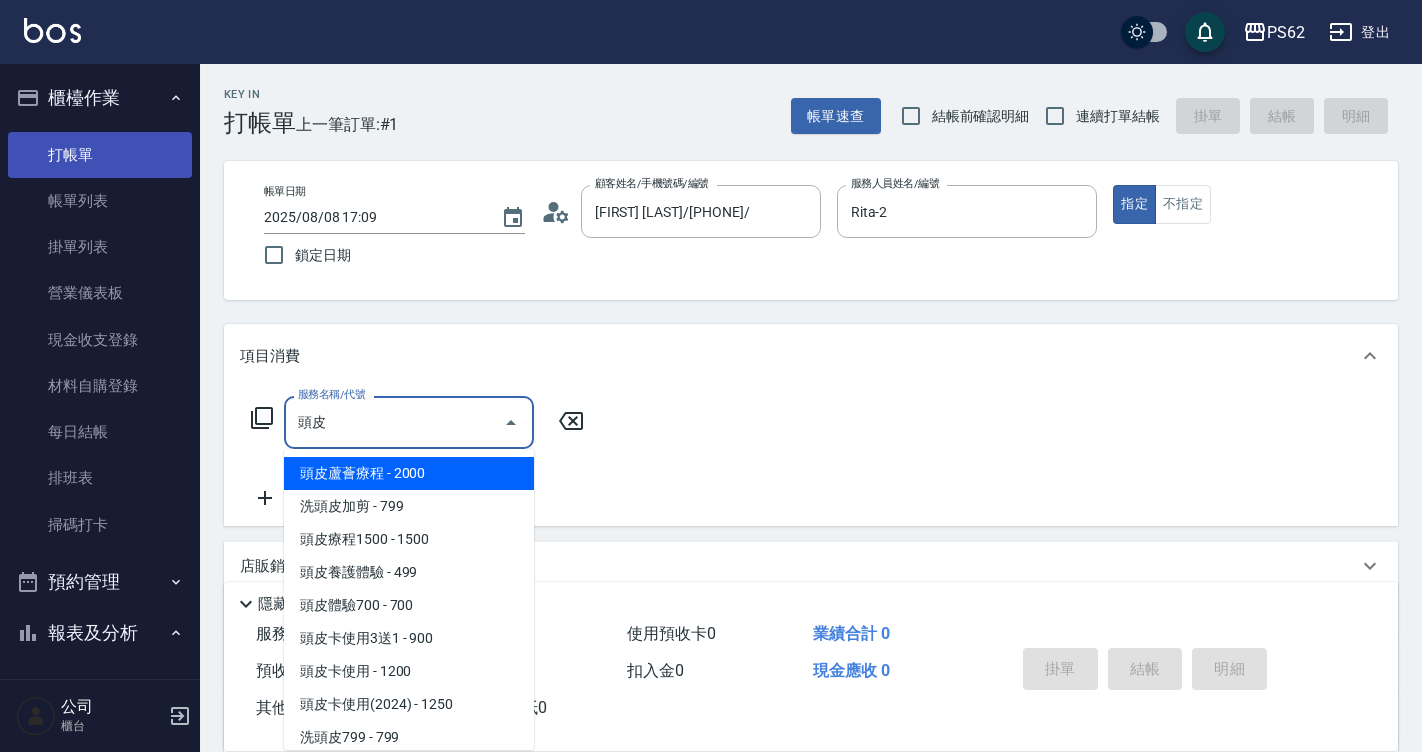 scroll, scrollTop: 4, scrollLeft: 0, axis: vertical 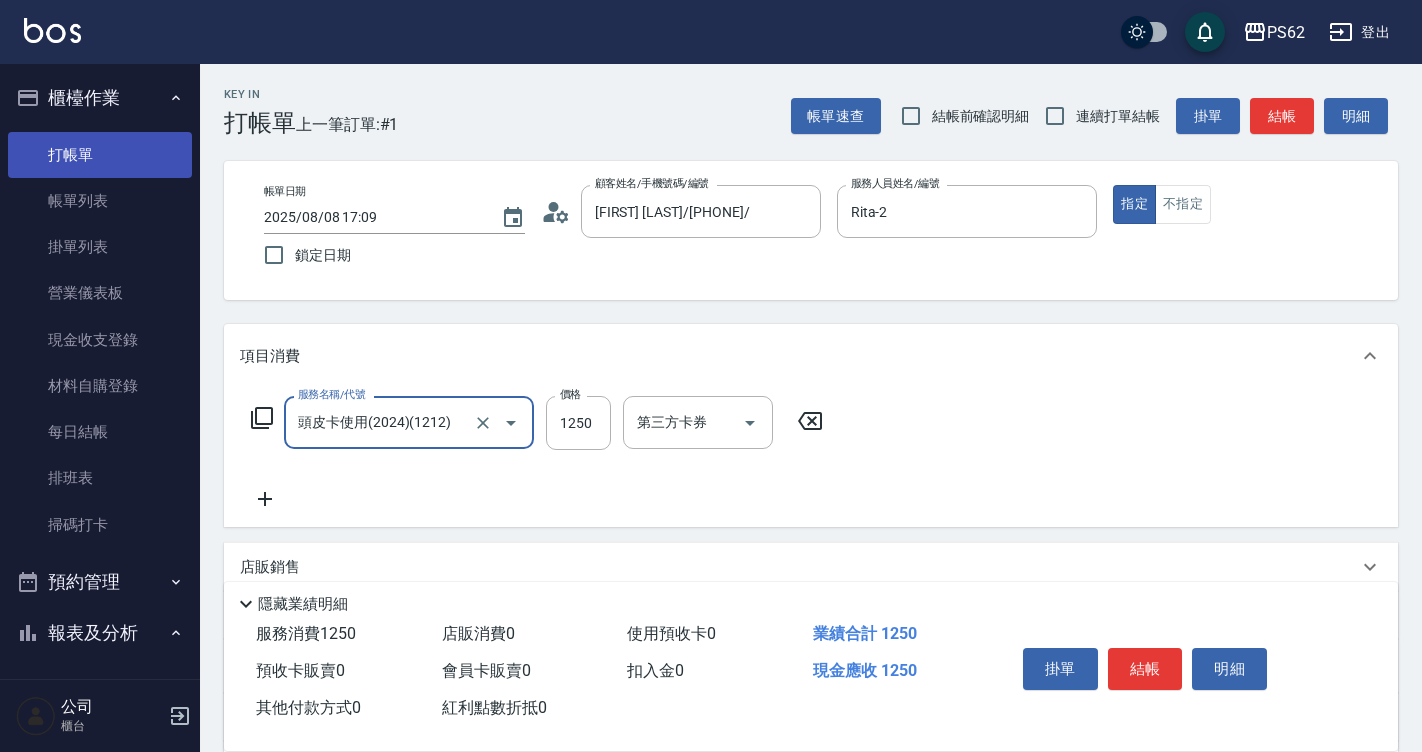 type on "頭皮卡使用(2024)(1212)" 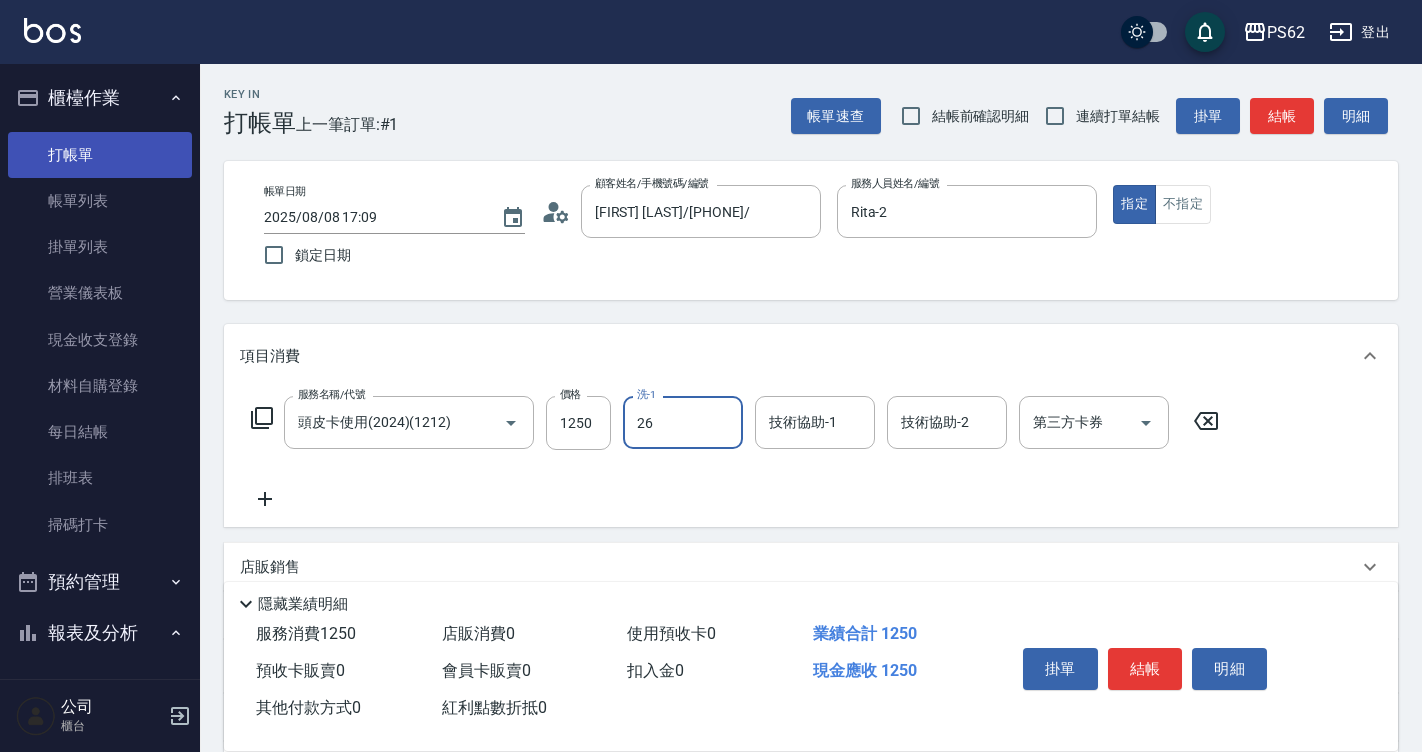type on "小欣-26" 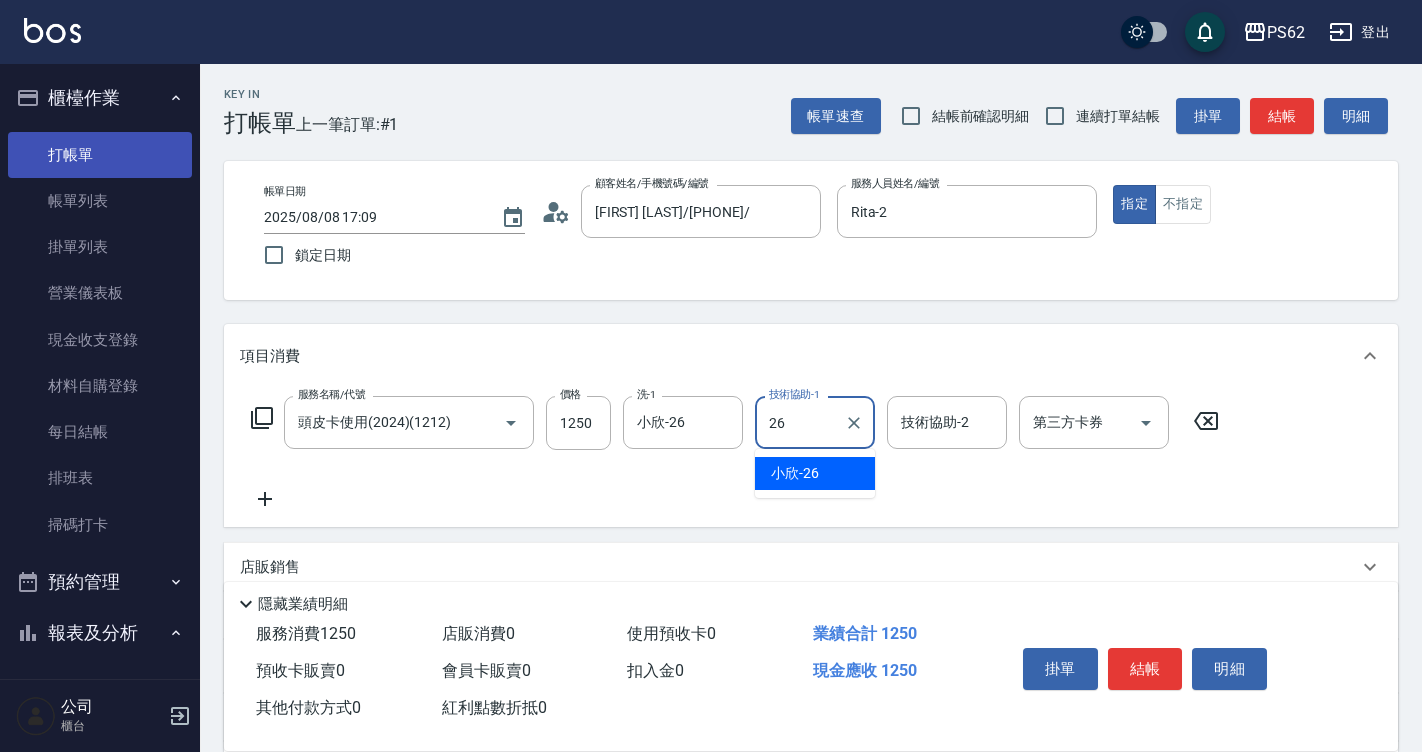 type on "小欣-26" 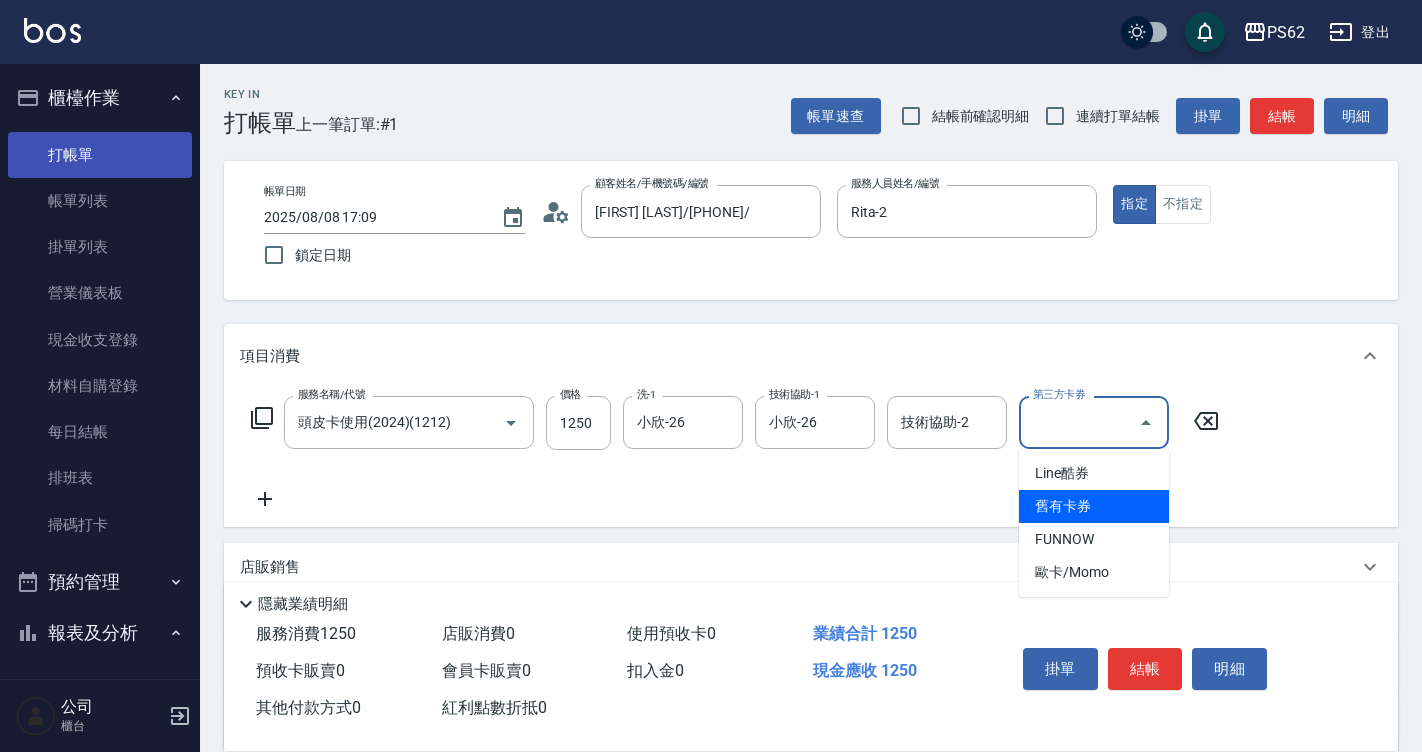 type on "舊有卡券" 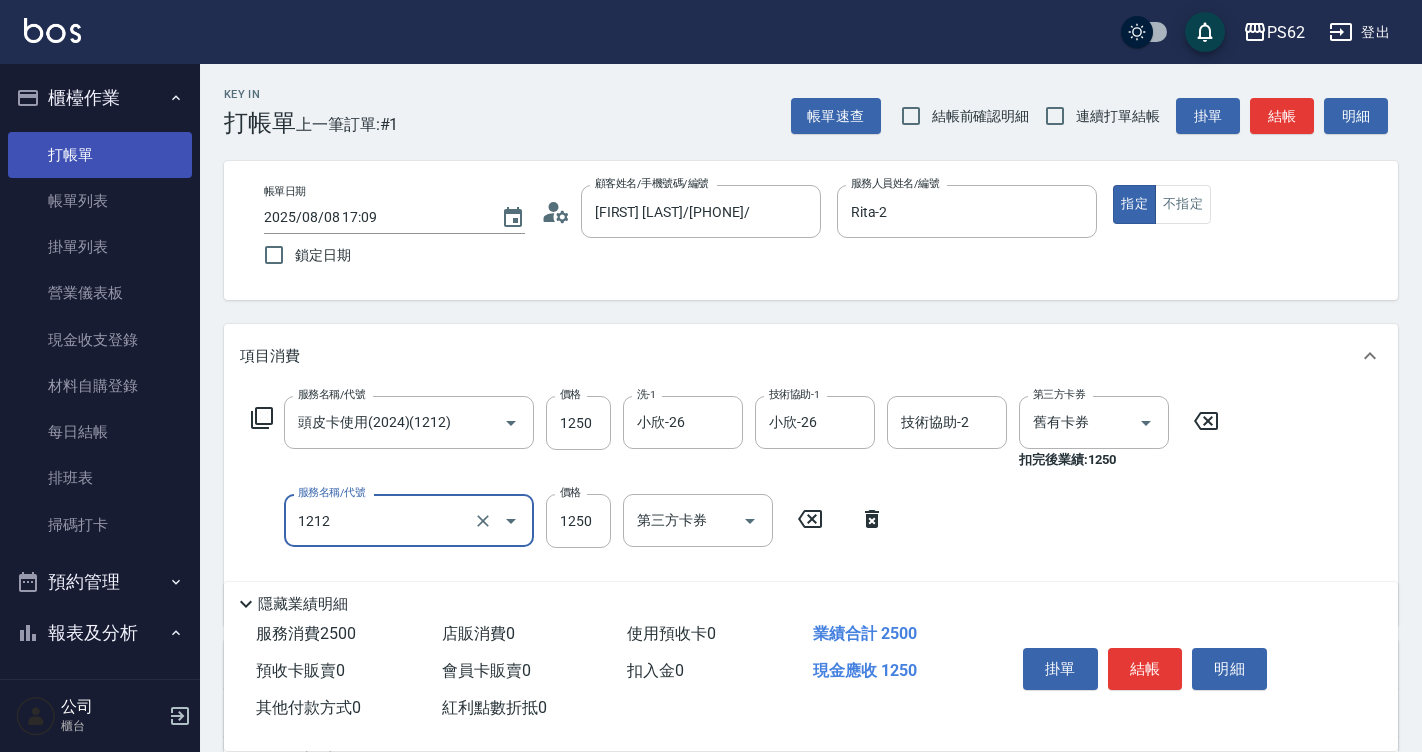 type on "頭皮卡使用(2024)(1212)" 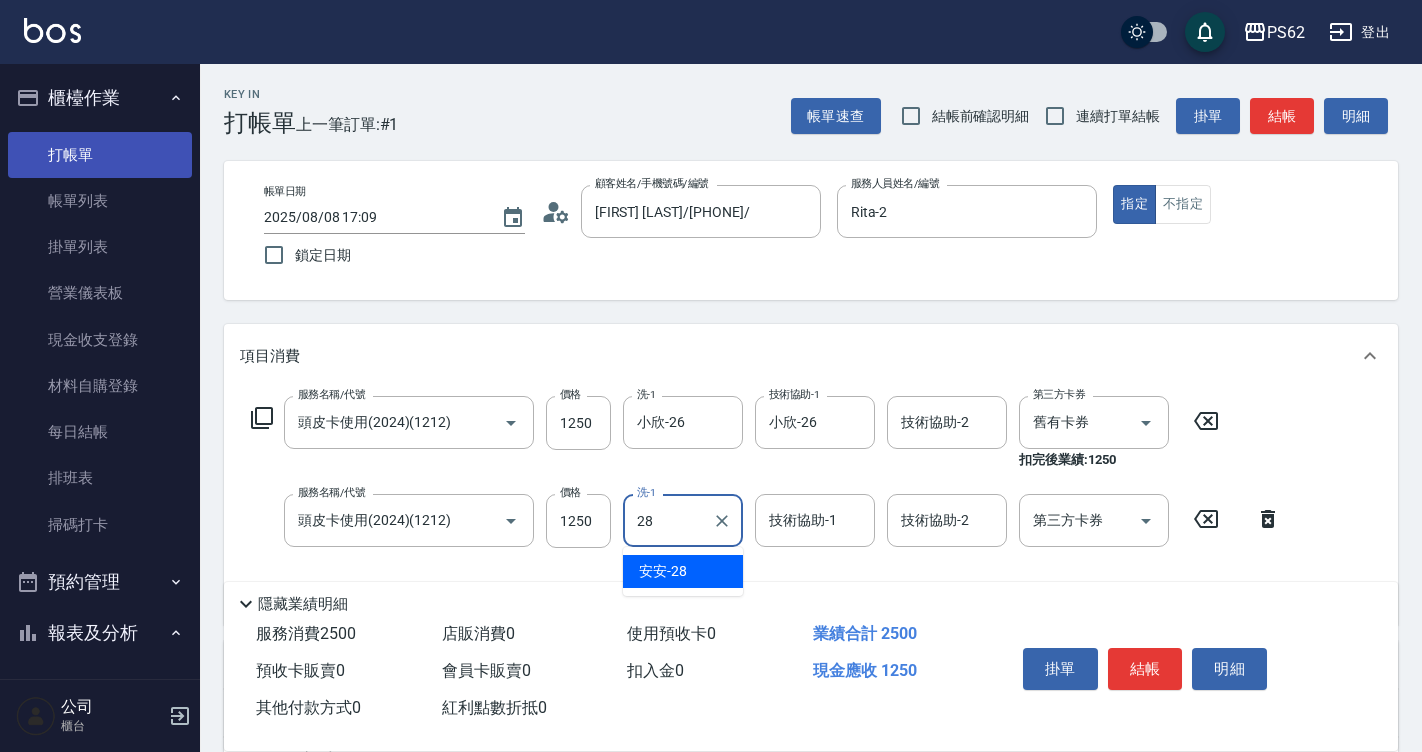 type on "安安-28" 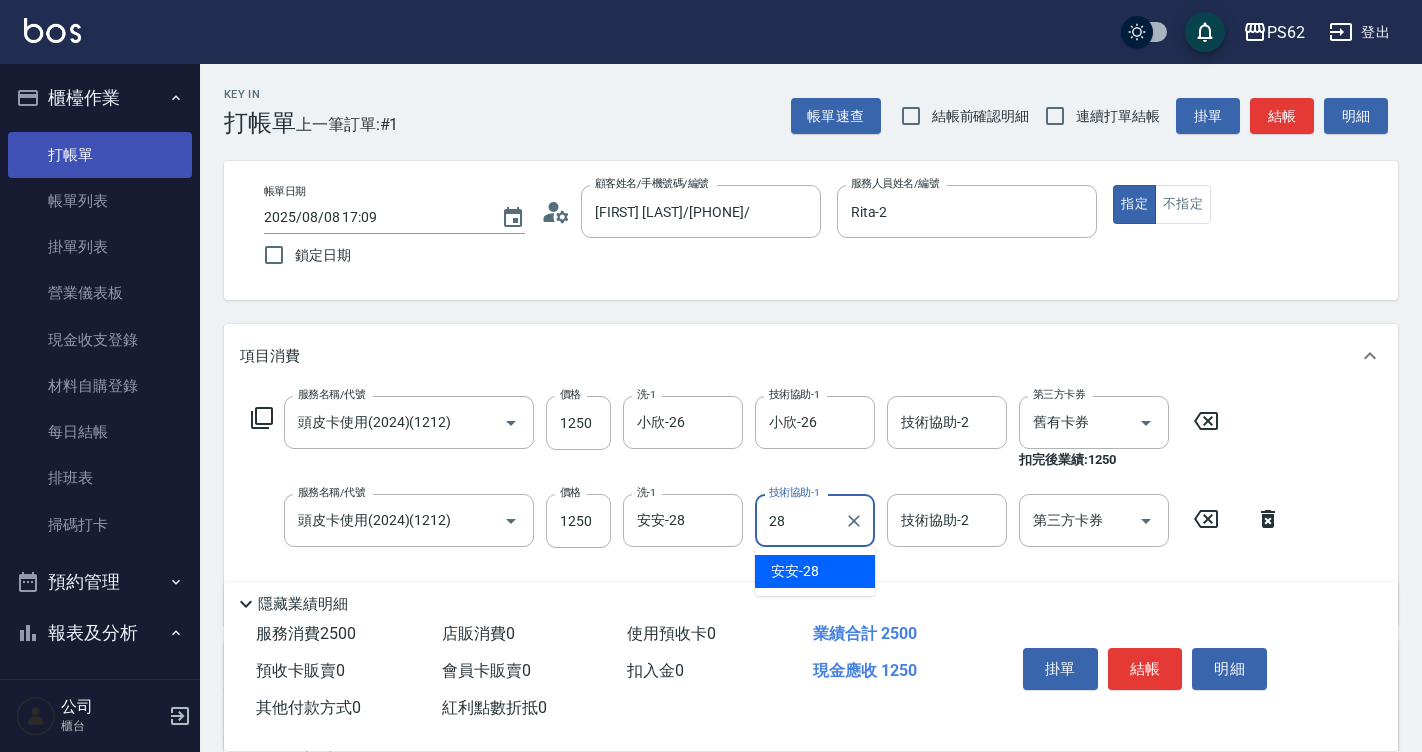 type on "安安-28" 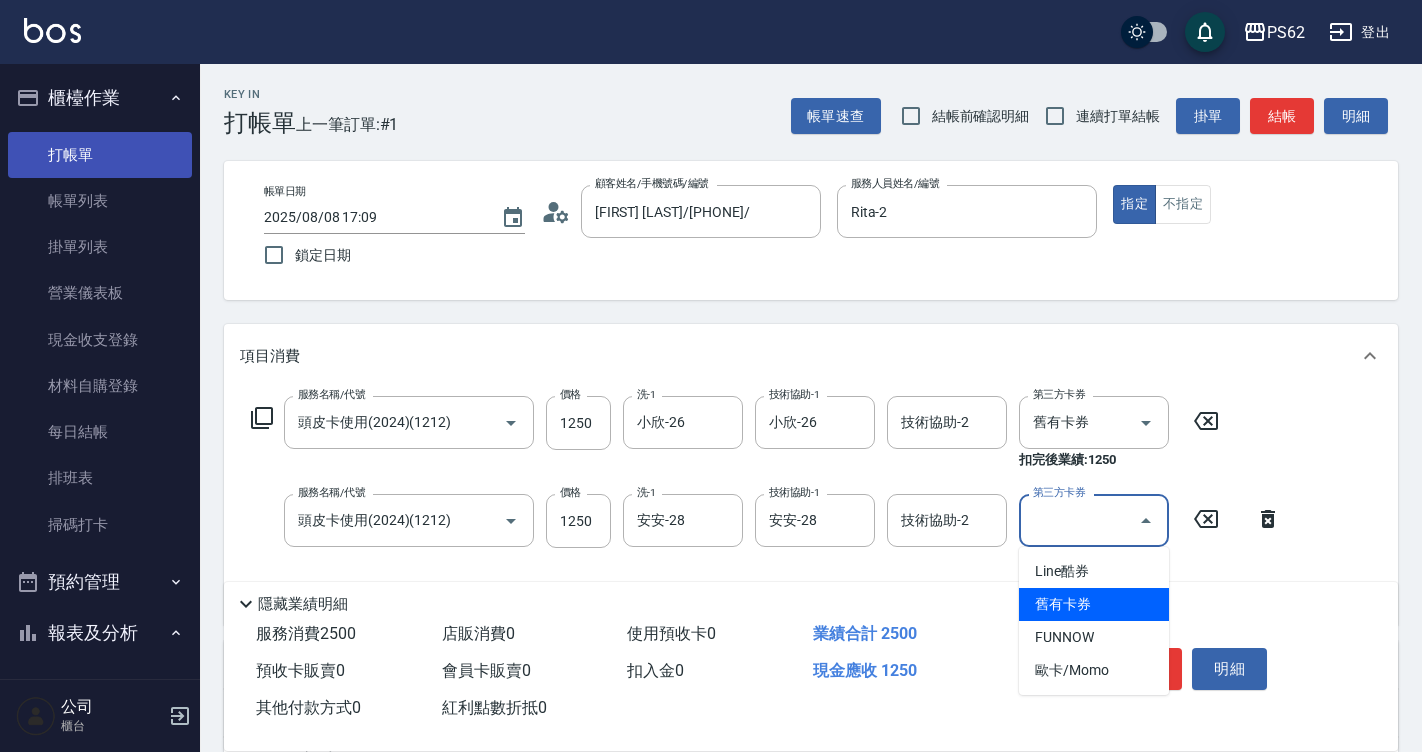 type on "舊有卡券" 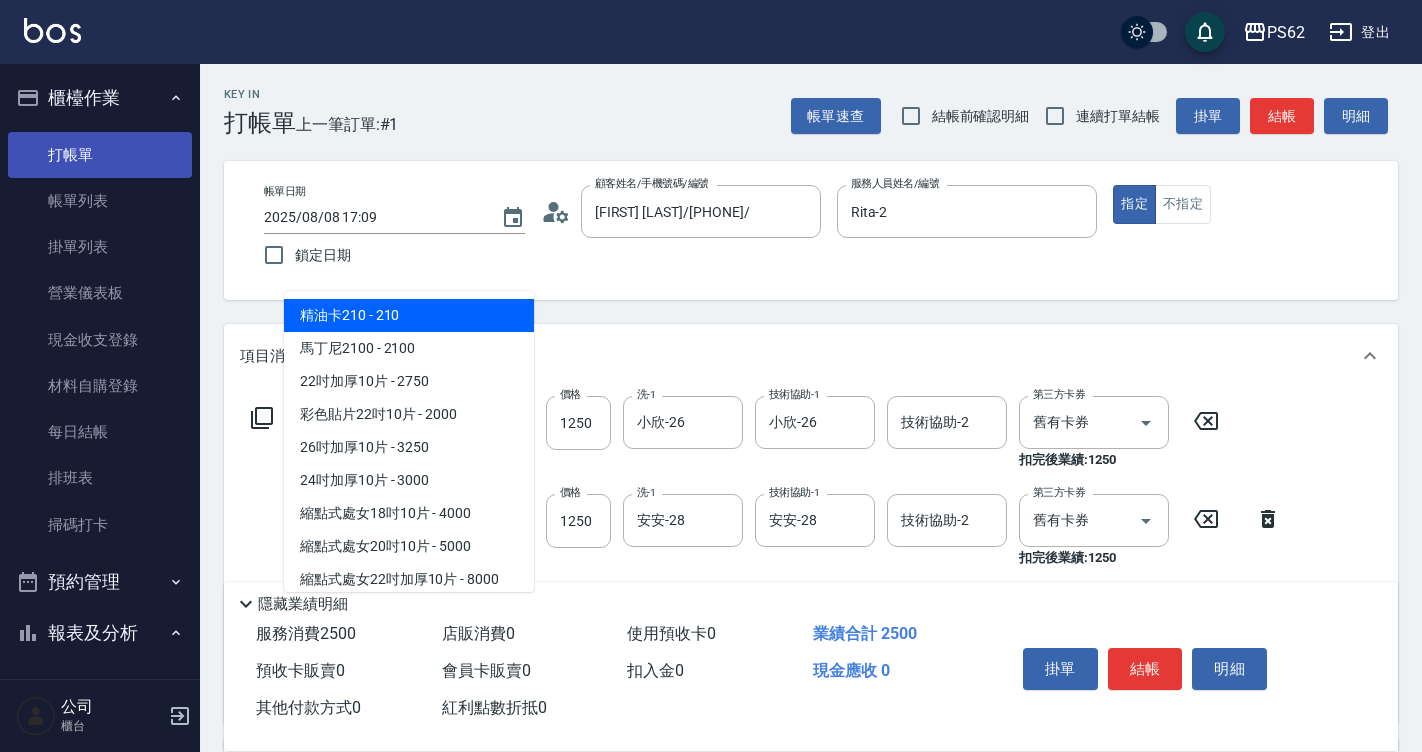 type on "105" 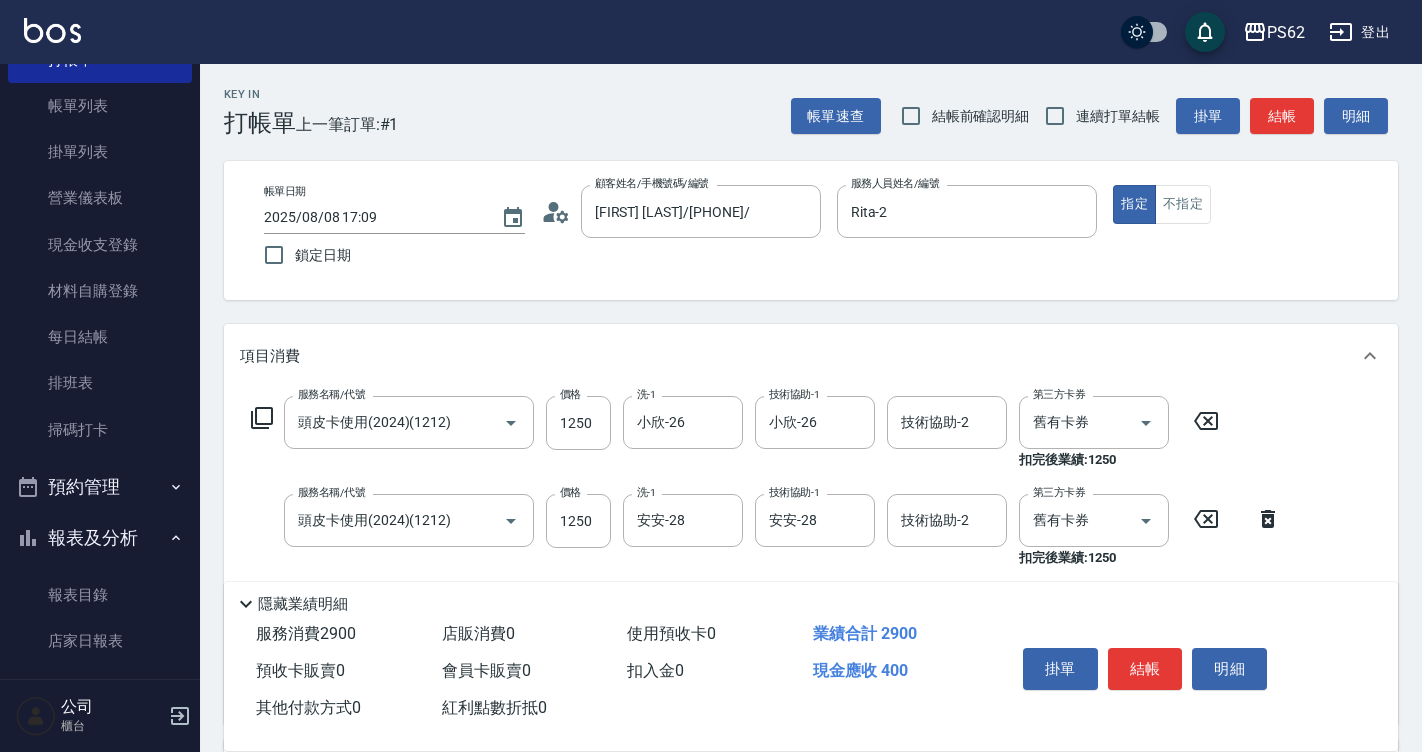 scroll, scrollTop: 100, scrollLeft: 0, axis: vertical 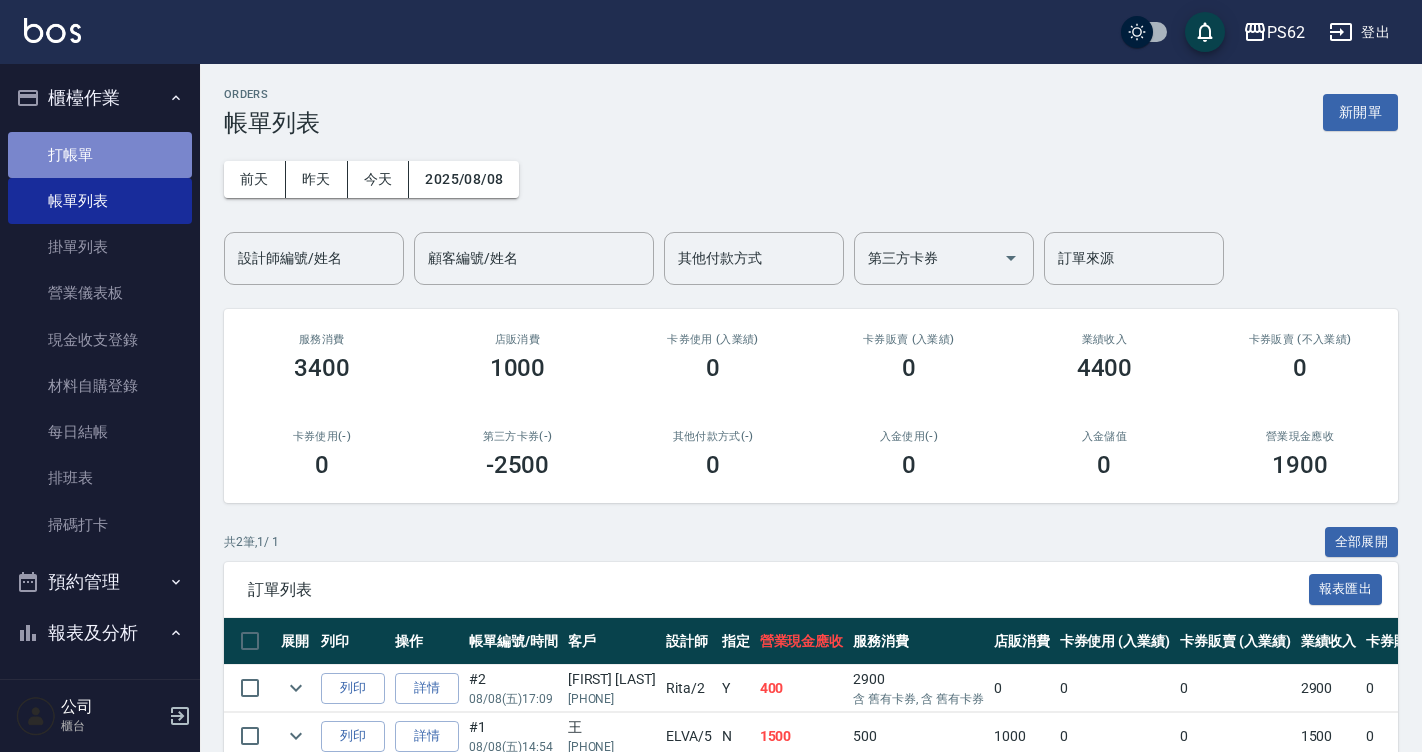 click on "打帳單" at bounding box center (100, 155) 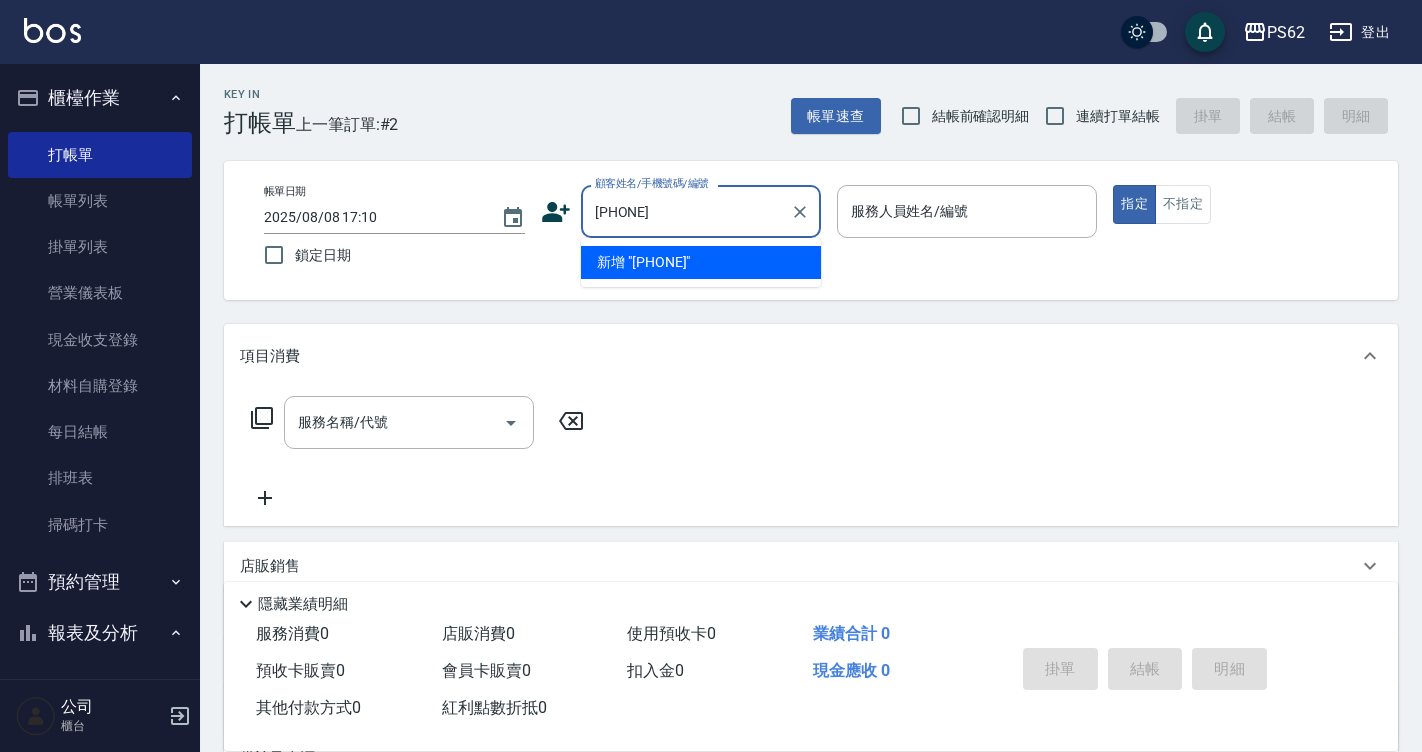 click on "[PHONE]" at bounding box center (686, 211) 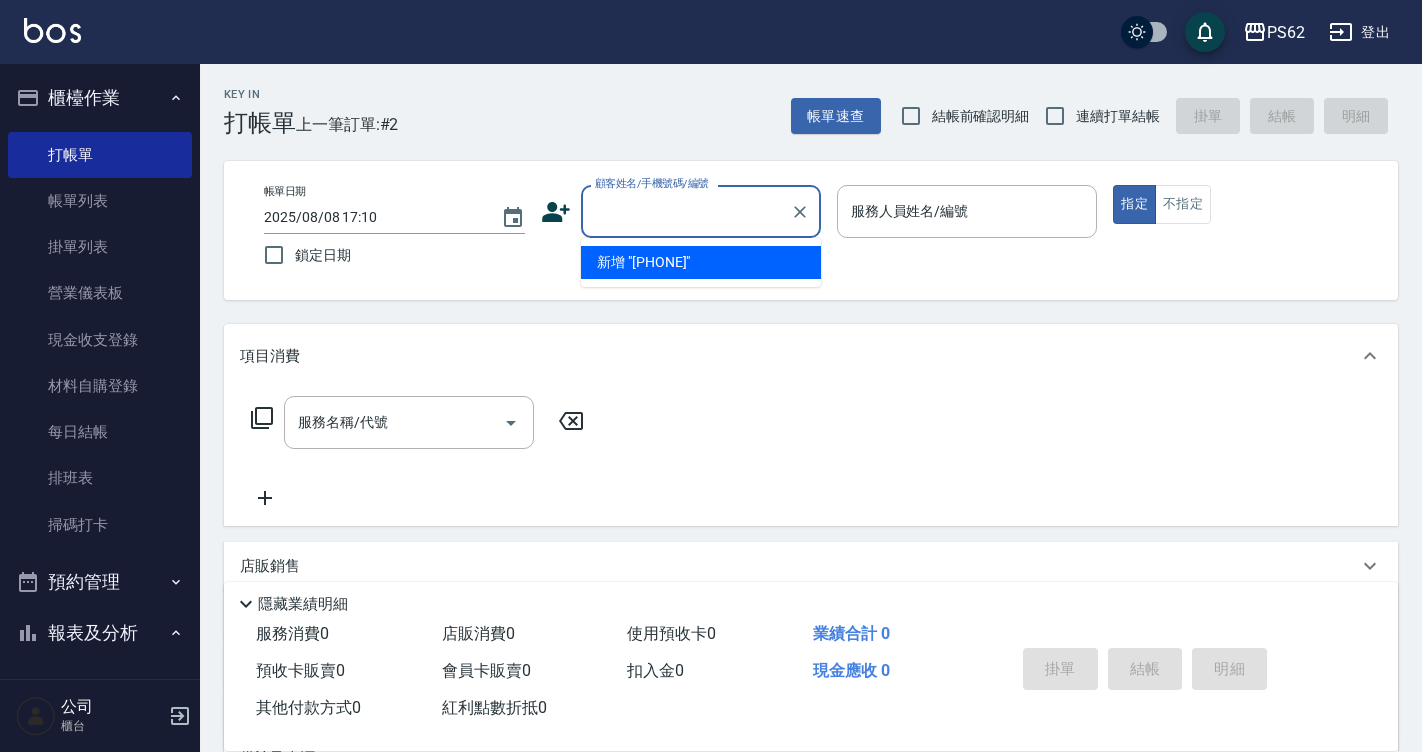 click 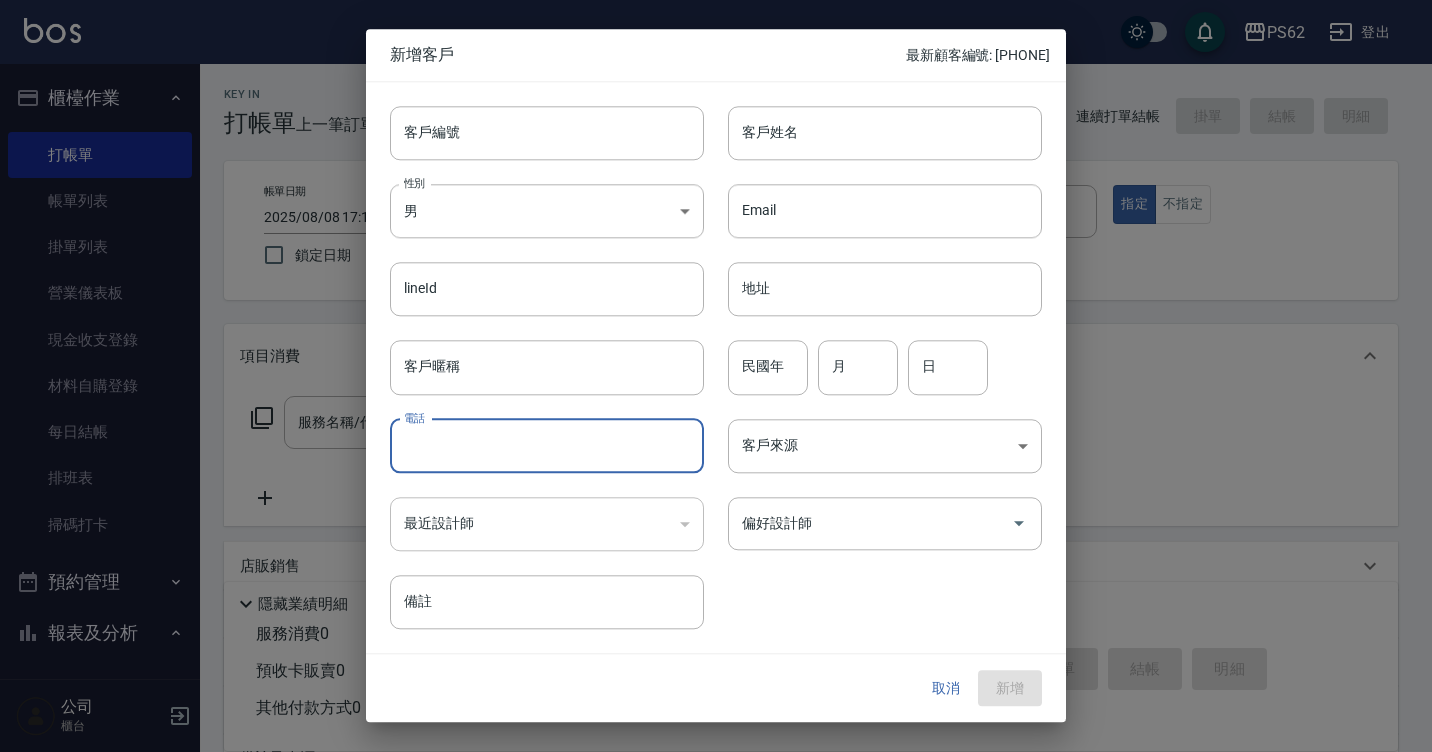 click on "電話" at bounding box center (547, 446) 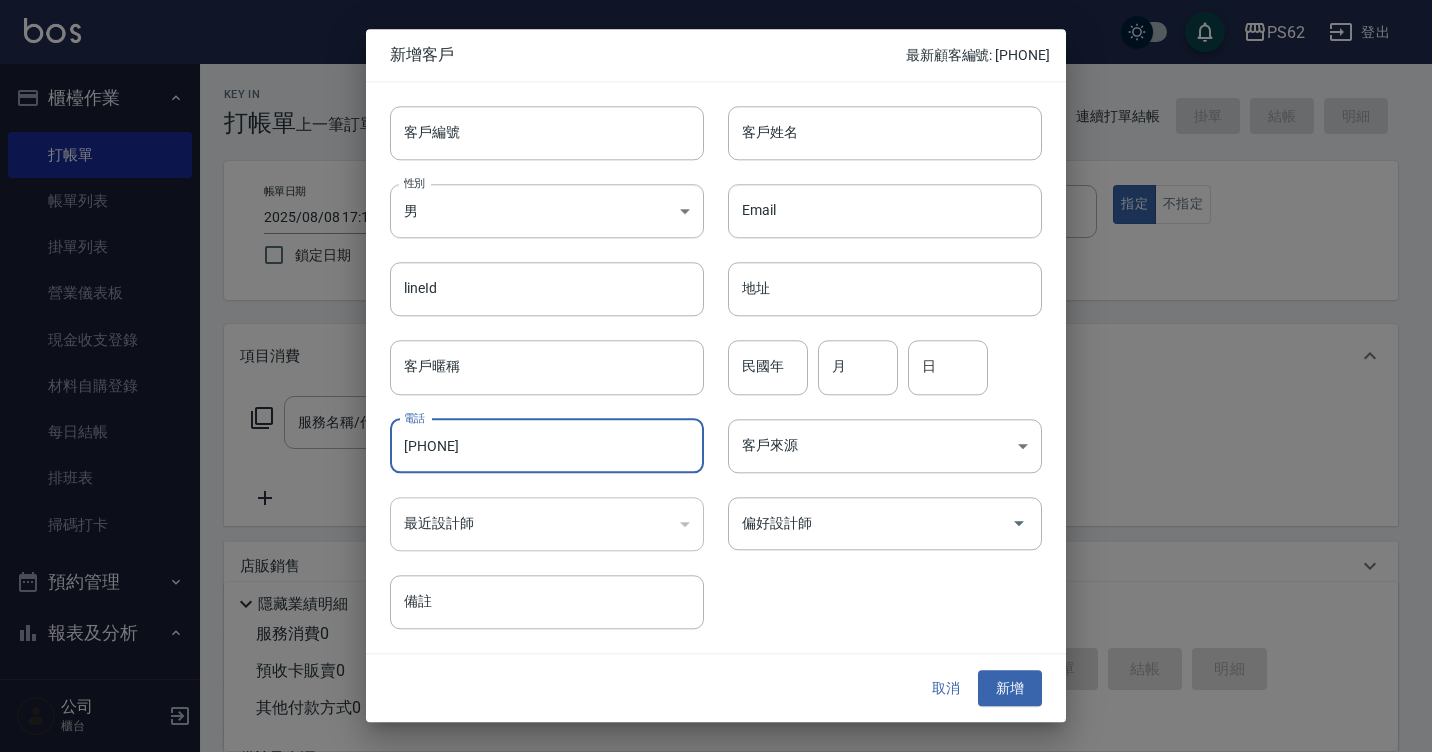 click on "[PHONE]" at bounding box center (547, 446) 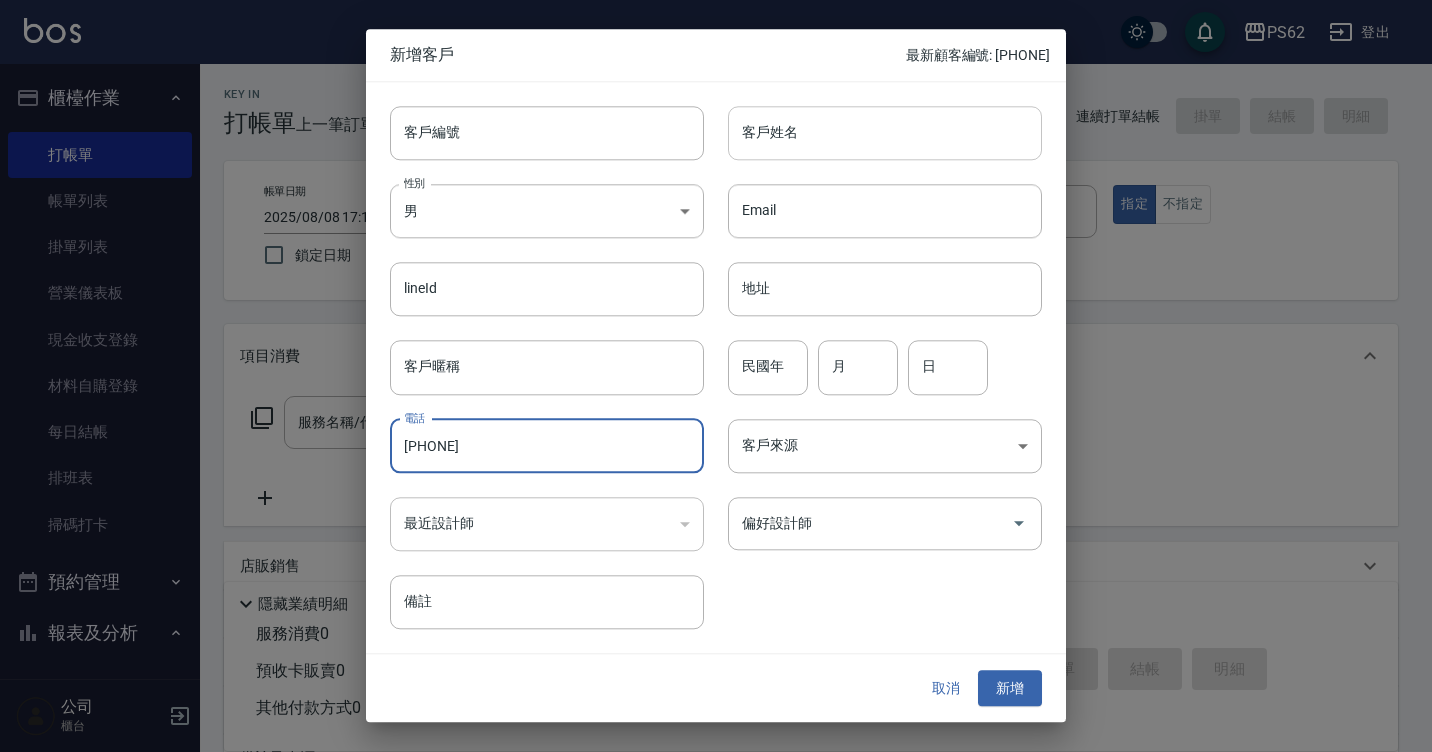 type on "[PHONE]" 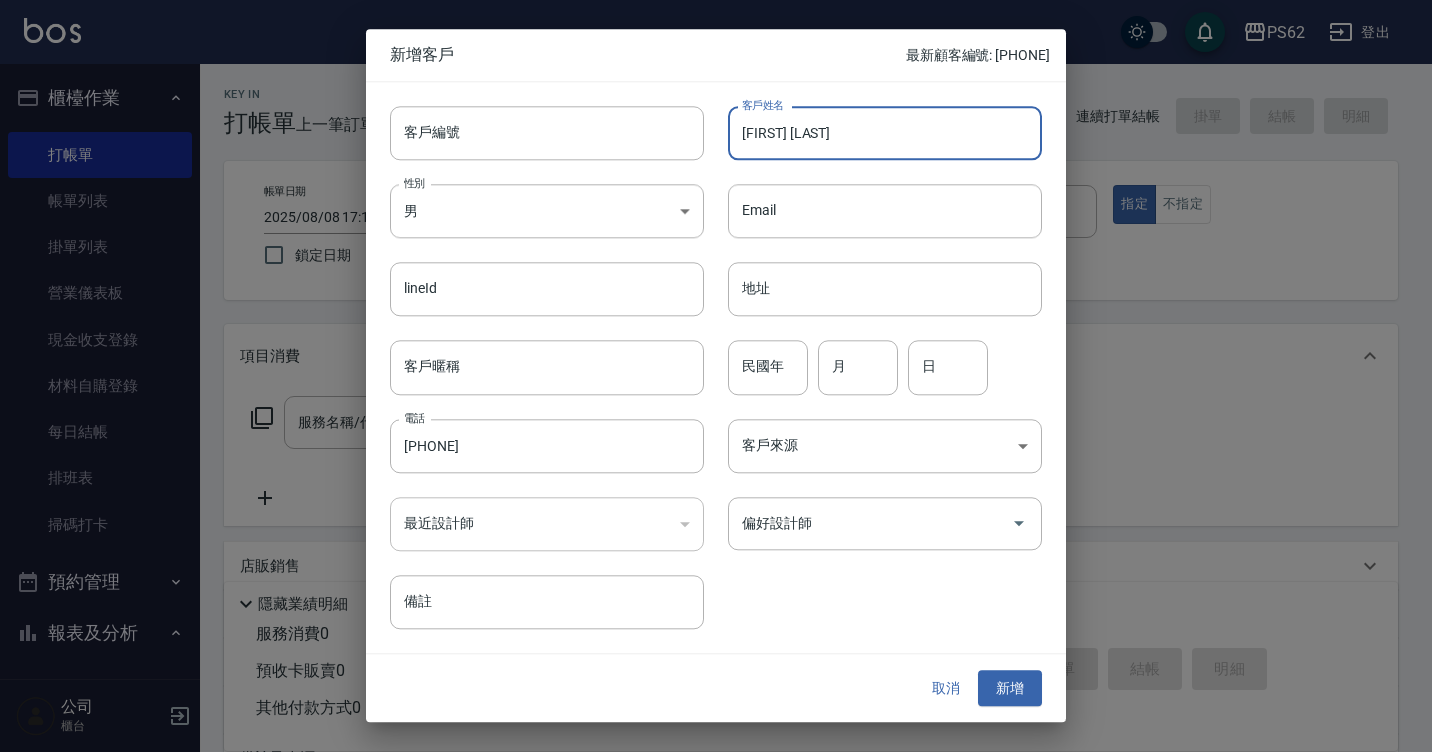 type on "[FIRST] [LAST]" 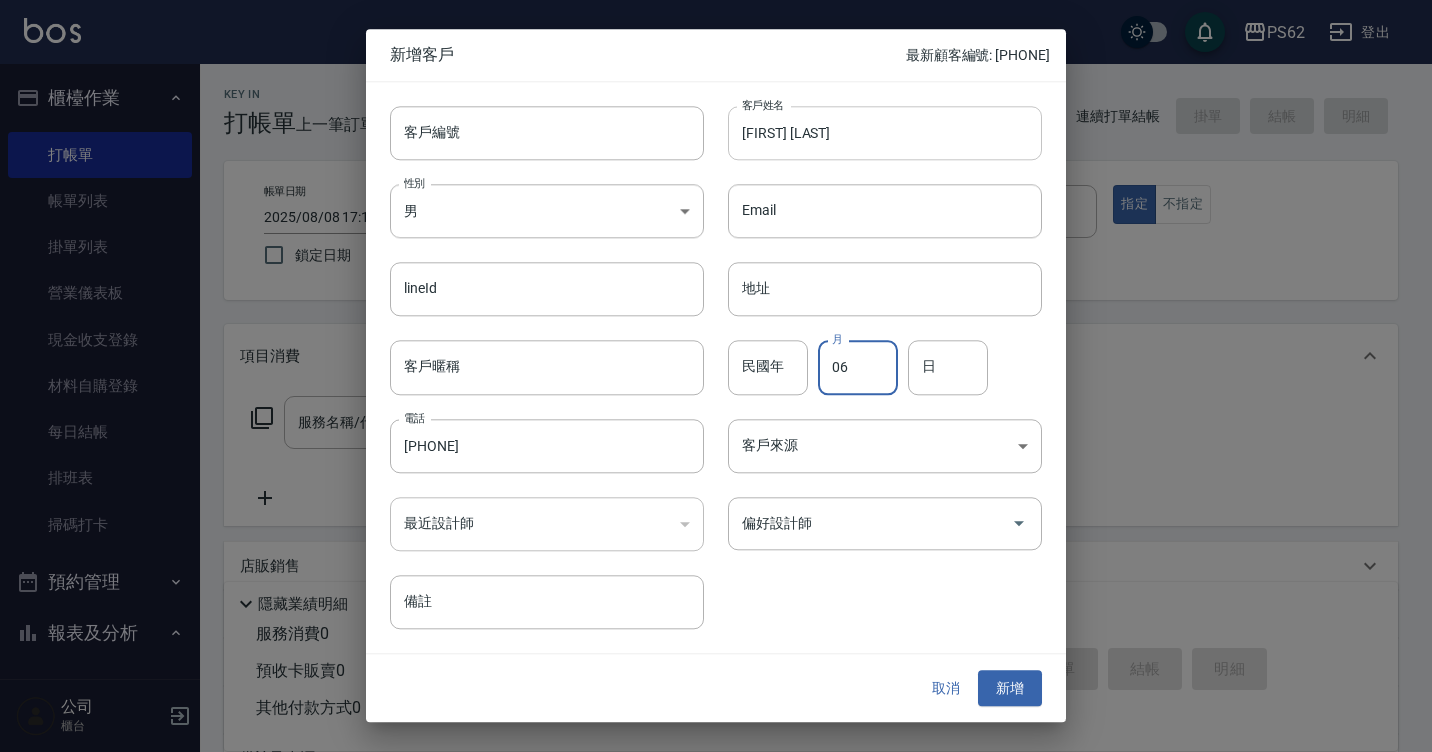 type on "06" 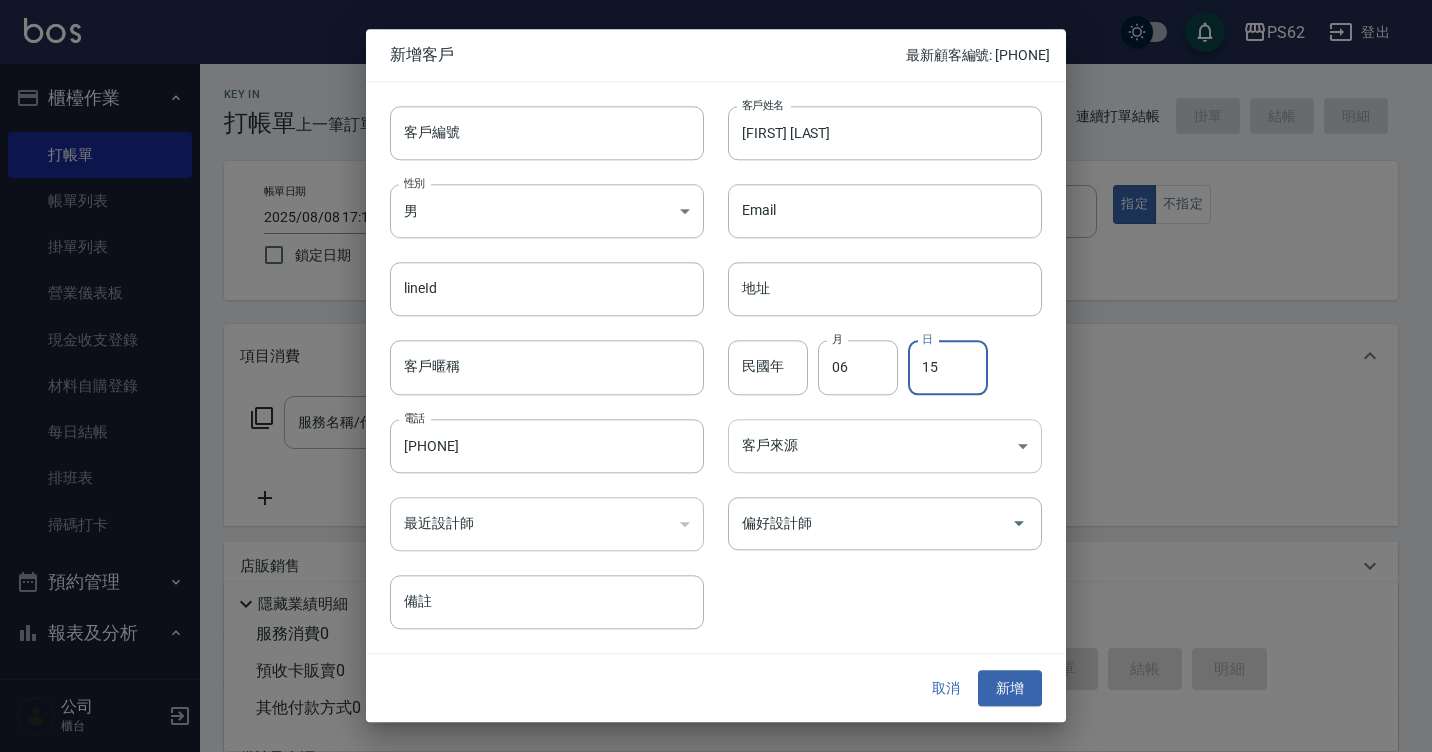 type on "15" 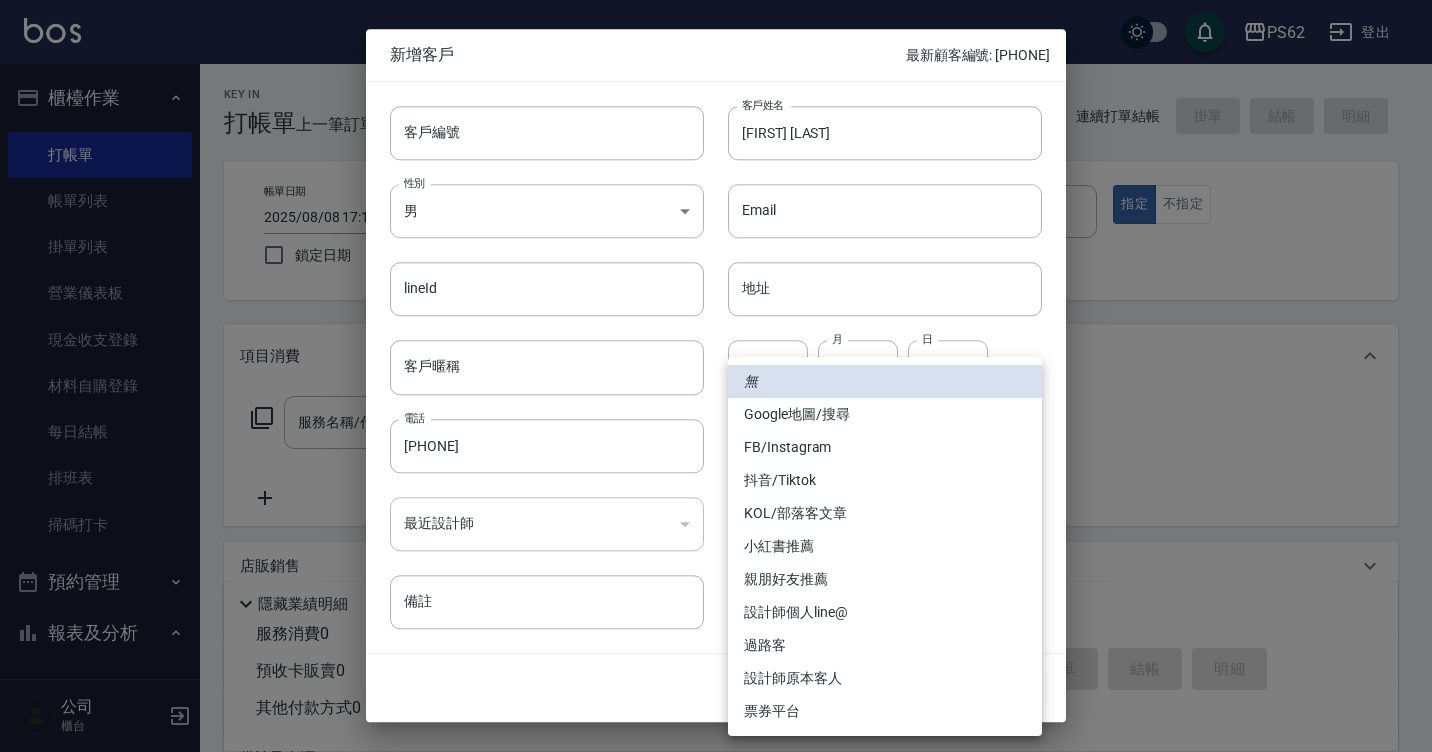 click on "FB/Instagram" at bounding box center [885, 447] 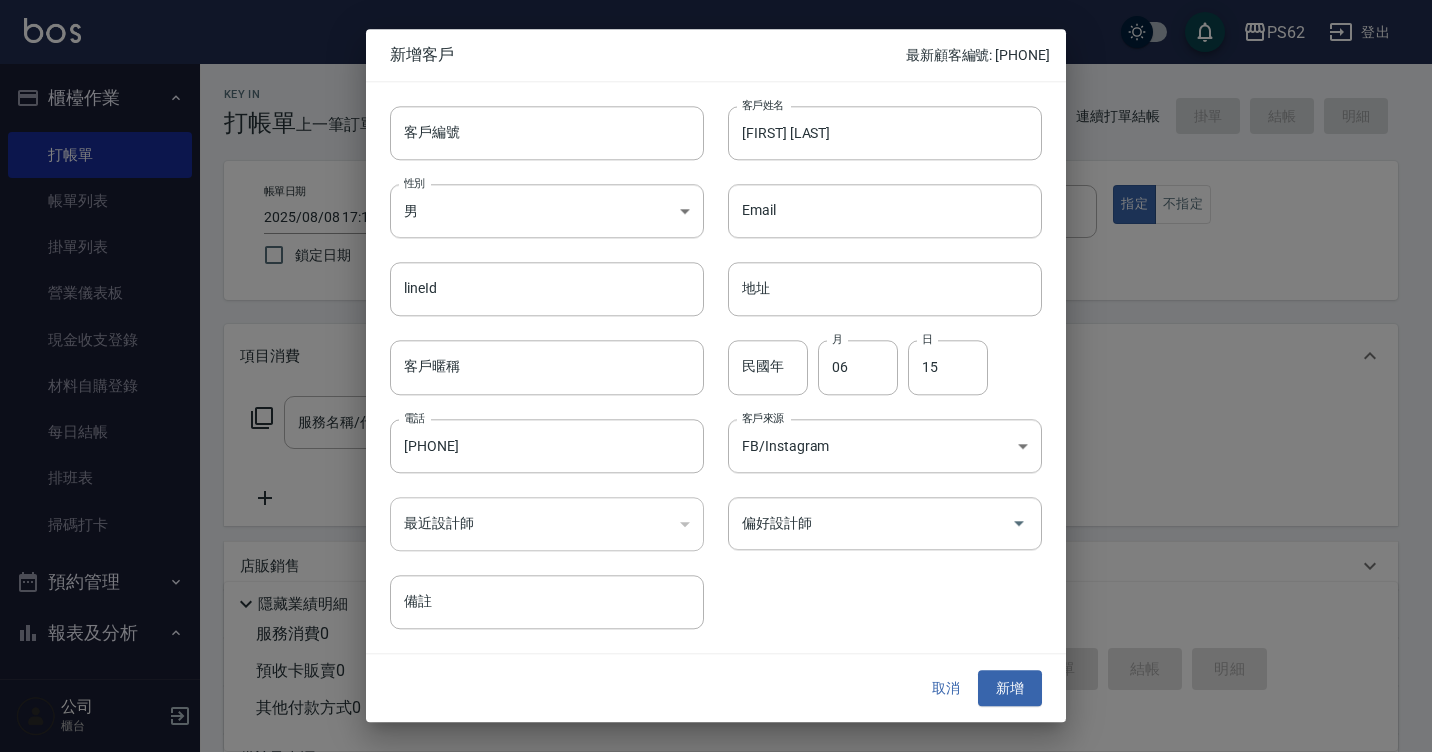 click on "偏好設計師" at bounding box center [870, 523] 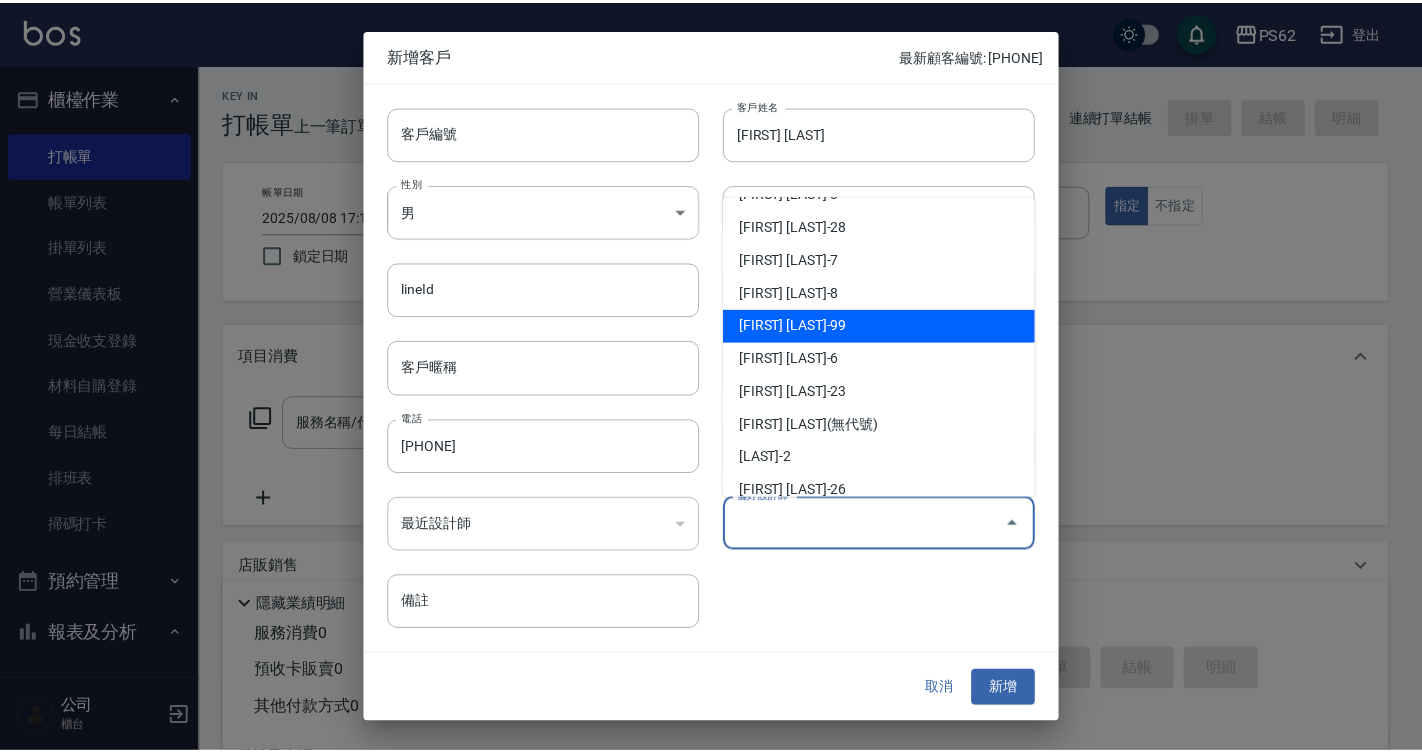 scroll, scrollTop: 177, scrollLeft: 0, axis: vertical 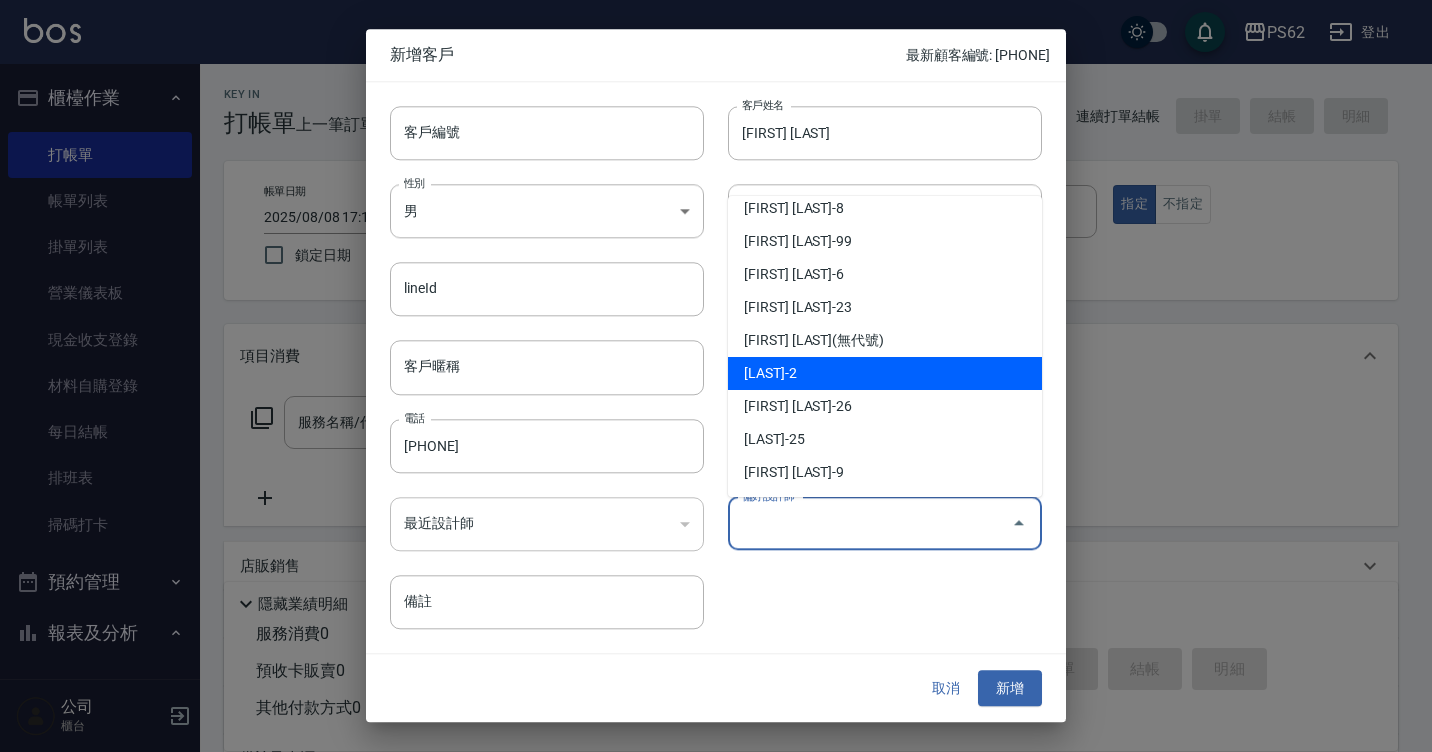 drag, startPoint x: 822, startPoint y: 374, endPoint x: 836, endPoint y: 397, distance: 26.925823 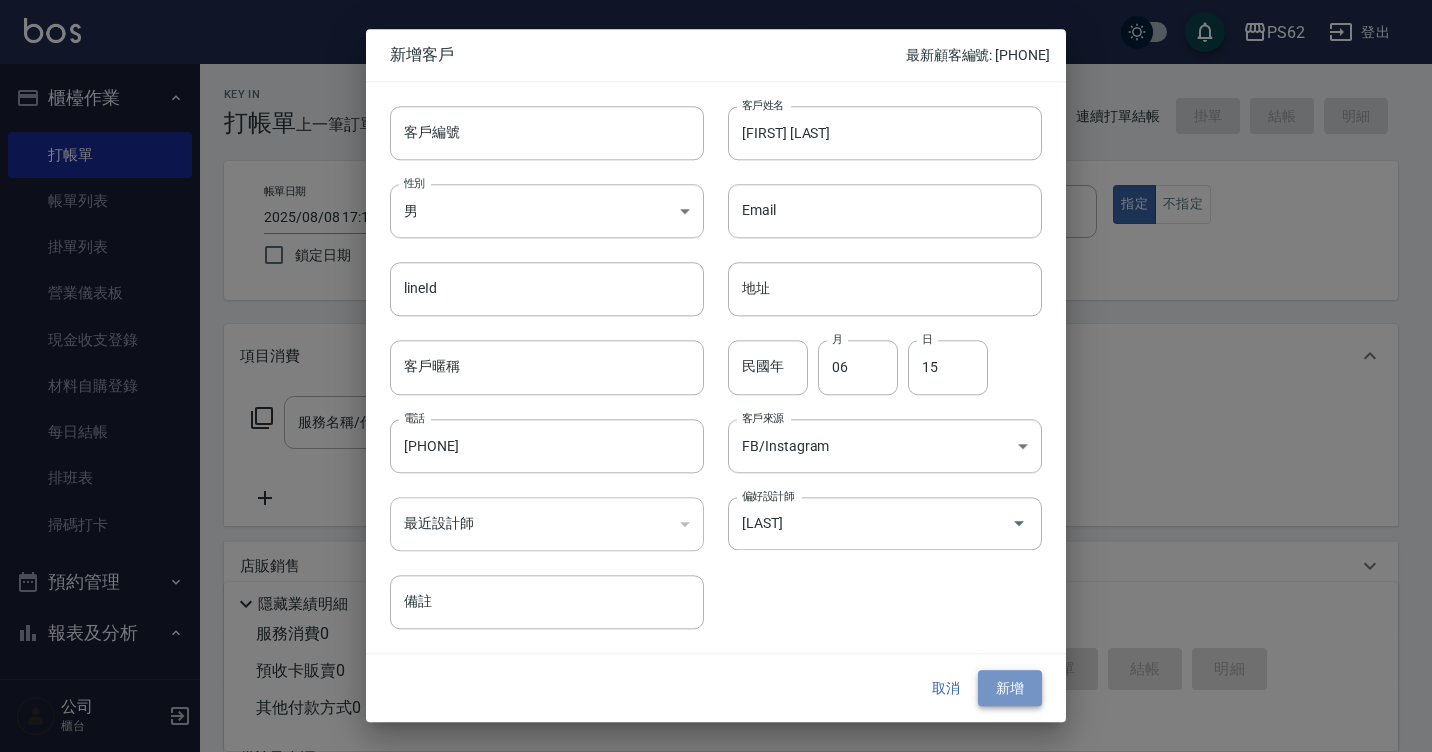 click on "新增" at bounding box center [1010, 688] 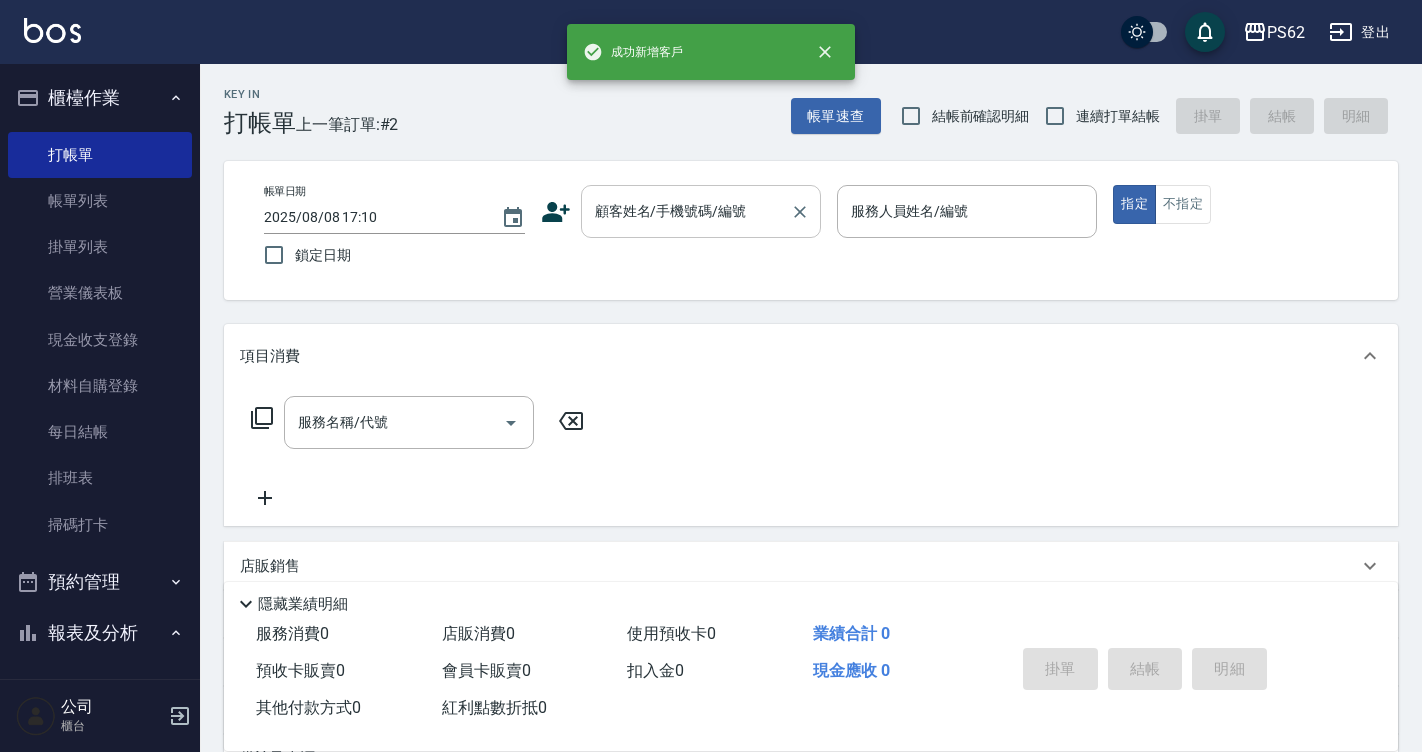 click on "顧客姓名/手機號碼/編號 顧客姓名/手機號碼/編號" at bounding box center (701, 211) 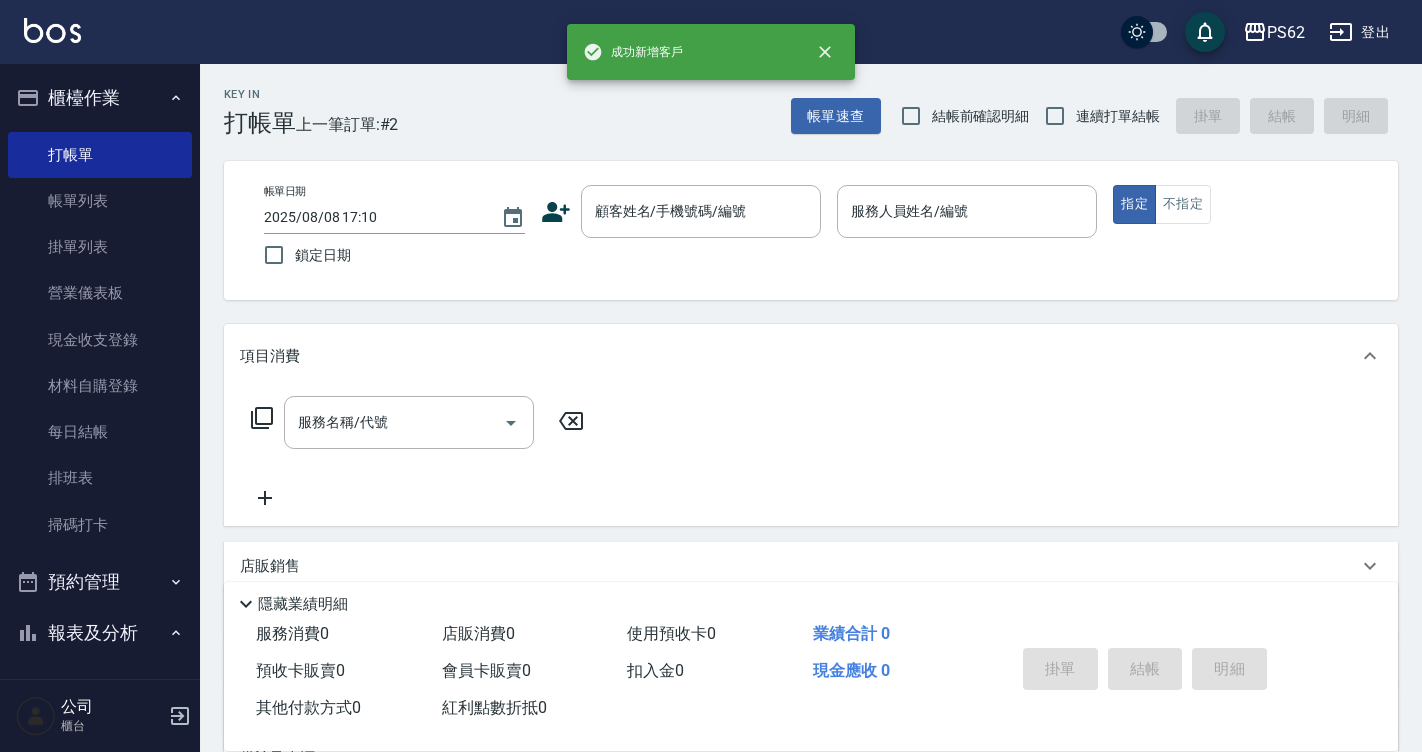 paste on "[PHONE]" 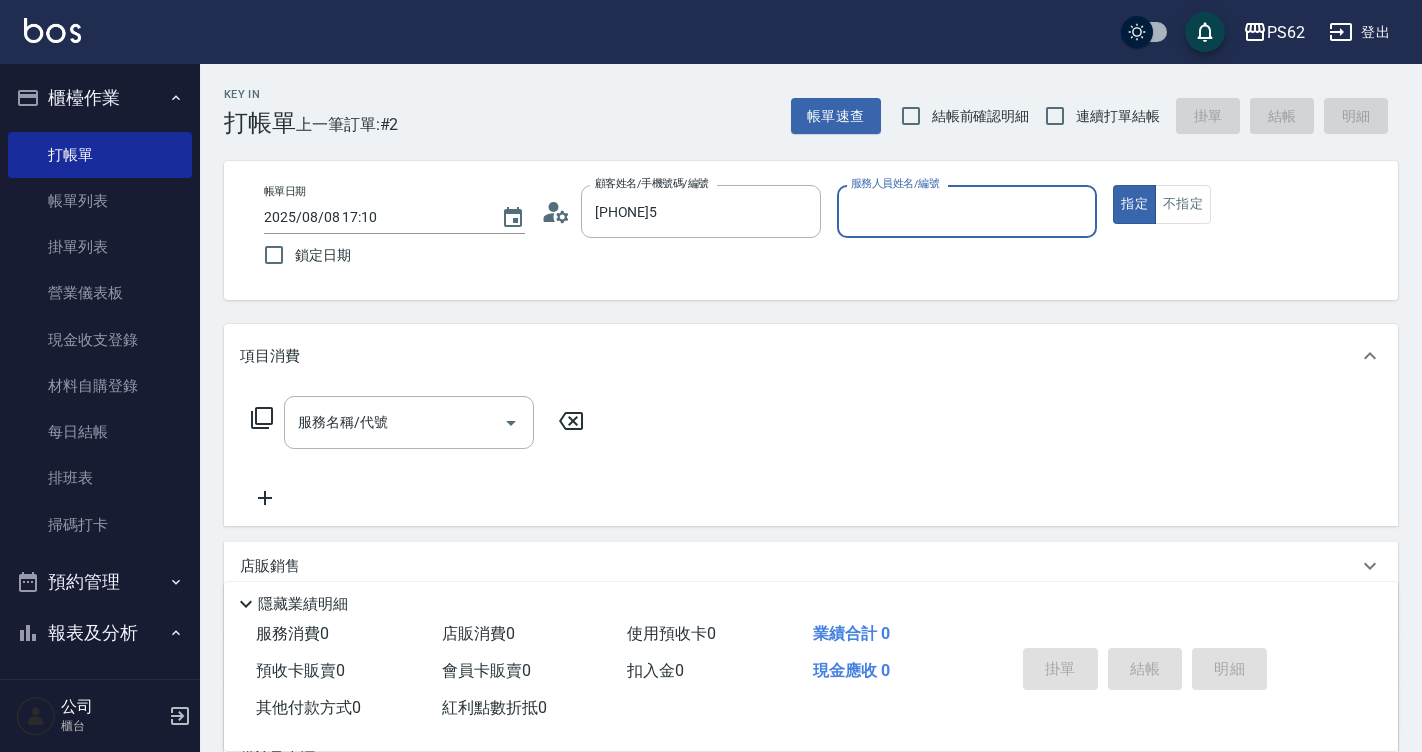 type on "[FIRST] [LAST]/[PHONE]/" 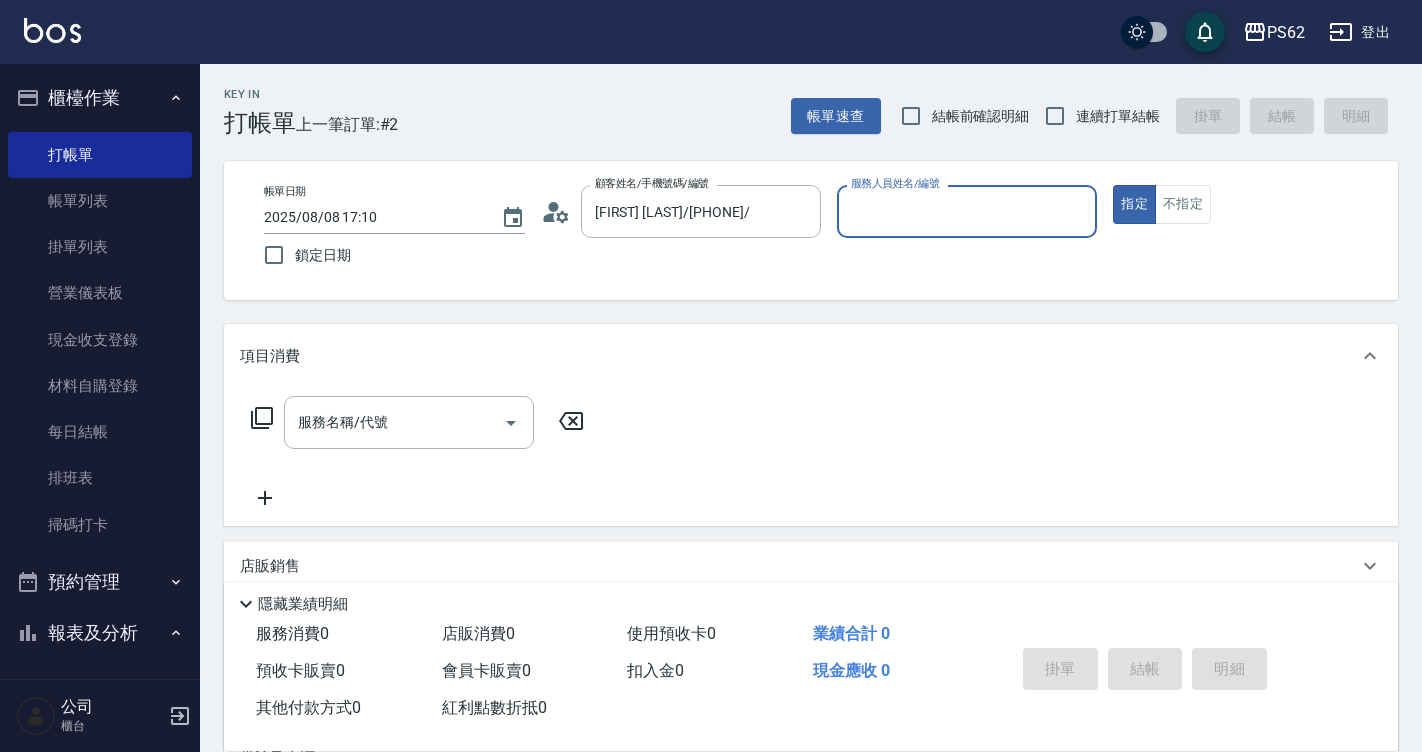 type on "Rita-2" 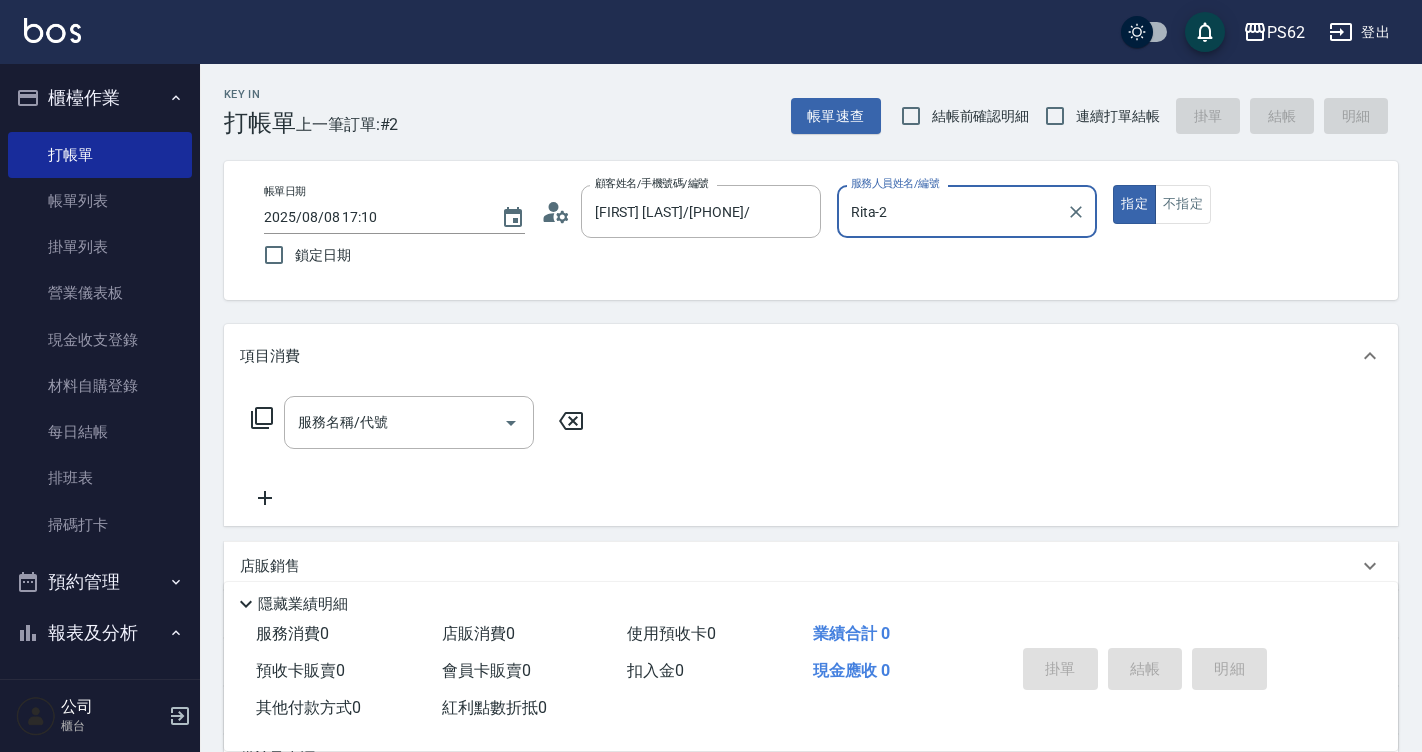 click on "指定" at bounding box center [1134, 204] 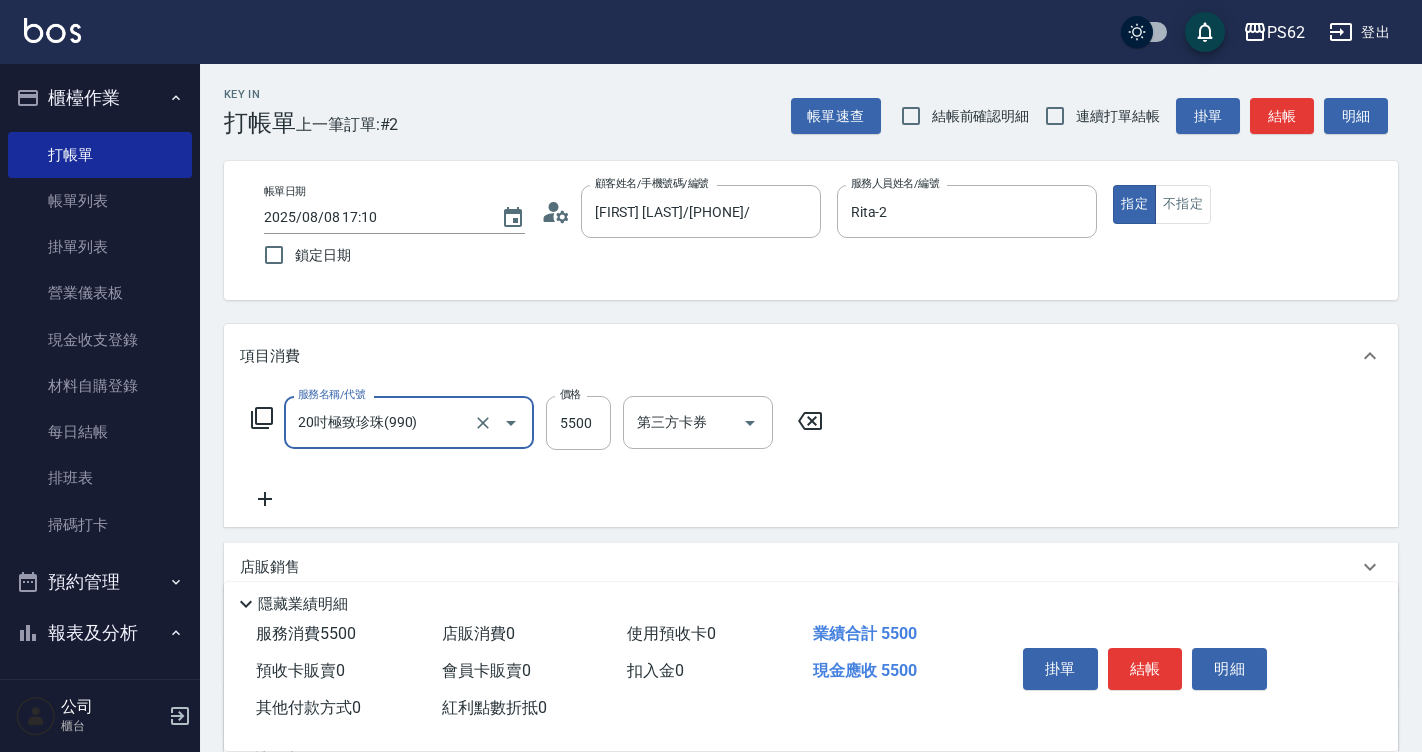 type on "20吋極致珍珠(990)" 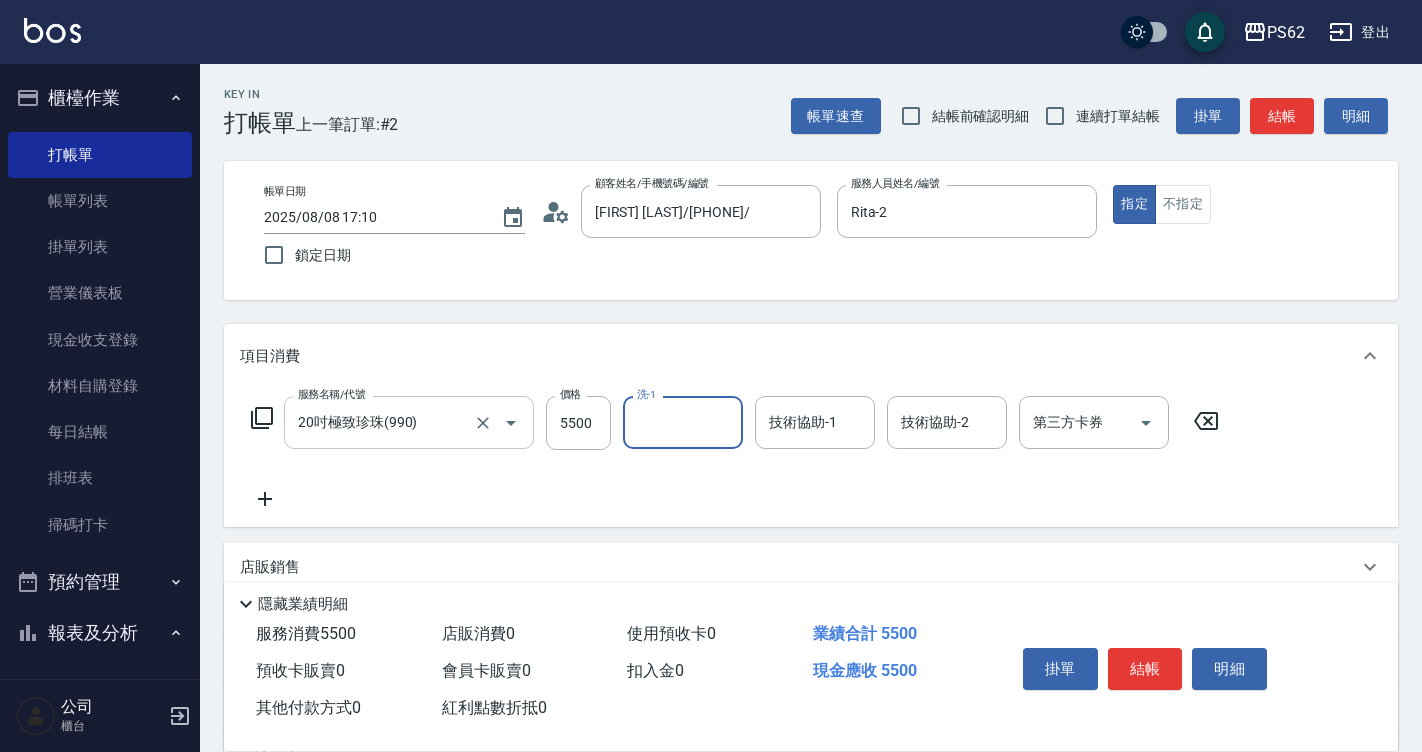 click on "20吋極致珍珠(990) 服務名稱/代號" at bounding box center [409, 422] 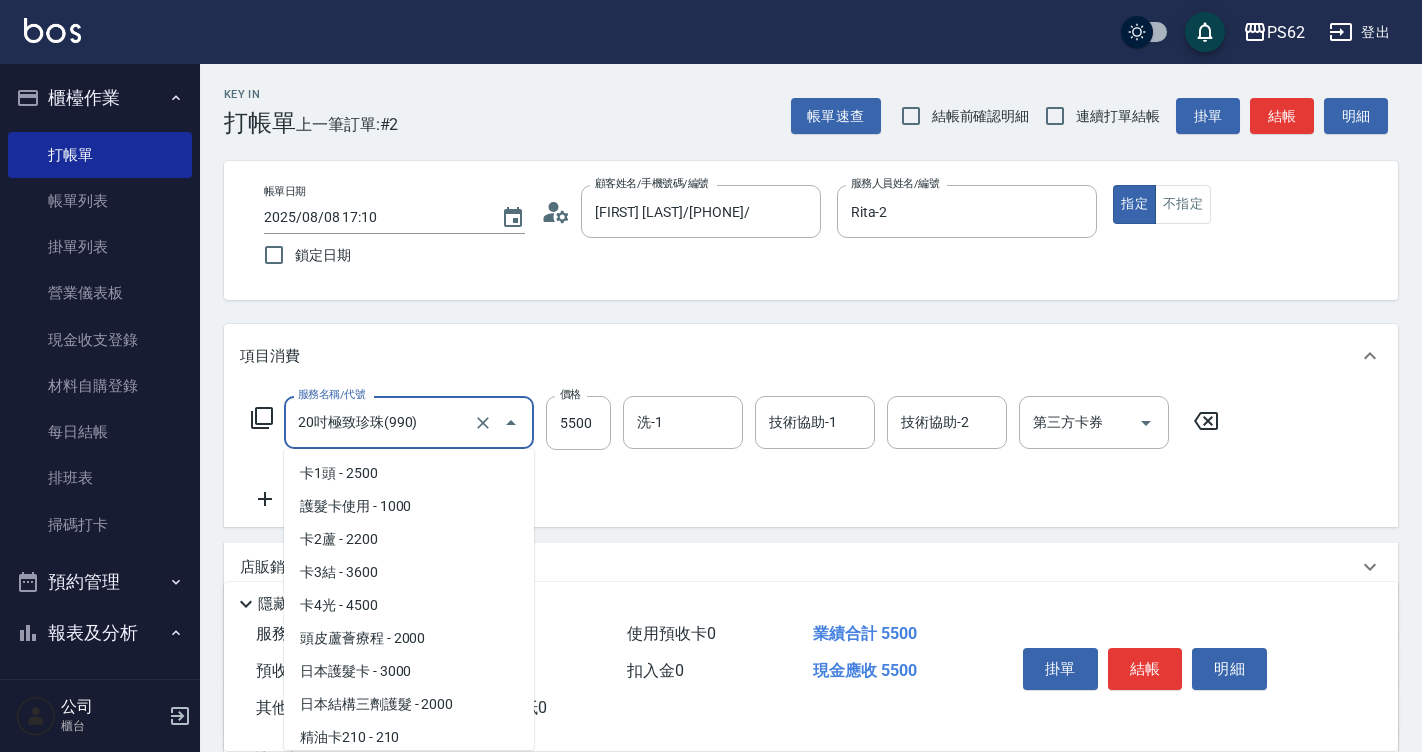 scroll, scrollTop: 6010, scrollLeft: 0, axis: vertical 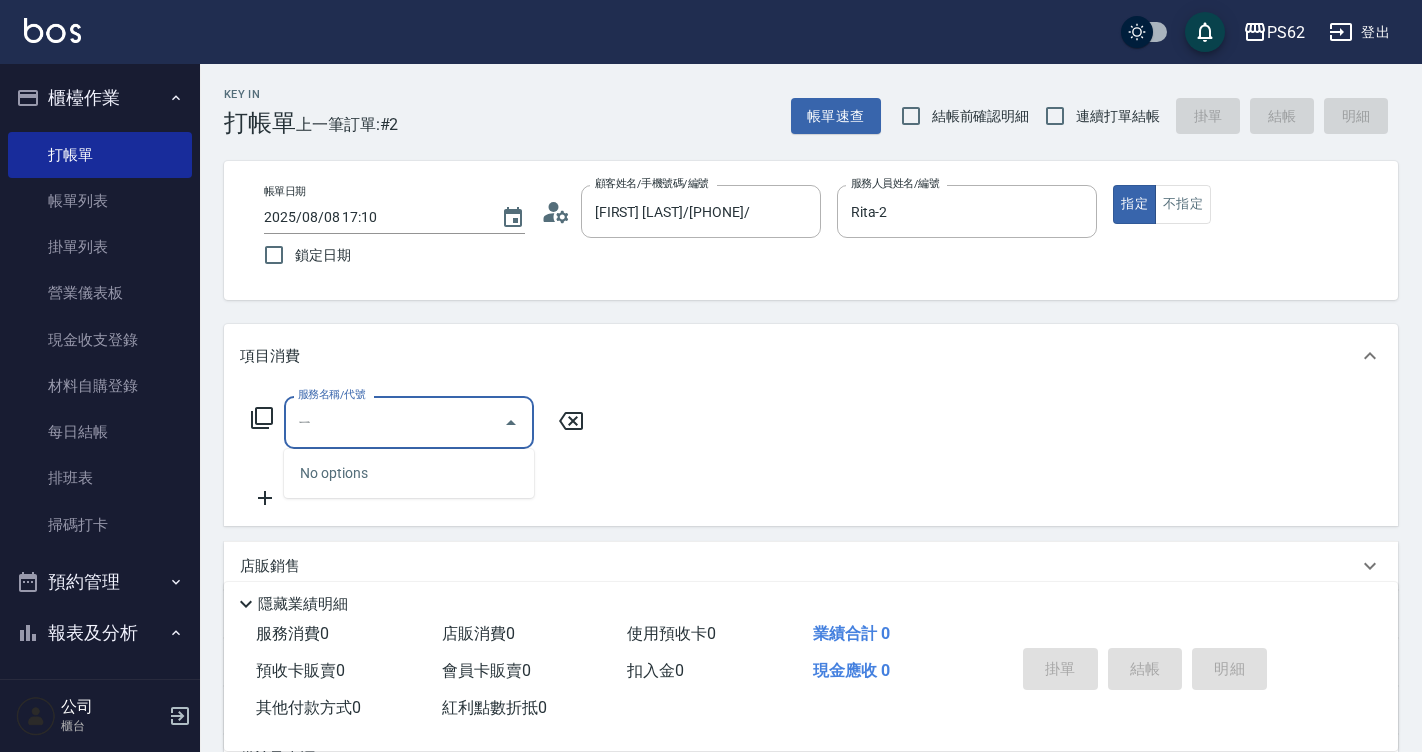 type on "怡" 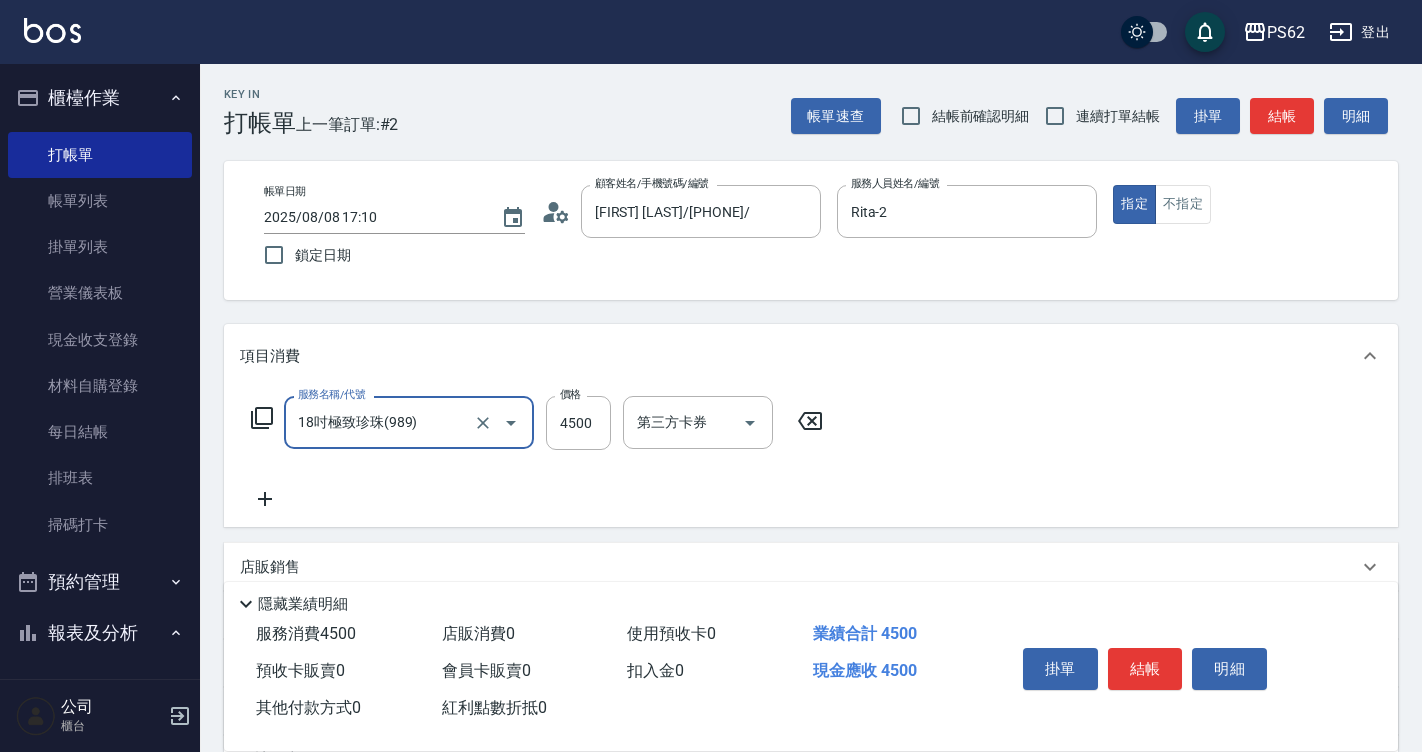 type on "18吋極致珍珠(989)" 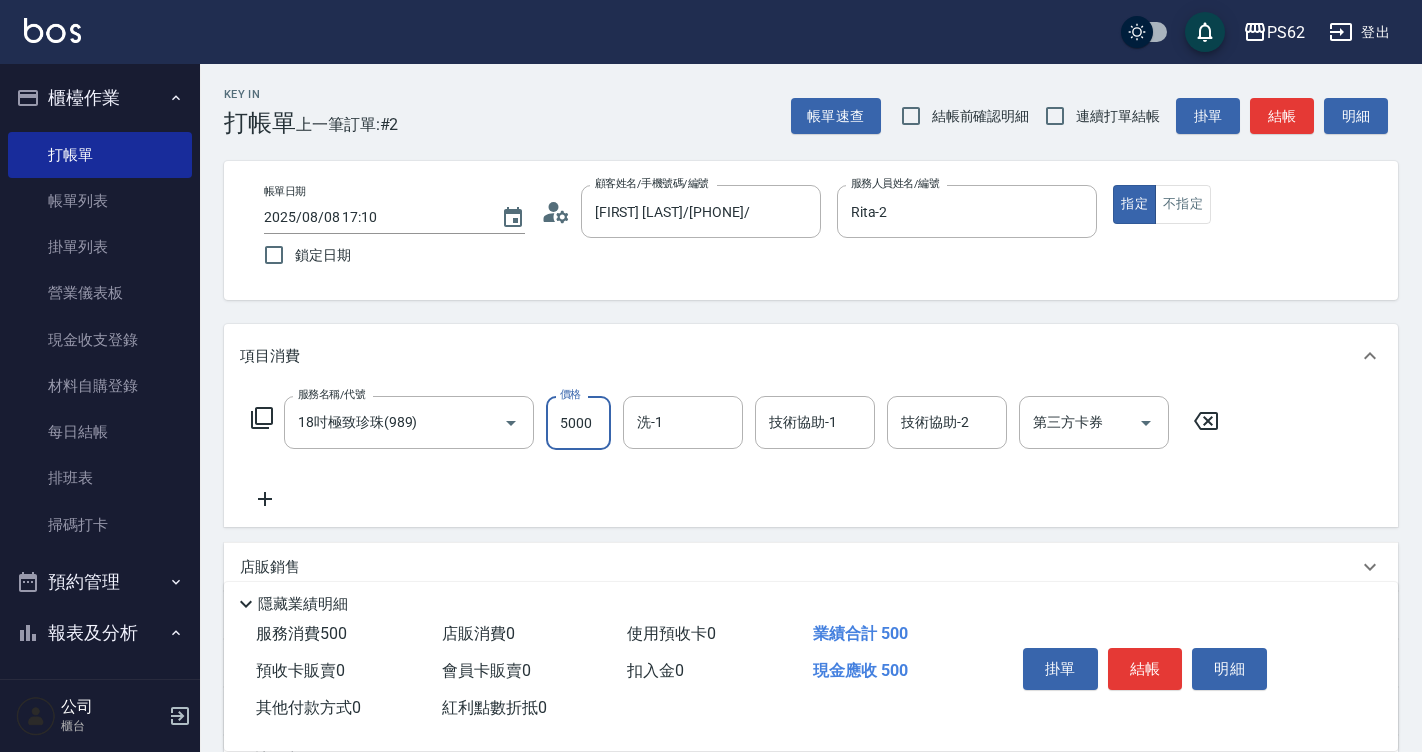 type on "5000" 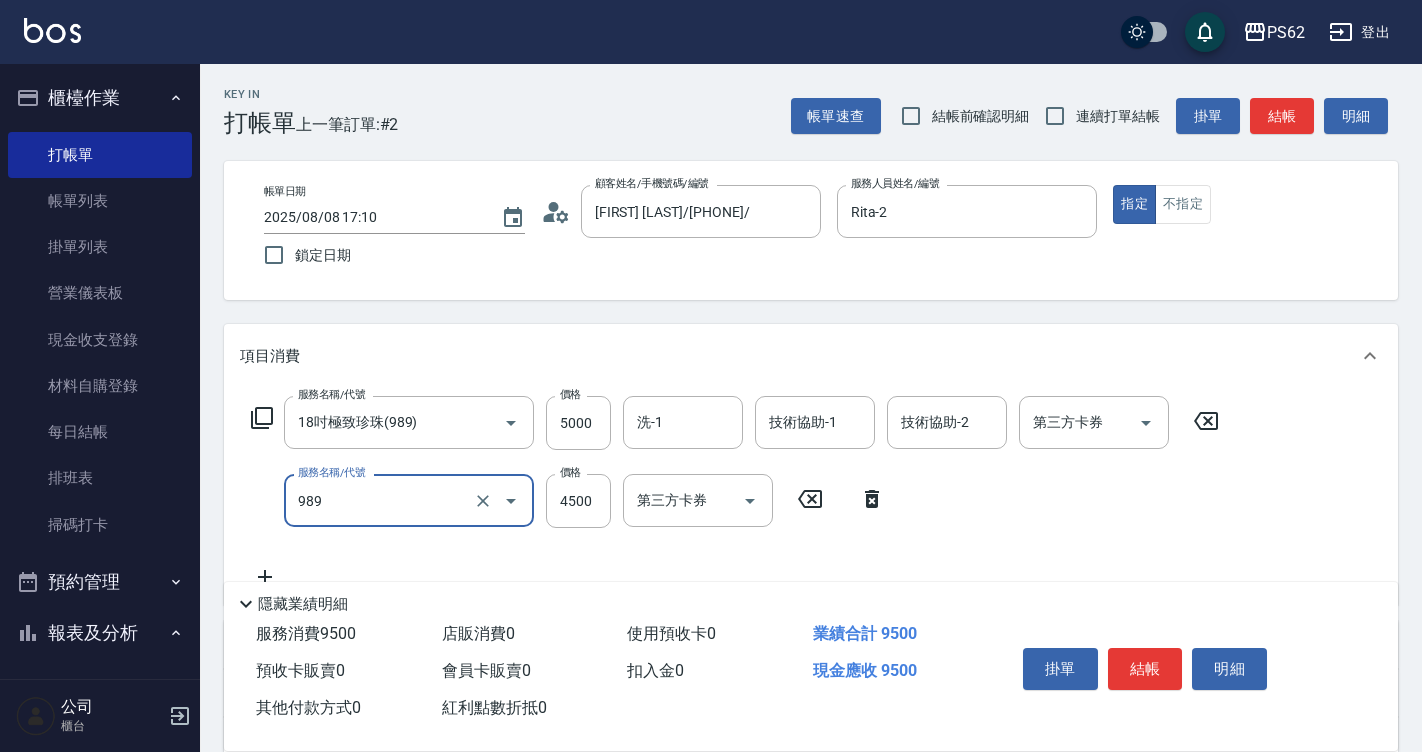type on "18吋極致珍珠(989)" 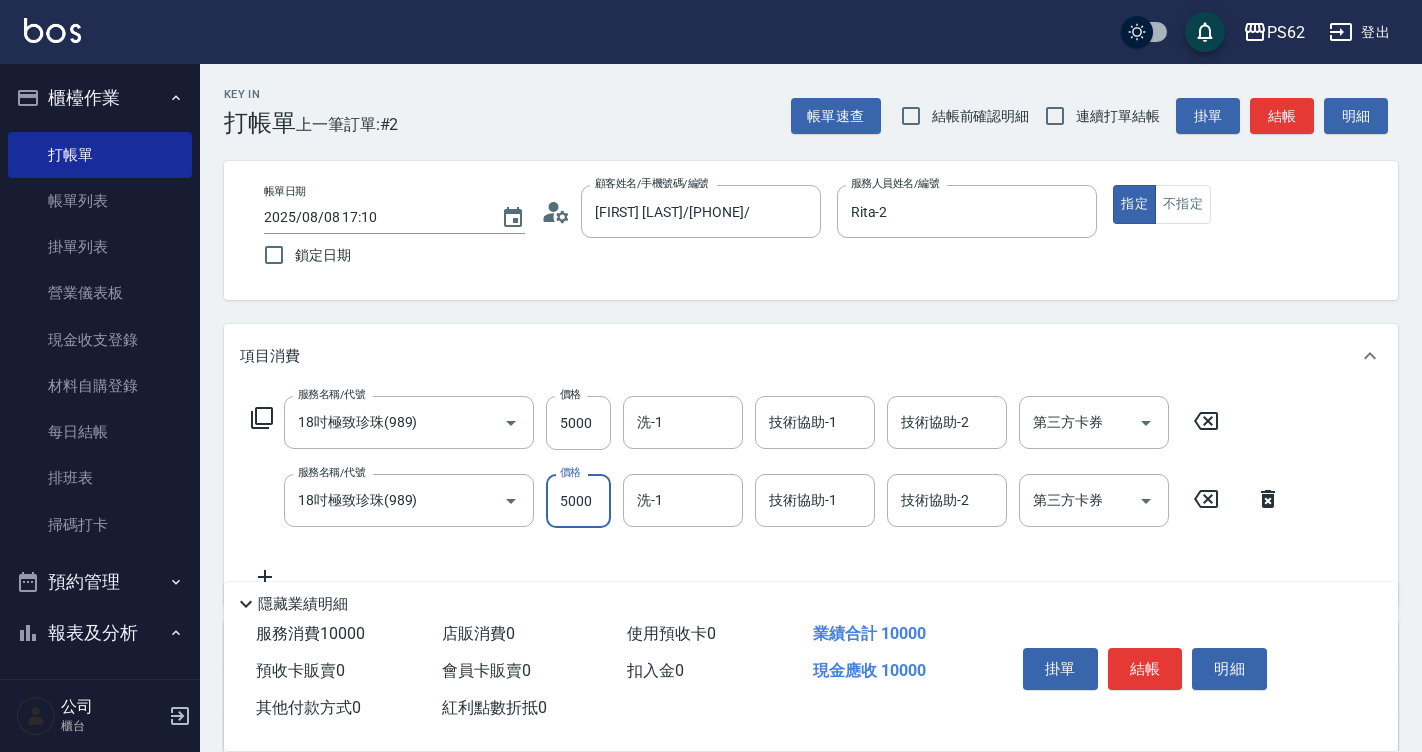 type on "5000" 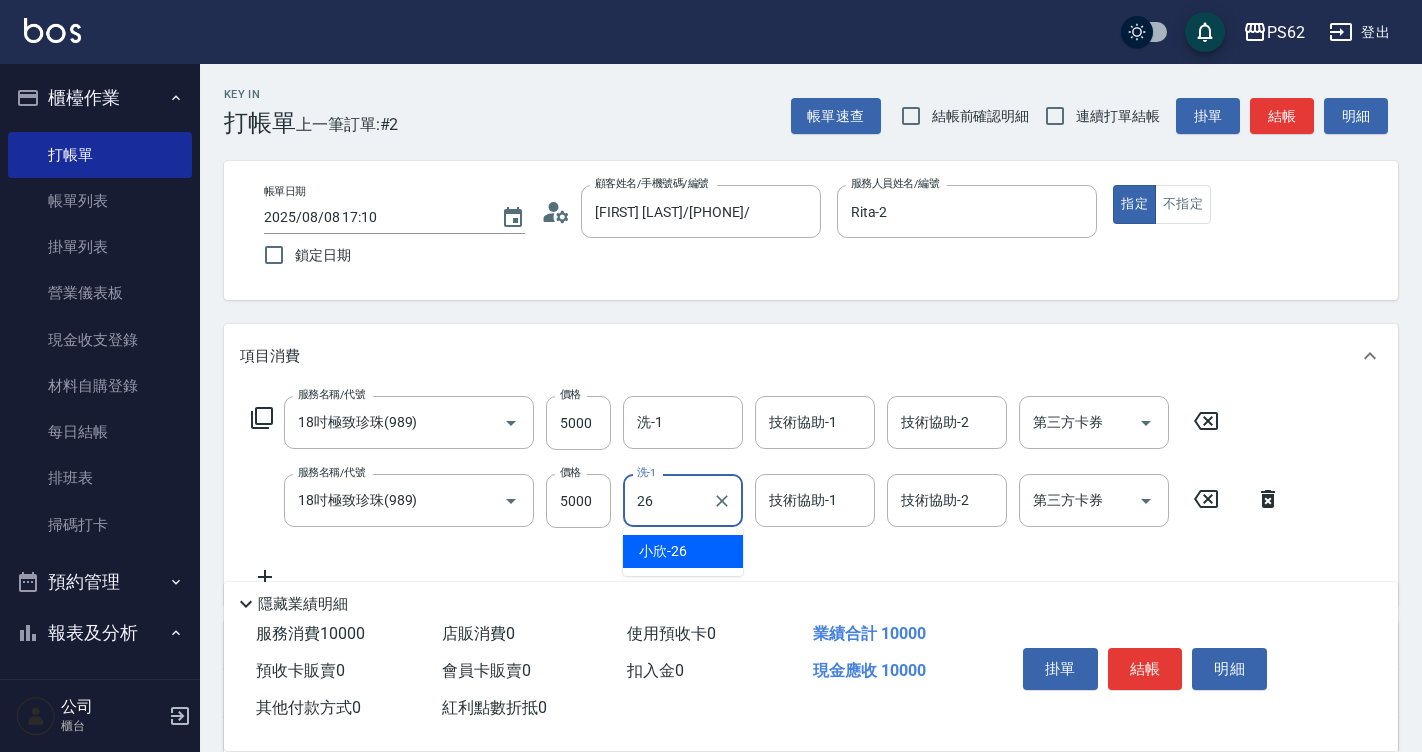type on "小欣-26" 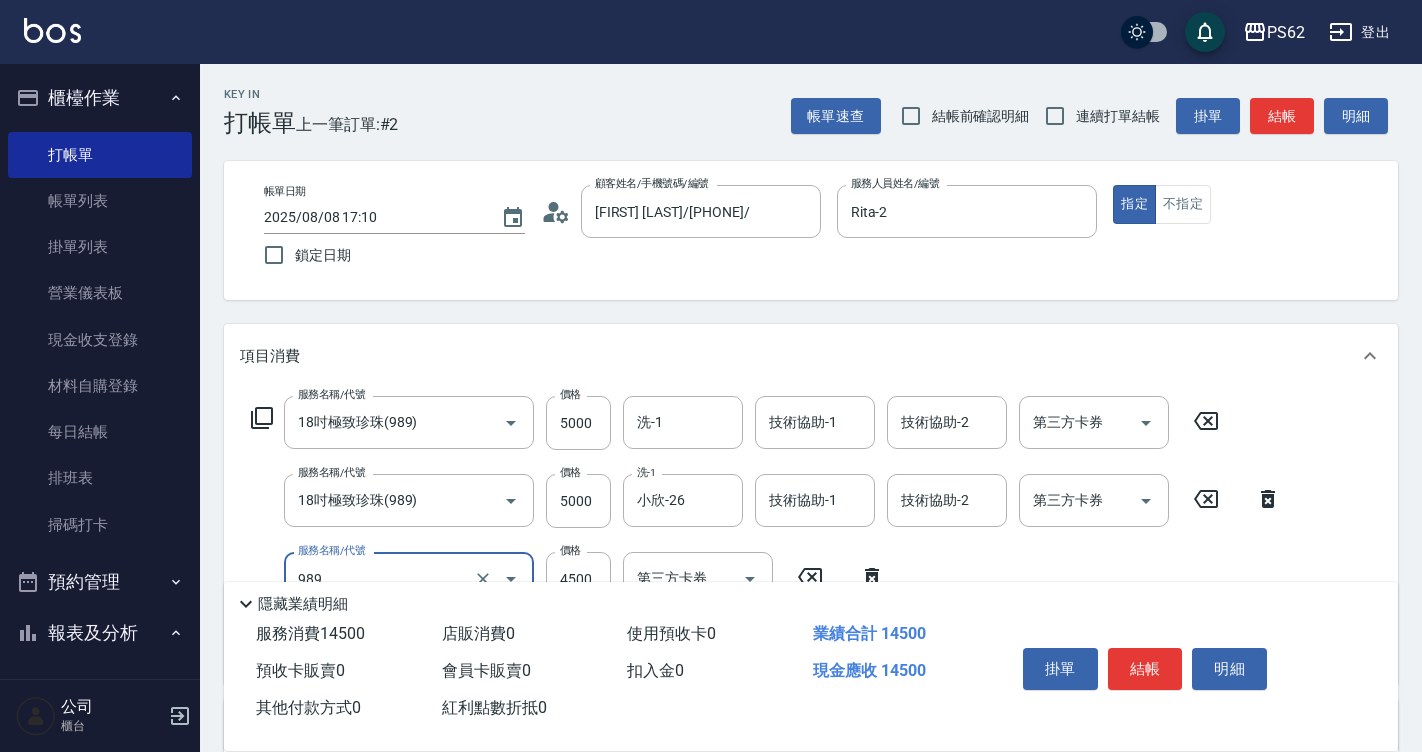 type on "18吋極致珍珠(989)" 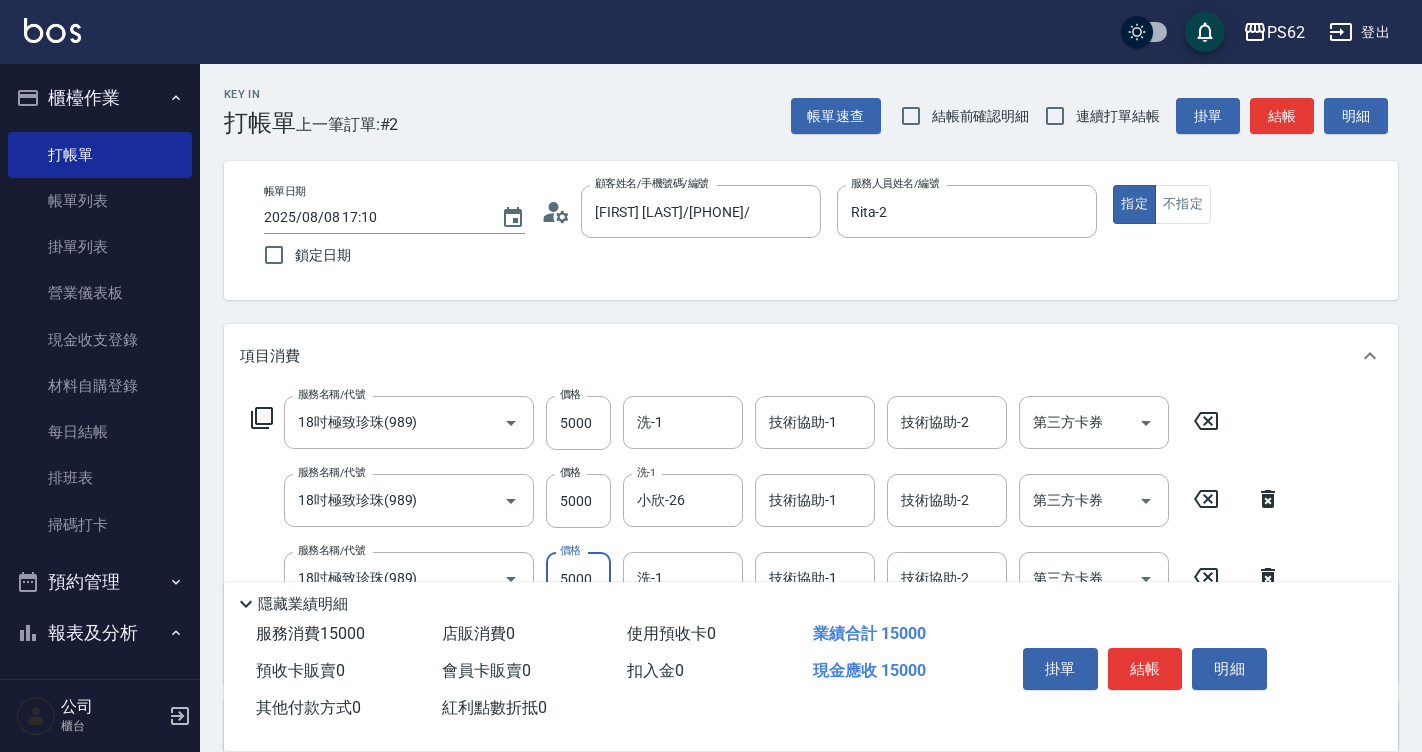 type on "5000" 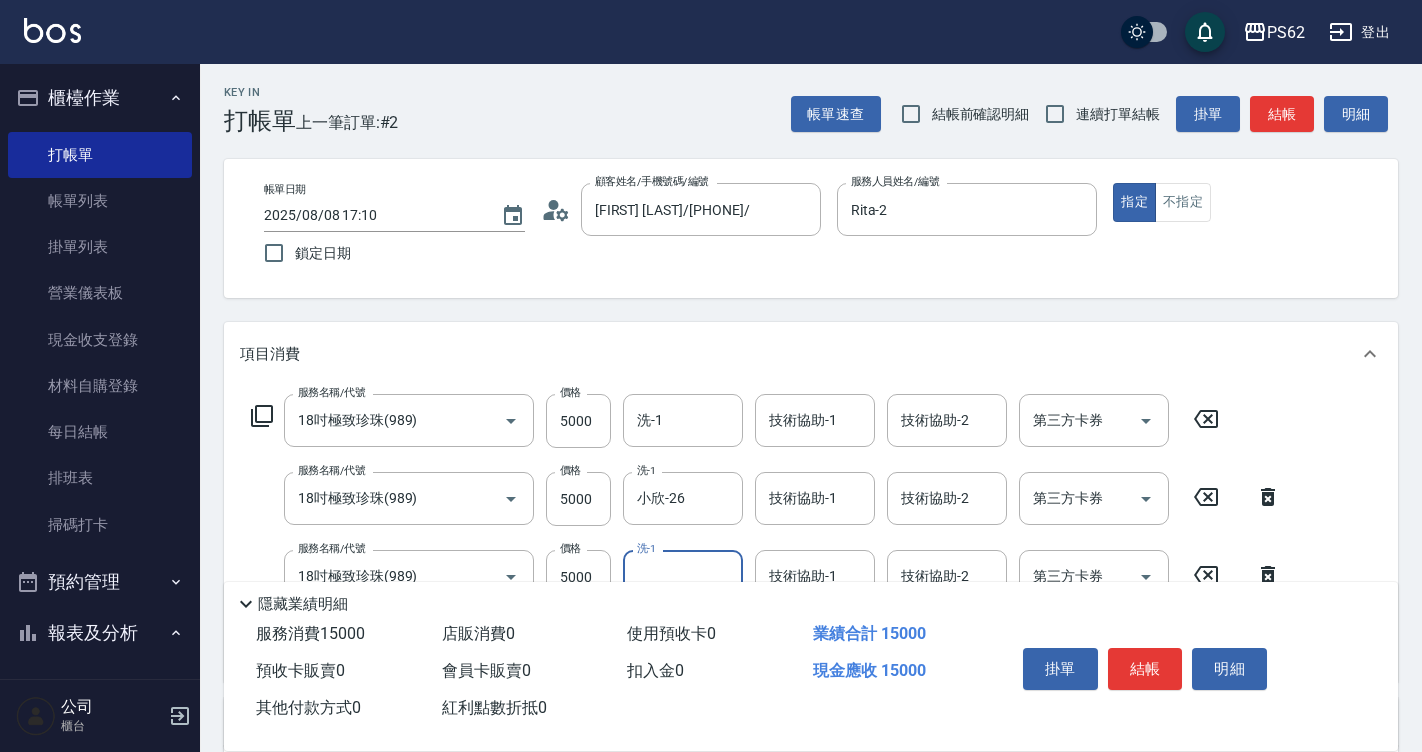 scroll, scrollTop: 380, scrollLeft: 0, axis: vertical 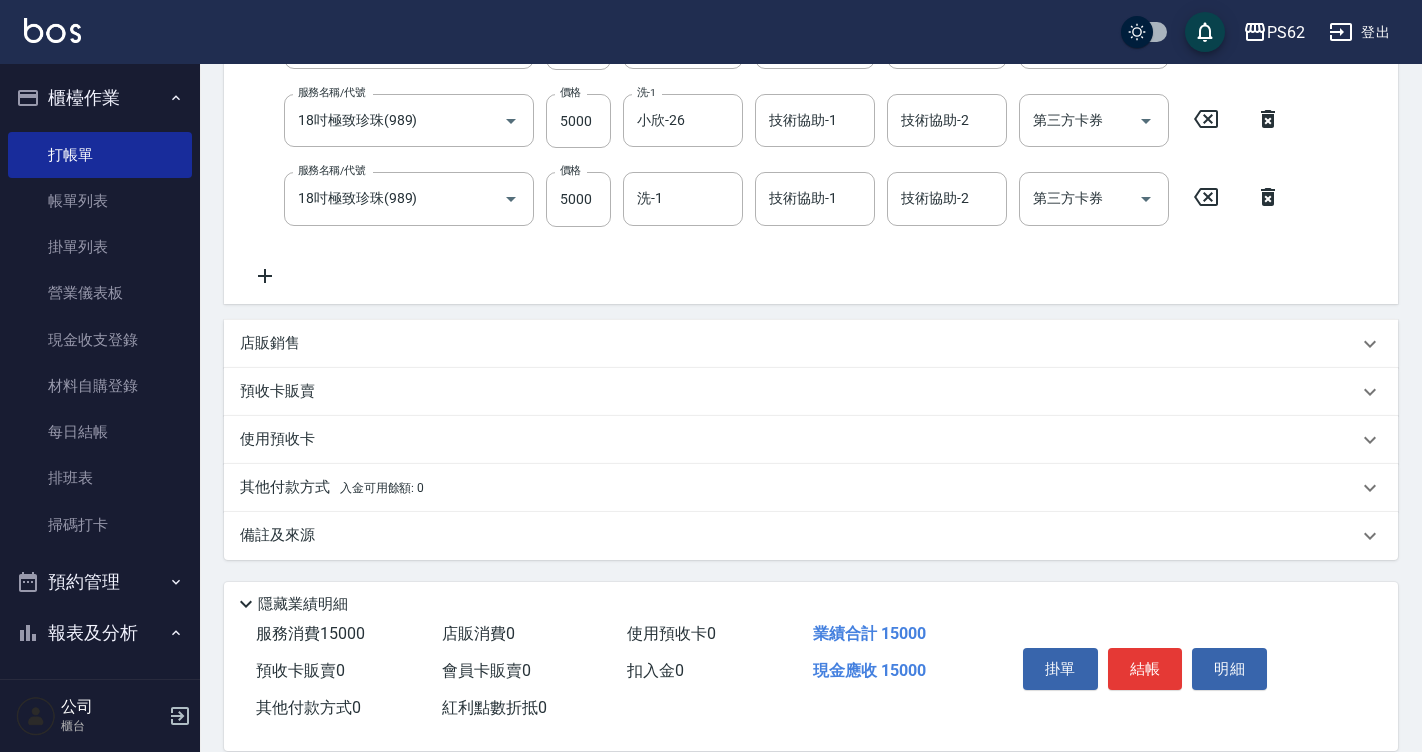 click on "其他付款方式 入金可用餘額: 0" at bounding box center [332, 488] 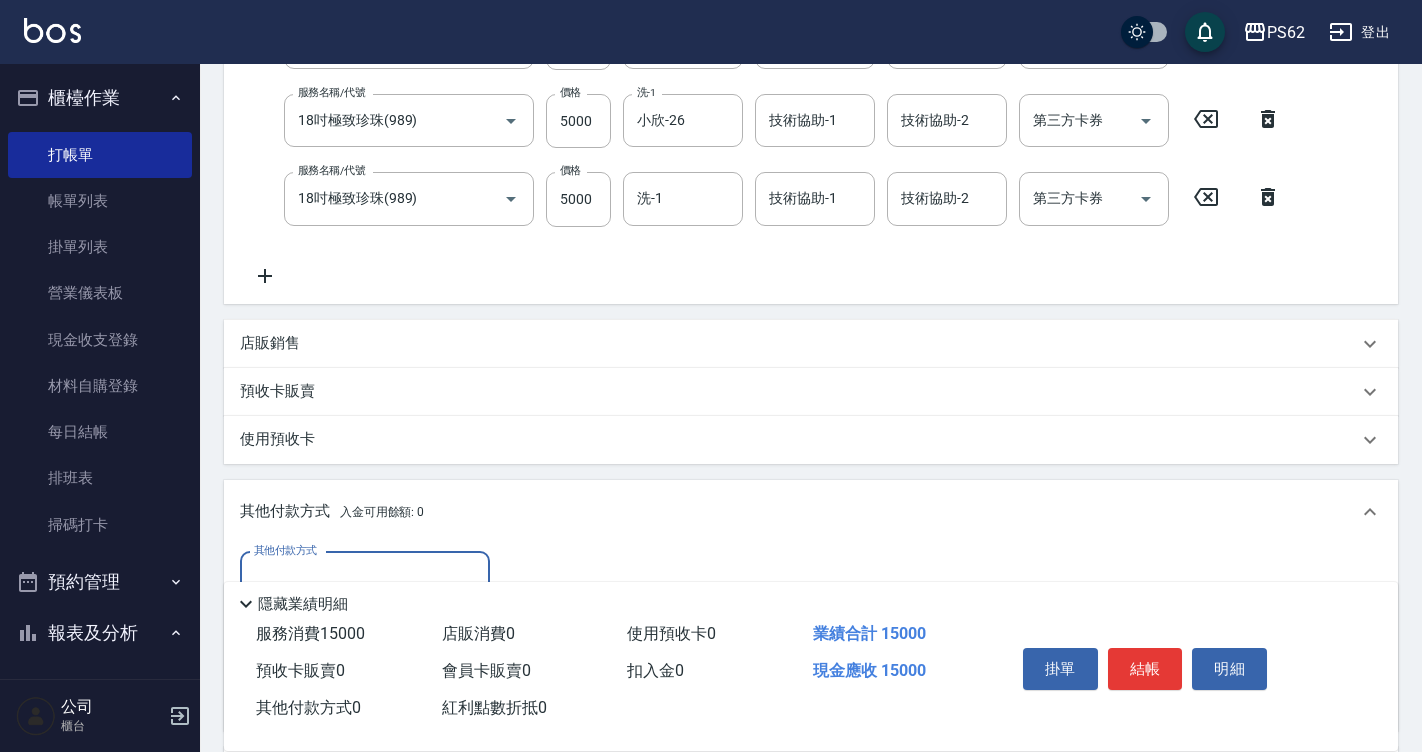 scroll, scrollTop: 439, scrollLeft: 0, axis: vertical 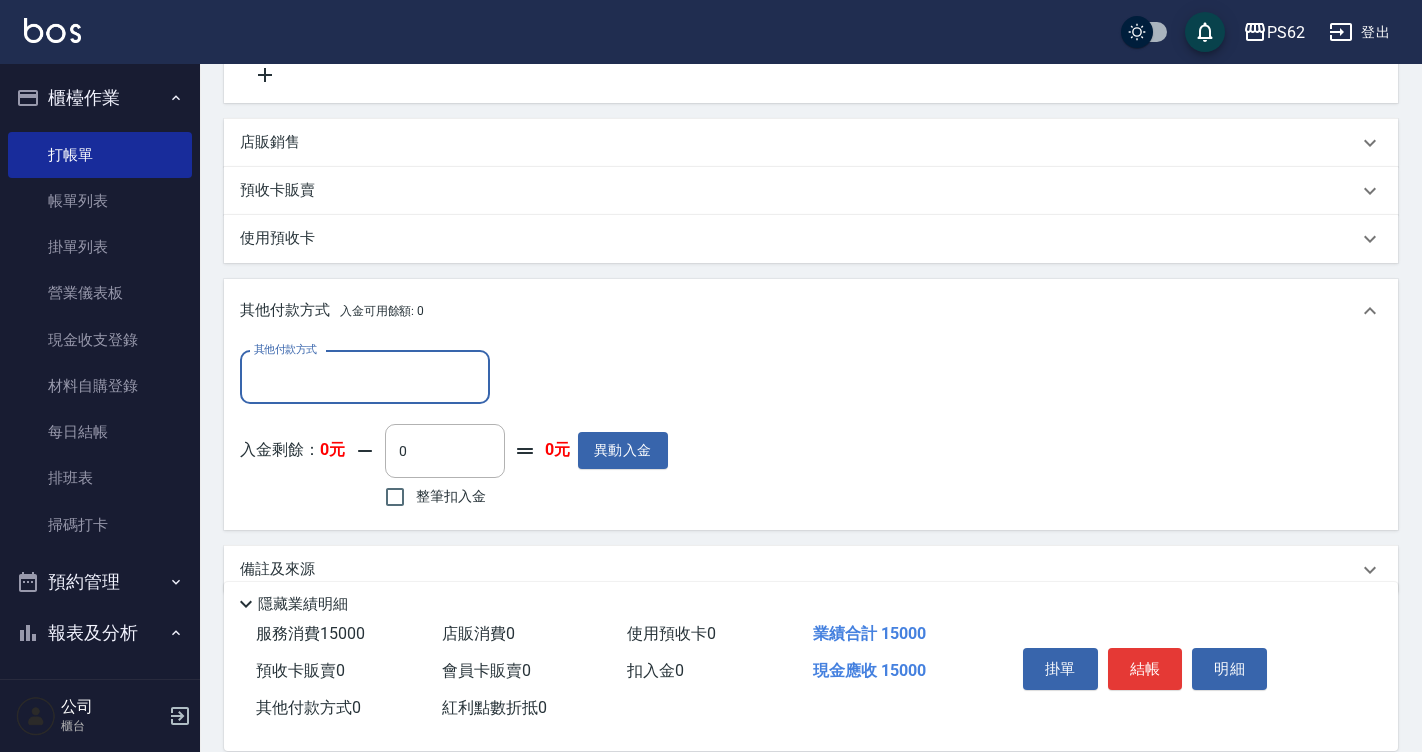 click on "其他付款方式" at bounding box center [365, 377] 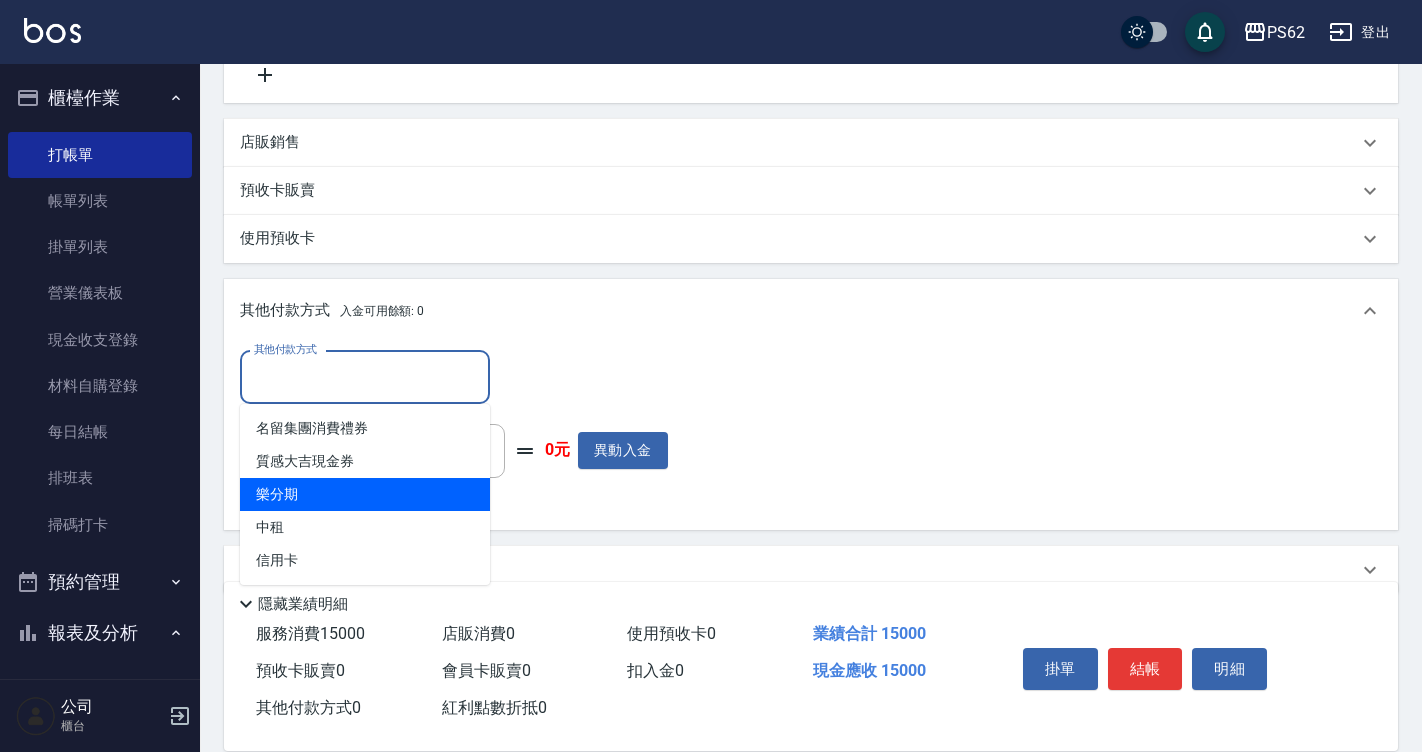 click on "樂分期" at bounding box center (365, 494) 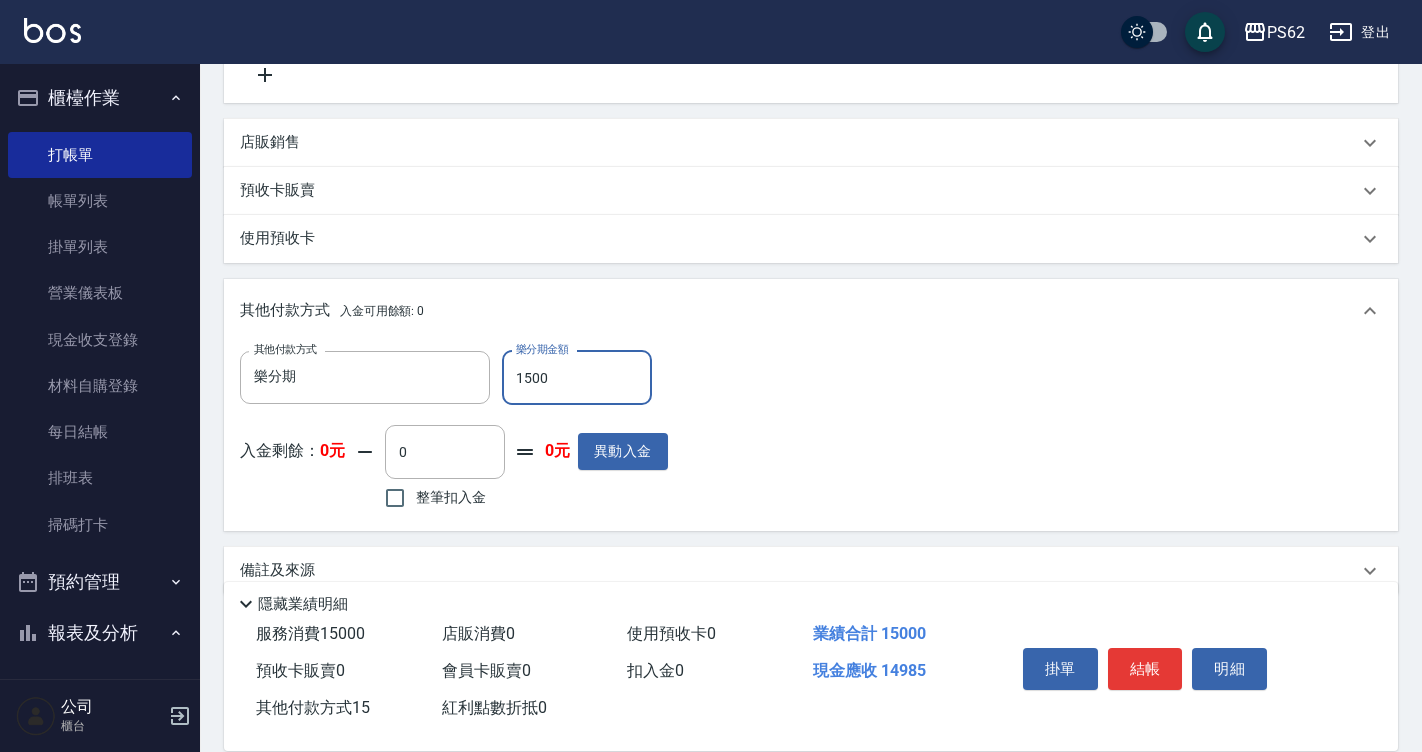 type on "15000" 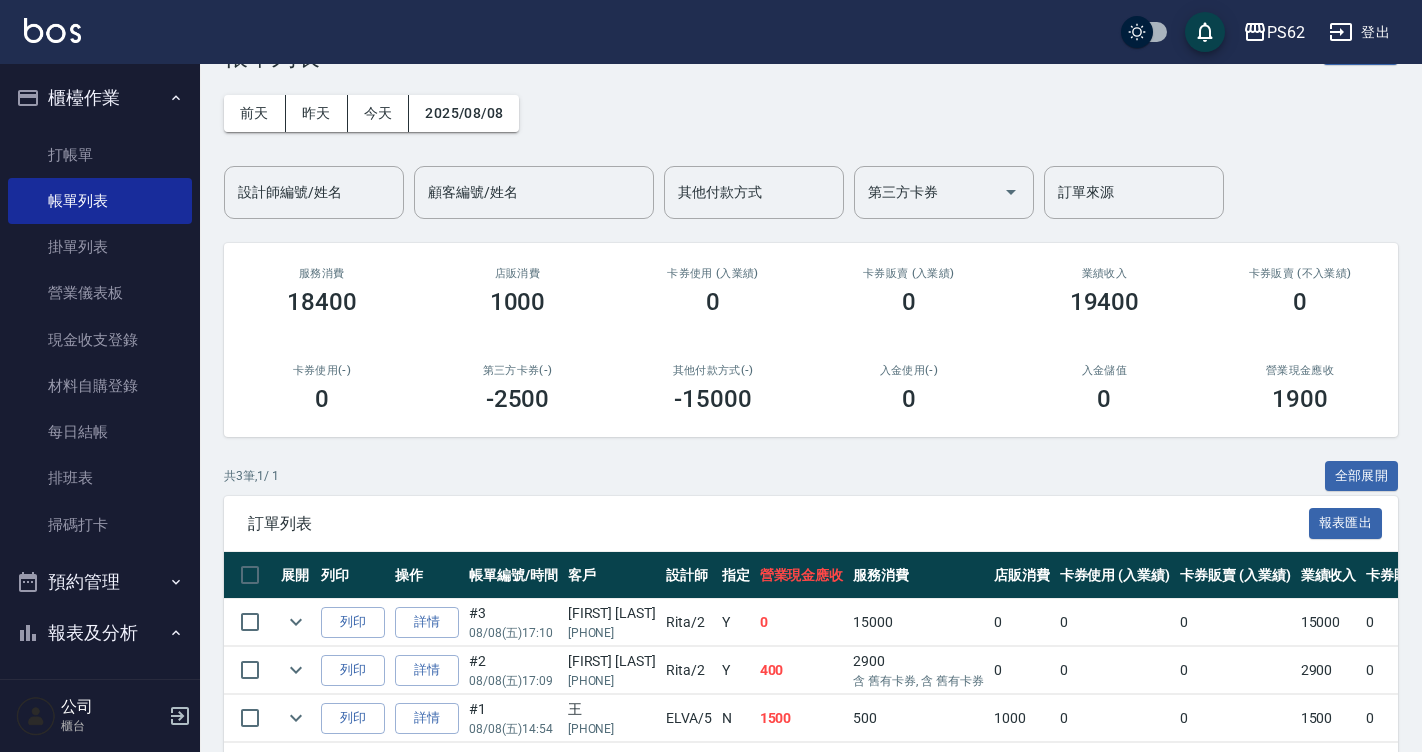 scroll, scrollTop: 150, scrollLeft: 0, axis: vertical 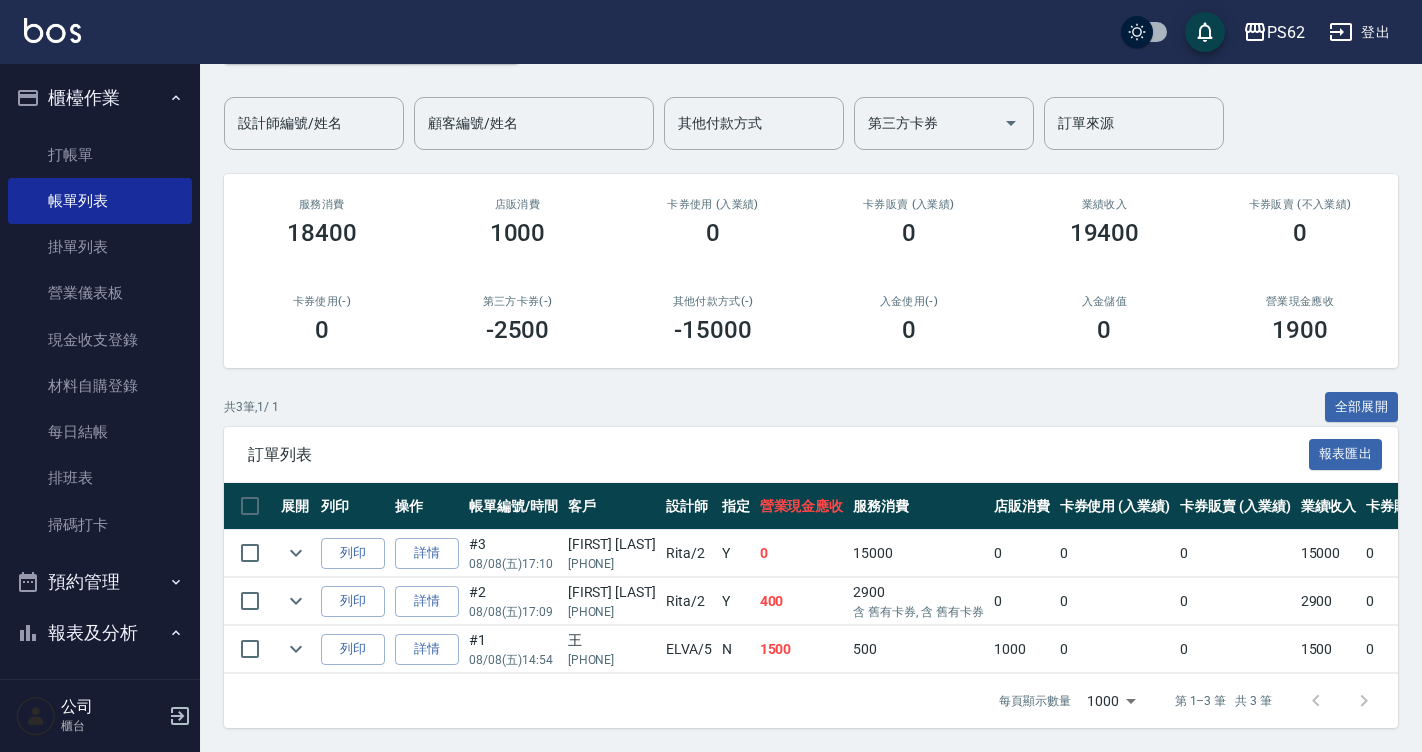 drag, startPoint x: 587, startPoint y: 551, endPoint x: 634, endPoint y: 593, distance: 63.03174 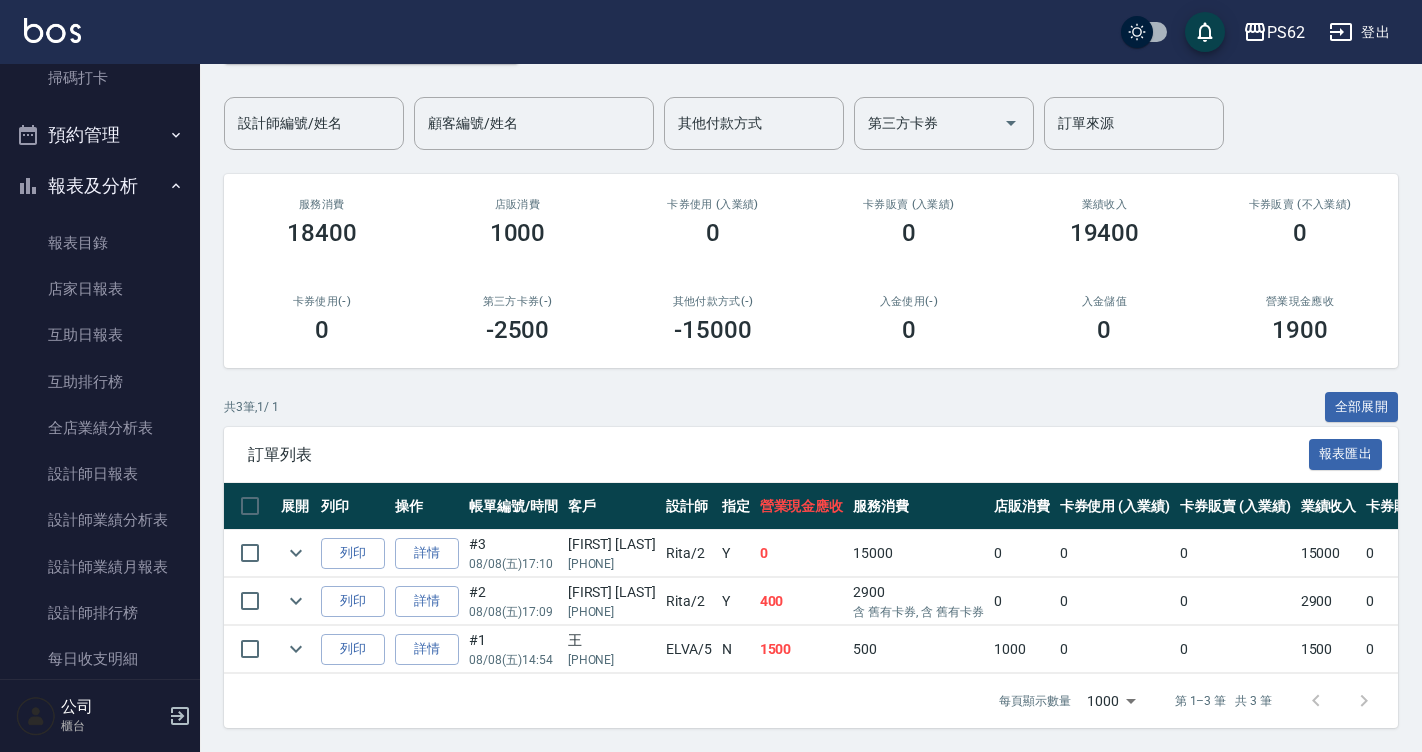 scroll, scrollTop: 700, scrollLeft: 0, axis: vertical 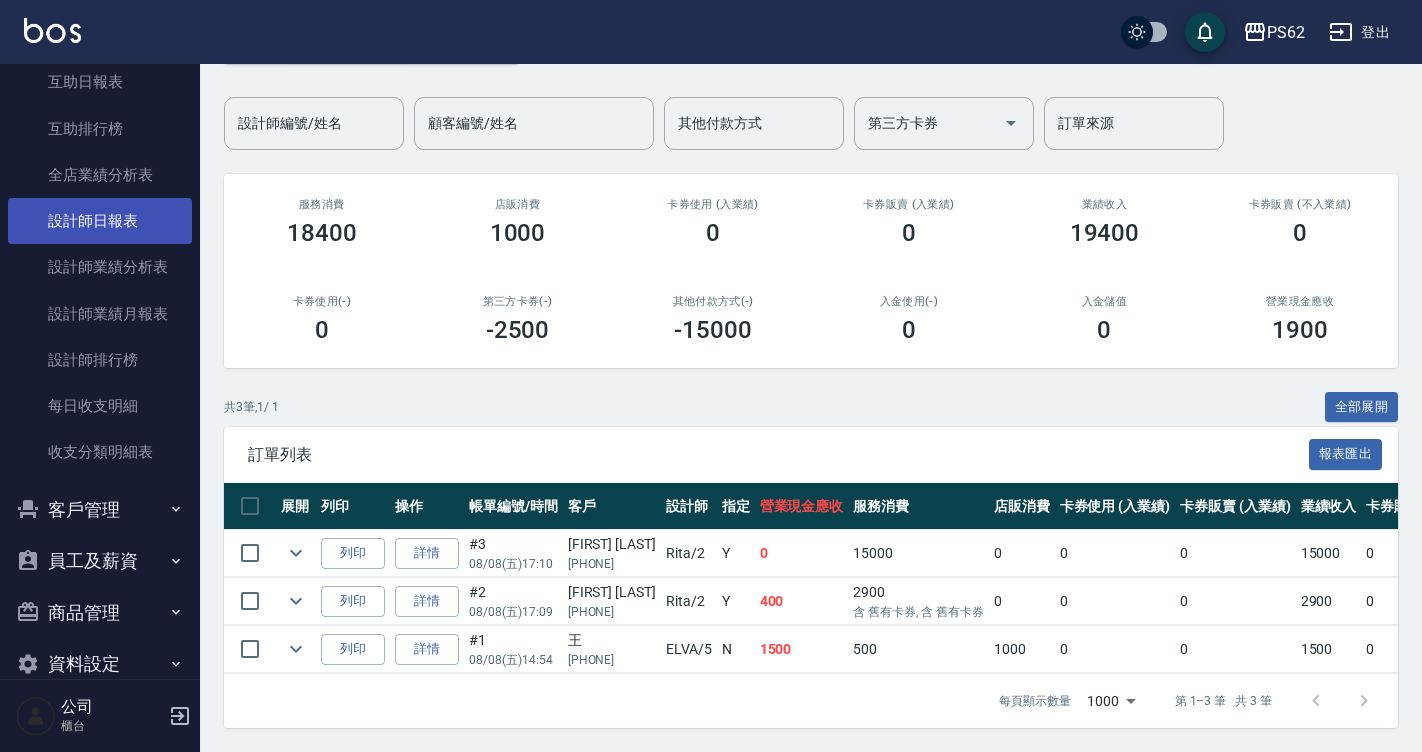 click on "設計師日報表" at bounding box center [100, 221] 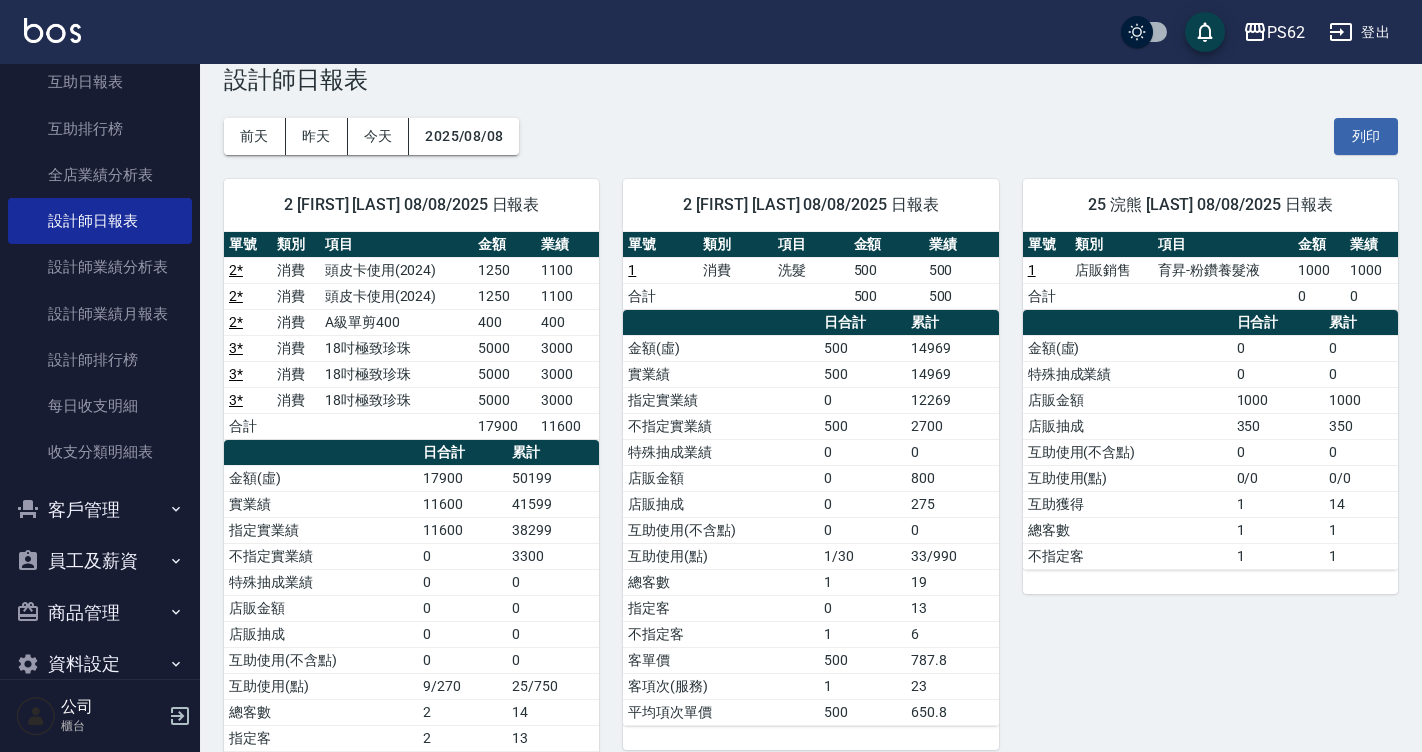 scroll, scrollTop: 0, scrollLeft: 0, axis: both 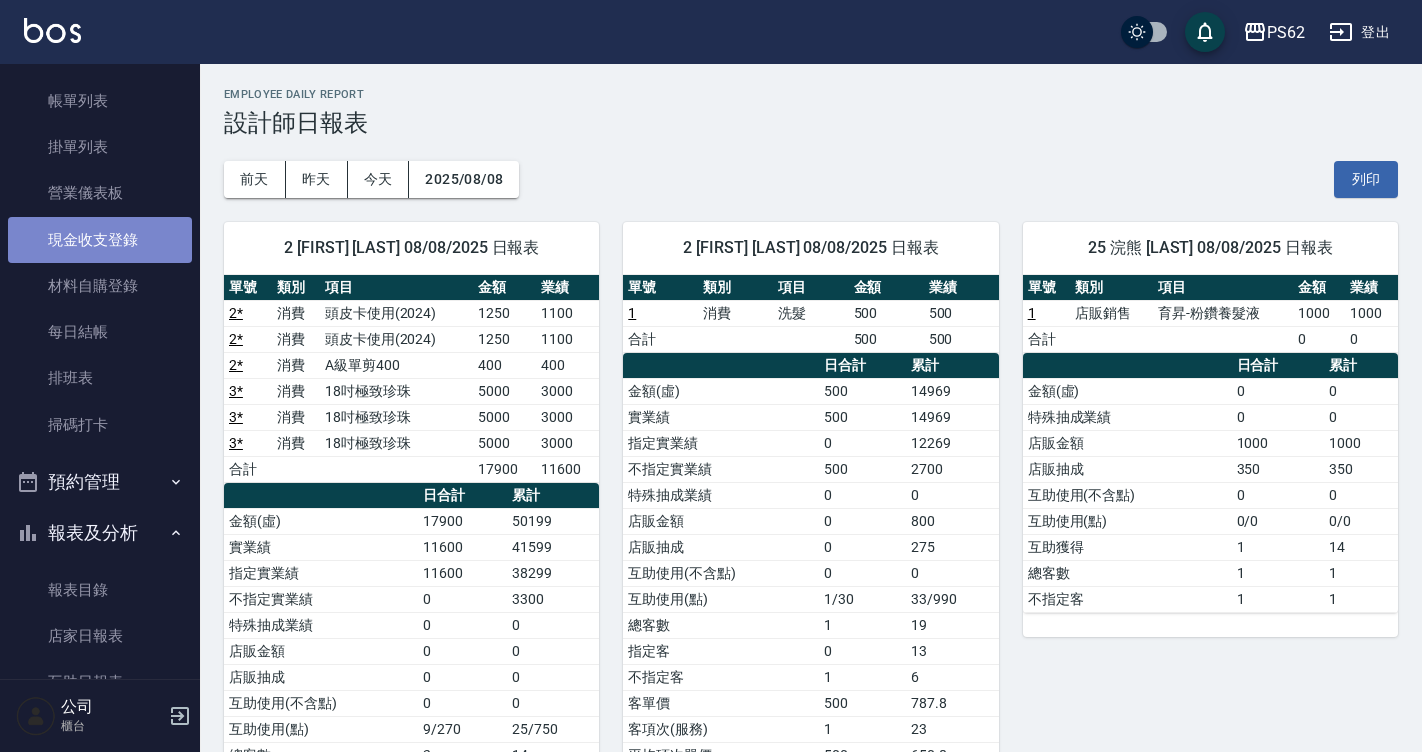 click on "現金收支登錄" at bounding box center [100, 240] 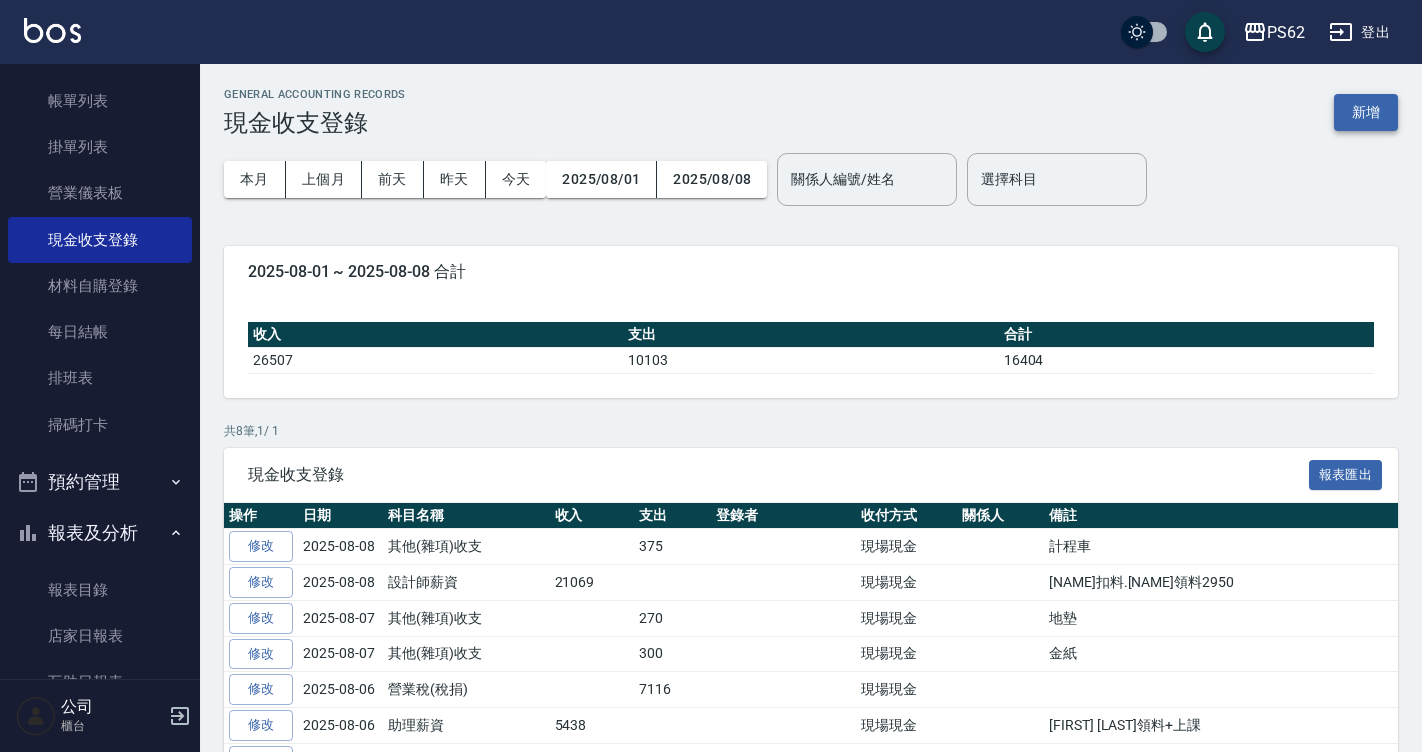 click on "新增" at bounding box center [1366, 112] 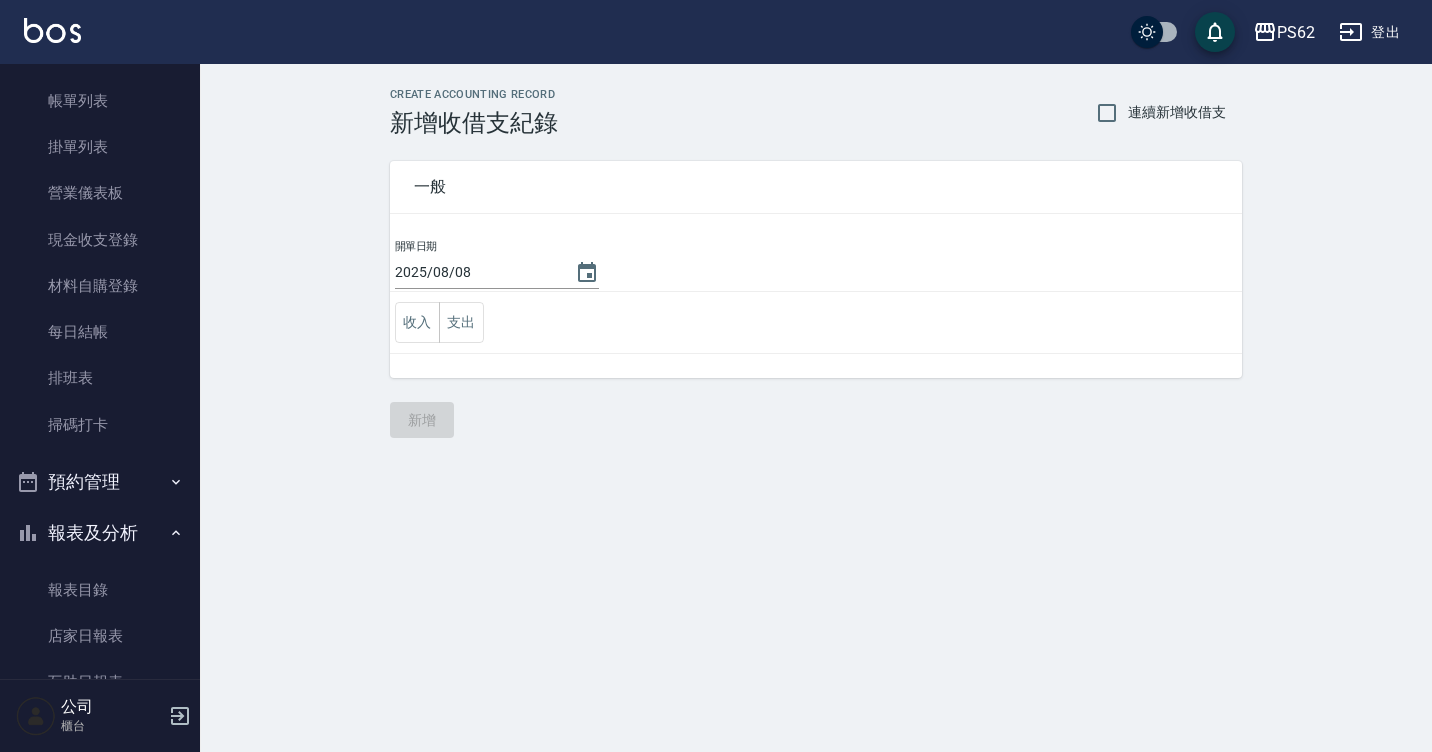 click on "收入 支出" at bounding box center (816, 323) 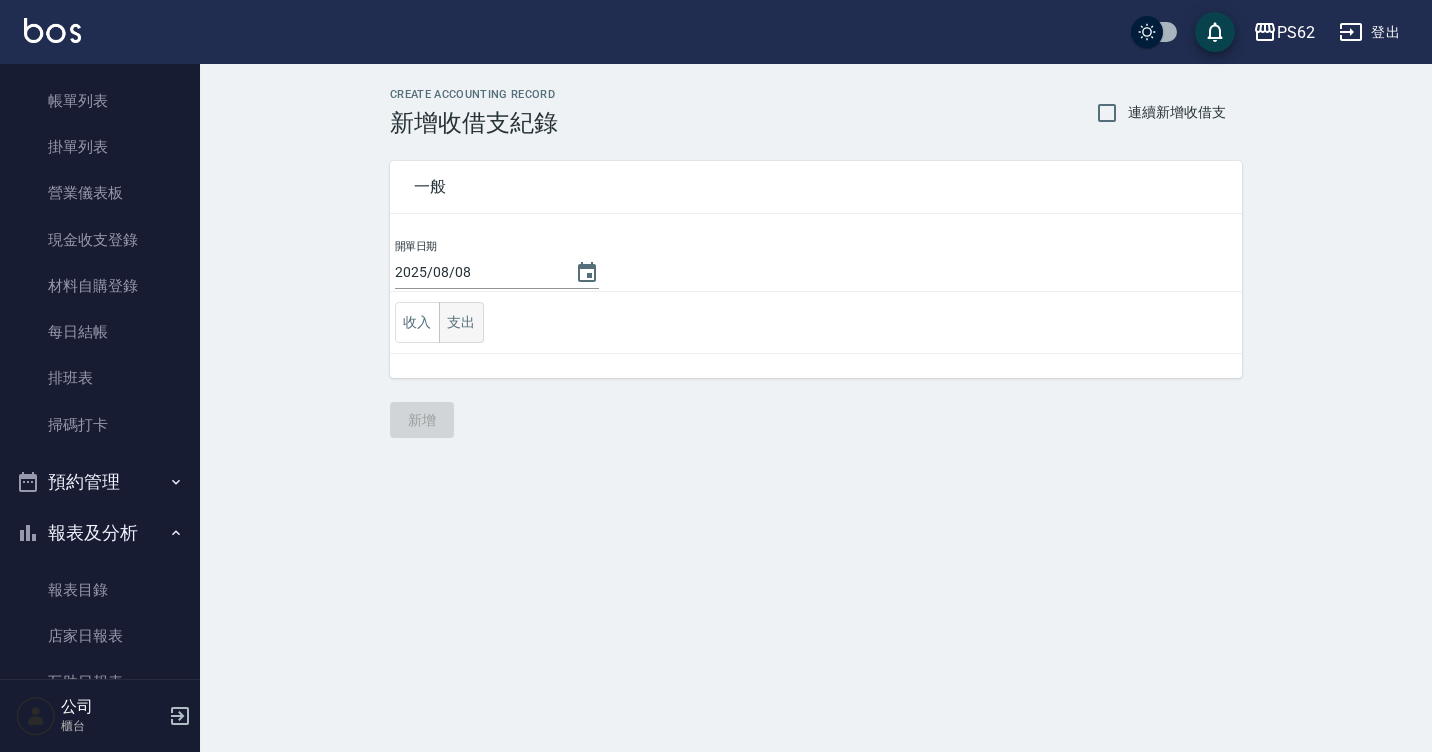 click on "支出" at bounding box center (461, 322) 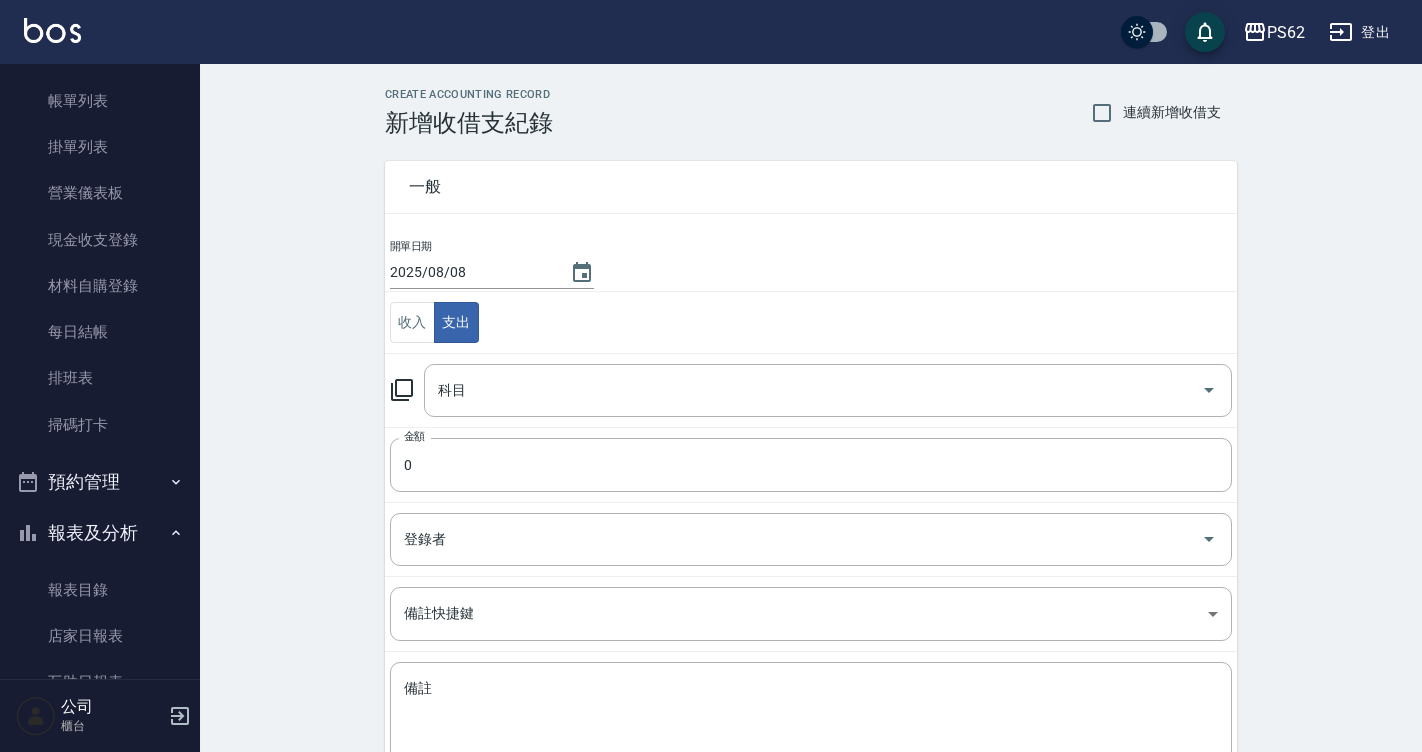 click on "科目 科目" at bounding box center (811, 390) 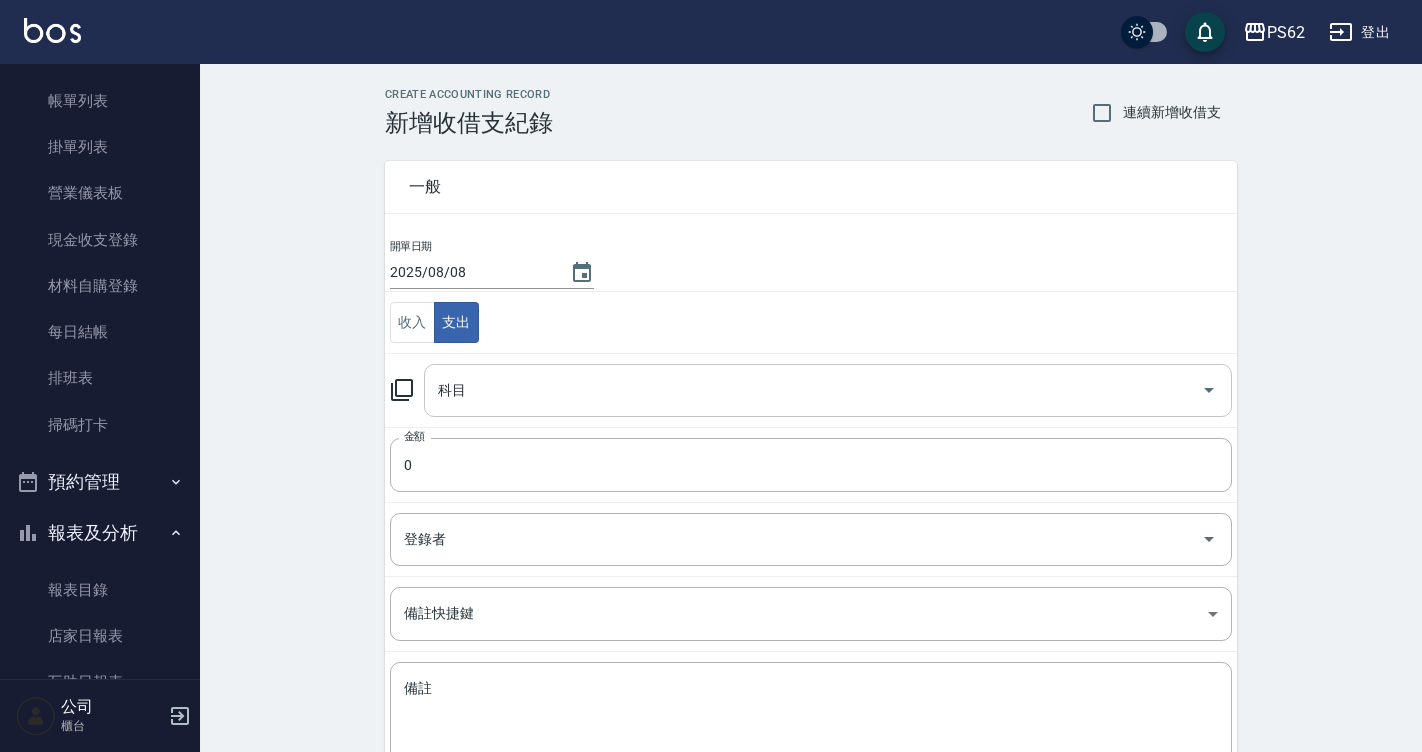 click on "科目" at bounding box center (813, 390) 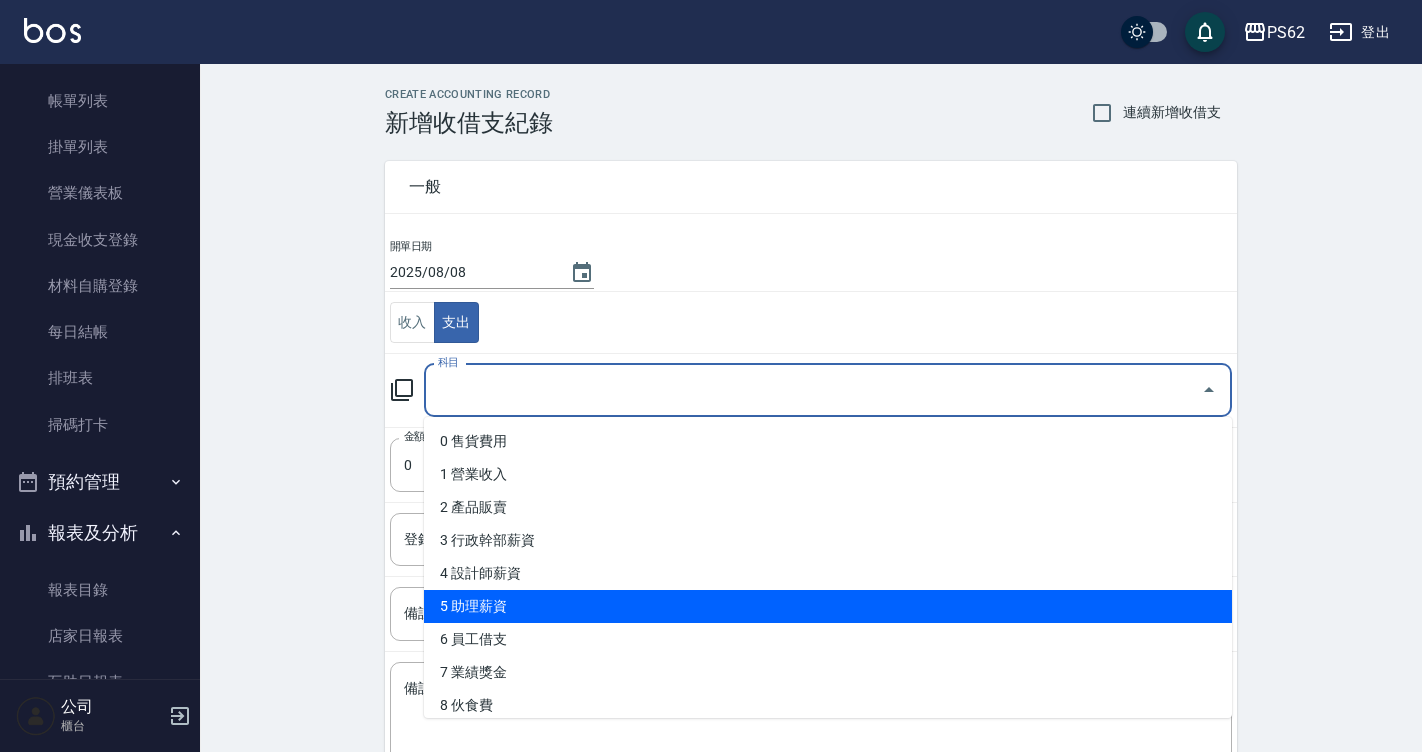 scroll, scrollTop: 300, scrollLeft: 0, axis: vertical 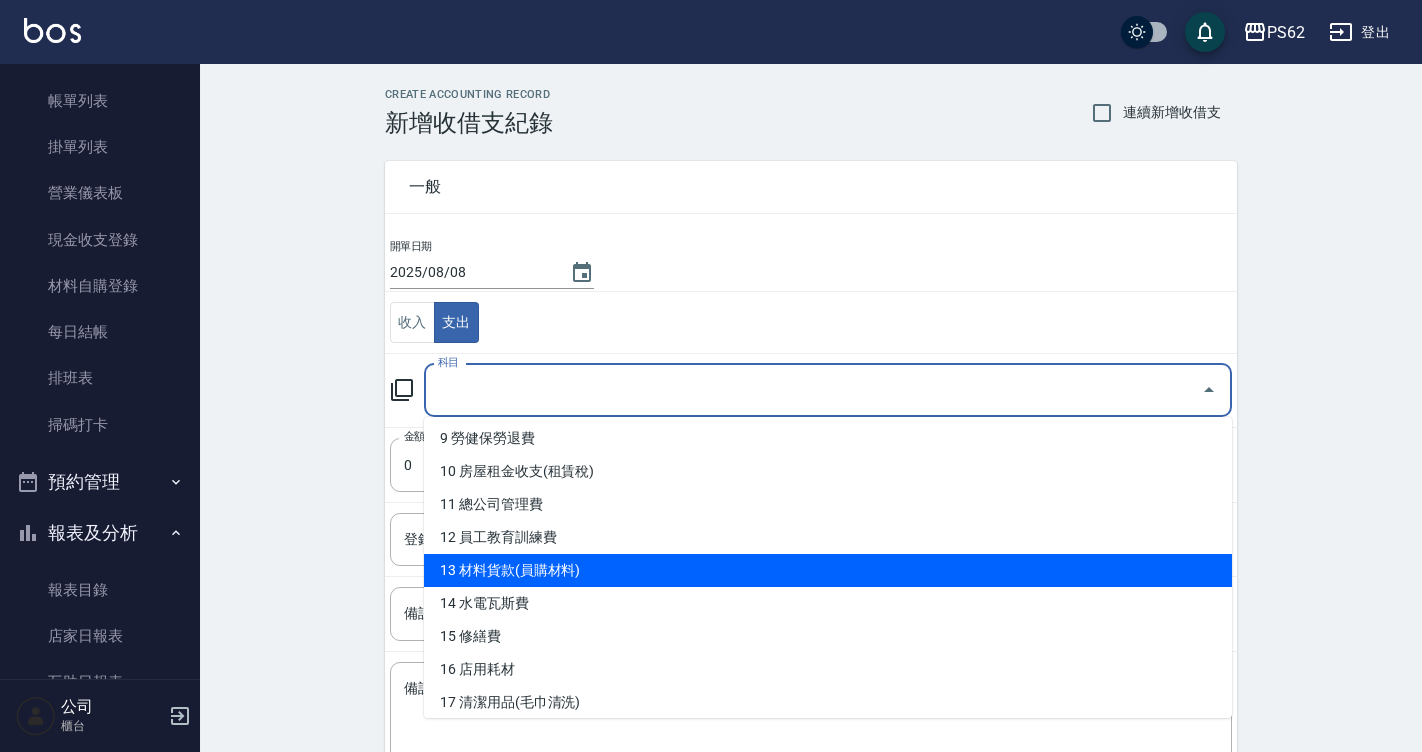 click on "13 材料貨款(員購材料)" at bounding box center (828, 570) 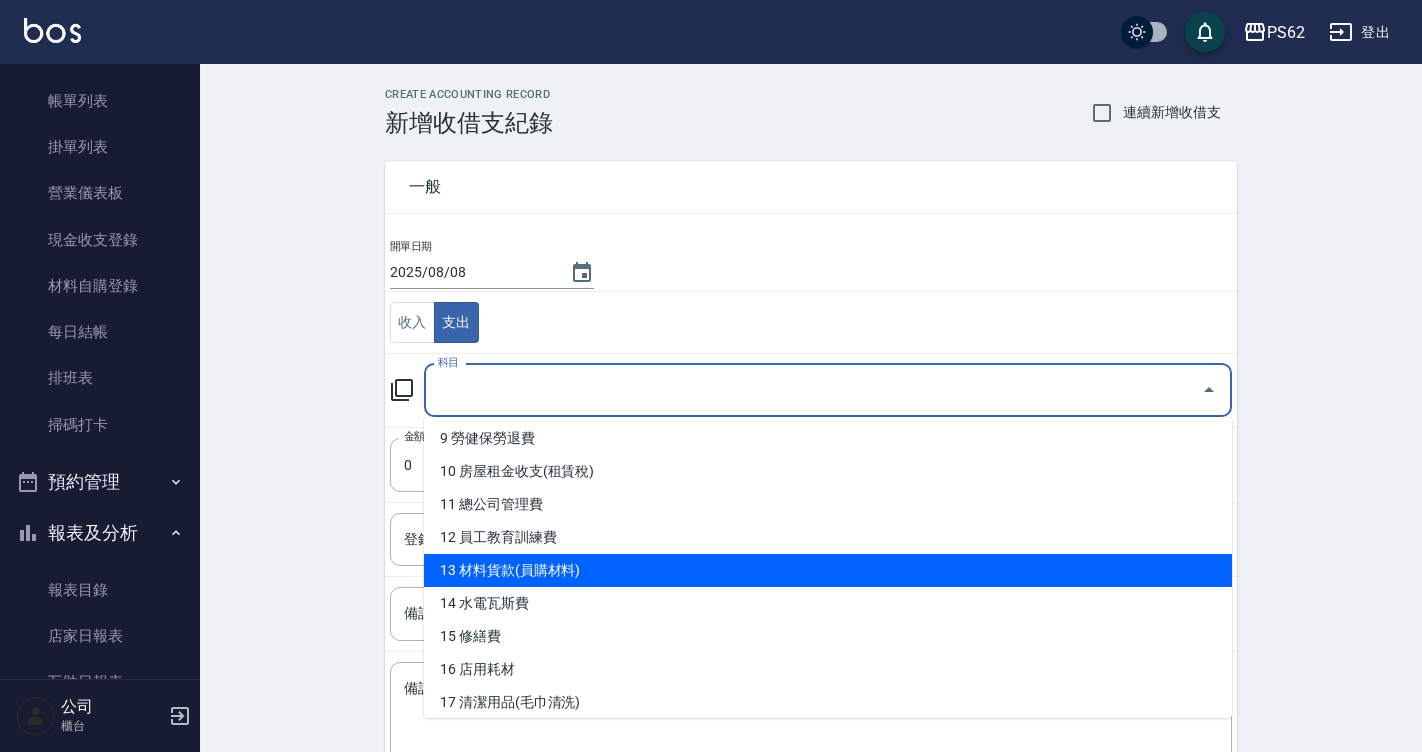 type on "13 材料貨款(員購材料)" 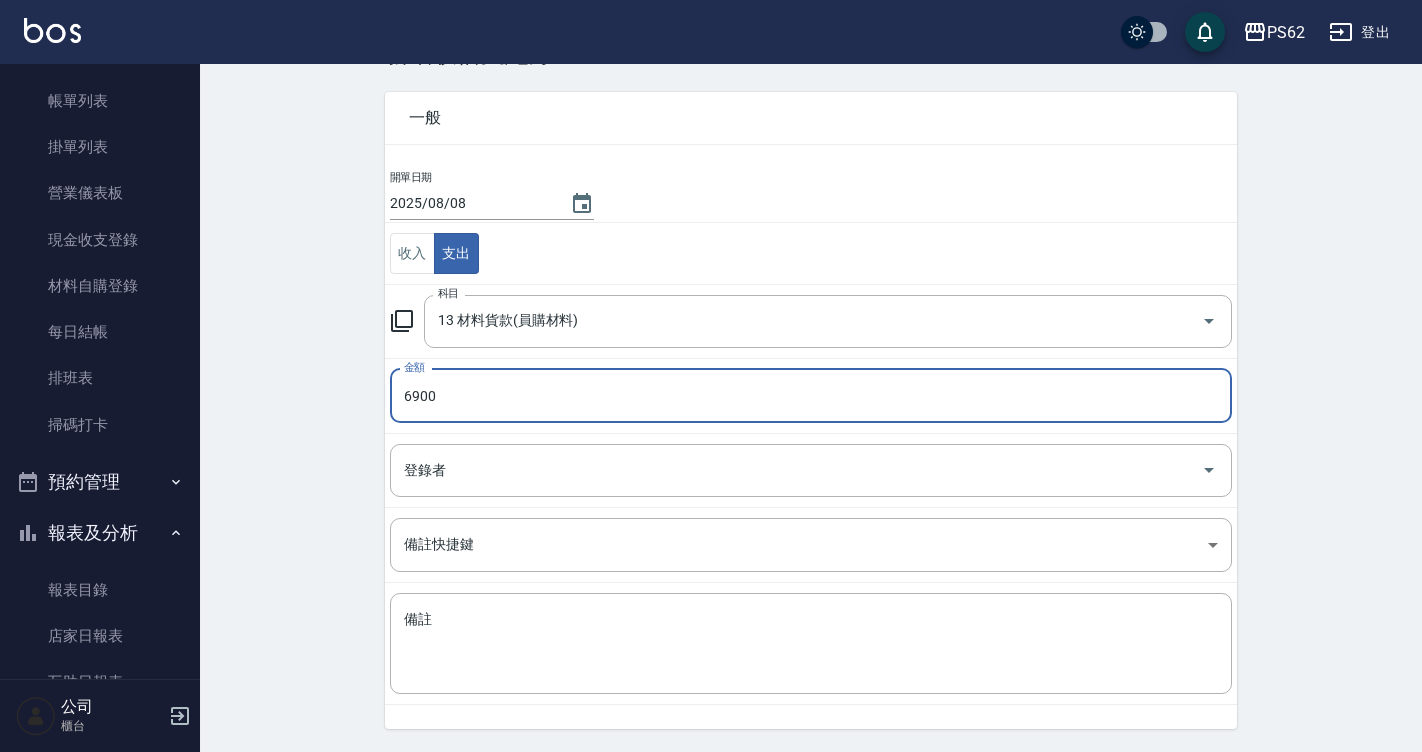 scroll, scrollTop: 131, scrollLeft: 0, axis: vertical 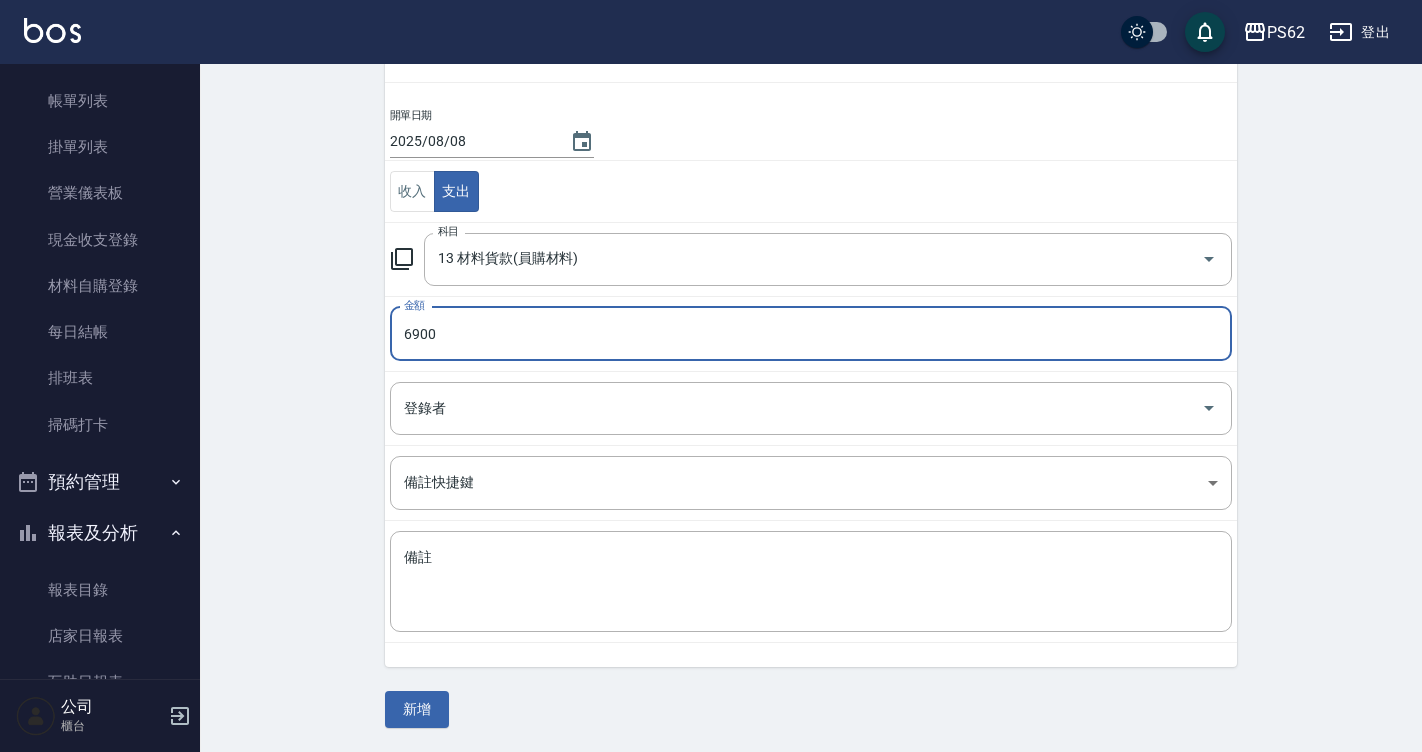 type on "6900" 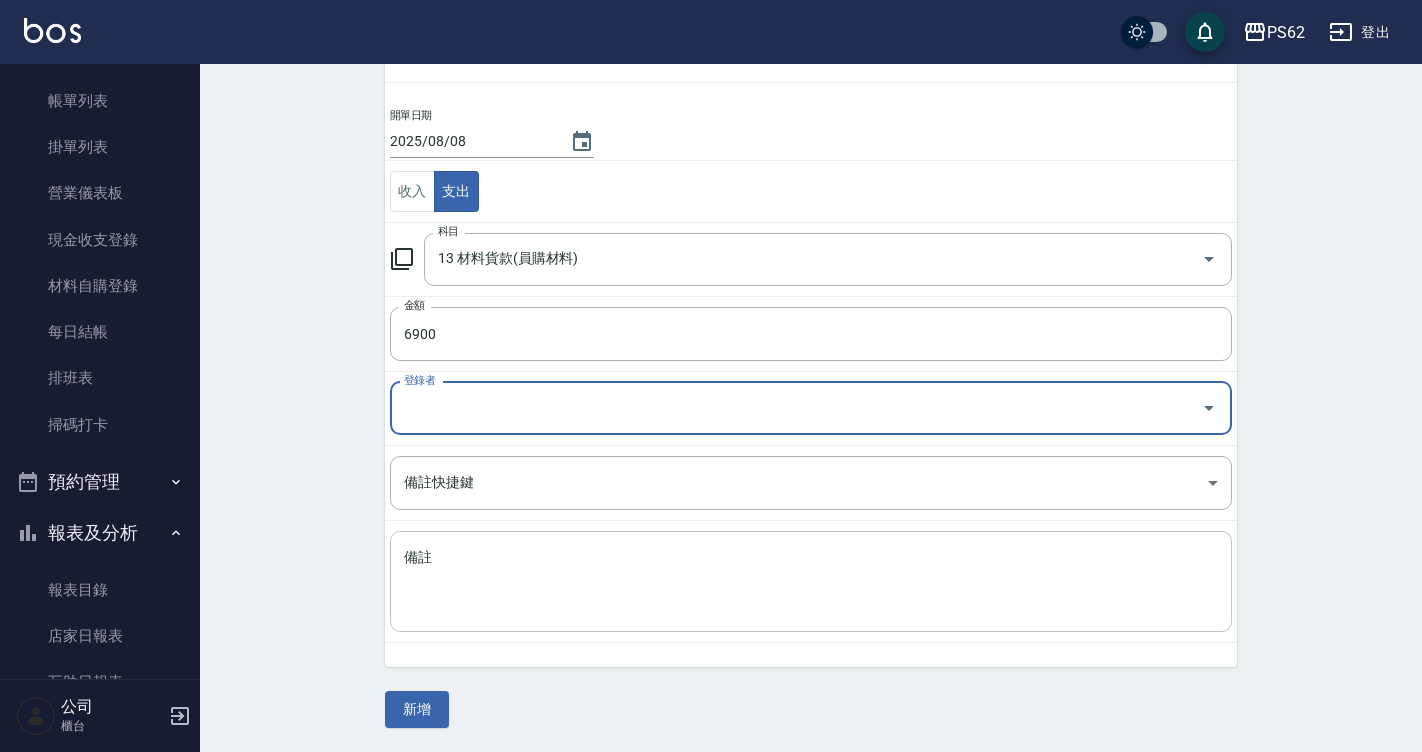 click on "備註" at bounding box center (811, 582) 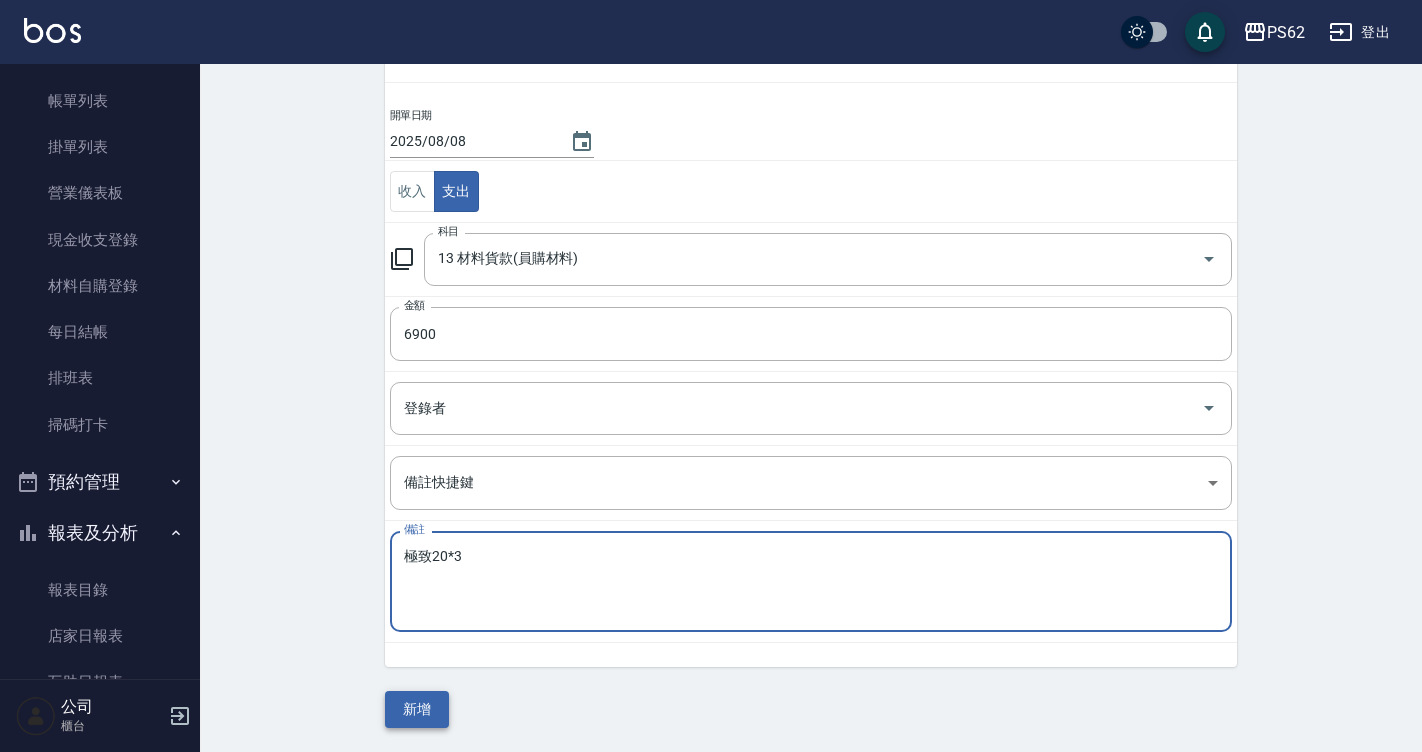 type on "極致20*3" 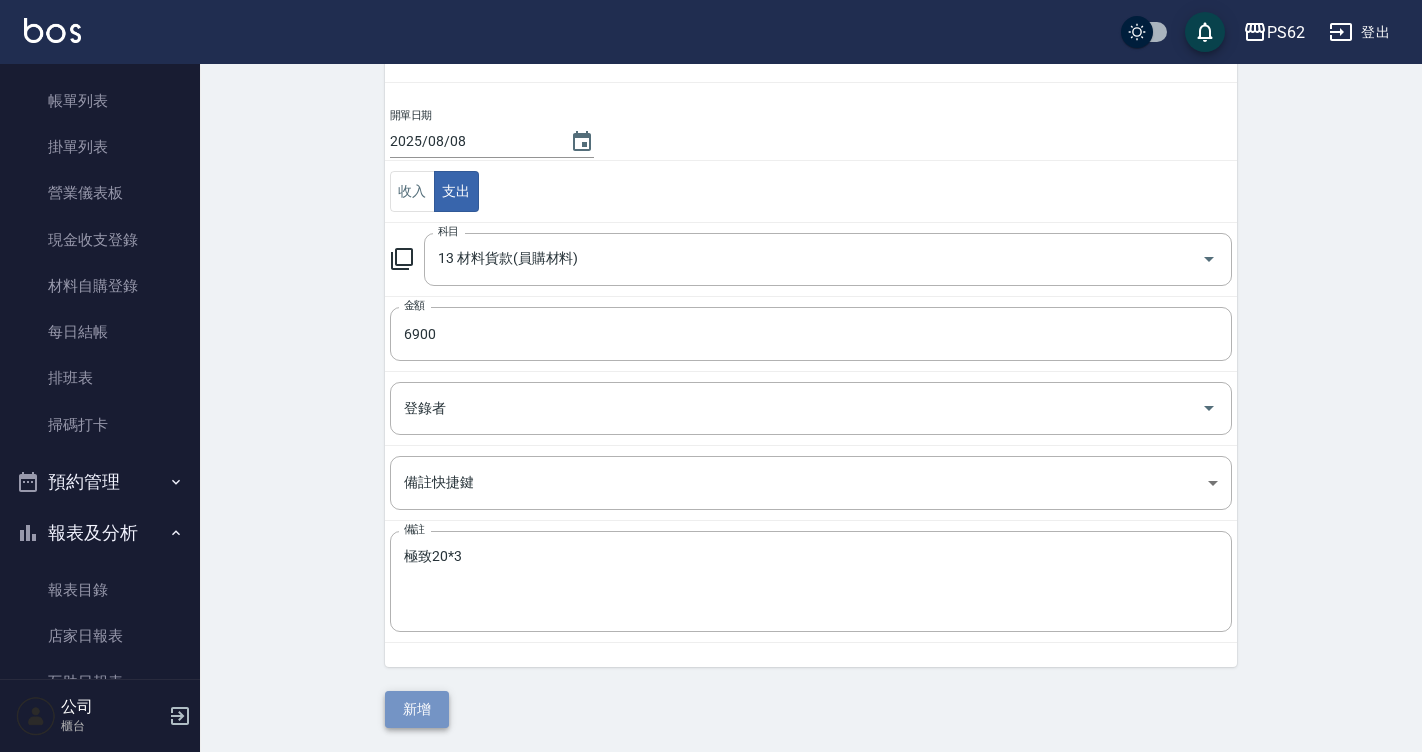 click on "新增" at bounding box center (417, 709) 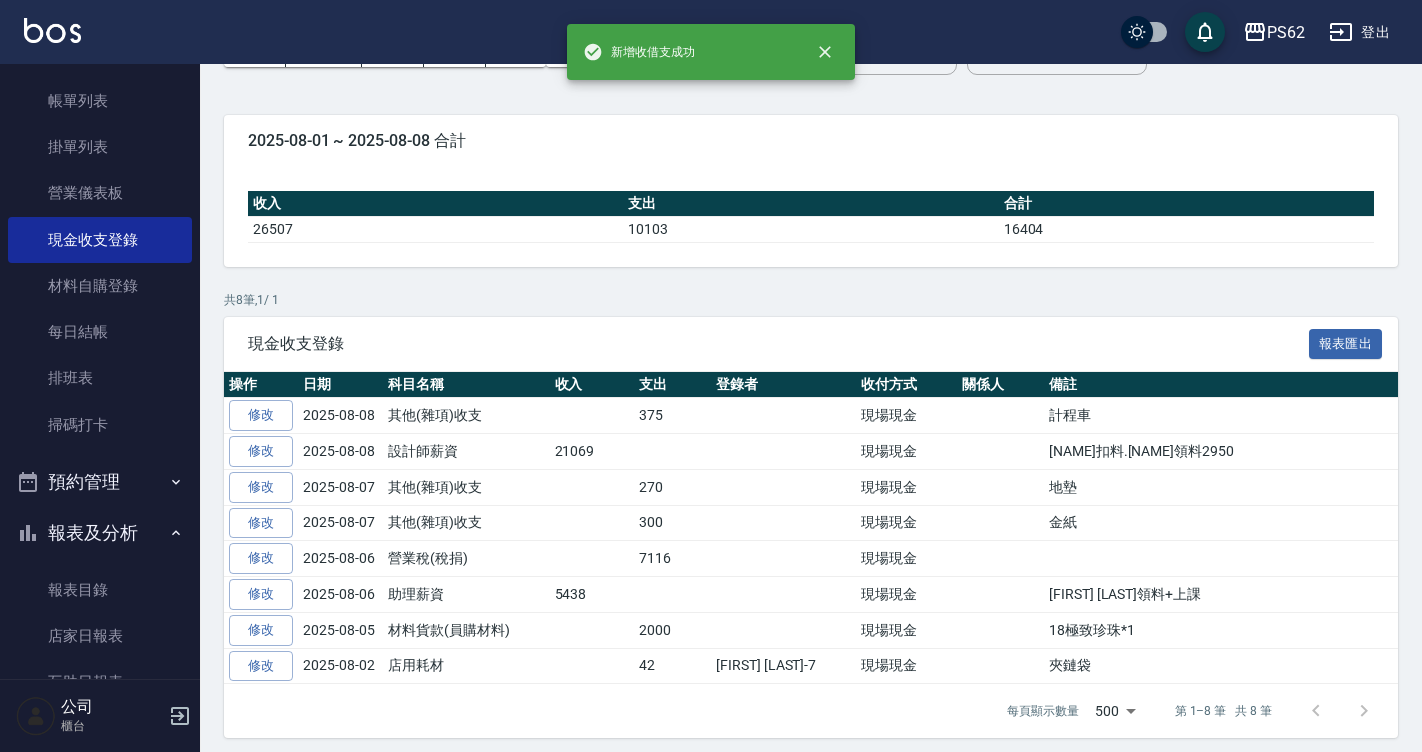 scroll, scrollTop: 0, scrollLeft: 0, axis: both 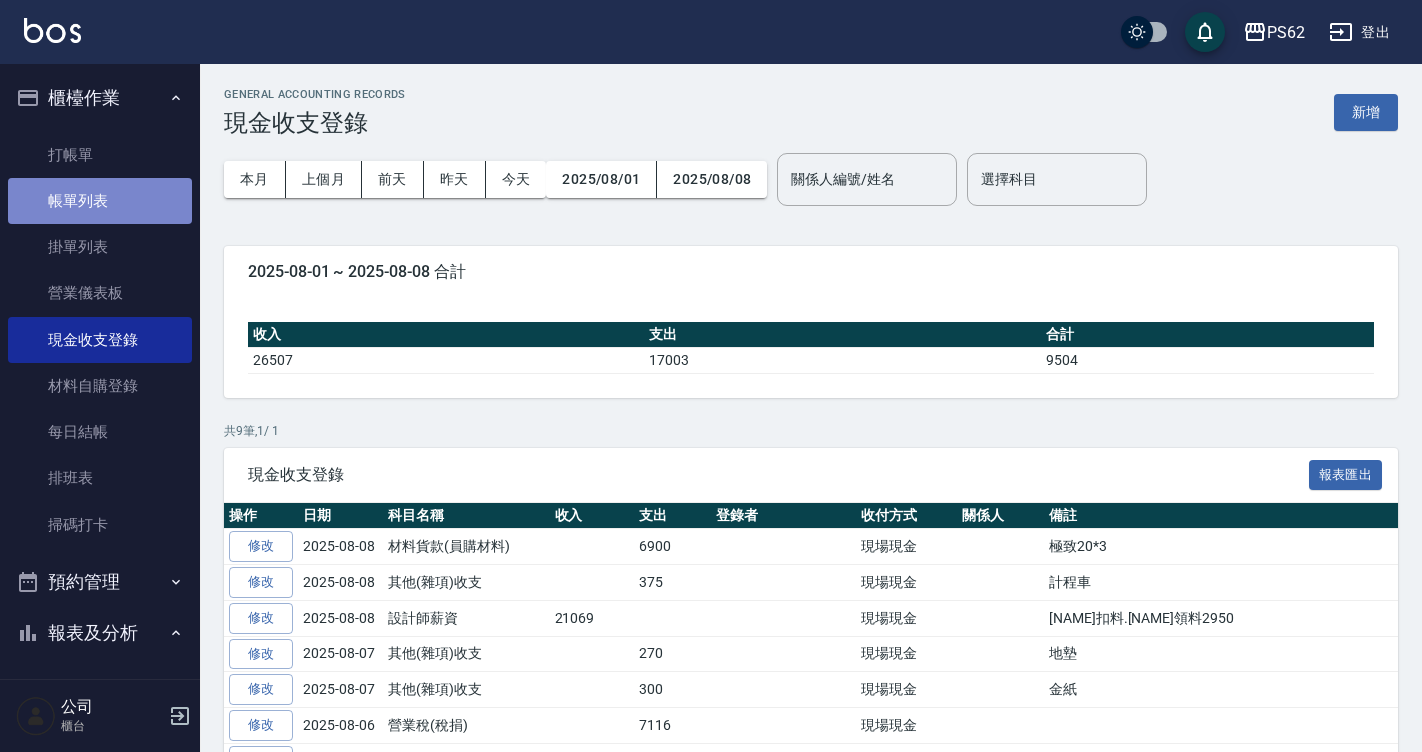 click on "帳單列表" at bounding box center (100, 201) 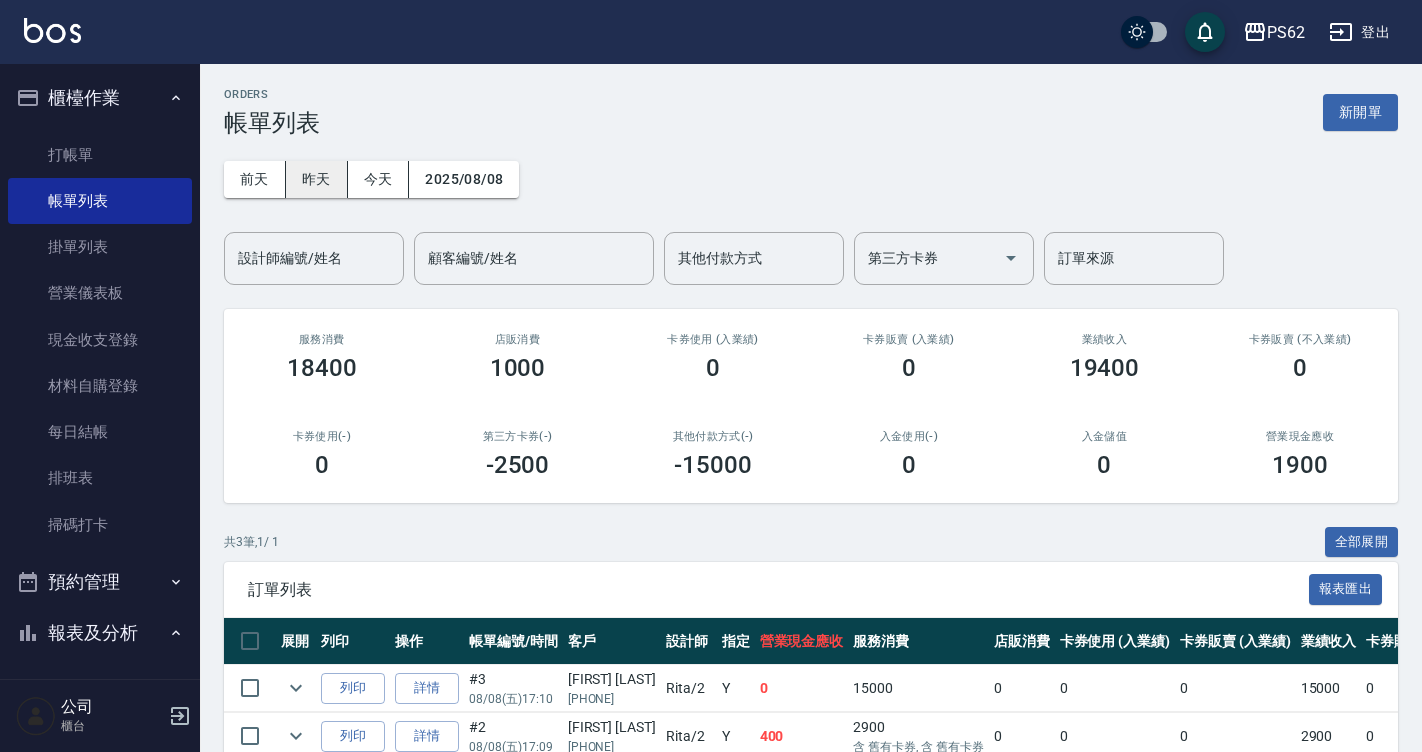 click on "昨天" at bounding box center (317, 179) 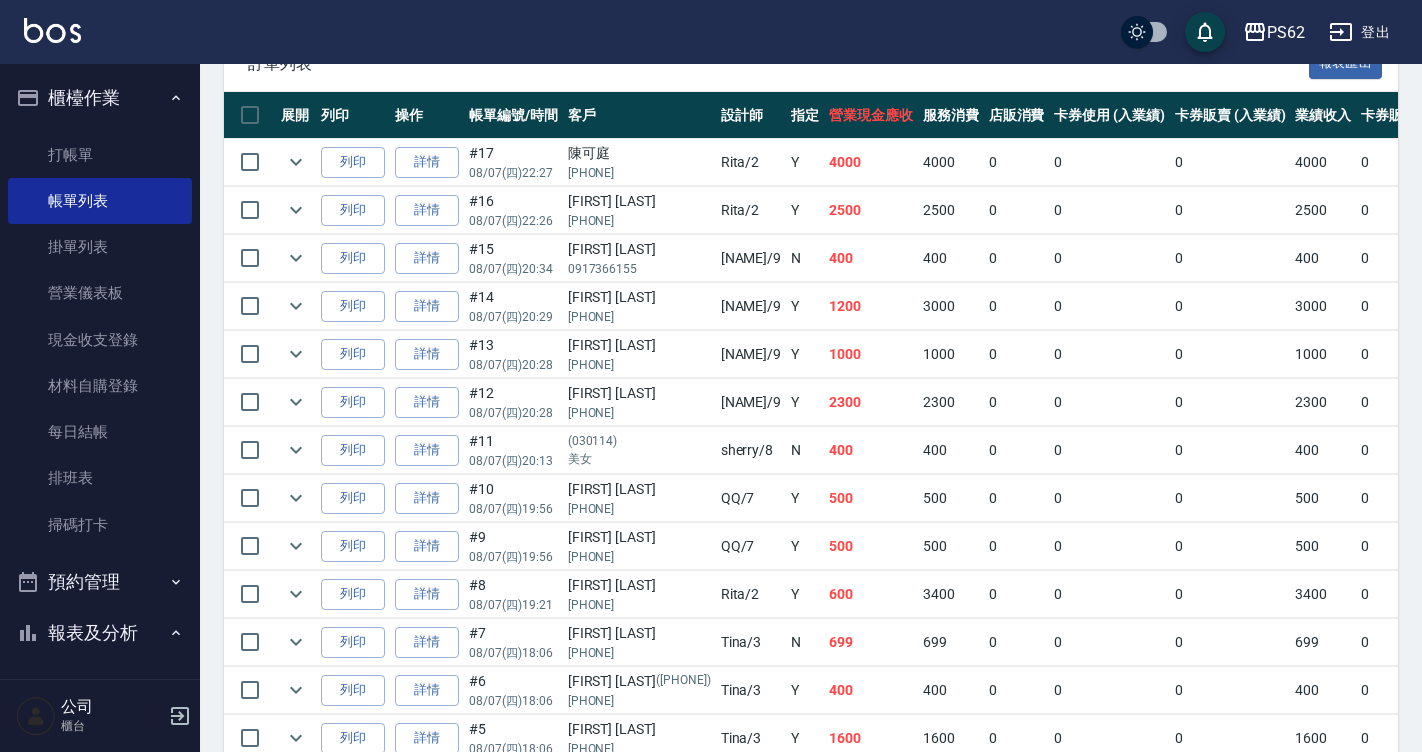 scroll, scrollTop: 600, scrollLeft: 0, axis: vertical 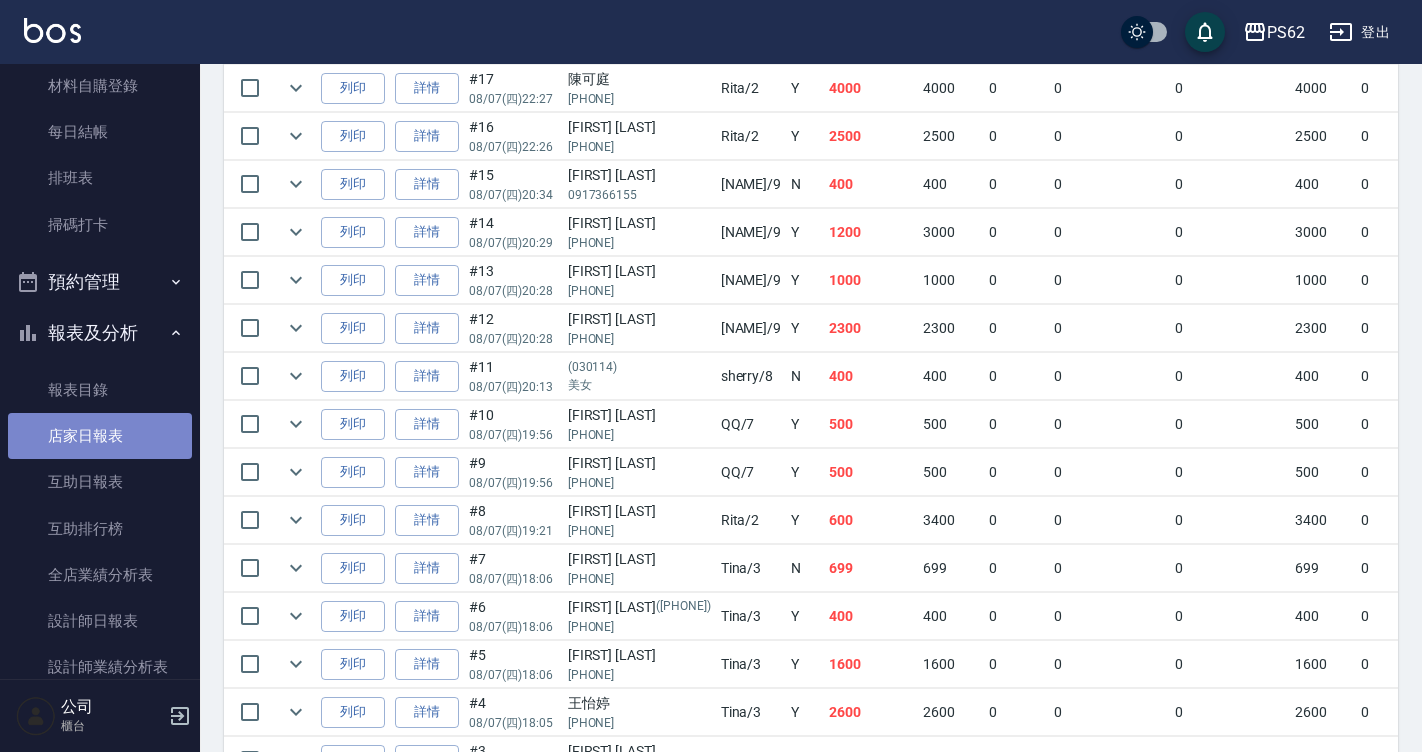 click on "店家日報表" at bounding box center (100, 436) 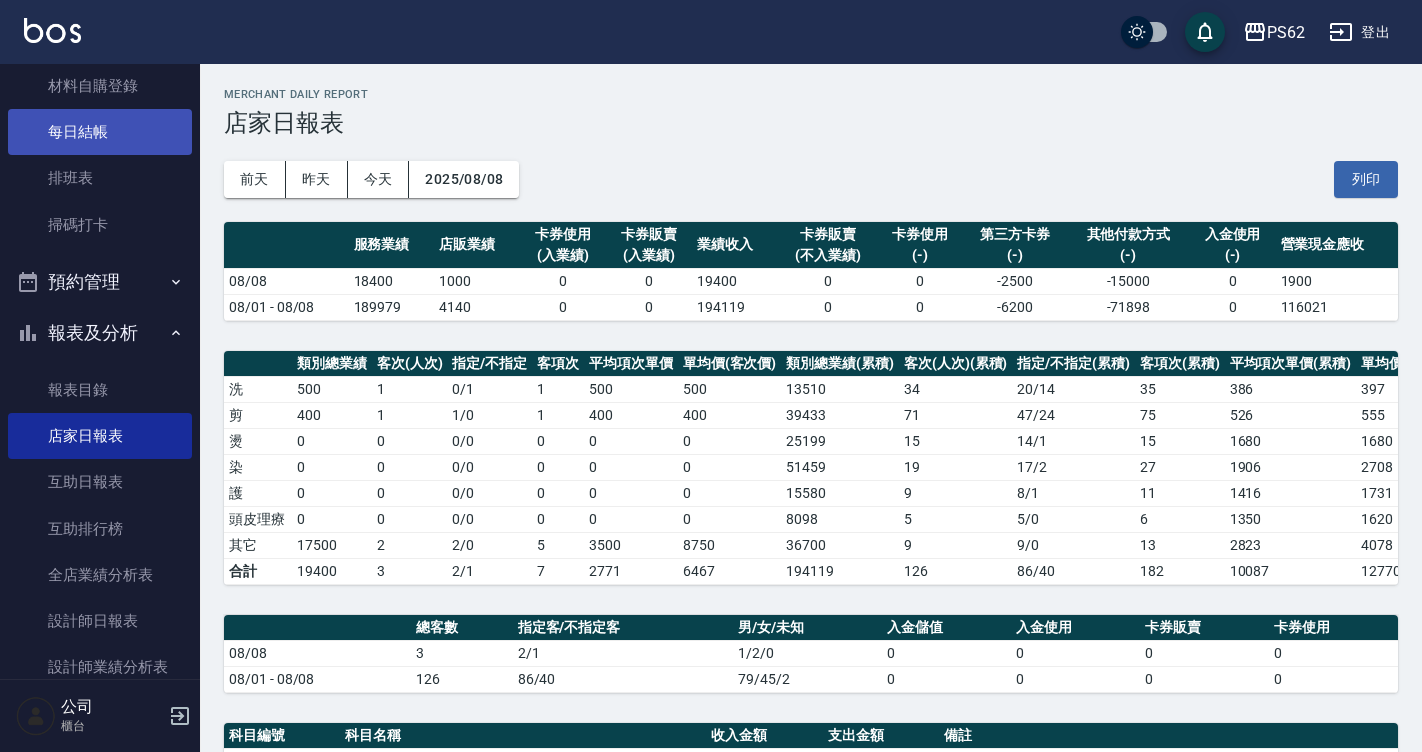 click on "每日結帳" at bounding box center [100, 132] 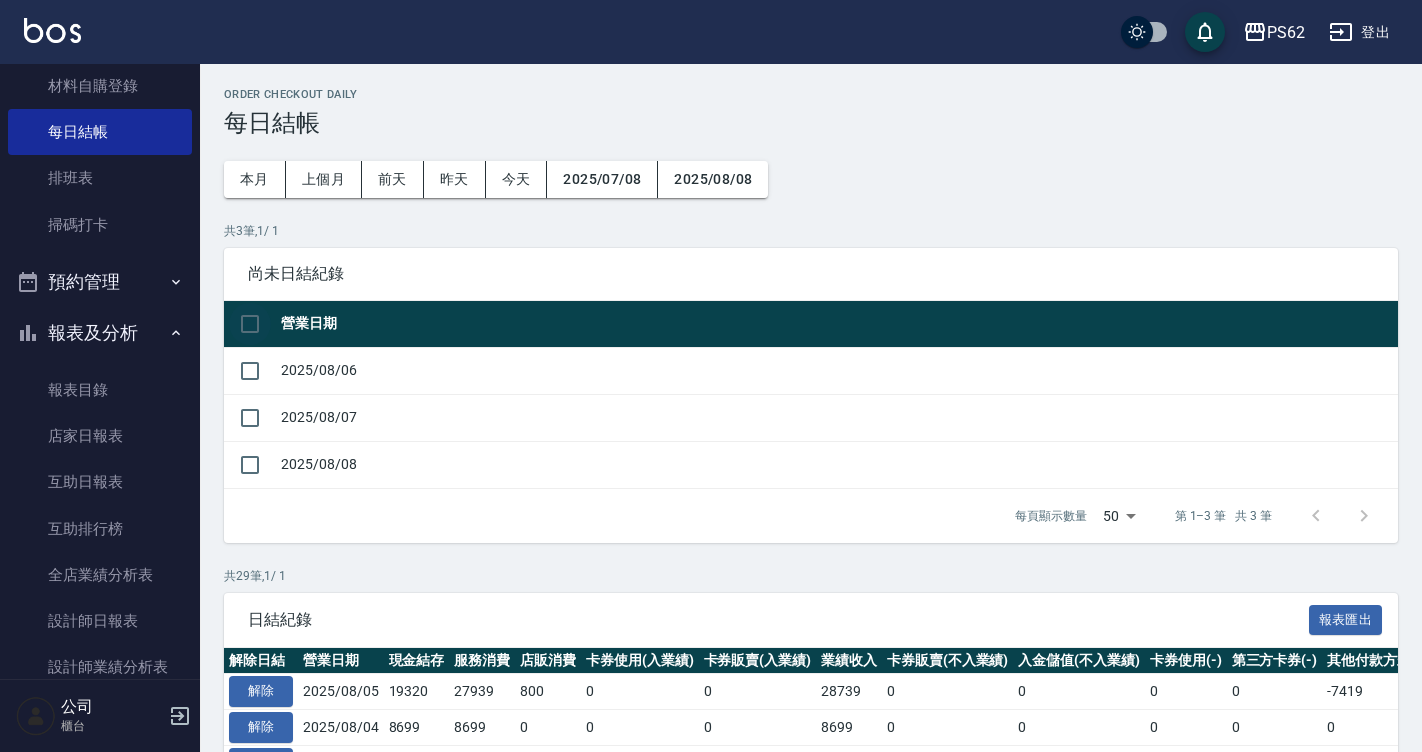 click at bounding box center (250, 324) 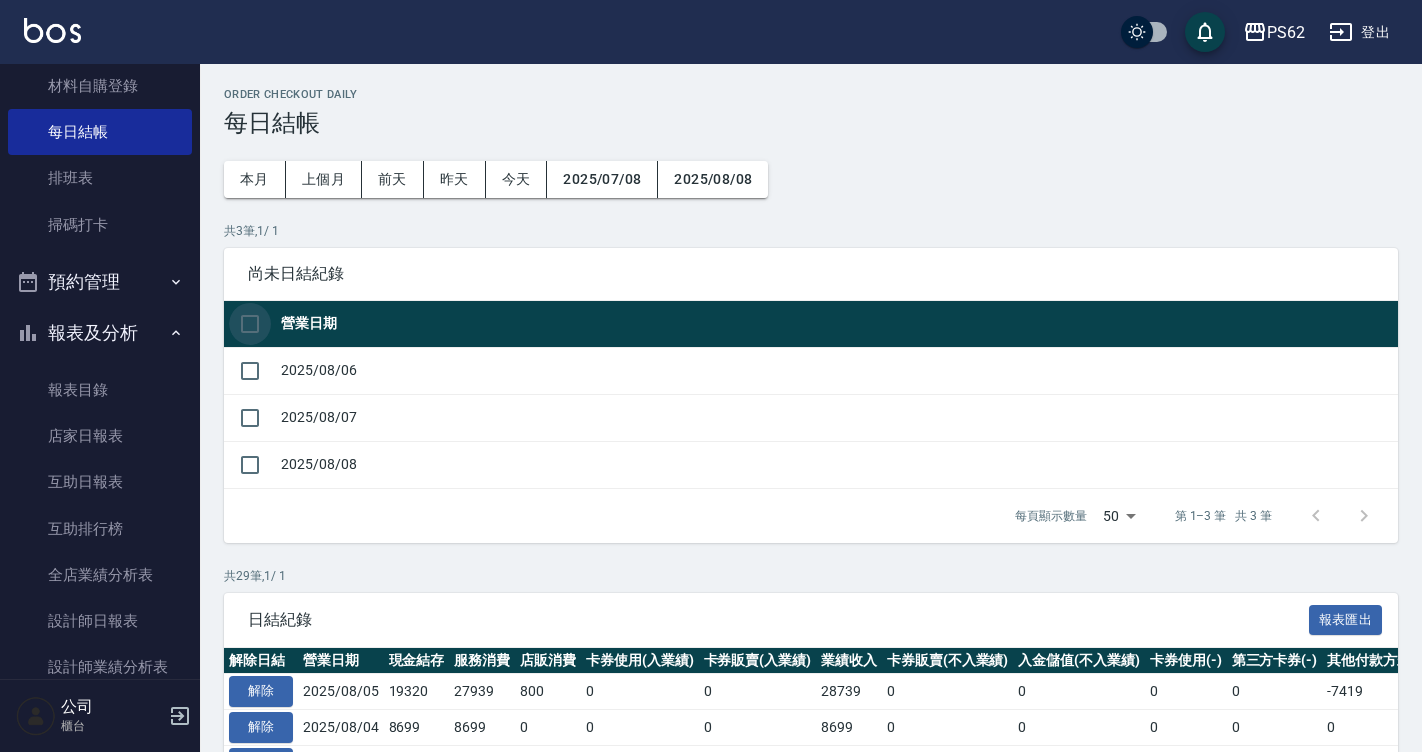 click at bounding box center [250, 324] 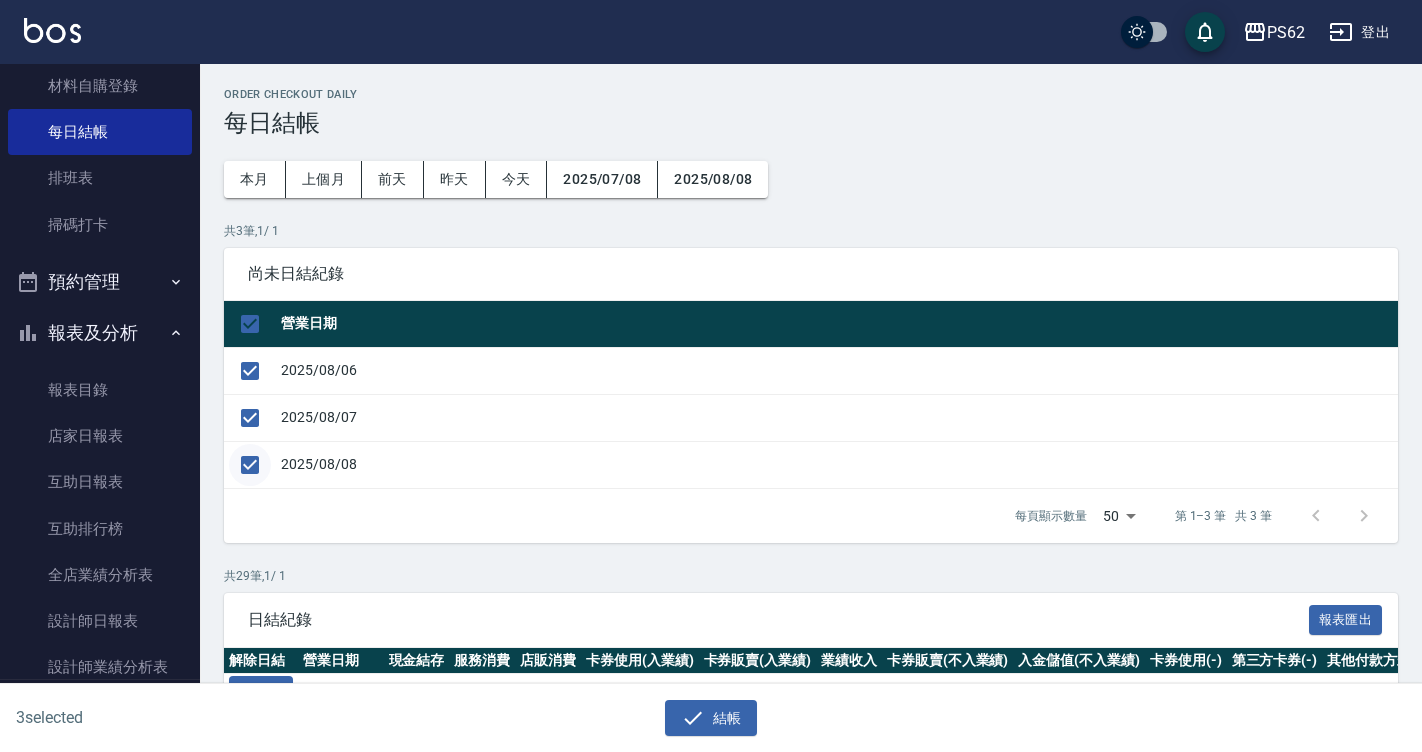 click at bounding box center [250, 465] 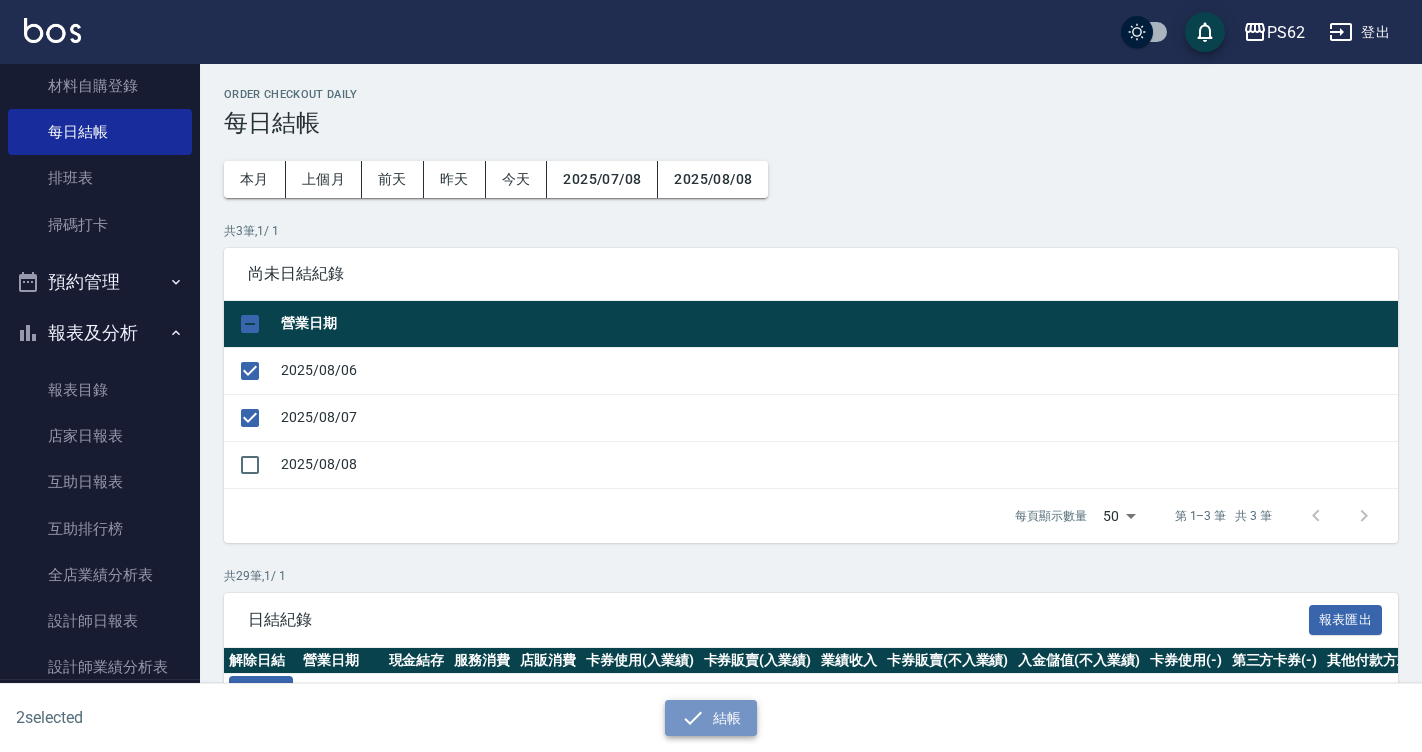 click 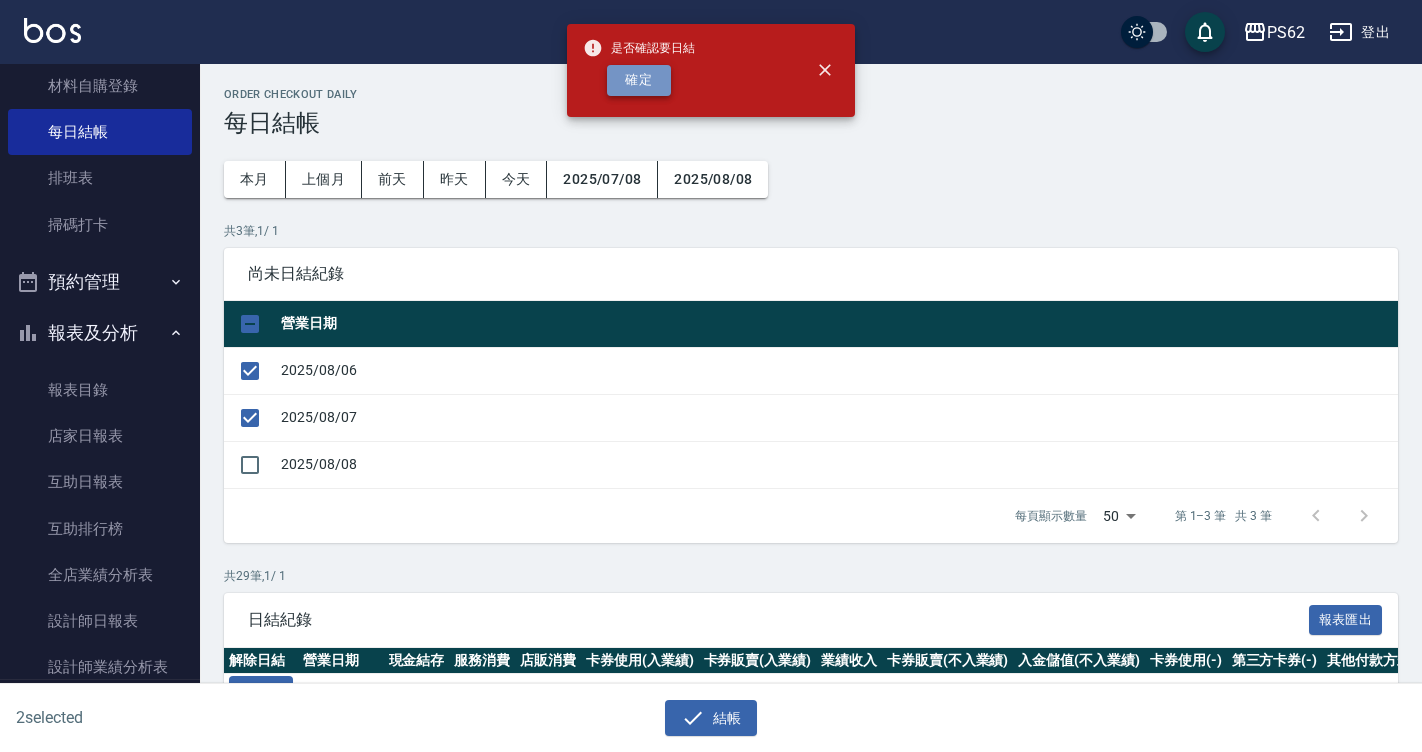 click on "確定" at bounding box center (639, 80) 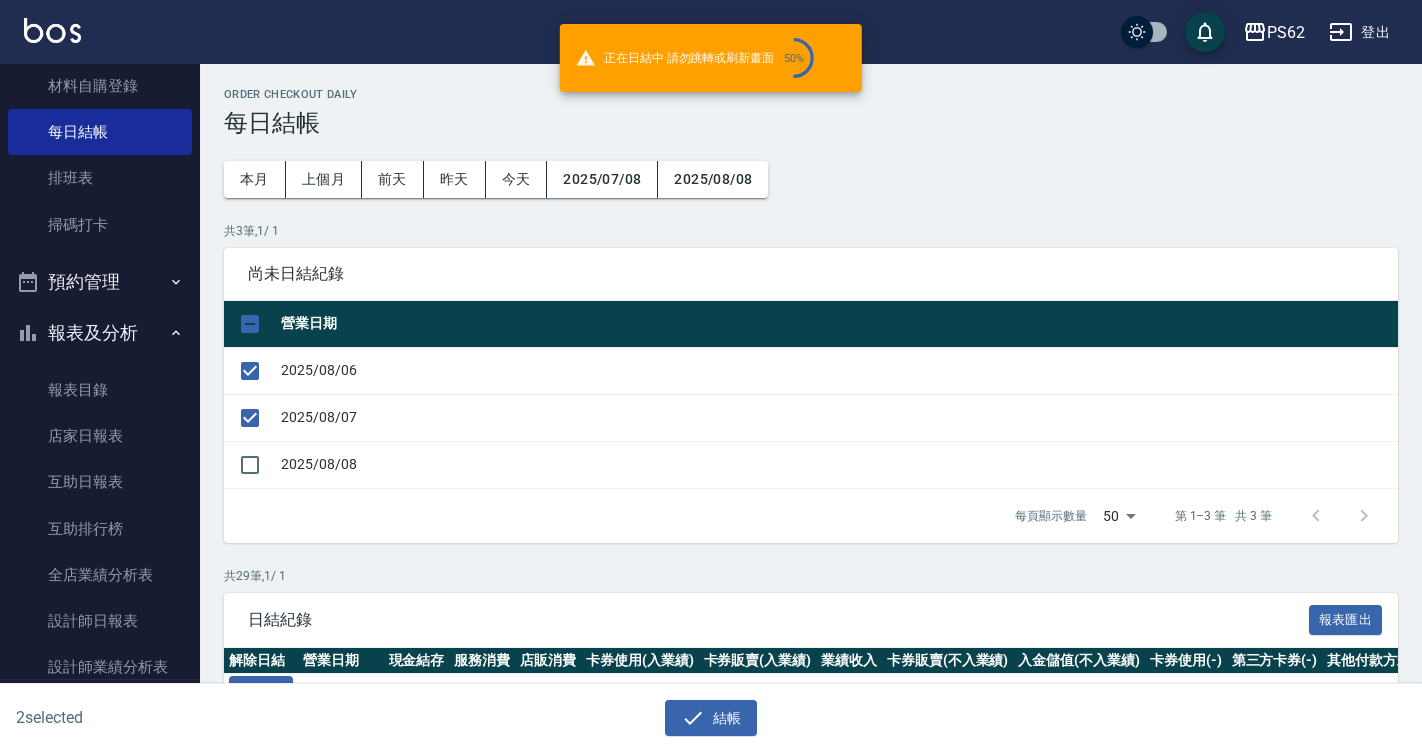 checkbox on "false" 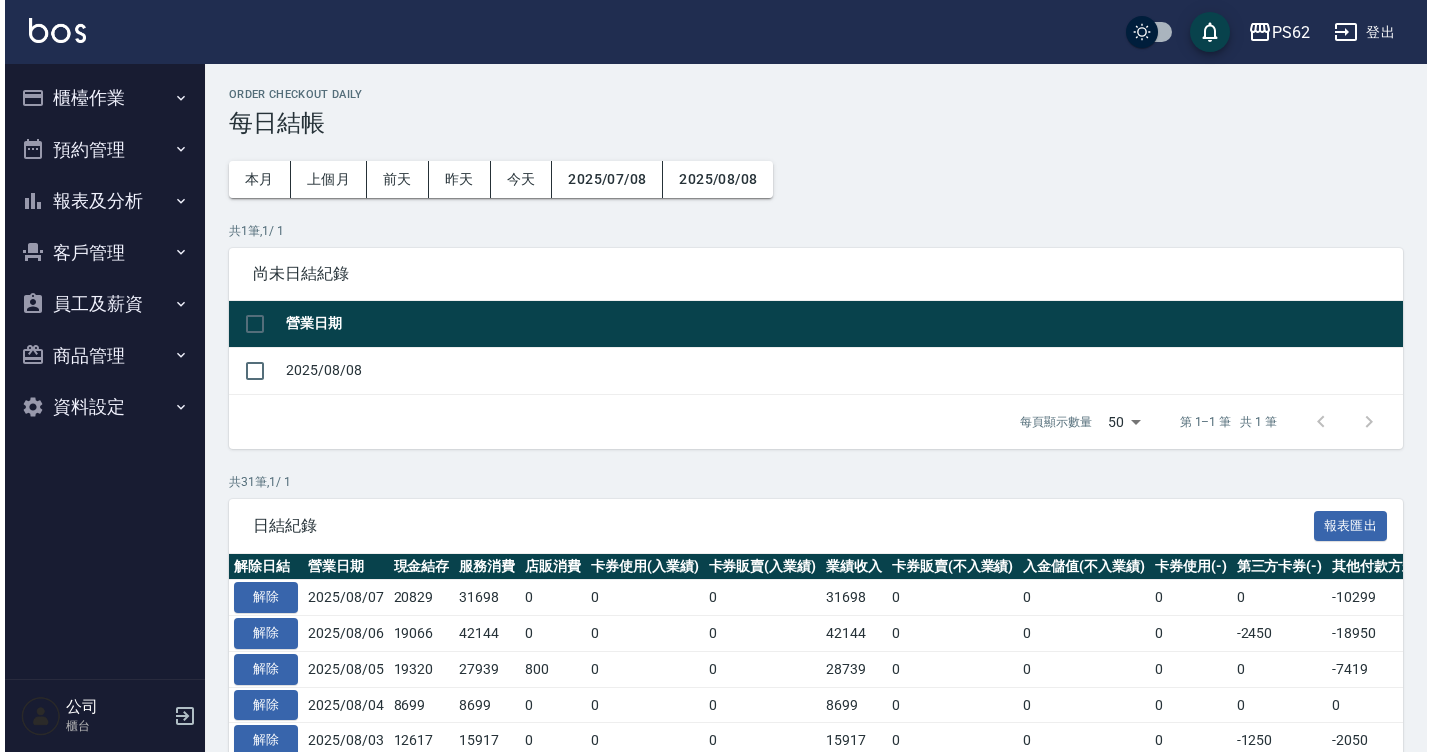 scroll, scrollTop: 0, scrollLeft: 0, axis: both 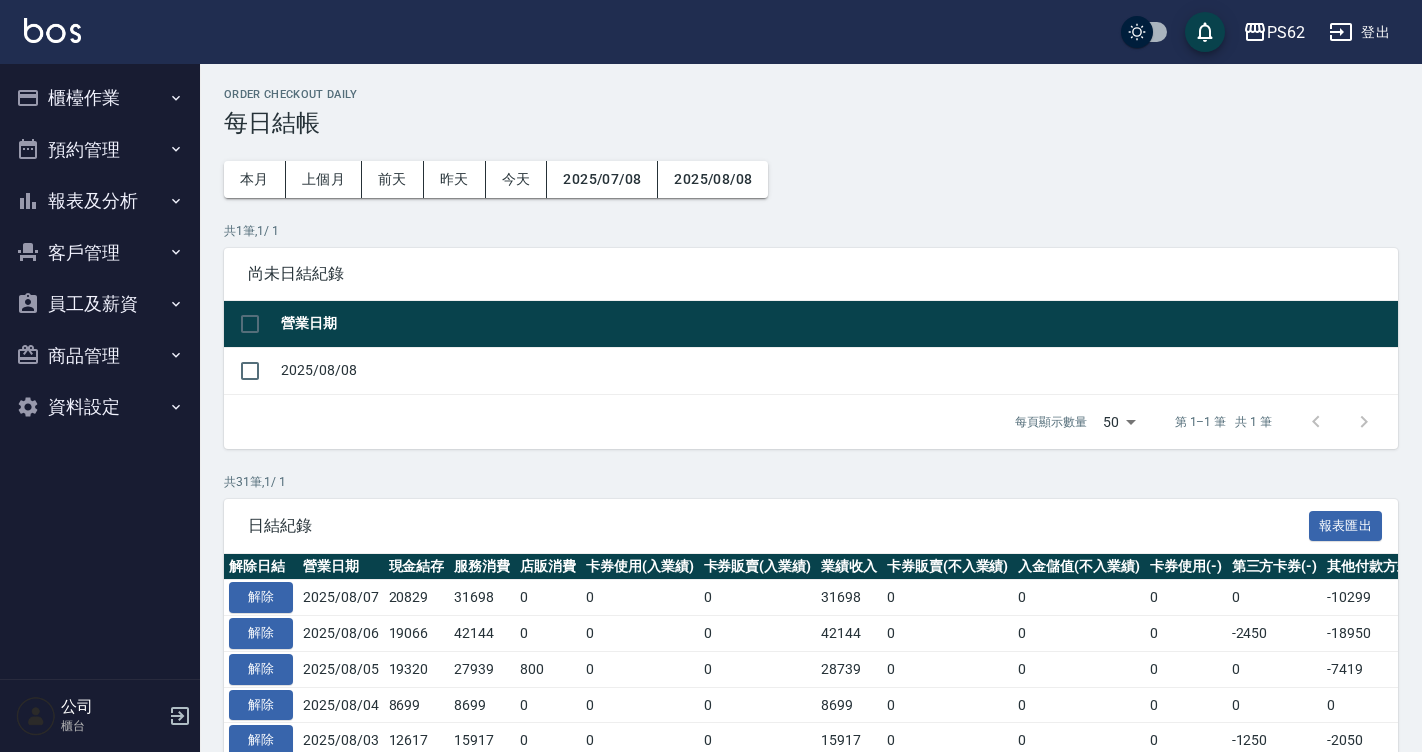 click on "Order checkout daily 每日結帳 本月 上個月 前天 昨天 今天 2025/07/08 2025/08/08 共  1  筆,  1  /   1 尚未日結紀錄 營業日期 2025/08/08 每頁顯示數量 50 50 第 1–1 筆   共 1 筆 0  selected 結帳 共  31  筆,  1  /   1 日結紀錄 報表匯出 解除日結 營業日期 現金結存 服務消費 店販消費 卡券使用(入業績) 卡券販賣(入業績) 業績收入 卡券販賣(不入業績) 入金儲值(不入業績) 卡券使用(-) 第三方卡券(-) 其他付款方式(-) 入金使用(-) 營業現金應收 現金收支收入 現金收支支出(-) 現金自購收入 最後結帳日期 結帳人 解除 2025/08/07 20829 31698 0 0 0 31698 0 0 0 0 -10299 0 21399 0 -570 0 2025/08/08 解除 2025/08/06 19066 42144 0 0 0 42144 0 0 0 -2450 -18950 0 20744 5438 -7116 0 2025/08/08 解除 2025/08/05 19320 27939 800 0 0 28739 0 0 0 0 -7419 0 21320 0 -2000 0 2025/08/06 解除 2025/08/04 8699 8699 0 0 0 8699 0 0 0 0 0 0 8699 0 0 0 2025/08/05 解除 2025/08/03 12617 15917 0 0 0 0 0" at bounding box center [811, 928] 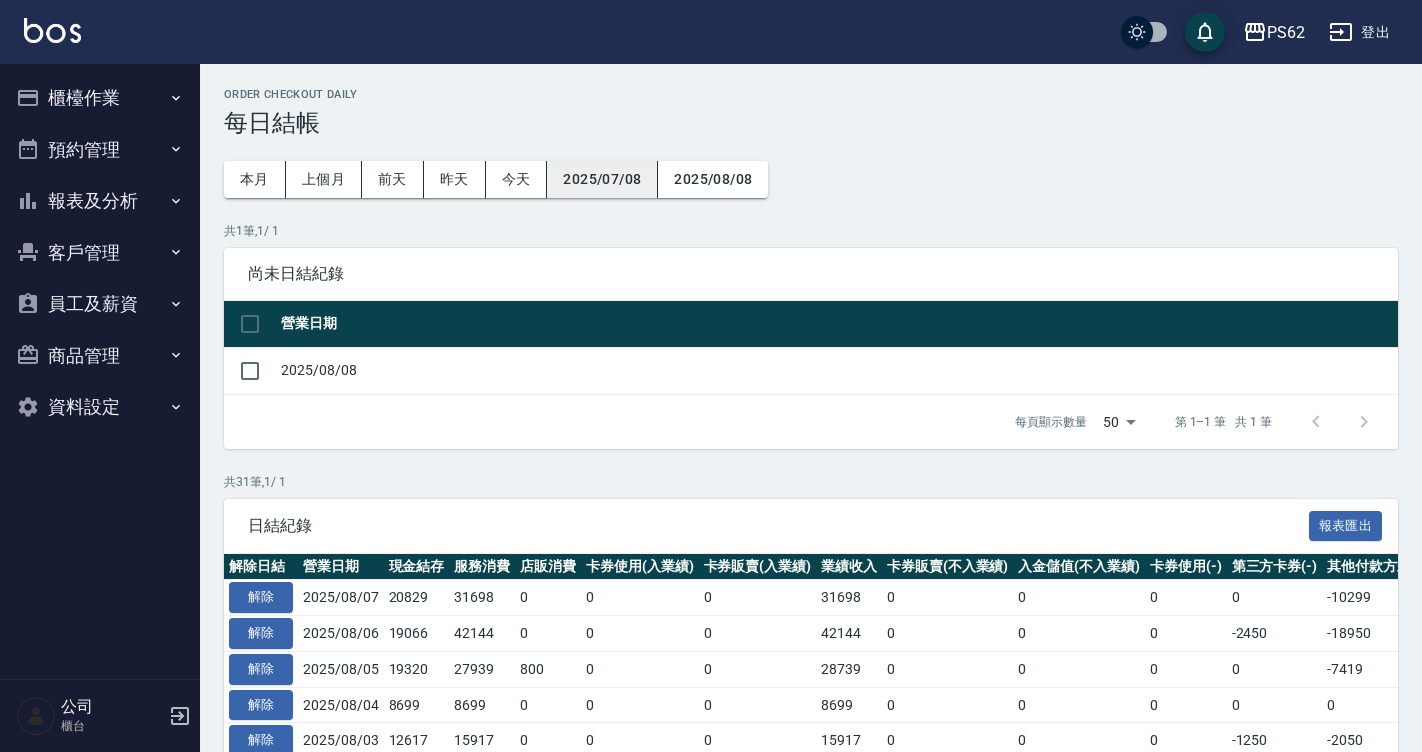 click on "2025/07/08" at bounding box center [602, 179] 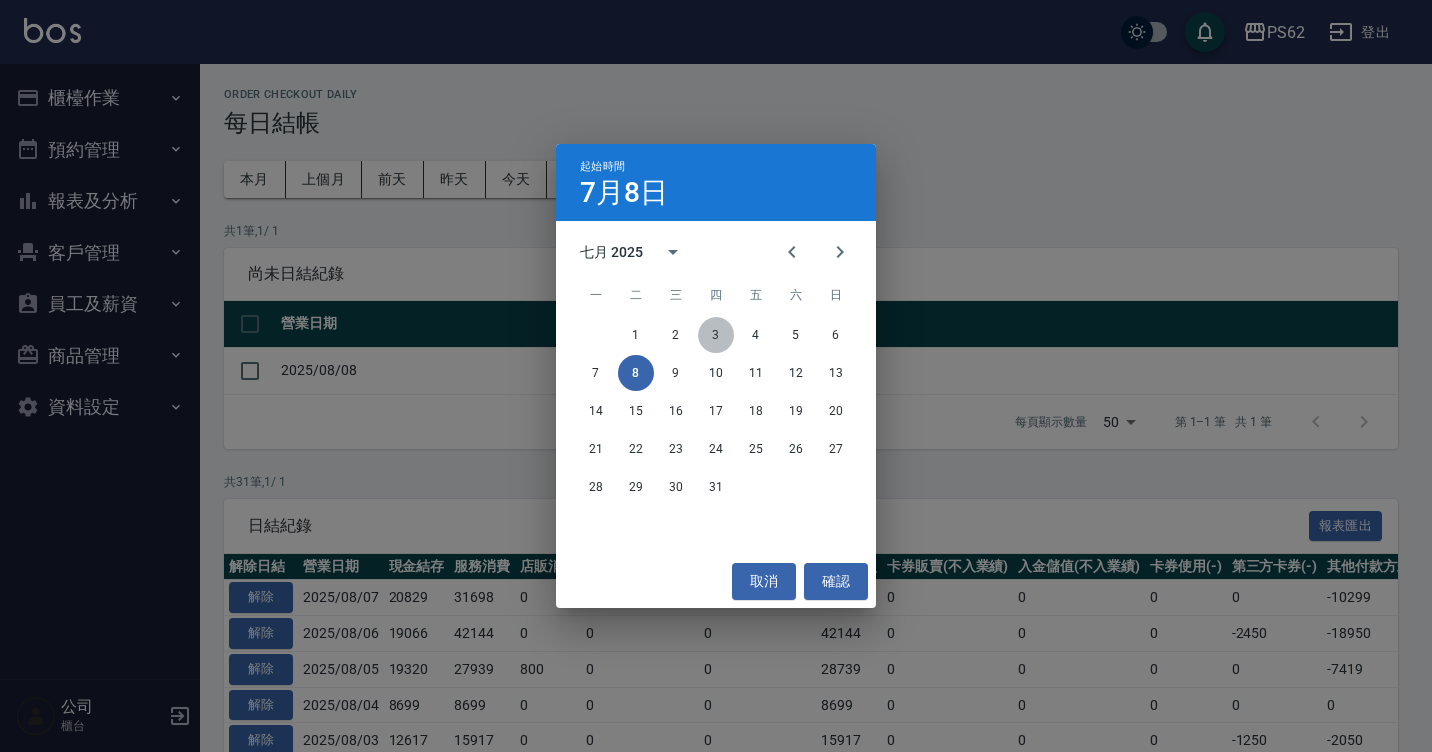 click on "3" at bounding box center [716, 335] 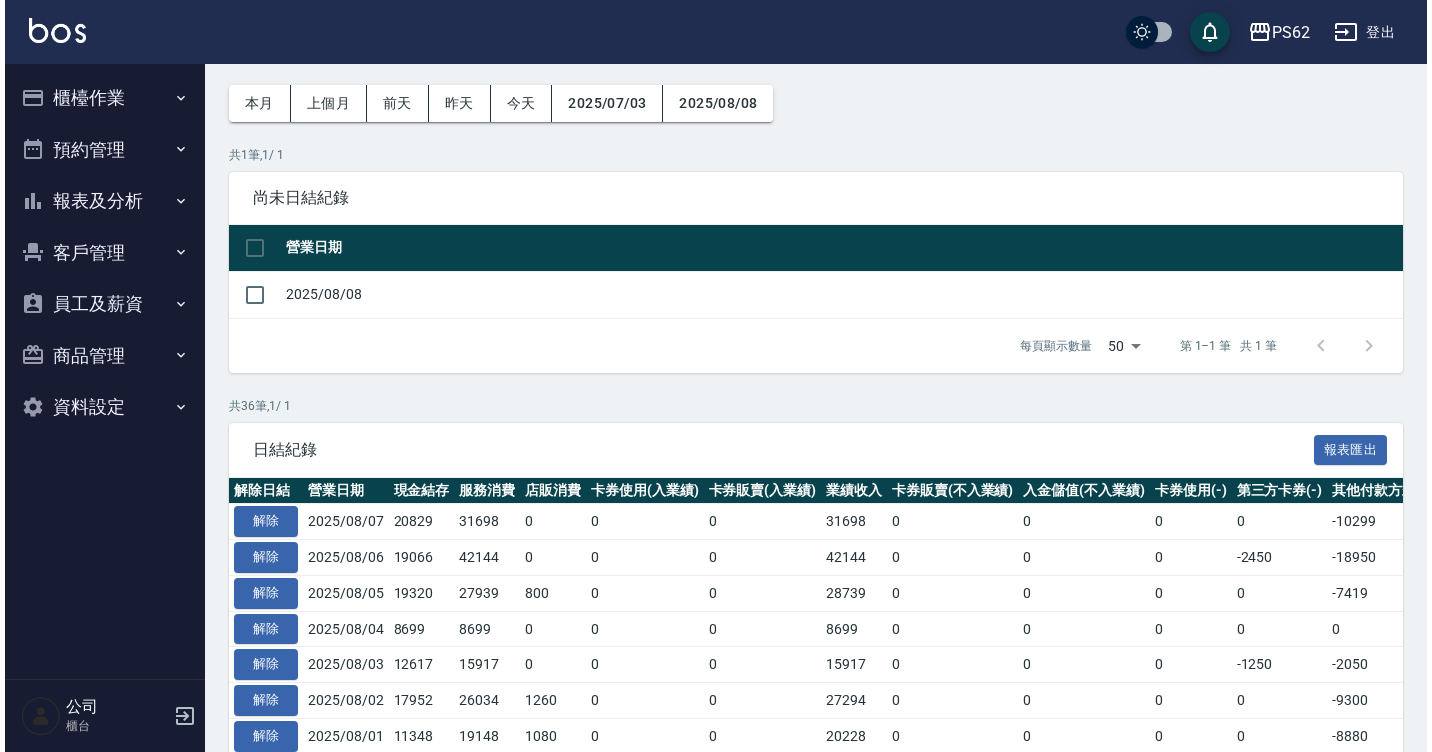 scroll, scrollTop: 0, scrollLeft: 0, axis: both 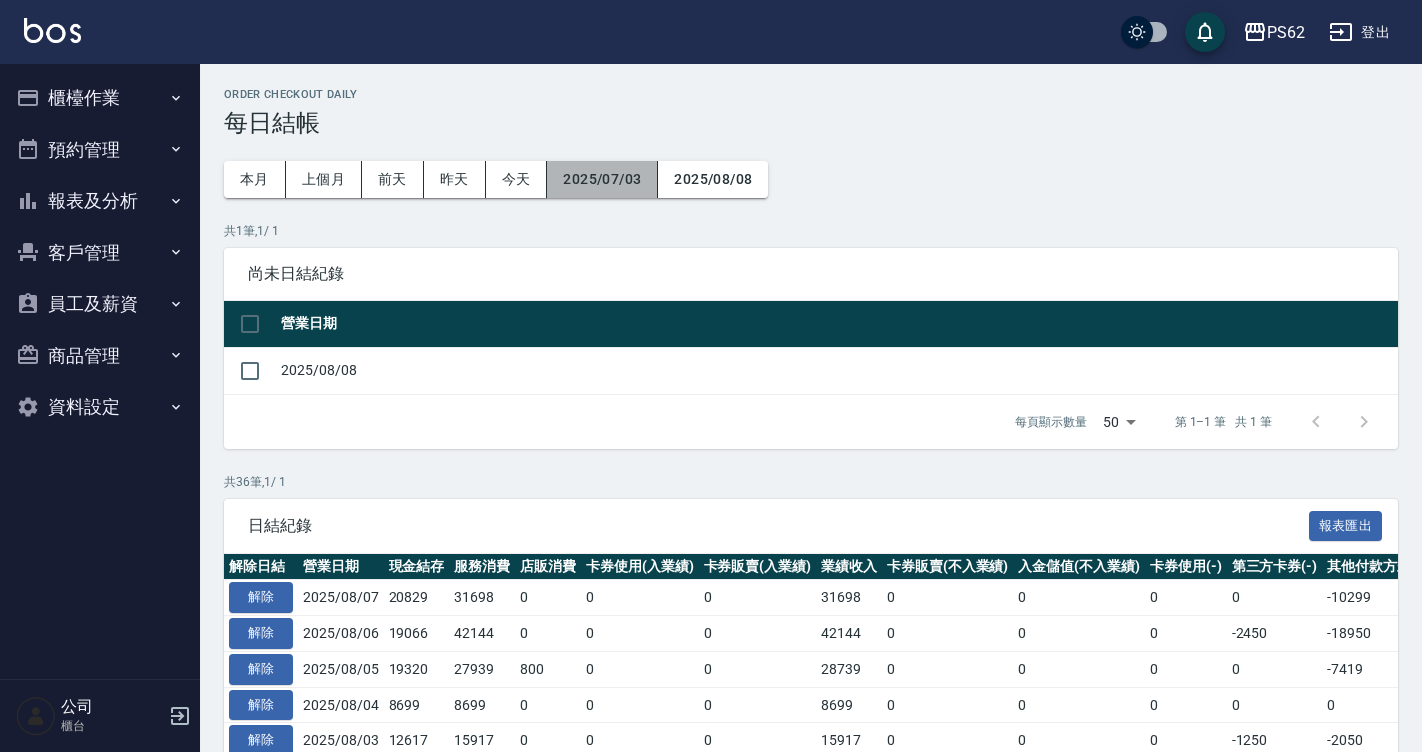 click on "2025/07/03" at bounding box center [602, 179] 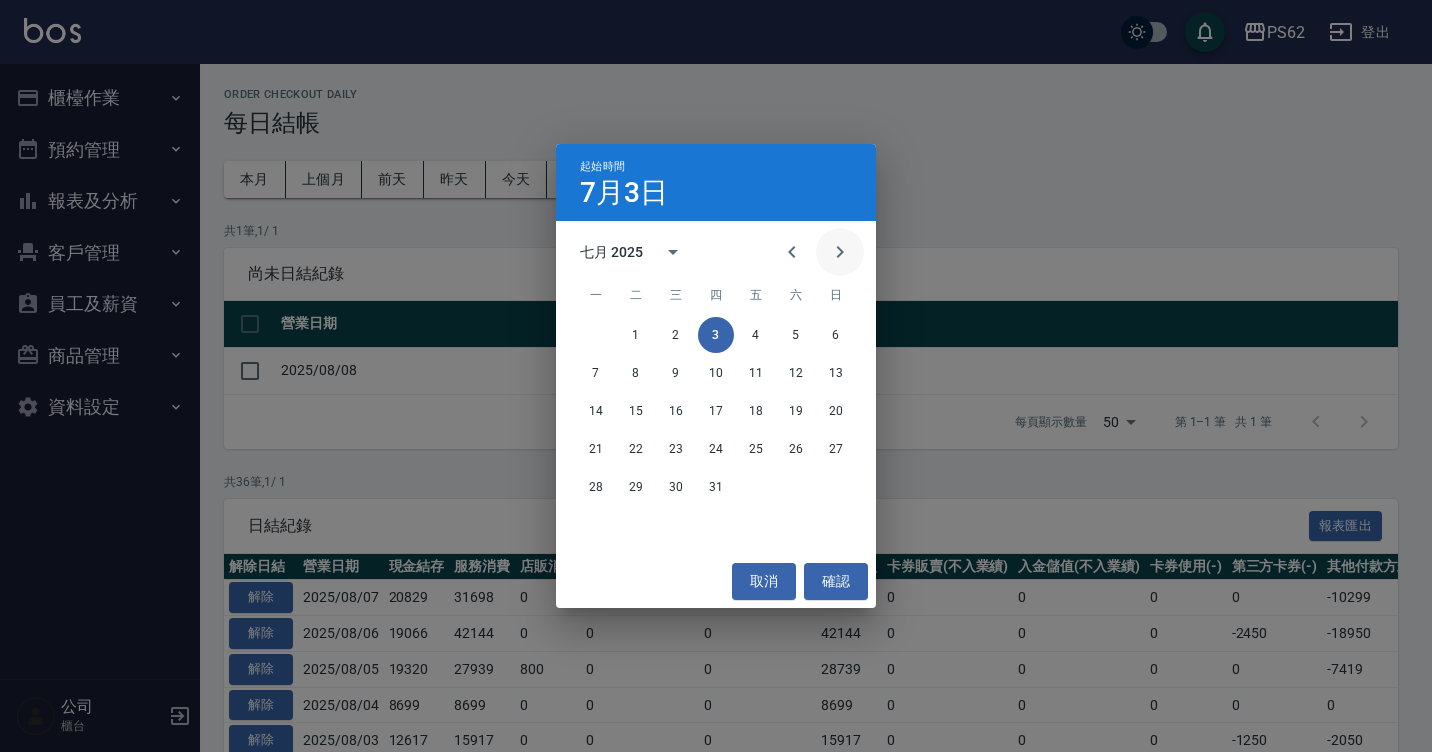 click 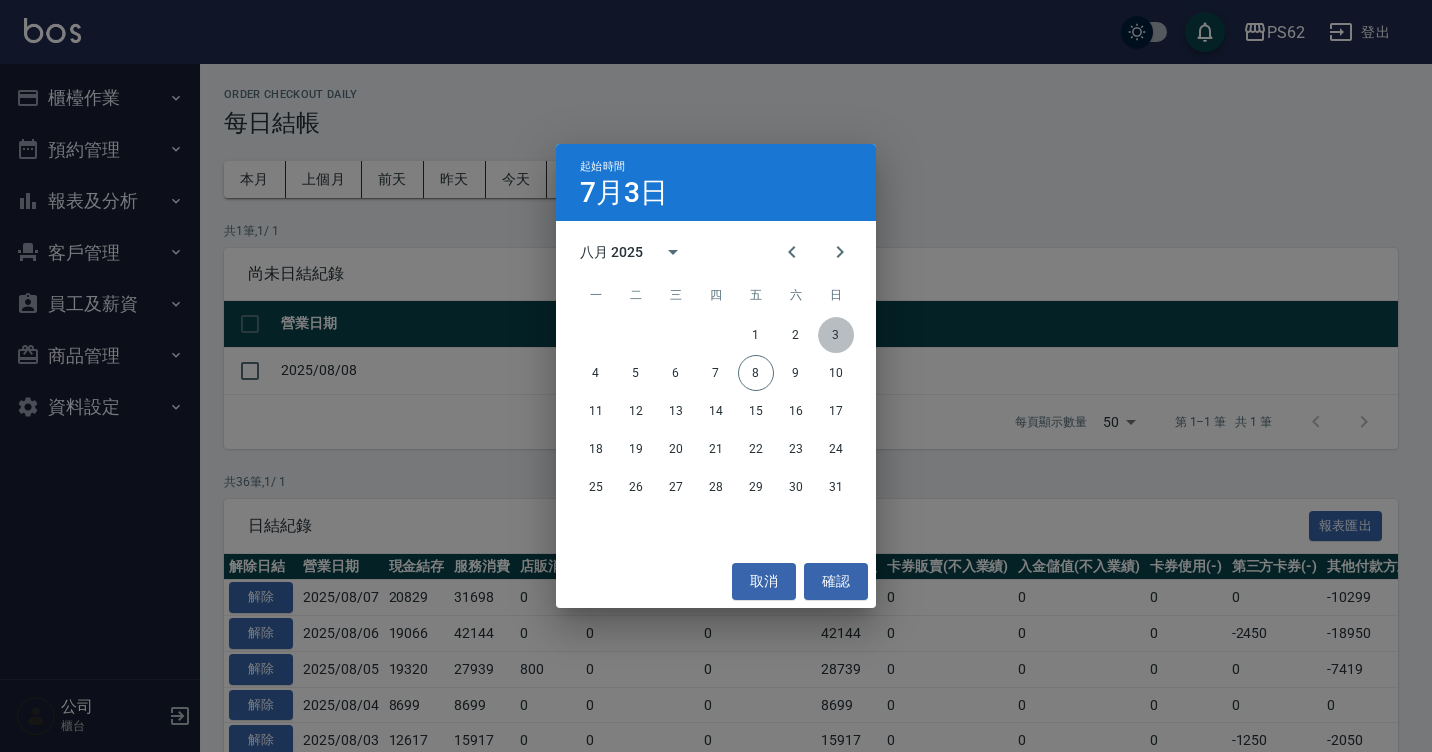 click on "3" at bounding box center (836, 335) 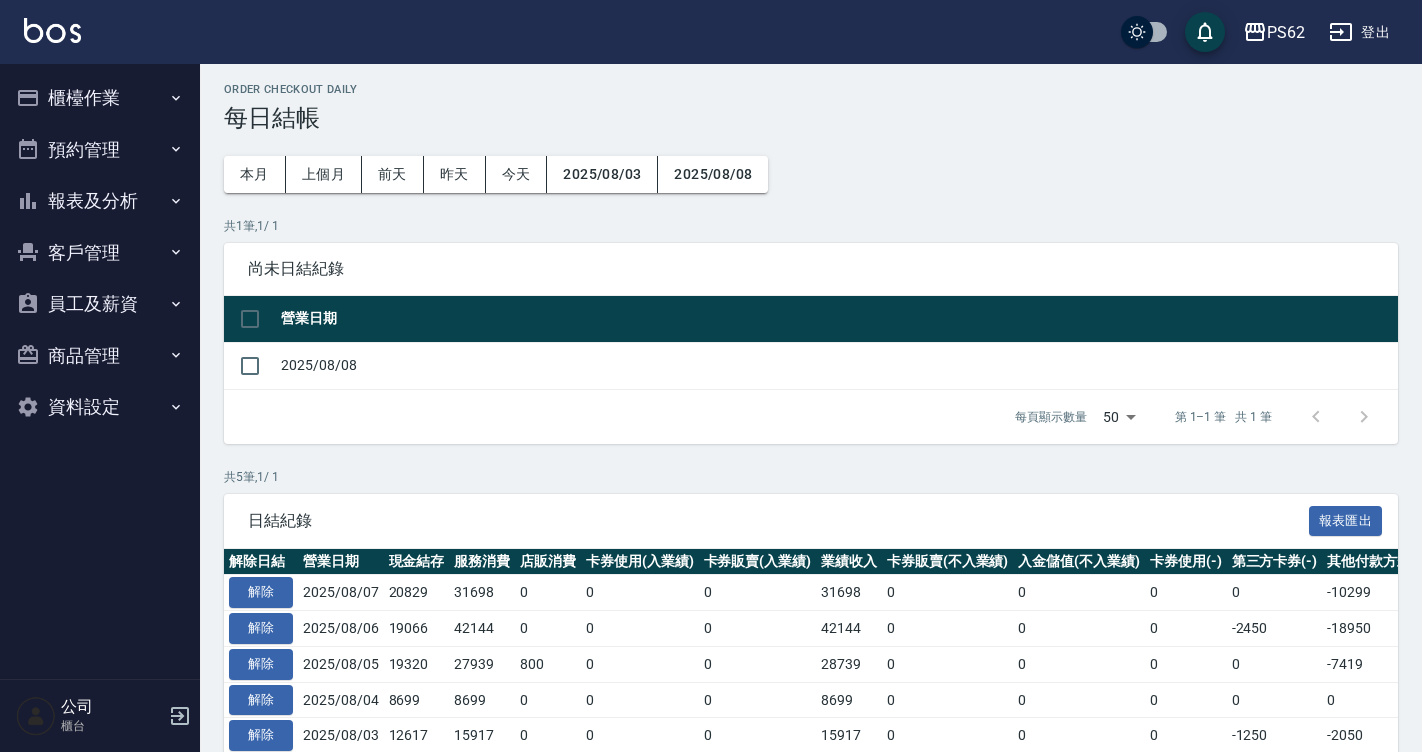 scroll, scrollTop: 0, scrollLeft: 0, axis: both 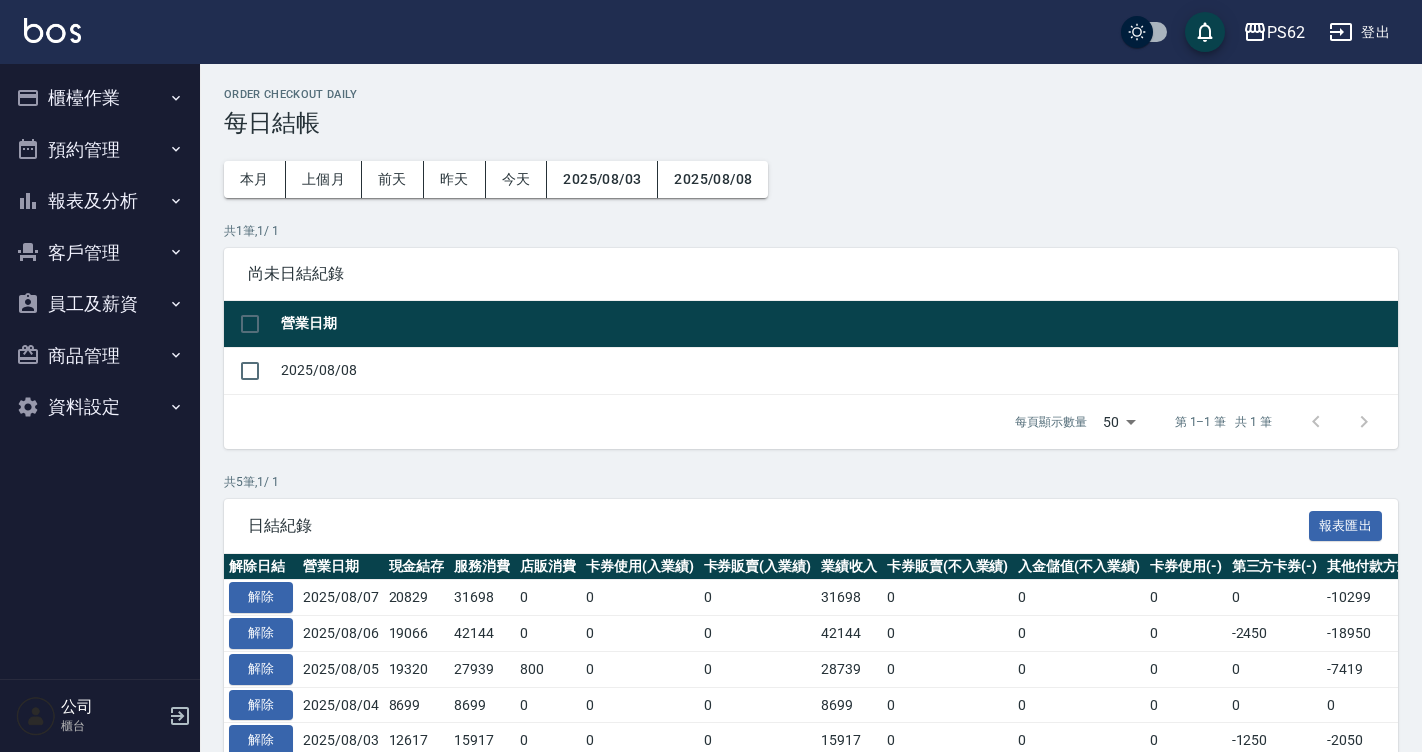 click on "櫃檯作業" at bounding box center [100, 98] 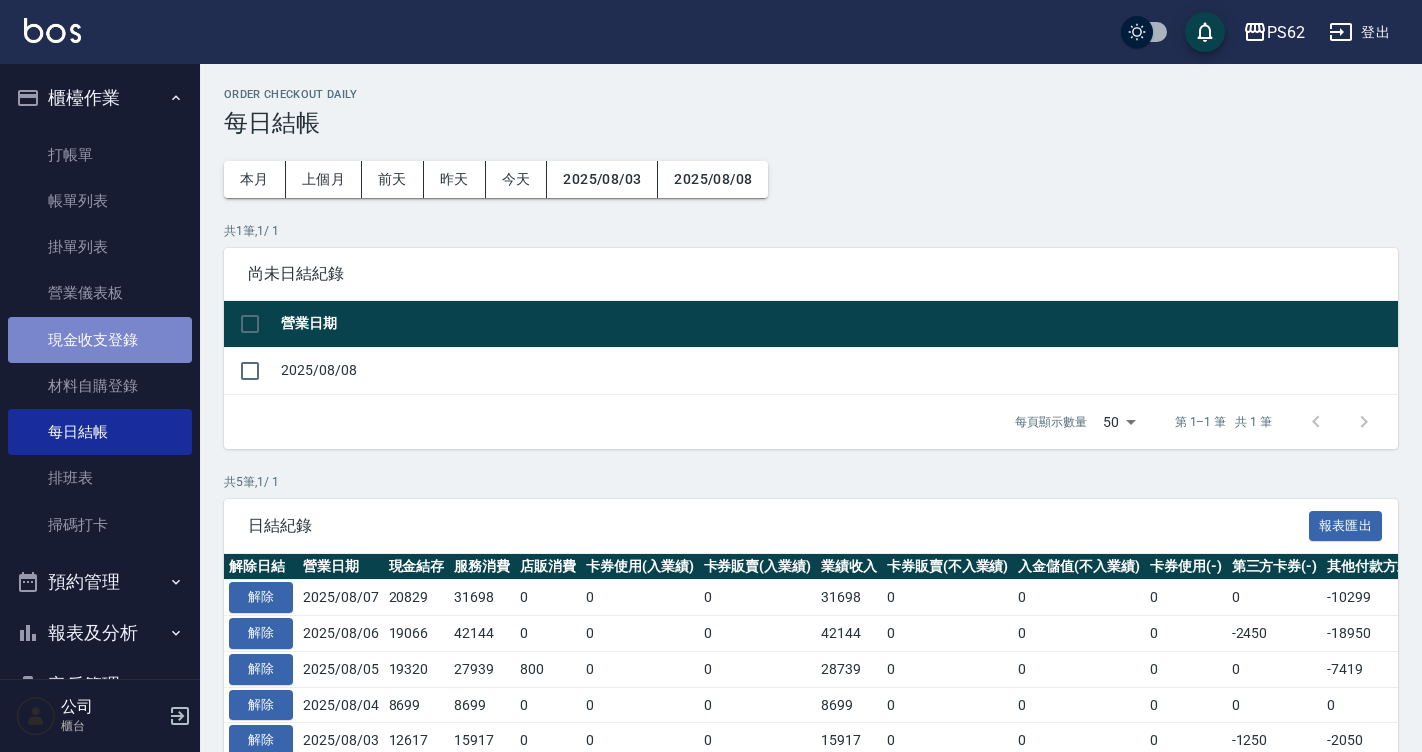 click on "現金收支登錄" at bounding box center [100, 340] 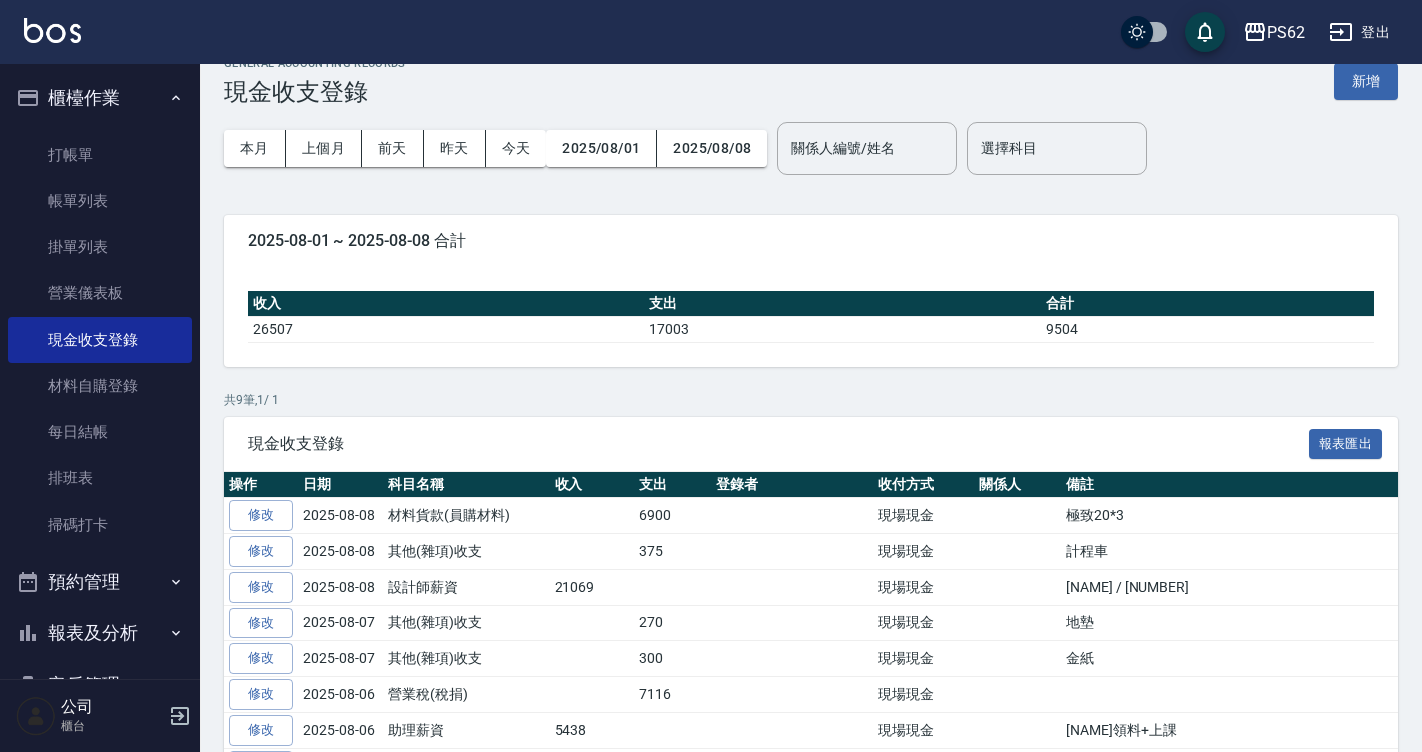 scroll, scrollTop: 0, scrollLeft: 0, axis: both 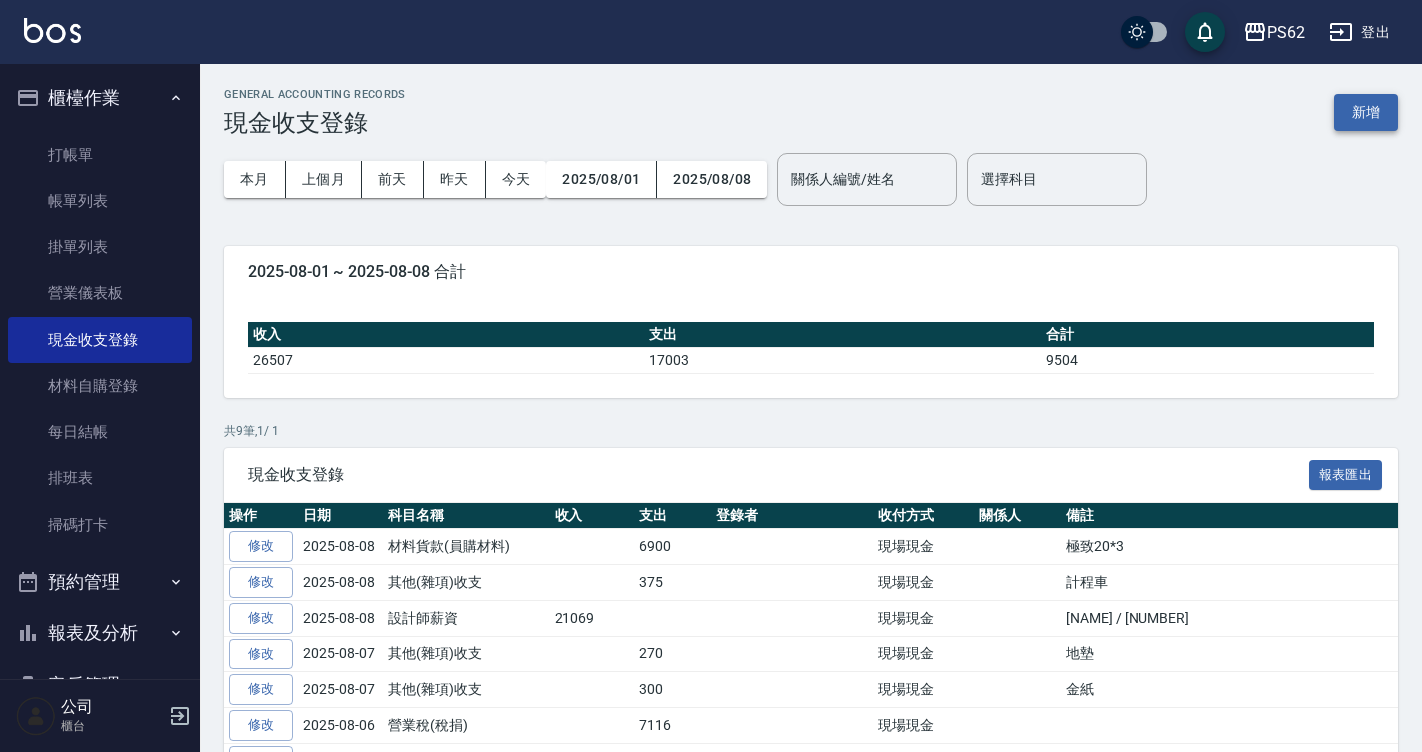 click on "新增" at bounding box center (1366, 112) 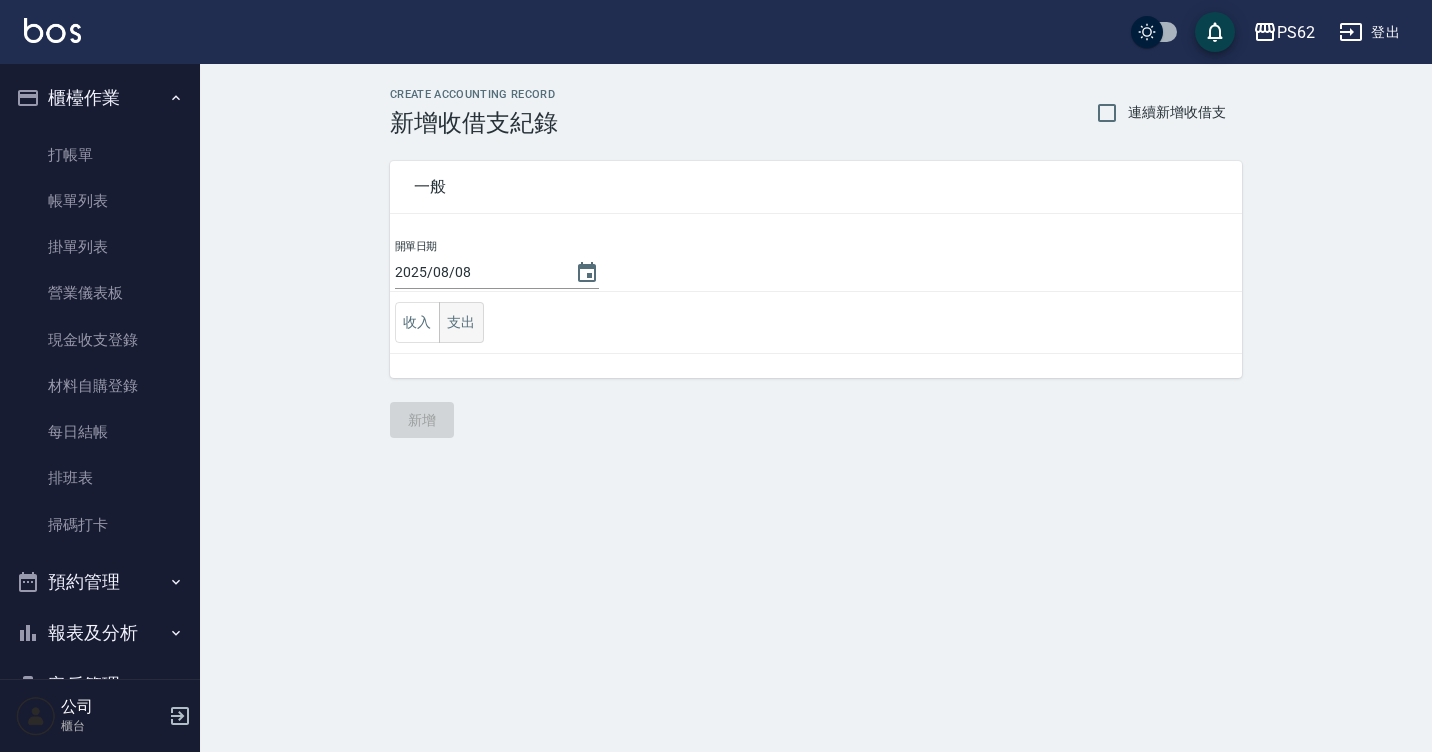 click on "支出" at bounding box center [461, 322] 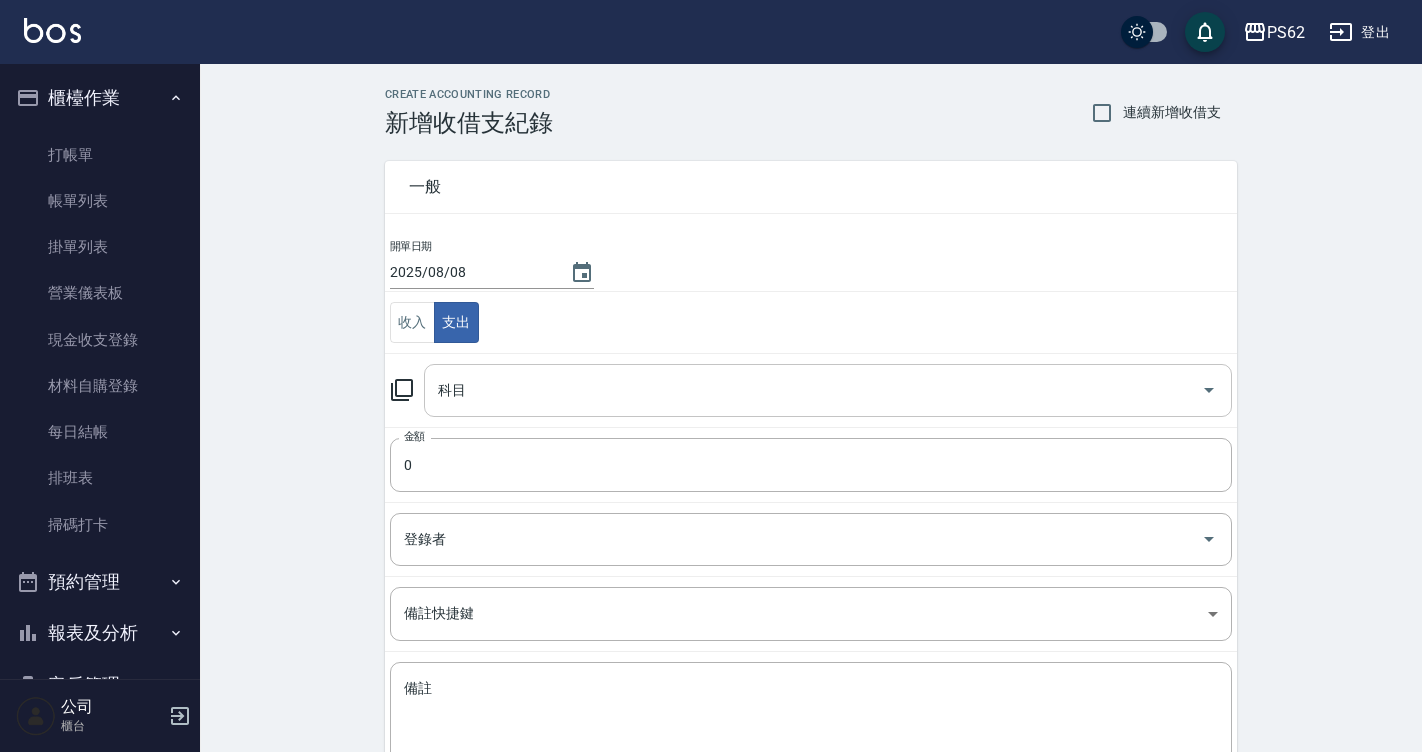 click on "科目" at bounding box center (813, 390) 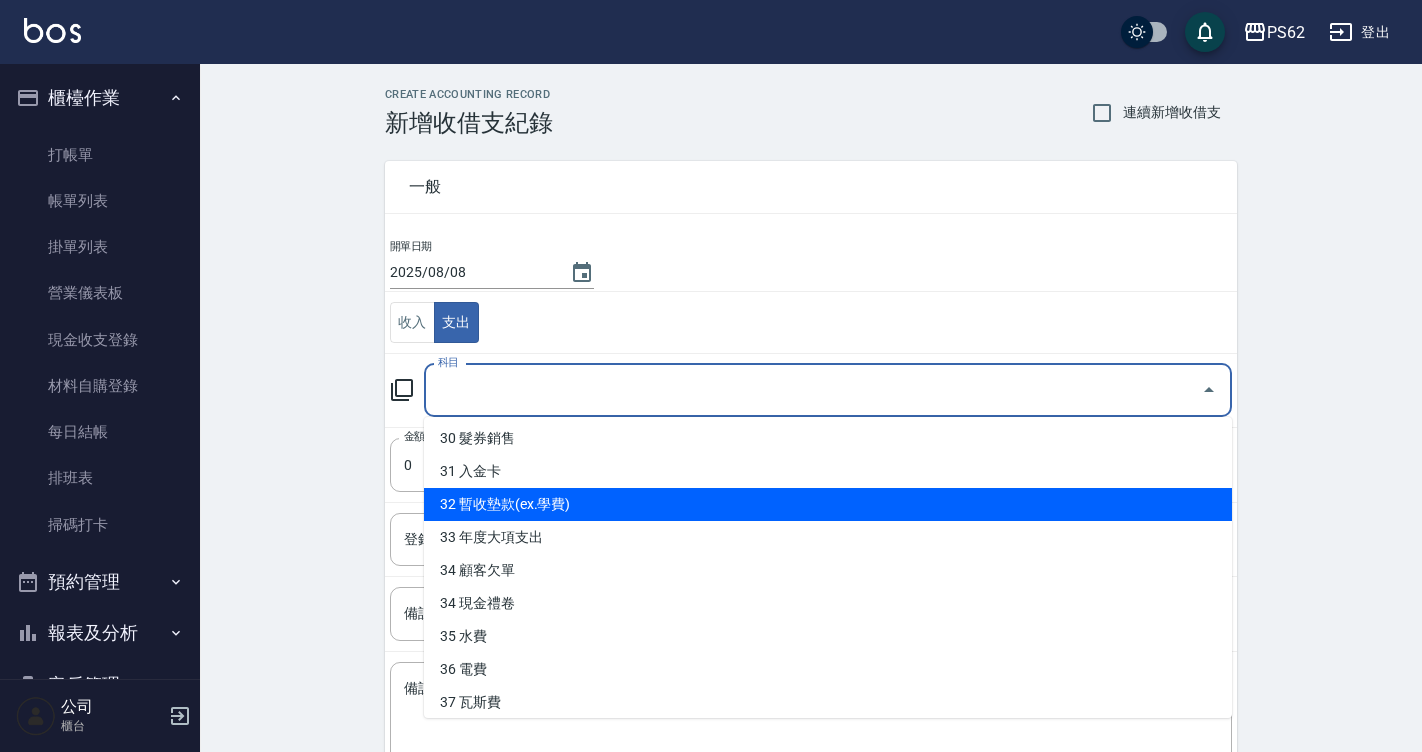 scroll, scrollTop: 1002, scrollLeft: 0, axis: vertical 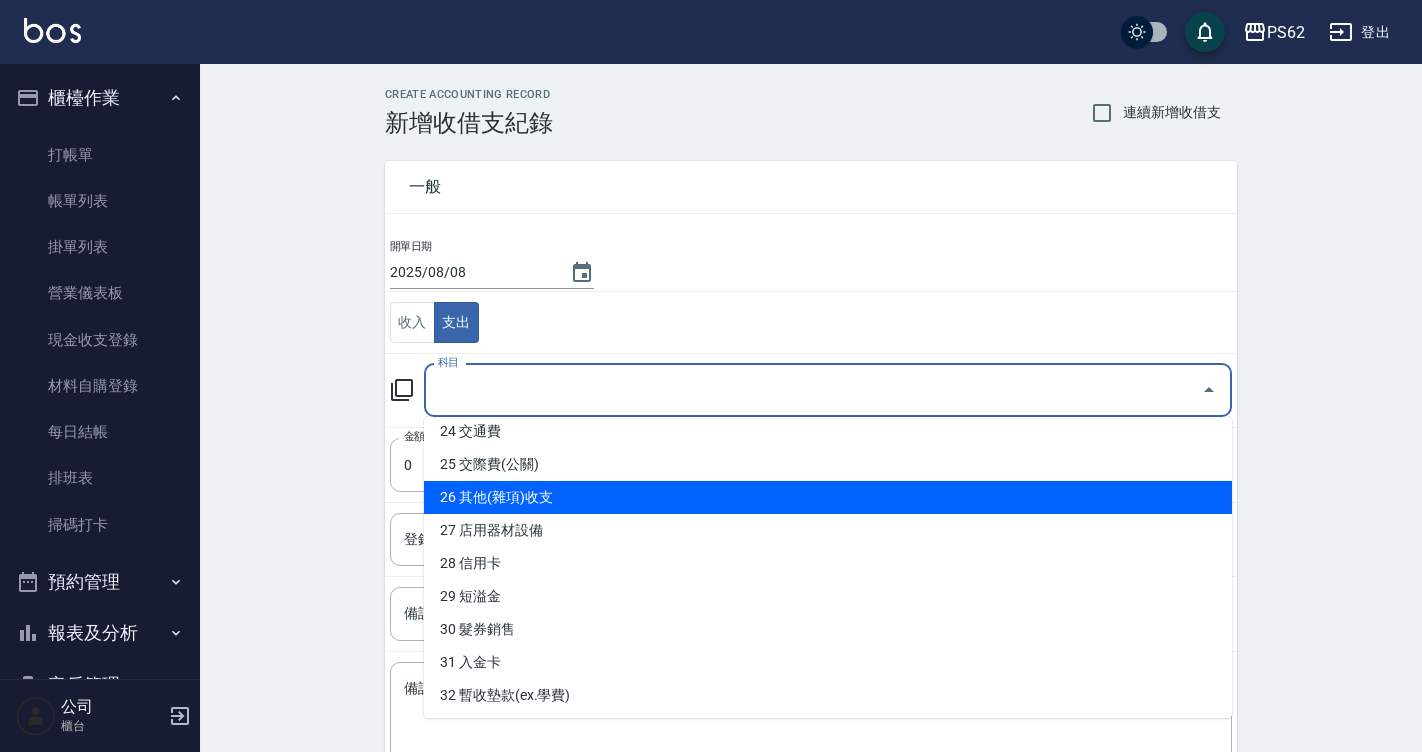 click on "26 其他(雜項)收支" at bounding box center [828, 497] 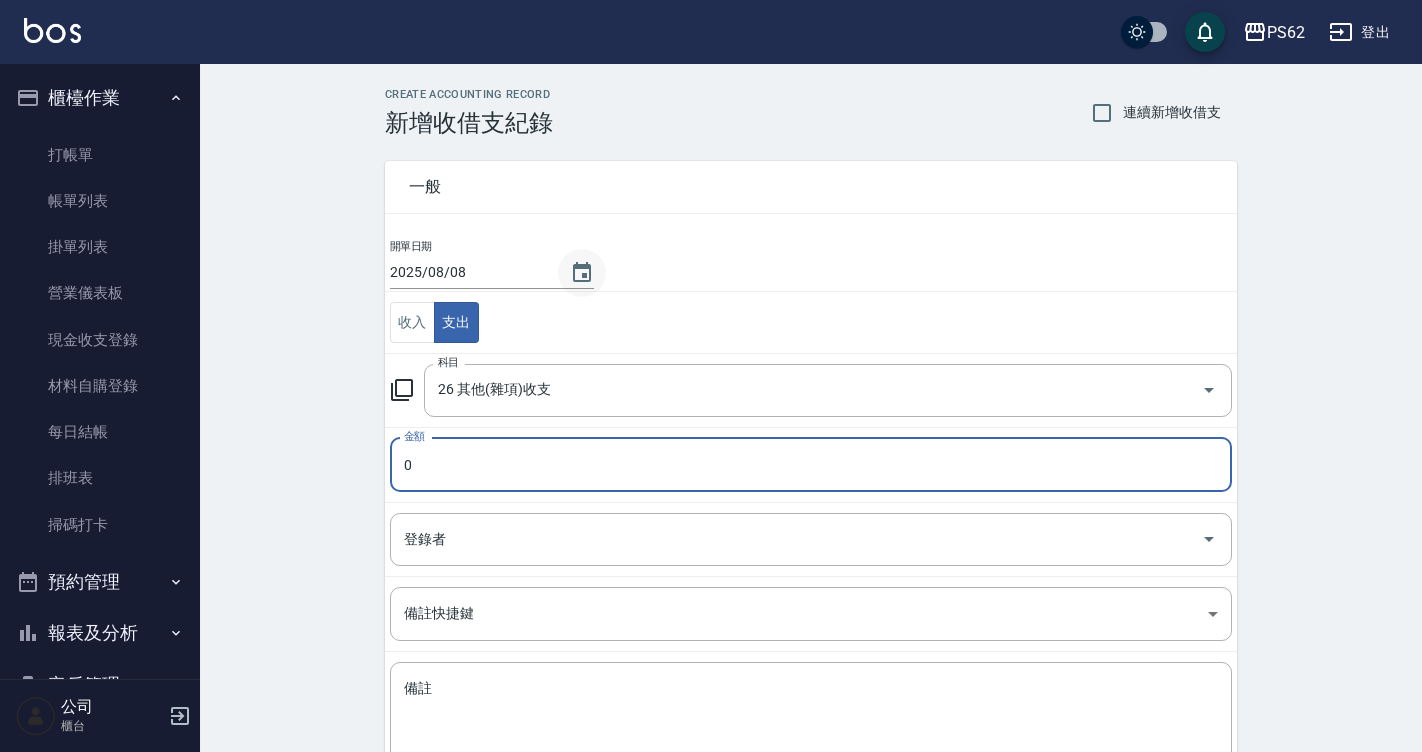 click 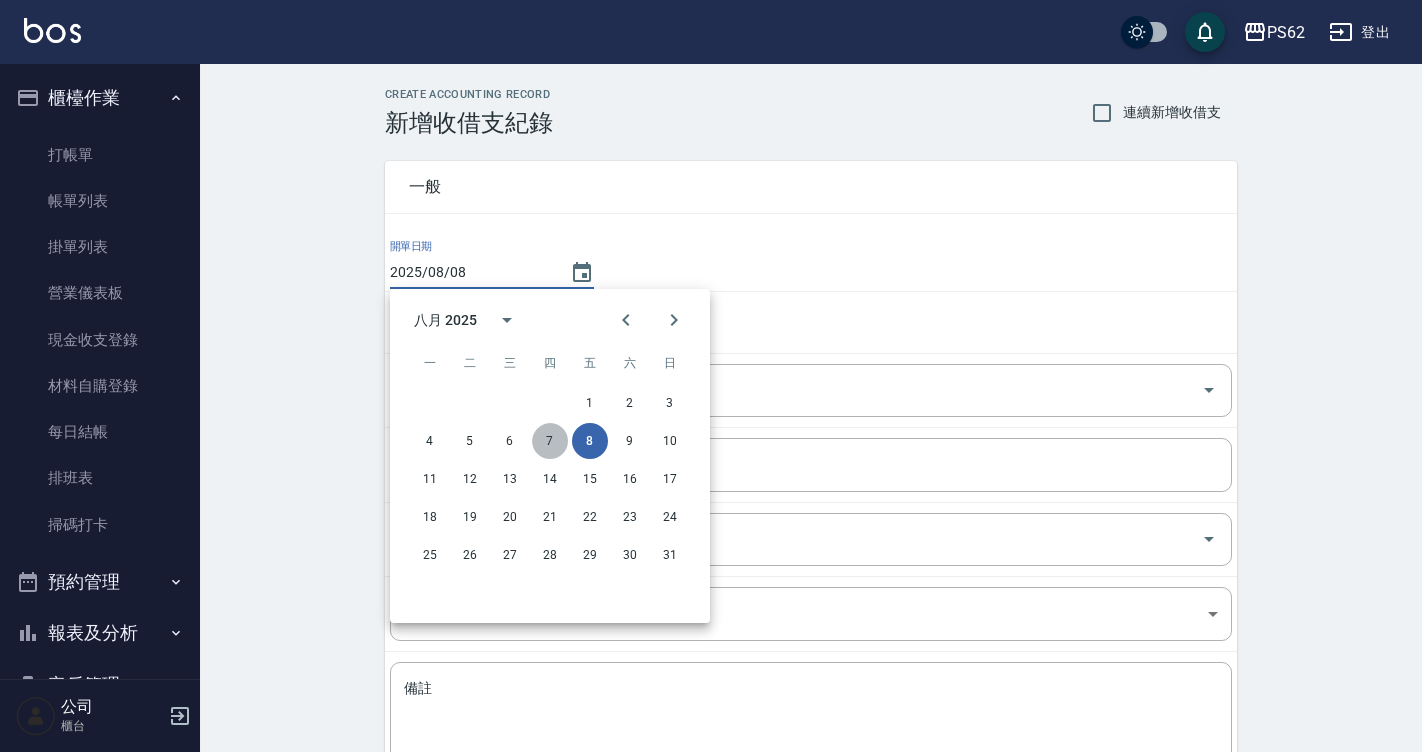 click on "7" at bounding box center [550, 441] 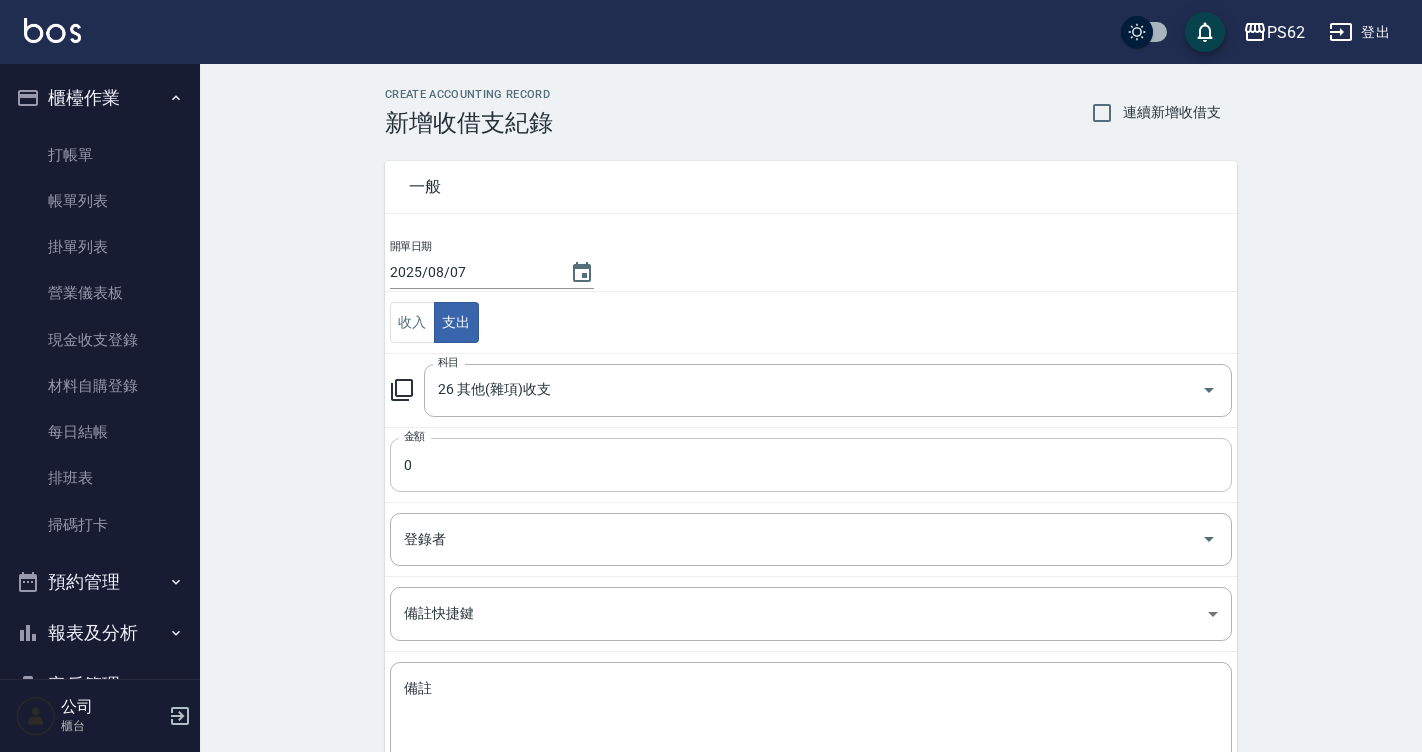 click on "0" at bounding box center (811, 465) 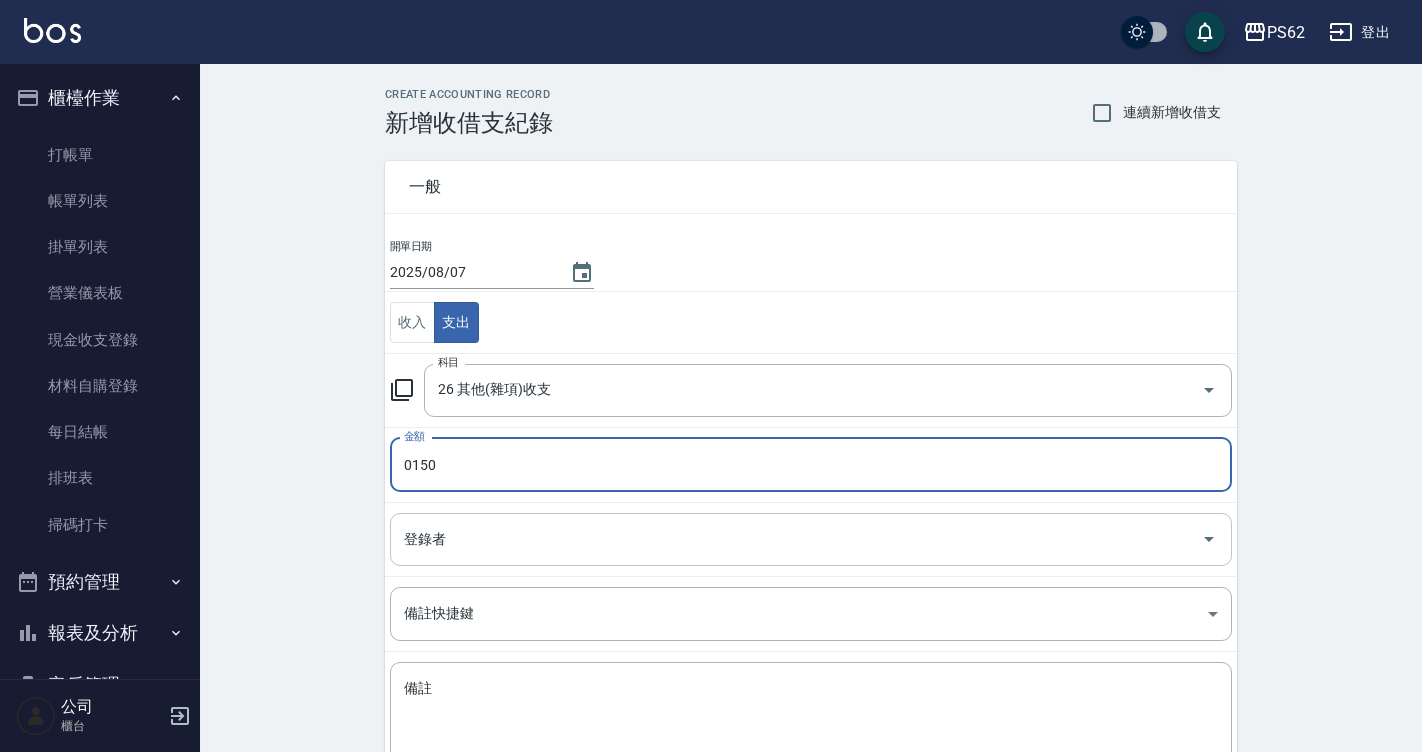type on "0150" 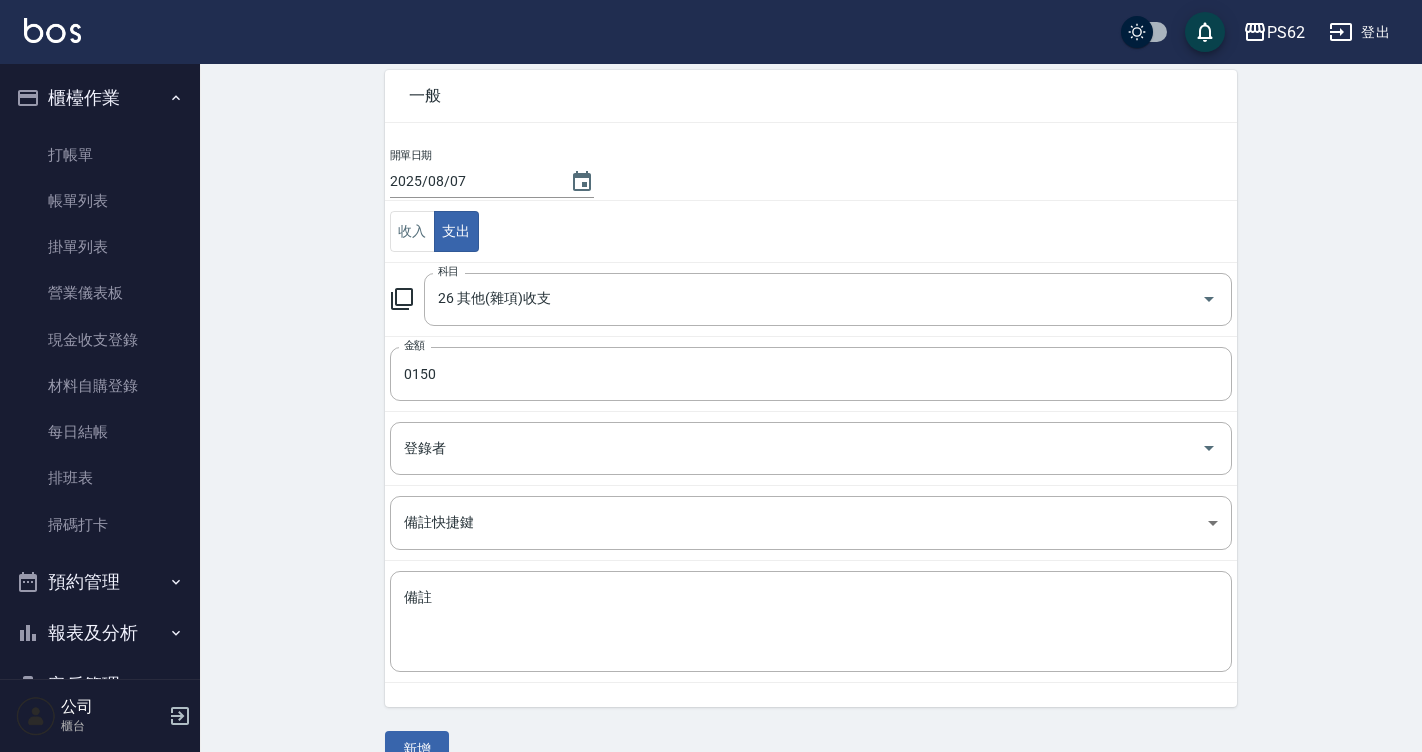 scroll, scrollTop: 131, scrollLeft: 0, axis: vertical 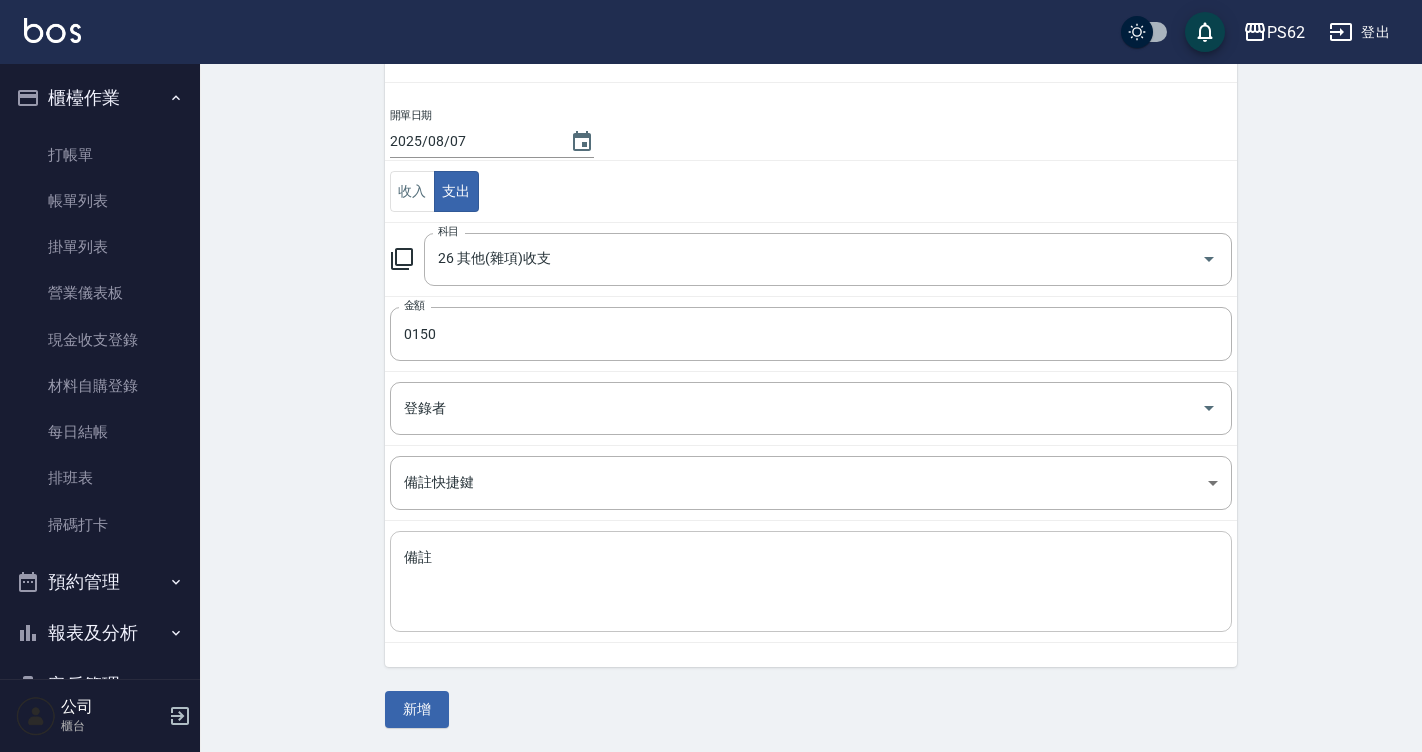 click on "備註" at bounding box center (811, 582) 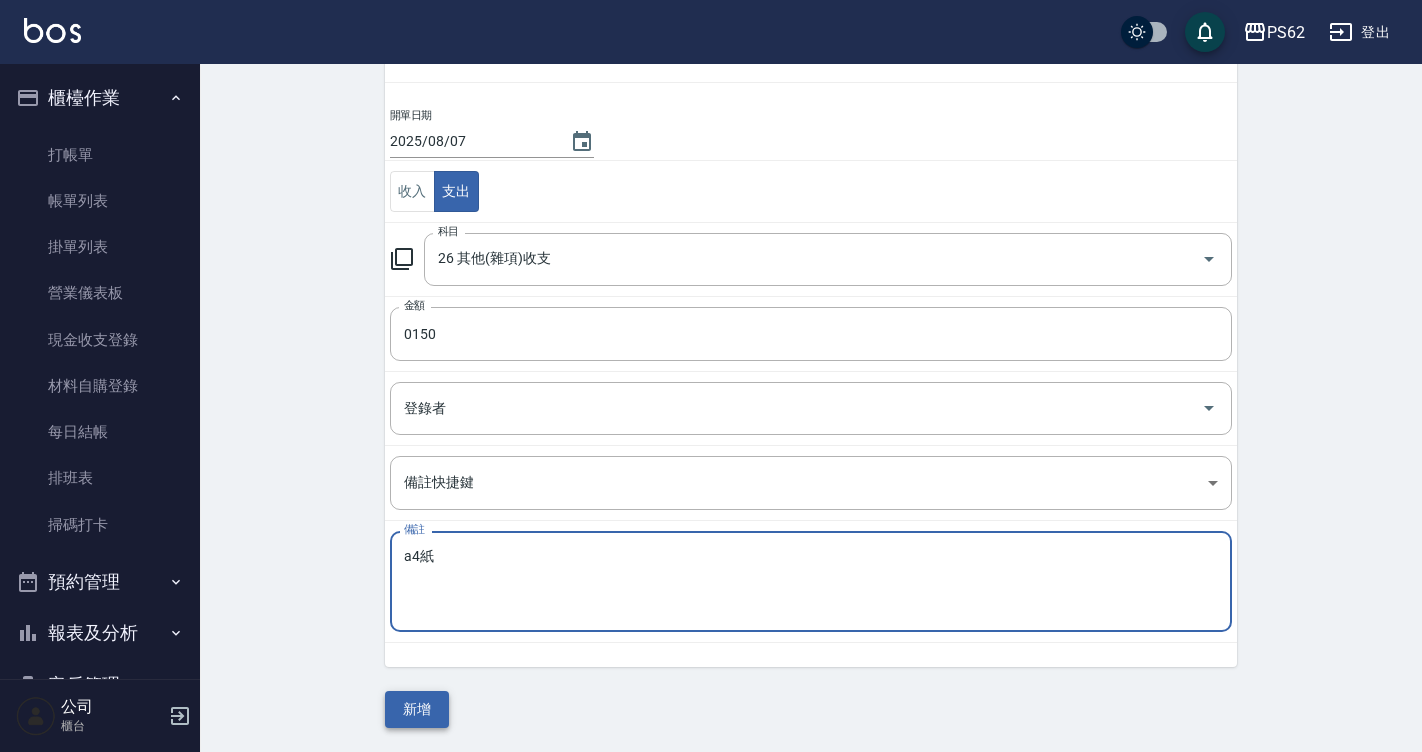 type on "a4紙" 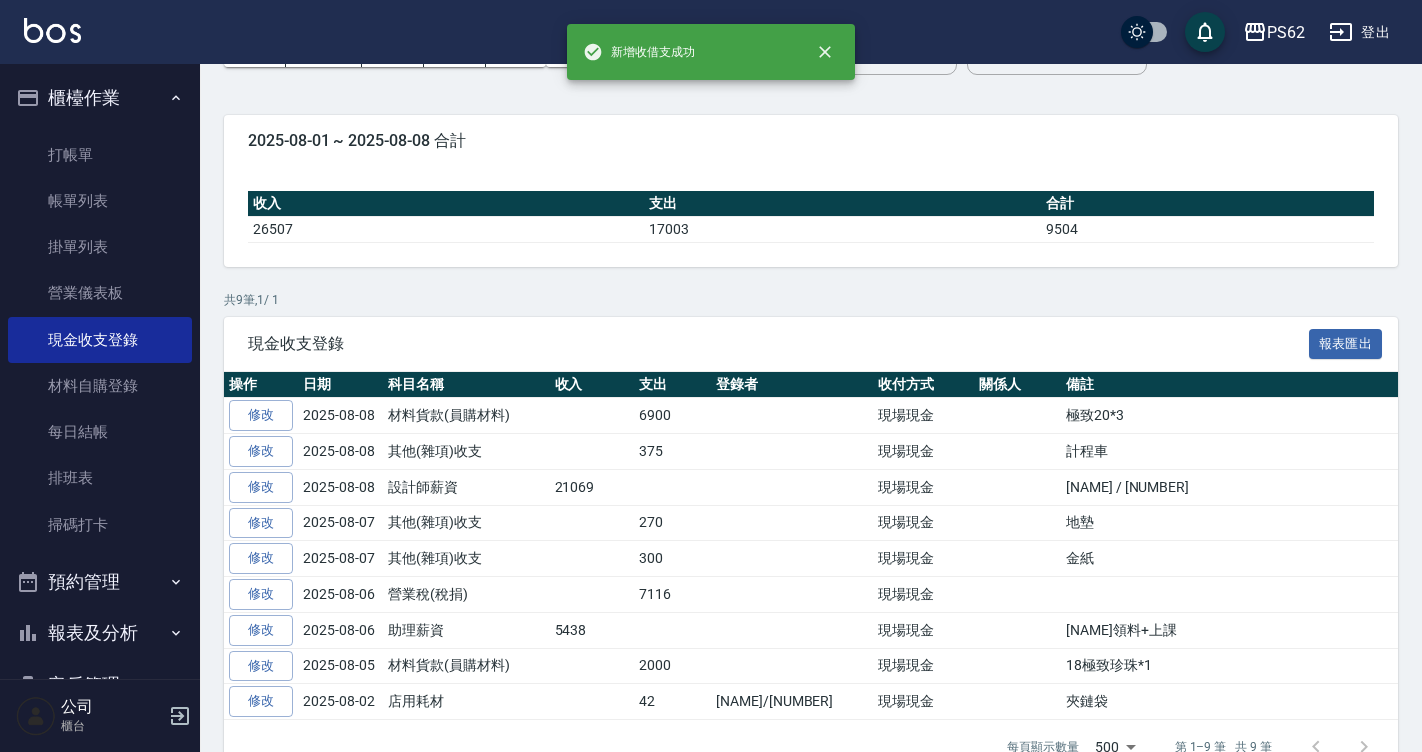 scroll, scrollTop: 0, scrollLeft: 0, axis: both 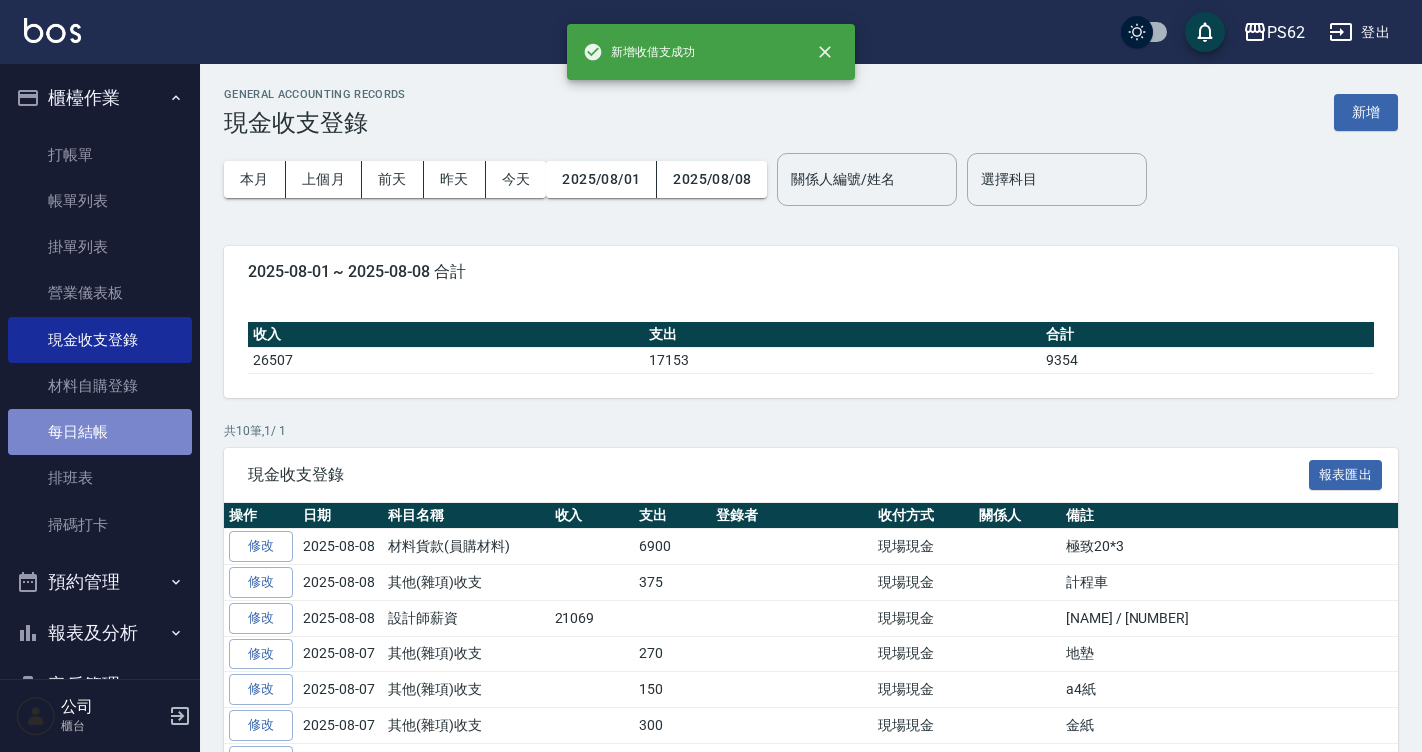 click on "每日結帳" at bounding box center (100, 432) 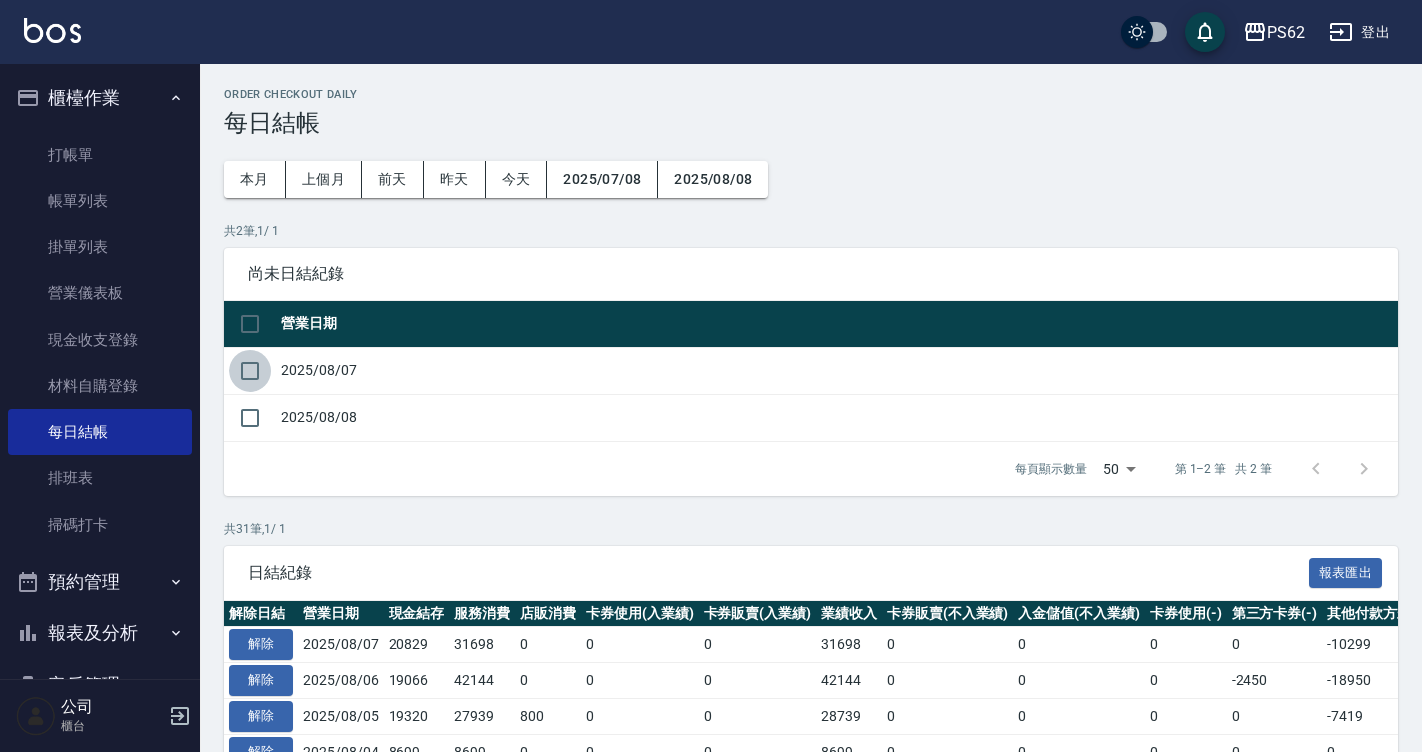 click at bounding box center (250, 371) 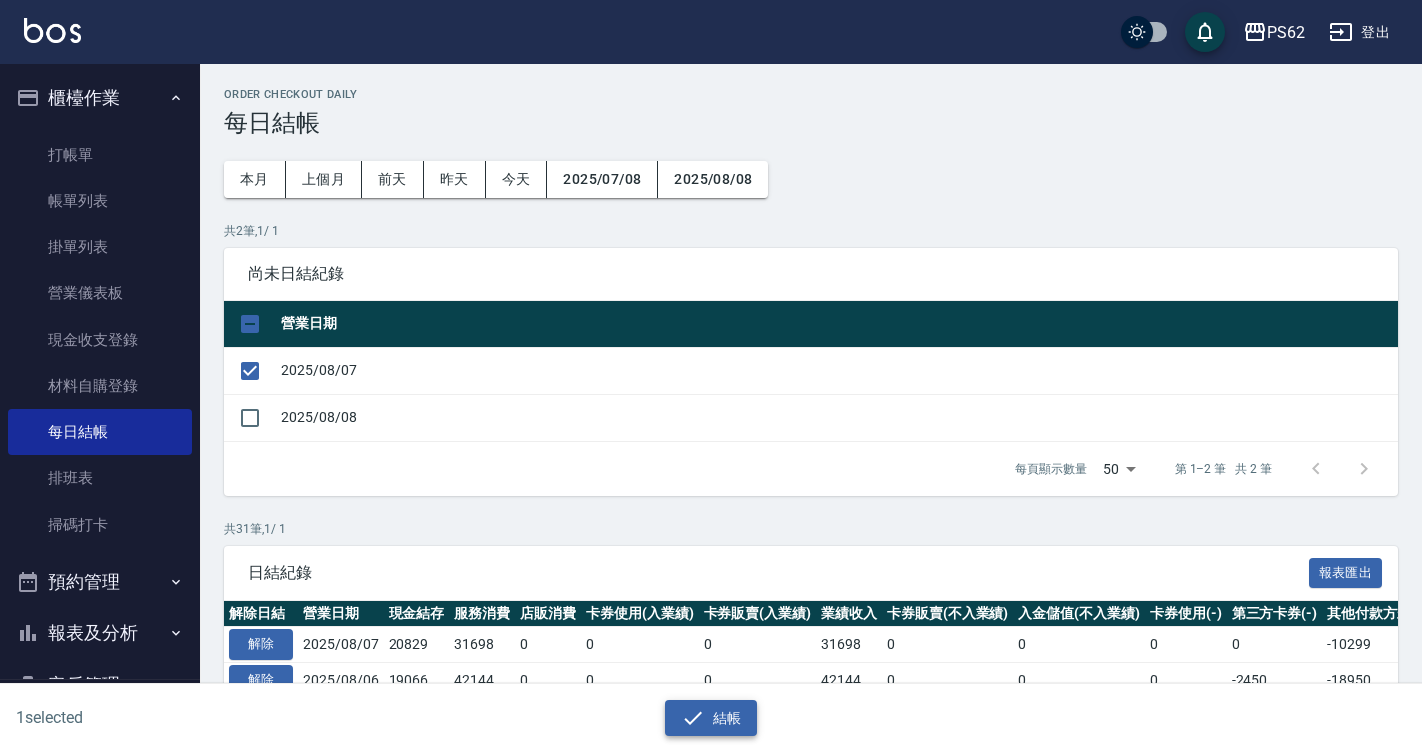click on "結帳" at bounding box center (711, 718) 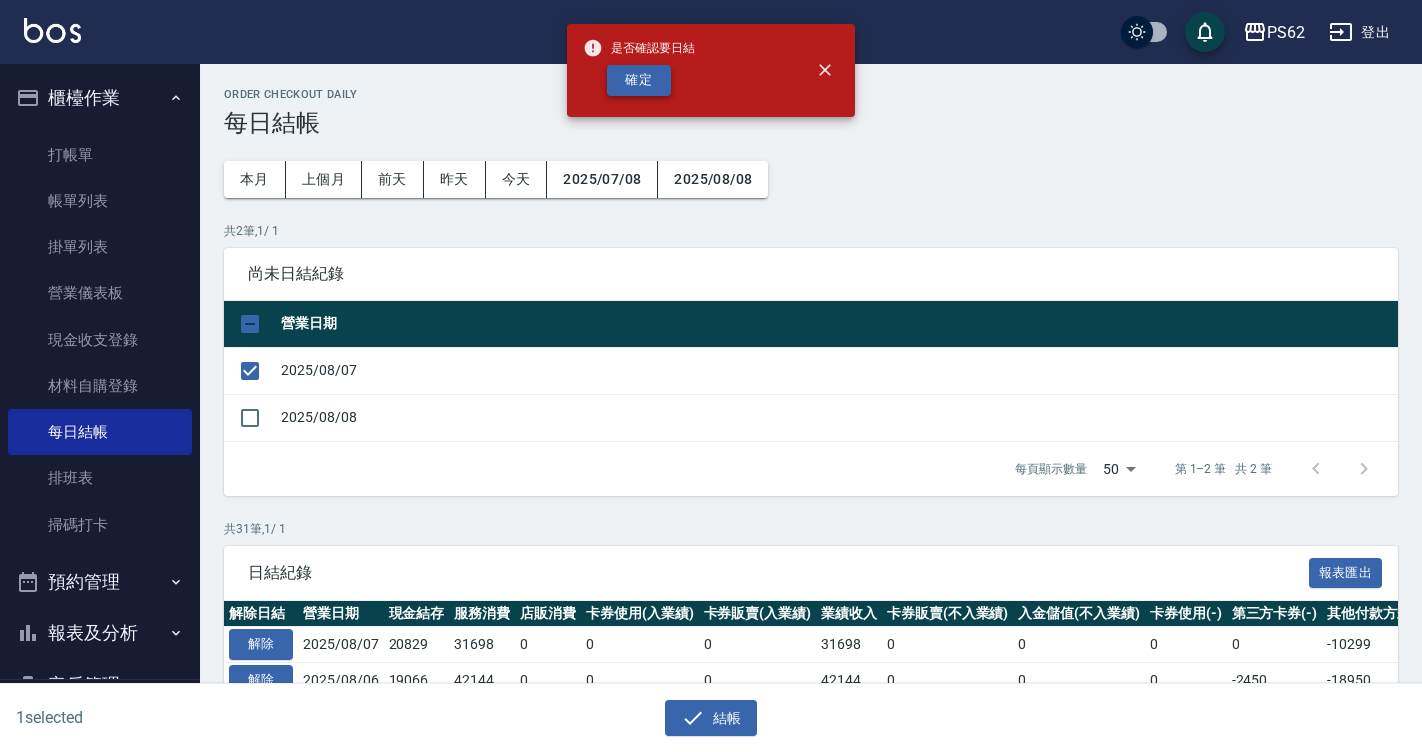 click on "確定" at bounding box center (639, 80) 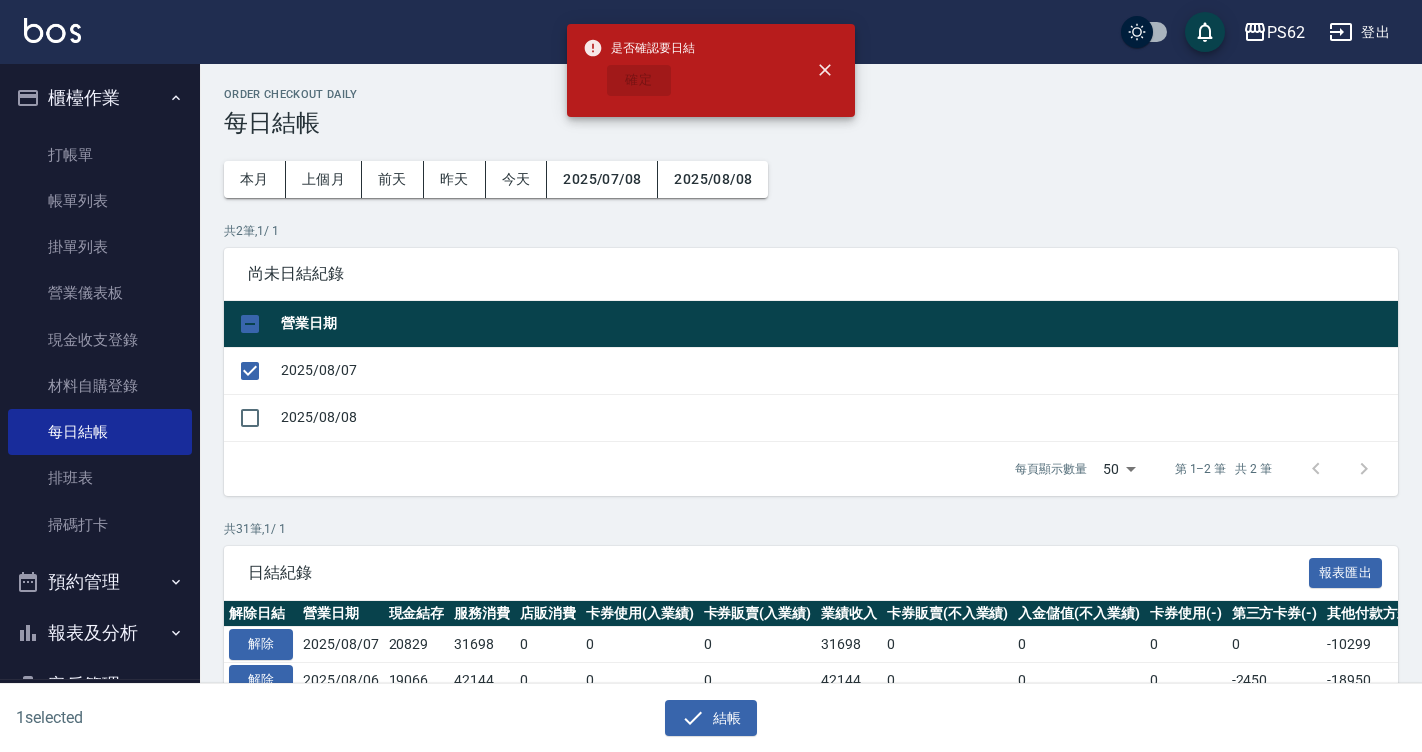 checkbox on "false" 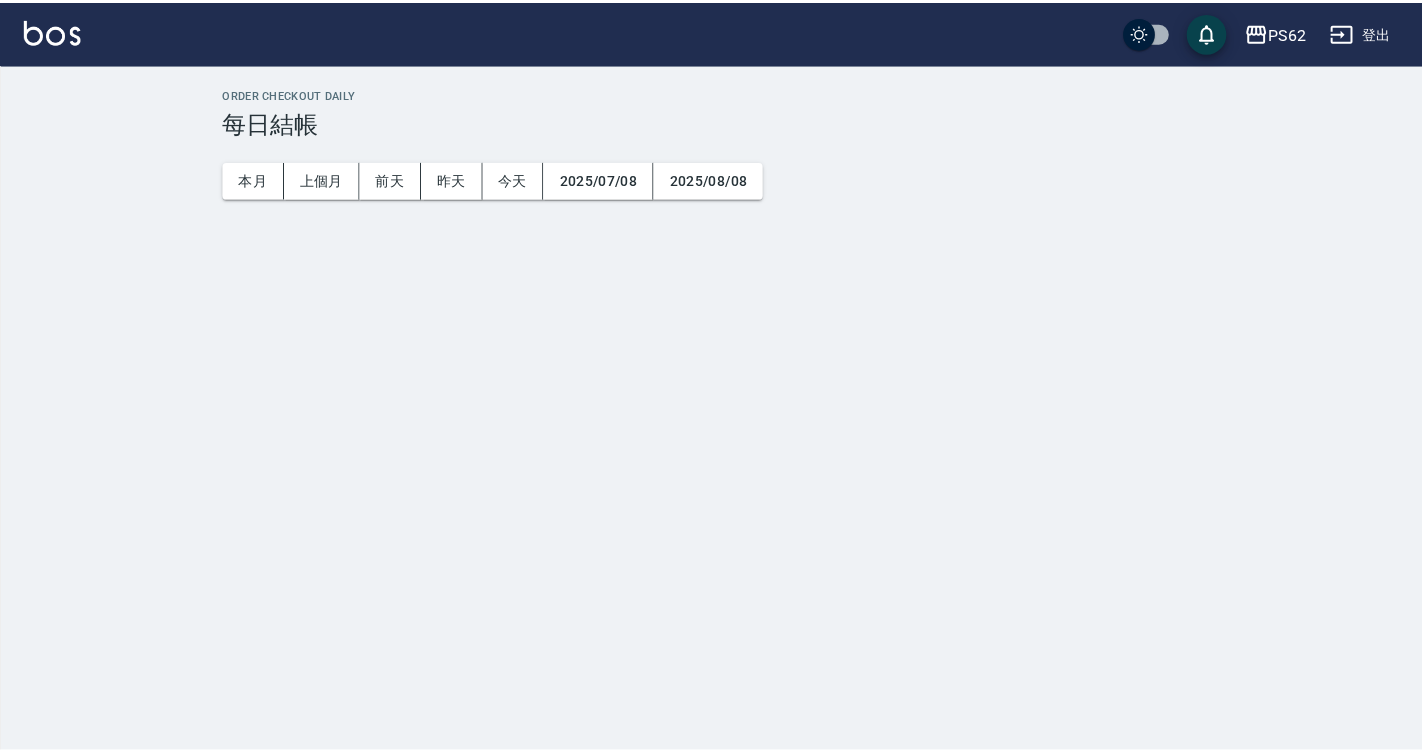 scroll, scrollTop: 0, scrollLeft: 0, axis: both 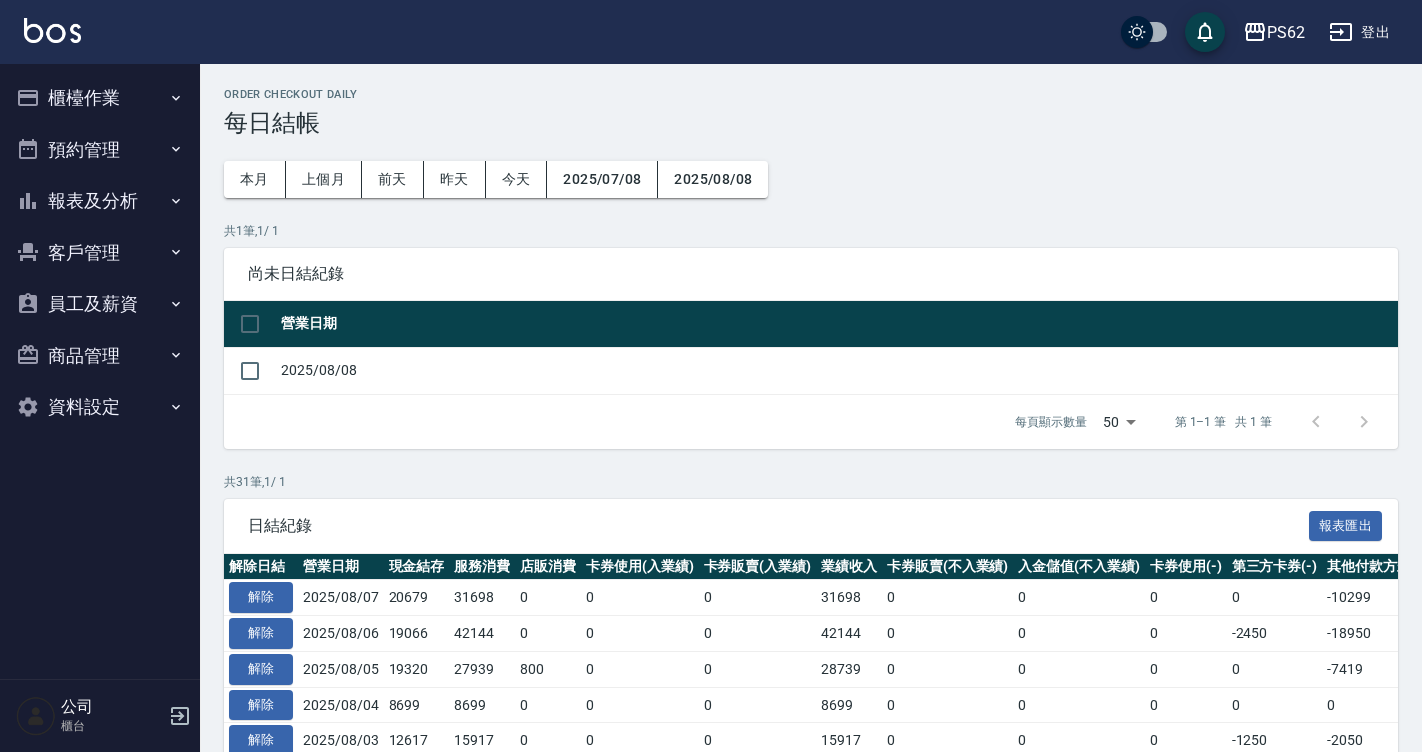 click on "櫃檯作業" at bounding box center (100, 98) 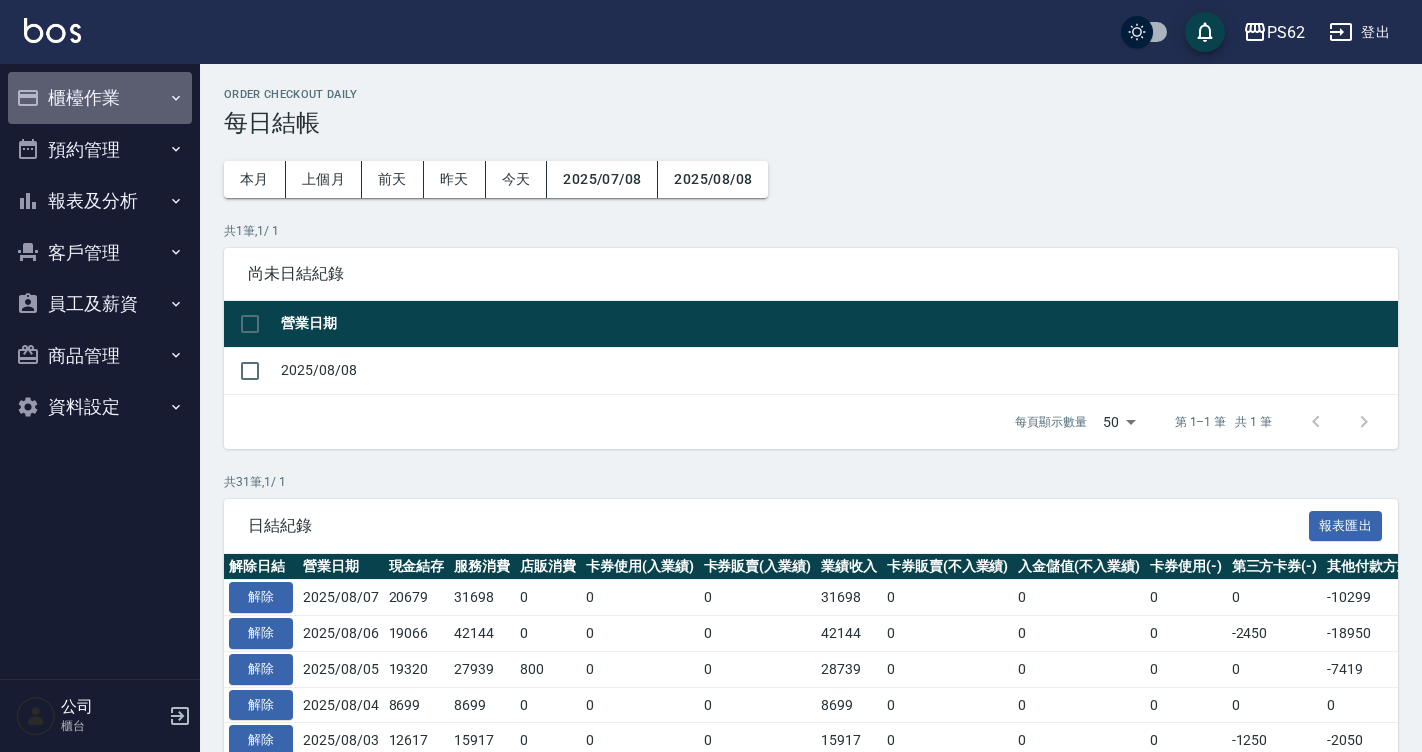 drag, startPoint x: 113, startPoint y: 102, endPoint x: 114, endPoint y: 115, distance: 13.038404 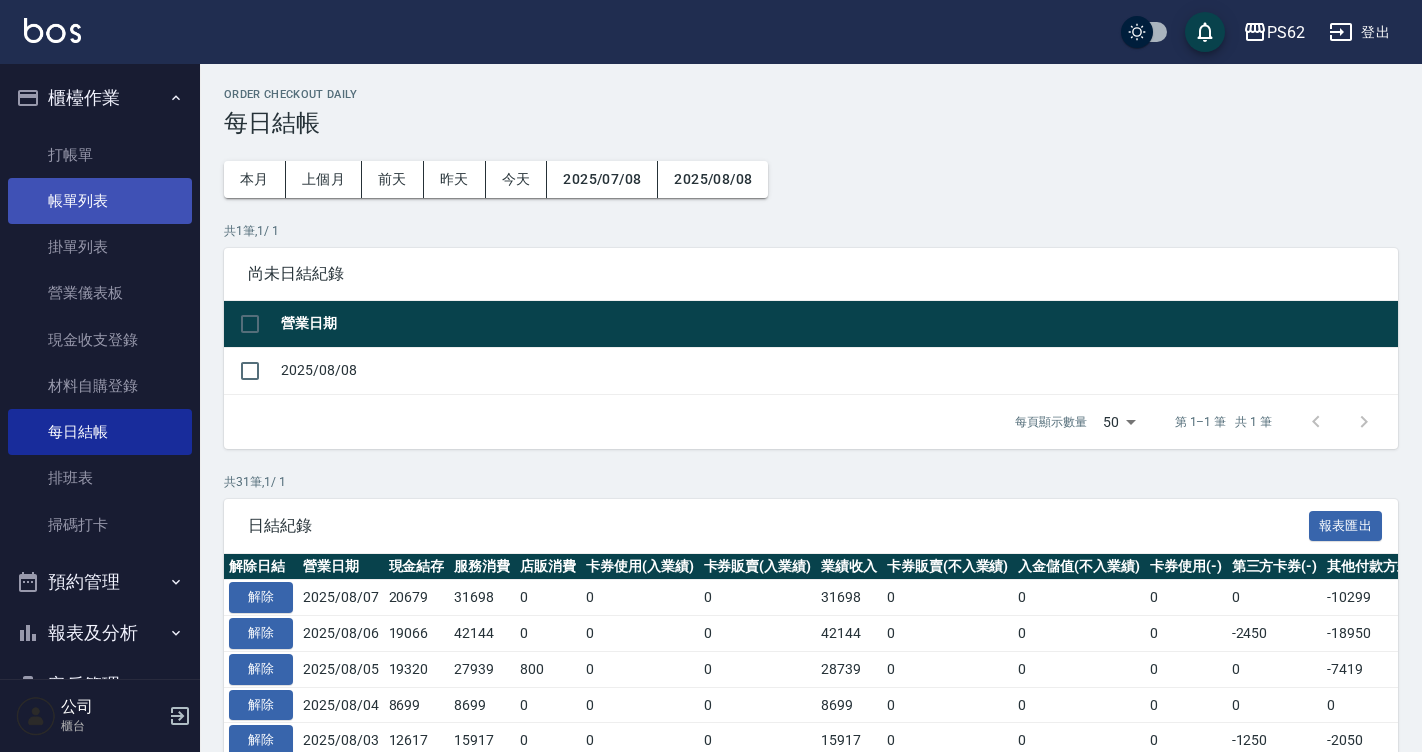 click on "帳單列表" at bounding box center (100, 201) 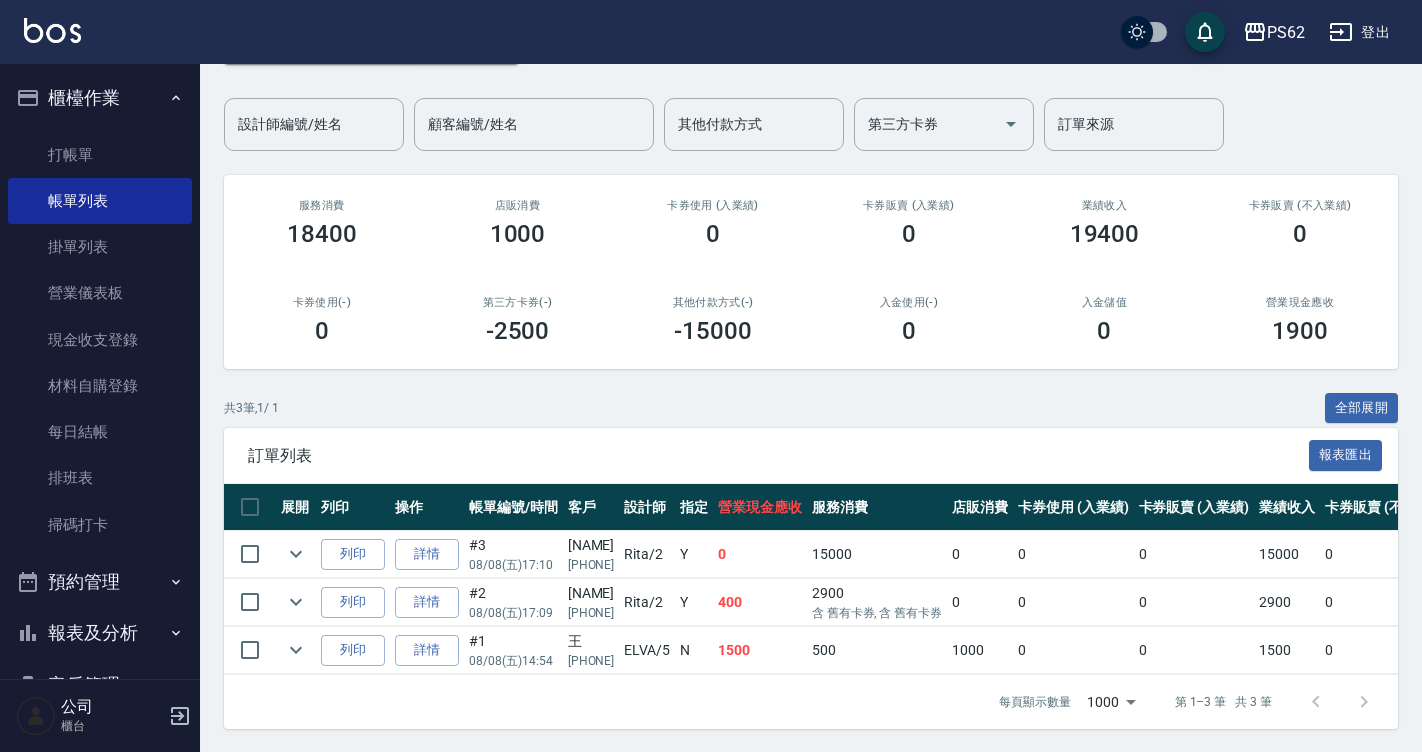 scroll, scrollTop: 150, scrollLeft: 0, axis: vertical 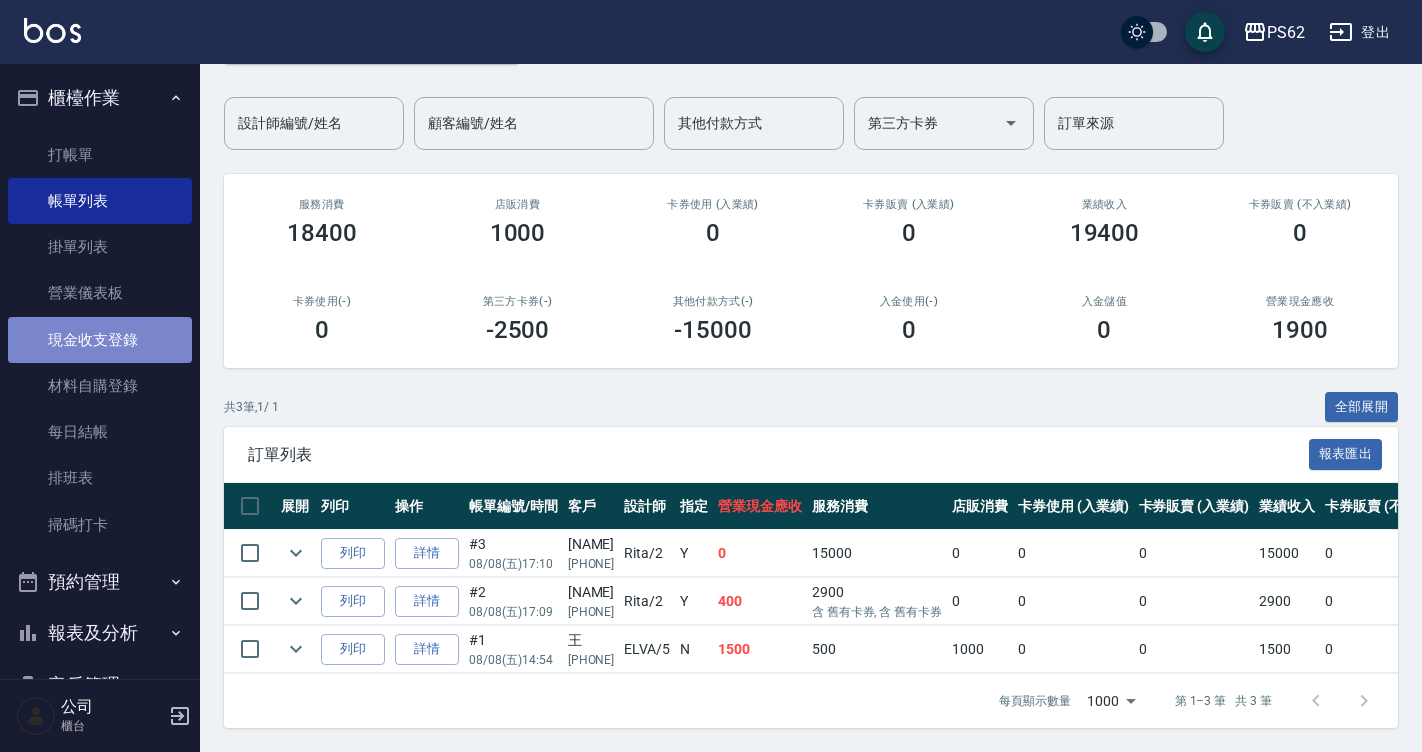 click on "現金收支登錄" at bounding box center (100, 340) 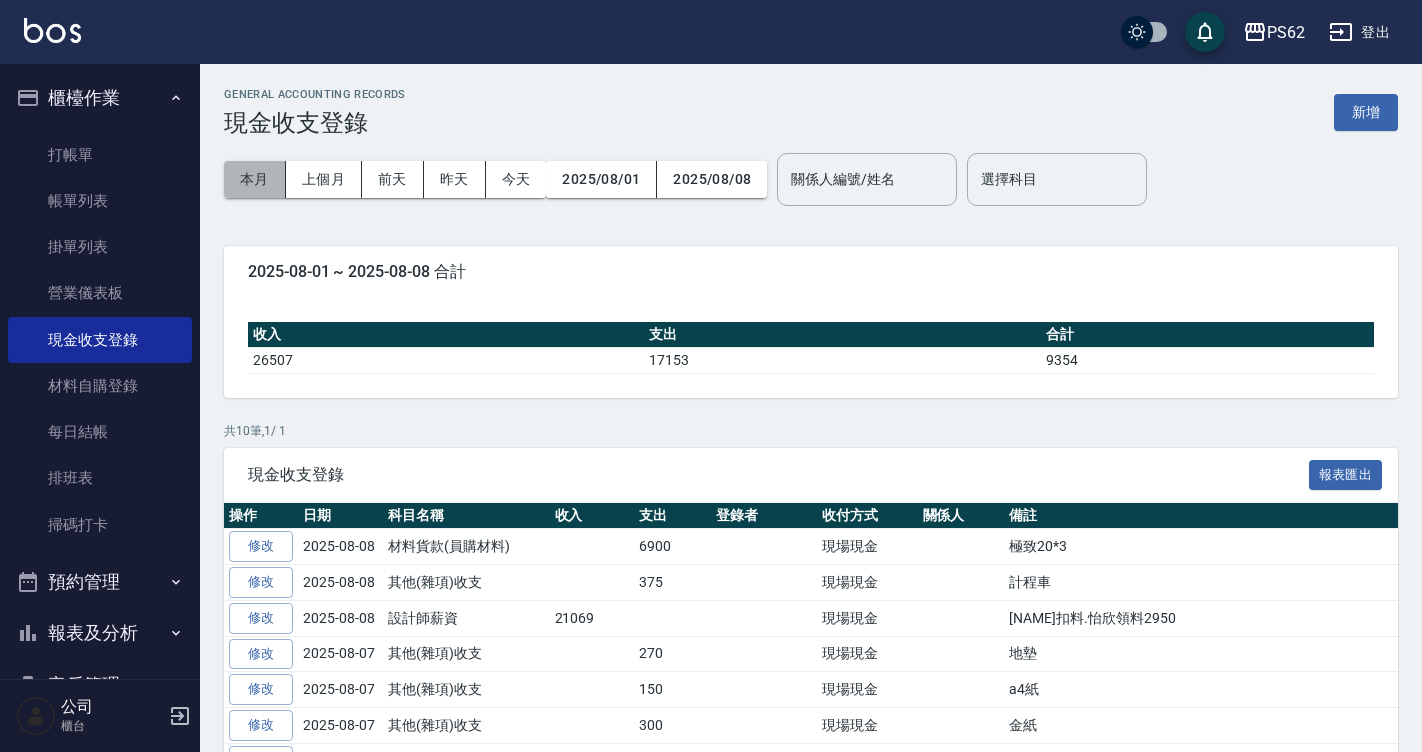 click on "本月" at bounding box center [255, 179] 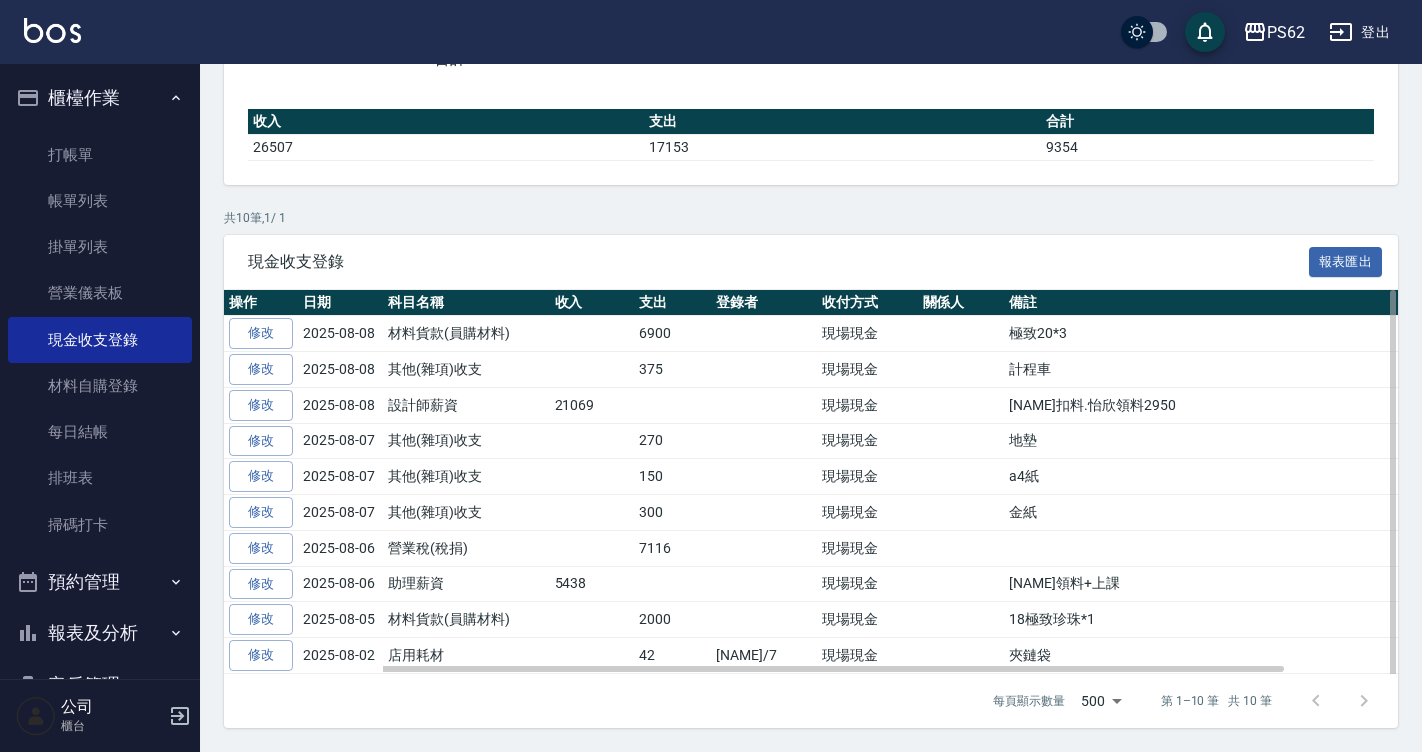 scroll, scrollTop: 224, scrollLeft: 0, axis: vertical 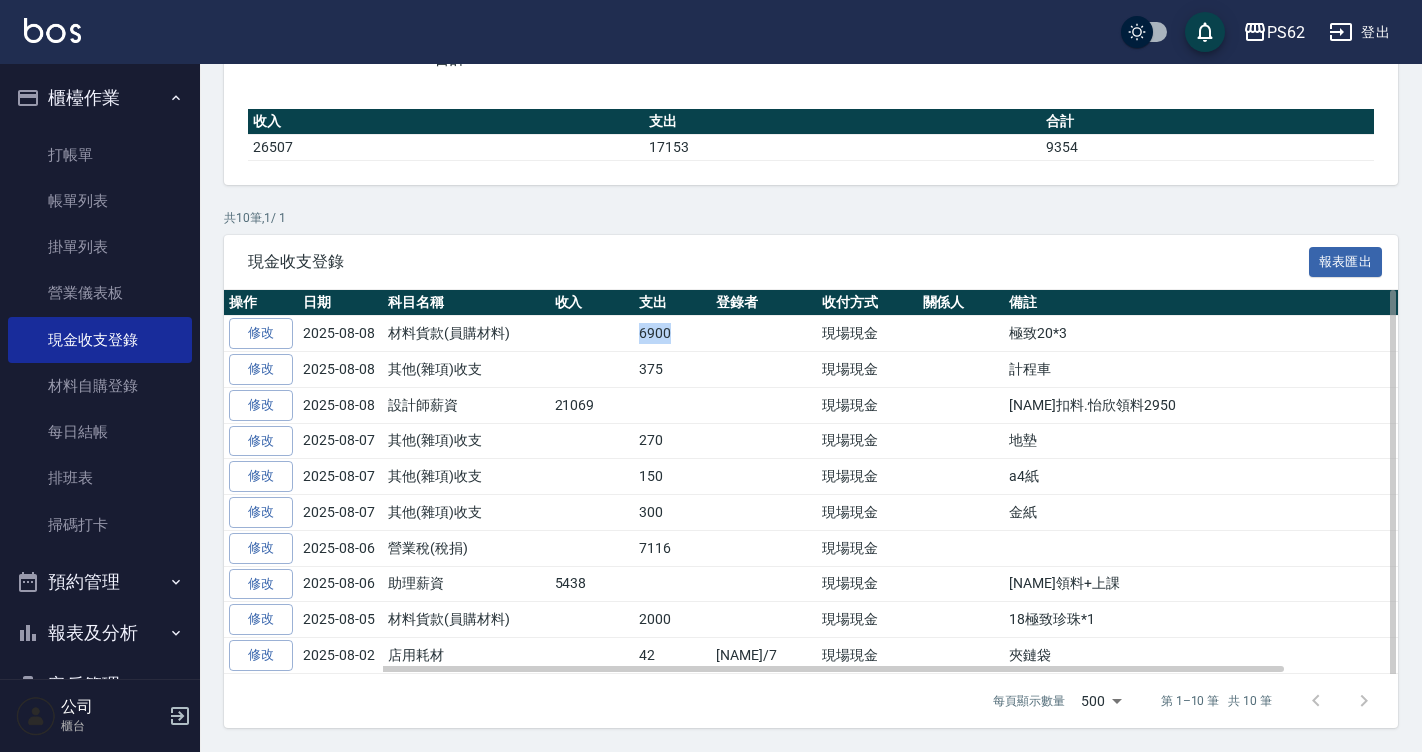 drag, startPoint x: 555, startPoint y: 321, endPoint x: 801, endPoint y: 328, distance: 246.09958 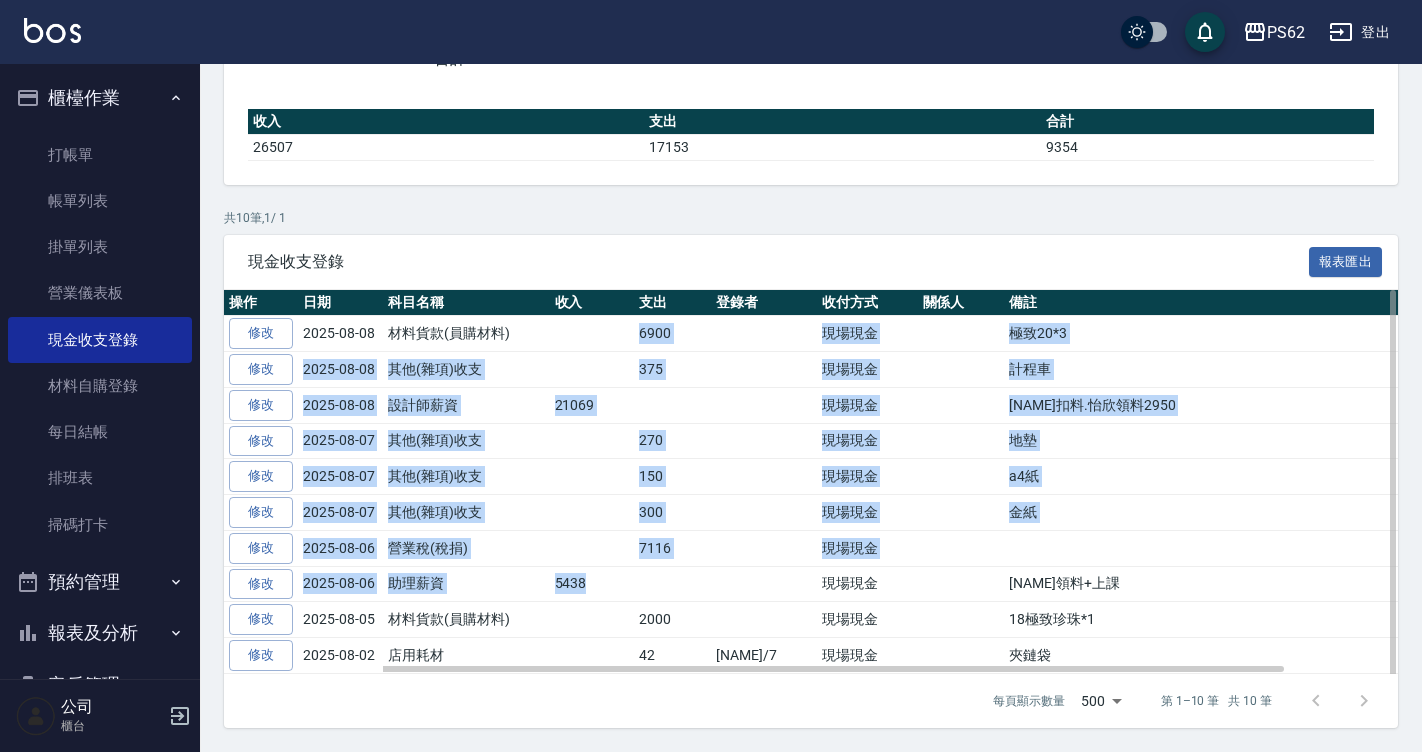 drag, startPoint x: 609, startPoint y: 325, endPoint x: 736, endPoint y: 600, distance: 302.90924 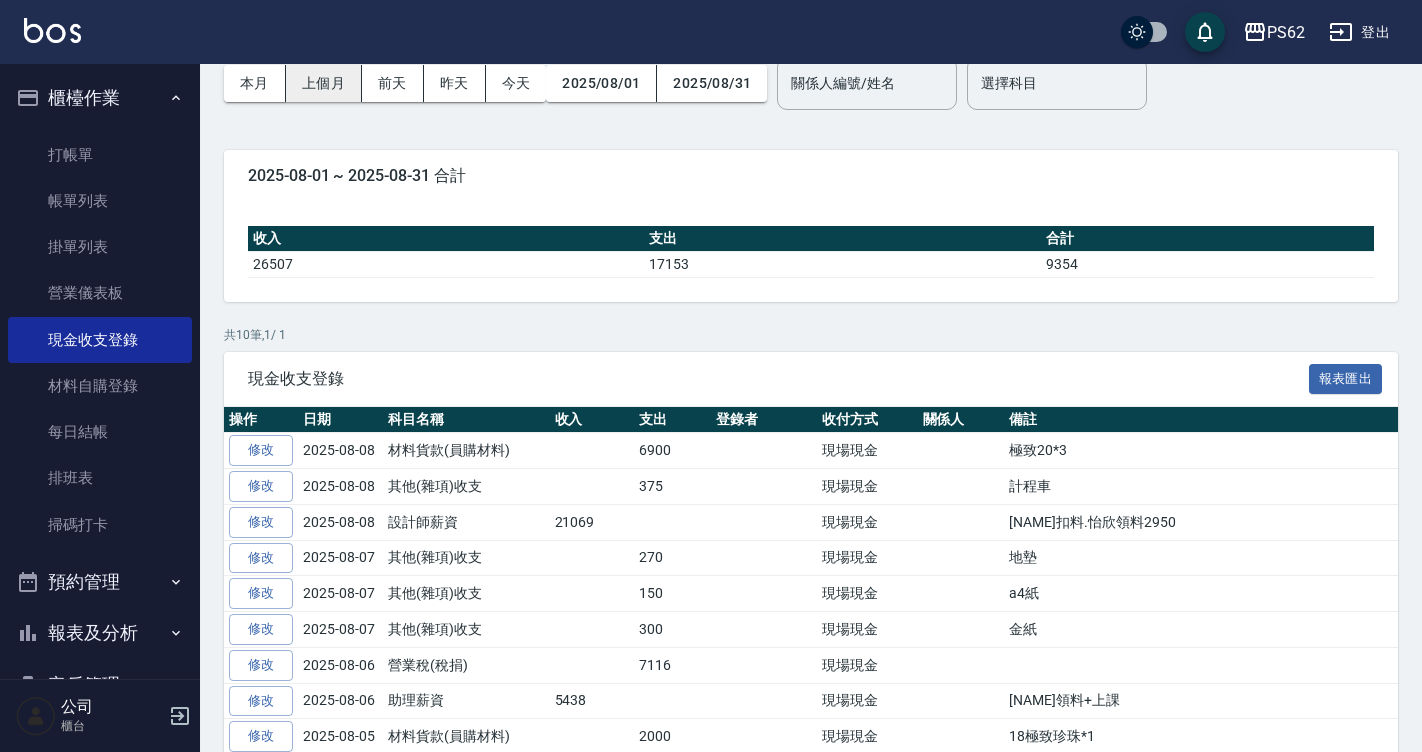 scroll, scrollTop: 0, scrollLeft: 0, axis: both 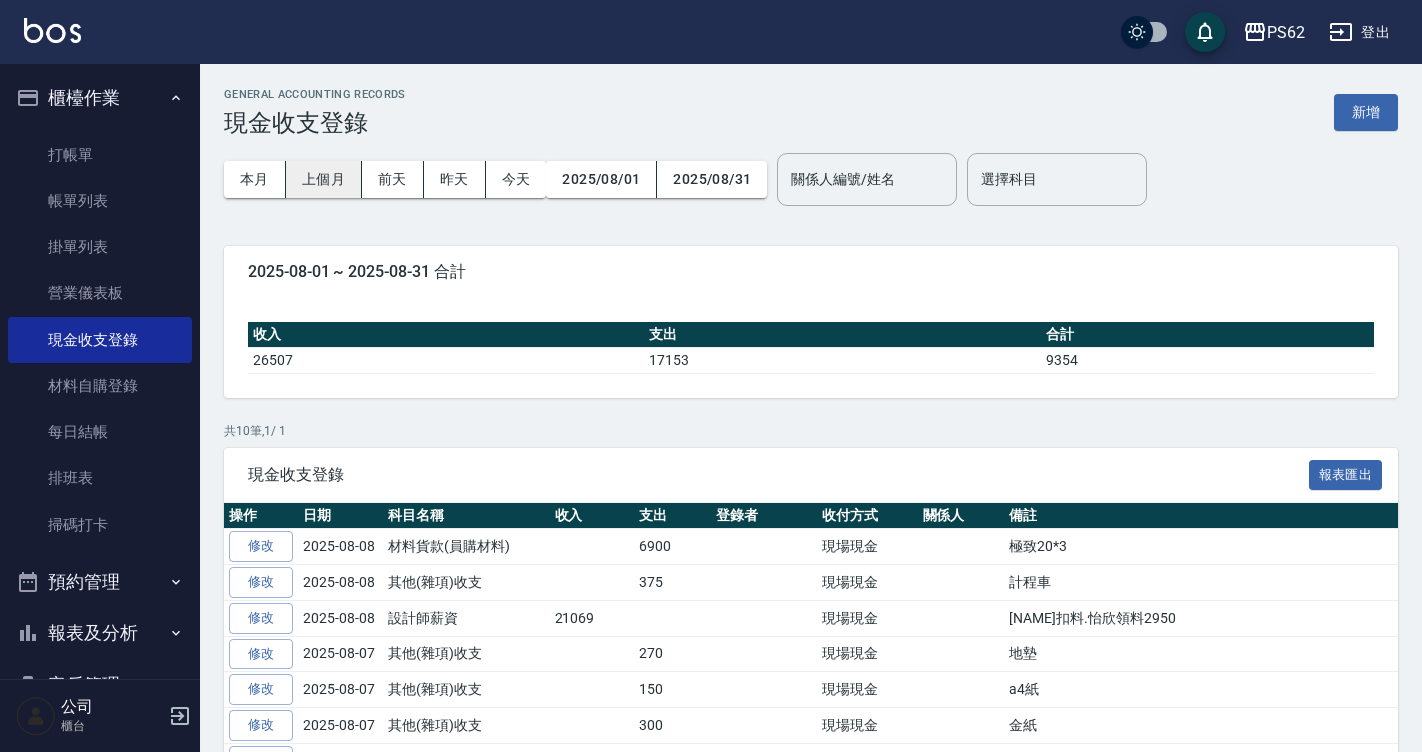 click on "上個月" at bounding box center (324, 179) 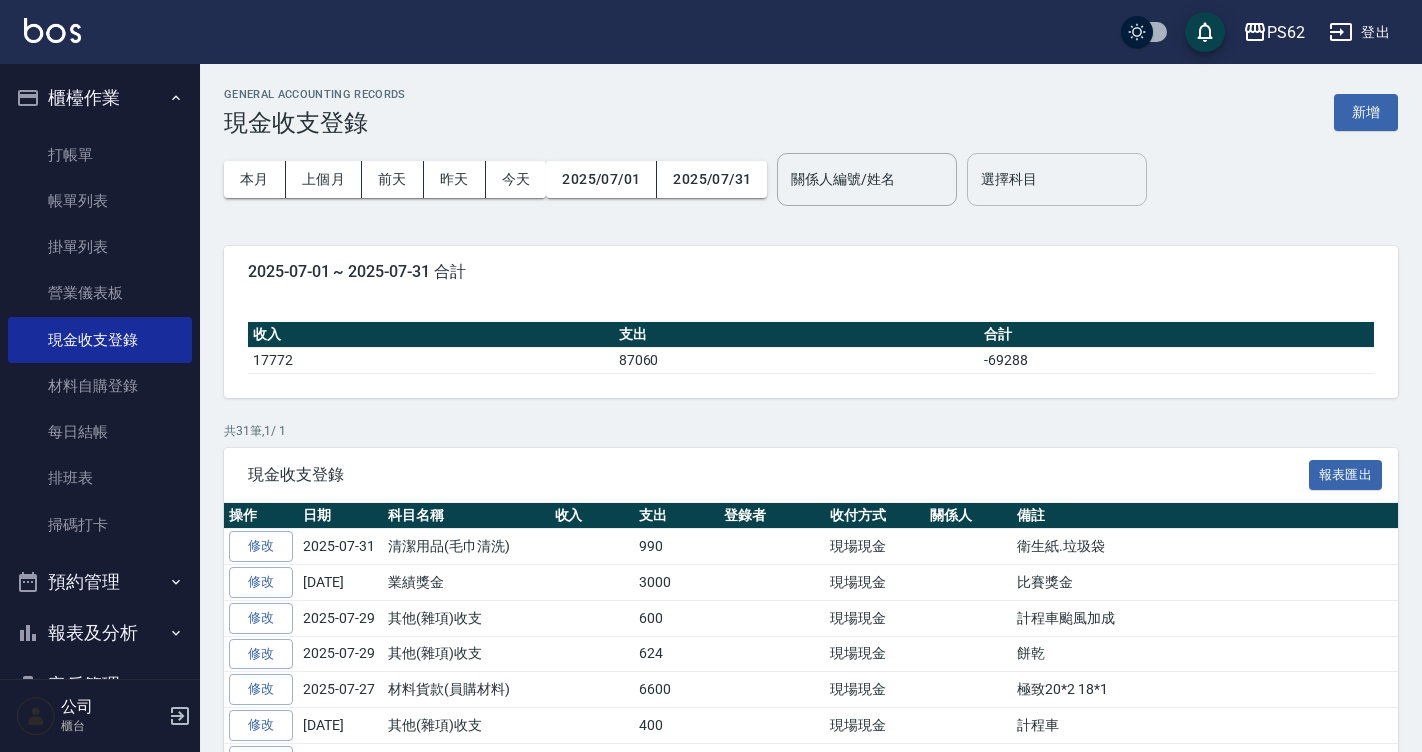 click on "選擇科目" at bounding box center [1057, 179] 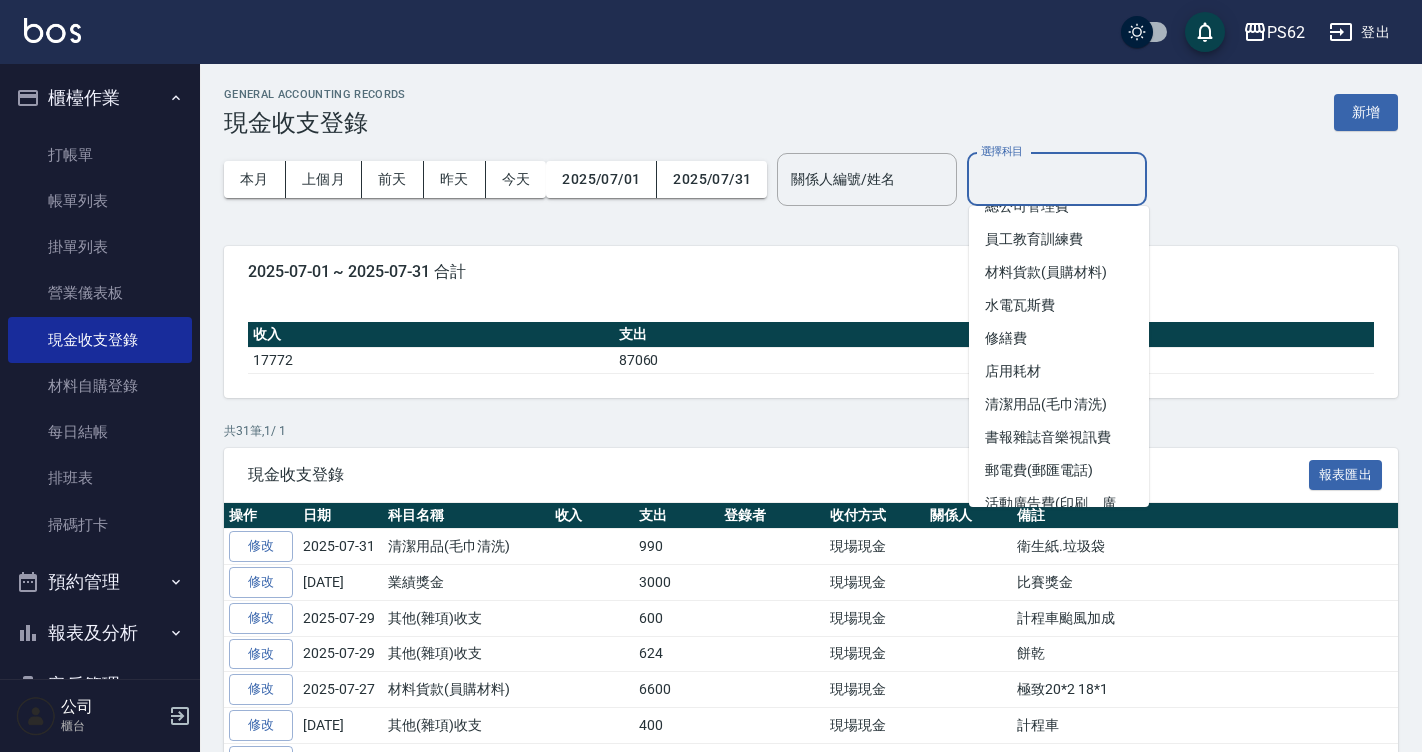 scroll, scrollTop: 400, scrollLeft: 0, axis: vertical 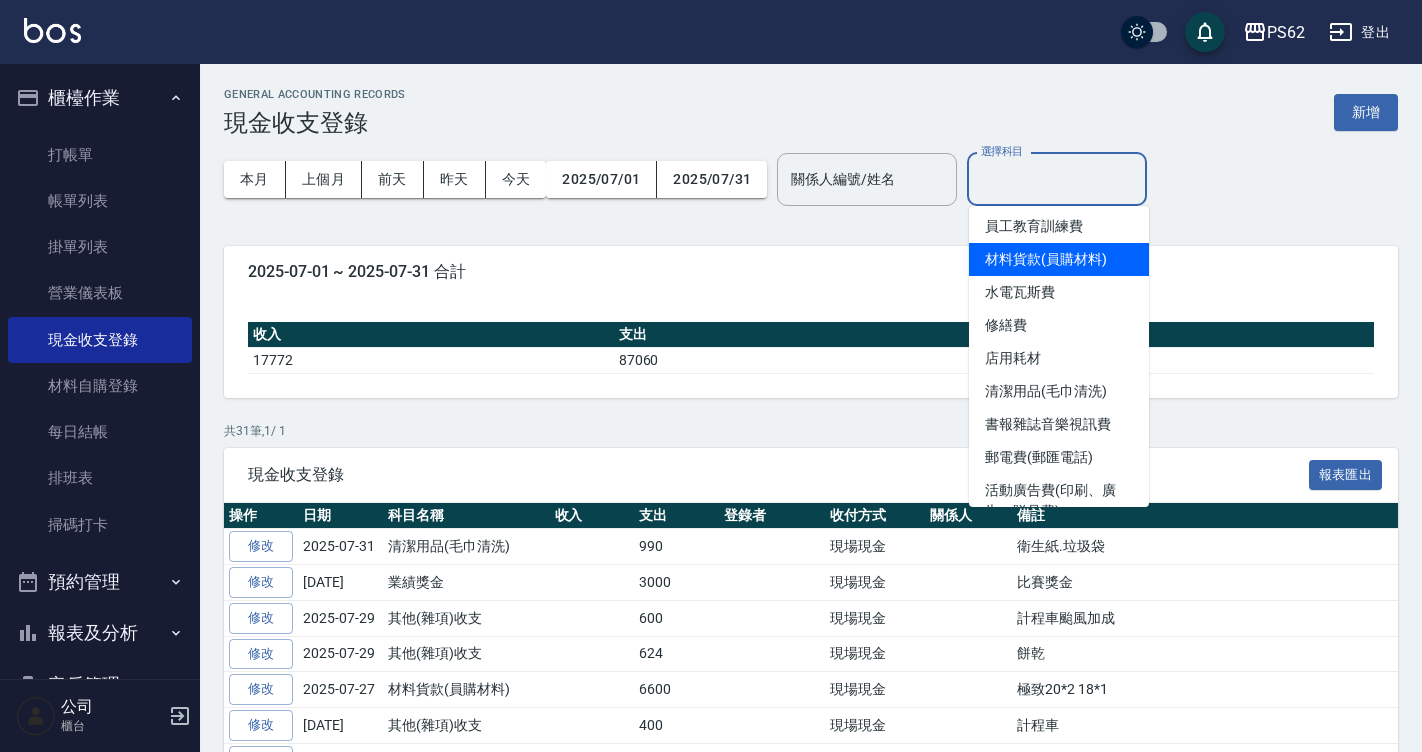 click on "材料貨款(員購材料)" at bounding box center (1059, 259) 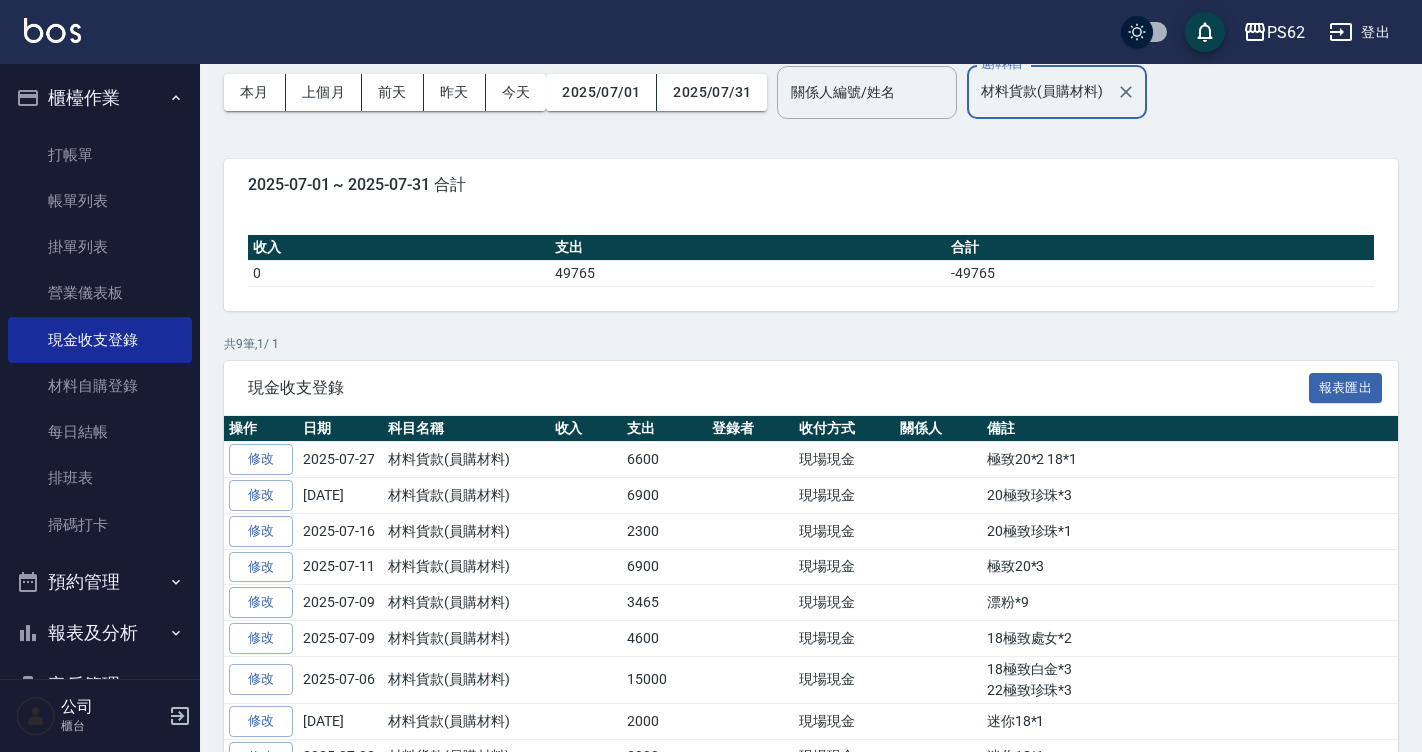 scroll, scrollTop: 188, scrollLeft: 0, axis: vertical 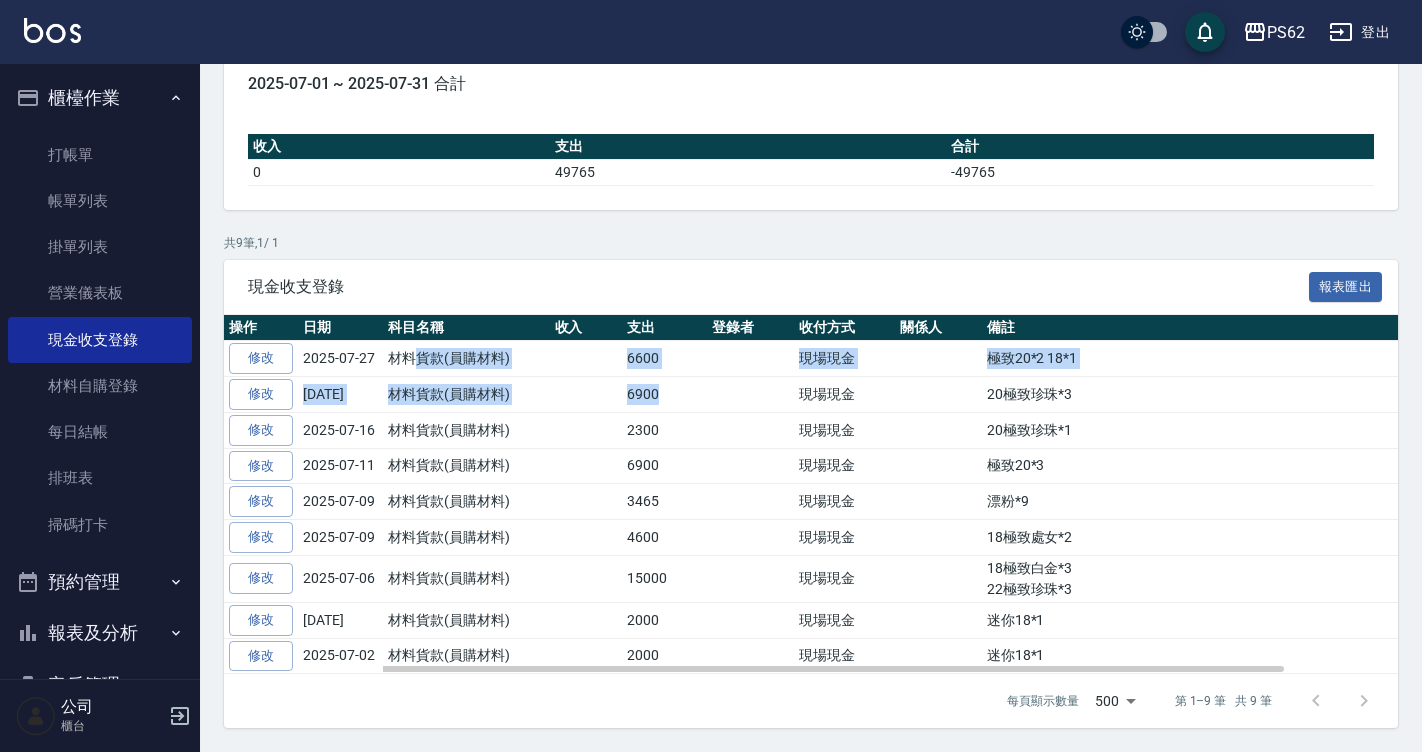 drag, startPoint x: 429, startPoint y: 361, endPoint x: 658, endPoint y: 379, distance: 229.70633 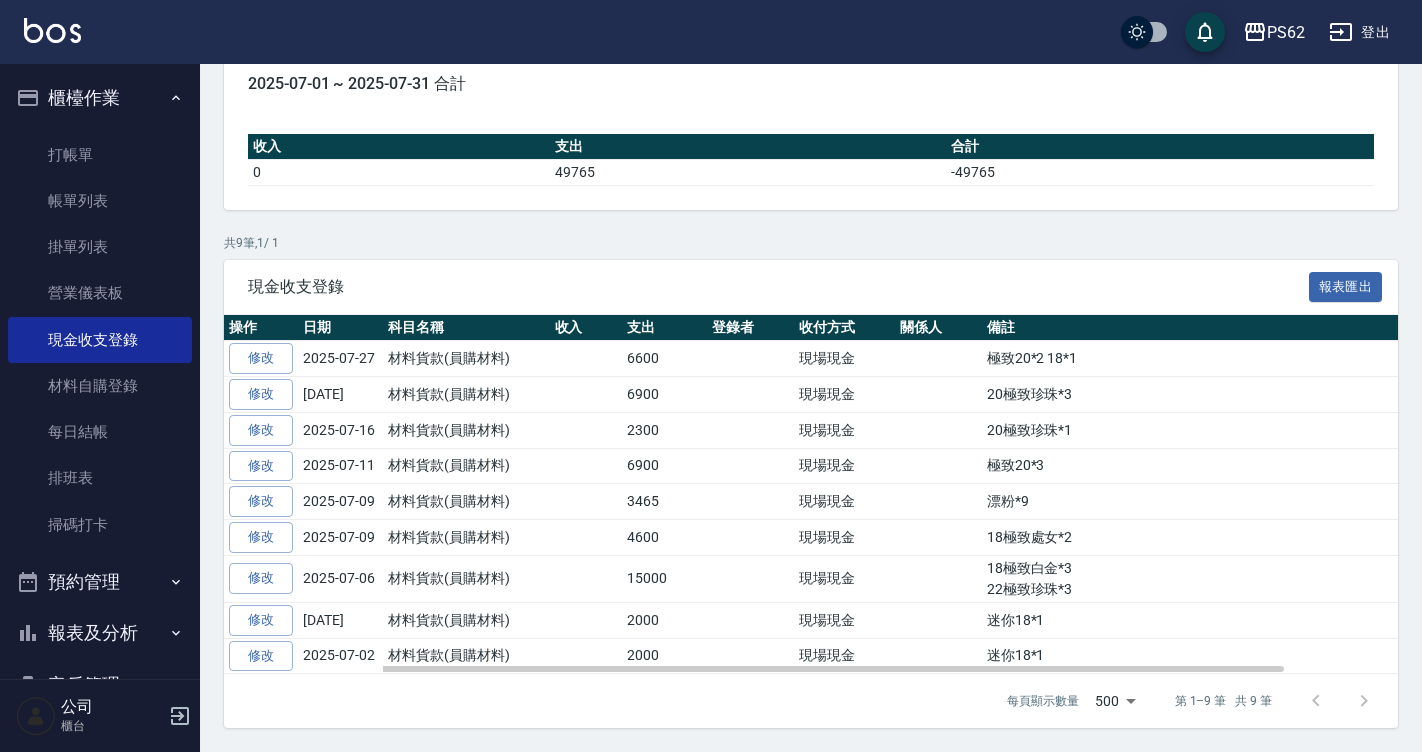 click on "6600" at bounding box center [664, 359] 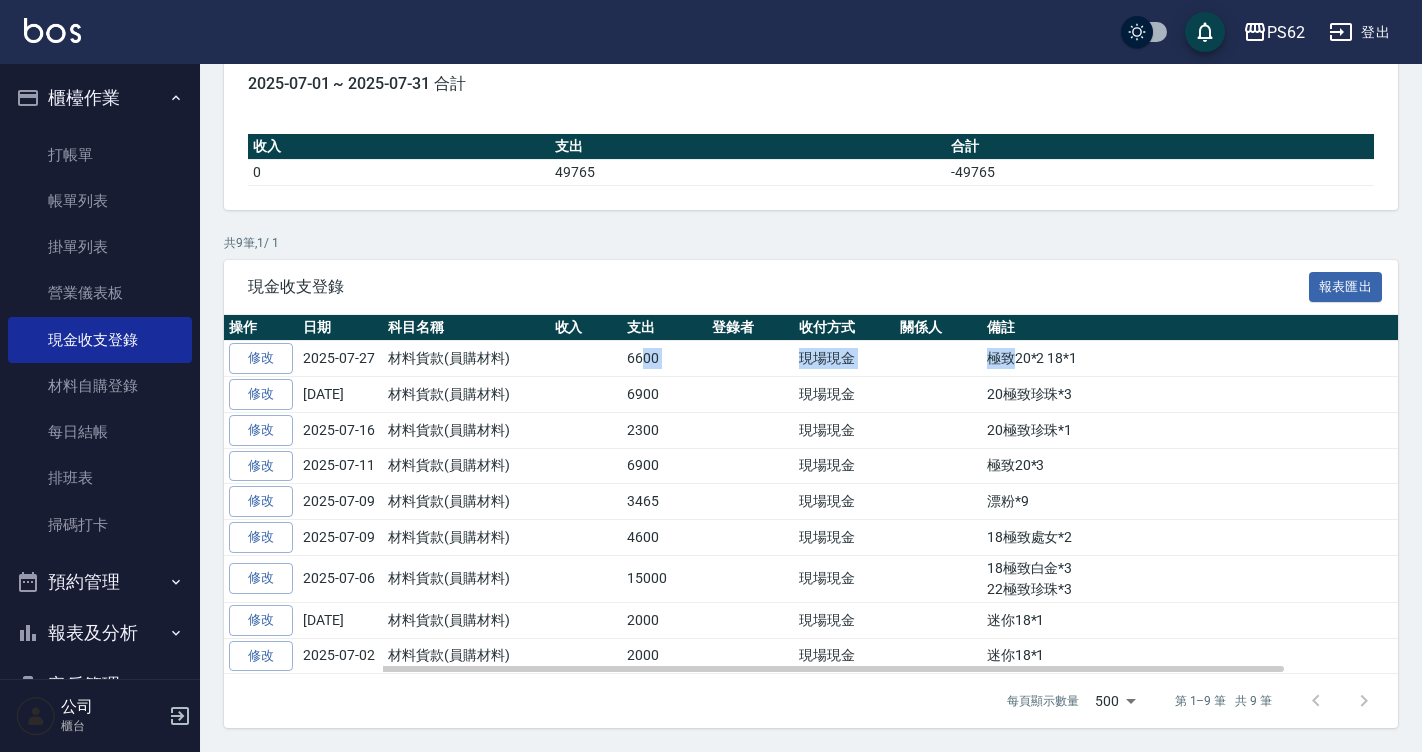 drag, startPoint x: 640, startPoint y: 364, endPoint x: 1014, endPoint y: 370, distance: 374.04813 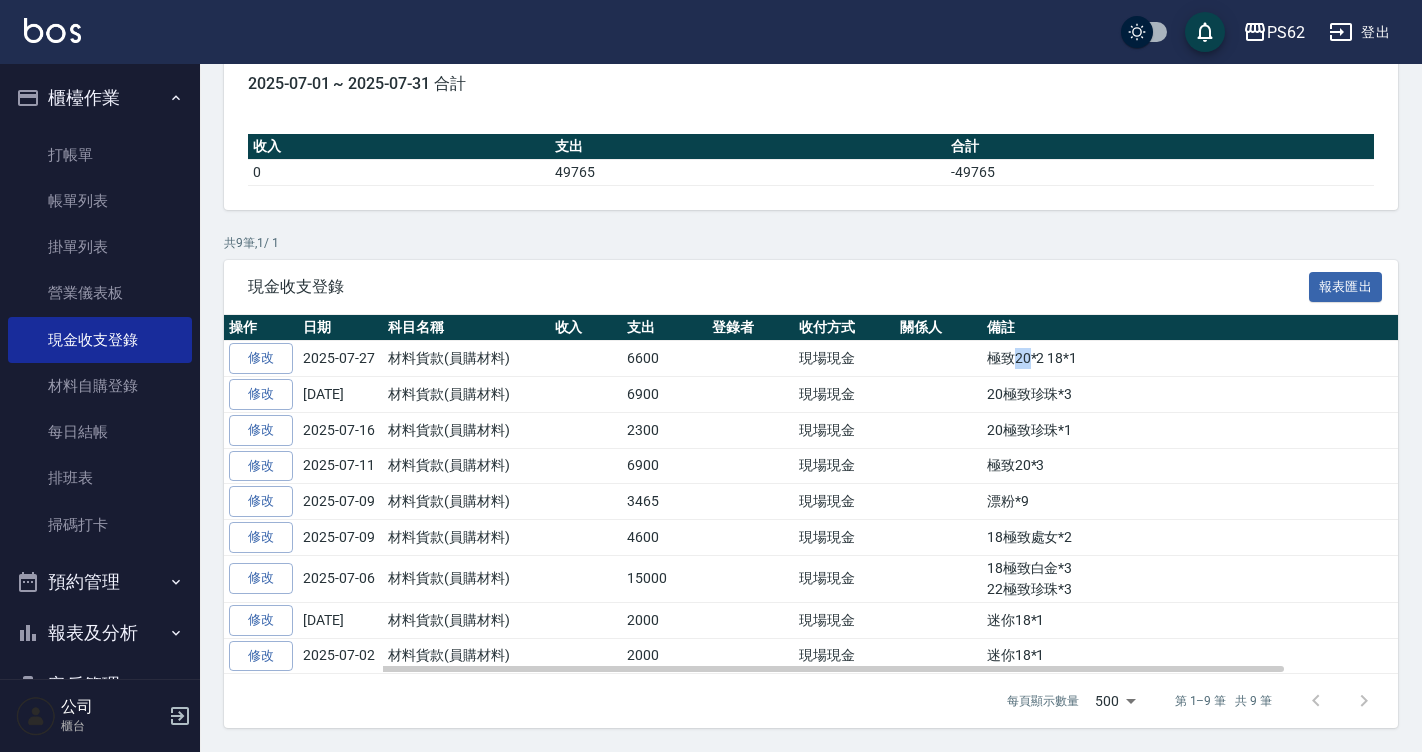 click on "極致20*2 18*1" at bounding box center [1253, 359] 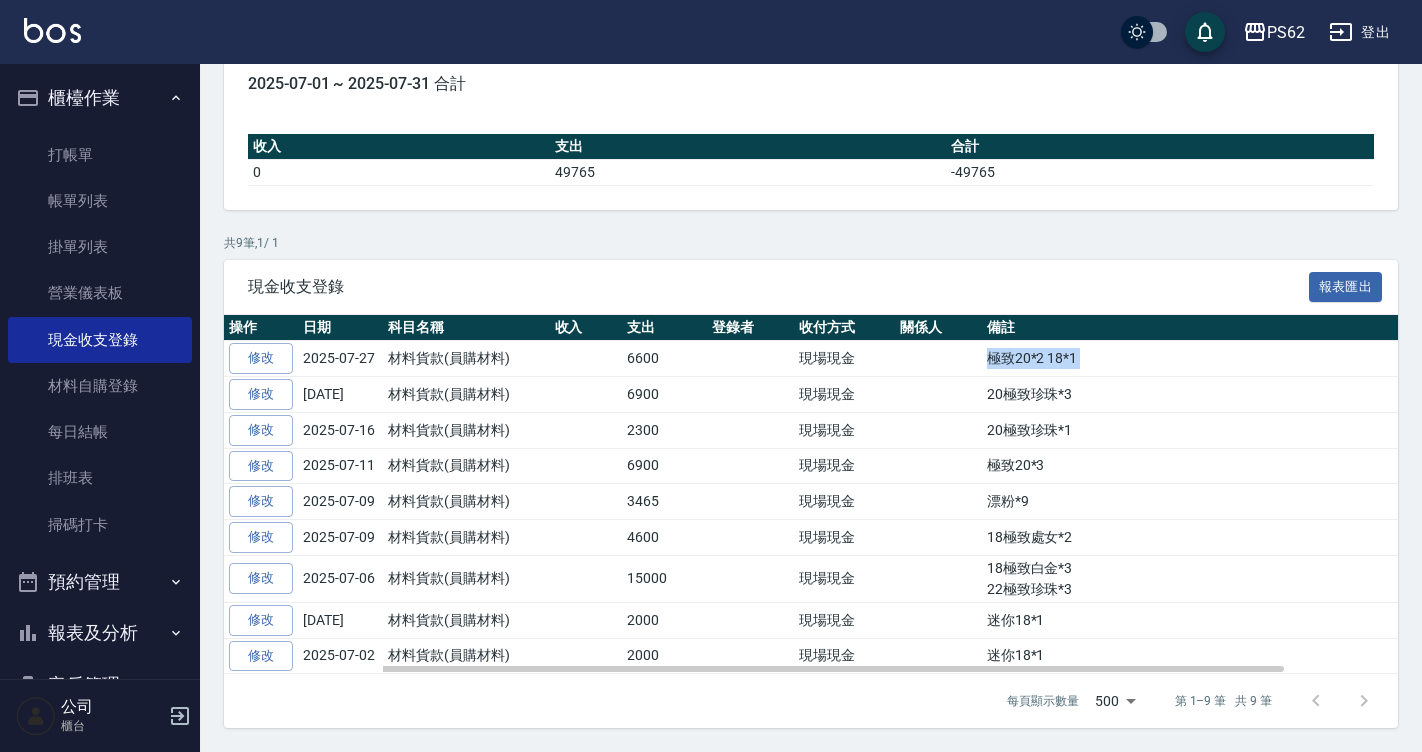 click on "極致20*2 18*1" at bounding box center [1253, 359] 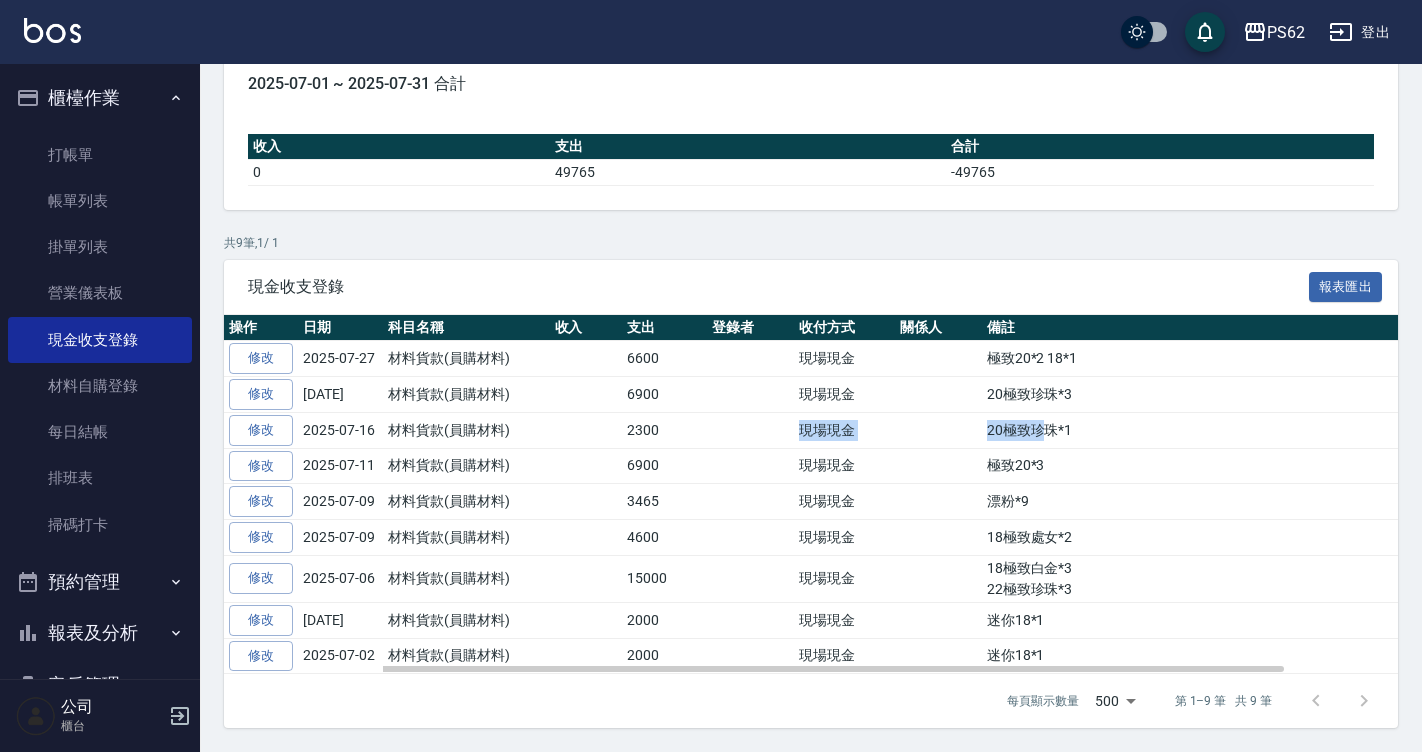 drag, startPoint x: 658, startPoint y: 431, endPoint x: 1048, endPoint y: 432, distance: 390.00128 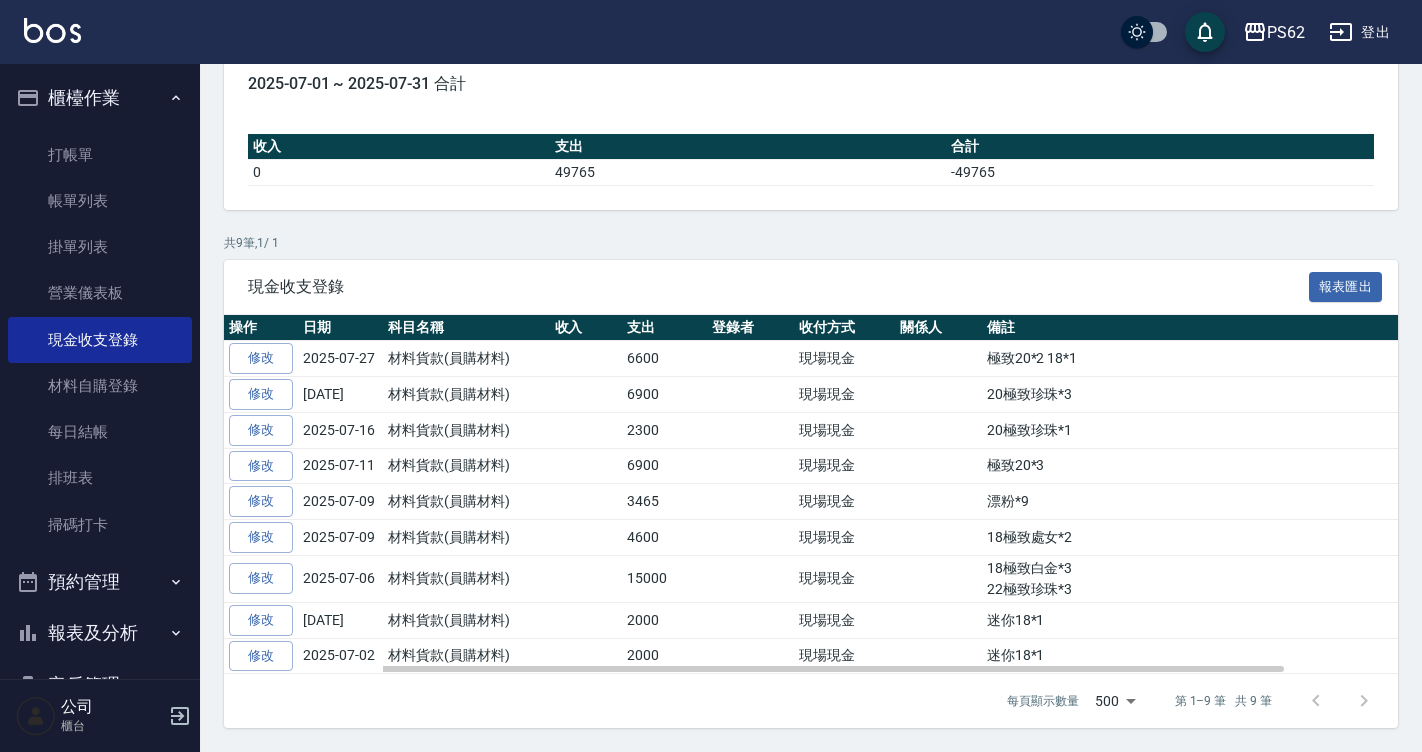 click on "20極致珍珠*1" at bounding box center [1253, 430] 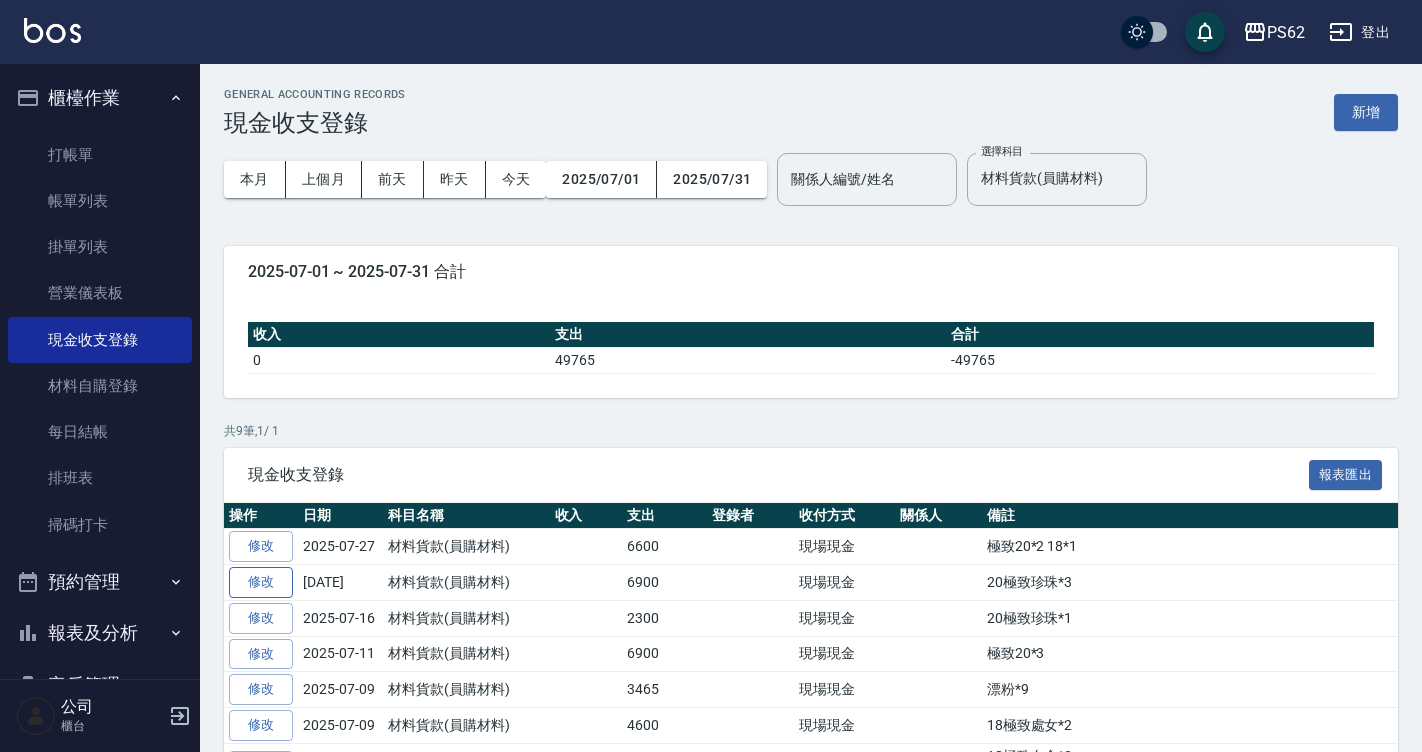 scroll, scrollTop: 188, scrollLeft: 0, axis: vertical 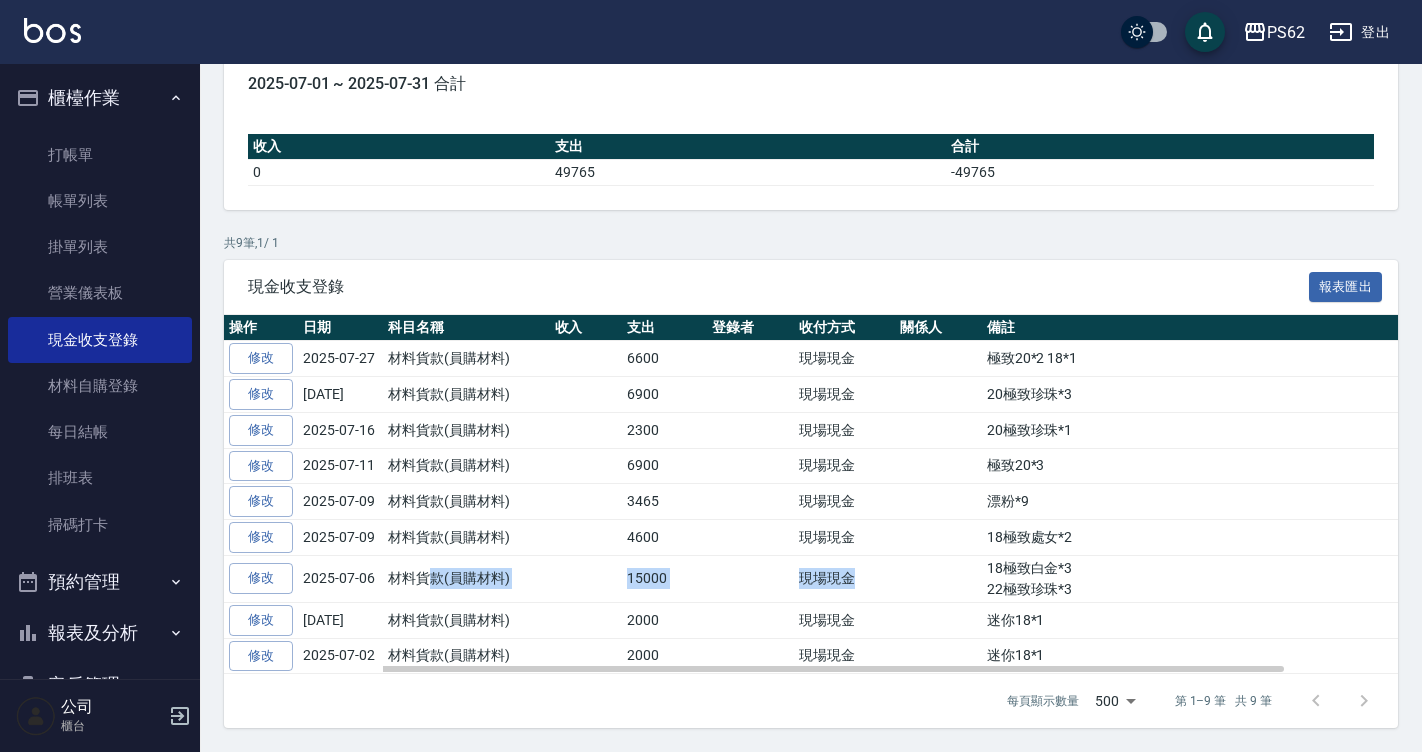 drag, startPoint x: 432, startPoint y: 579, endPoint x: 1002, endPoint y: 587, distance: 570.05615 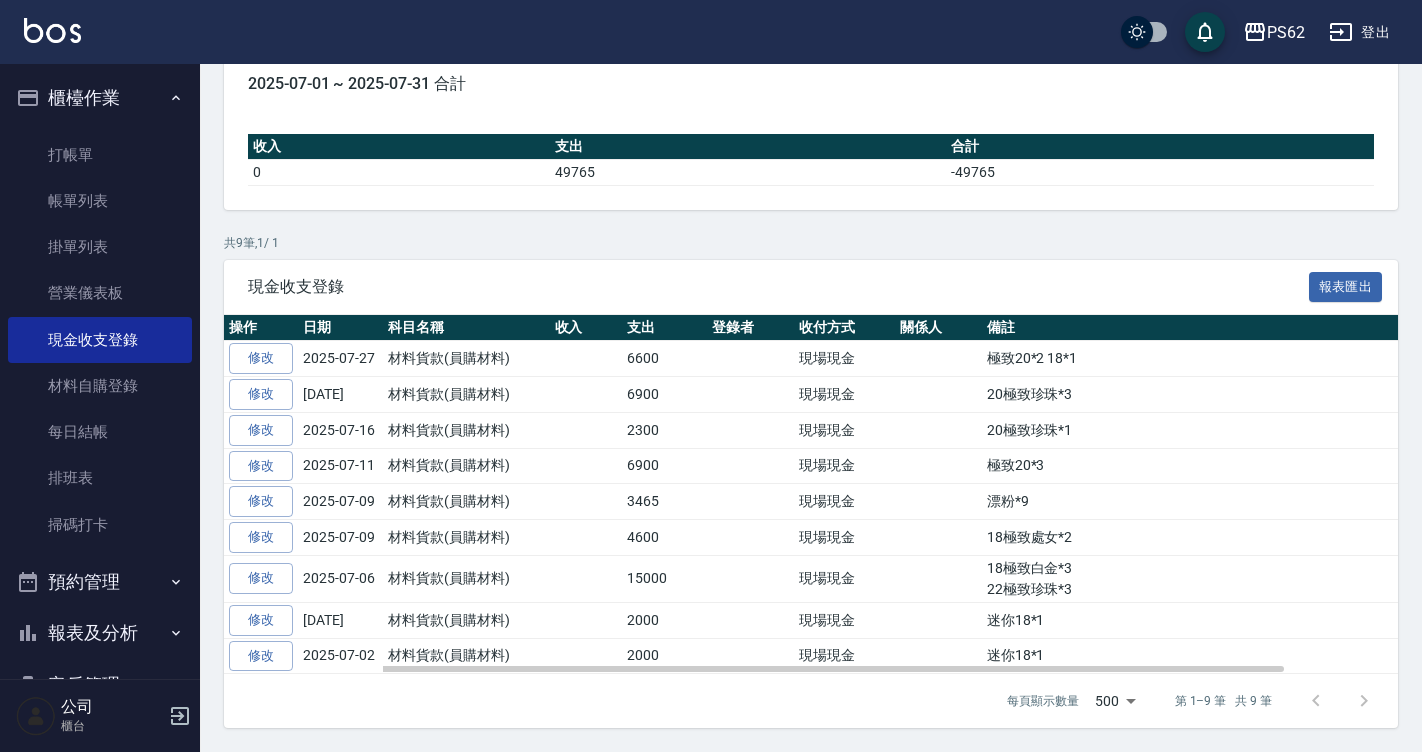 click on "18極致白金*3
22極致珍珠*3" at bounding box center [1253, 578] 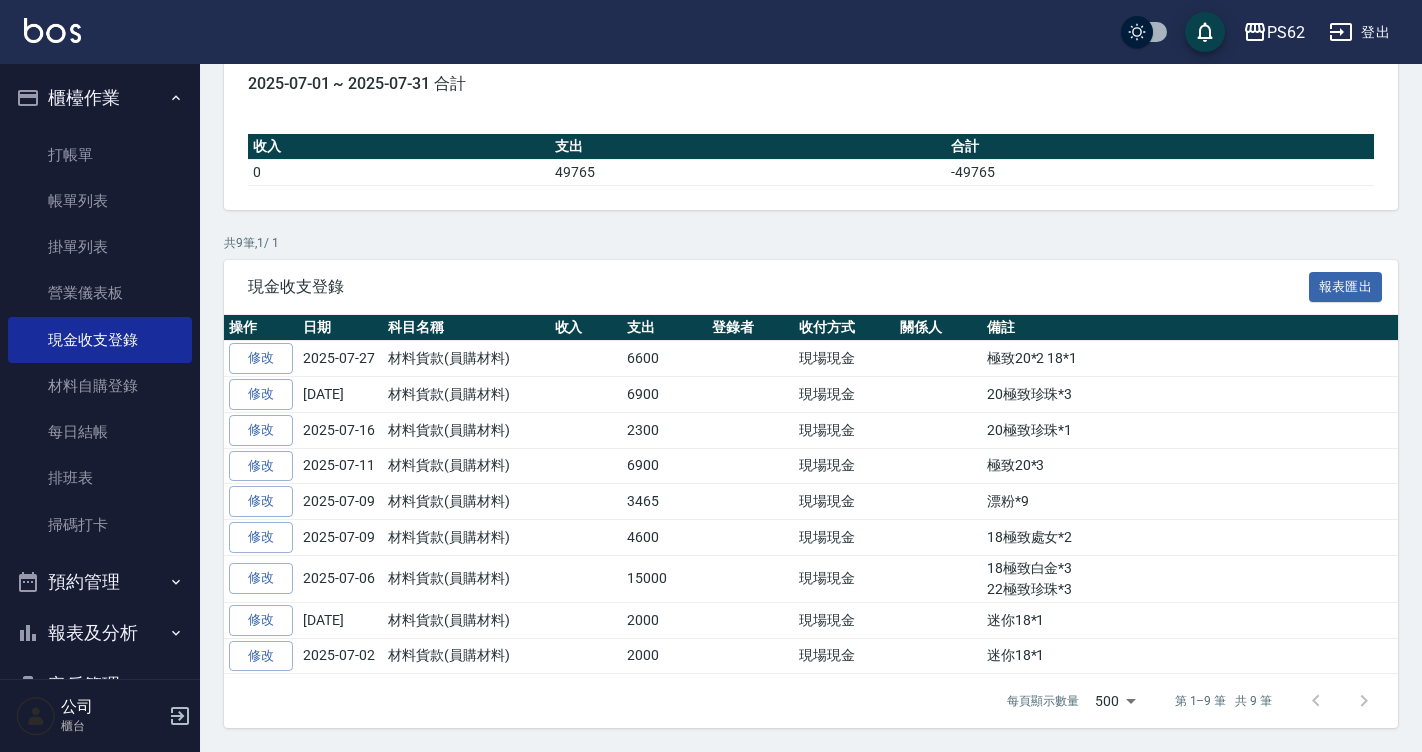 click on "每頁顯示數量 500 500 第 1–9 筆   共 9 筆" at bounding box center (811, 701) 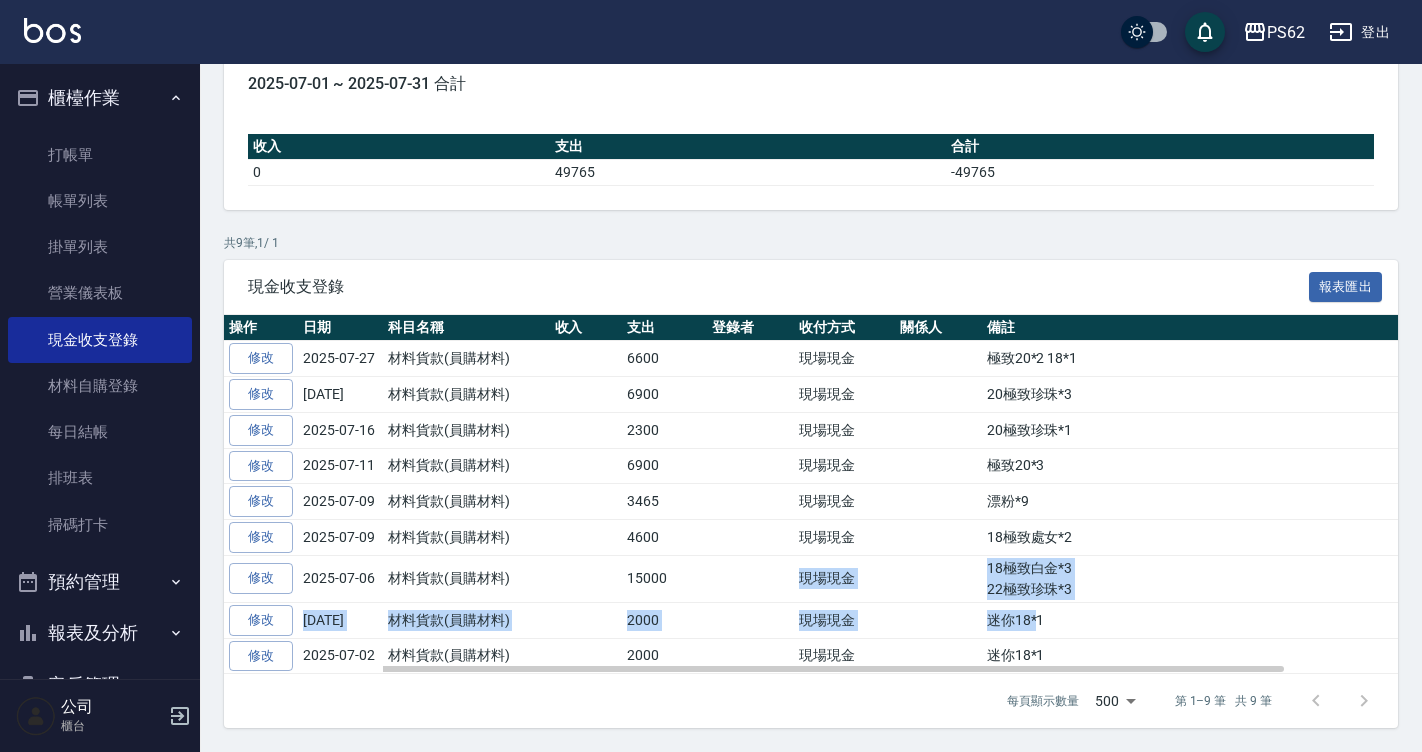 drag, startPoint x: 810, startPoint y: 601, endPoint x: 1042, endPoint y: 606, distance: 232.05388 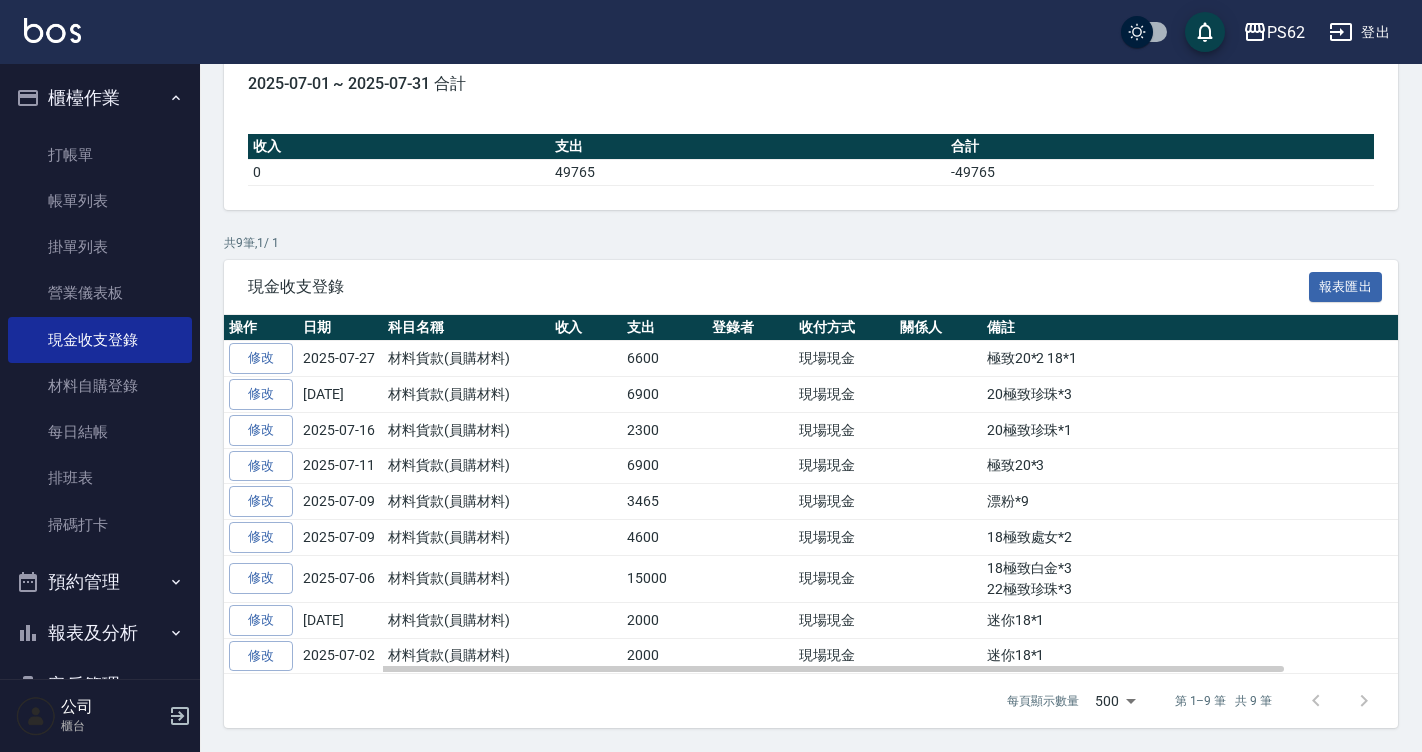 click on "迷你18*1" at bounding box center (1253, 620) 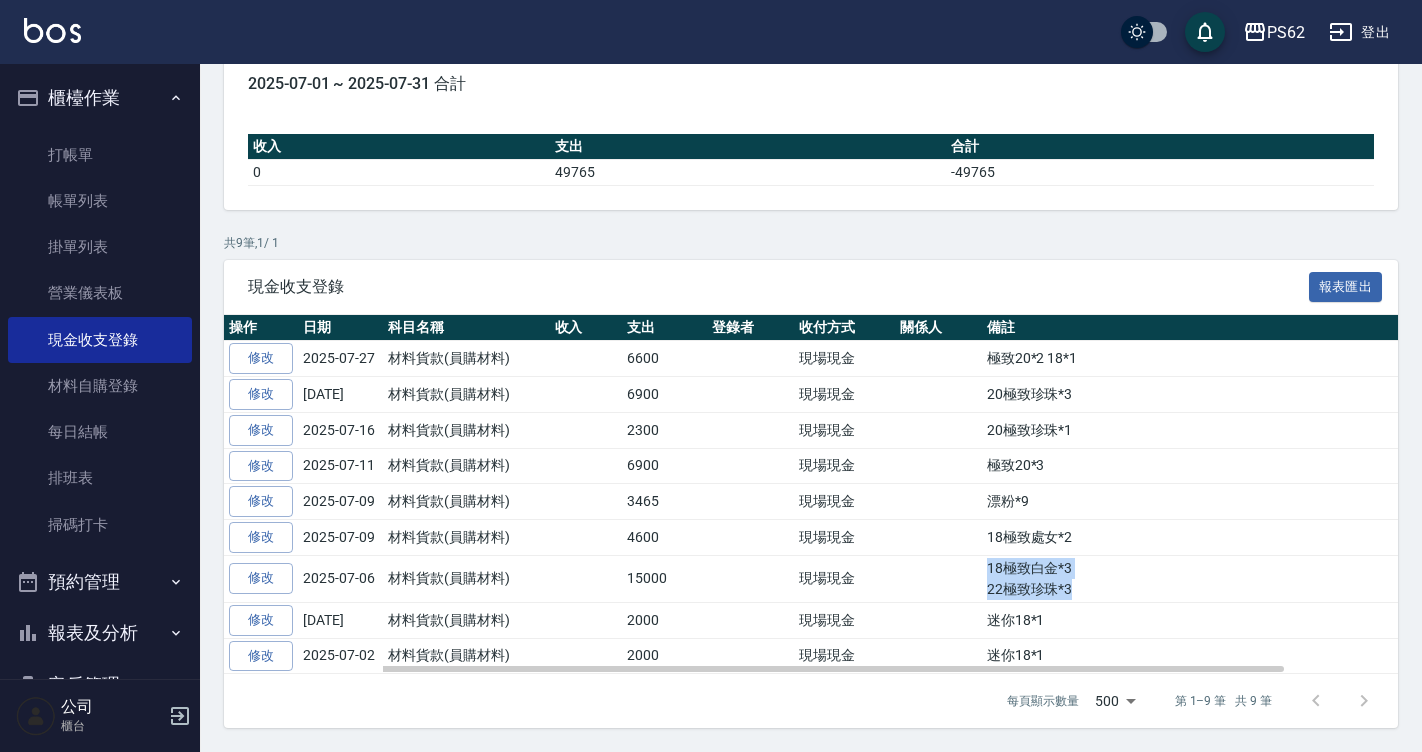 drag, startPoint x: 1071, startPoint y: 590, endPoint x: 921, endPoint y: 587, distance: 150.03 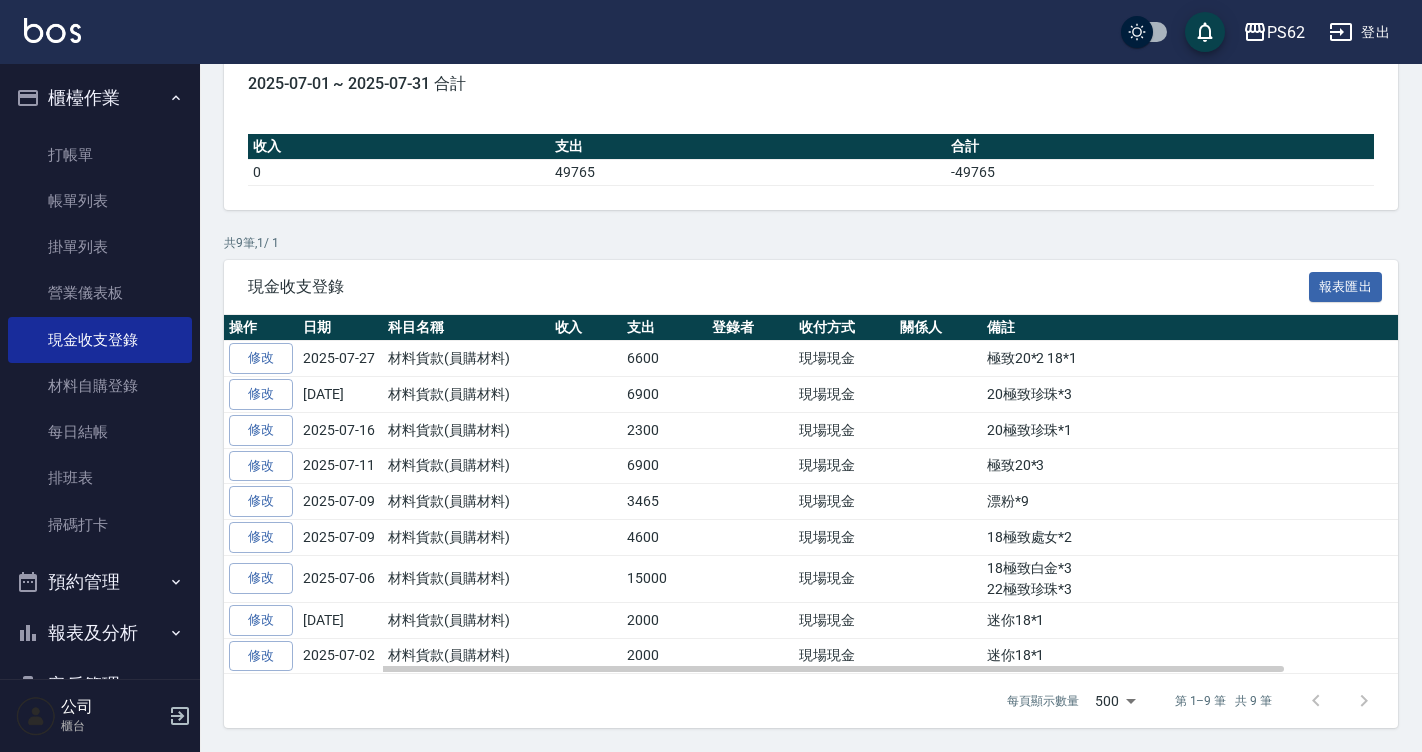 click on "18極致白金*3
22極致珍珠*3" at bounding box center [1253, 578] 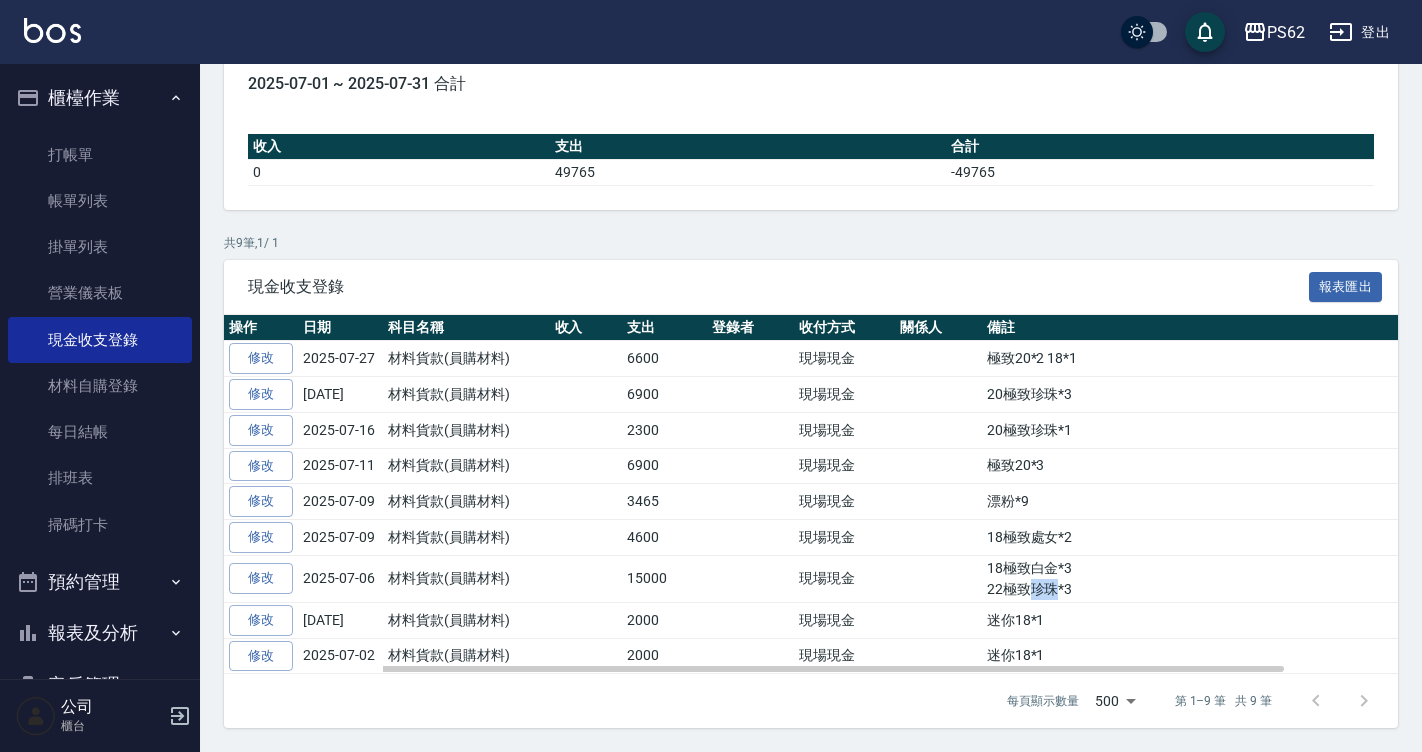 click on "18極致白金*3
22極致珍珠*3" at bounding box center [1253, 578] 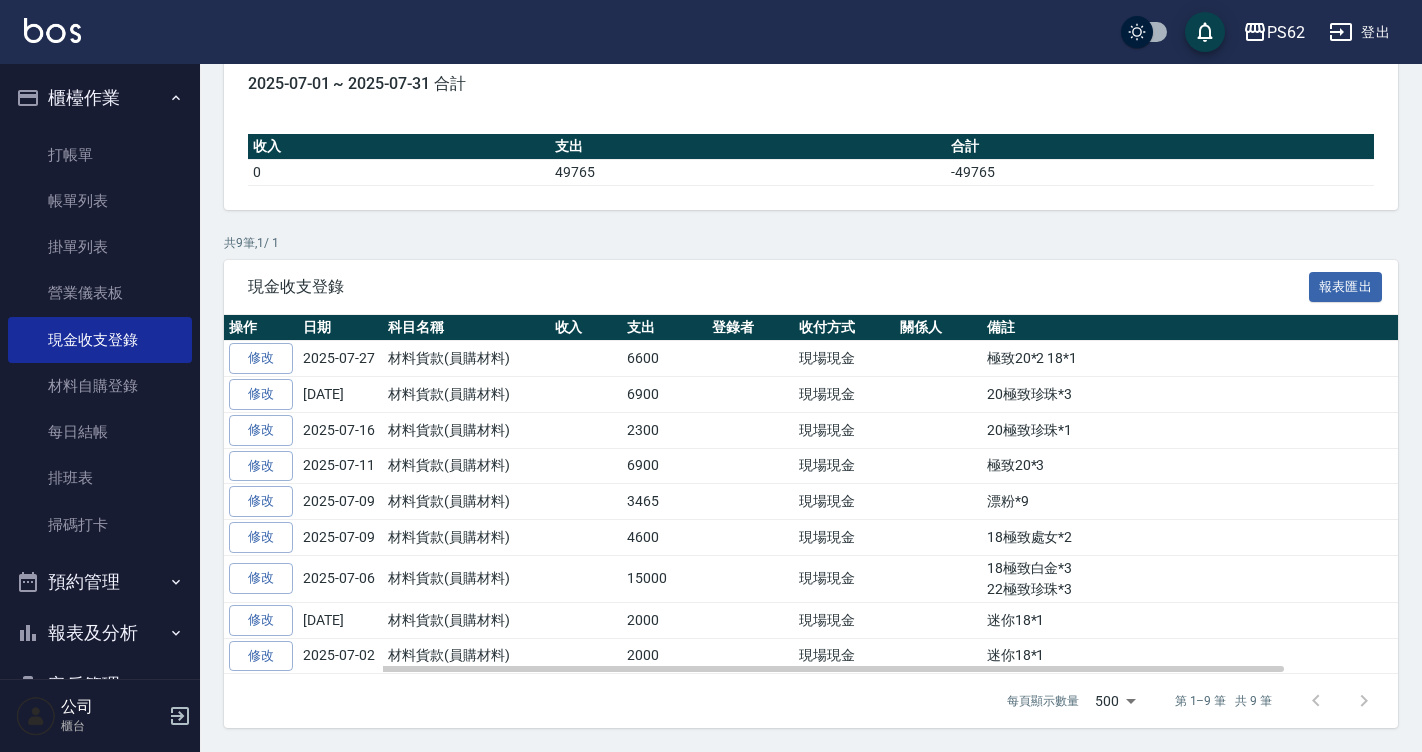 click on "18極致白金*3
22極致珍珠*3" at bounding box center [1253, 578] 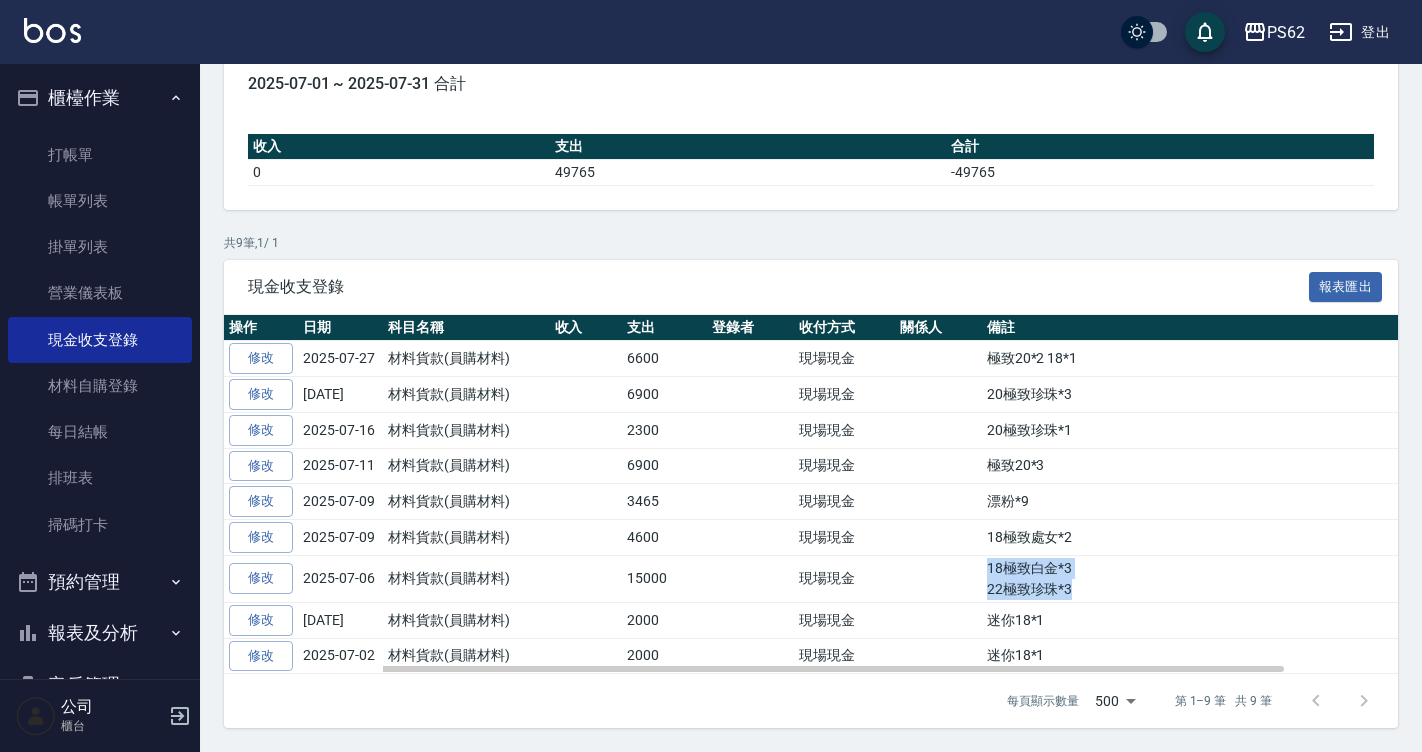 drag, startPoint x: 1091, startPoint y: 601, endPoint x: 967, endPoint y: 594, distance: 124.197426 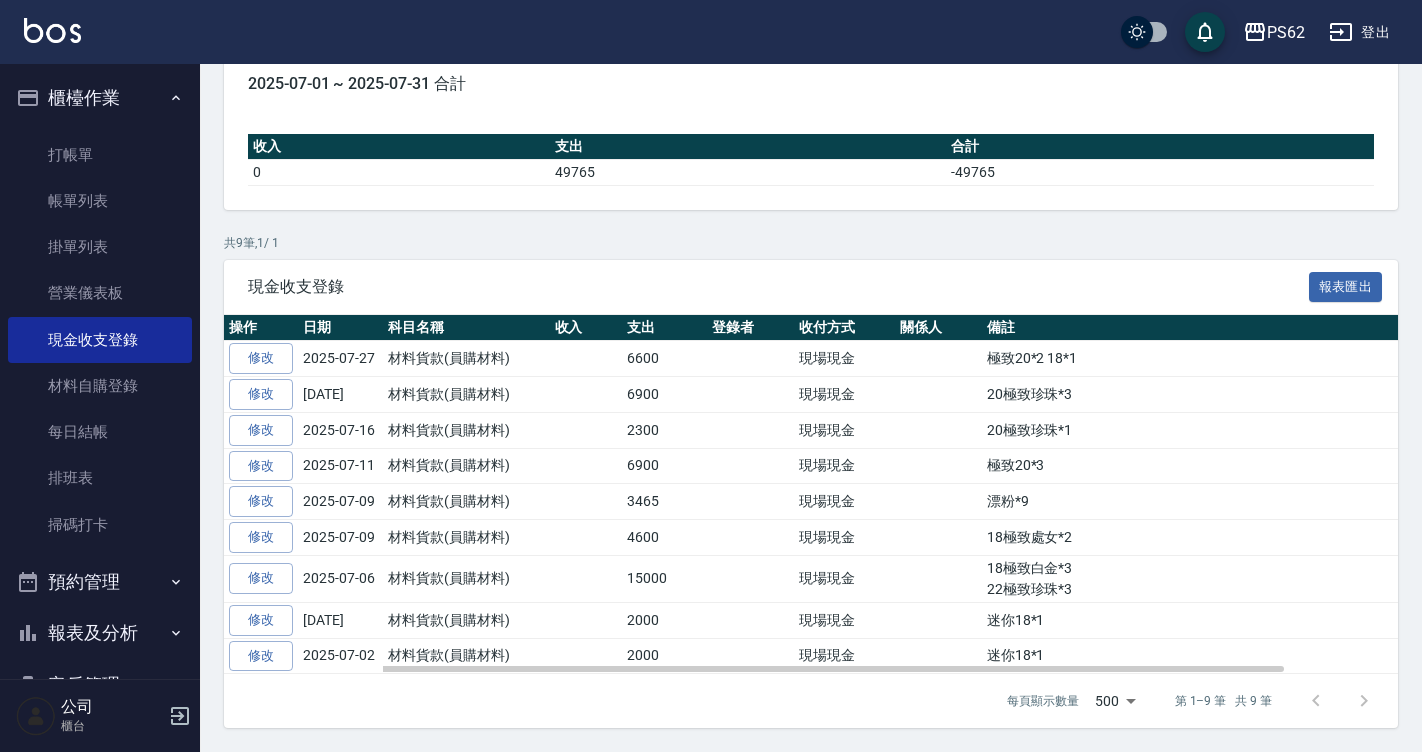 click on "18極致白金*3
22極致珍珠*3" at bounding box center [1253, 578] 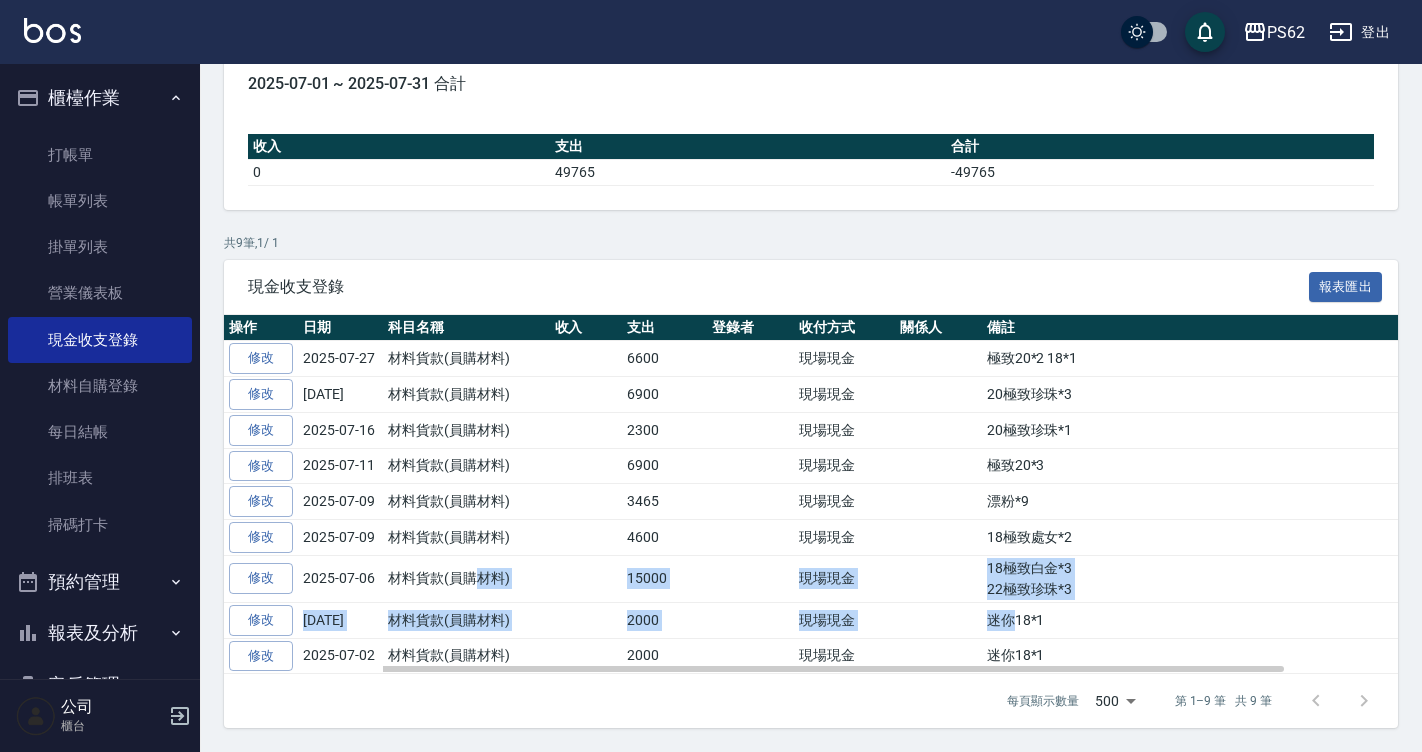 drag, startPoint x: 482, startPoint y: 583, endPoint x: 1026, endPoint y: 609, distance: 544.621 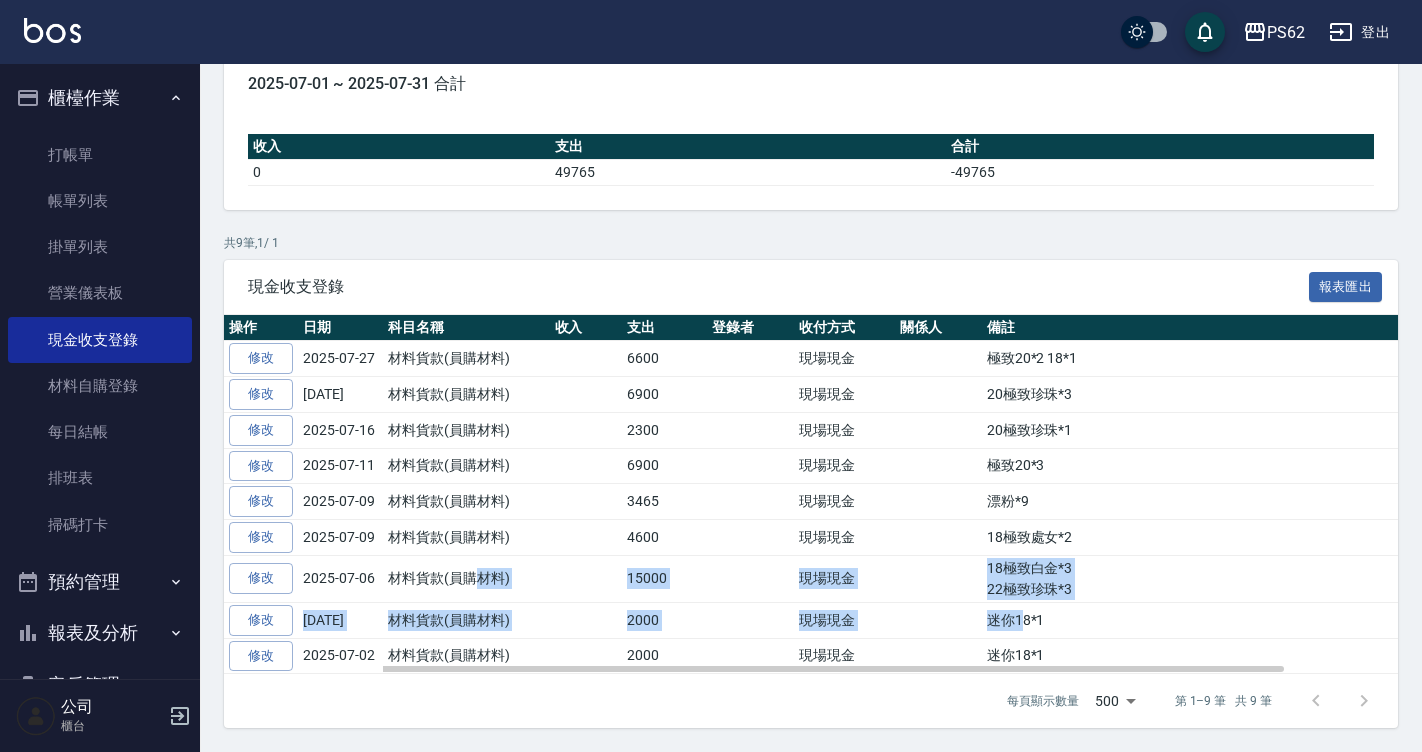 click on "迷你18*1" at bounding box center (1253, 620) 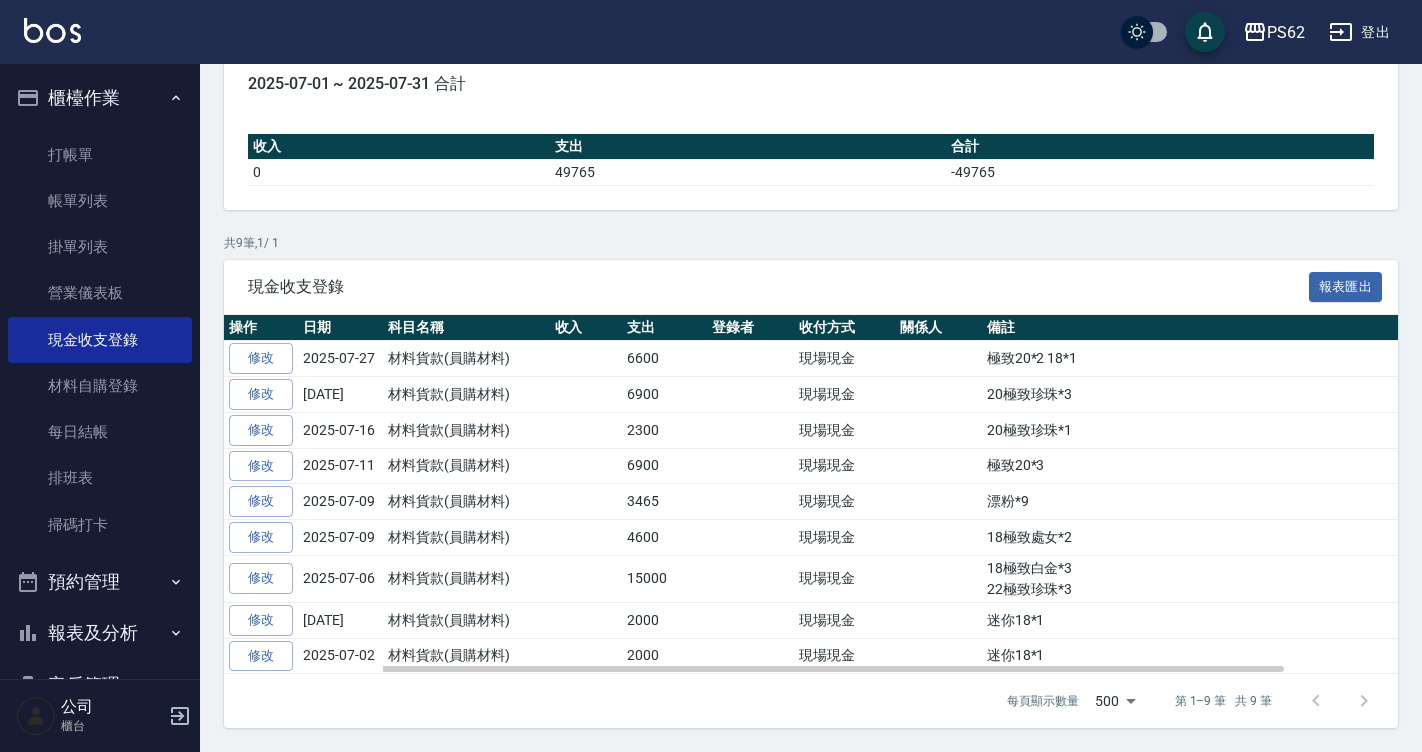 click on "18極致白金*3
22極致珍珠*3" at bounding box center (1253, 578) 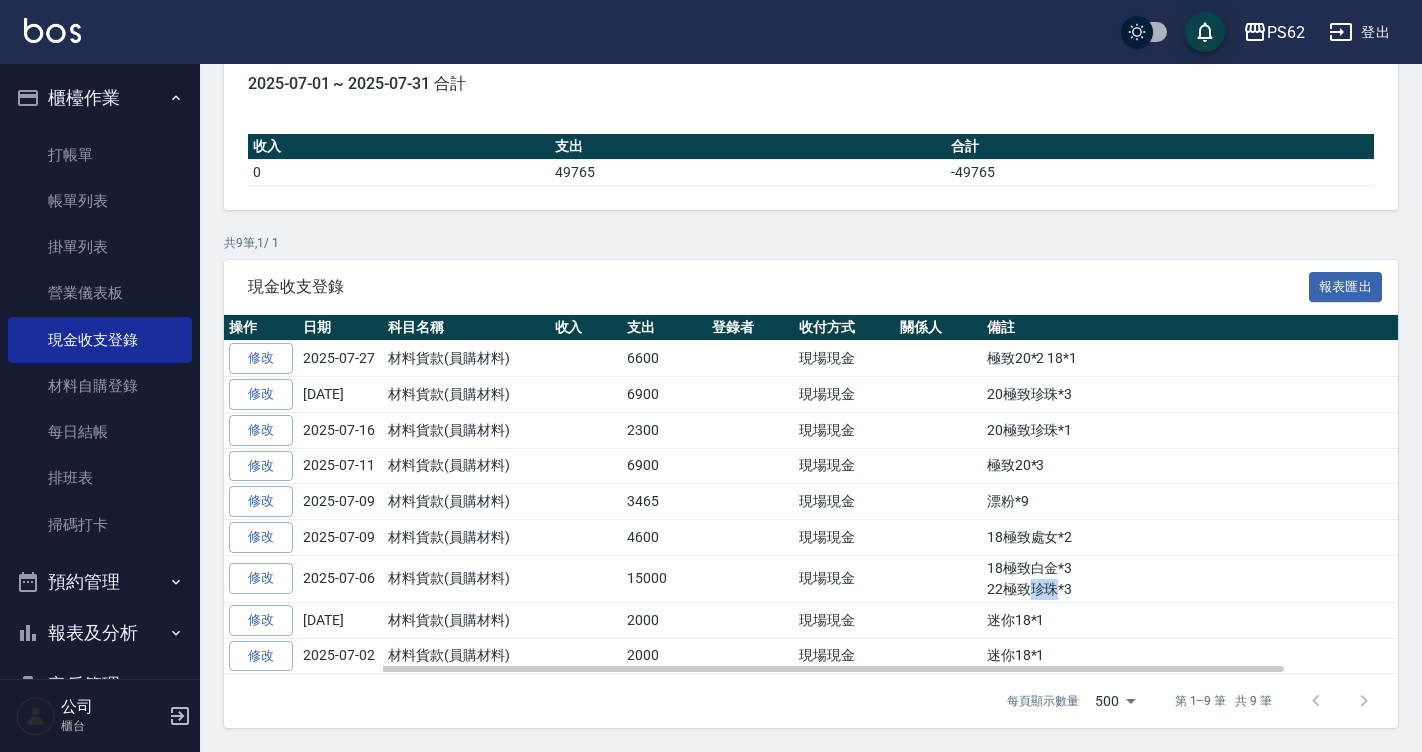 click on "18極致白金*3
22極致珍珠*3" at bounding box center [1253, 578] 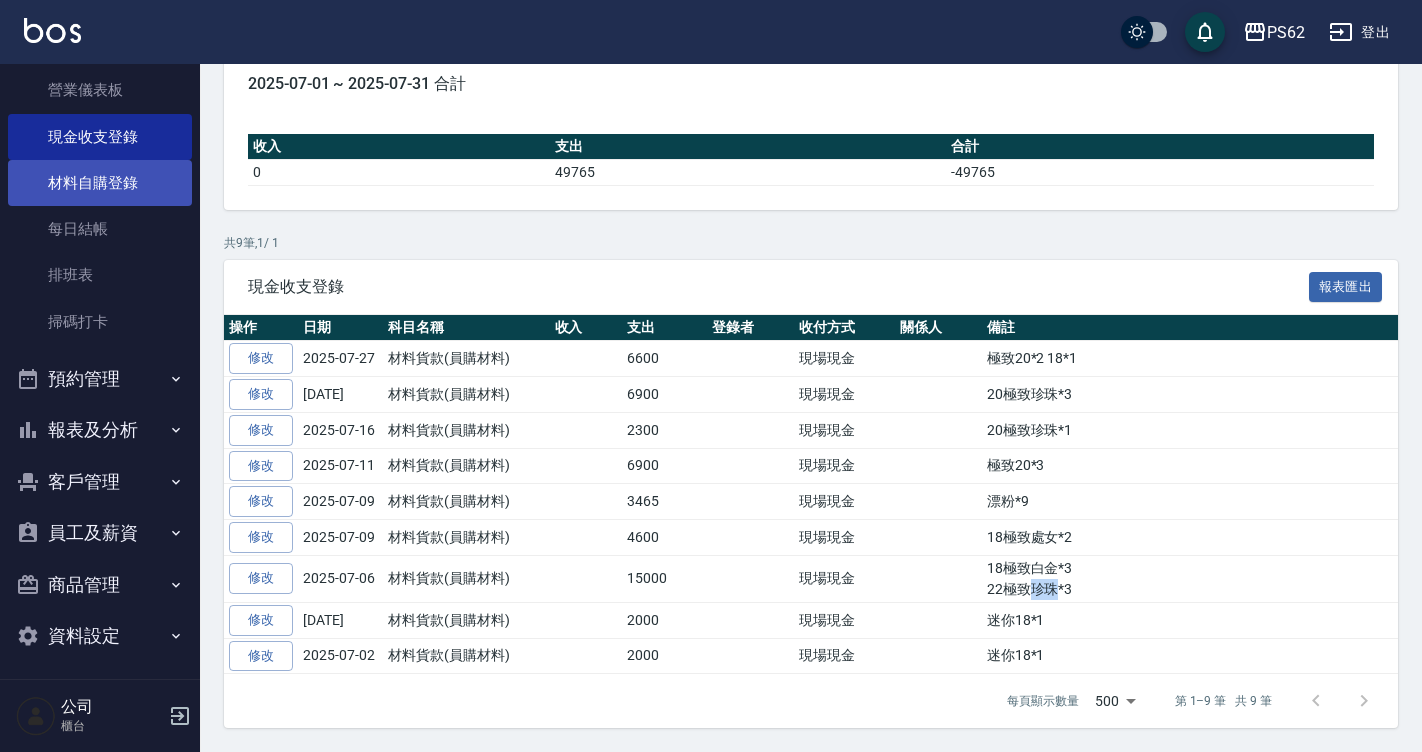 scroll, scrollTop: 210, scrollLeft: 0, axis: vertical 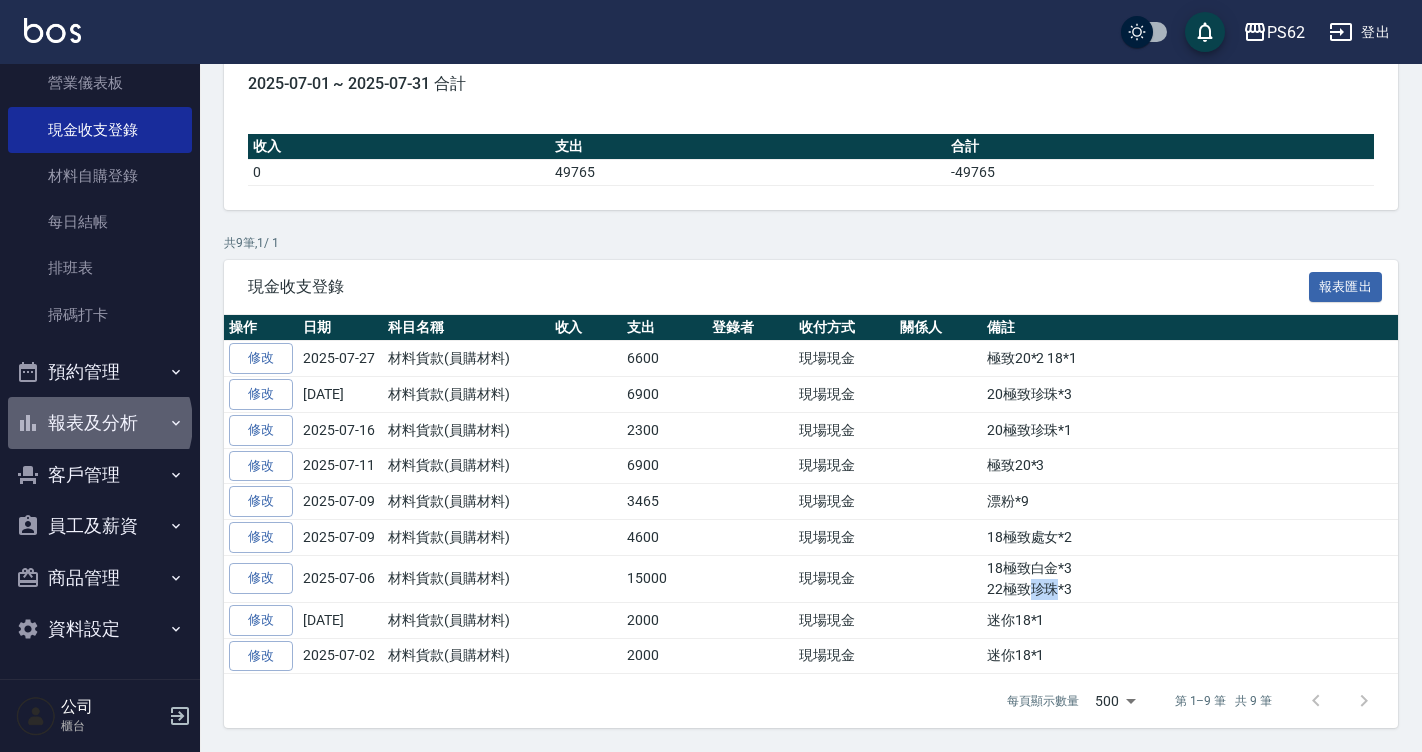 click on "報表及分析" at bounding box center [100, 423] 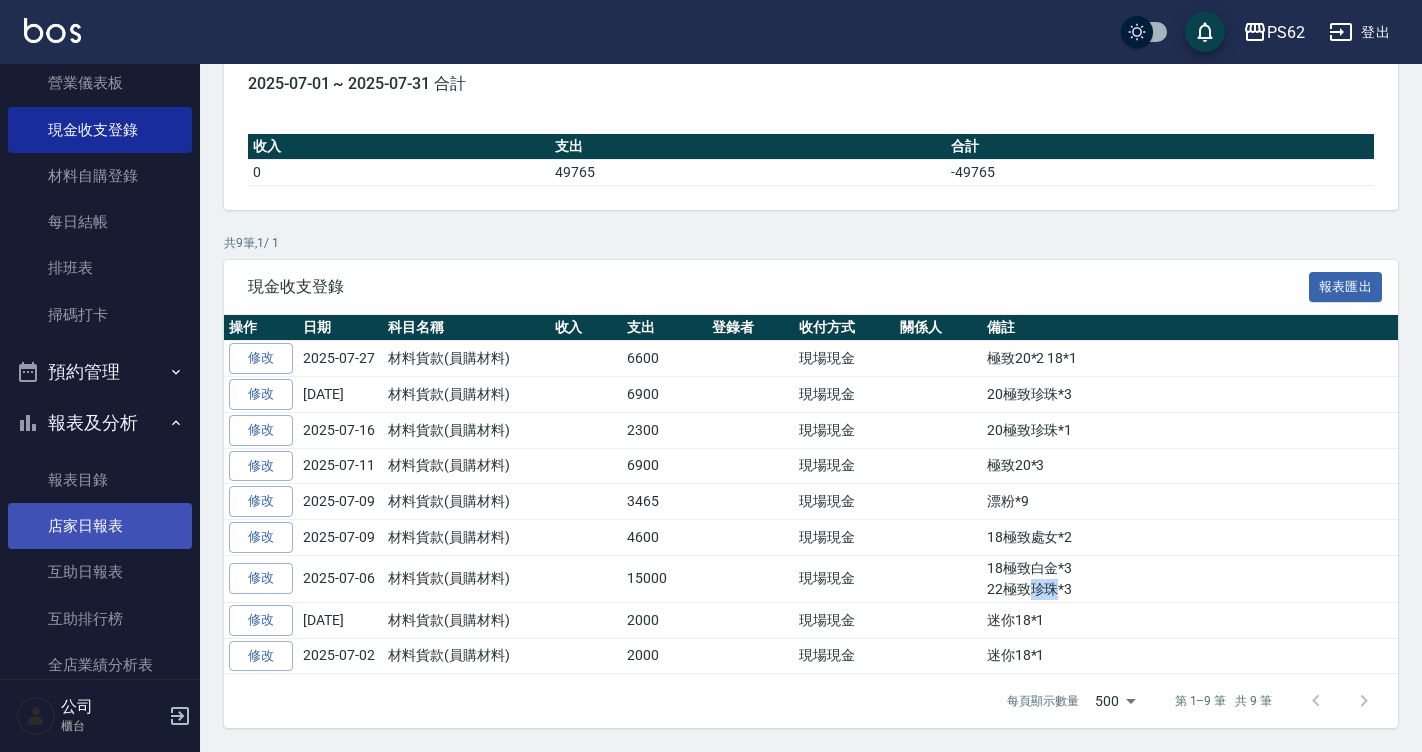 click on "店家日報表" at bounding box center (100, 526) 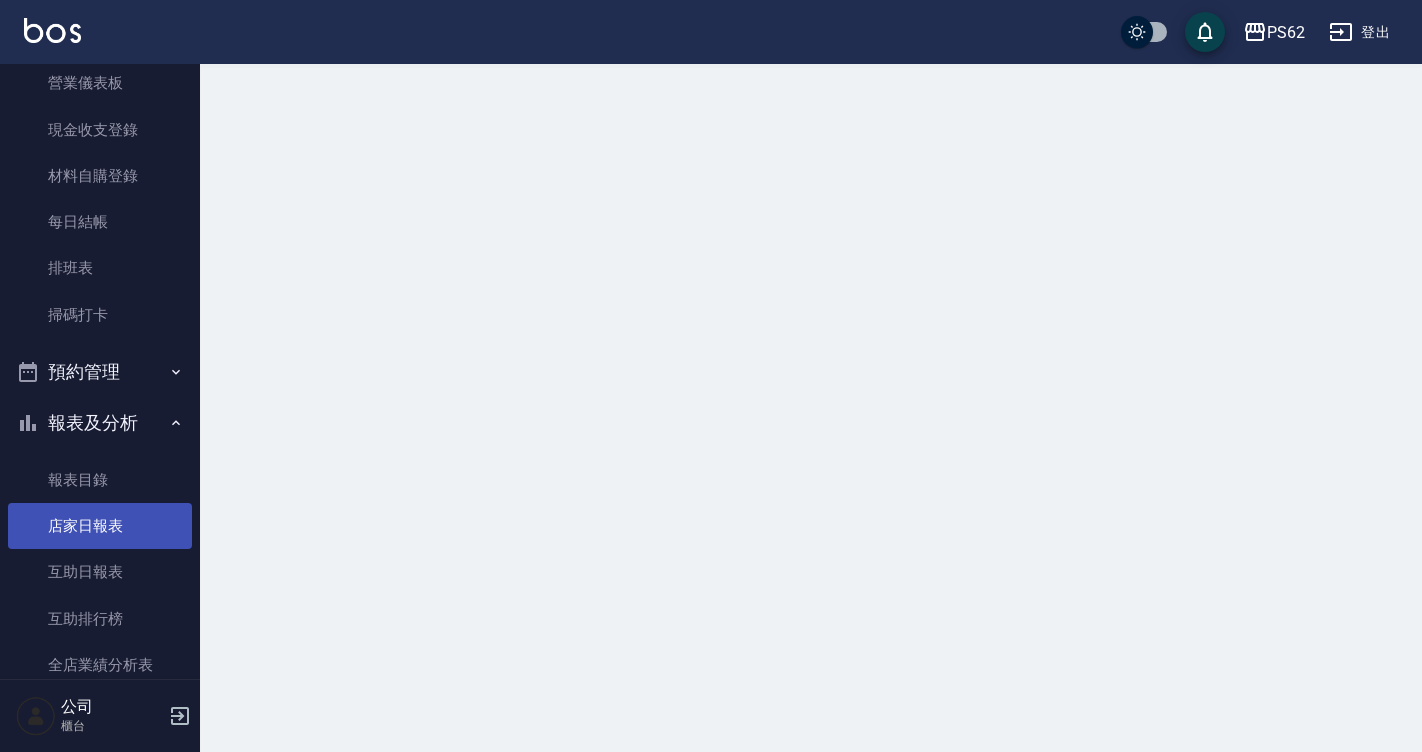 scroll, scrollTop: 0, scrollLeft: 0, axis: both 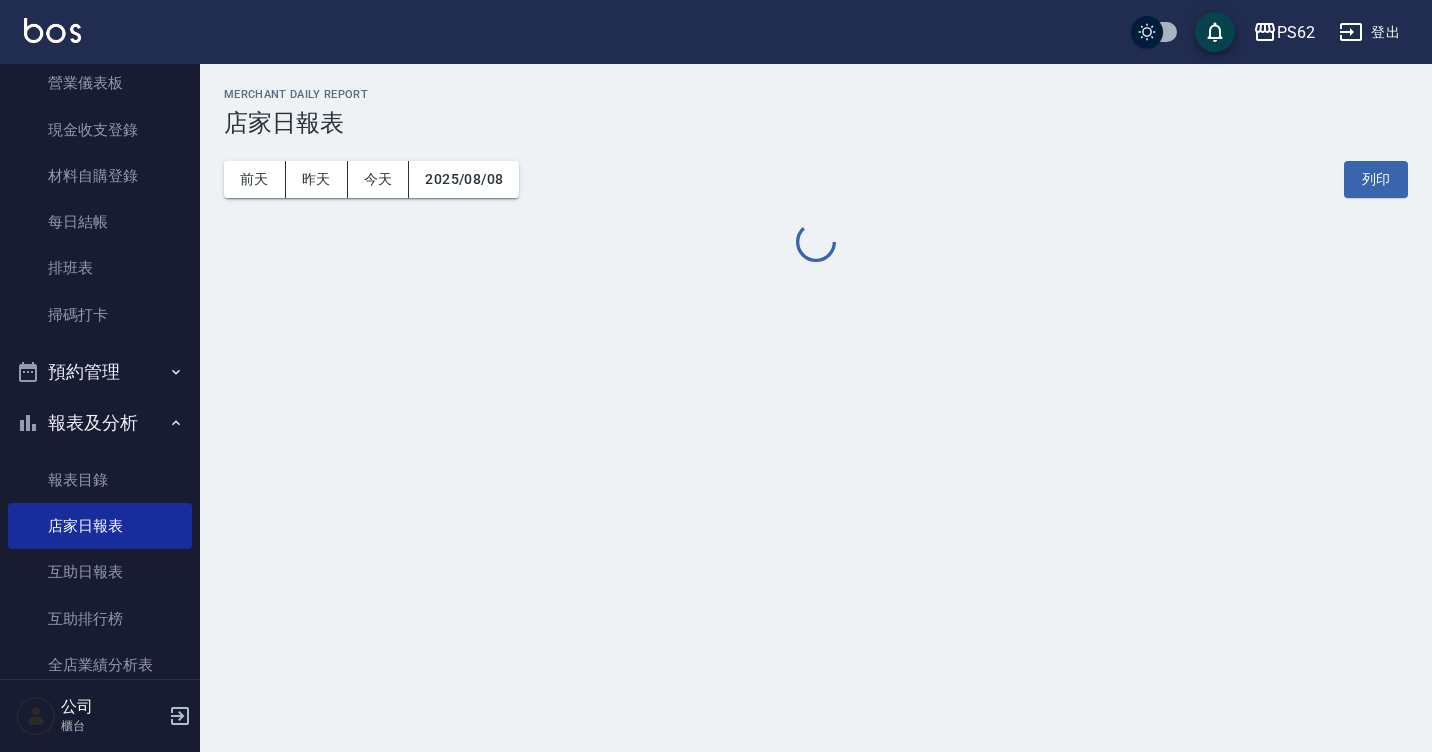 drag, startPoint x: 569, startPoint y: 178, endPoint x: 601, endPoint y: 324, distance: 149.46571 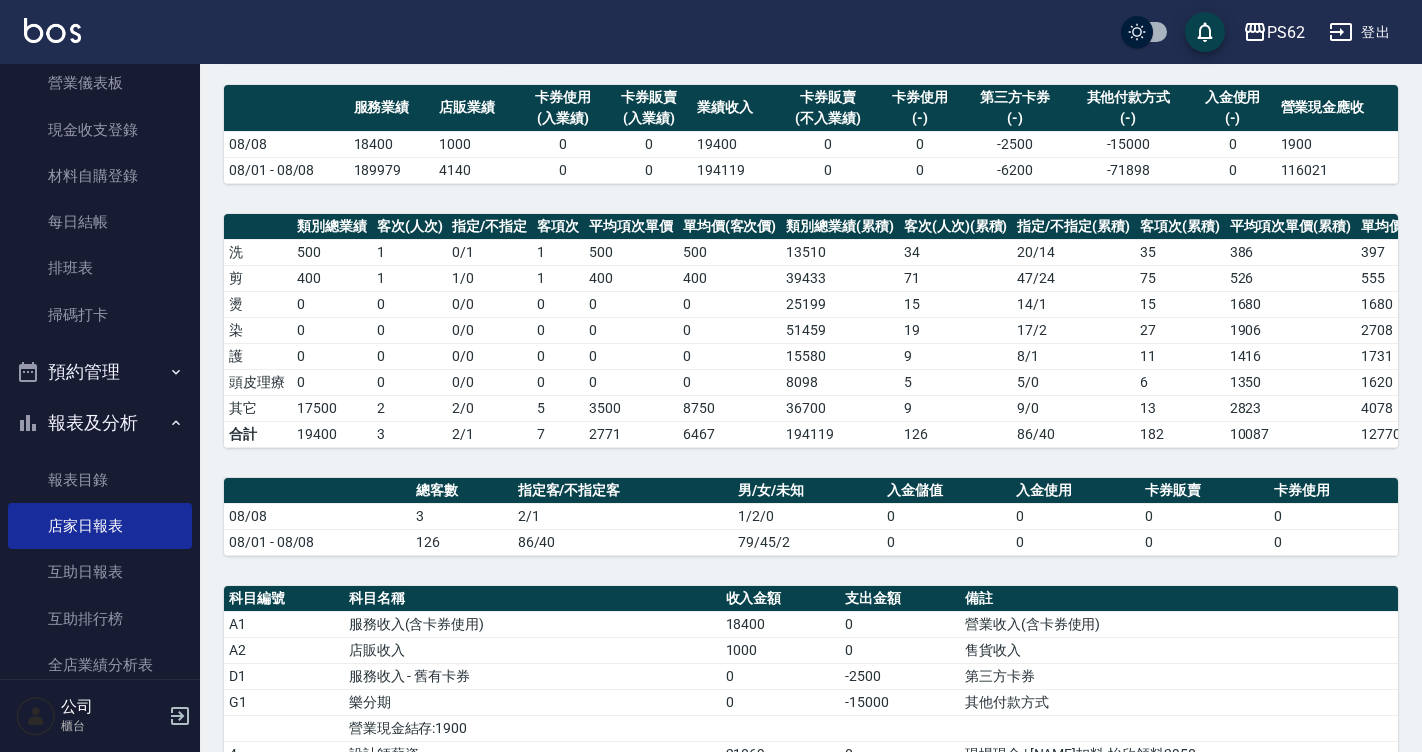 scroll, scrollTop: 500, scrollLeft: 0, axis: vertical 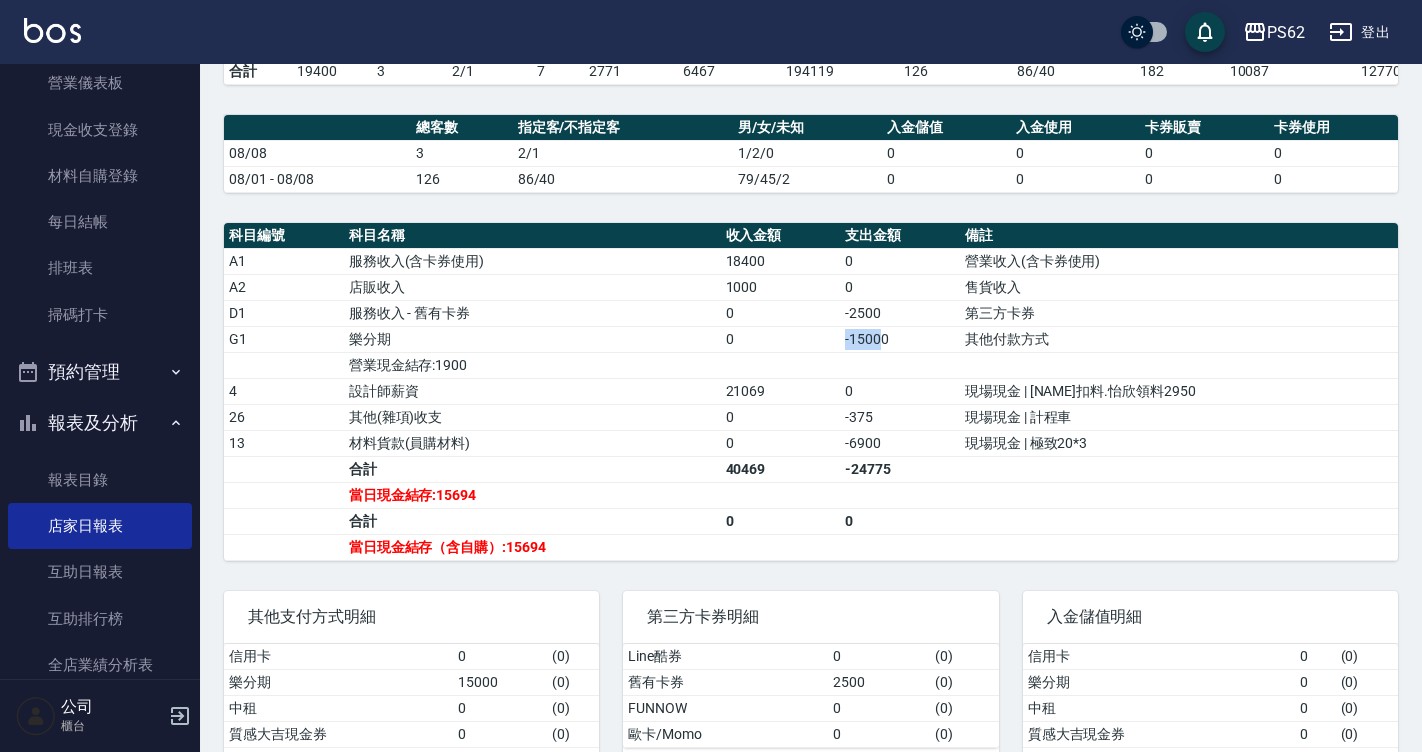 drag, startPoint x: 848, startPoint y: 360, endPoint x: 896, endPoint y: 358, distance: 48.04165 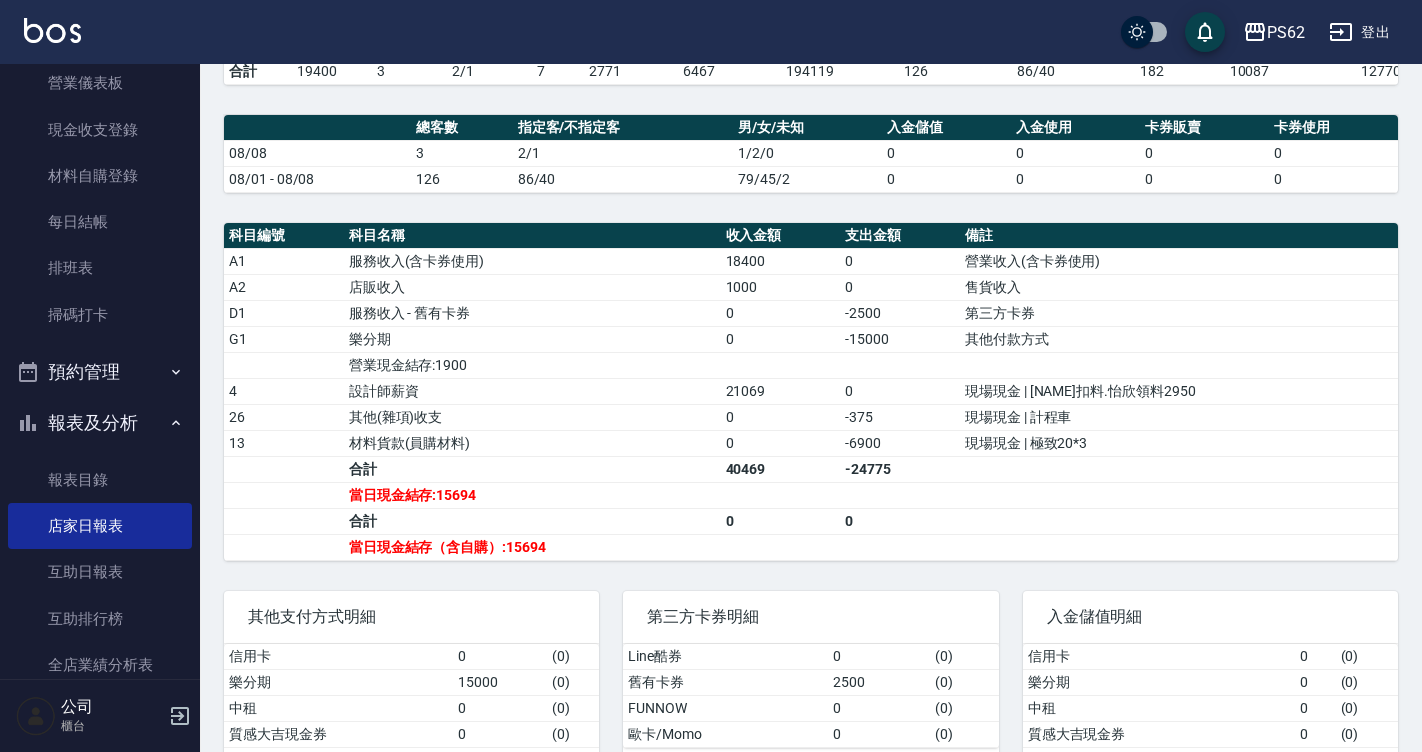 click on "-2500" at bounding box center (900, 313) 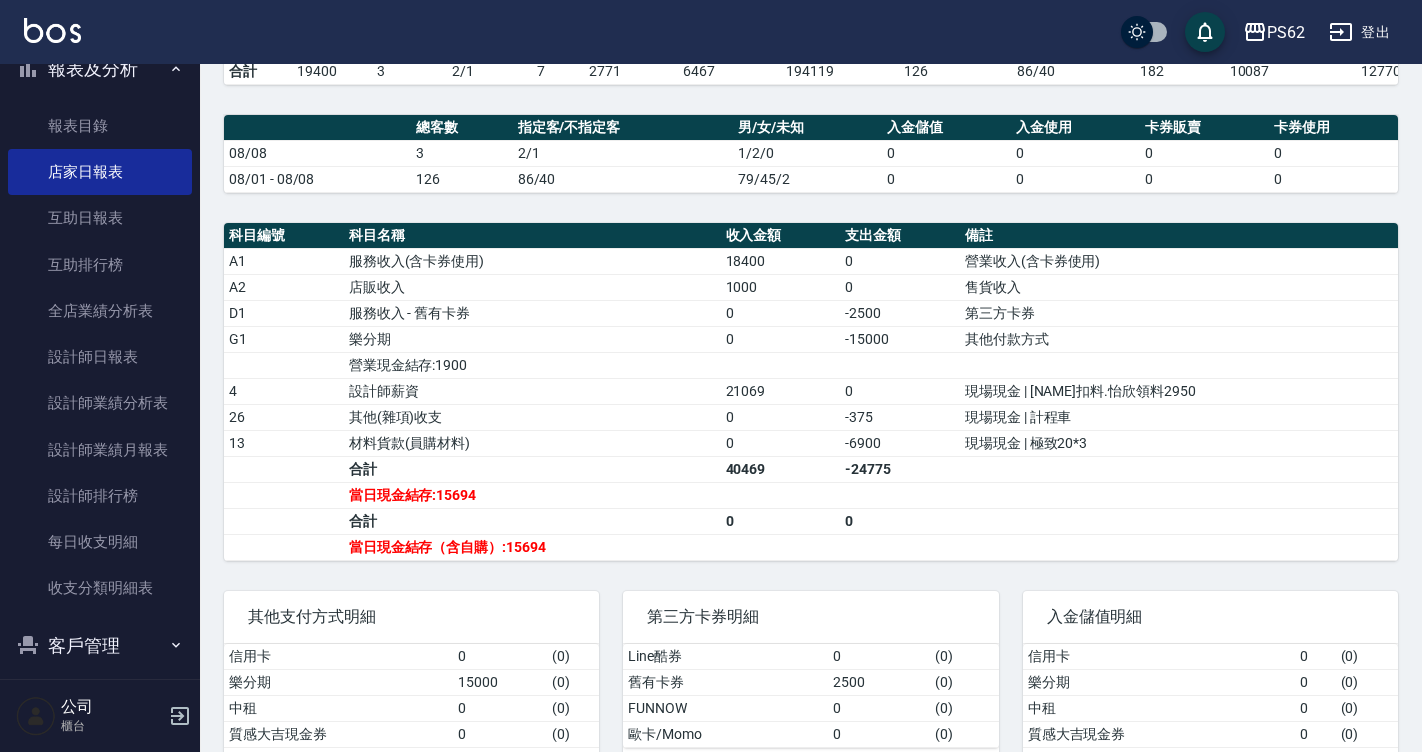 scroll, scrollTop: 710, scrollLeft: 0, axis: vertical 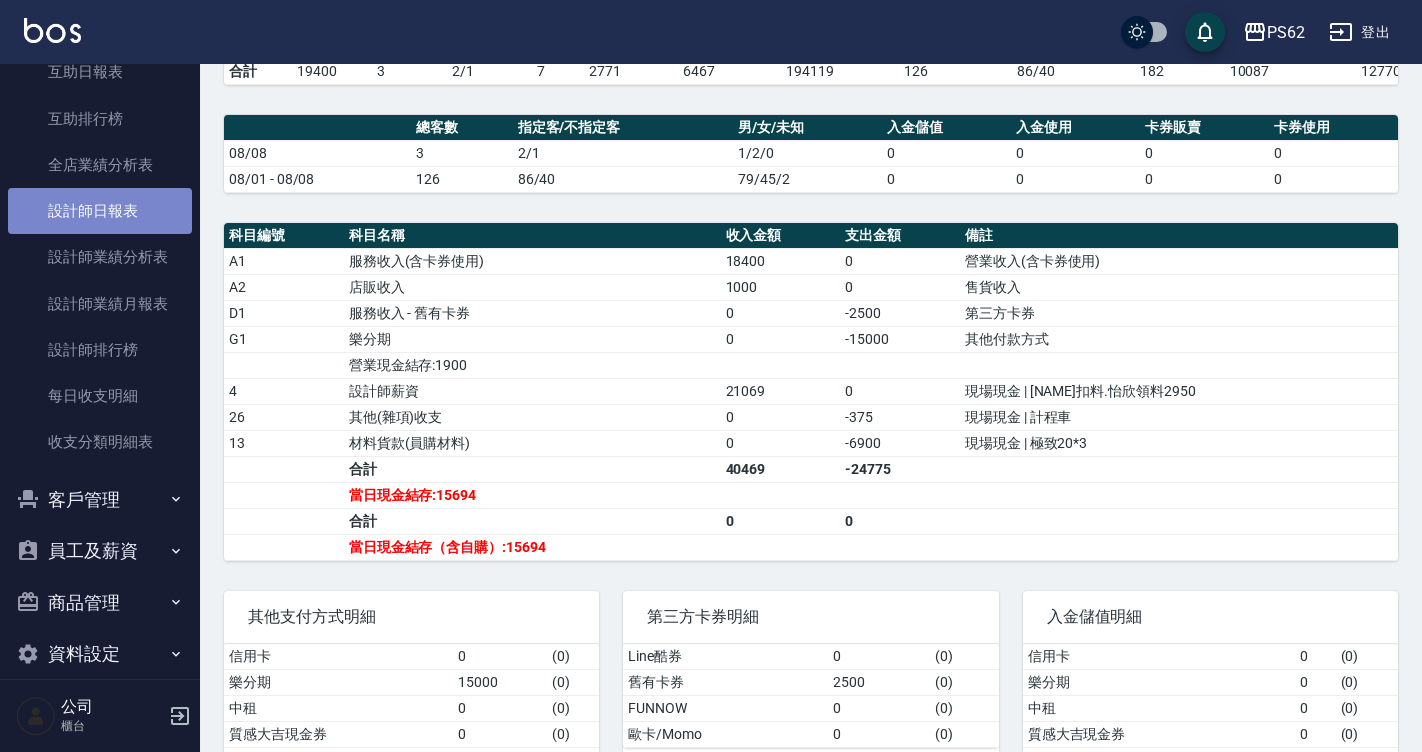 click on "設計師日報表" at bounding box center (100, 211) 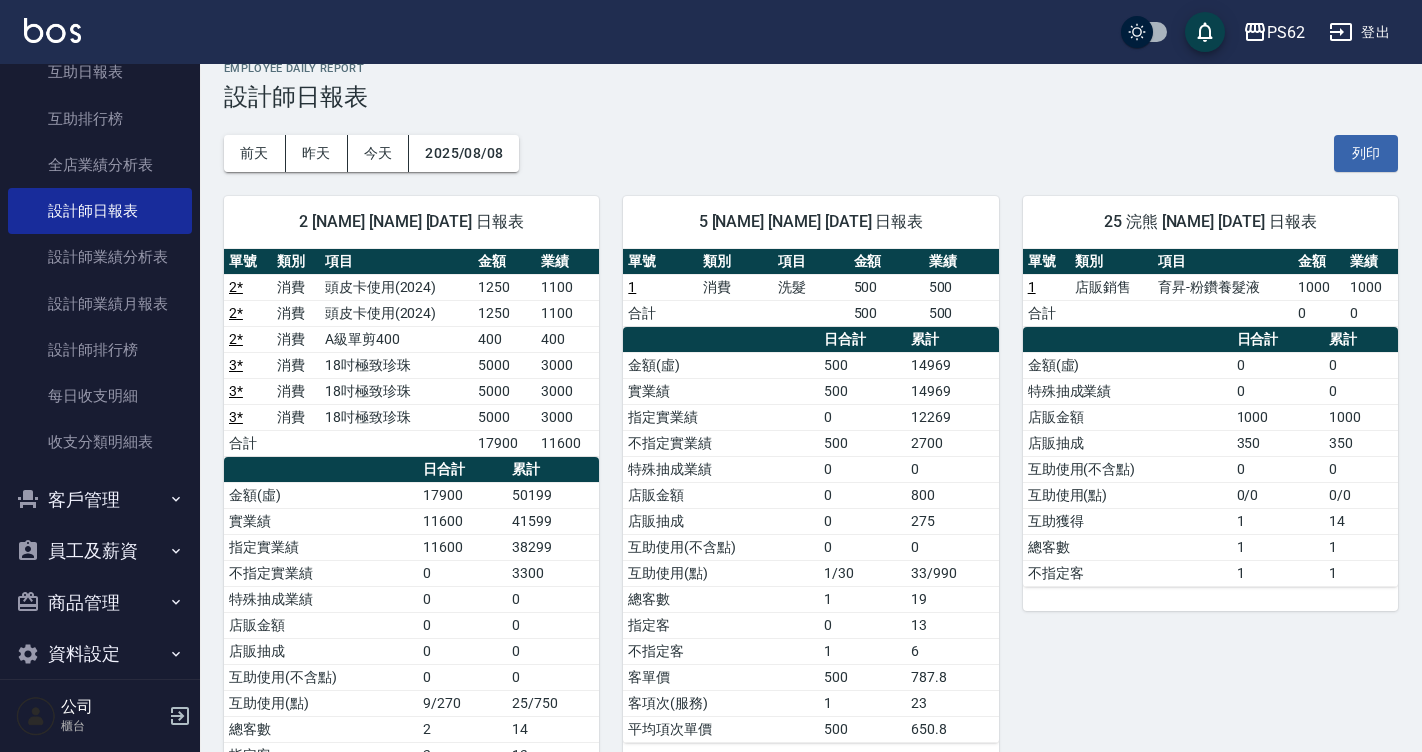 scroll, scrollTop: 95, scrollLeft: 0, axis: vertical 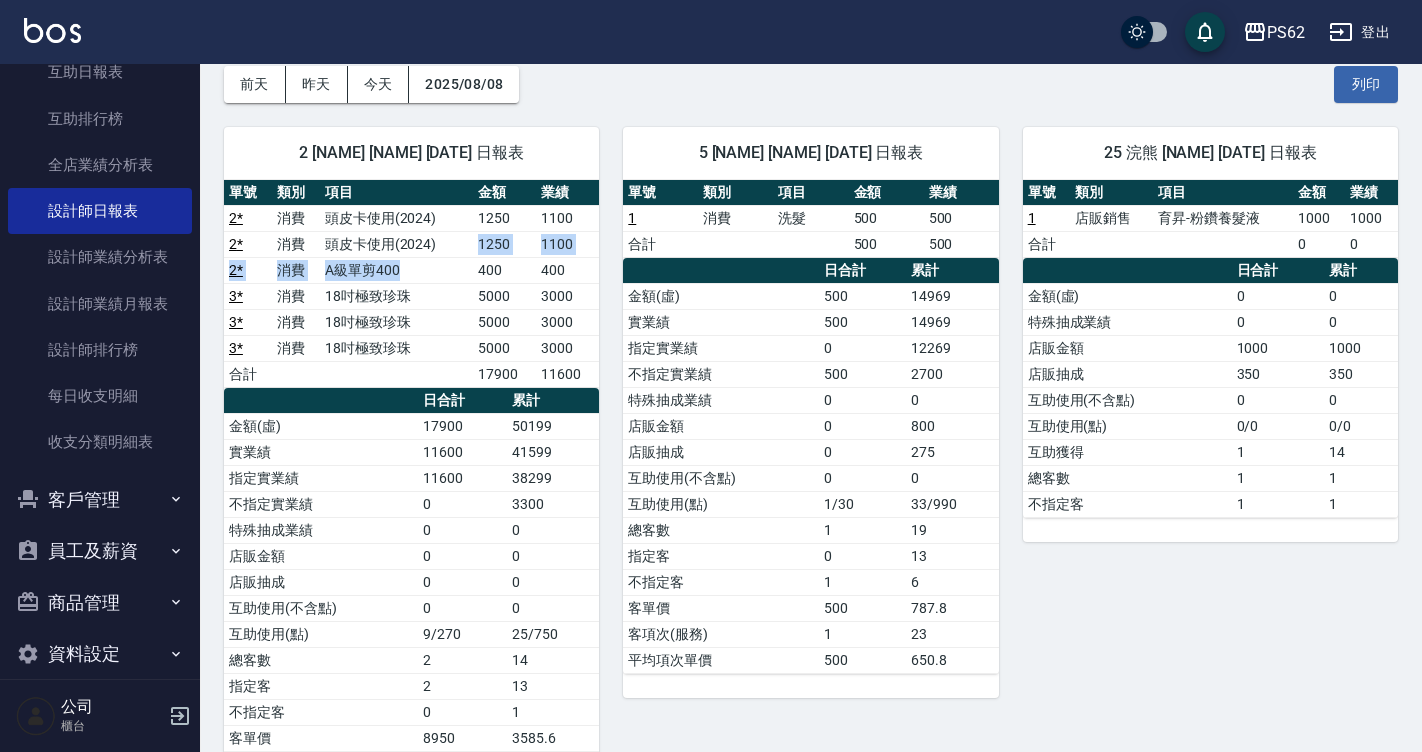drag, startPoint x: 449, startPoint y: 252, endPoint x: 456, endPoint y: 276, distance: 25 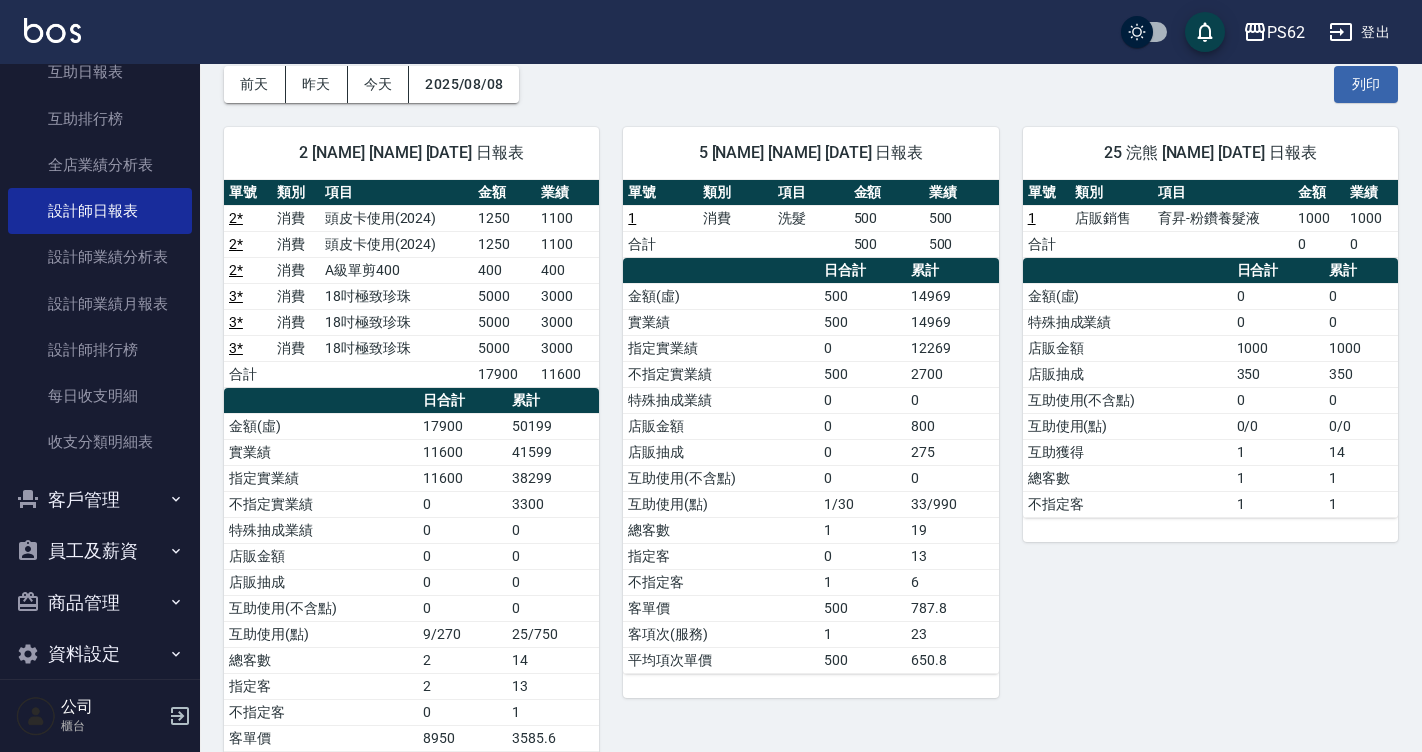 click on "18吋極致珍珠" at bounding box center (397, 348) 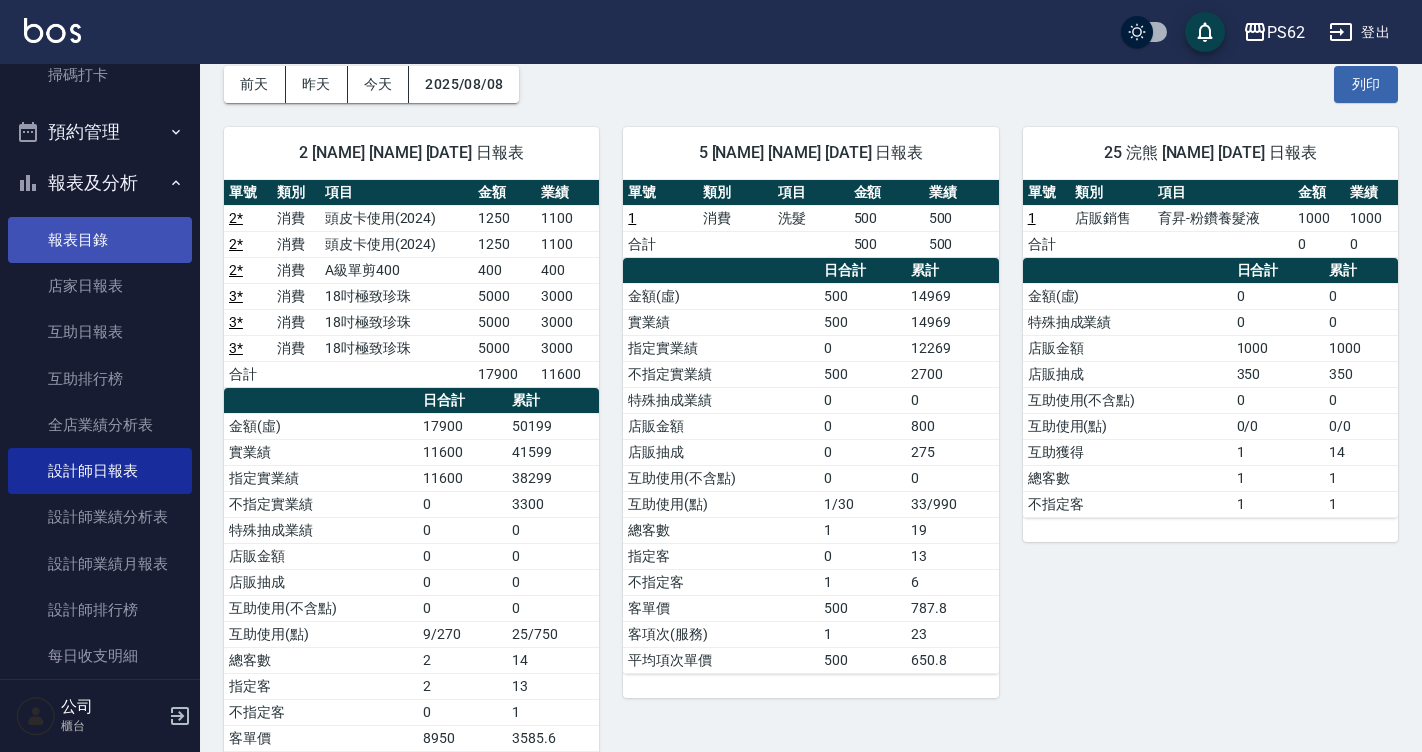 scroll, scrollTop: 410, scrollLeft: 0, axis: vertical 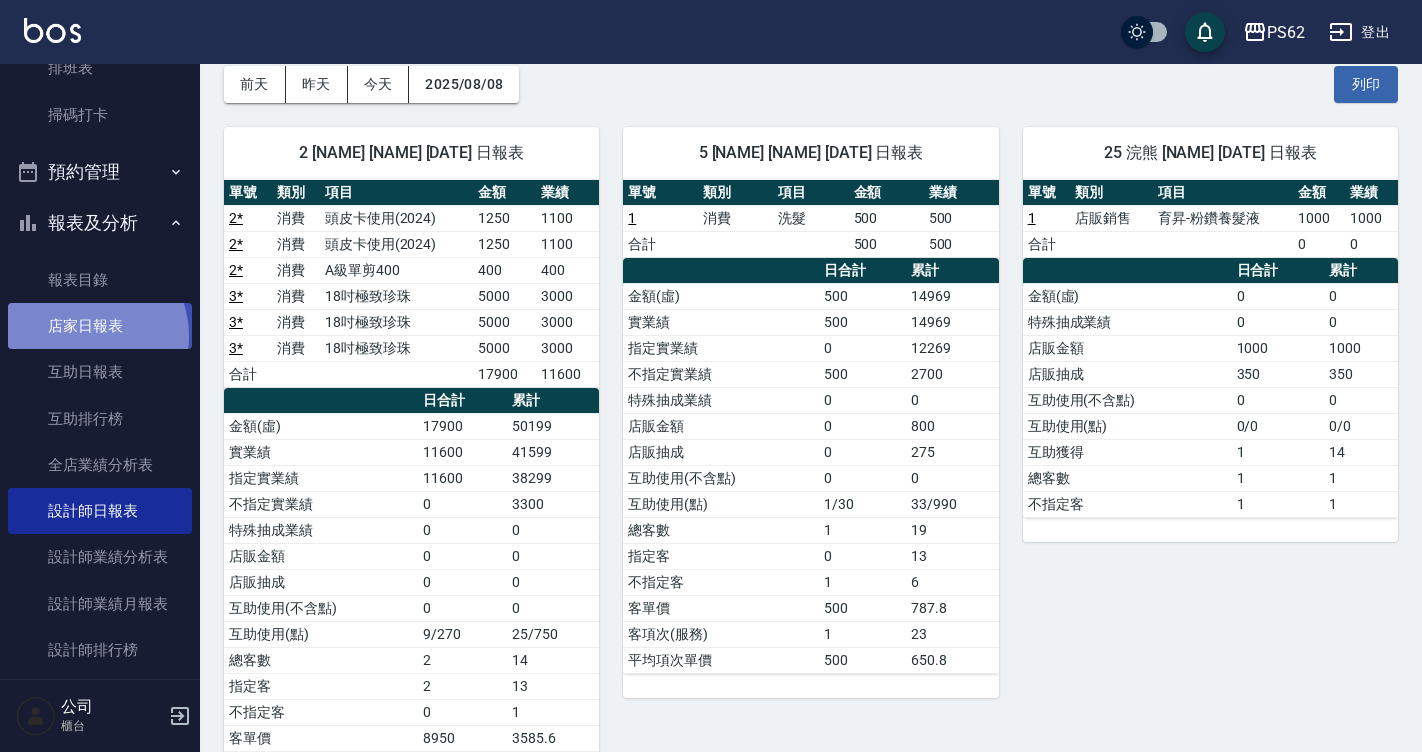 click on "店家日報表" at bounding box center [100, 326] 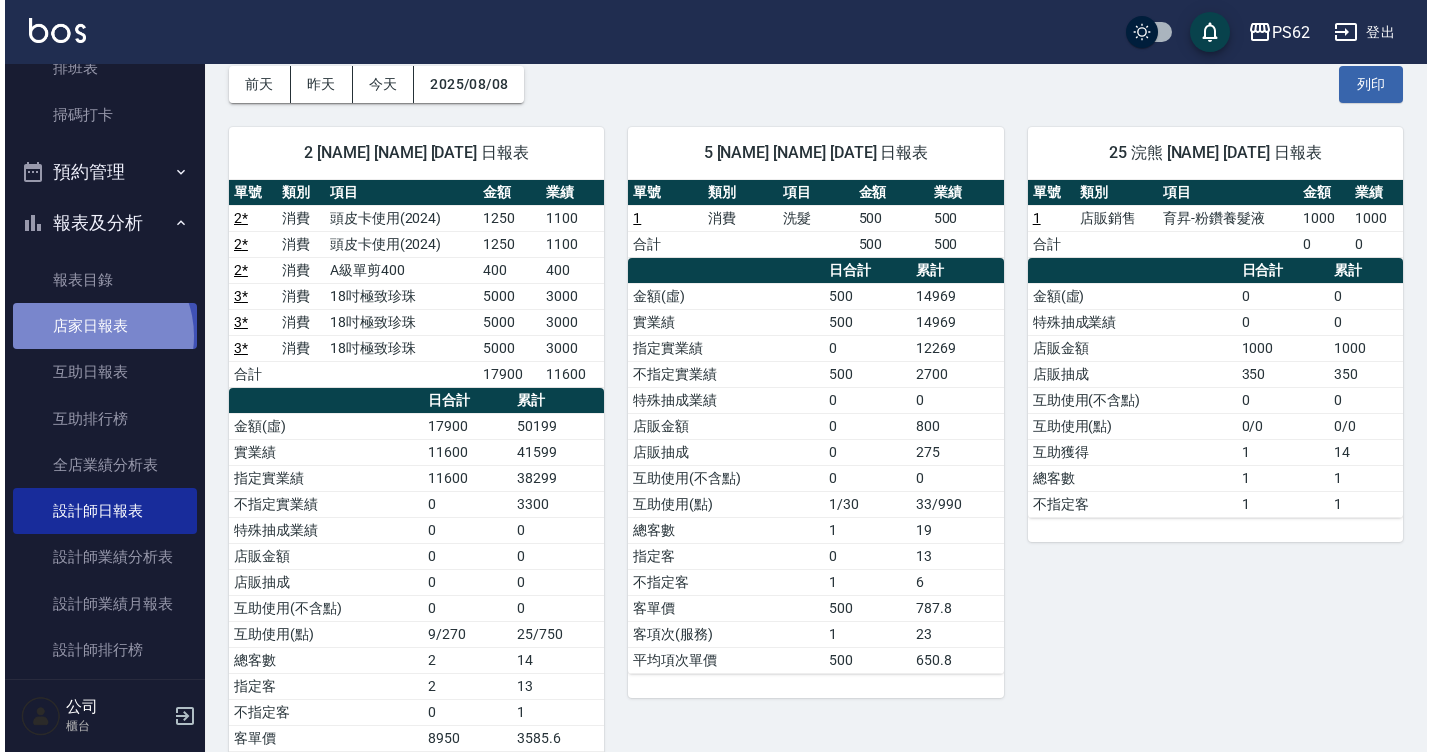 scroll, scrollTop: 0, scrollLeft: 0, axis: both 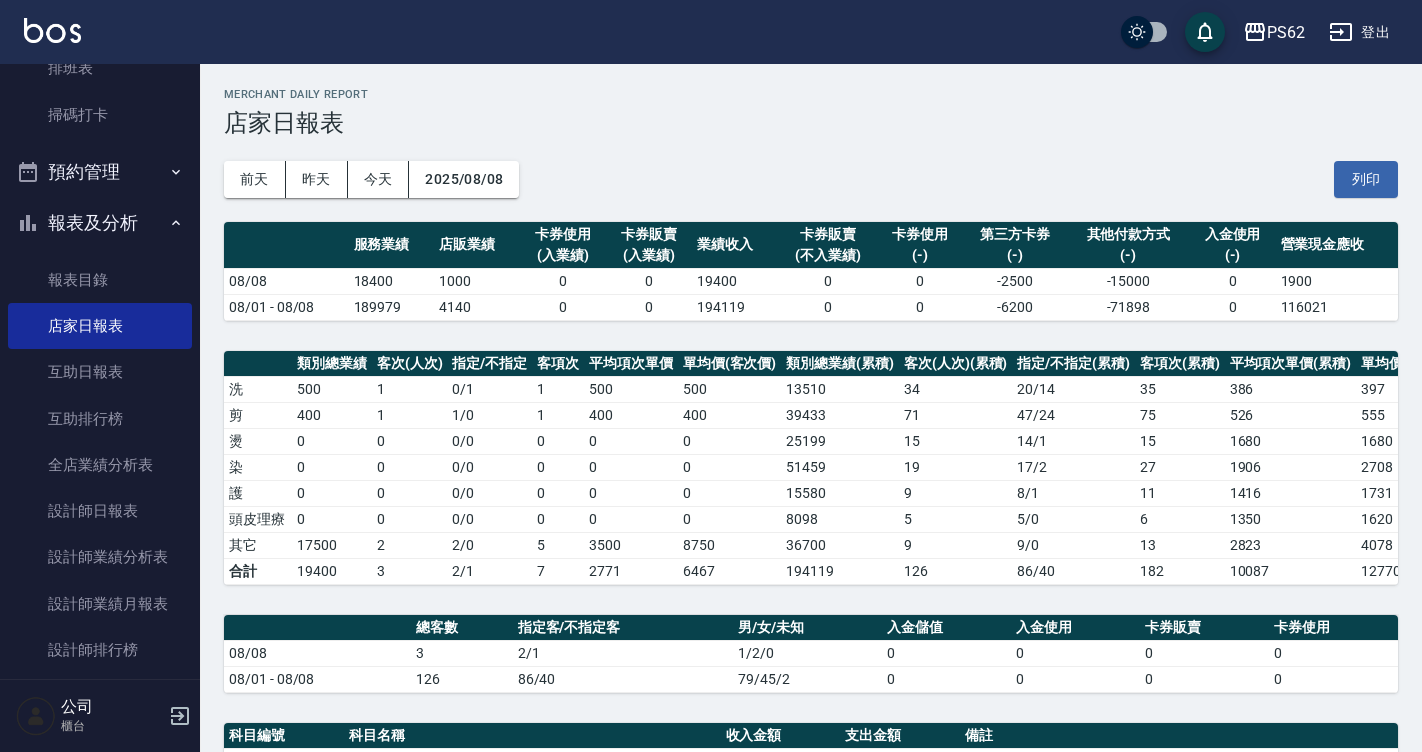 click on "PS62 登出" at bounding box center (711, 32) 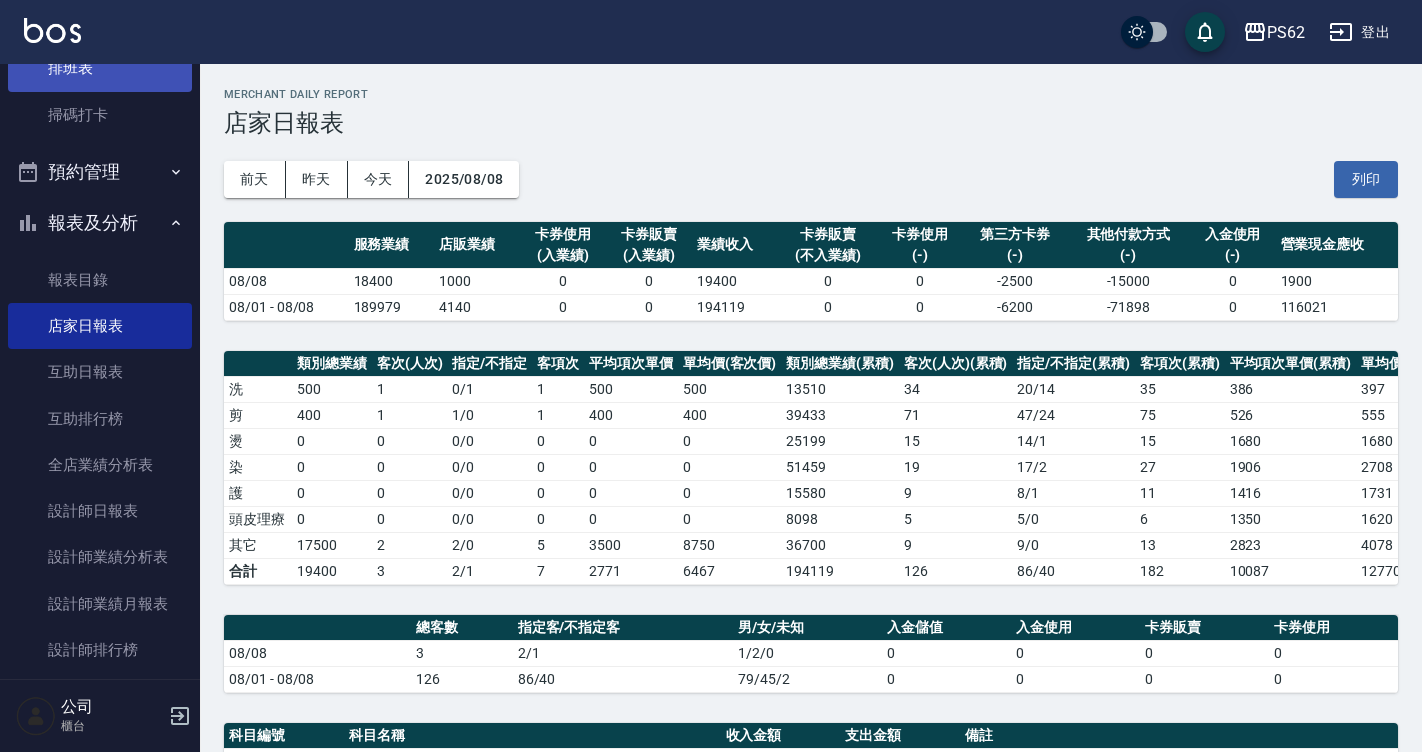 click on "排班表" at bounding box center [100, 68] 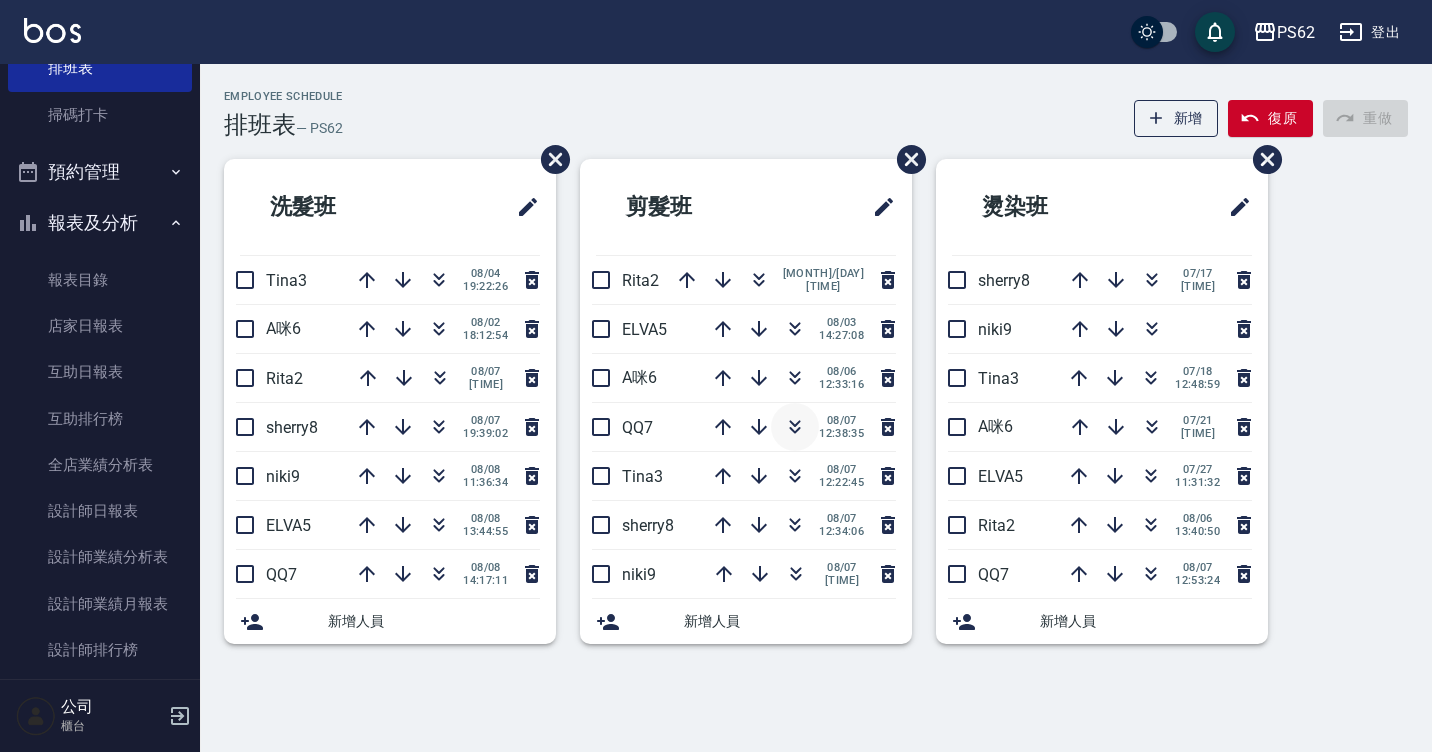 click 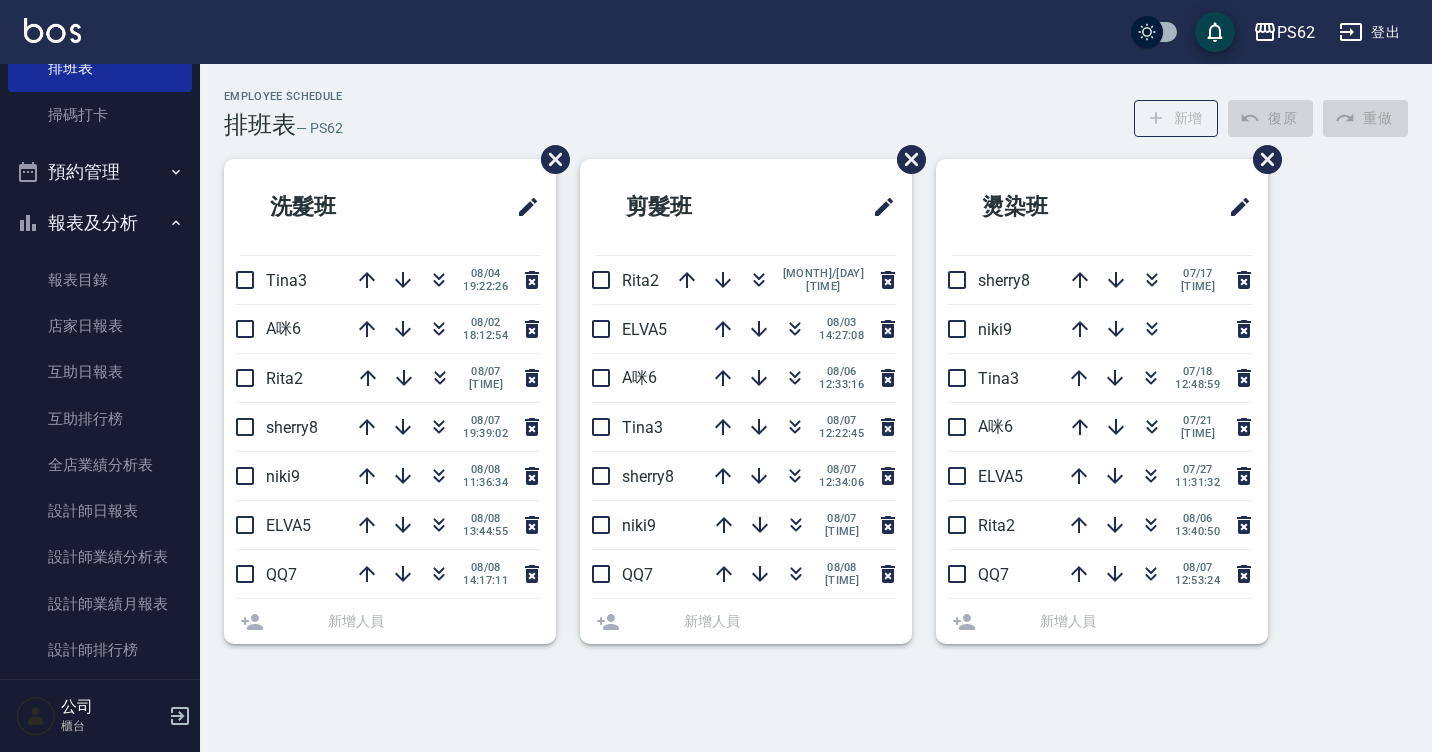 click on "08/07 12:34:06" at bounding box center (799, 476) 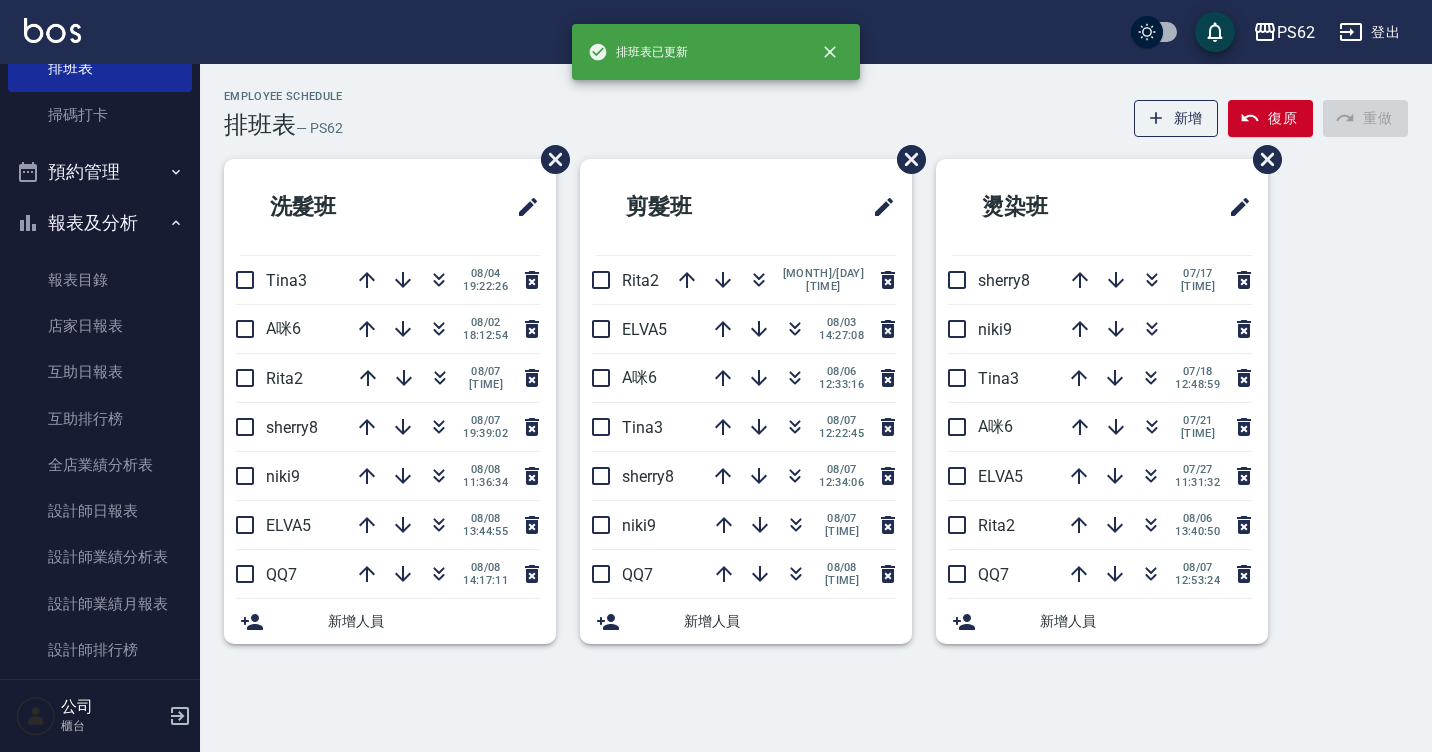 click 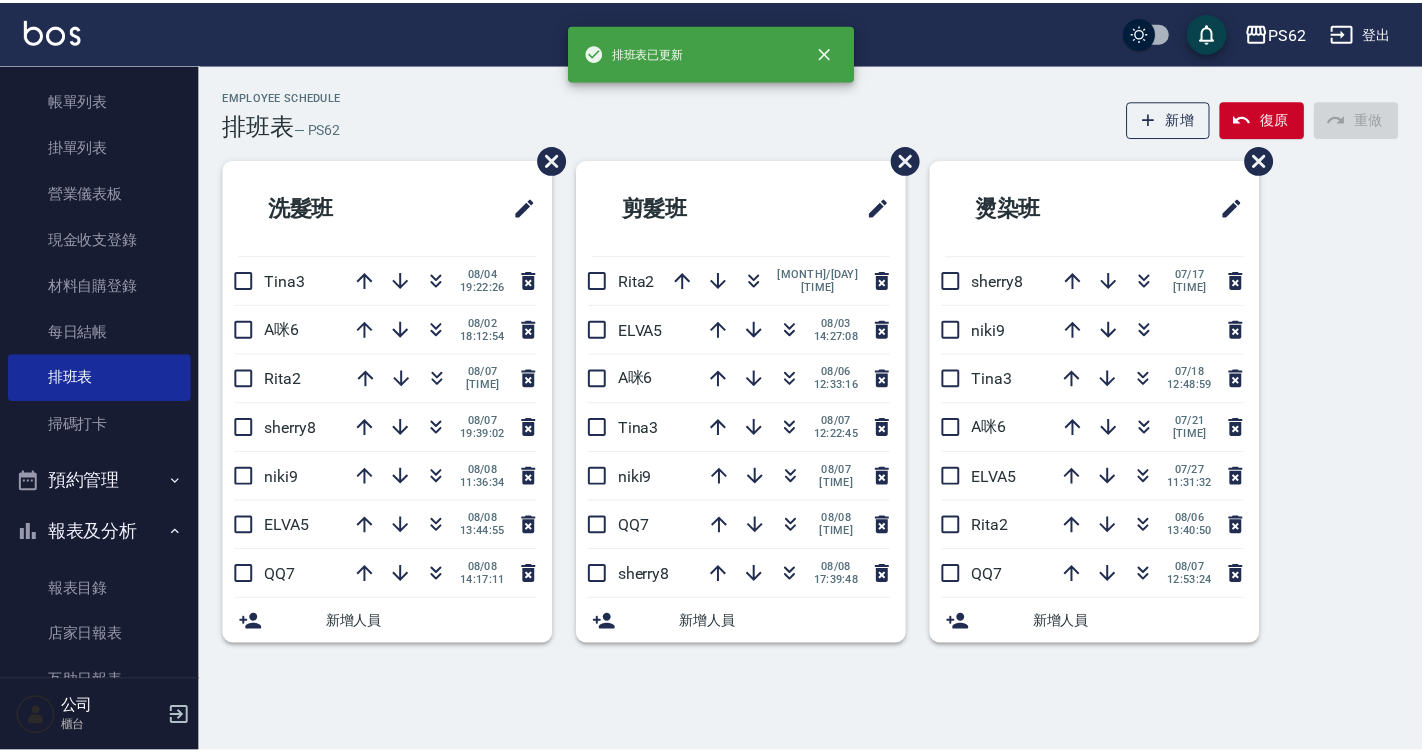 scroll, scrollTop: 0, scrollLeft: 0, axis: both 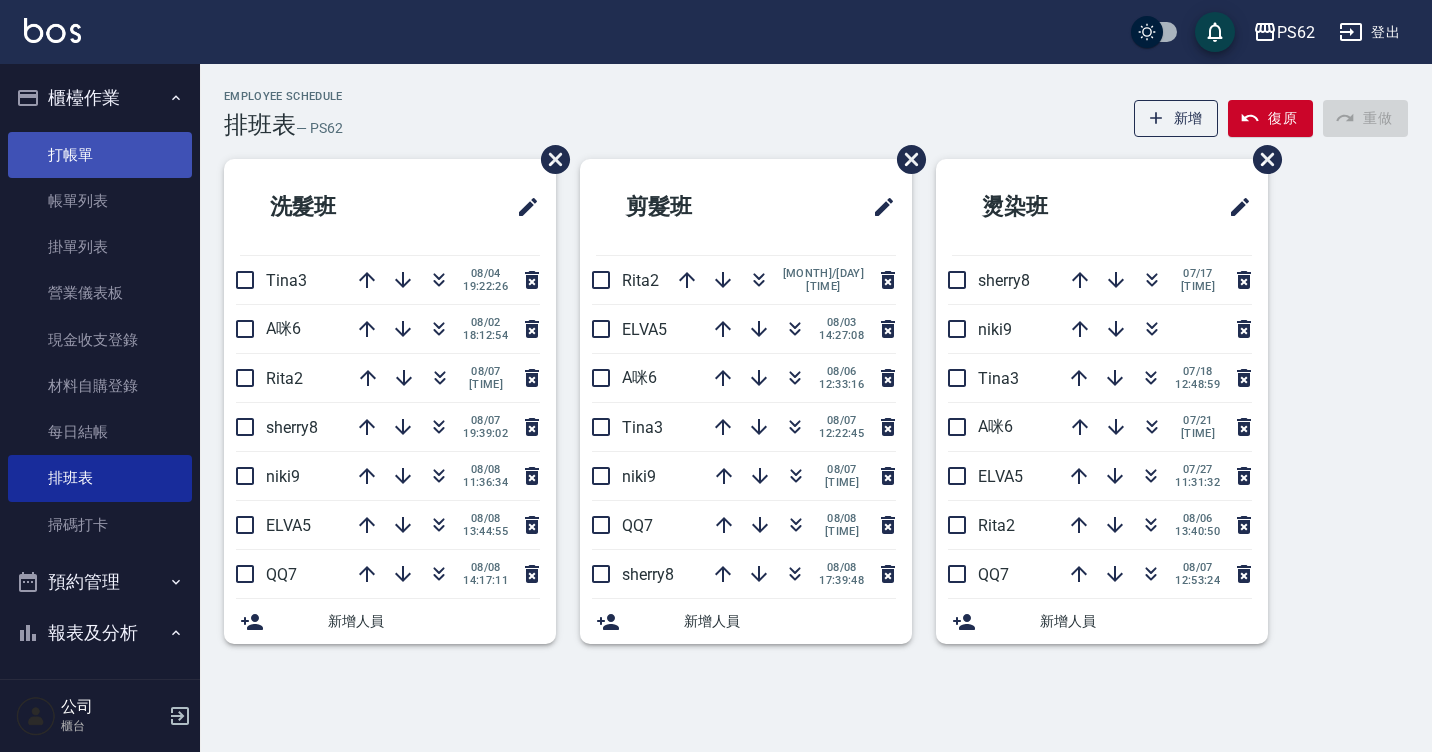 click on "打帳單" at bounding box center (100, 155) 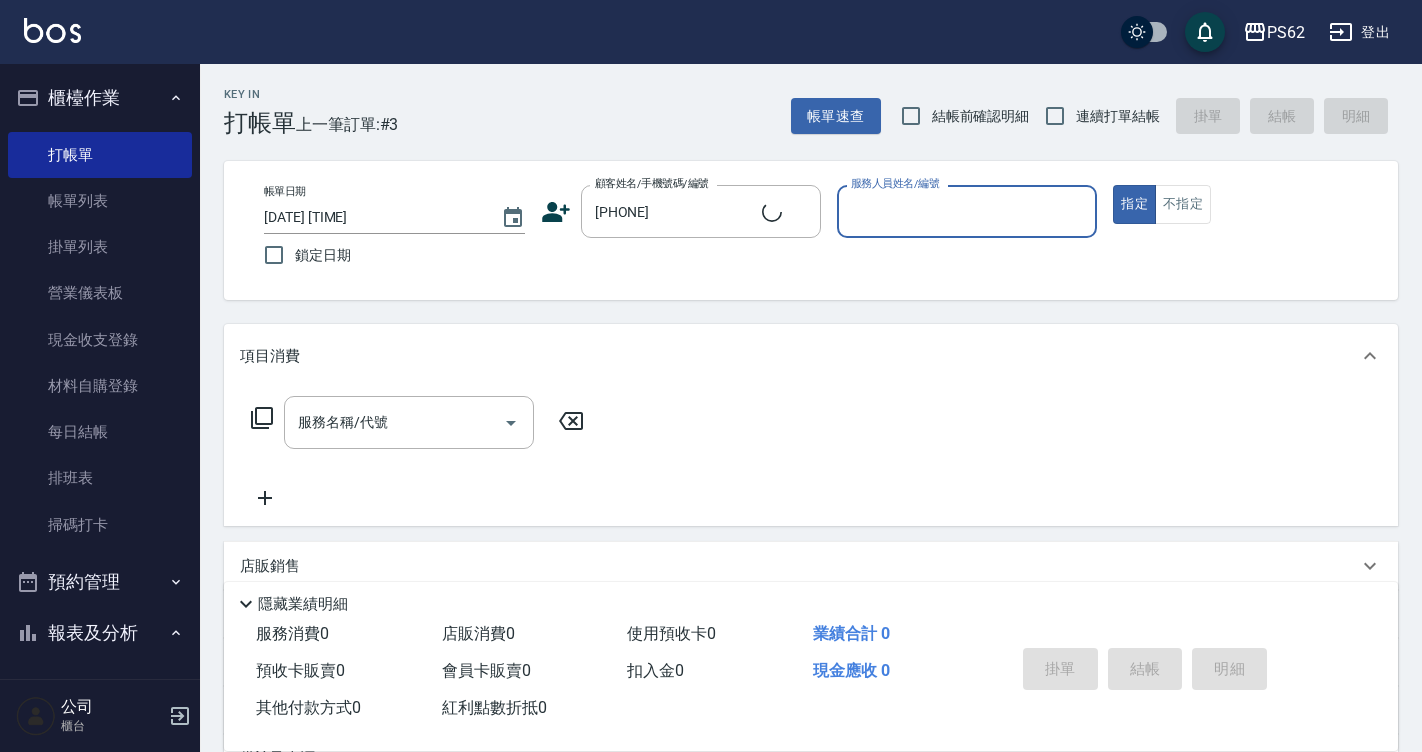 type on "先生/0981629053/" 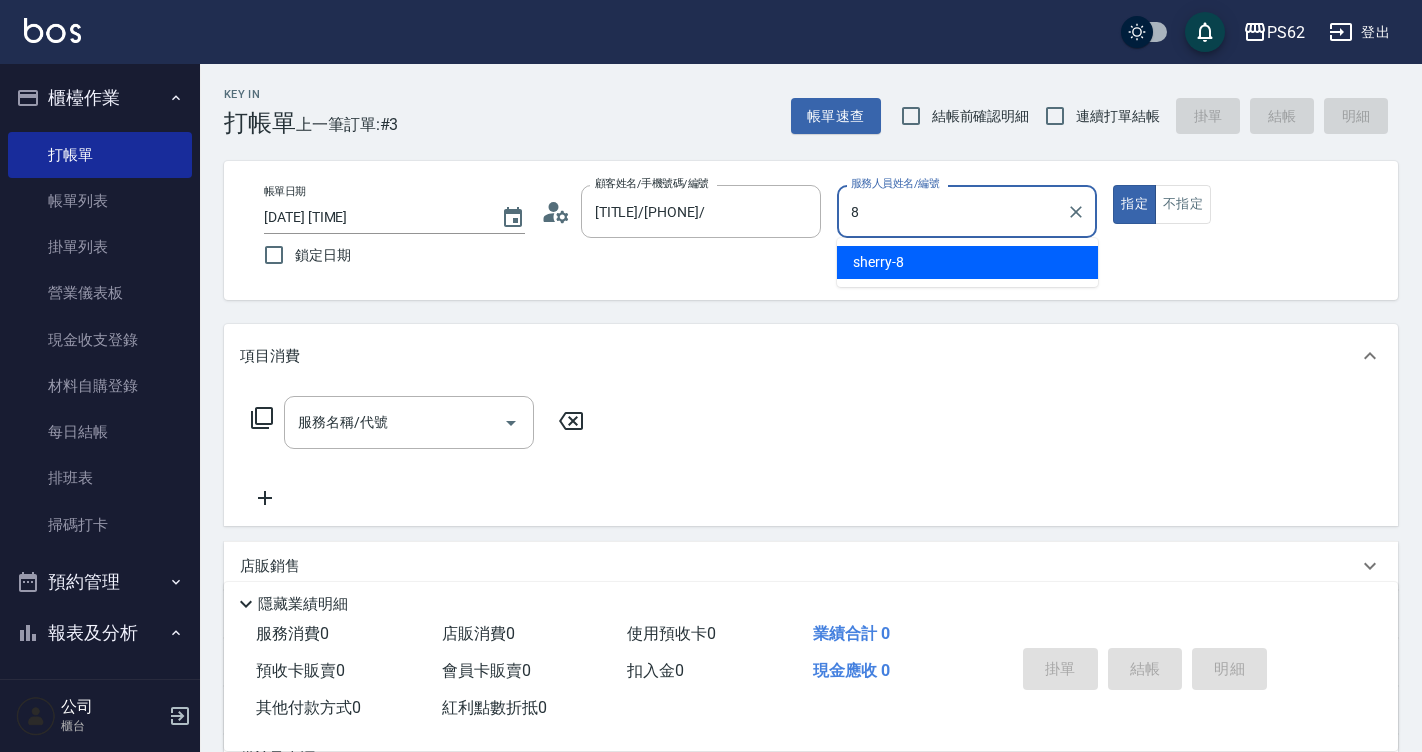 type on "sherry-8" 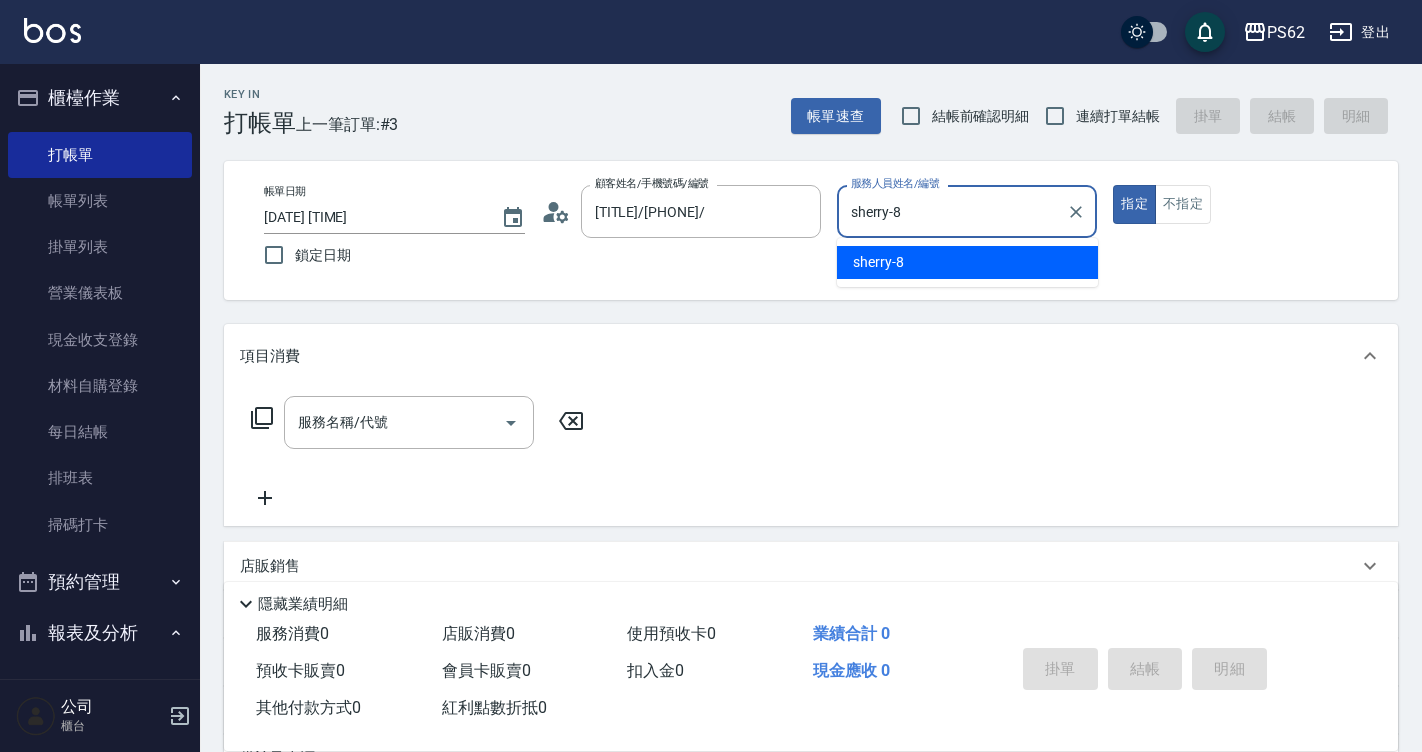 type on "true" 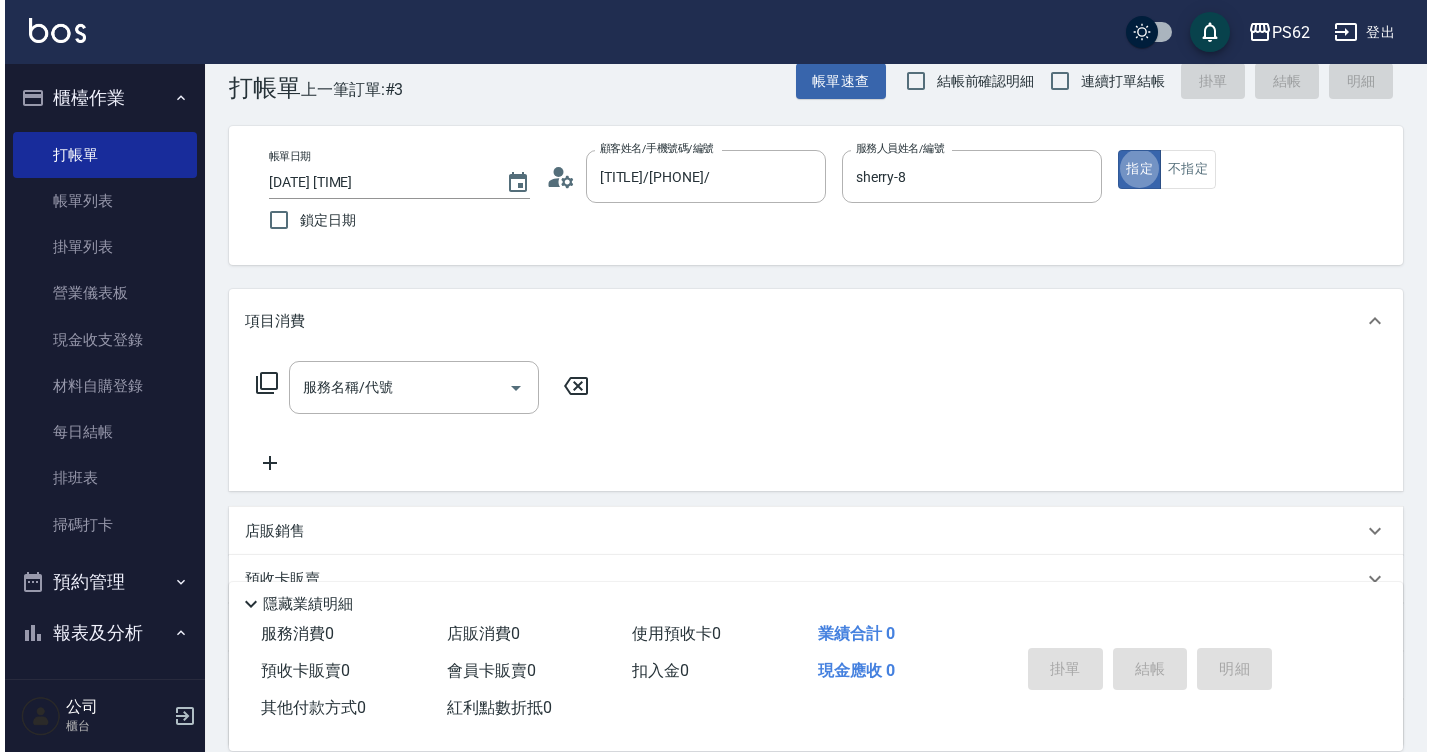 scroll, scrollTop: 40, scrollLeft: 0, axis: vertical 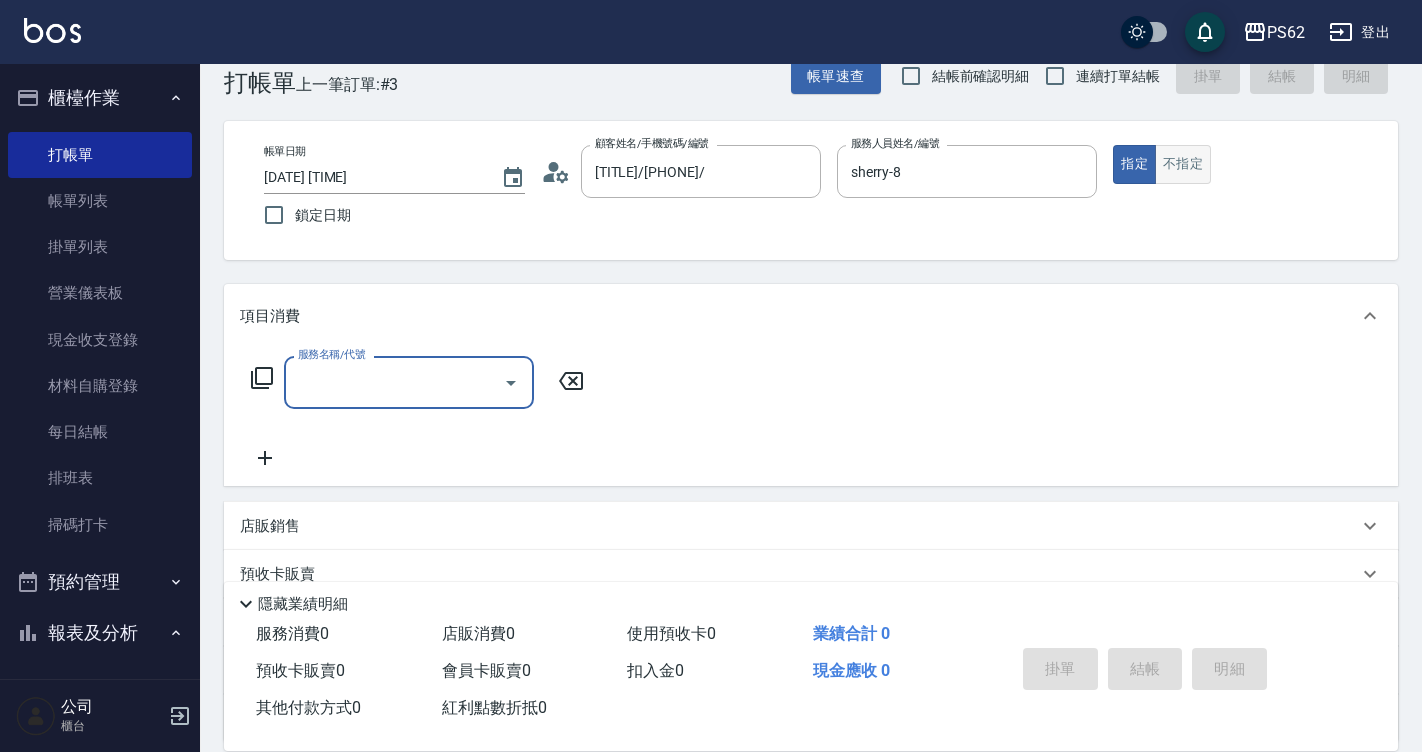 click on "不指定" at bounding box center (1183, 164) 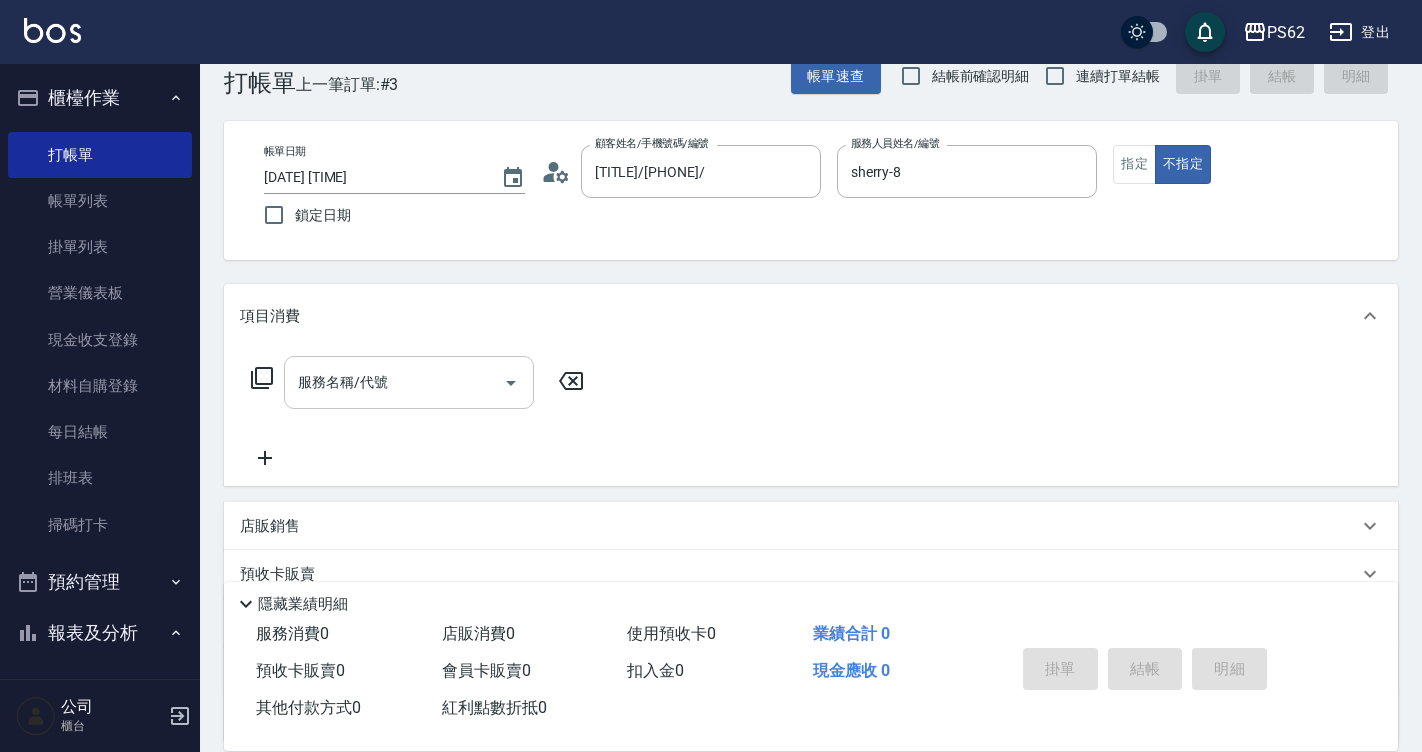 click on "服務名稱/代號" at bounding box center (409, 382) 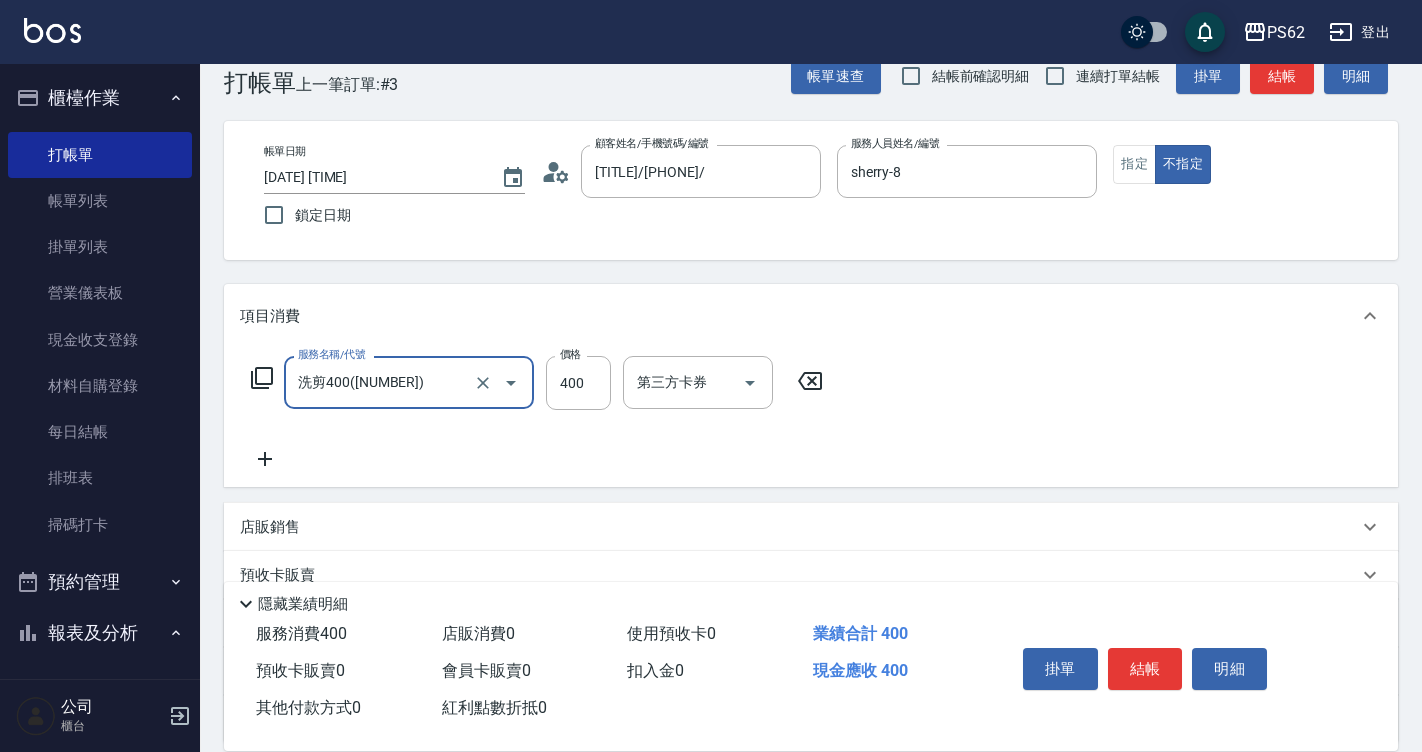 type on "洗剪400(201)" 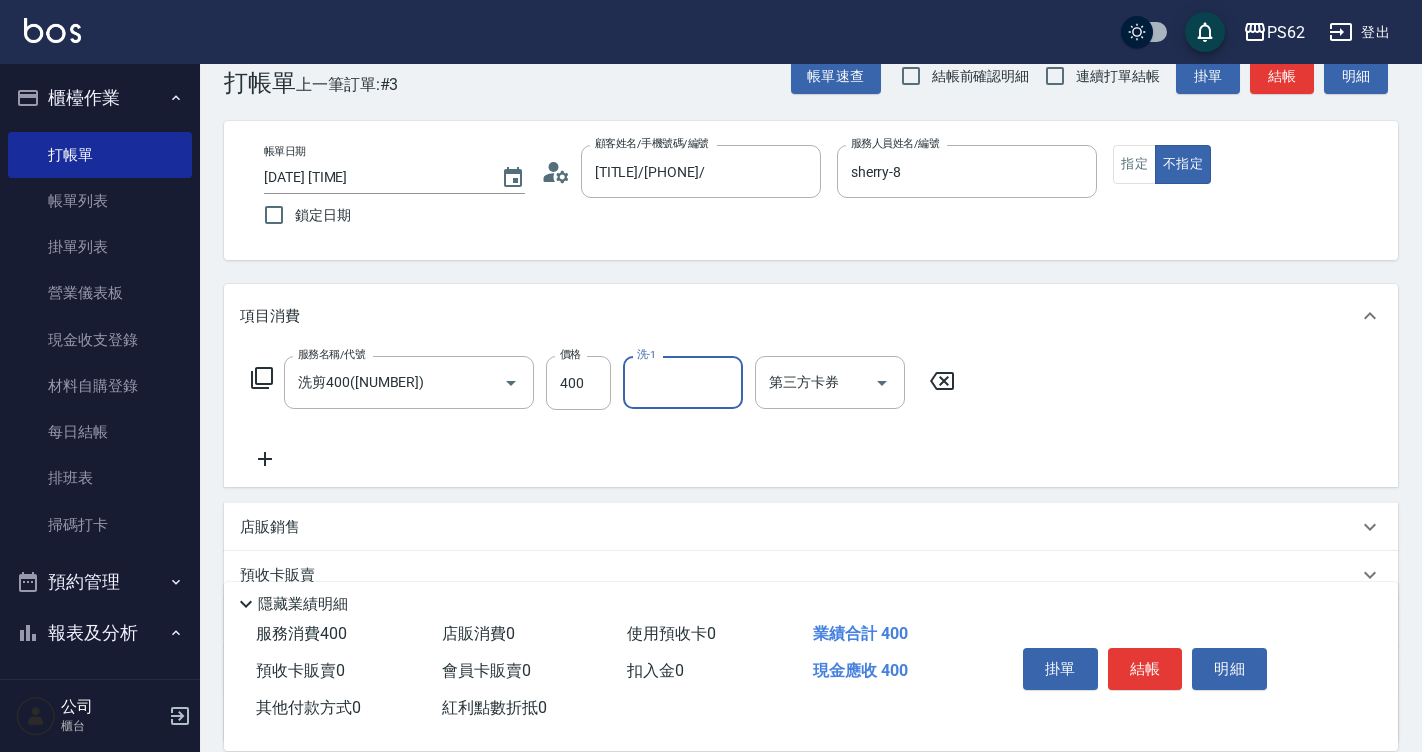 click 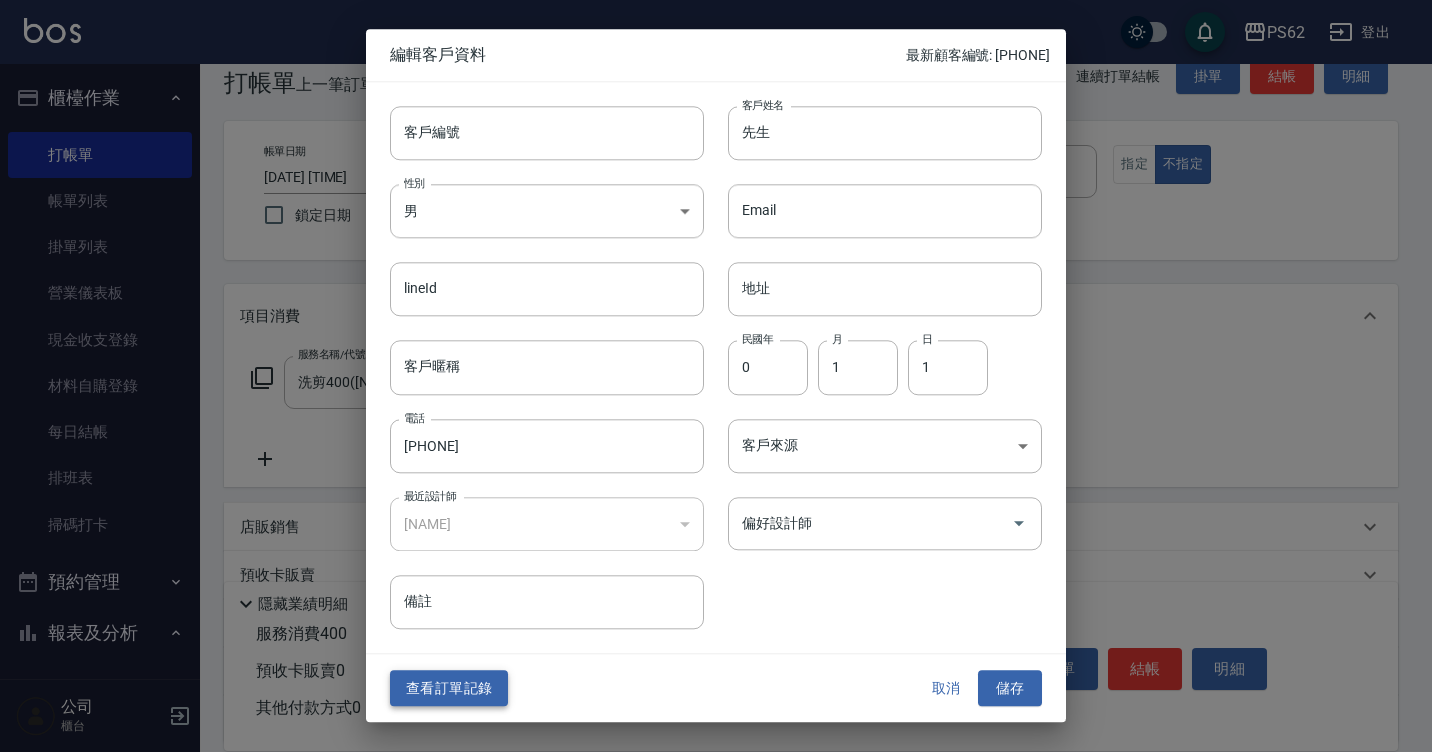 click on "查看訂單記錄" at bounding box center [449, 688] 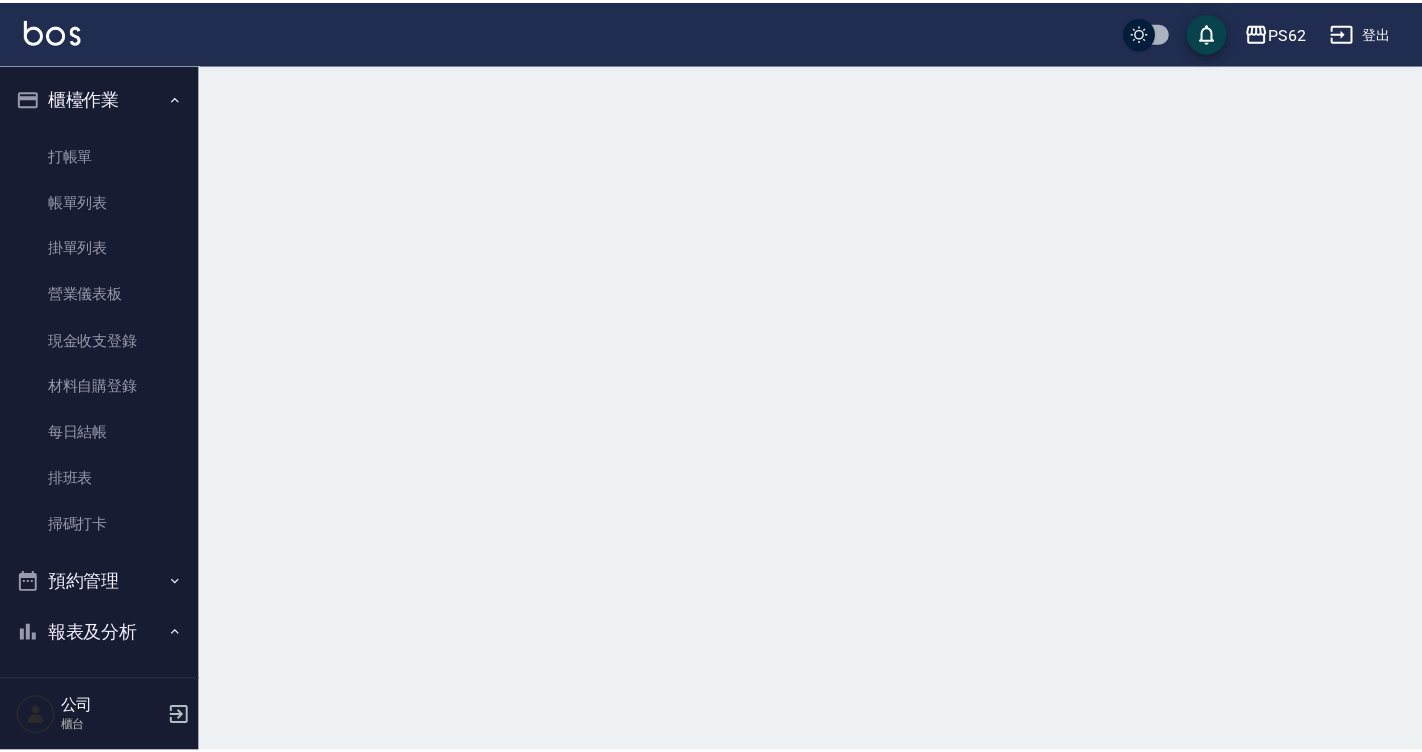 scroll, scrollTop: 0, scrollLeft: 0, axis: both 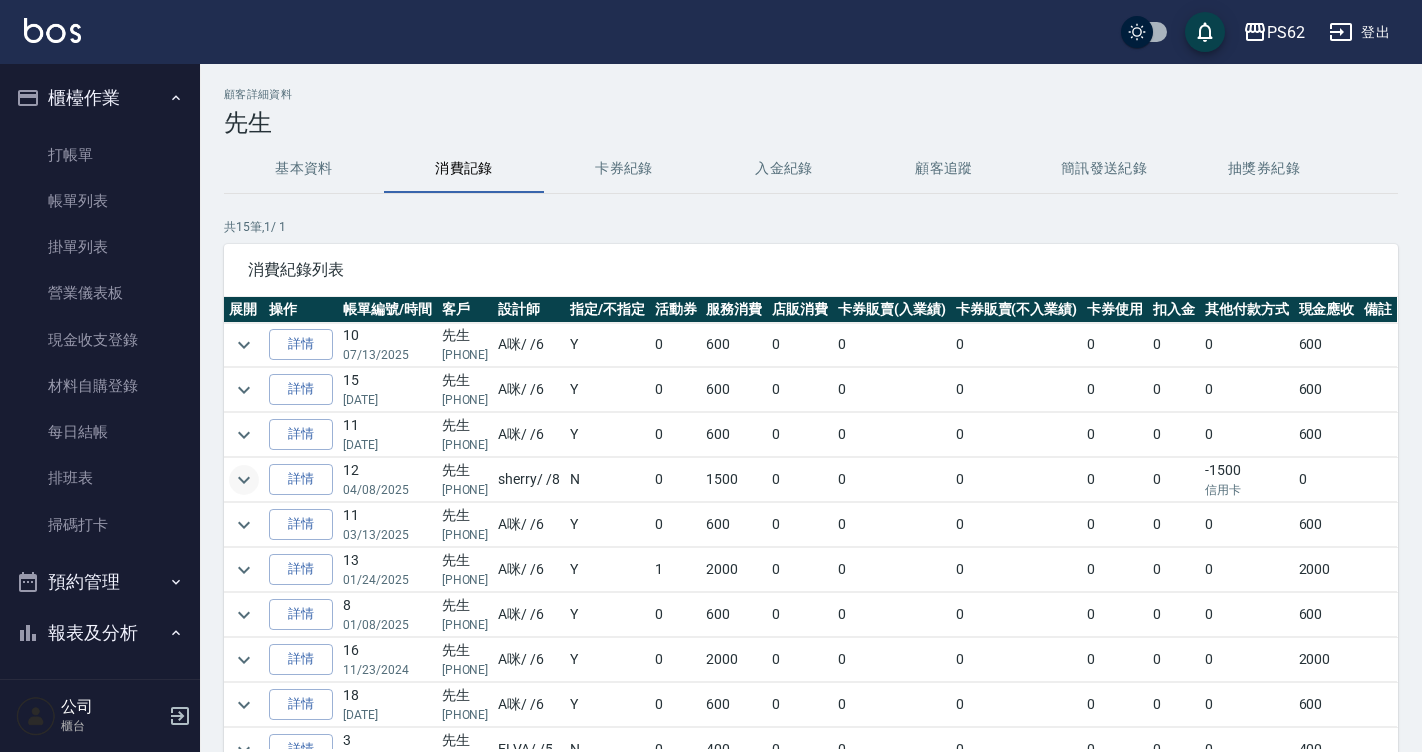 click 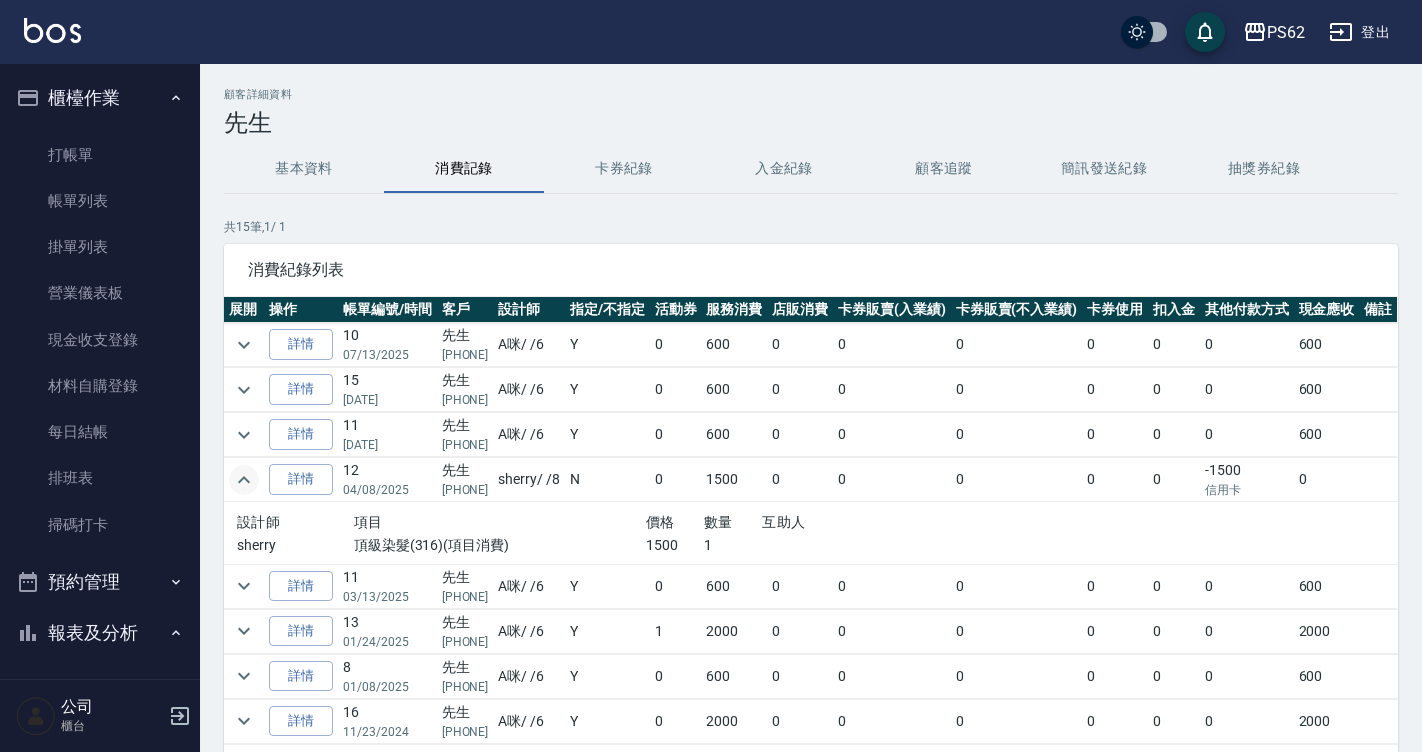click 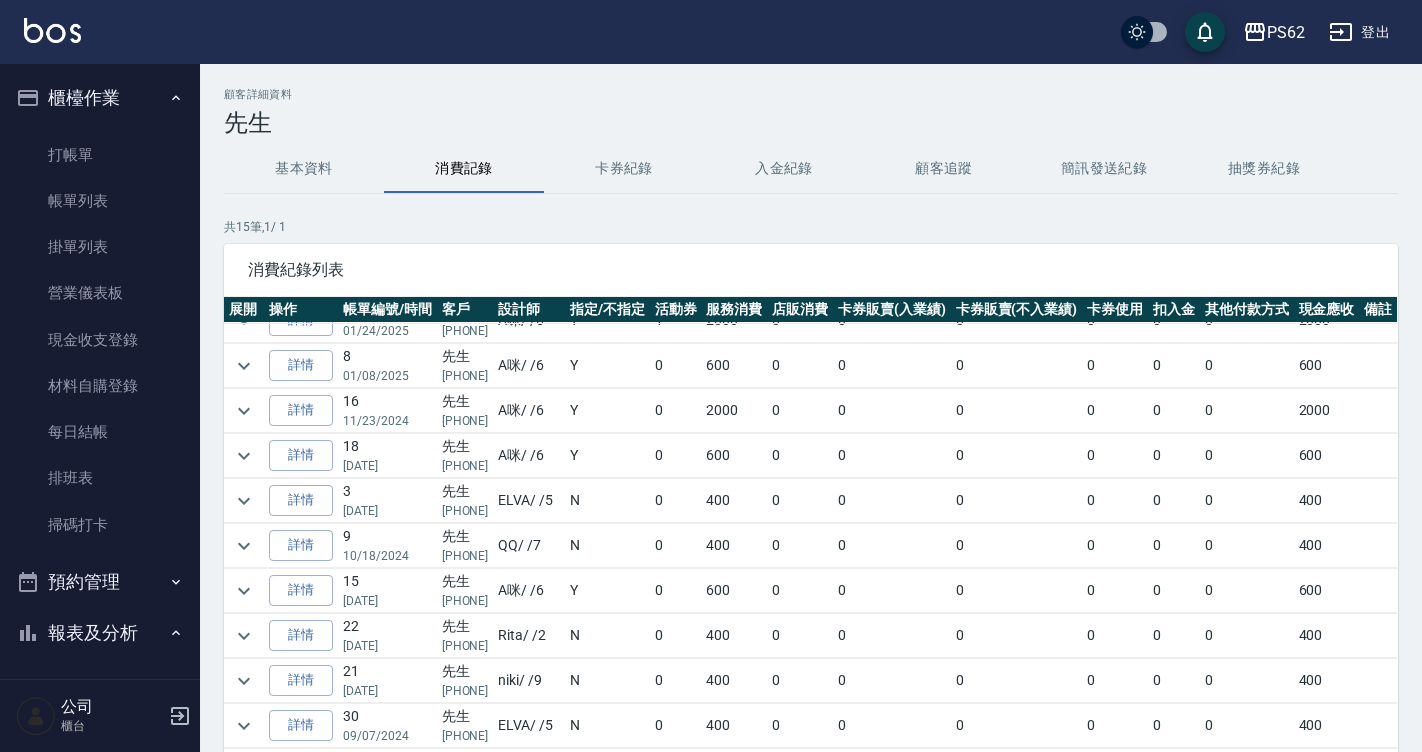 scroll, scrollTop: 264, scrollLeft: 0, axis: vertical 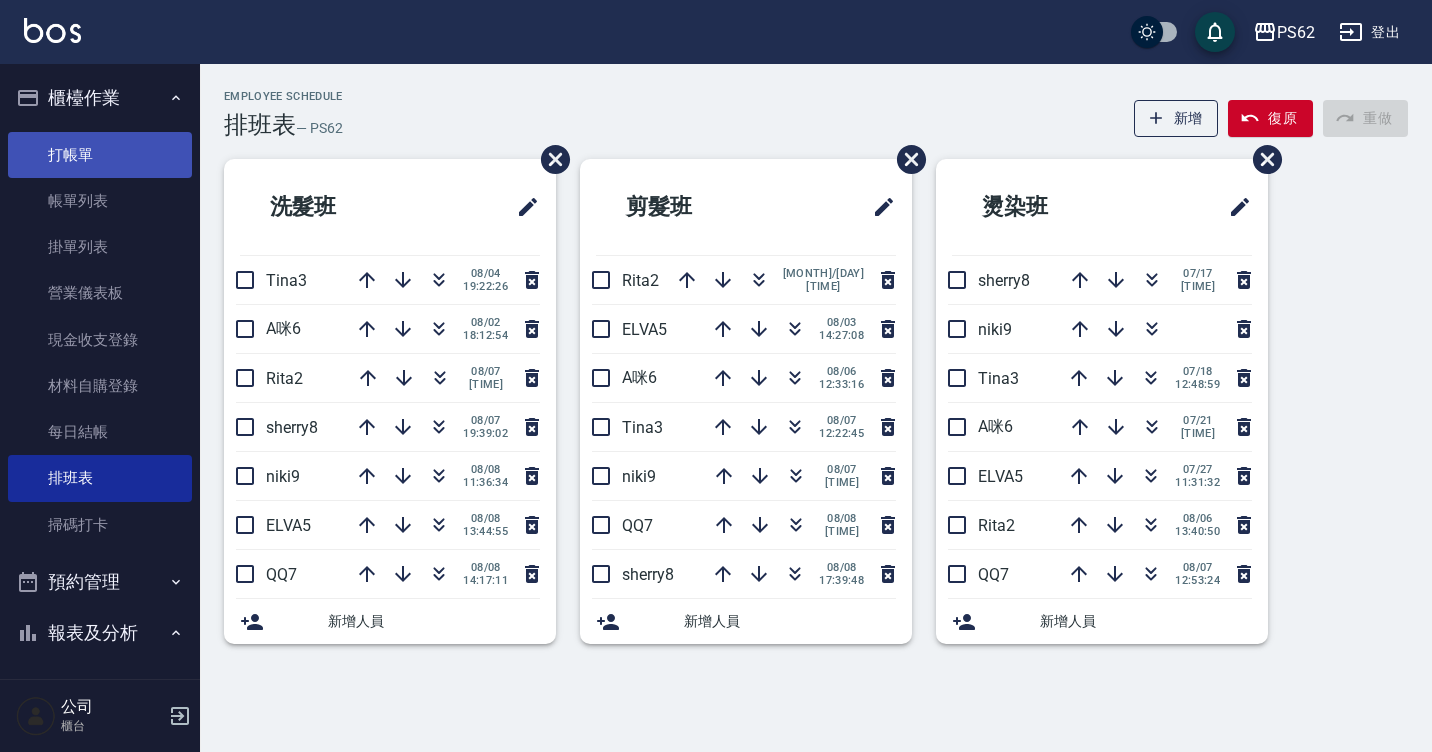 click on "打帳單" at bounding box center (100, 155) 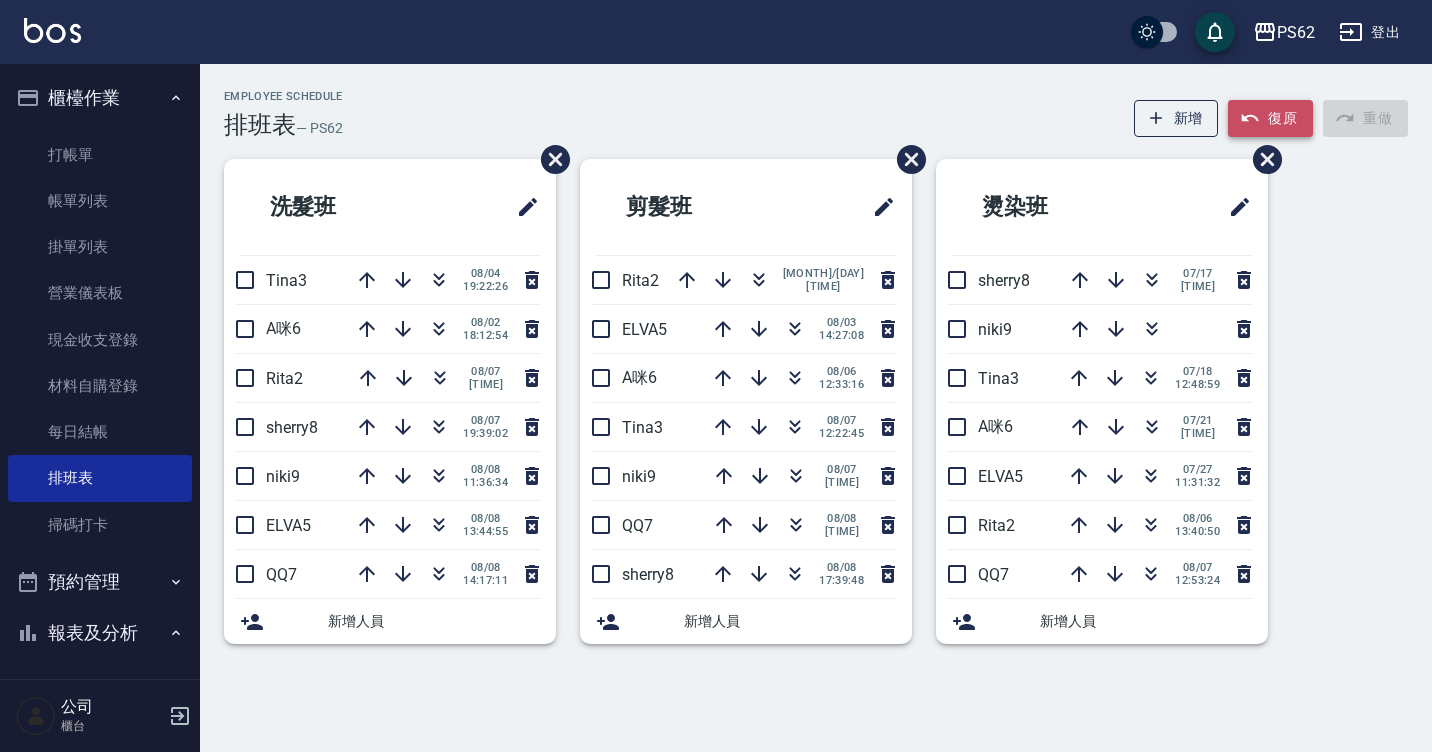 click on "復原" at bounding box center [1270, 118] 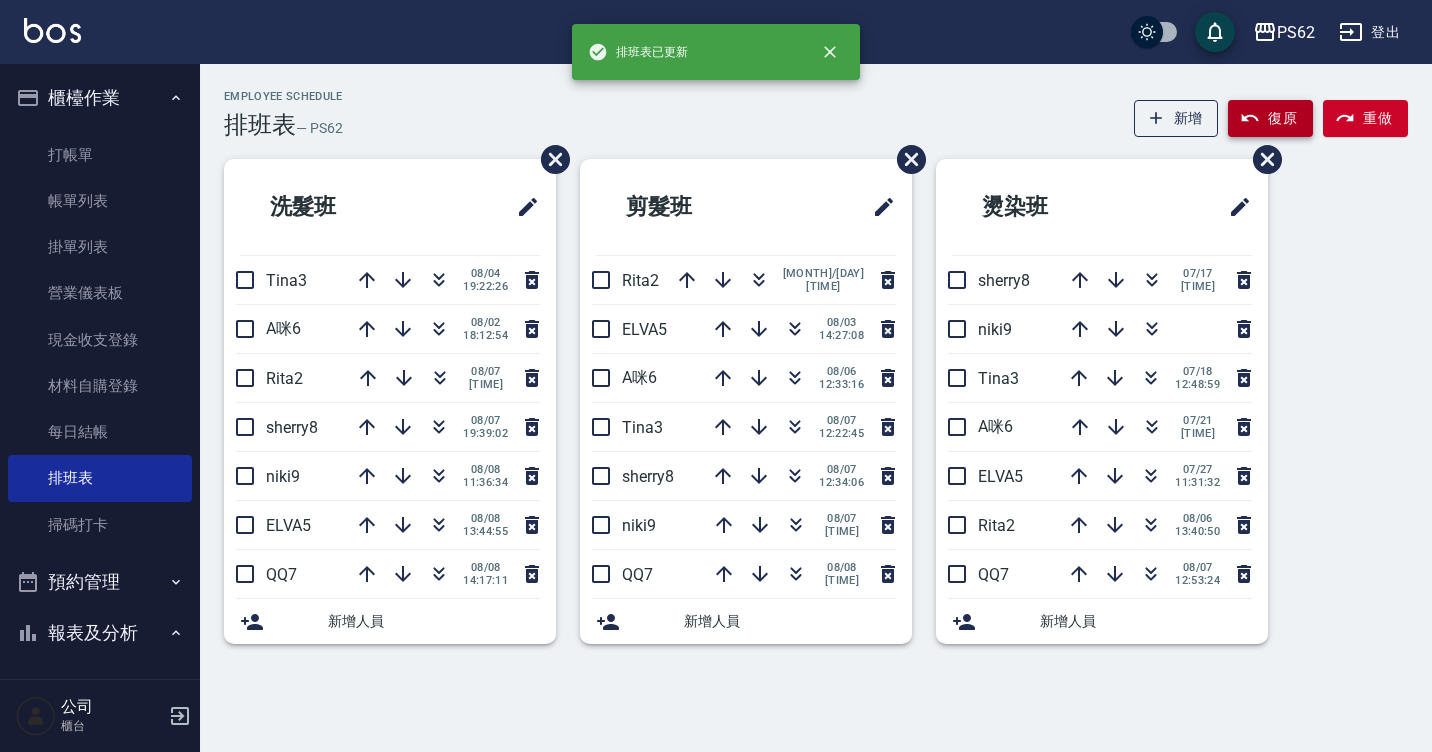 click on "復原" at bounding box center [1270, 118] 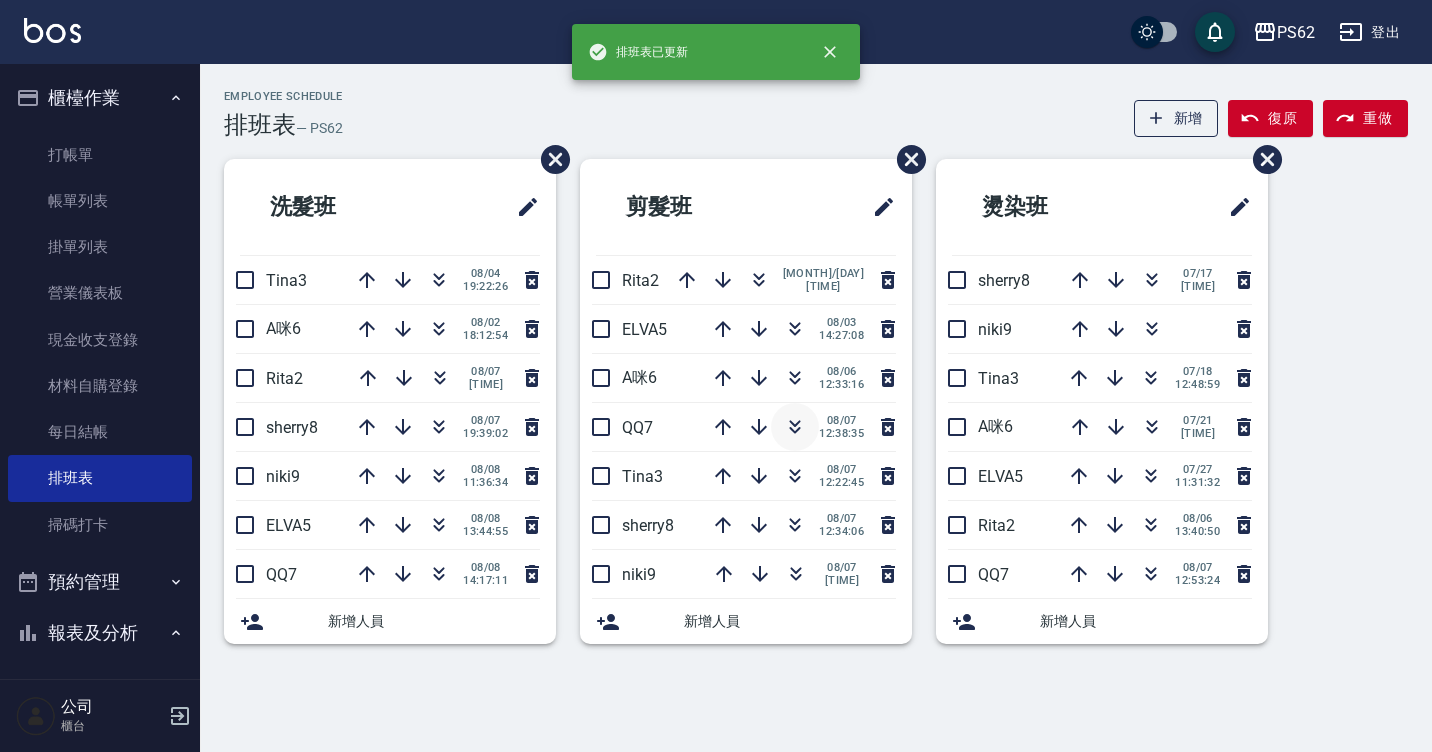 click 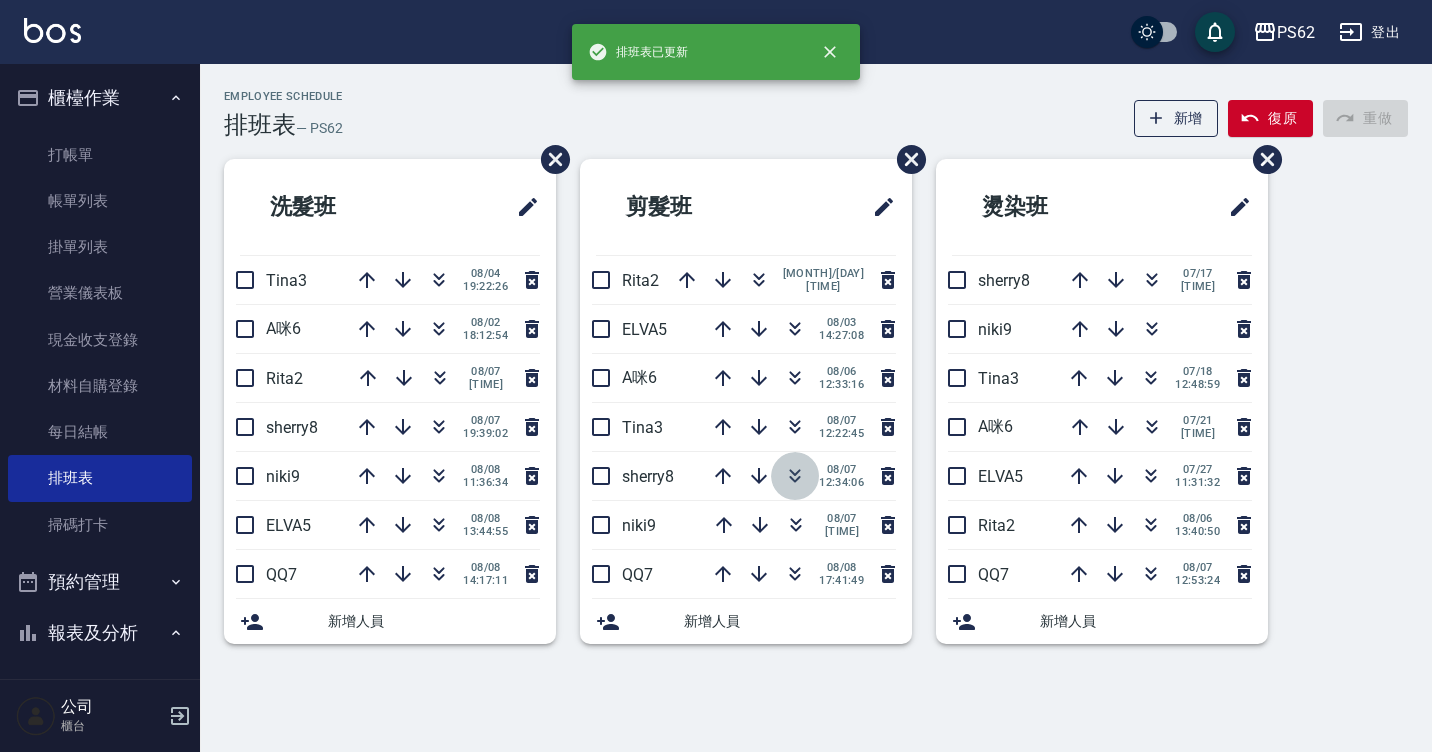click 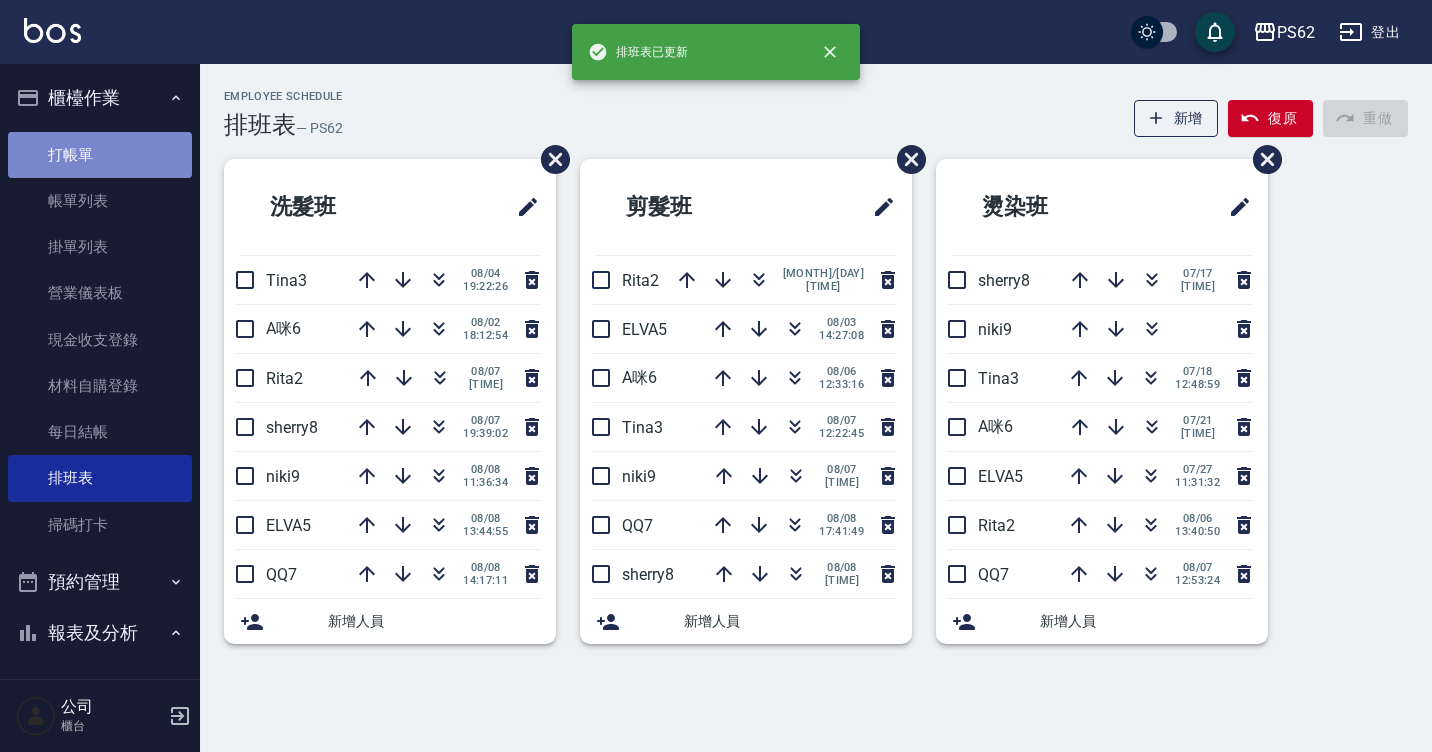 click on "打帳單" at bounding box center [100, 155] 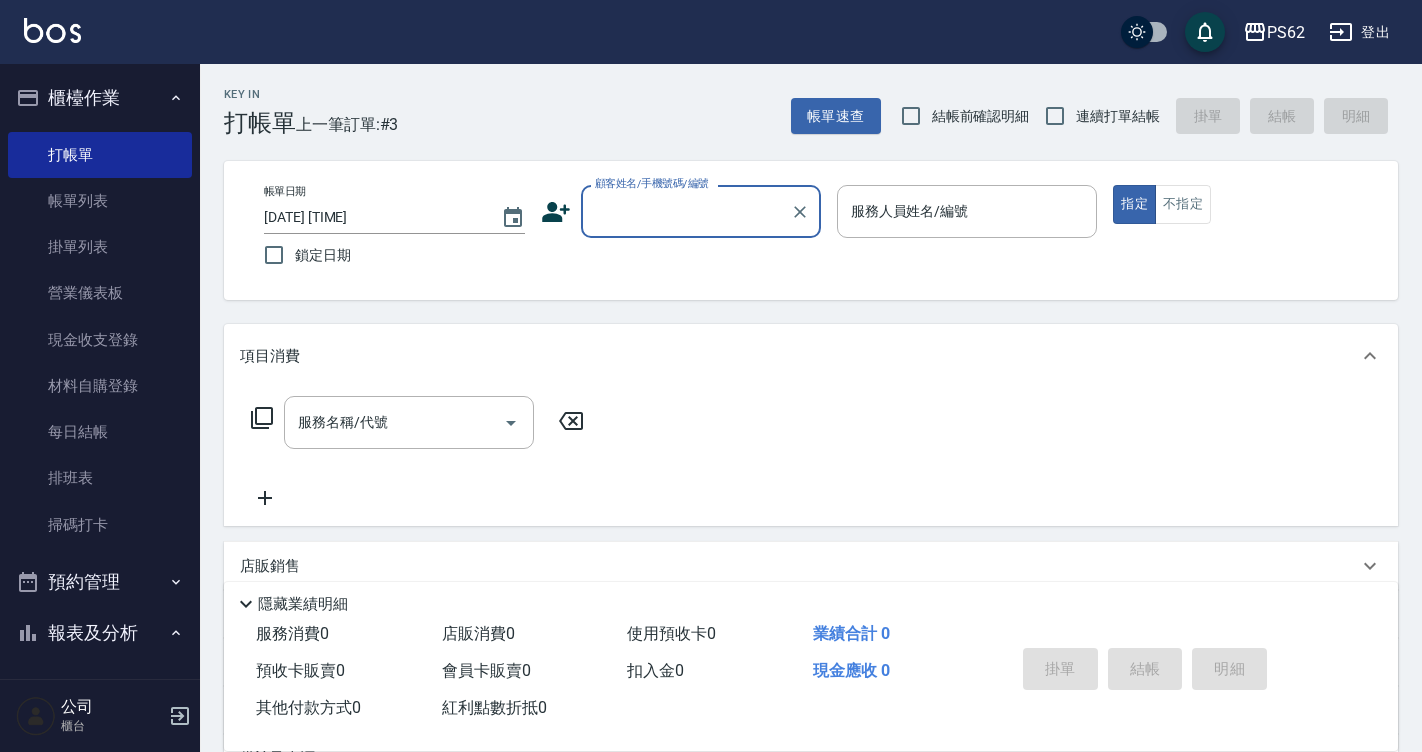 click on "顧客姓名/手機號碼/編號" at bounding box center (686, 211) 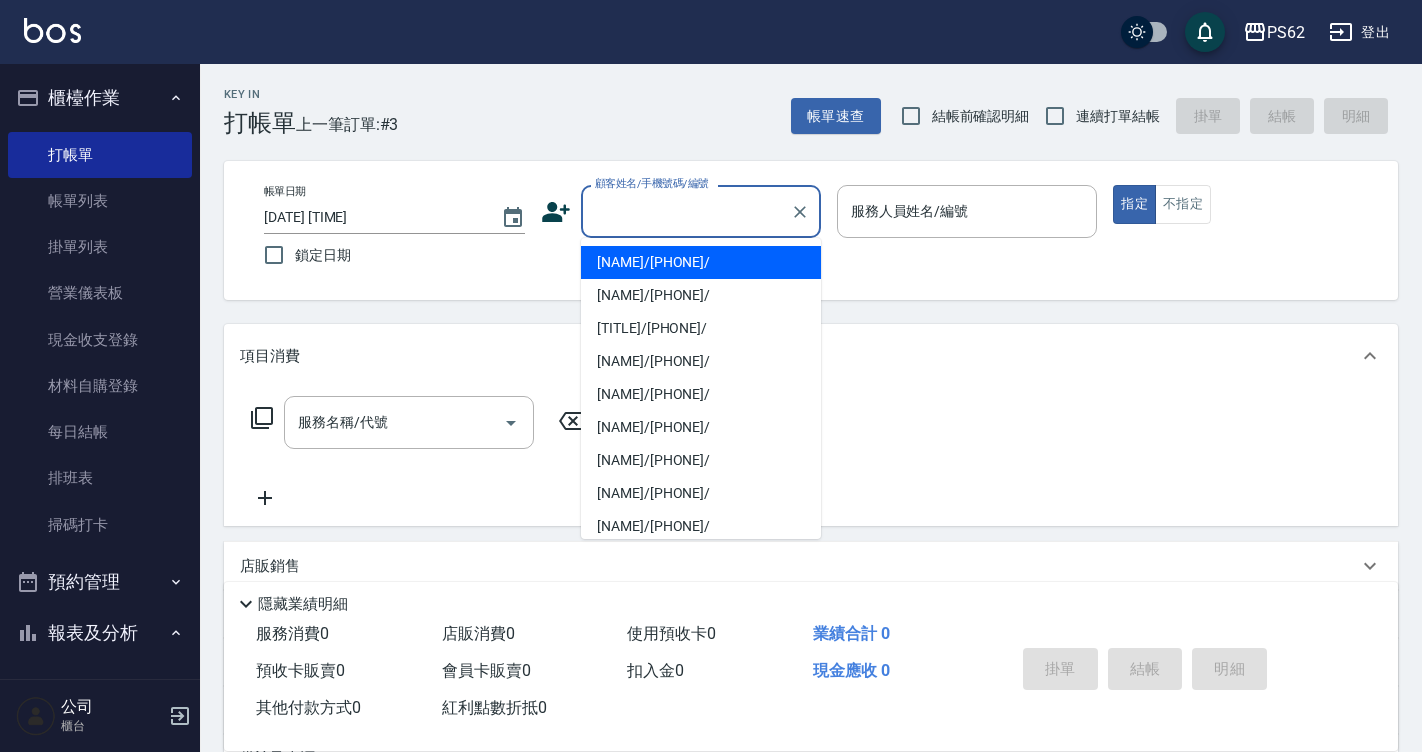 click on "顧客姓名/手機號碼/編號" at bounding box center (686, 211) 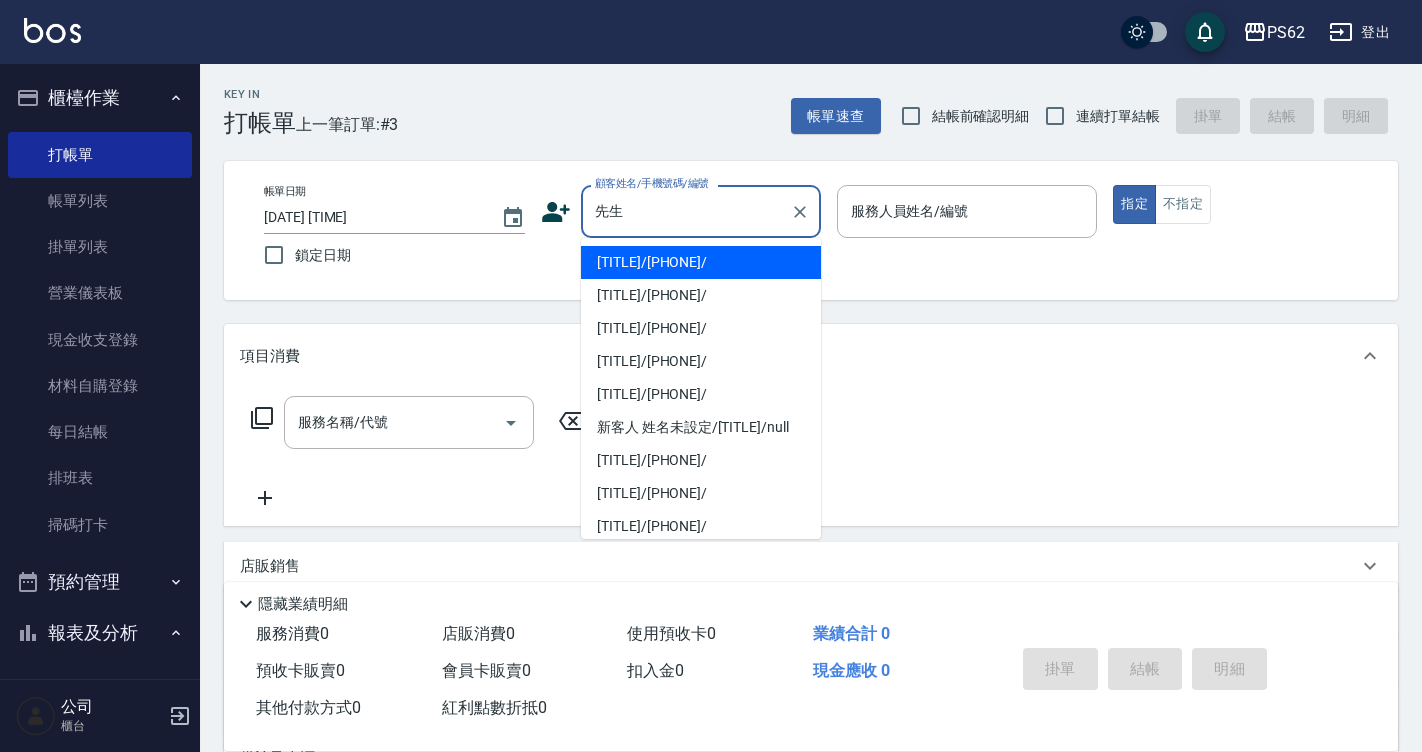 type on "先生/0981629053/" 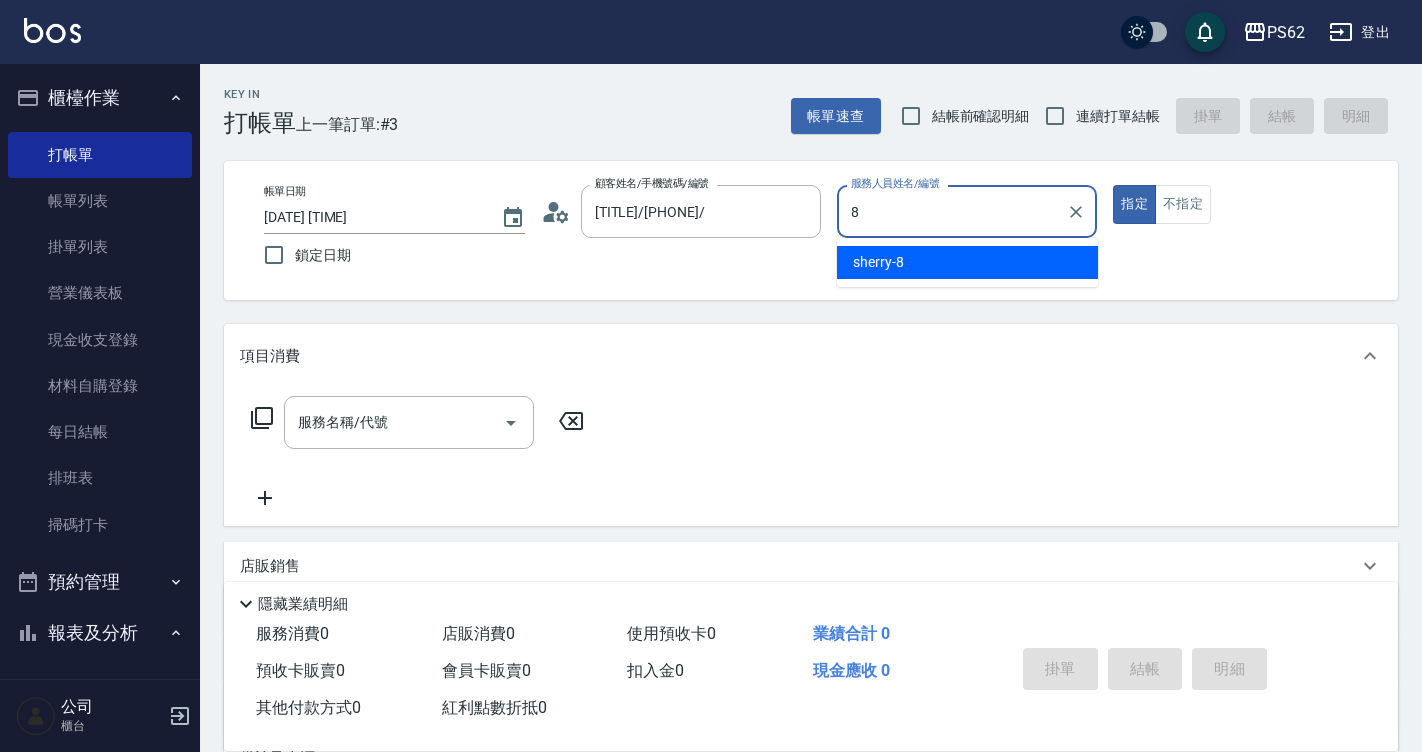 type on "sherry-8" 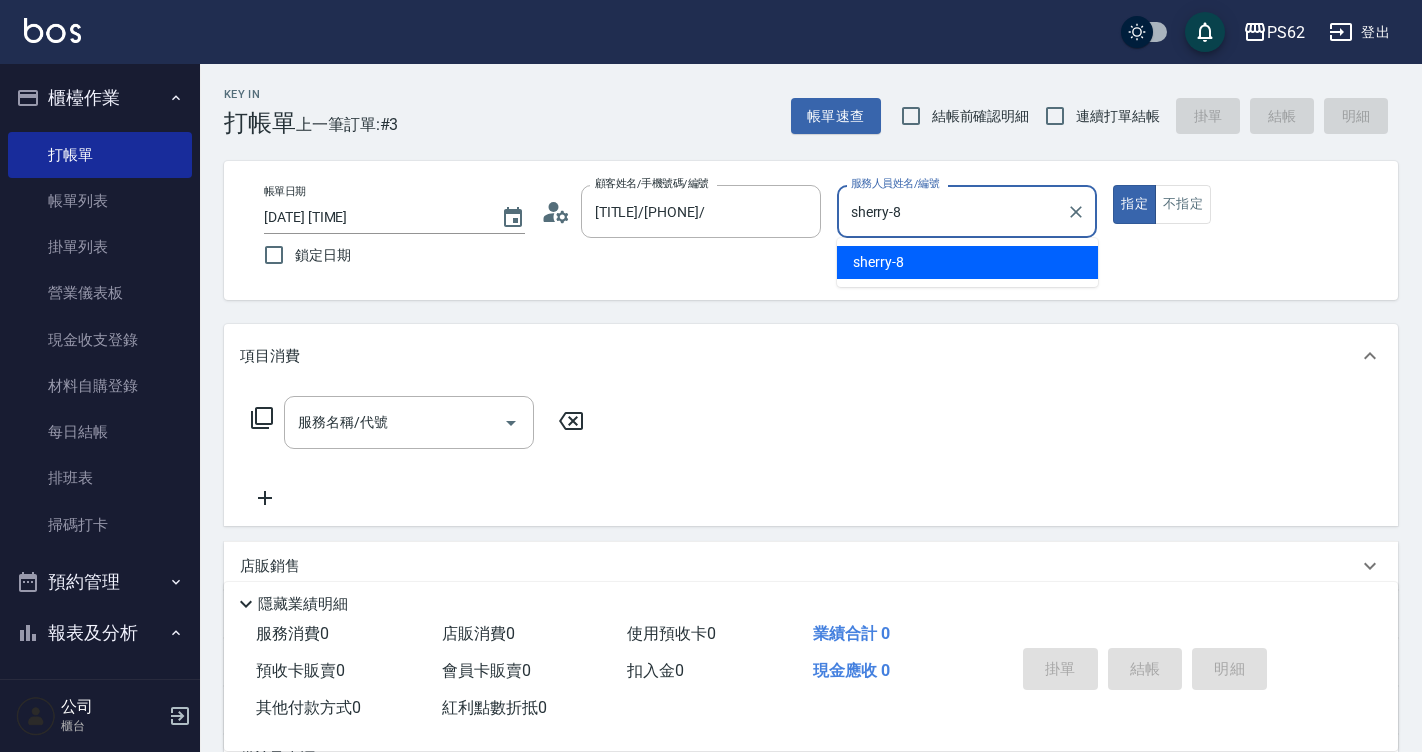 type on "true" 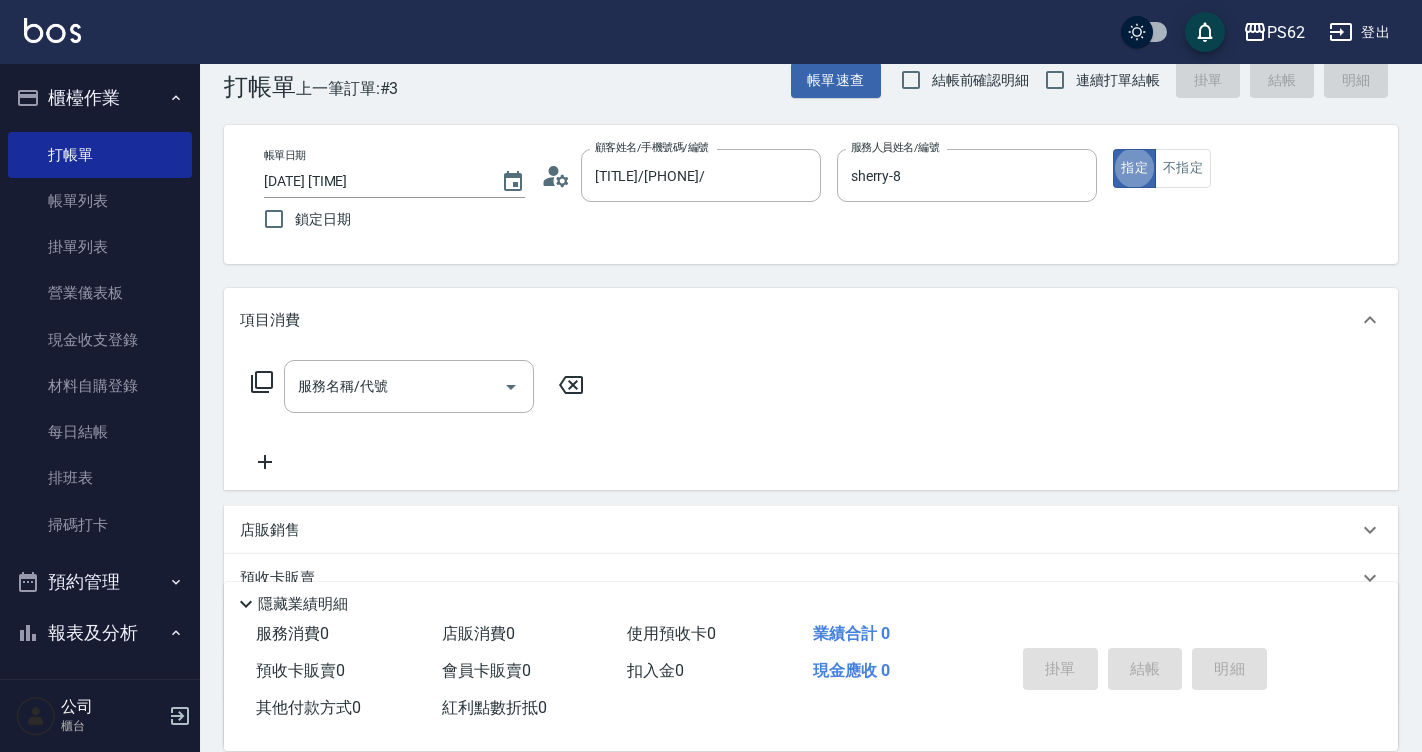 scroll, scrollTop: 40, scrollLeft: 0, axis: vertical 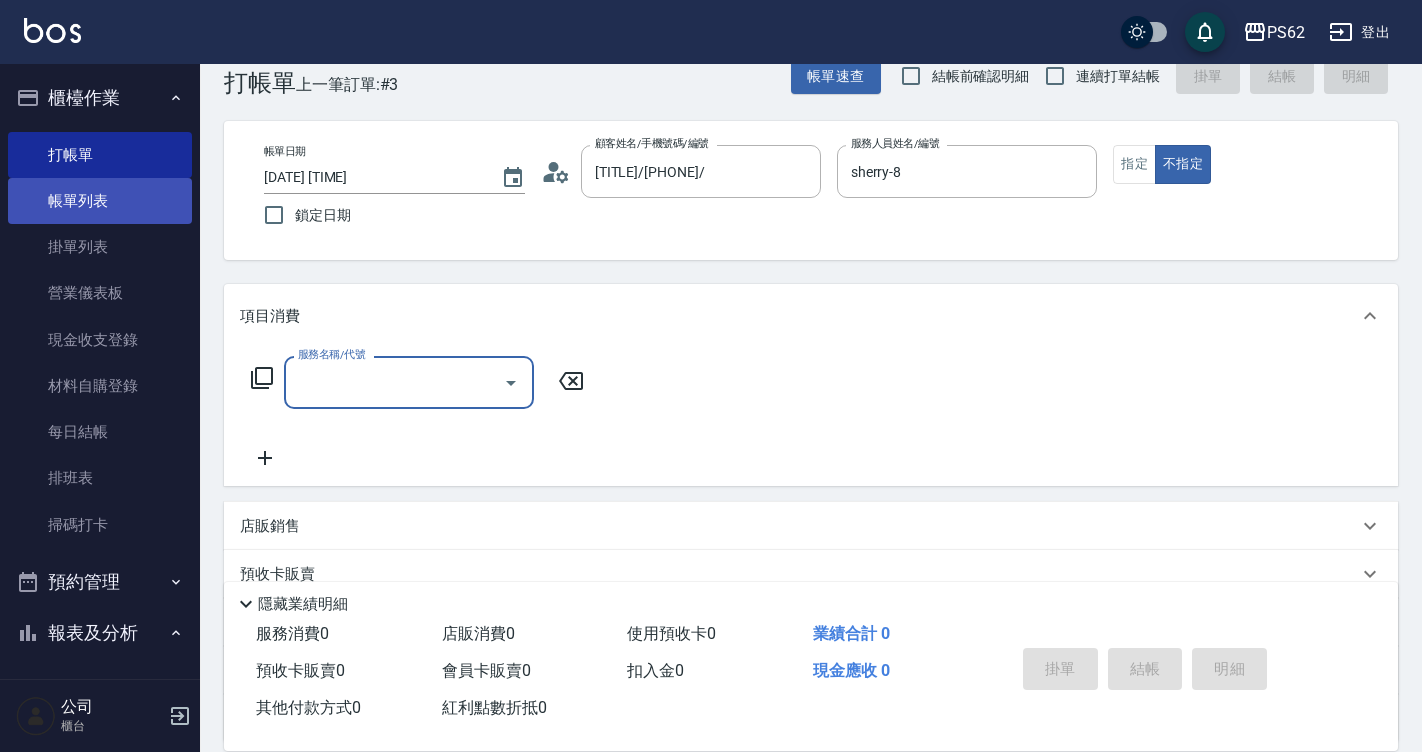 drag, startPoint x: 79, startPoint y: 208, endPoint x: 96, endPoint y: 203, distance: 17.720045 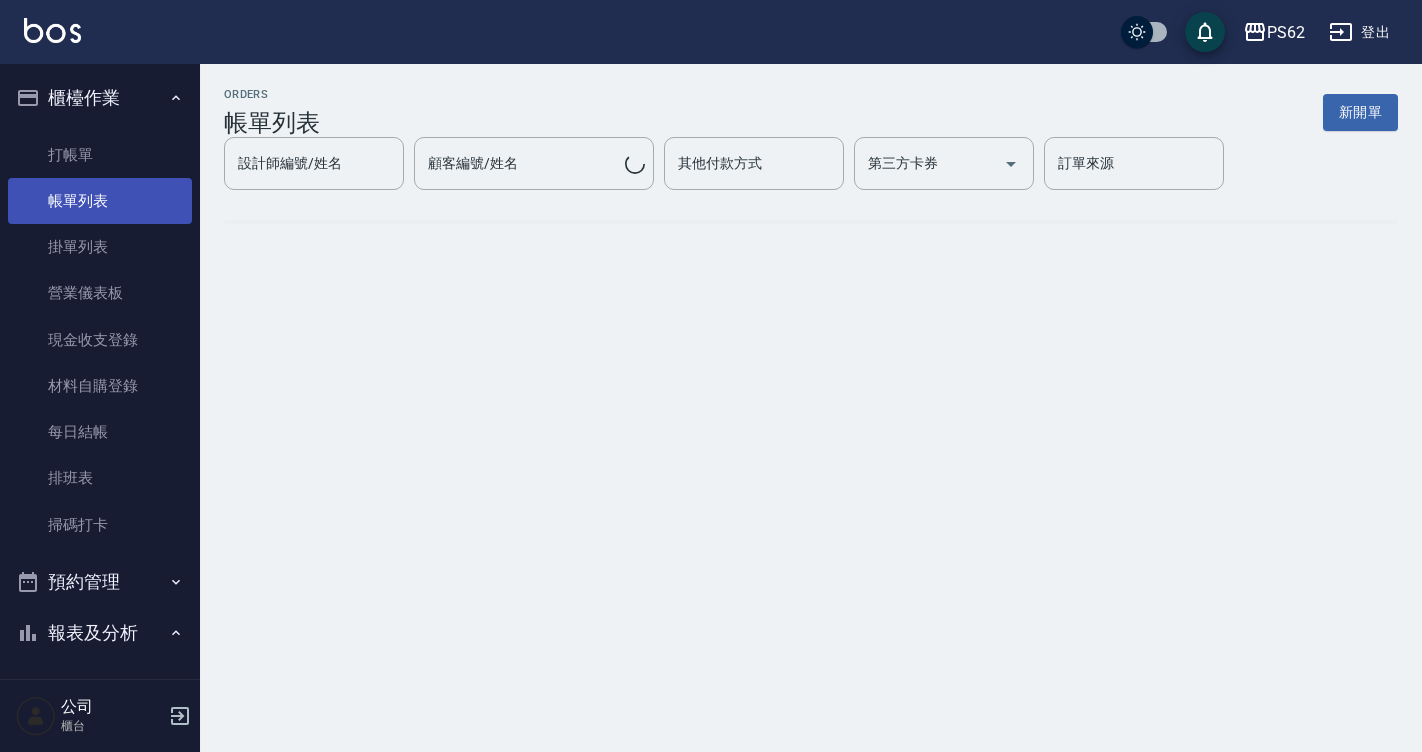 scroll, scrollTop: 0, scrollLeft: 0, axis: both 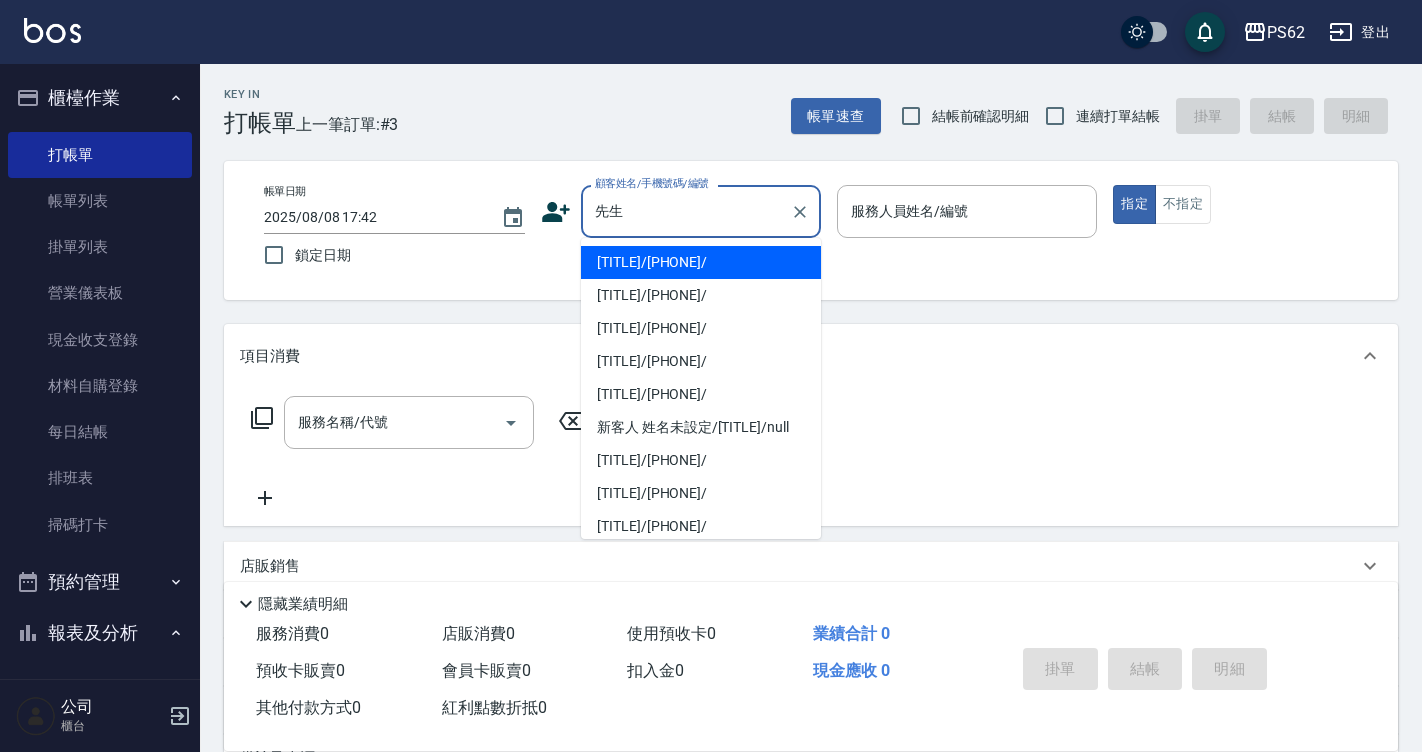 type on "先生/0981629053/" 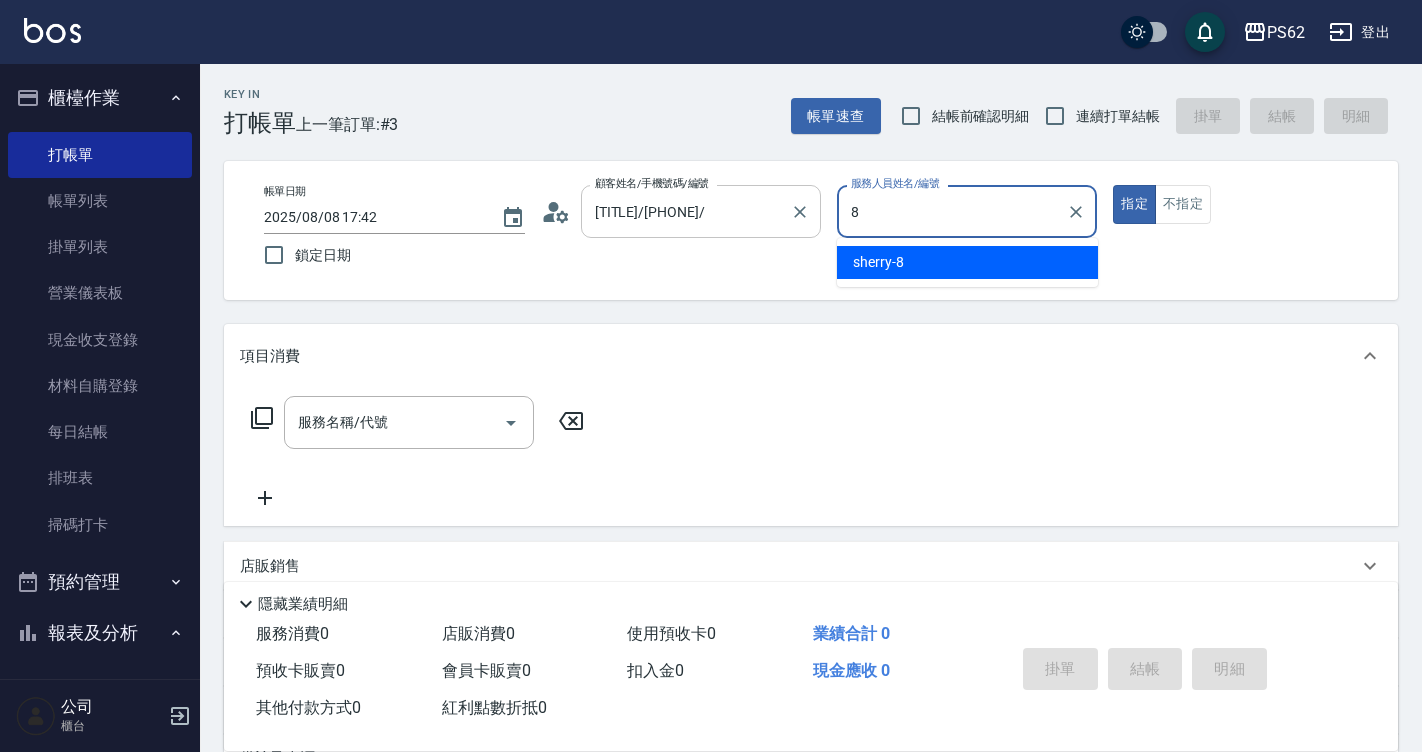 type on "sherry-8" 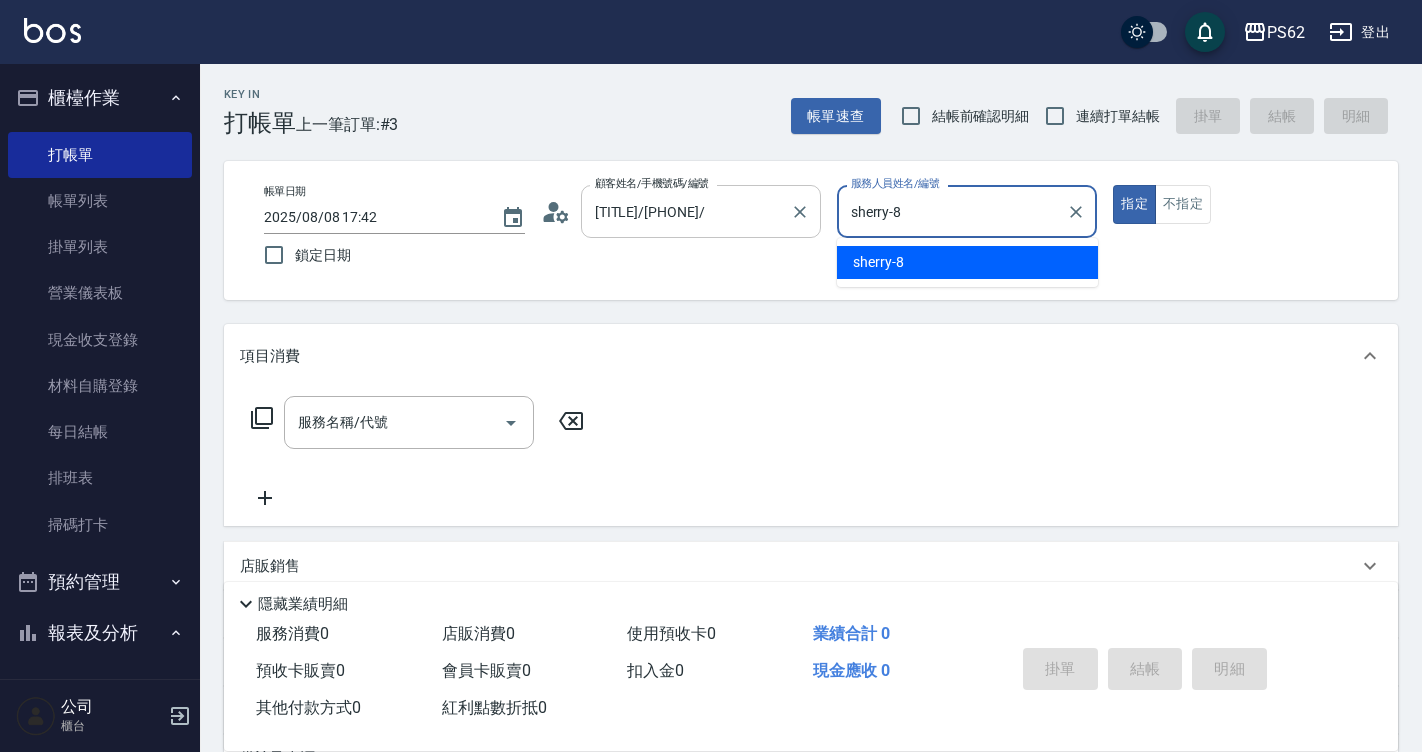 type on "true" 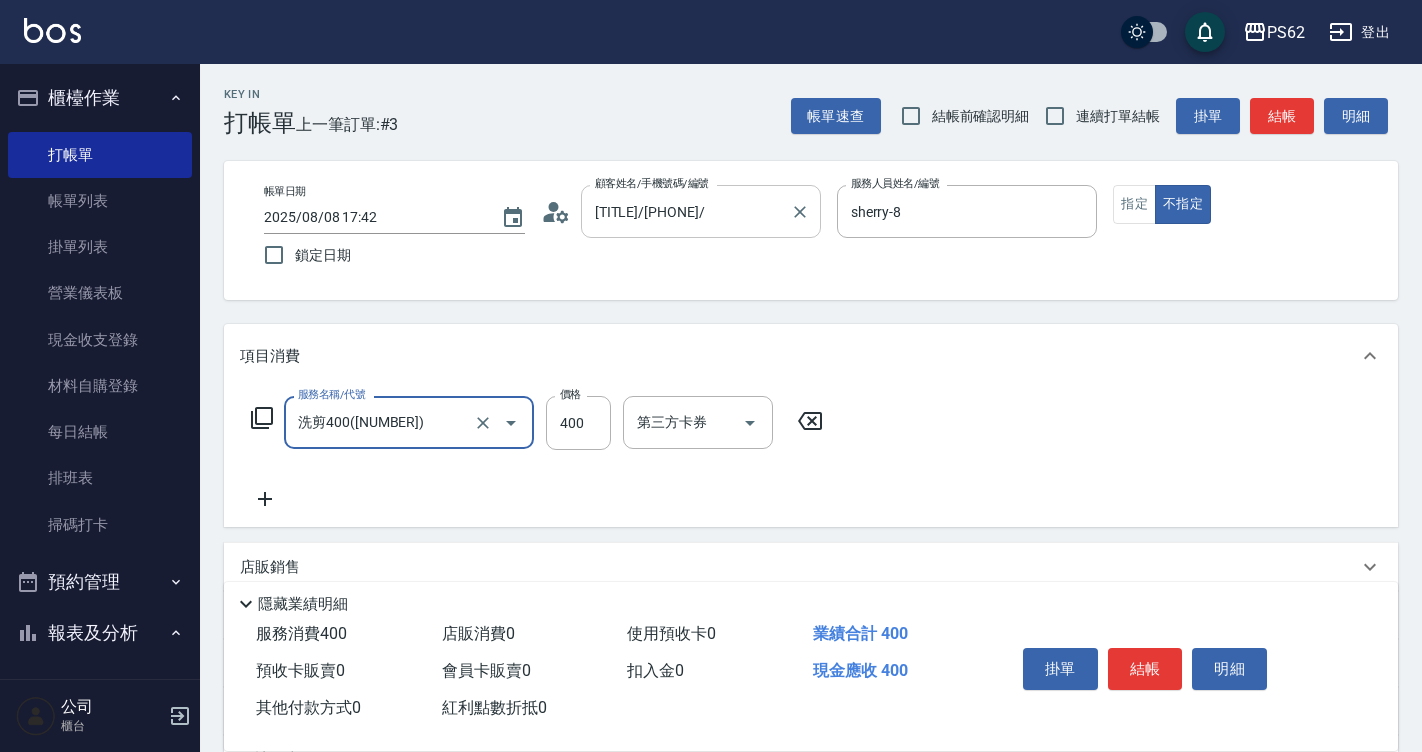 type on "洗剪400(201)" 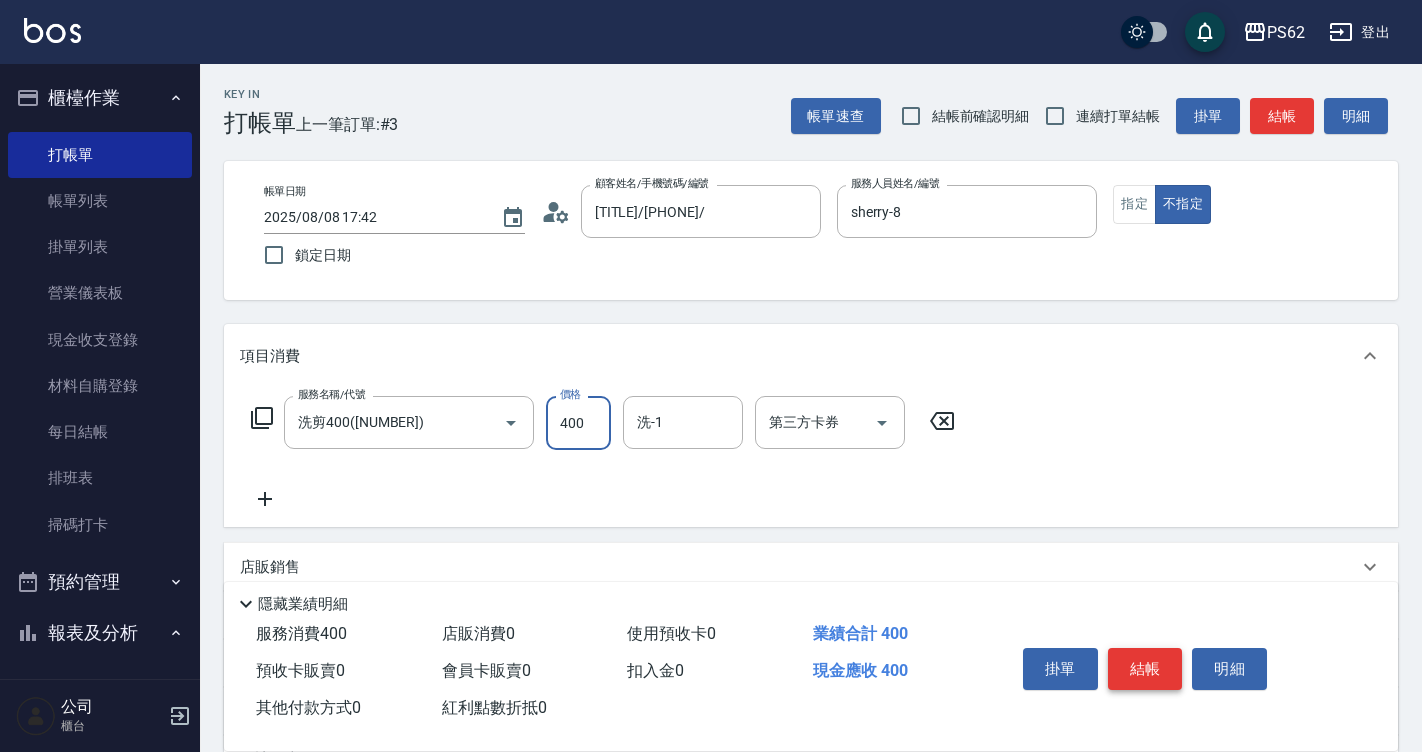click on "結帳" at bounding box center (1145, 669) 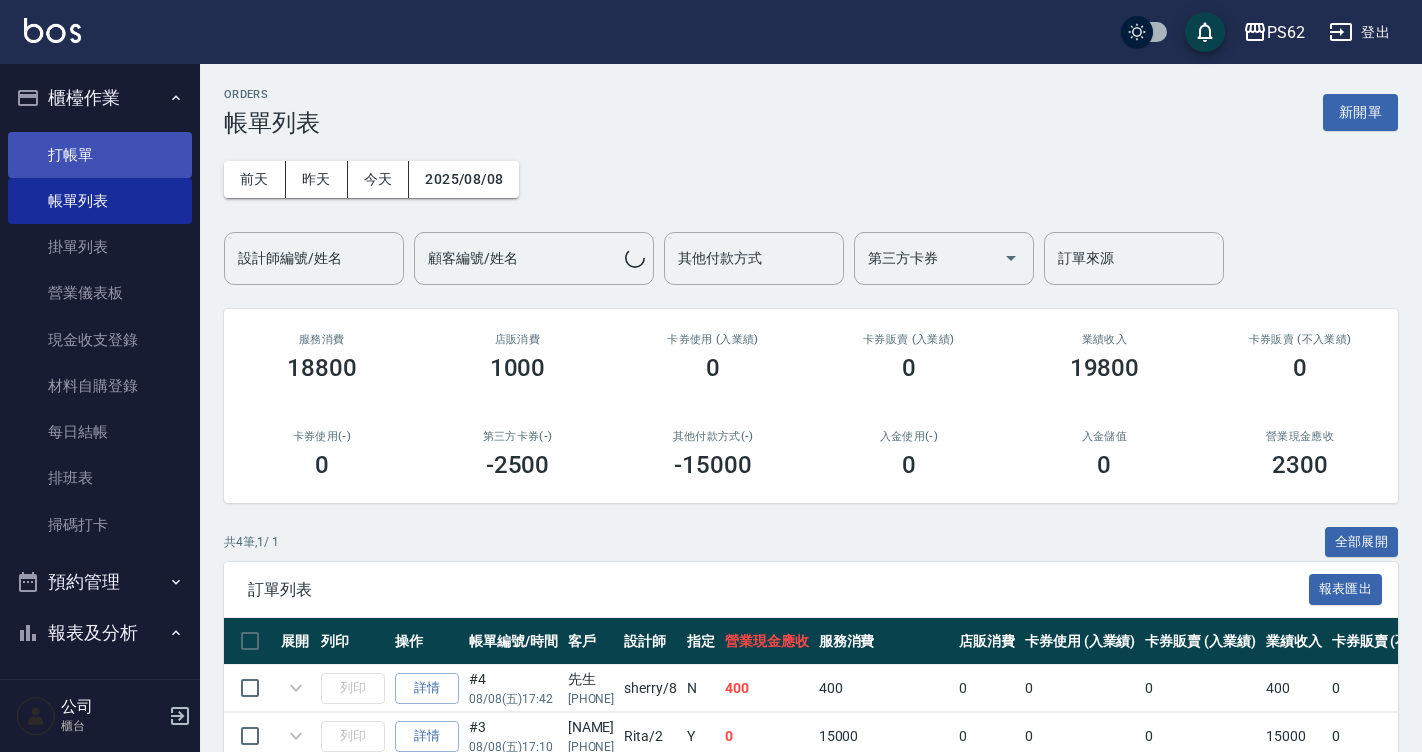 click on "打帳單" at bounding box center [100, 155] 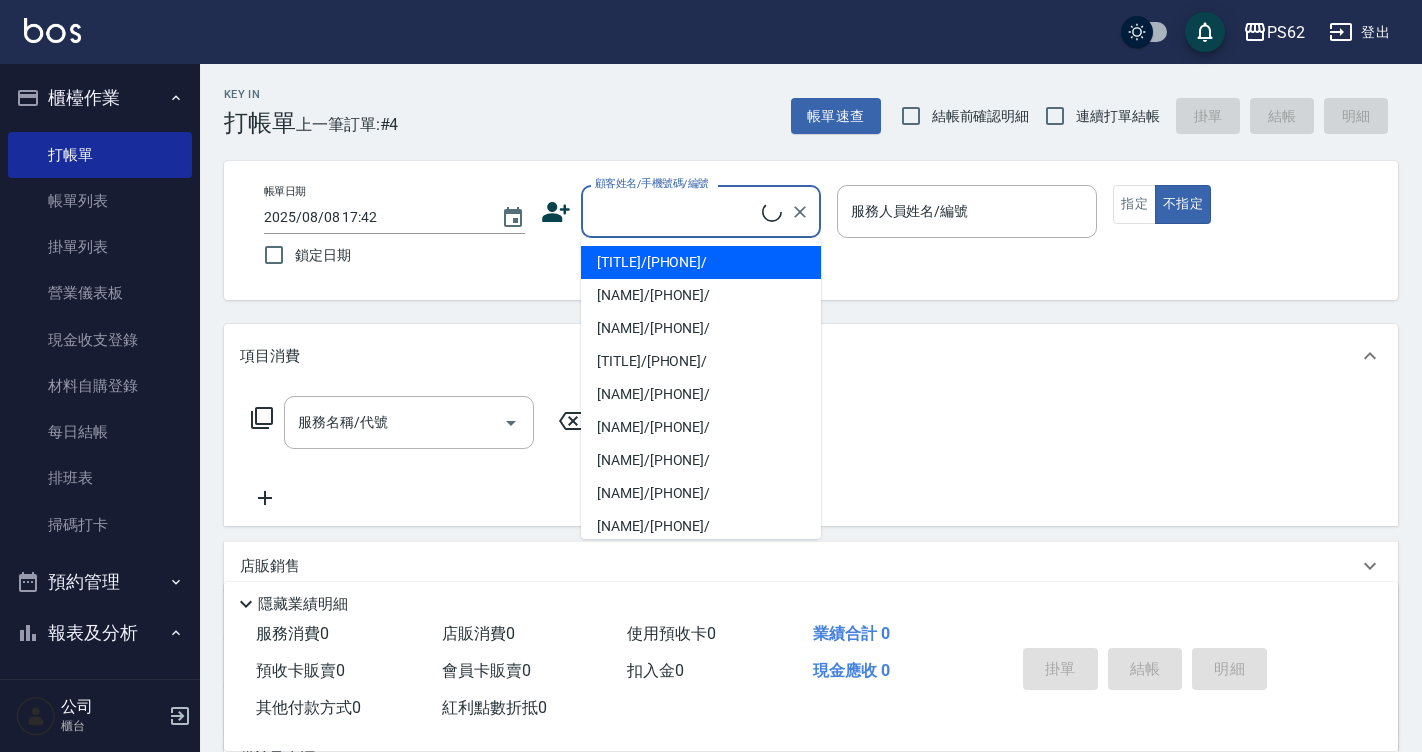 click on "顧客姓名/手機號碼/編號" at bounding box center (676, 211) 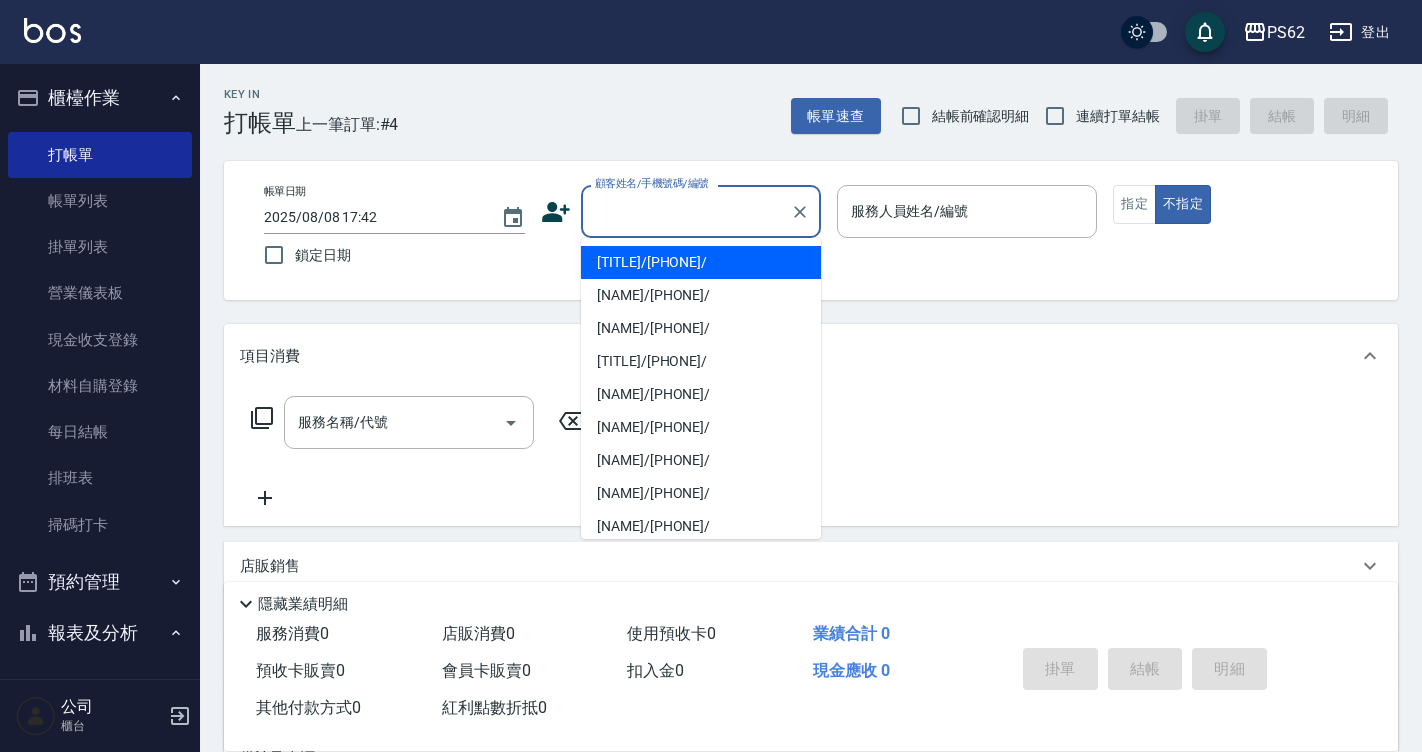 type on "先生/0981629053/" 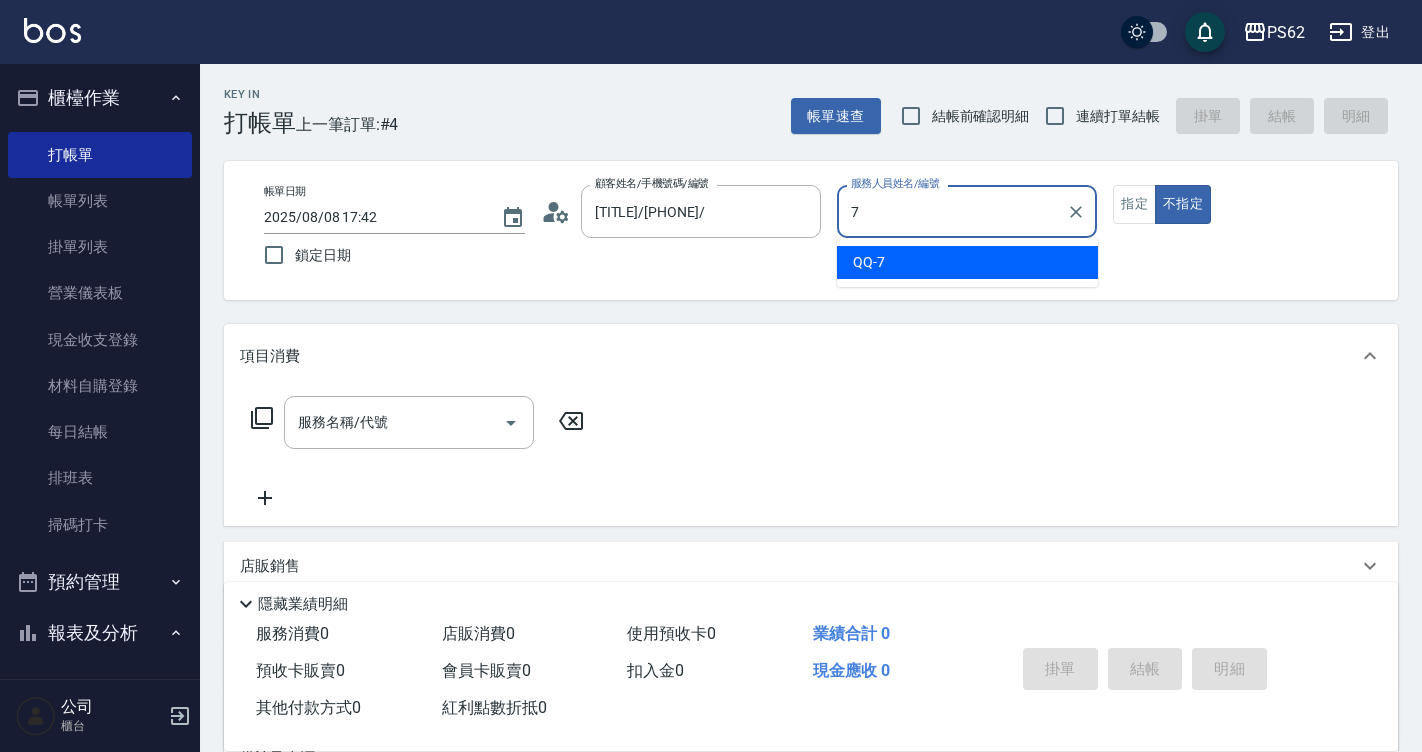 type on "QQ-7" 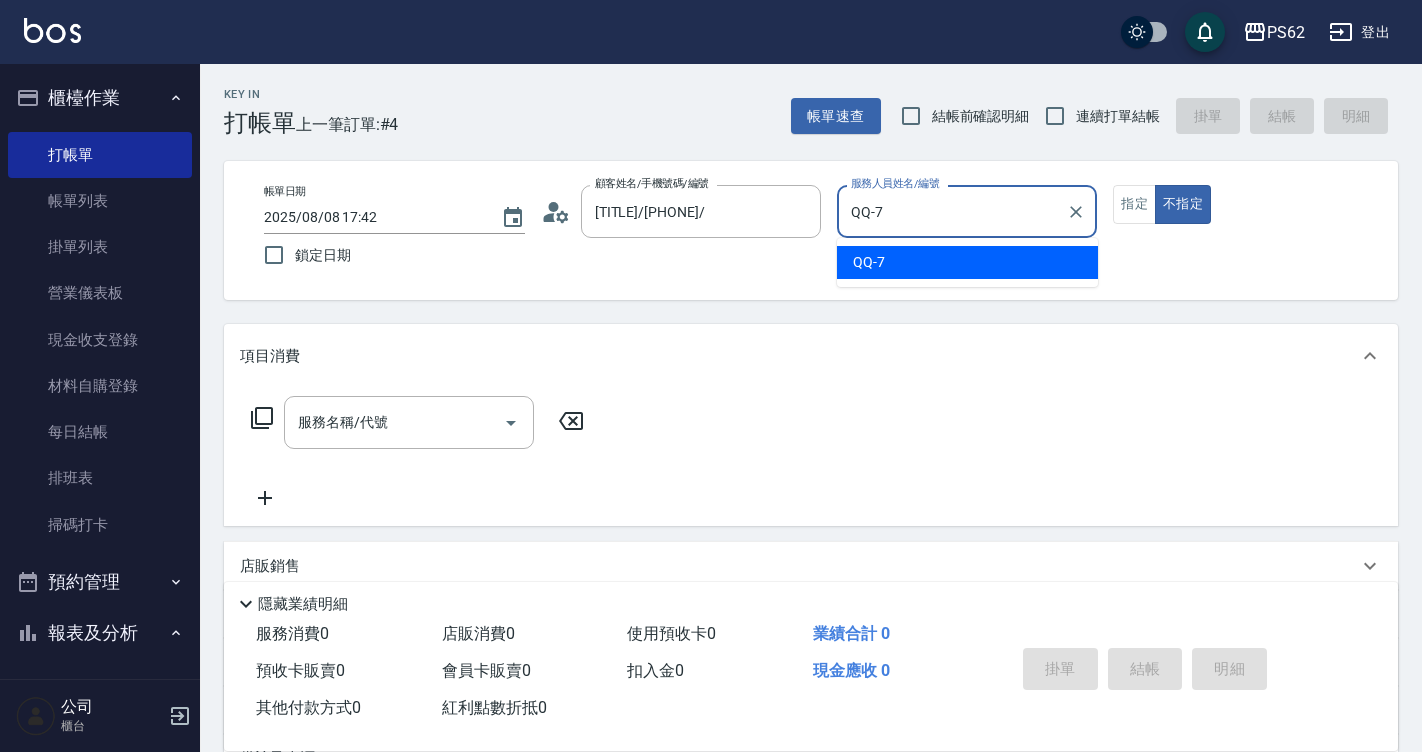 type on "false" 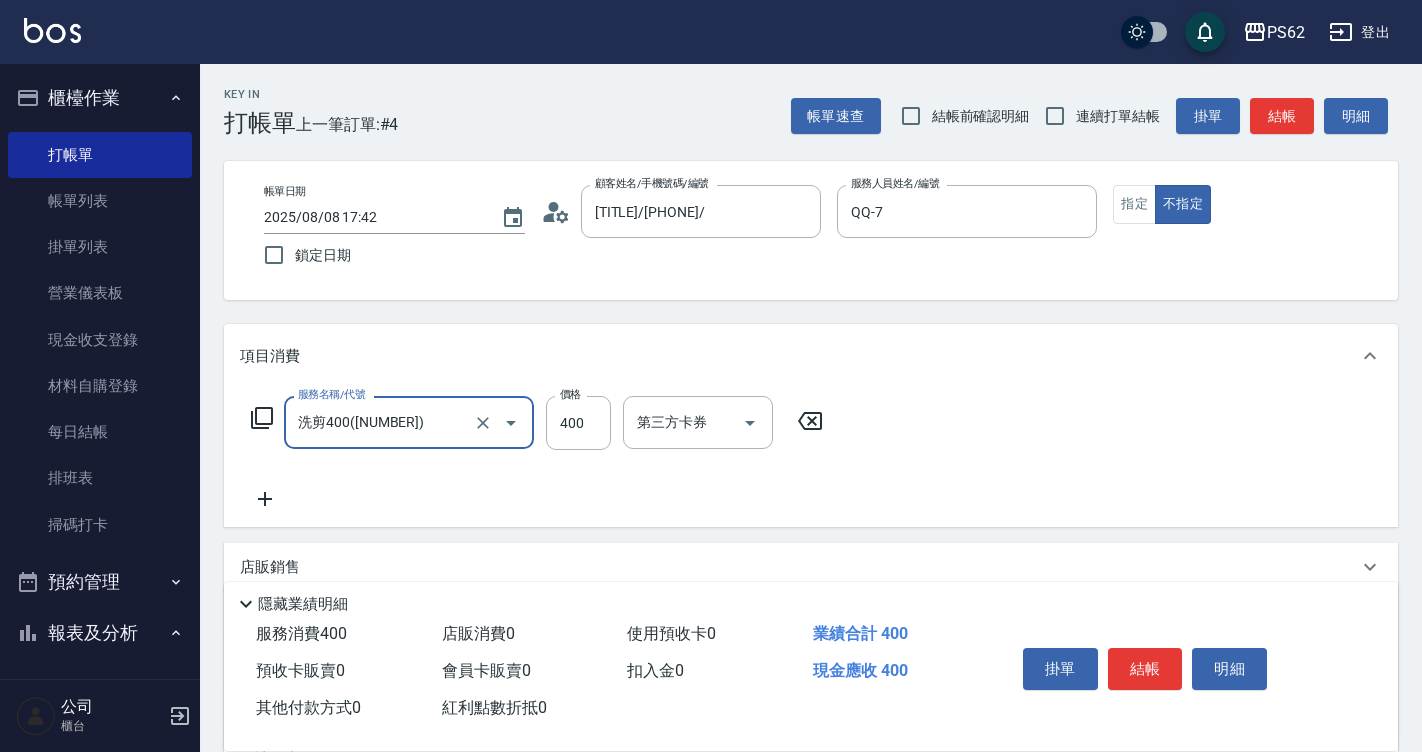 type on "洗剪400(201)" 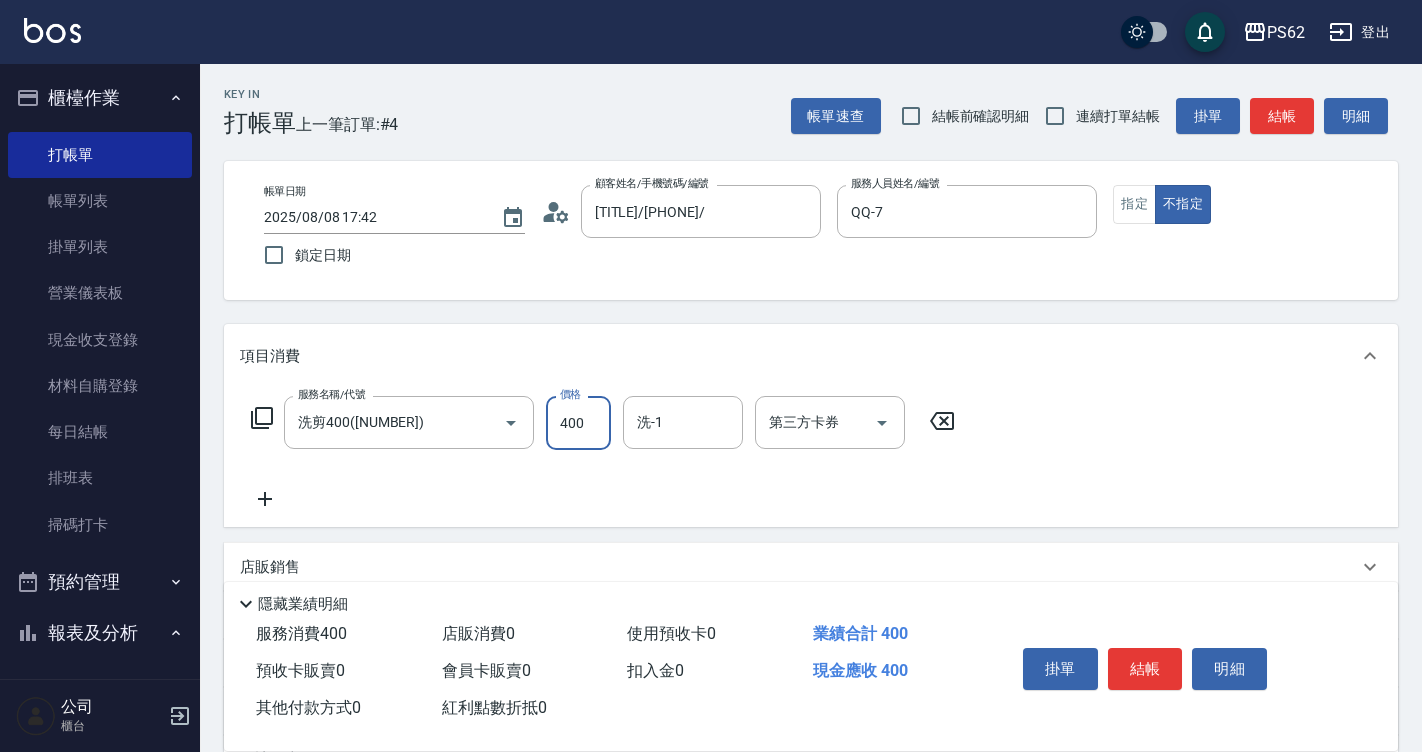 click on "結帳" at bounding box center [1145, 669] 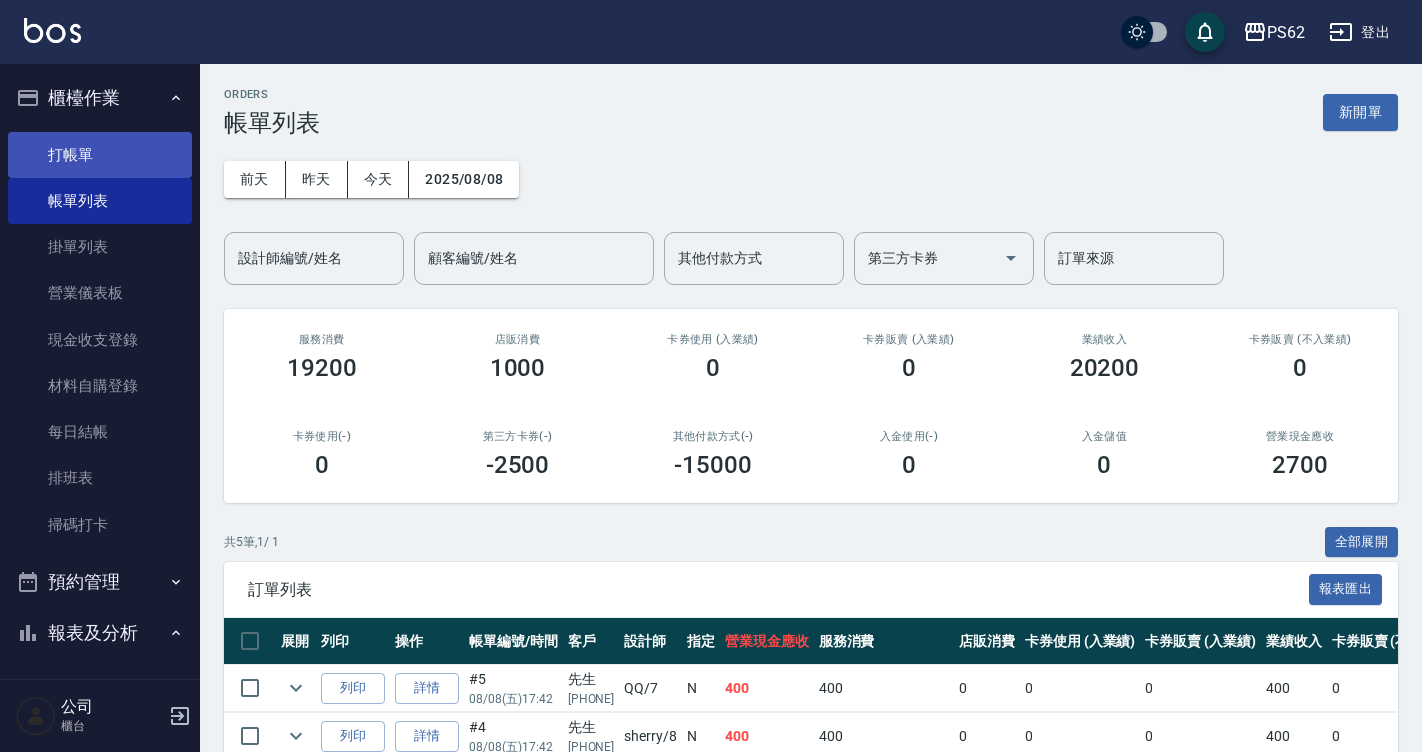 click on "打帳單" at bounding box center [100, 155] 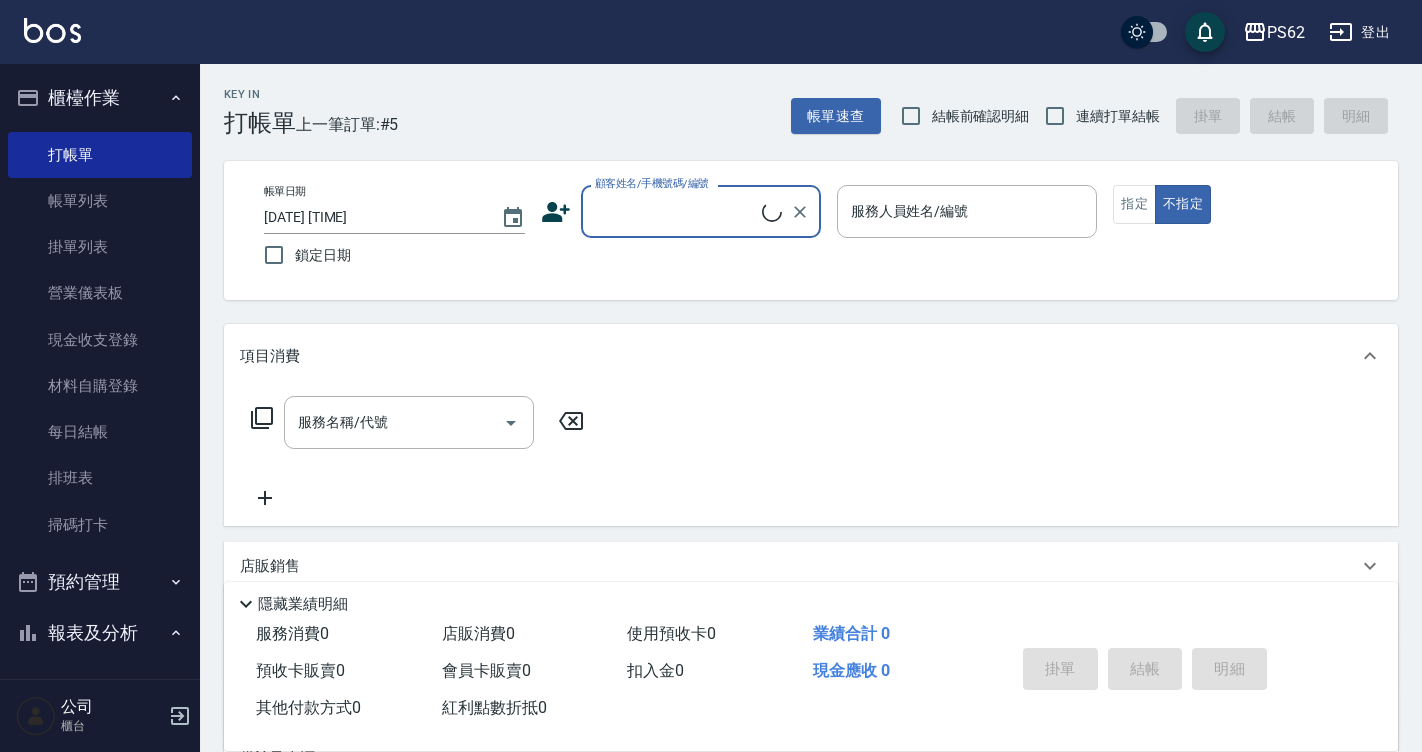 click on "顧客姓名/手機號碼/編號" at bounding box center [676, 211] 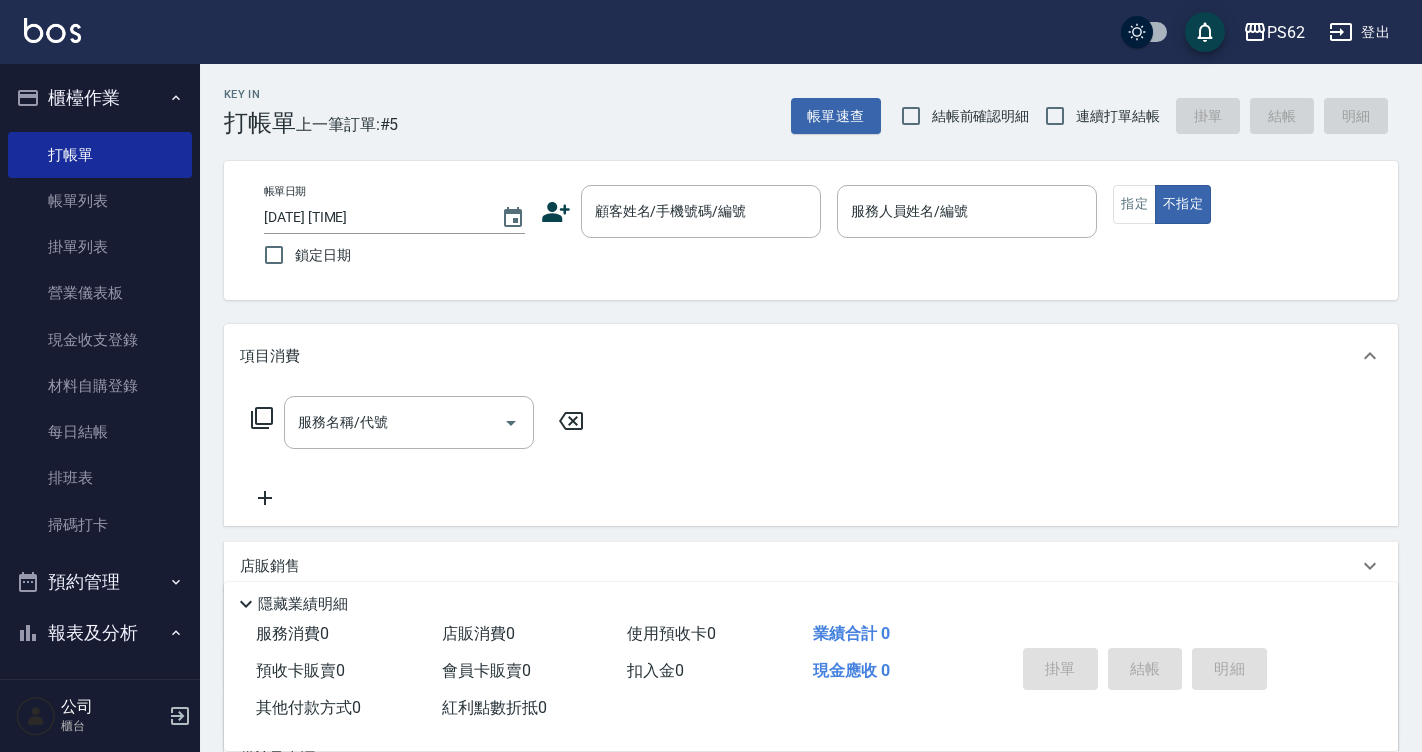 click 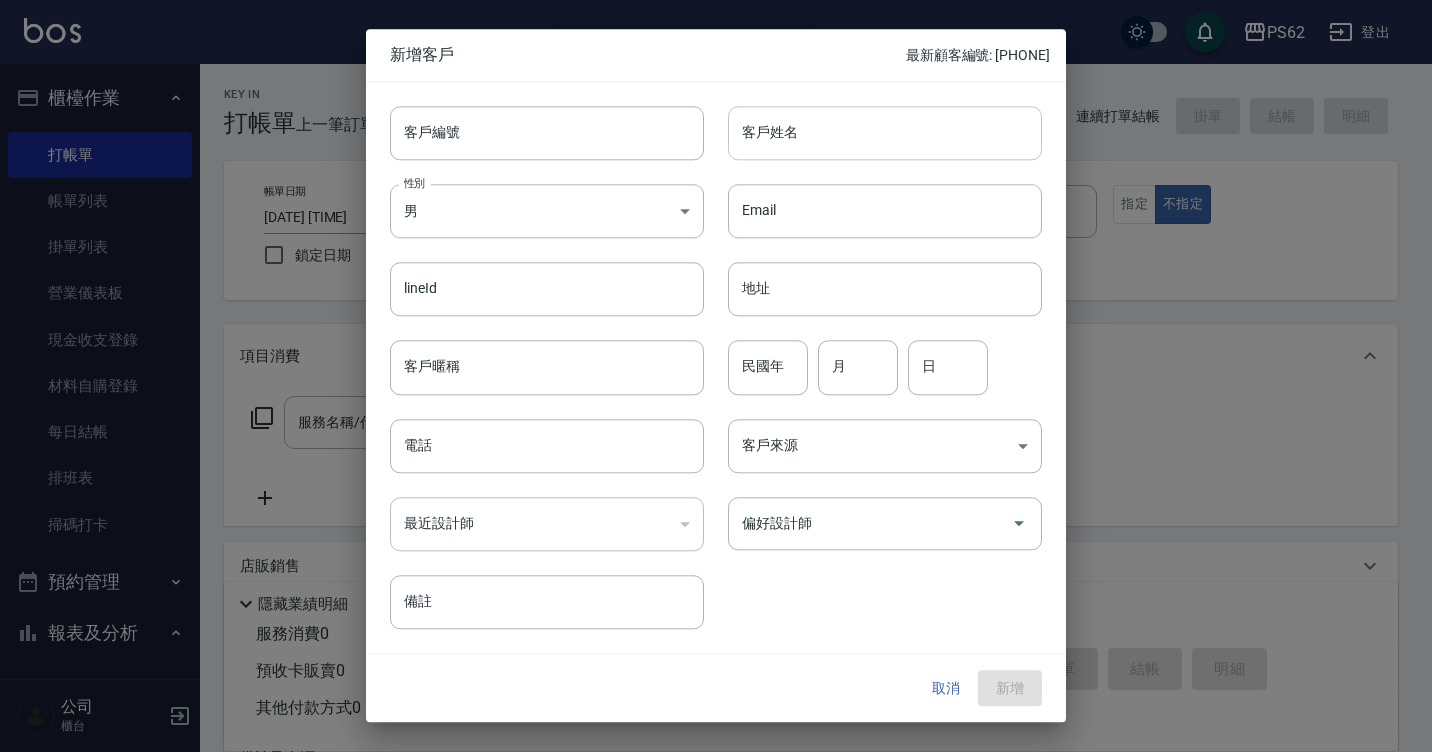 click on "客戶姓名" at bounding box center [885, 133] 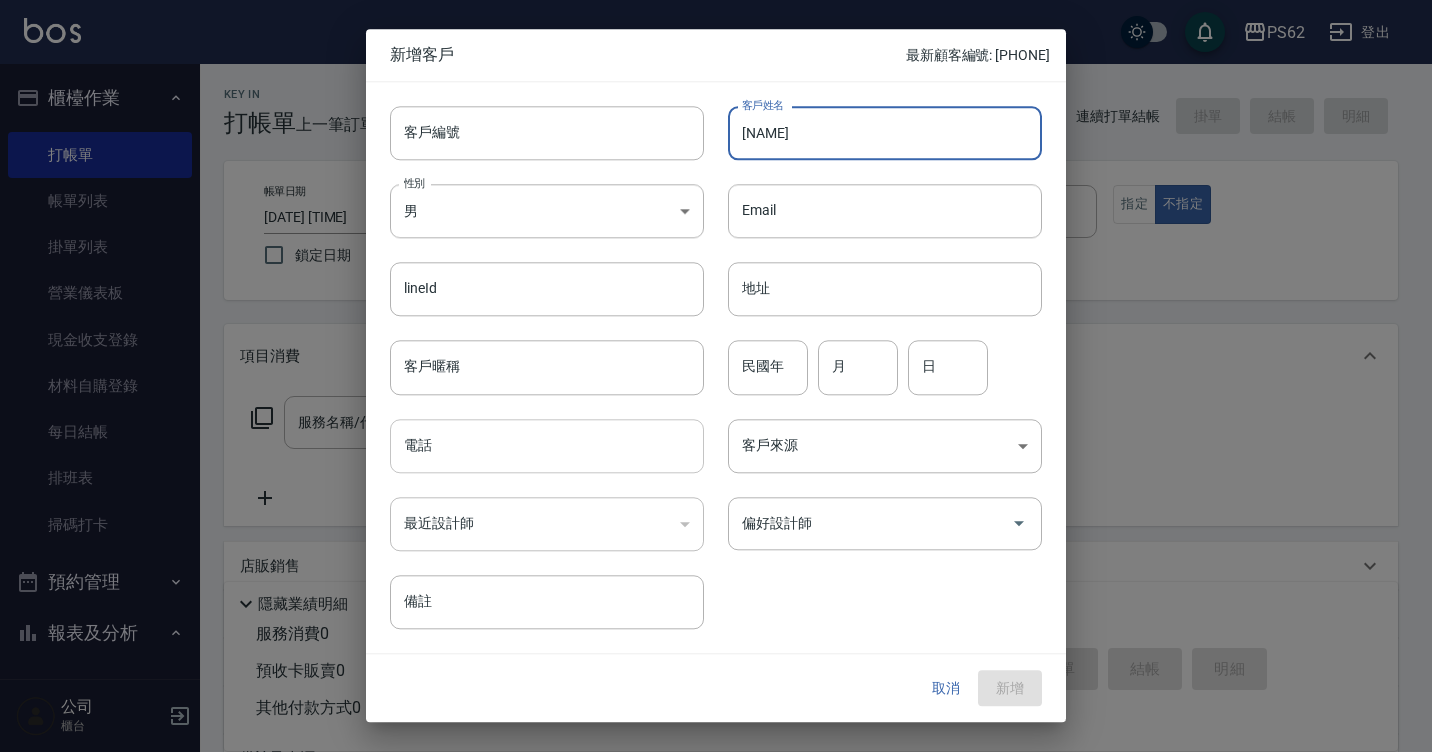 type on "李宜靜" 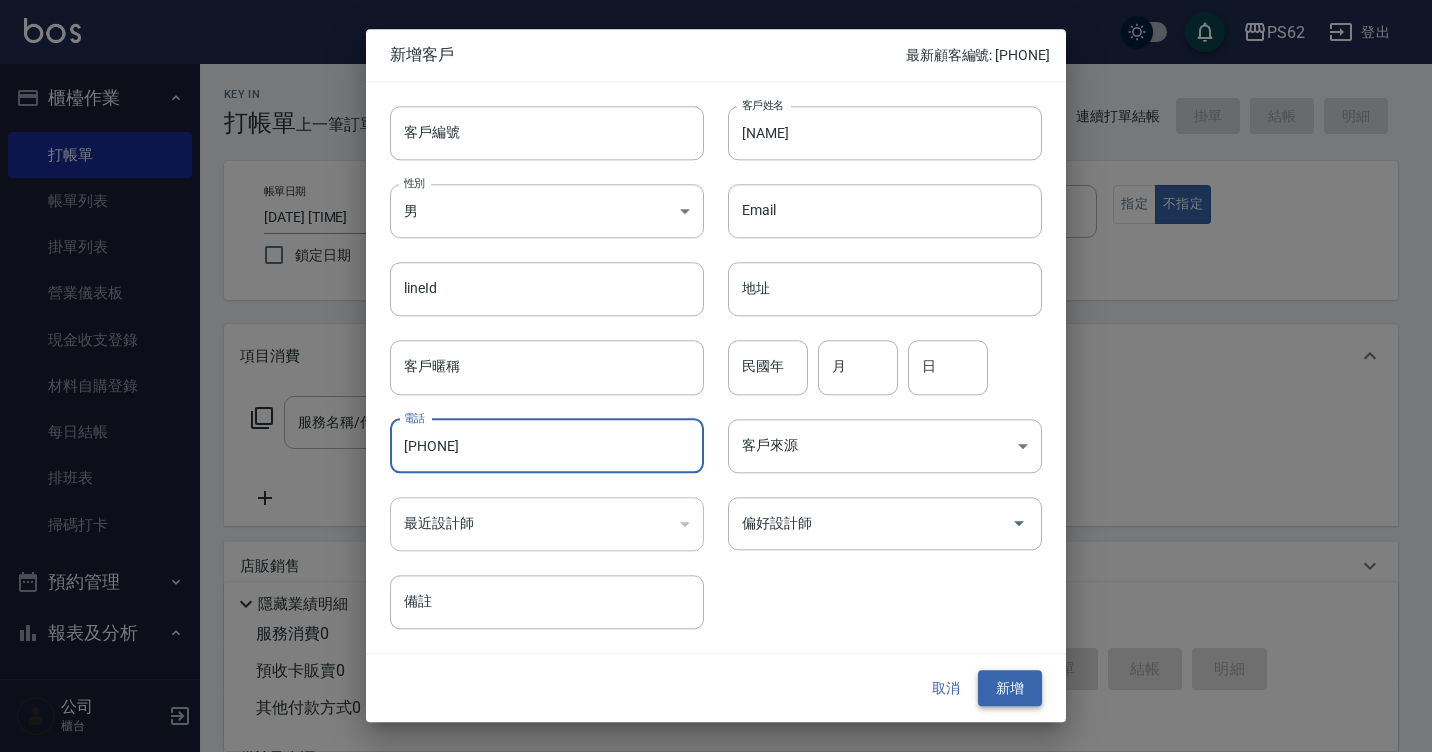 type on "0960231471" 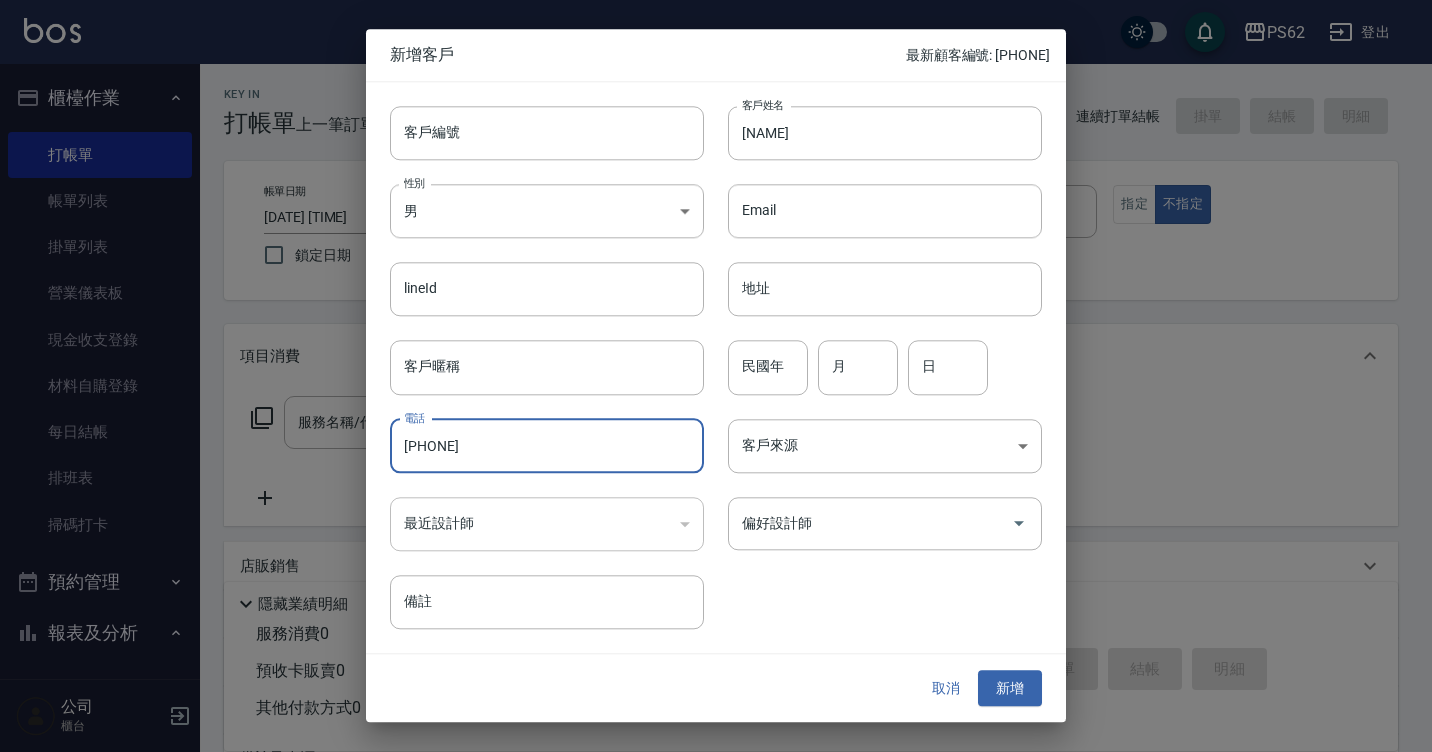 drag, startPoint x: 1031, startPoint y: 679, endPoint x: 1017, endPoint y: 664, distance: 20.518284 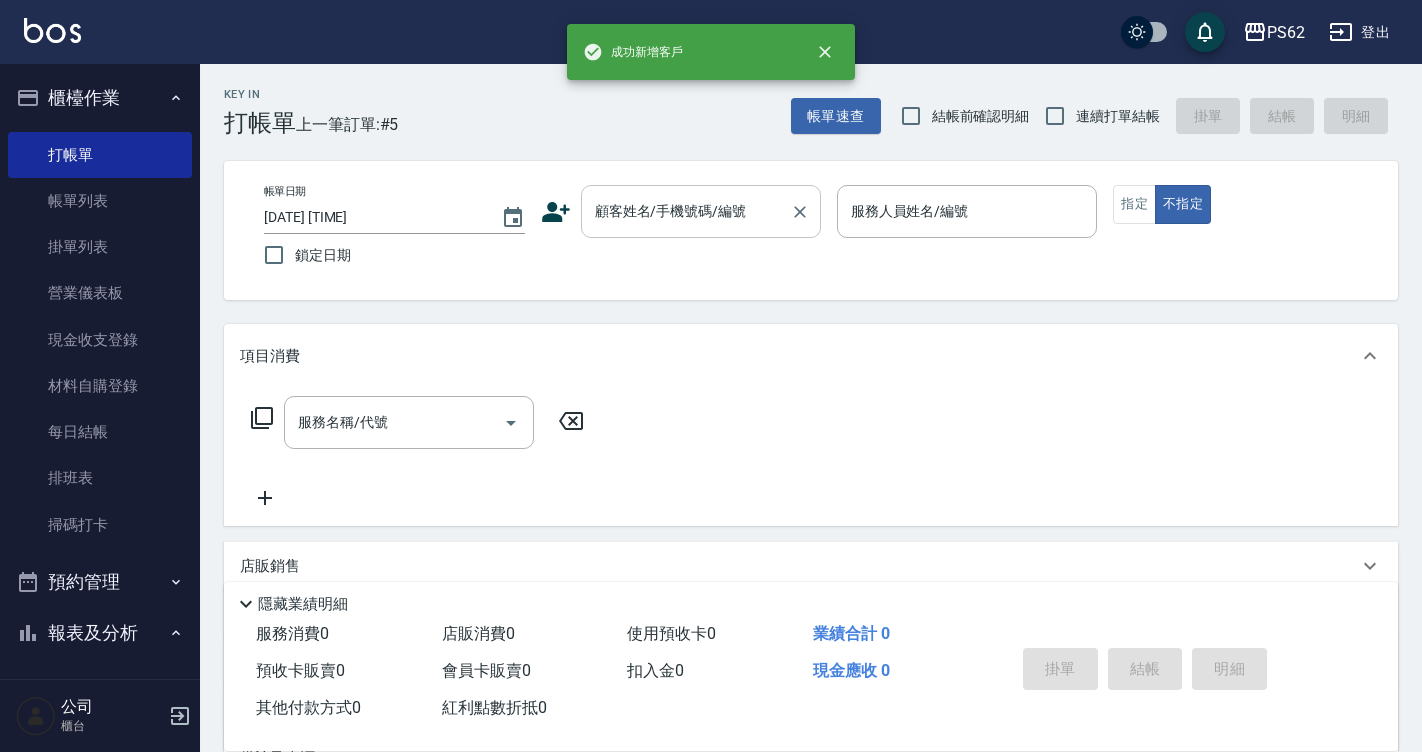click on "顧客姓名/手機號碼/編號" at bounding box center (686, 211) 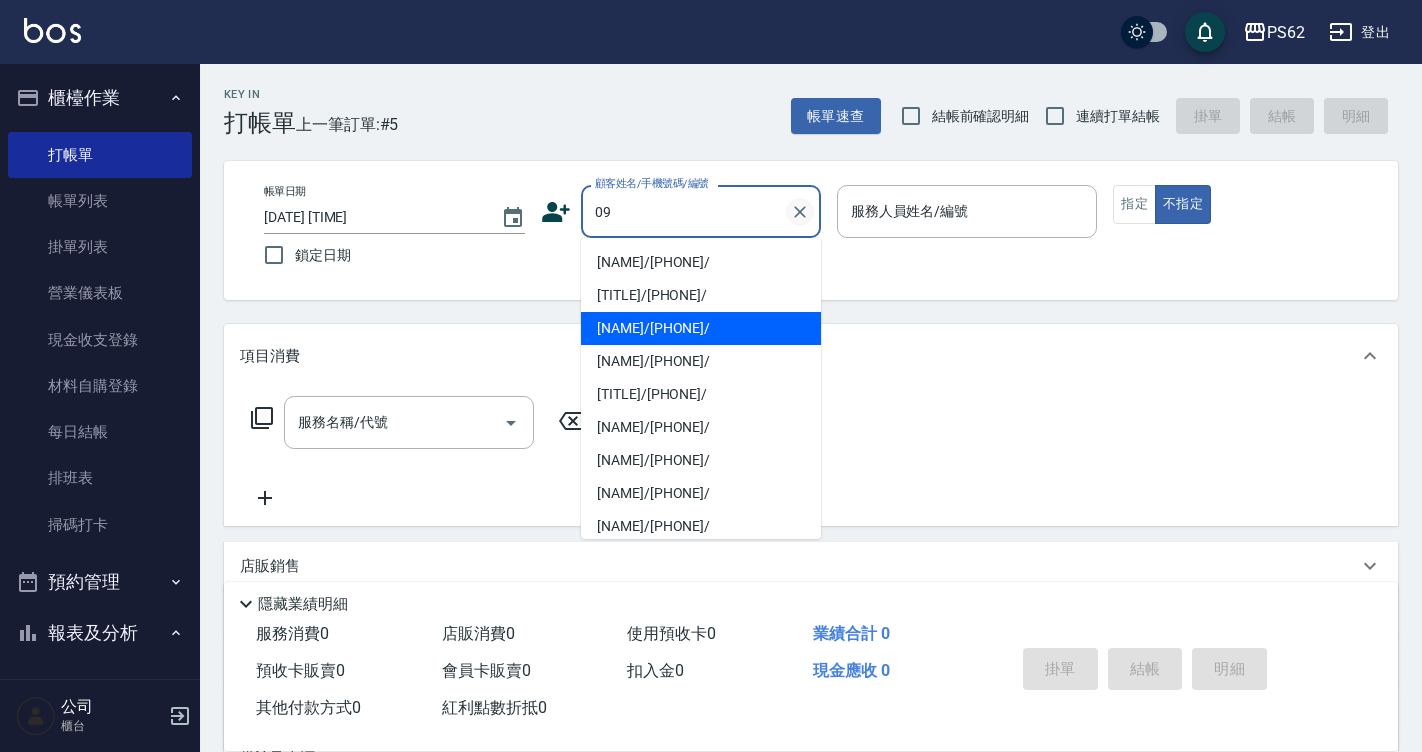 type on "李宜靜/0960231471/" 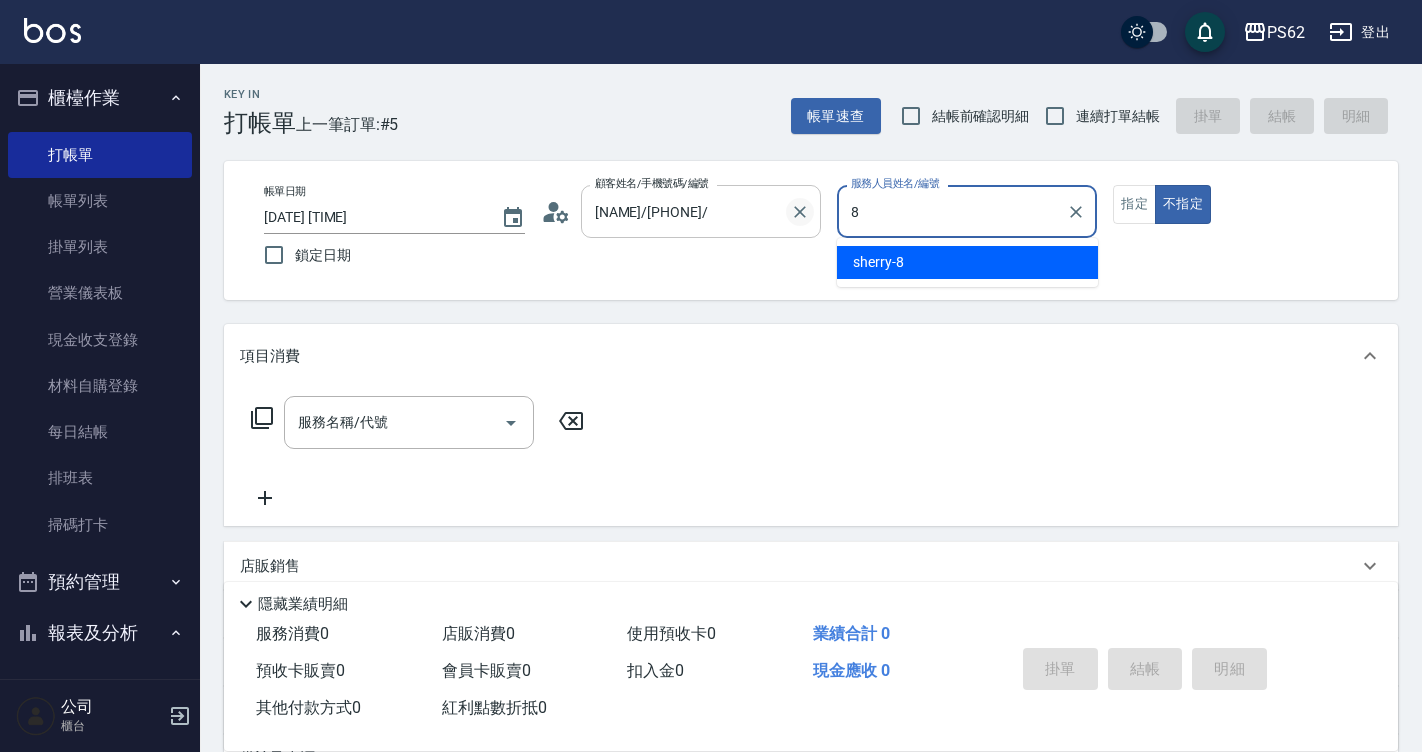 type on "sherry-8" 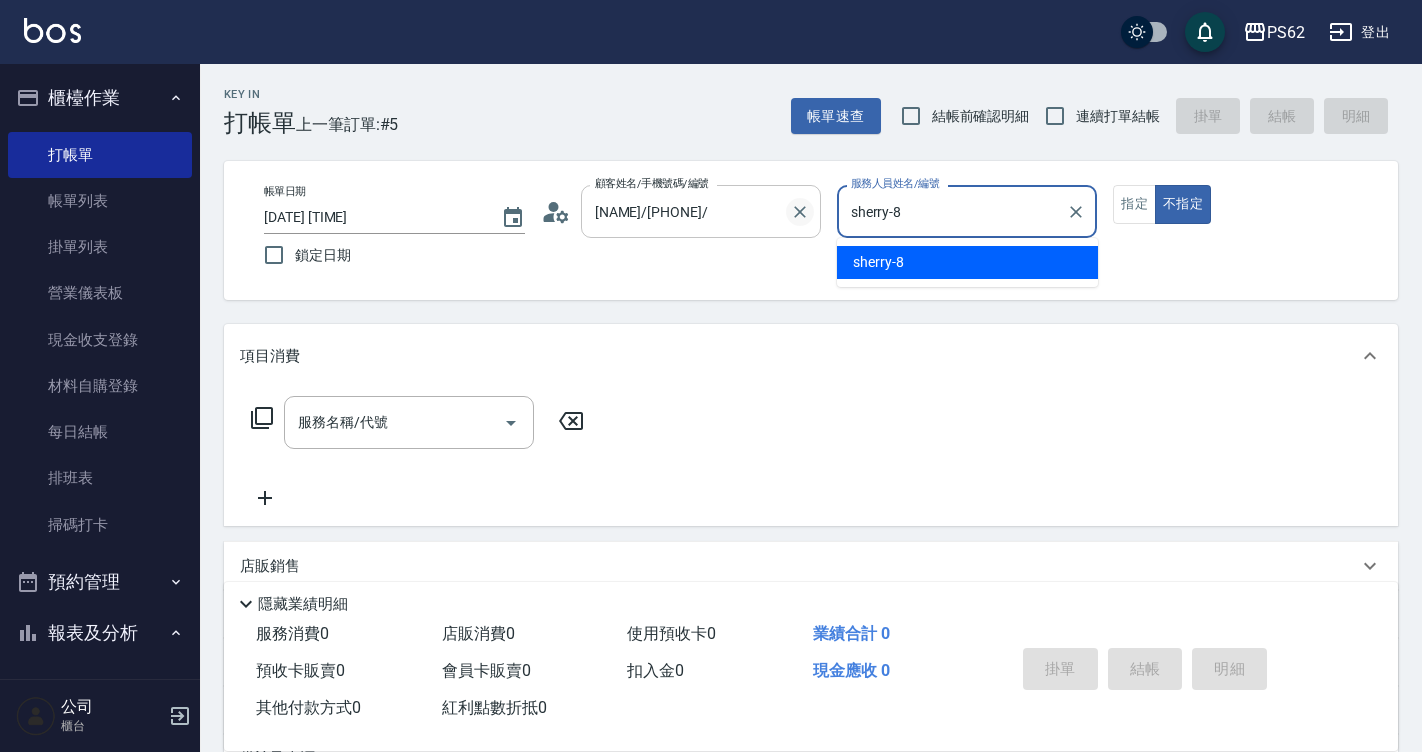 type on "false" 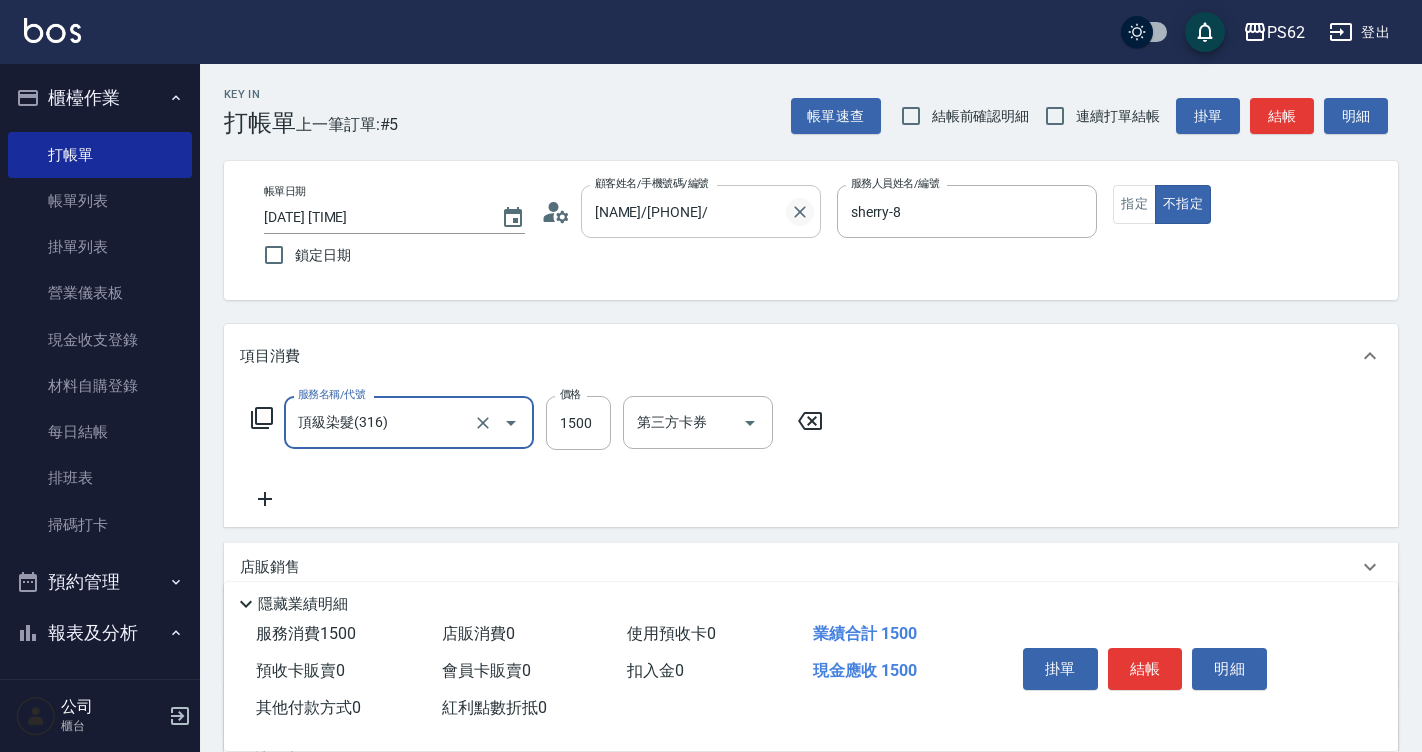 type on "頂級染髮(316)" 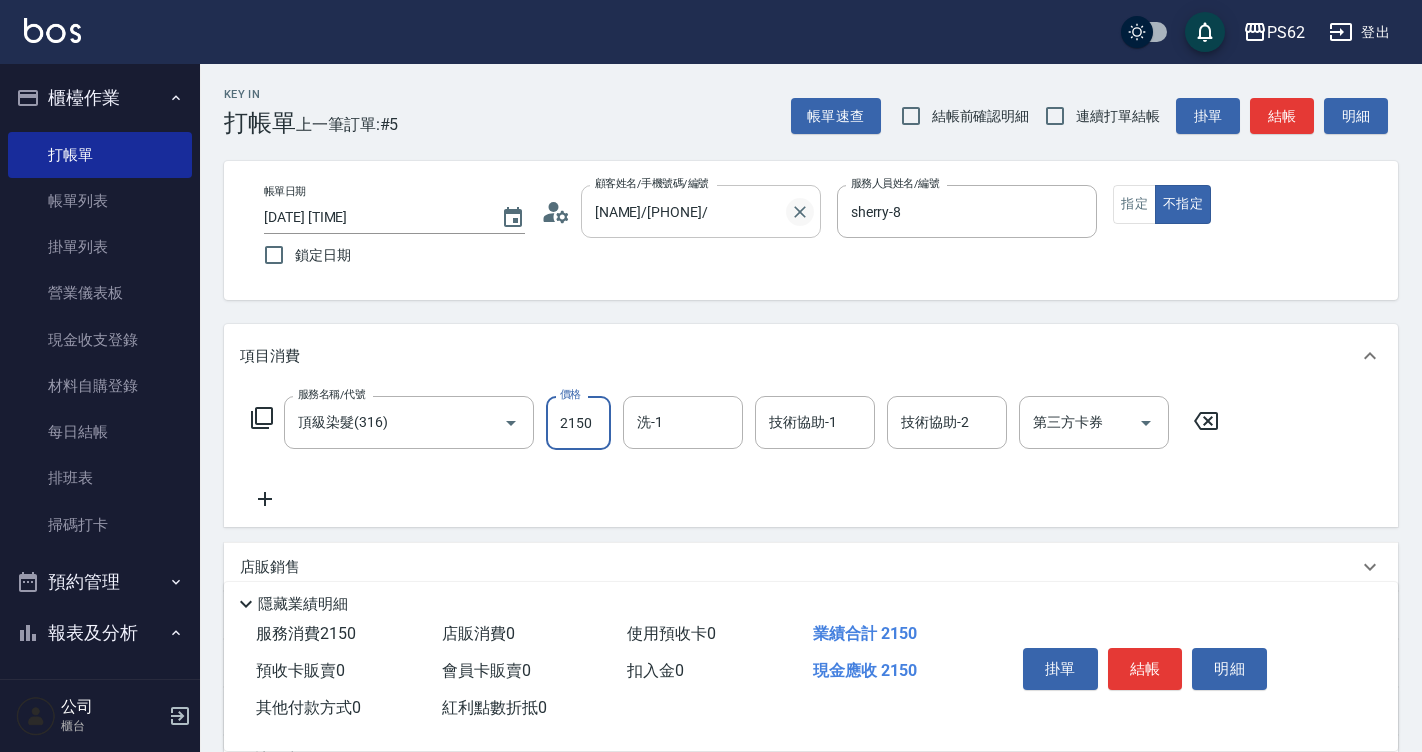 scroll, scrollTop: 0, scrollLeft: 0, axis: both 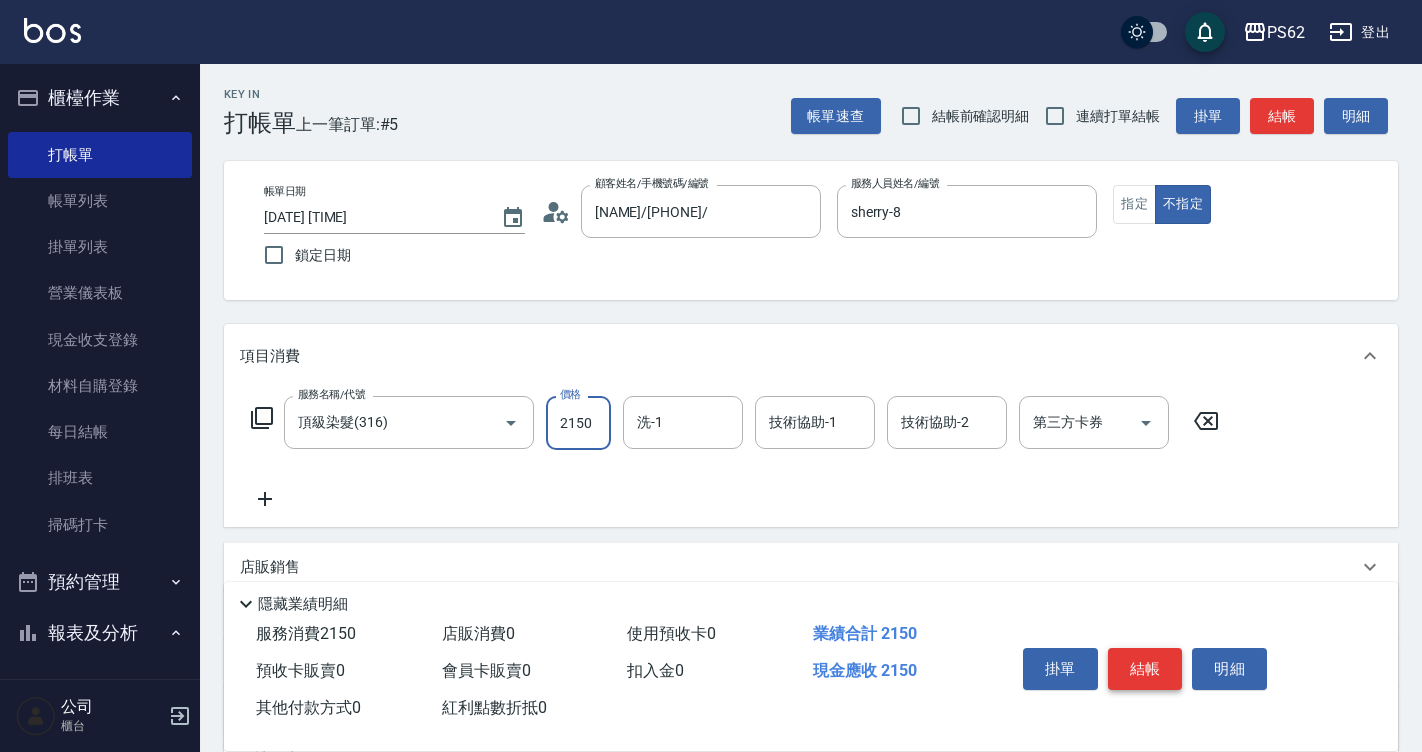type on "2150" 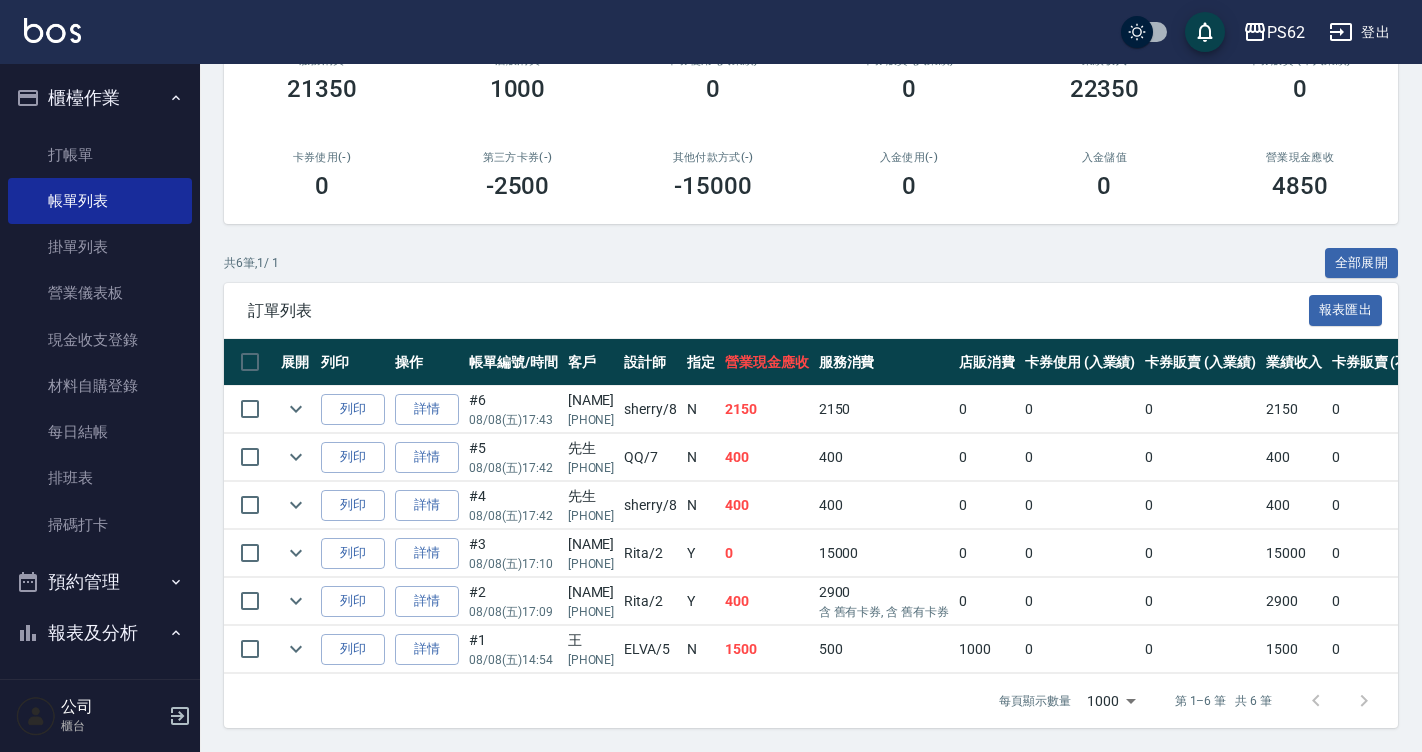 scroll, scrollTop: 294, scrollLeft: 0, axis: vertical 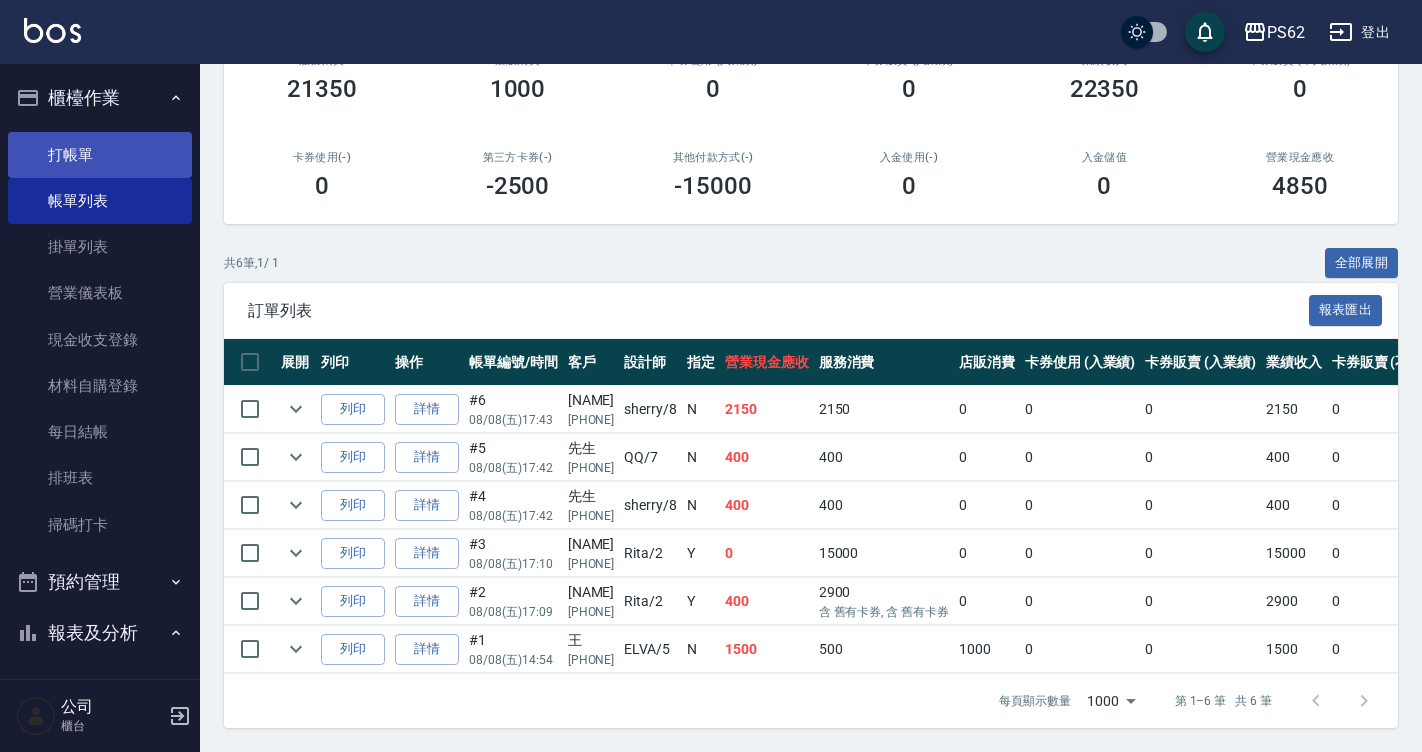 click on "打帳單" at bounding box center (100, 155) 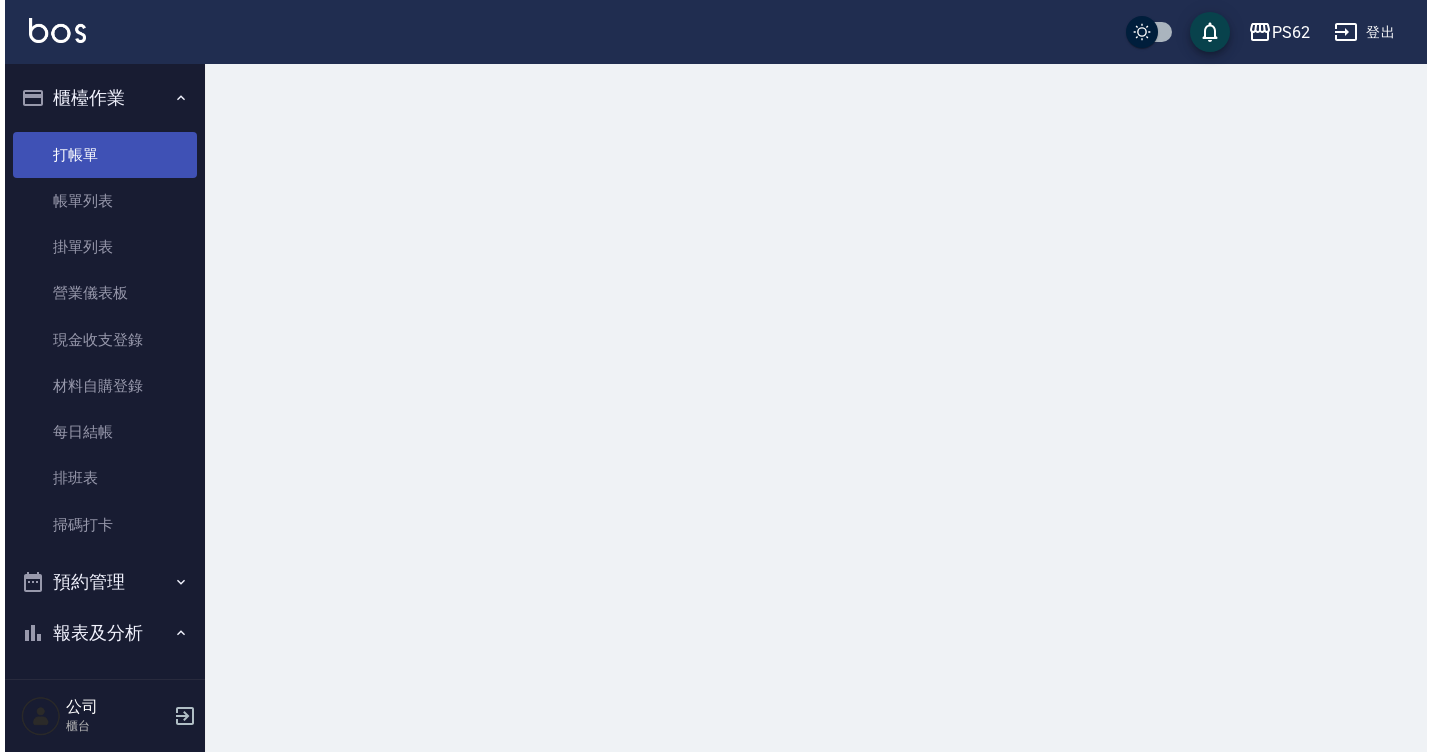 scroll, scrollTop: 0, scrollLeft: 0, axis: both 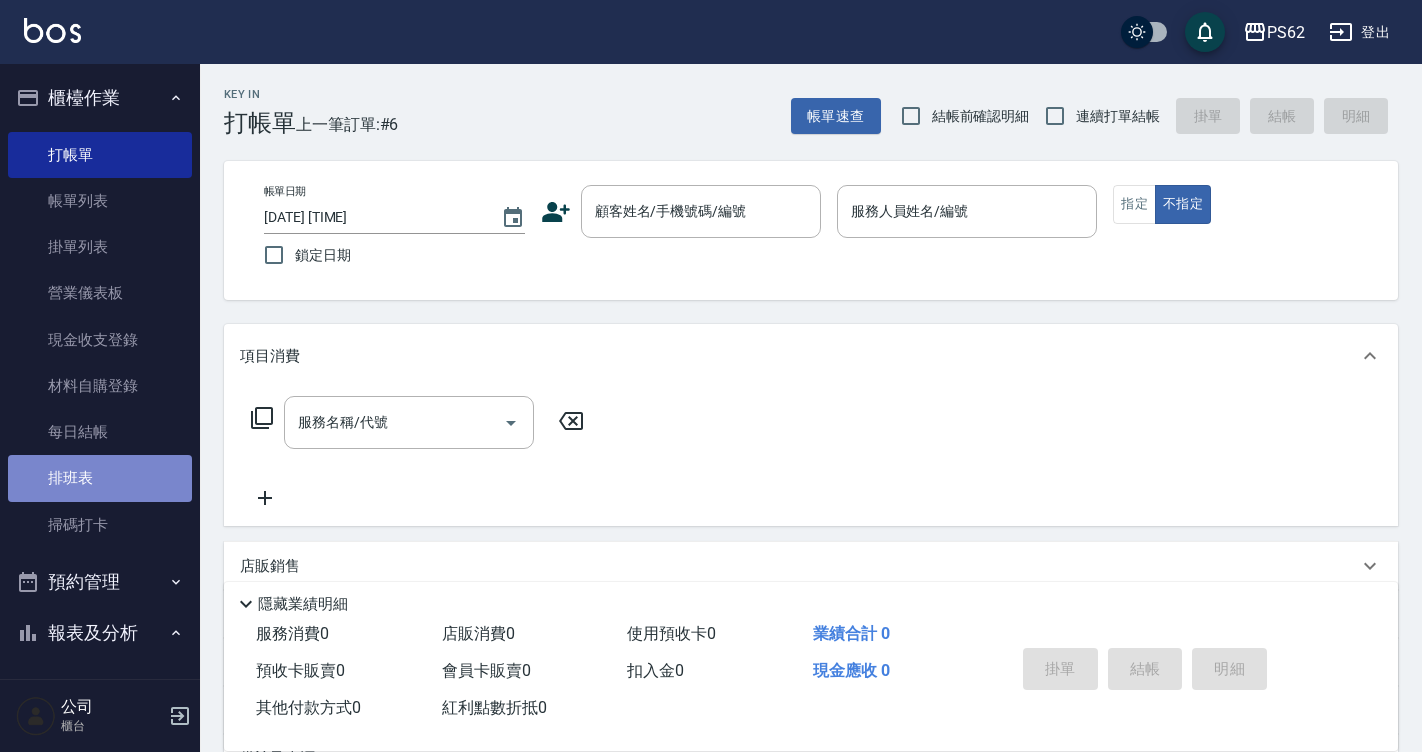 click on "排班表" at bounding box center [100, 478] 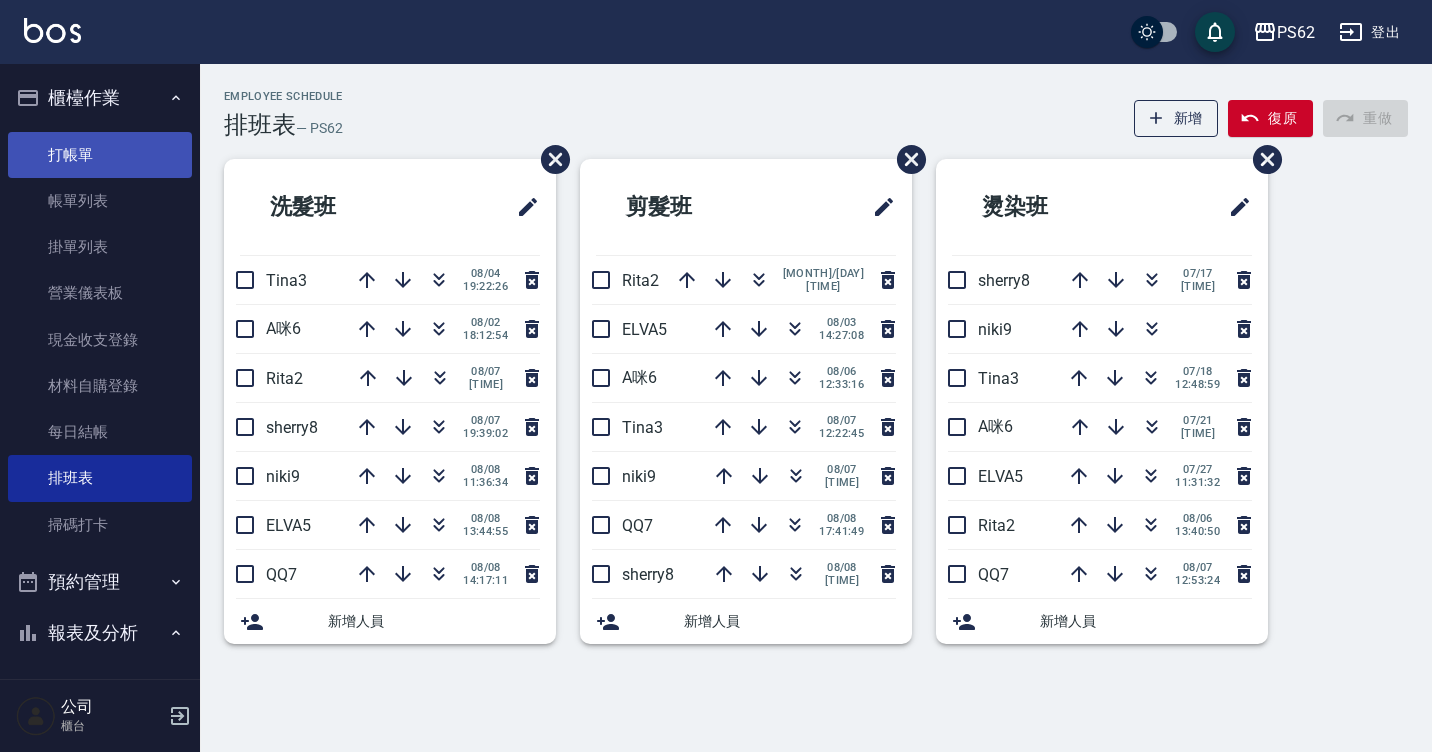 click on "打帳單" at bounding box center (100, 155) 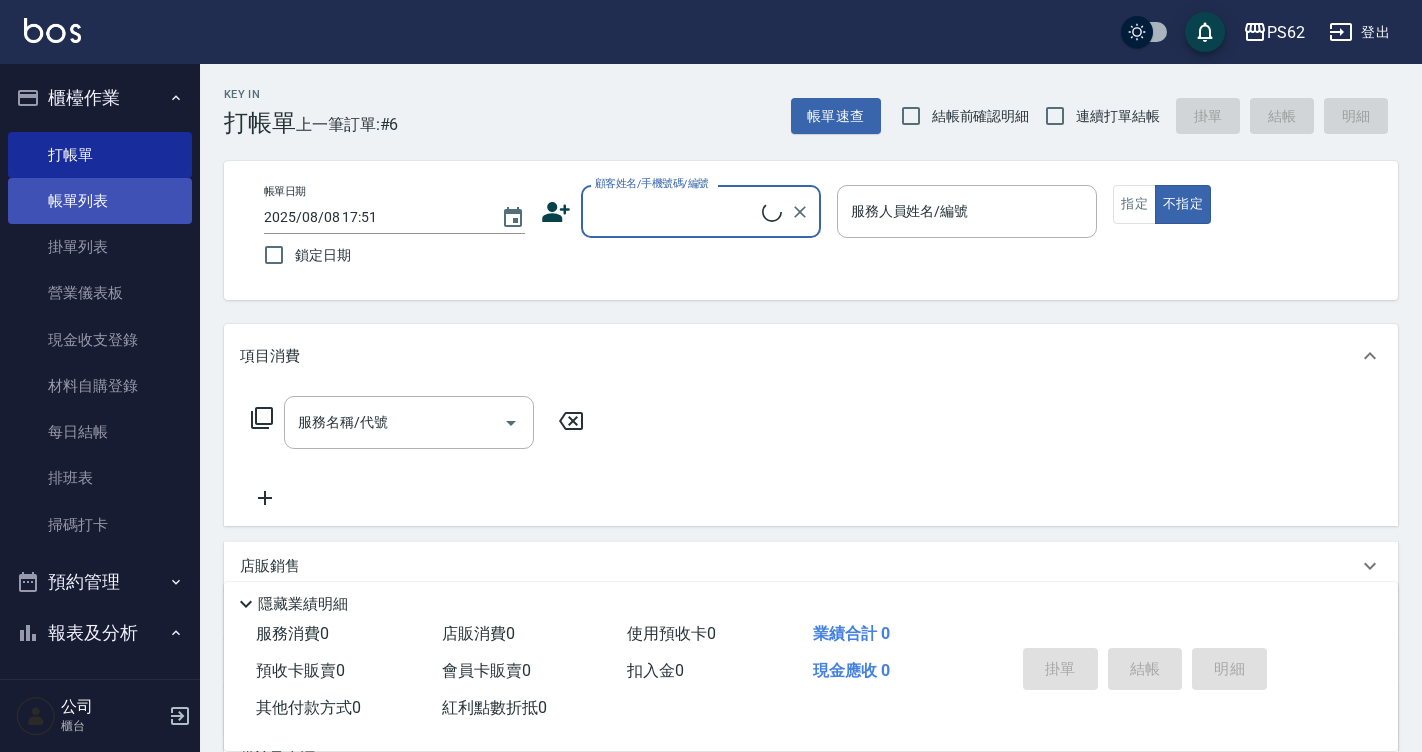 click on "帳單列表" at bounding box center [100, 201] 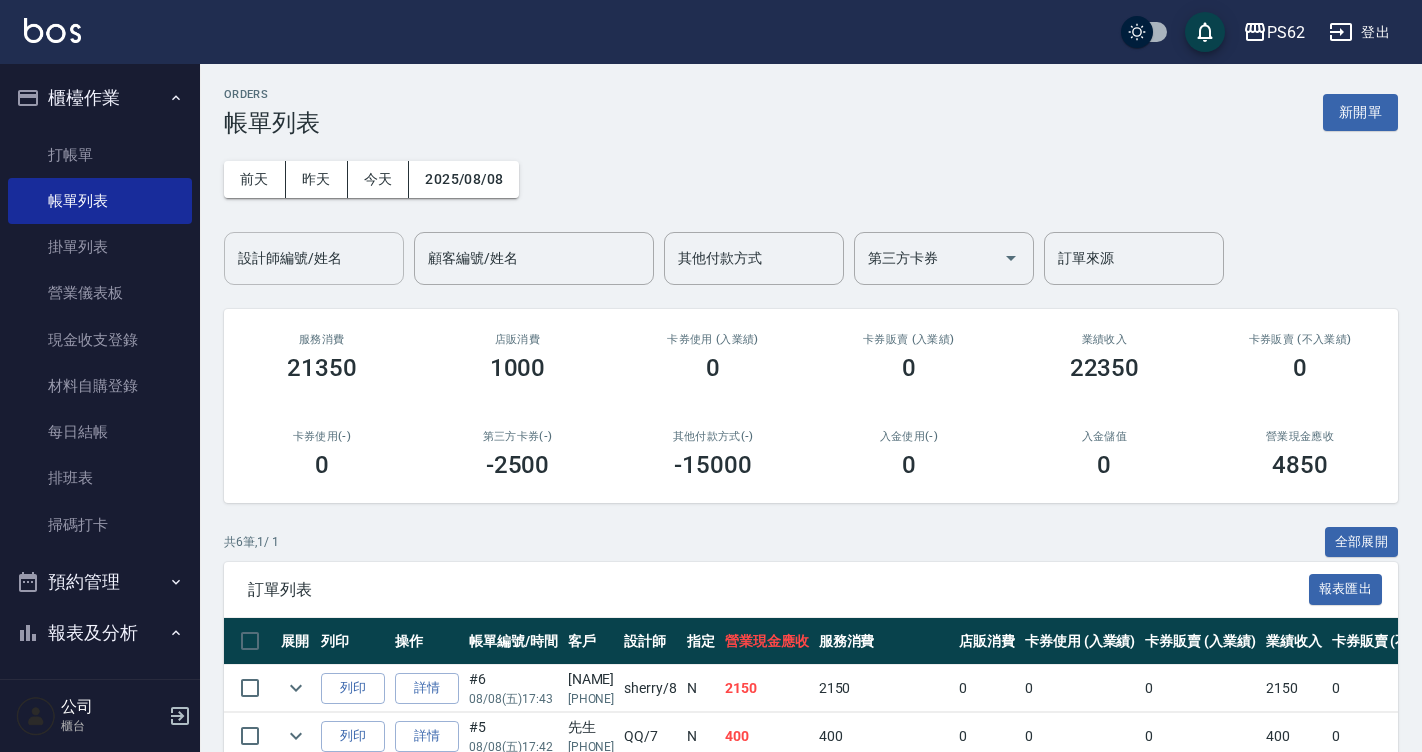 click on "設計師編號/姓名" at bounding box center (314, 258) 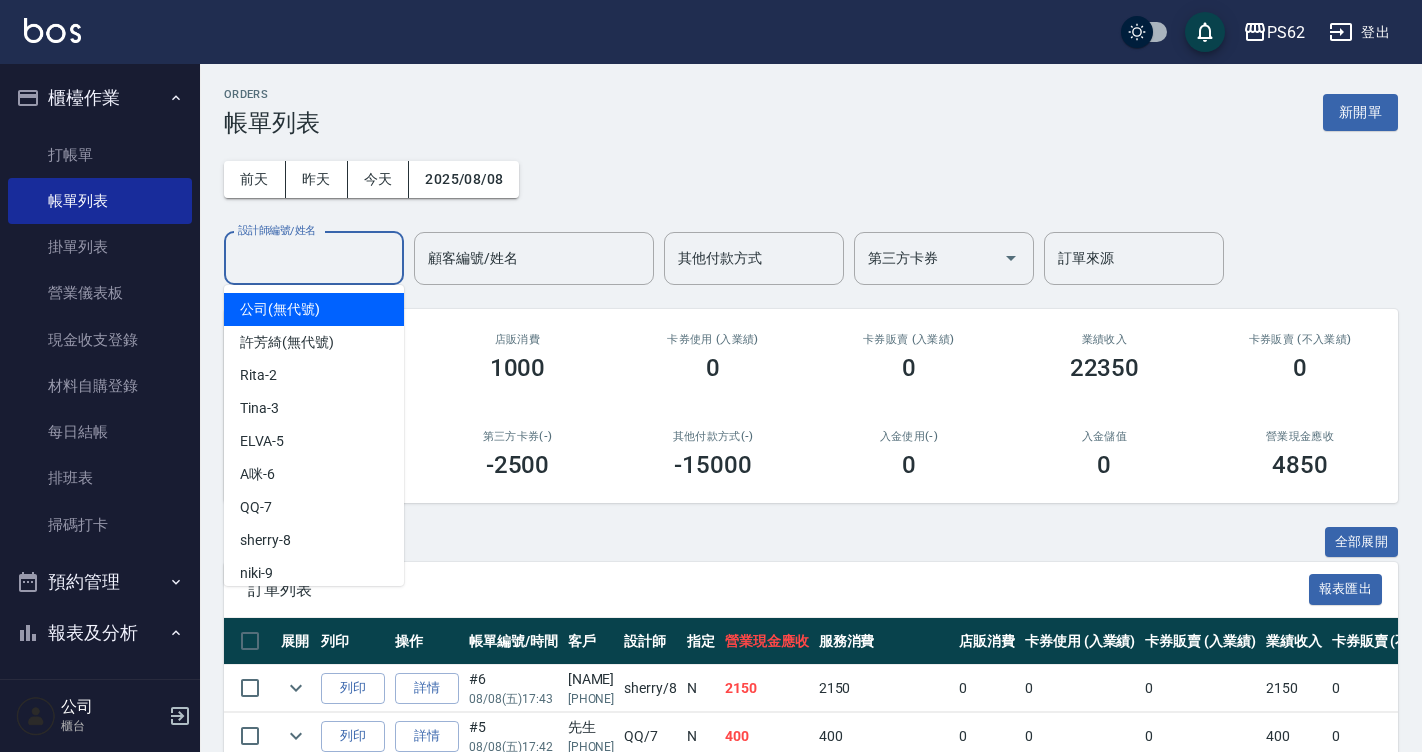 type on "8" 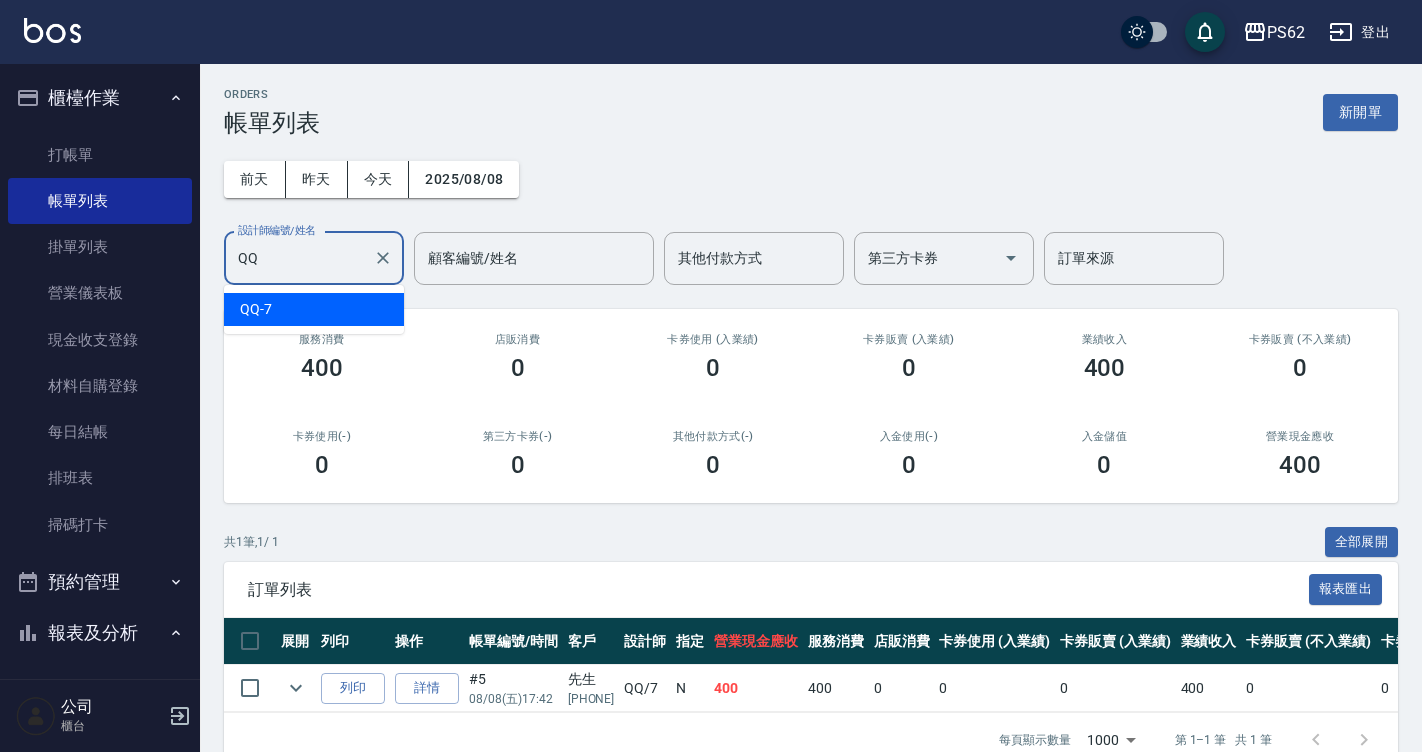 type on "Q" 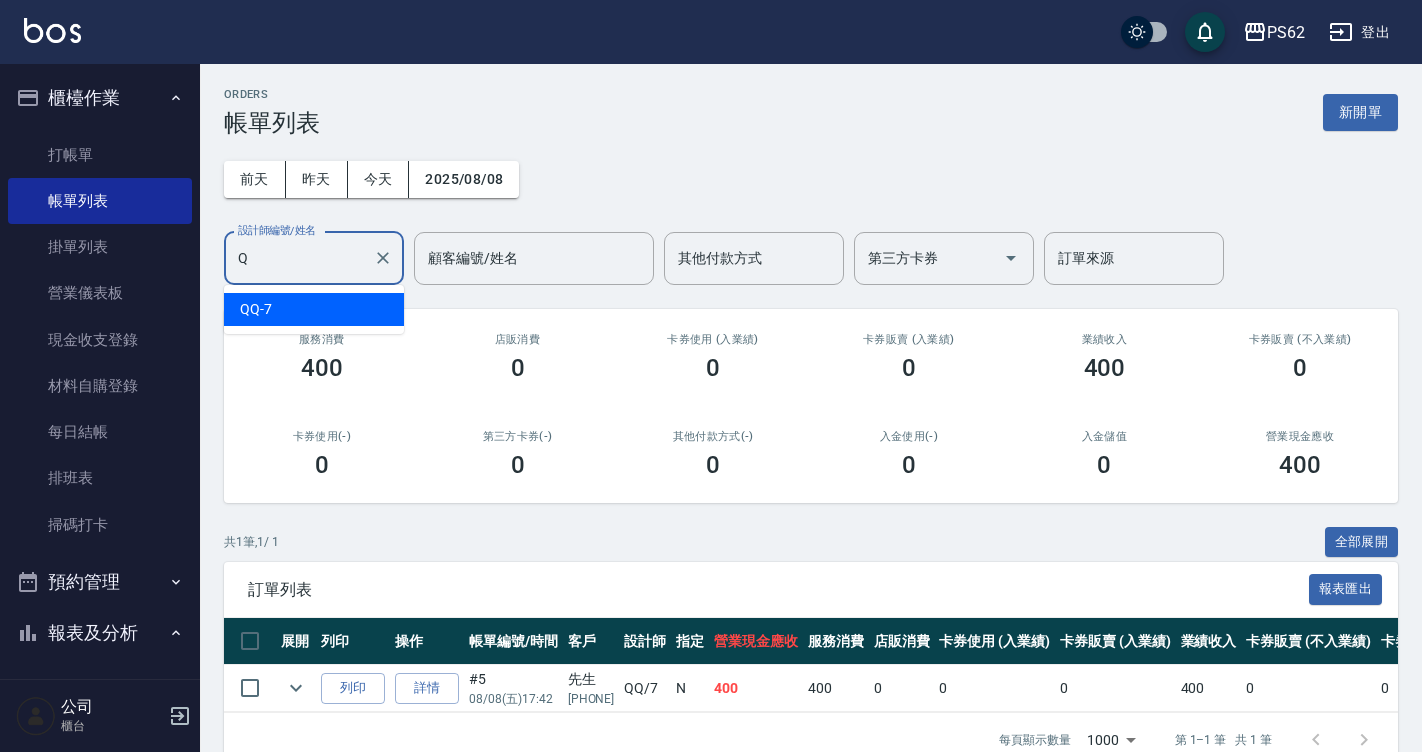 type 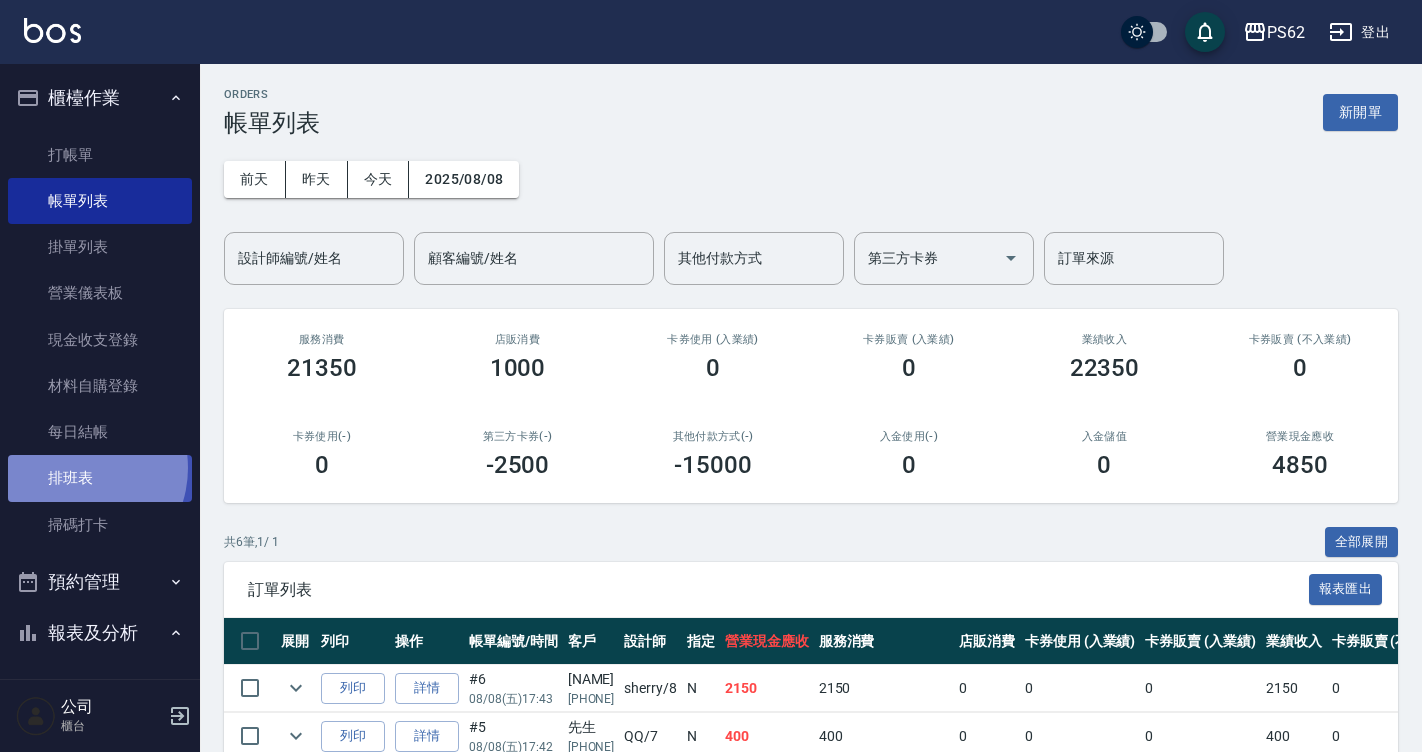 click on "排班表" at bounding box center (100, 478) 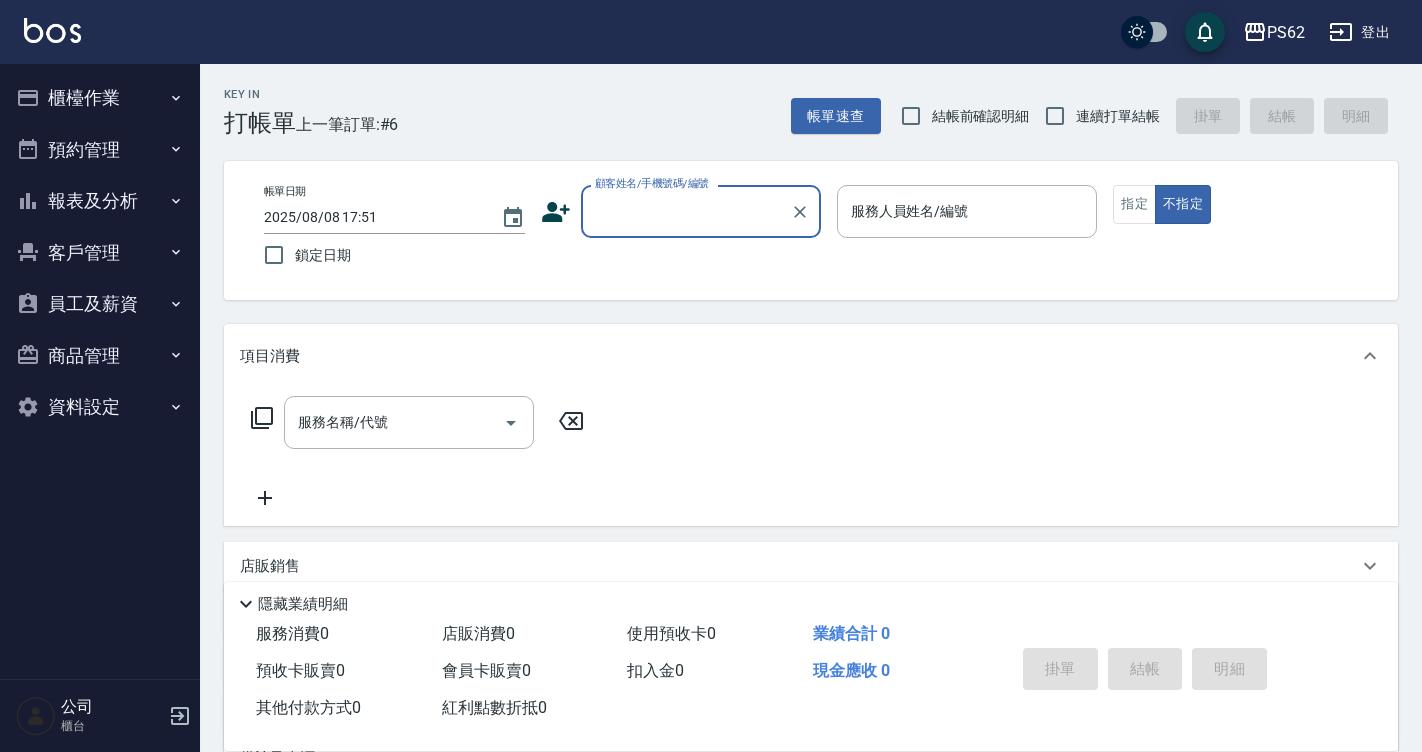 scroll, scrollTop: 0, scrollLeft: 0, axis: both 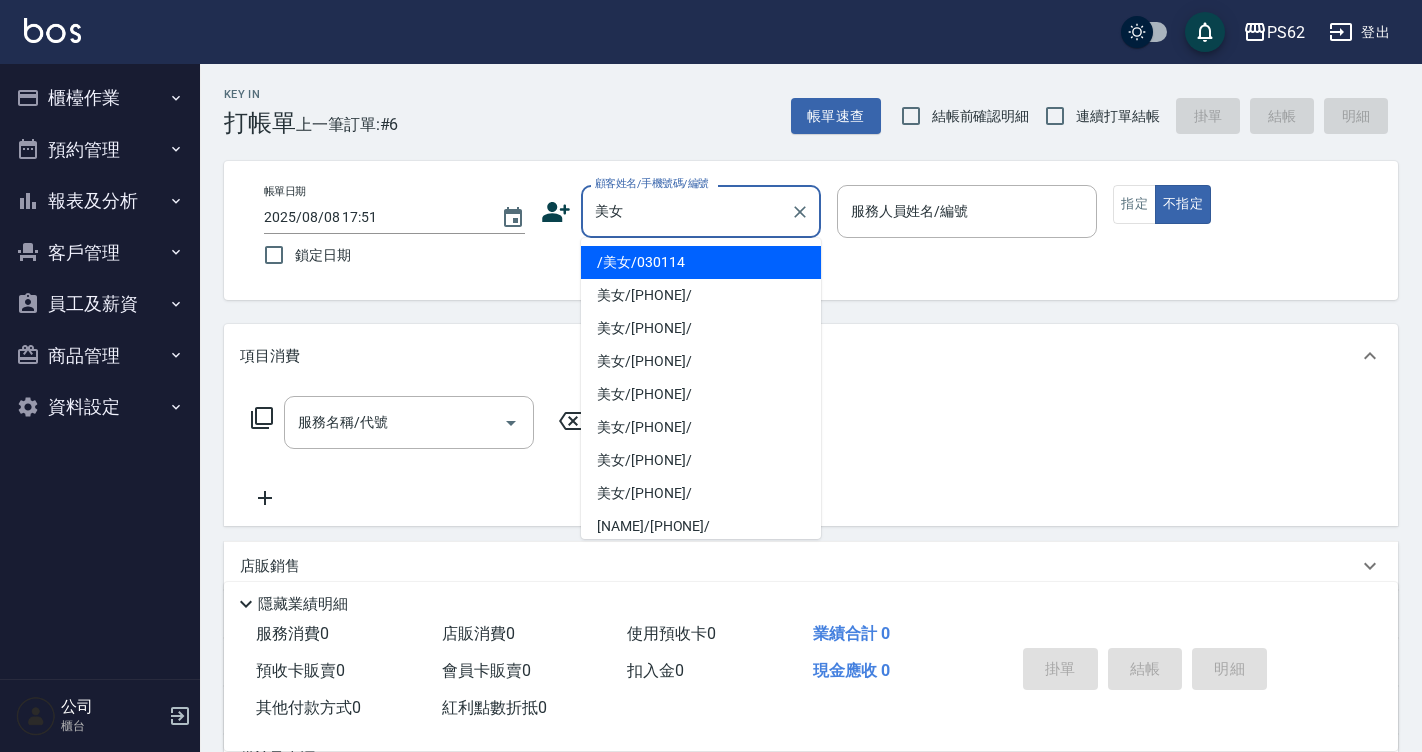 type on "/美女/030114" 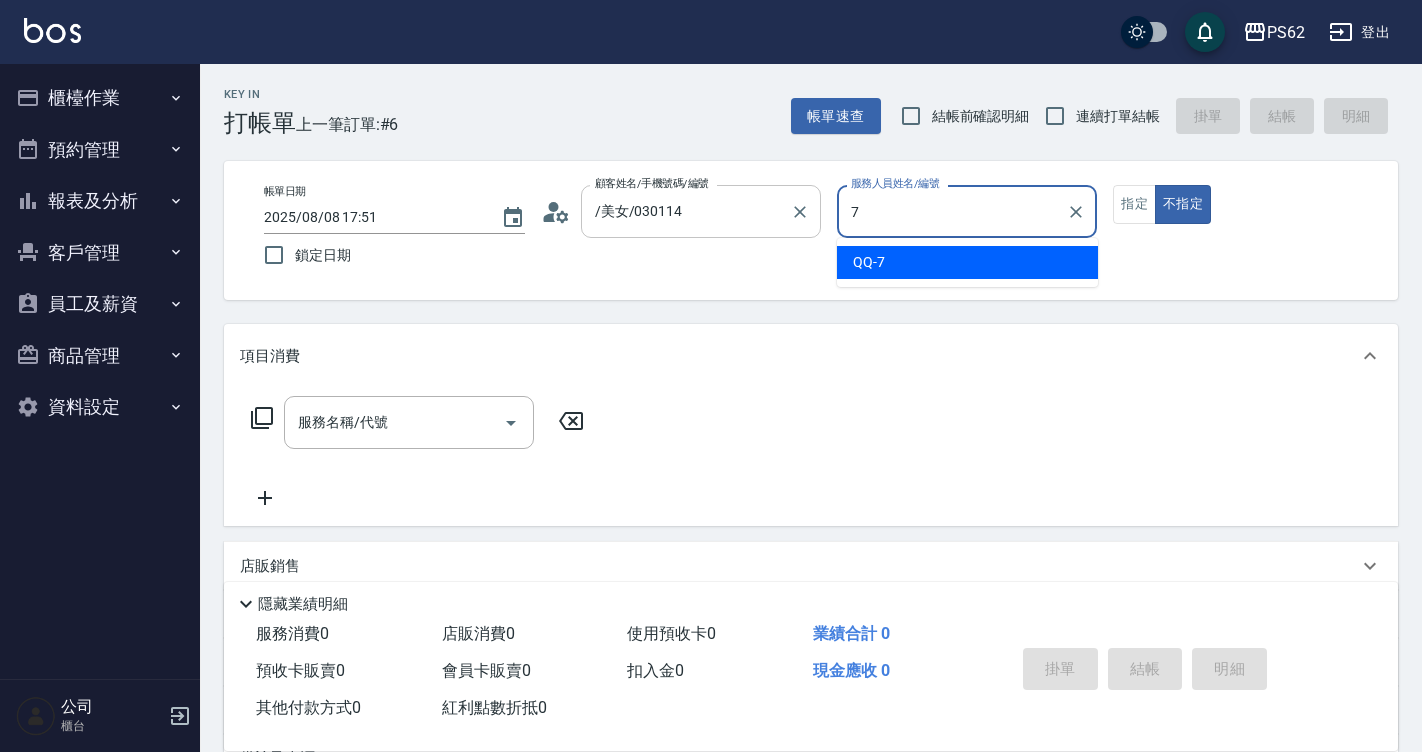 type on "QQ-7" 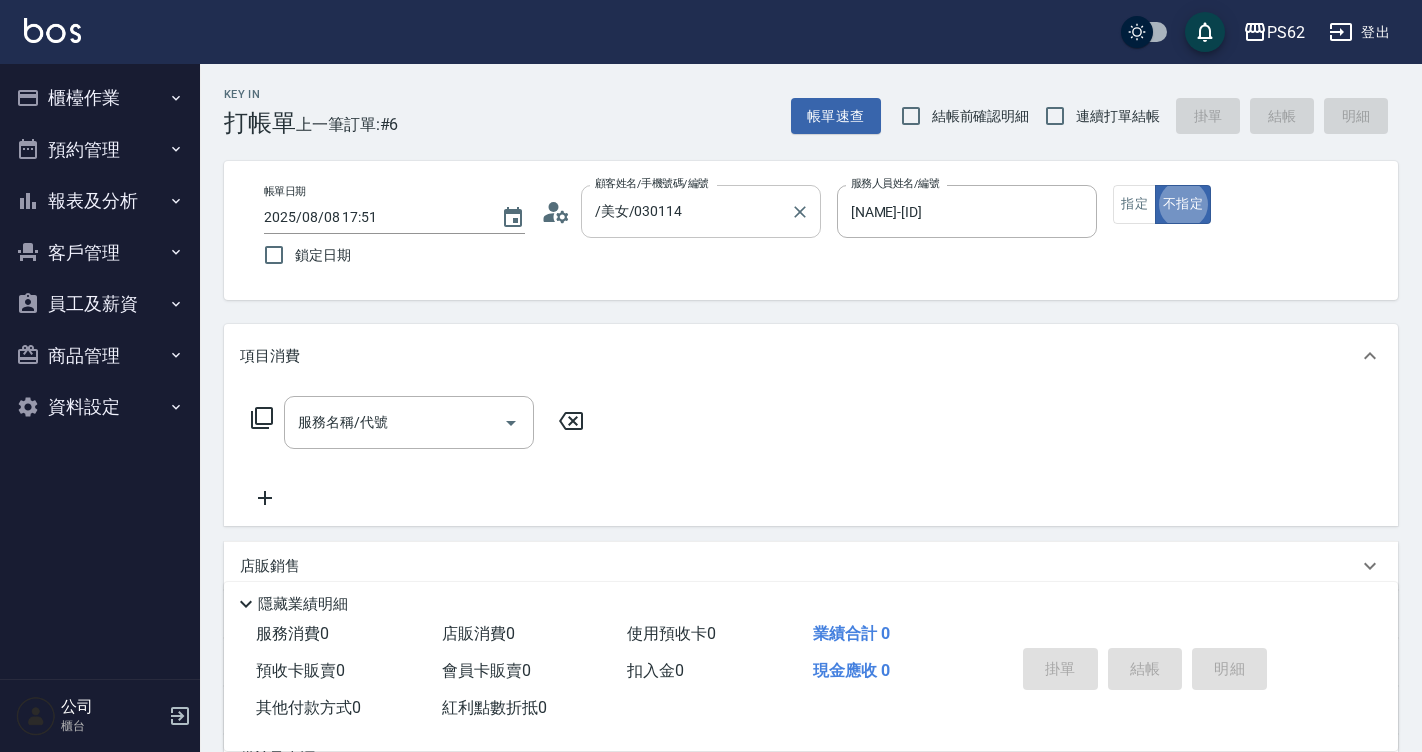 type on "false" 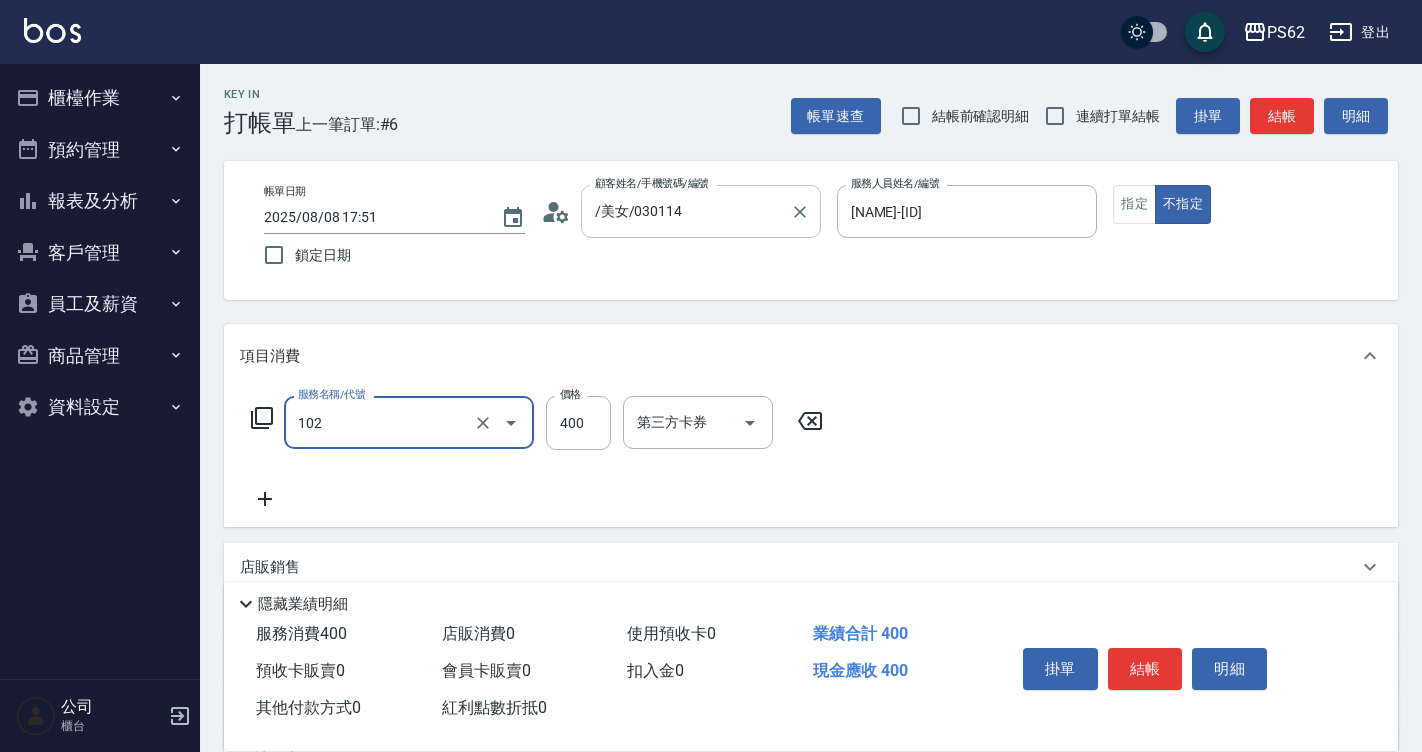 type on "精油洗髮(102)" 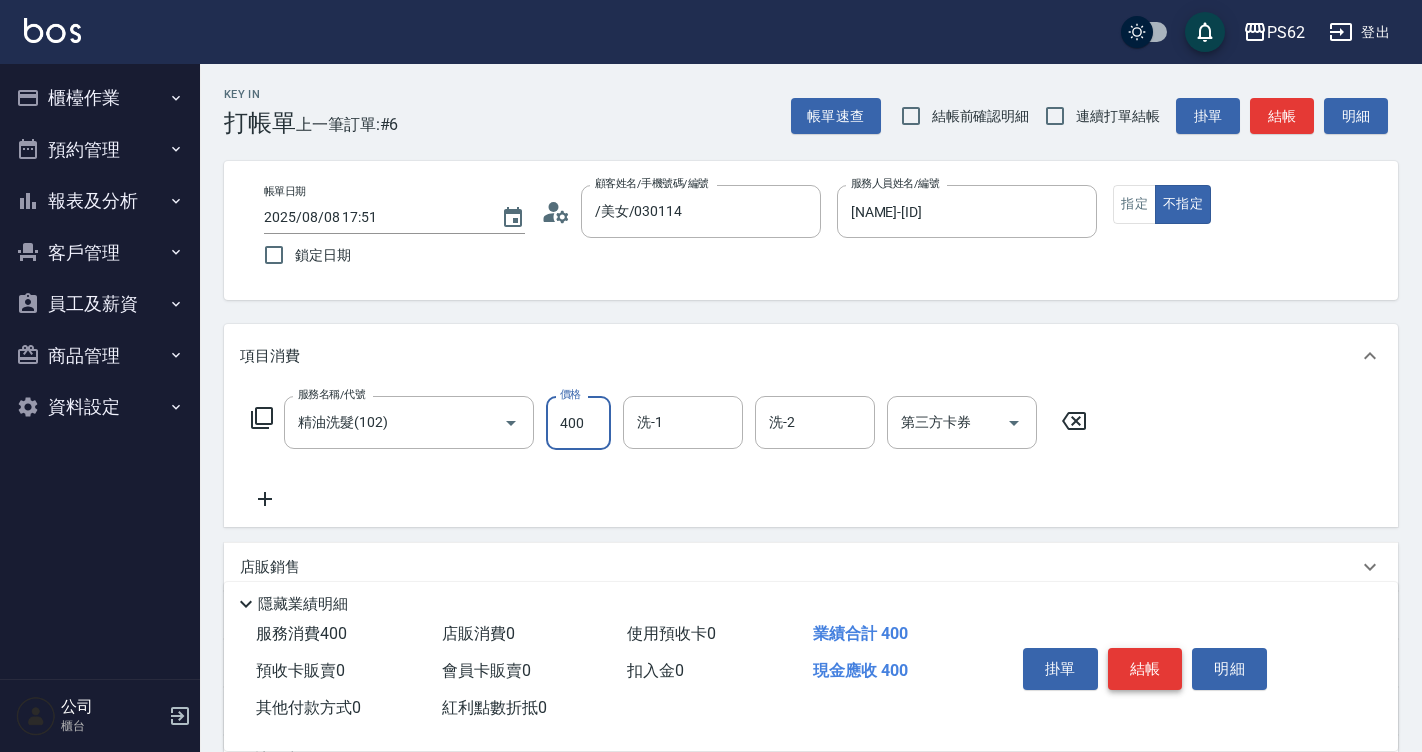 click on "結帳" at bounding box center [1145, 669] 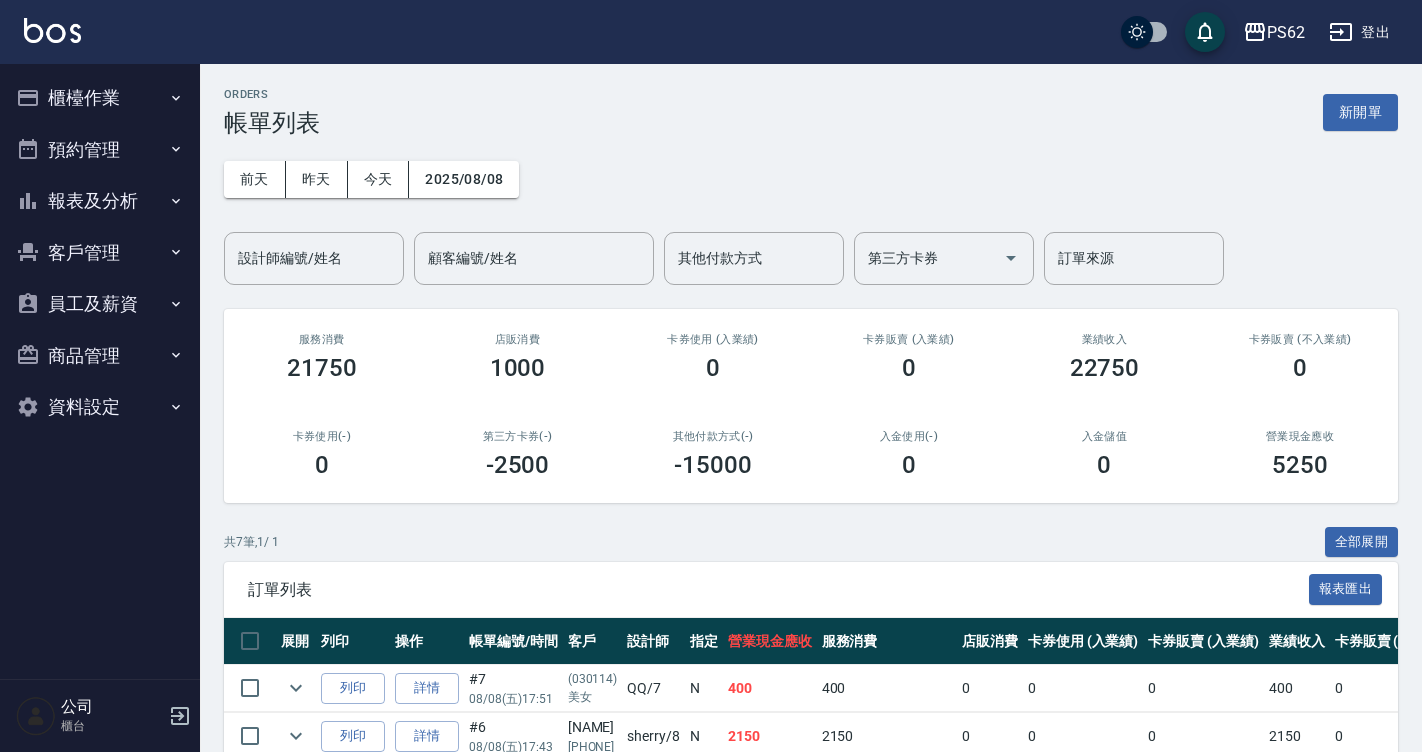 click on "客戶管理" at bounding box center (100, 253) 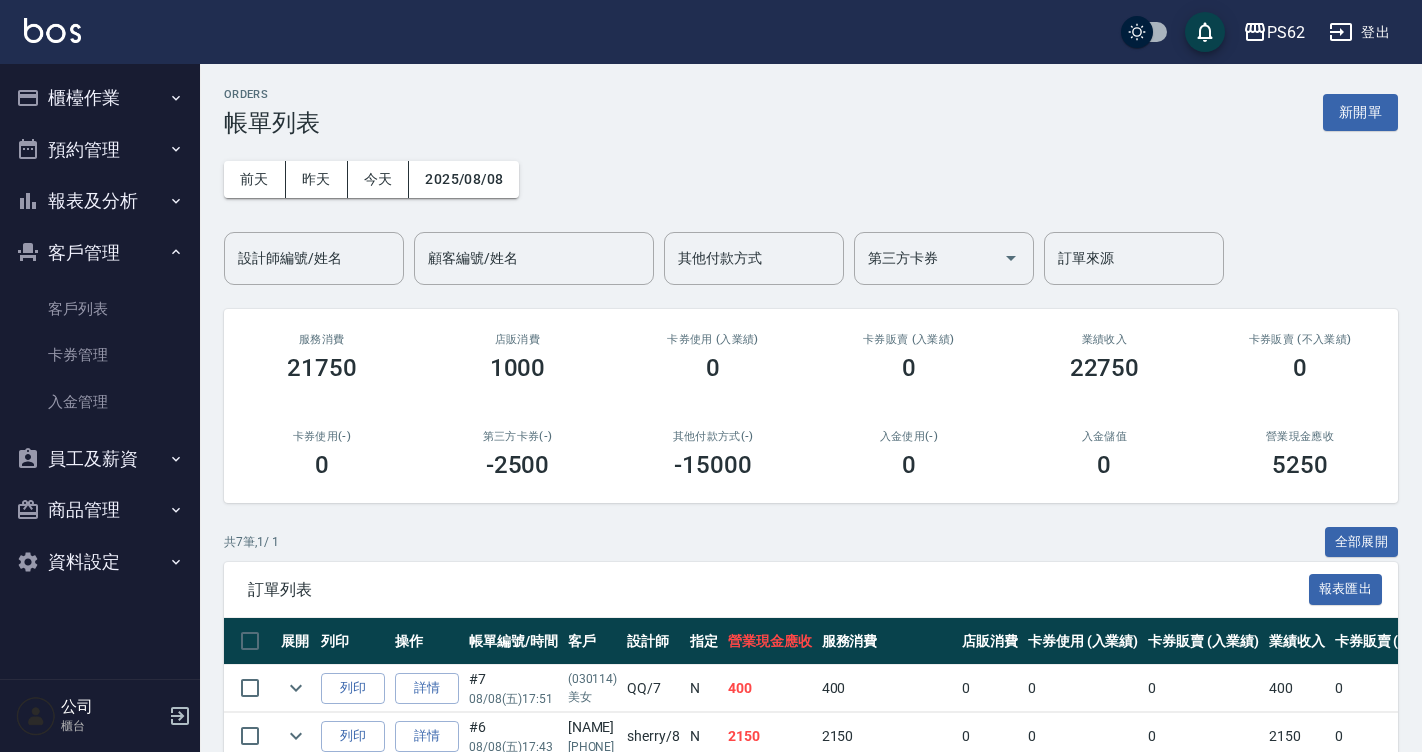 click on "報表及分析" at bounding box center (100, 201) 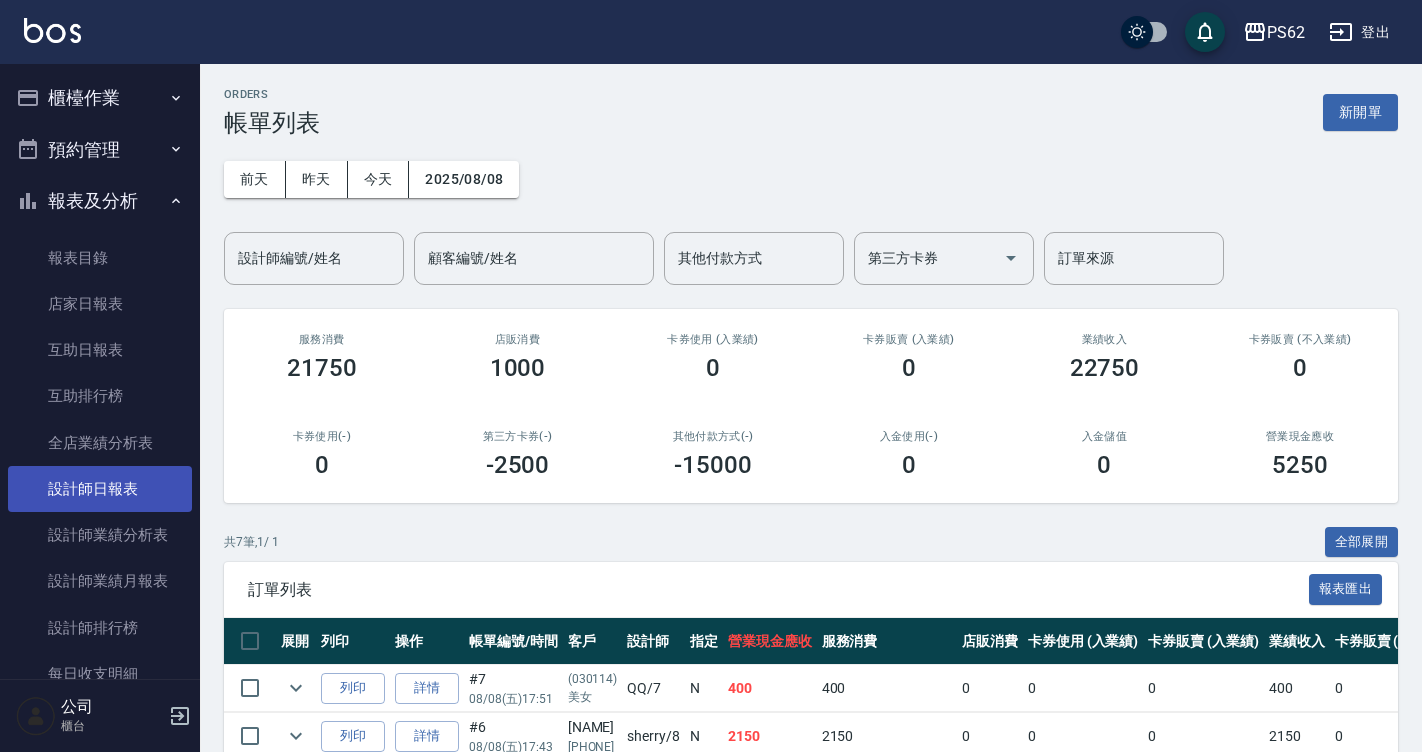 click on "設計師日報表" at bounding box center [100, 489] 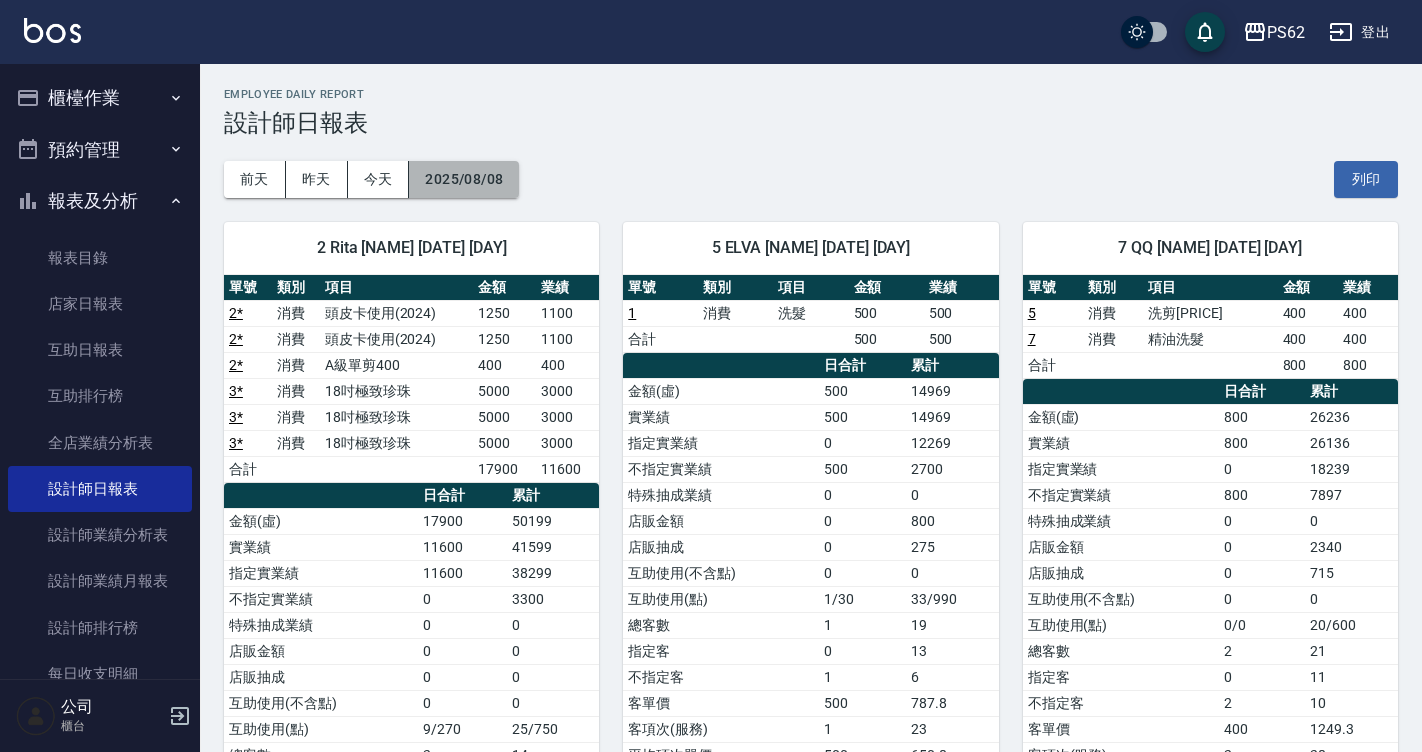 click on "2025/08/08" at bounding box center (464, 179) 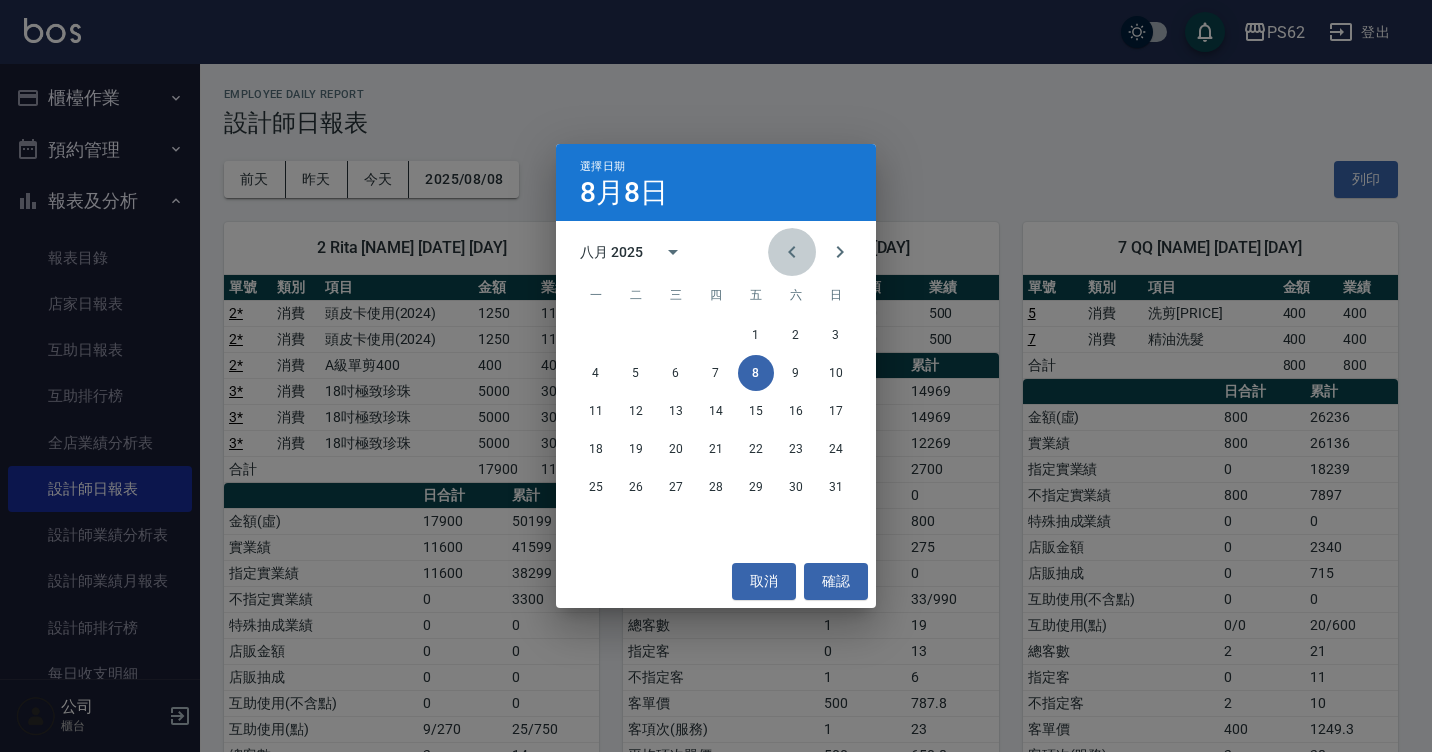 click 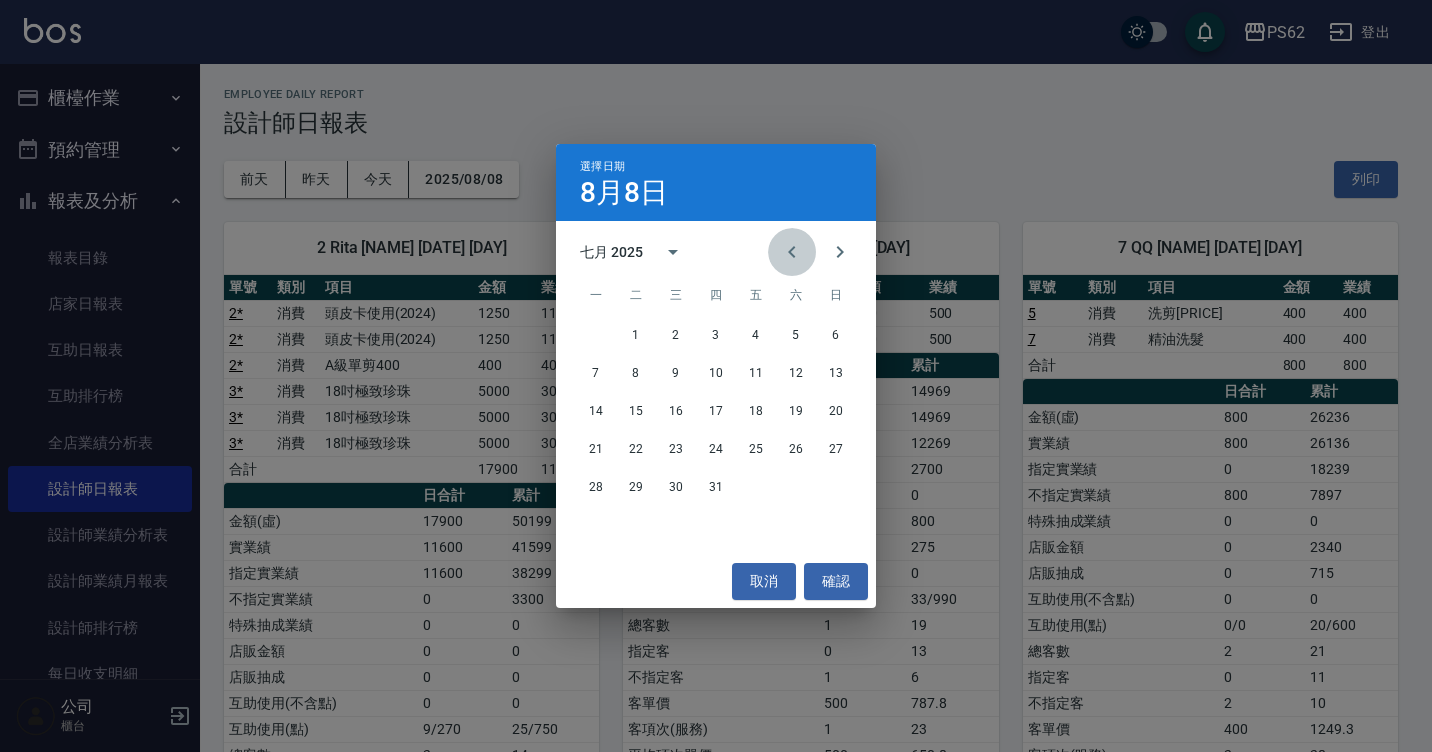 click 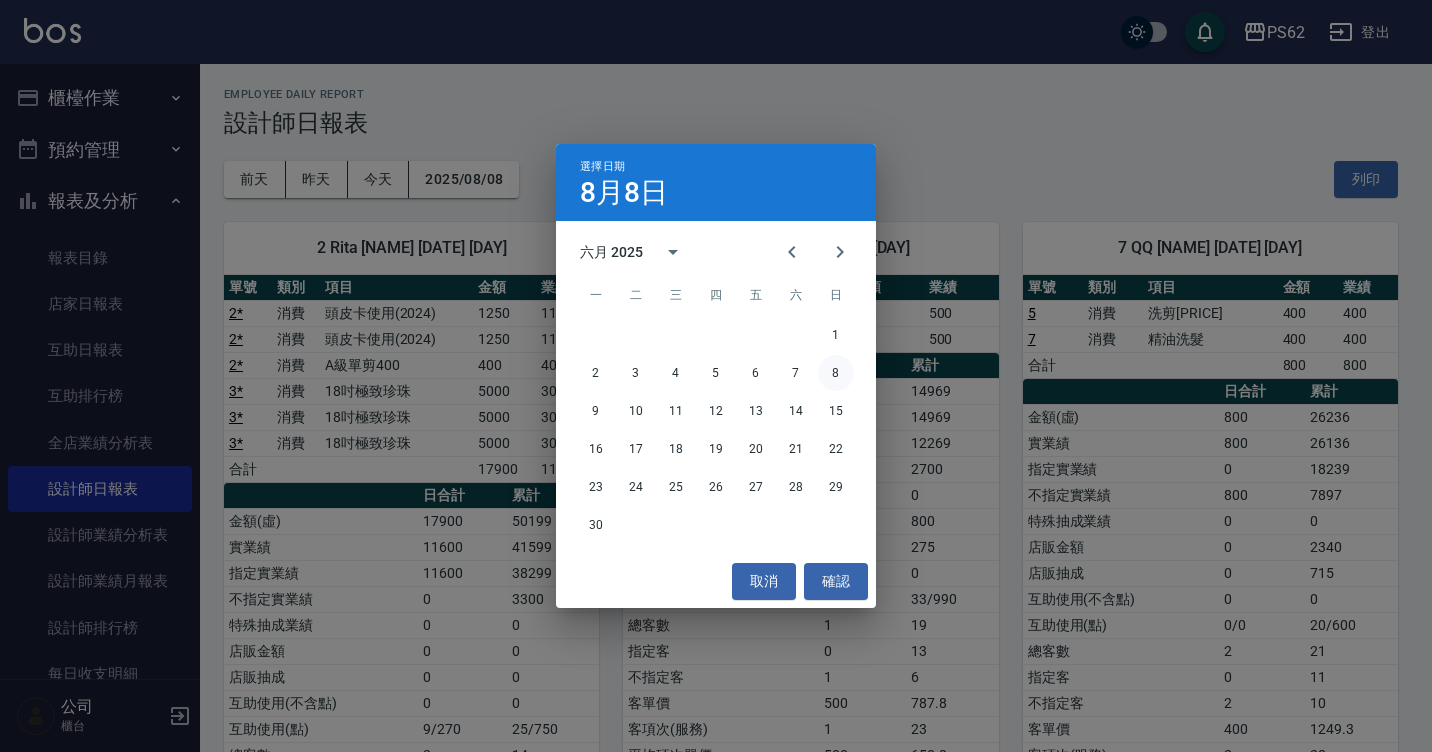 click on "8" at bounding box center [836, 373] 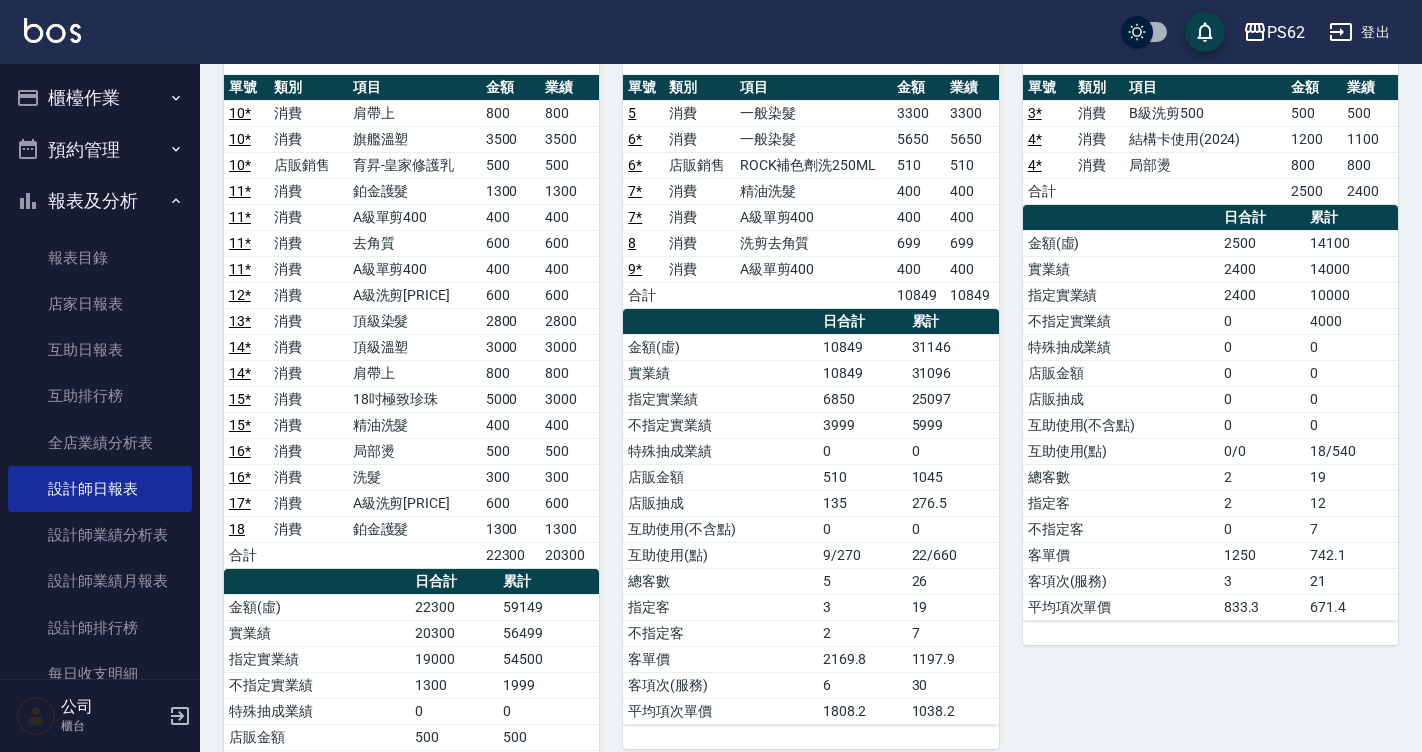 click on "0" at bounding box center (1351, 425) 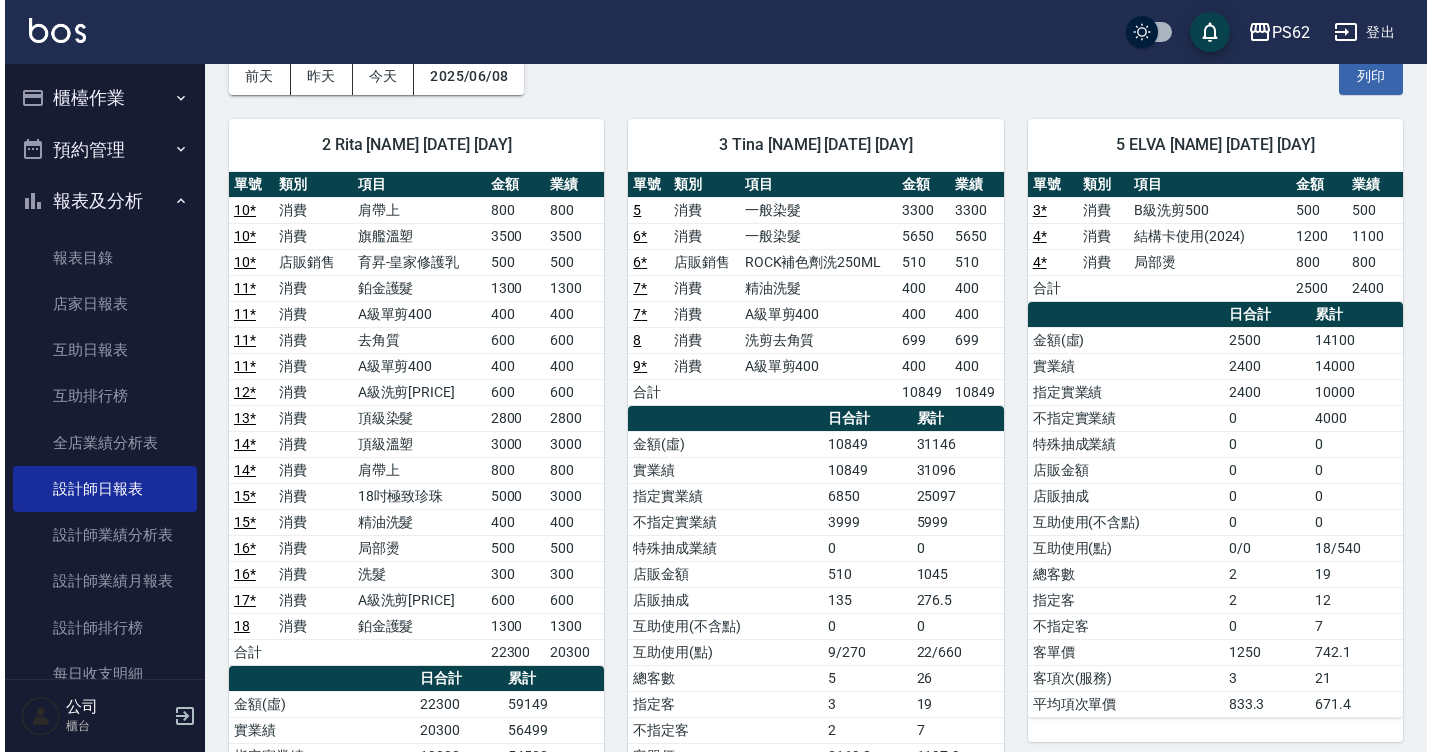 scroll, scrollTop: 0, scrollLeft: 0, axis: both 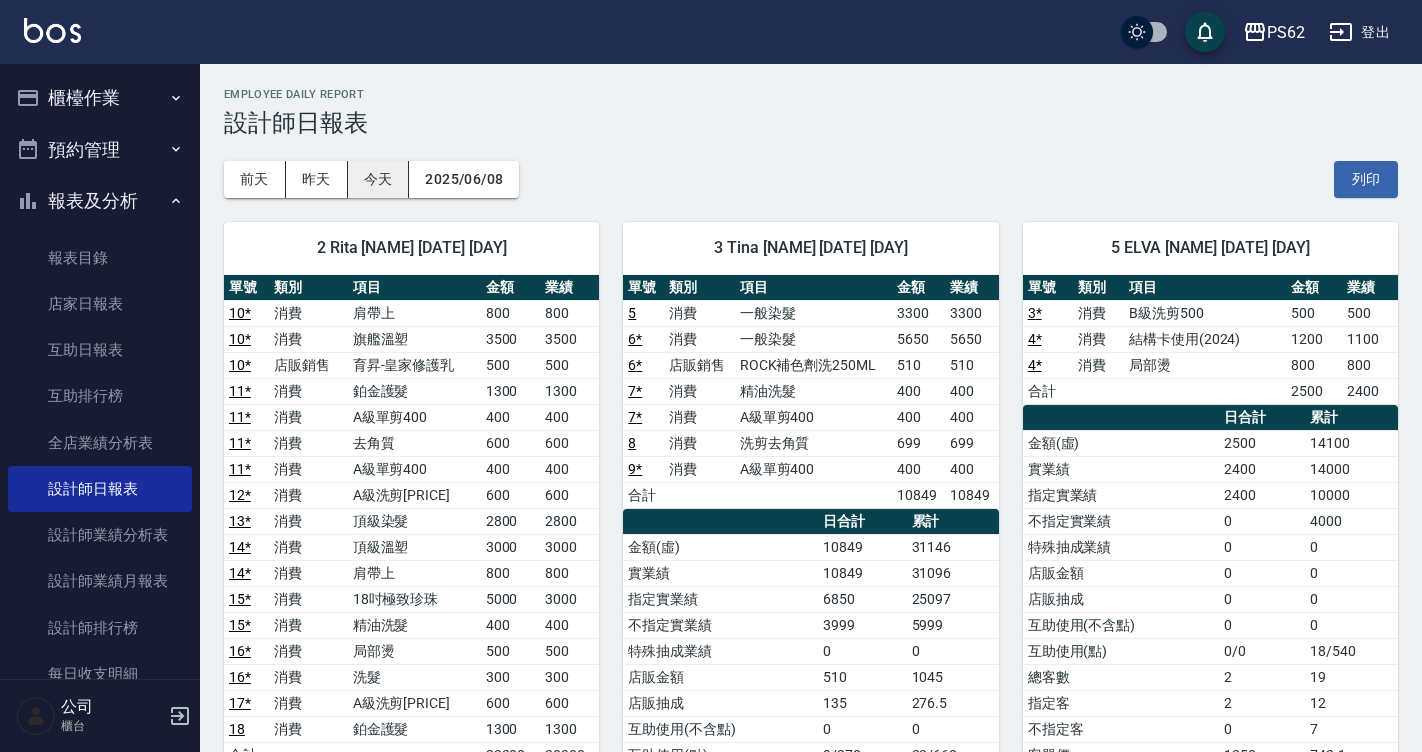 click on "今天" at bounding box center [379, 179] 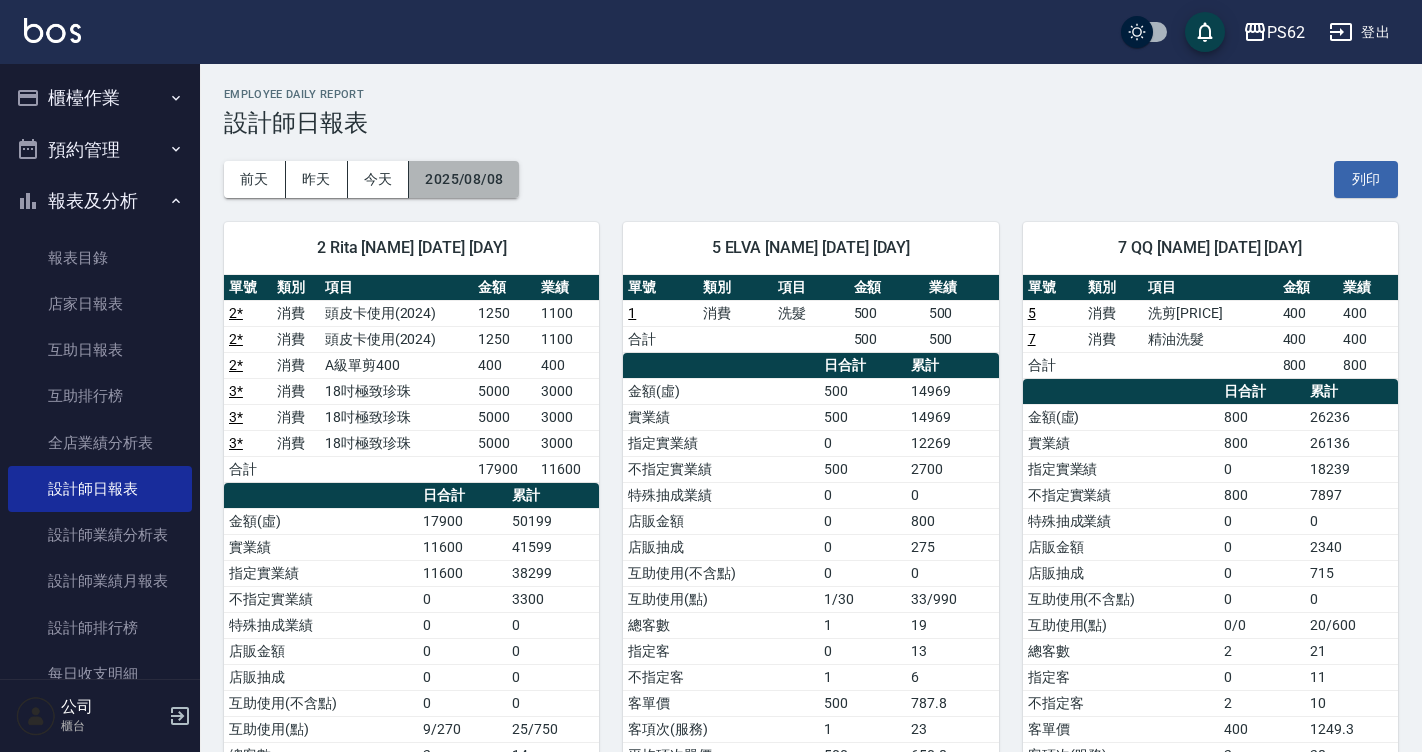 click on "2025/08/08" at bounding box center [464, 179] 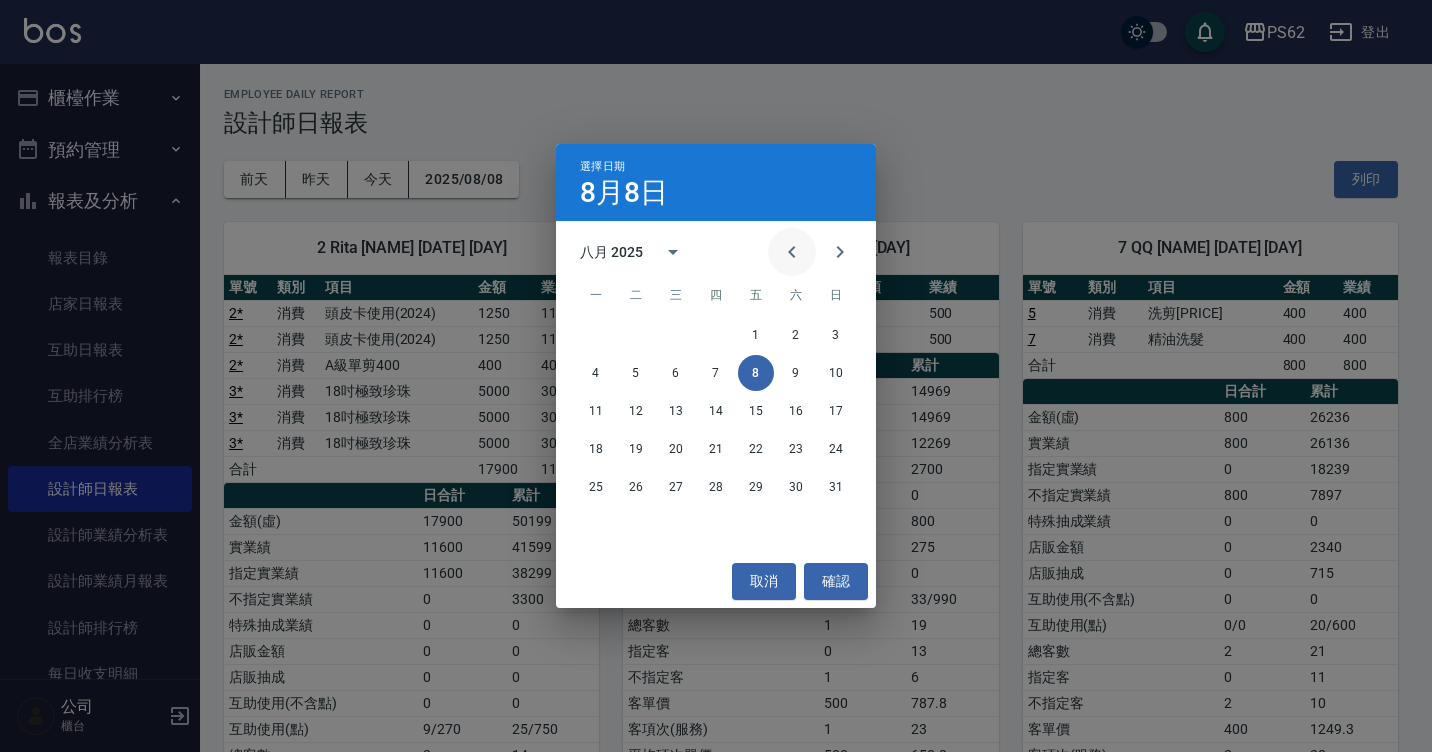 click at bounding box center (792, 252) 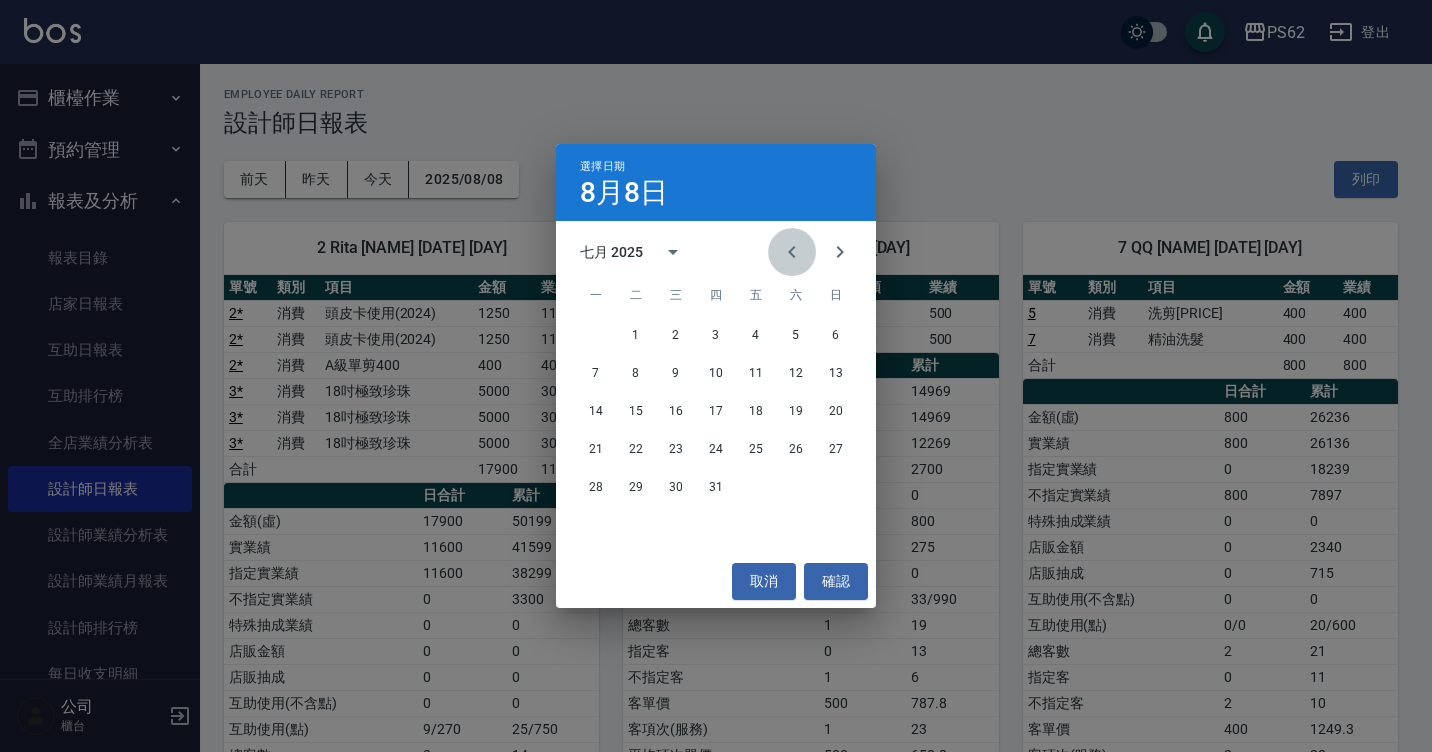 click at bounding box center [792, 252] 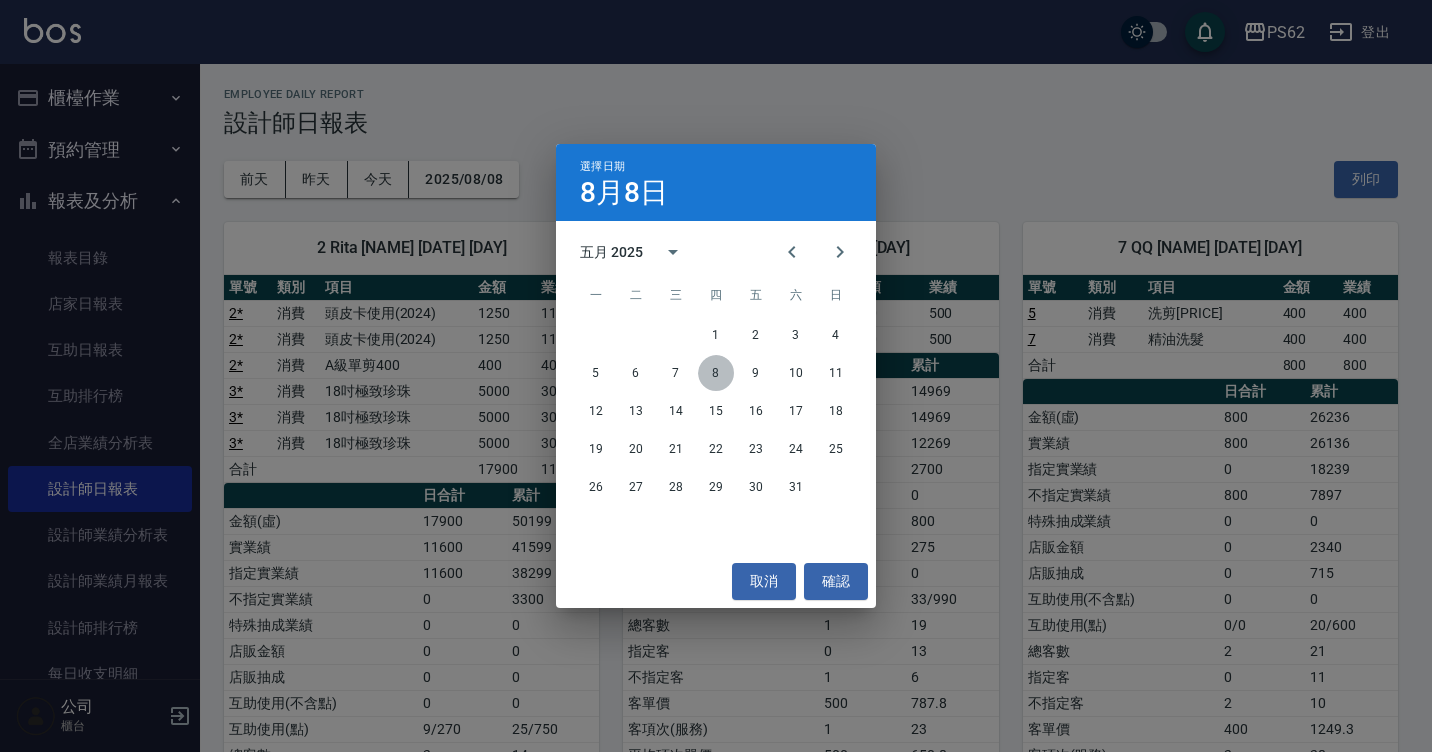 click on "8" at bounding box center (716, 373) 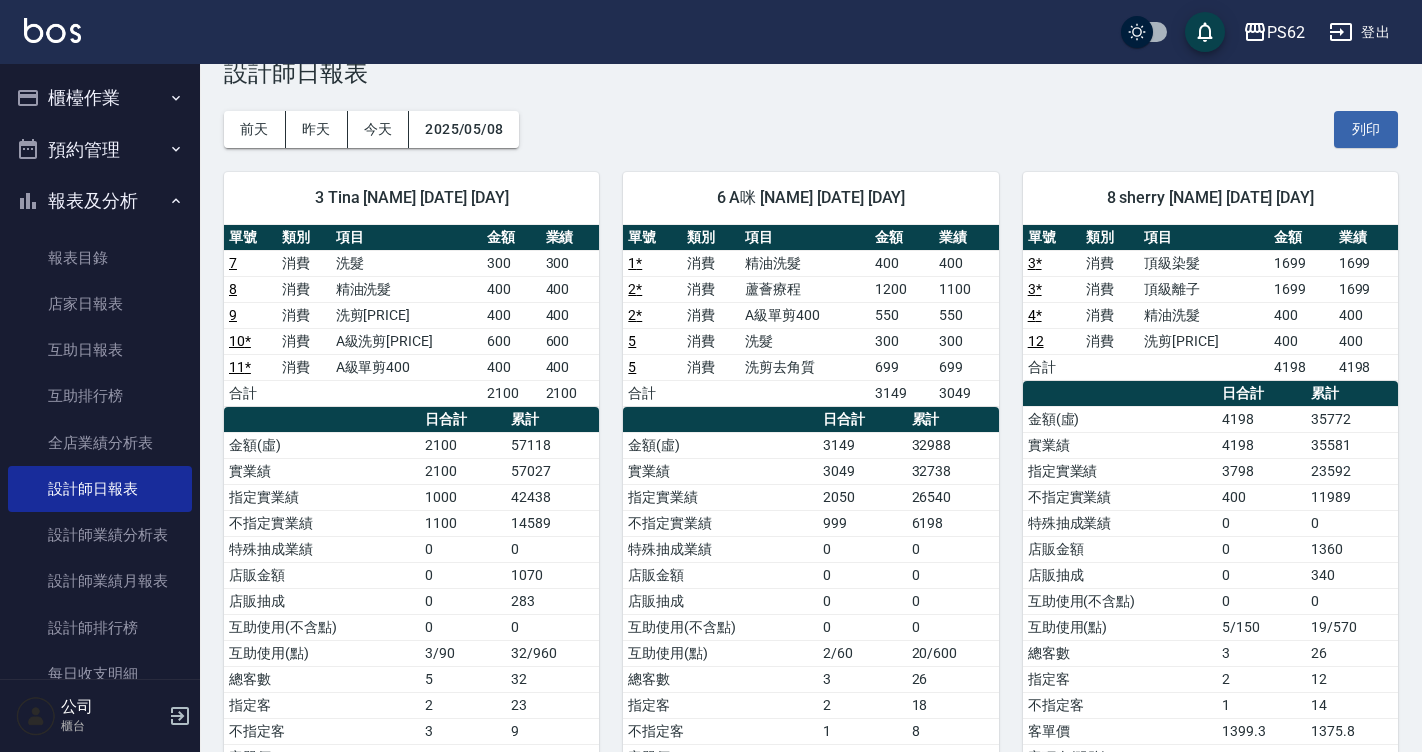 scroll, scrollTop: 0, scrollLeft: 0, axis: both 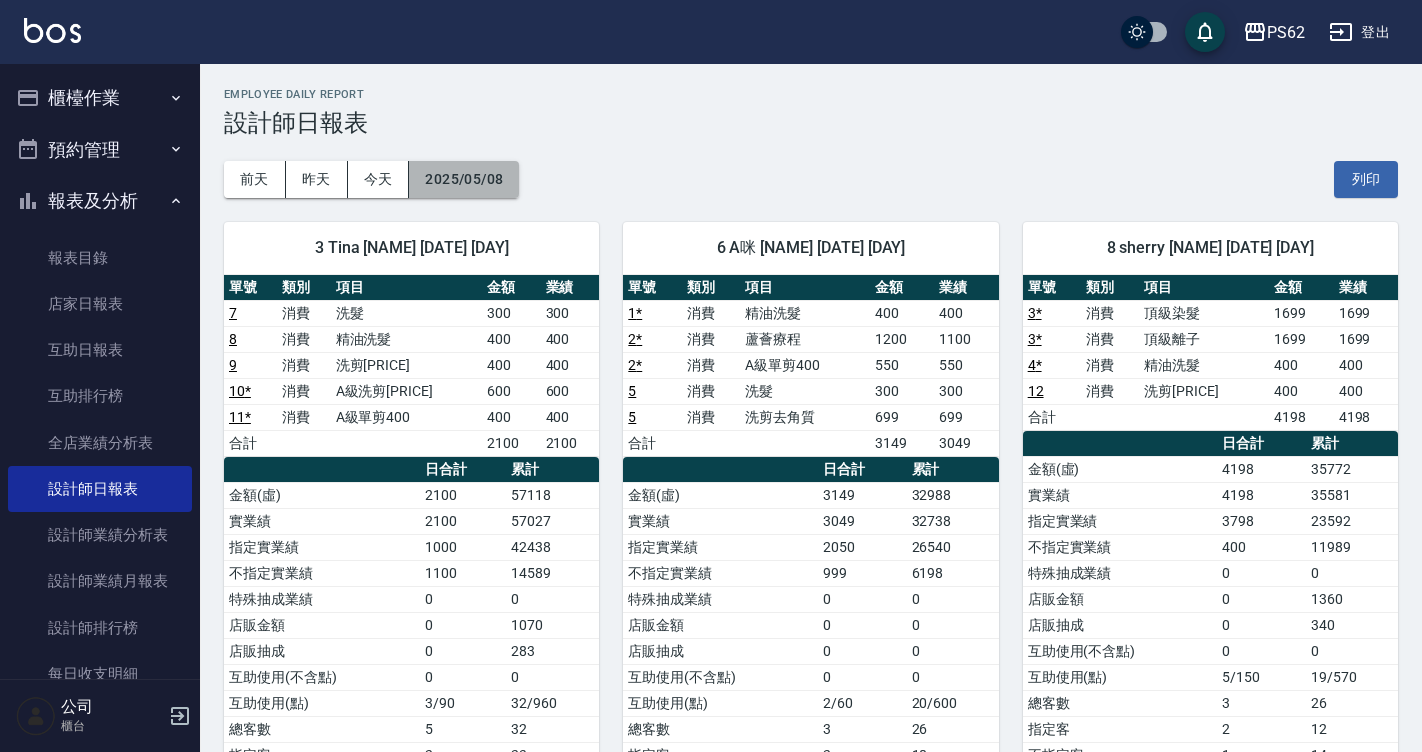 click on "2025/05/08" at bounding box center (464, 179) 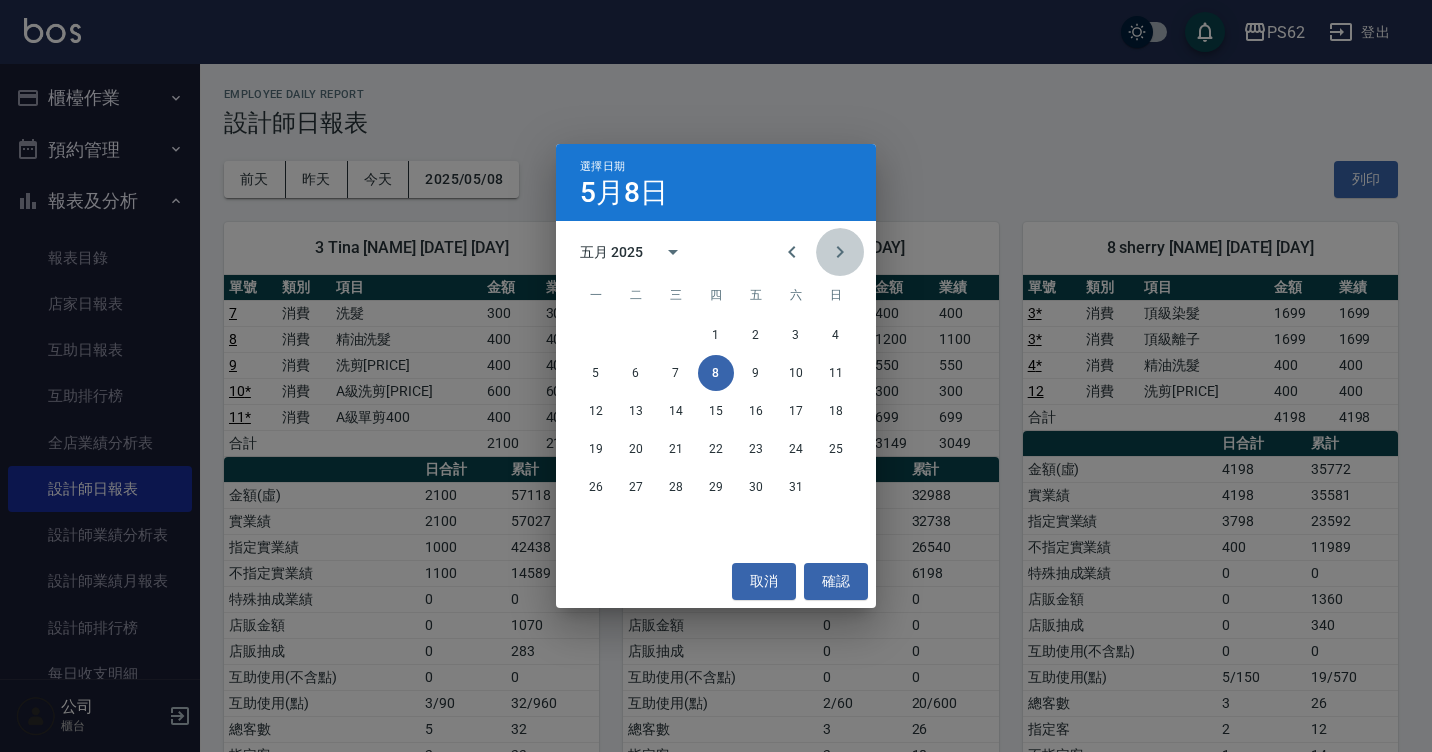 click 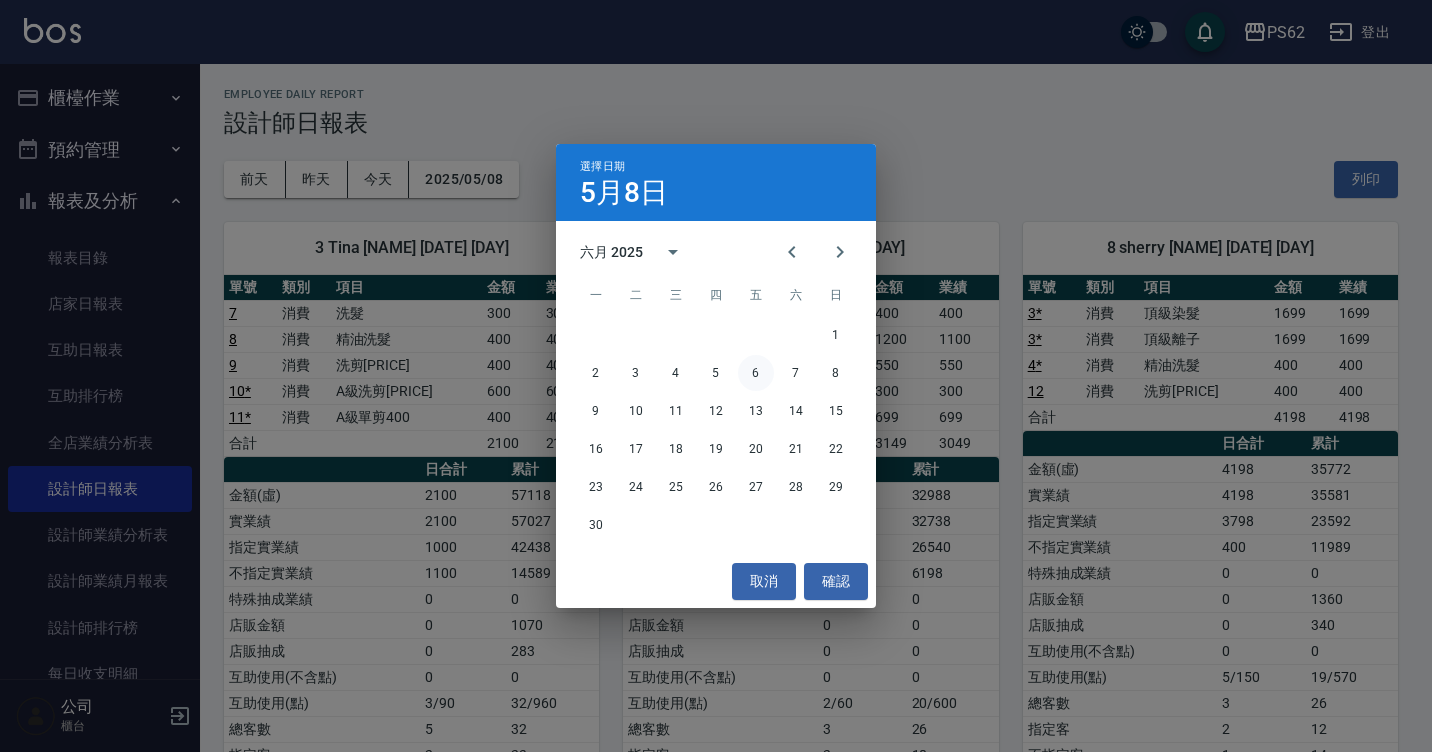 click on "6" at bounding box center (756, 373) 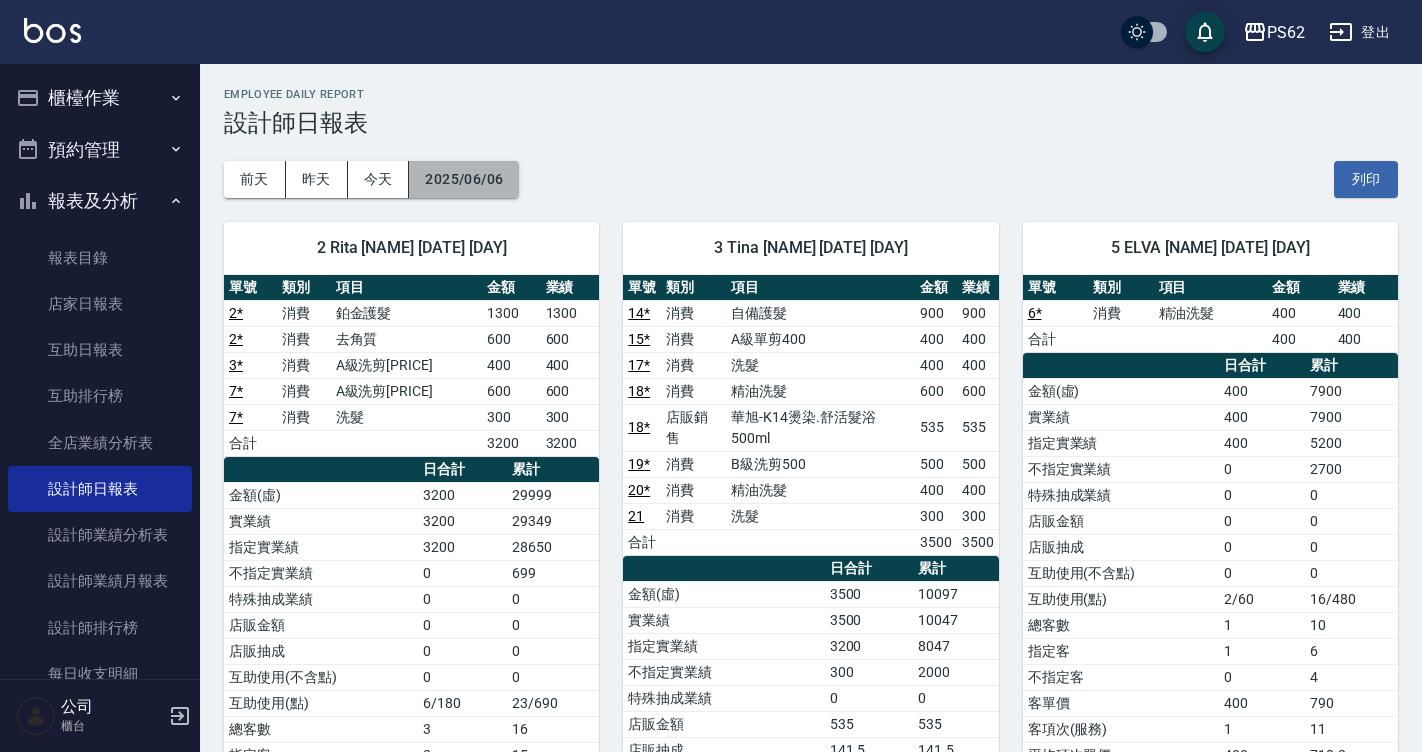 click on "2025/06/06" at bounding box center (464, 179) 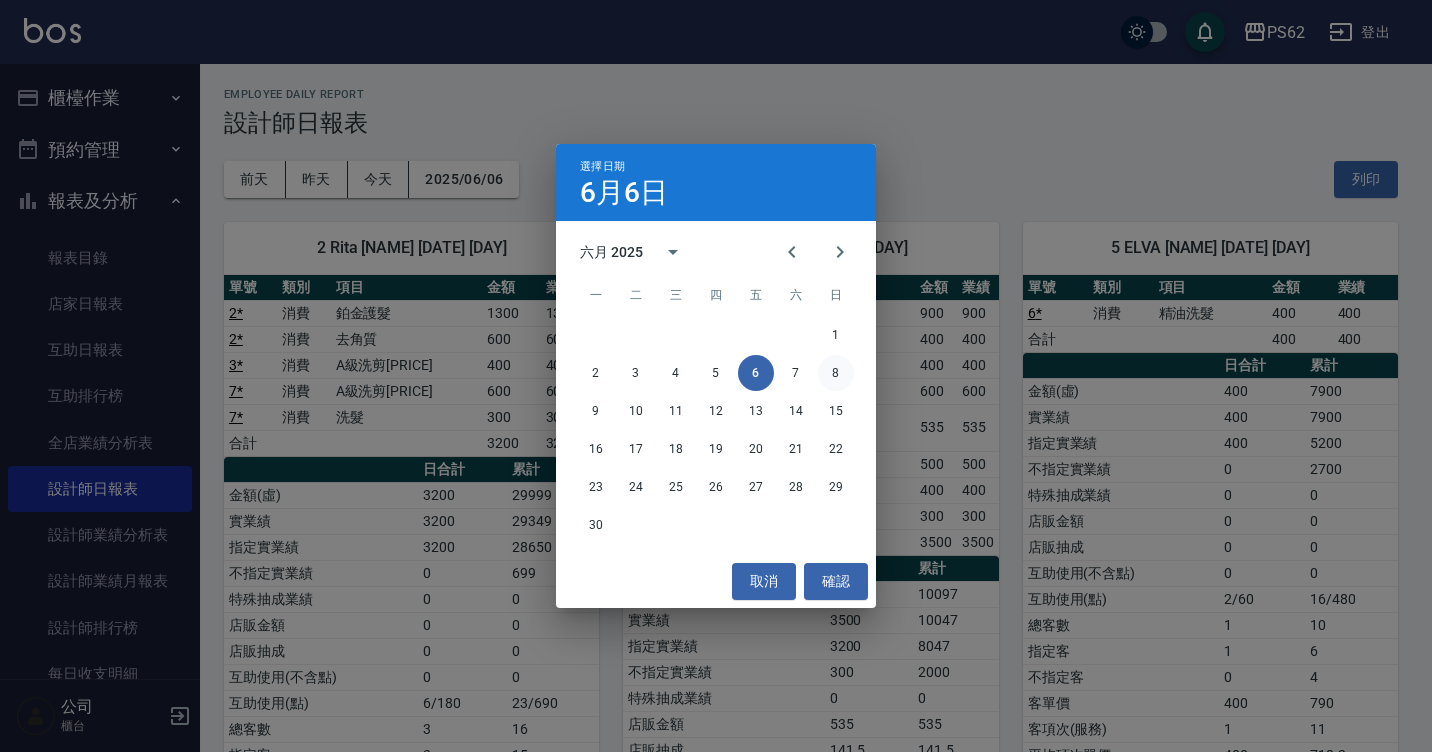 click on "8" at bounding box center [836, 373] 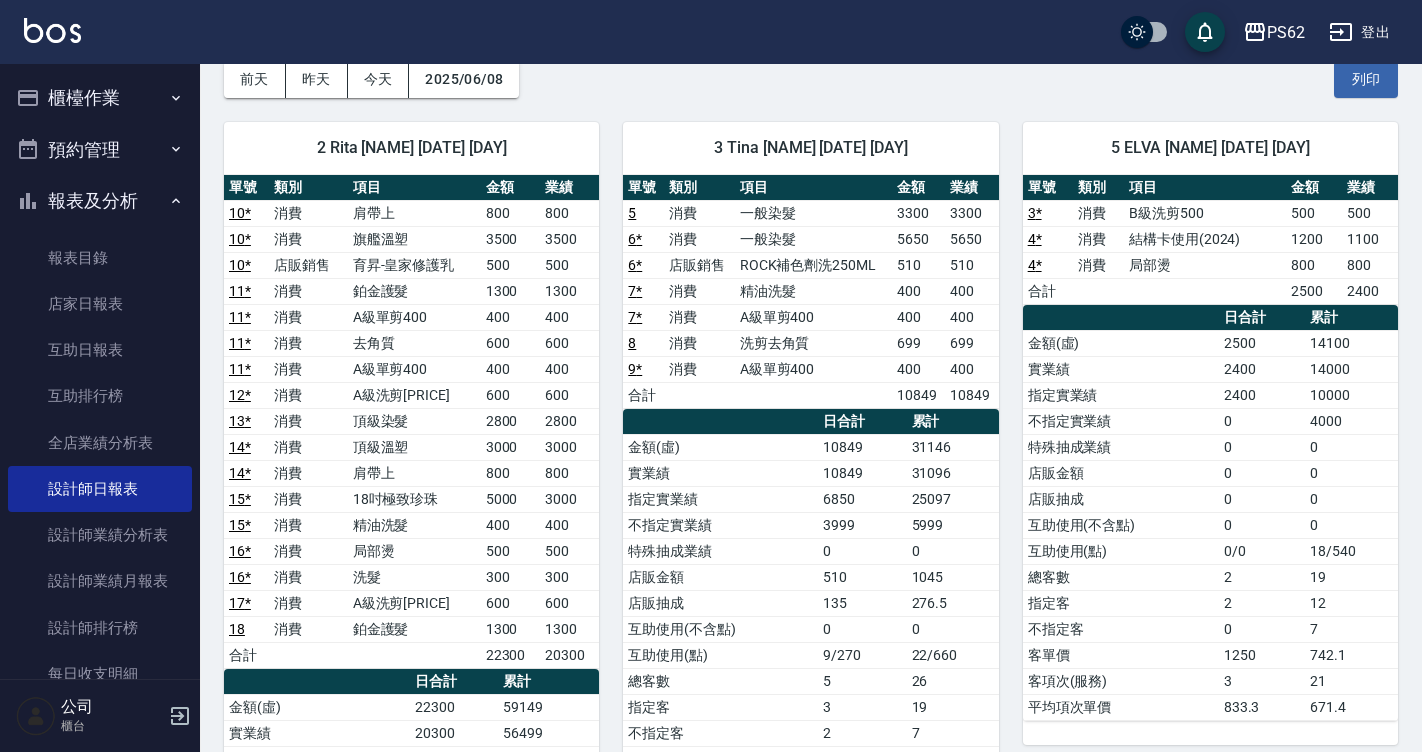scroll, scrollTop: 0, scrollLeft: 0, axis: both 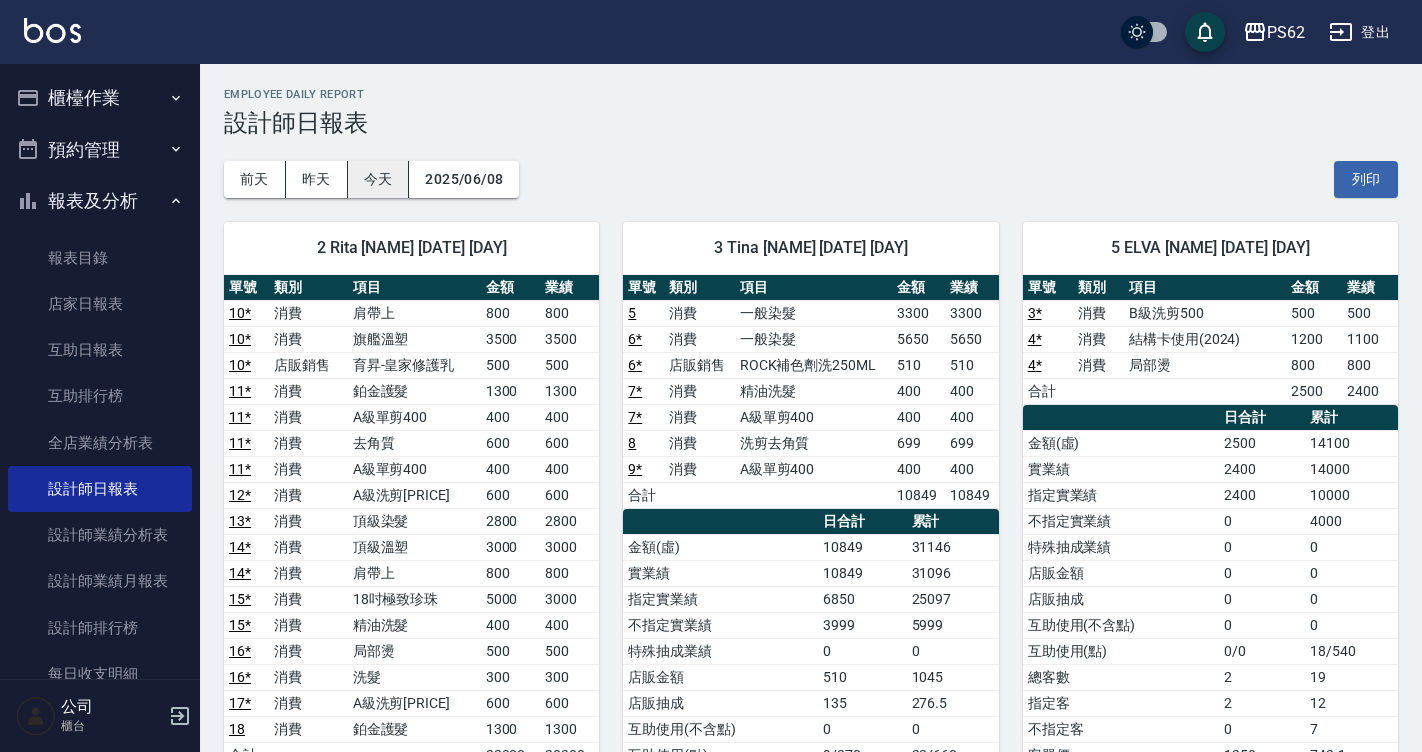 click on "今天" at bounding box center (379, 179) 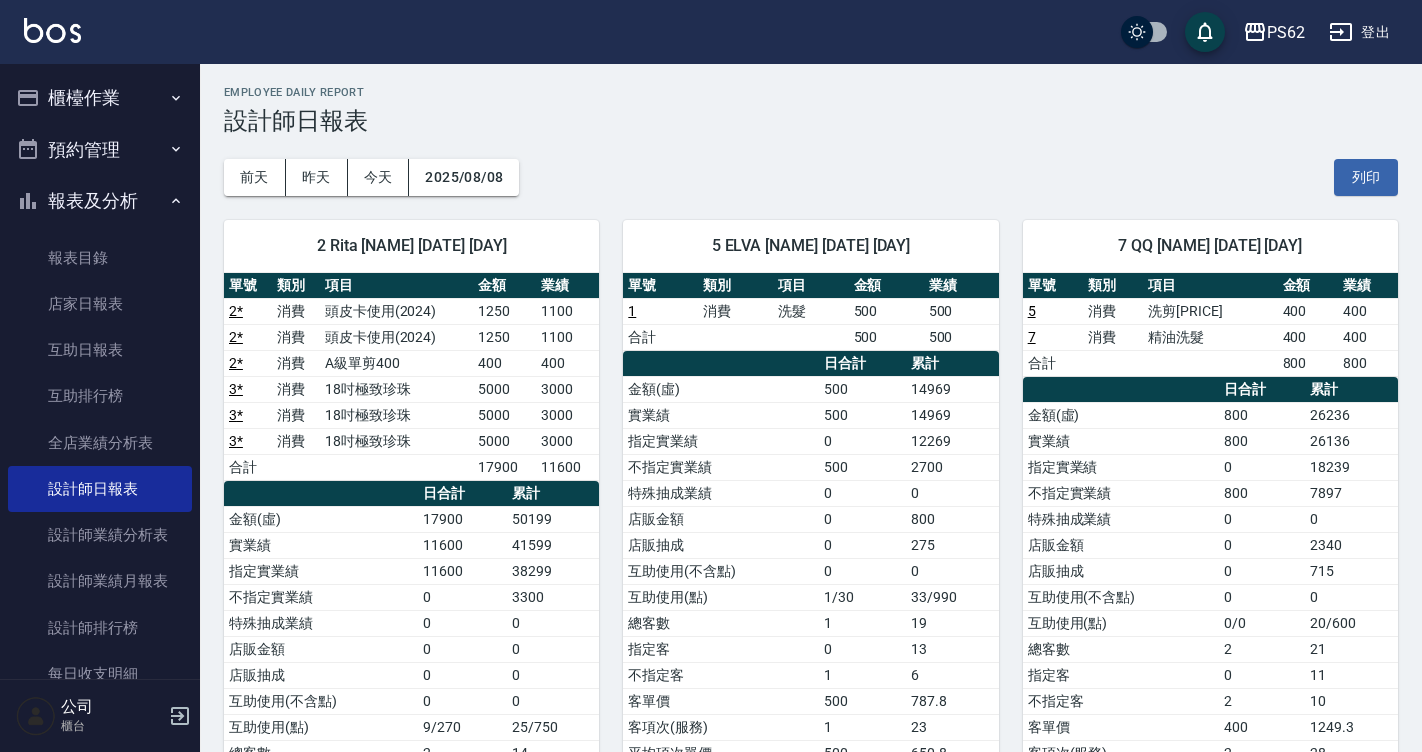 scroll, scrollTop: 0, scrollLeft: 0, axis: both 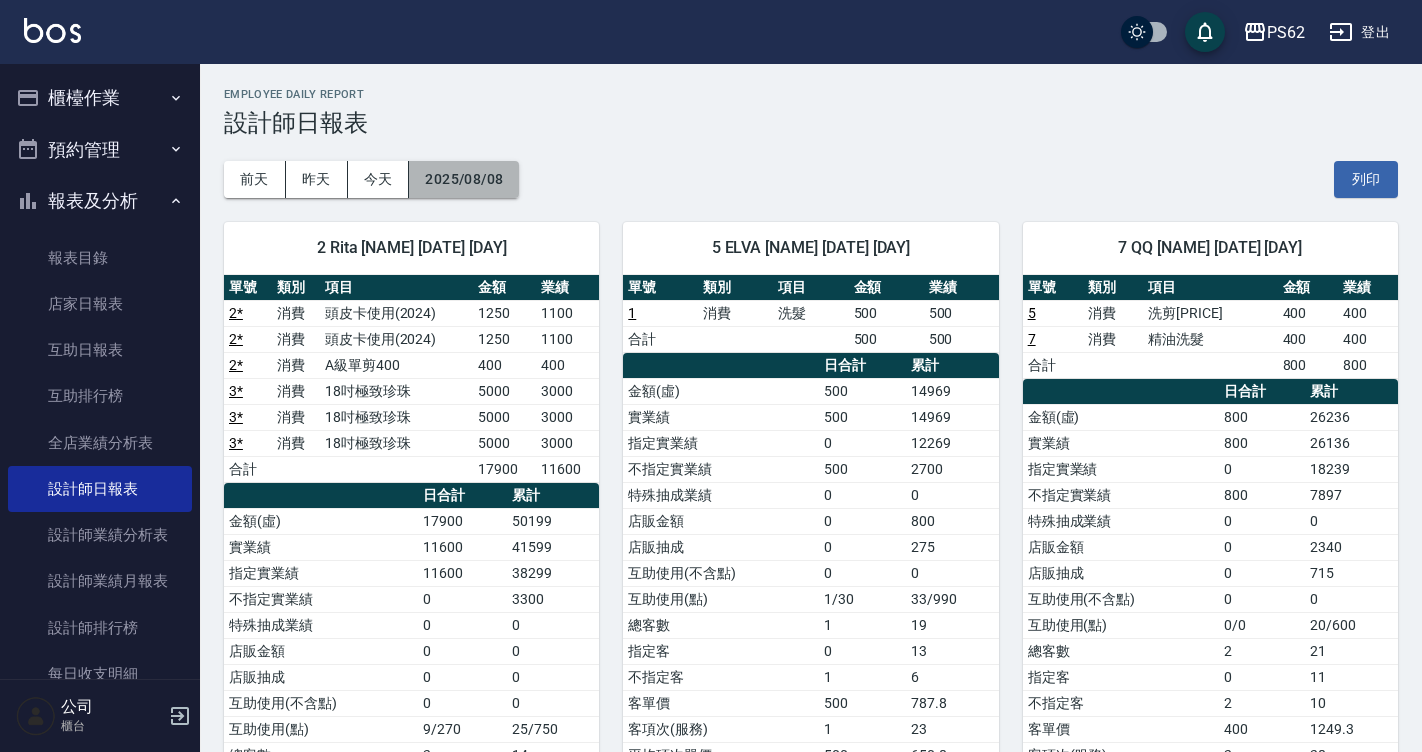 click on "2025/08/08" at bounding box center (464, 179) 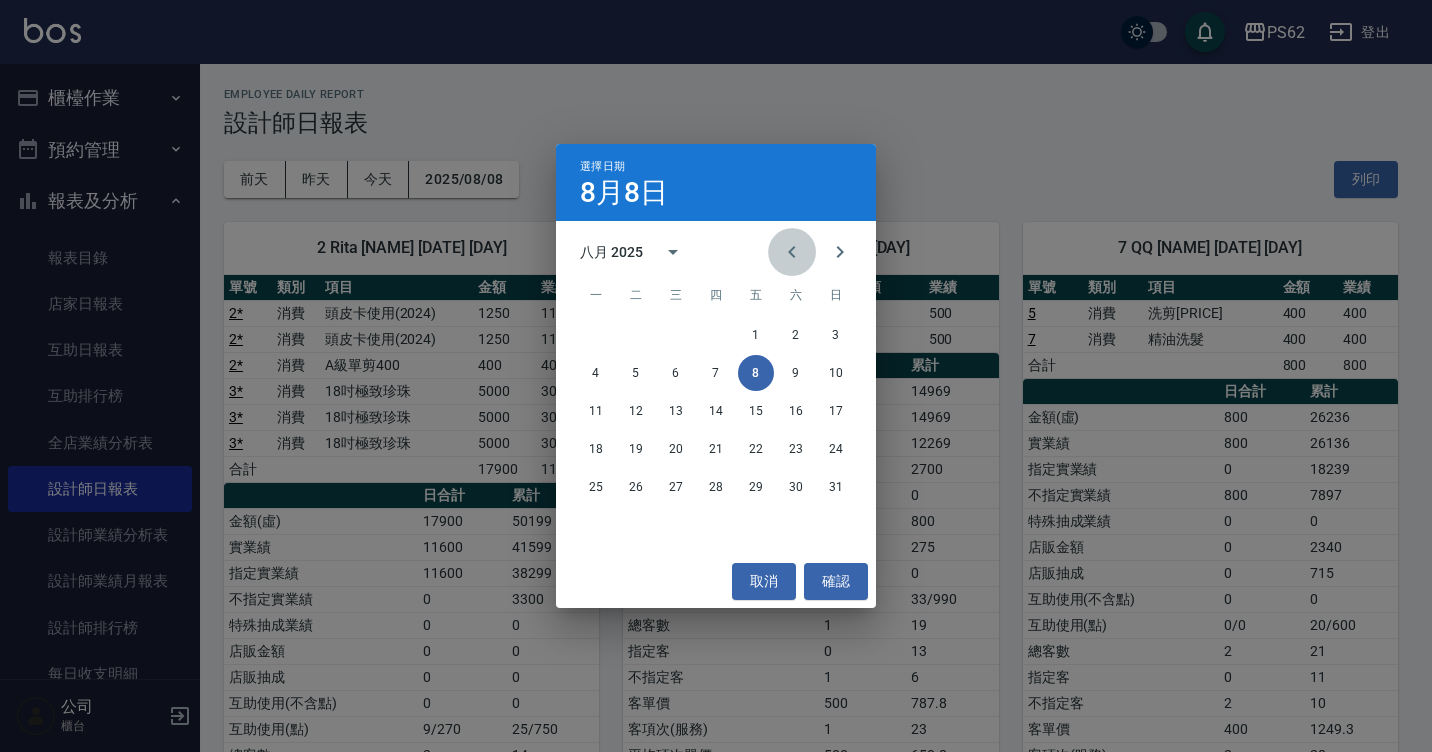 click 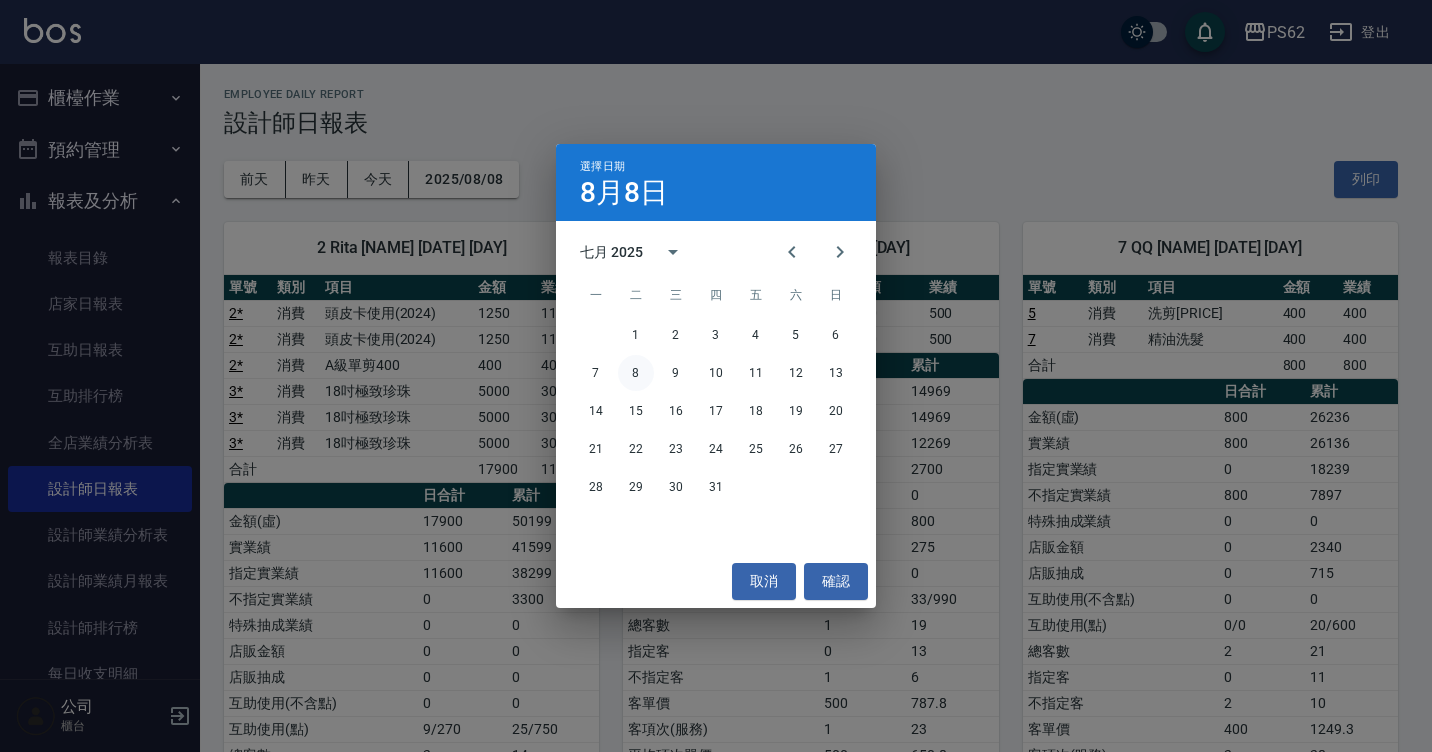 click on "8" at bounding box center [636, 373] 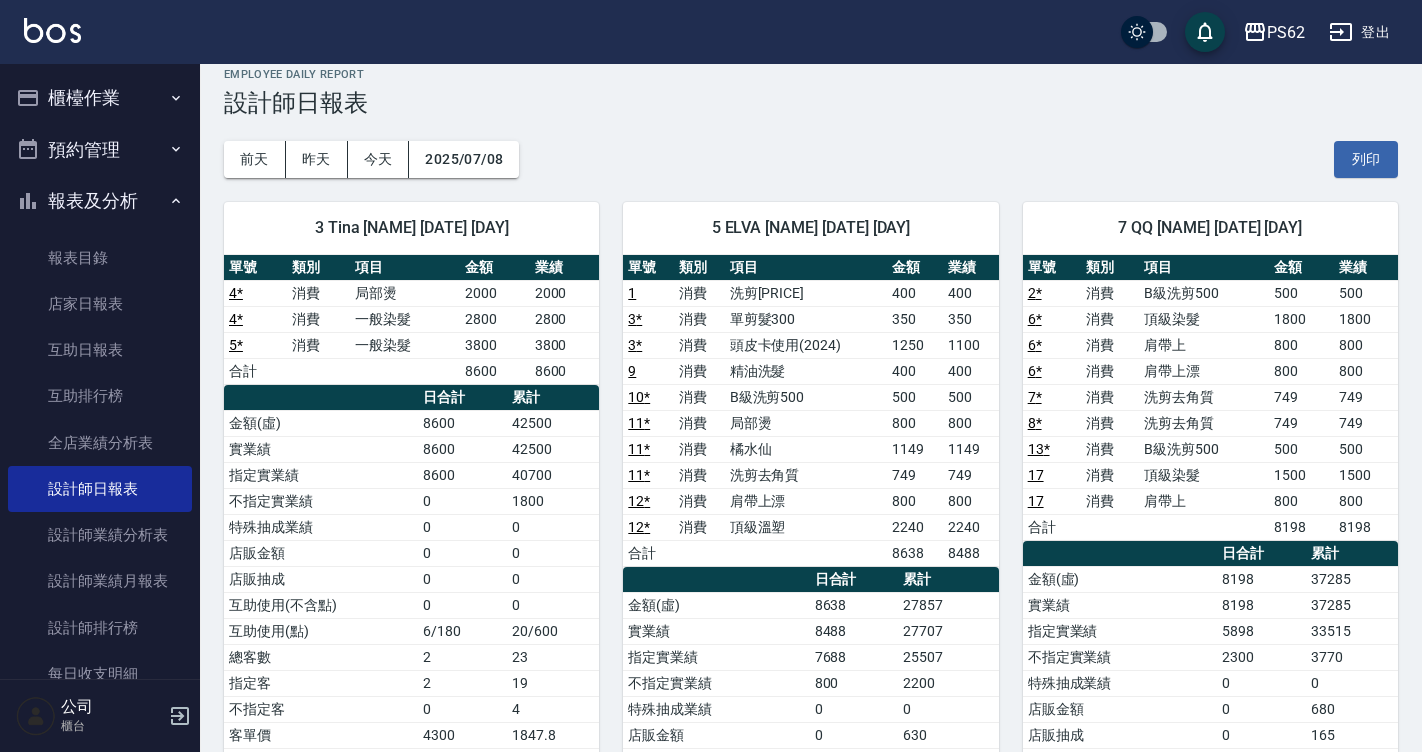 scroll, scrollTop: 0, scrollLeft: 0, axis: both 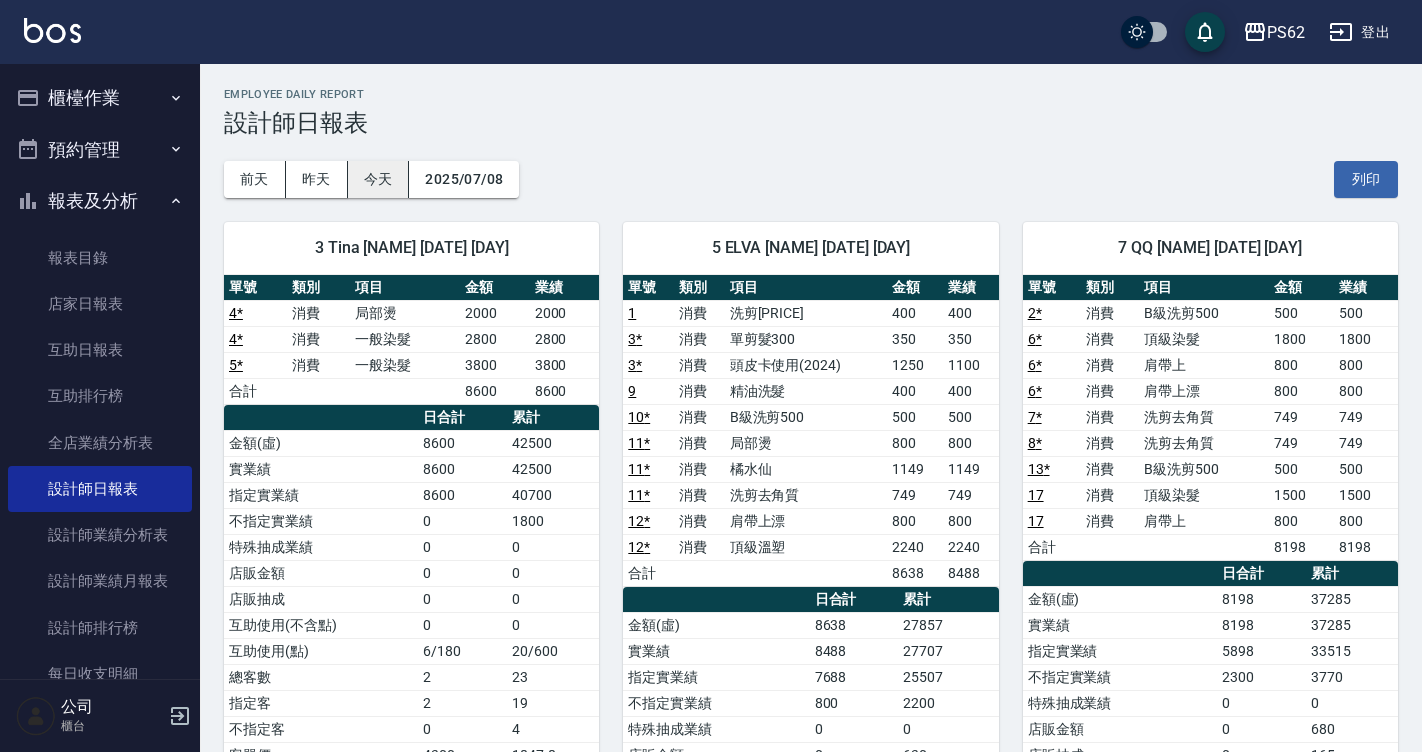 click on "今天" at bounding box center (379, 179) 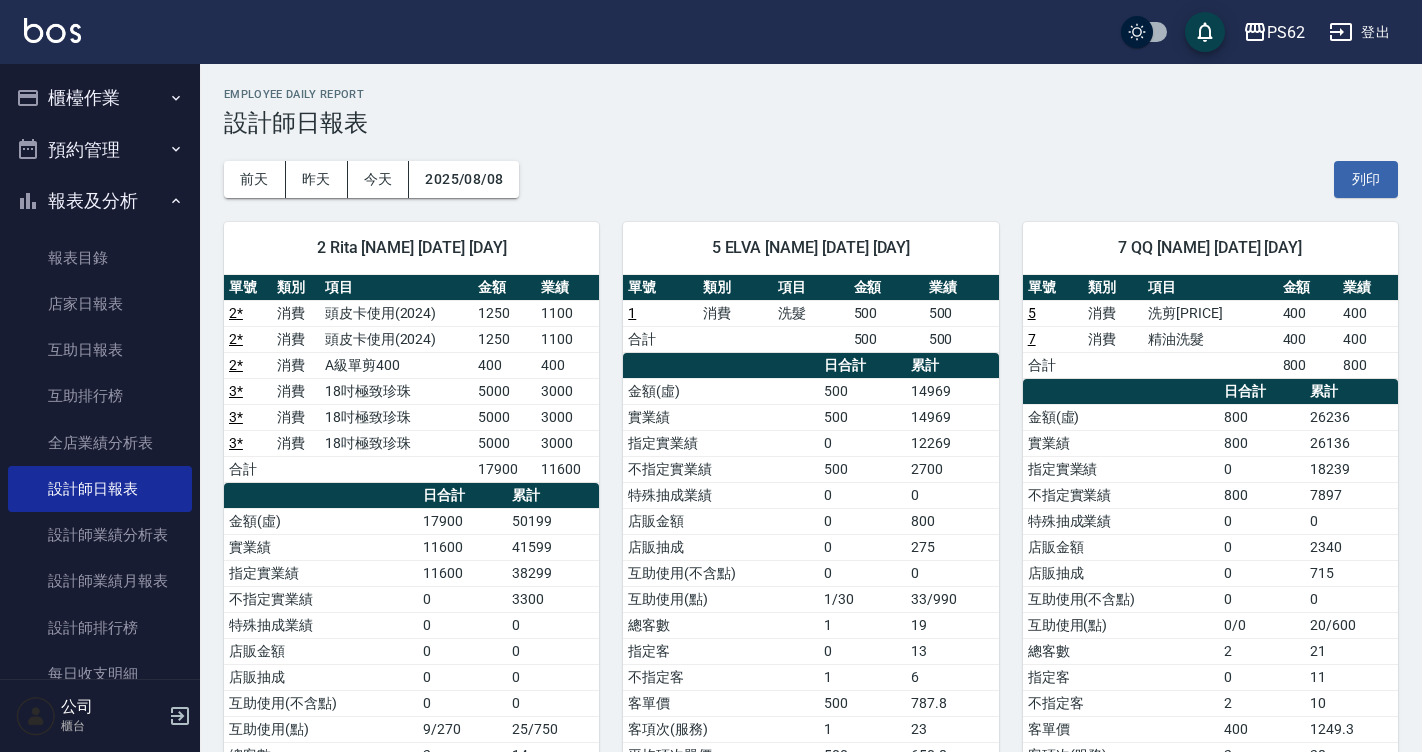 type 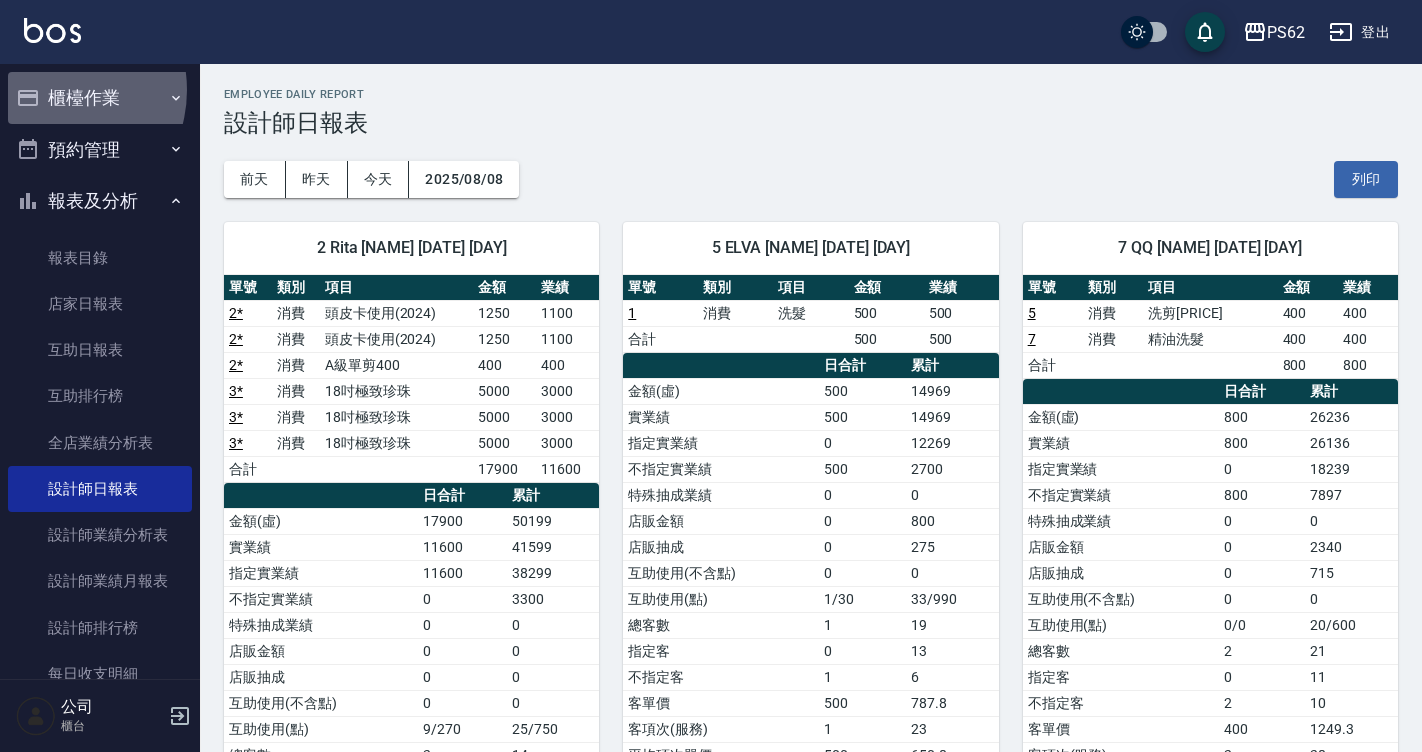 click on "櫃檯作業" at bounding box center [100, 98] 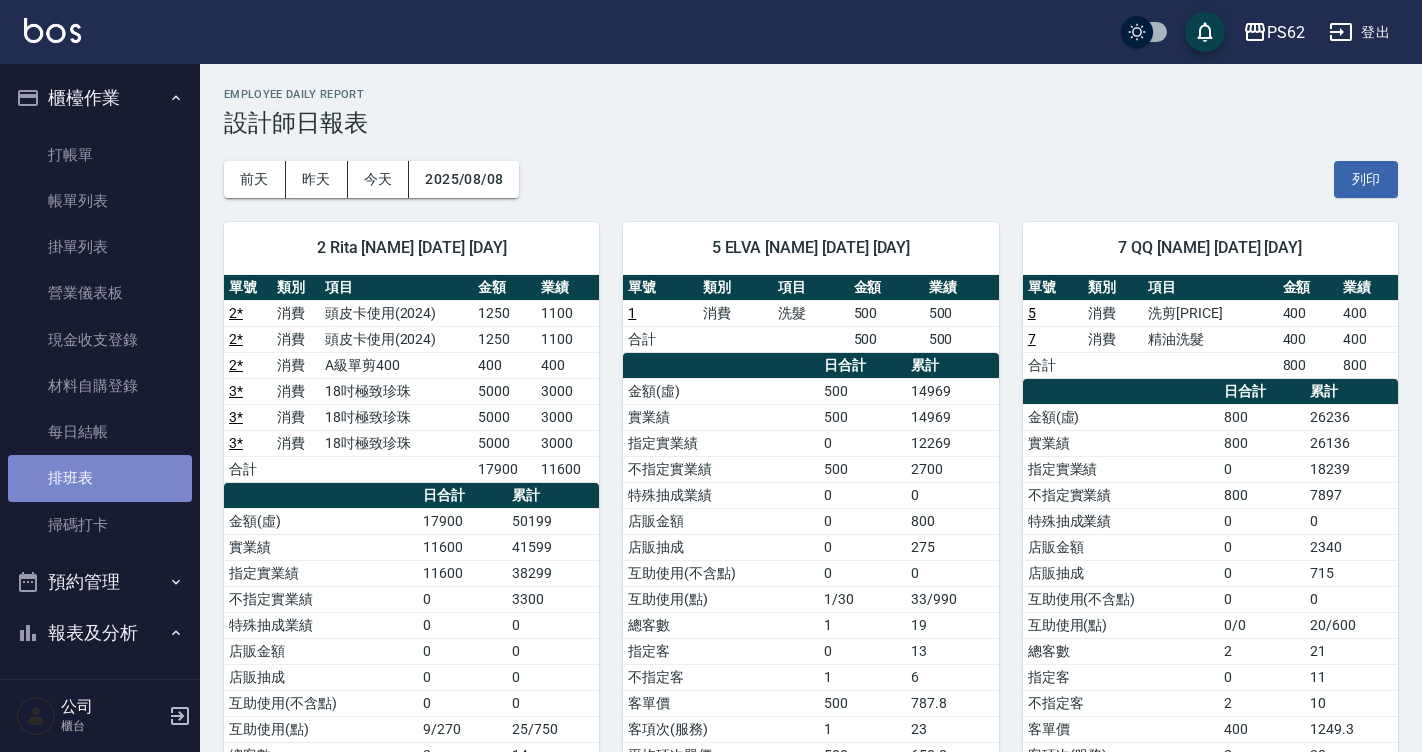 click on "排班表" at bounding box center (100, 478) 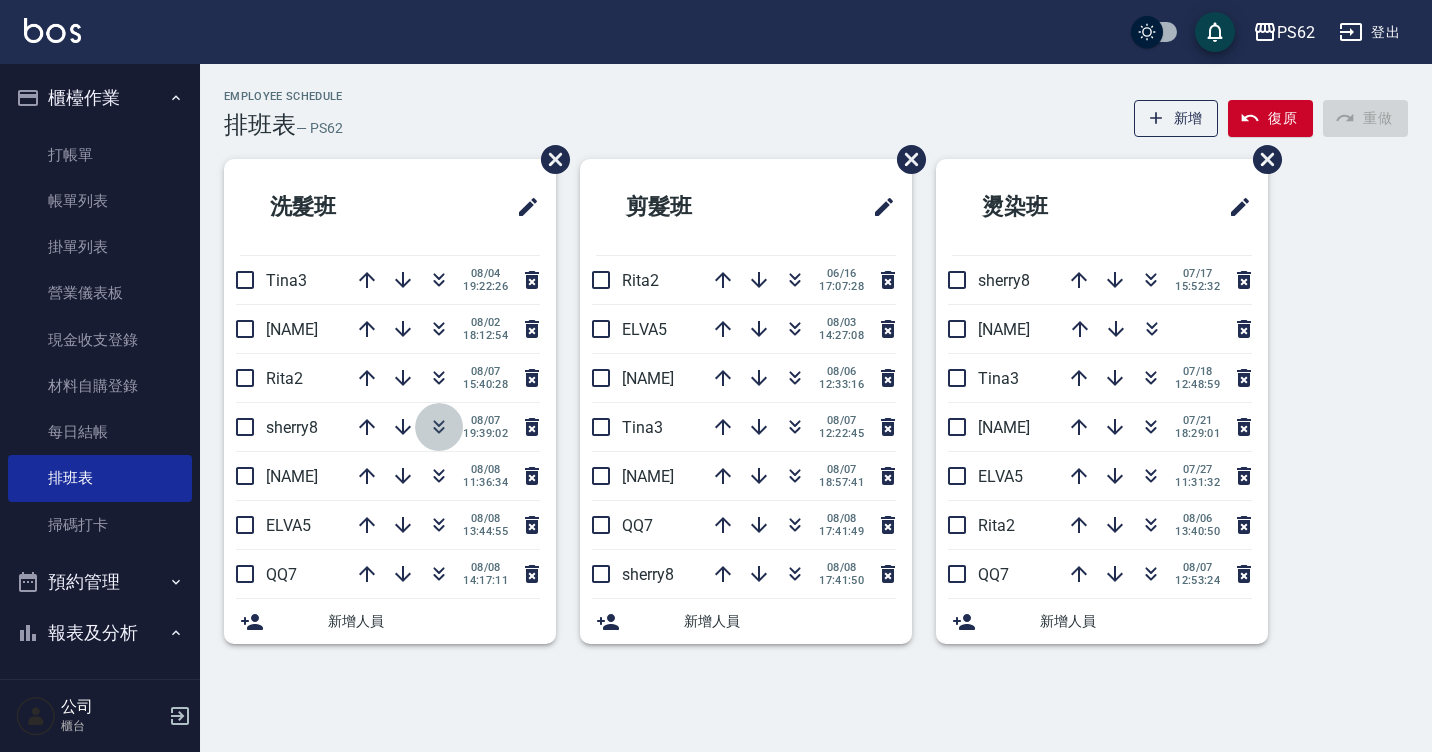 click 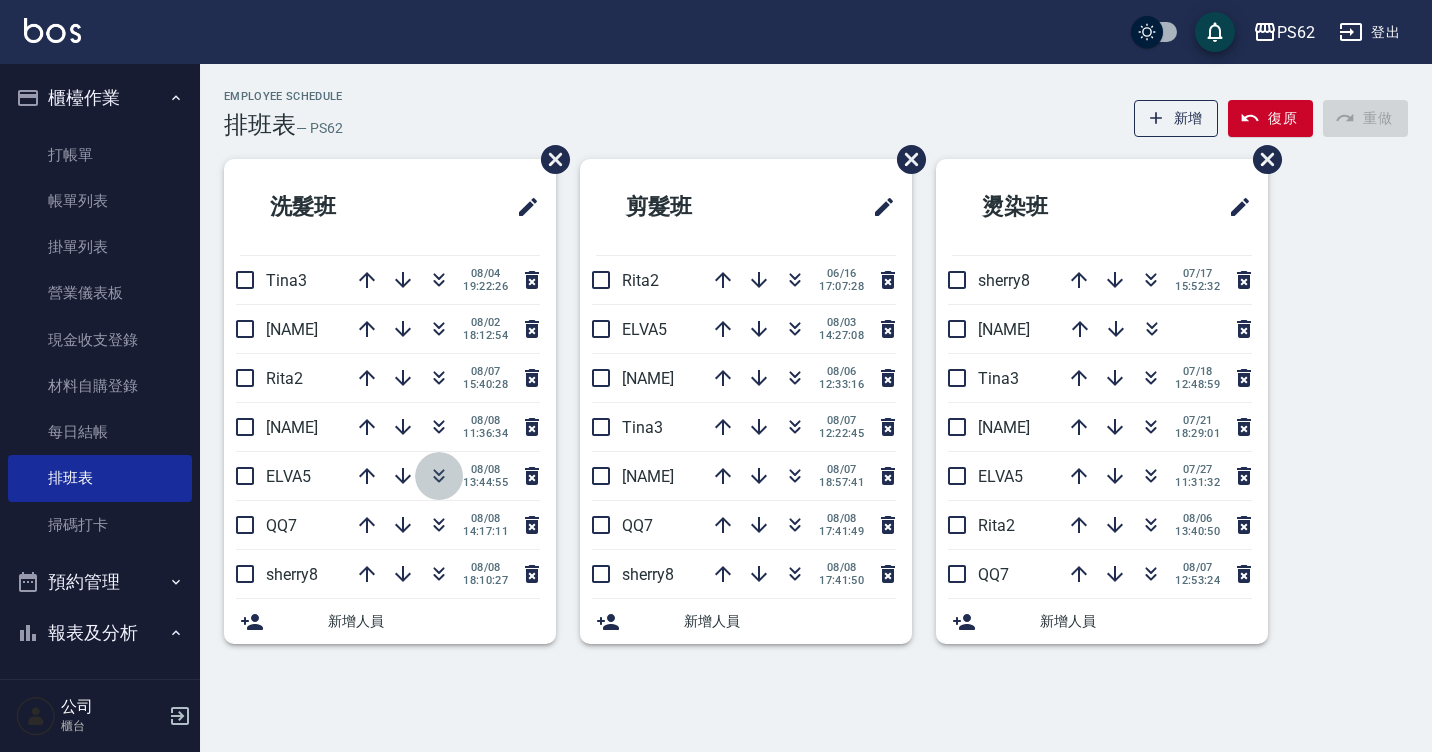 click 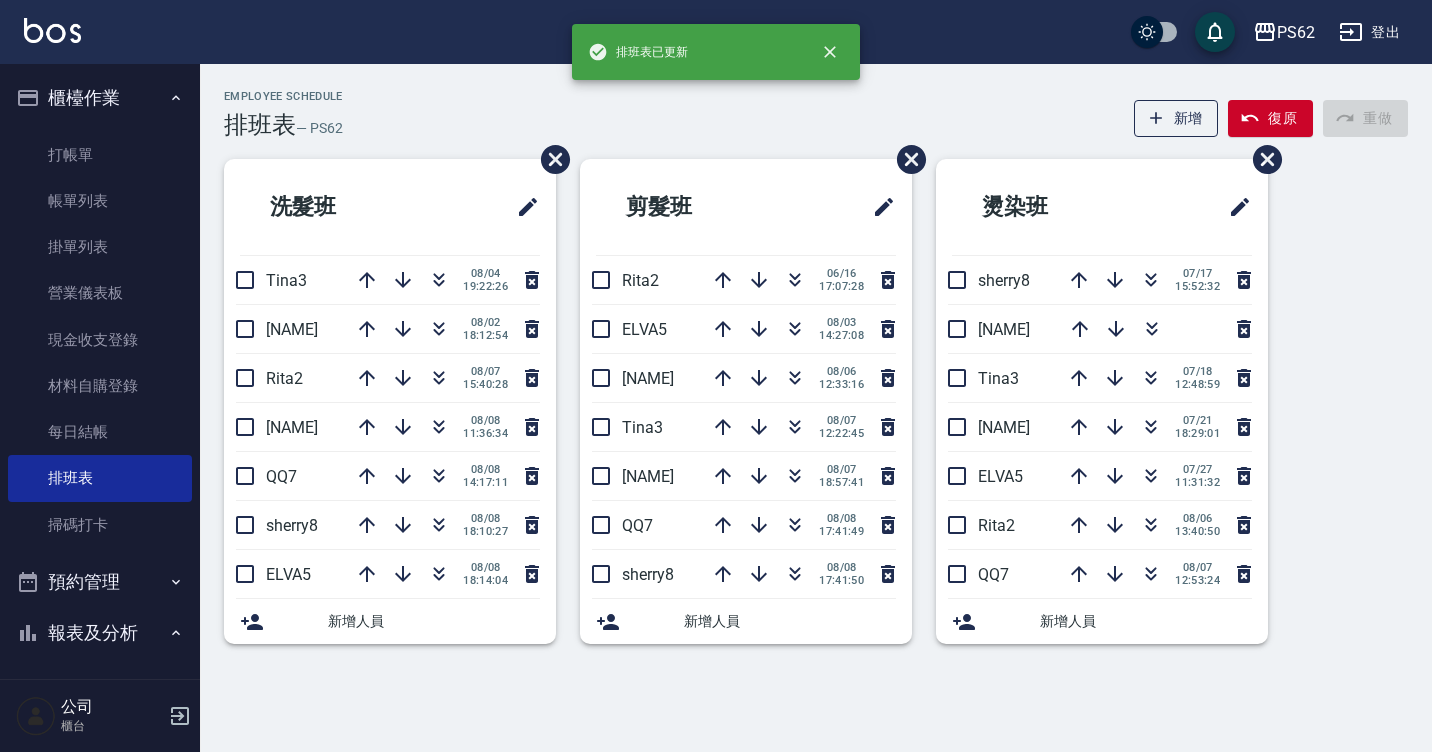 click on "Employee Schedule 排班表   —  PS62 新增 復原 重做" at bounding box center [816, 114] 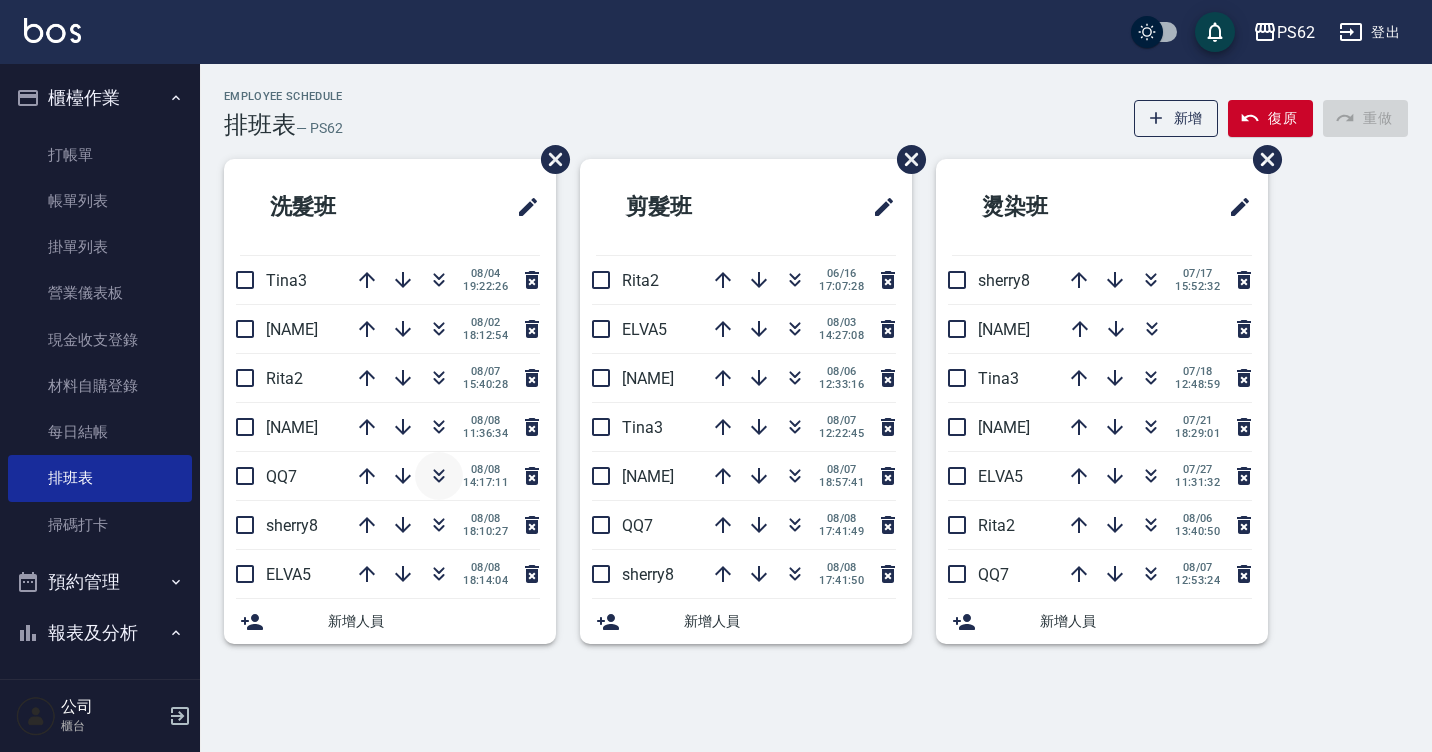 click 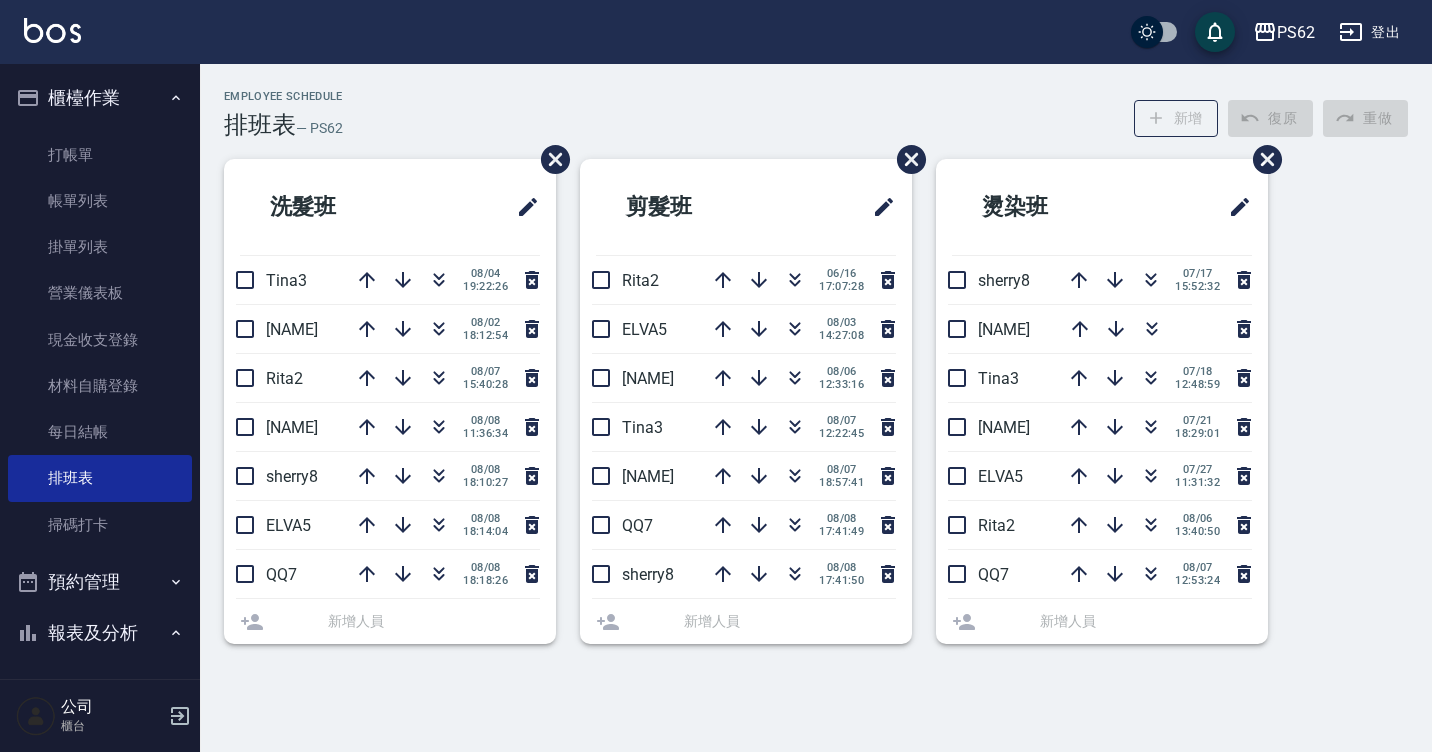 click on "Employee Schedule 排班表   —  PS62 新增 復原 重做 洗髮班 Tina3 08/04 19:22:26 A咪6 08/02 18:12:54 Rita2 08/07 15:40:28 niki9 08/08 11:36:34 sherry8 08/08 18:10:27 ELVA5 08/08 18:14:04 QQ7 08/08 18:18:26 新增人員 剪髮班 Rita2 06/16 17:07:28 ELVA5 08/03 14:27:08 A咪6 08/06 12:33:16 Tina3 08/07 12:22:45 niki9 08/07 18:57:41 QQ7 08/08 17:41:49 sherry8 08/08 17:41:50 新增人員 燙染班 sherry8 07/17 15:52:32 niki9   Tina3 07/18 12:48:59 A咪6 07/21 18:29:01 ELVA5 07/27 11:31:32 Rita2 08/06 13:40:50 QQ7 08/07 12:53:24 新增人員" at bounding box center (716, 376) 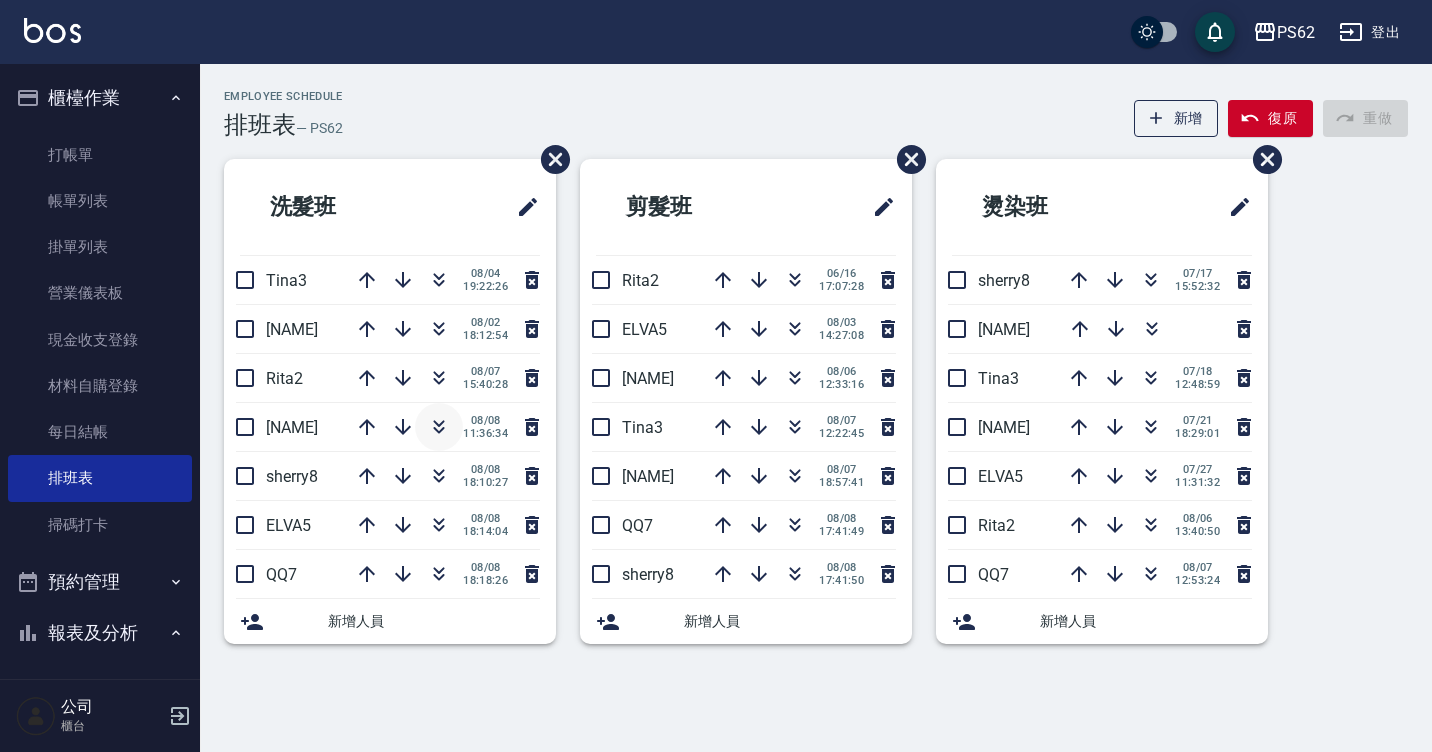 click 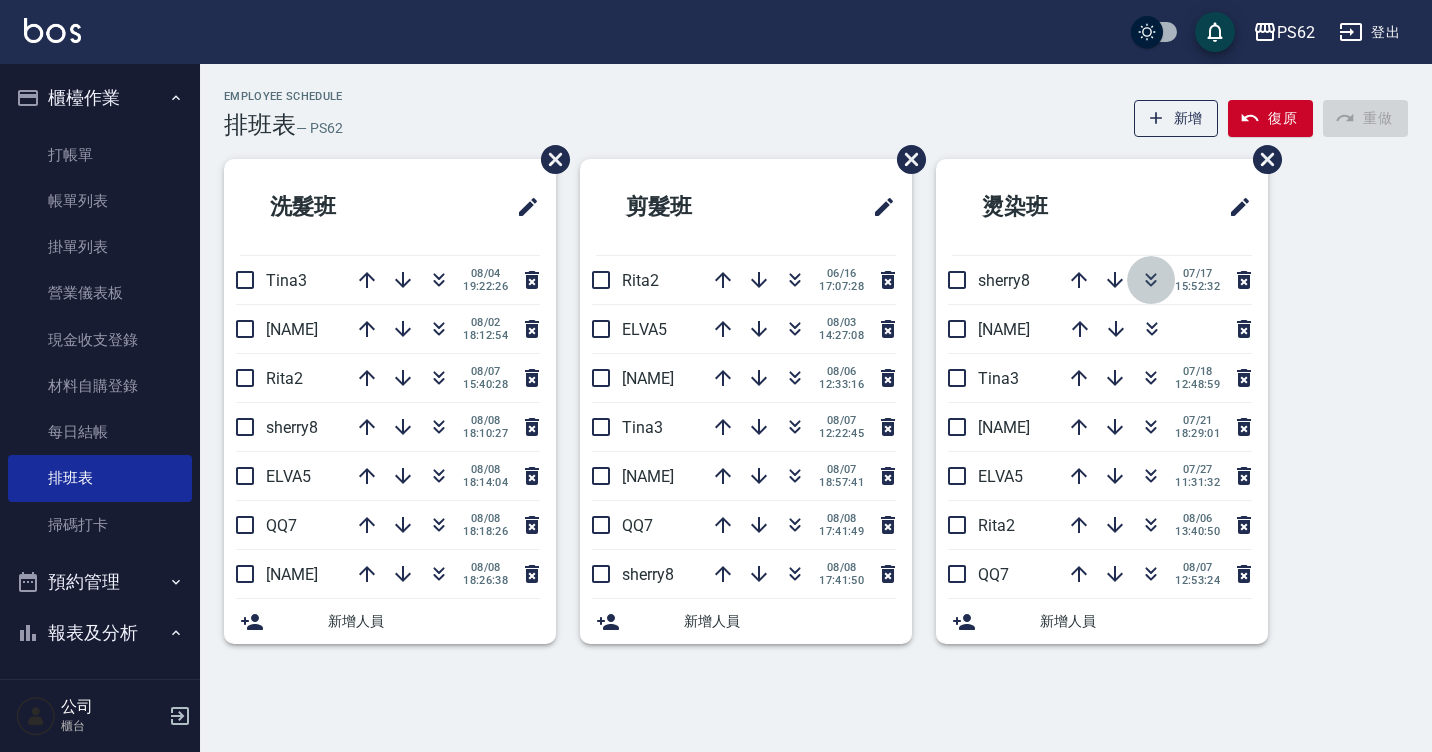 click 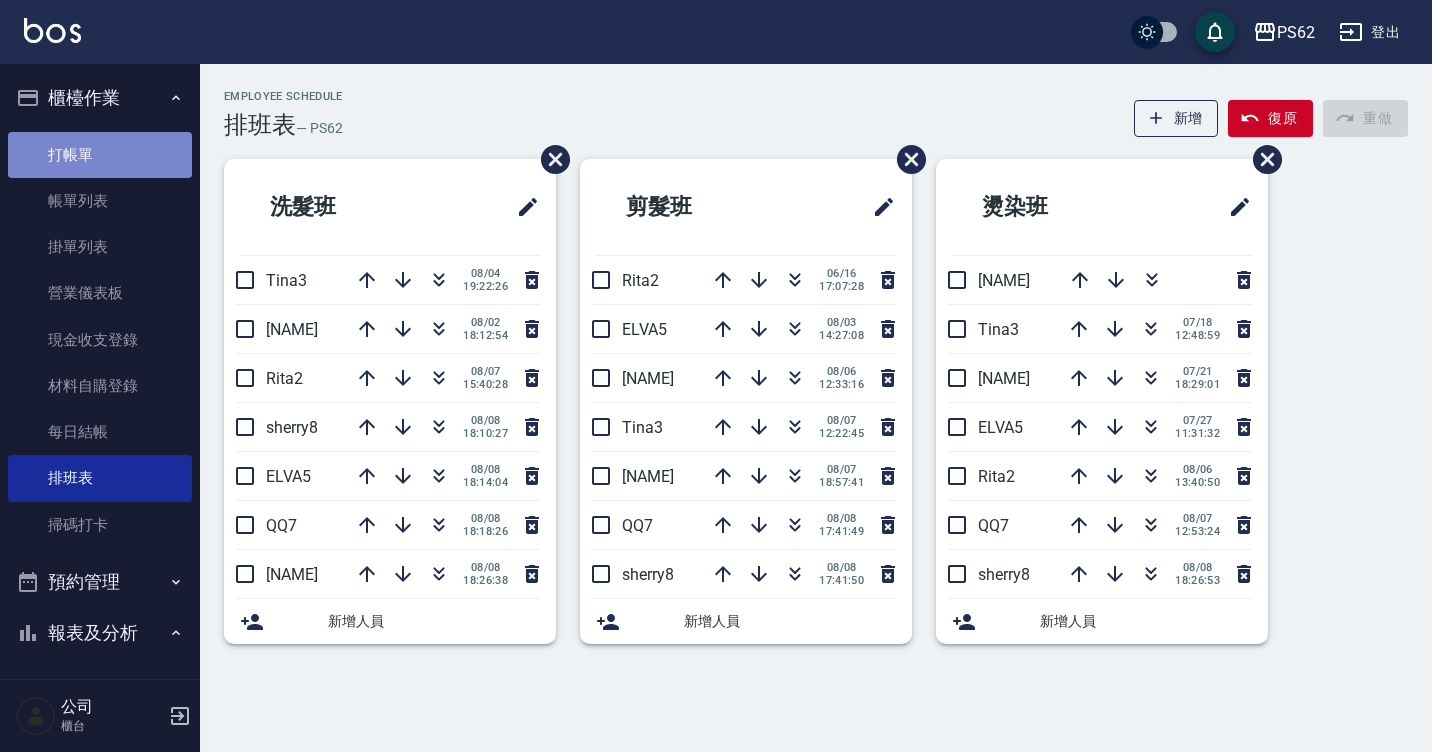 click on "打帳單" at bounding box center [100, 155] 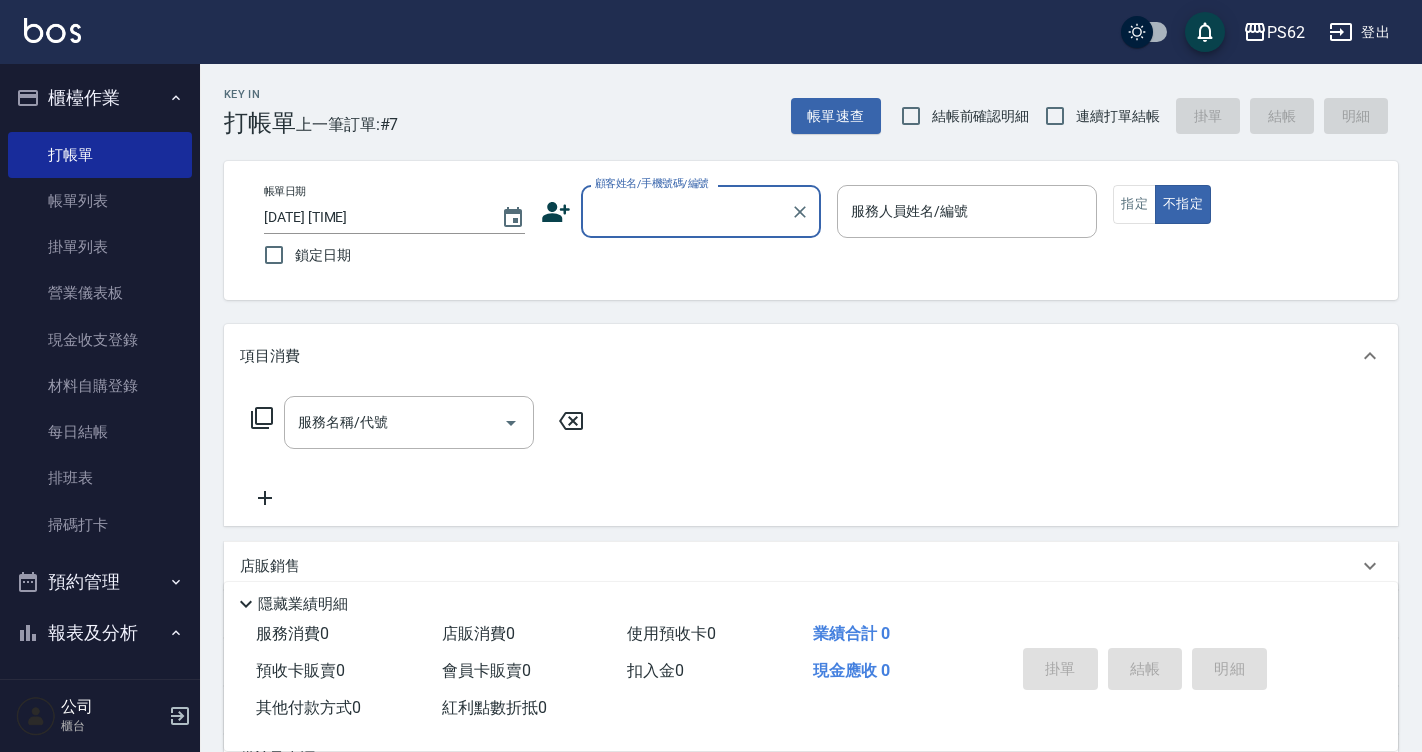 type on "ㄗ" 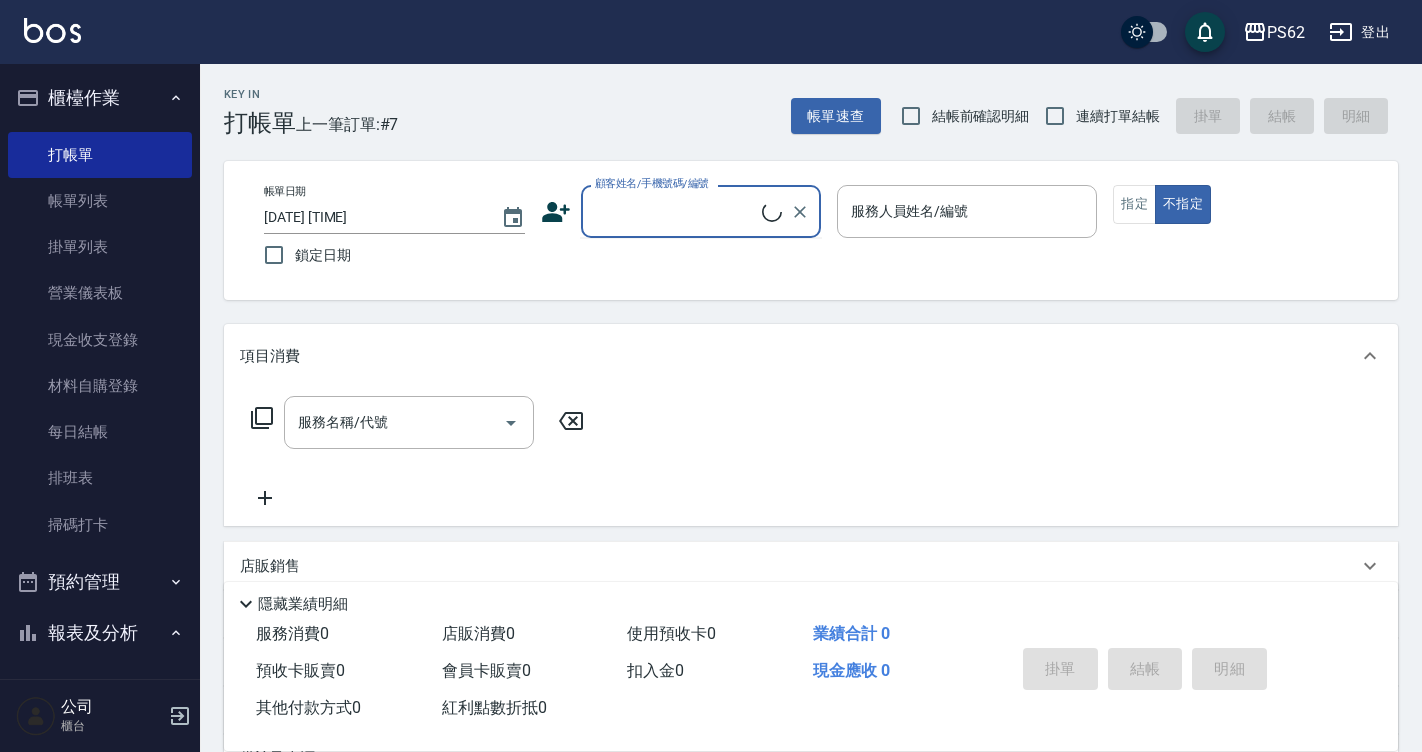 type on "ㄗ" 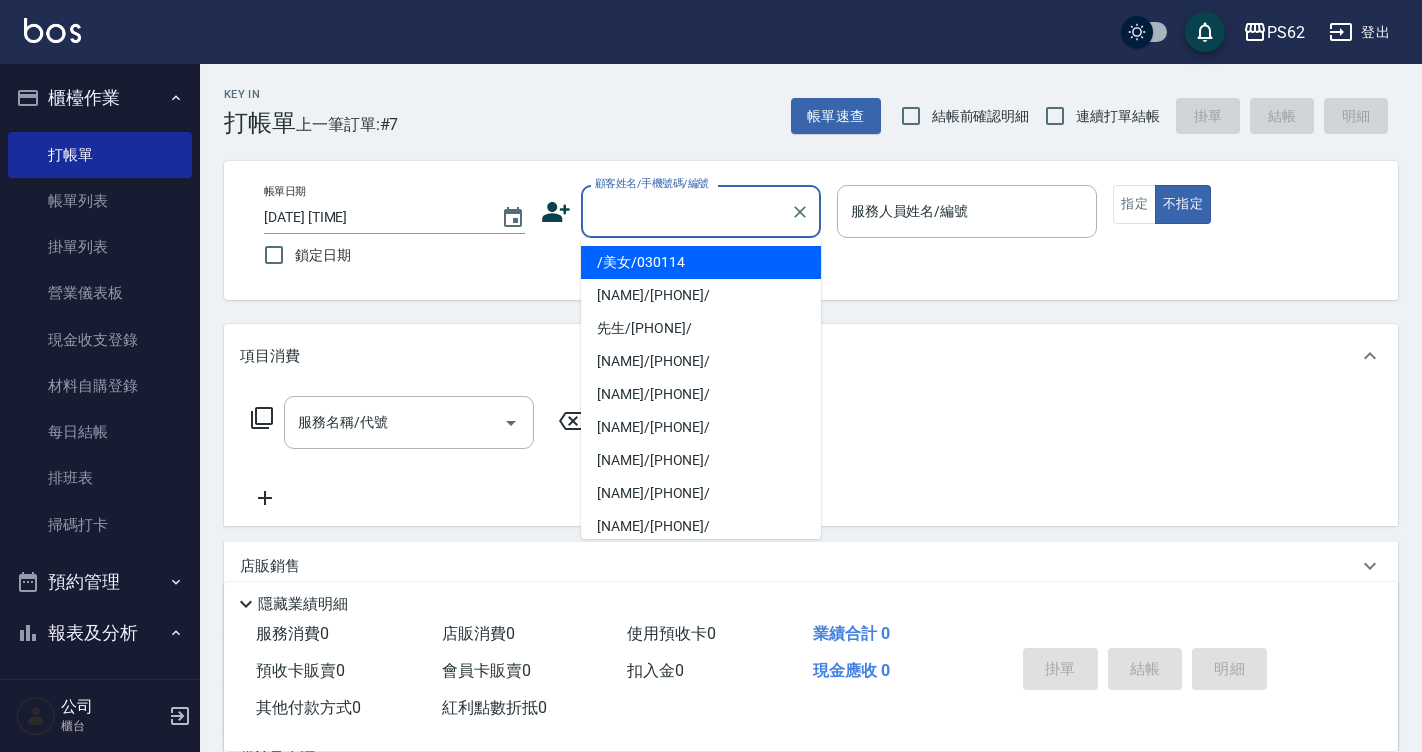 type on "ㄔ" 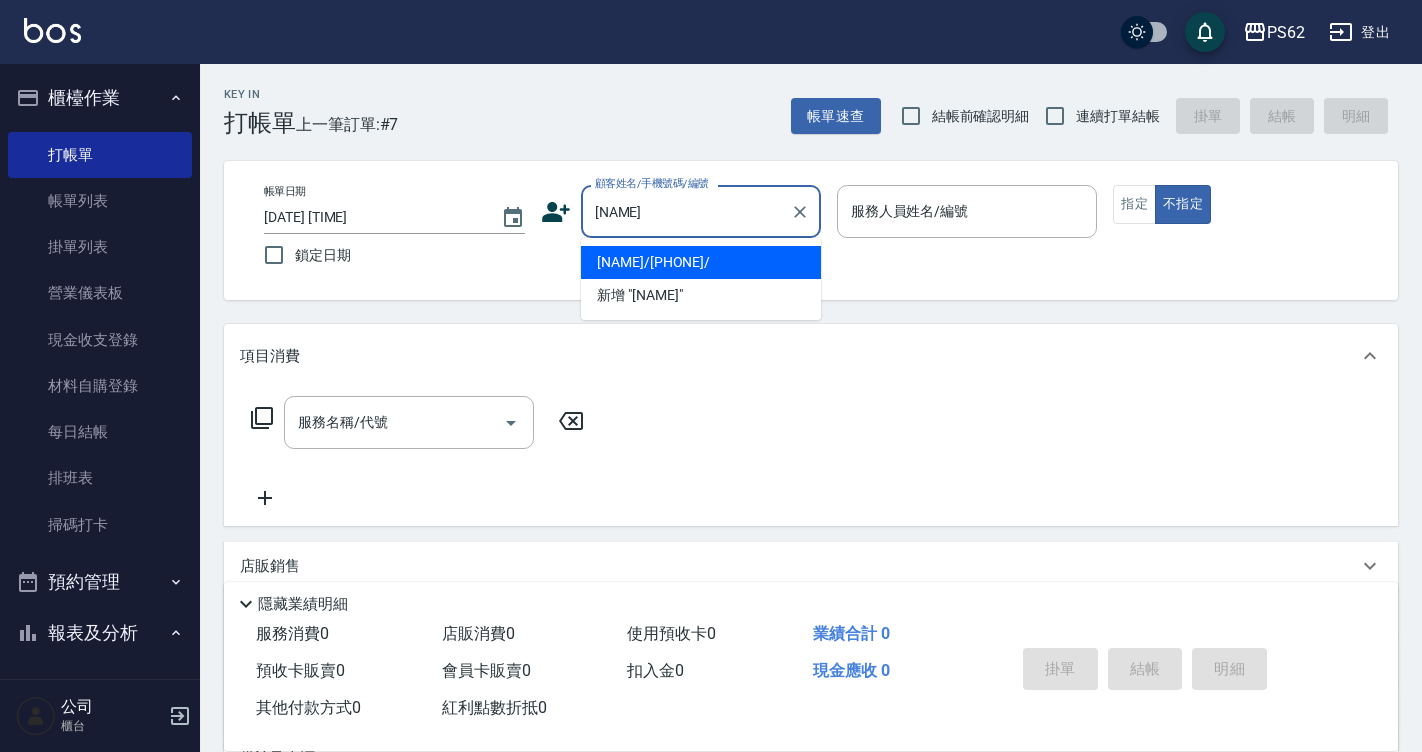 type on "葉甄佑/0987565650/" 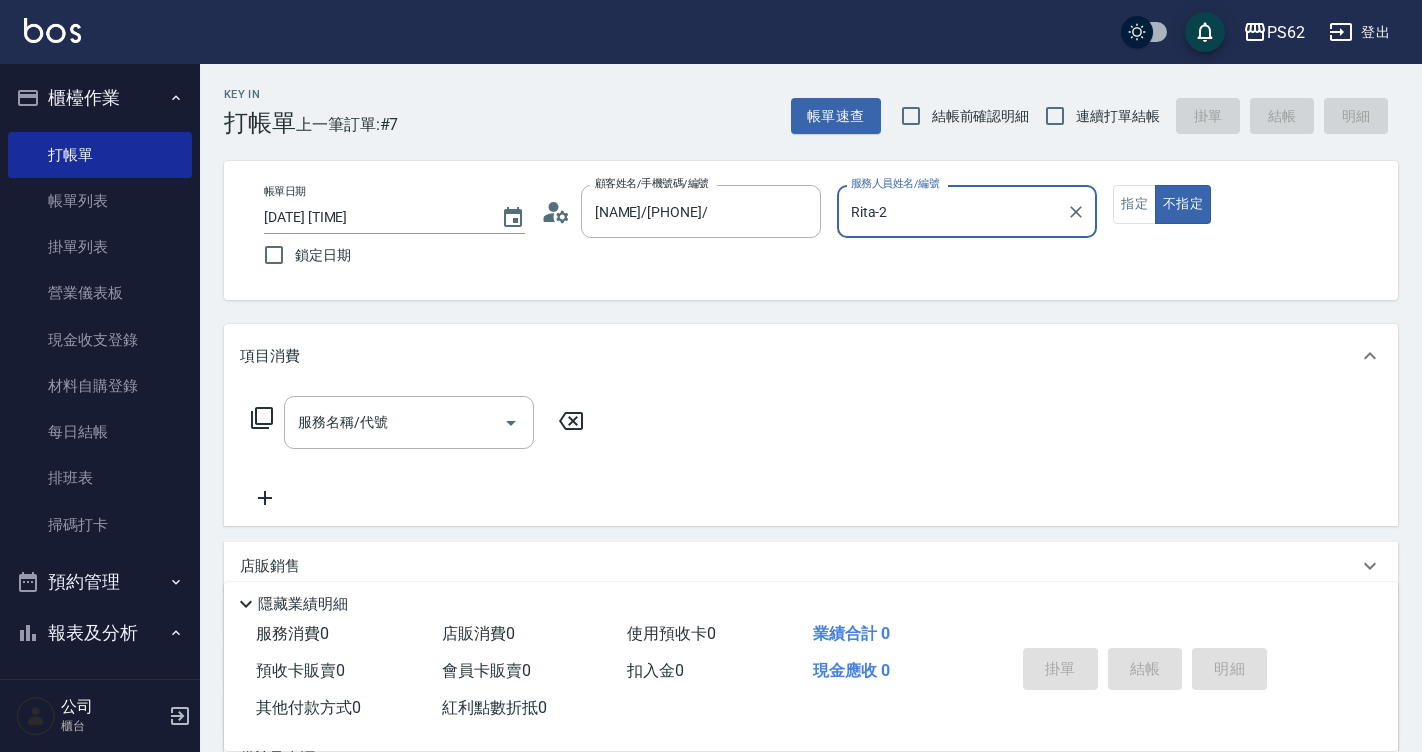 type on "Rita-2" 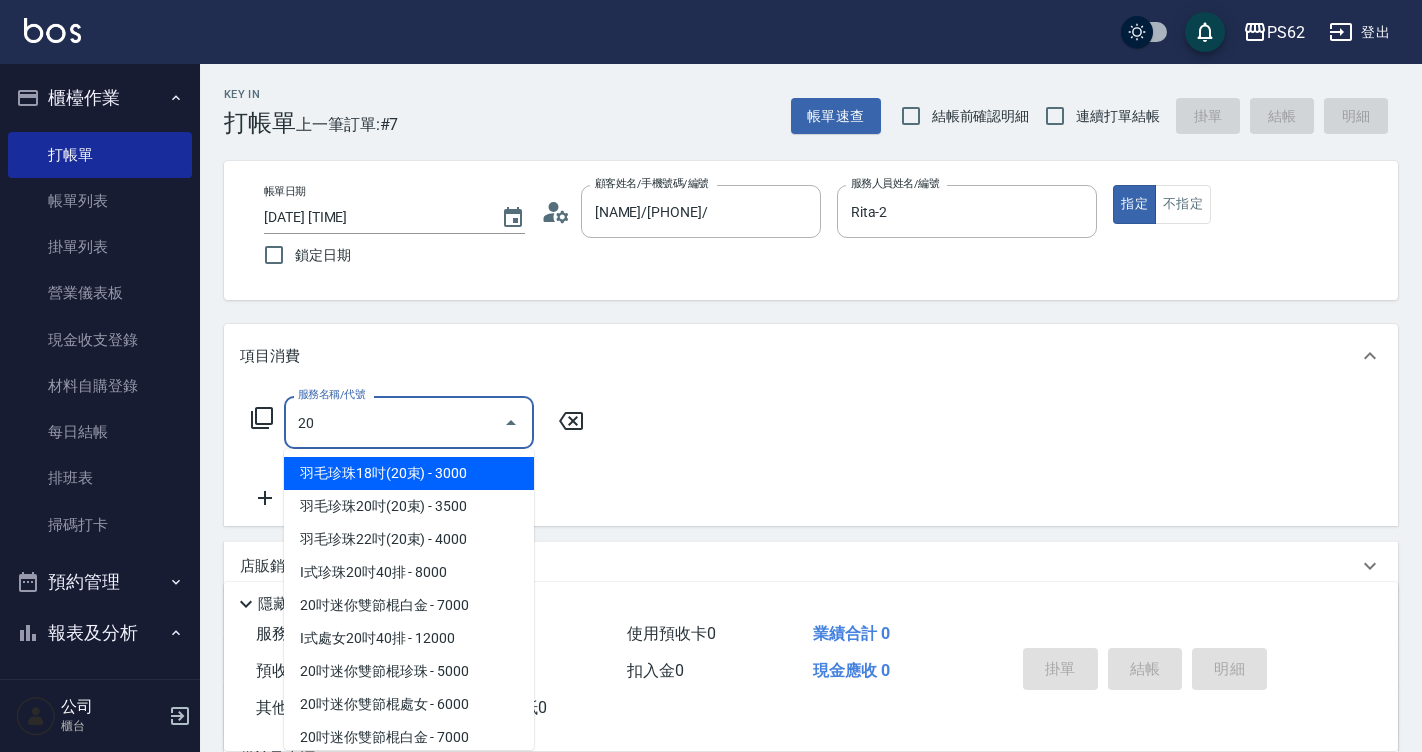 type on "205" 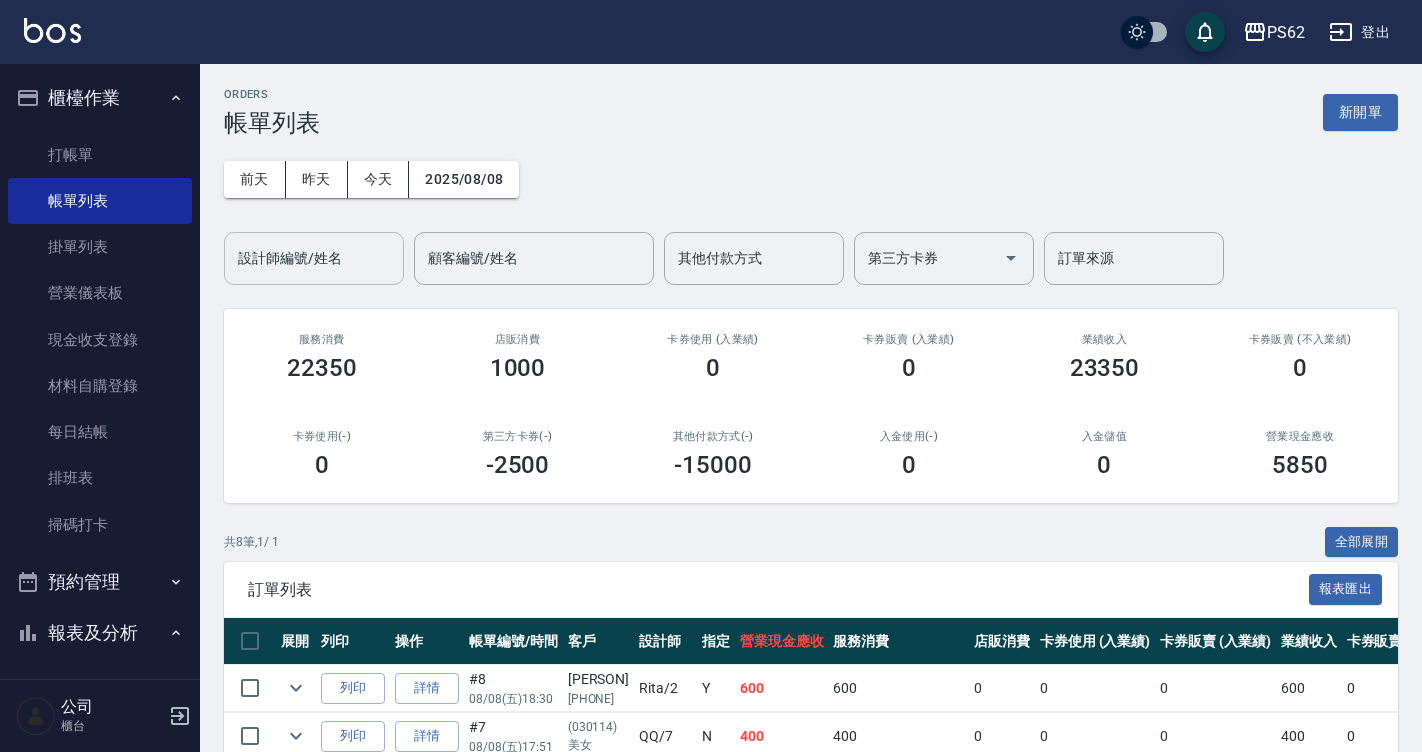 click on "設計師編號/姓名" at bounding box center [314, 258] 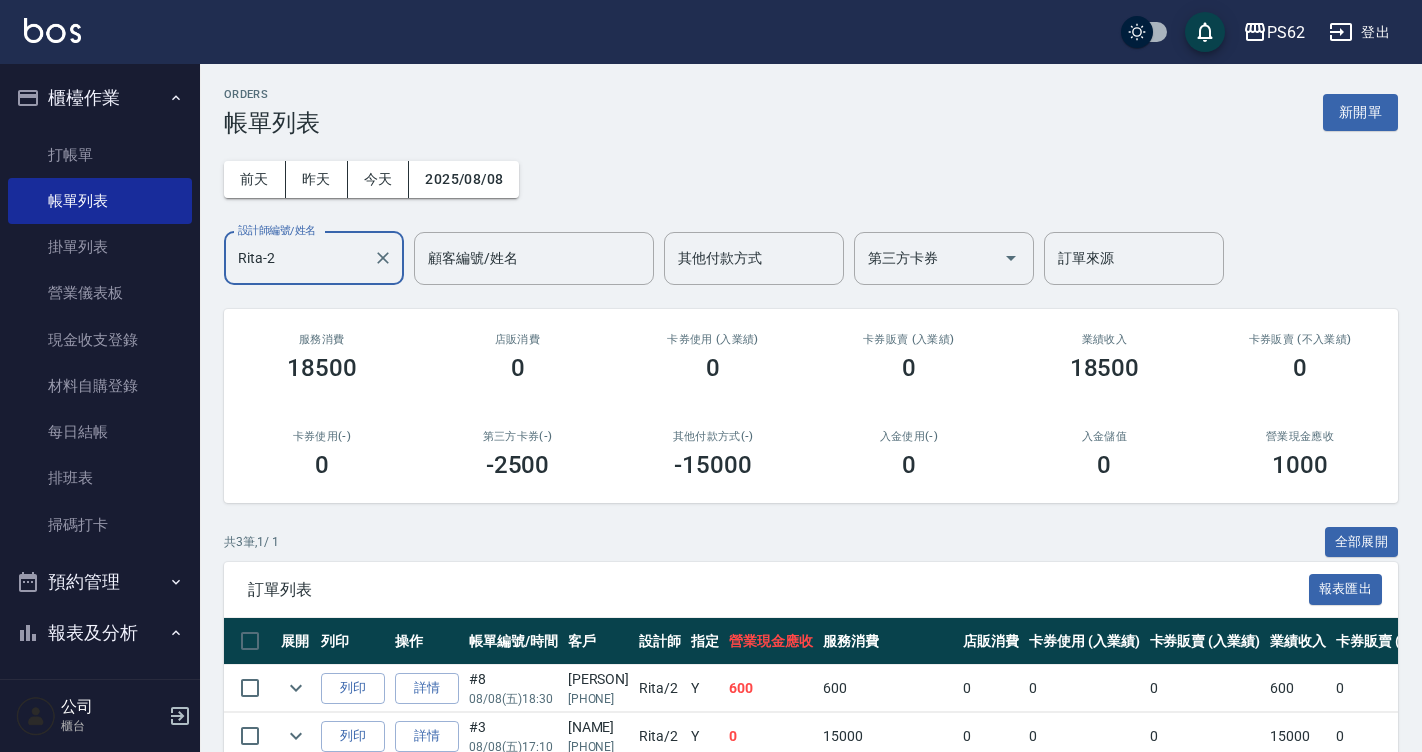 scroll, scrollTop: 150, scrollLeft: 0, axis: vertical 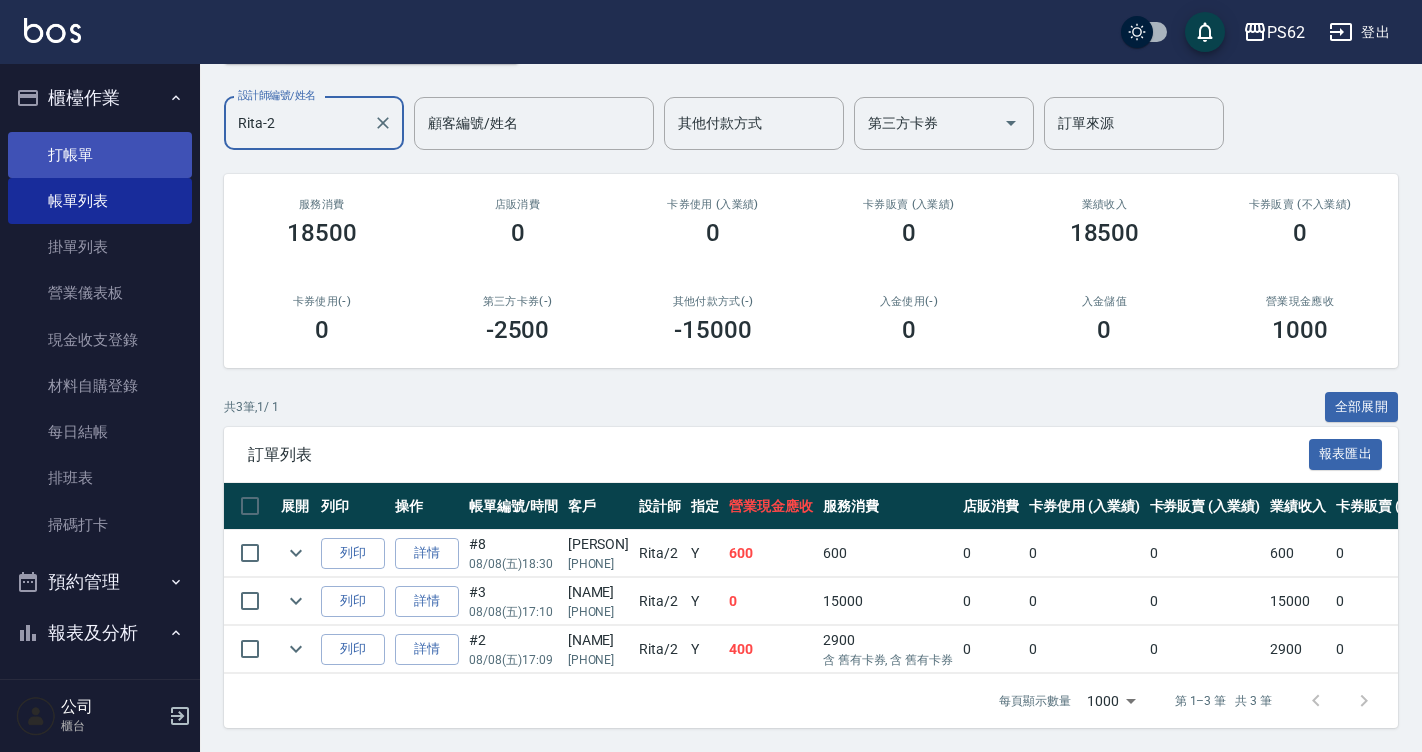 type on "Rita-2" 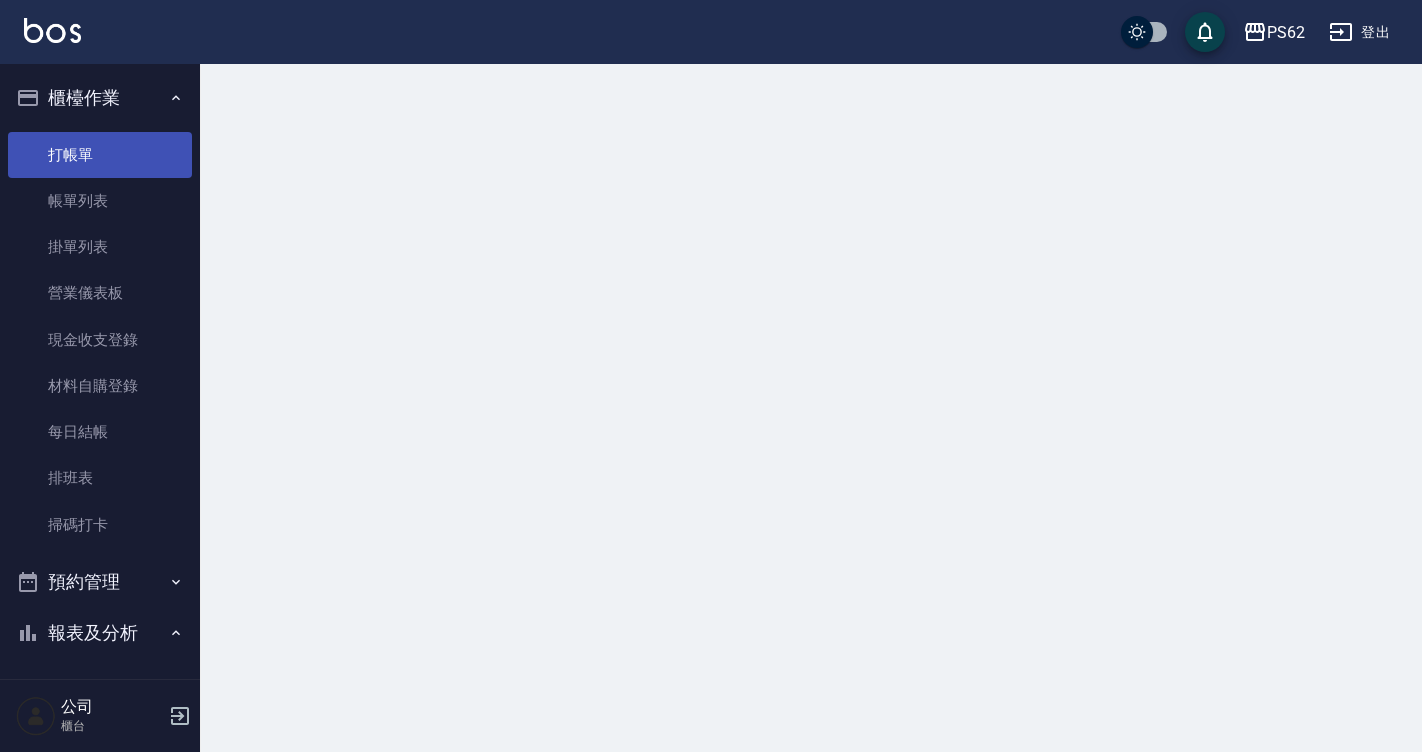 scroll, scrollTop: 0, scrollLeft: 0, axis: both 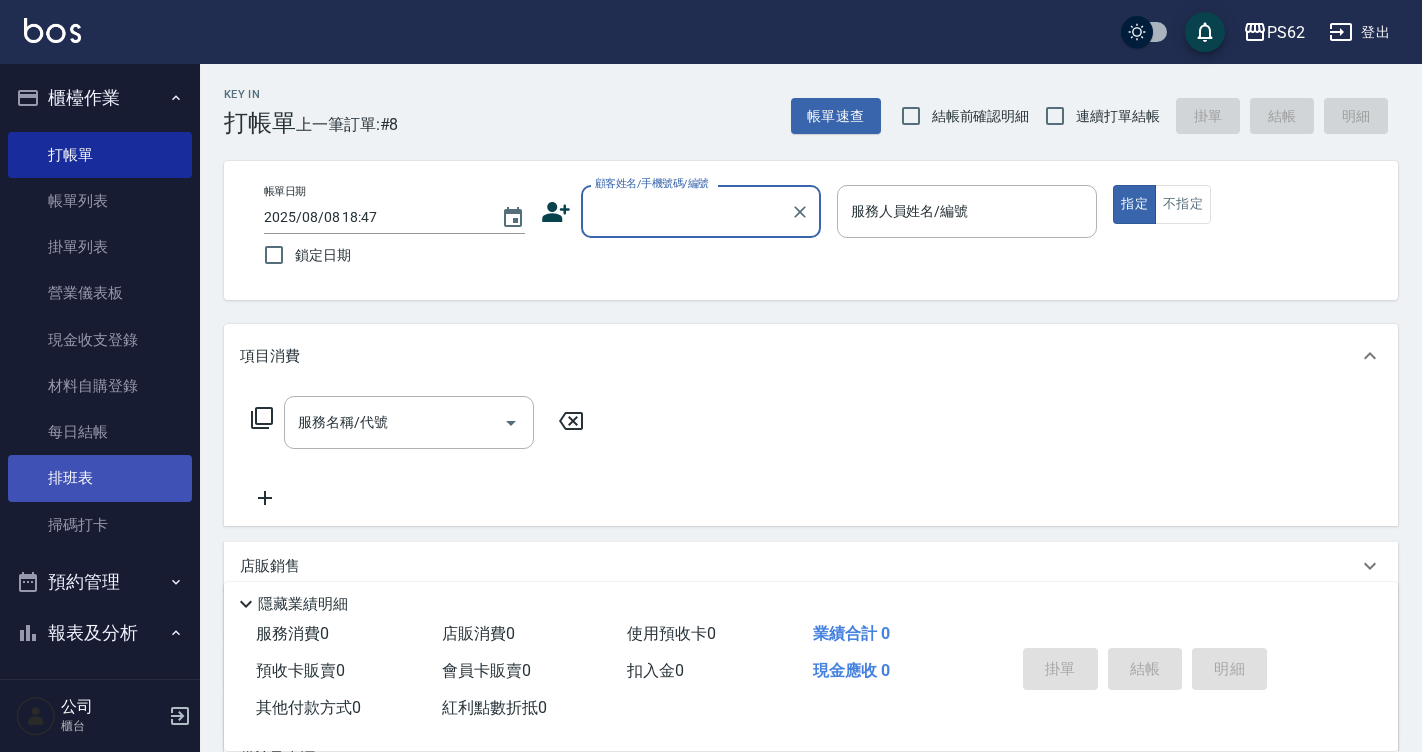 click on "排班表" at bounding box center [100, 478] 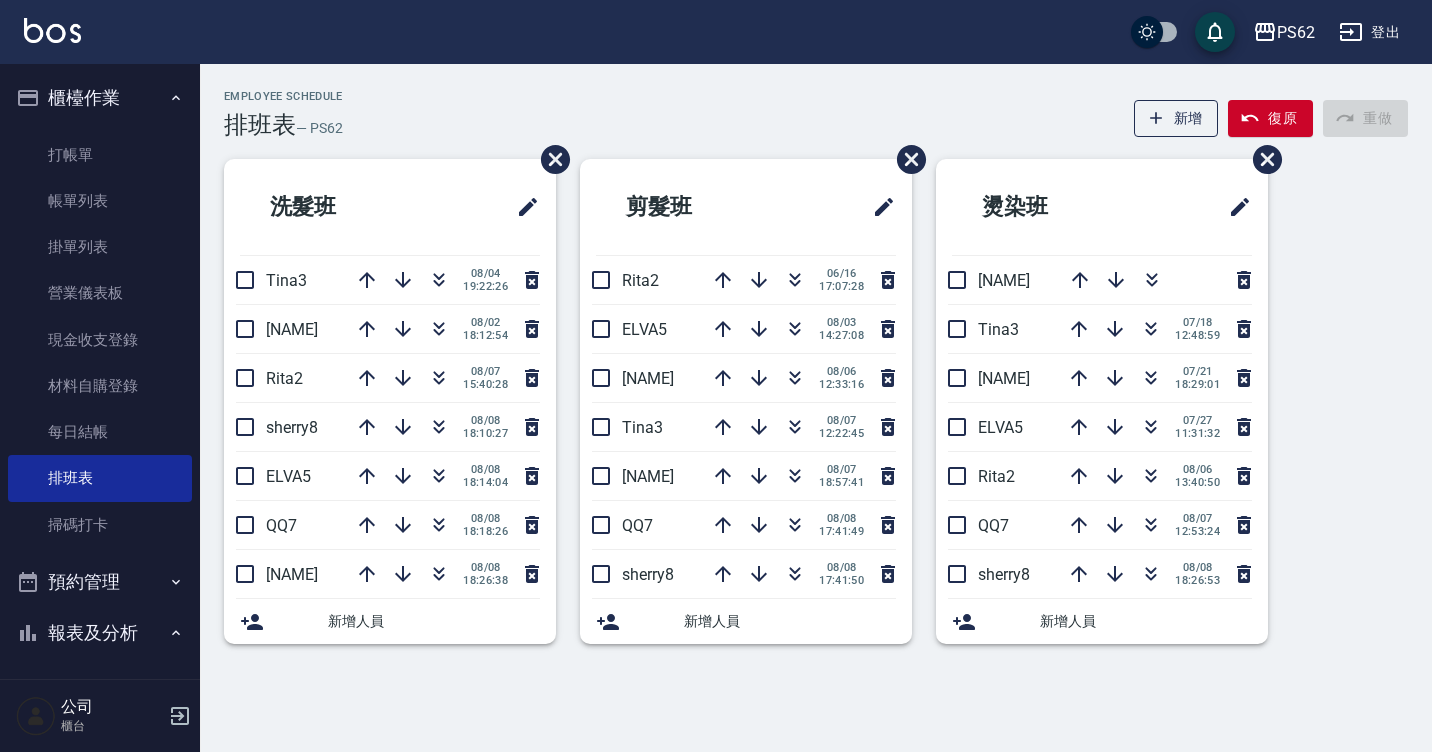 click on "Employee Schedule 排班表   —  PS62 新增 復原 重做 洗髮班 Tina3 08/04 19:22:26 A咪6 08/02 18:12:54 Rita2 08/07 15:40:28 sherry8 08/08 18:10:27 ELVA5 08/08 18:14:04 QQ7 08/08 18:18:26 niki9 08/08 18:26:38 新增人員 剪髮班 Rita2 06/16 17:07:28 ELVA5 08/03 14:27:08 A咪6 08/06 12:33:16 Tina3 08/07 12:22:45 niki9 08/07 18:57:41 QQ7 08/08 17:41:49 sherry8 08/08 17:41:50 新增人員 燙染班 niki9   Tina3 07/18 12:48:59 A咪6 07/21 18:29:01 ELVA5 07/27 11:31:32 Rita2 08/06 13:40:50 QQ7 08/07 12:53:24 sherry8 08/08 18:26:53 新增人員" at bounding box center [716, 376] 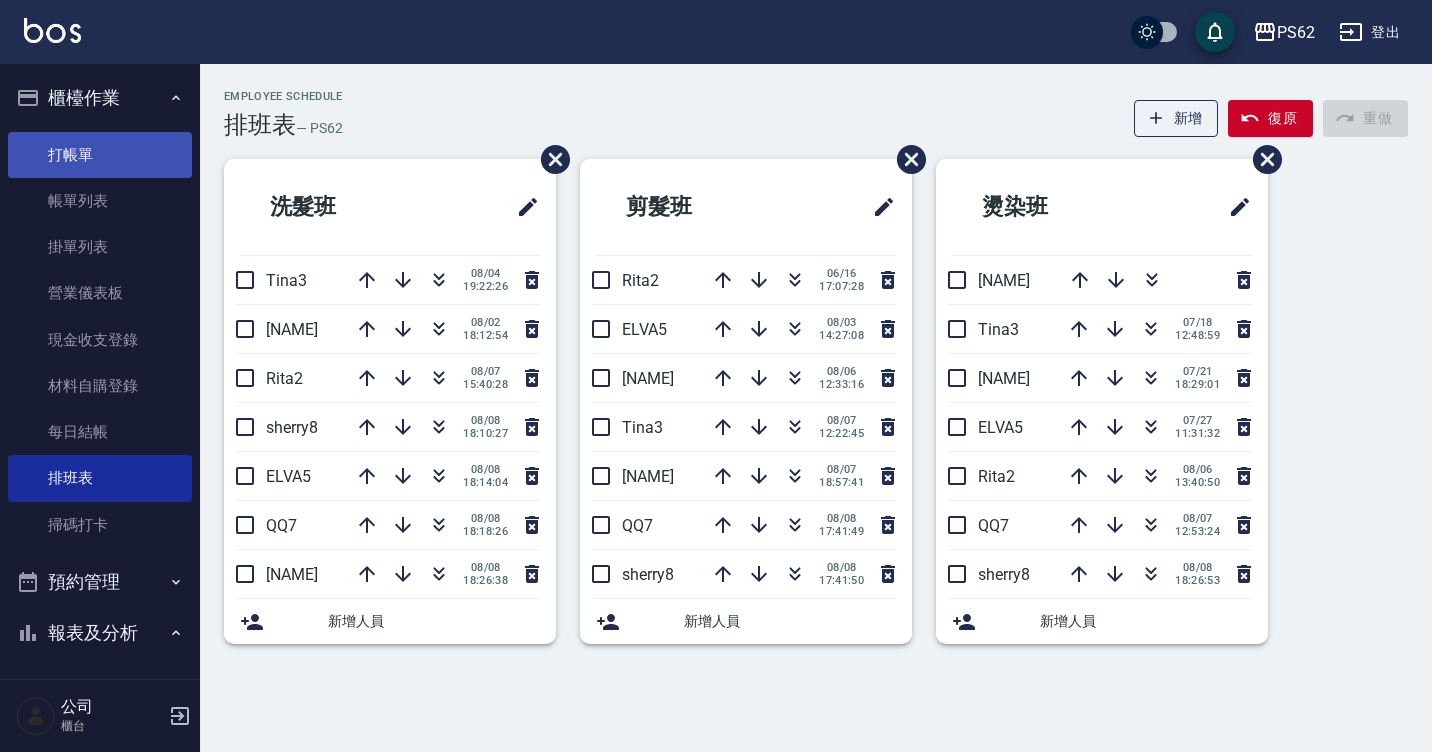 click on "打帳單" at bounding box center [100, 155] 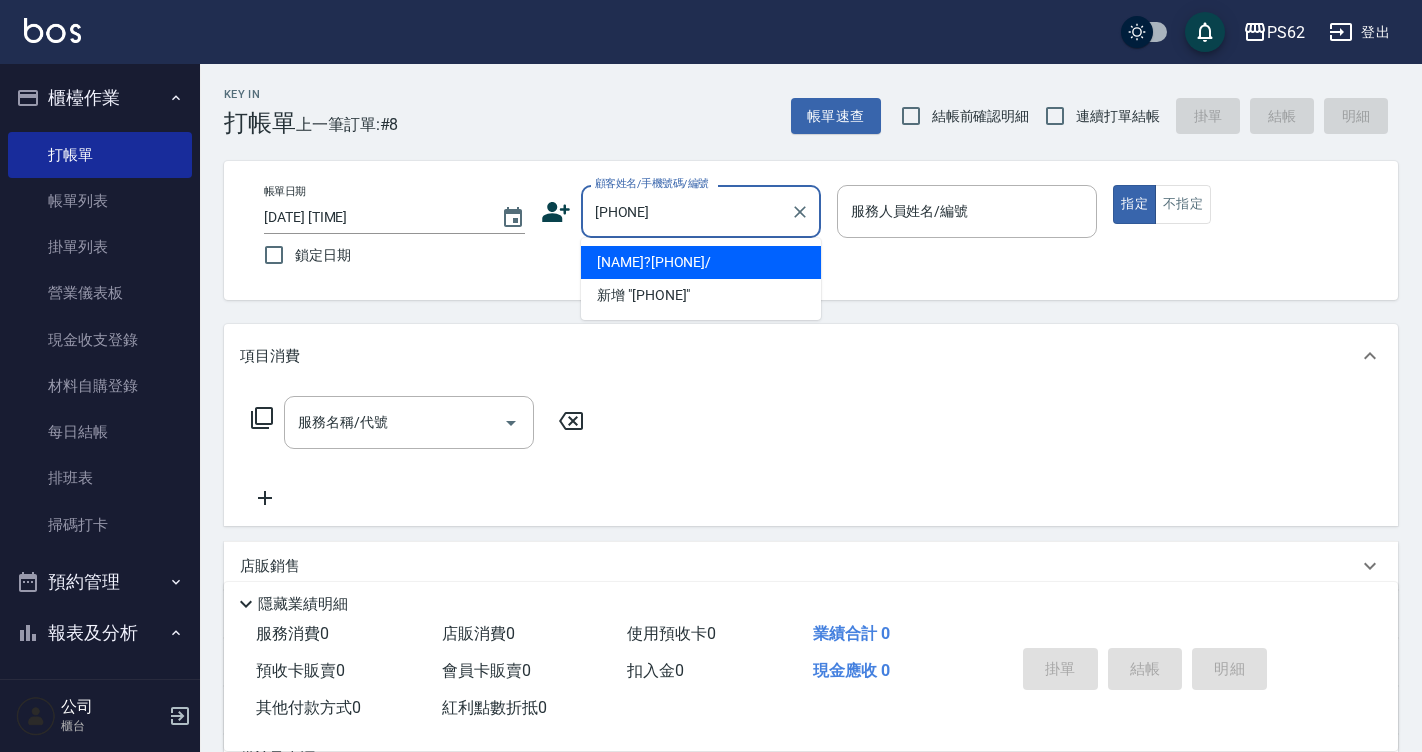 click on "王佳?/0915799938/" at bounding box center (701, 262) 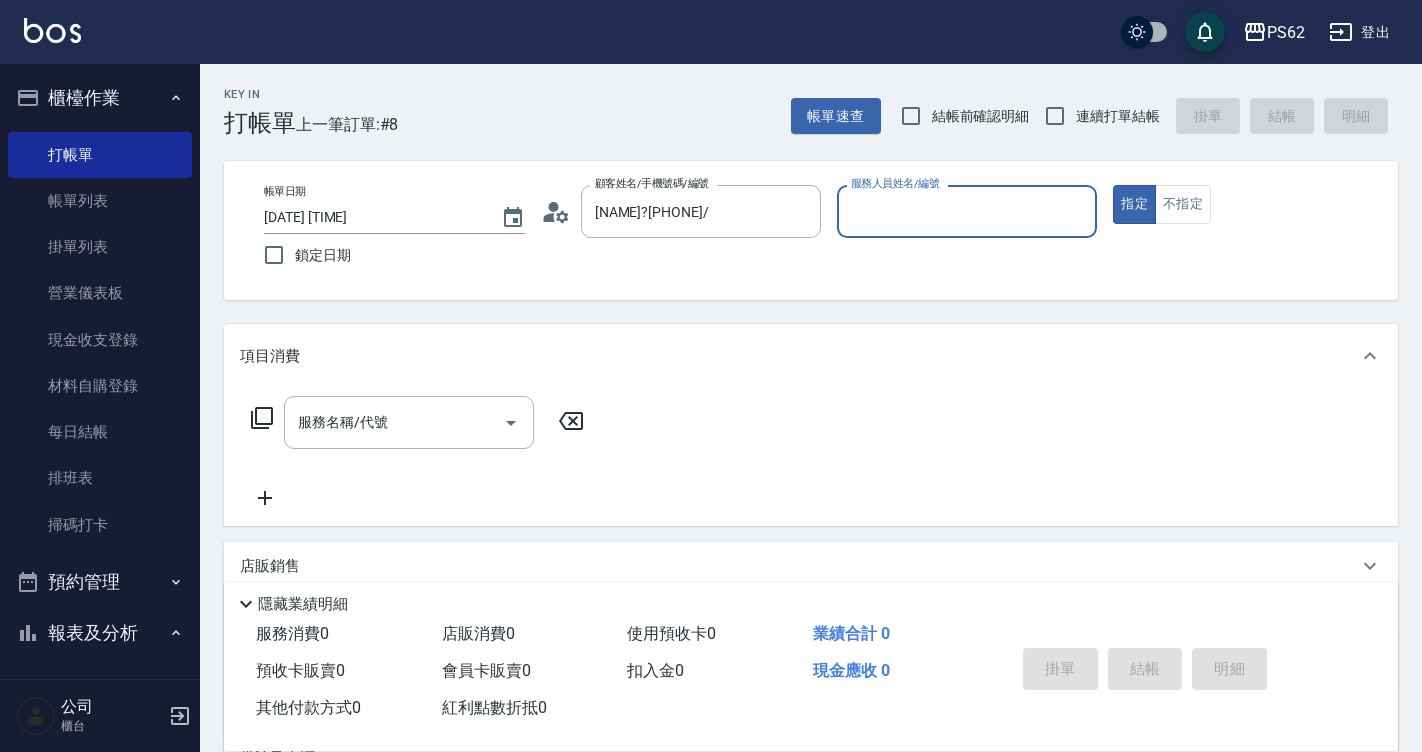 click on "服務人員姓名/編號" at bounding box center (967, 211) 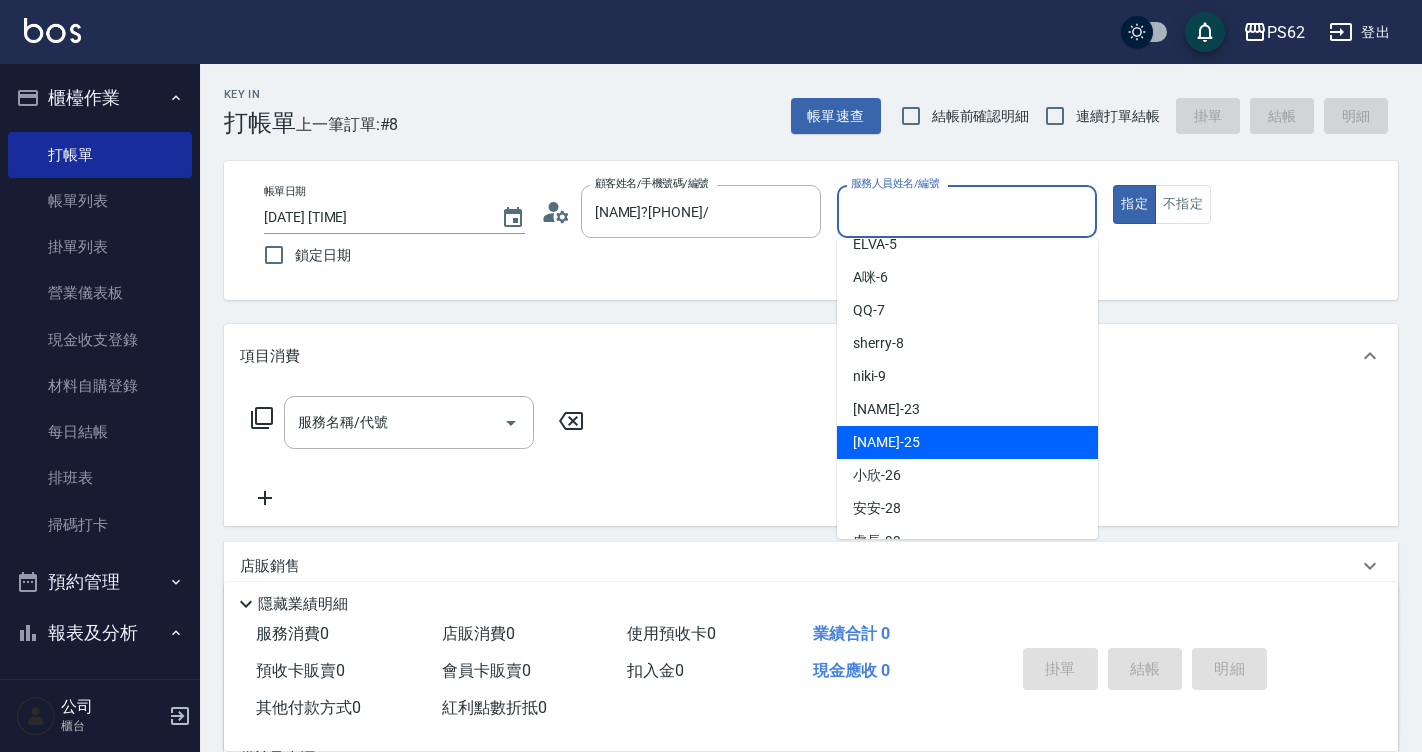 scroll, scrollTop: 177, scrollLeft: 0, axis: vertical 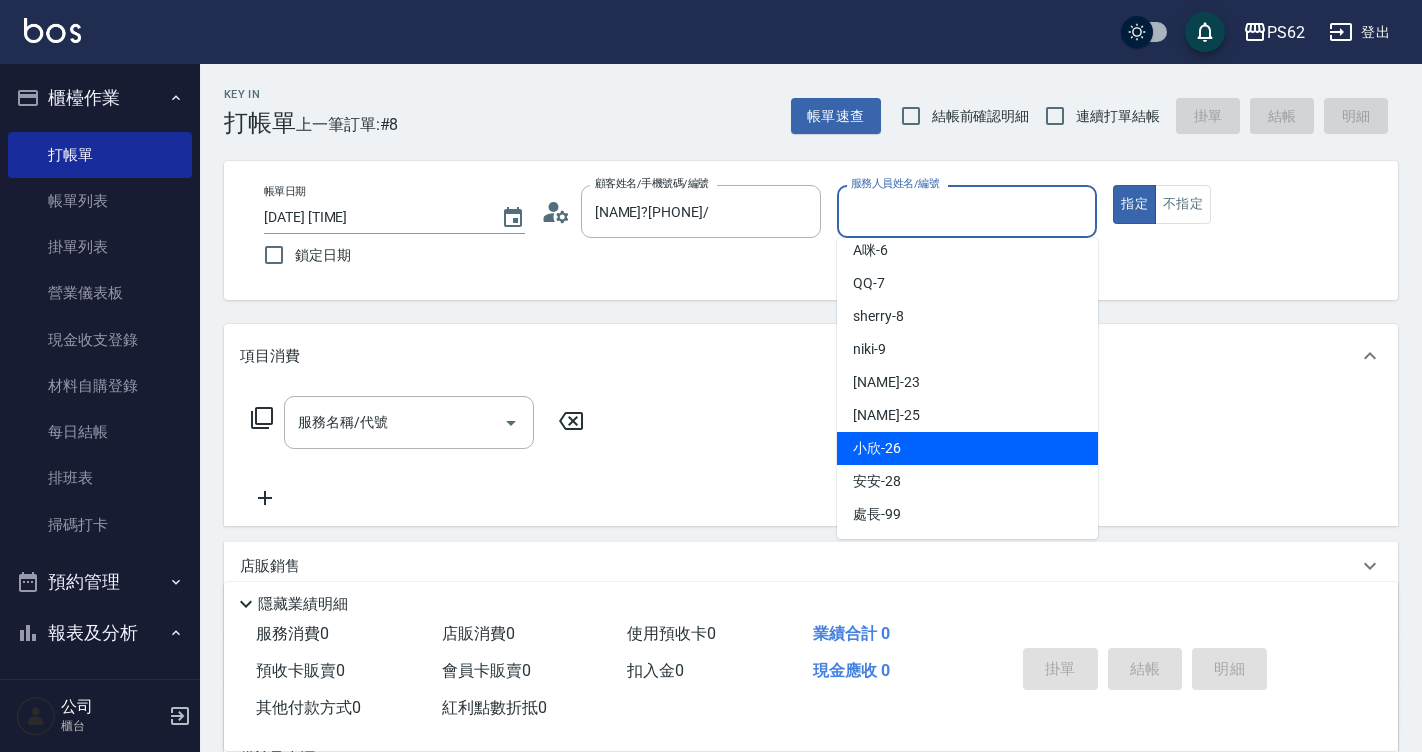 click on "小欣 -26" at bounding box center [967, 448] 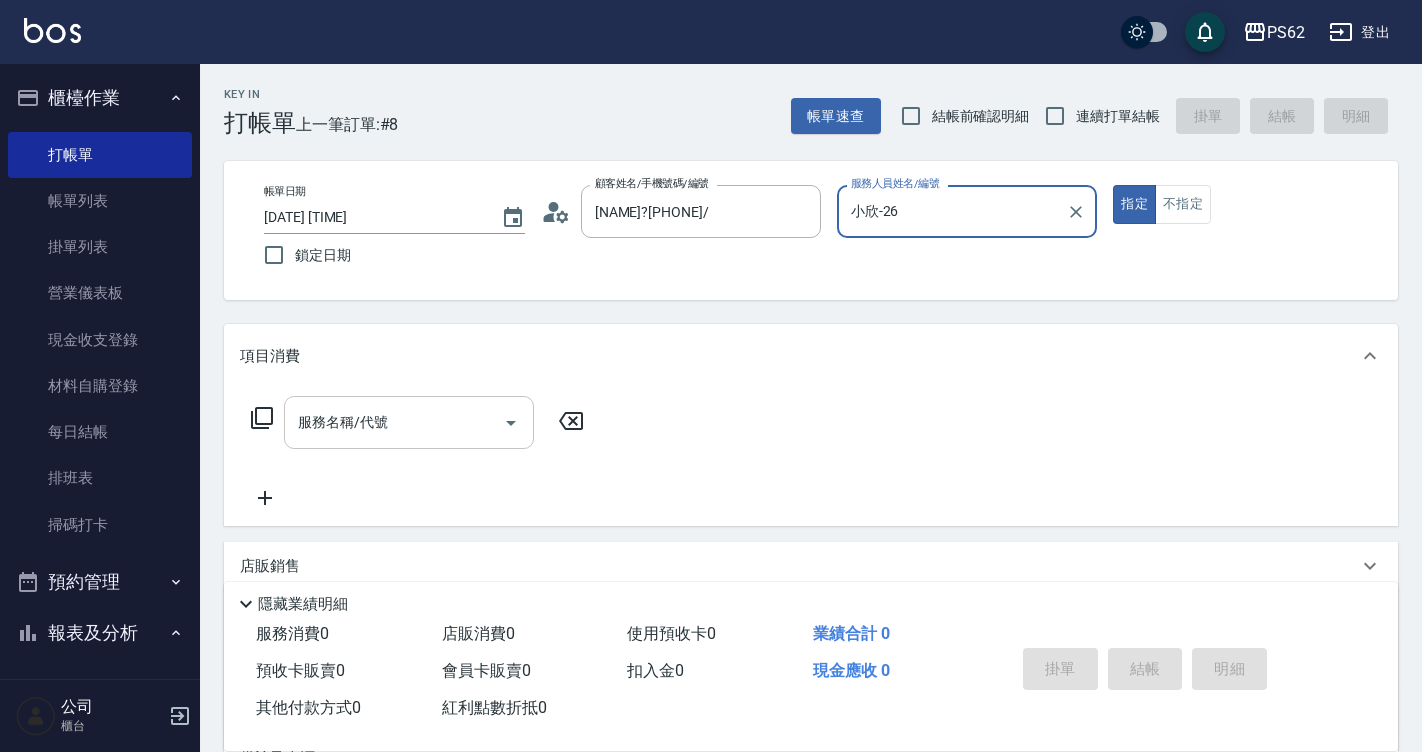 click on "服務名稱/代號" at bounding box center (394, 422) 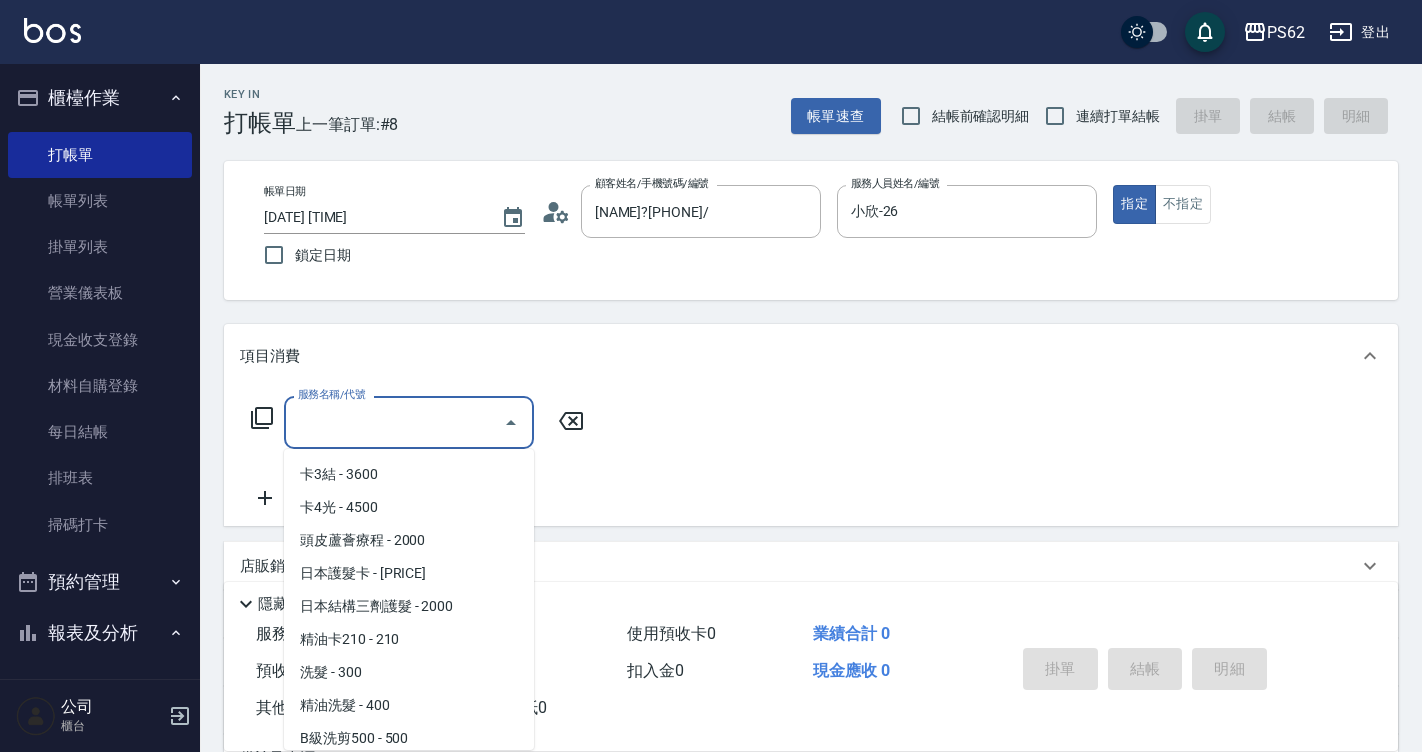 scroll, scrollTop: 300, scrollLeft: 0, axis: vertical 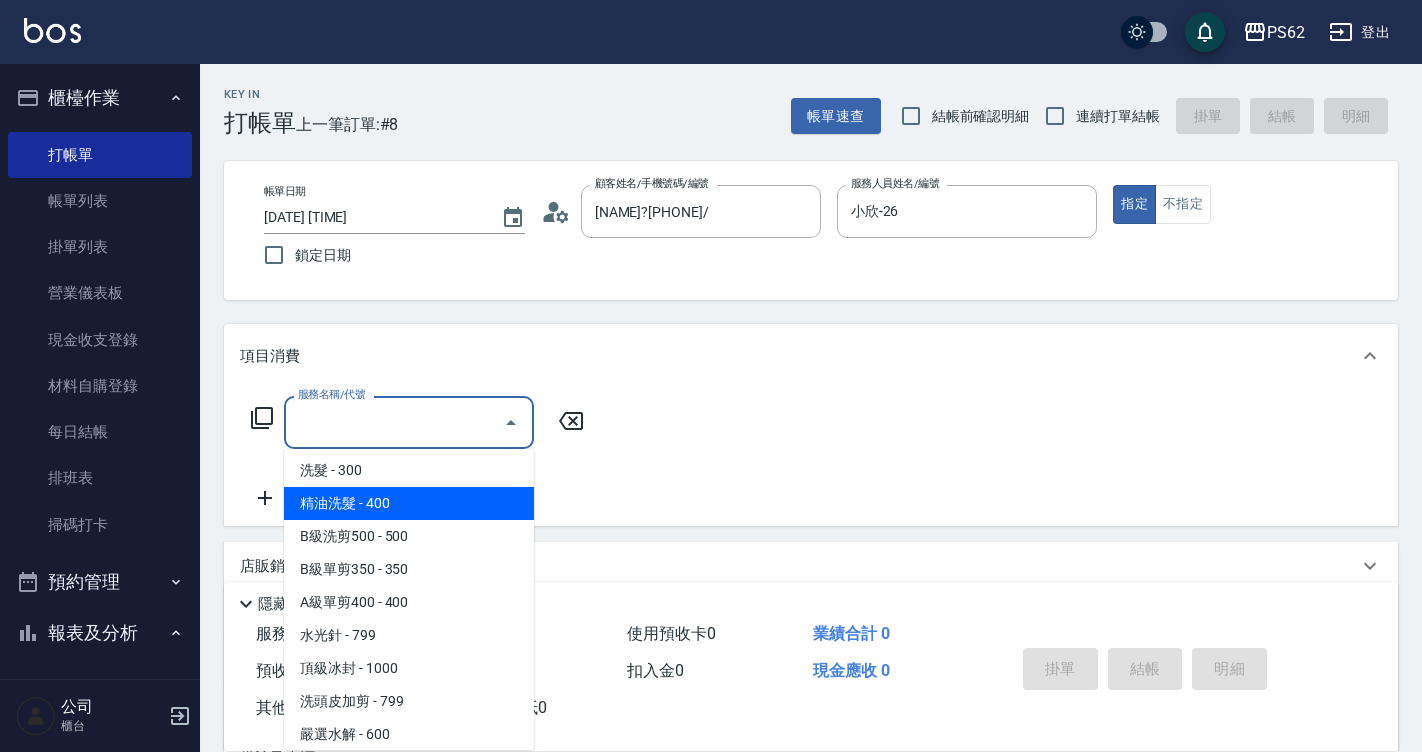 click on "精油洗髮 - 400" at bounding box center [409, 503] 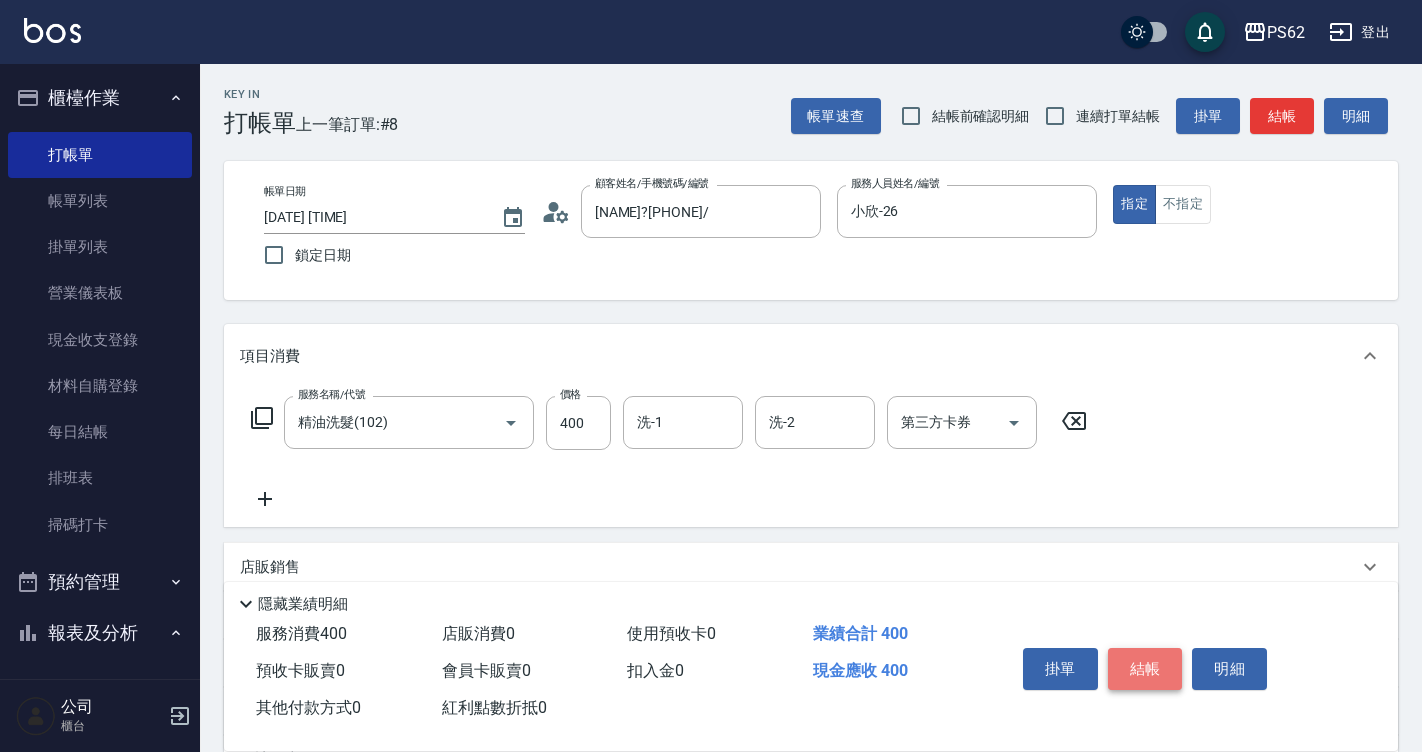 click on "結帳" at bounding box center (1145, 669) 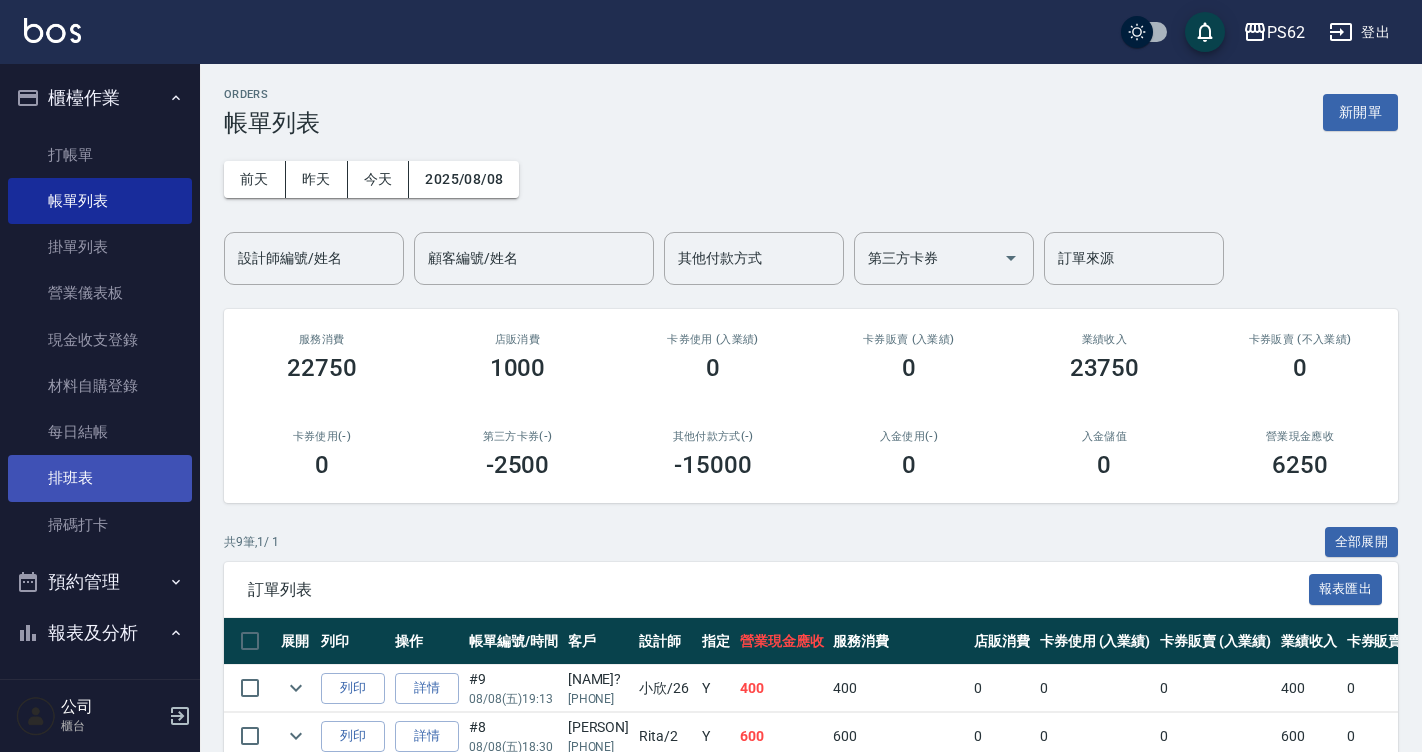 drag, startPoint x: 1148, startPoint y: 646, endPoint x: 99, endPoint y: 471, distance: 1063.4971 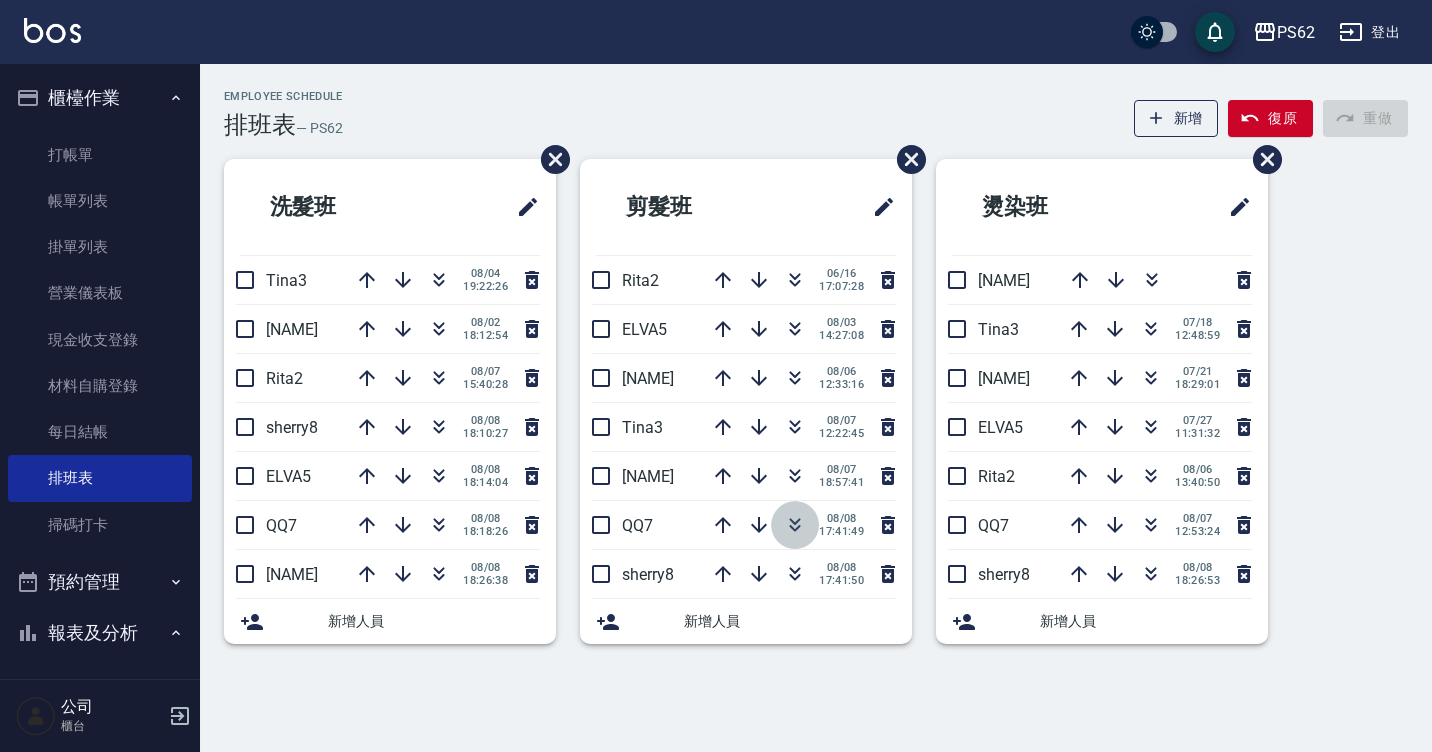 click 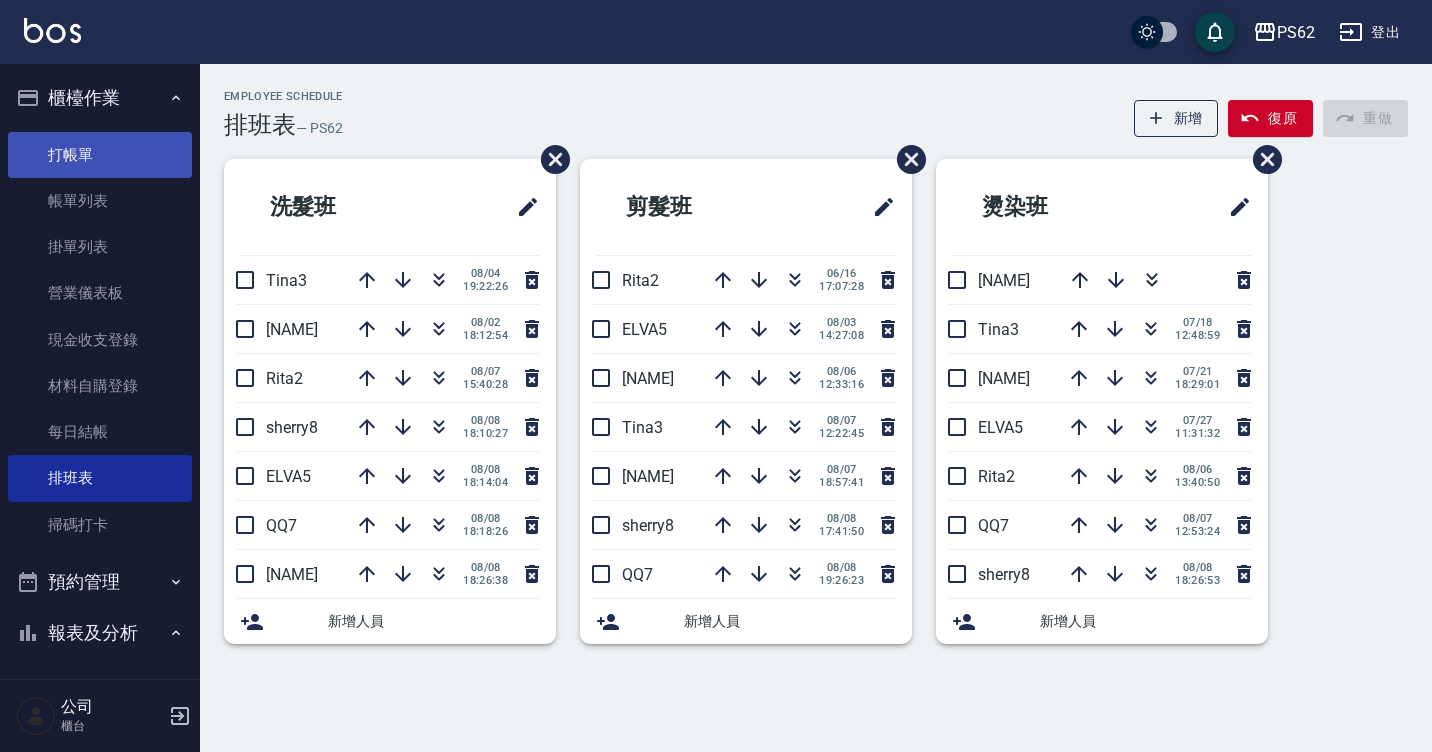 click on "打帳單" at bounding box center [100, 155] 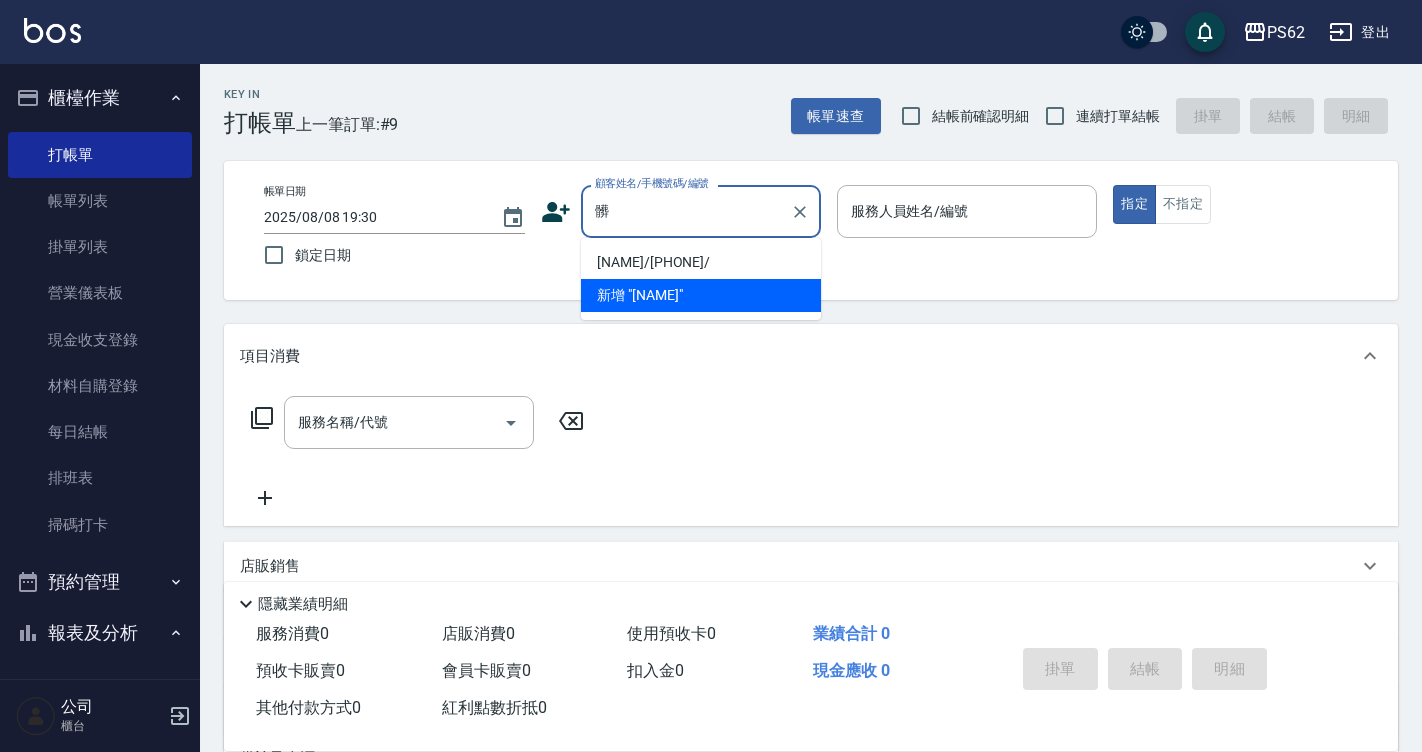 type on "髒編哥/0970666931/" 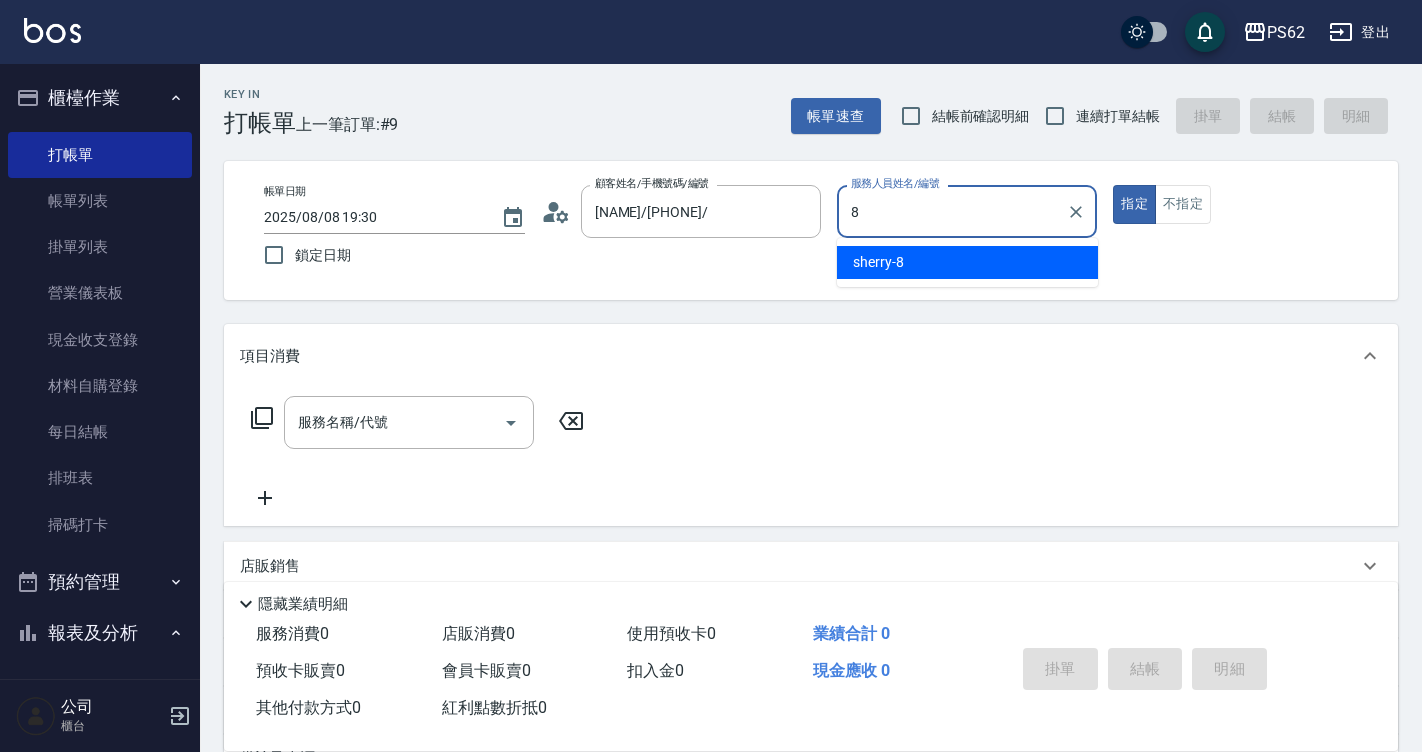type on "sherry-8" 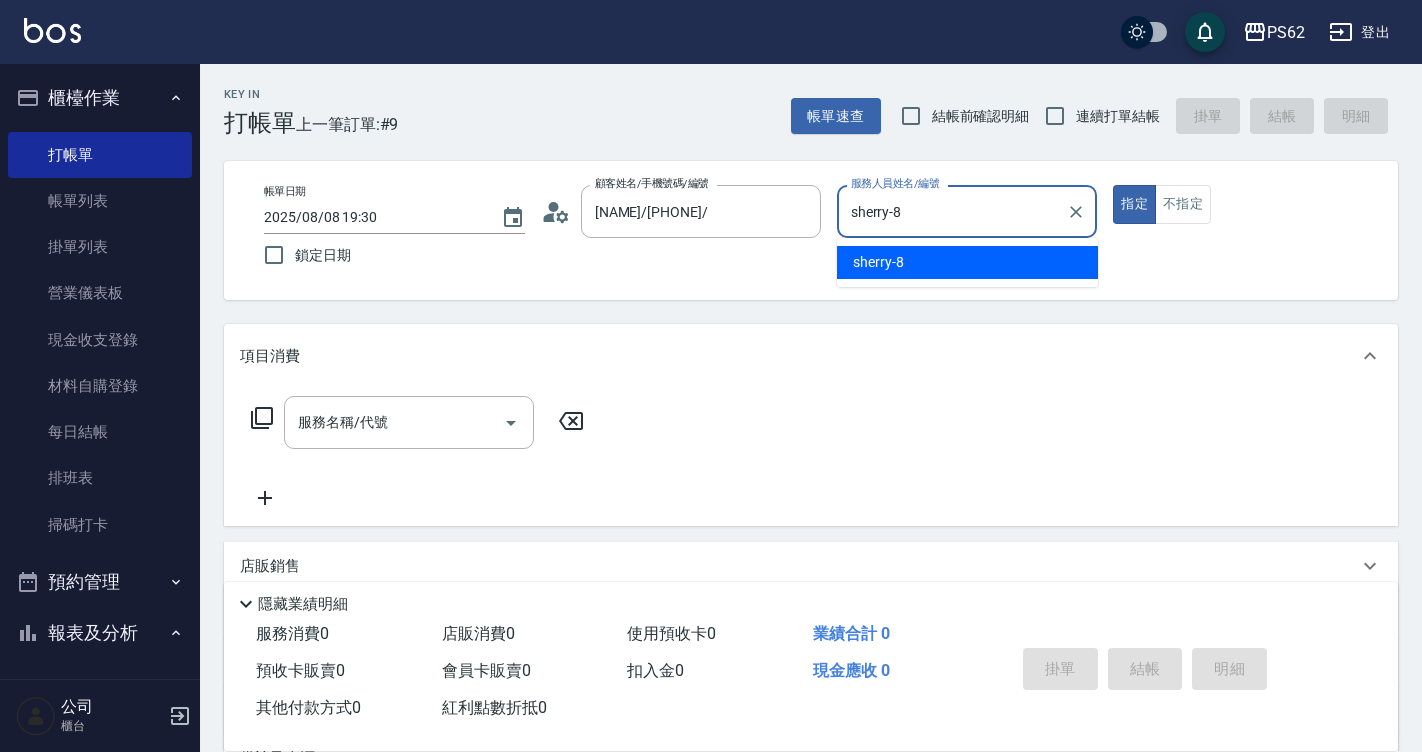 type on "true" 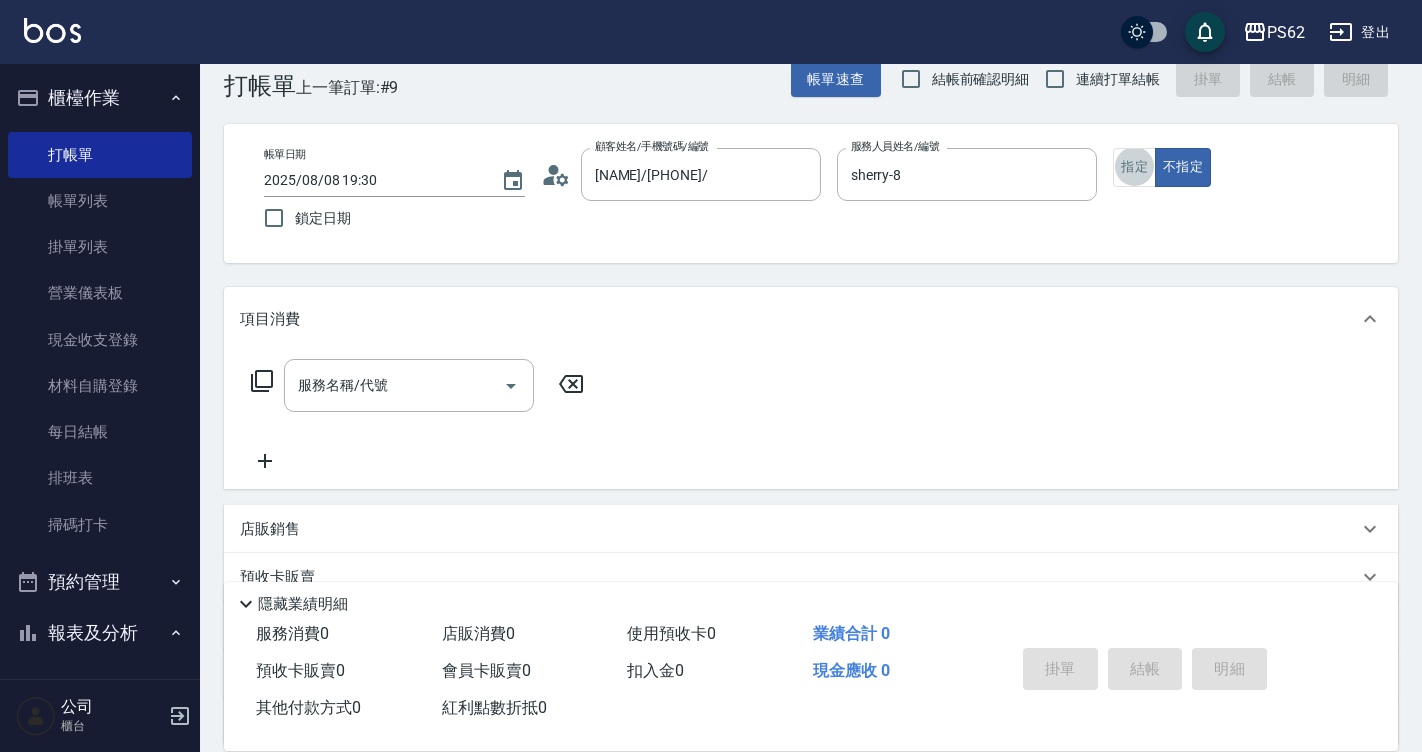 scroll, scrollTop: 40, scrollLeft: 0, axis: vertical 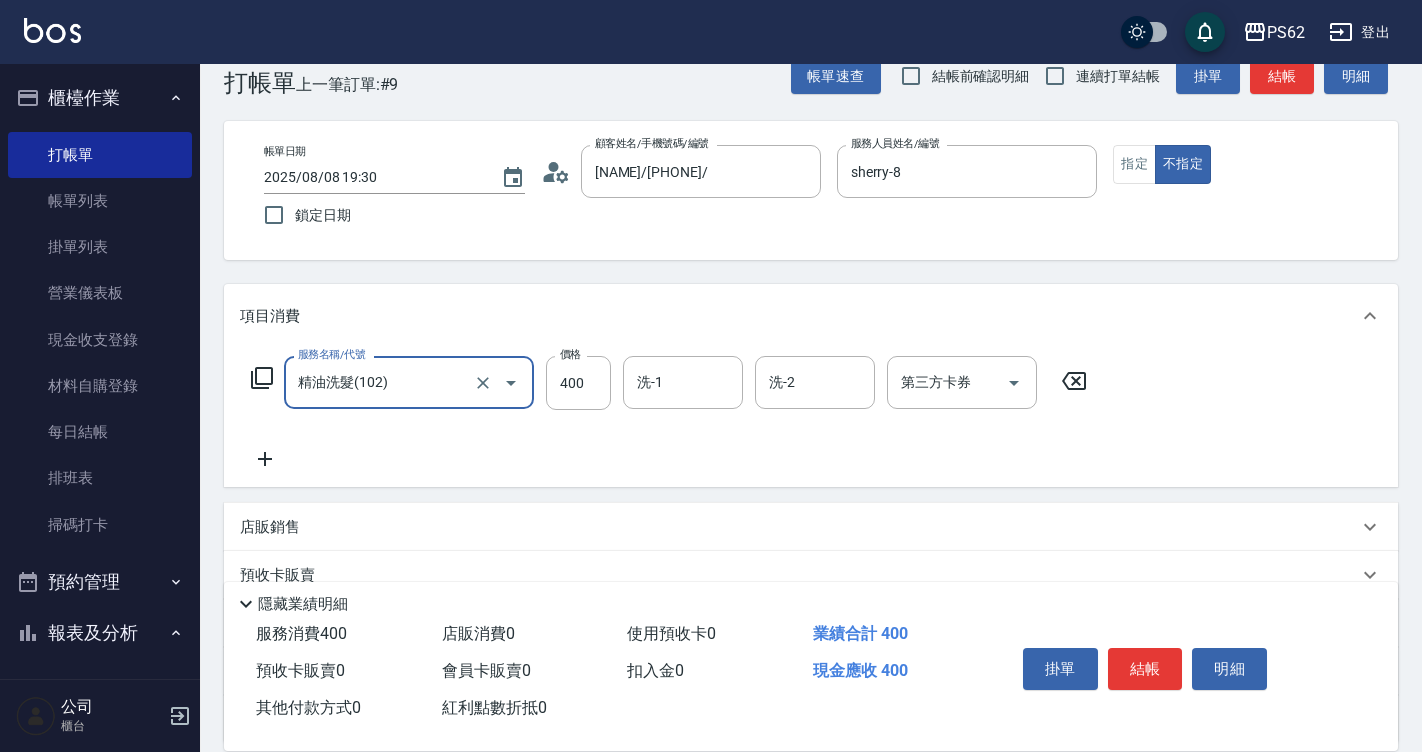 type on "精油洗髮(102)" 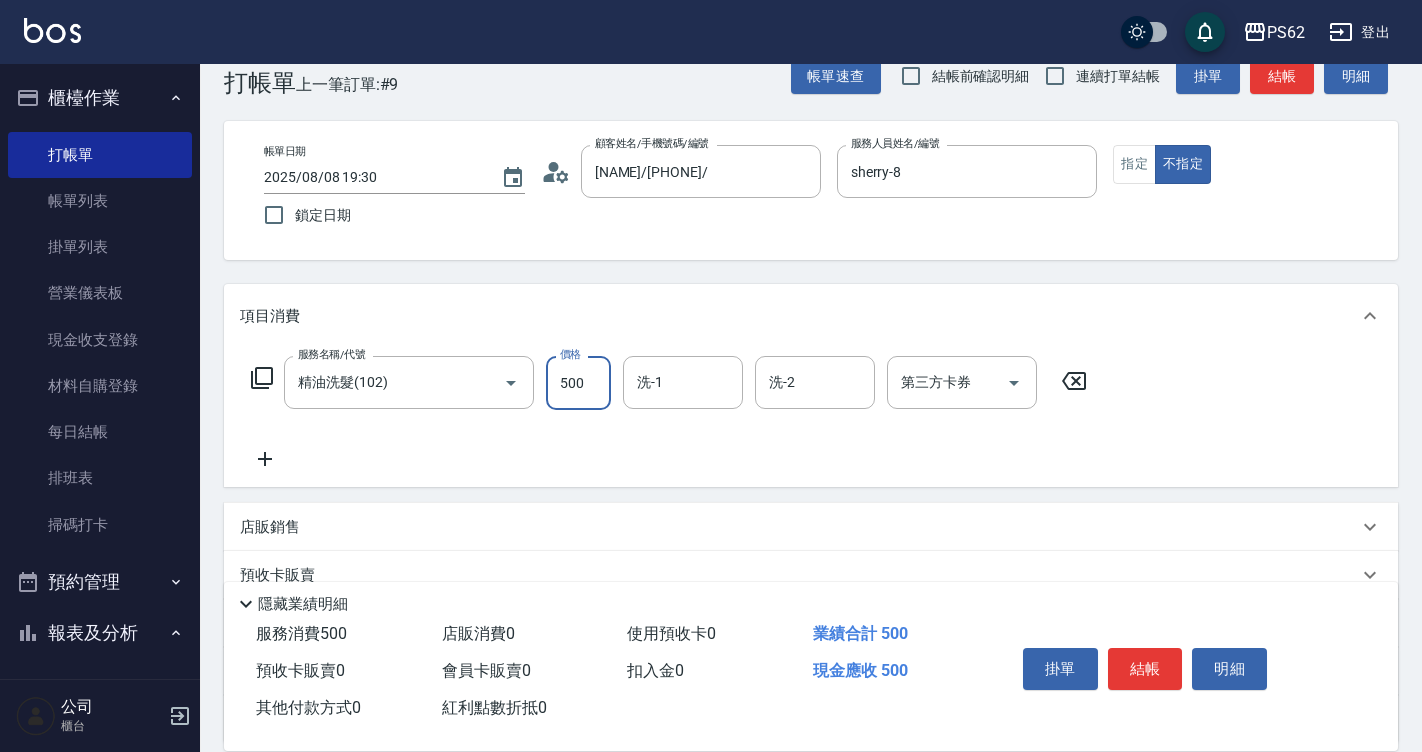 type on "500" 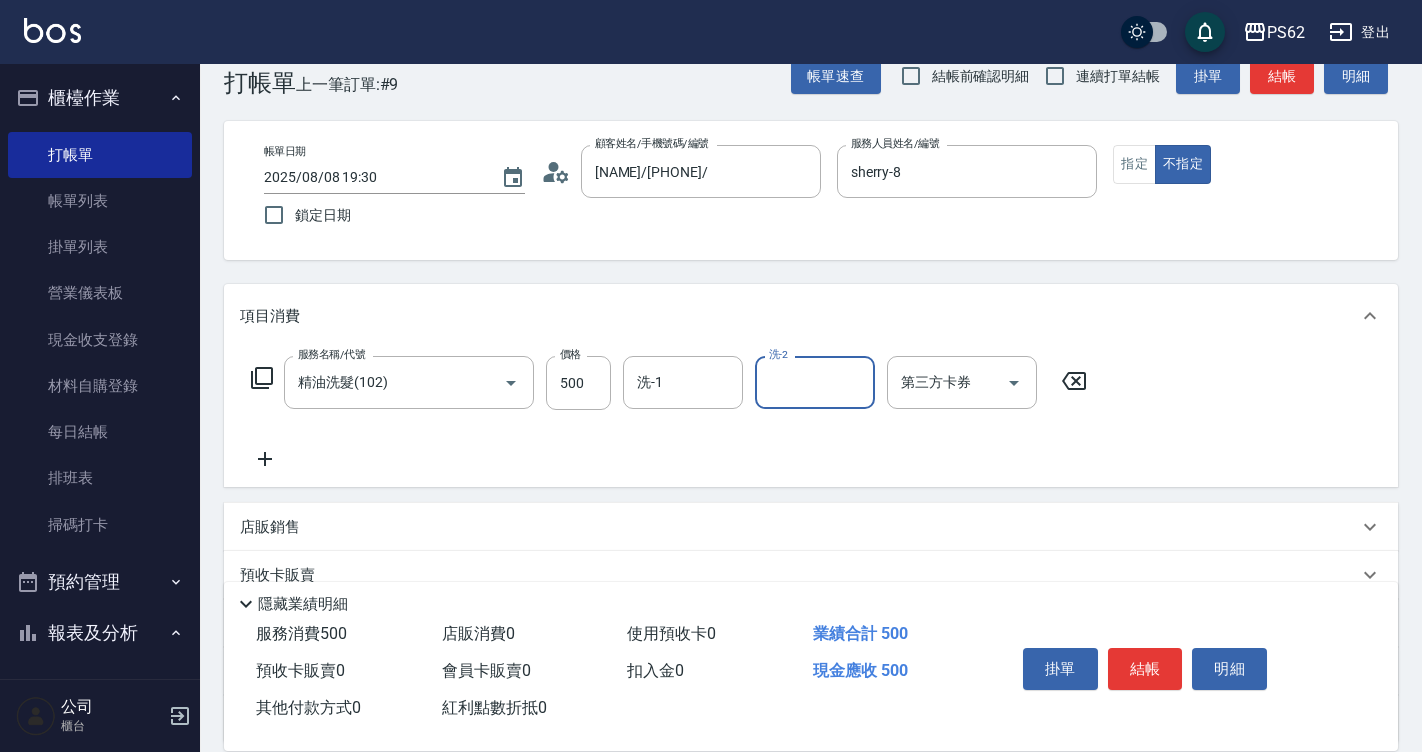 click on "結帳" at bounding box center [1145, 669] 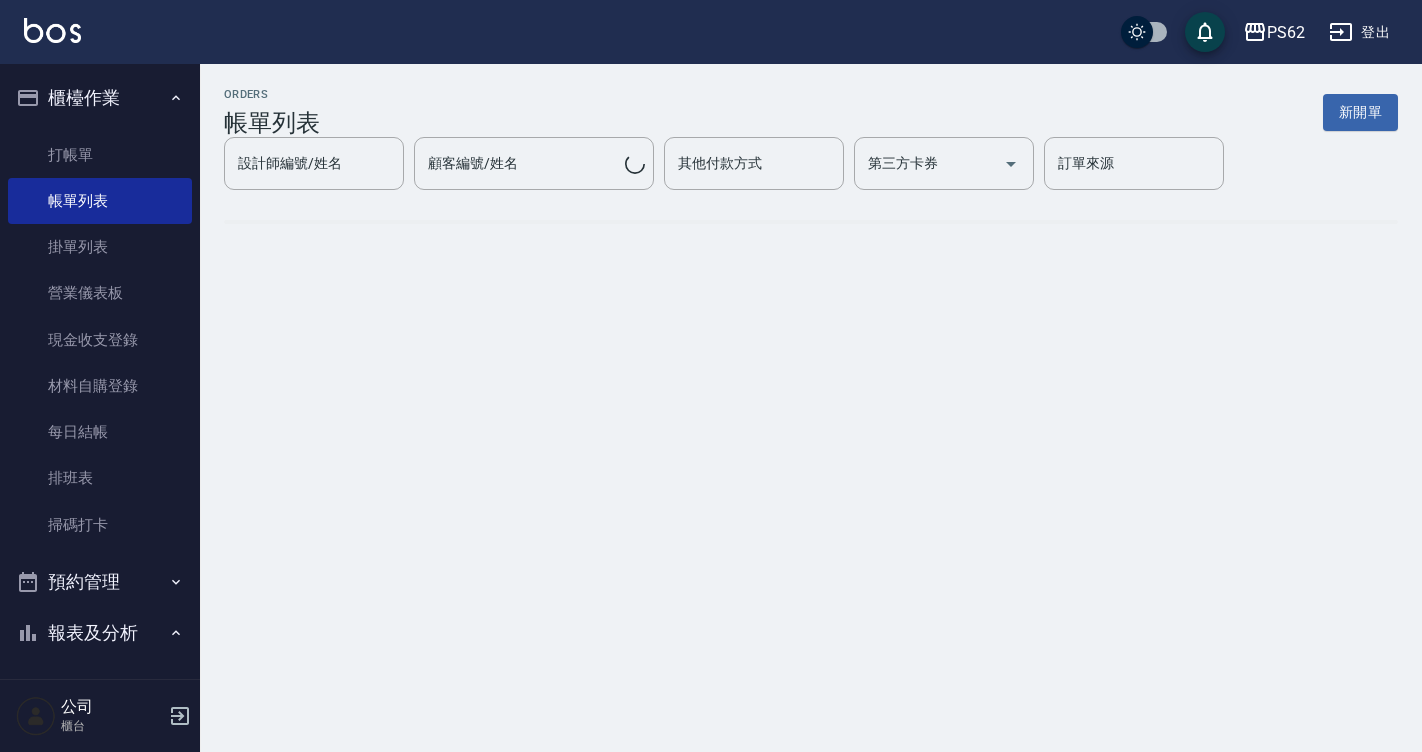 scroll, scrollTop: 0, scrollLeft: 0, axis: both 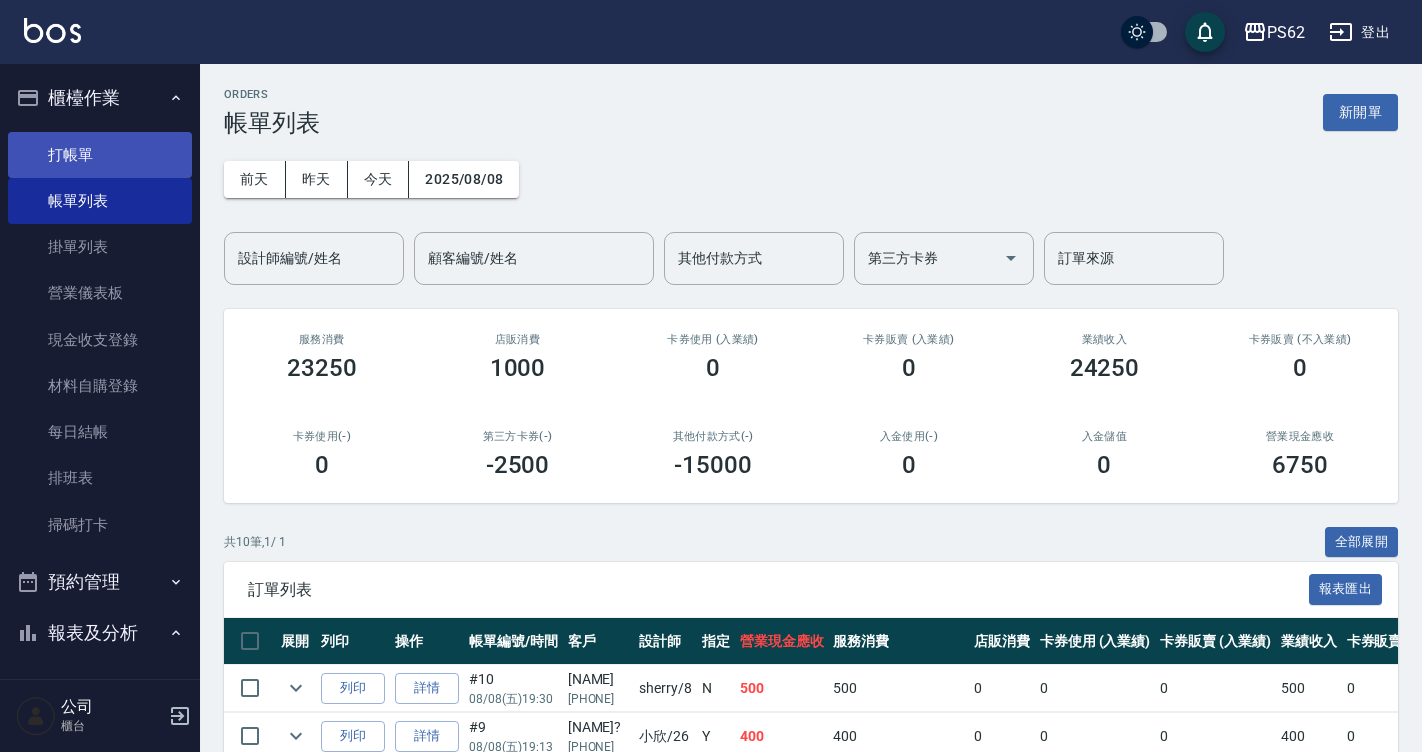 click on "打帳單" at bounding box center [100, 155] 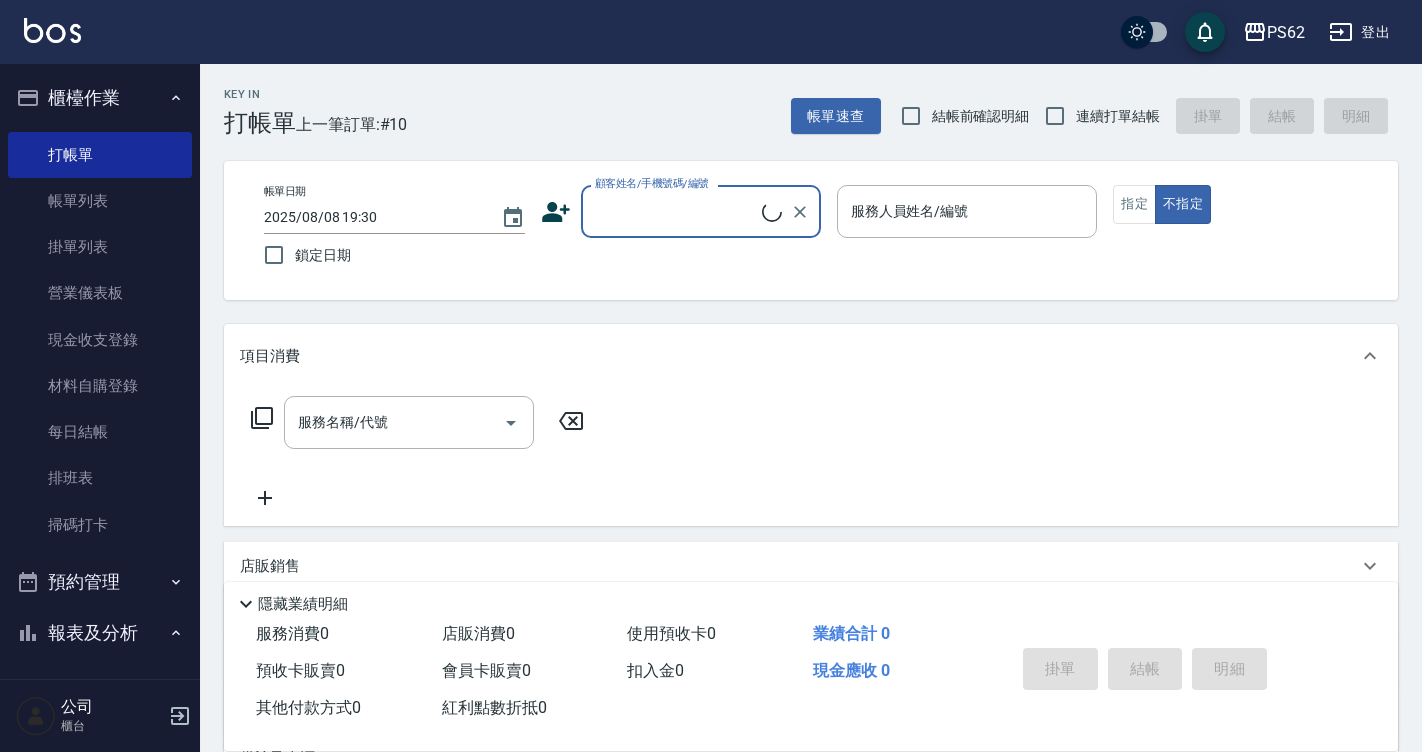 click on "顧客姓名/手機號碼/編號" at bounding box center (676, 211) 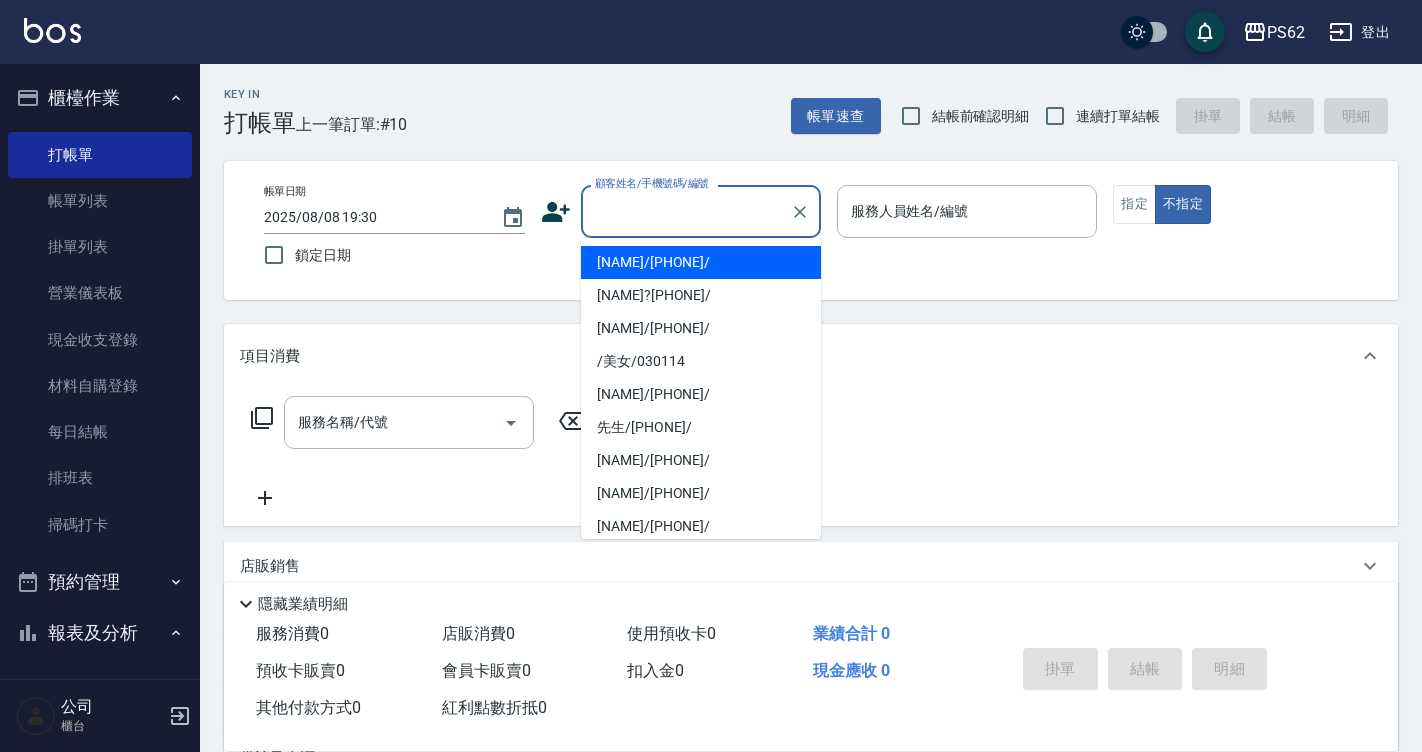 click 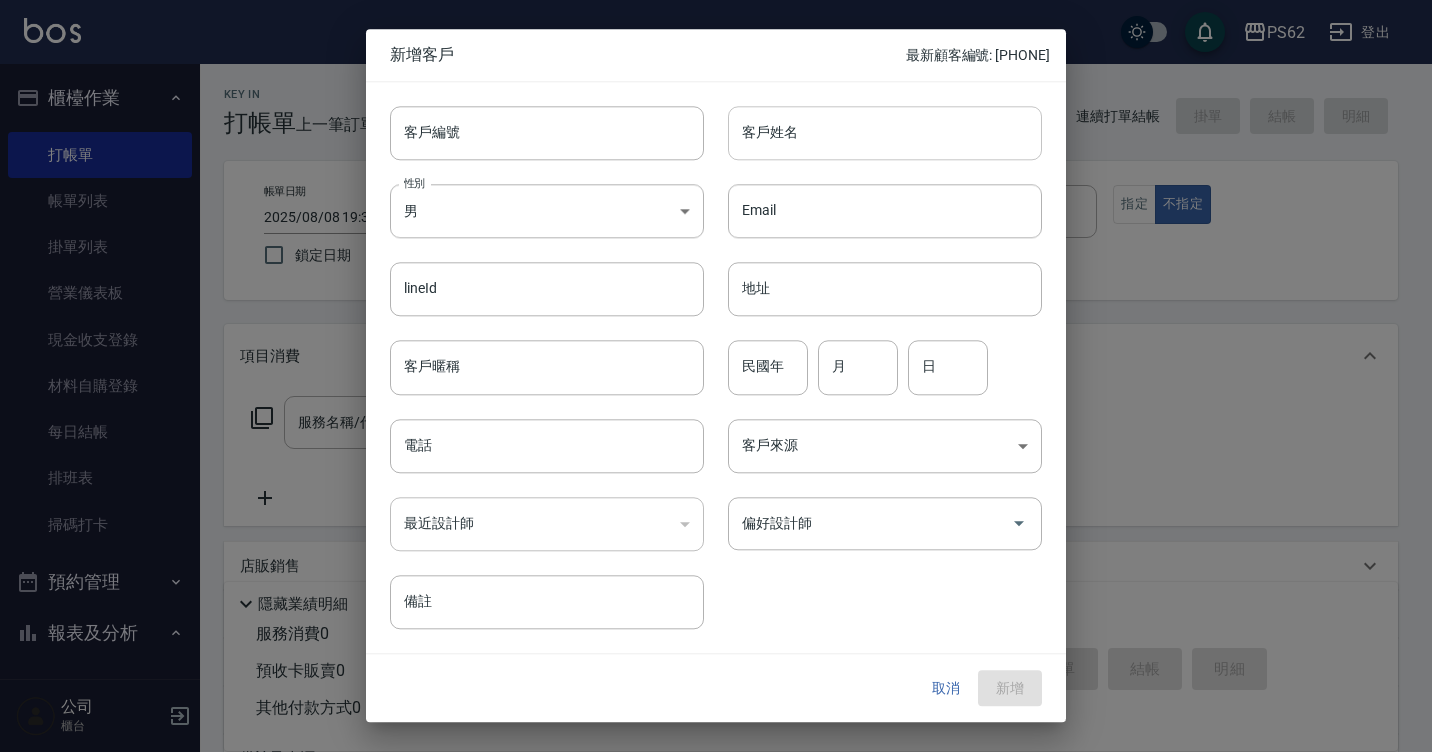click on "客戶姓名" at bounding box center [885, 133] 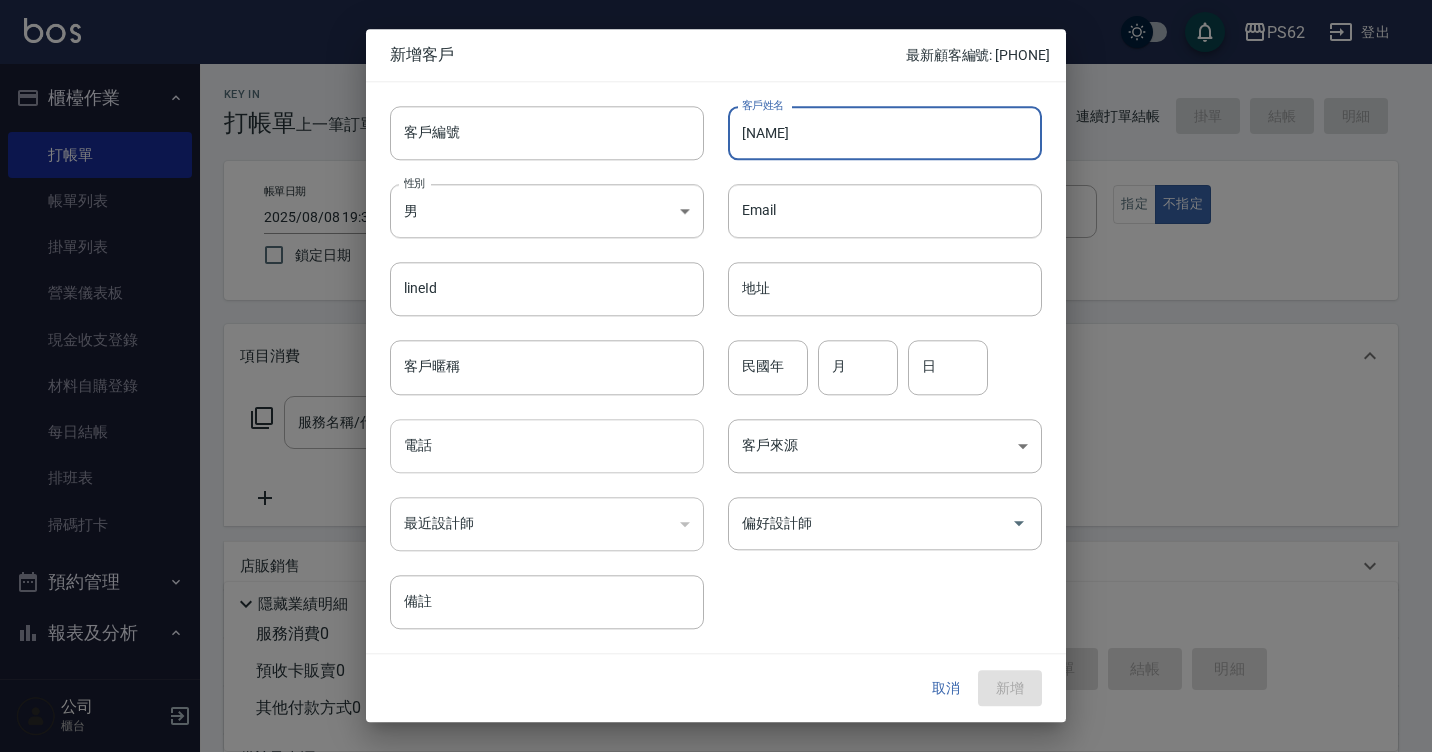 type on "陳姵姍" 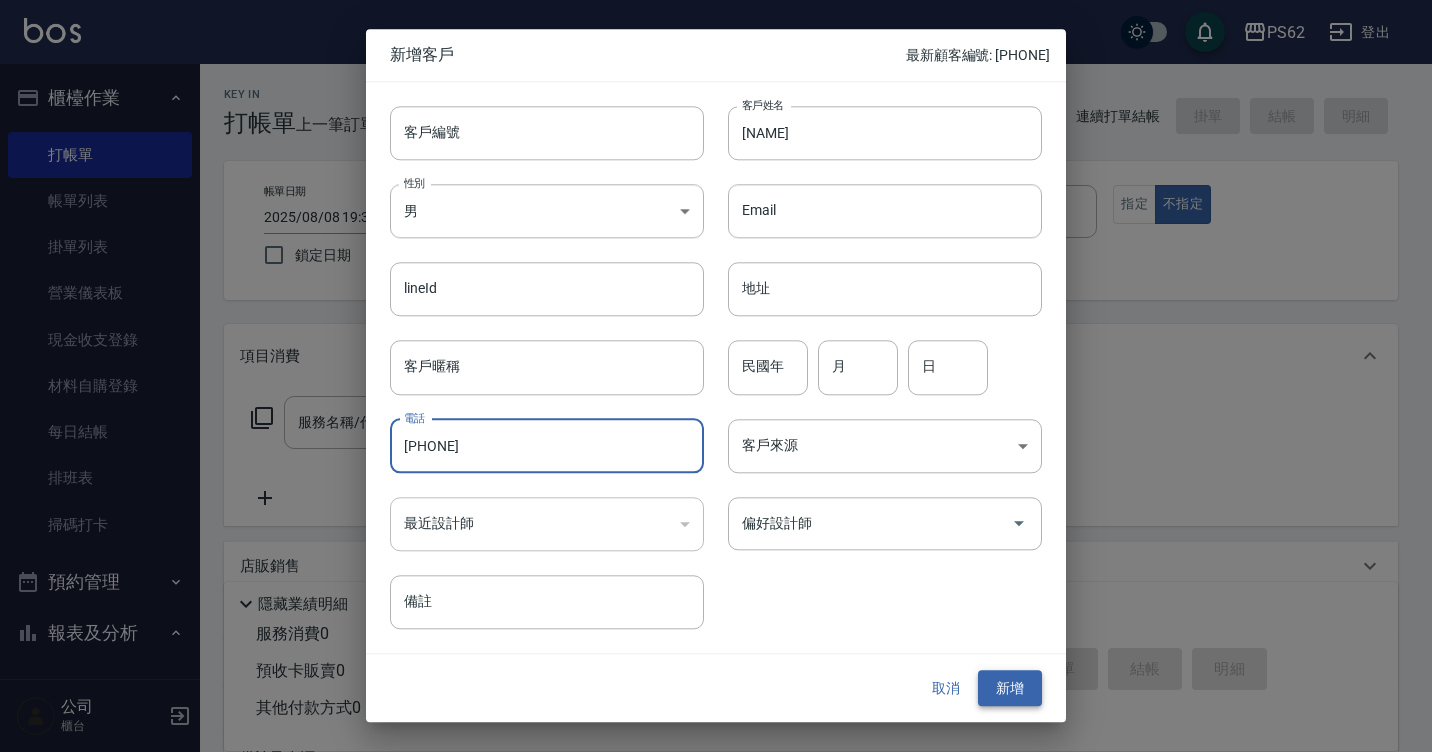type on "0970556013" 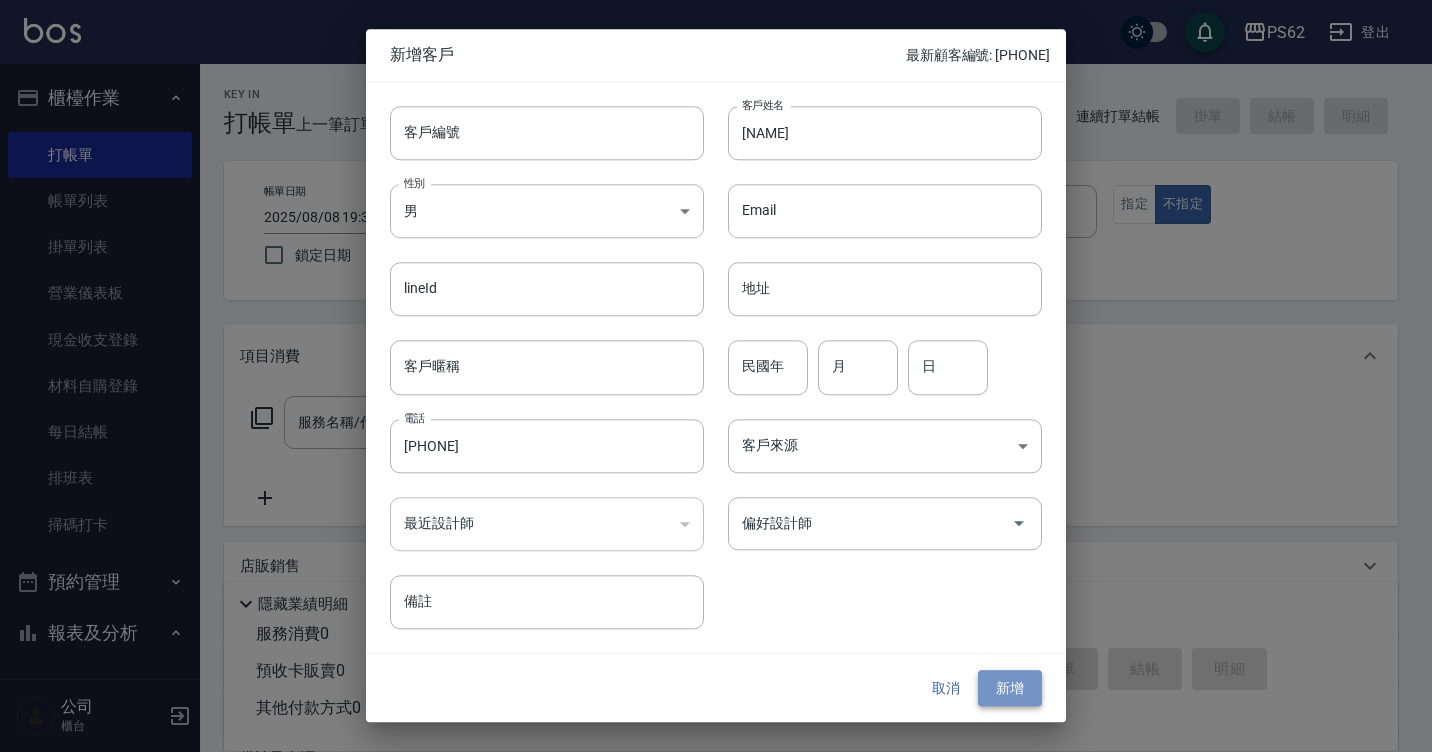 click on "新增" at bounding box center [1010, 688] 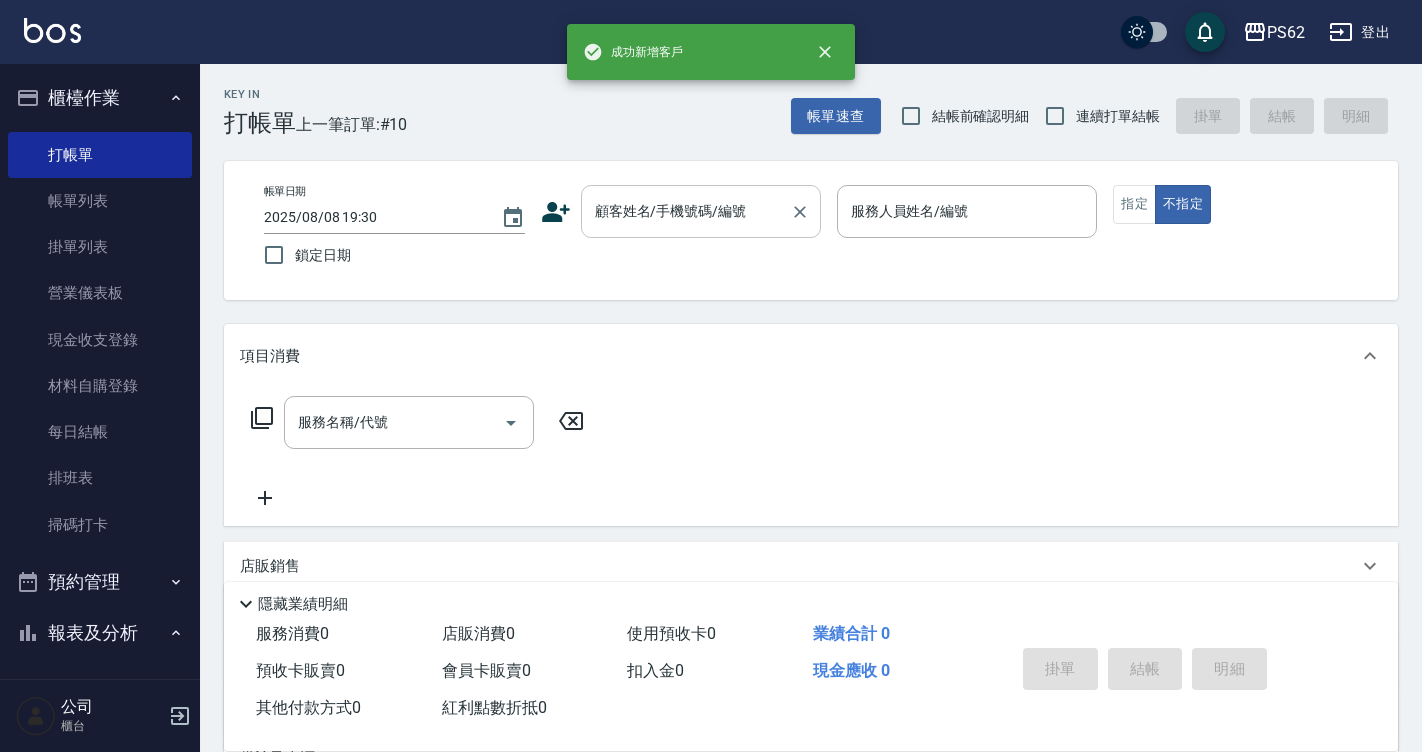 click on "顧客姓名/手機號碼/編號" at bounding box center (701, 211) 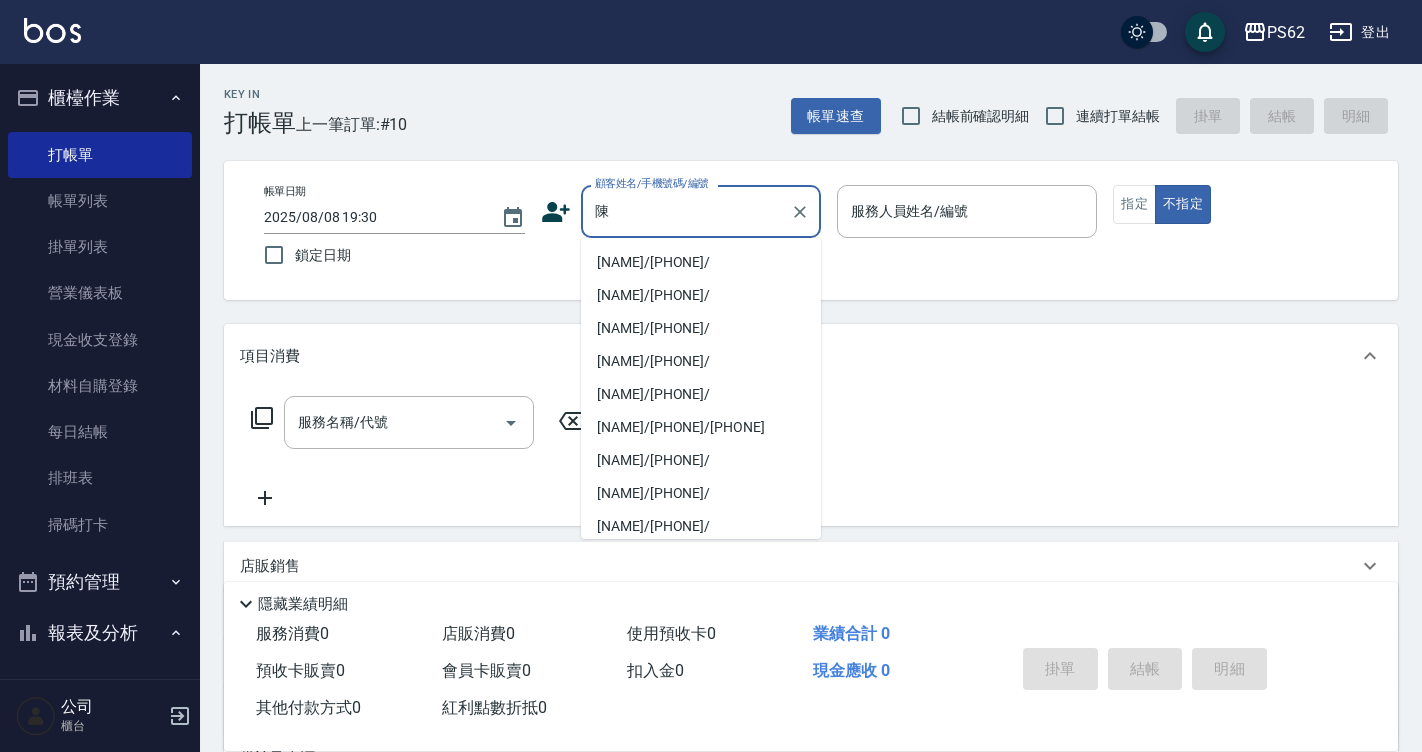 type on "[NAME]/[PHONE]/" 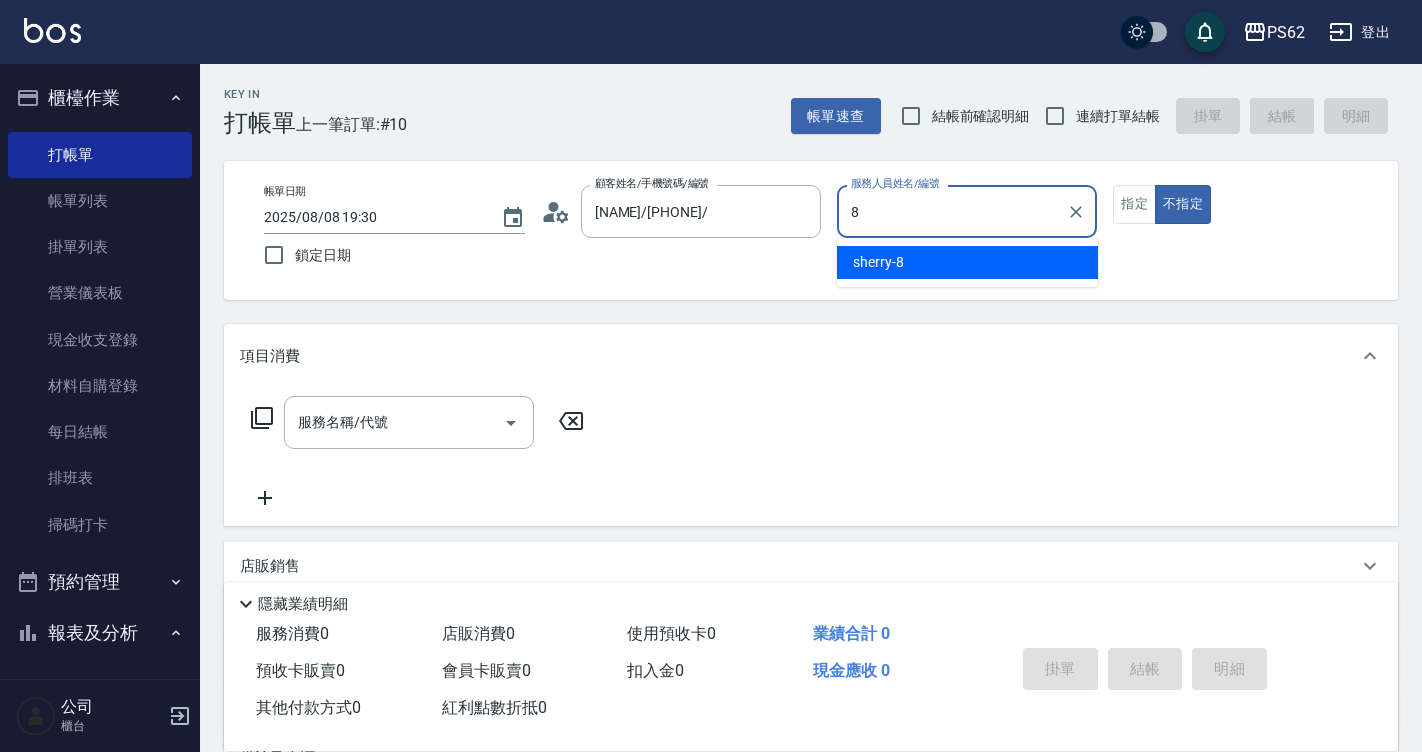 type on "sherry-8" 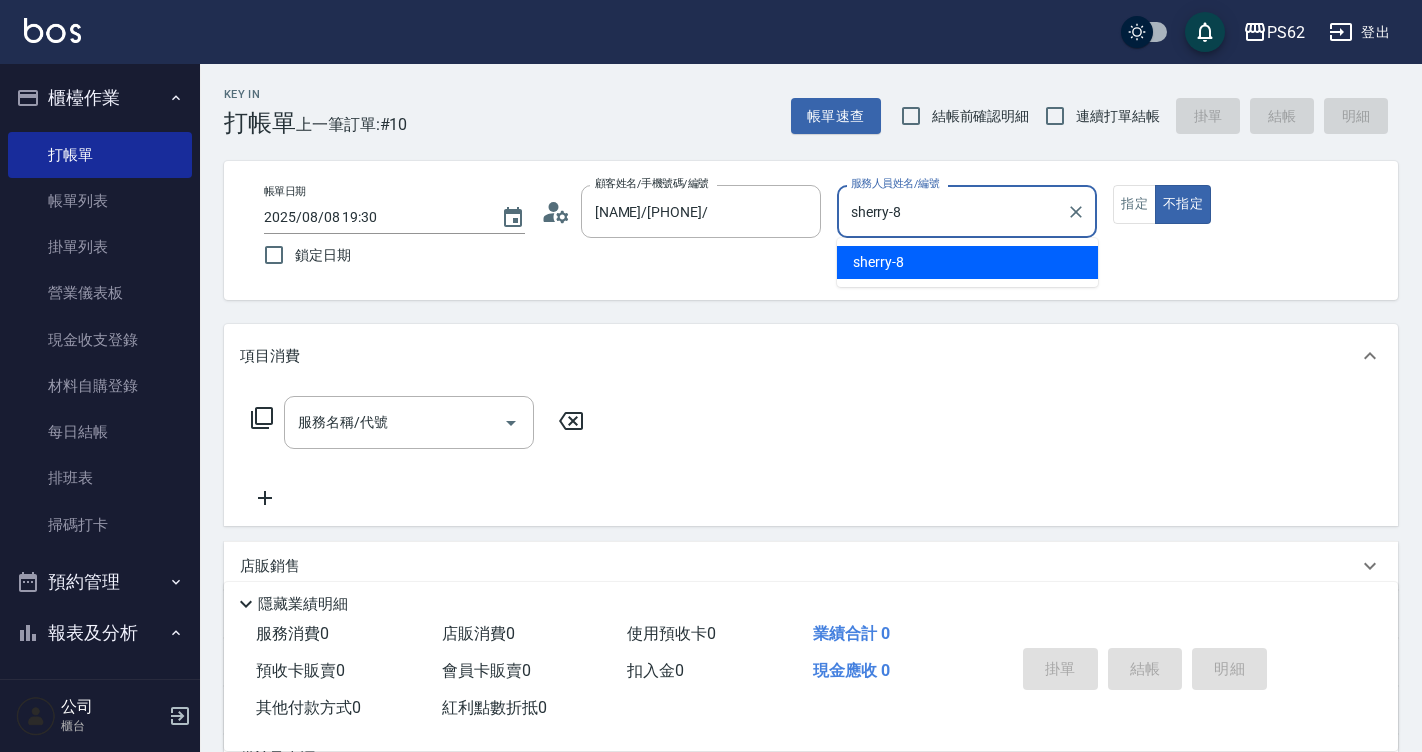 type on "false" 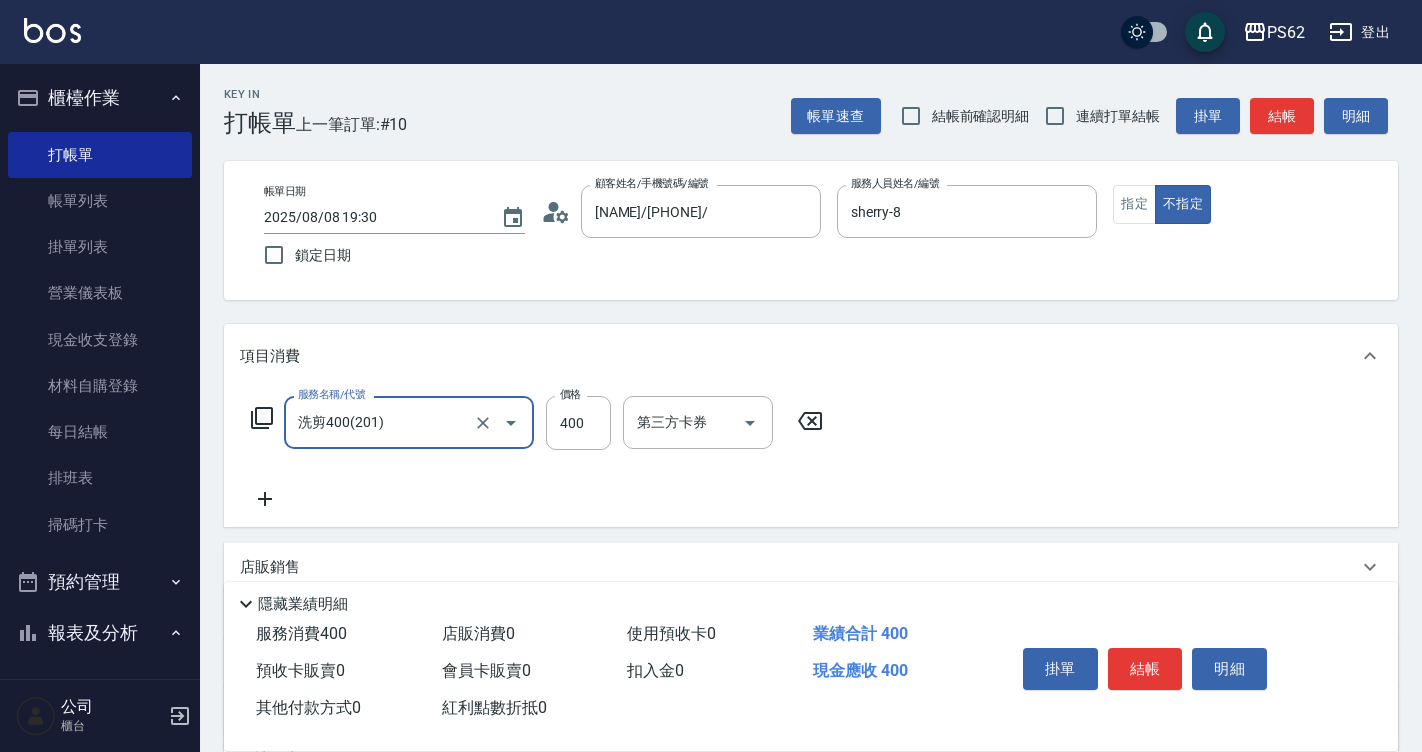 type on "洗剪400(201)" 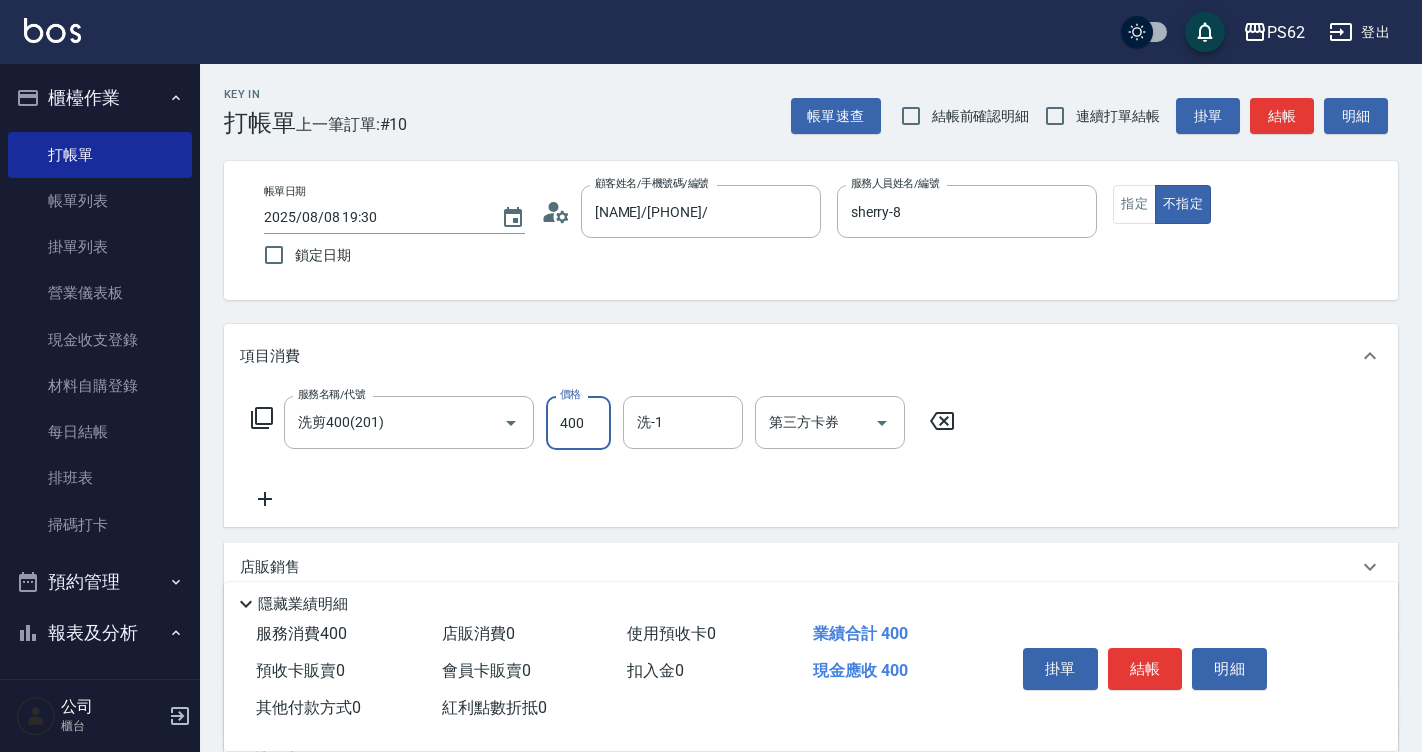 click on "結帳" at bounding box center [1145, 669] 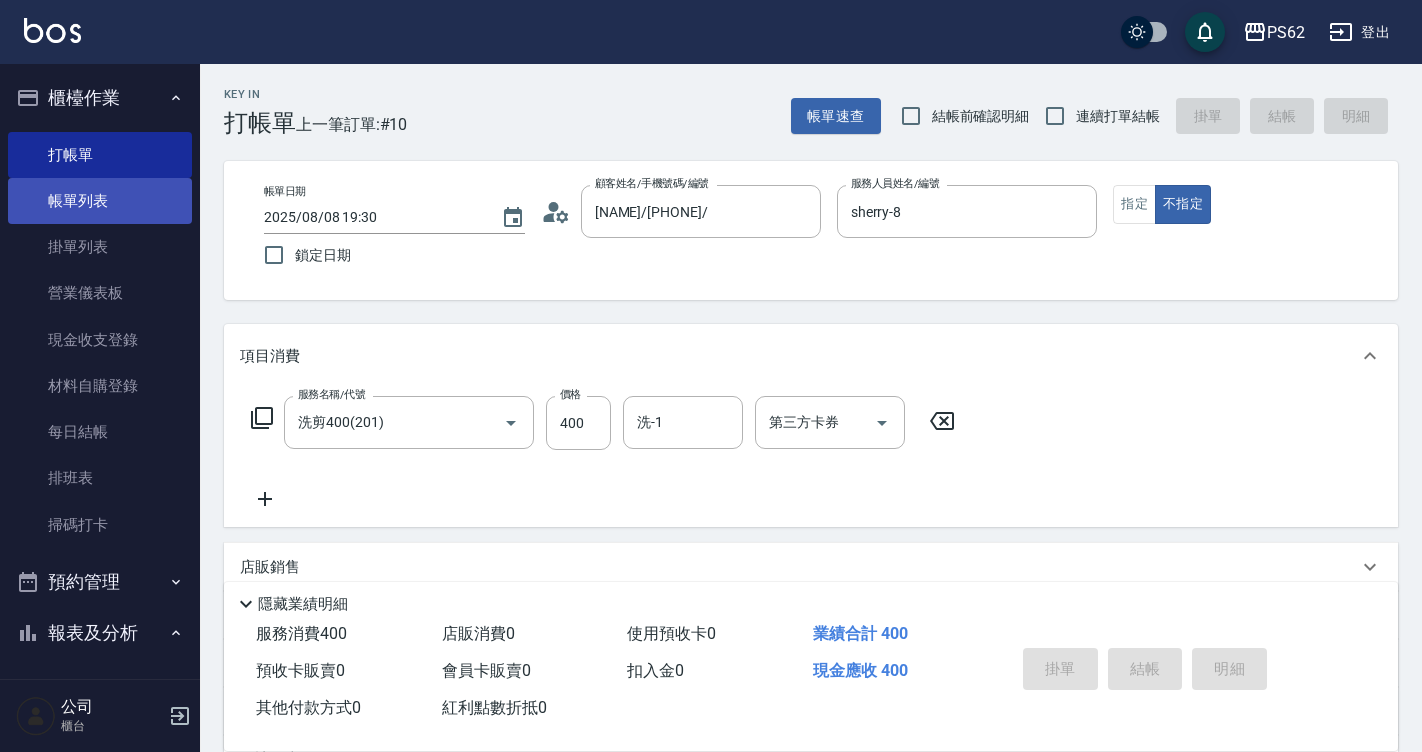 click on "帳單列表" at bounding box center [100, 201] 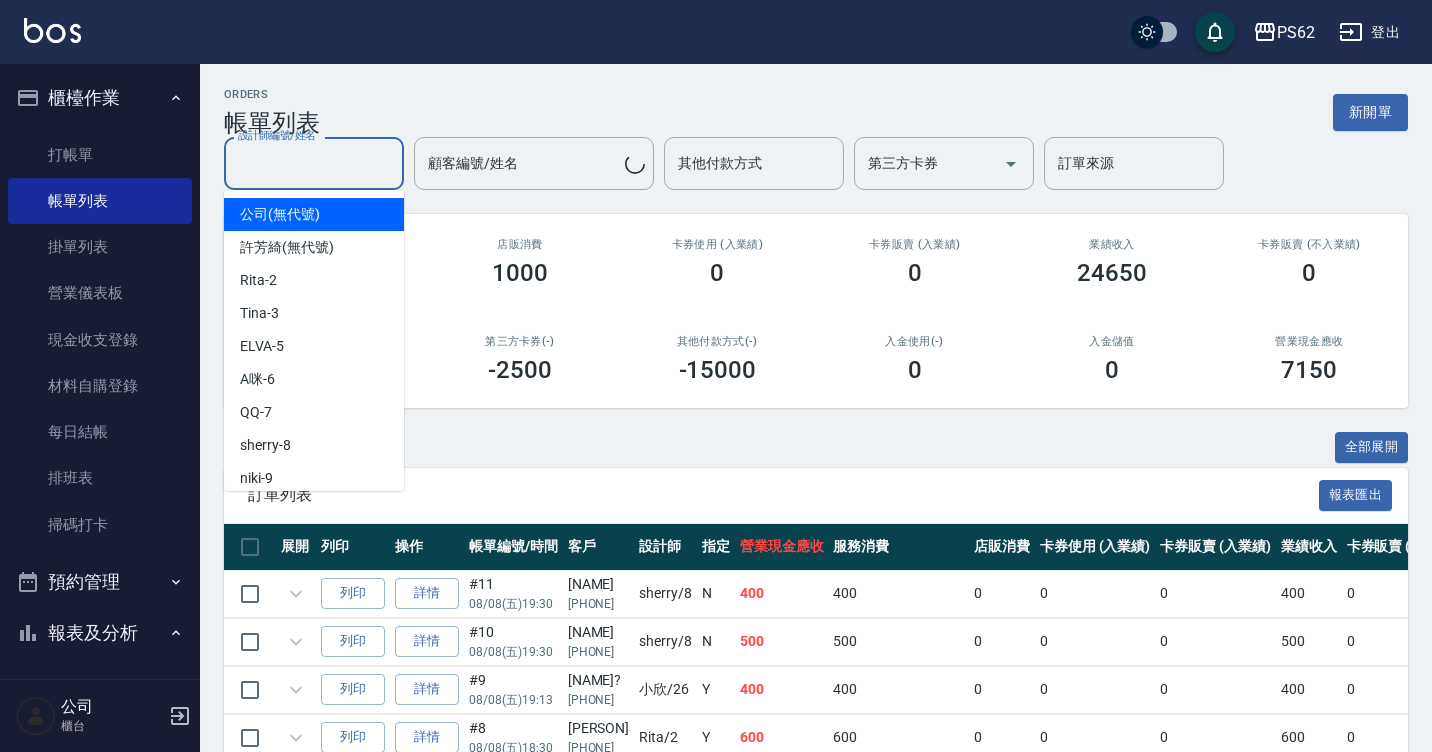 click on "設計師編號/姓名" at bounding box center [314, 163] 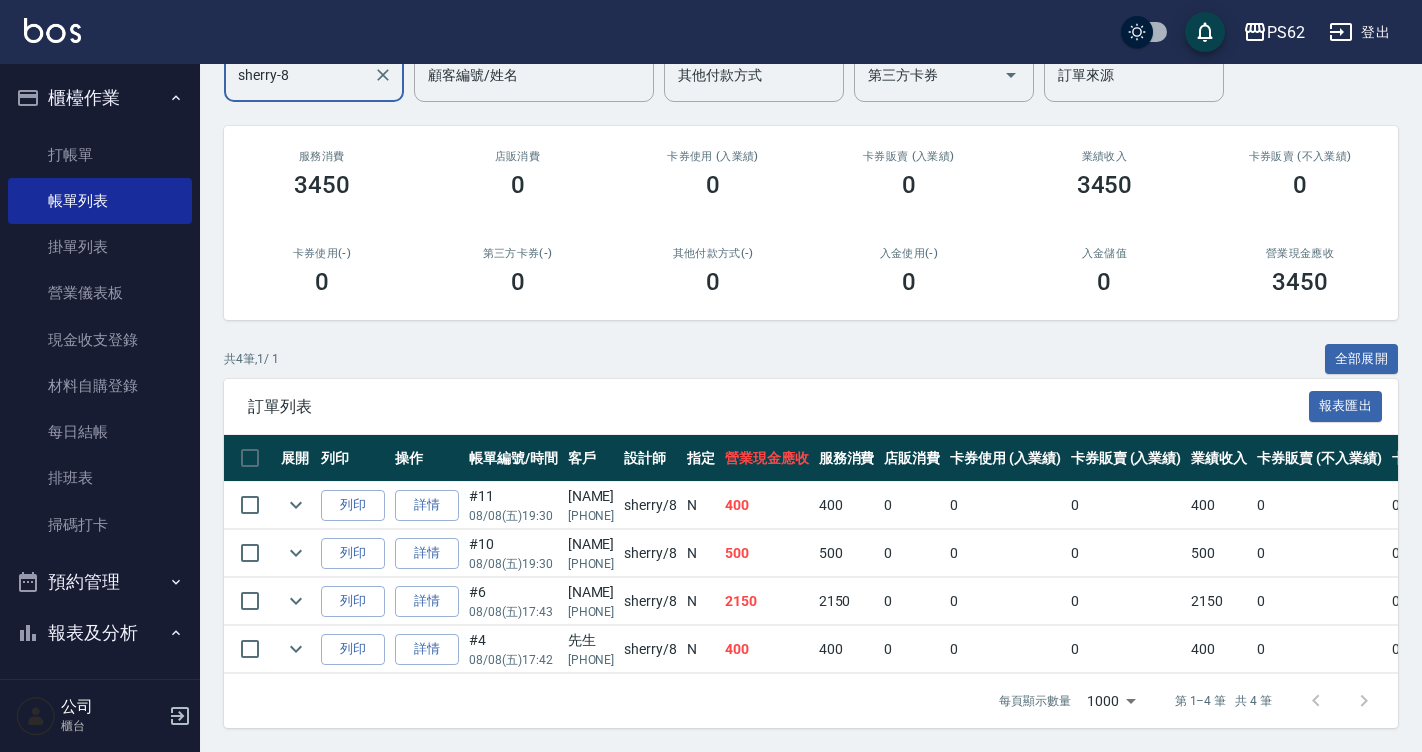 scroll, scrollTop: 198, scrollLeft: 0, axis: vertical 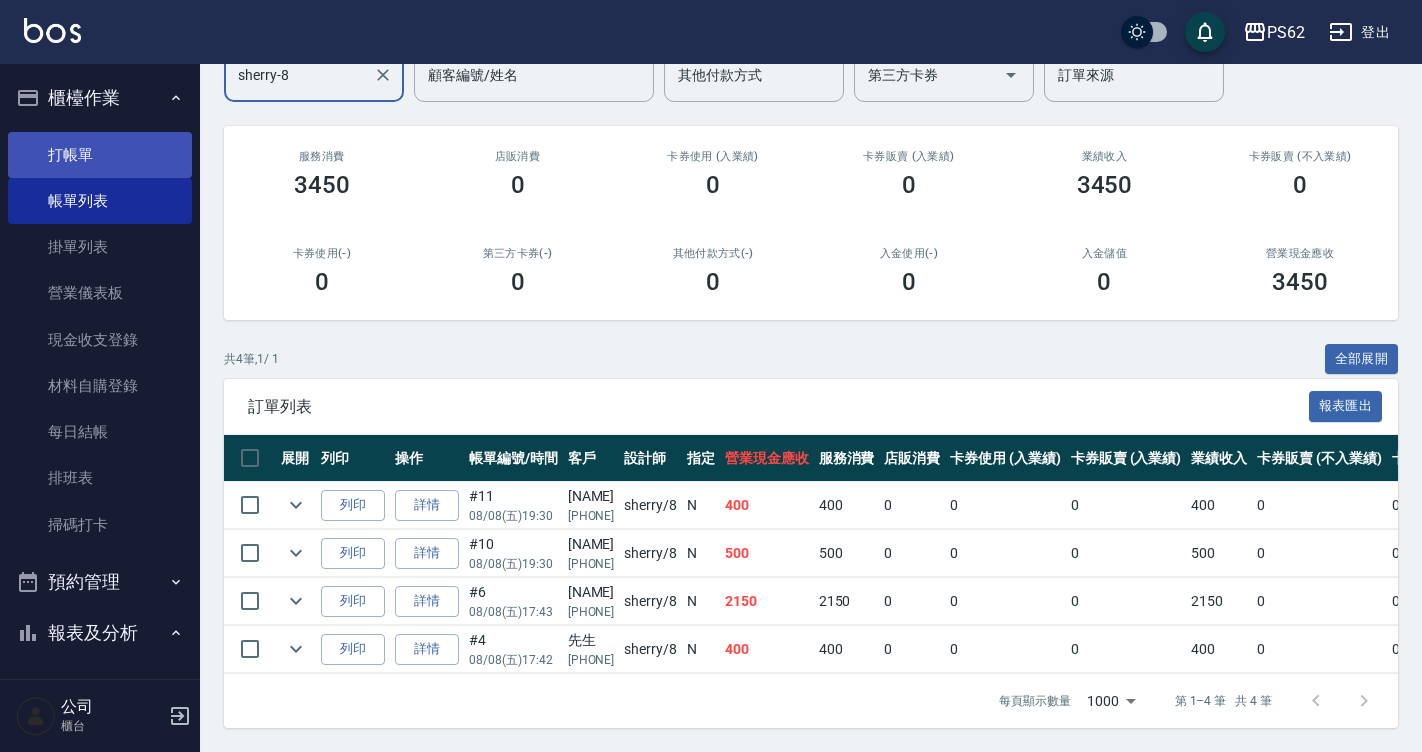 type on "sherry-8" 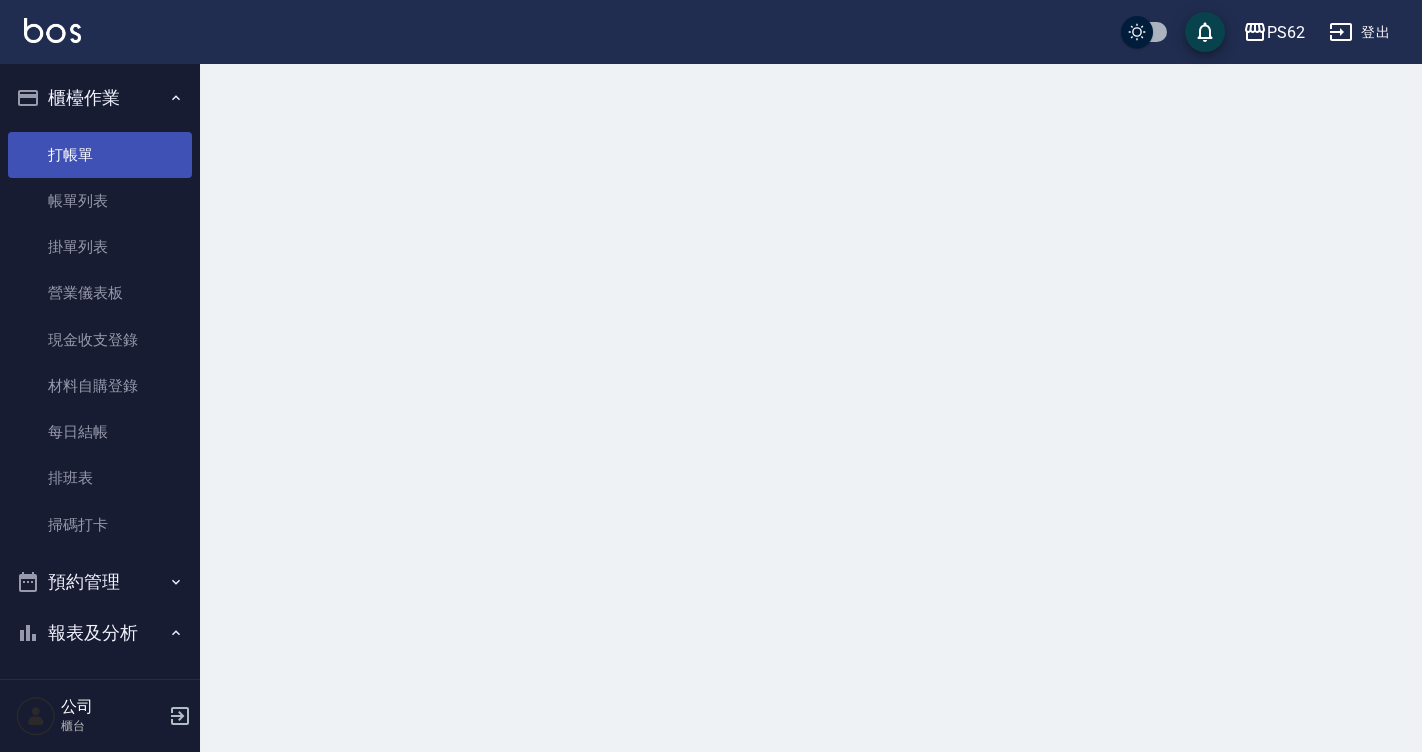 scroll, scrollTop: 0, scrollLeft: 0, axis: both 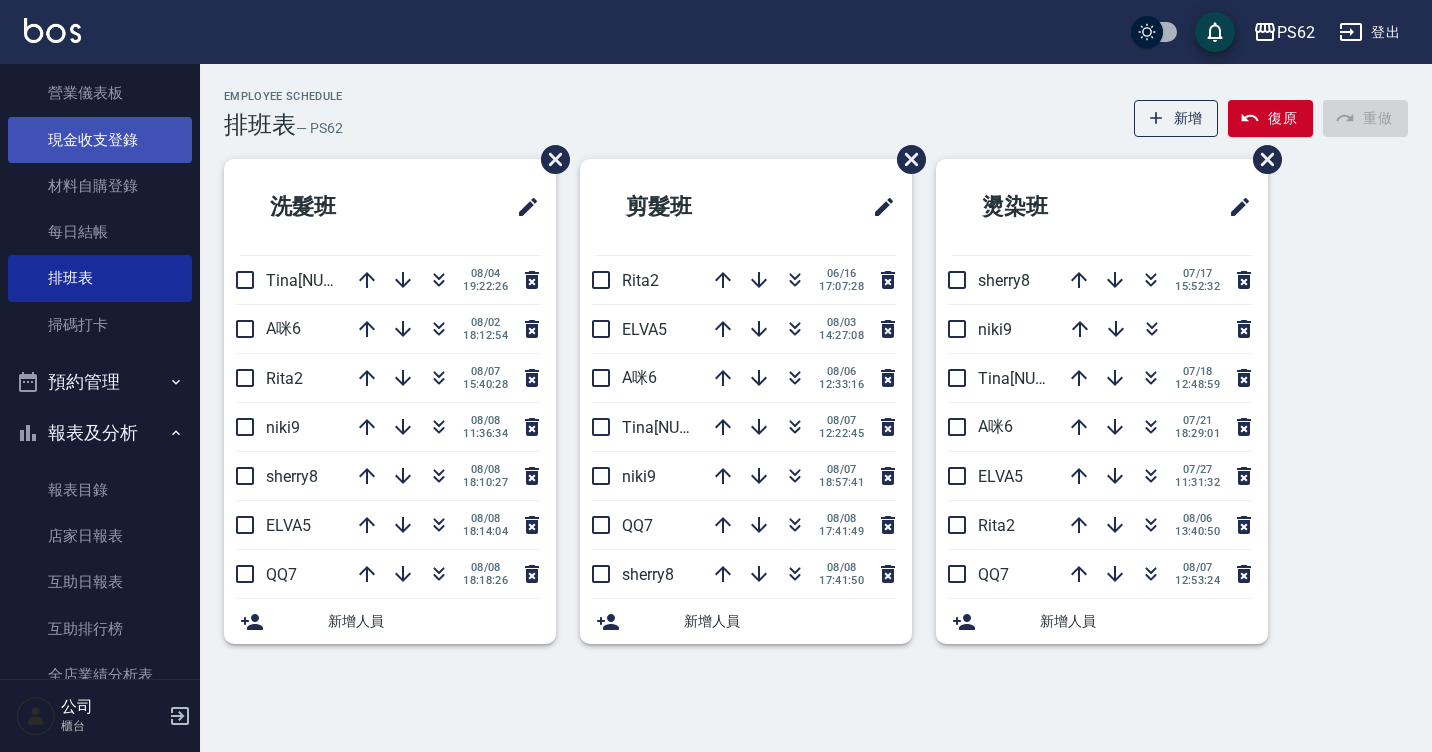 click on "現金收支登錄" at bounding box center [100, 140] 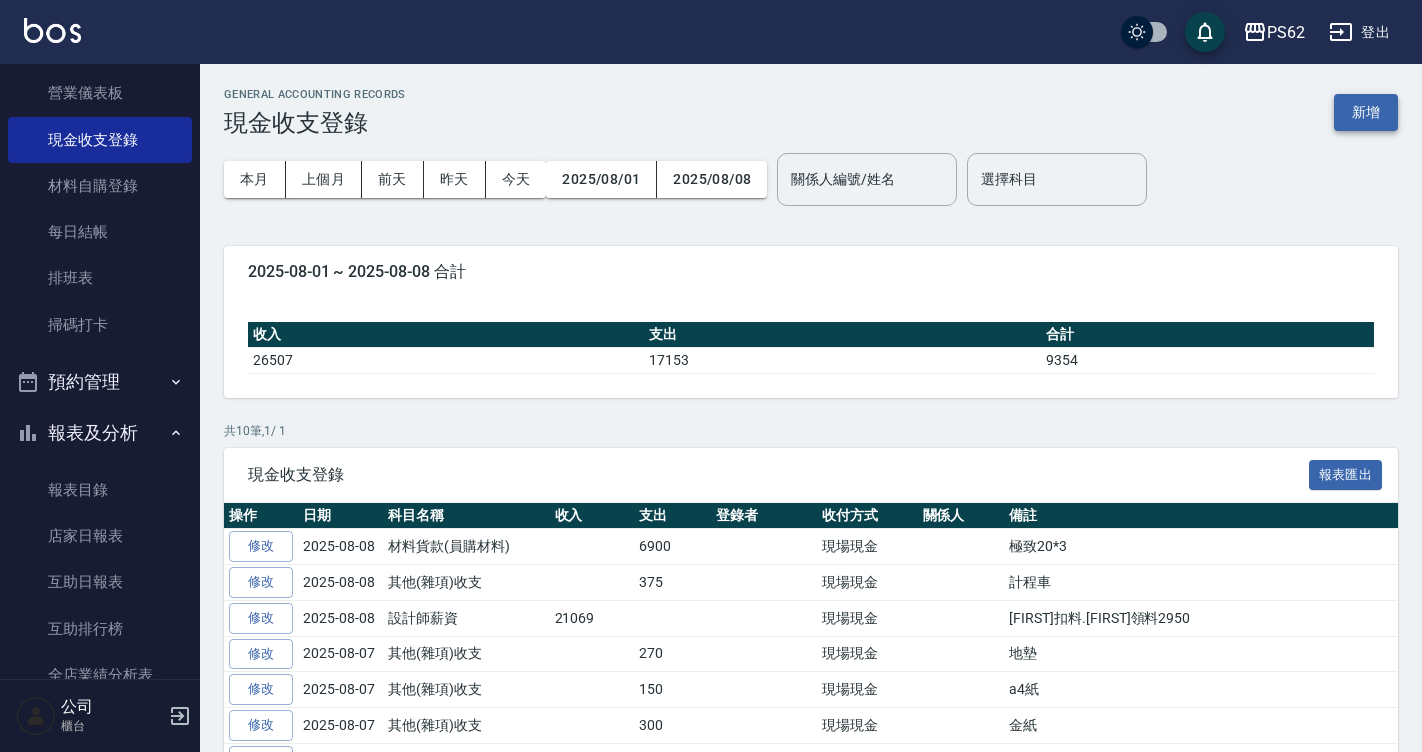 click on "新增" at bounding box center (1366, 112) 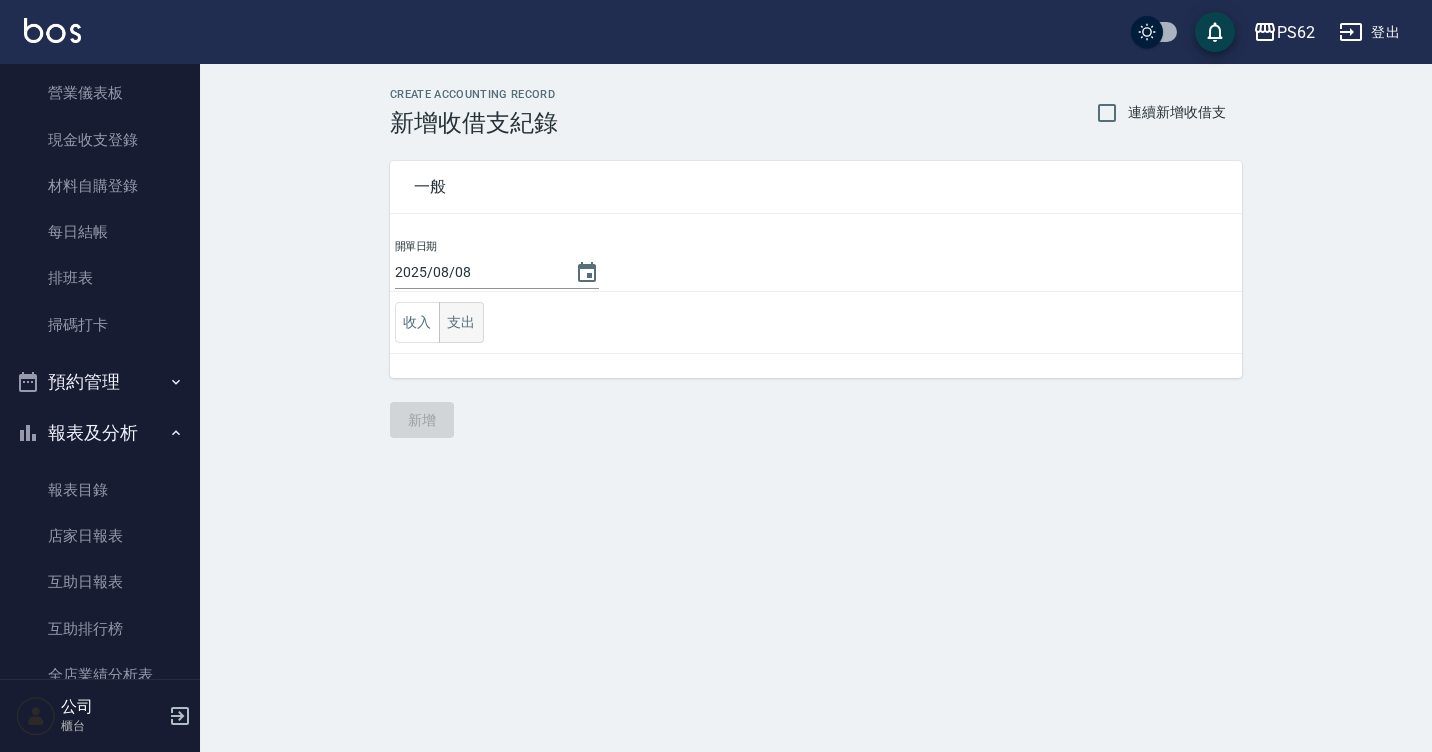 click on "支出" at bounding box center (461, 322) 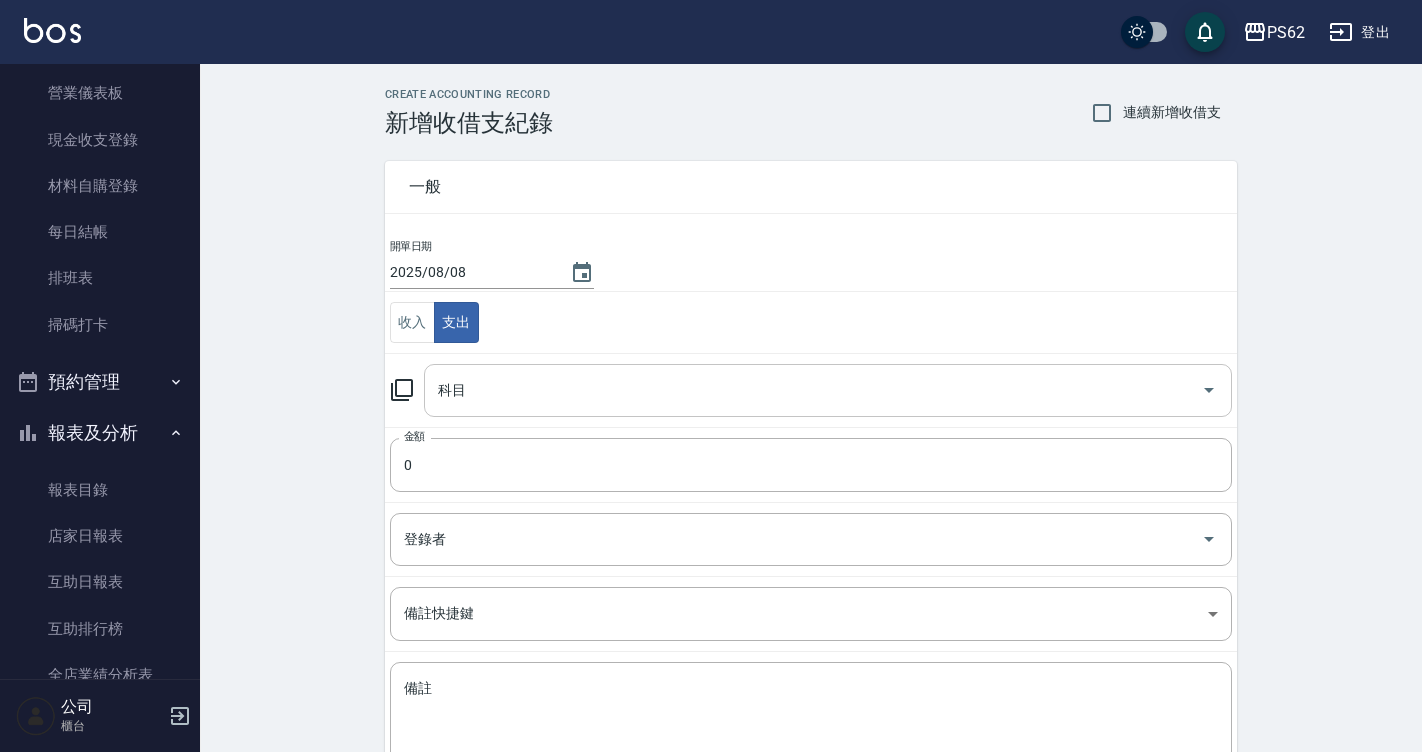 click on "科目" at bounding box center (813, 390) 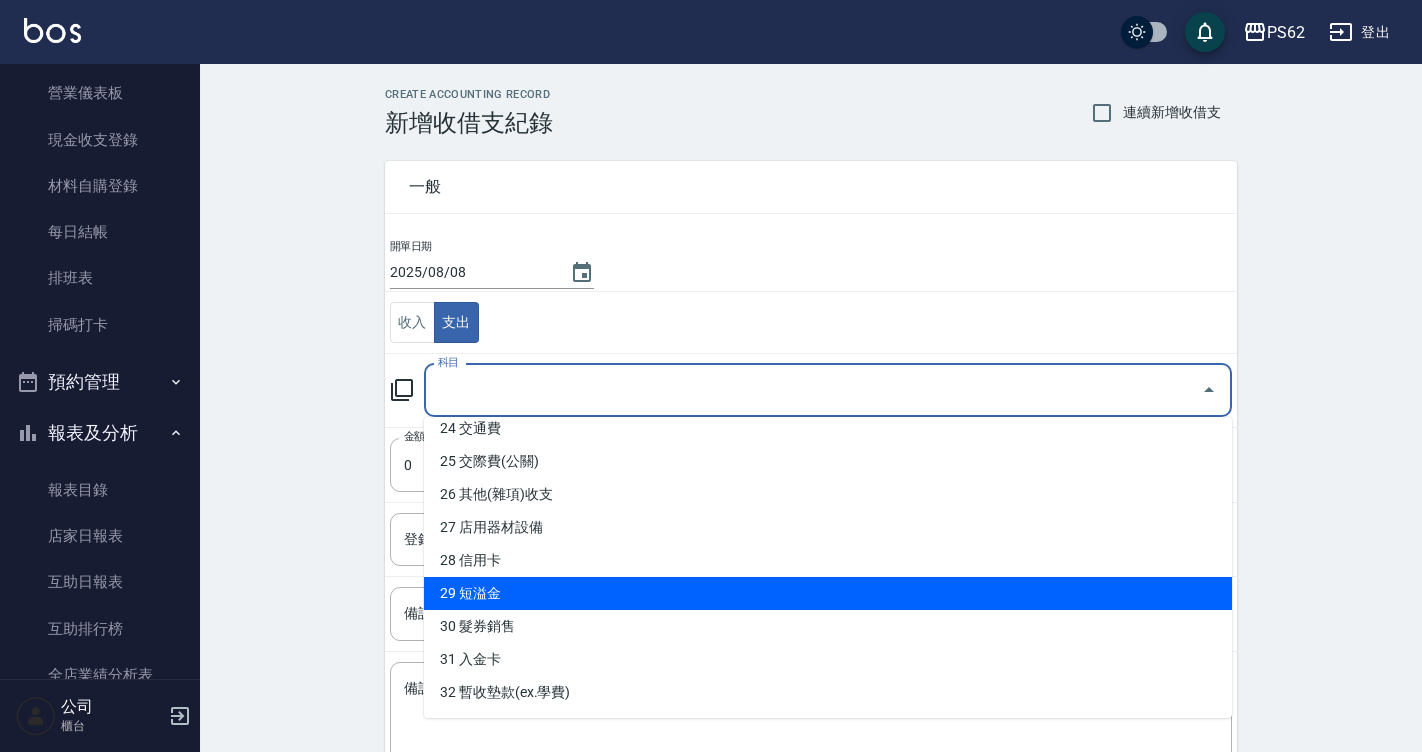 scroll, scrollTop: 802, scrollLeft: 0, axis: vertical 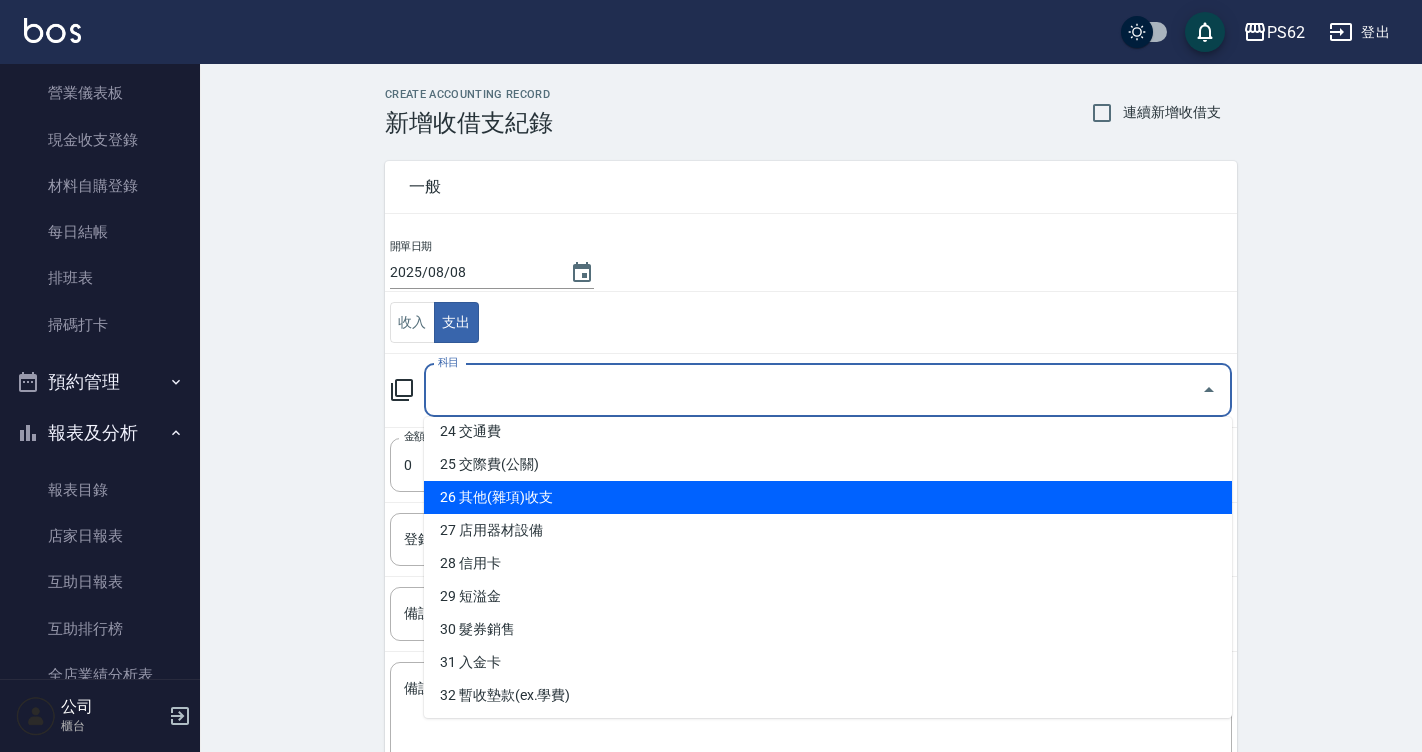 click on "26 其他(雜項)收支" at bounding box center (828, 497) 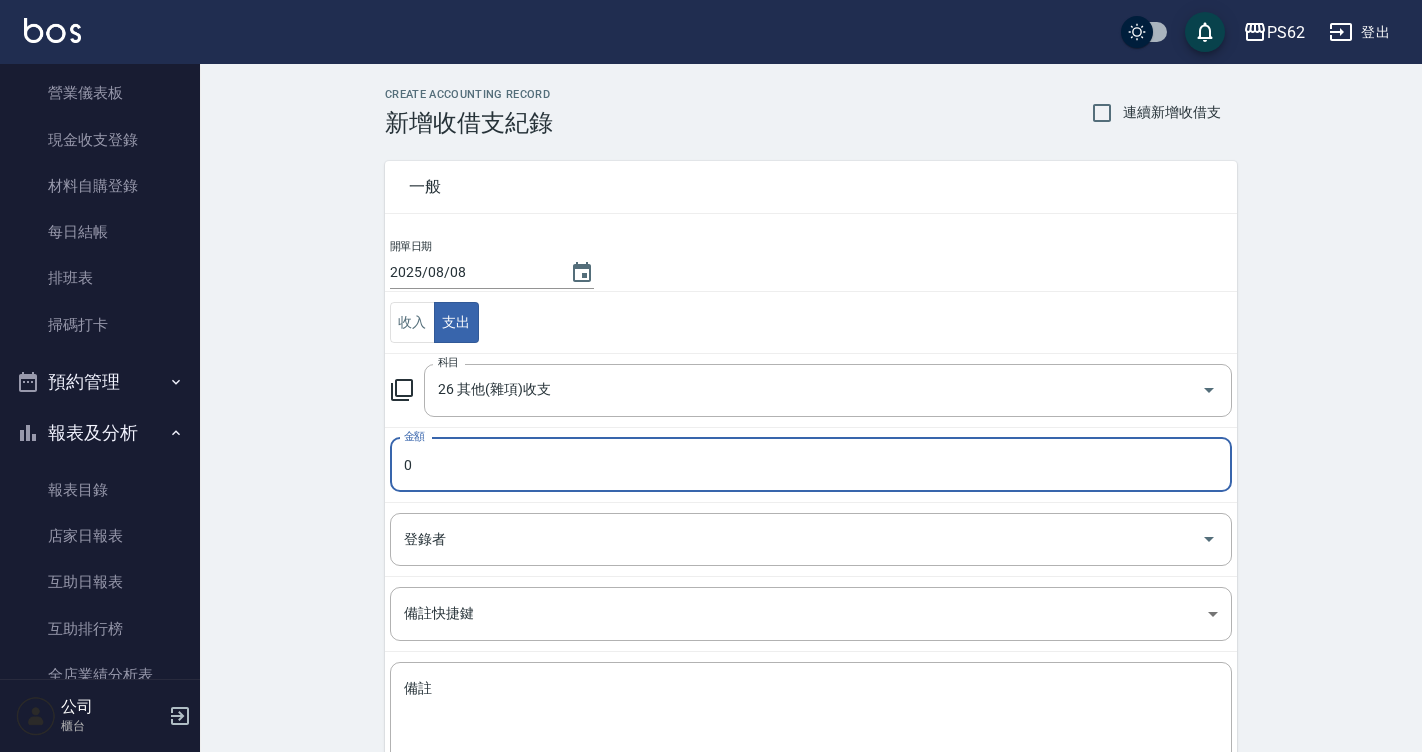 type on "26 其他(雜項)收支" 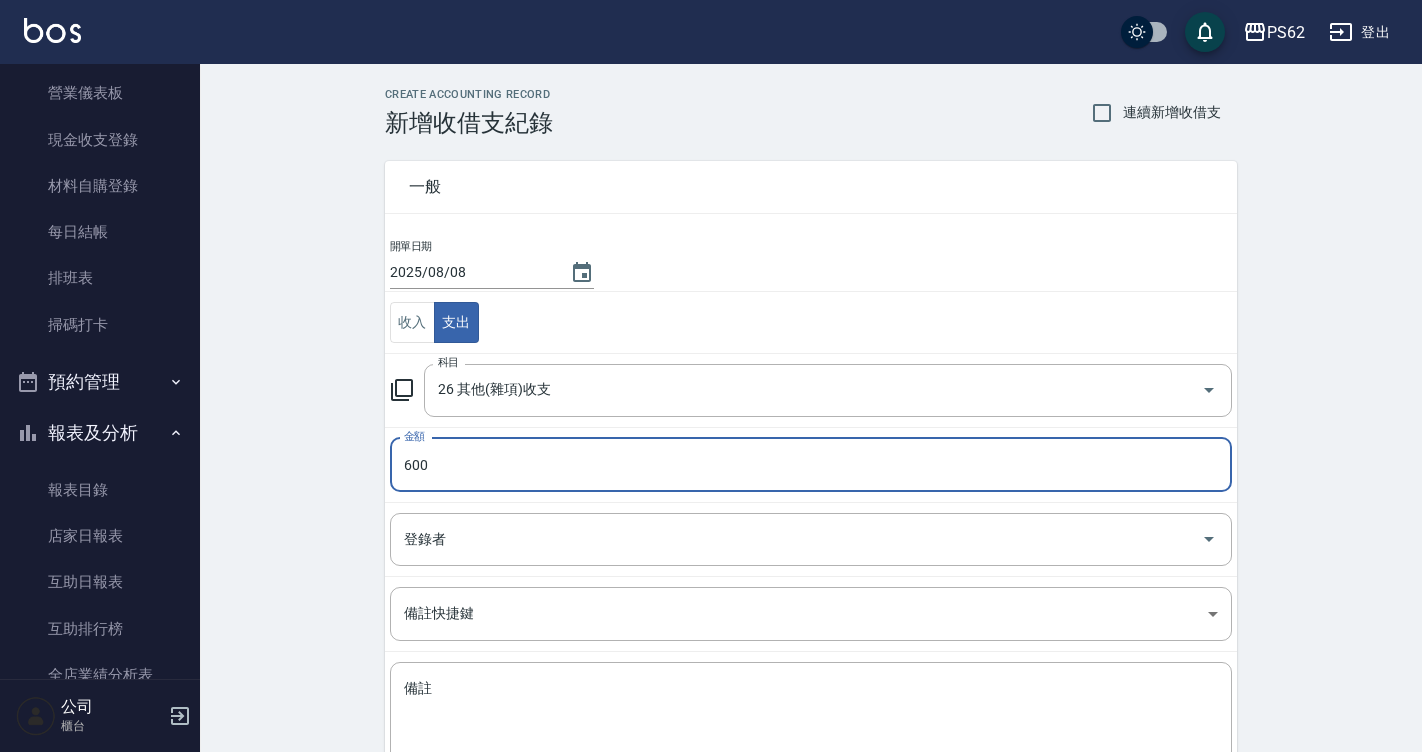 type on "600" 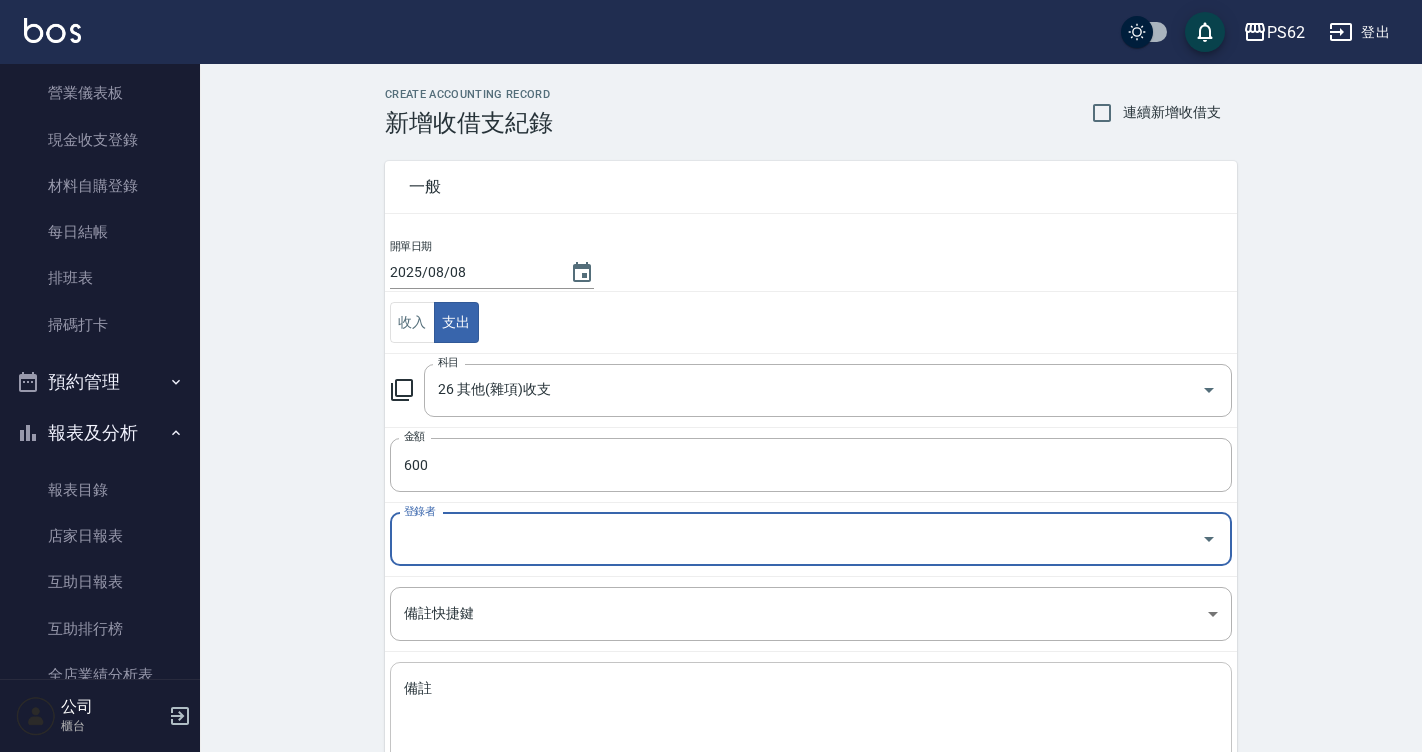 click on "備註" at bounding box center [811, 713] 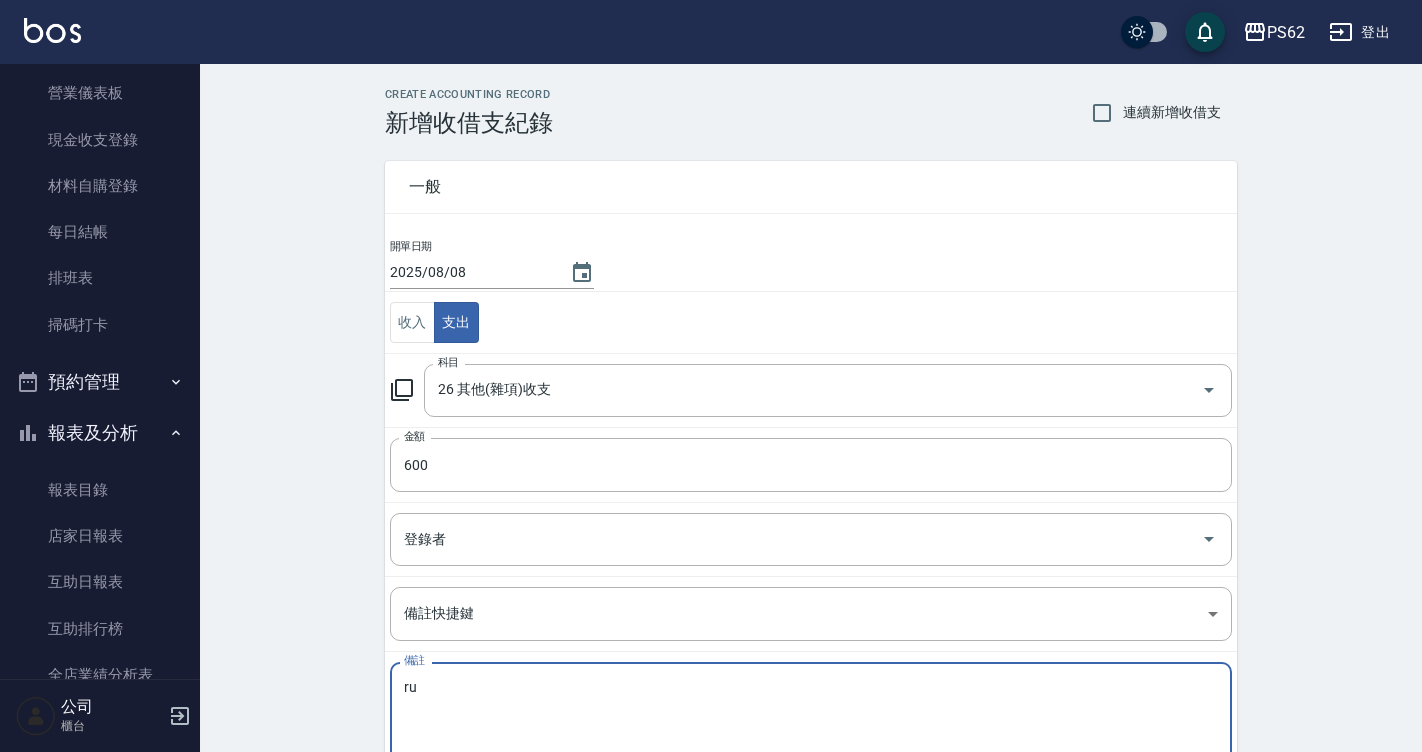 type on "r" 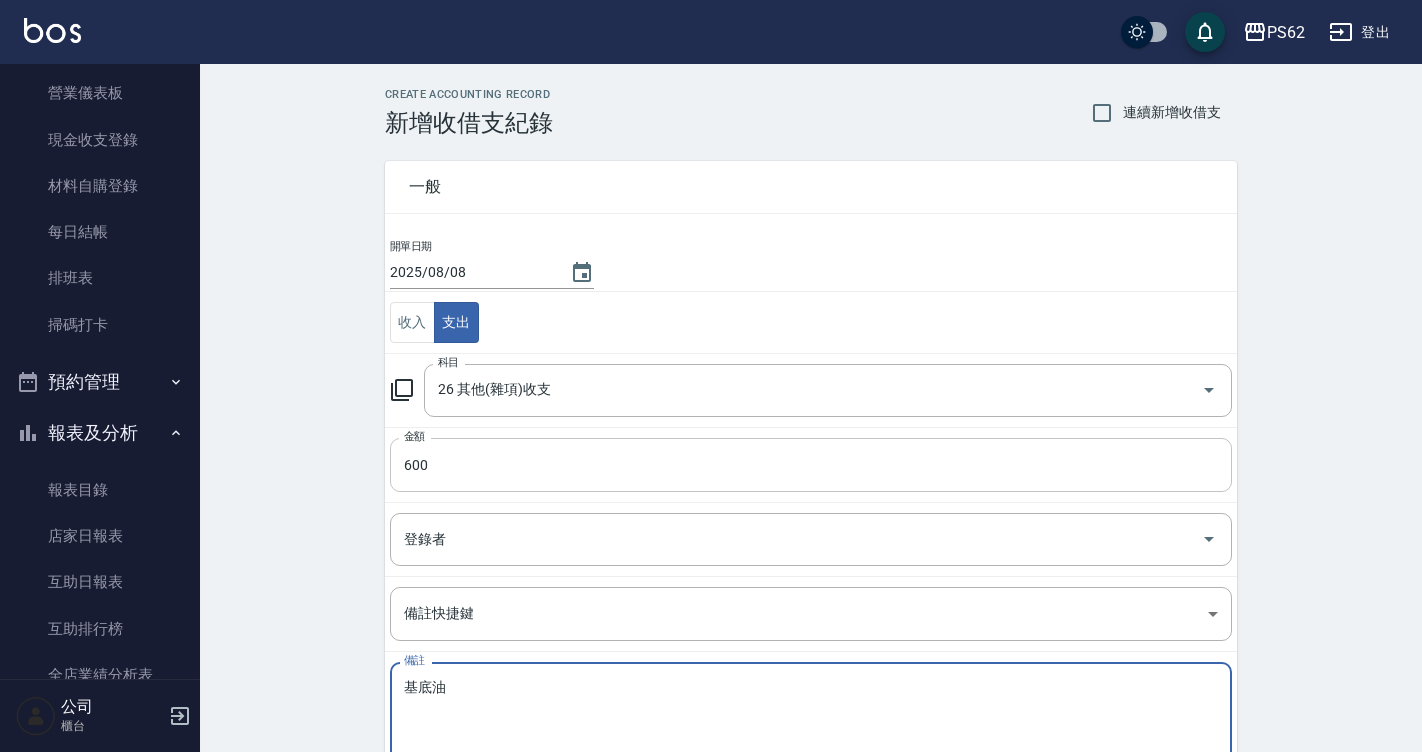 type on "基底油" 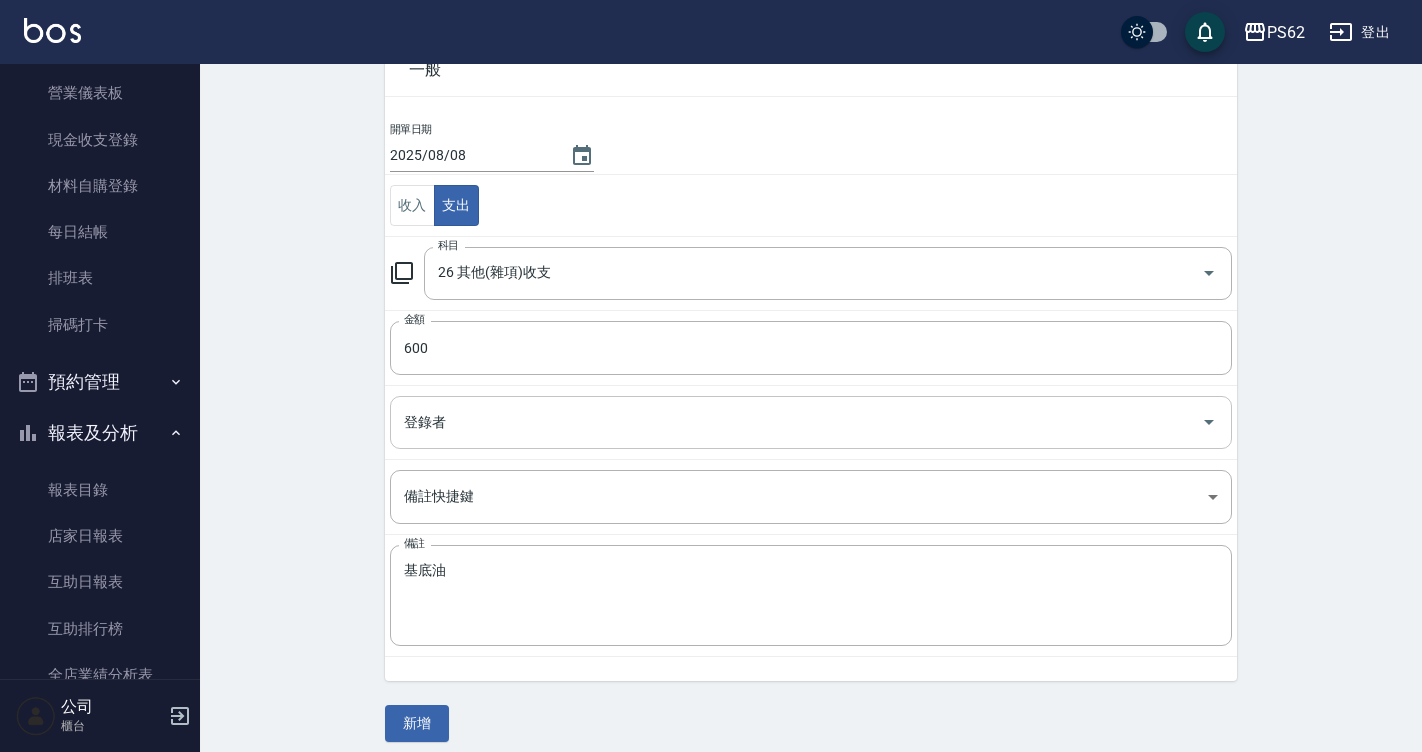 scroll, scrollTop: 131, scrollLeft: 0, axis: vertical 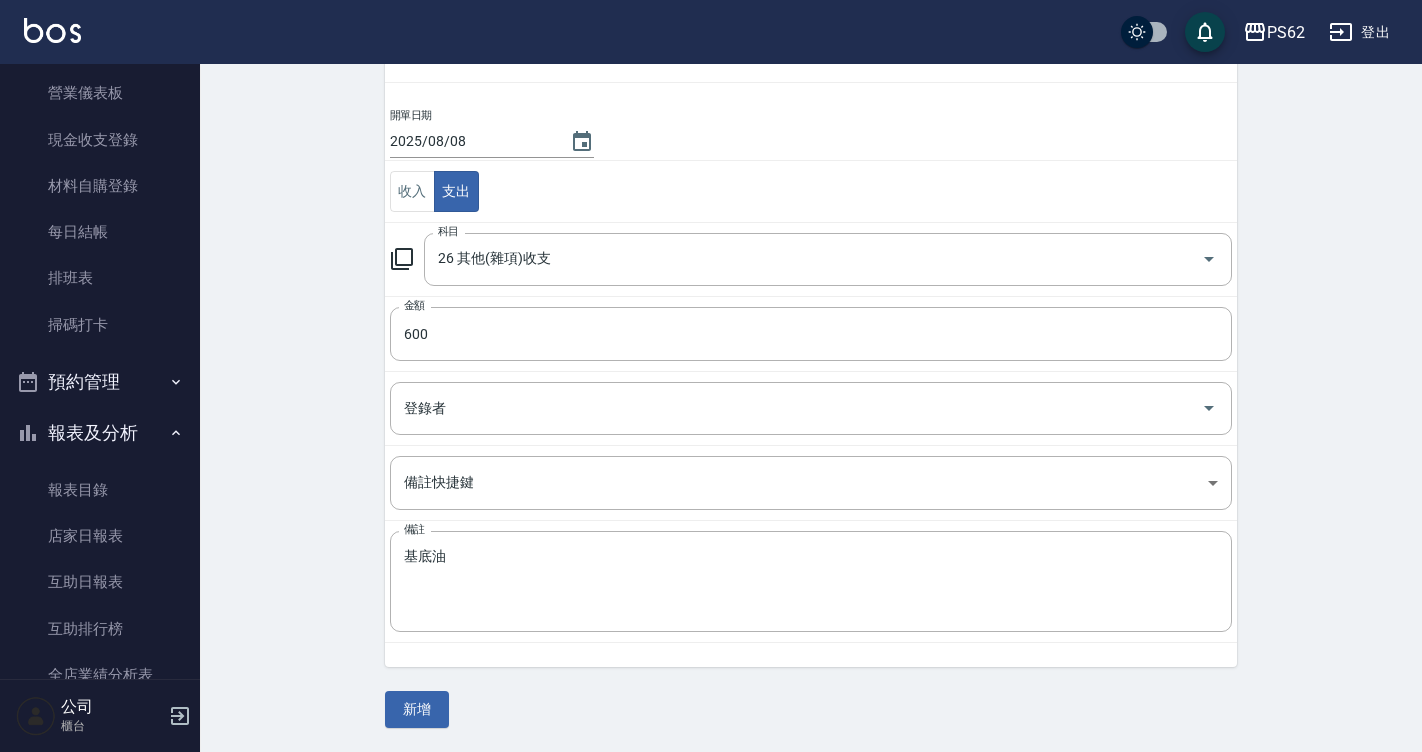 click on "新增" at bounding box center (417, 709) 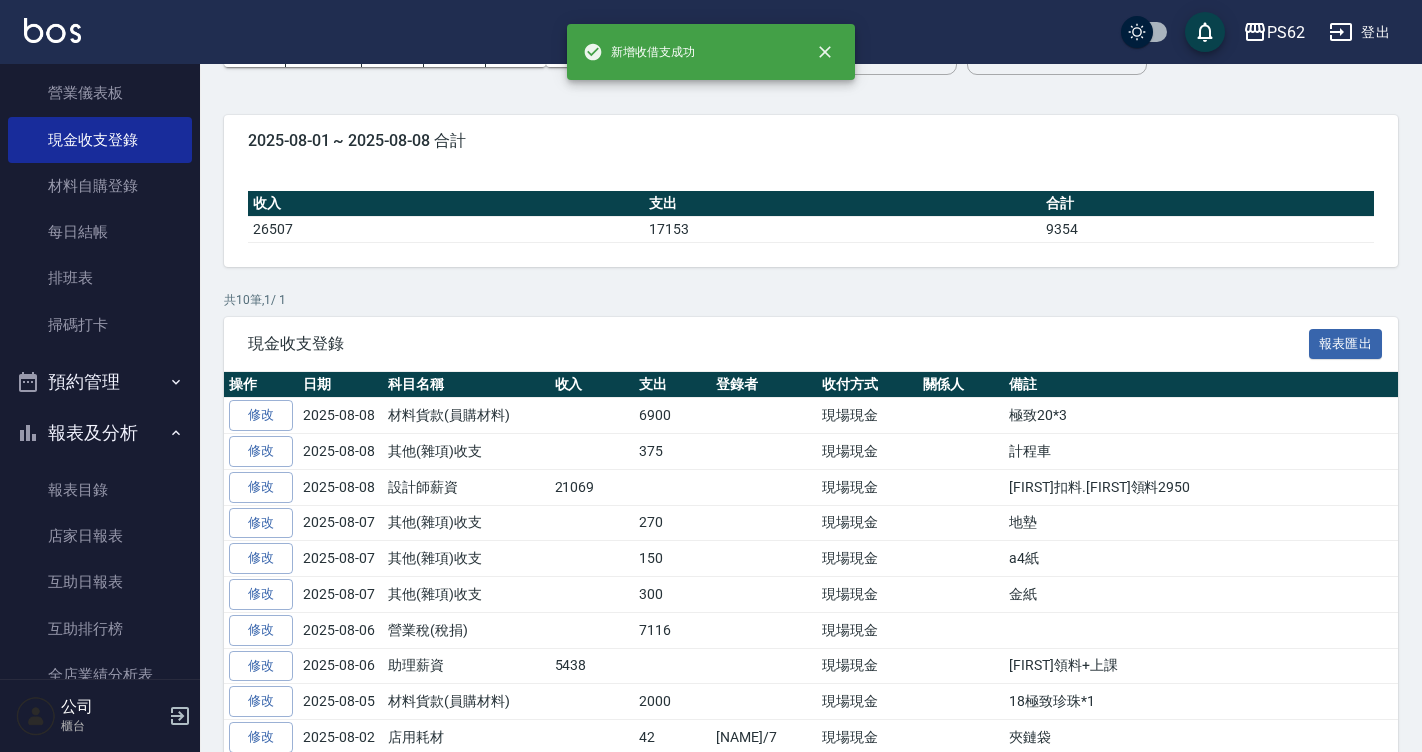 scroll, scrollTop: 0, scrollLeft: 0, axis: both 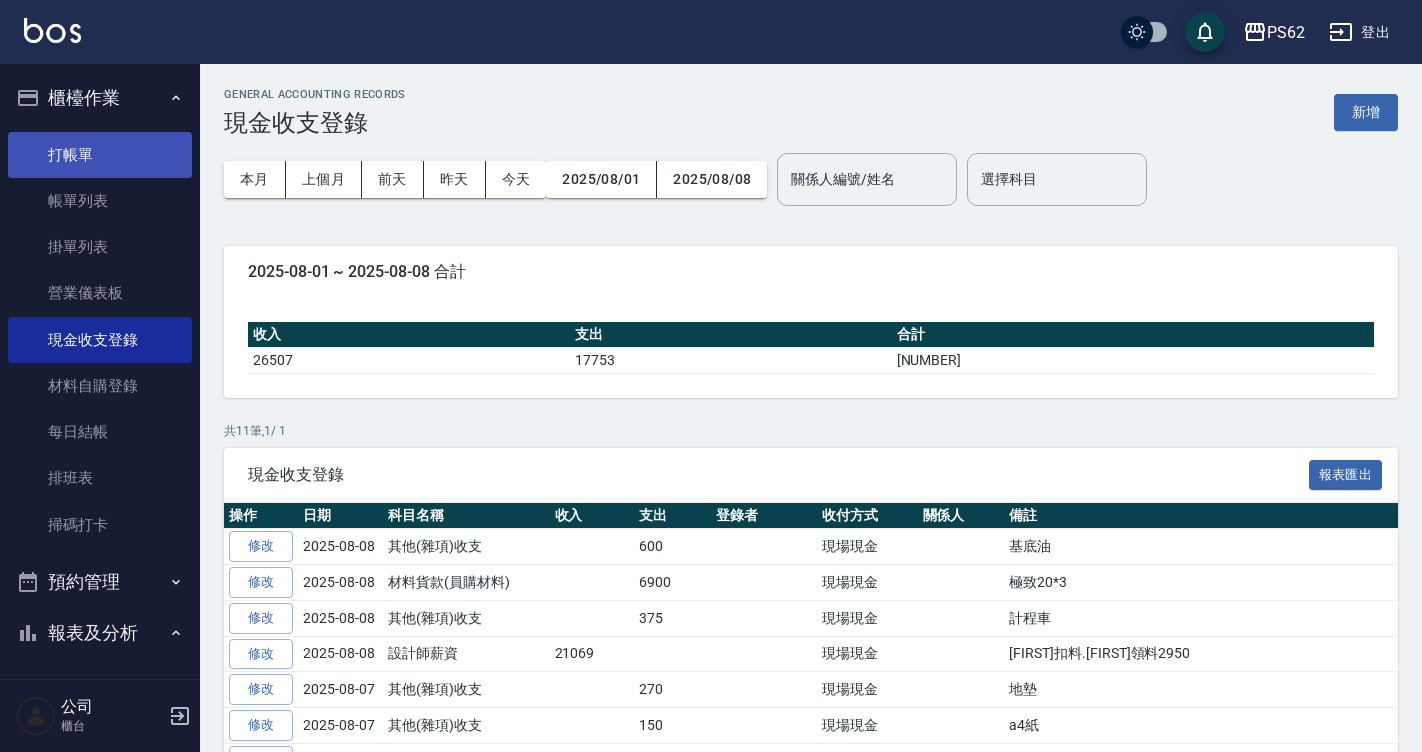 click on "打帳單" at bounding box center [100, 155] 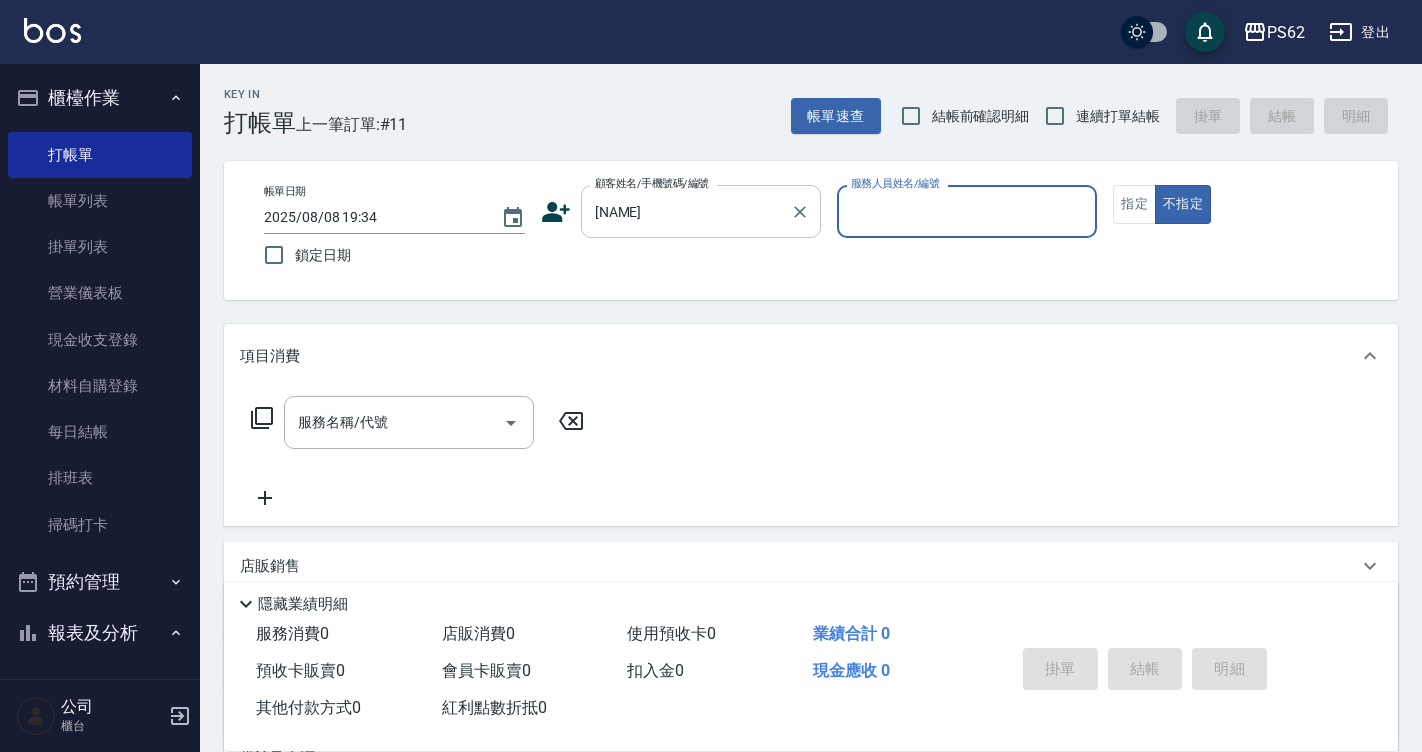 click on "顧巧" at bounding box center [686, 211] 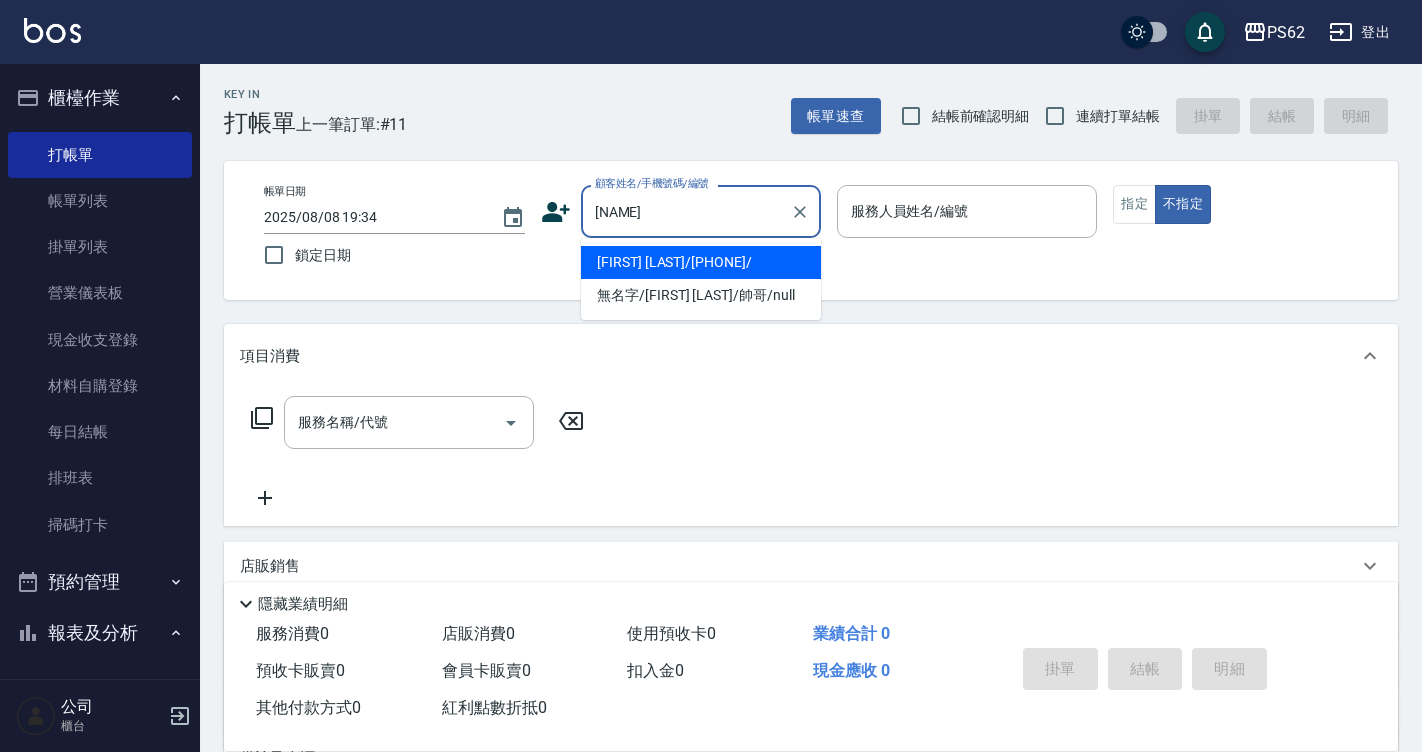 type on "顧巧翎/0900137463/" 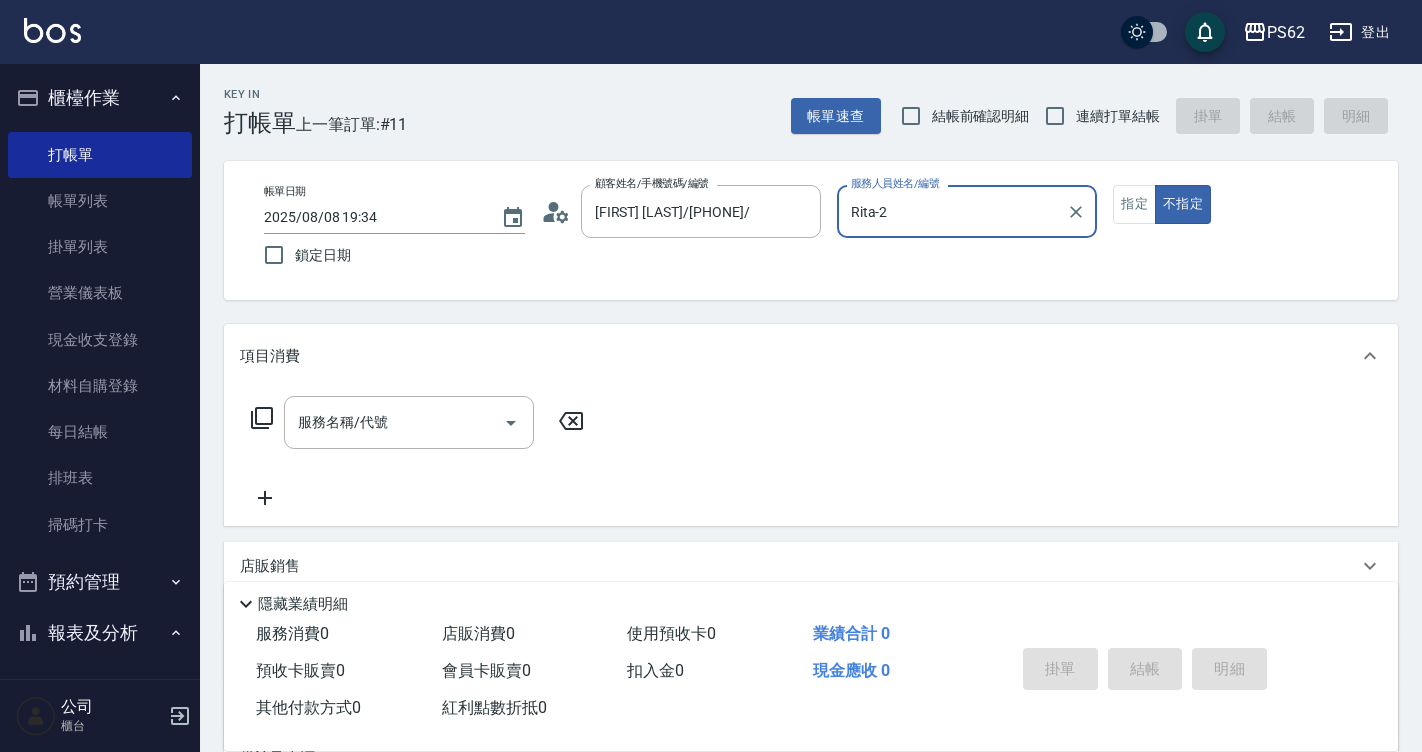 type on "Rita-2" 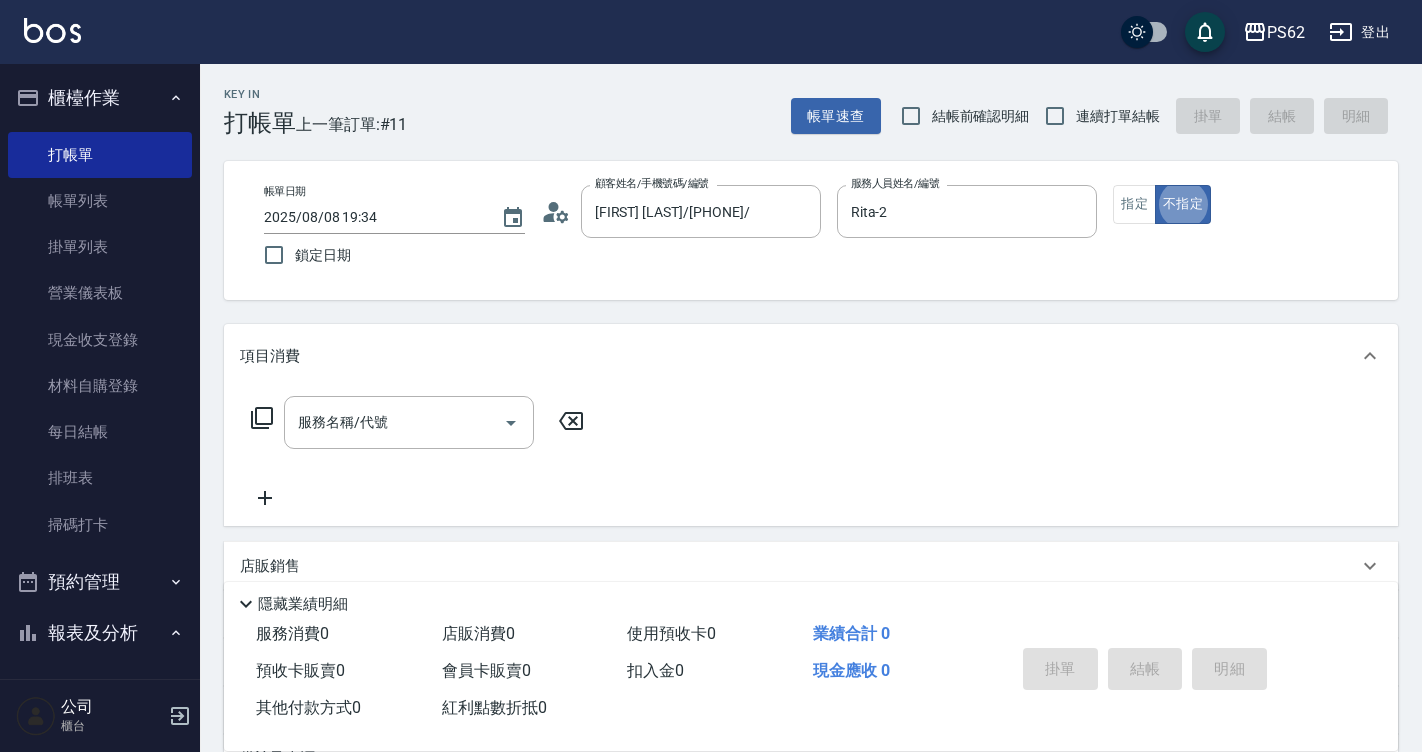 type on "false" 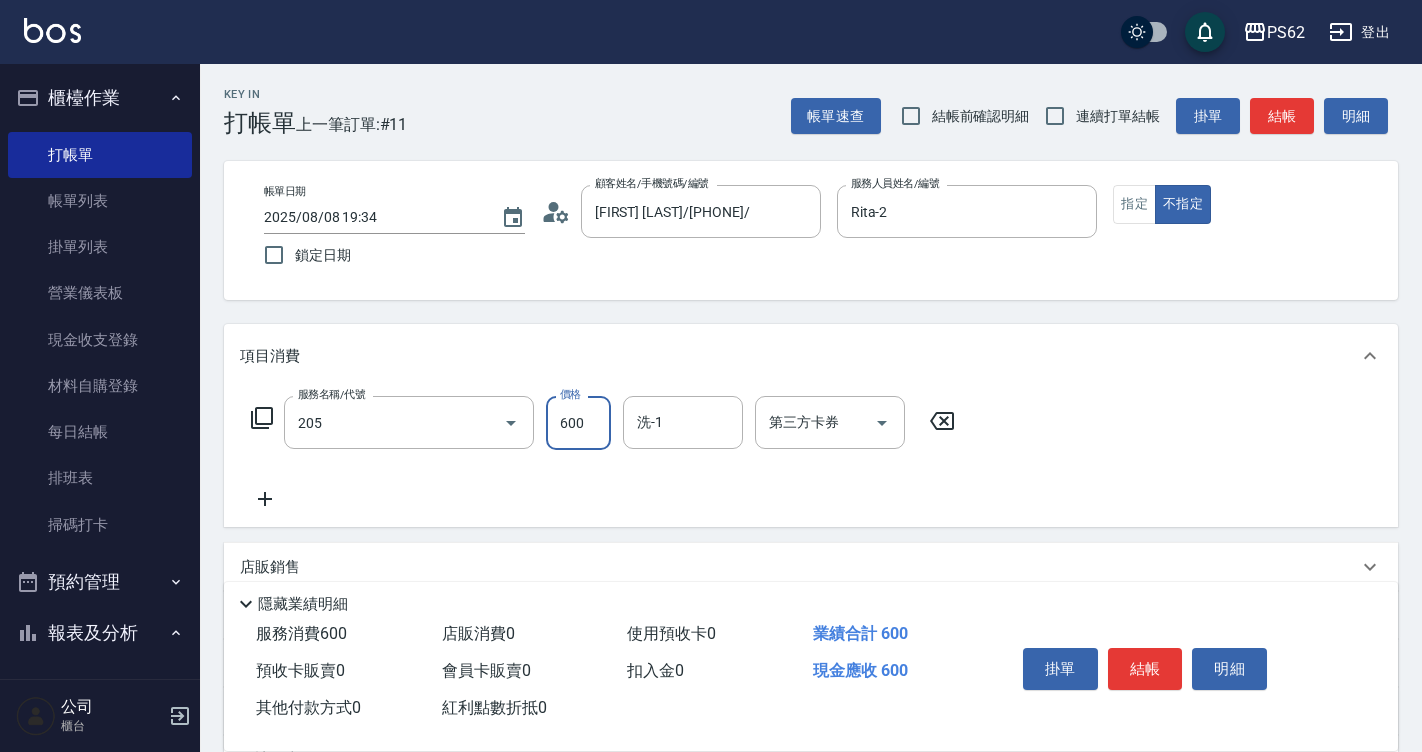 type on "A級洗剪400(205)" 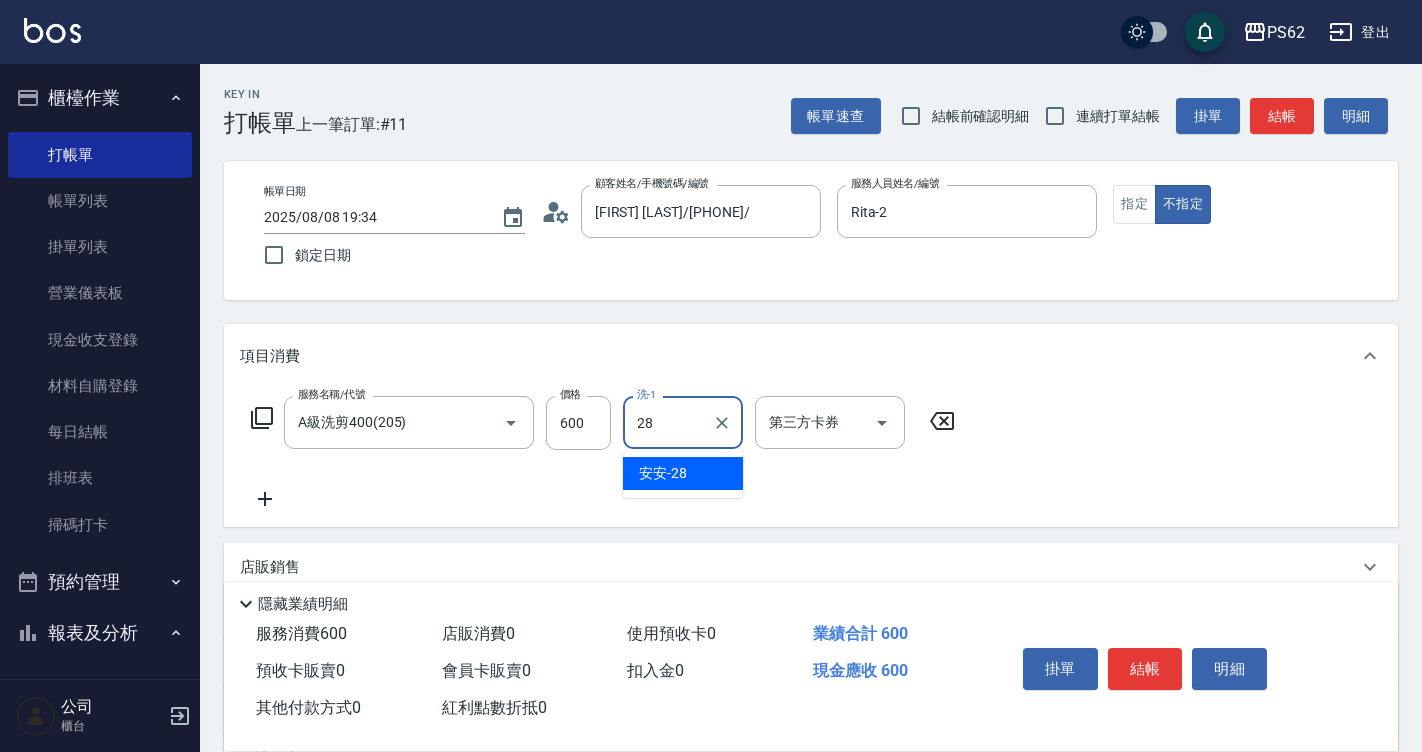 type on "安安-28" 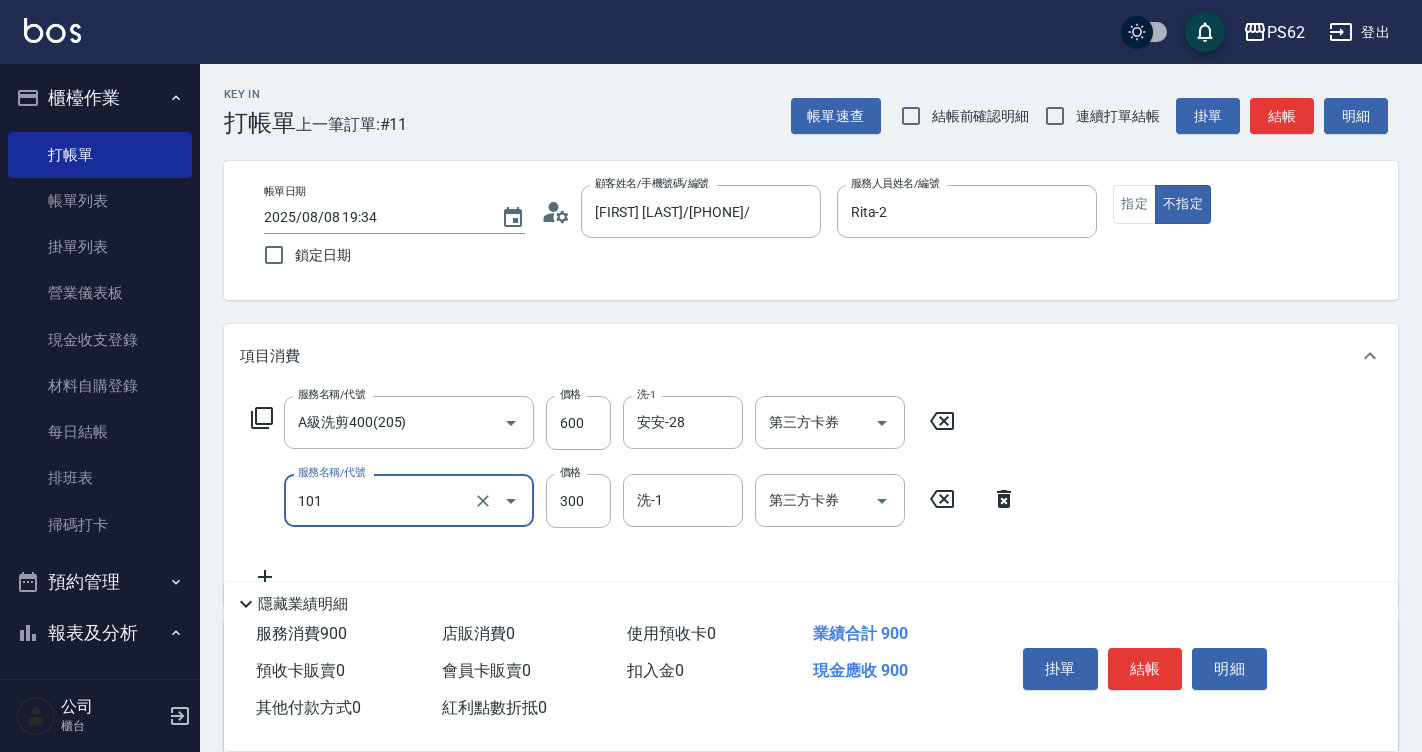 type on "洗髮(101)" 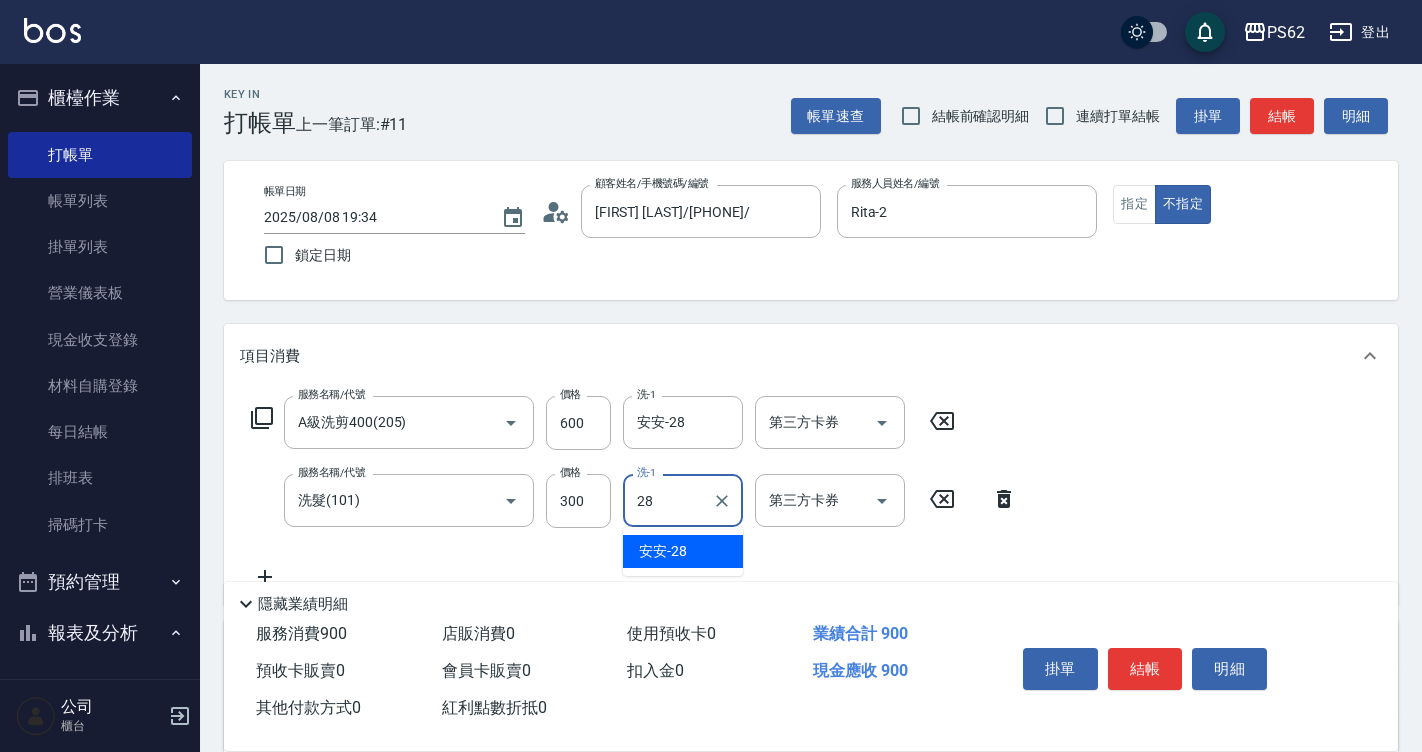 type on "安安-28" 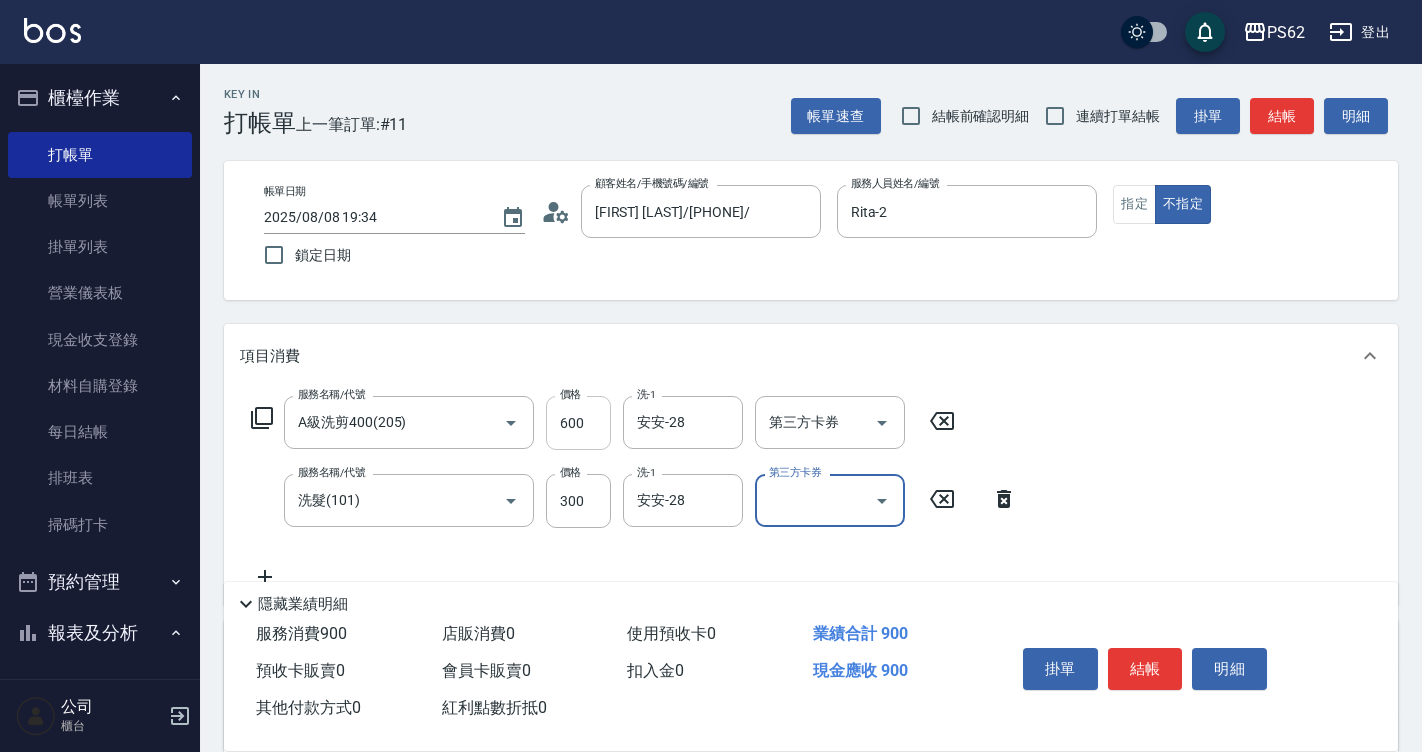 click on "600" at bounding box center (578, 423) 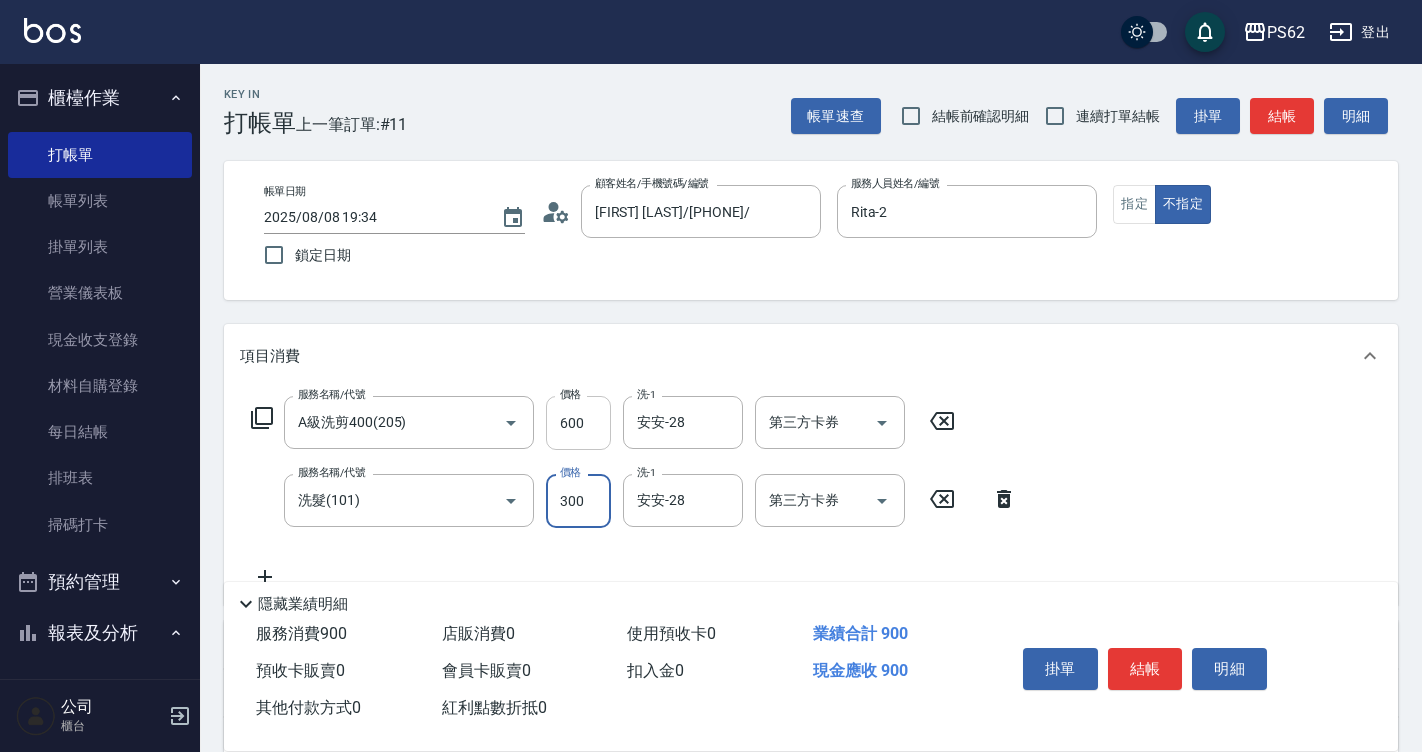 click on "600" at bounding box center (578, 423) 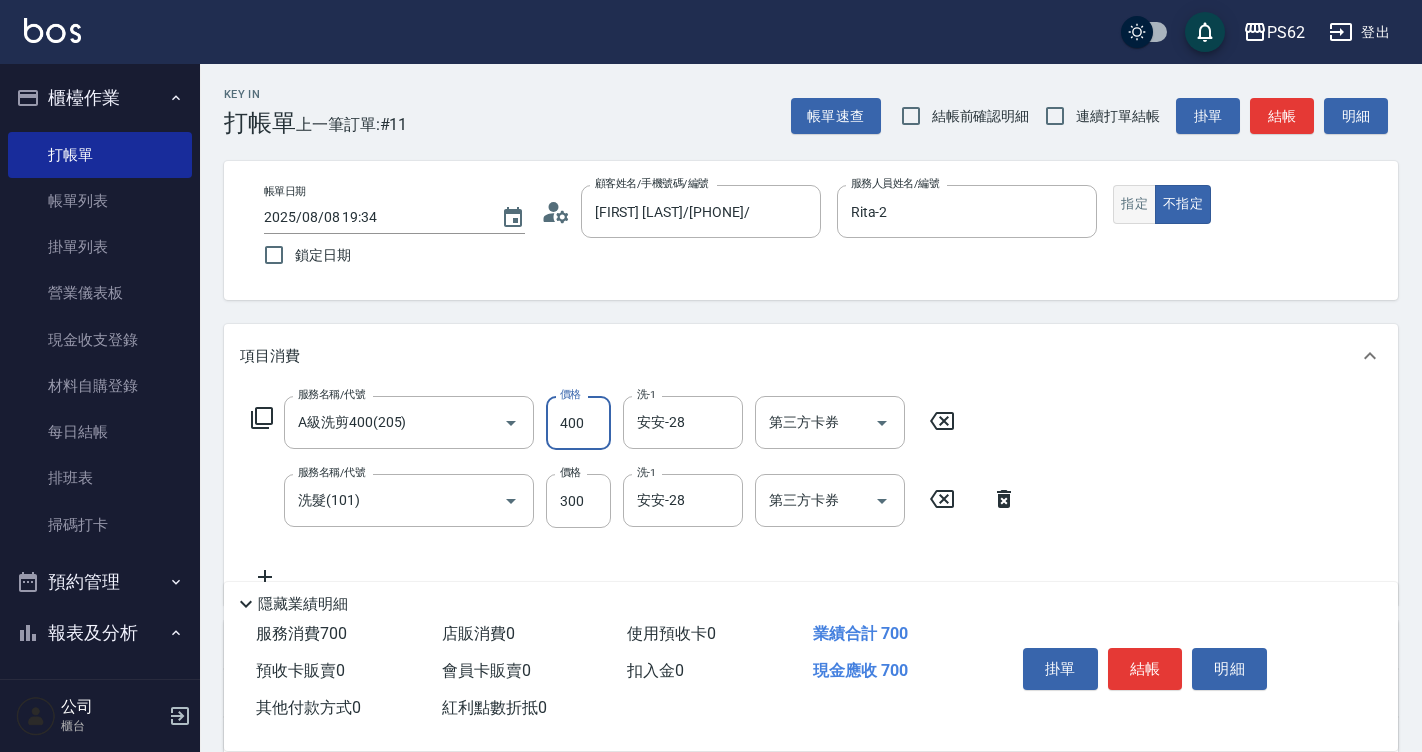 type on "400" 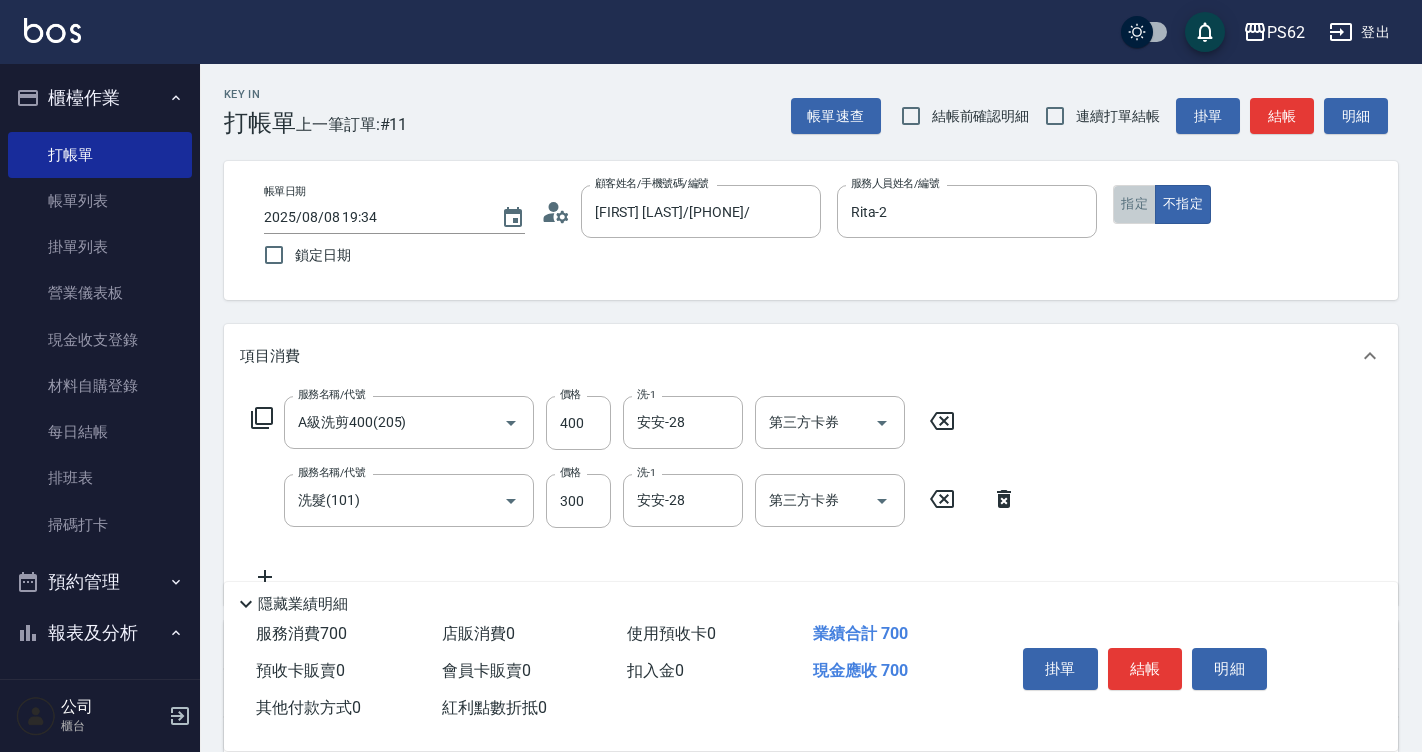 click on "指定" at bounding box center (1134, 204) 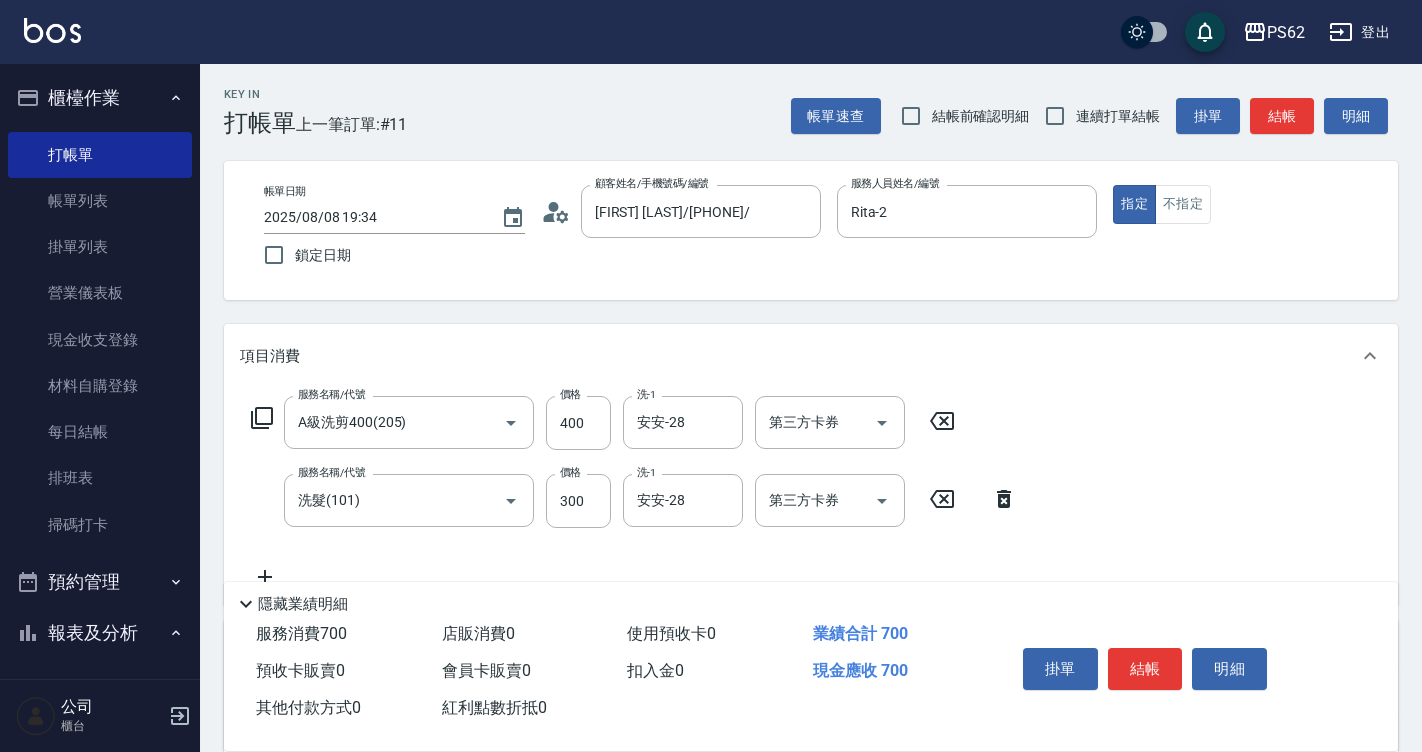 type on "true" 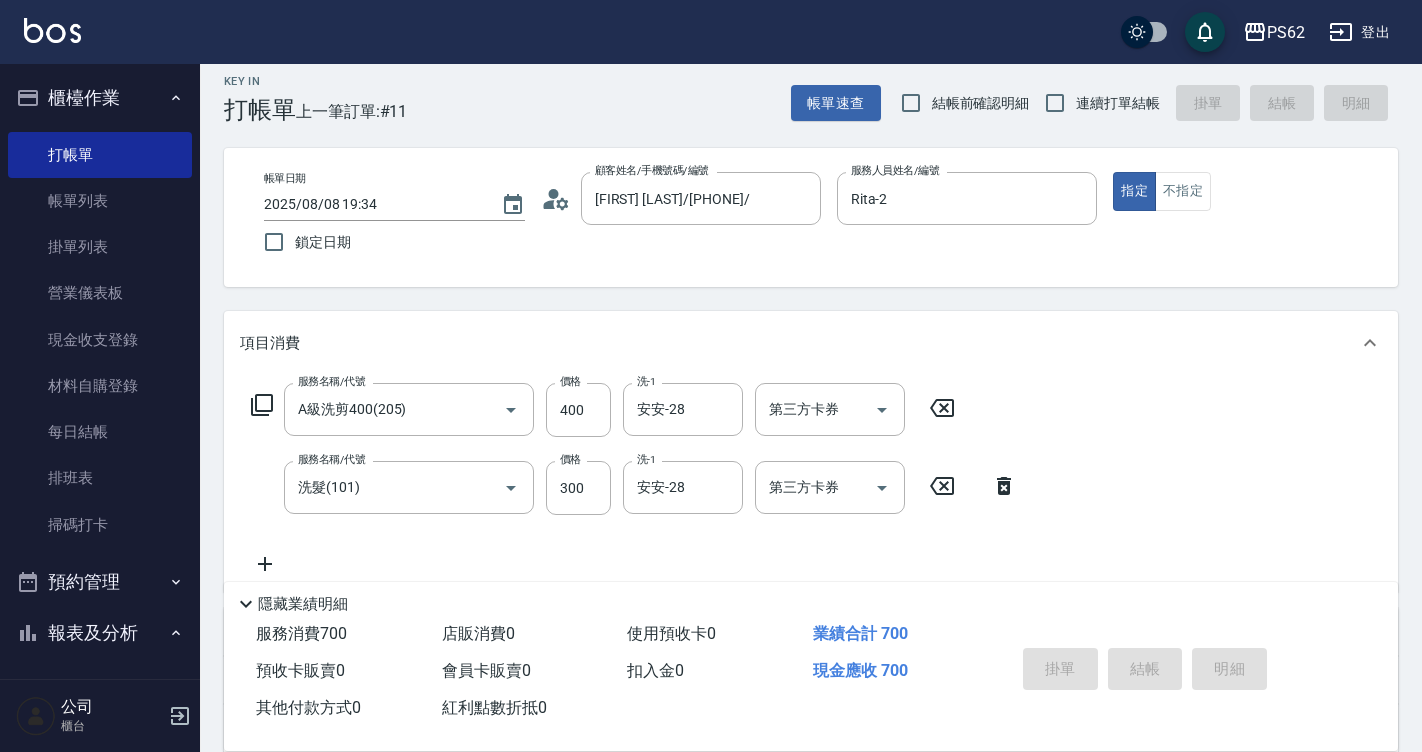 scroll, scrollTop: 0, scrollLeft: 0, axis: both 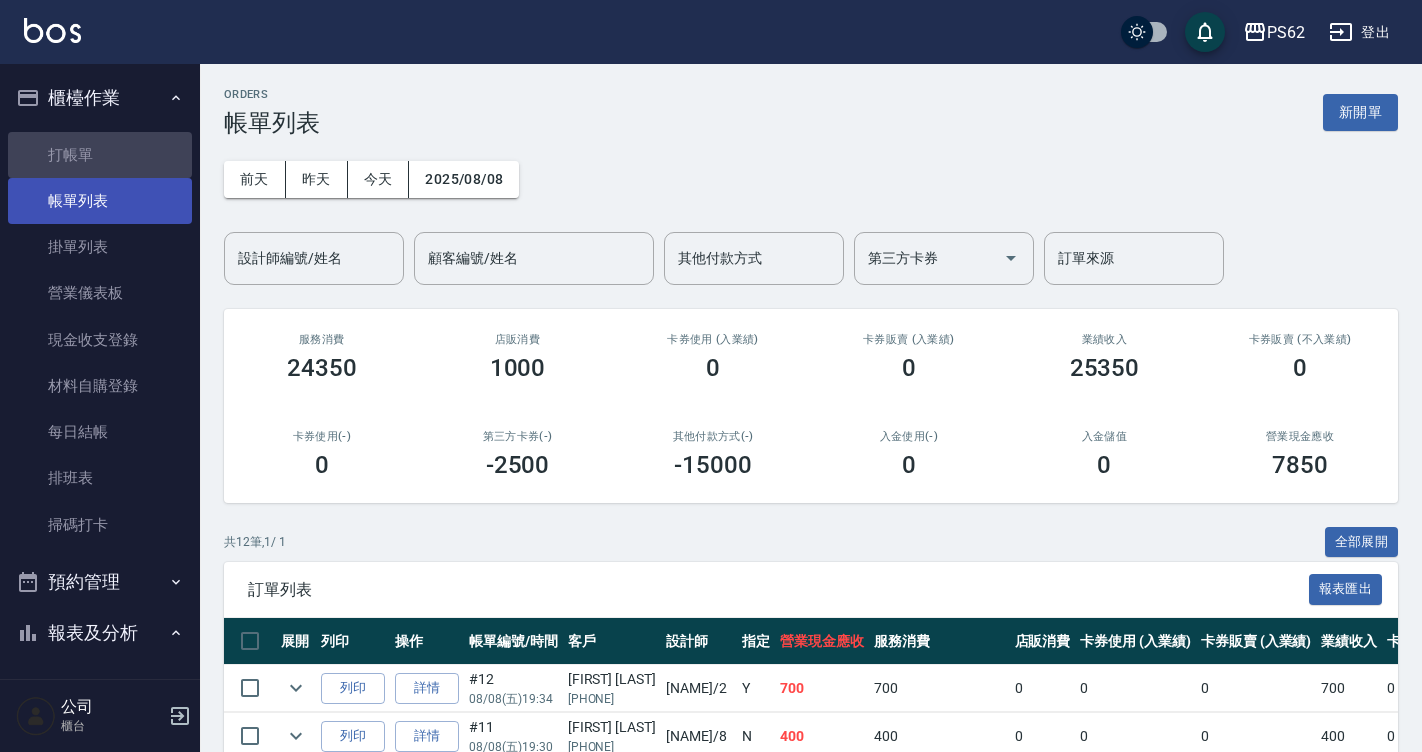 drag, startPoint x: 112, startPoint y: 166, endPoint x: 166, endPoint y: 187, distance: 57.939625 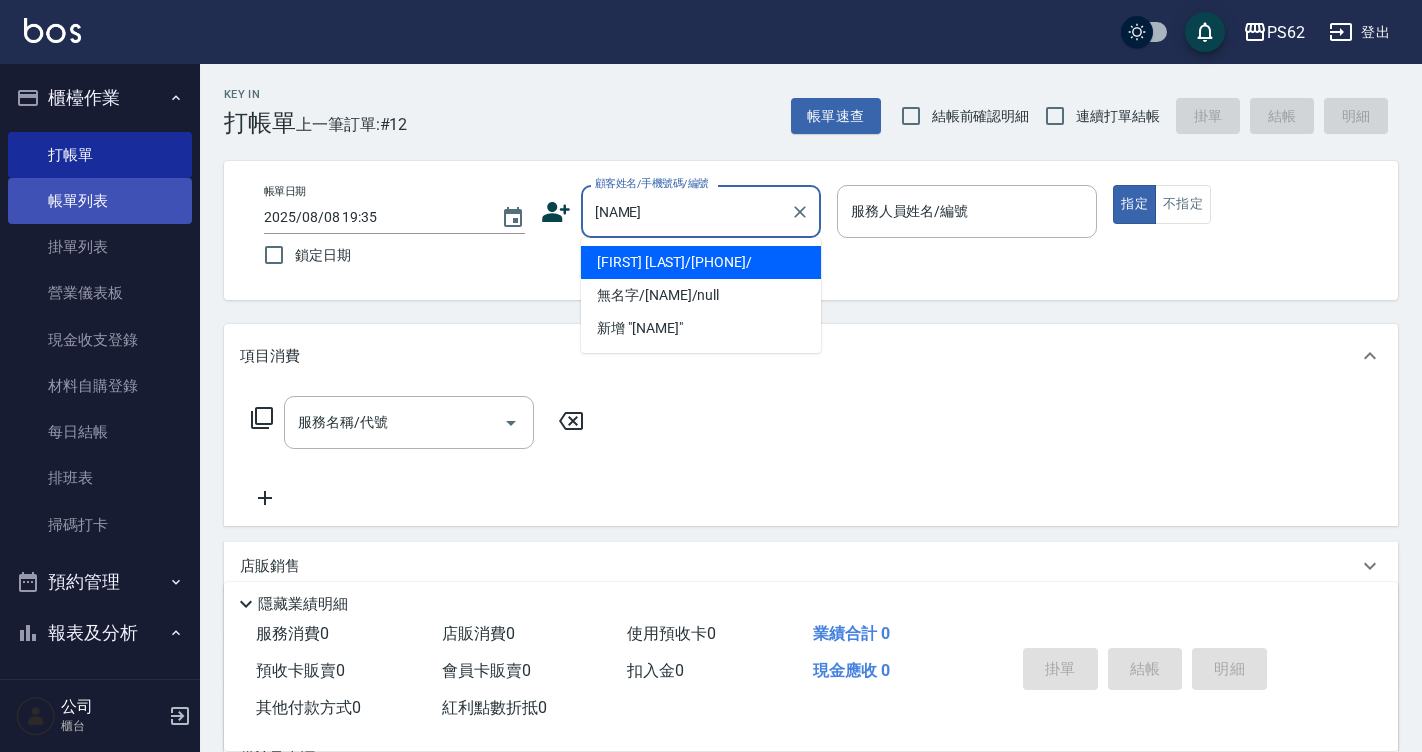 type on "朱自民/0953295530/" 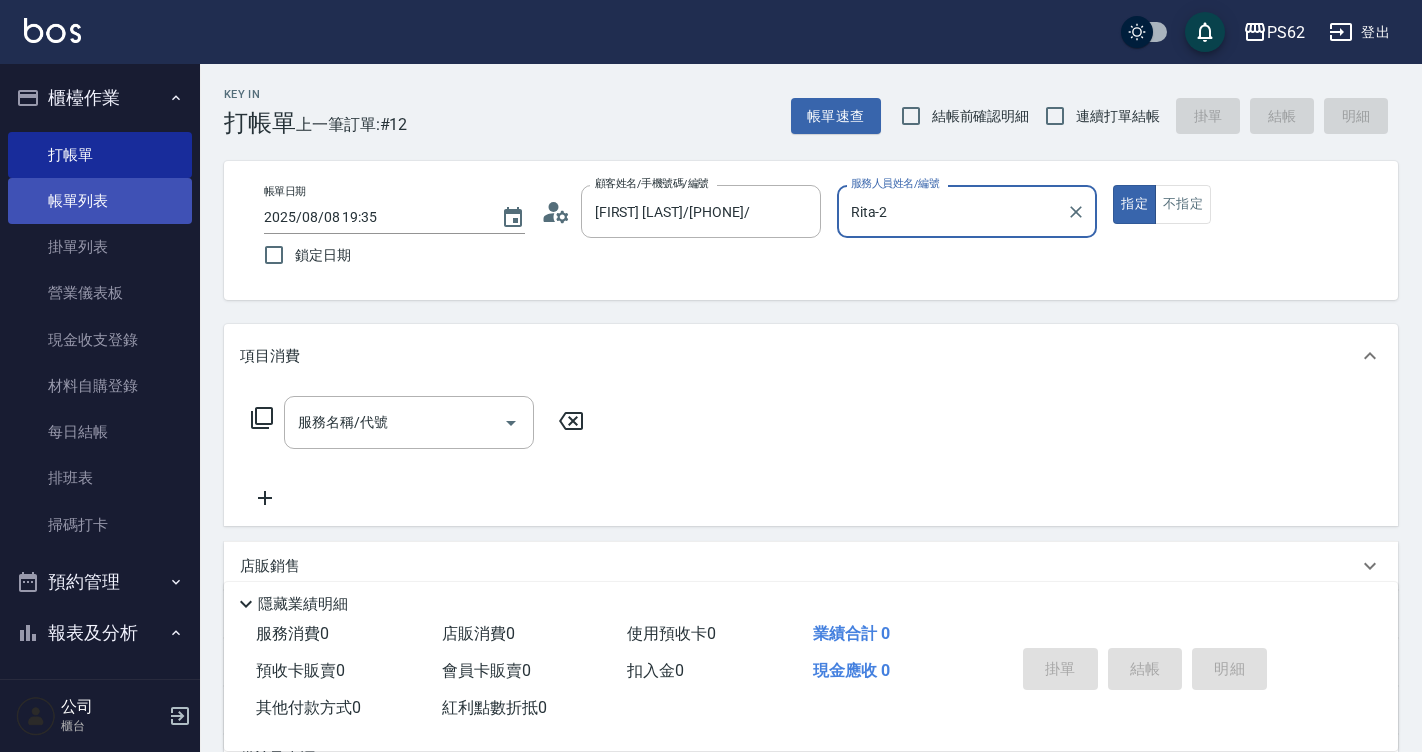 type on "Rita-2" 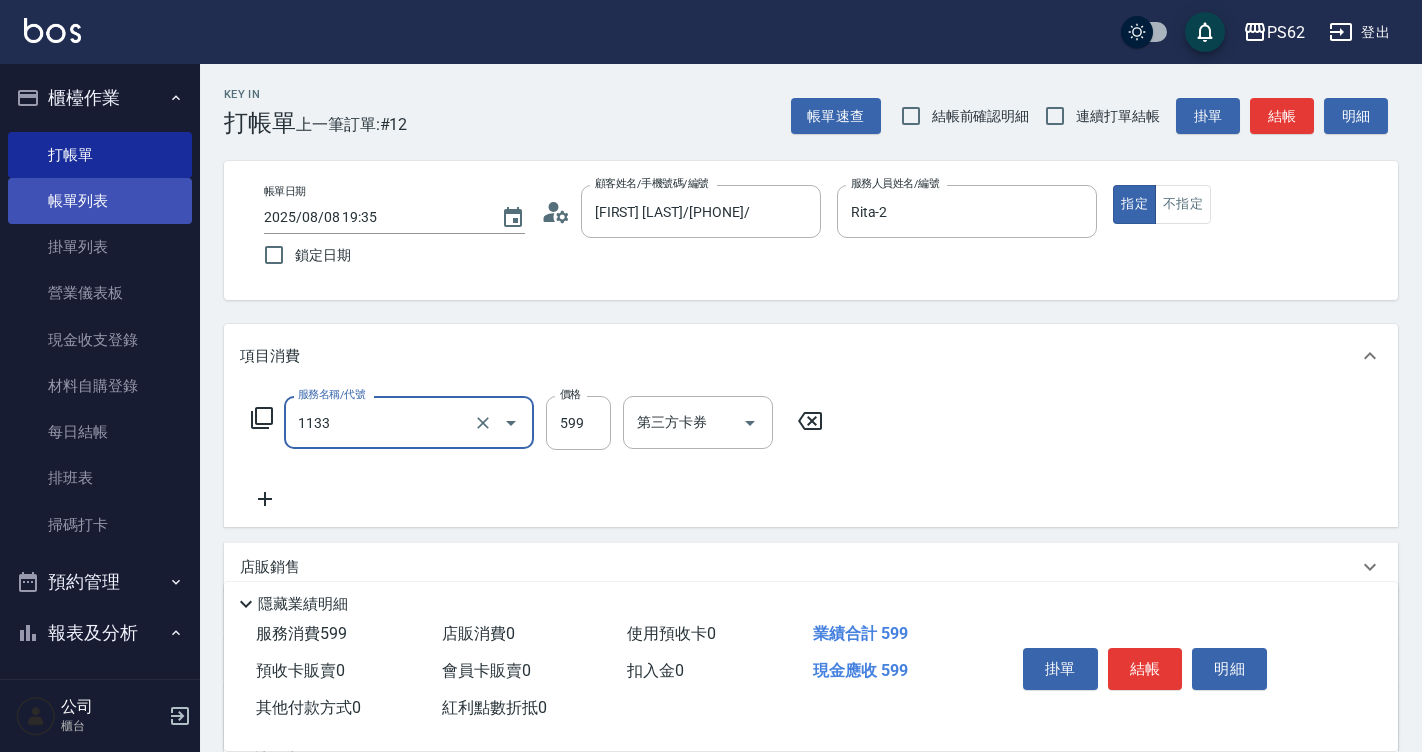 type on "洗剪去角質(1133)" 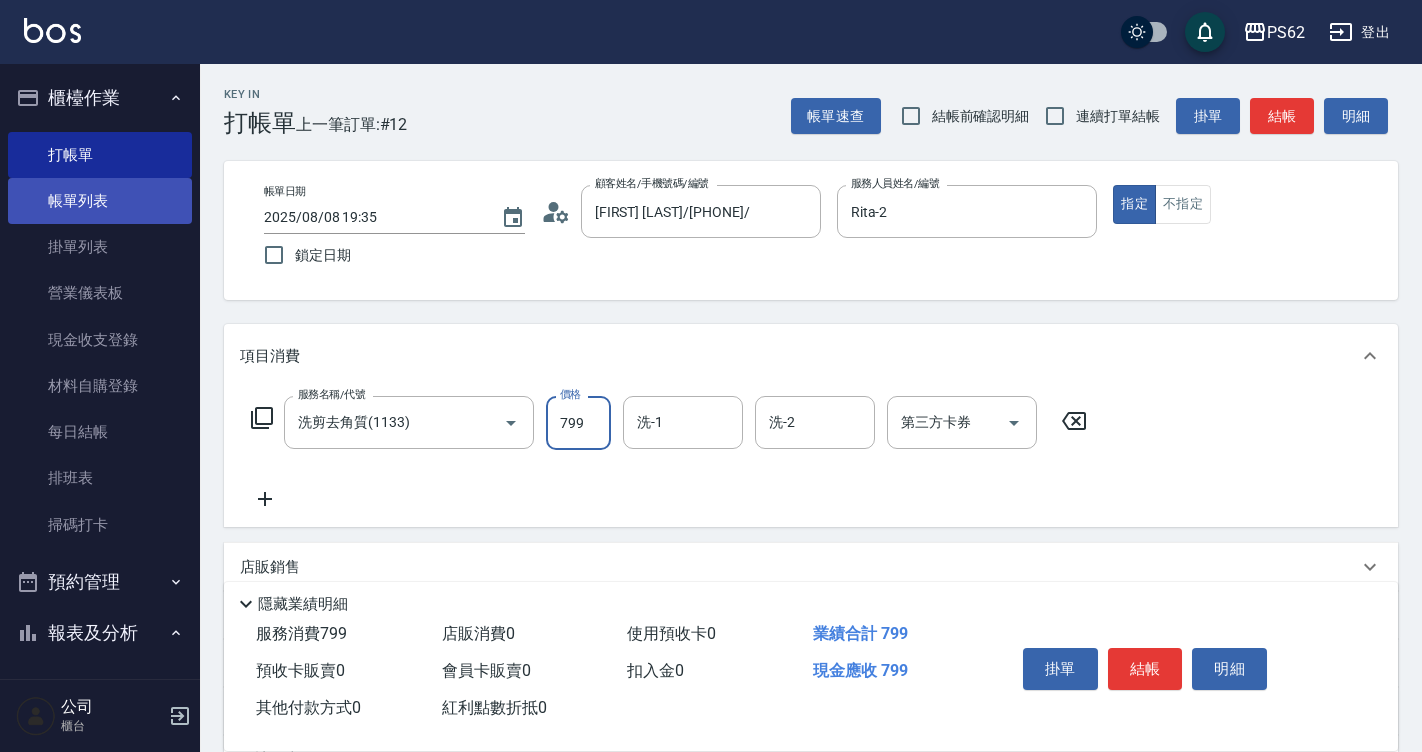 type on "799" 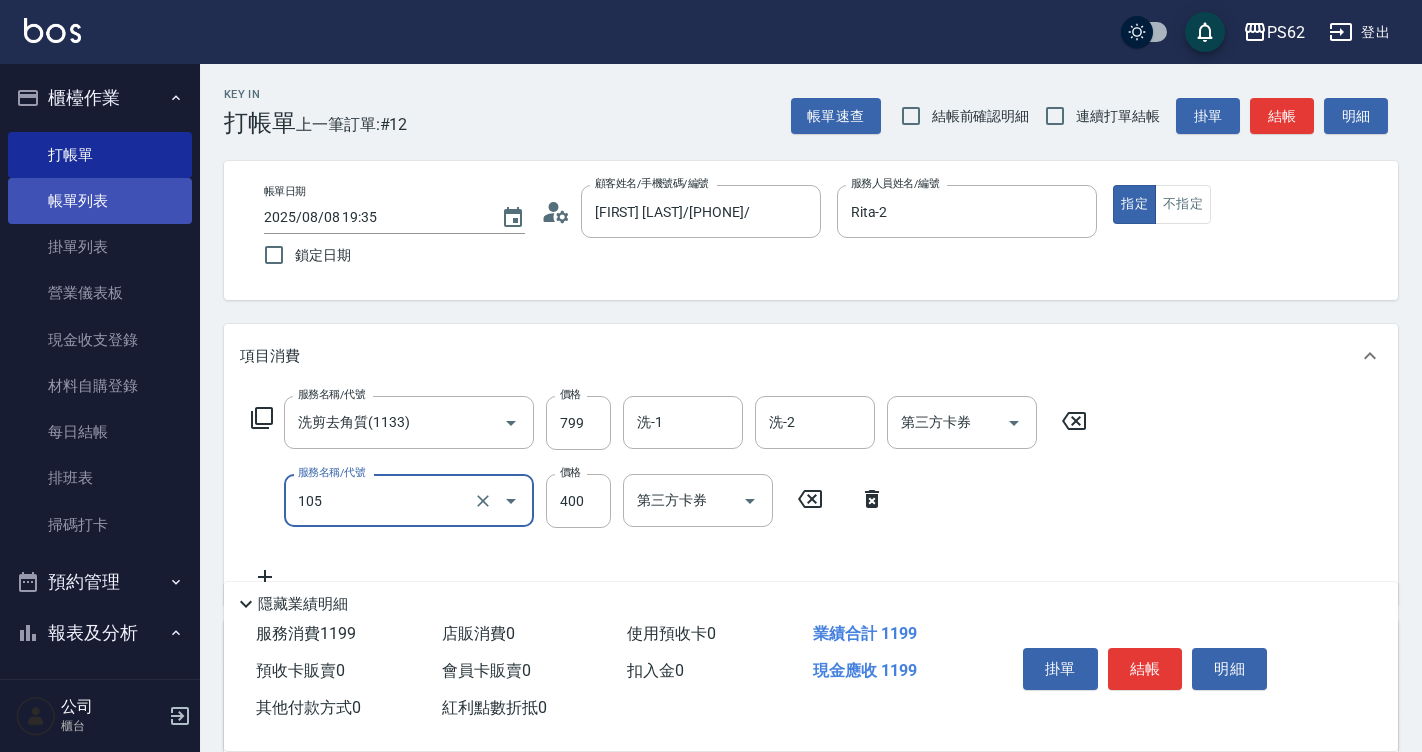 type on "A級單剪400(105)" 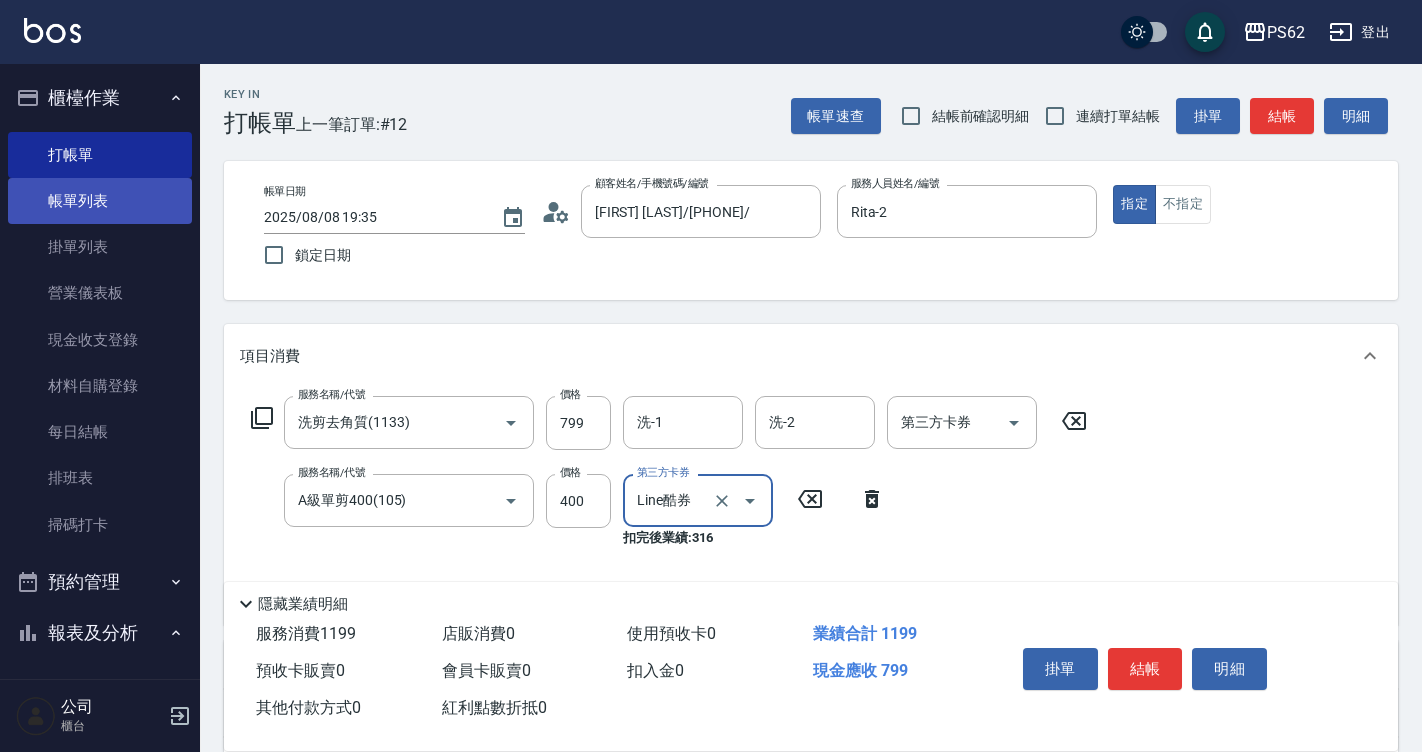 type on "Line酷券" 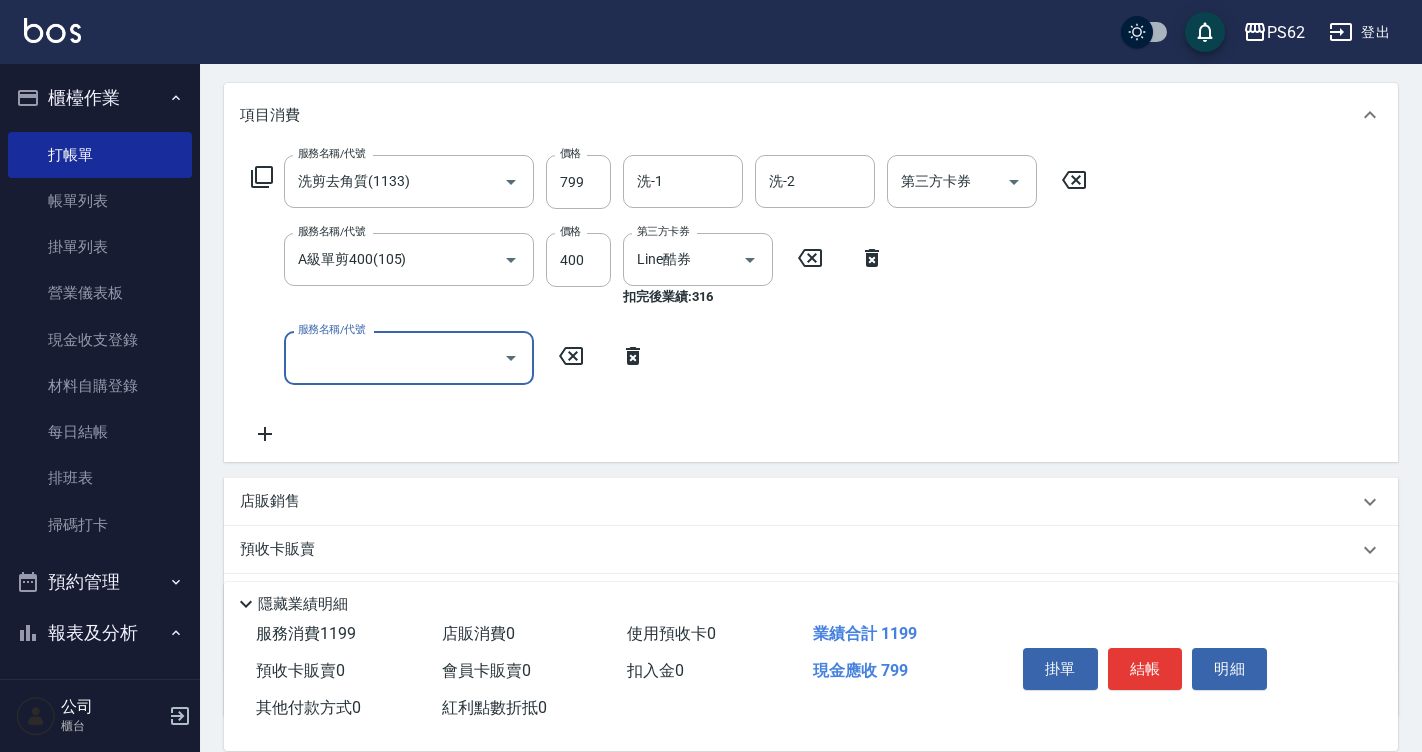 scroll, scrollTop: 300, scrollLeft: 0, axis: vertical 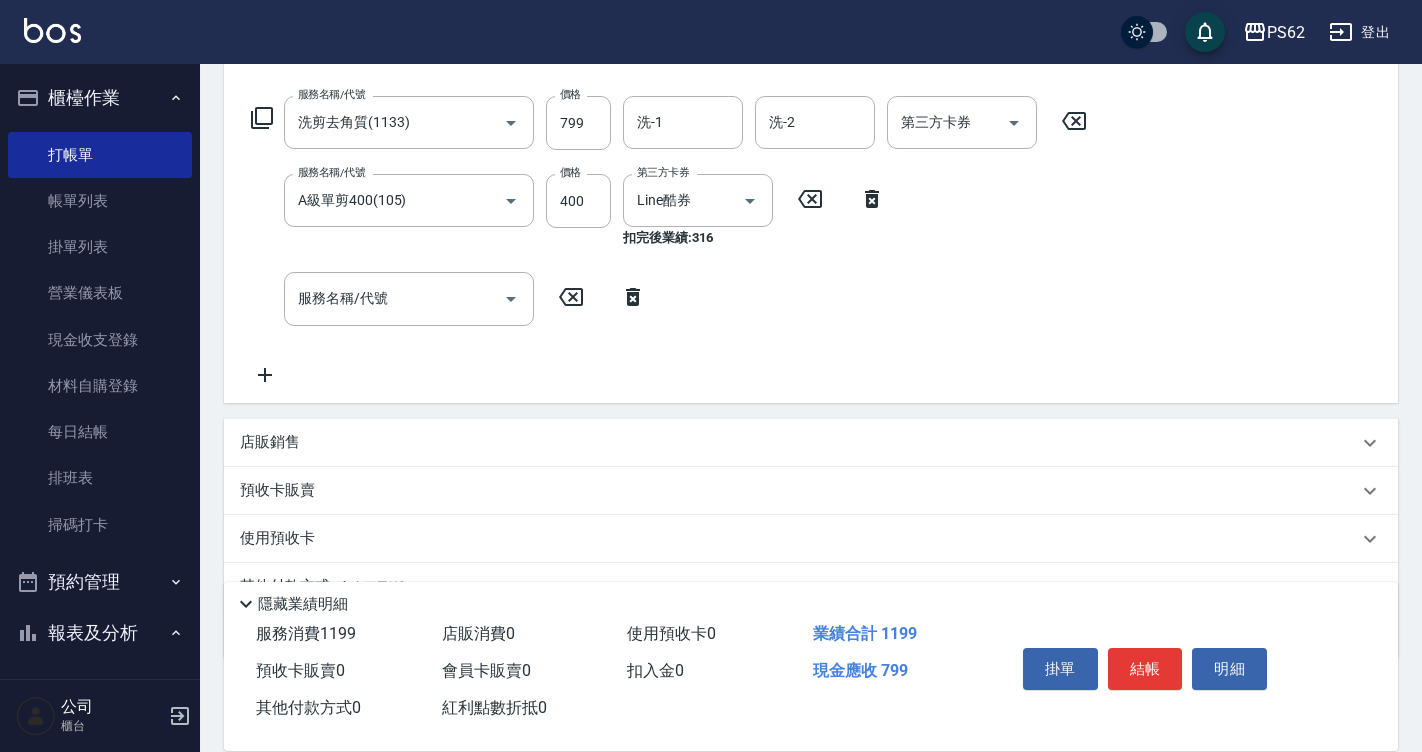 drag, startPoint x: 867, startPoint y: 204, endPoint x: 700, endPoint y: 244, distance: 171.72362 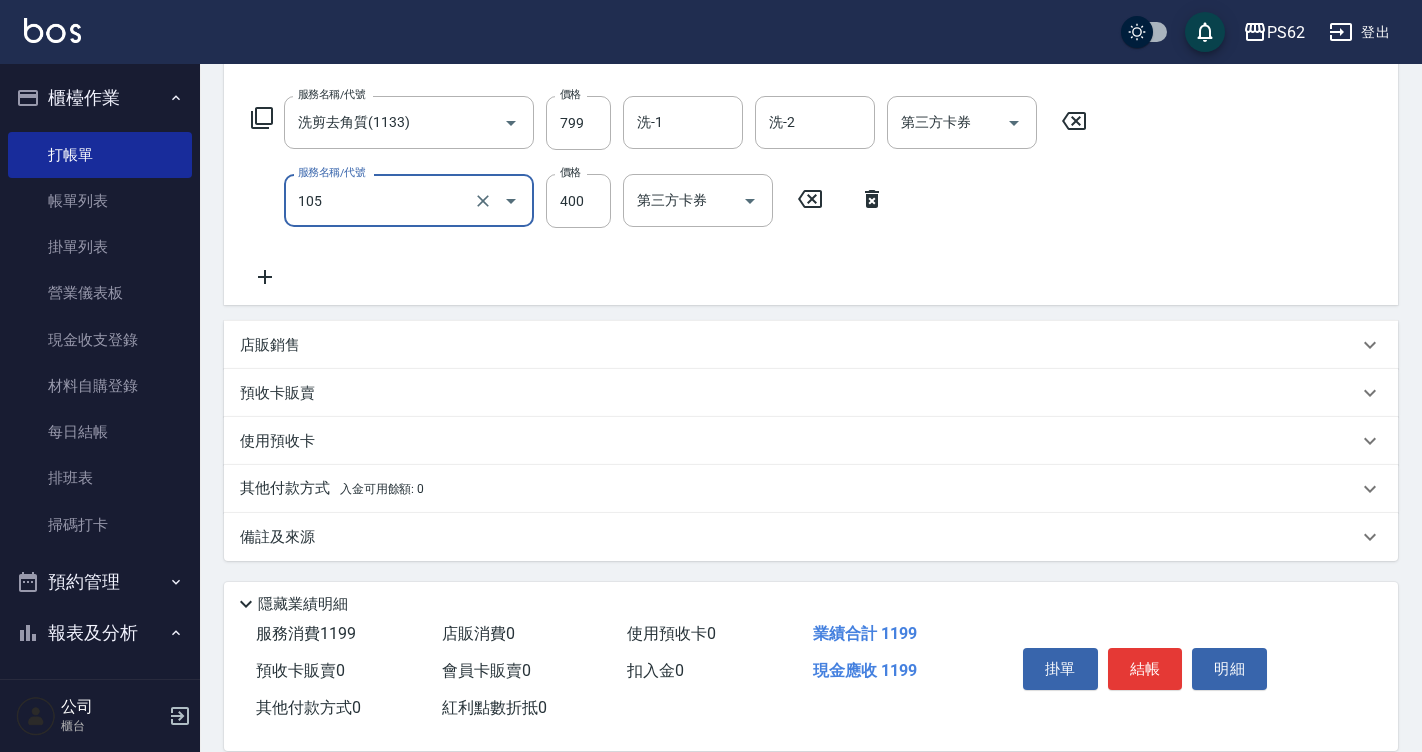 type on "A級單剪400(105)" 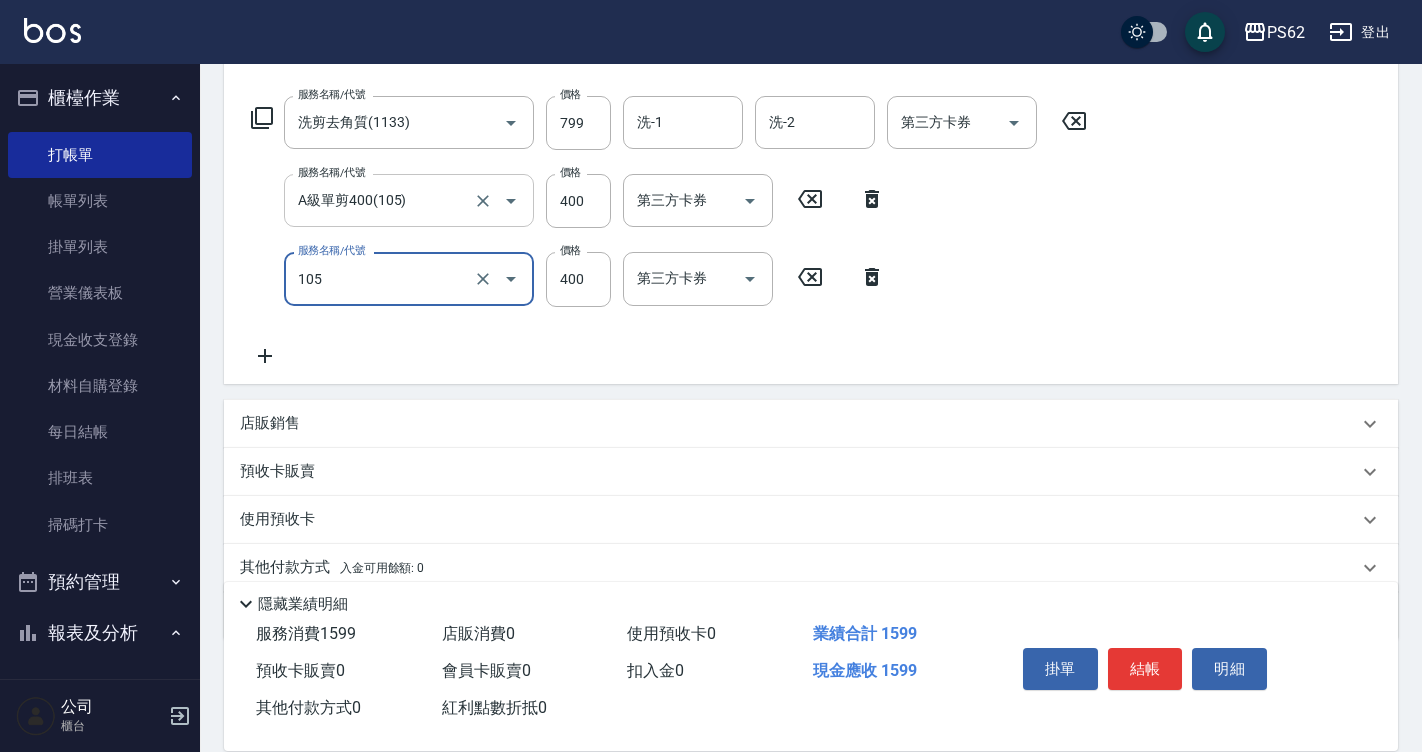type on "A級單剪400(105)" 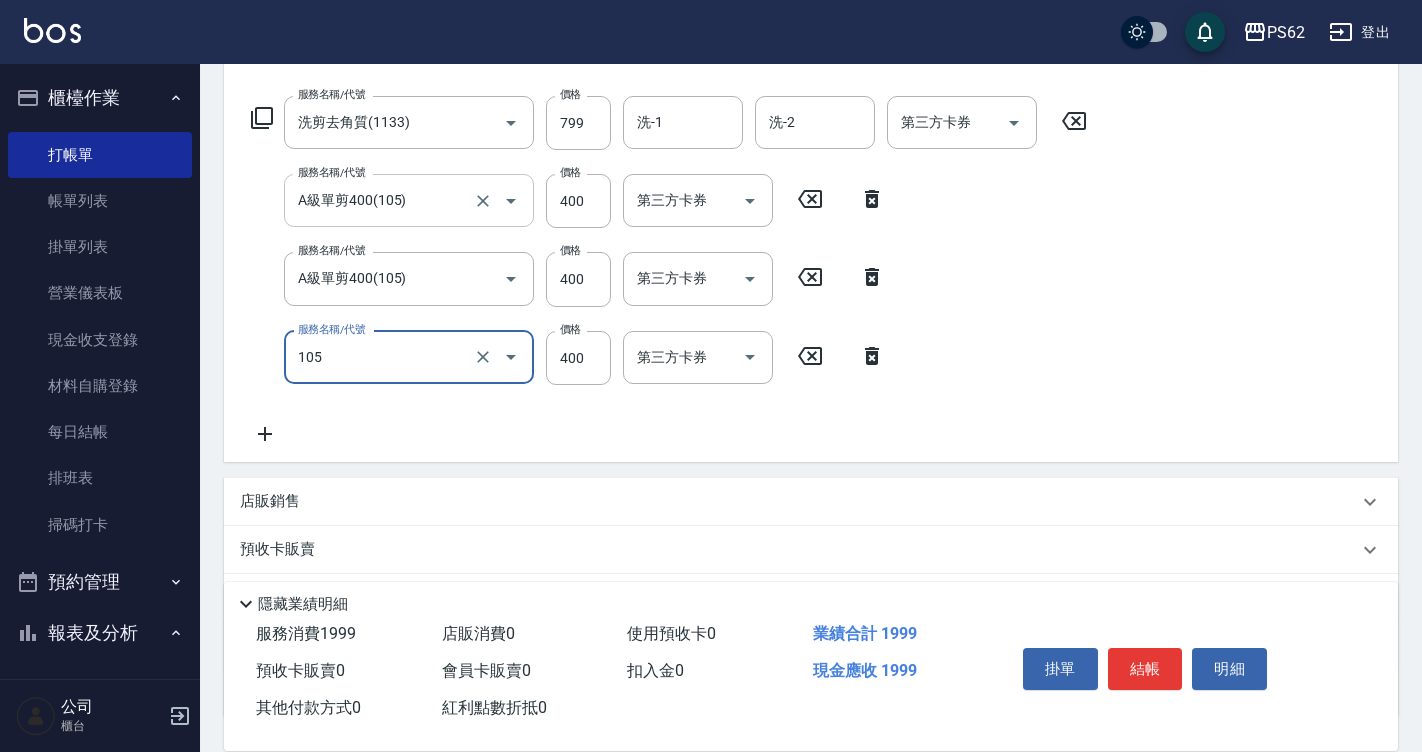 type on "A級單剪400(105)" 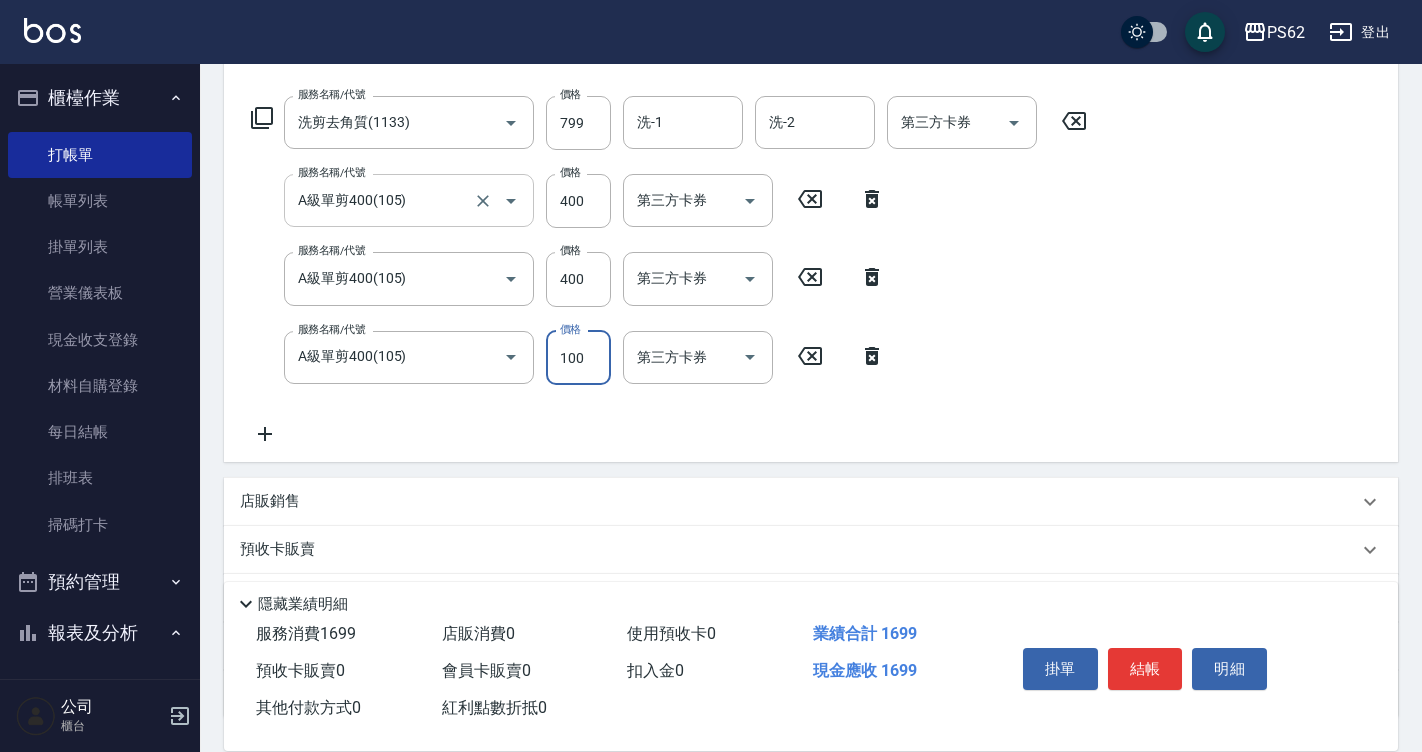 type on "100" 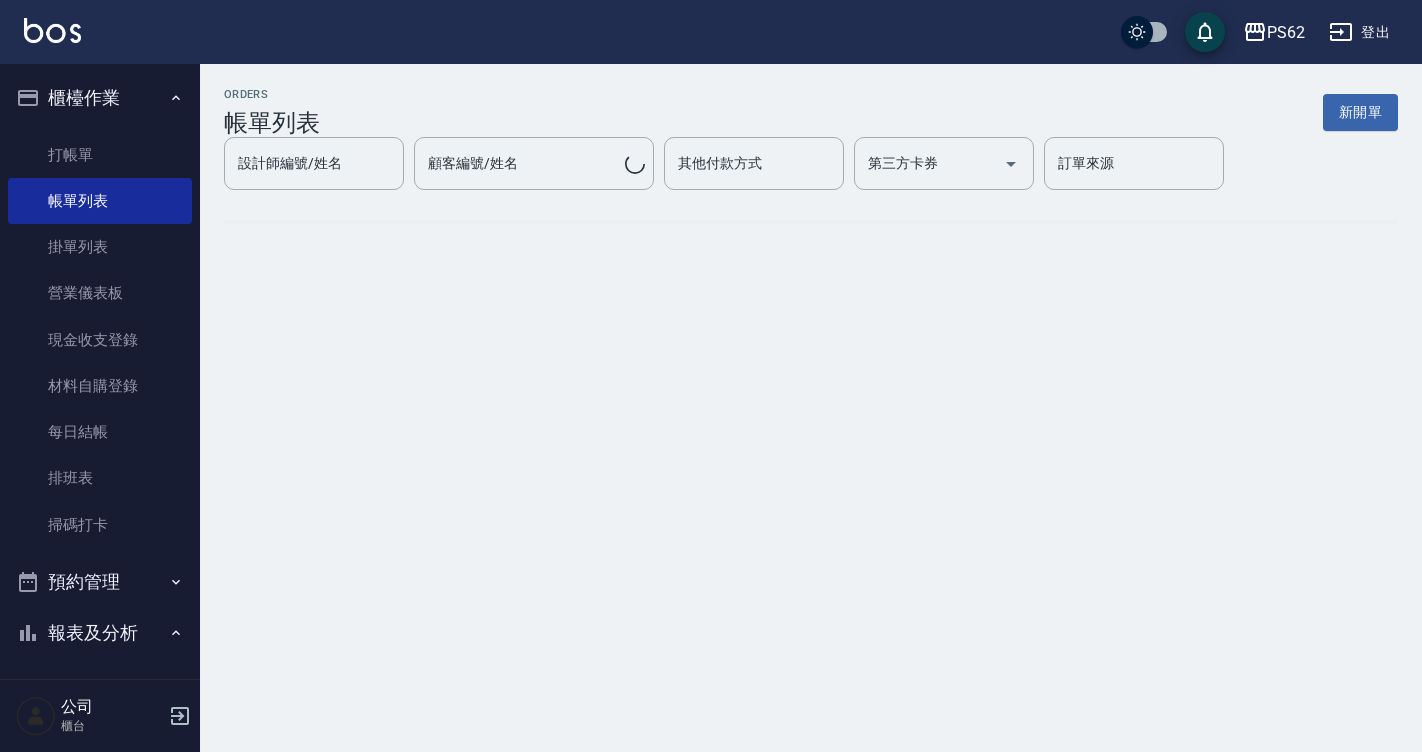 scroll, scrollTop: 0, scrollLeft: 0, axis: both 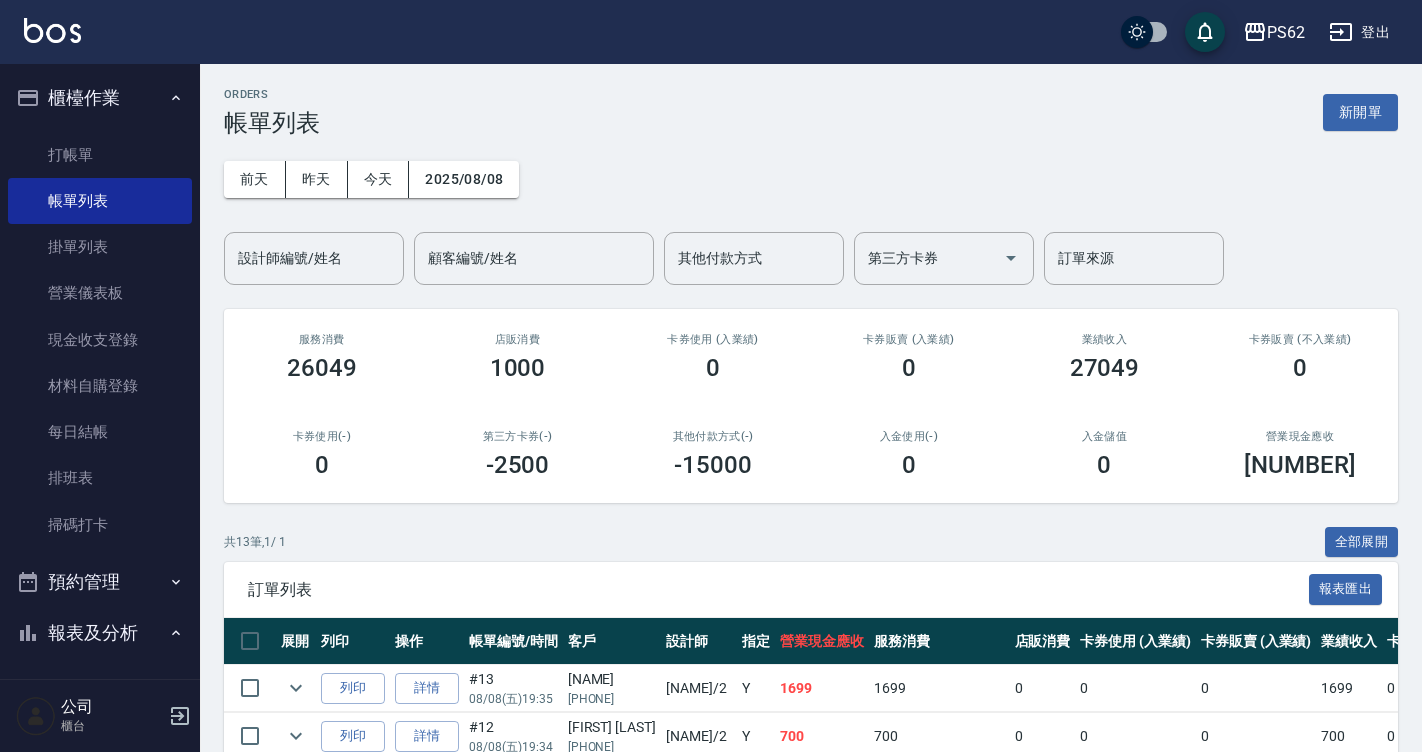drag, startPoint x: 585, startPoint y: 250, endPoint x: 592, endPoint y: 228, distance: 23.086792 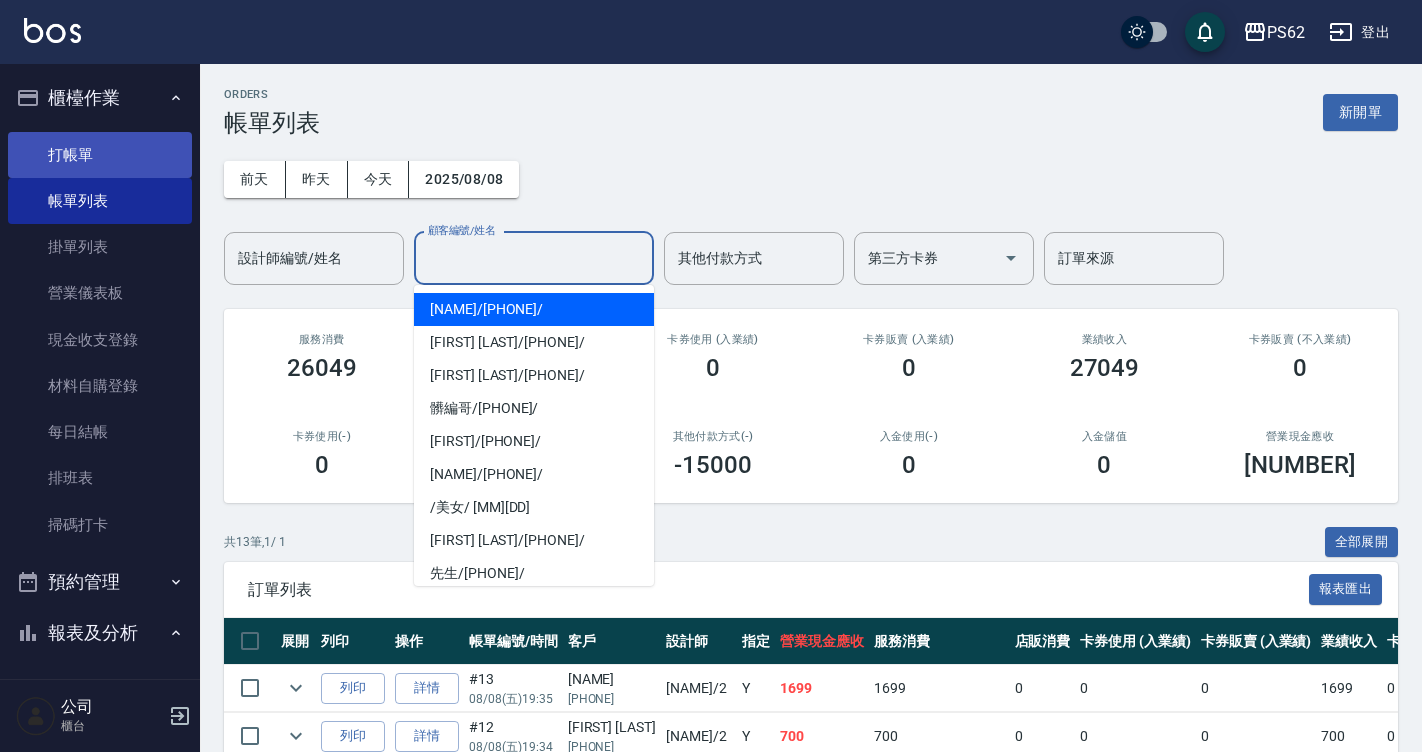 click on "打帳單" at bounding box center [100, 155] 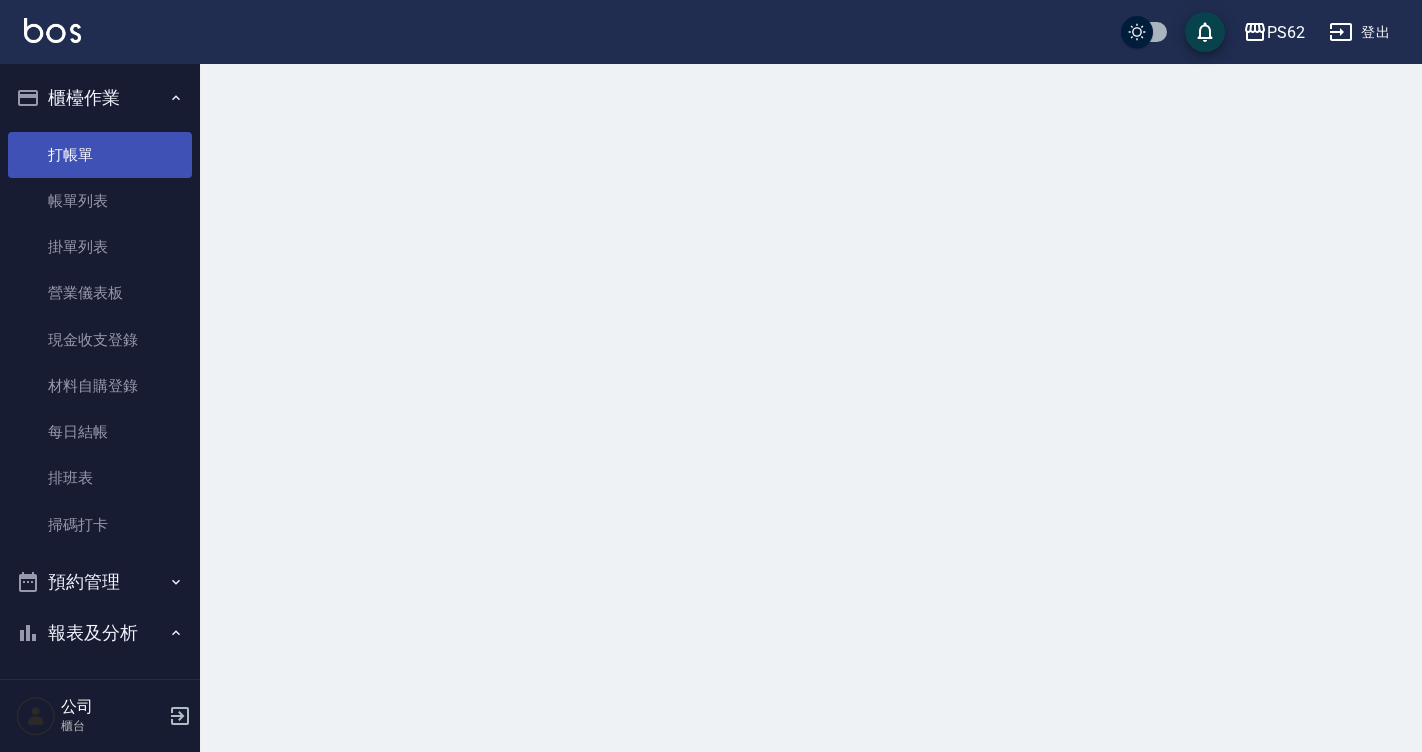 click on "打帳單" at bounding box center (100, 155) 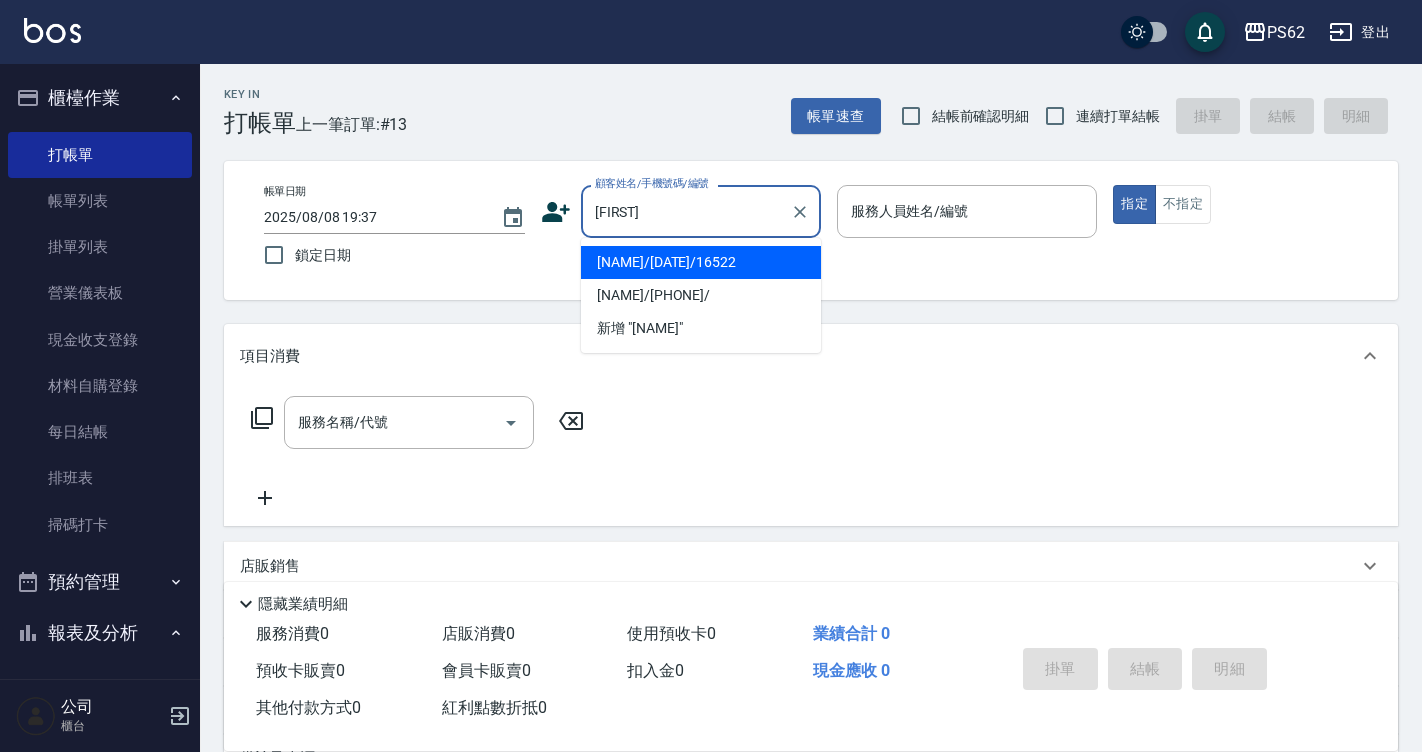 type on "耀為/1996/07/04/16522" 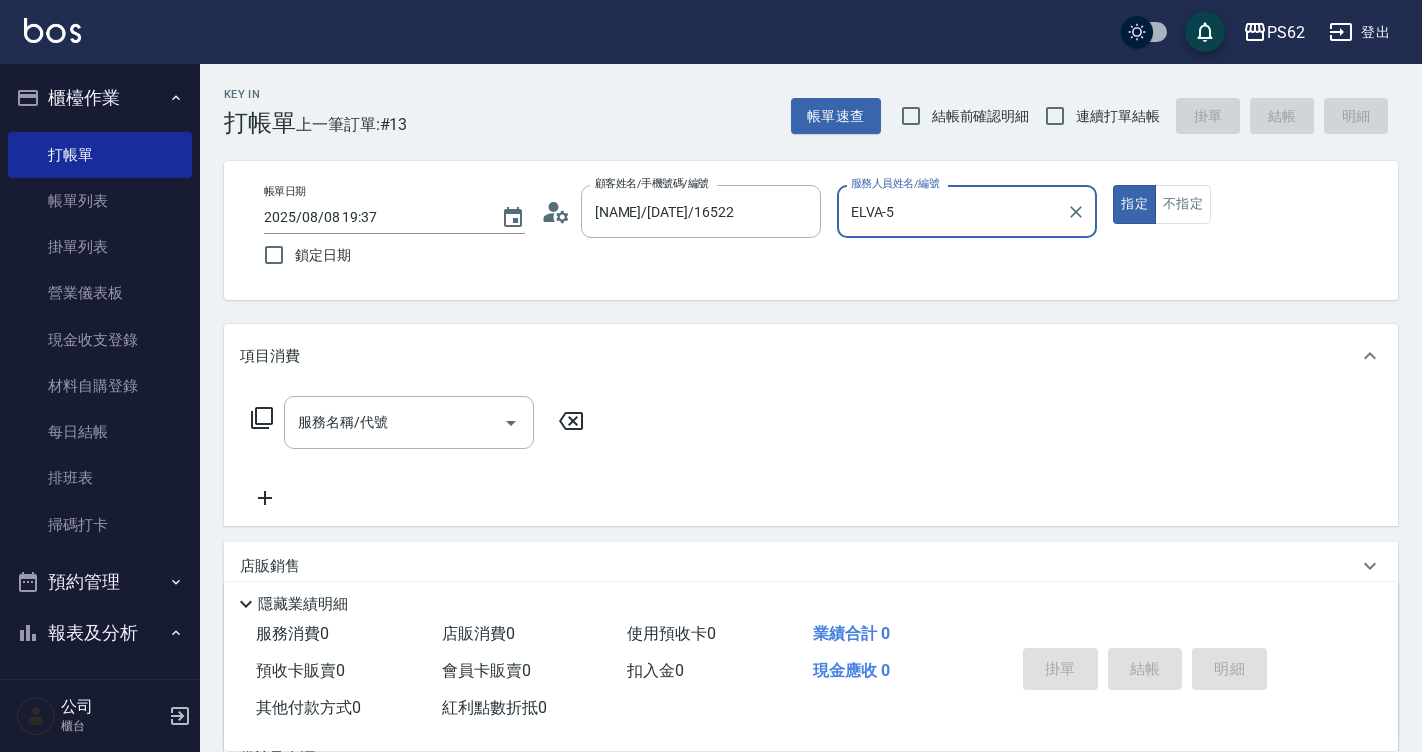 type on "ELVA-5" 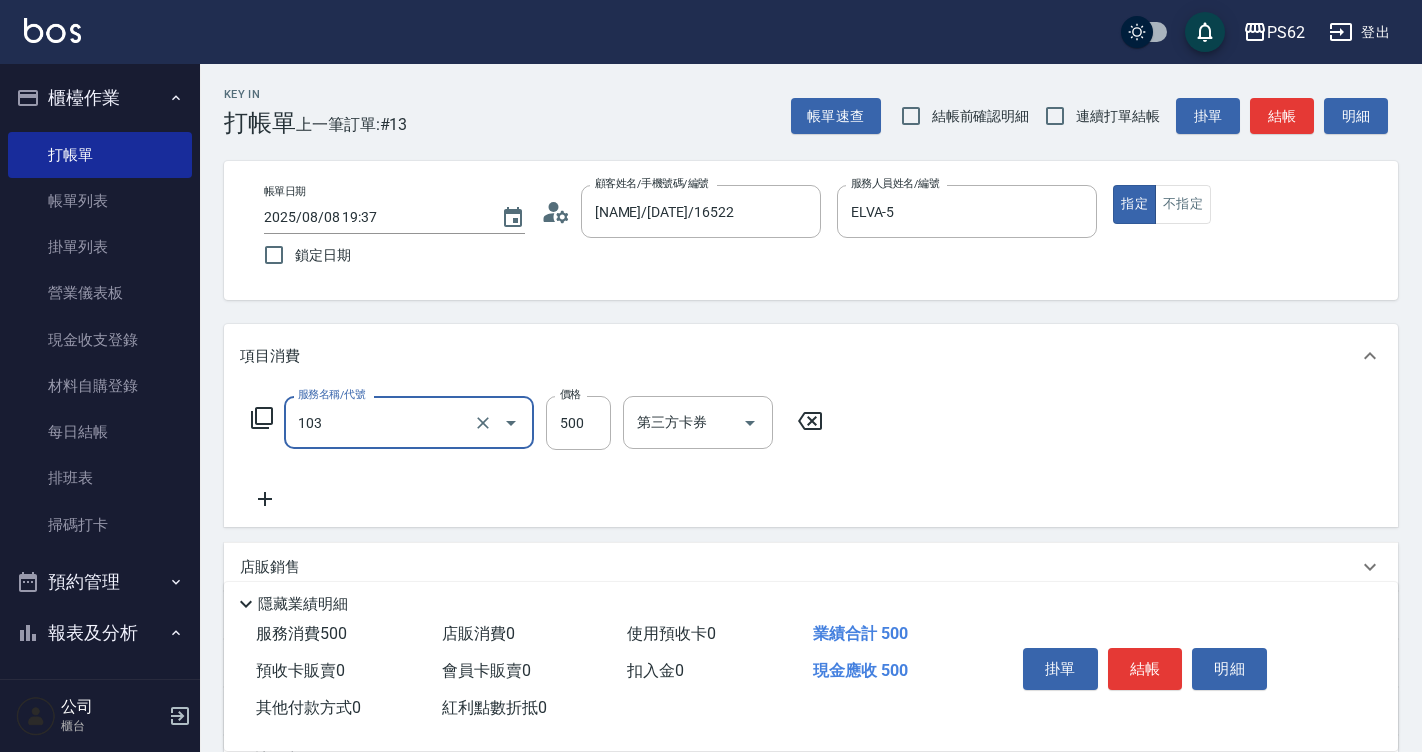 type on "B級洗剪500(103)" 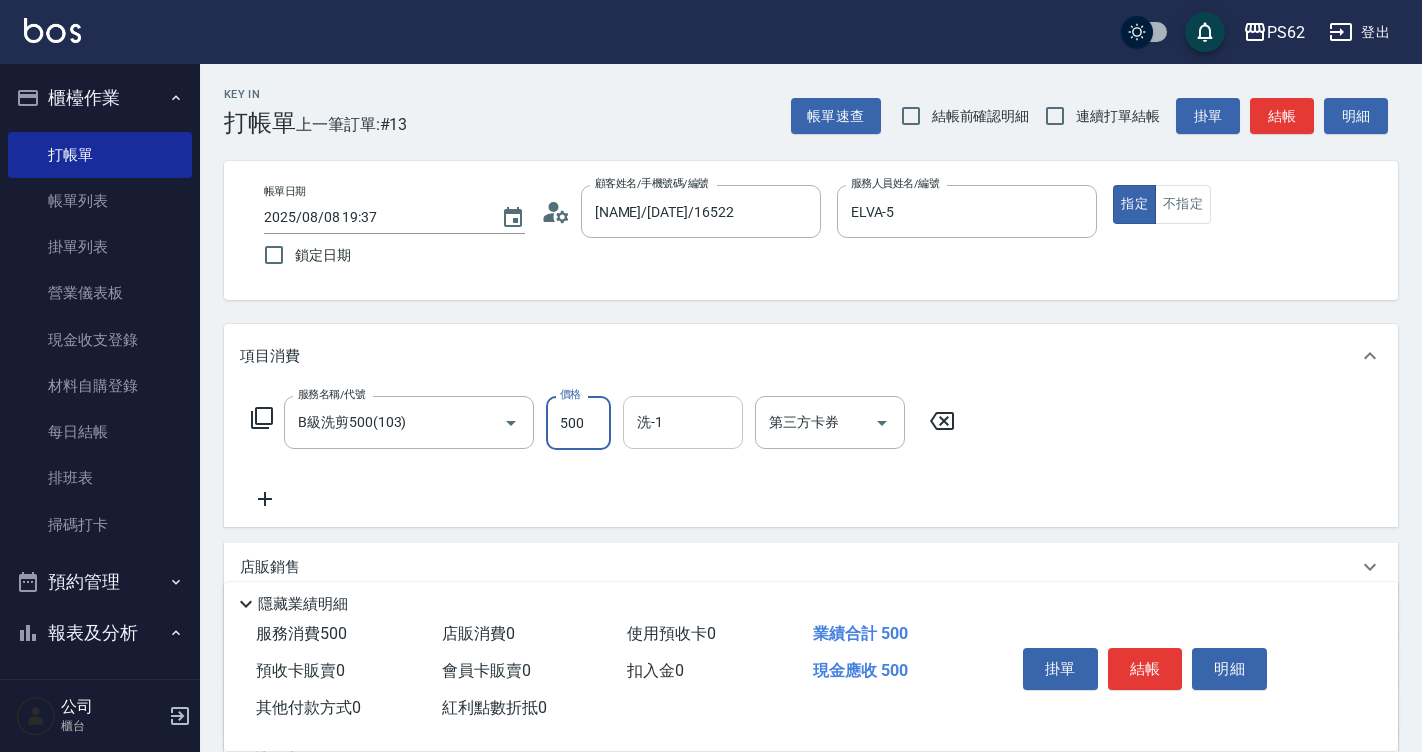 click on "洗-1" at bounding box center [683, 422] 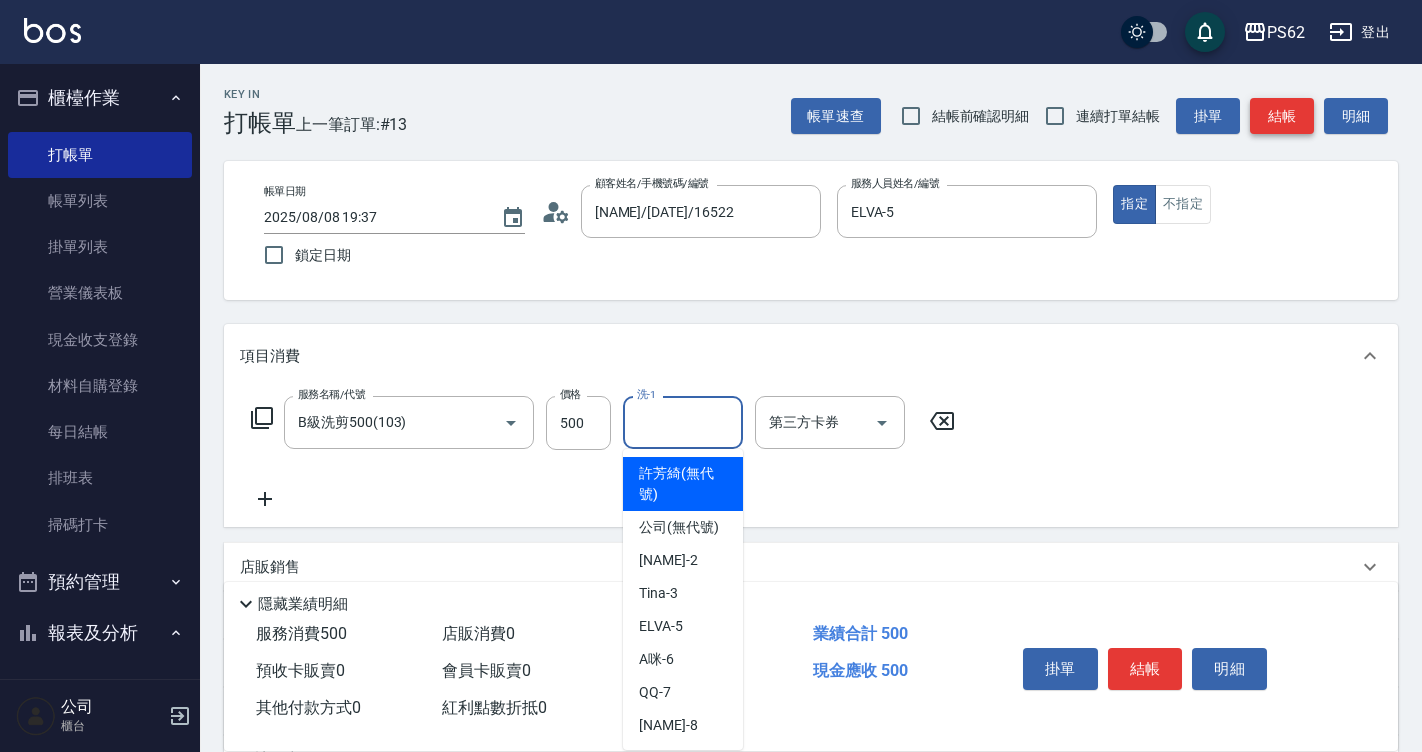 click on "結帳" at bounding box center (1282, 116) 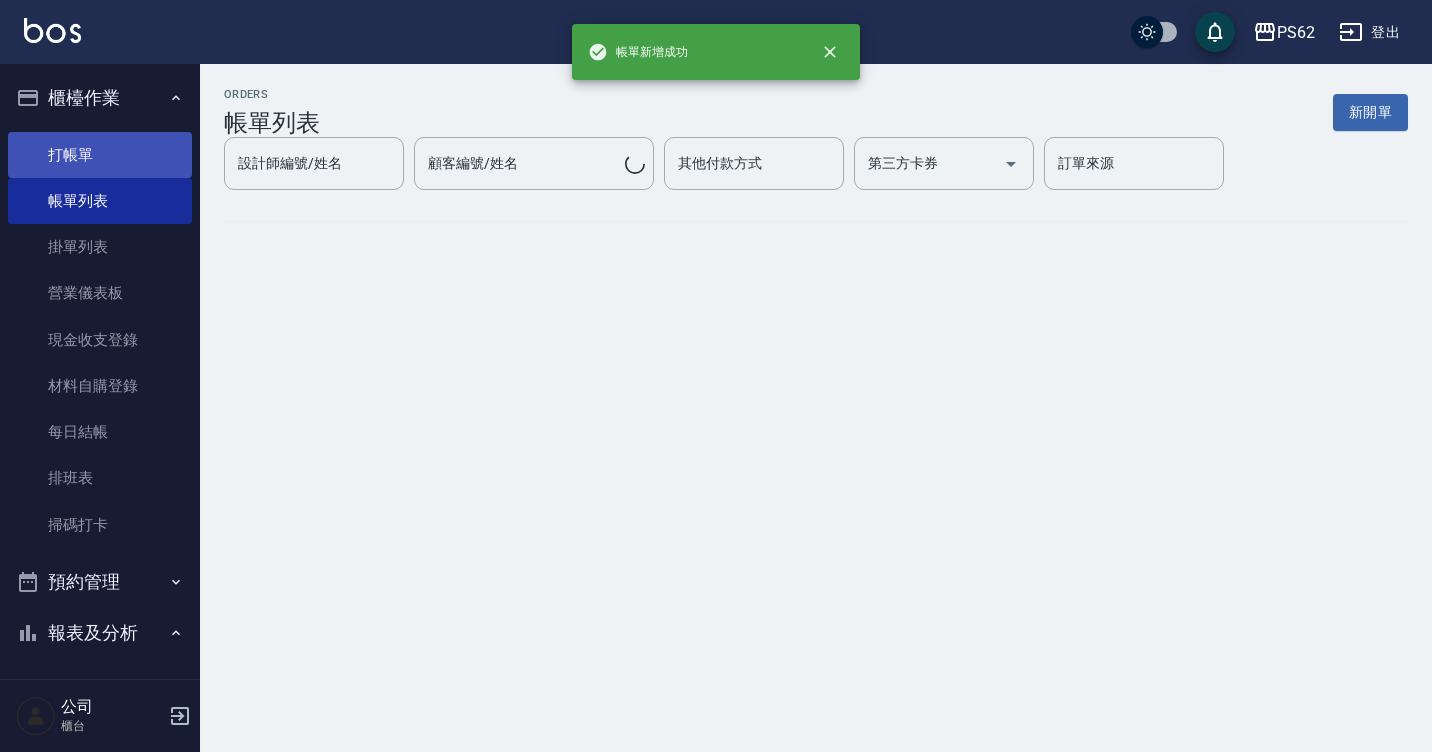 click on "打帳單" at bounding box center [100, 155] 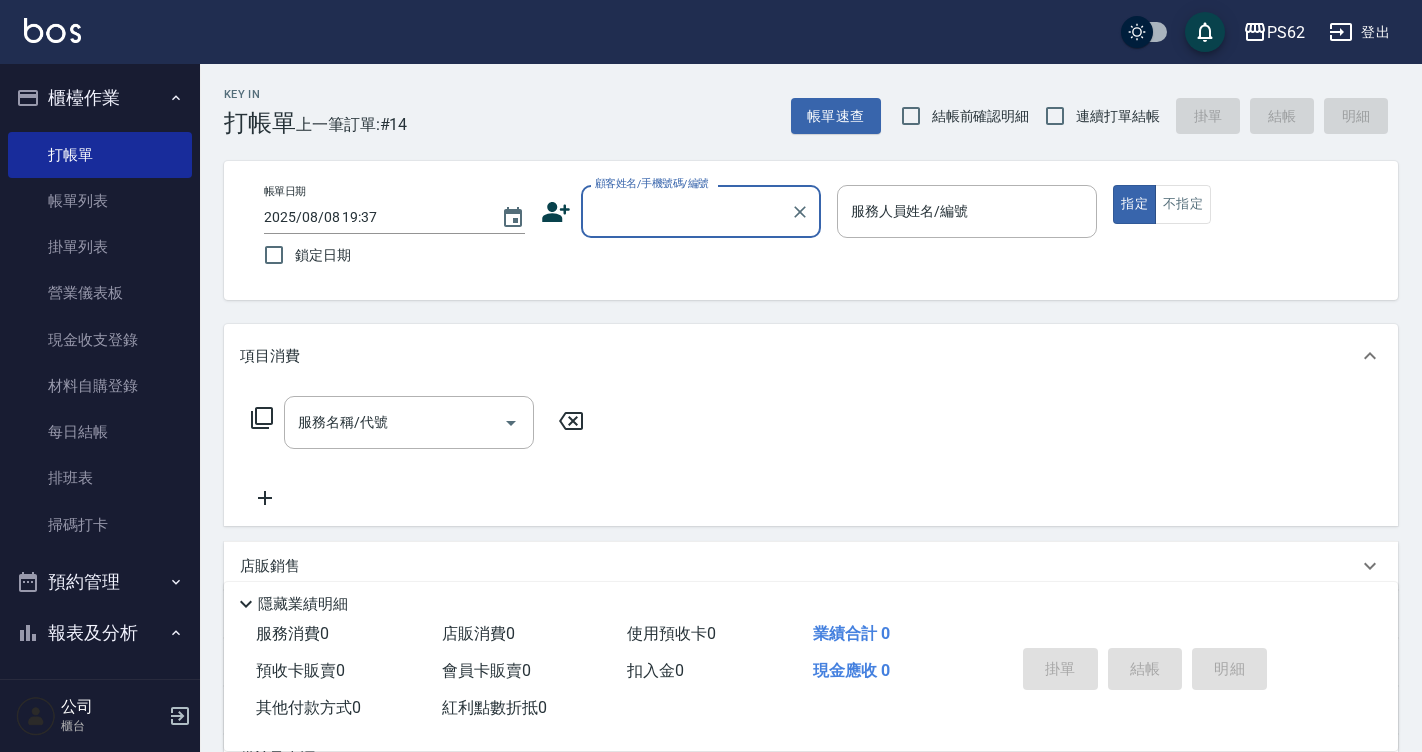 click on "連續打單結帳" at bounding box center [1118, 116] 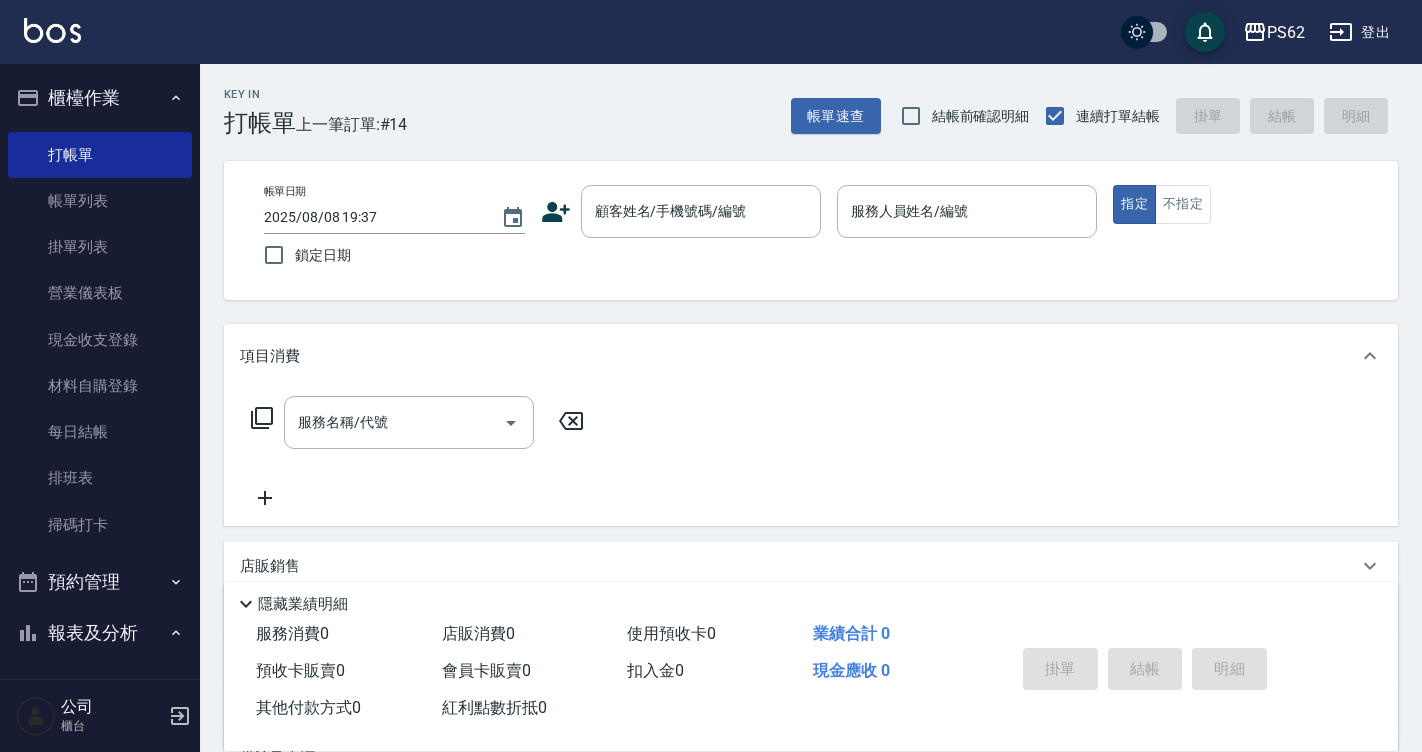 click on "Key In 打帳單 上一筆訂單:#14 帳單速查 結帳前確認明細 連續打單結帳 掛單 結帳 明細 帳單日期 2025/08/08 19:37 鎖定日期 顧客姓名/手機號碼/編號 顧客姓名/手機號碼/編號 服務人員姓名/編號 服務人員姓名/編號 指定 不指定 項目消費 服務名稱/代號 服務名稱/代號 店販銷售 服務人員姓名/編號 服務人員姓名/編號 商品代號/名稱 商品代號/名稱 預收卡販賣 卡券名稱/代號 卡券名稱/代號 使用預收卡 其他付款方式 其他付款方式 其他付款方式 備註及來源 備註 備註 訂單來源 ​ 訂單來源 隱藏業績明細 服務消費  0 店販消費  0 使用預收卡  0 業績合計   0 預收卡販賣  0 會員卡販賣  0 扣入金  0 現金應收   0 其他付款方式  0 紅利點數折抵  0 掛單 結帳 明細" at bounding box center (811, 519) 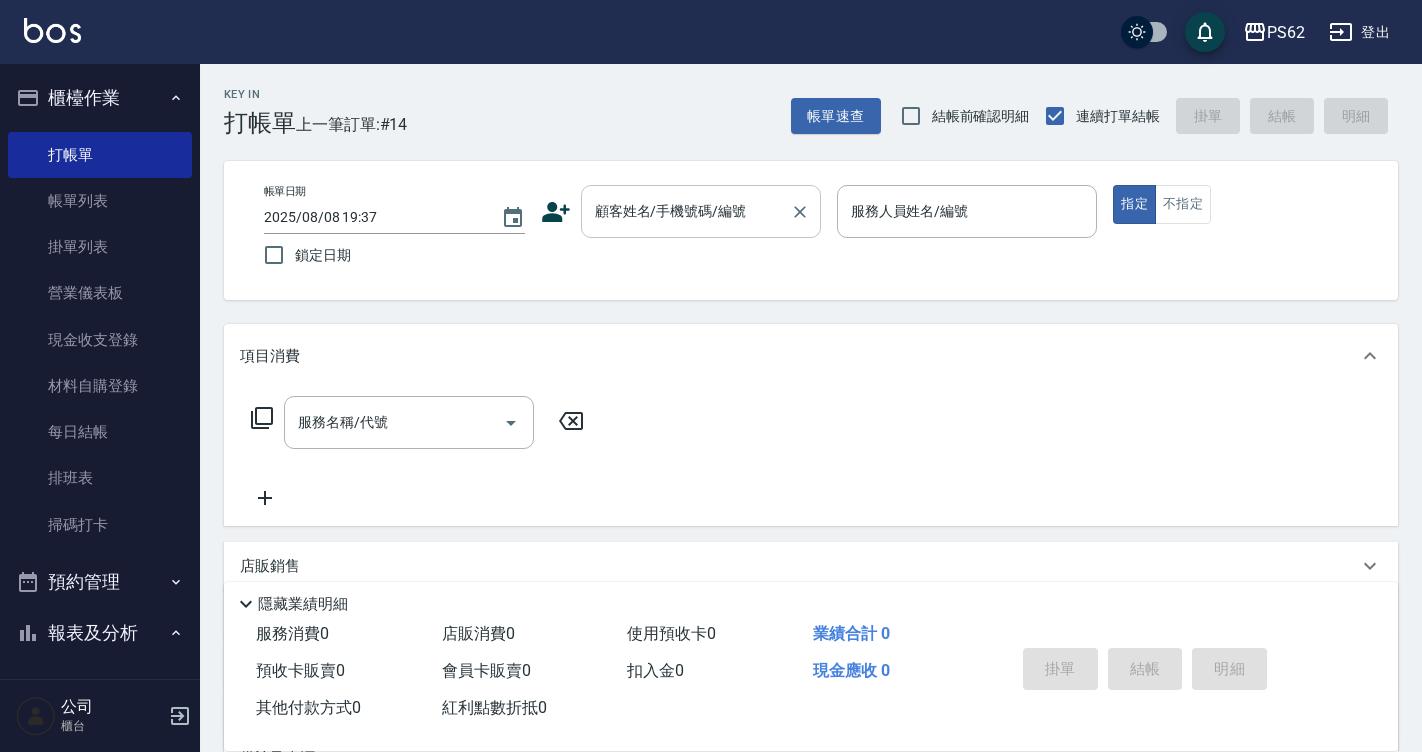 drag, startPoint x: 756, startPoint y: 181, endPoint x: 754, endPoint y: 206, distance: 25.079872 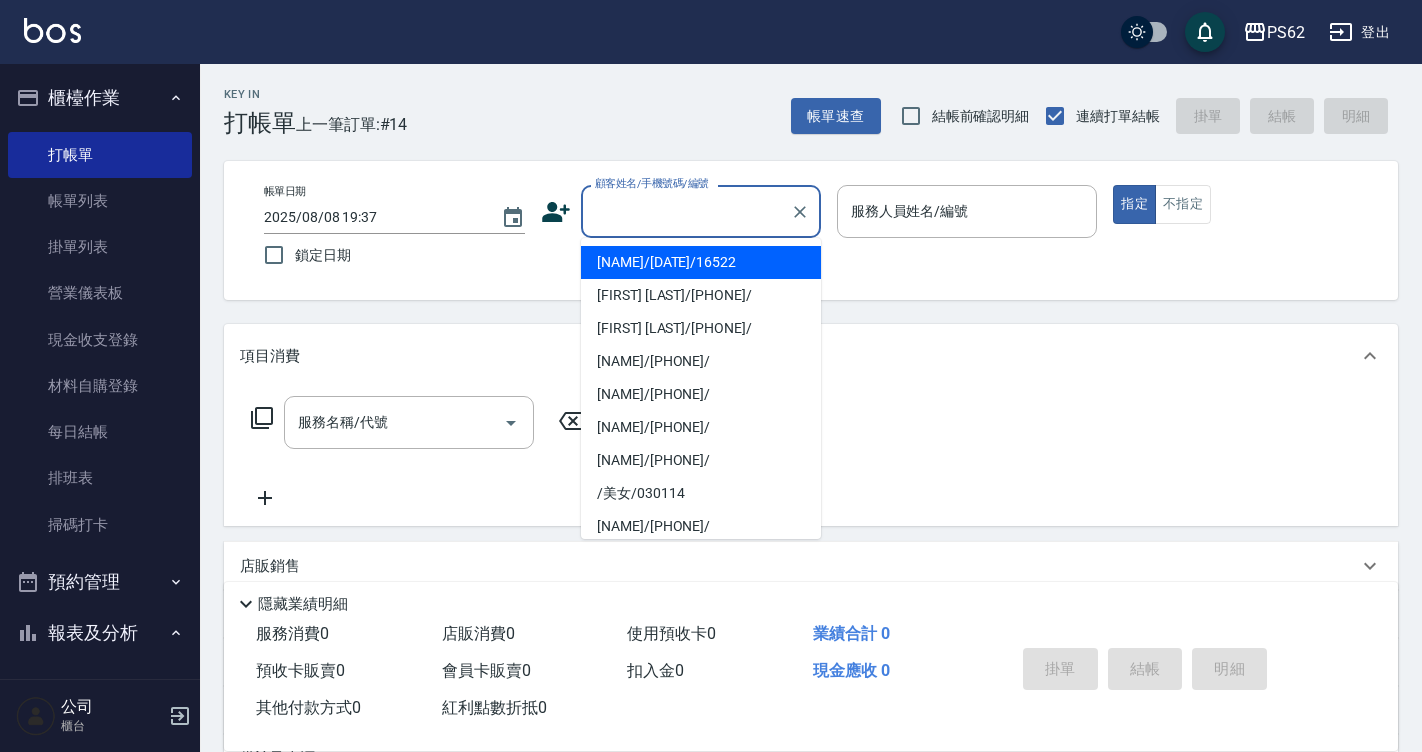 click on "顧客姓名/手機號碼/編號" at bounding box center [686, 211] 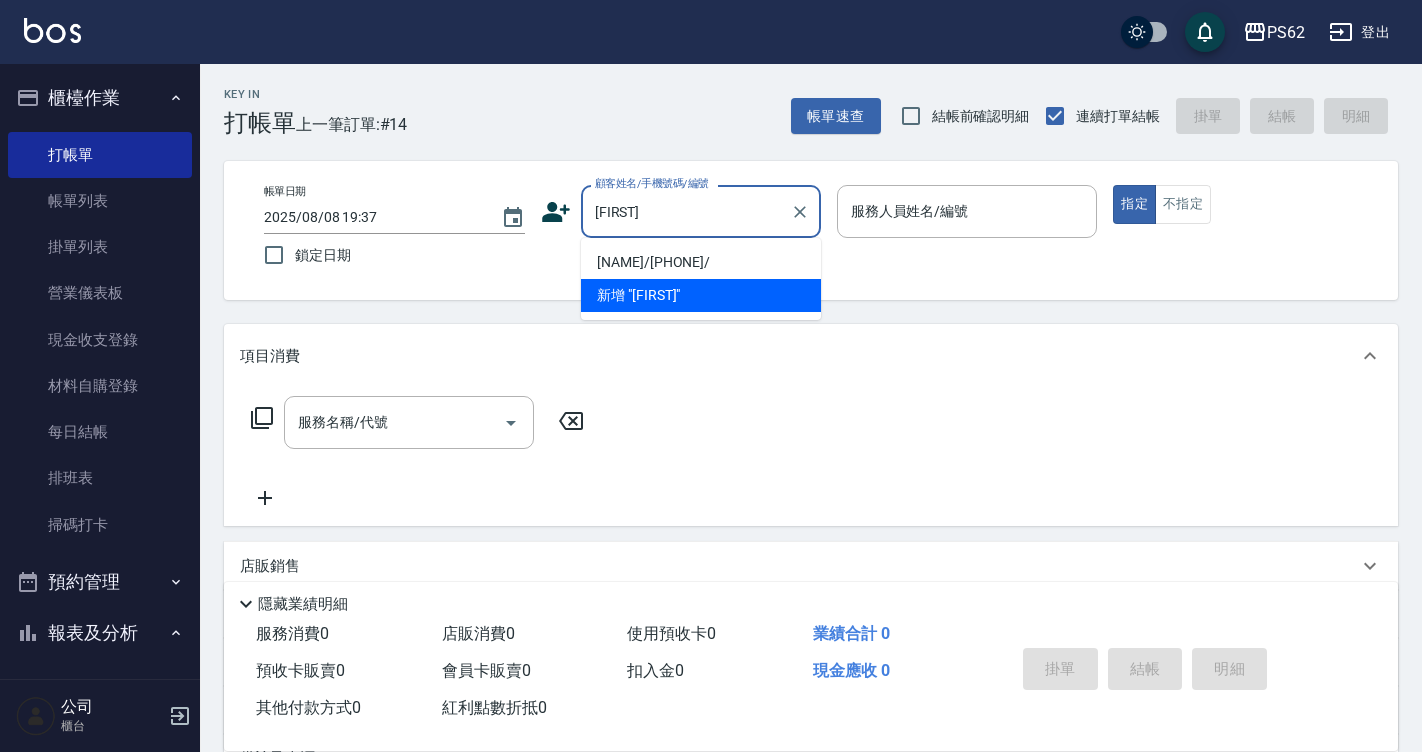type on "黃筠瑄/0927840611/" 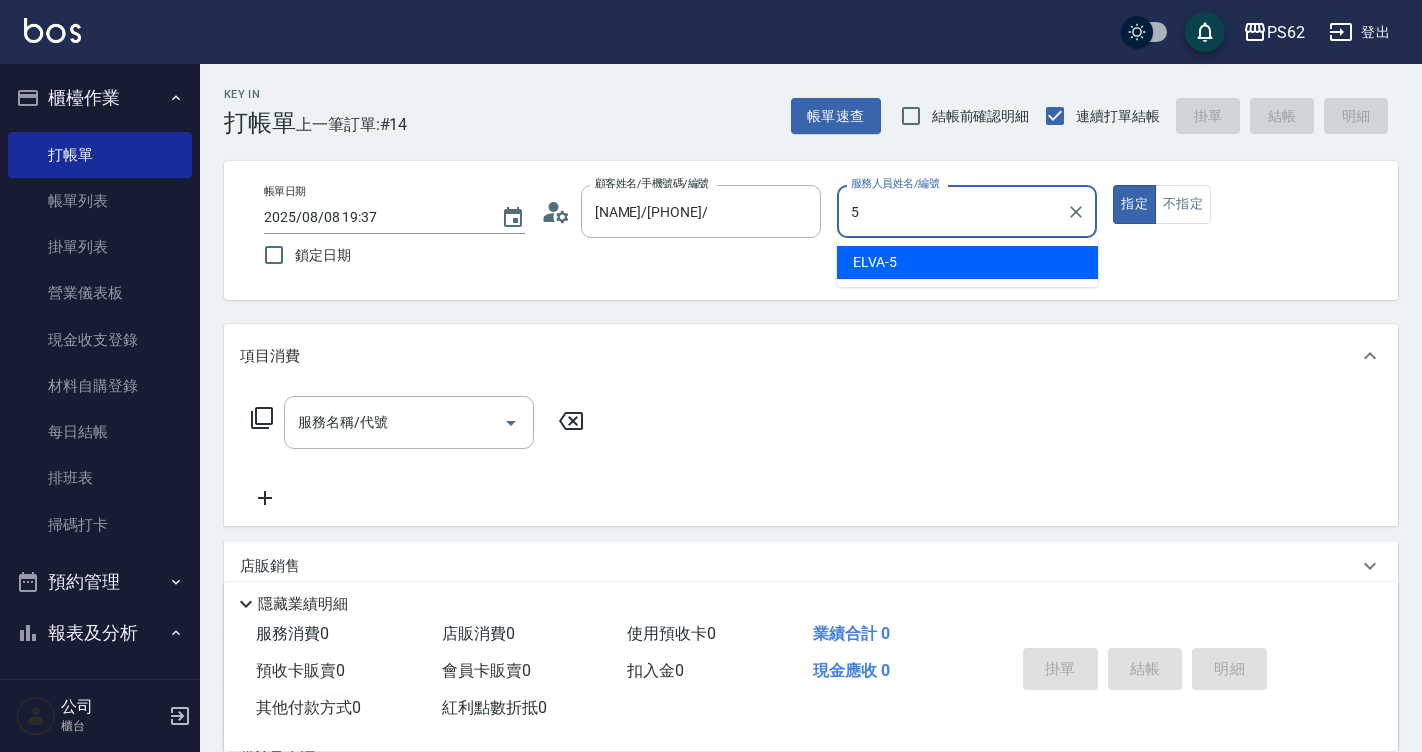 type on "5" 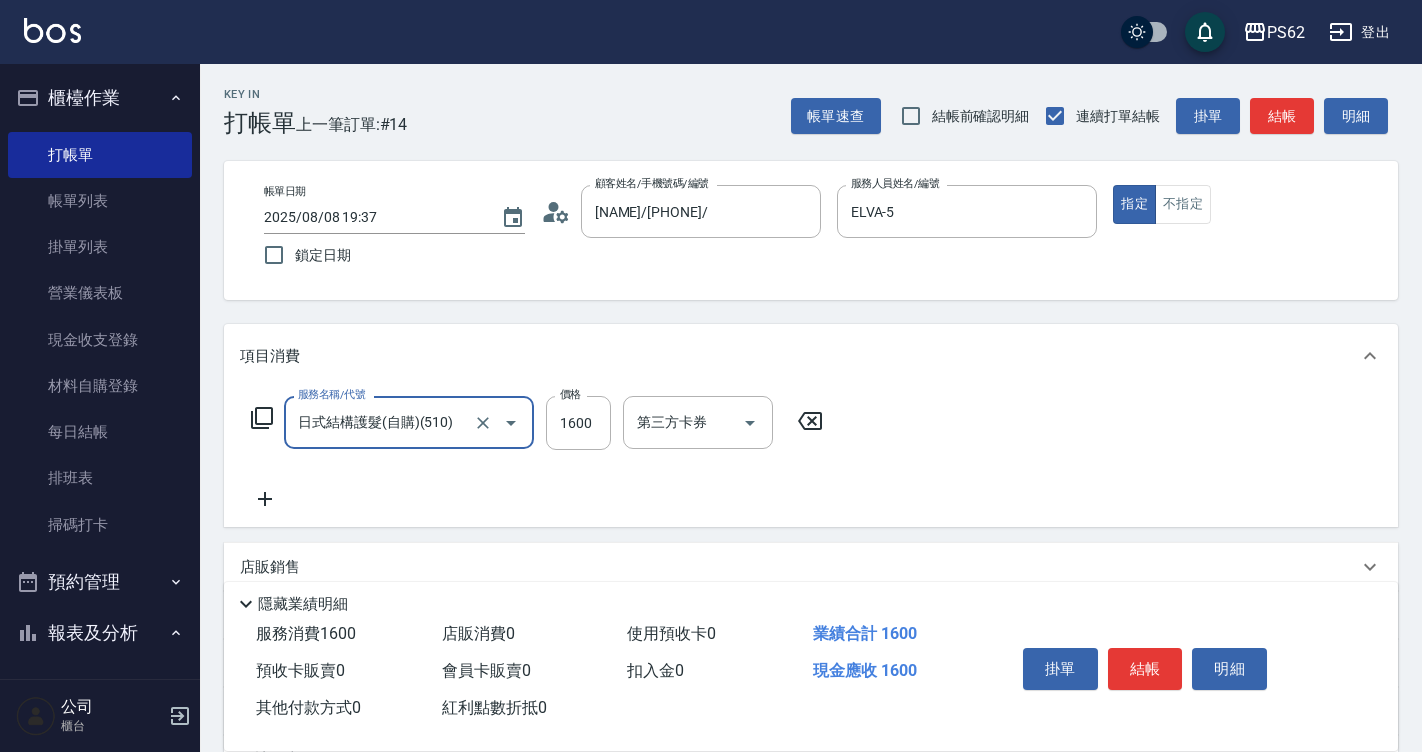 type on "日式結構護髮(自購)(510)" 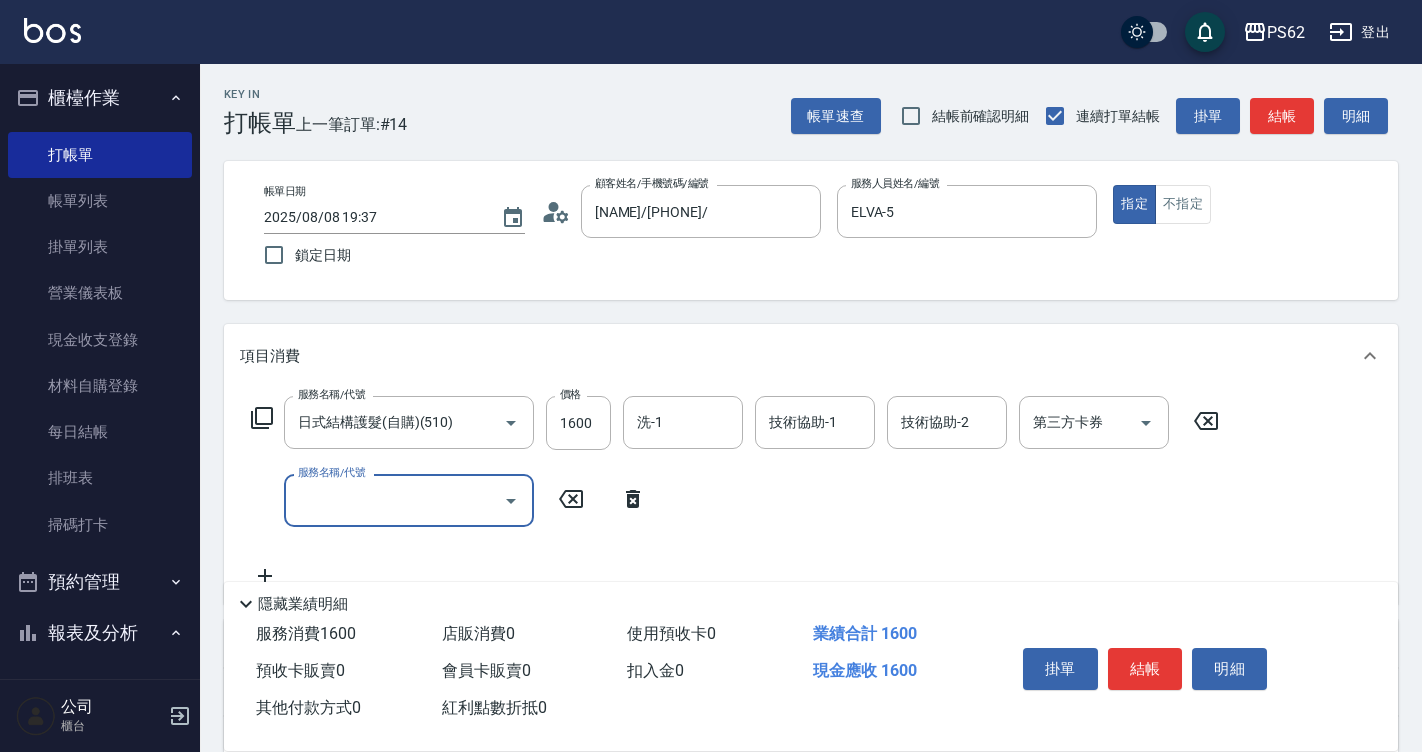 click 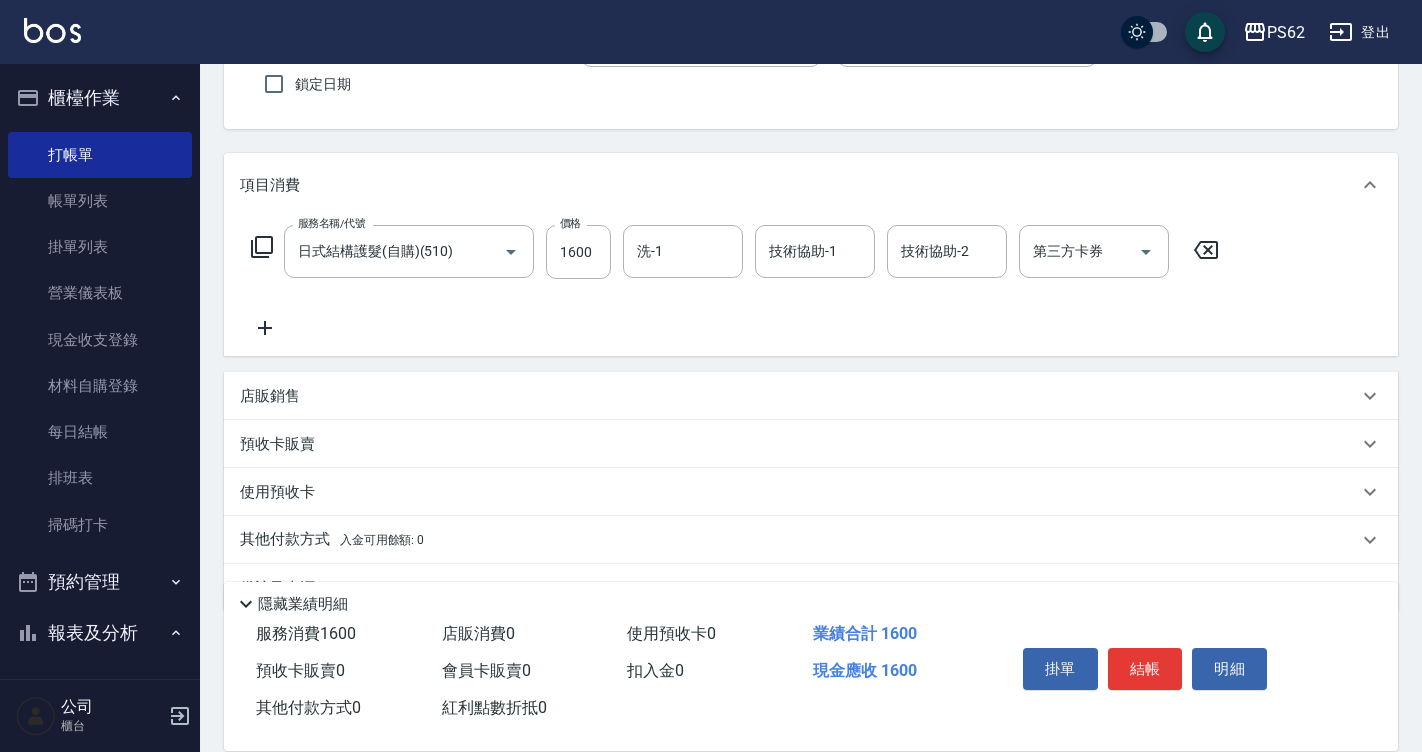 scroll, scrollTop: 223, scrollLeft: 0, axis: vertical 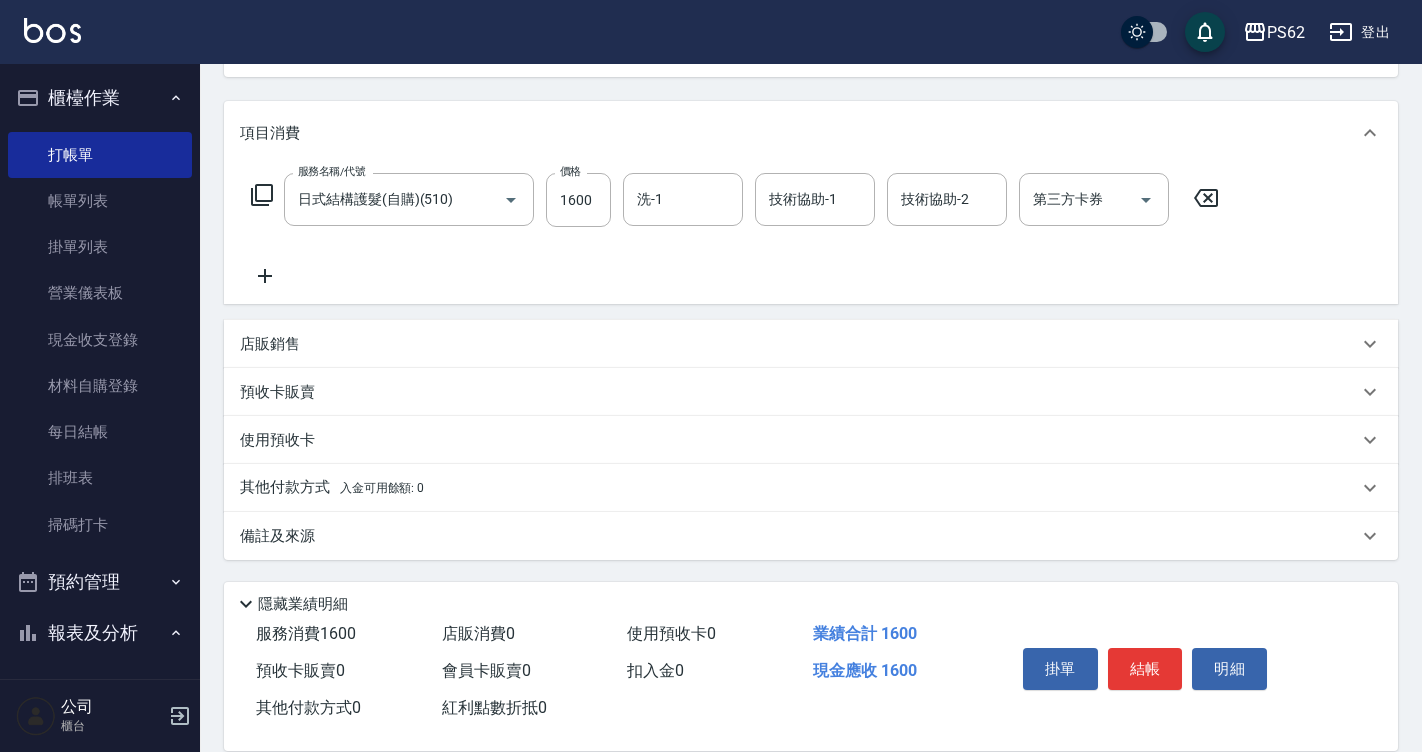 click on "其他付款方式 入金可用餘額: 0" at bounding box center [332, 488] 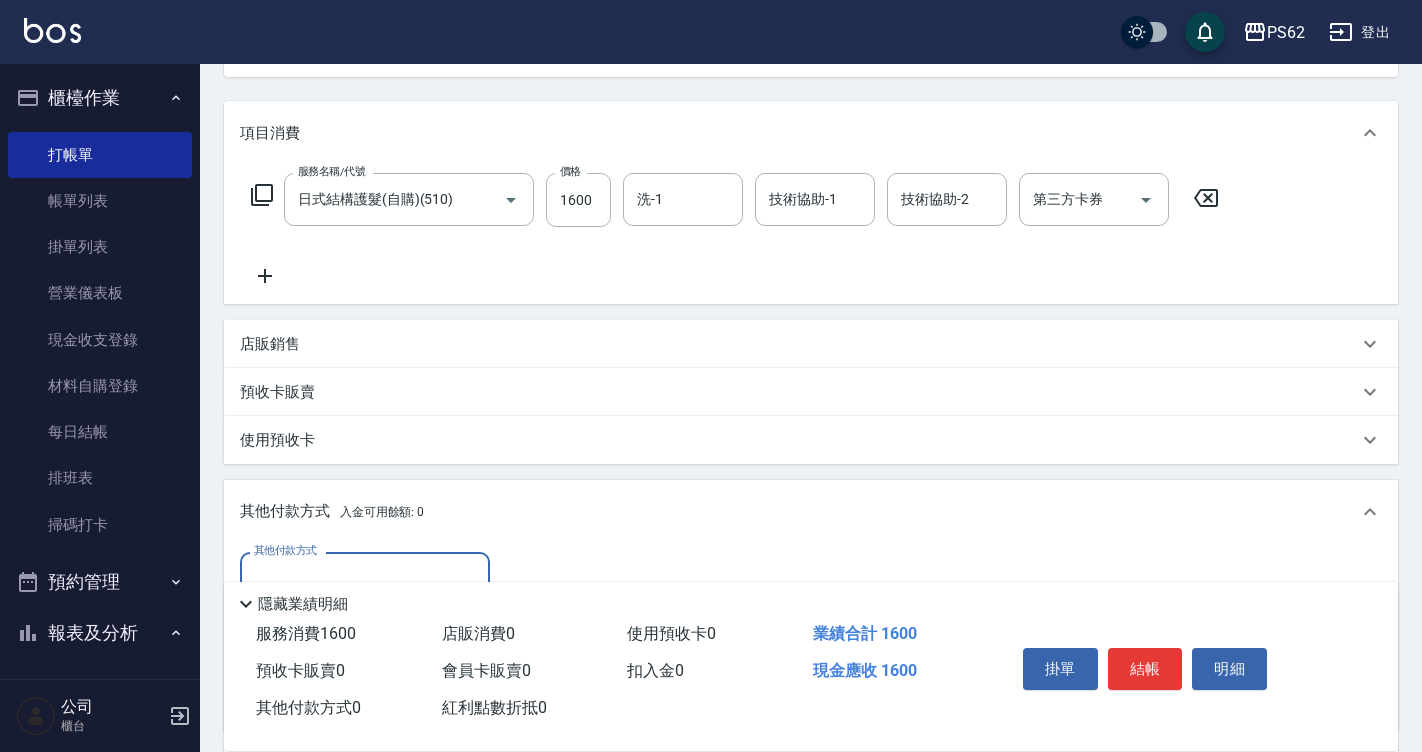 scroll, scrollTop: 0, scrollLeft: 0, axis: both 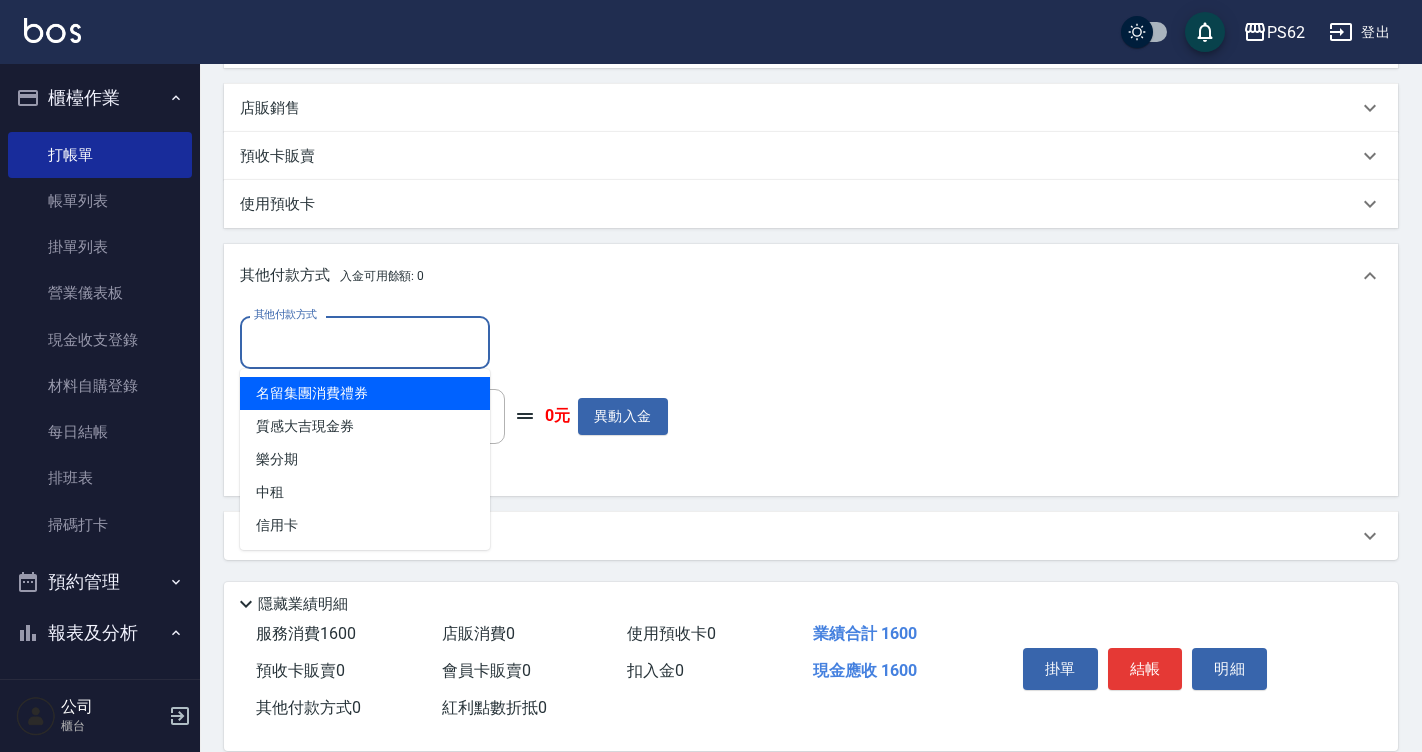click on "其他付款方式" at bounding box center (365, 342) 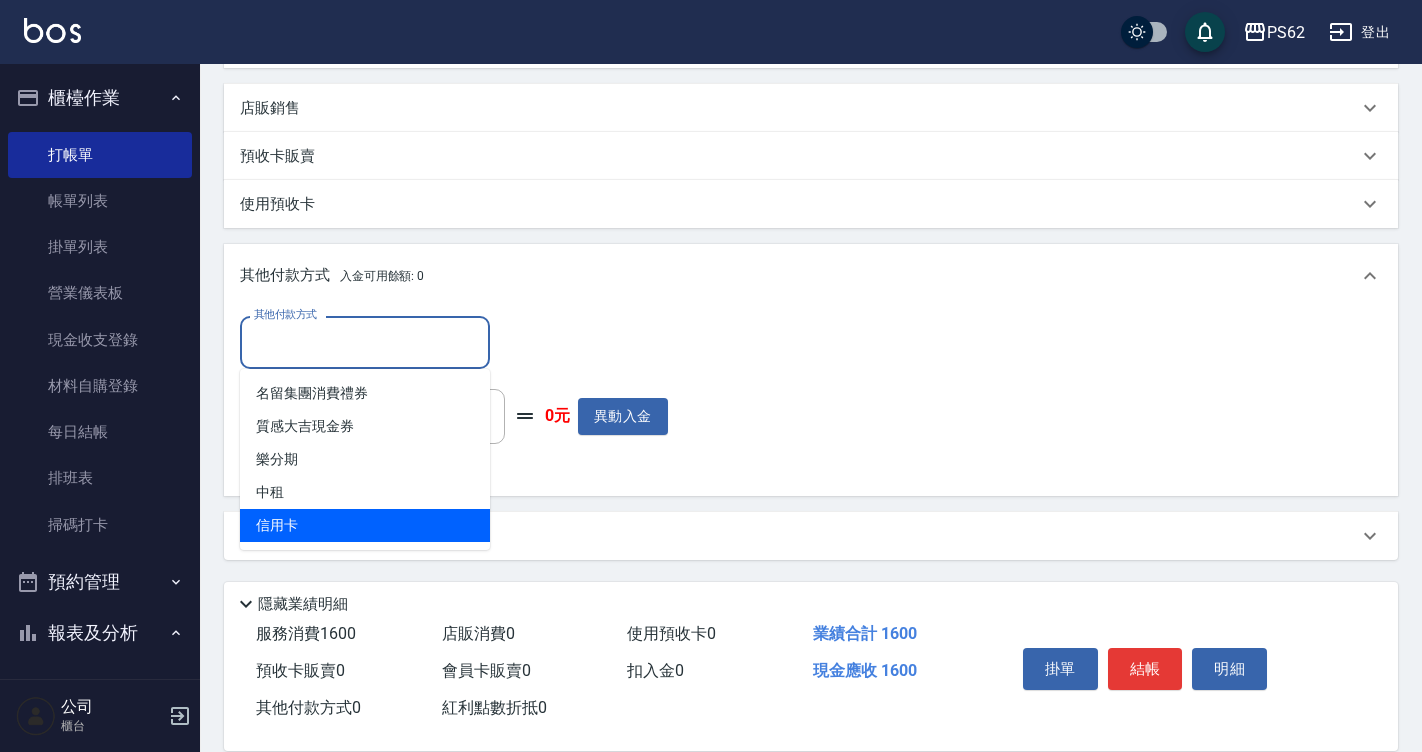 click on "信用卡" at bounding box center (365, 525) 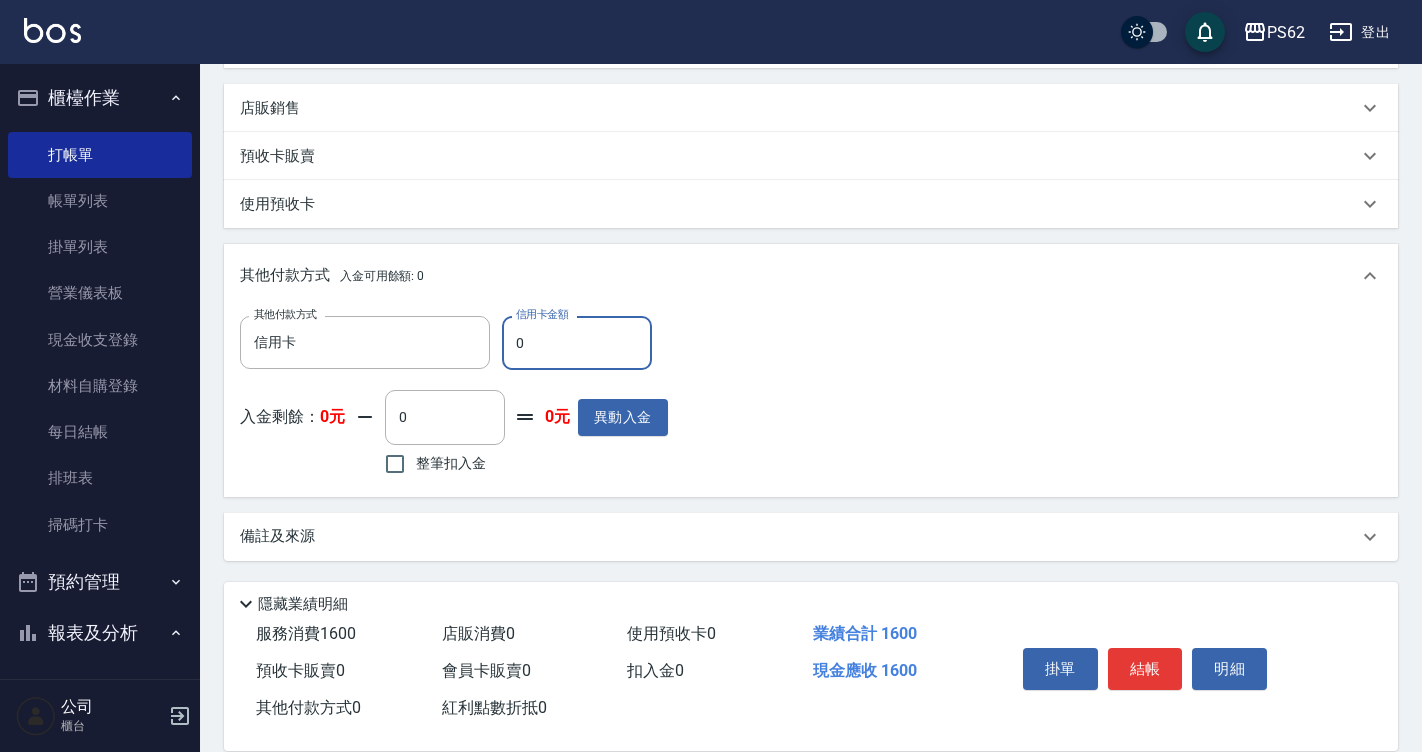 click on "0" at bounding box center [577, 343] 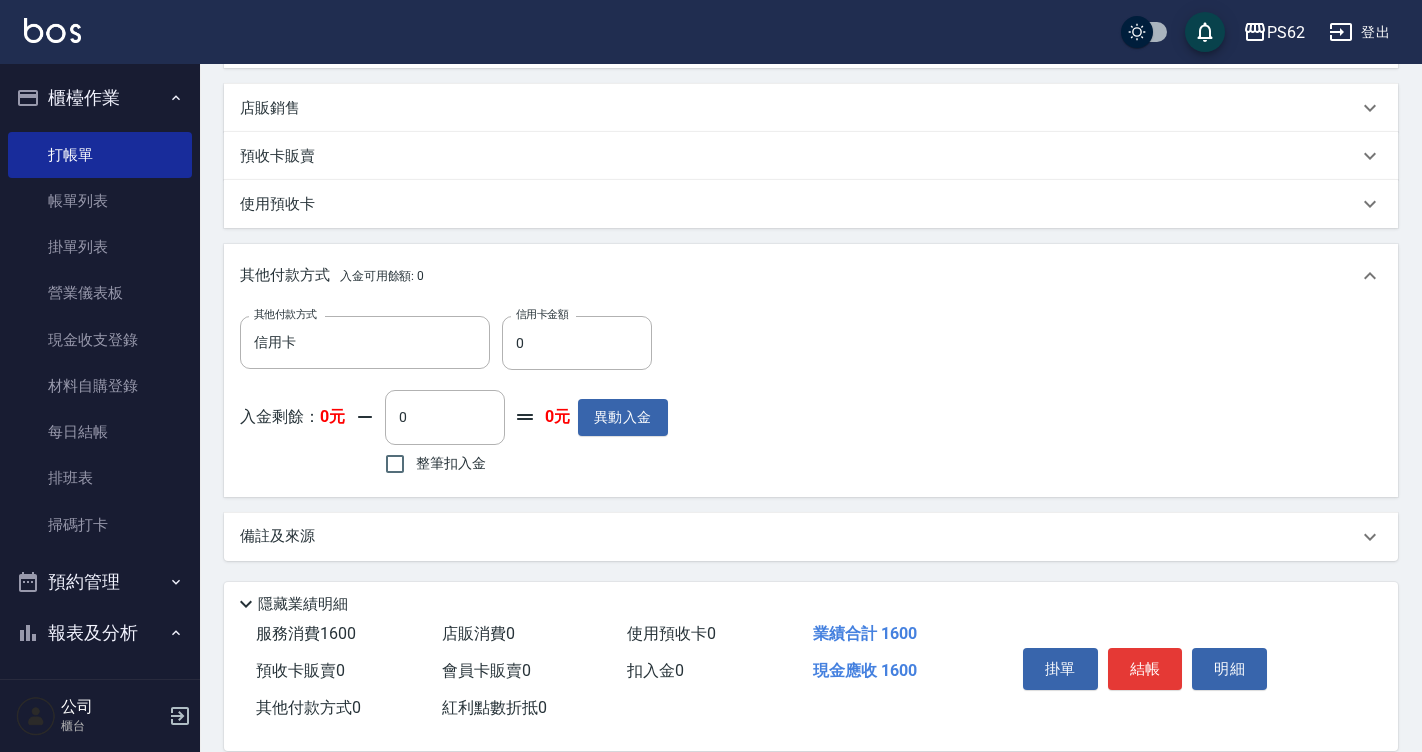 drag, startPoint x: 647, startPoint y: 291, endPoint x: 358, endPoint y: 215, distance: 298.82605 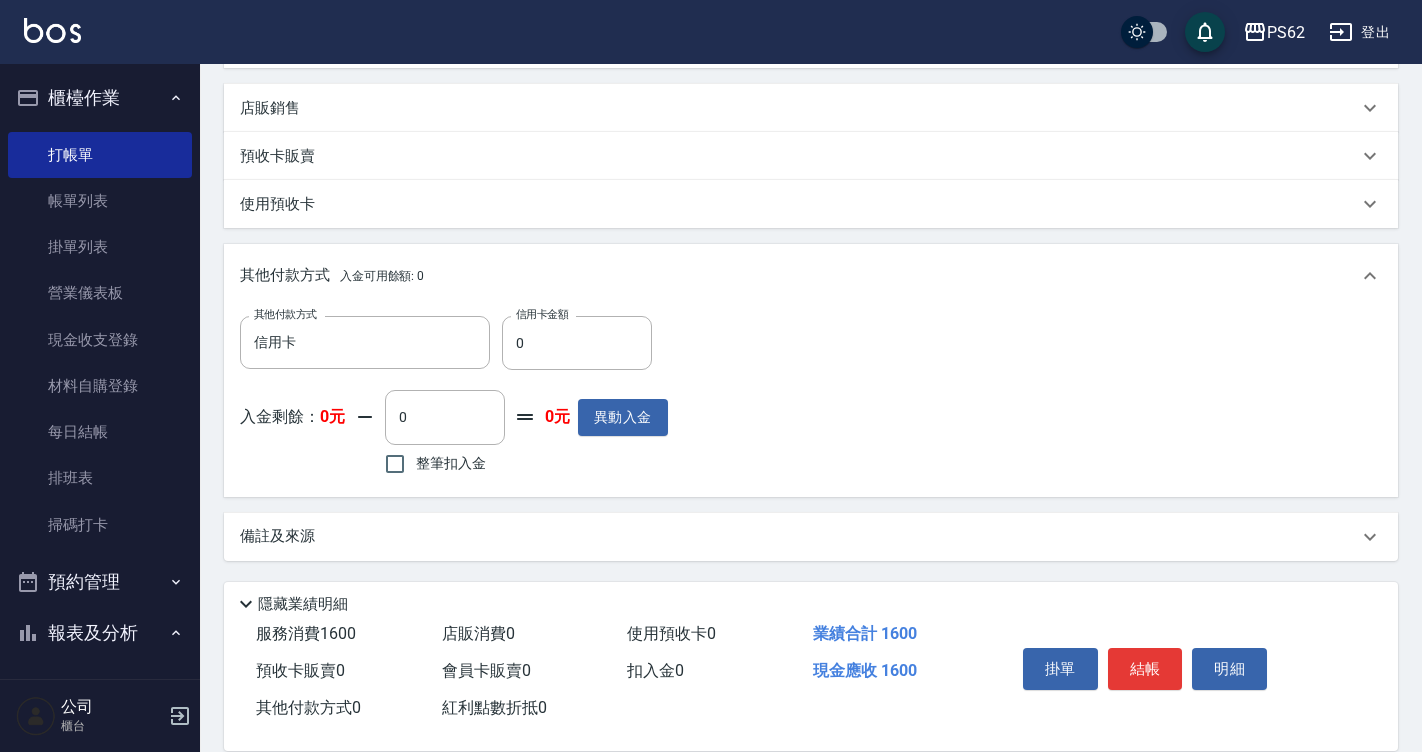 drag, startPoint x: 358, startPoint y: 215, endPoint x: 852, endPoint y: 399, distance: 527.1546 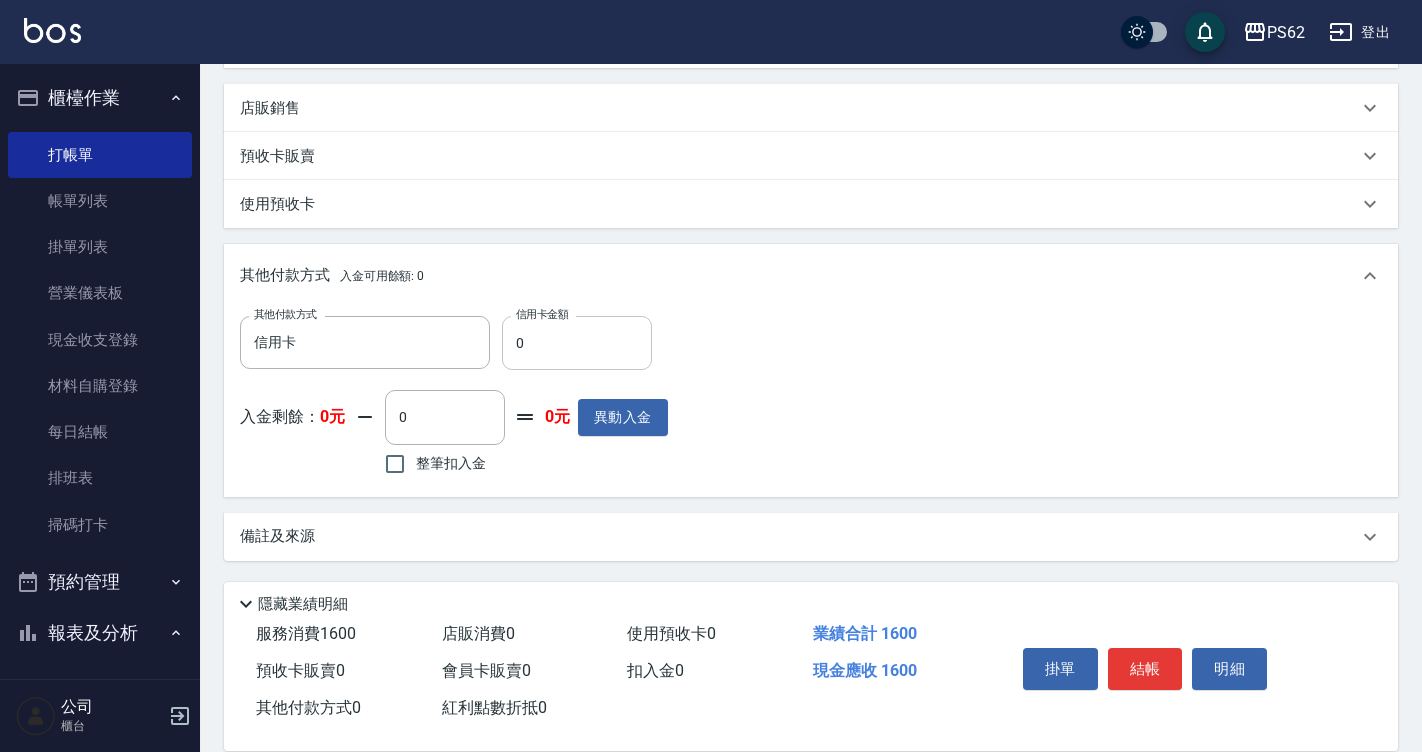 click on "0" at bounding box center [577, 343] 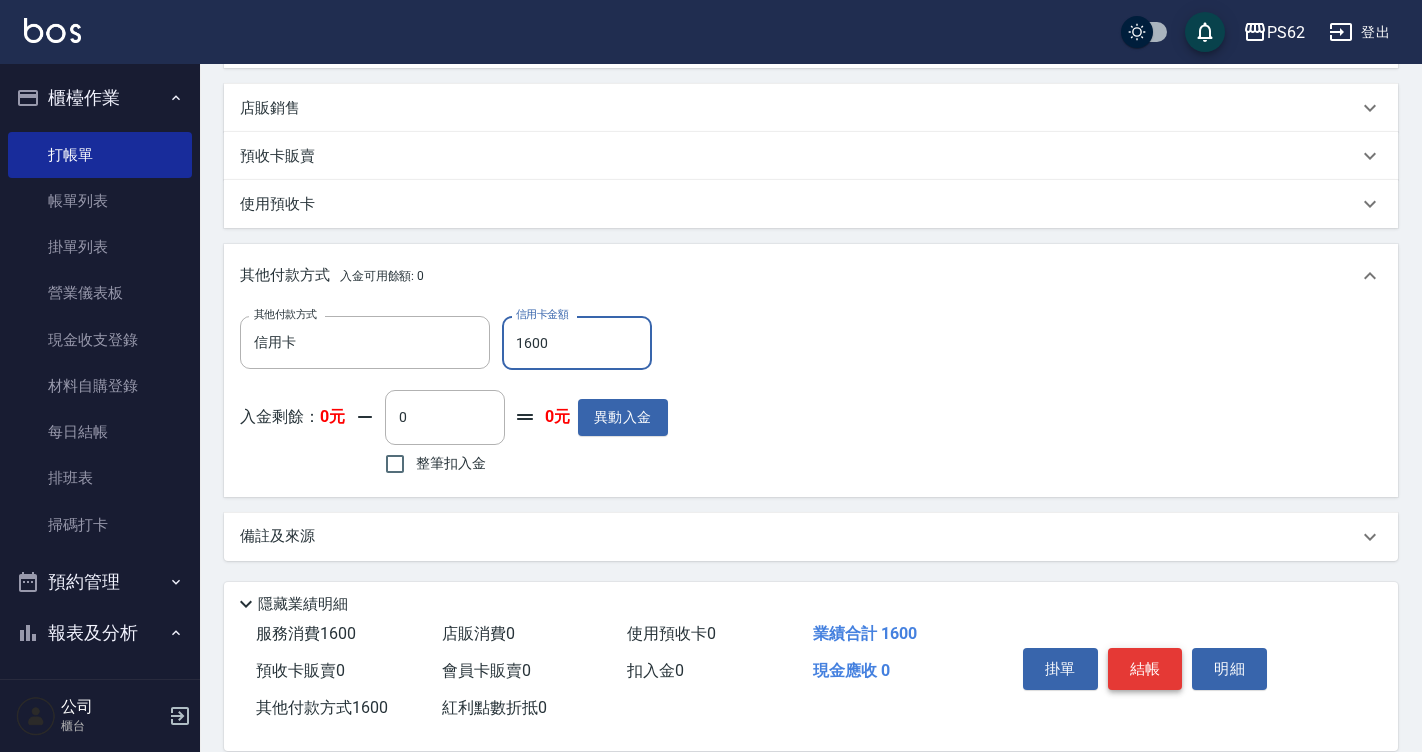 type on "1600" 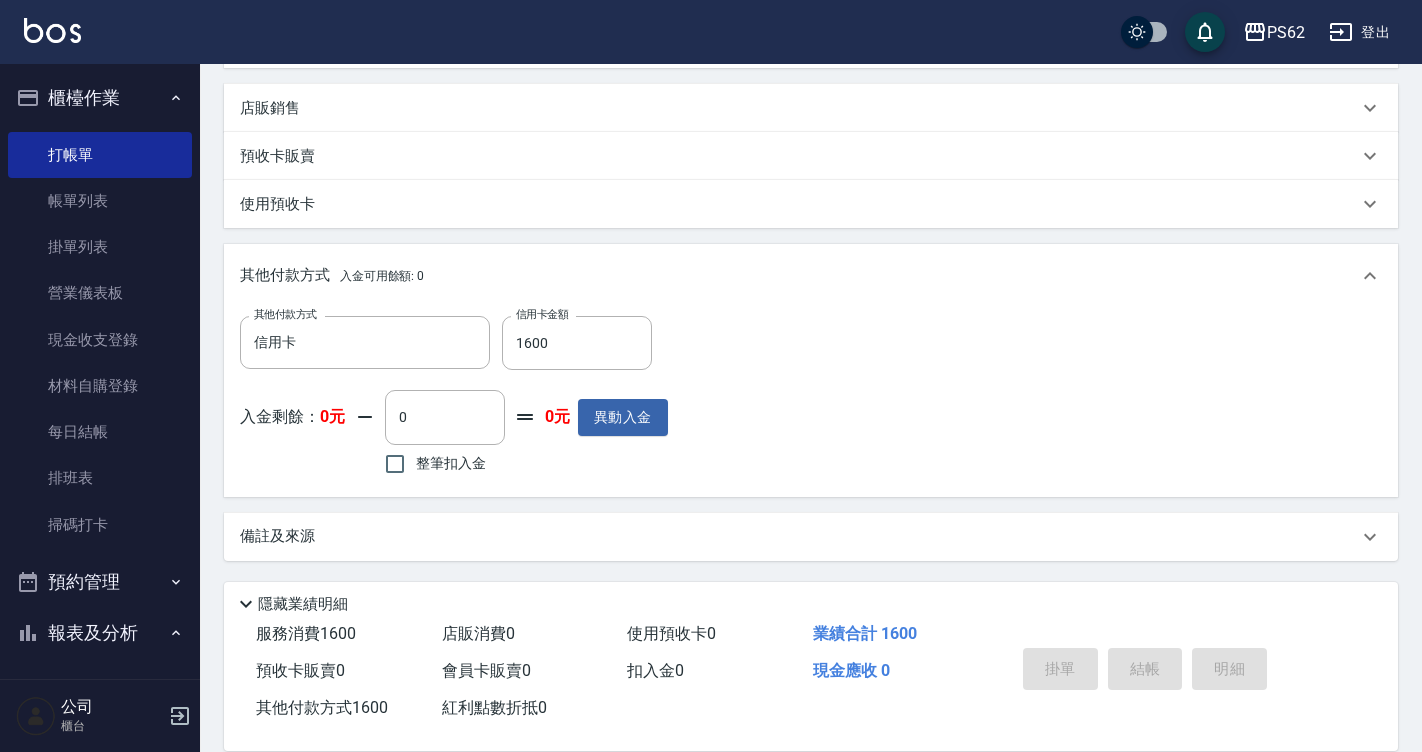 type on "2025/08/08 19:38" 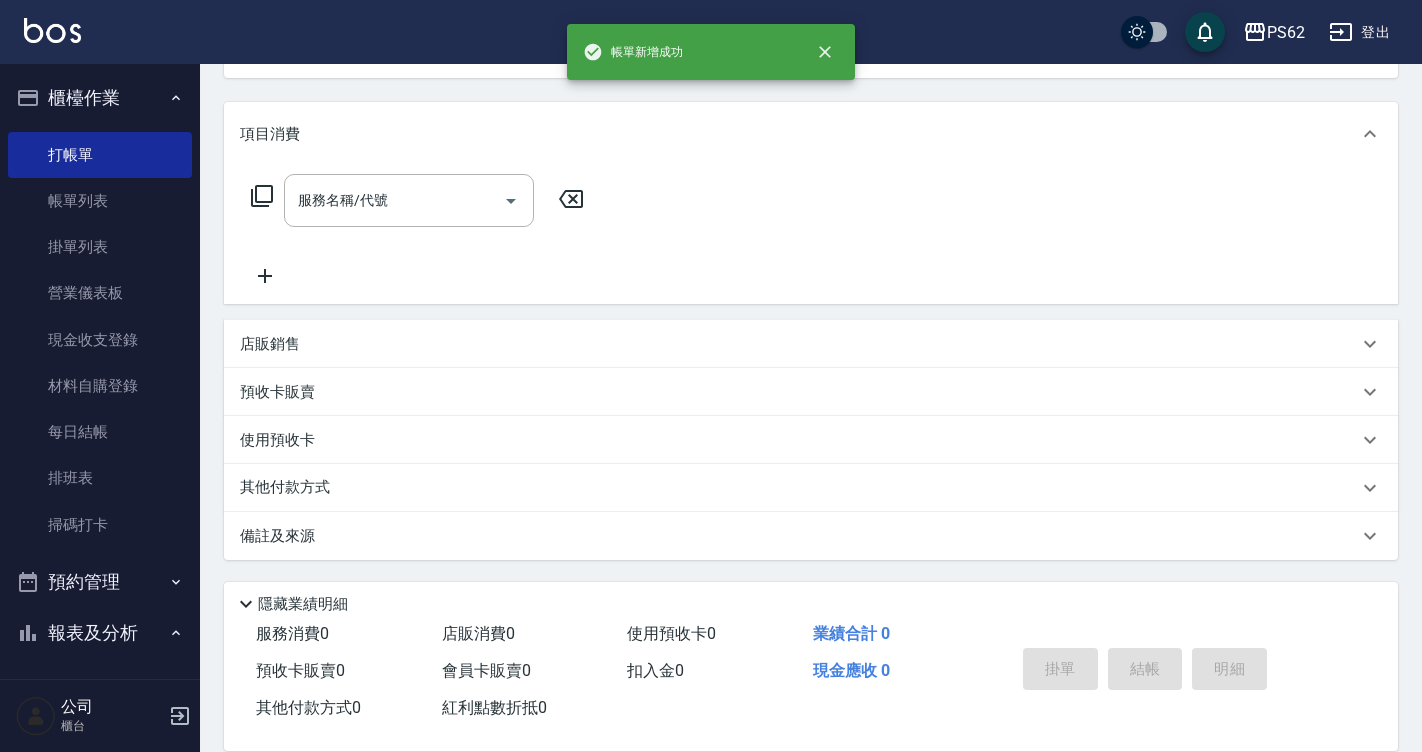 scroll, scrollTop: 0, scrollLeft: 0, axis: both 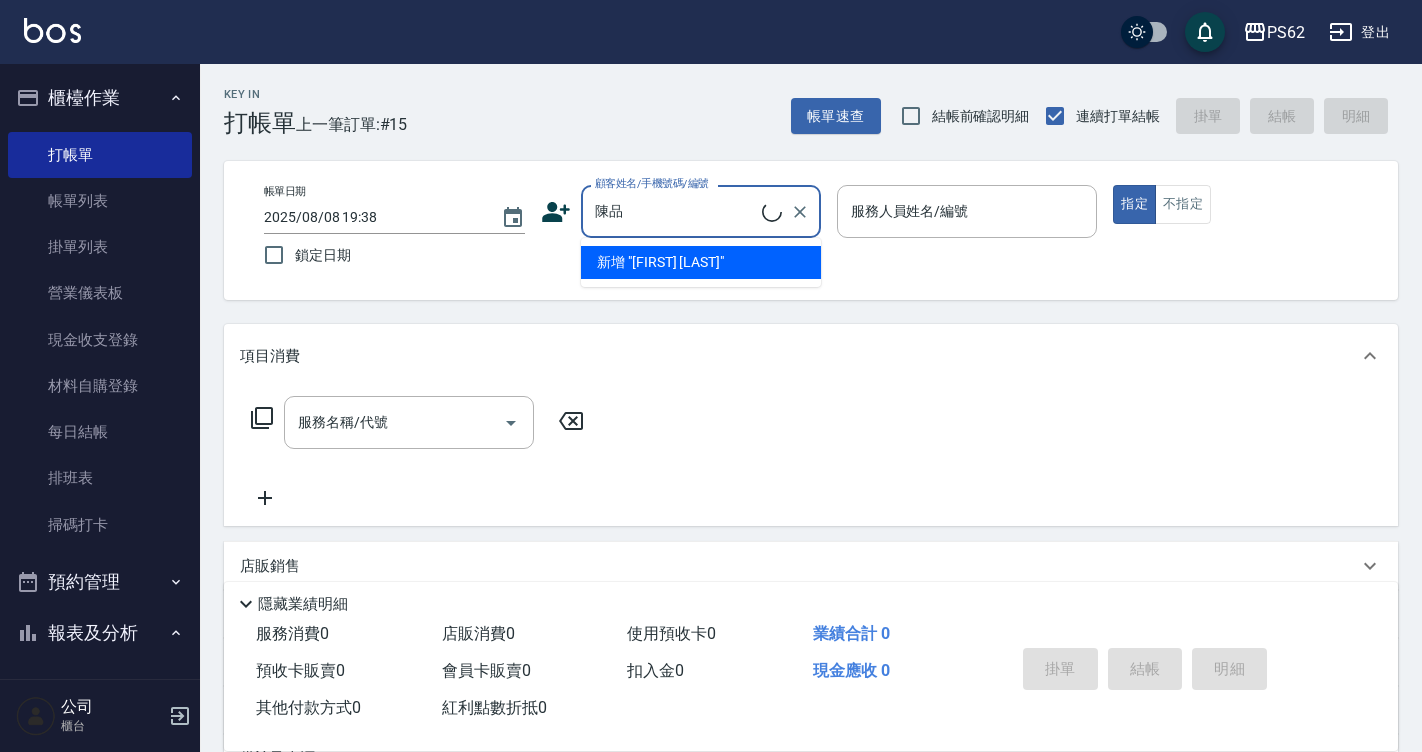 type on "陳" 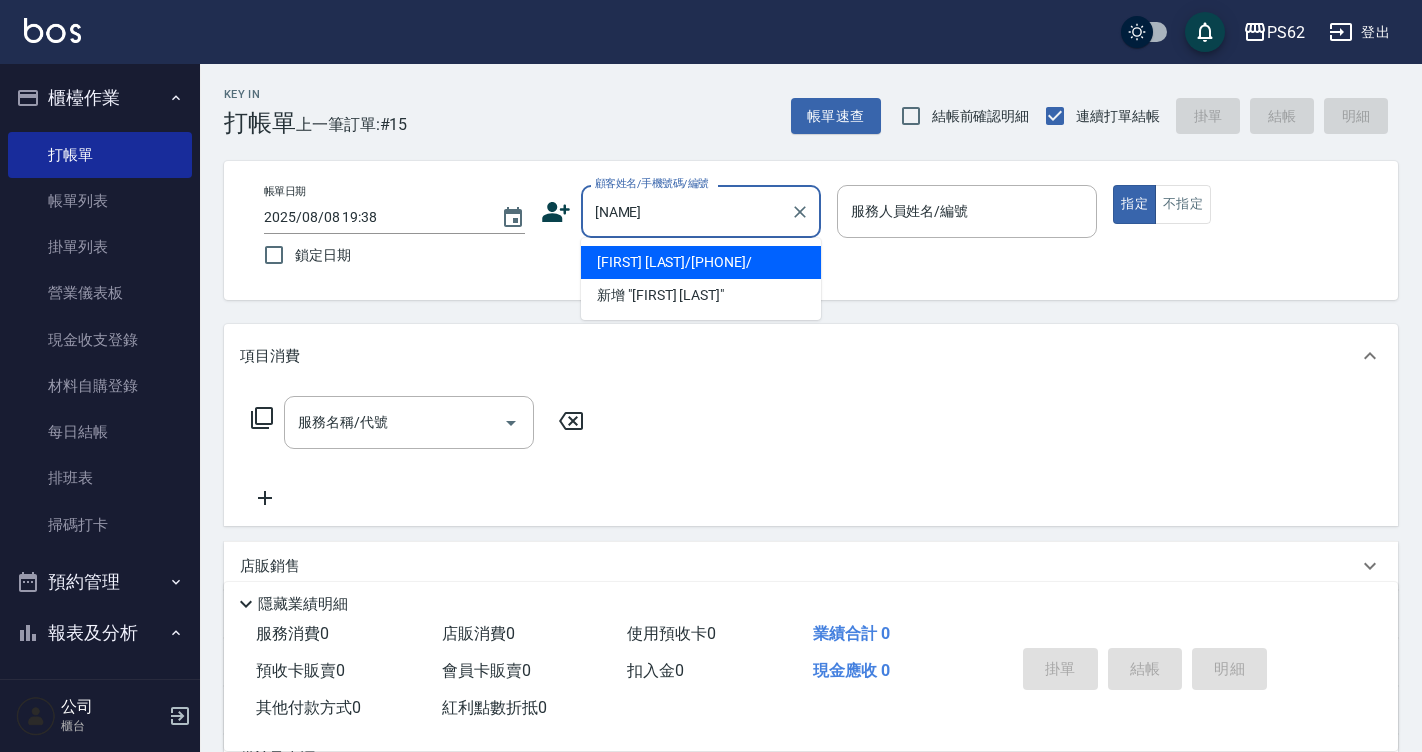 type on "鐘偉禎/0963133960/" 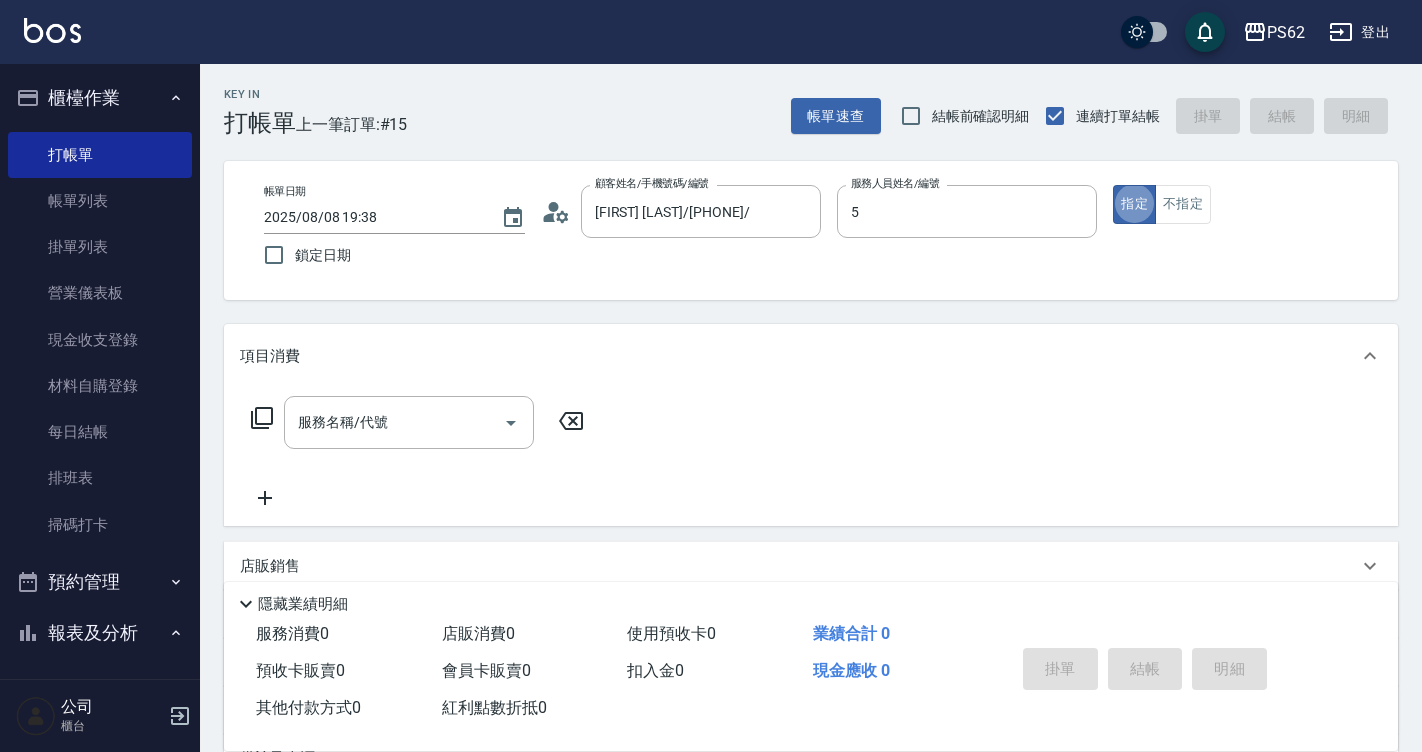 type on "ELVA-5" 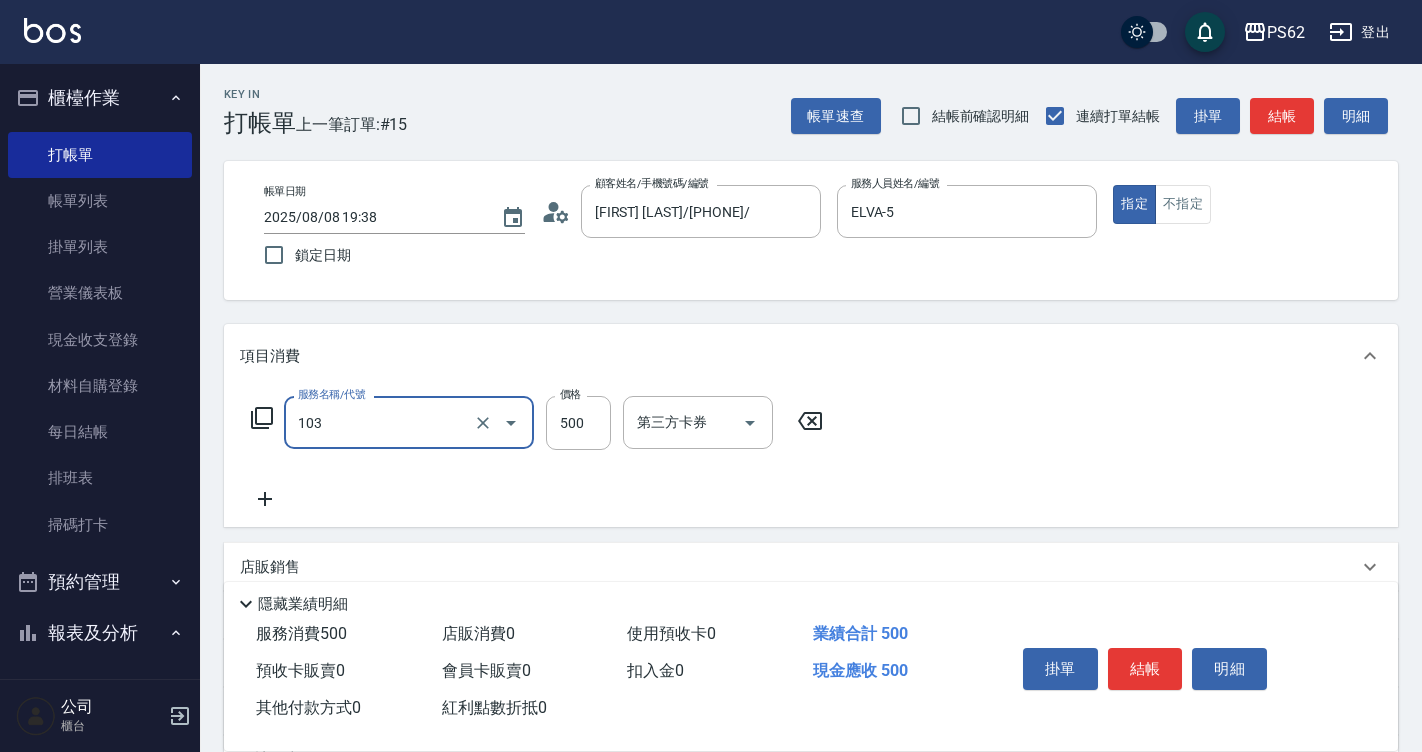 type on "B級洗剪500(103)" 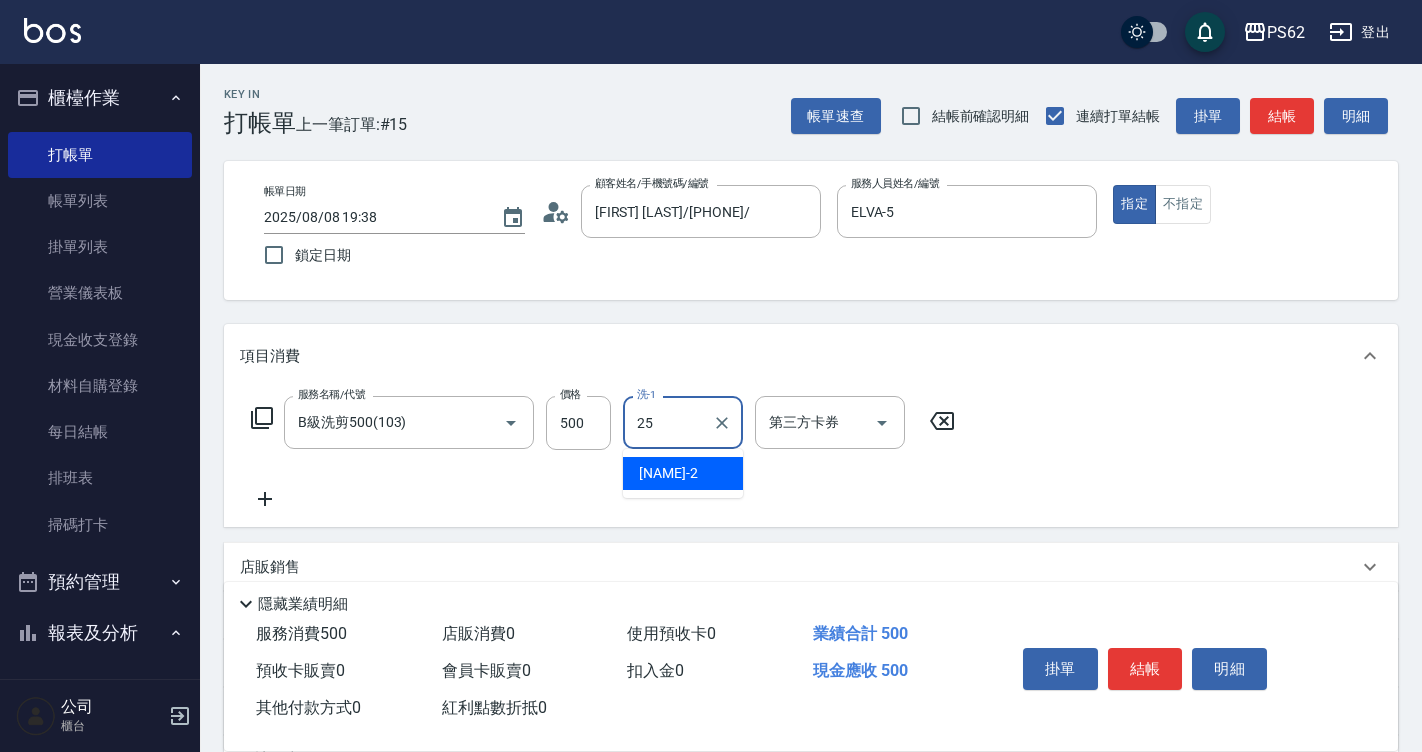type on "浣熊-25" 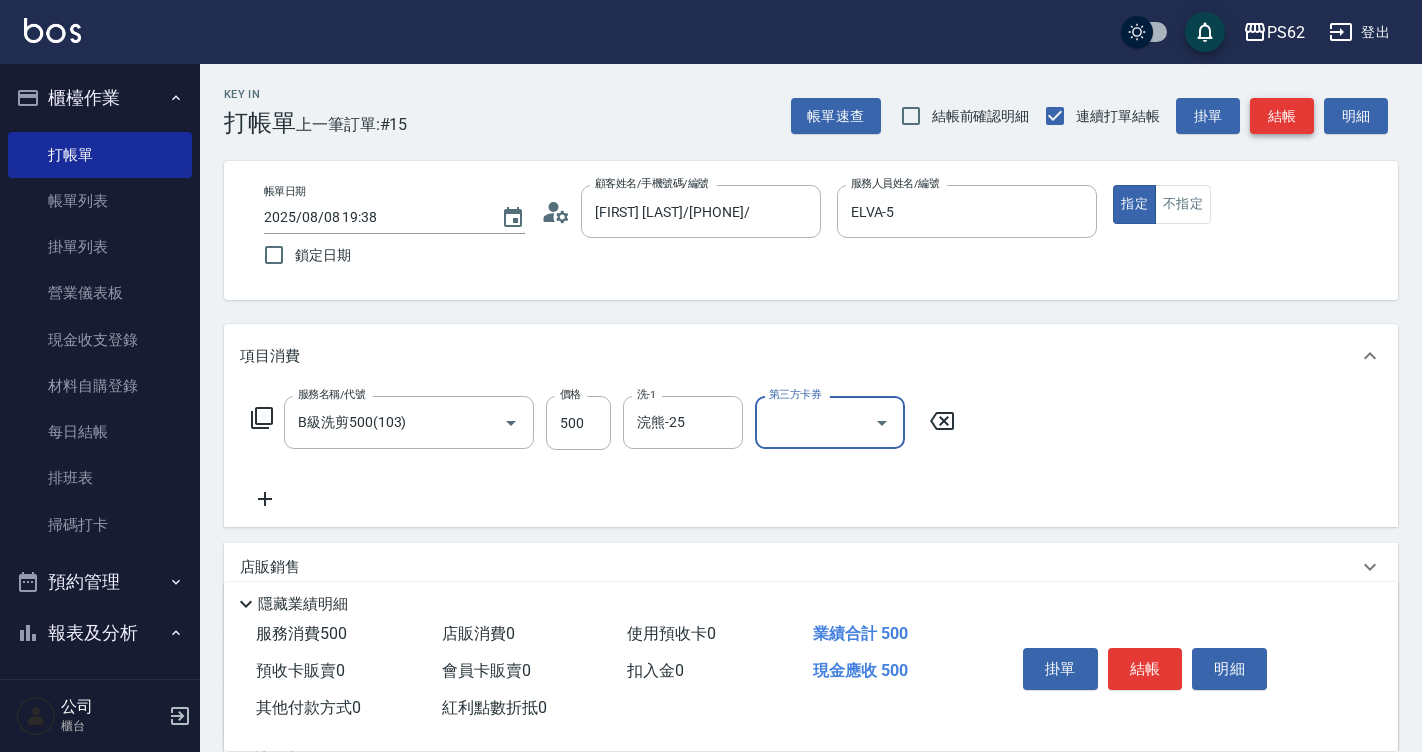 click on "結帳" at bounding box center (1282, 116) 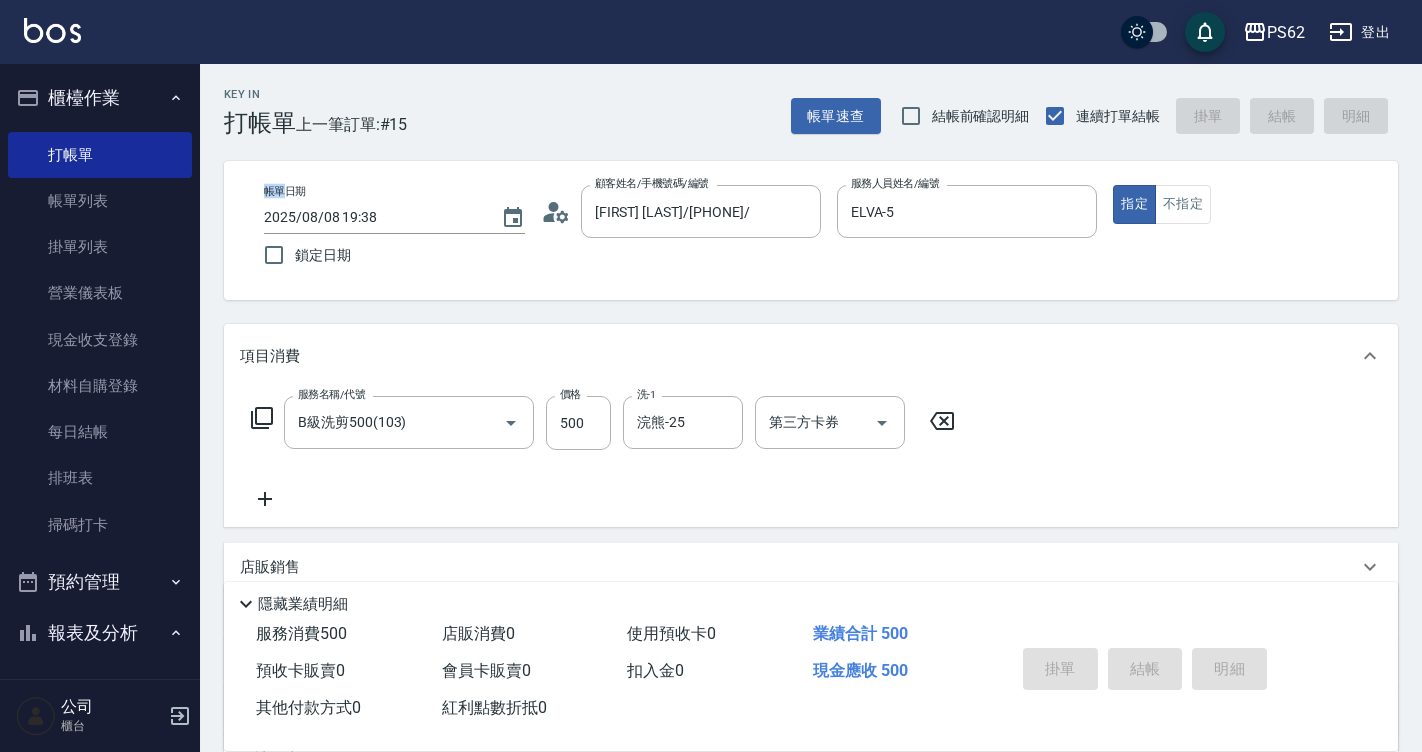 type on "2025/08/08 19:39" 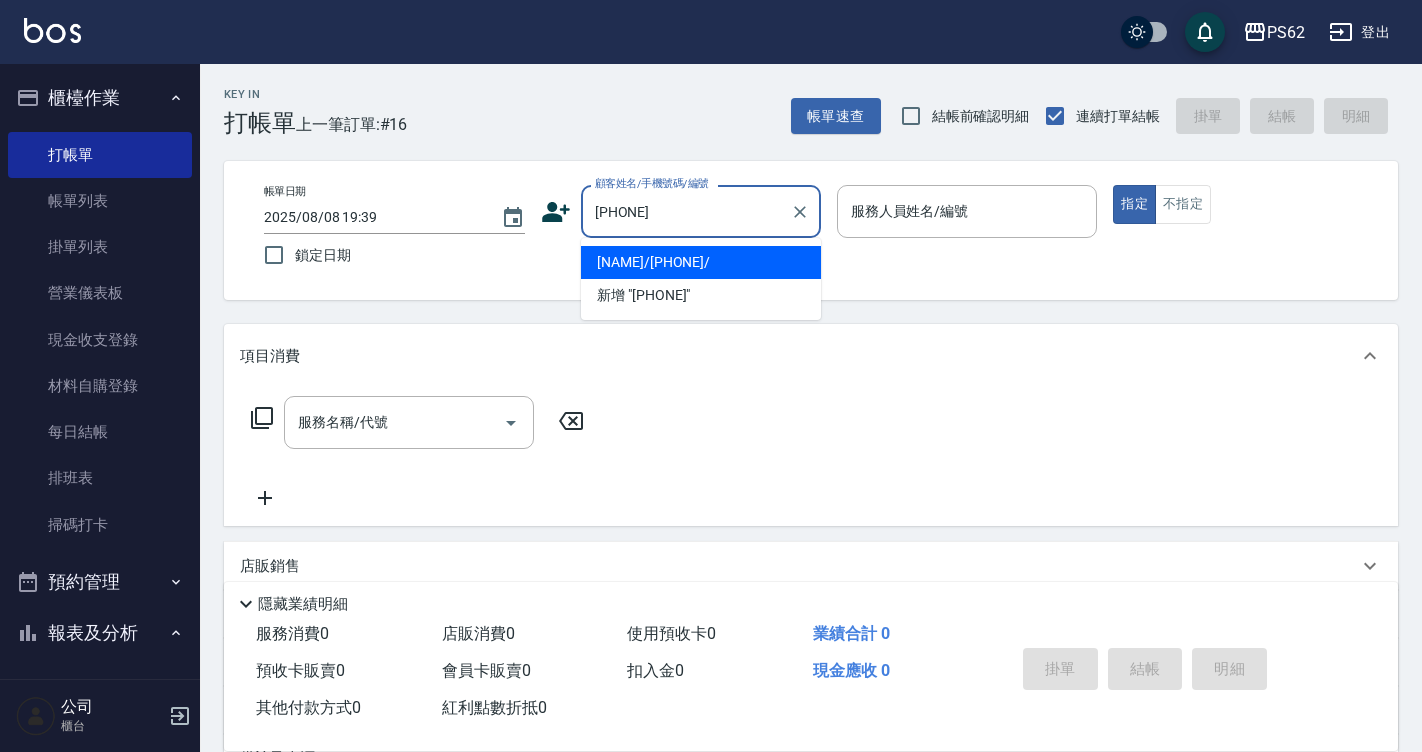 type on "陳/0911507699/" 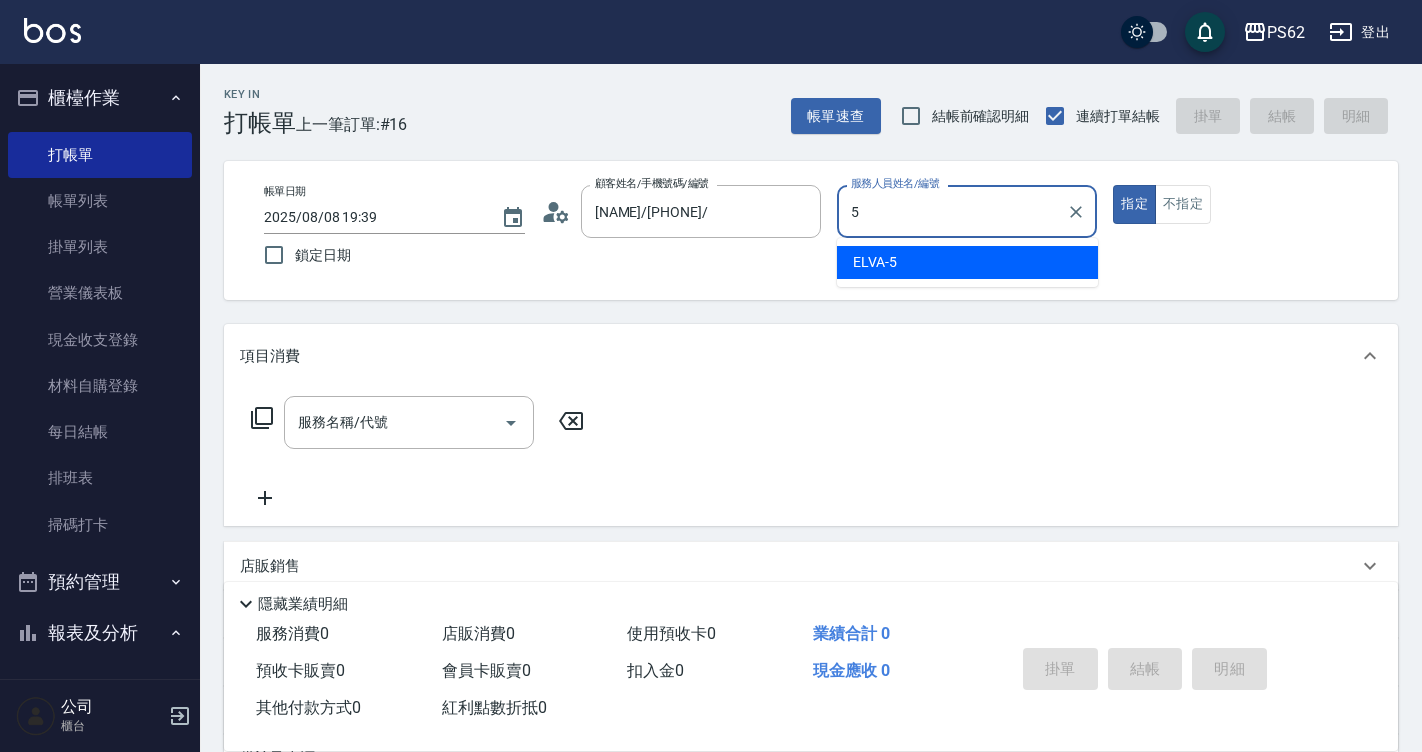 type on "ELVA-5" 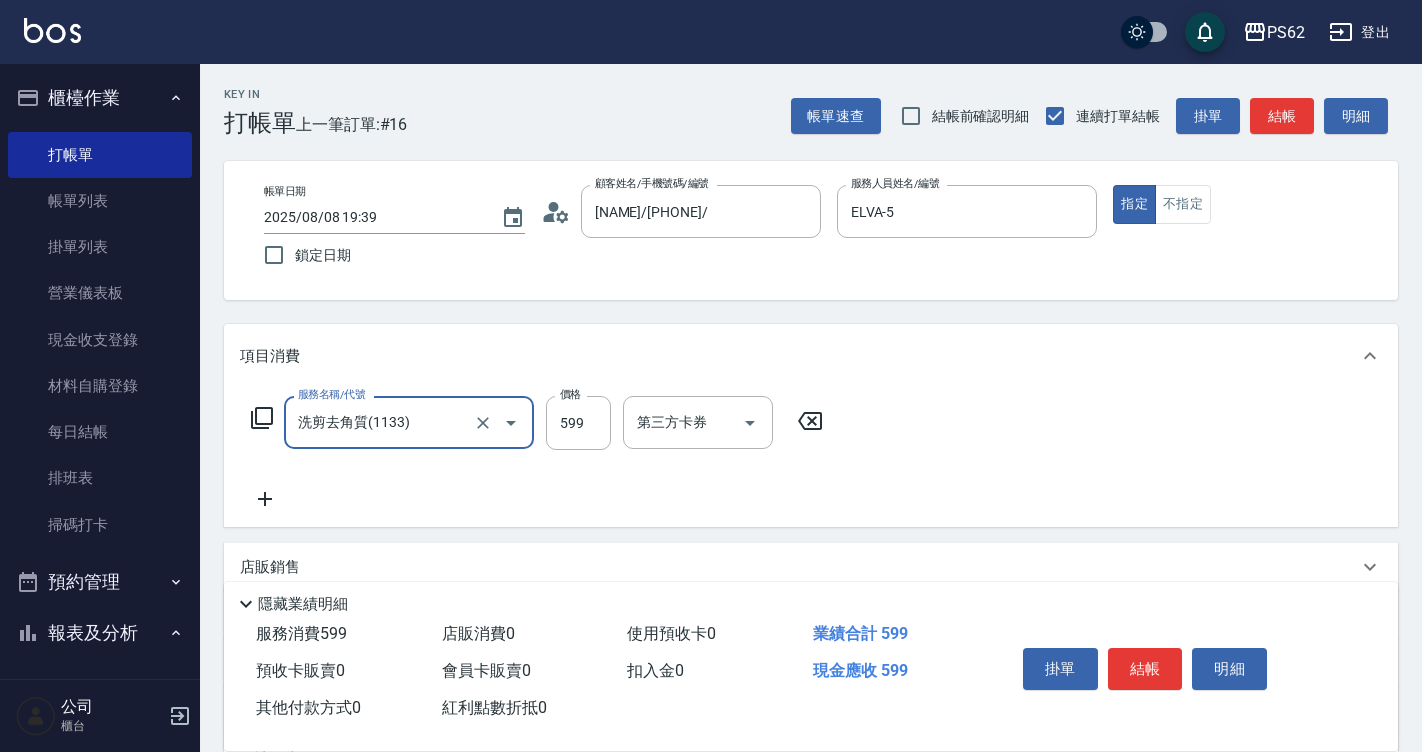 type on "洗剪去角質(1133)" 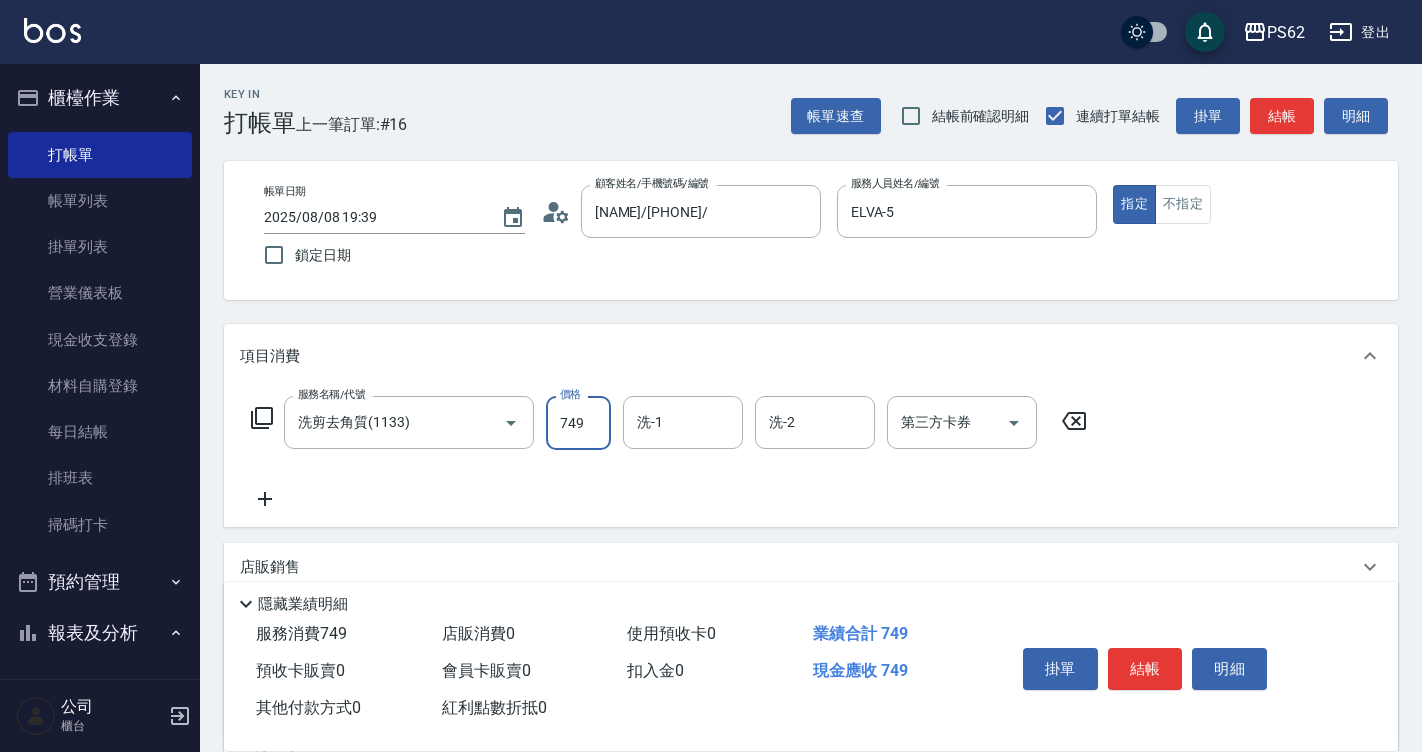 type on "749" 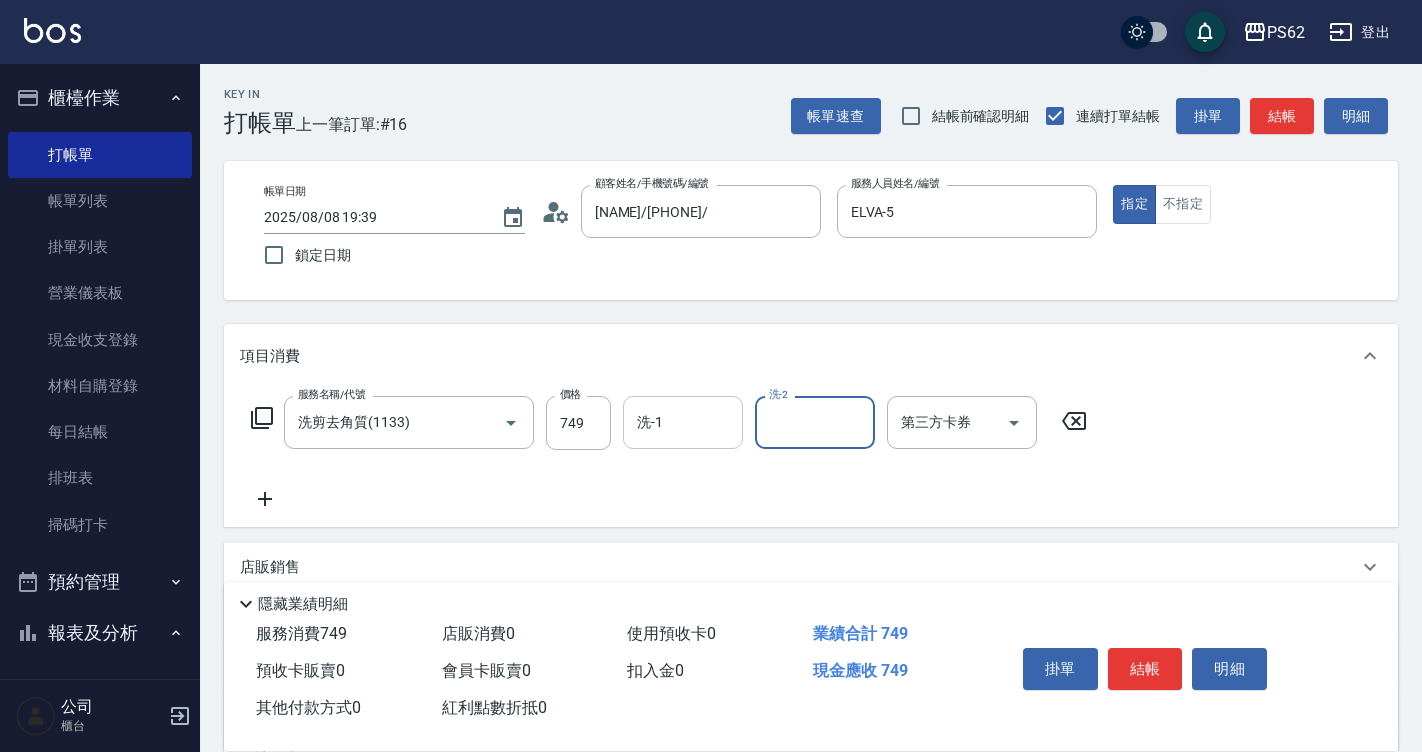 click on "洗-1" at bounding box center [683, 422] 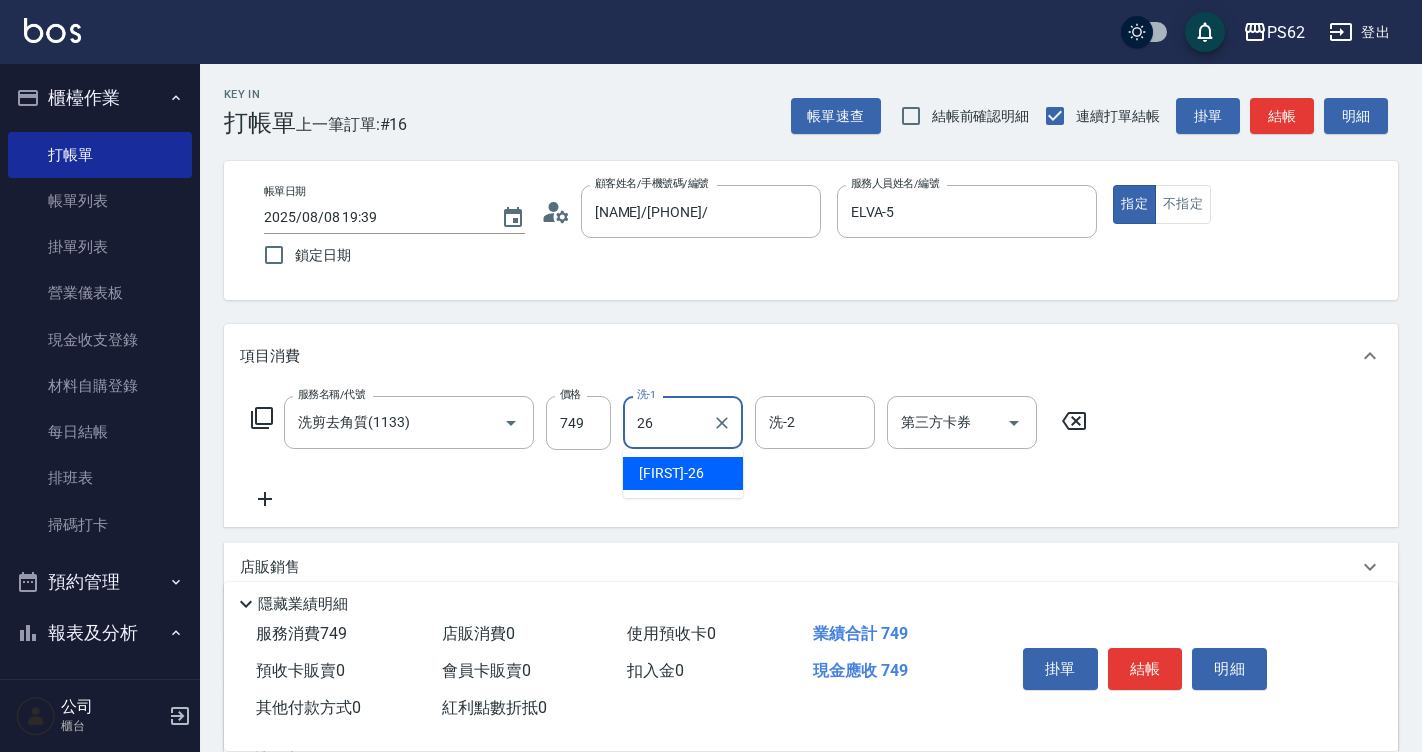 type on "小欣-26" 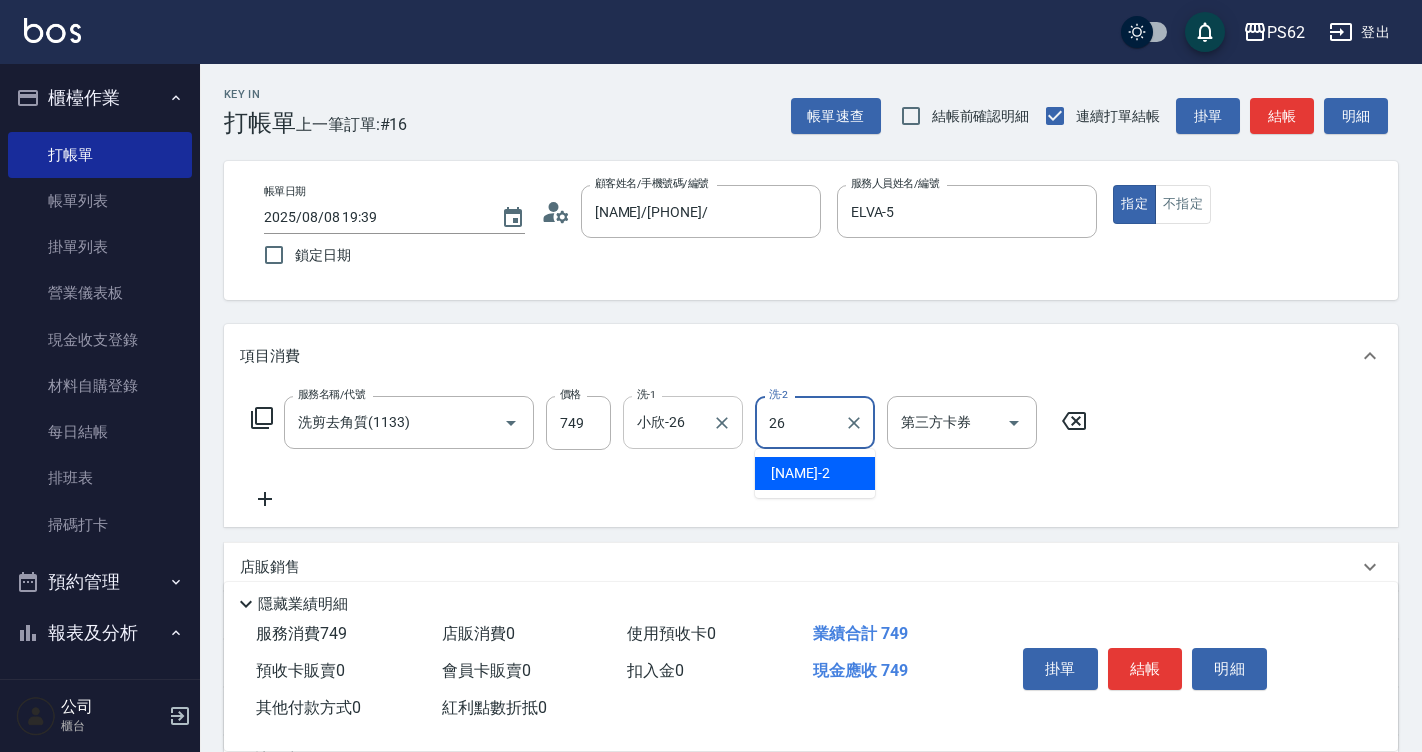 type on "小欣-26" 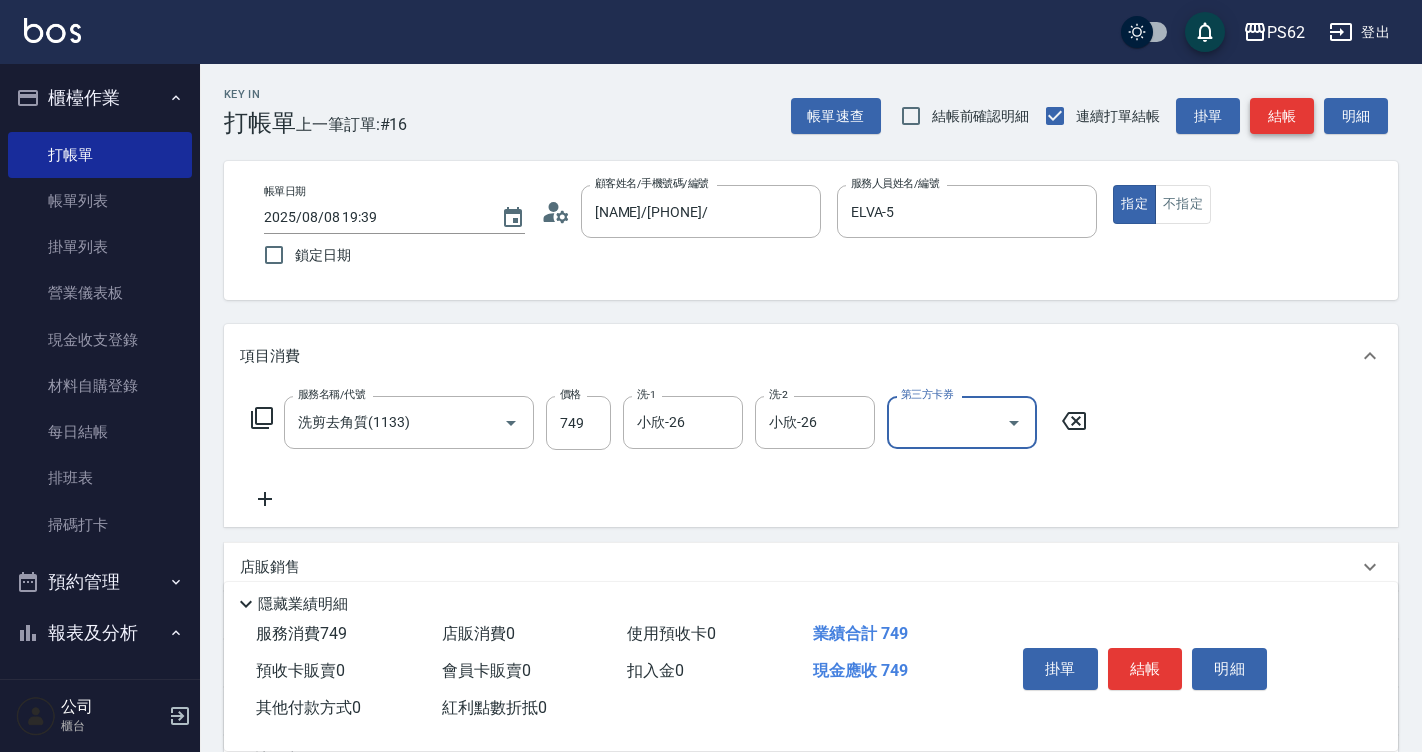 click on "結帳" at bounding box center [1282, 116] 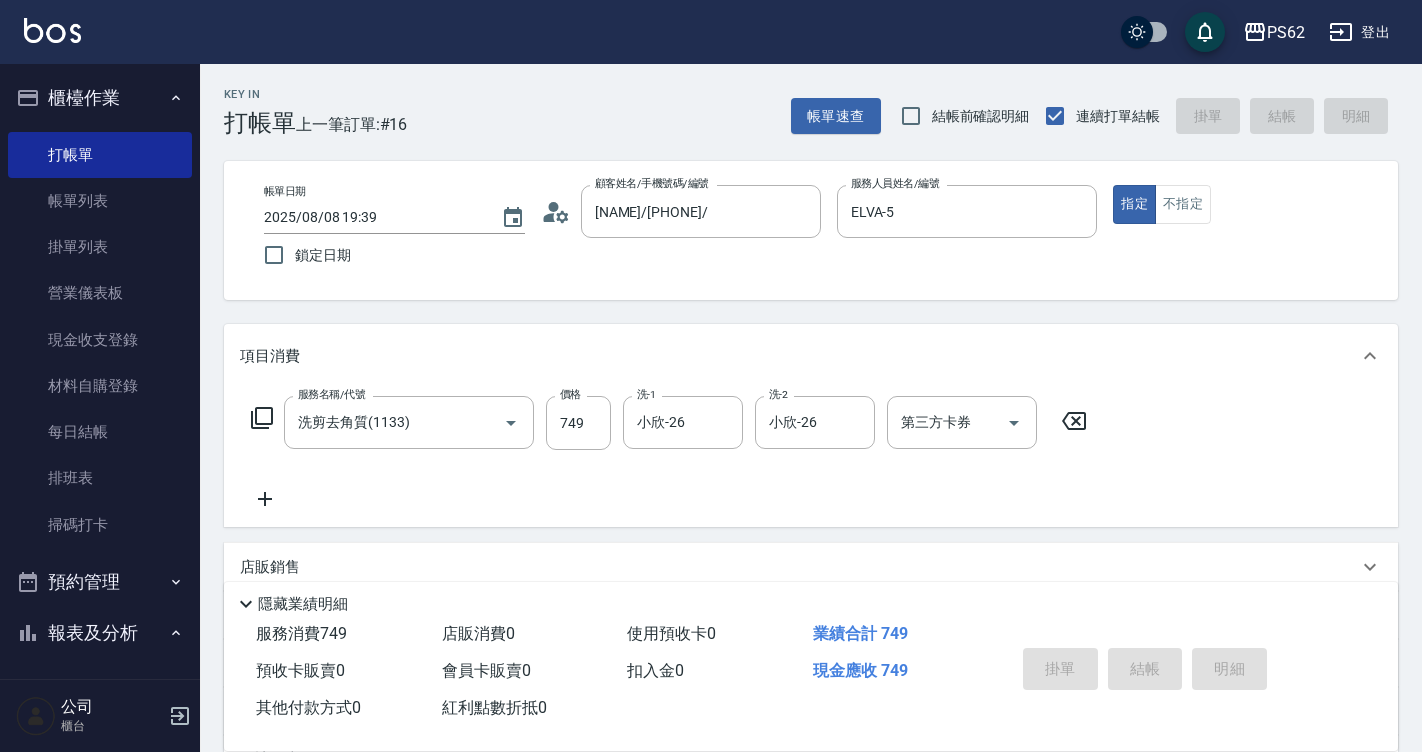 type 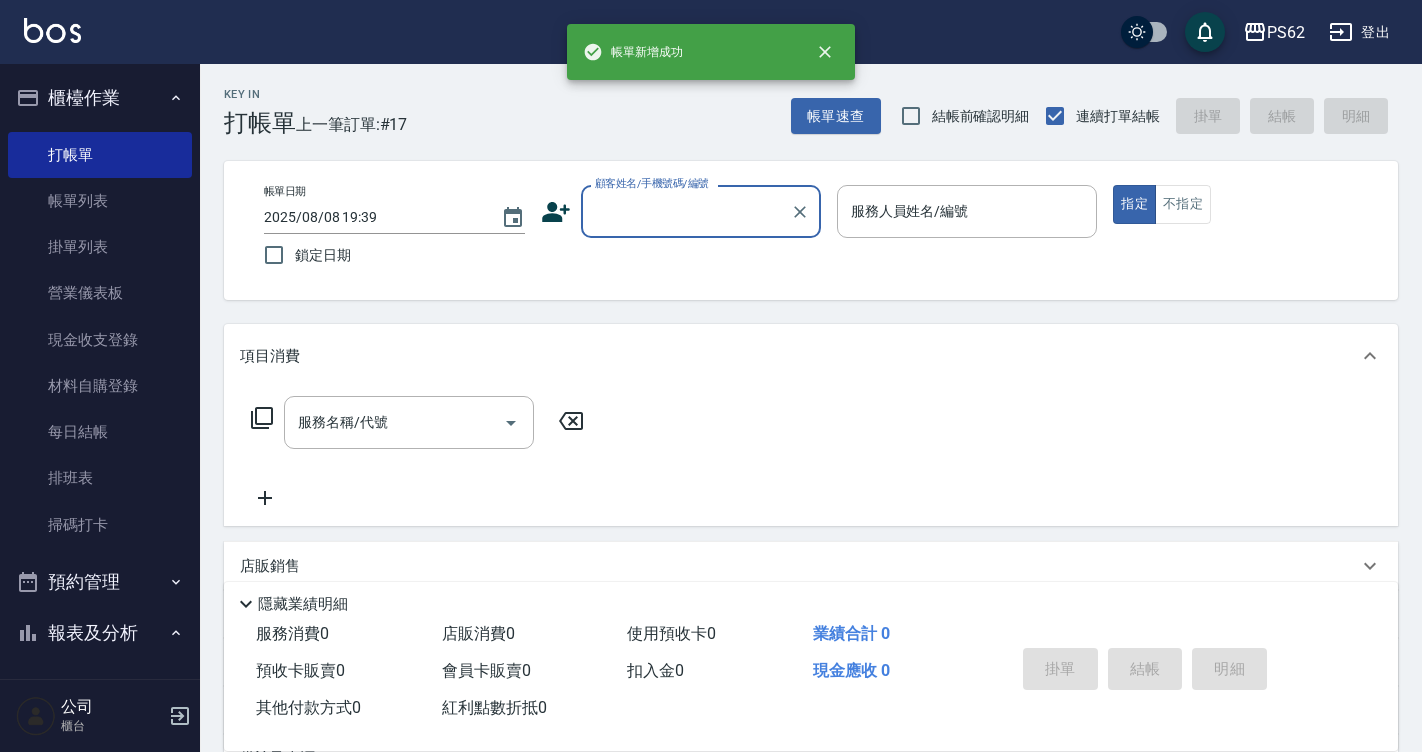 click on "顧客姓名/手機號碼/編號" at bounding box center [686, 211] 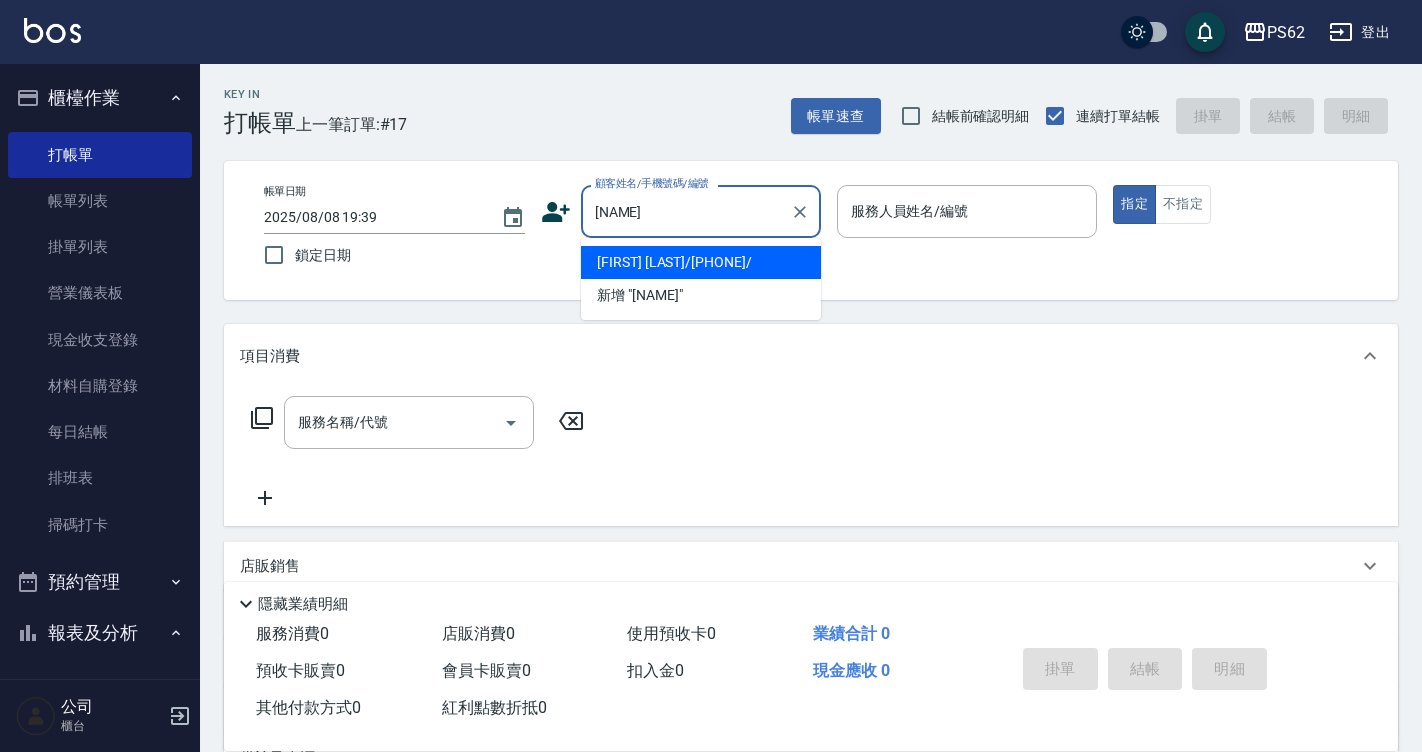 type on "林思辰/0952790506/" 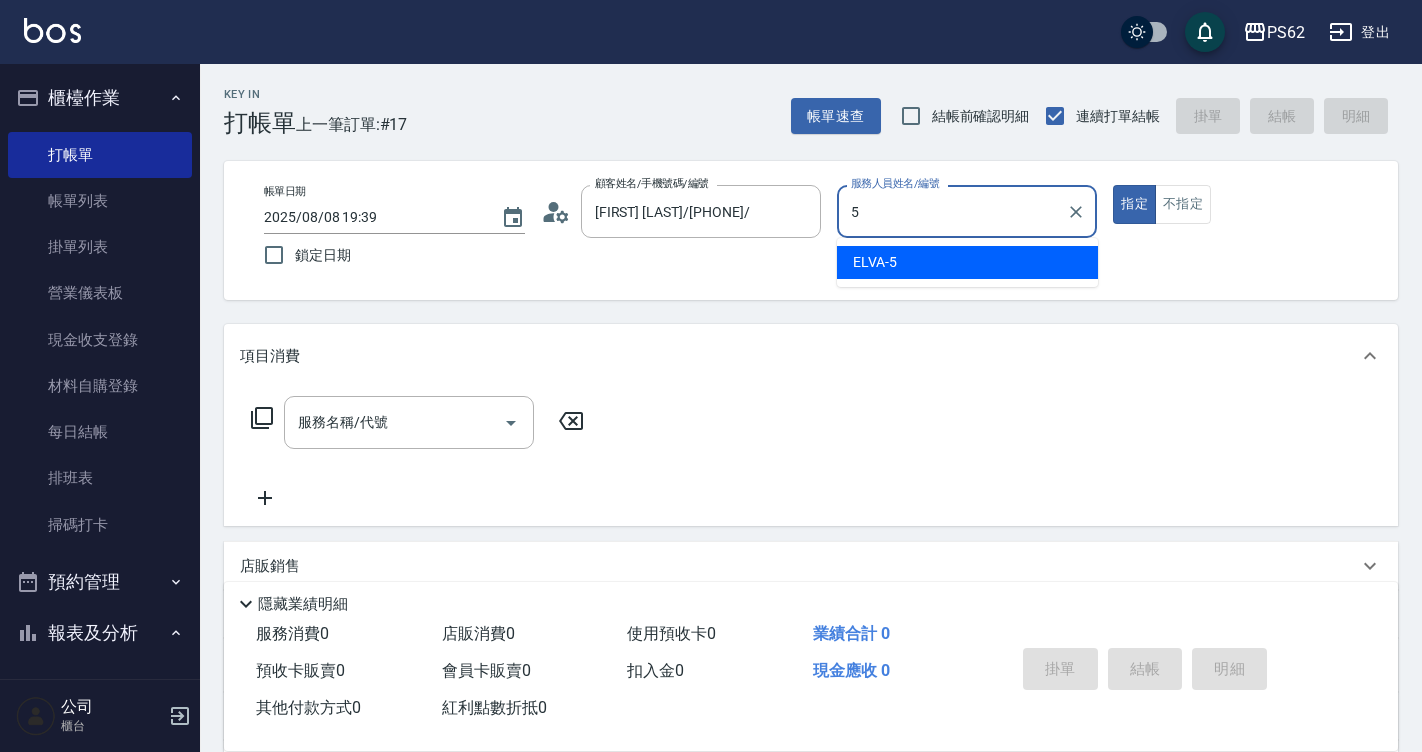 type on "ELVA-5" 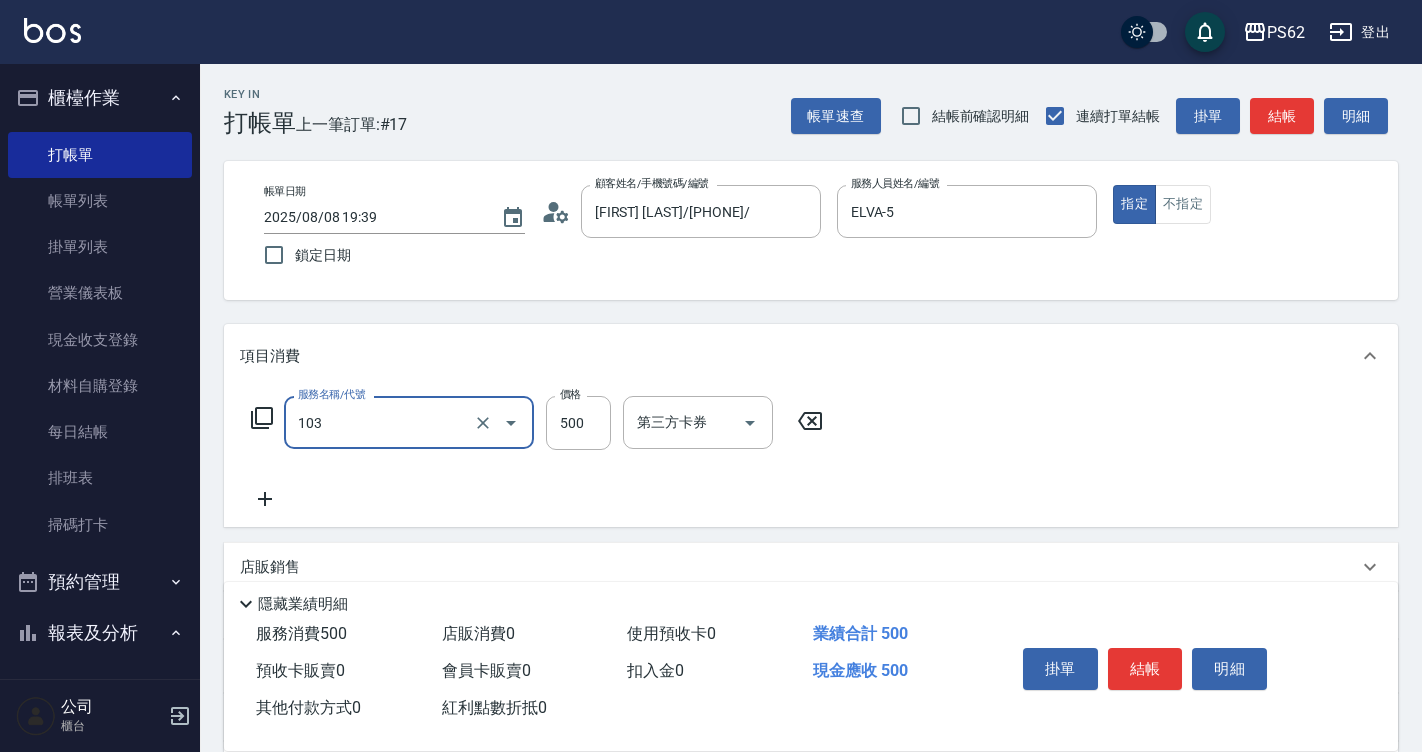 type on "B級洗剪500(103)" 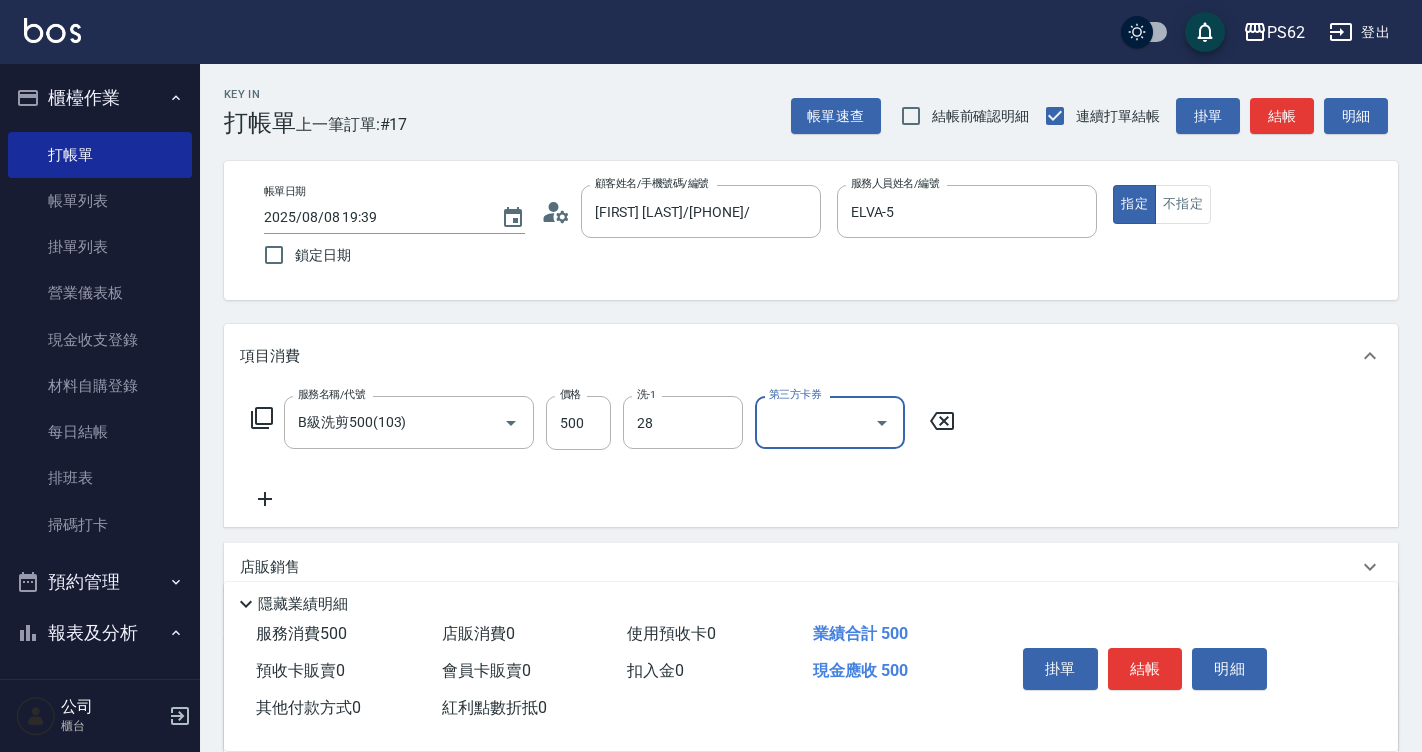 type on "安安-28" 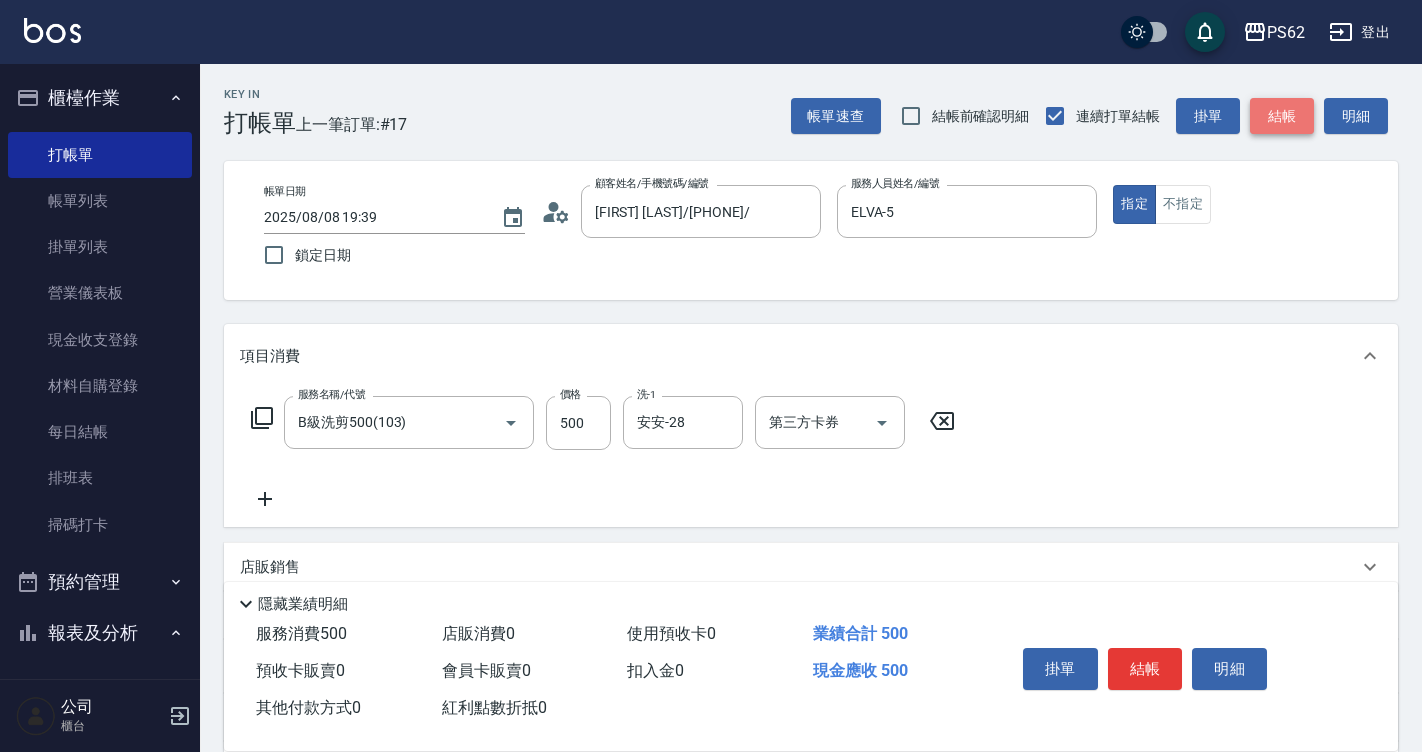 click on "結帳" at bounding box center [1282, 116] 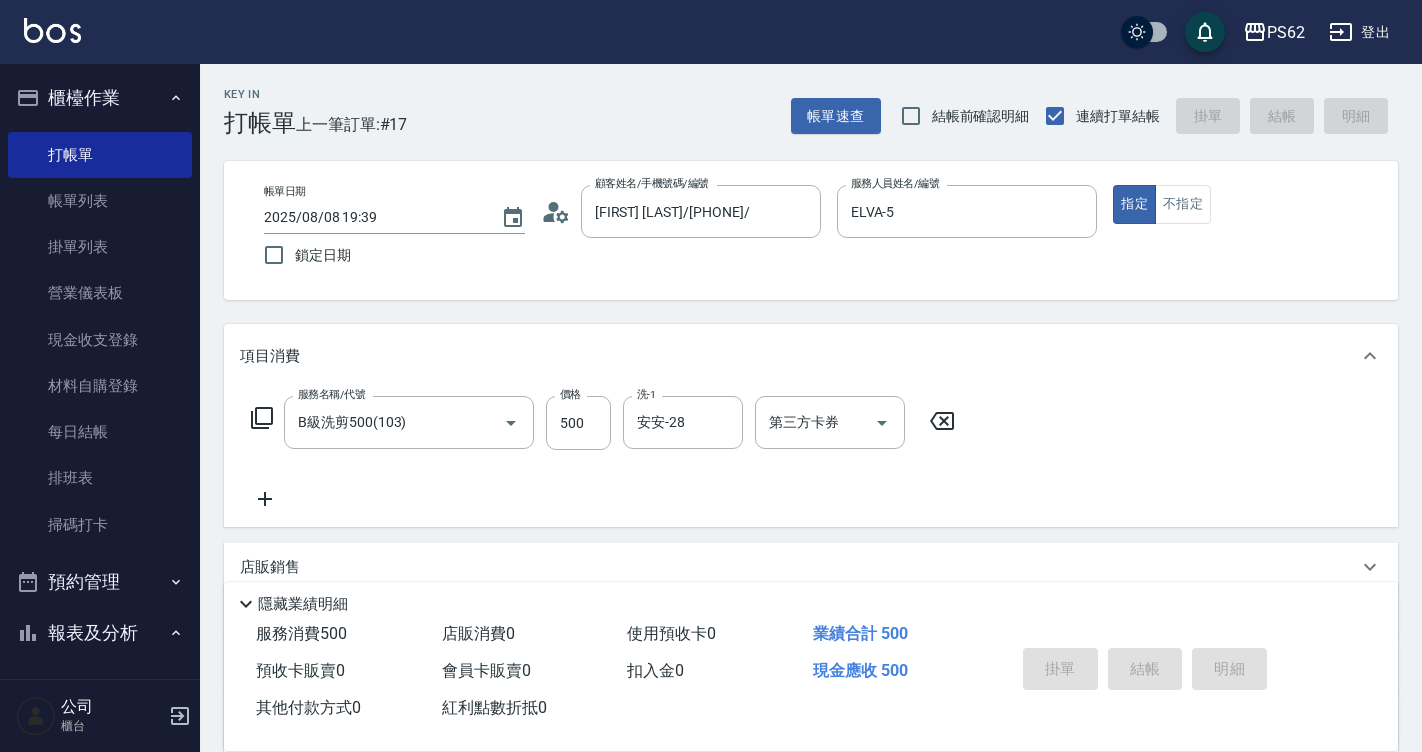 type 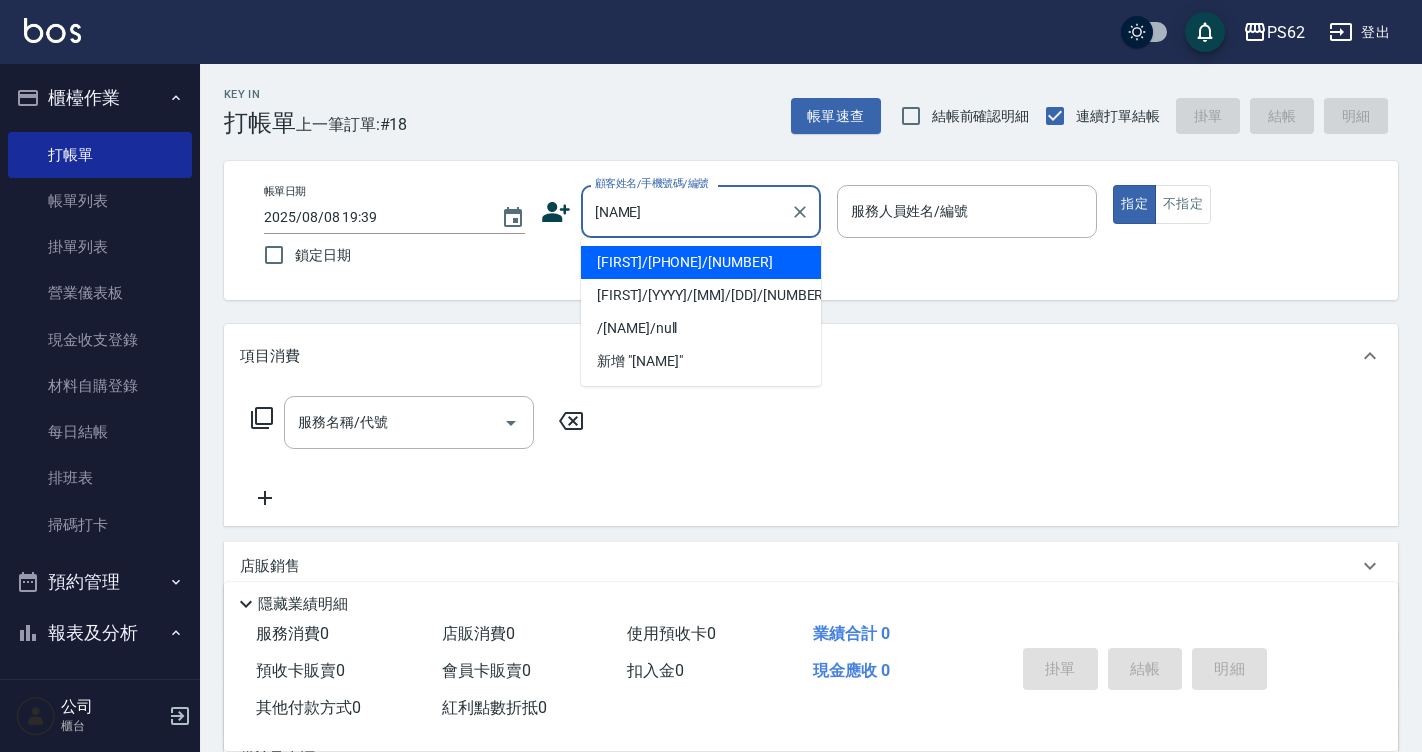 type on "宗玄/0986733518/222641" 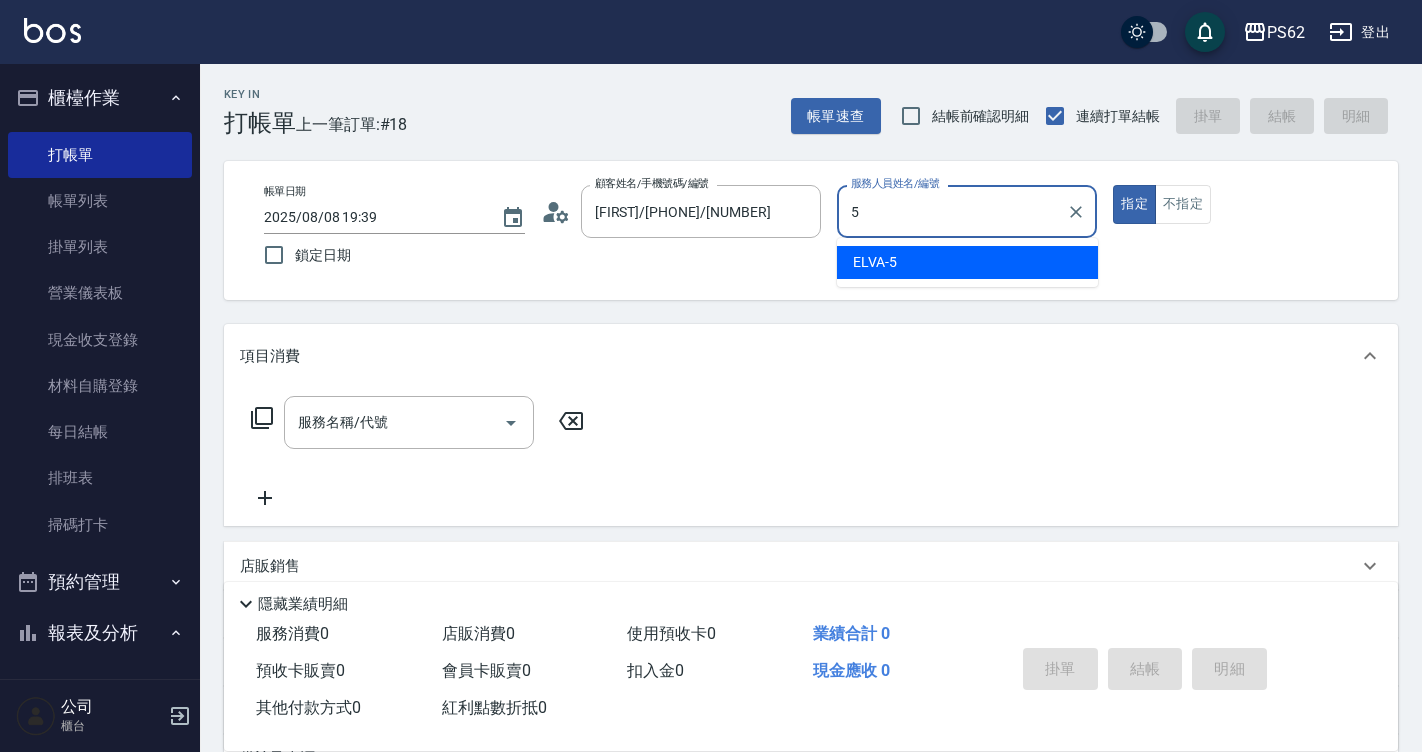 type on "ELVA-5" 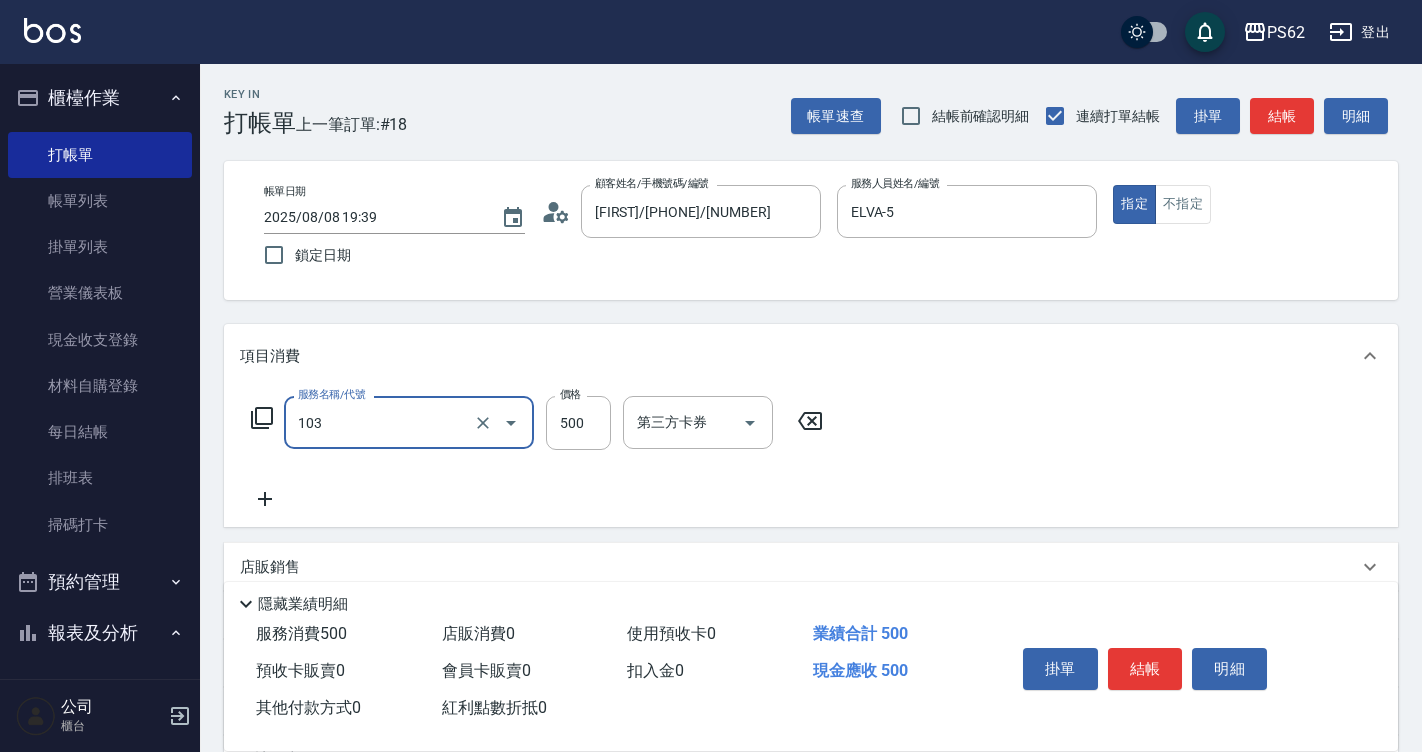type on "B級洗剪500(103)" 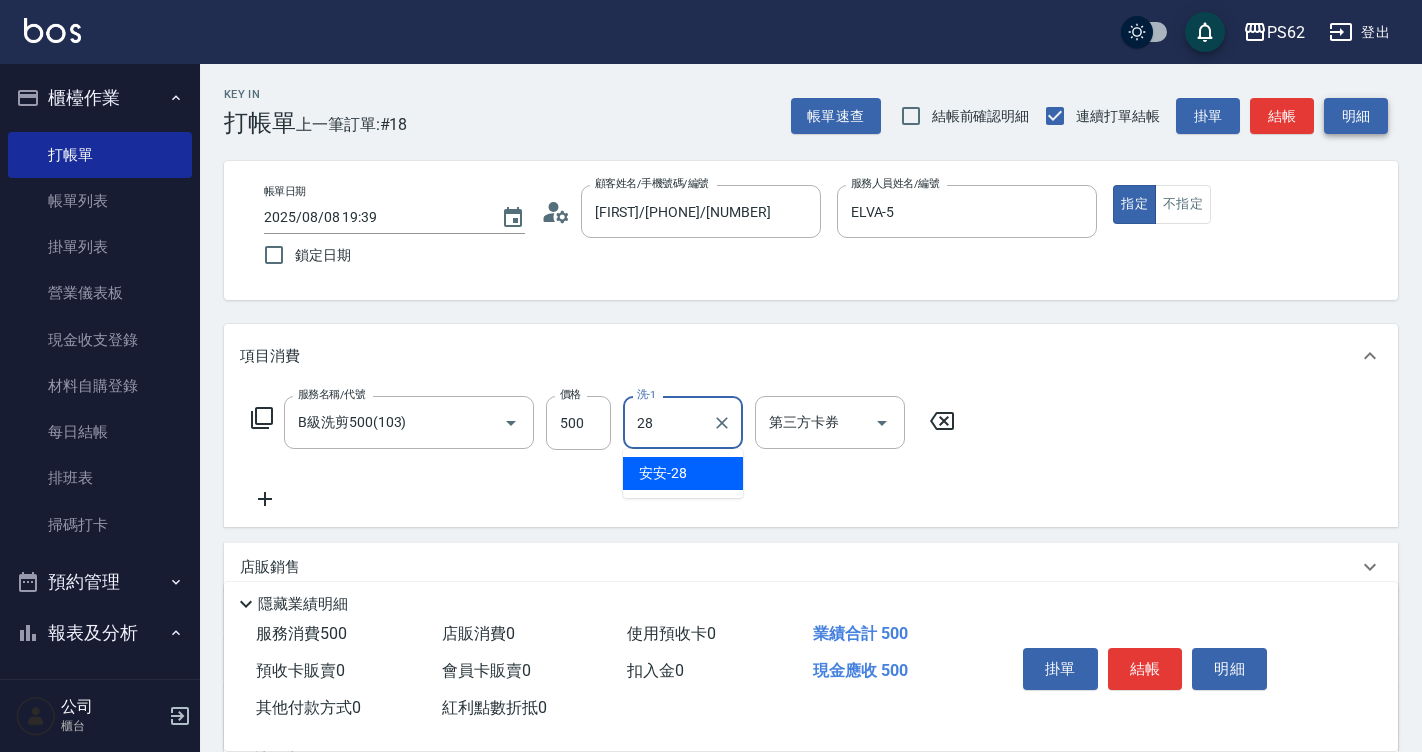 type on "安安-28" 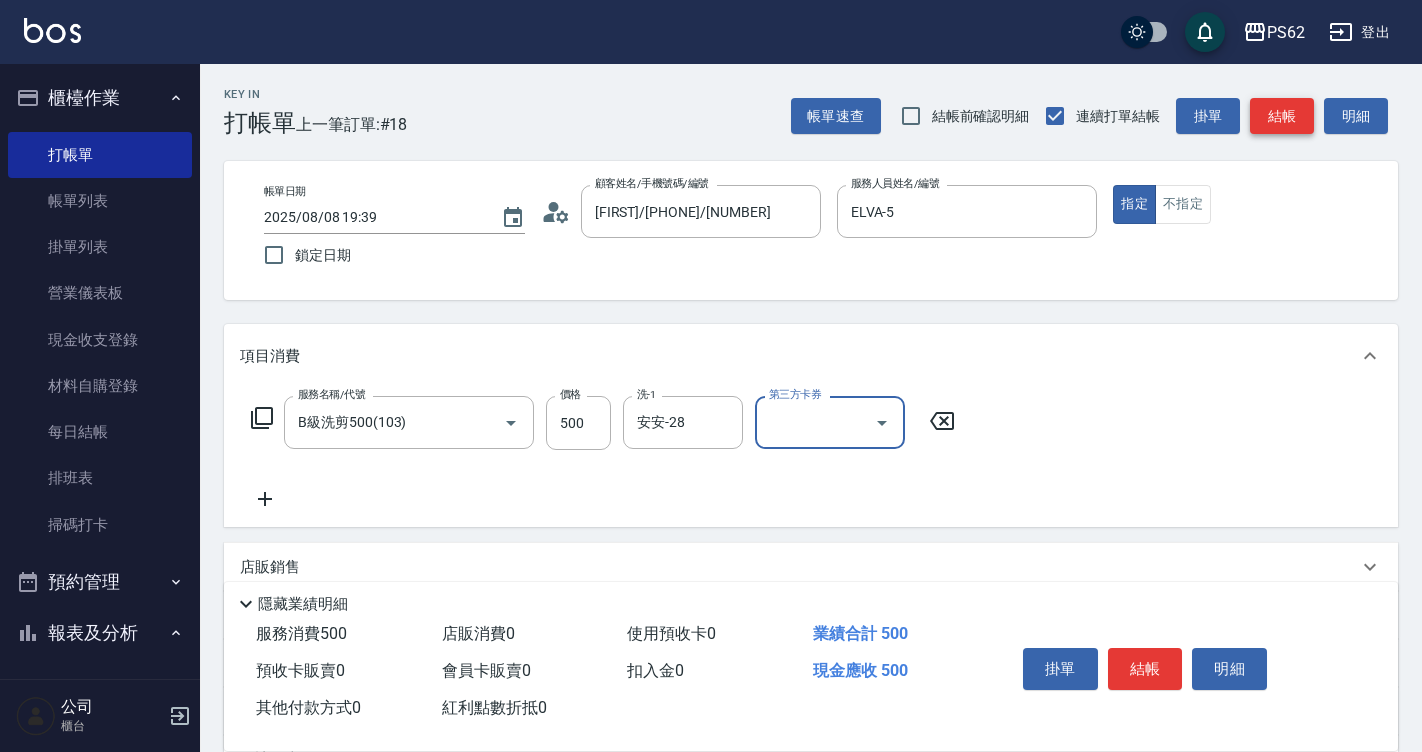 click on "結帳" at bounding box center [1282, 116] 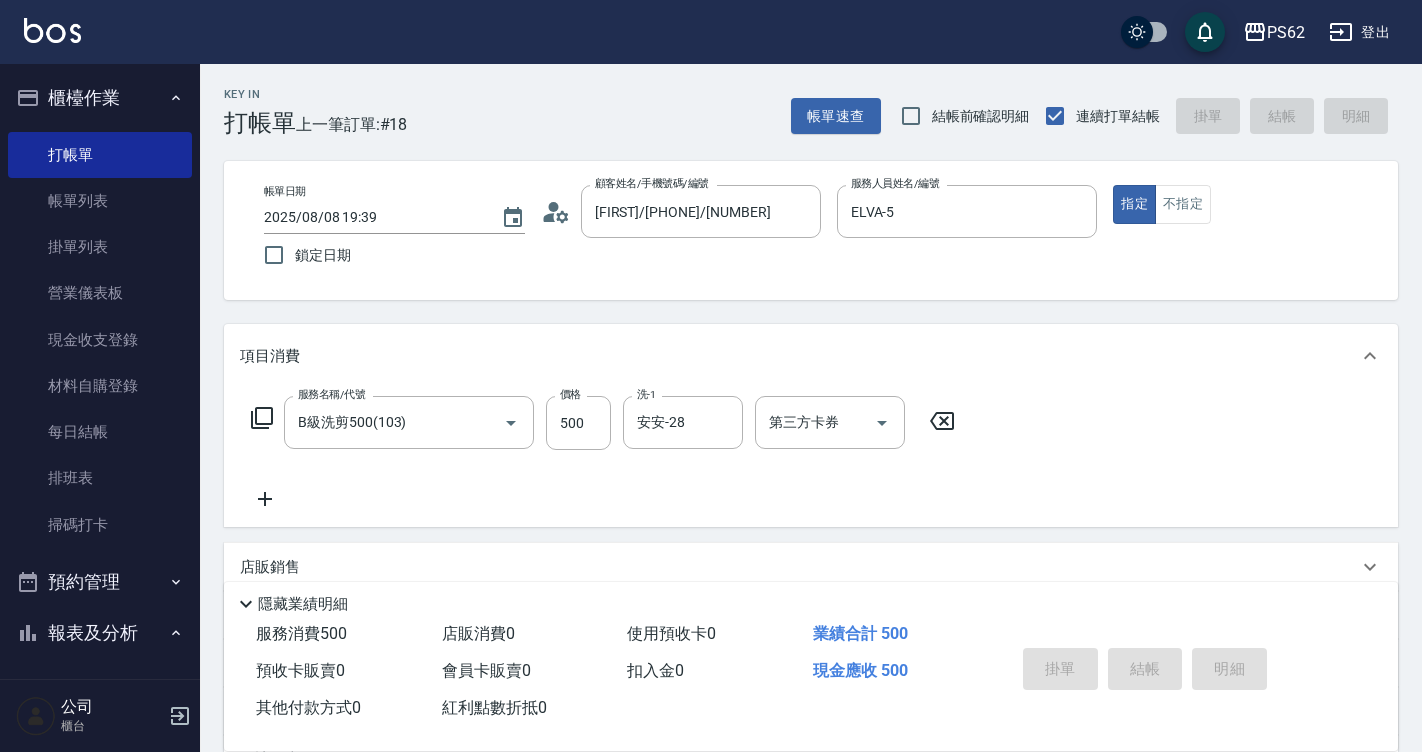 type 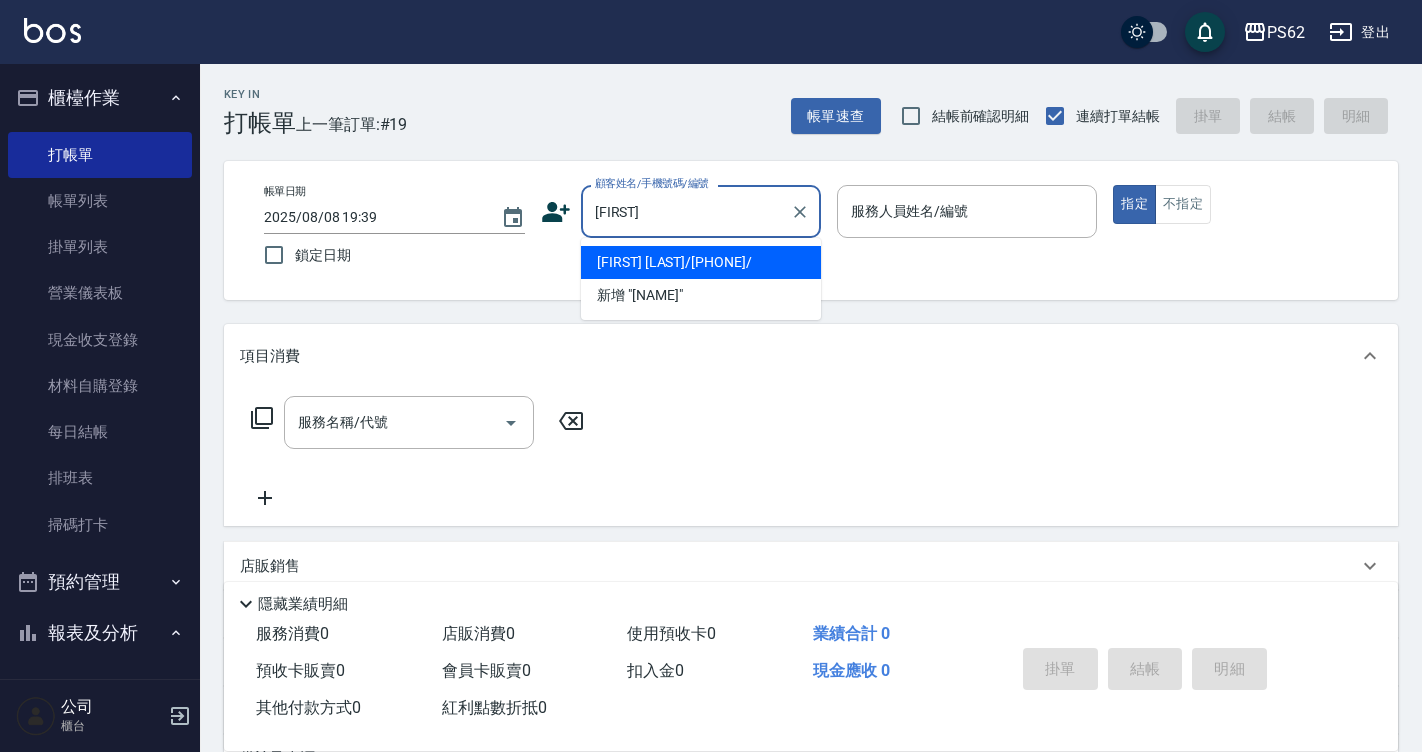 type on "歐鈺翔/0988820343/" 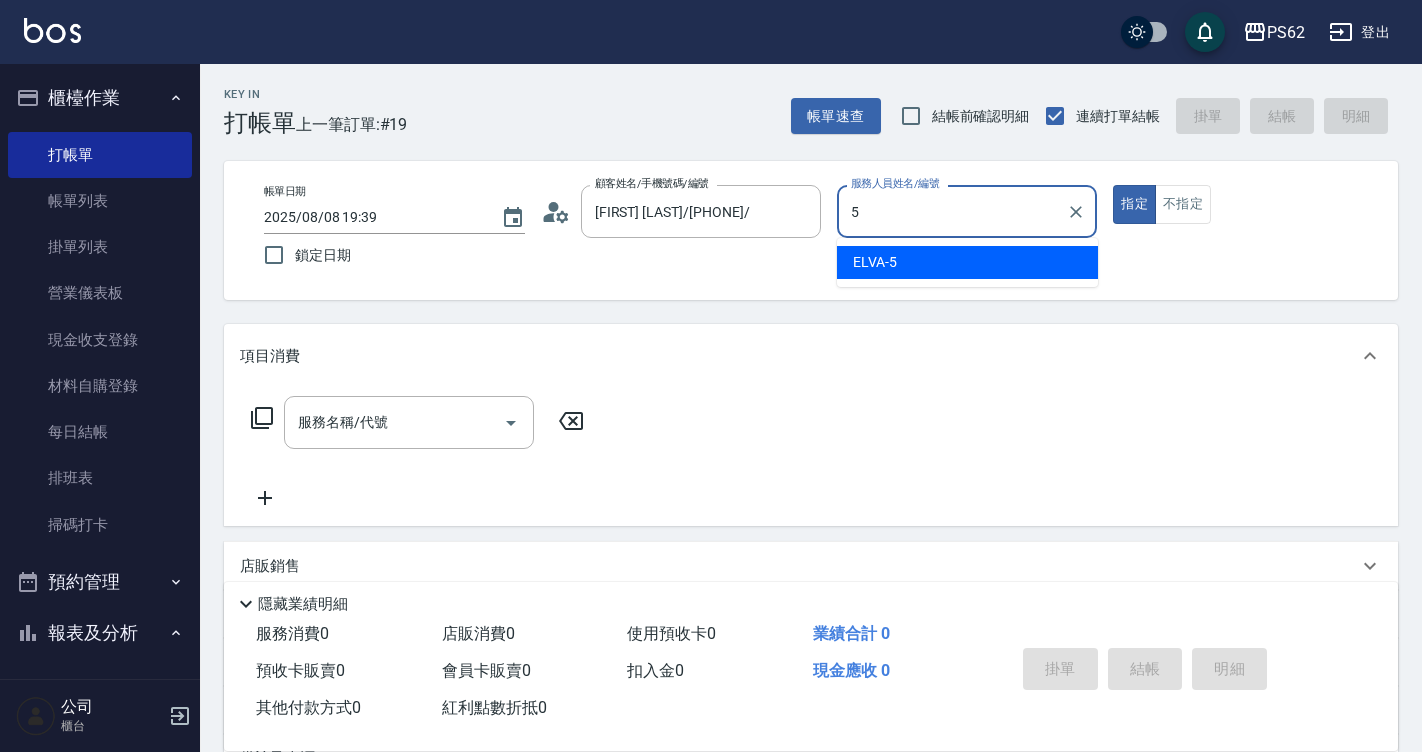 type on "ELVA-5" 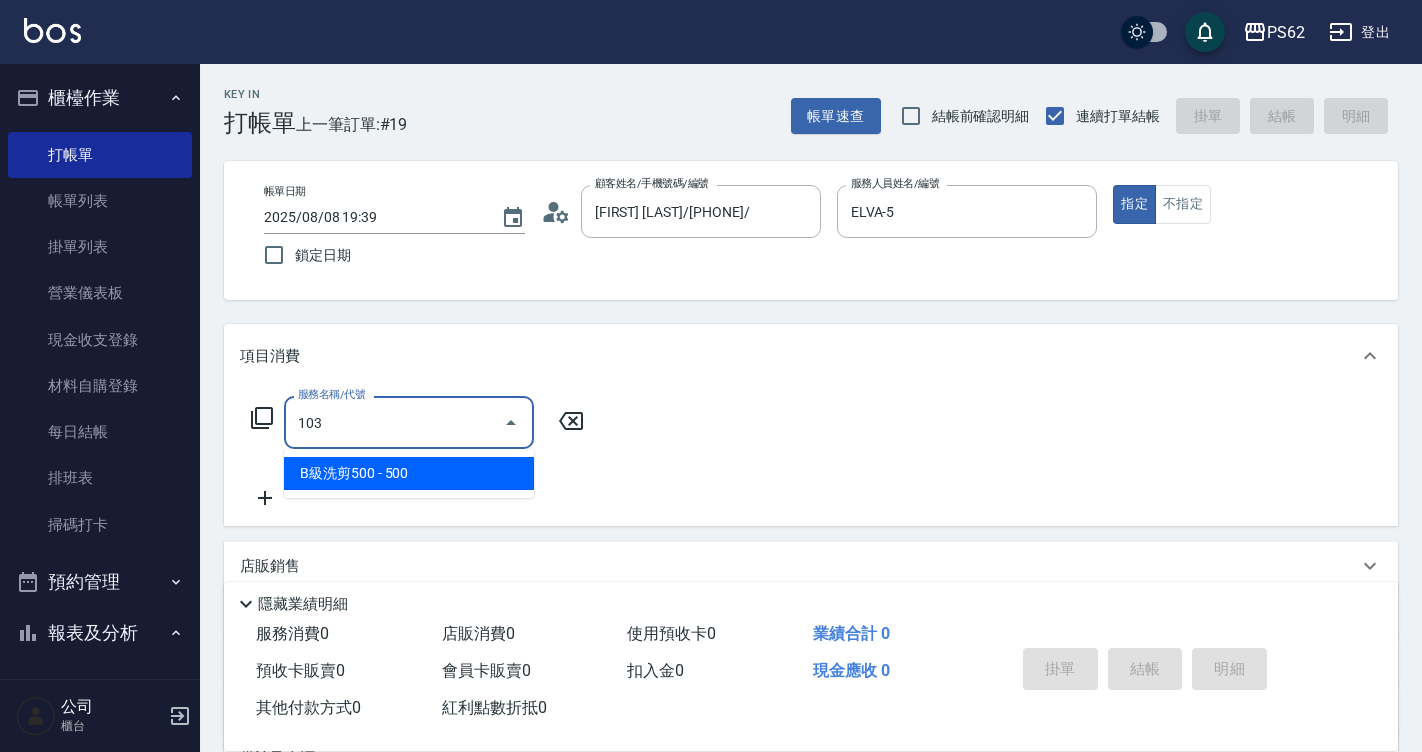 type on "B級洗剪500(103)" 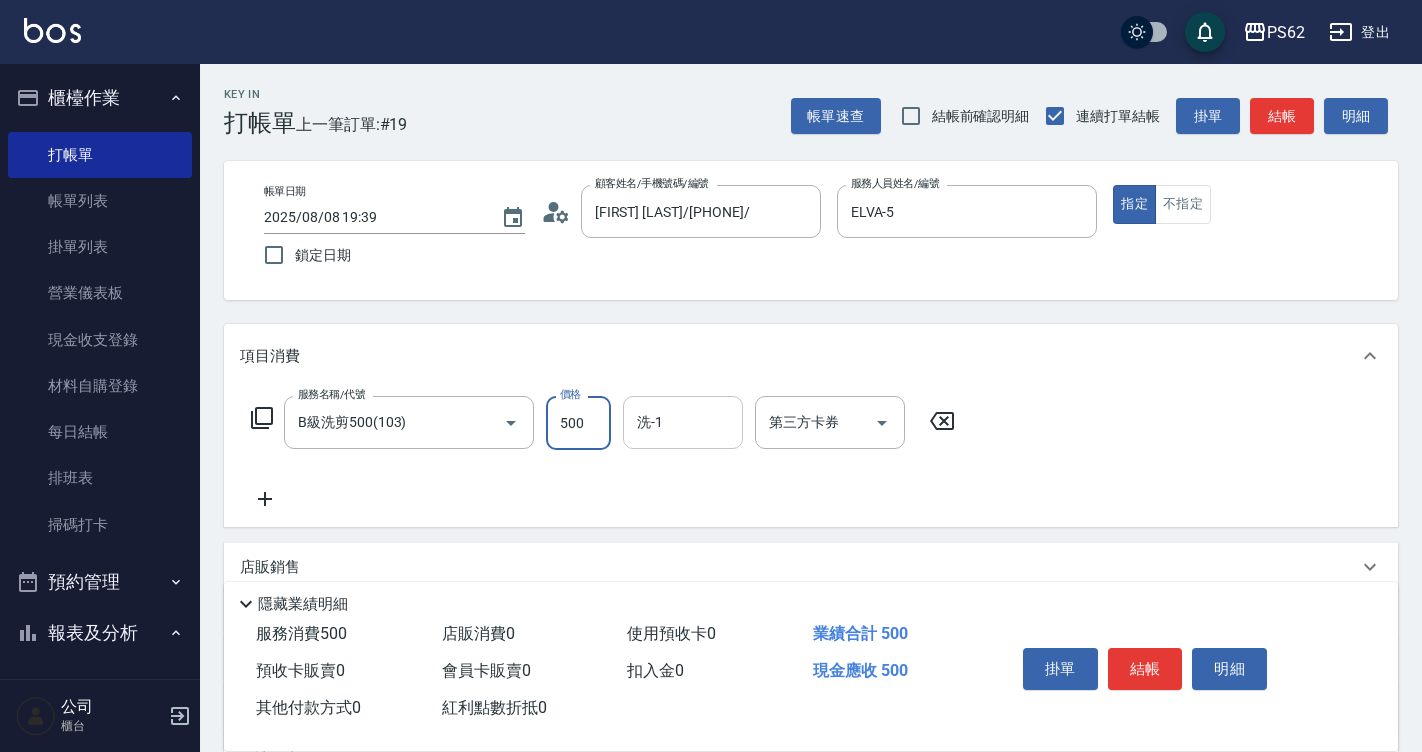 click on "洗-1" at bounding box center (683, 422) 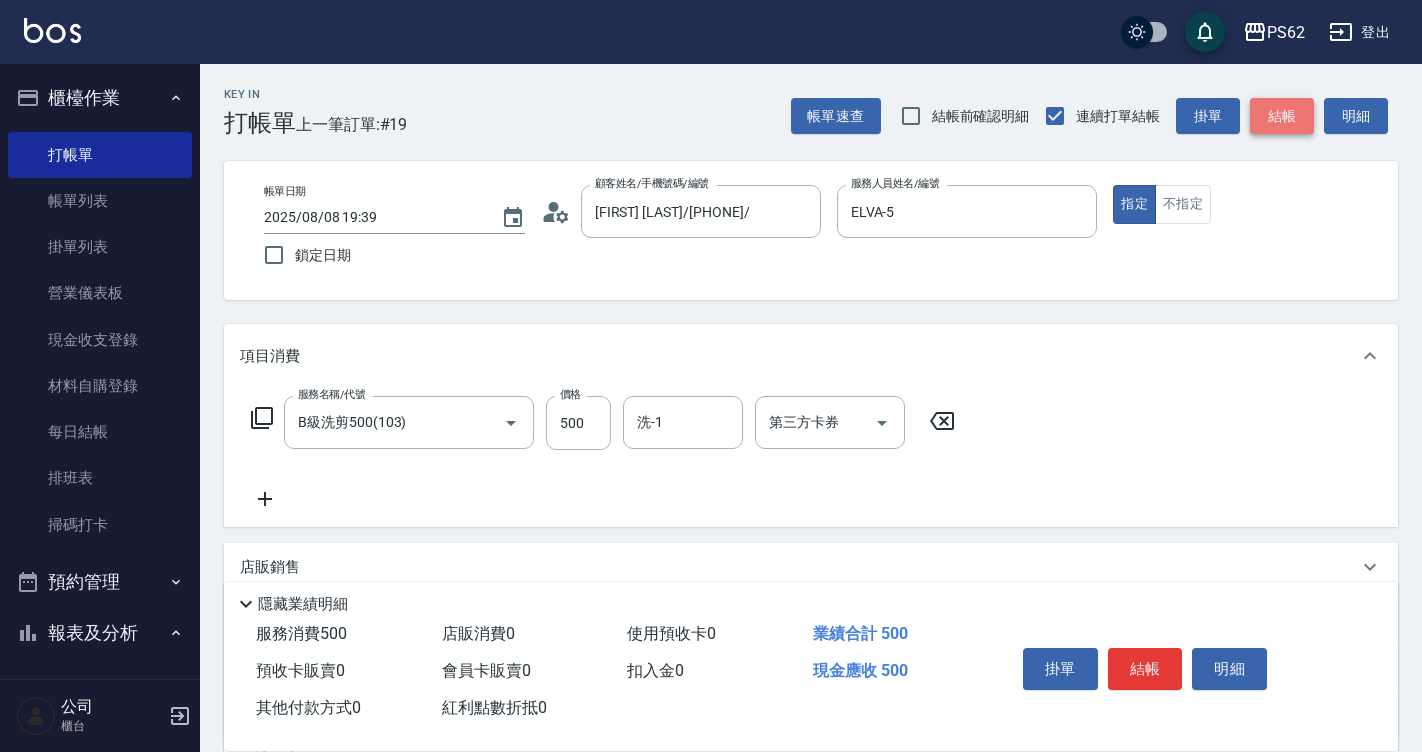 click on "結帳" at bounding box center (1282, 116) 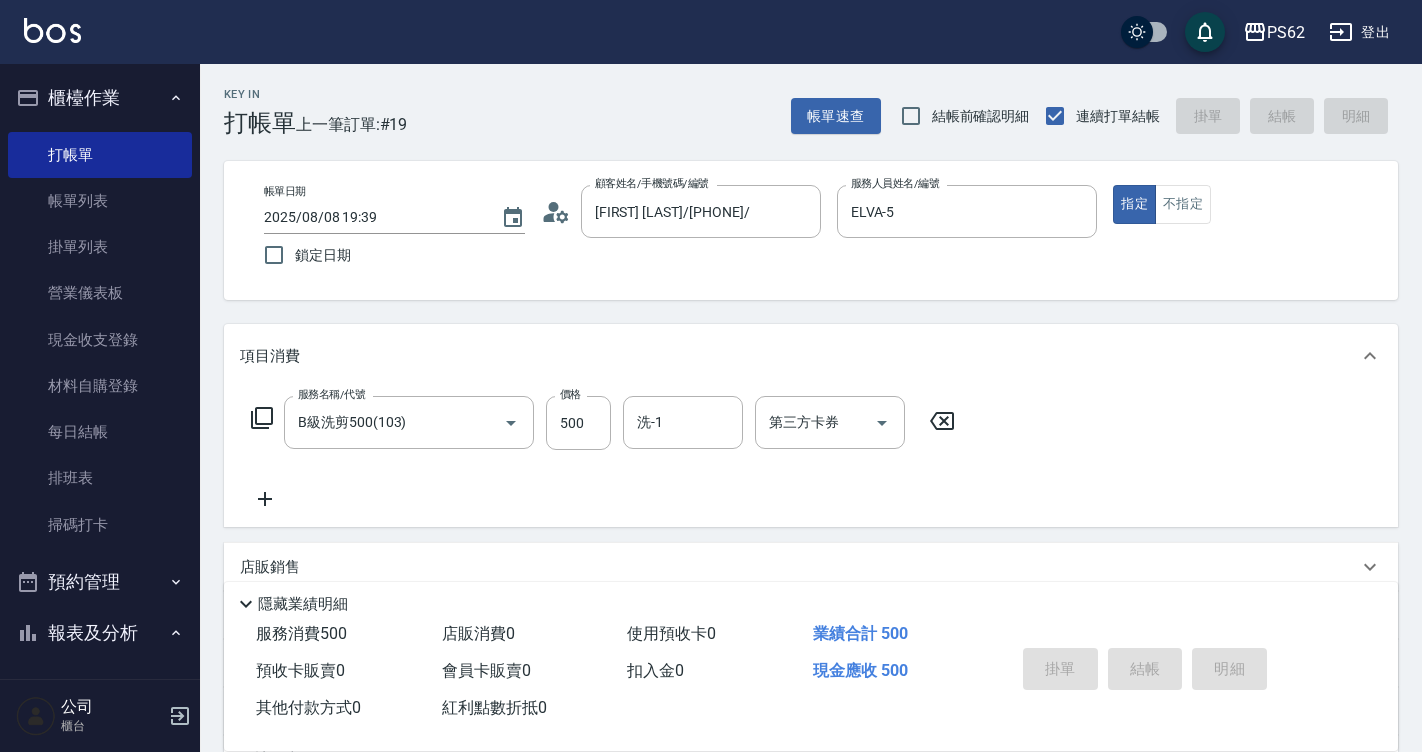 type on "2025/08/08 19:40" 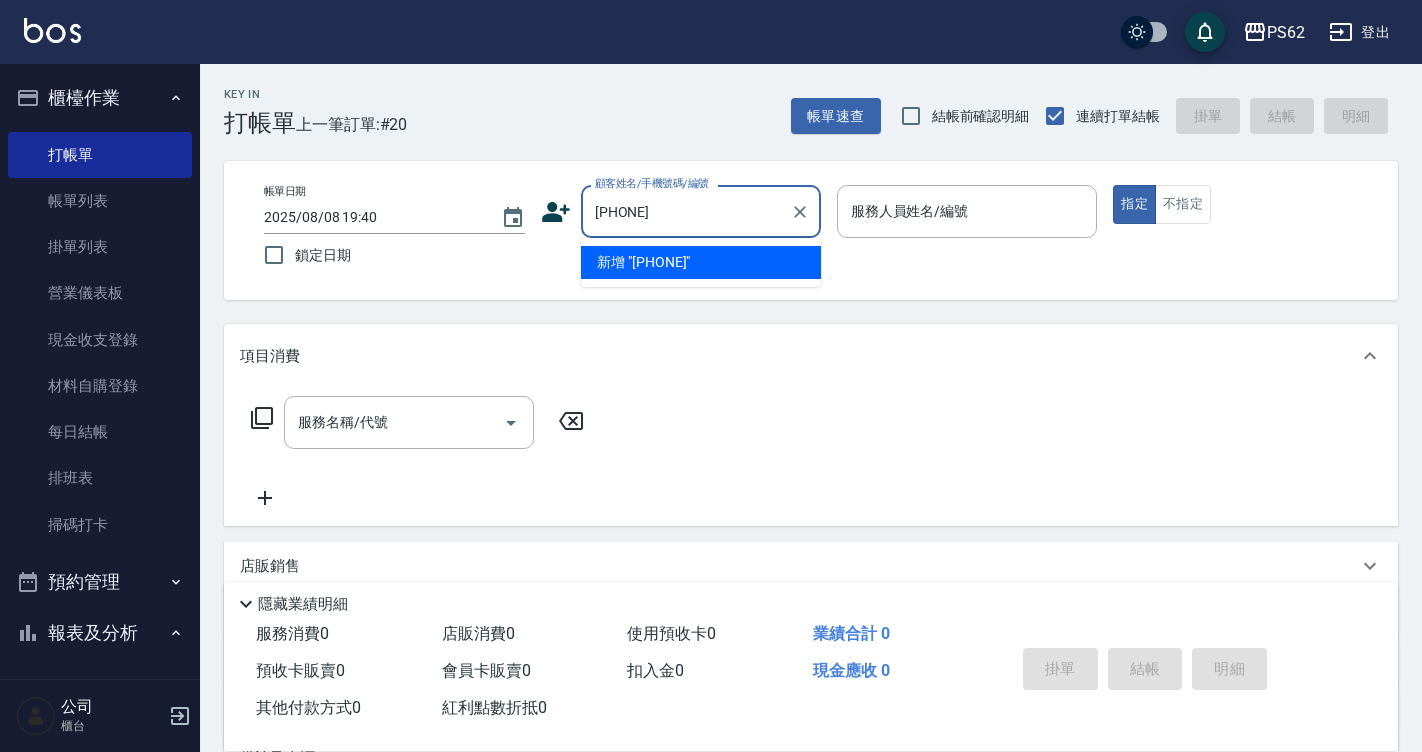 click on "0937335471" at bounding box center (686, 211) 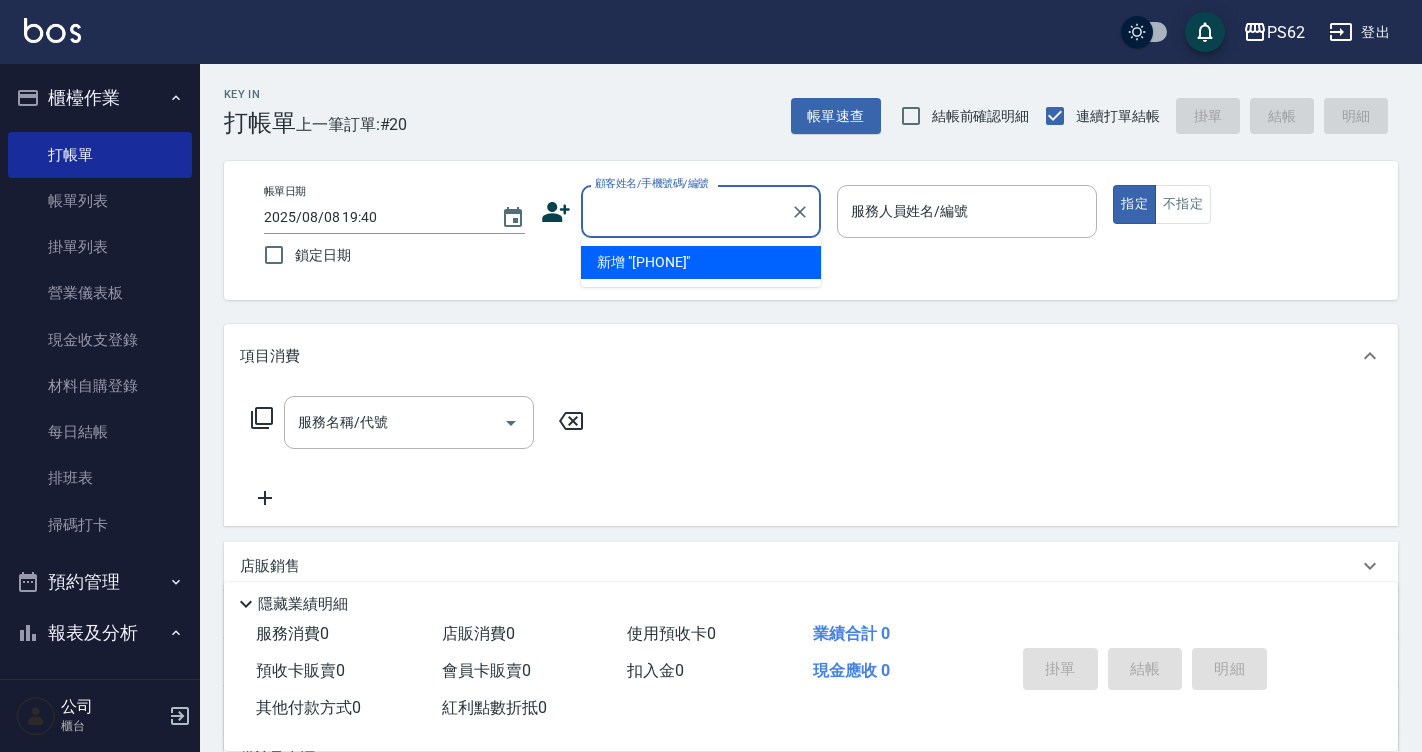 click 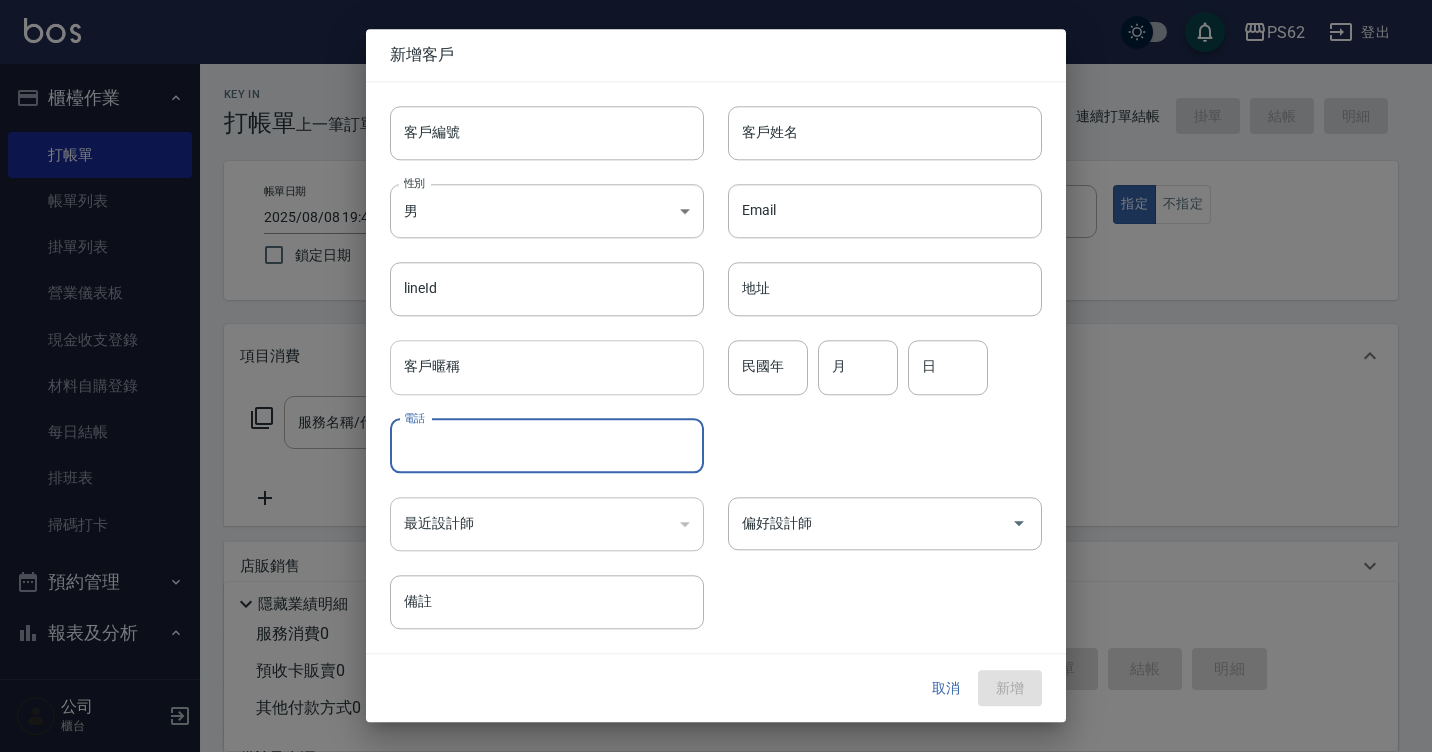 drag, startPoint x: 486, startPoint y: 449, endPoint x: 539, endPoint y: 372, distance: 93.47727 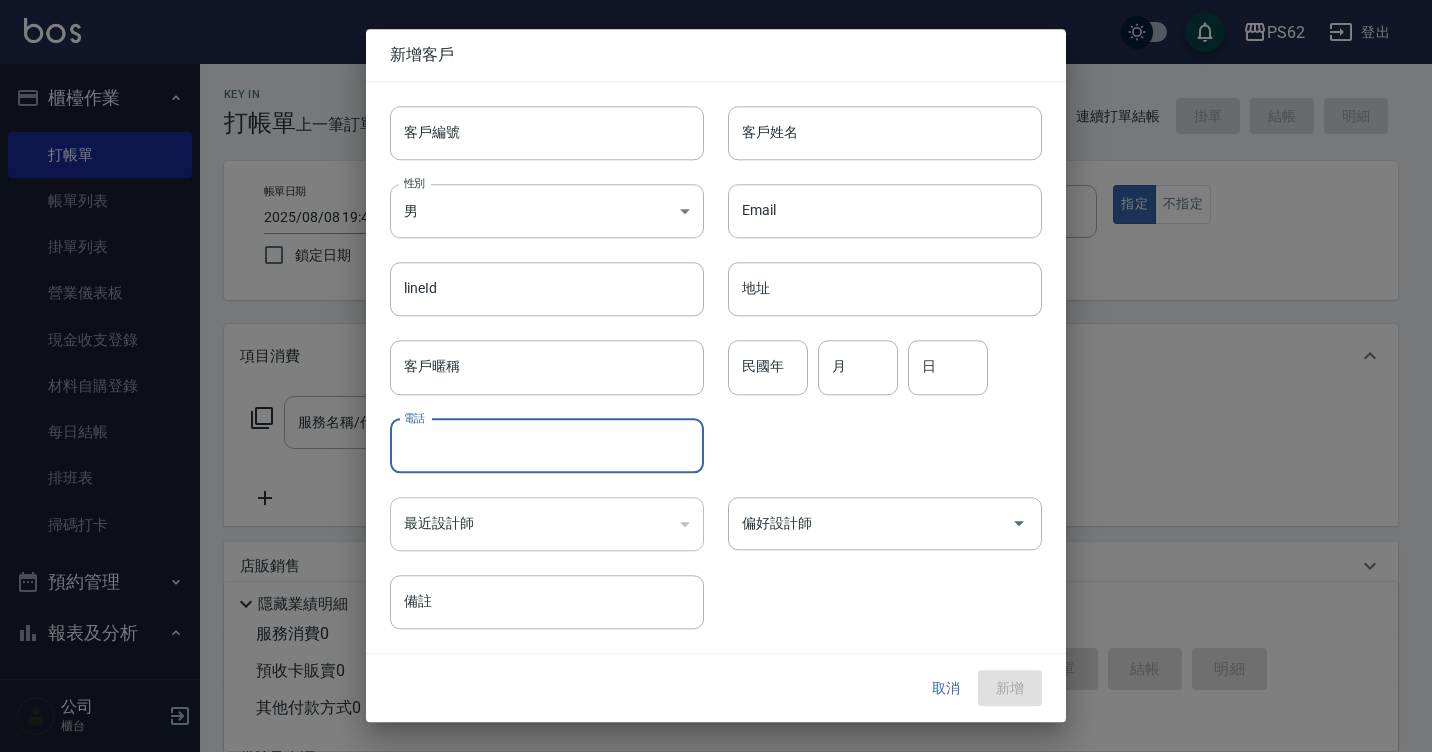 paste on "0937335471" 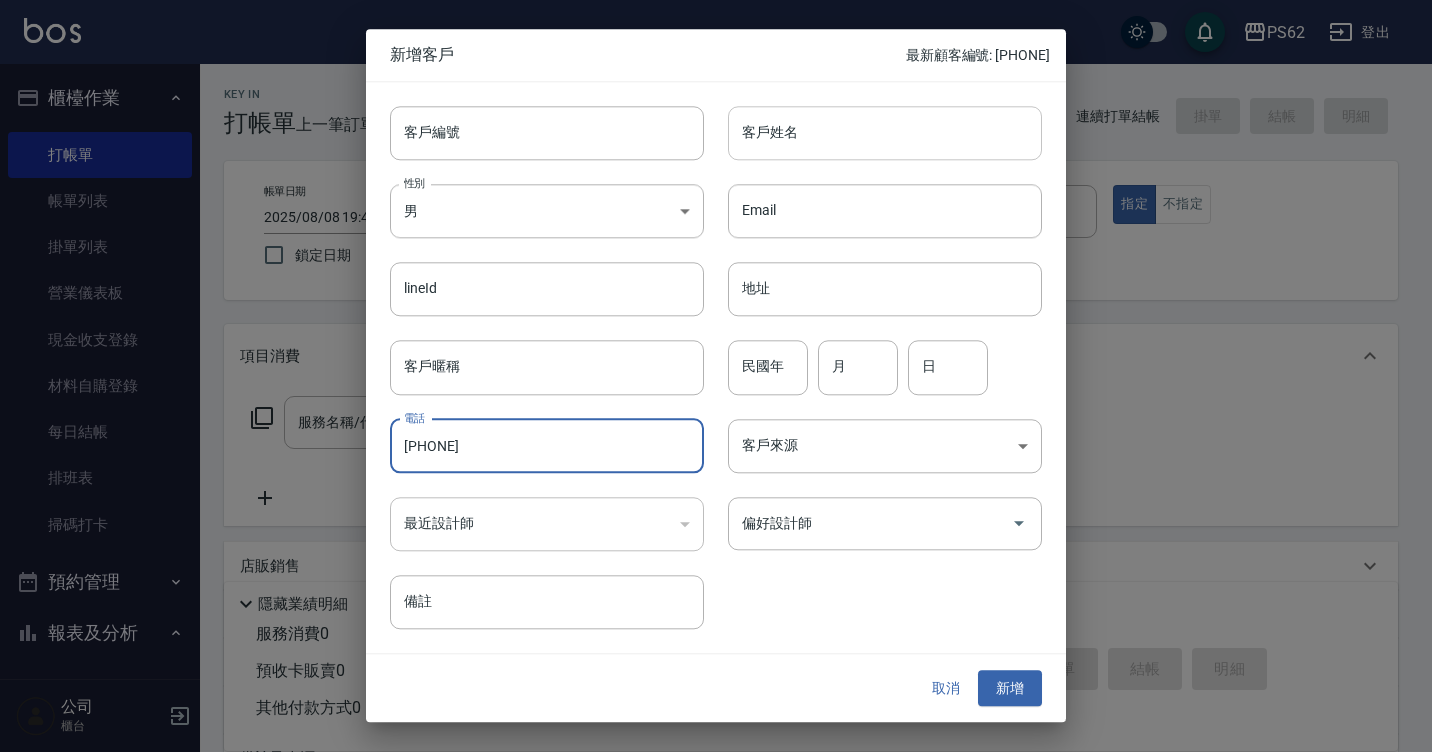 type on "0937335471" 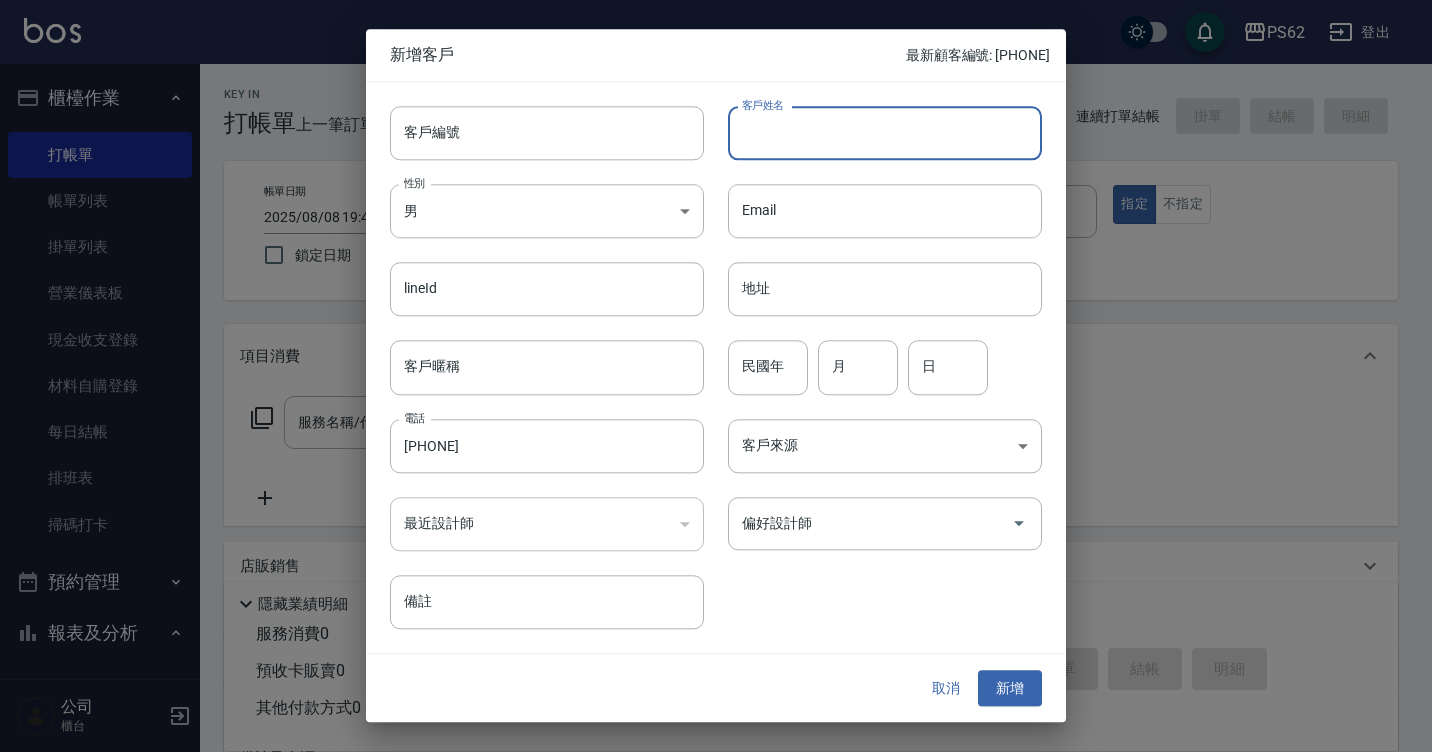 click on "客戶姓名" at bounding box center (885, 133) 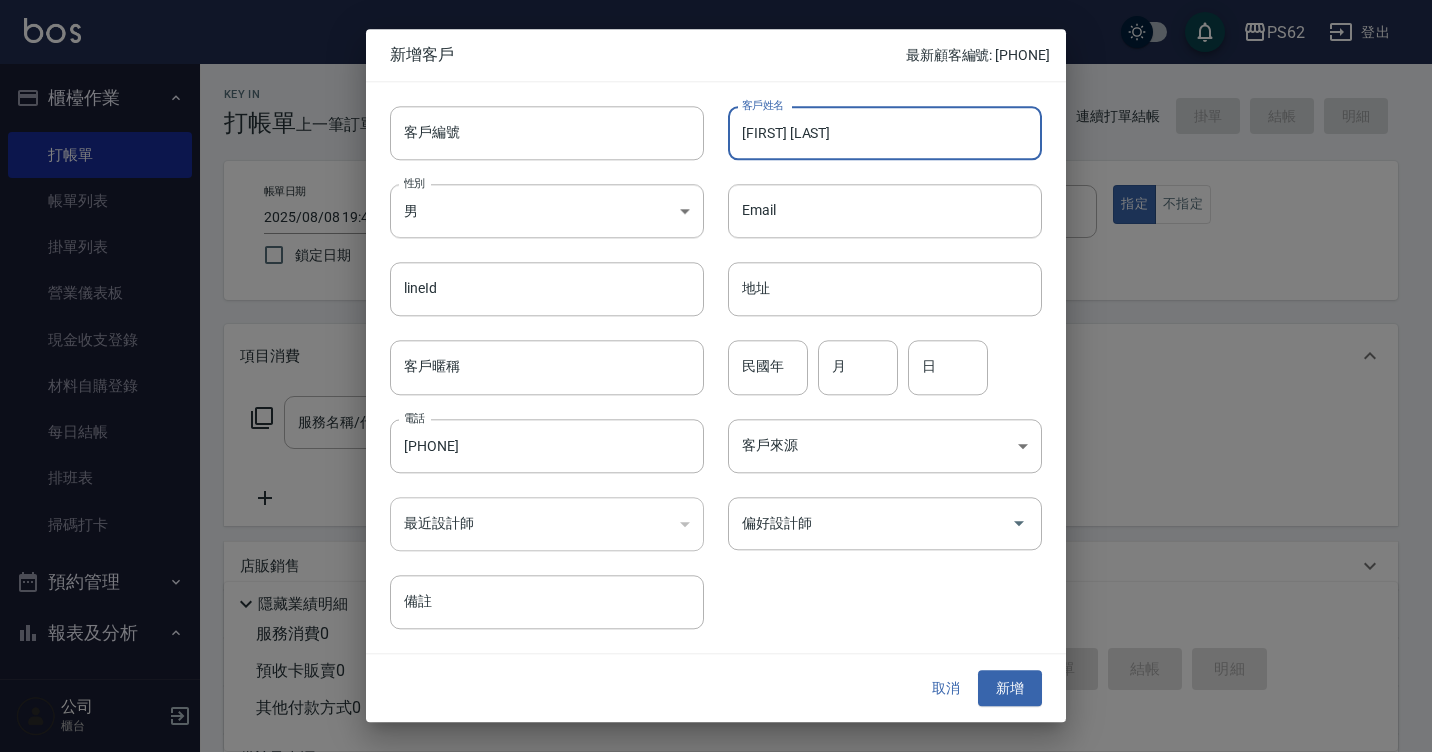 type on "陳品蓁" 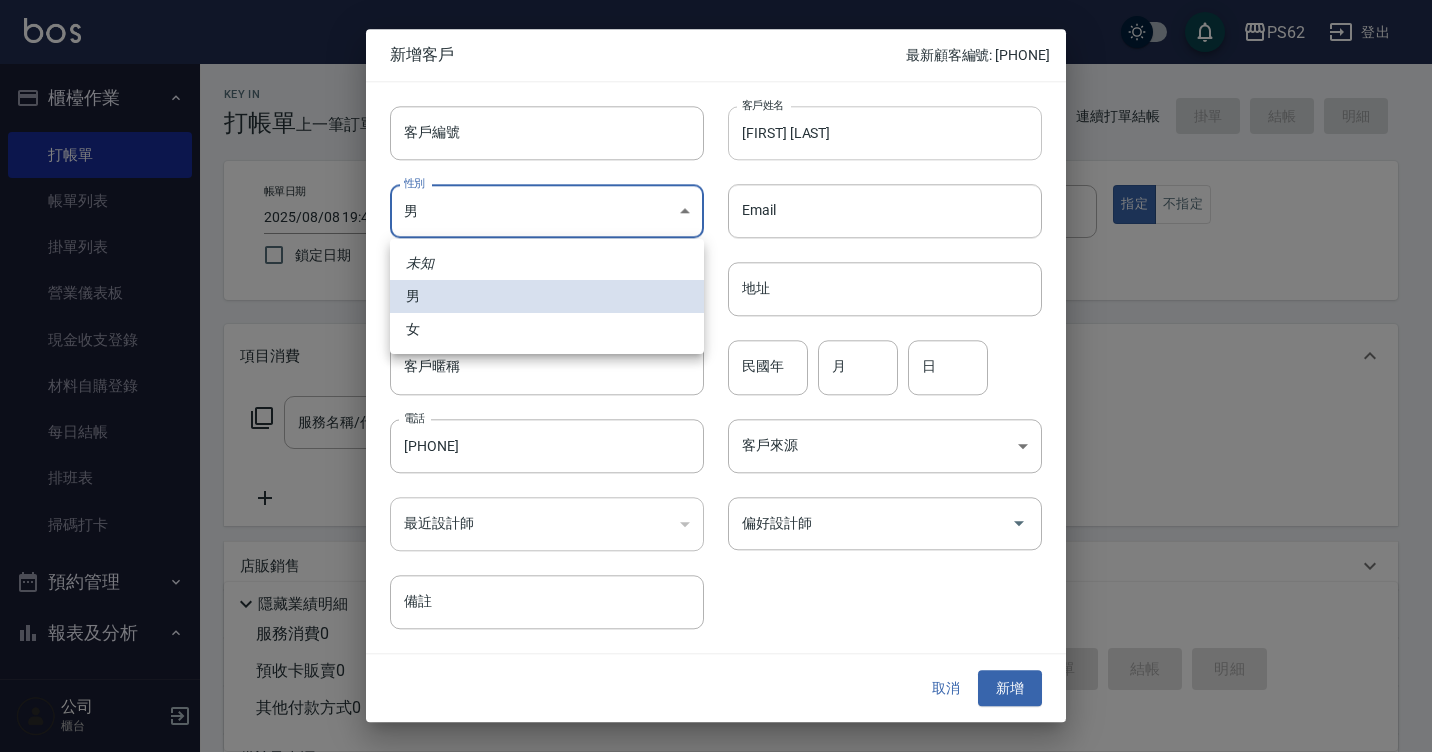 type 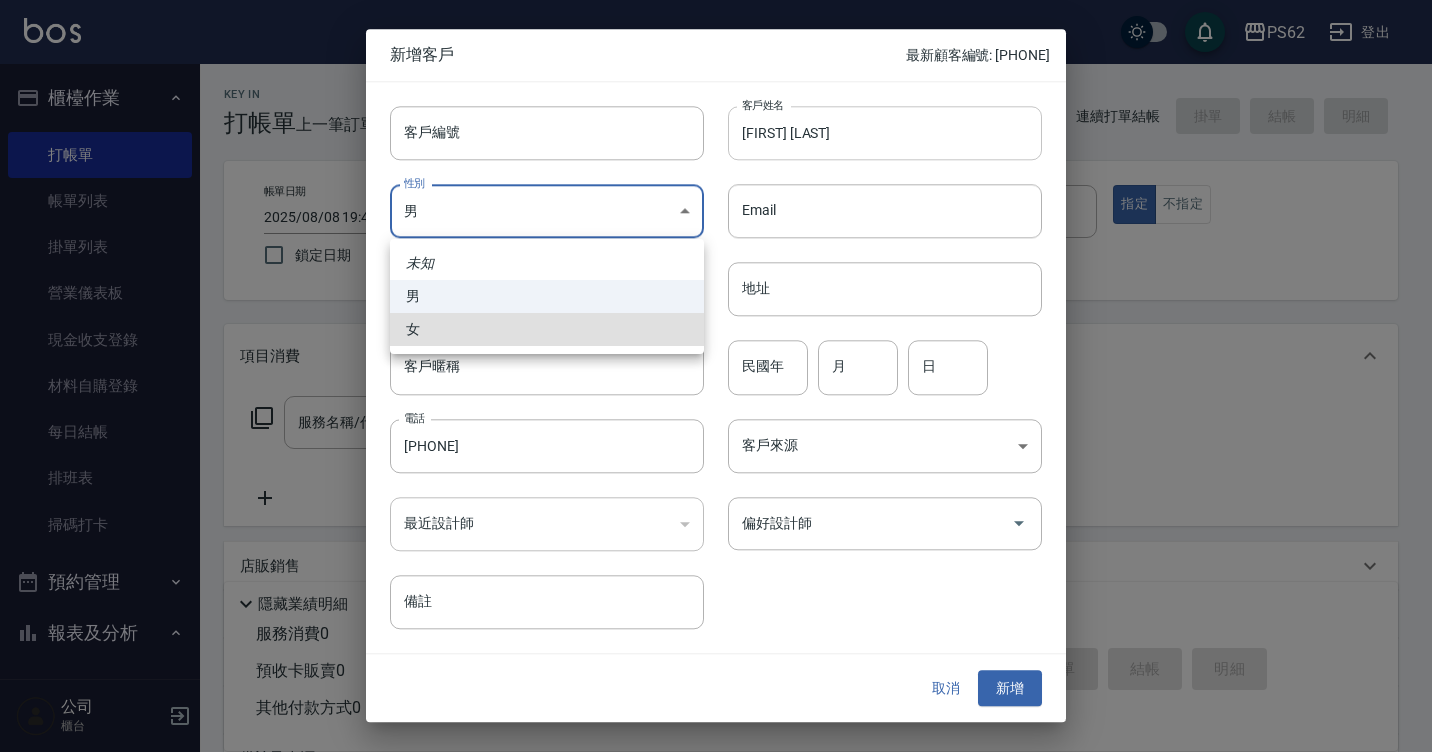 type on "FEMALE" 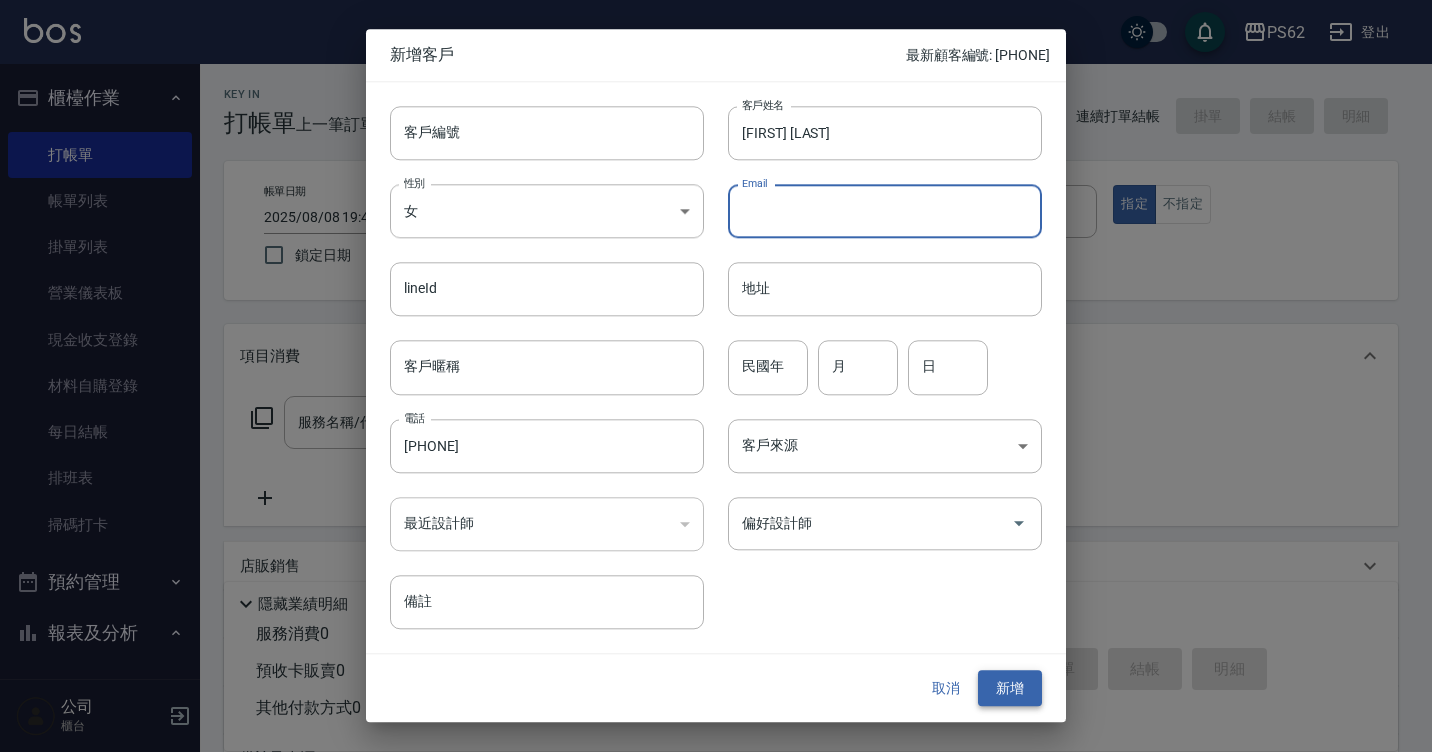 click on "新增" at bounding box center [1010, 688] 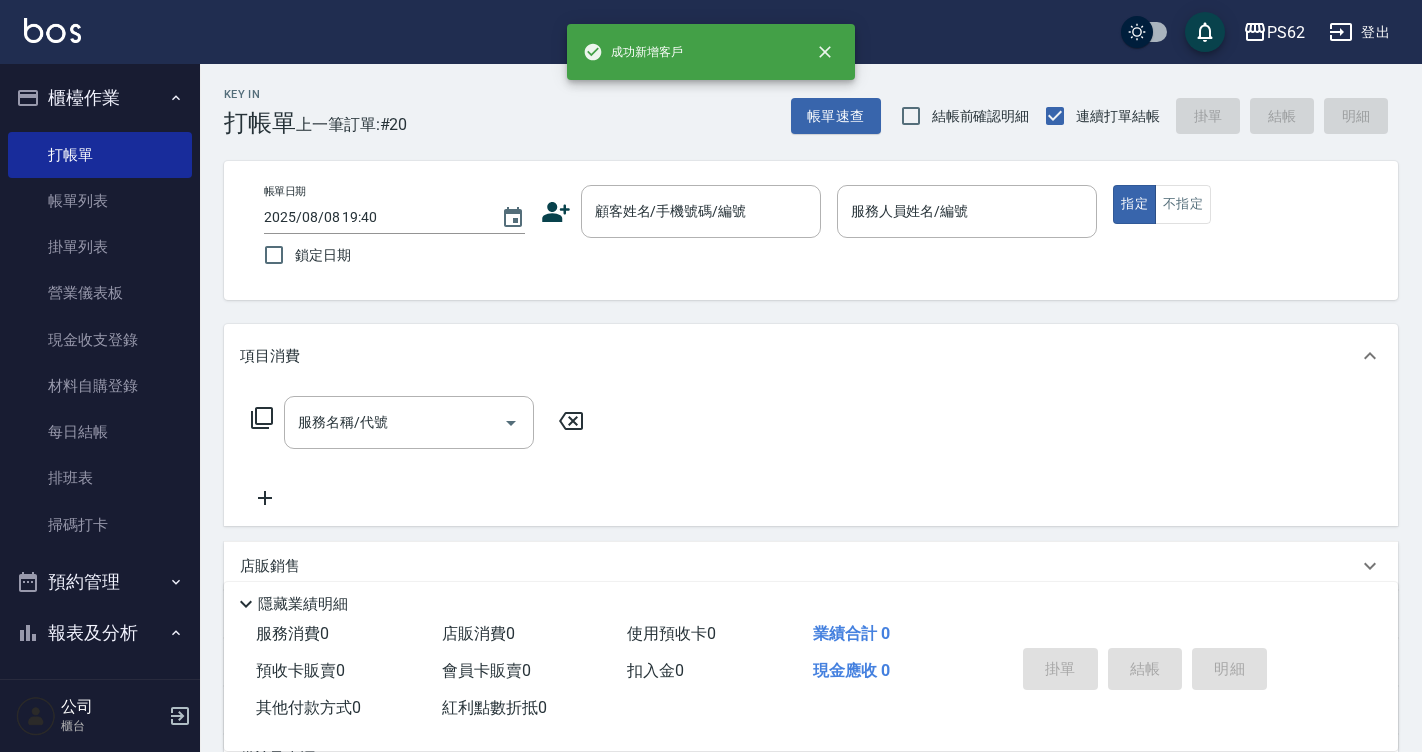 click on "帳單日期 2025/08/08 19:40 鎖定日期 顧客姓名/手機號碼/編號 顧客姓名/手機號碼/編號 服務人員姓名/編號 服務人員姓名/編號 指定 不指定" at bounding box center (811, 230) 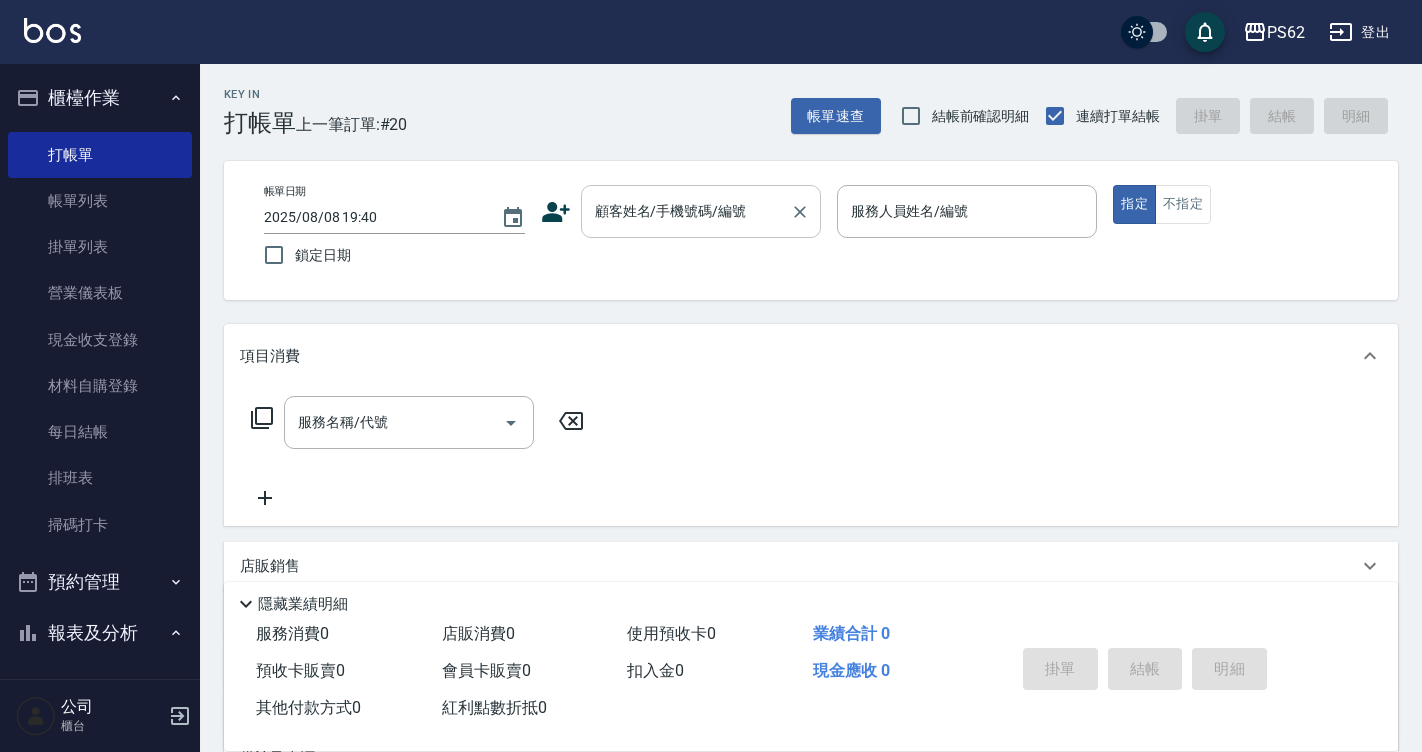 click on "顧客姓名/手機號碼/編號" at bounding box center [686, 211] 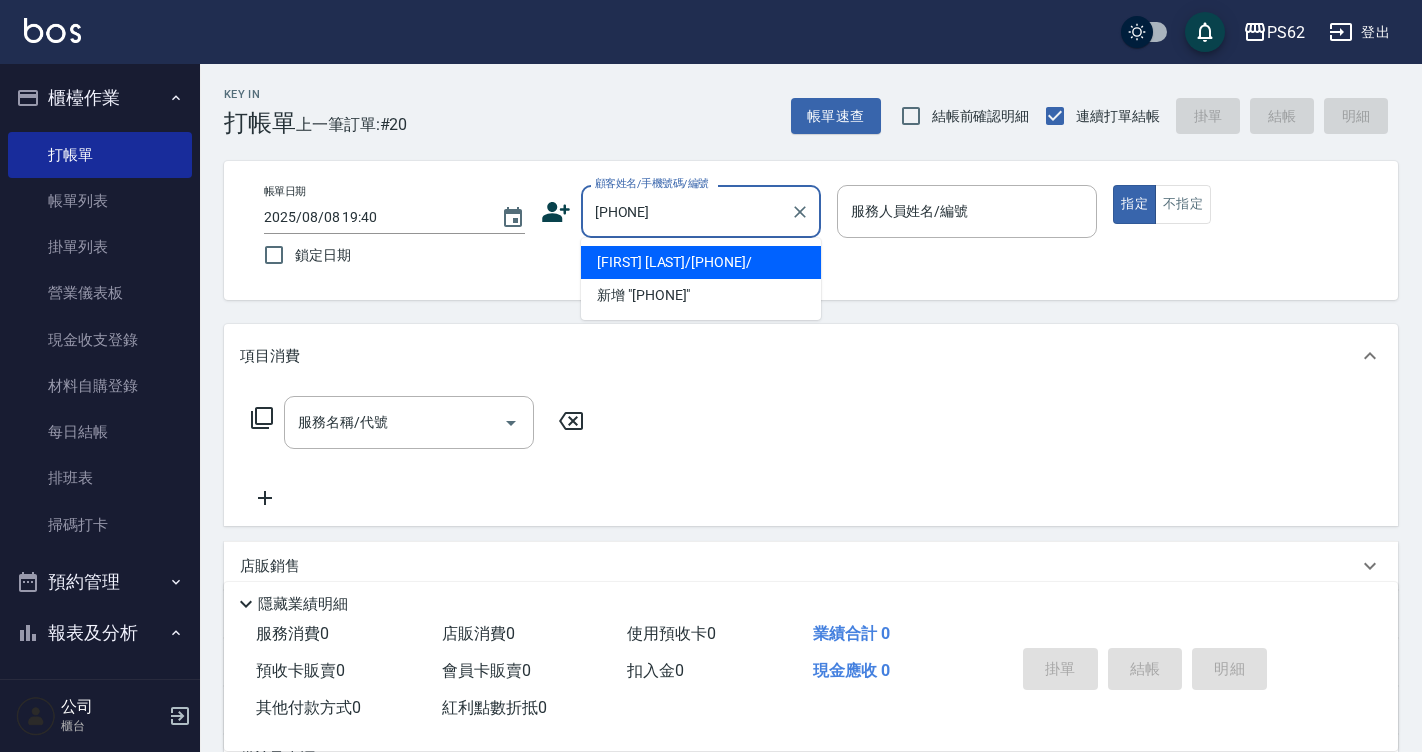 type on "陳品蓁/0937335471/" 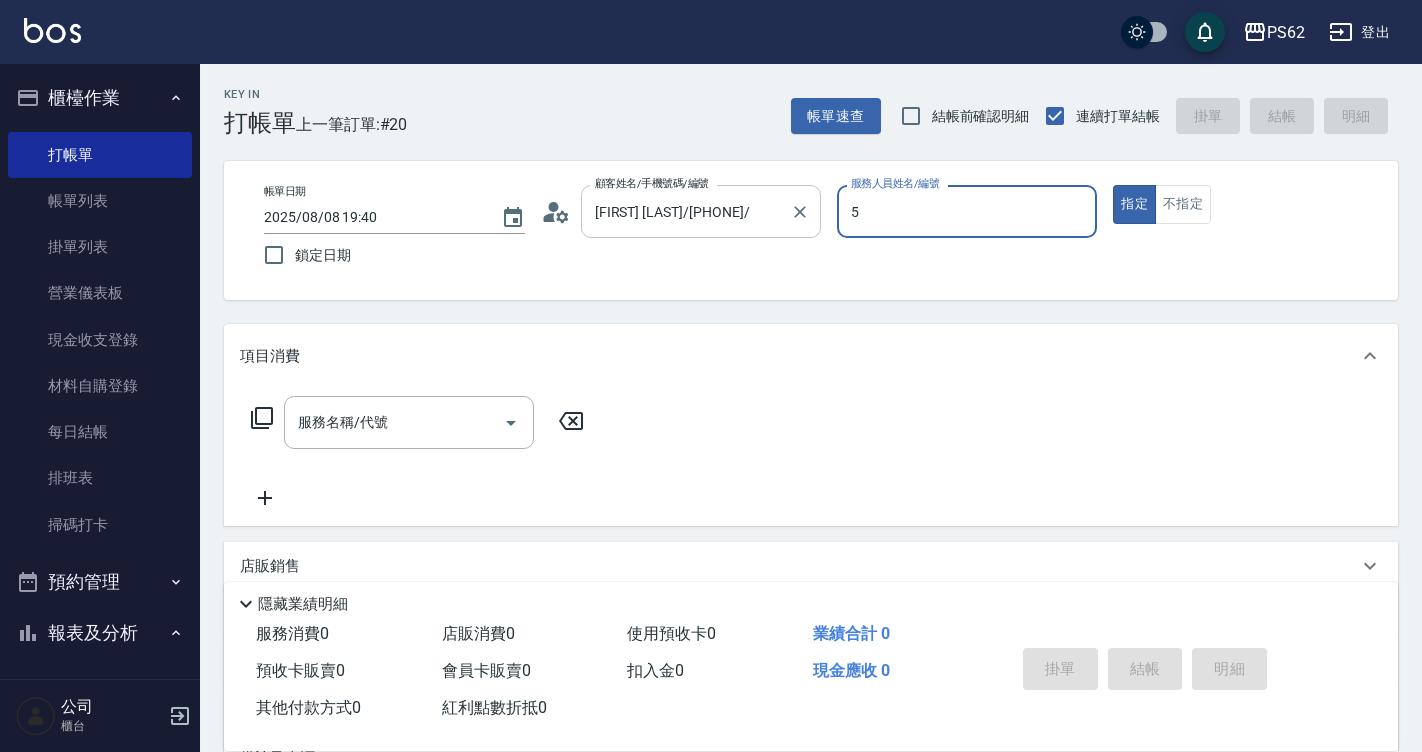 type on "ELVA-5" 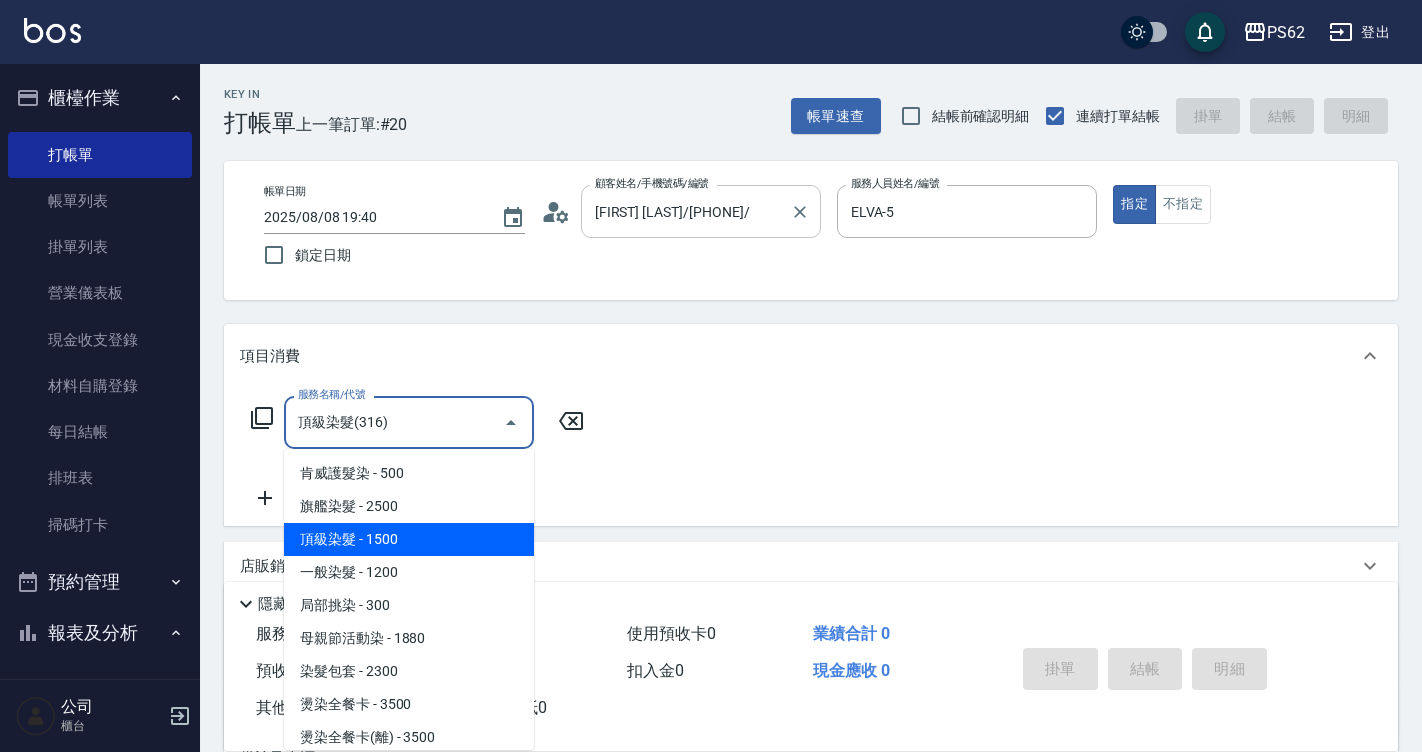 type on "頂級染髮(316)" 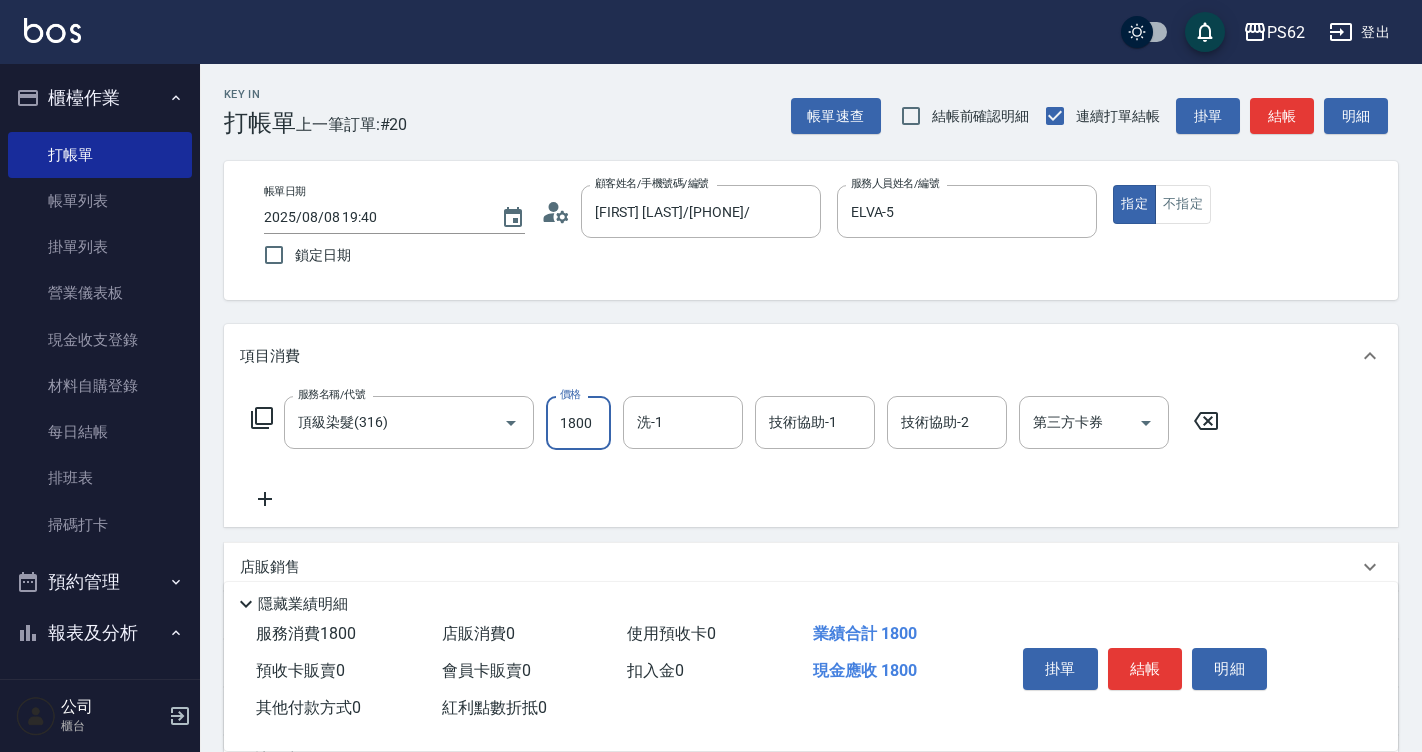 type on "1800" 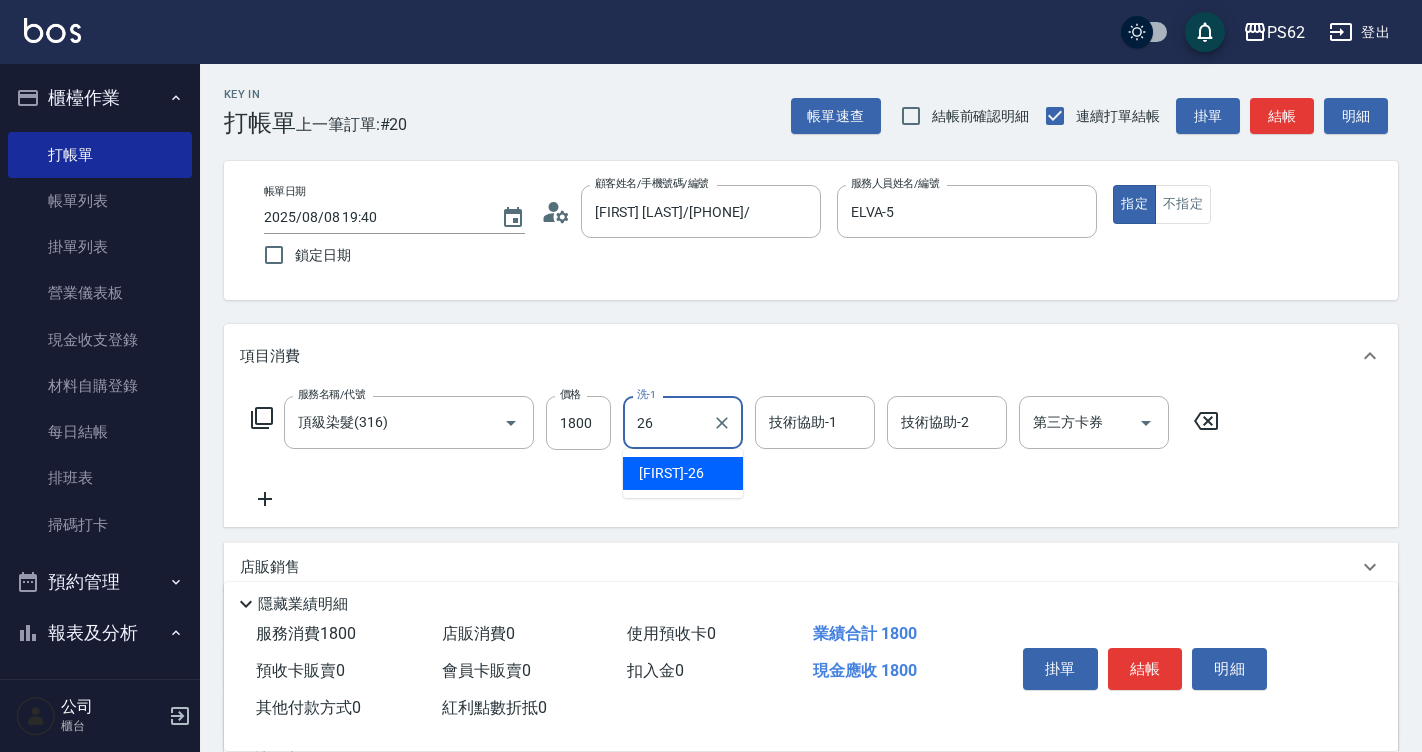 type on "小欣-26" 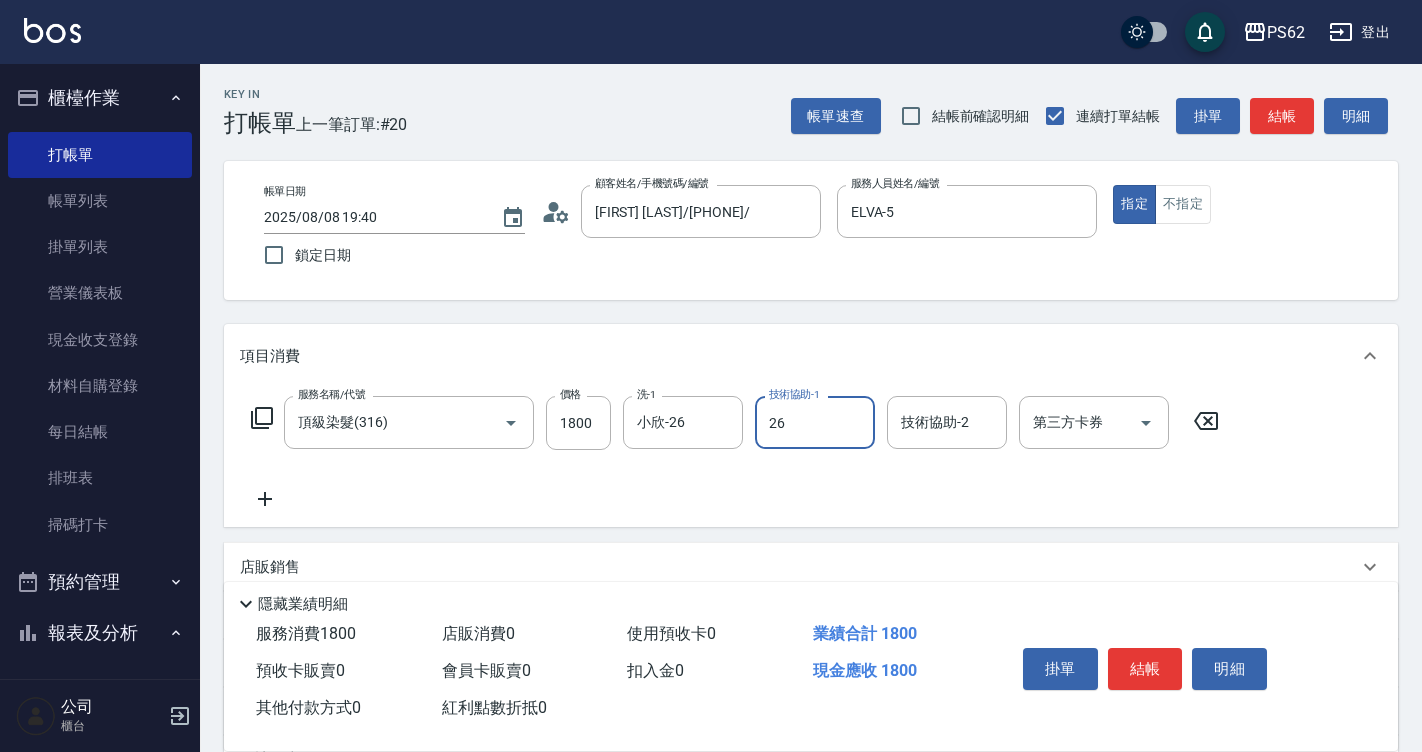 type on "小欣-26" 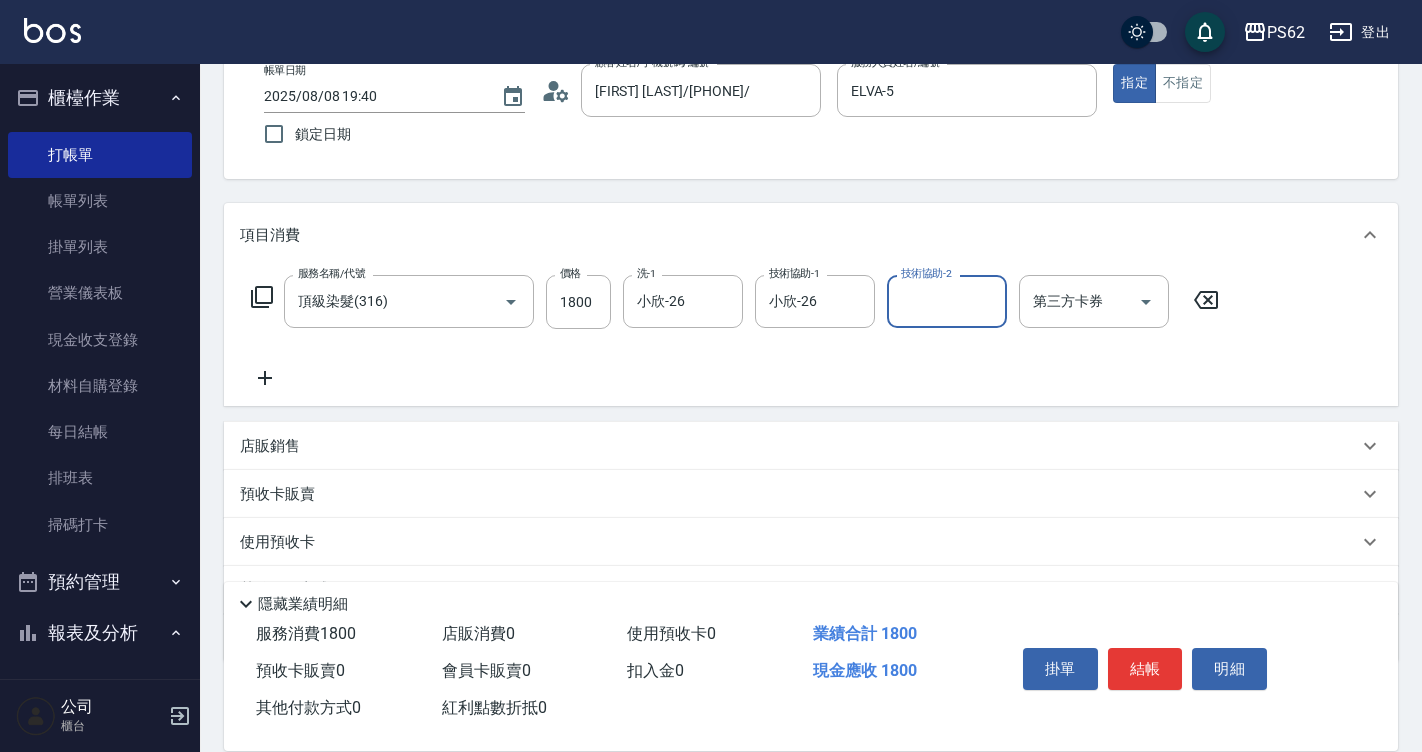 scroll, scrollTop: 223, scrollLeft: 0, axis: vertical 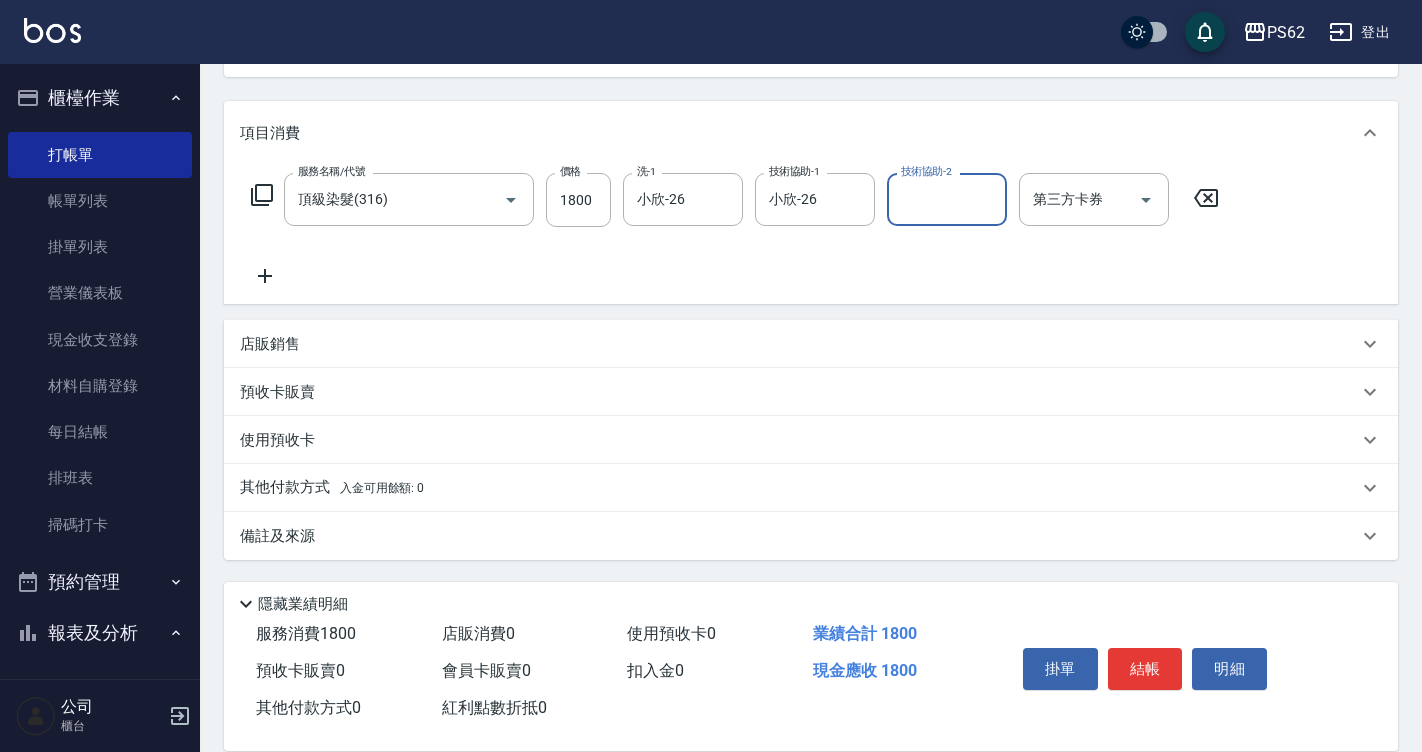 click on "其他付款方式 入金可用餘額: 0" at bounding box center [332, 488] 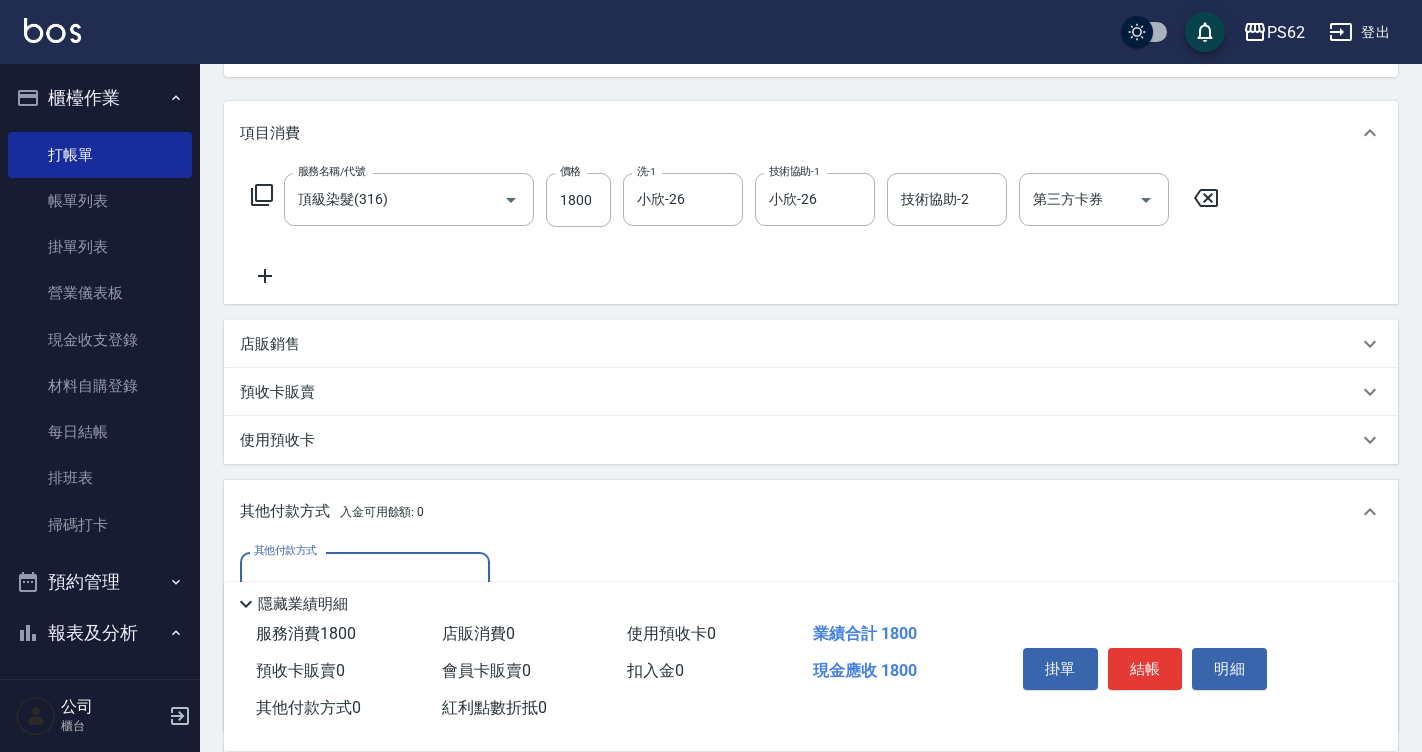 scroll, scrollTop: 1, scrollLeft: 0, axis: vertical 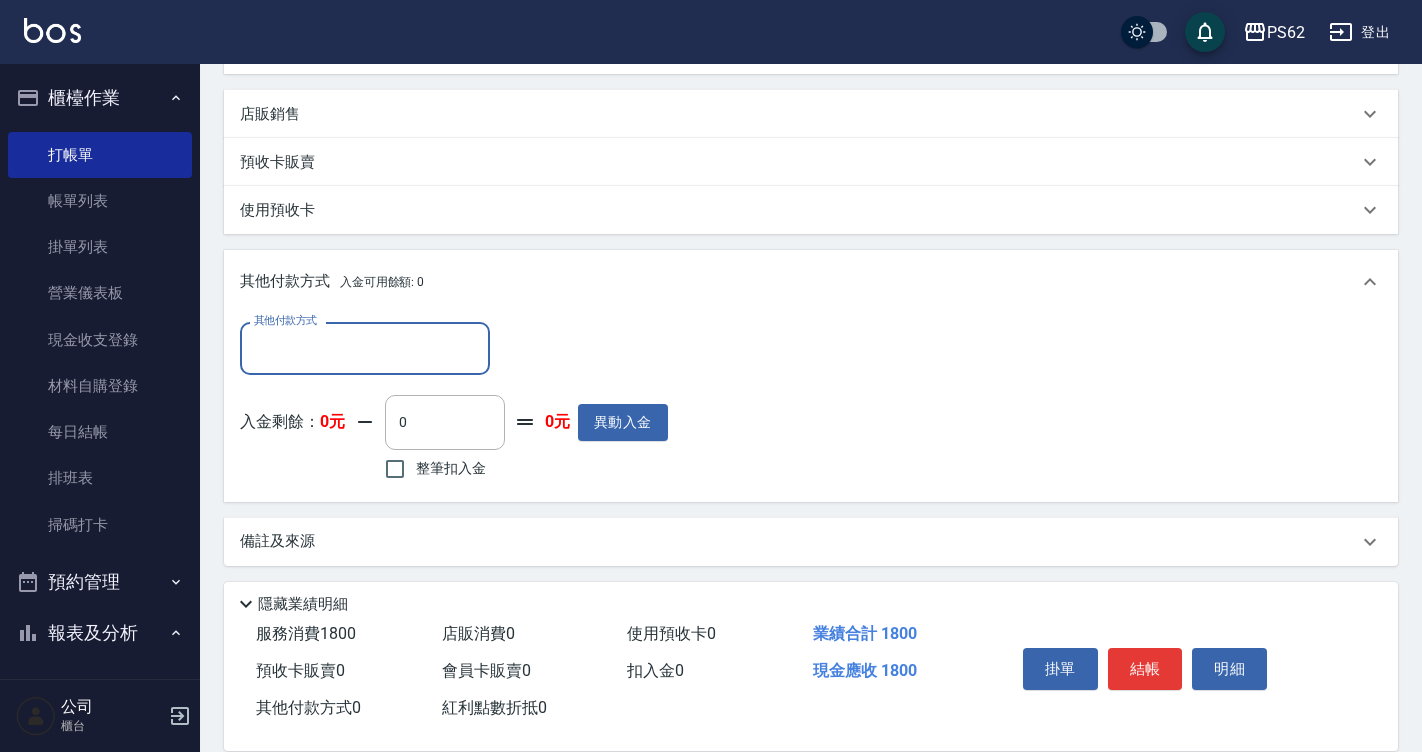 click on "其他付款方式" at bounding box center (365, 348) 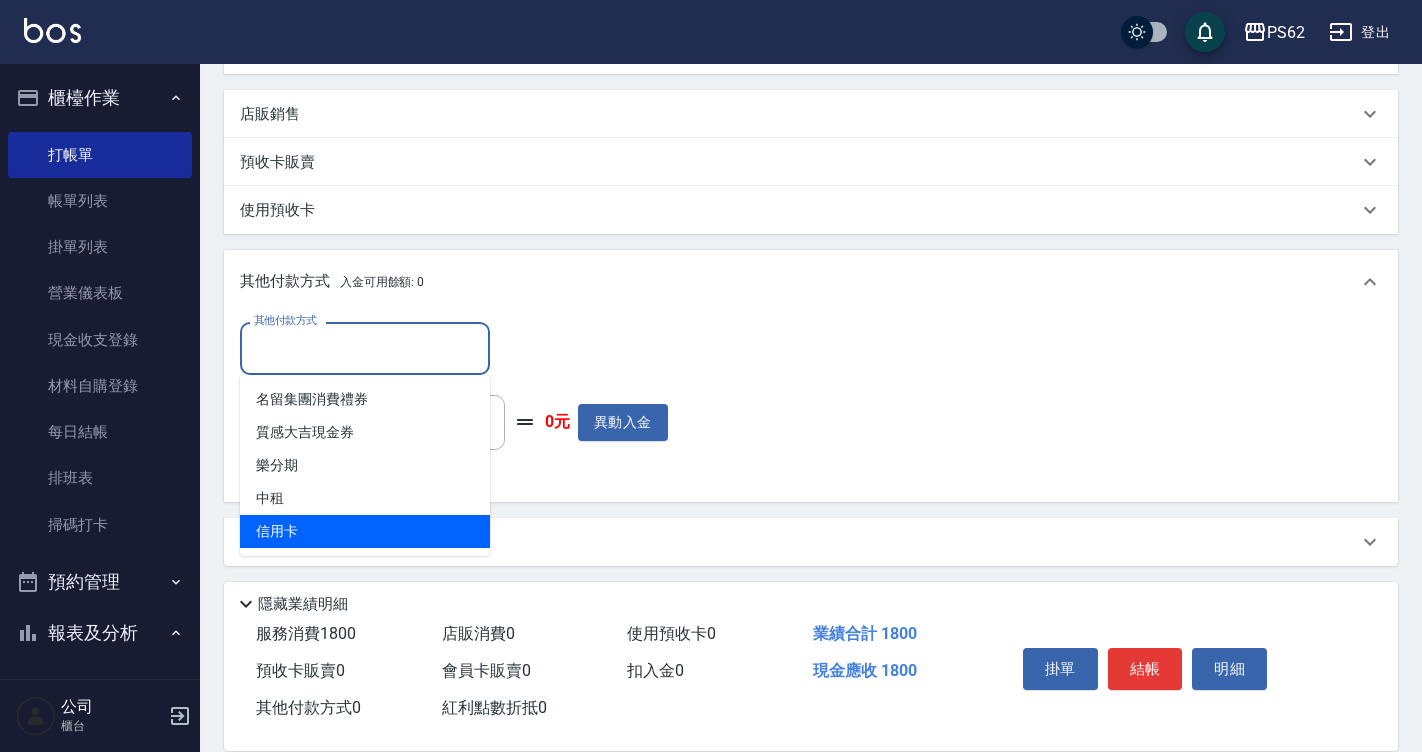 click on "信用卡" at bounding box center (365, 531) 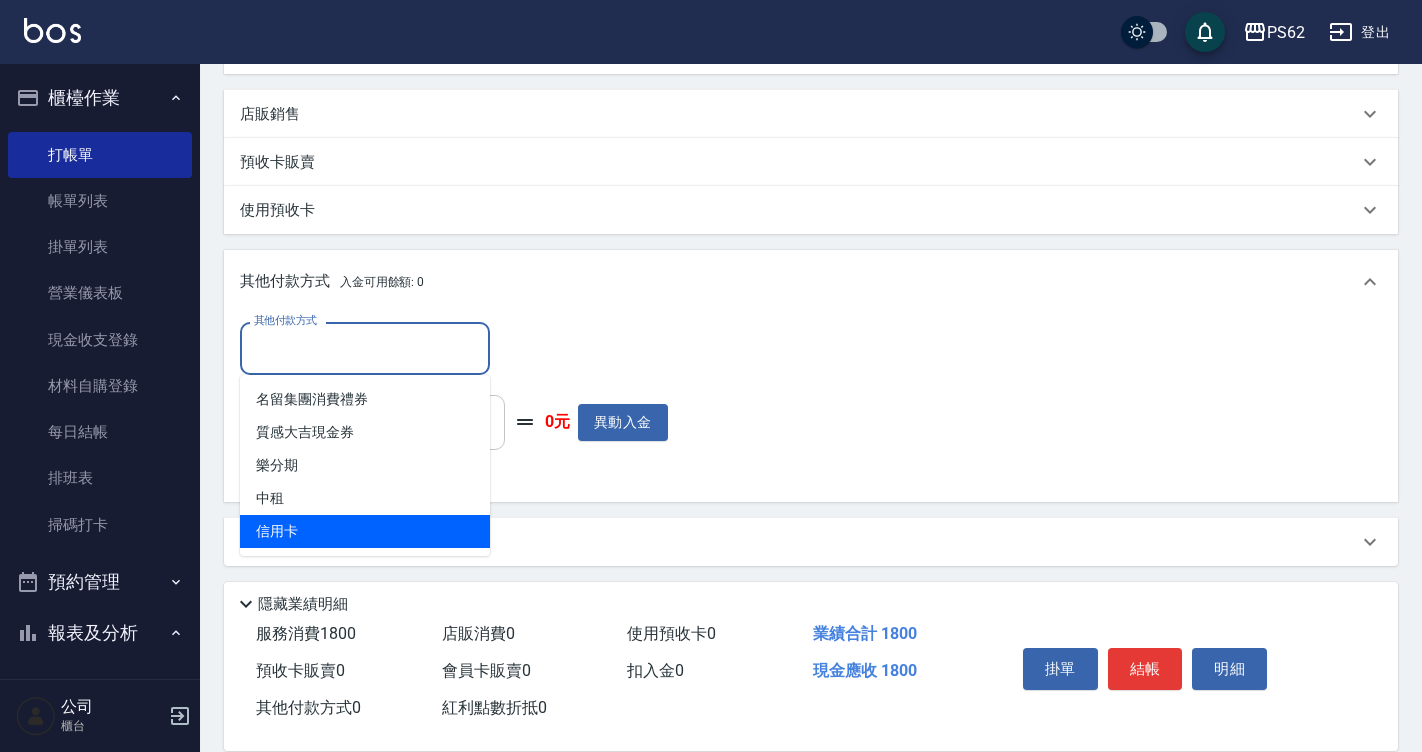 type on "信用卡" 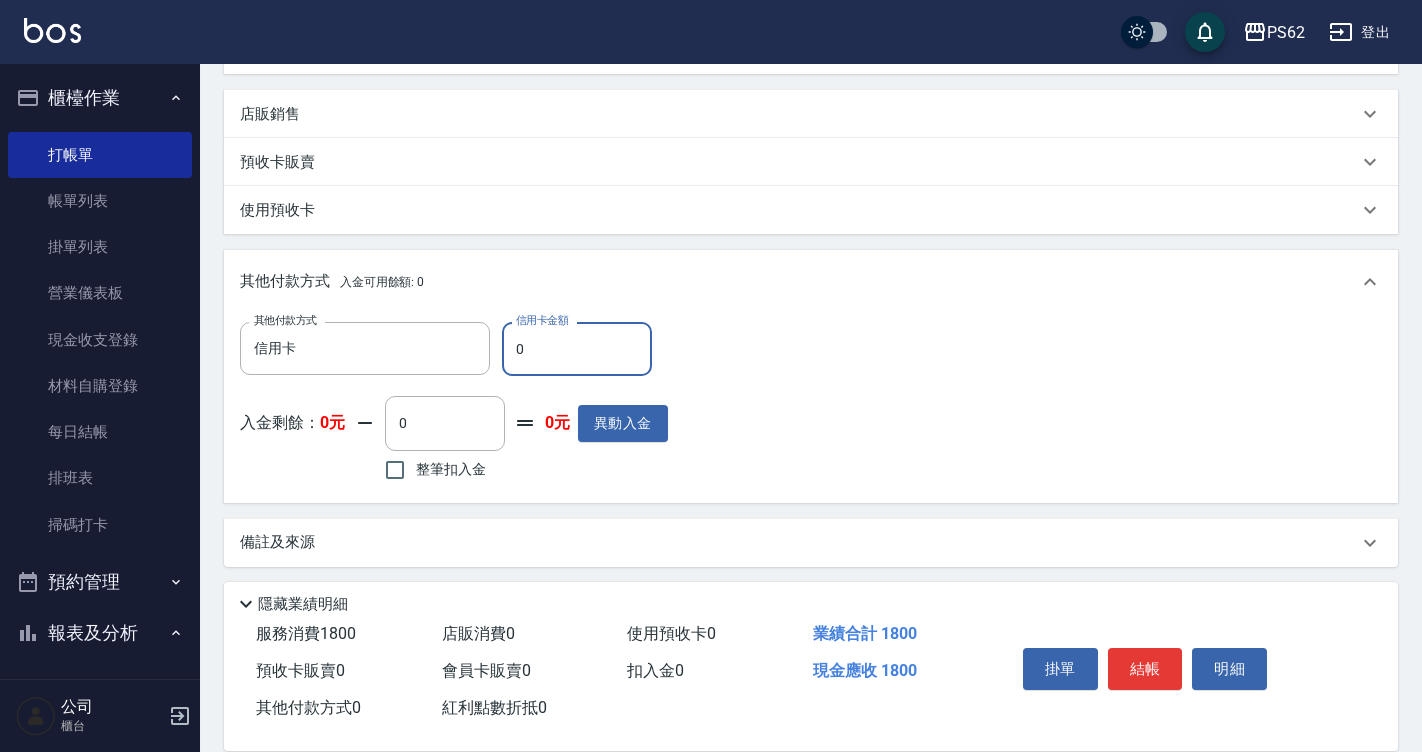 click on "0" at bounding box center [577, 349] 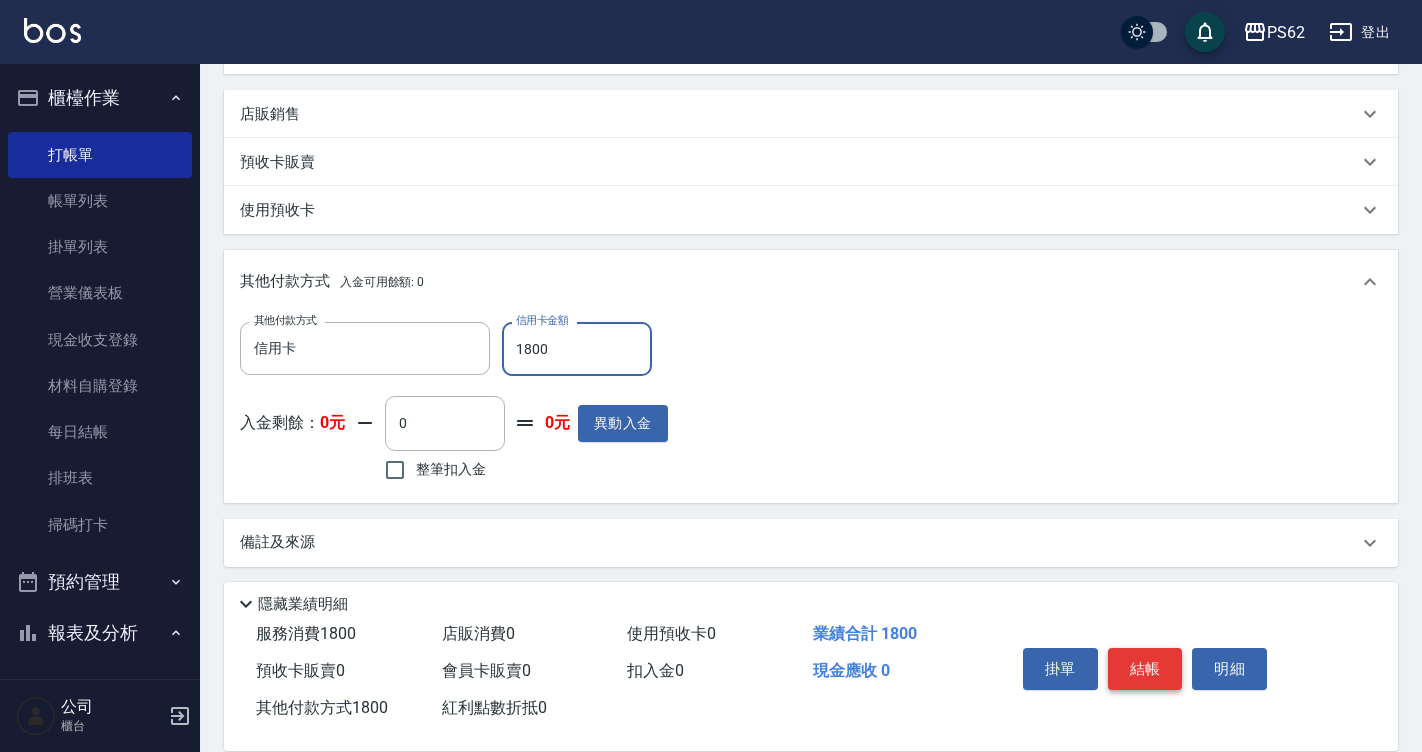 type on "1800" 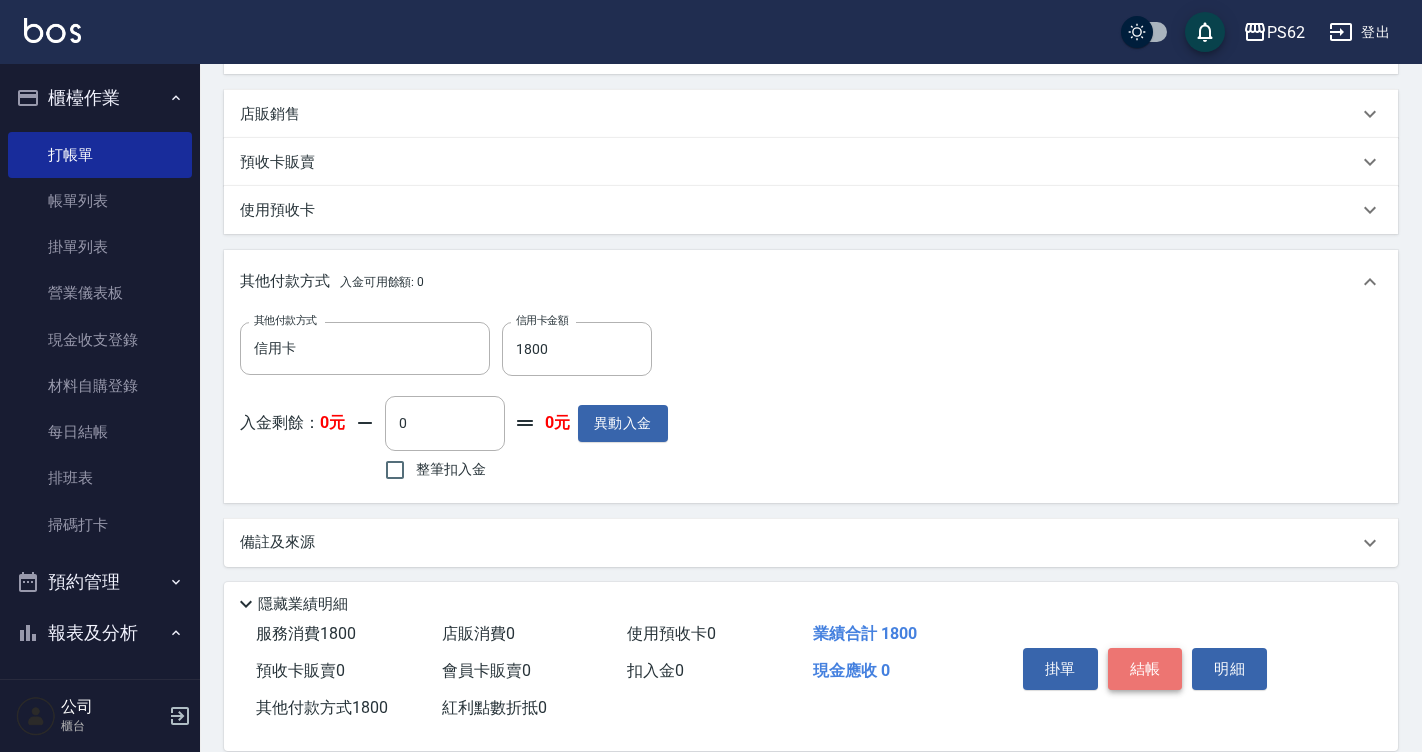 click on "結帳" at bounding box center [1145, 669] 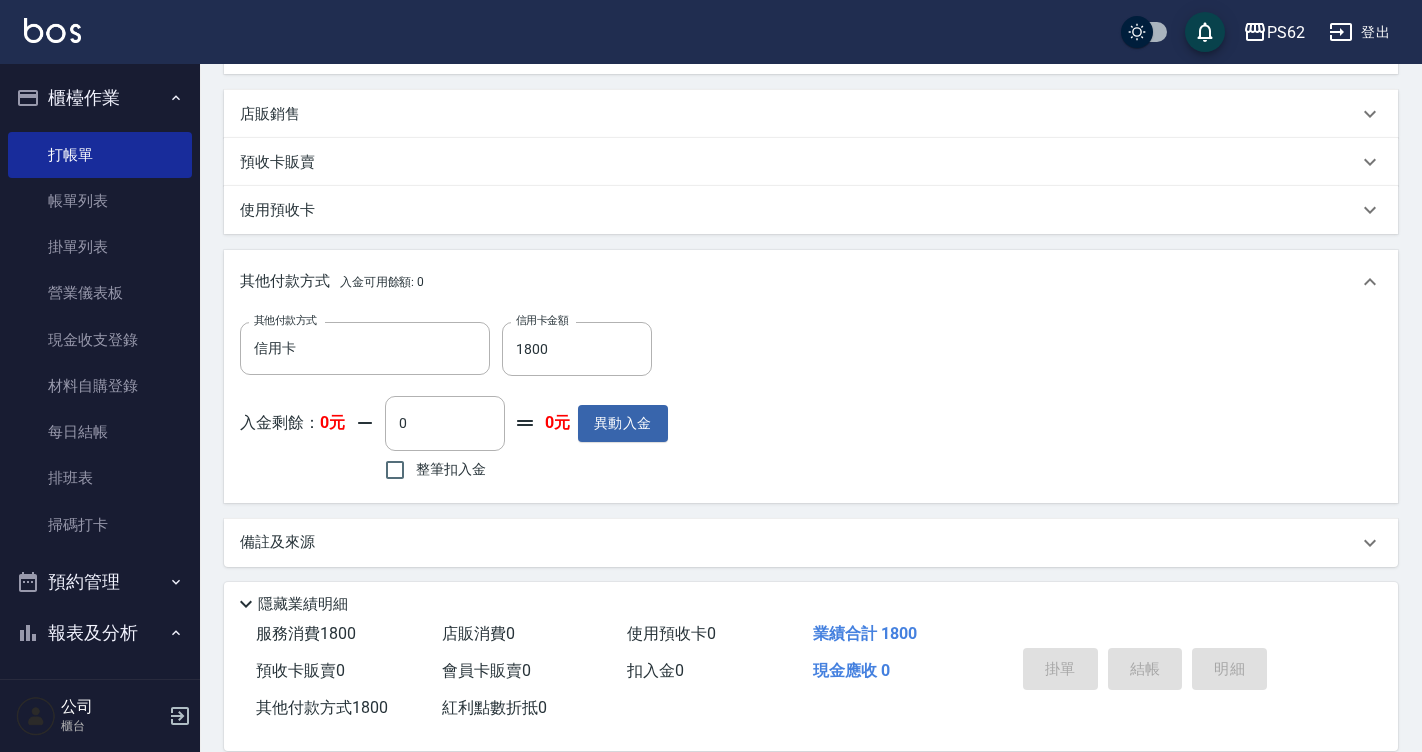 type on "2025/08/08 19:41" 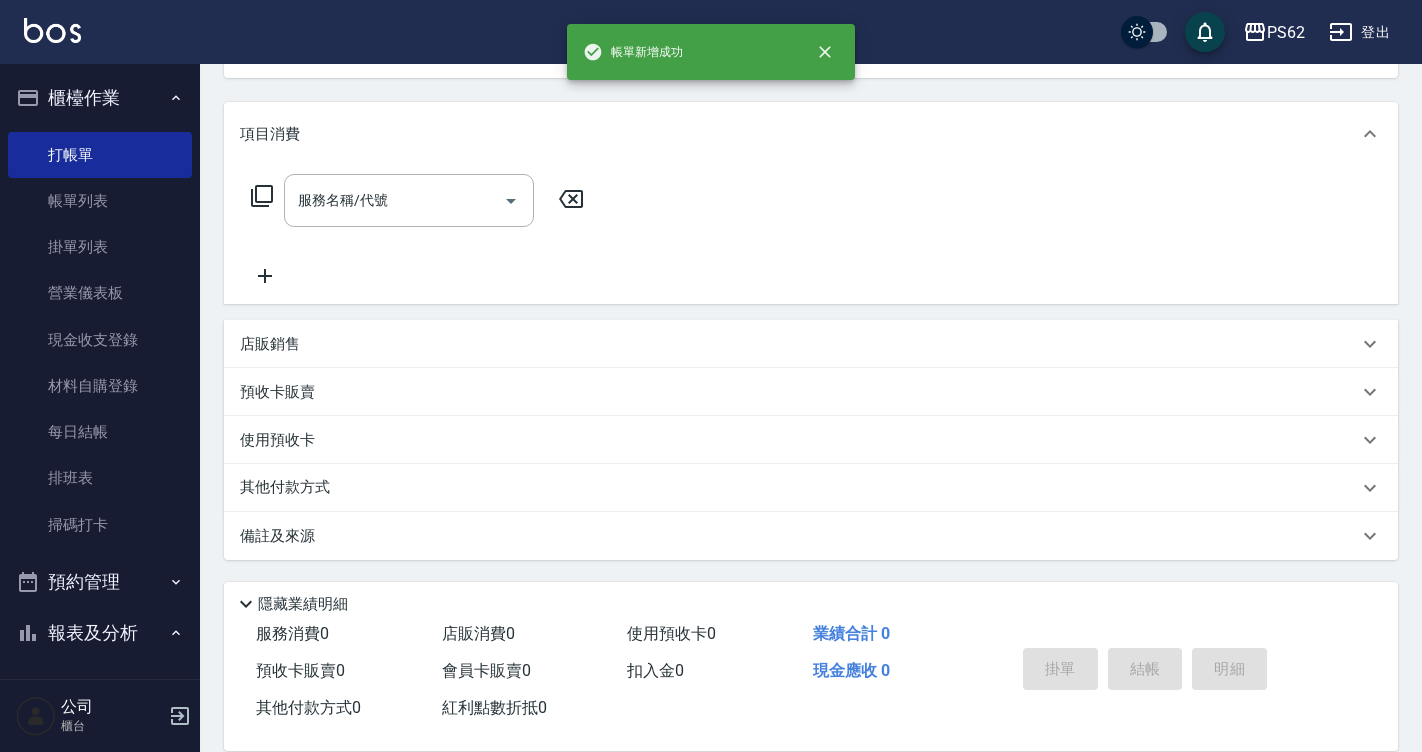 scroll, scrollTop: 0, scrollLeft: 0, axis: both 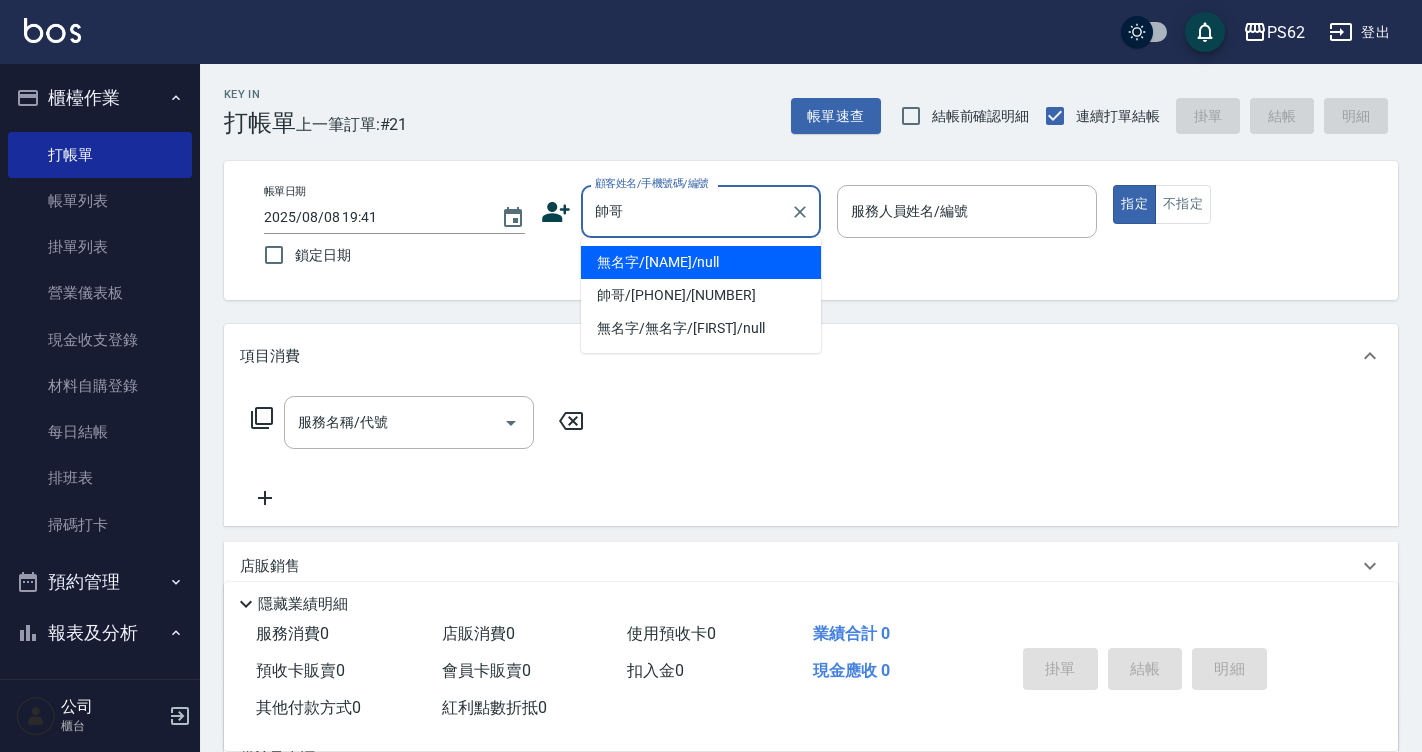 type on "無名字/帥哥/null" 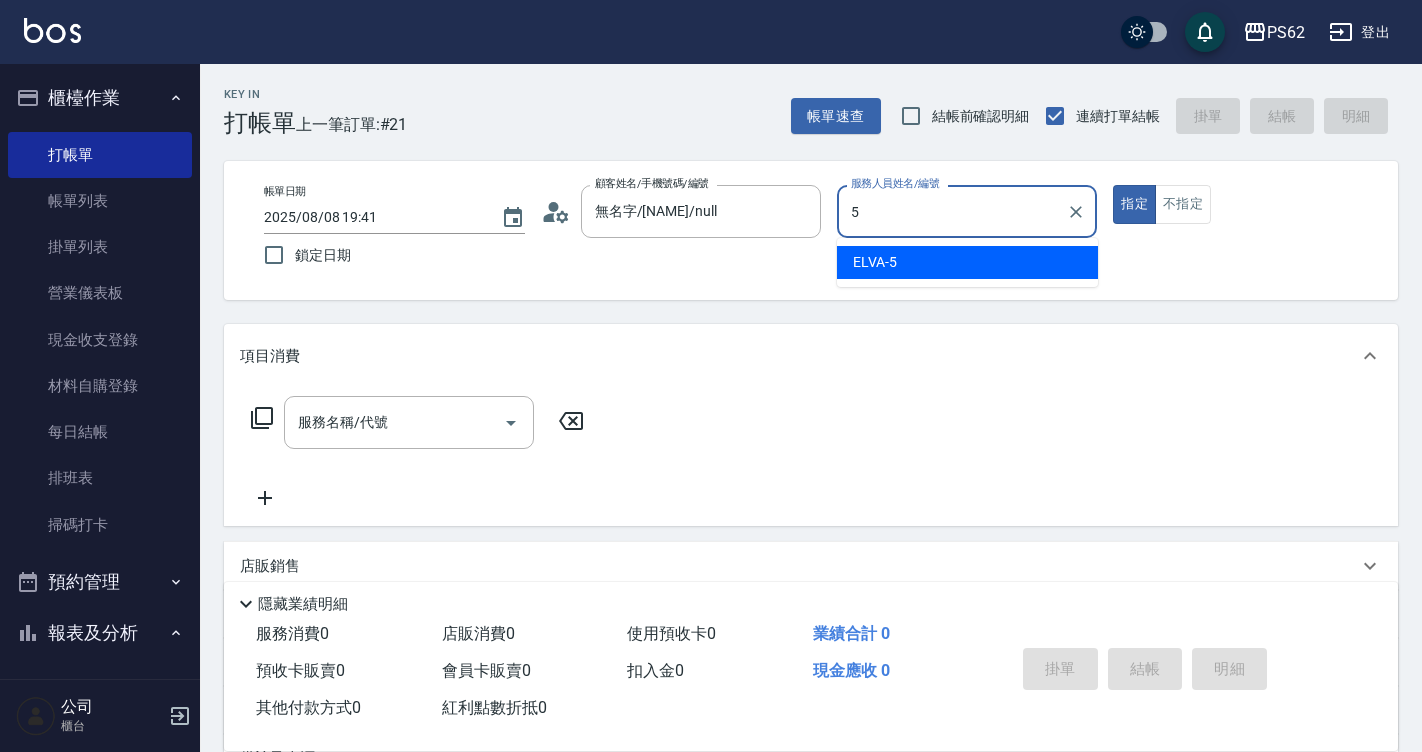 type on "ELVA-5" 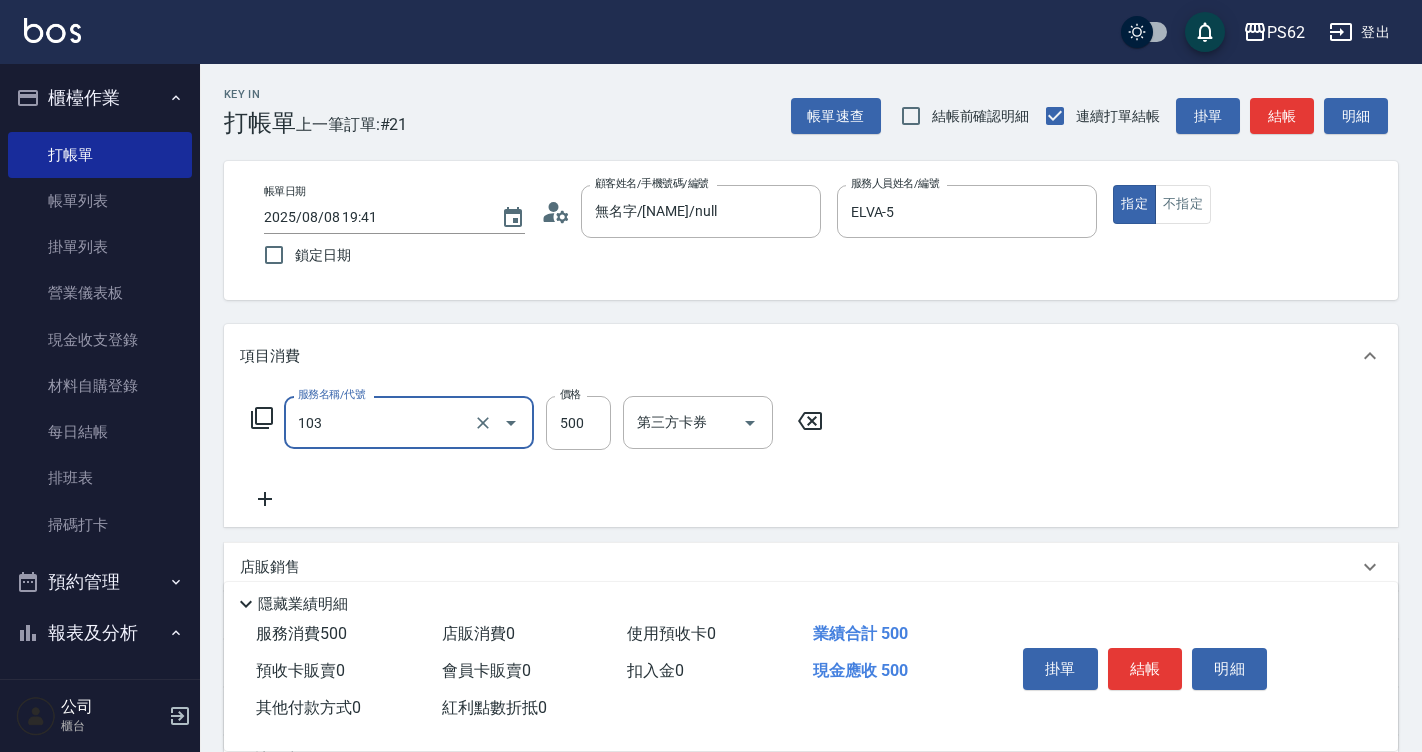type on "B級洗剪500(103)" 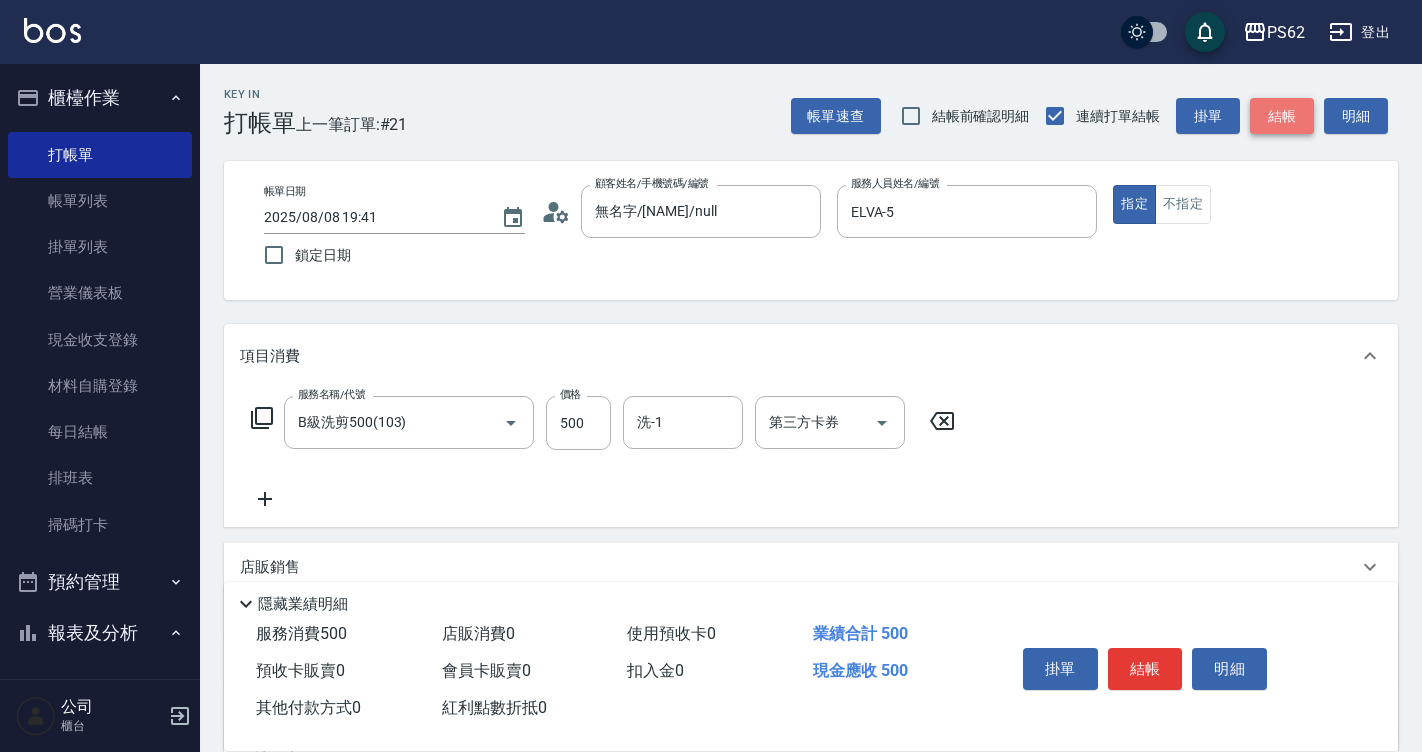 click on "結帳" at bounding box center [1282, 116] 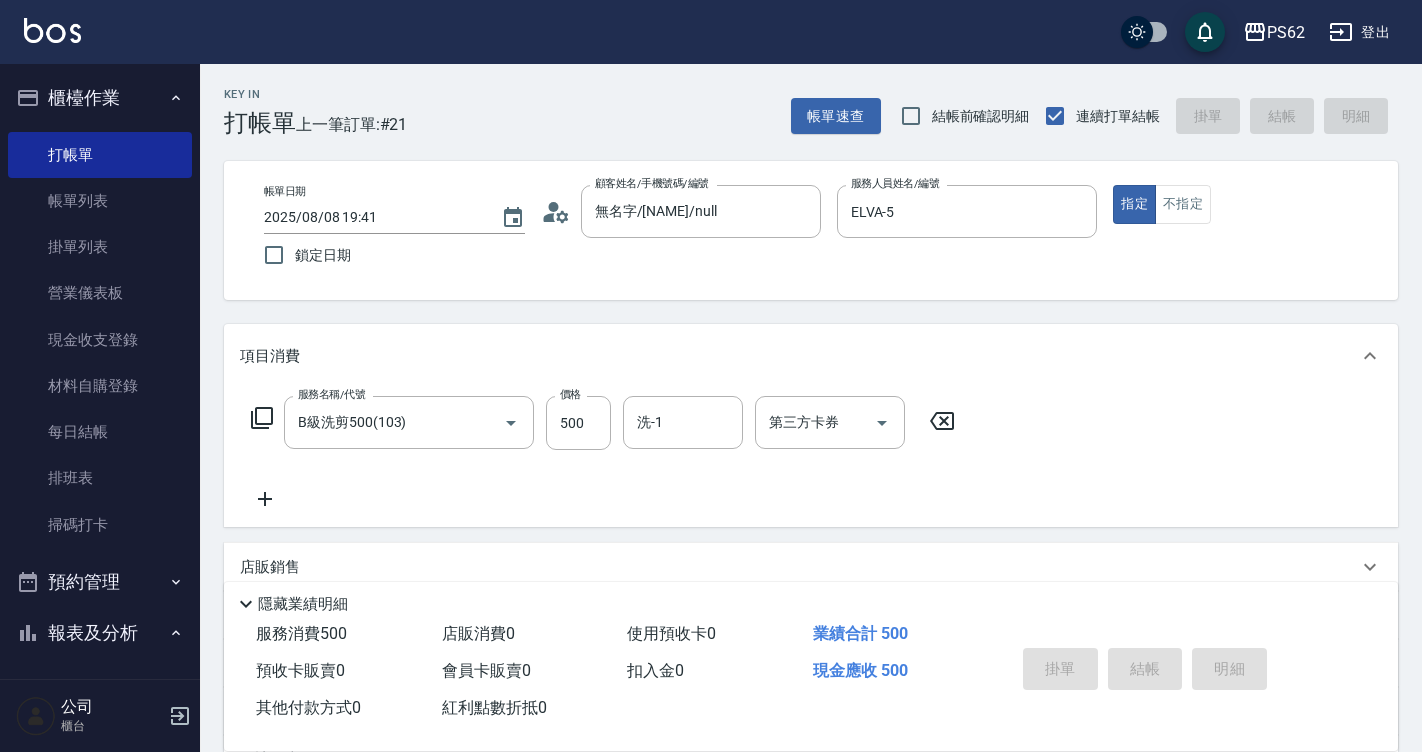 type 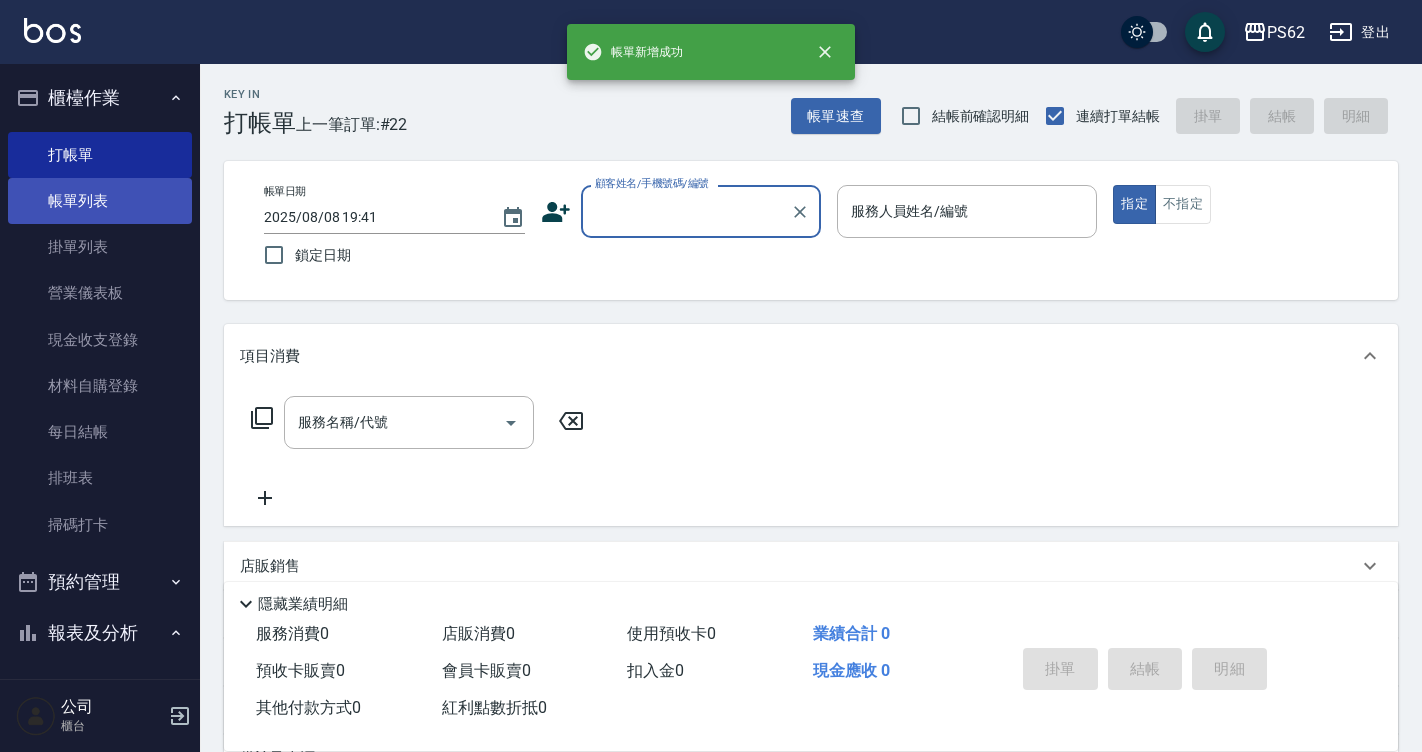 click on "帳單列表" at bounding box center [100, 201] 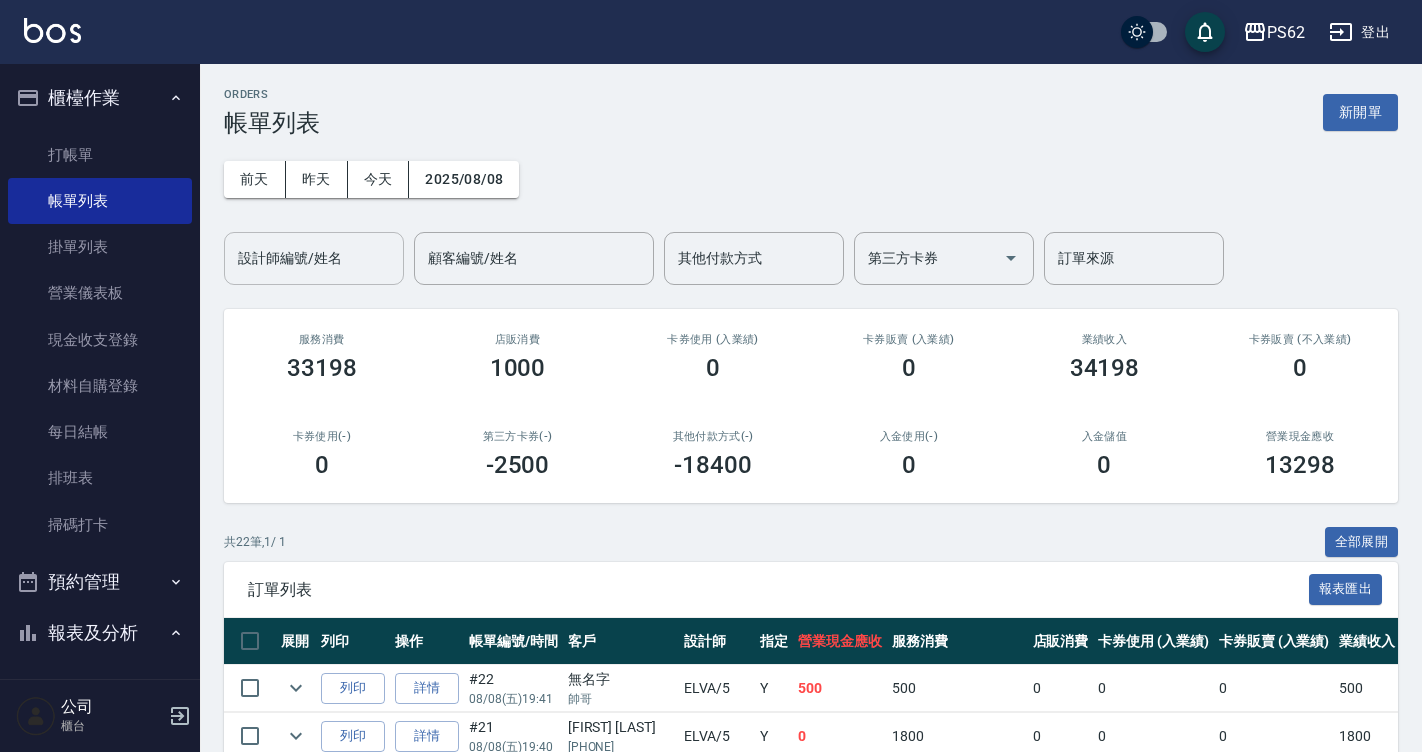 click on "設計師編號/姓名" at bounding box center (314, 258) 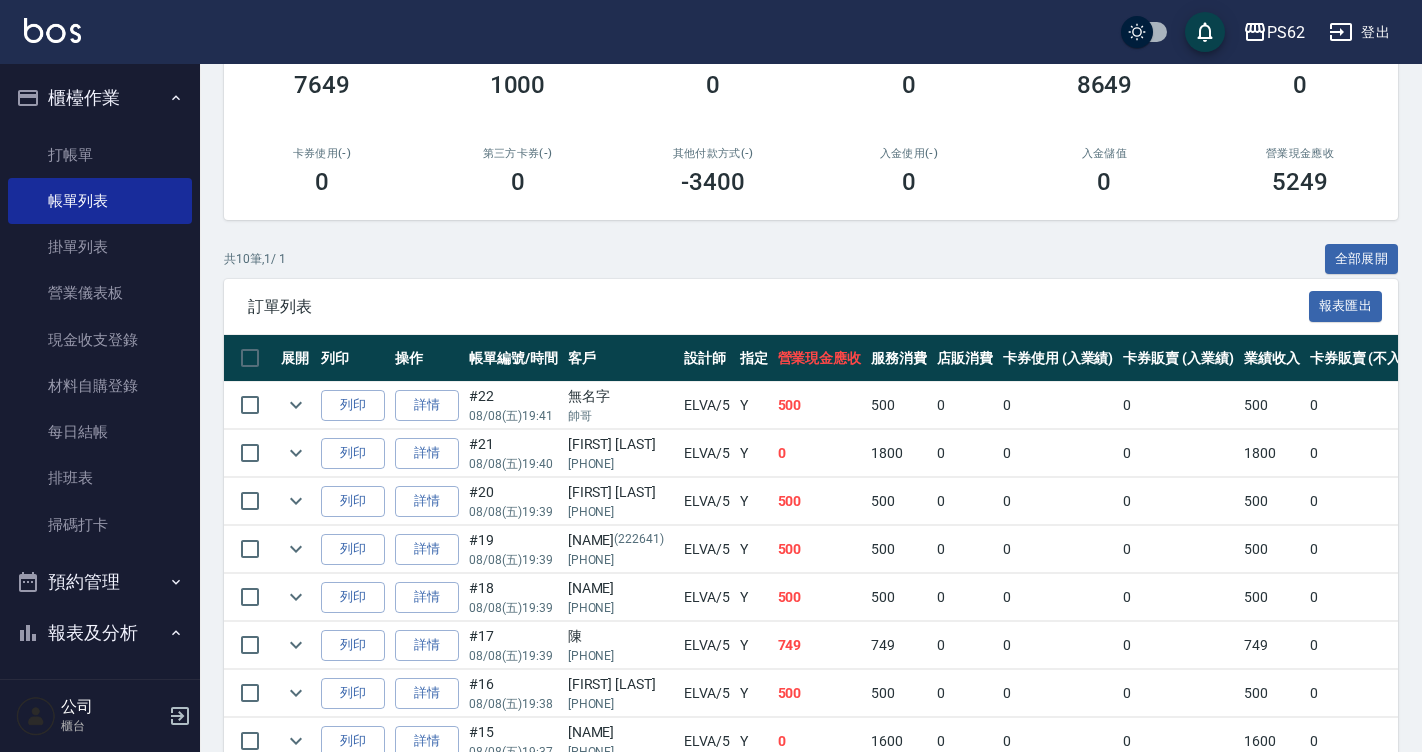 scroll, scrollTop: 486, scrollLeft: 0, axis: vertical 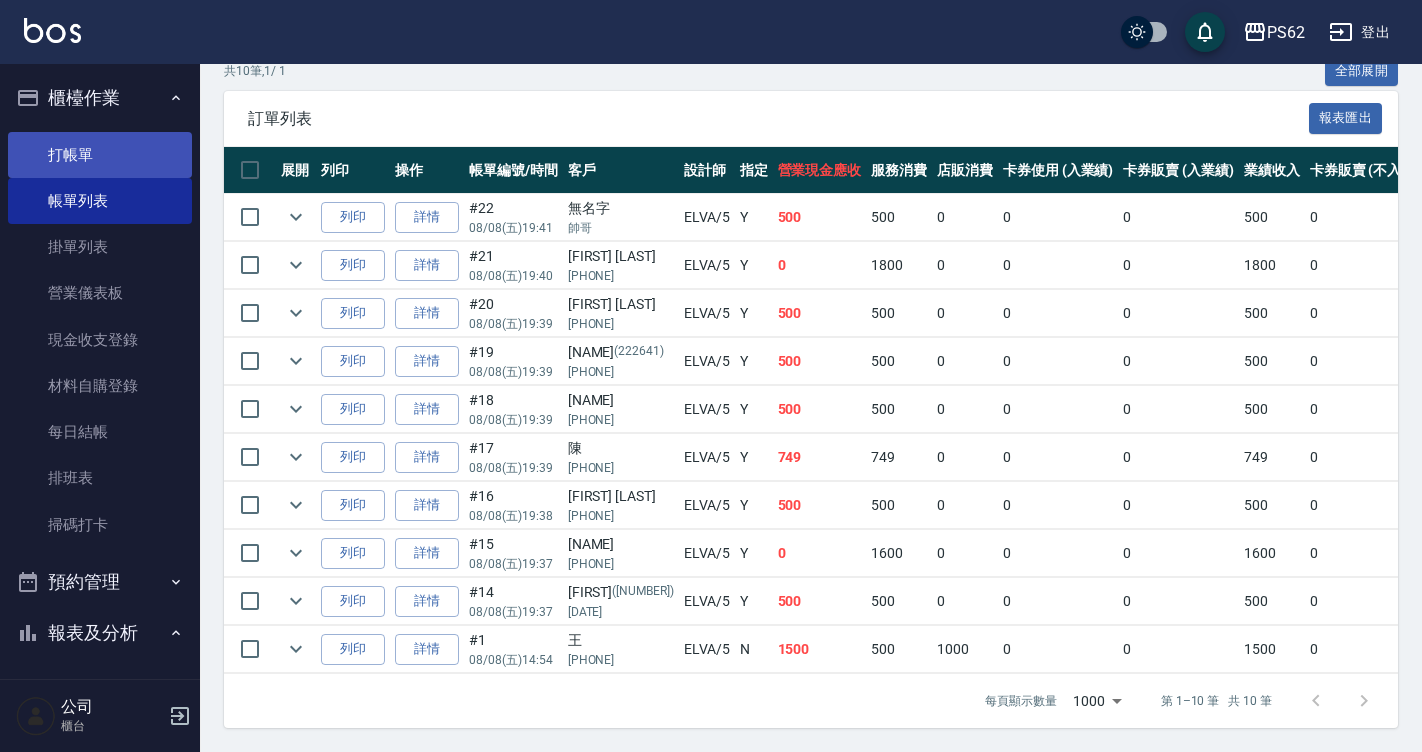 type on "ELVA-5" 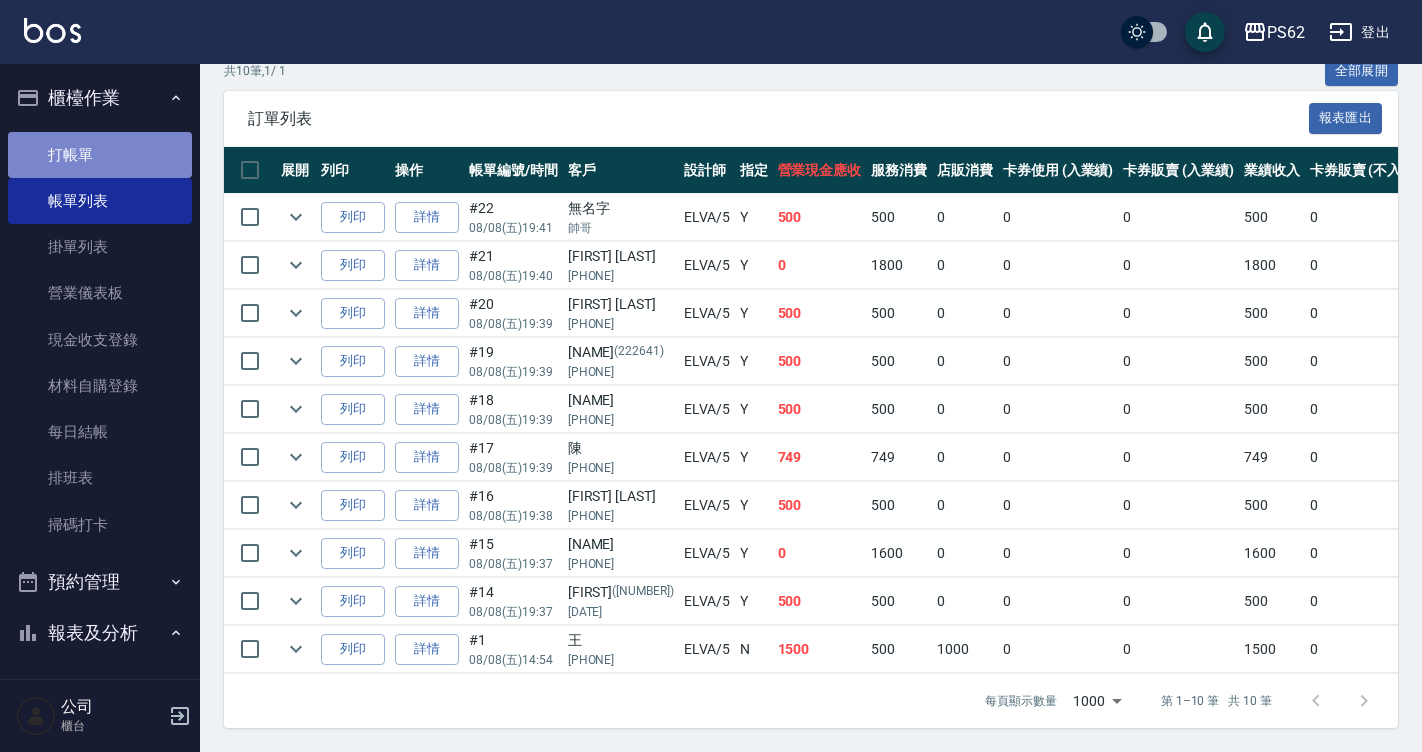 click on "打帳單" at bounding box center [100, 155] 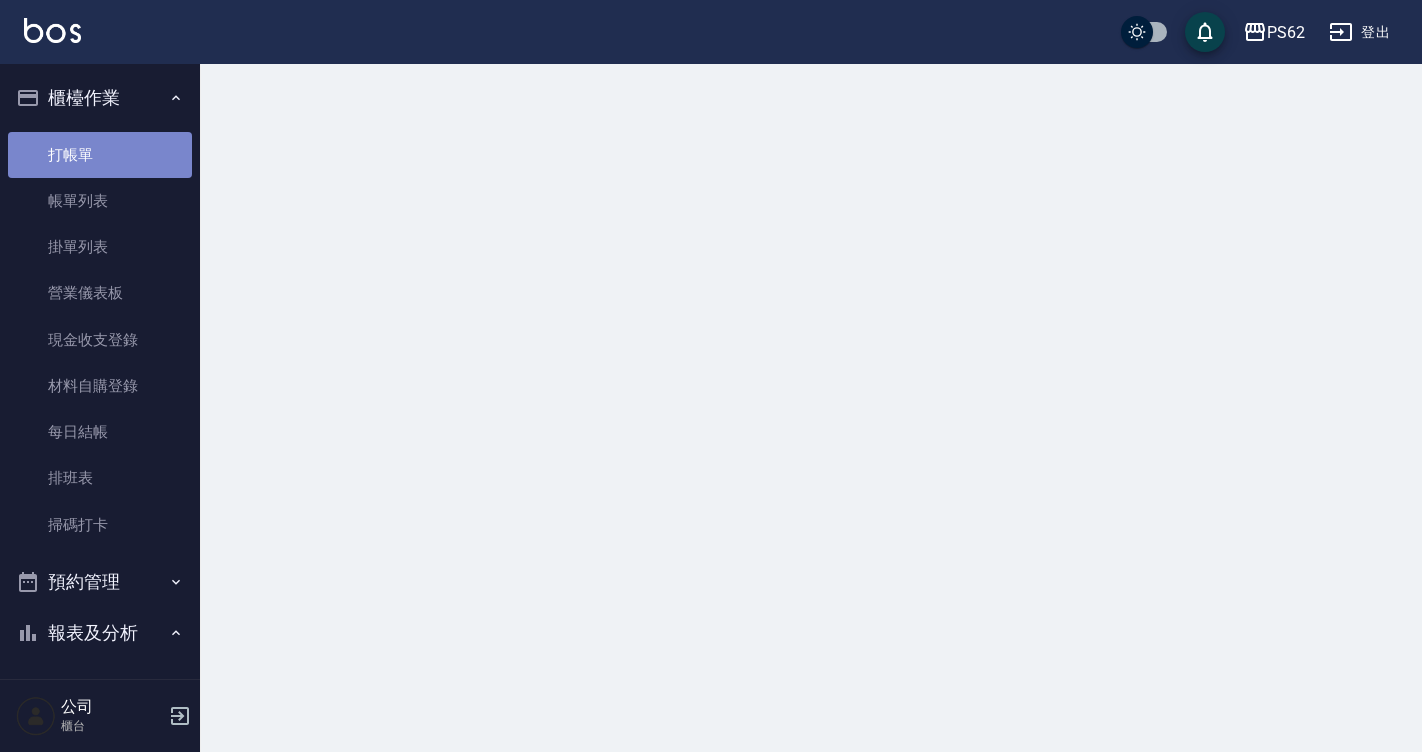 scroll, scrollTop: 0, scrollLeft: 0, axis: both 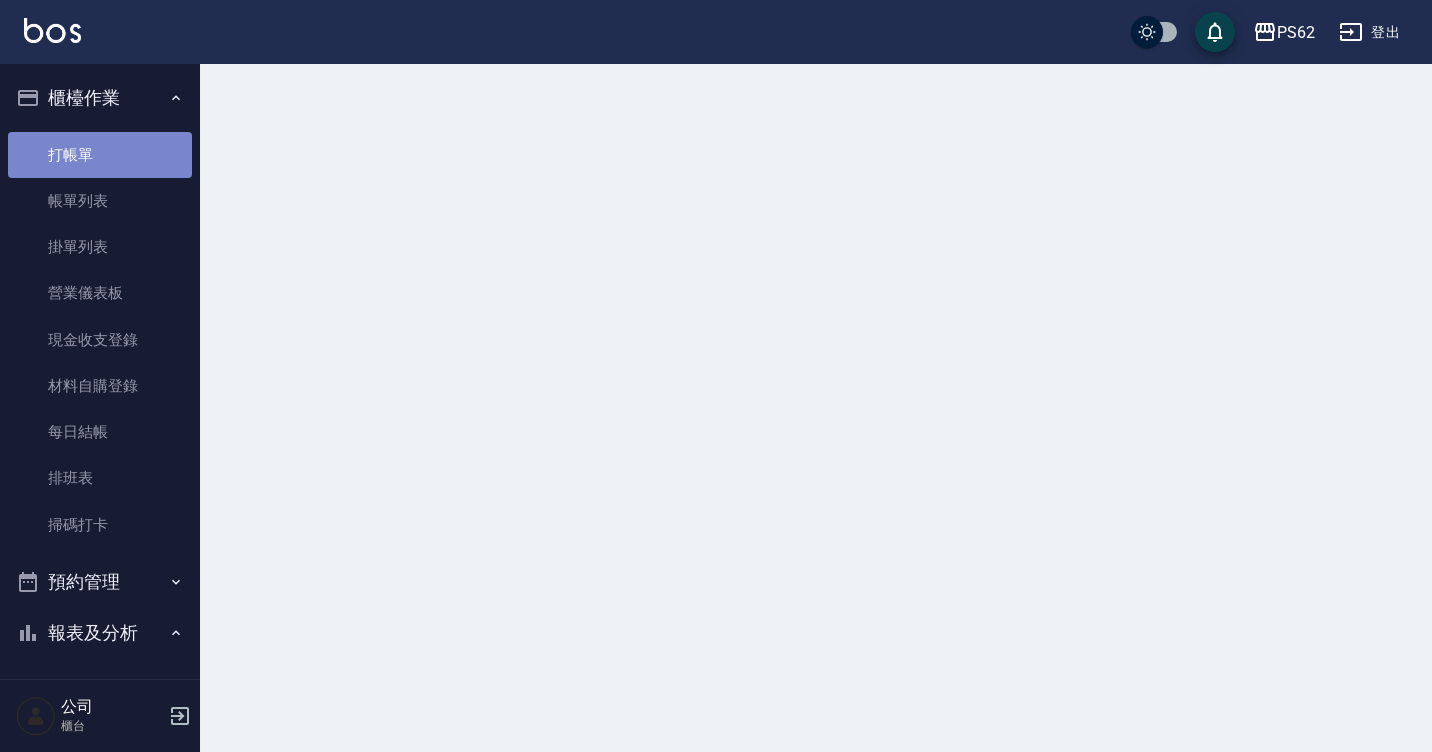 click on "打帳單" at bounding box center (100, 155) 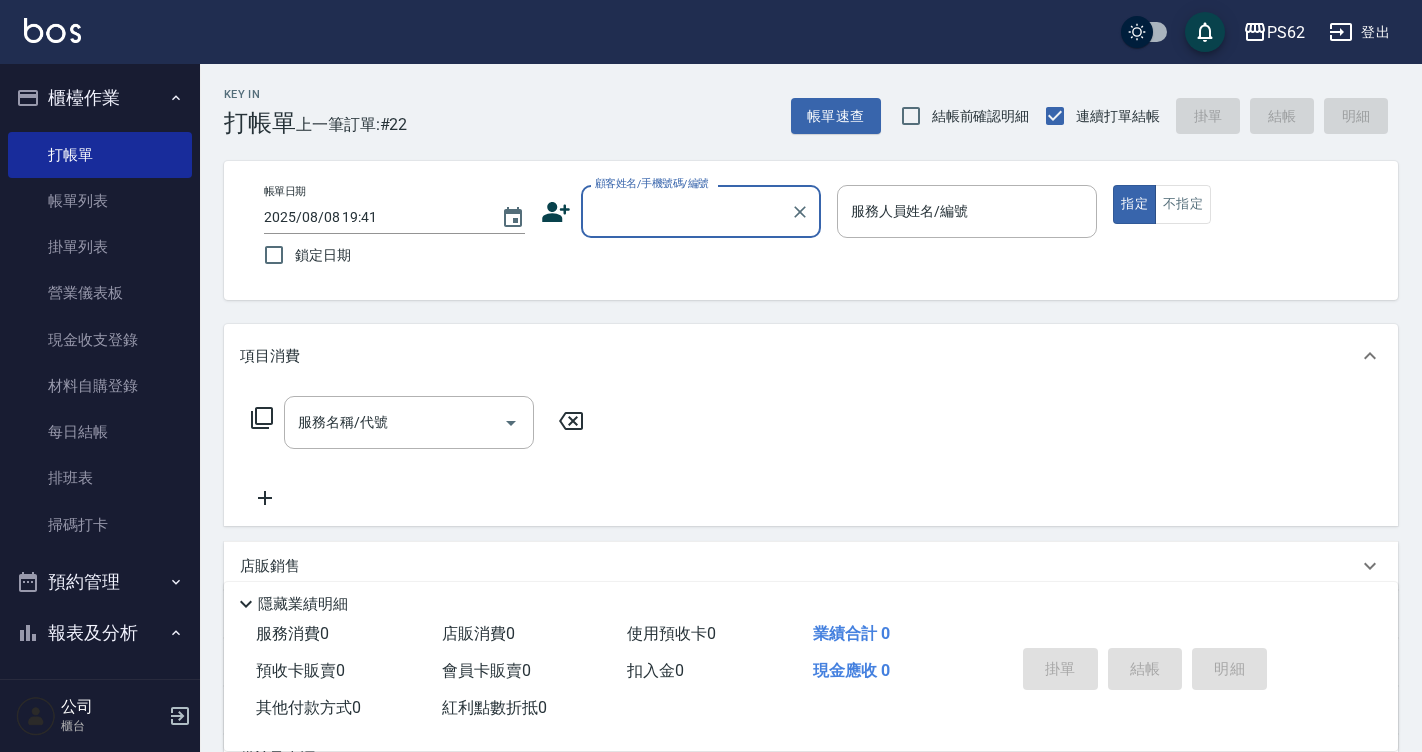 click on "顧客姓名/手機號碼/編號" at bounding box center (686, 211) 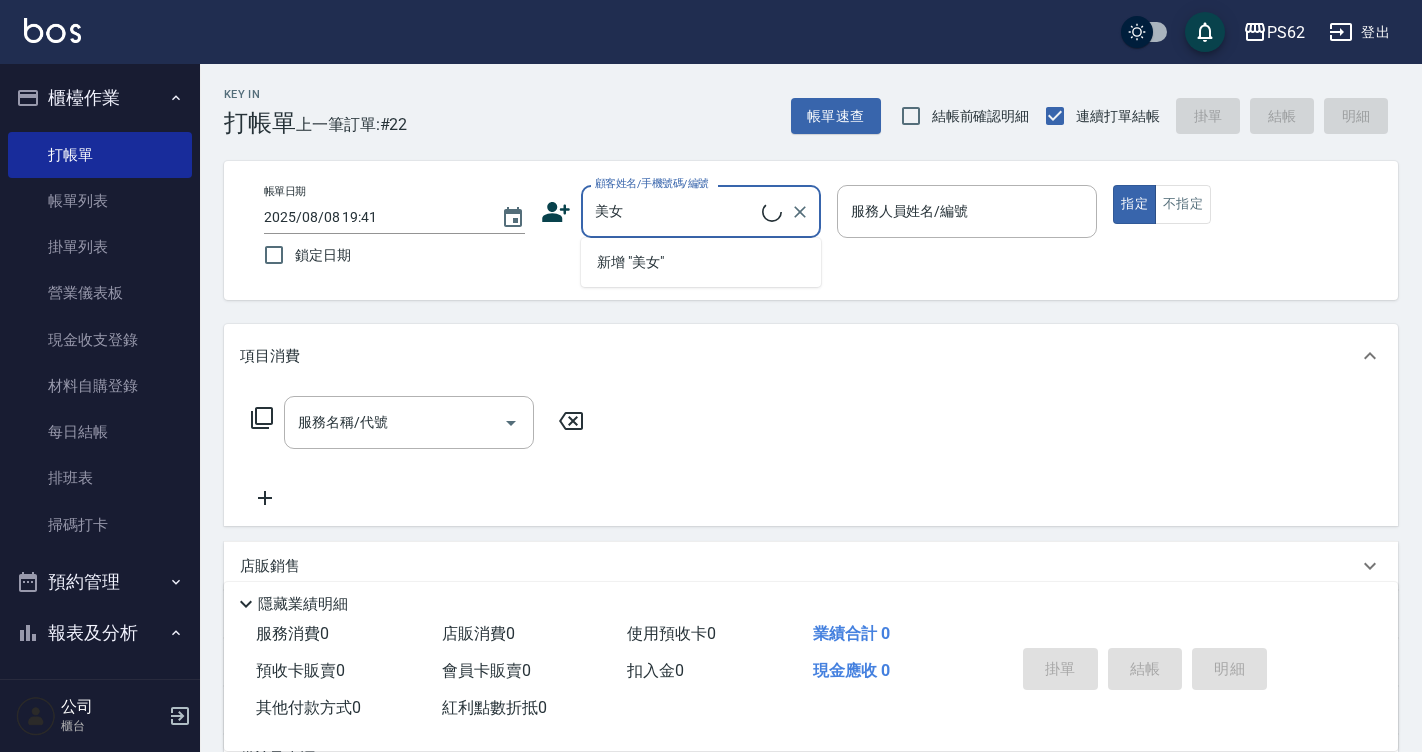 type on "/美女/030114" 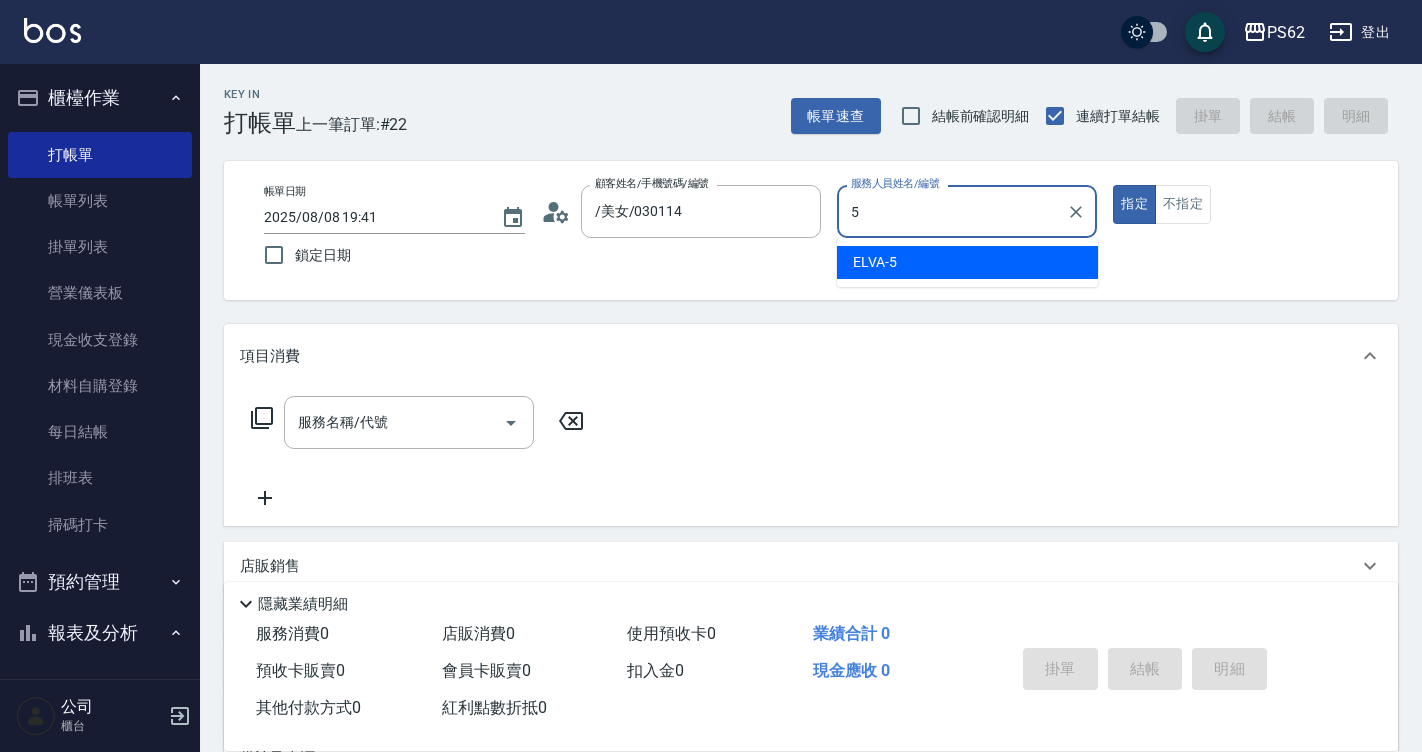 type on "ELVA-5" 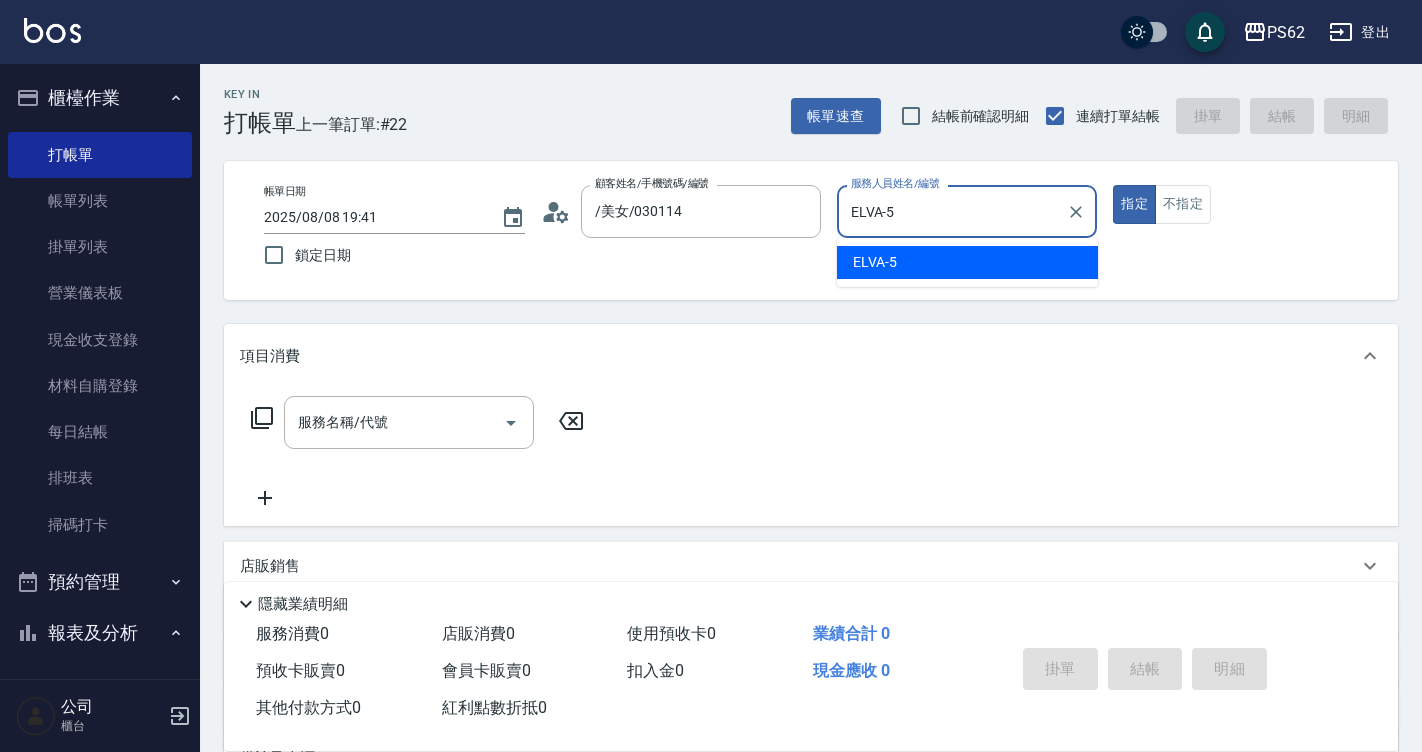 type on "true" 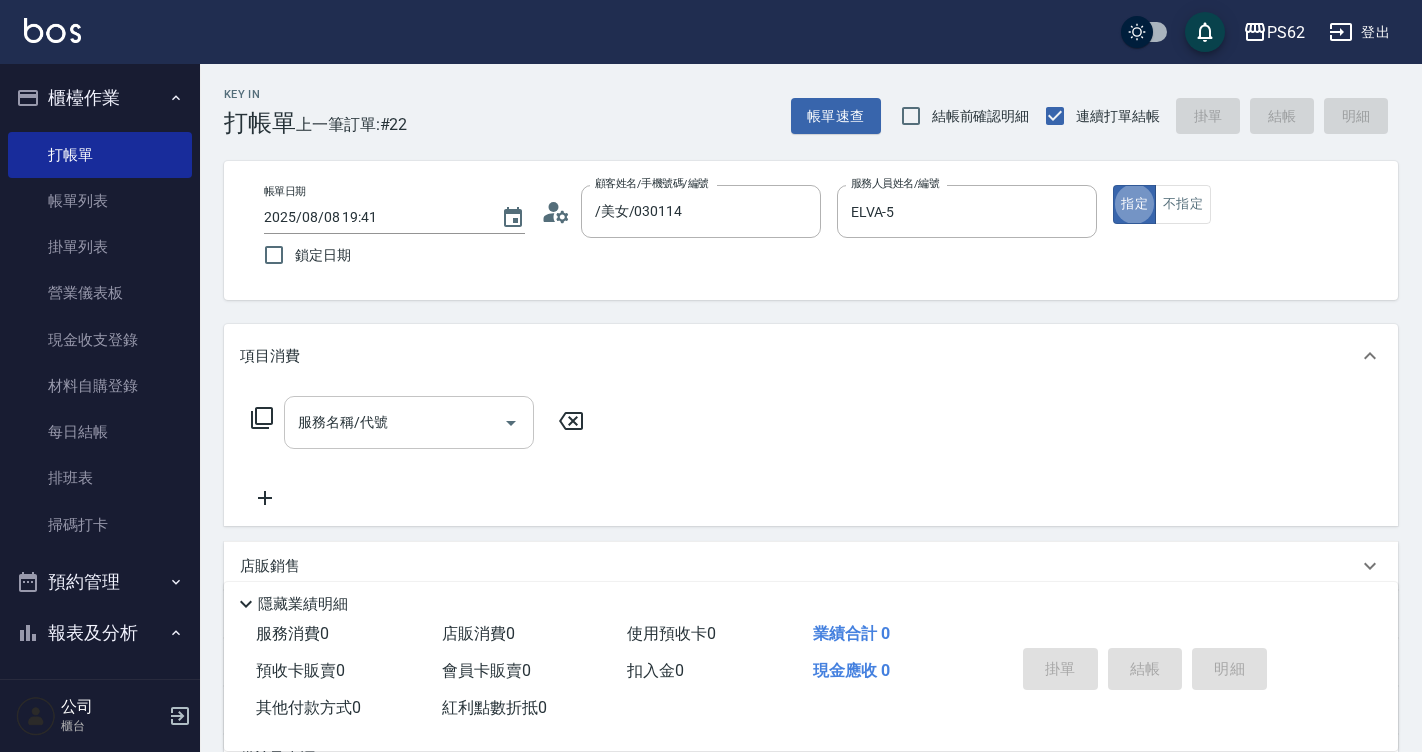 click on "服務名稱/代號" at bounding box center (394, 422) 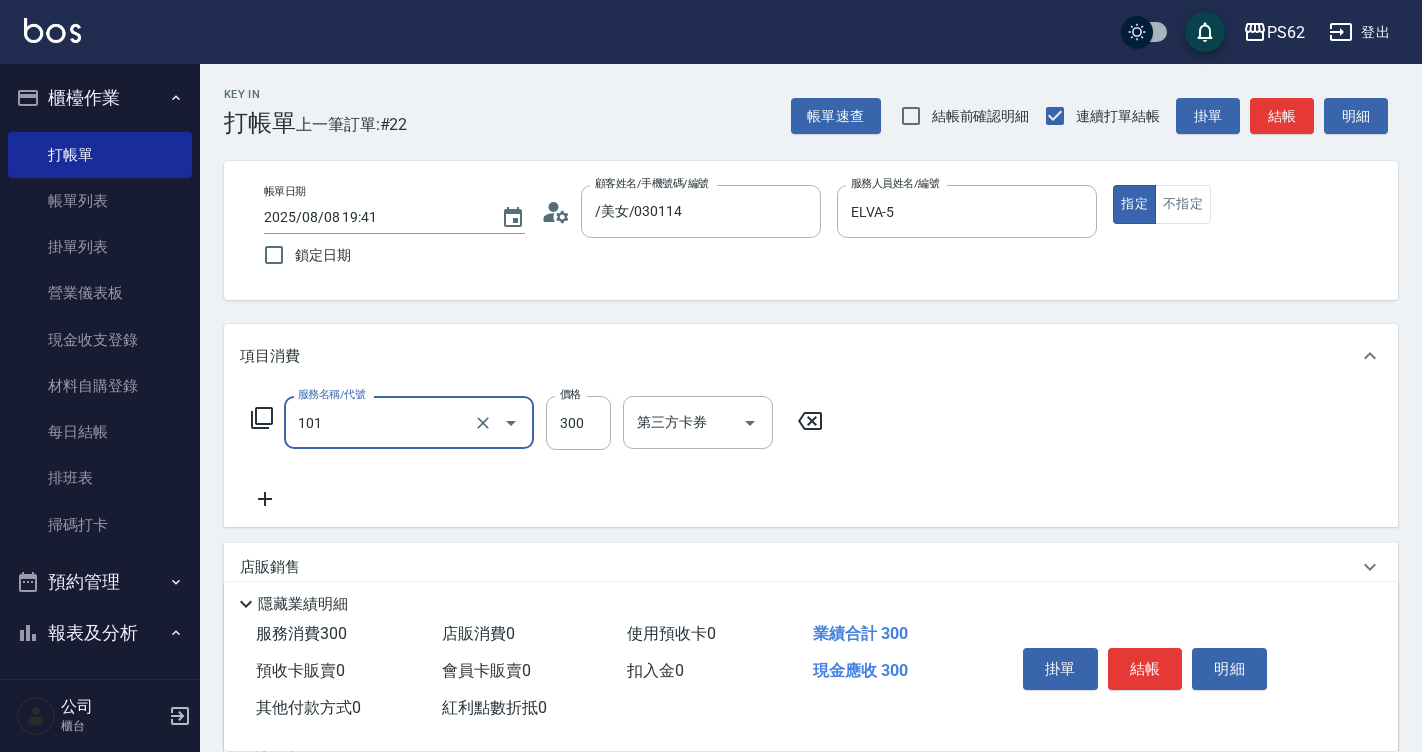 type on "洗髮(101)" 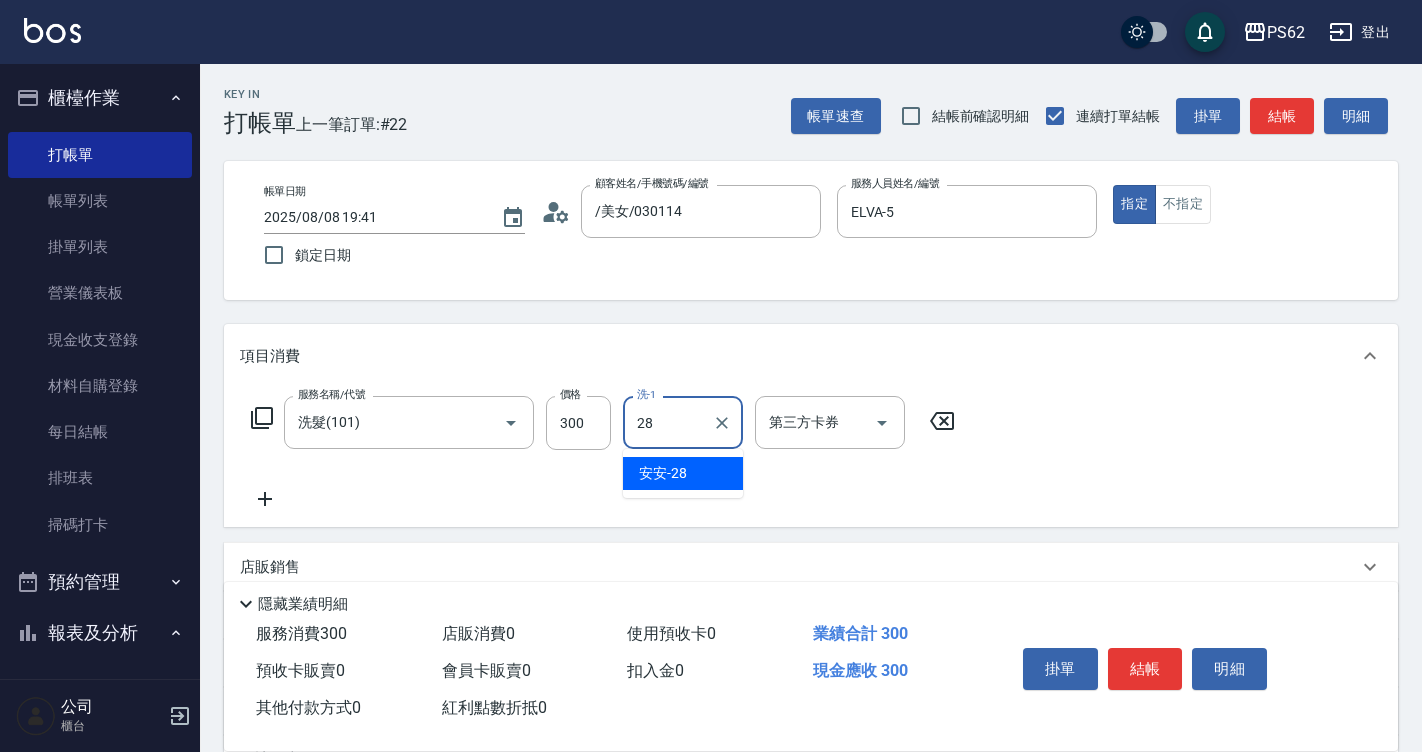 type on "安安-28" 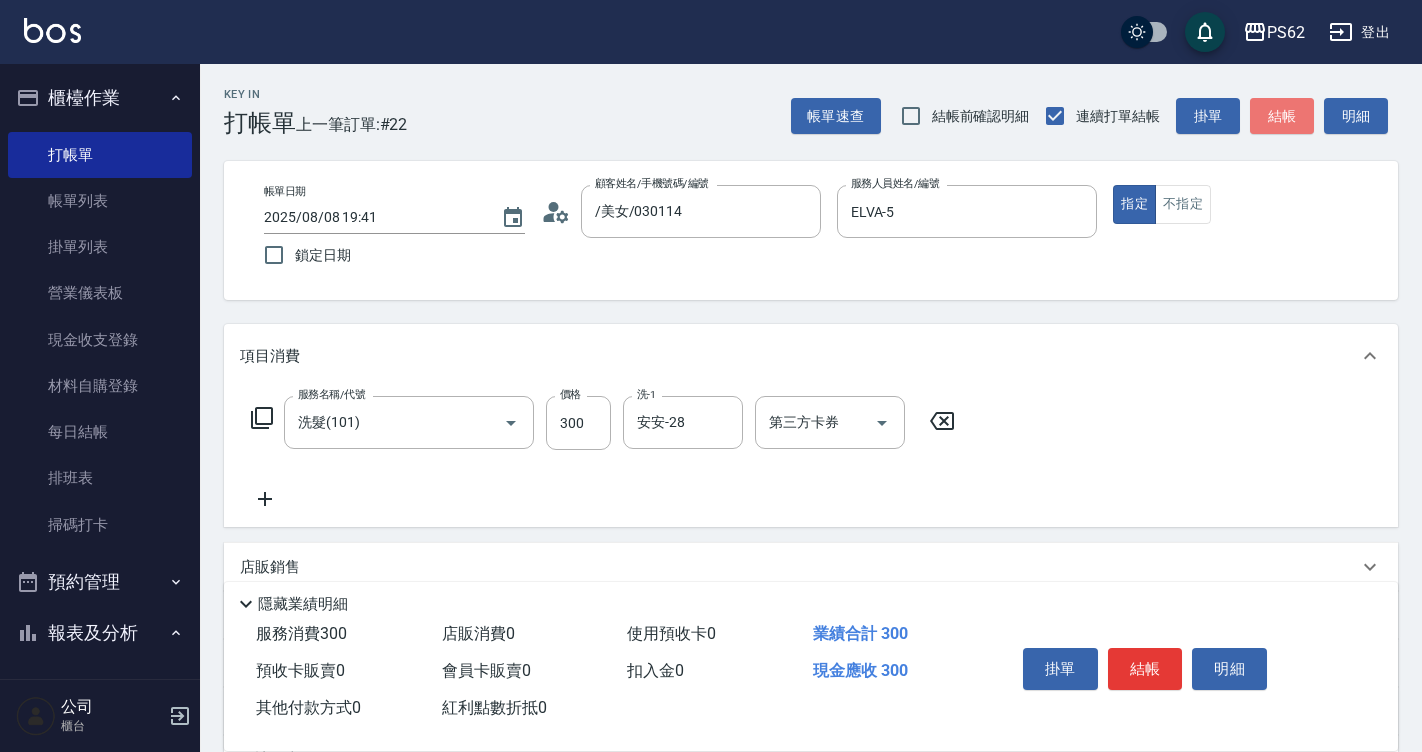 click on "結帳" at bounding box center [1282, 116] 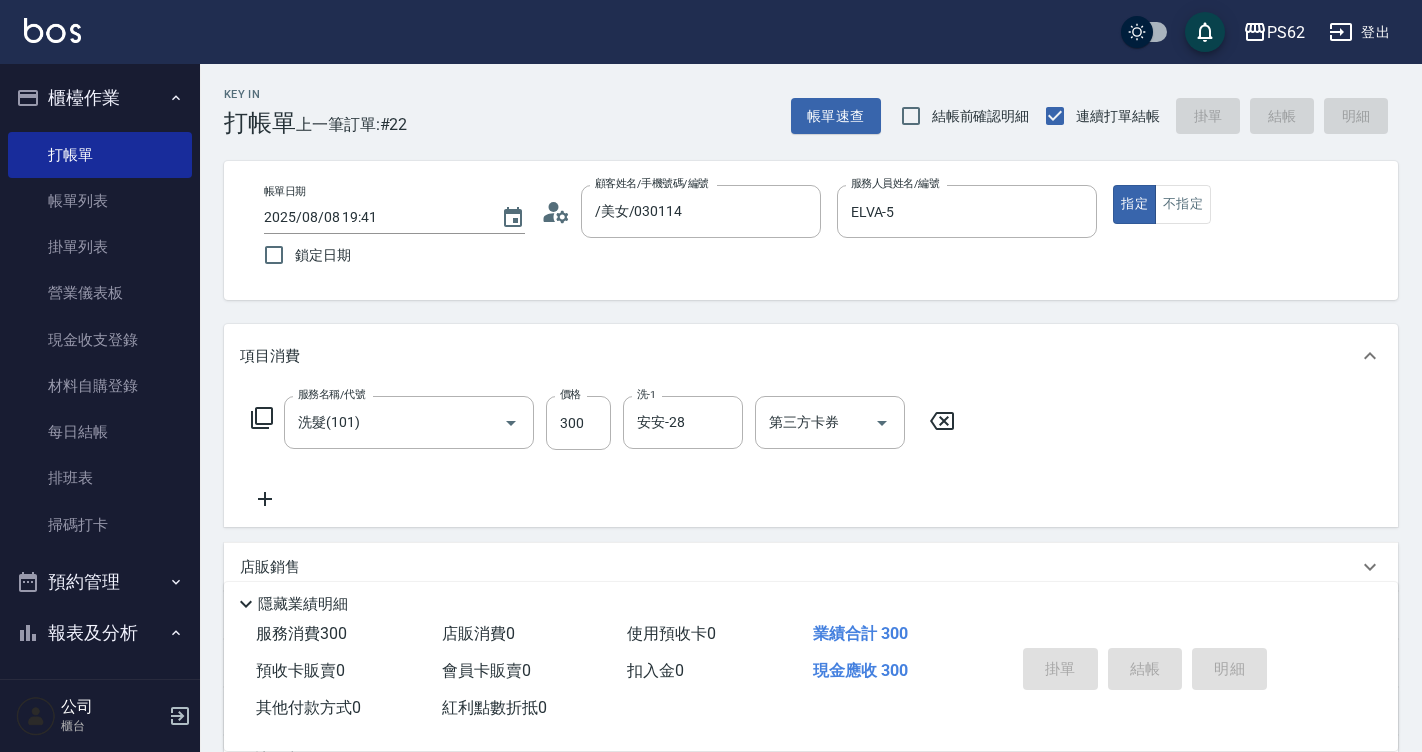 type 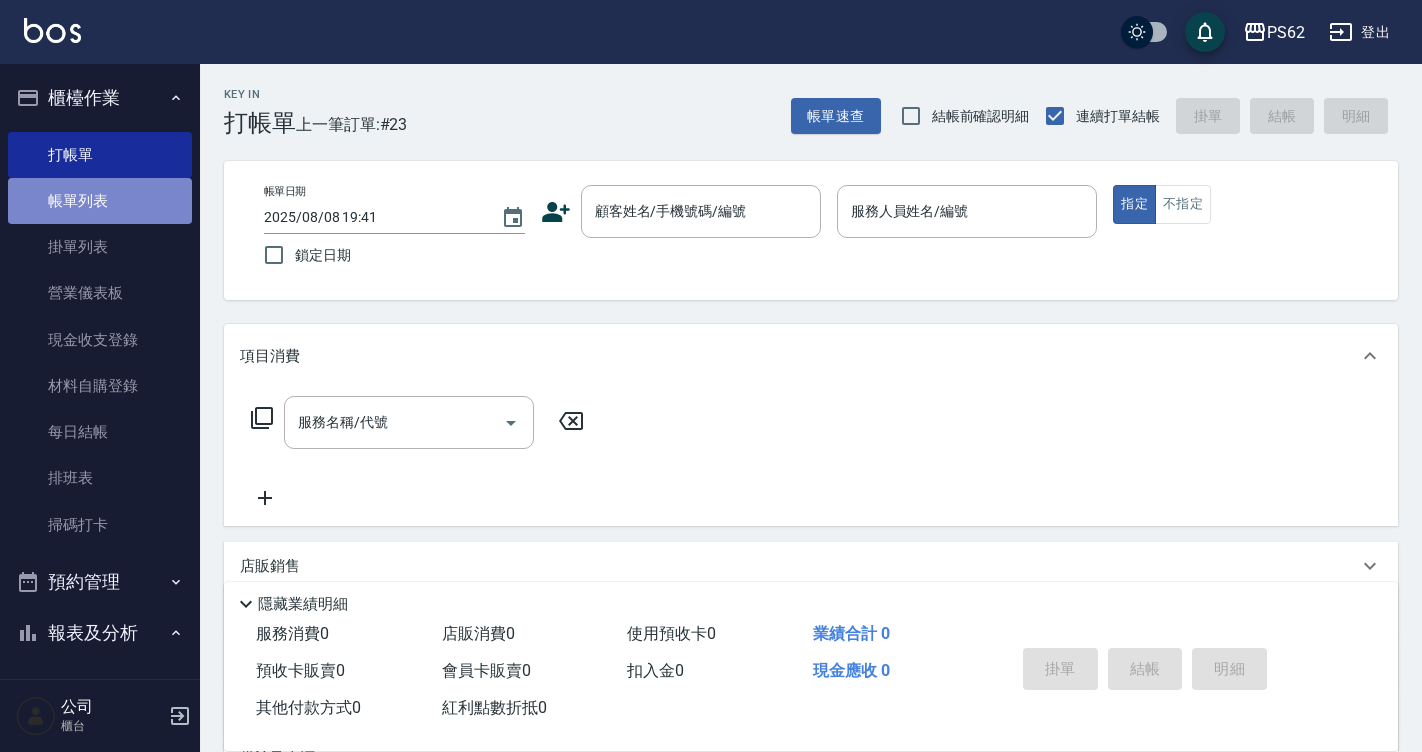 click on "帳單列表" at bounding box center (100, 201) 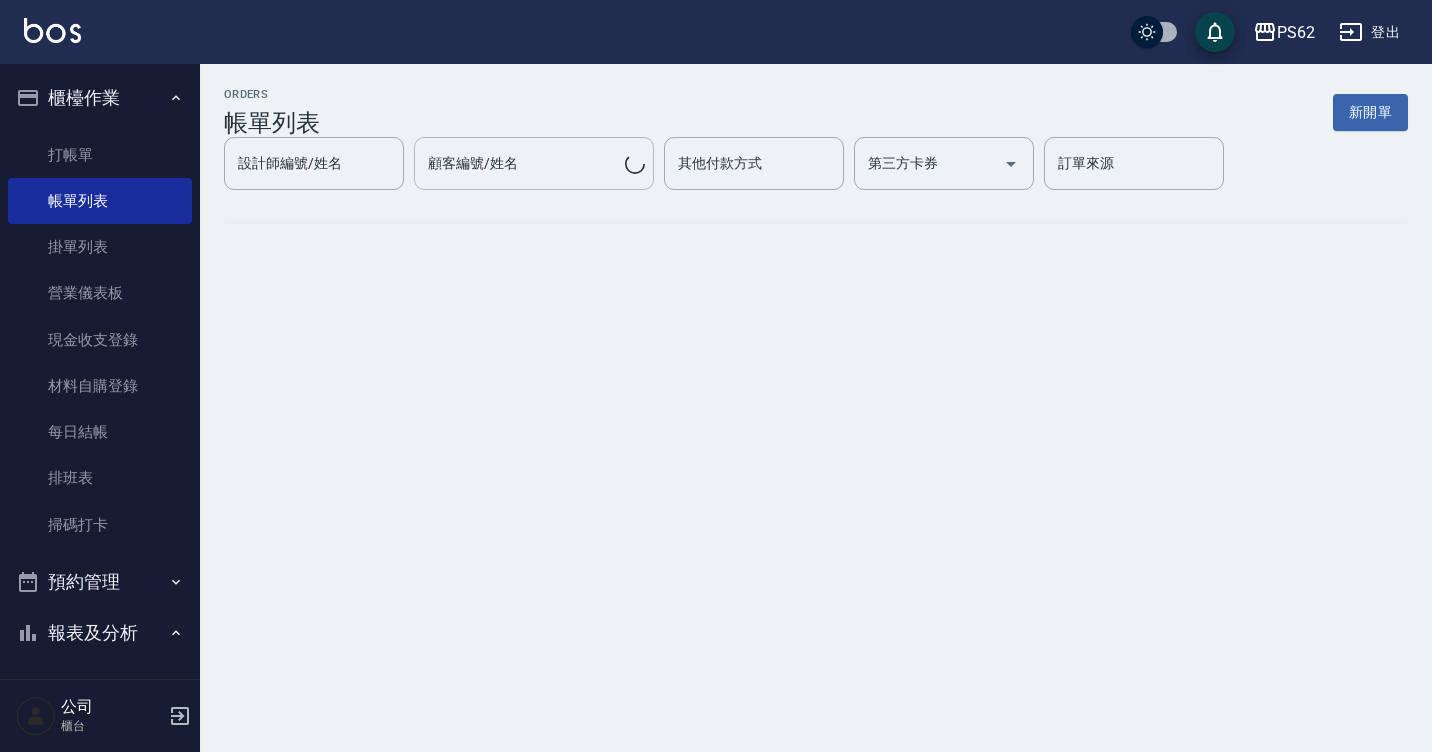 click on "設計師編號/姓名" at bounding box center (314, 163) 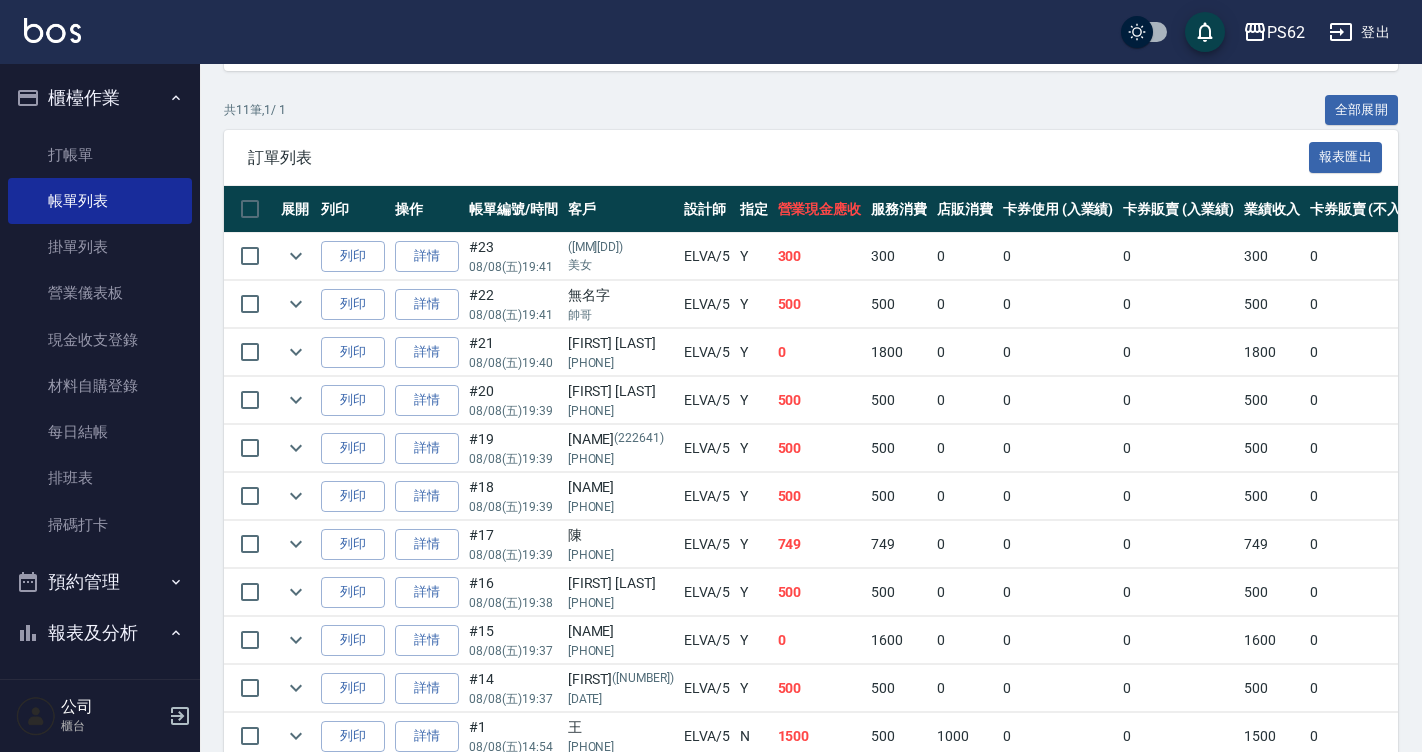 scroll, scrollTop: 534, scrollLeft: 0, axis: vertical 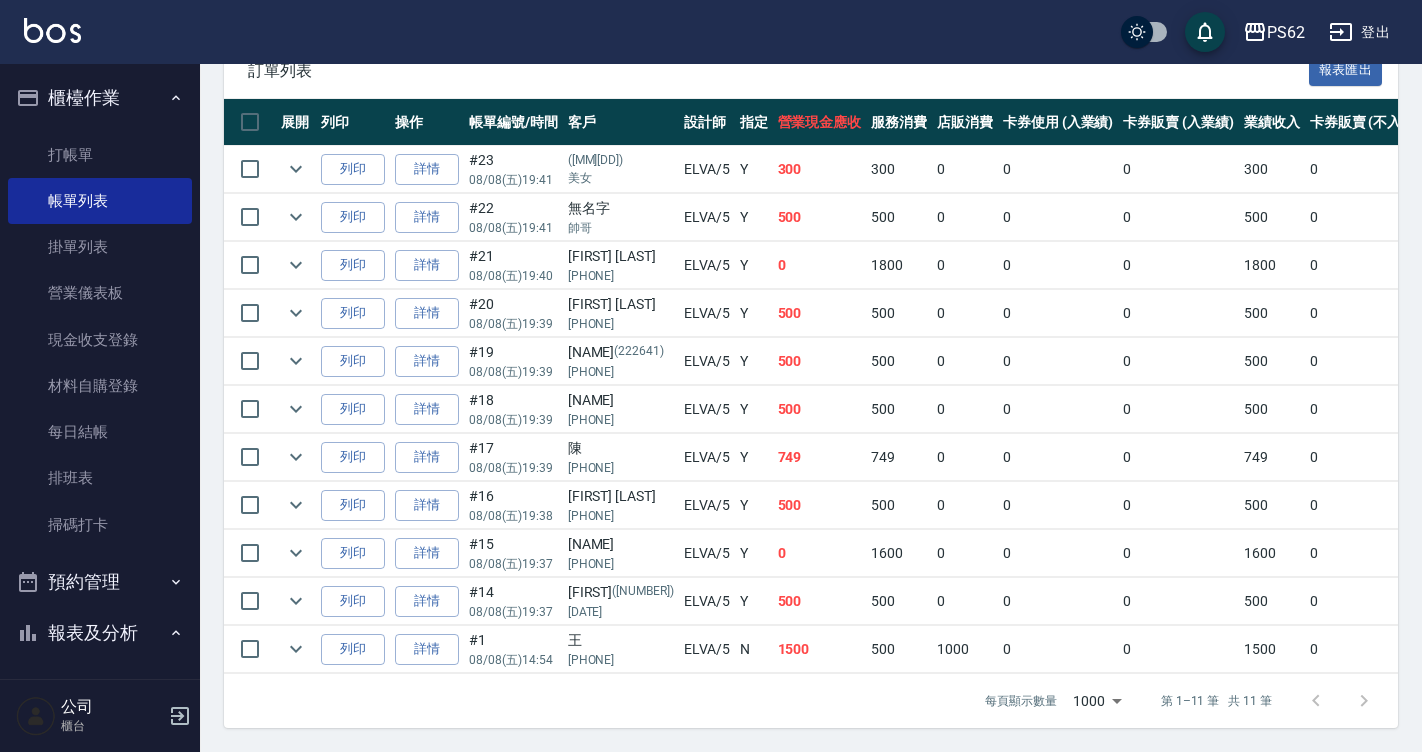 type on "ELVA-5" 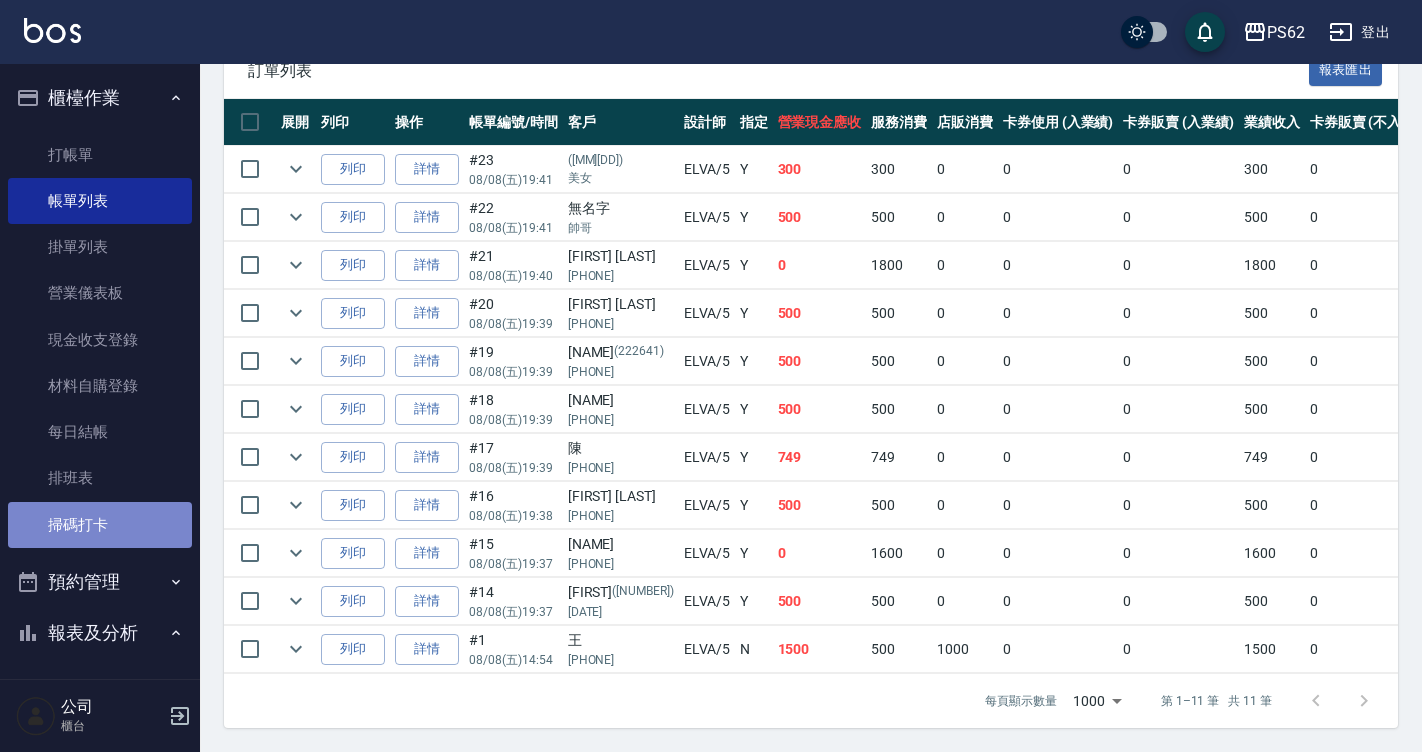 click on "掃碼打卡" at bounding box center (100, 525) 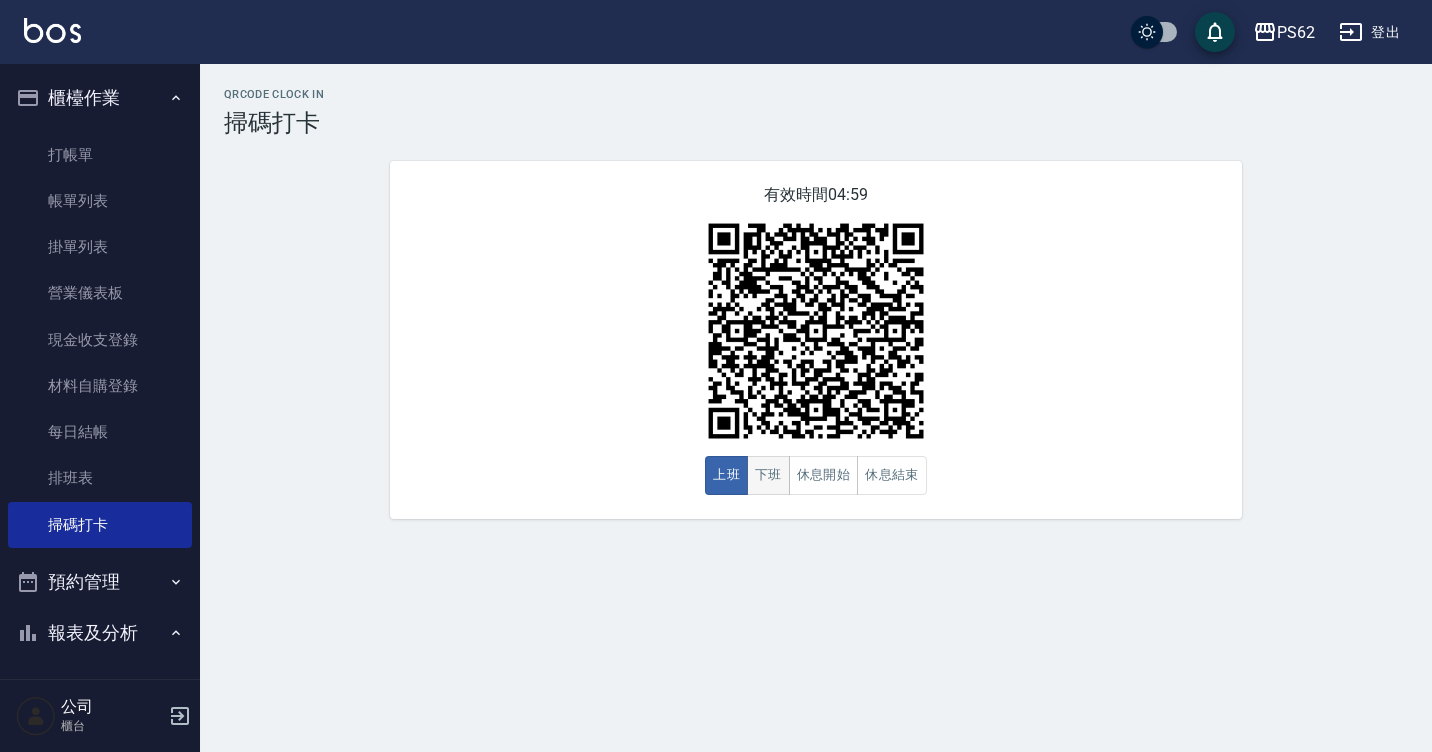 click on "下班" at bounding box center [768, 475] 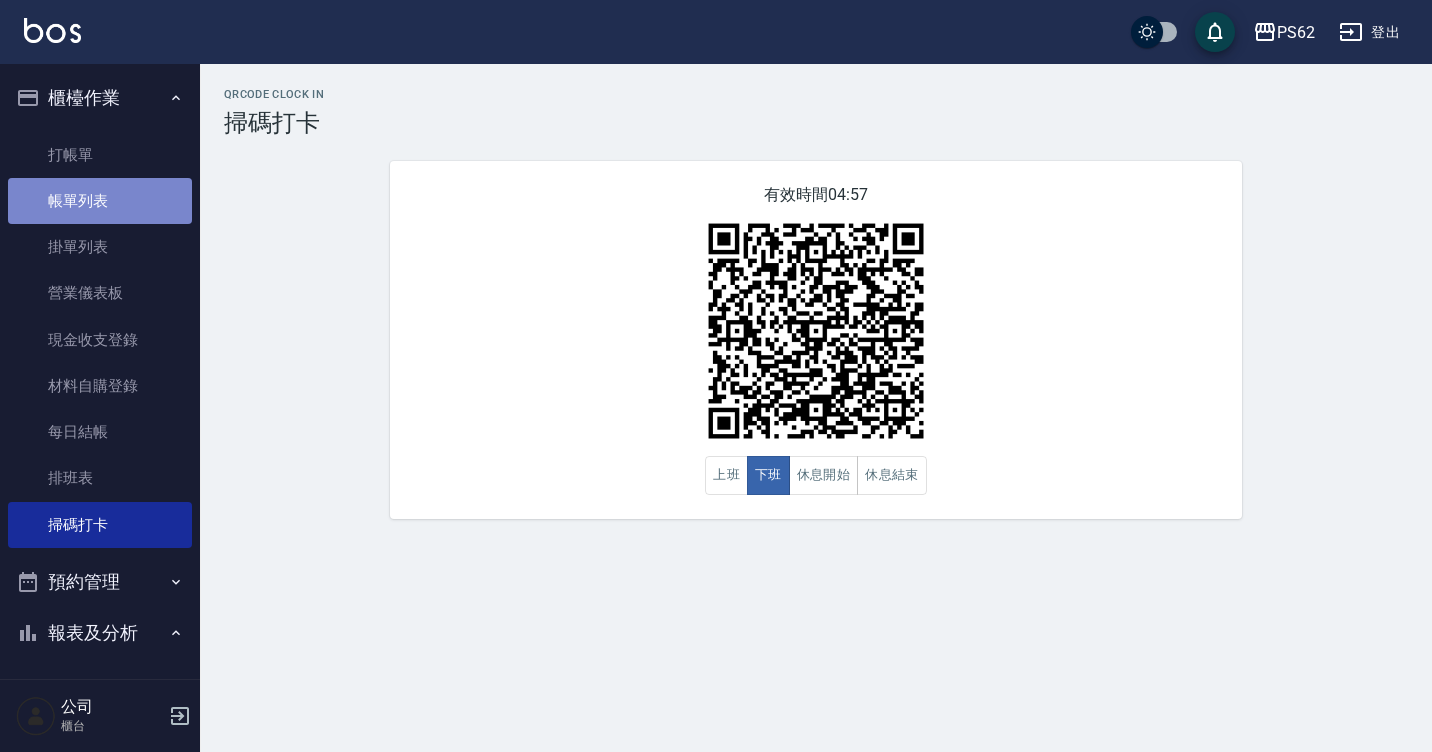 click on "帳單列表" at bounding box center (100, 201) 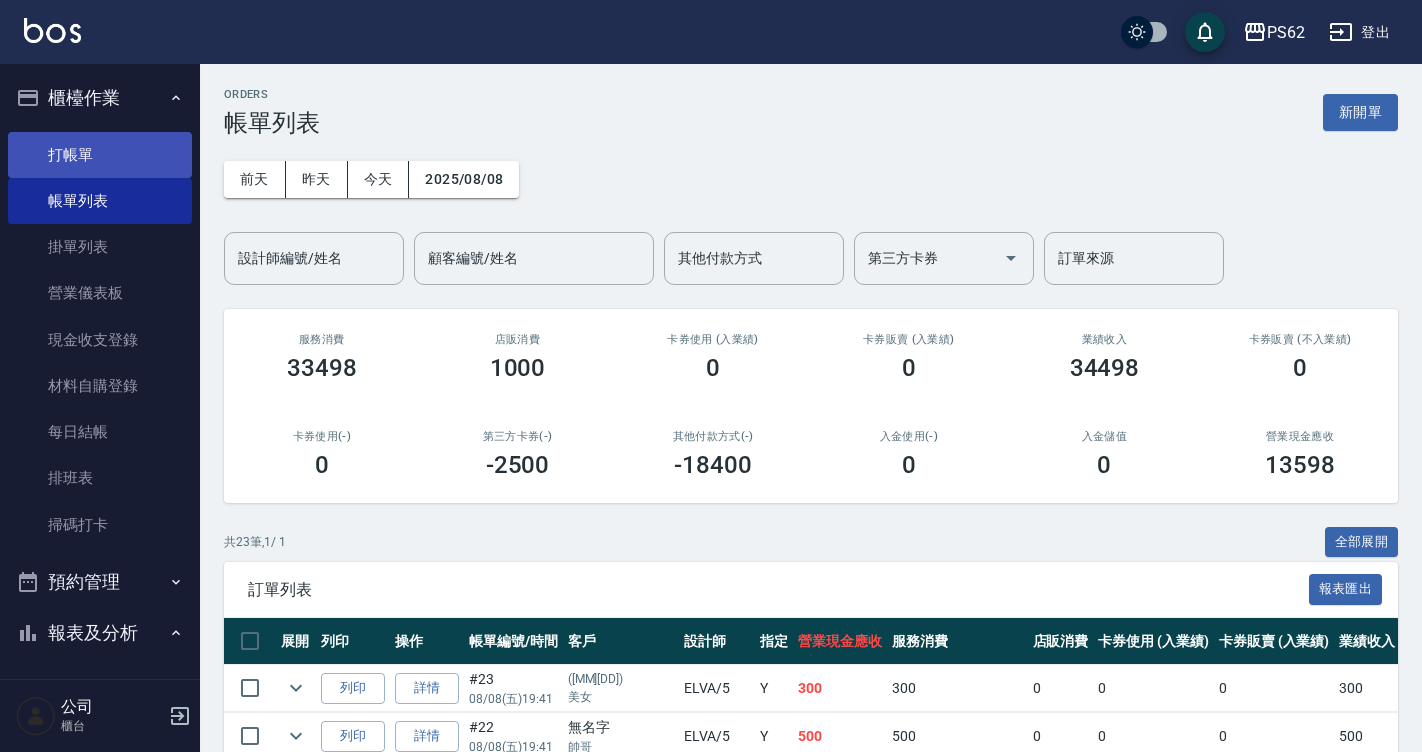 click on "打帳單" at bounding box center (100, 155) 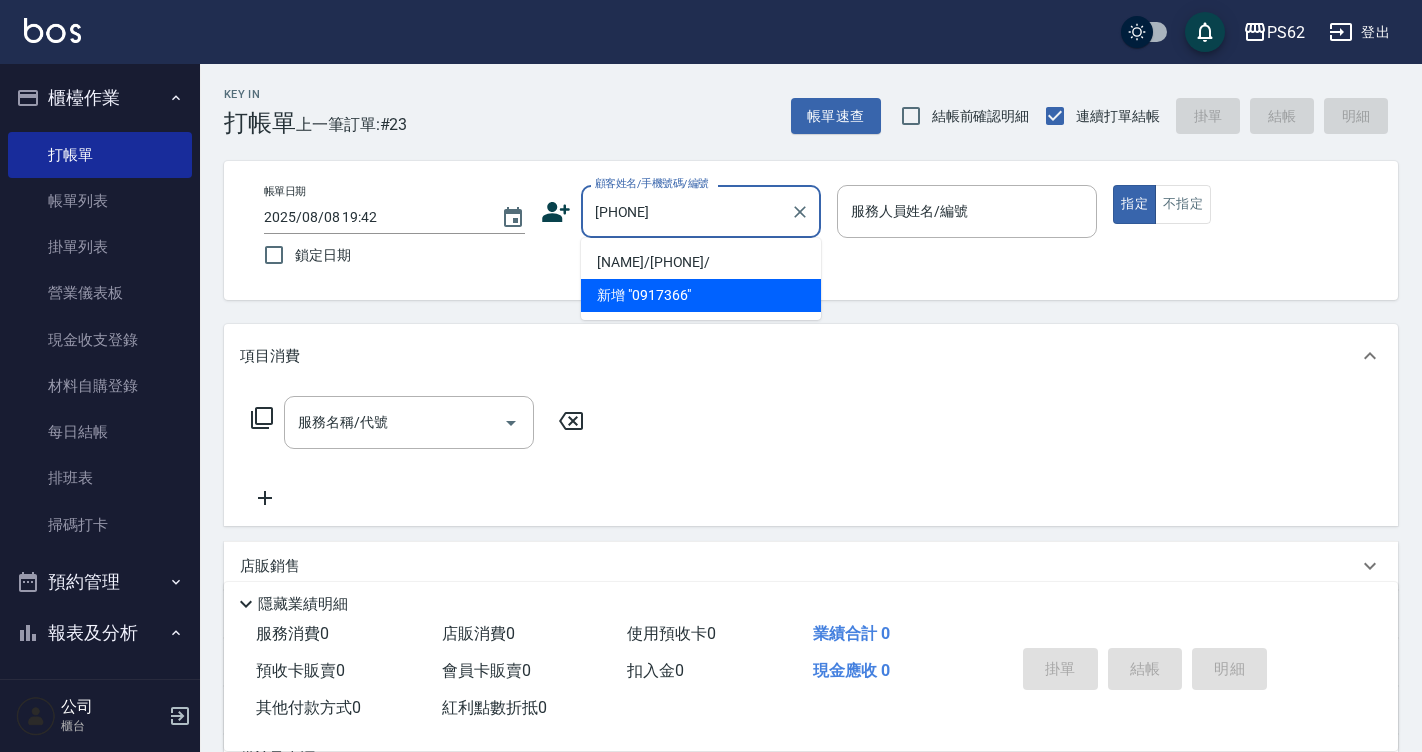 click on "陳萱姿/0917366155/" at bounding box center (701, 262) 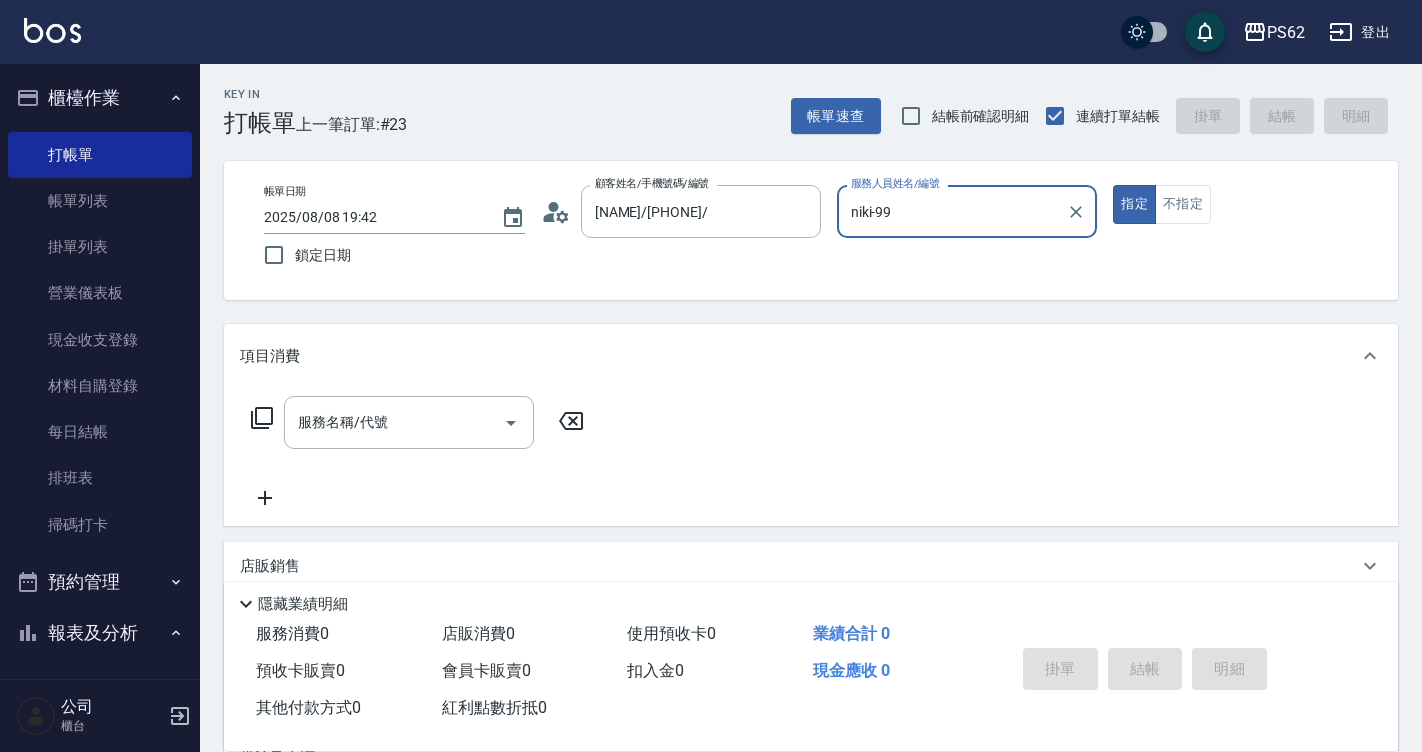 click on "指定" at bounding box center (1134, 204) 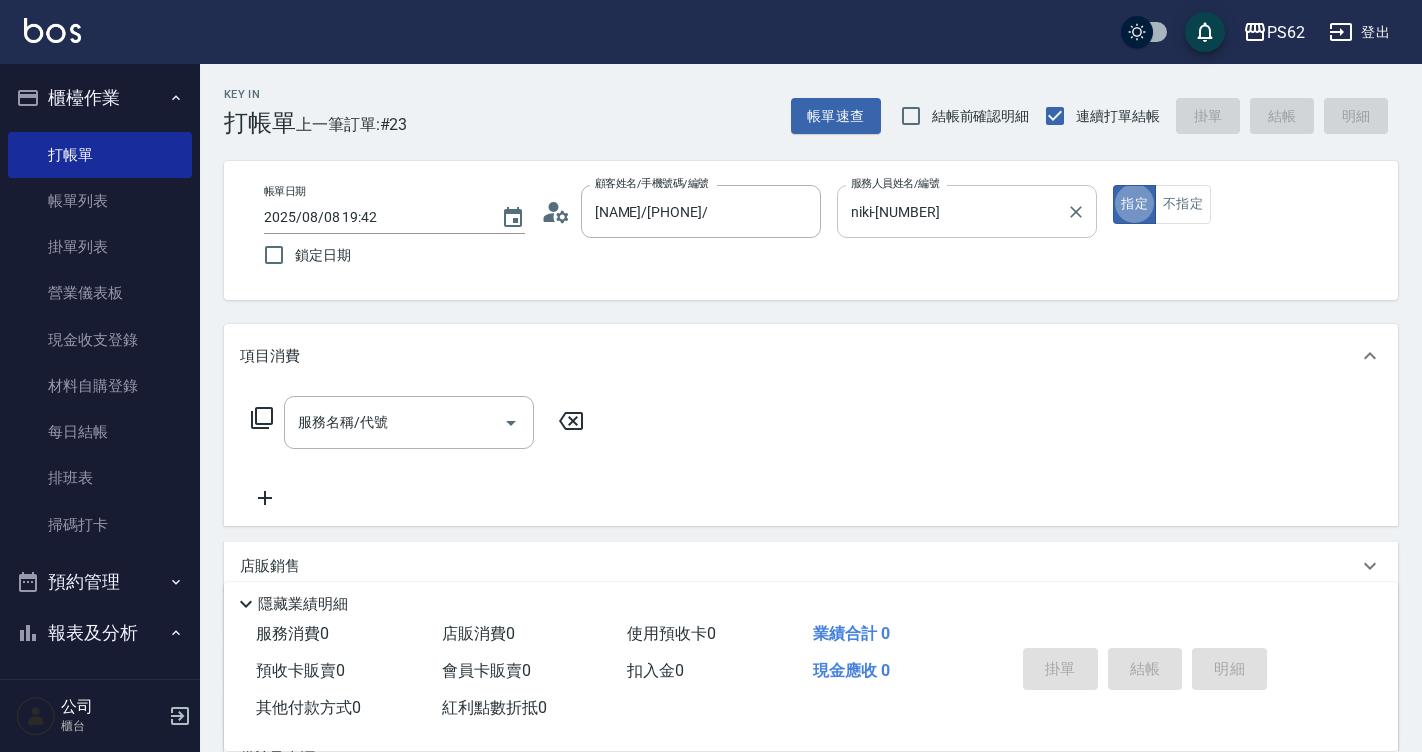 type on "true" 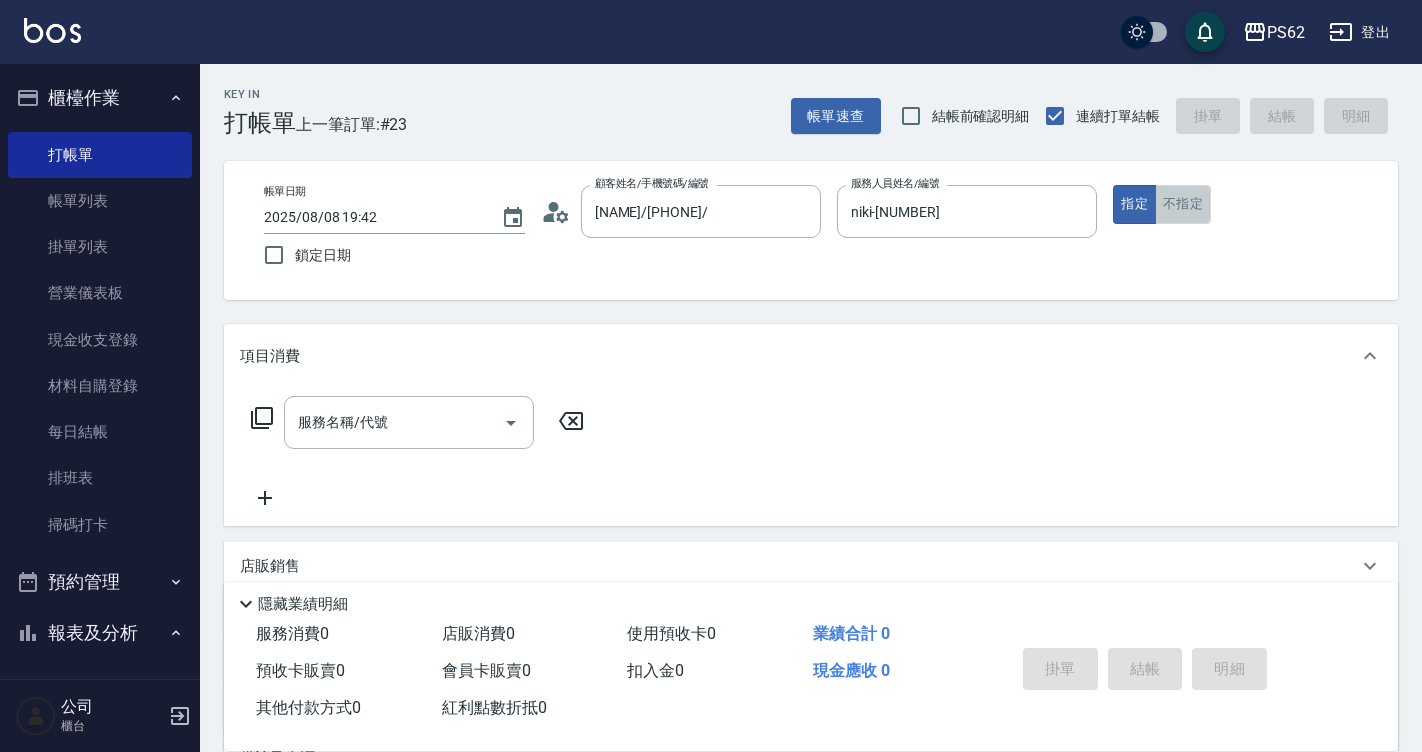 click on "不指定" at bounding box center (1183, 204) 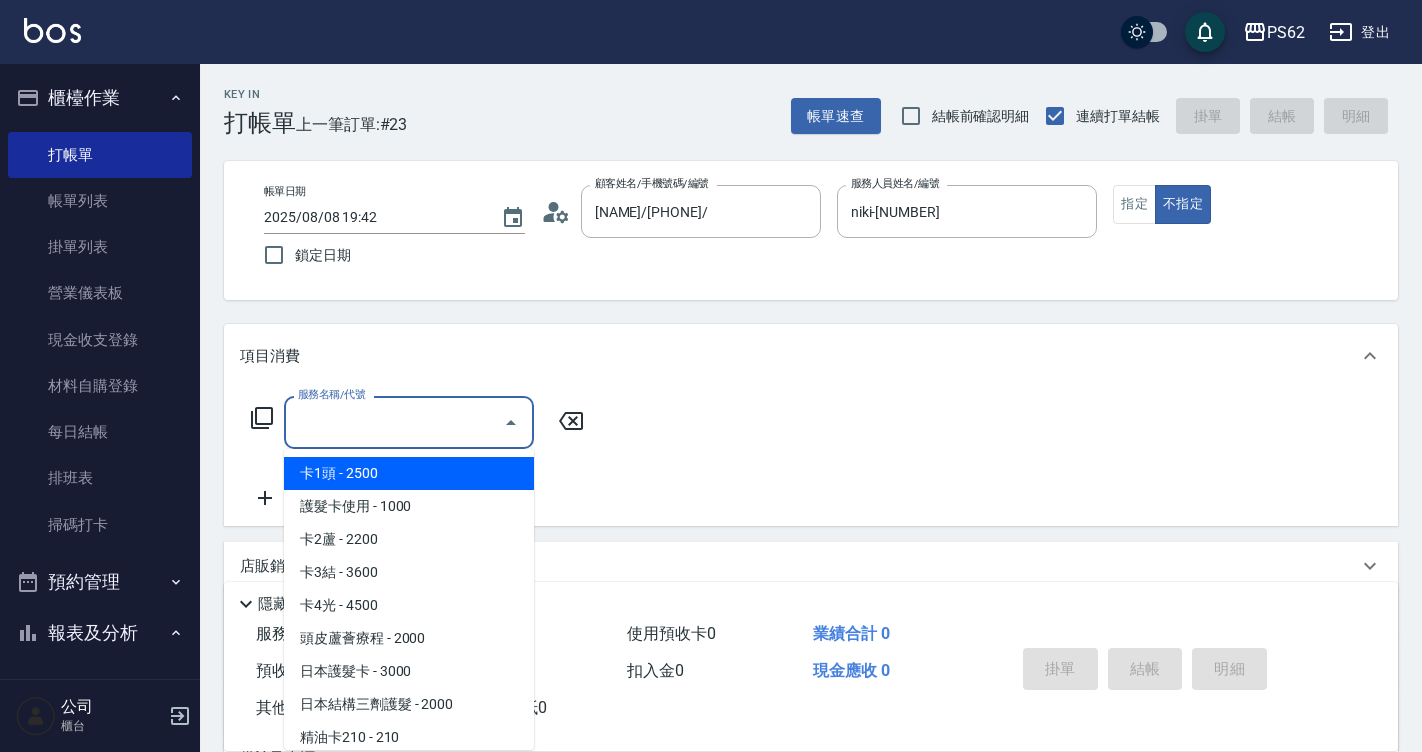 click on "服務名稱/代號" at bounding box center (394, 422) 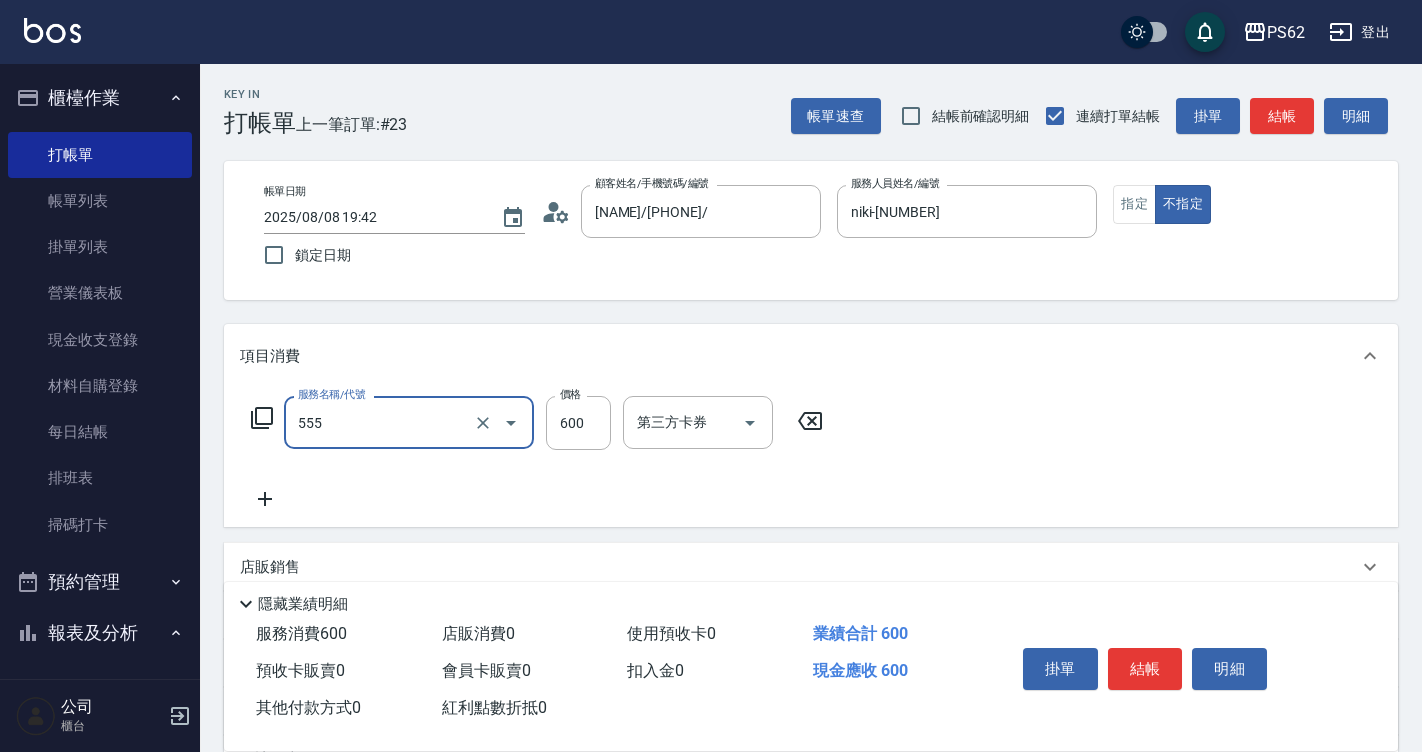 type on "去角質(555)" 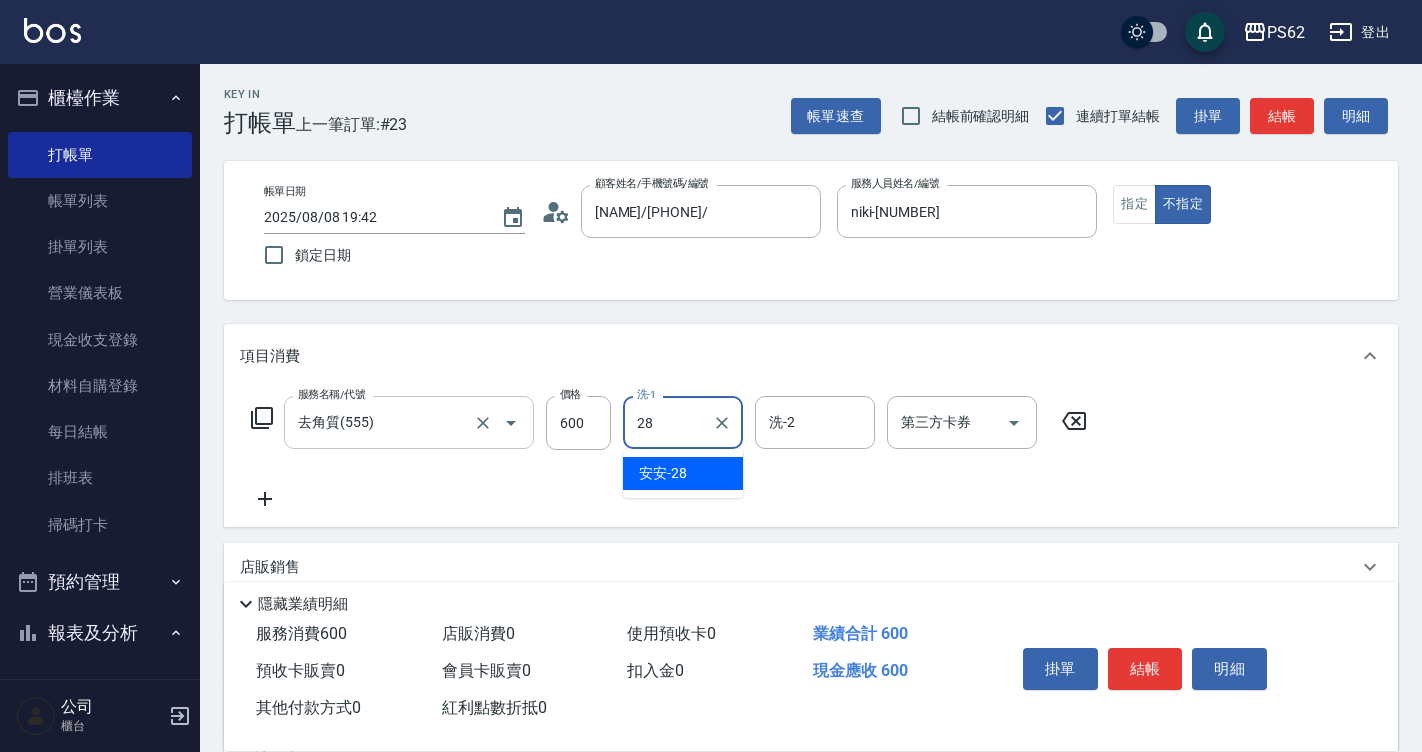 type on "安安-28" 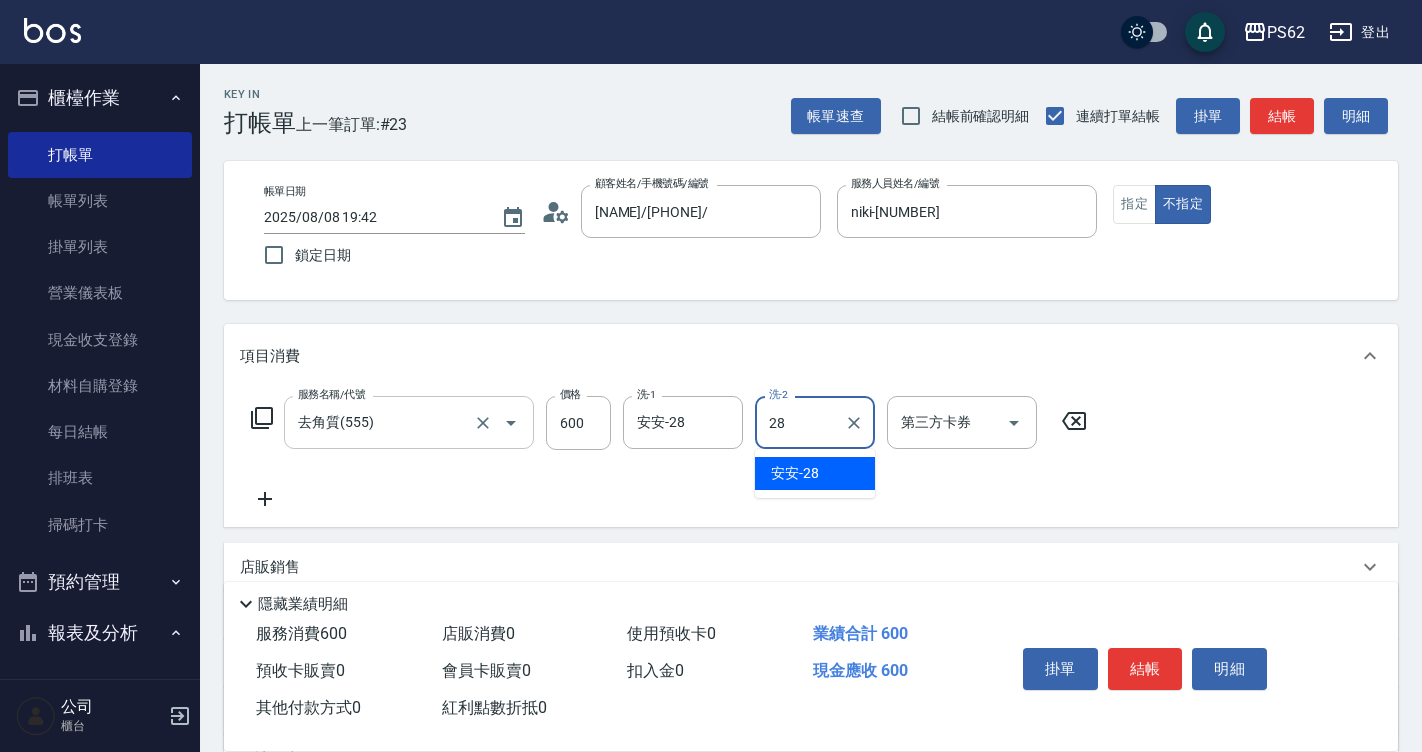 type on "安安-28" 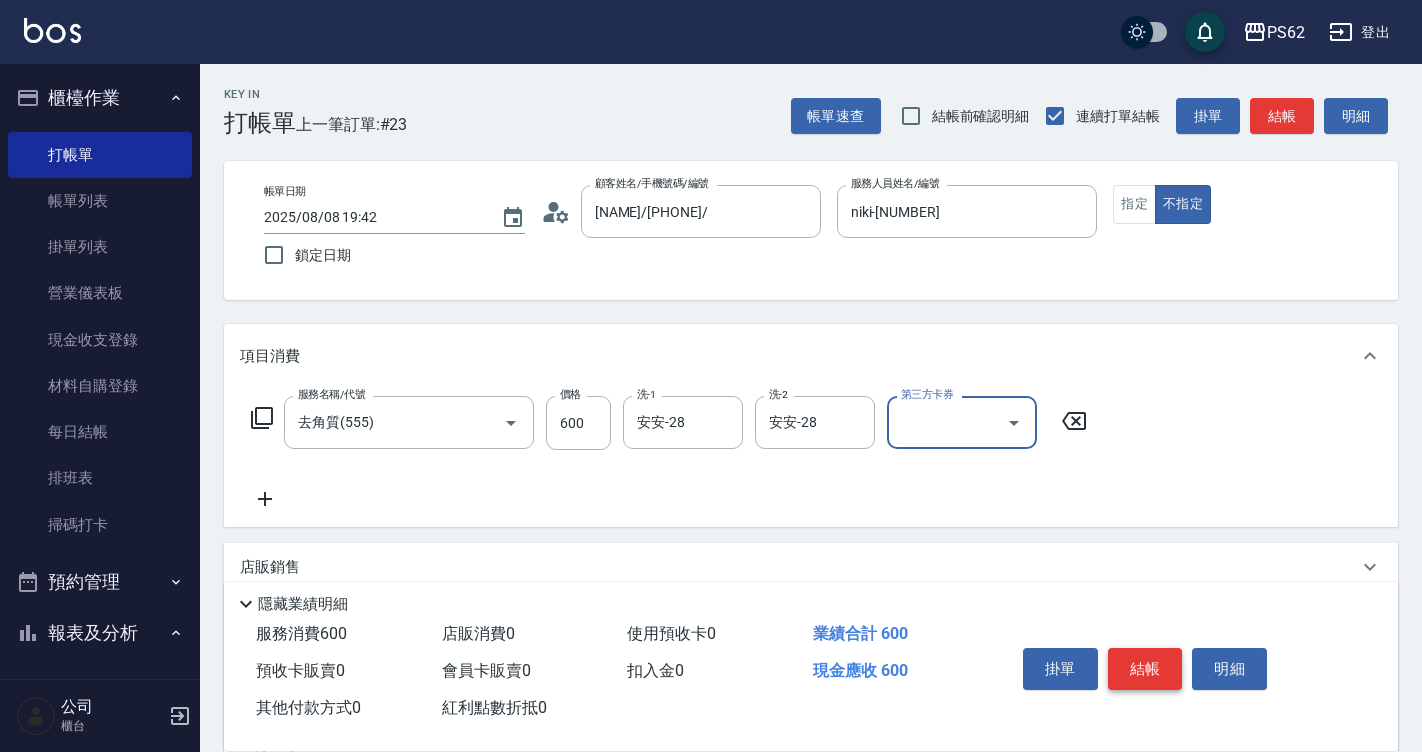click on "結帳" at bounding box center (1145, 669) 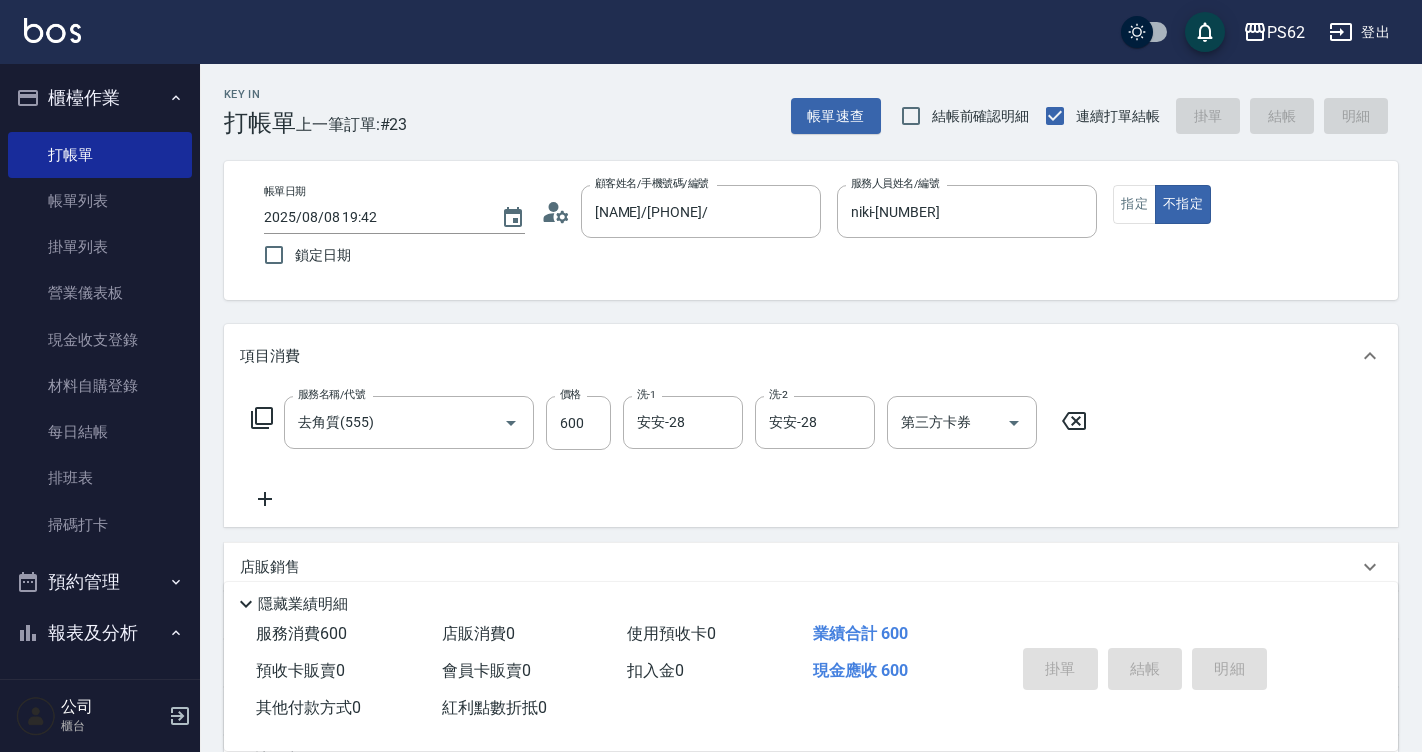 type on "2025/08/08 19:43" 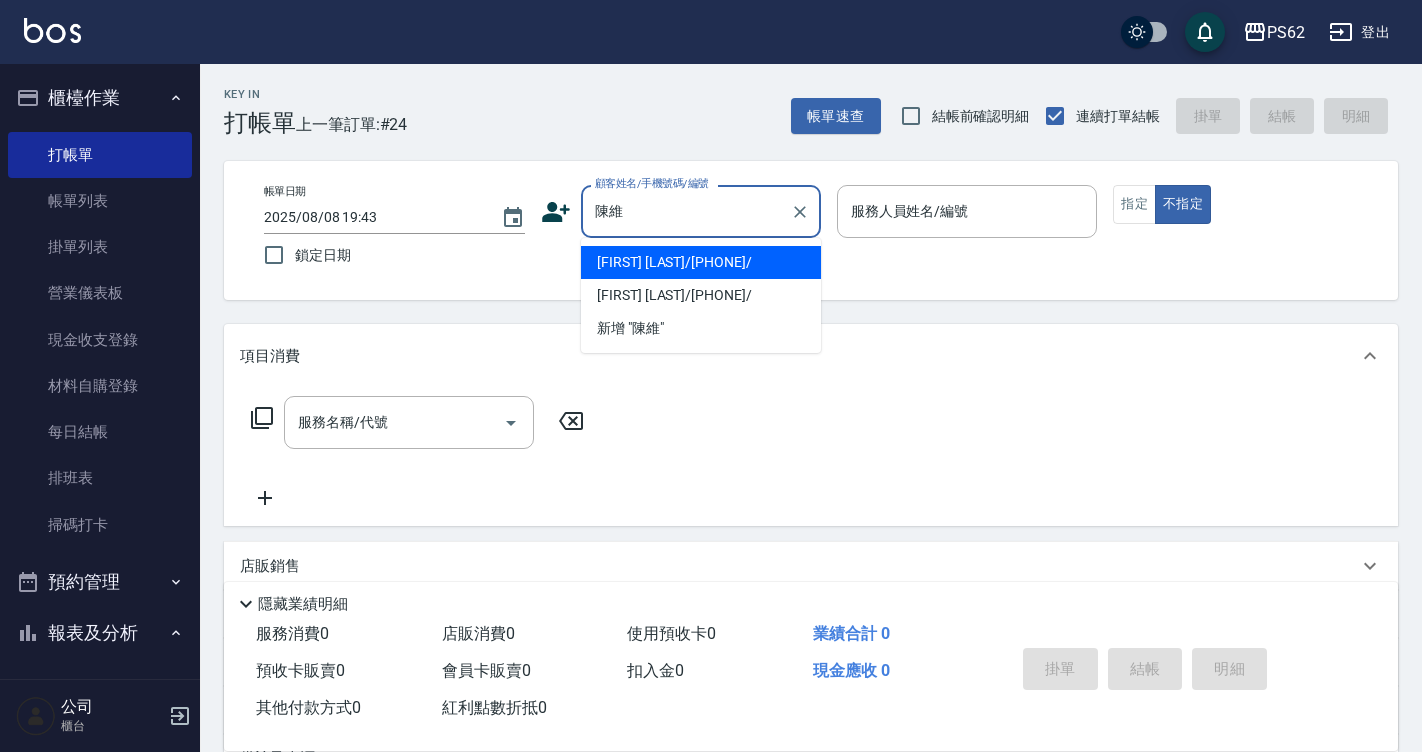 click on "陳維甄/0913362688/" at bounding box center (701, 262) 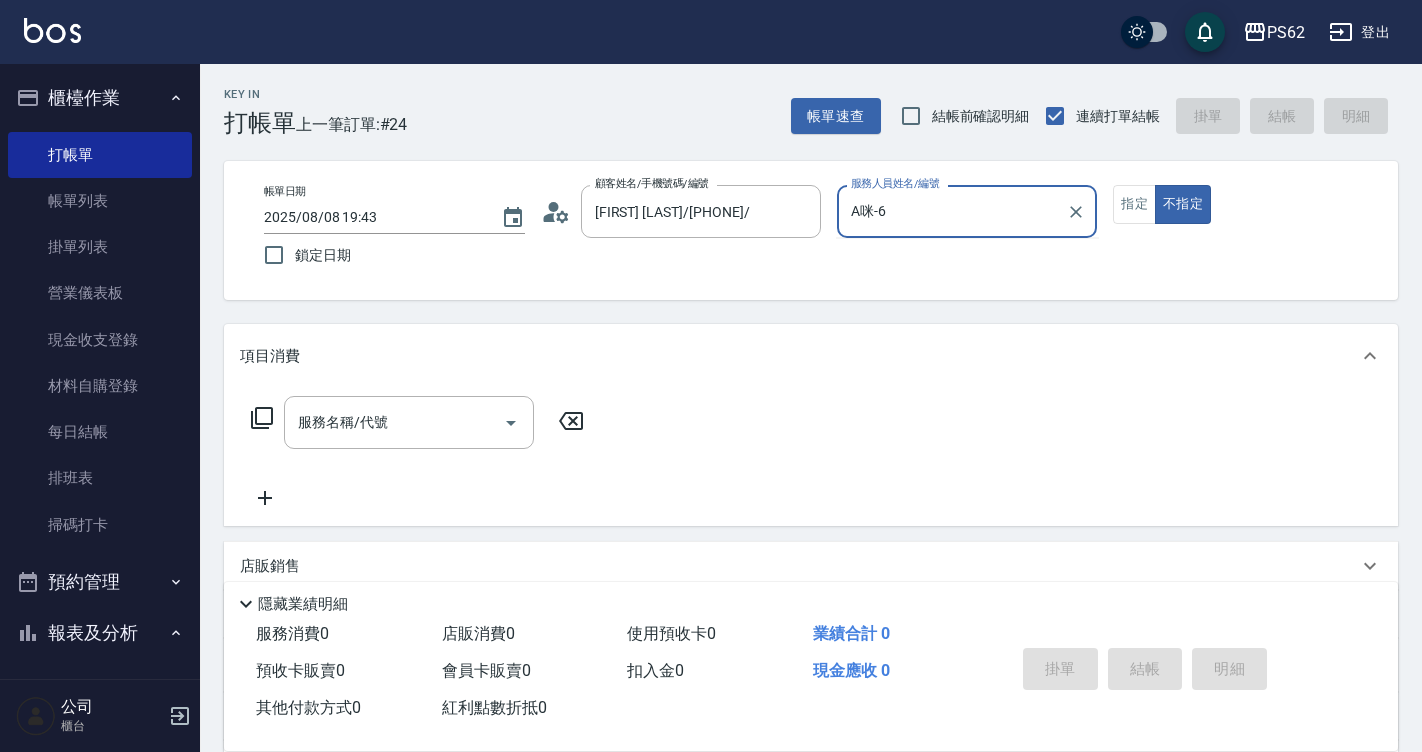 click on "不指定" at bounding box center (1183, 204) 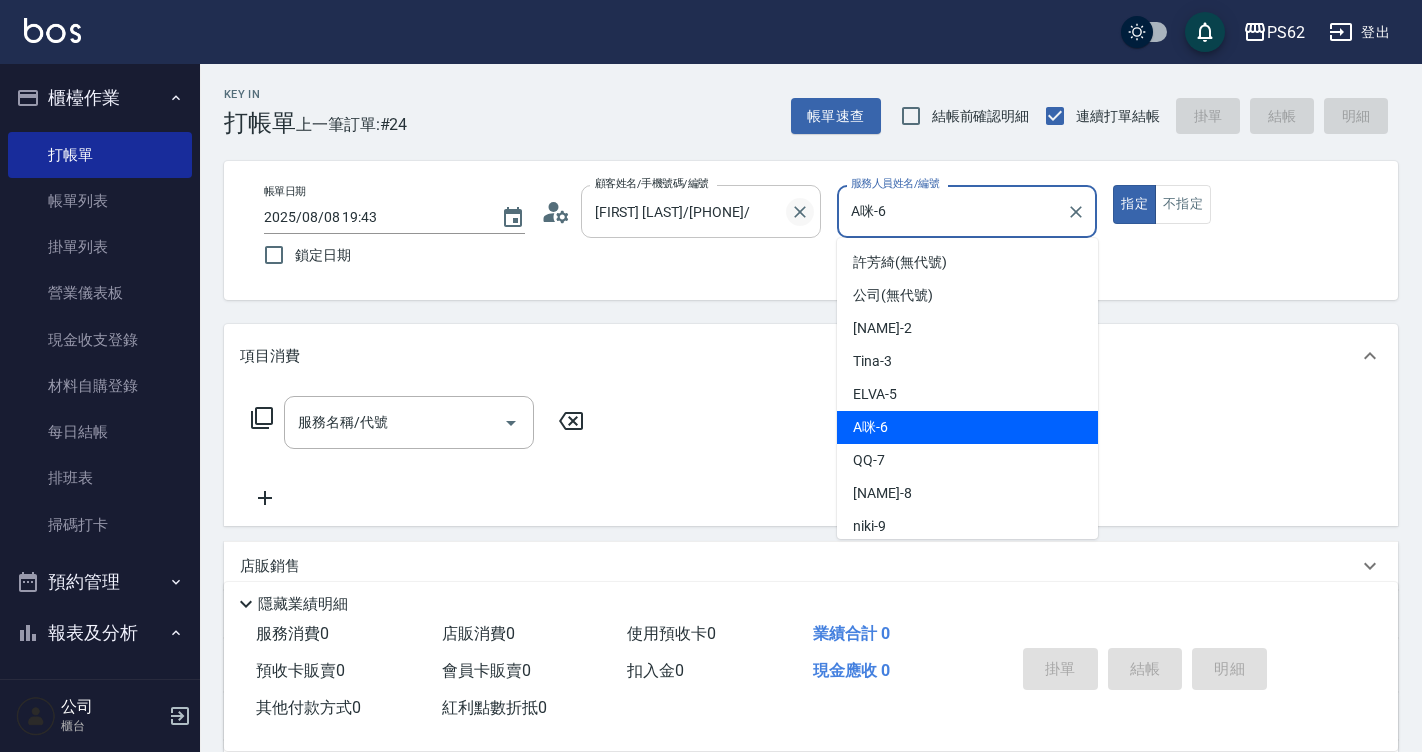 drag, startPoint x: 911, startPoint y: 215, endPoint x: 810, endPoint y: 214, distance: 101.00495 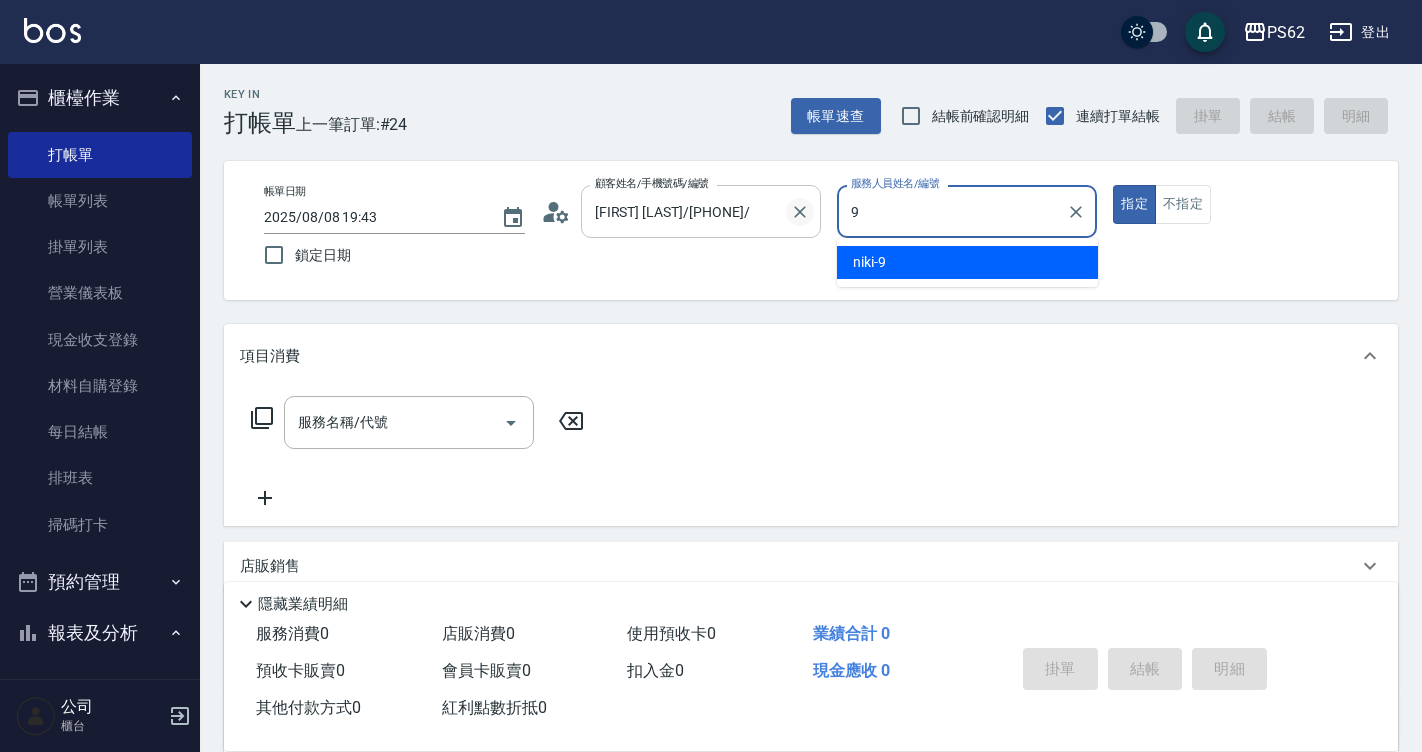 type on "niki-9" 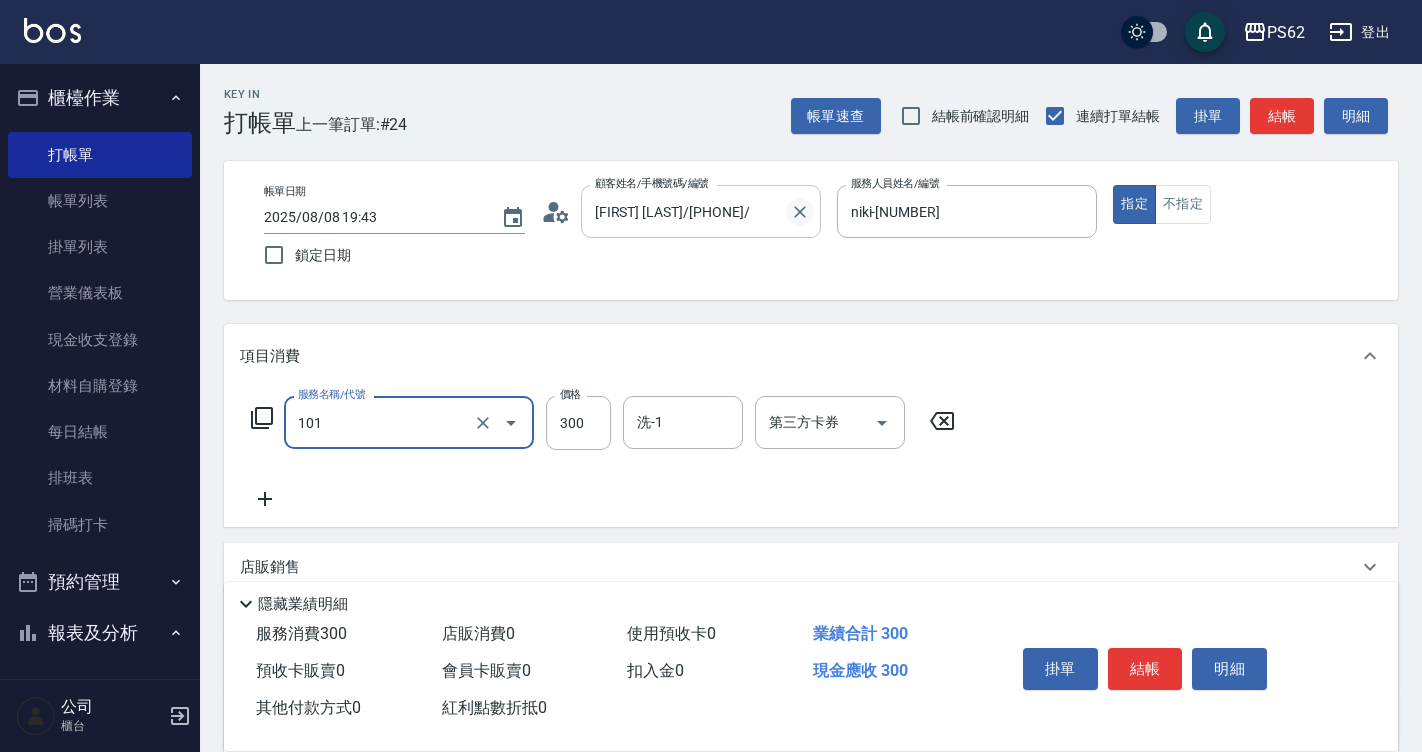 type on "洗髮(101)" 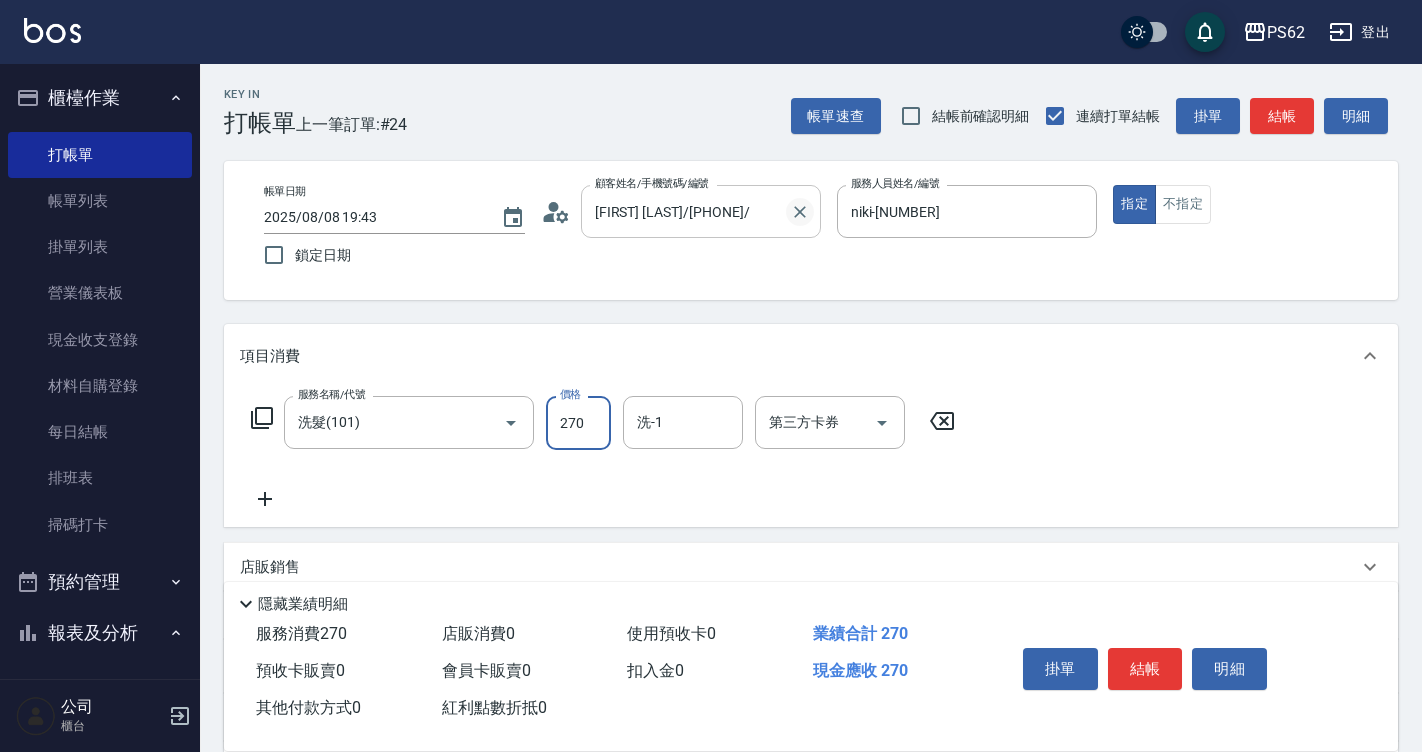 type on "270" 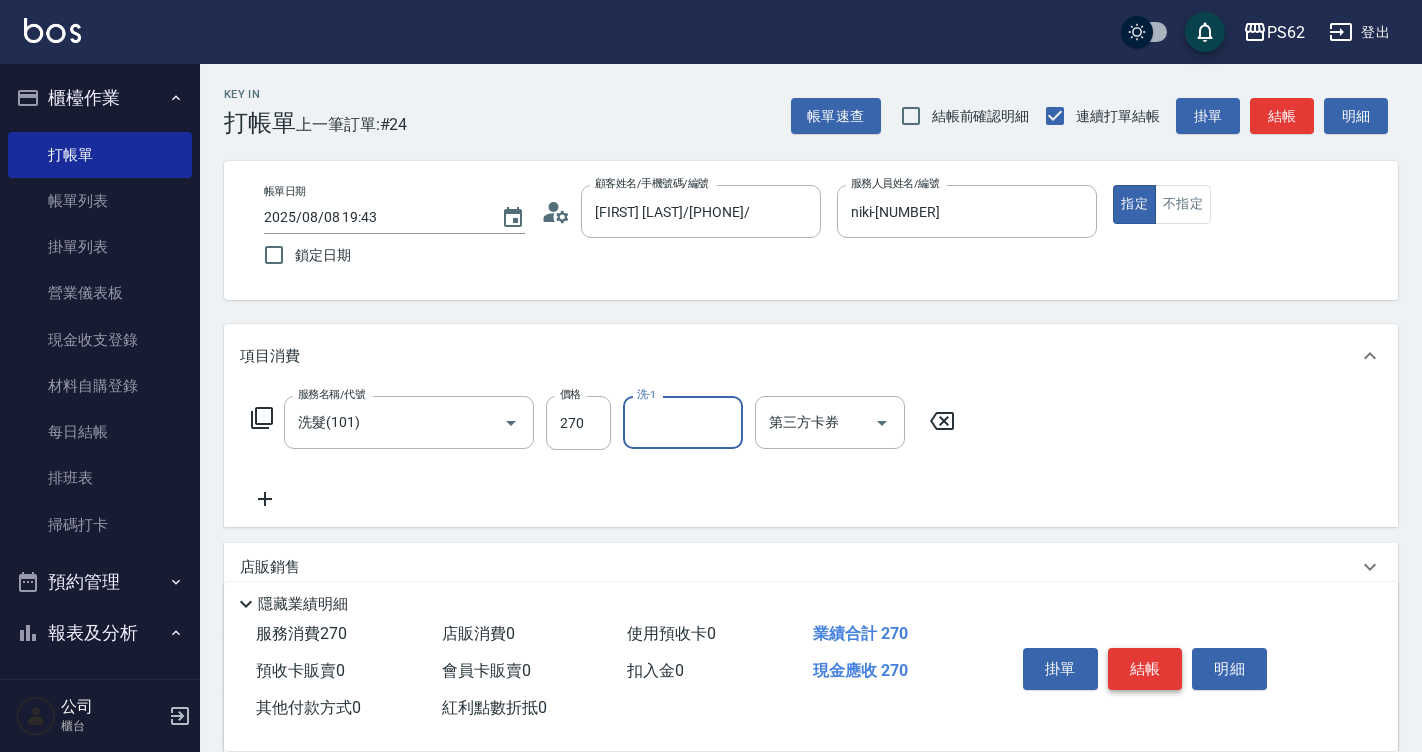 click on "結帳" at bounding box center (1145, 669) 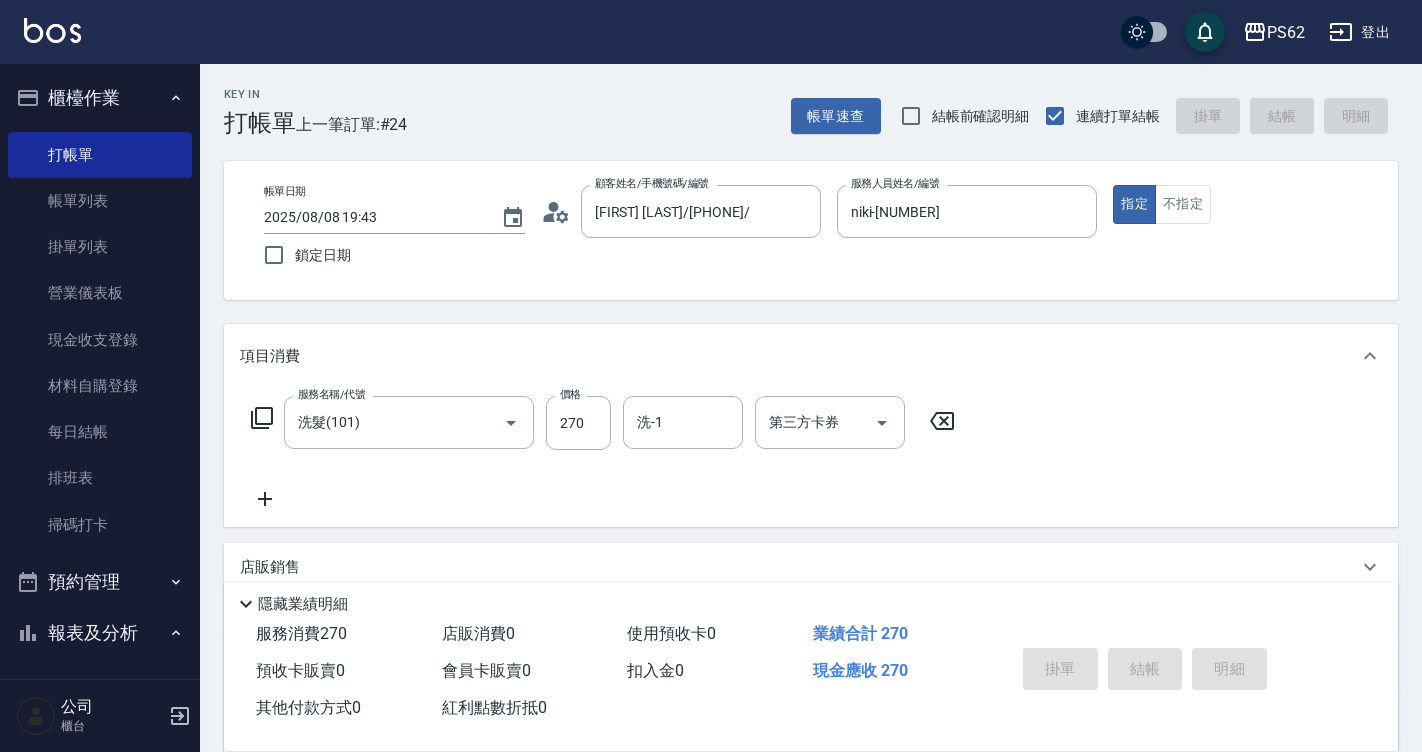type 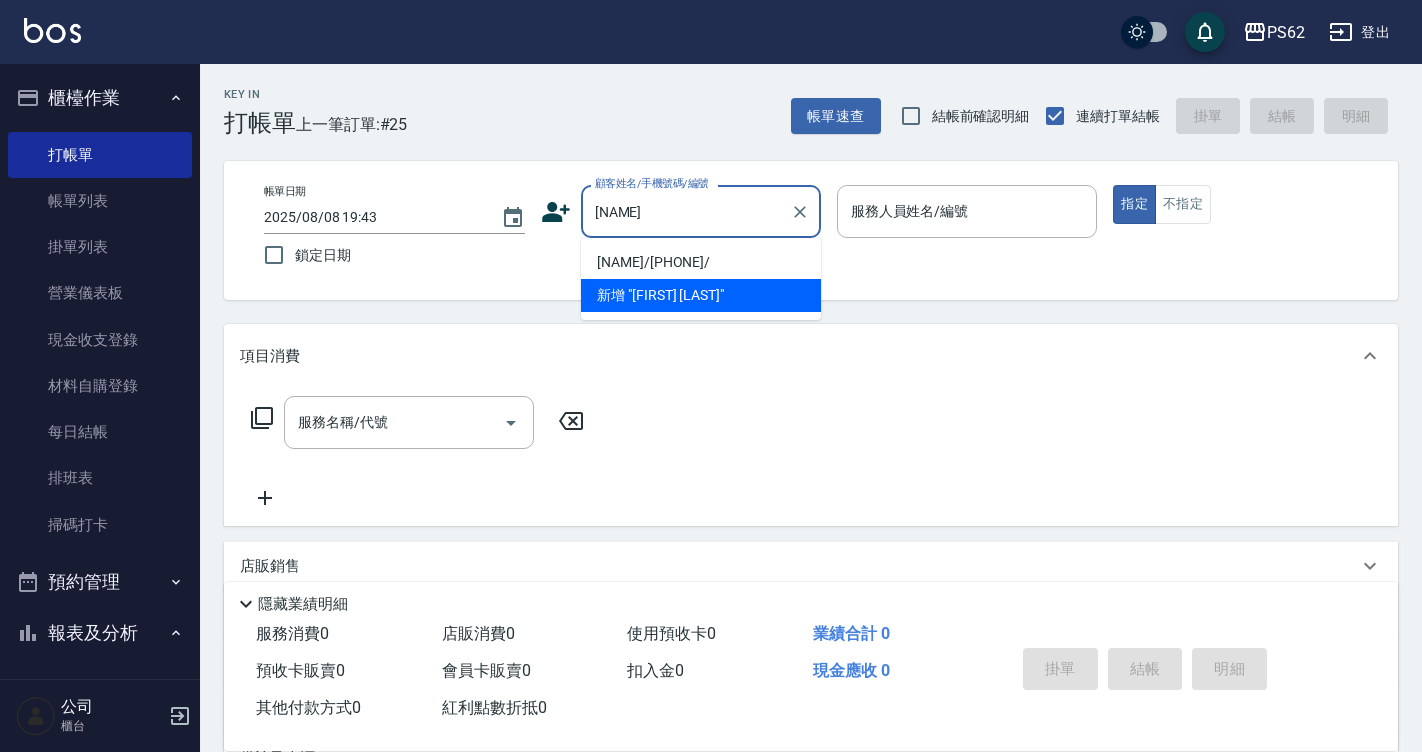 click on "陳怡純/0976266016/" at bounding box center [701, 262] 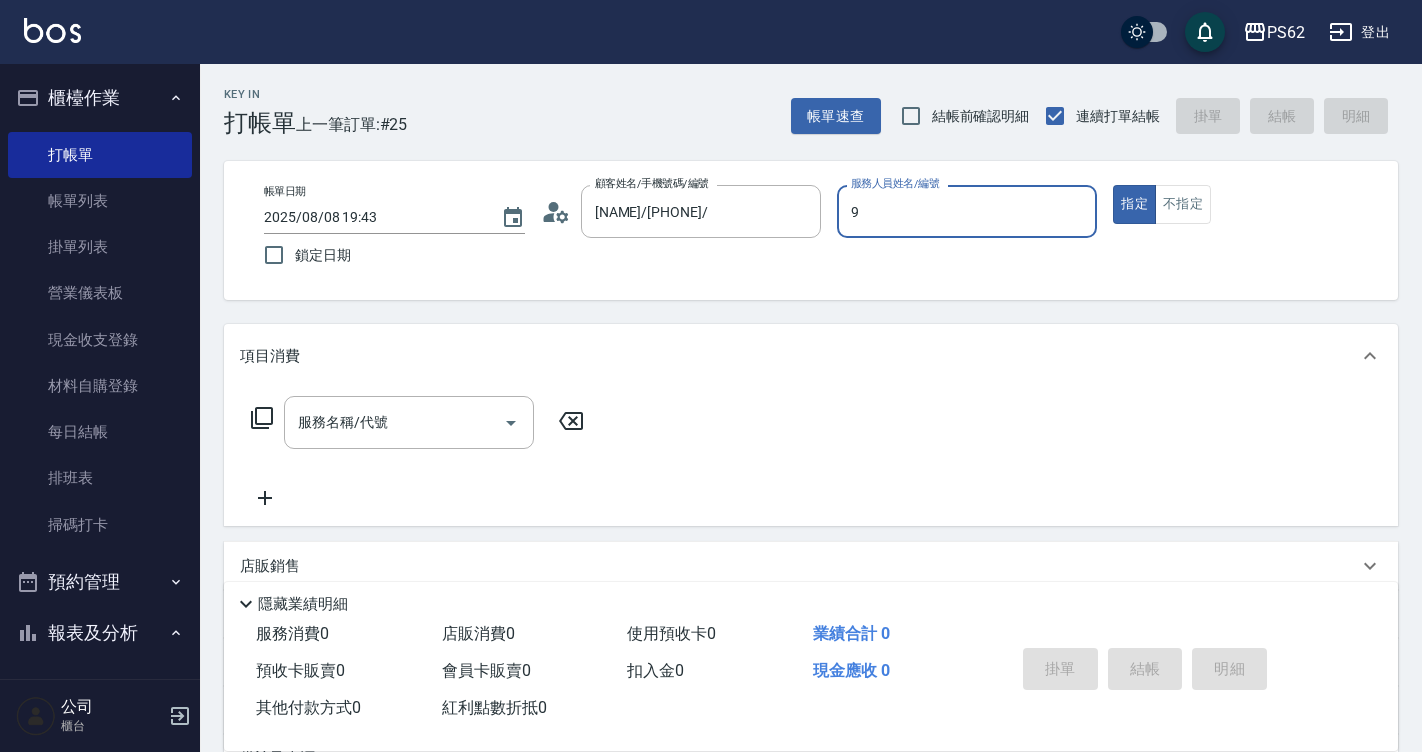 type on "niki-9" 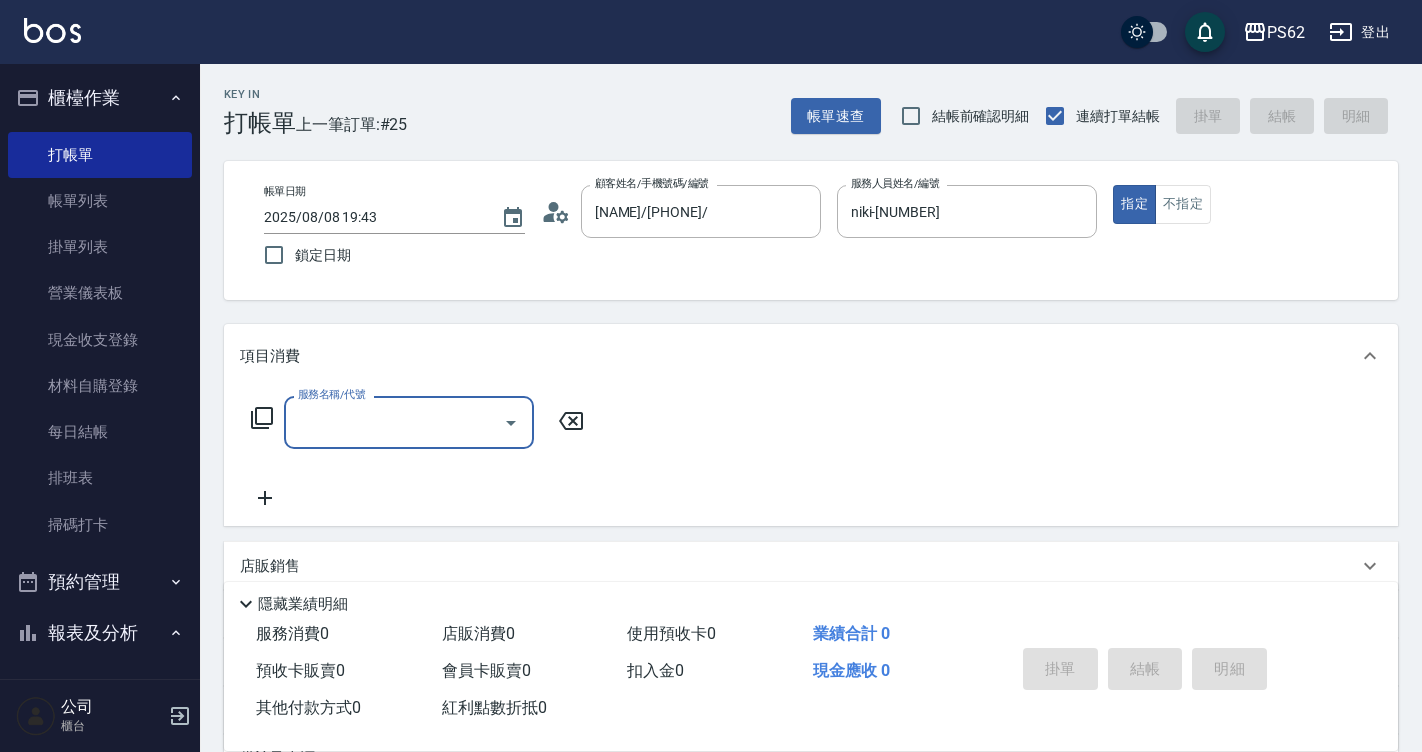 type on "ㄊ" 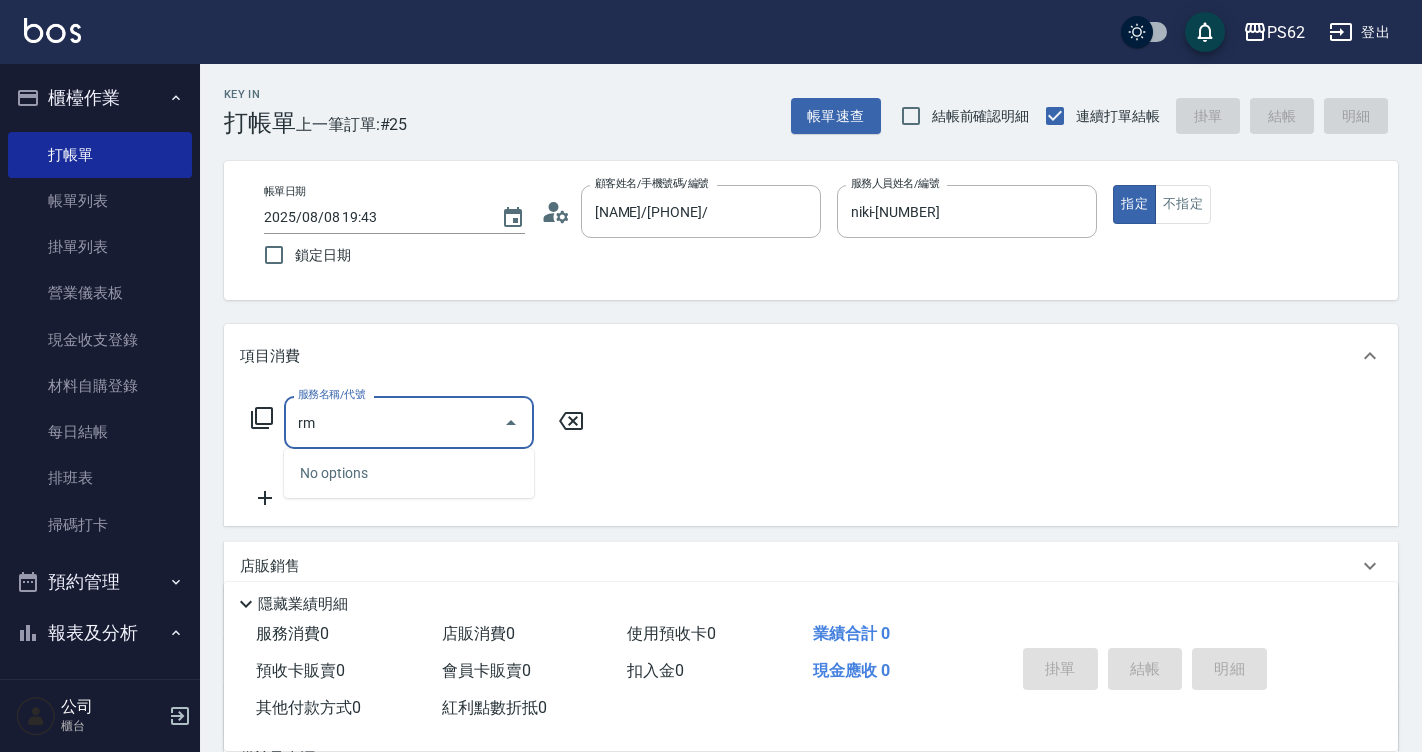 type on "r" 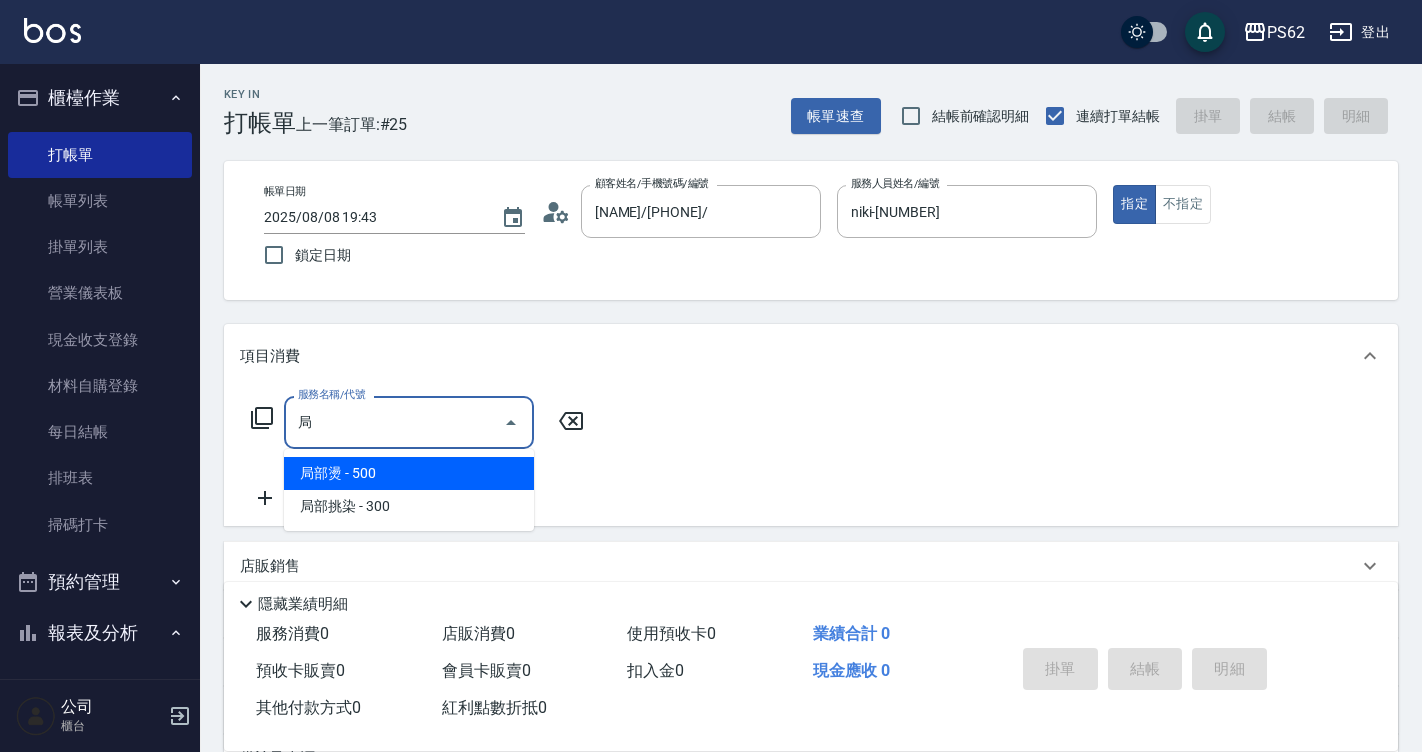 click on "局部燙 - 500" at bounding box center (409, 473) 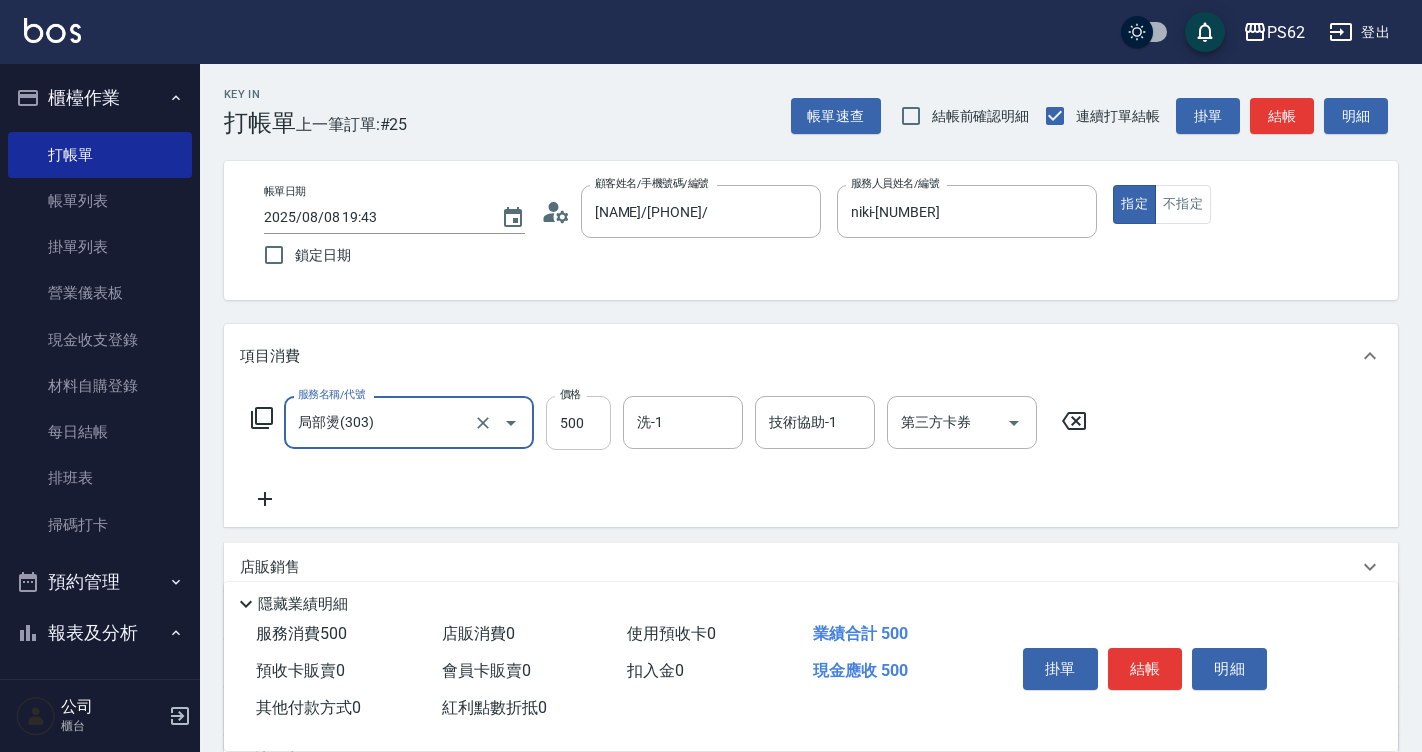 type on "局部燙(303)" 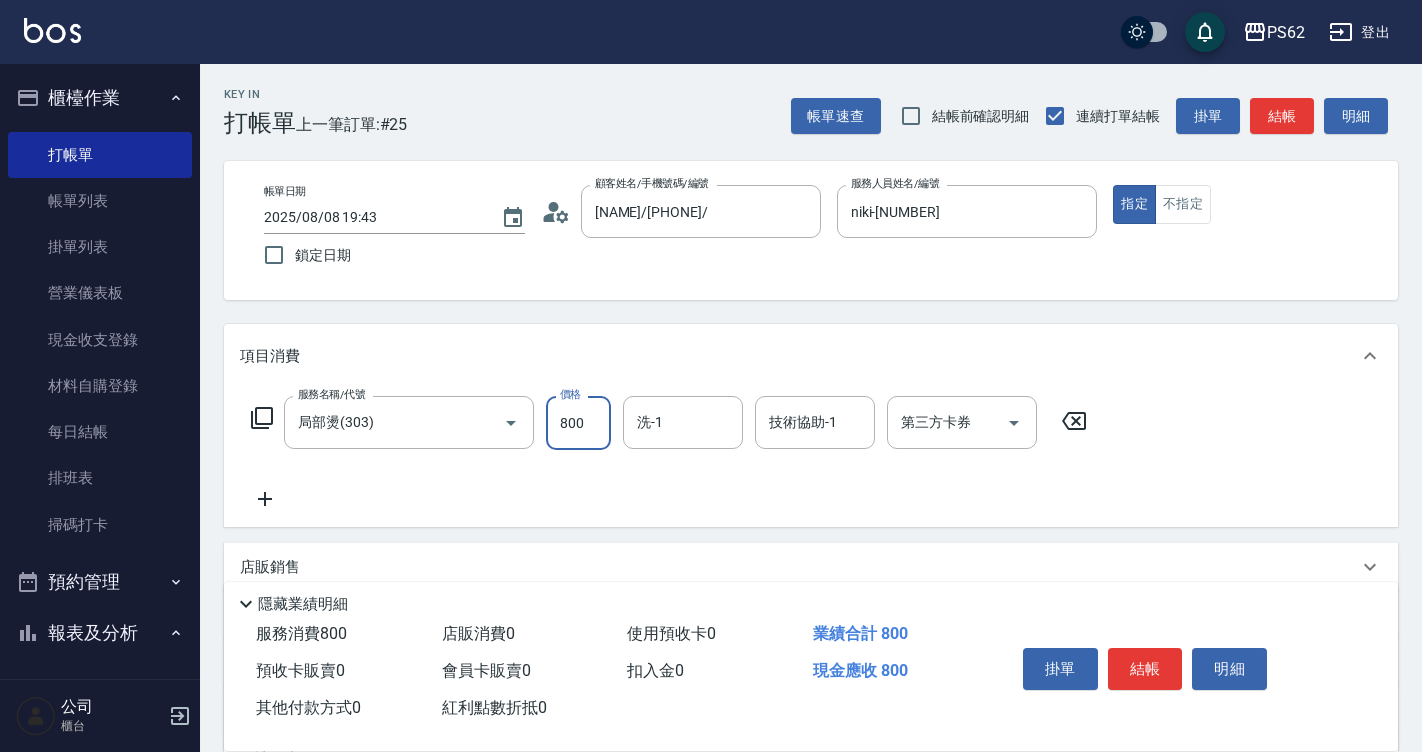type on "800" 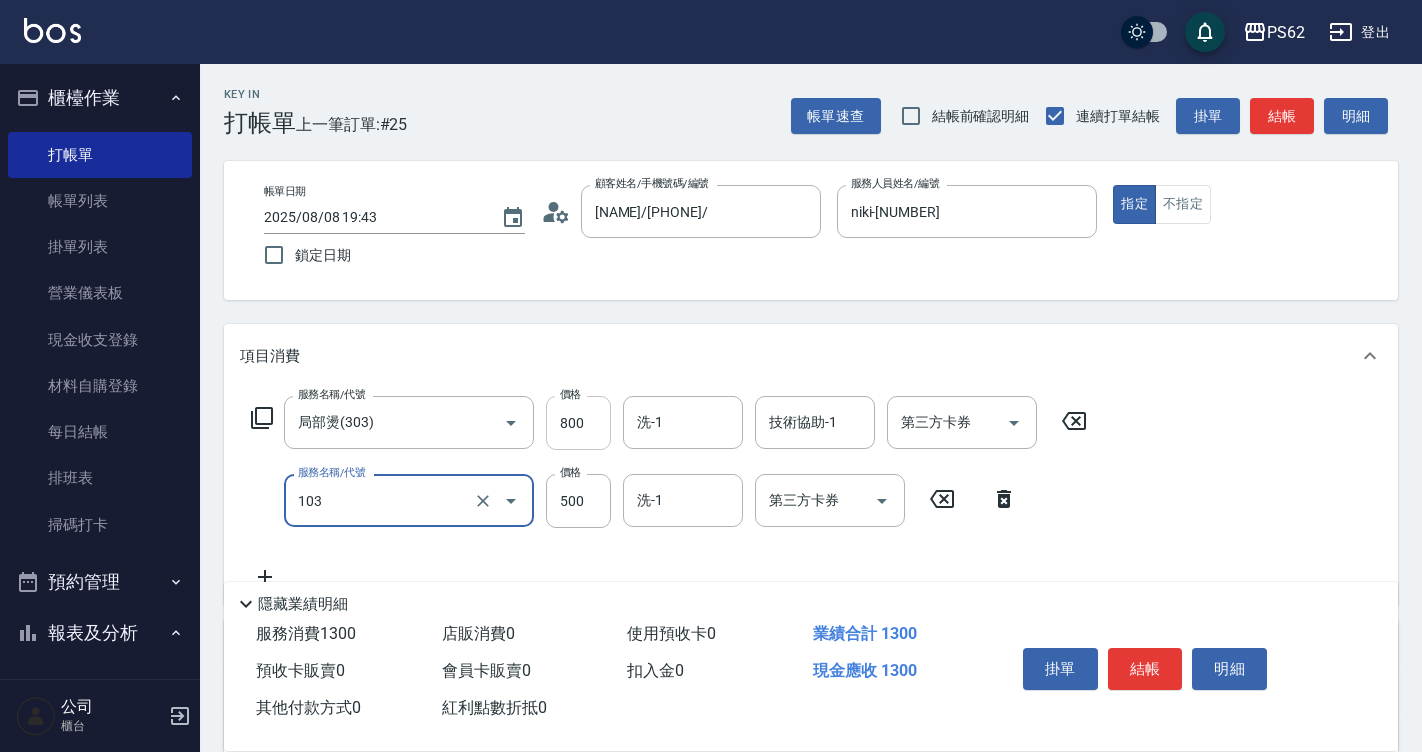 type on "B級洗剪500(103)" 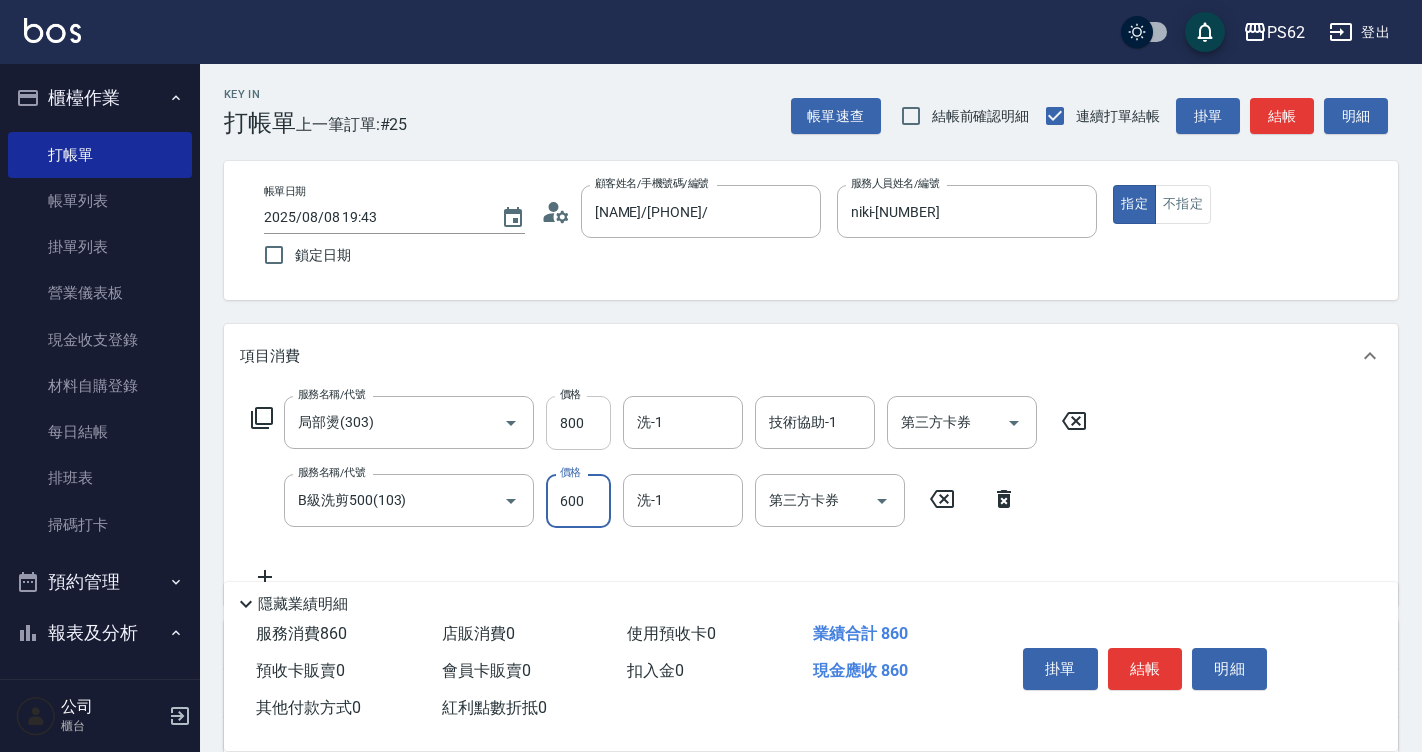 type on "600" 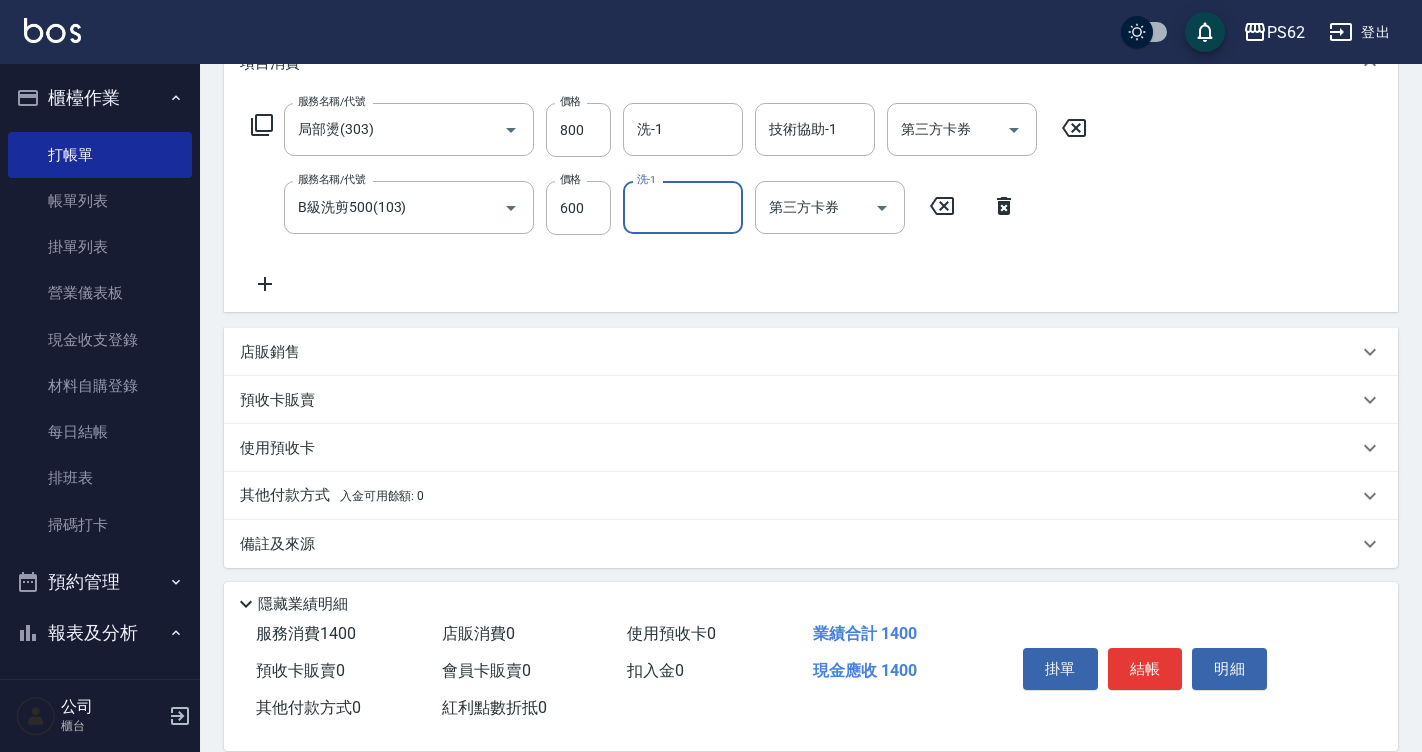 scroll, scrollTop: 300, scrollLeft: 0, axis: vertical 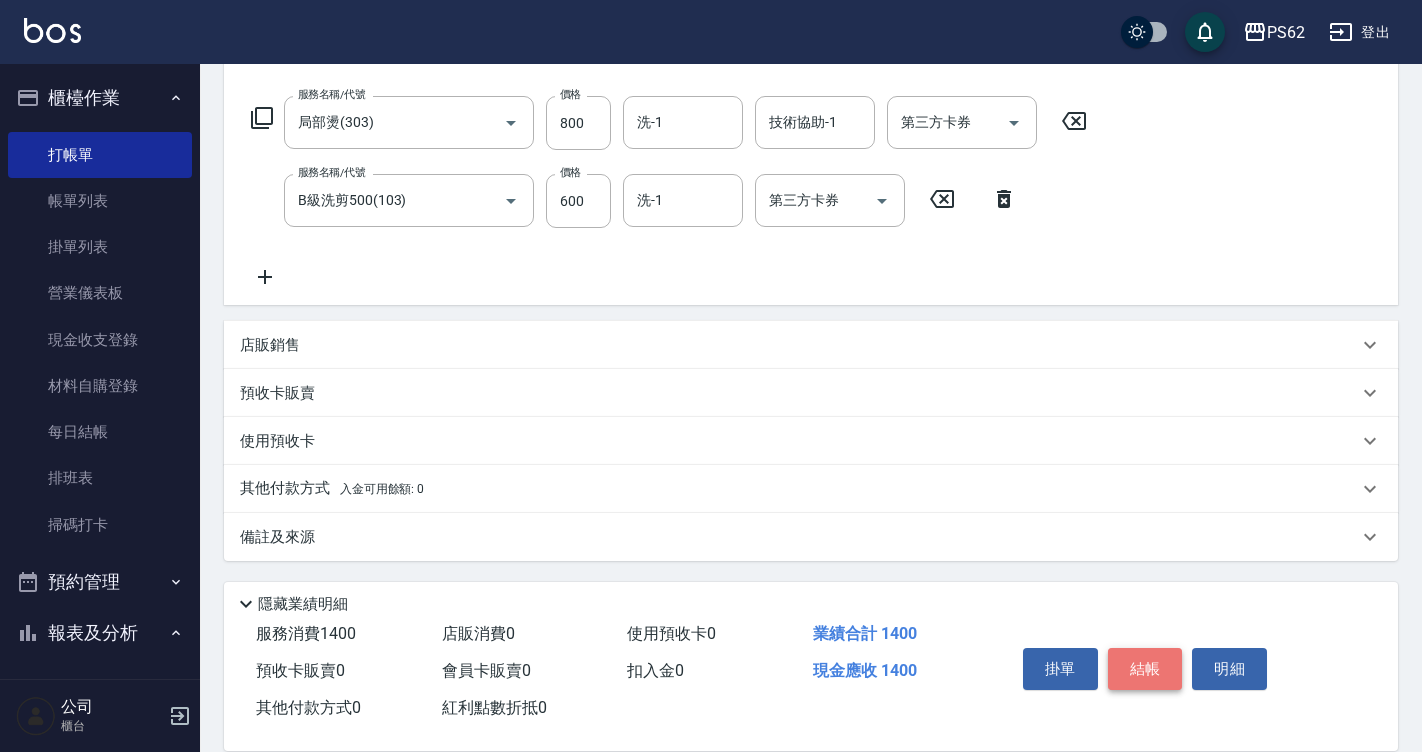 click on "結帳" at bounding box center (1145, 669) 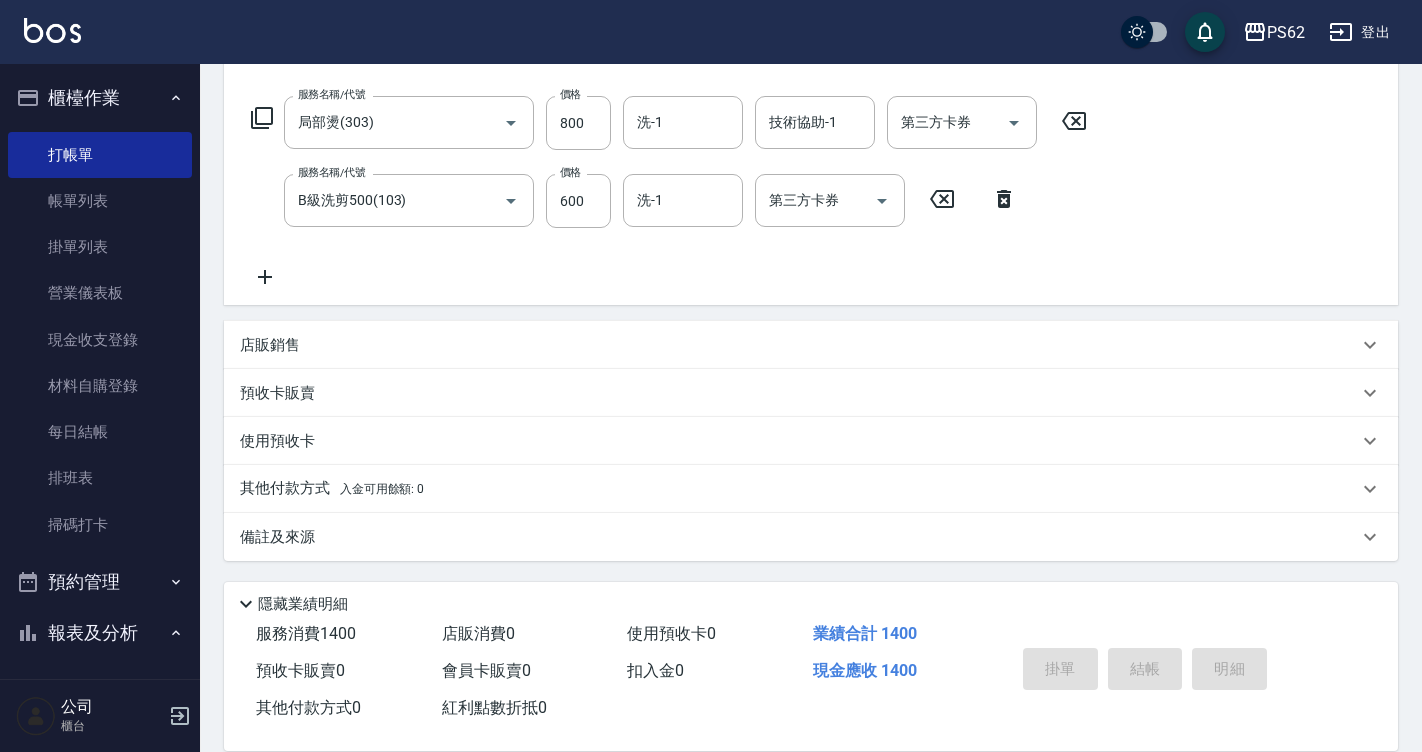type on "2025/08/08 19:44" 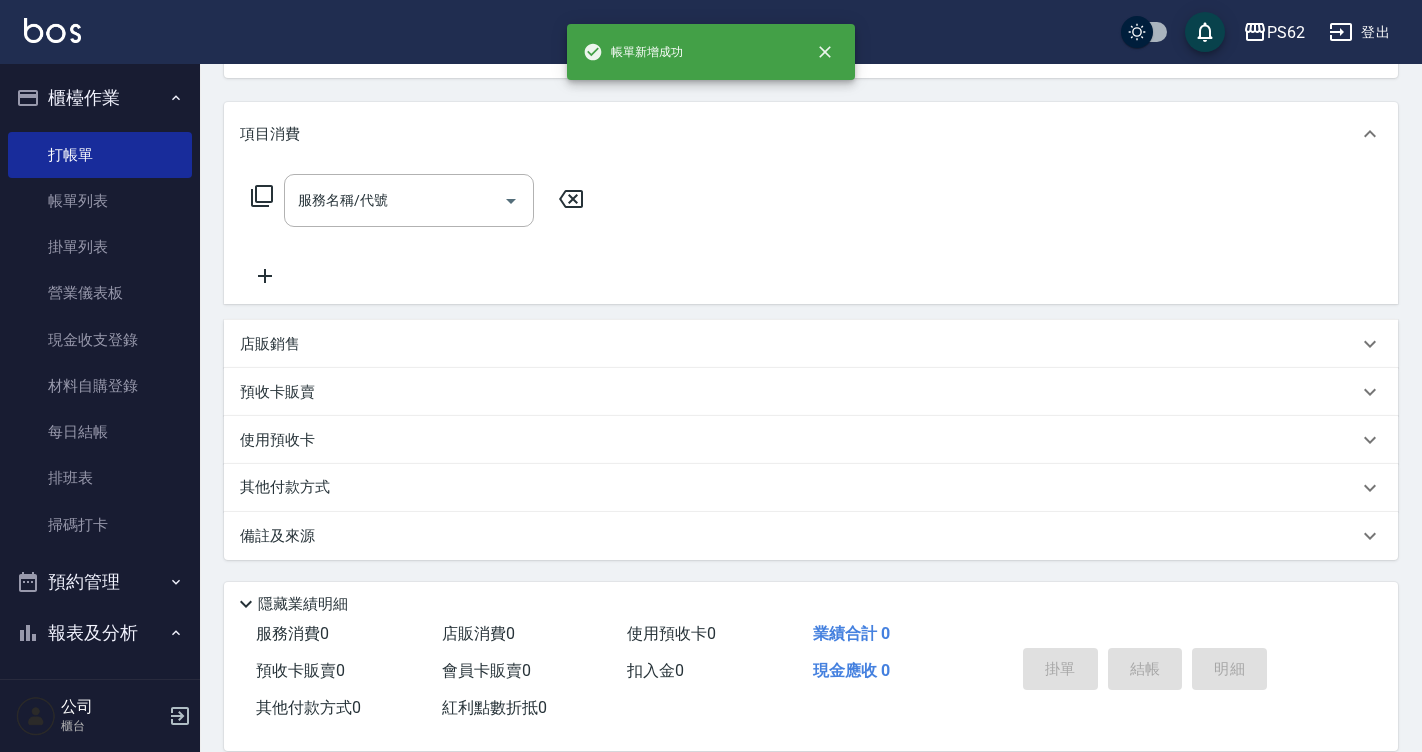 scroll, scrollTop: 0, scrollLeft: 0, axis: both 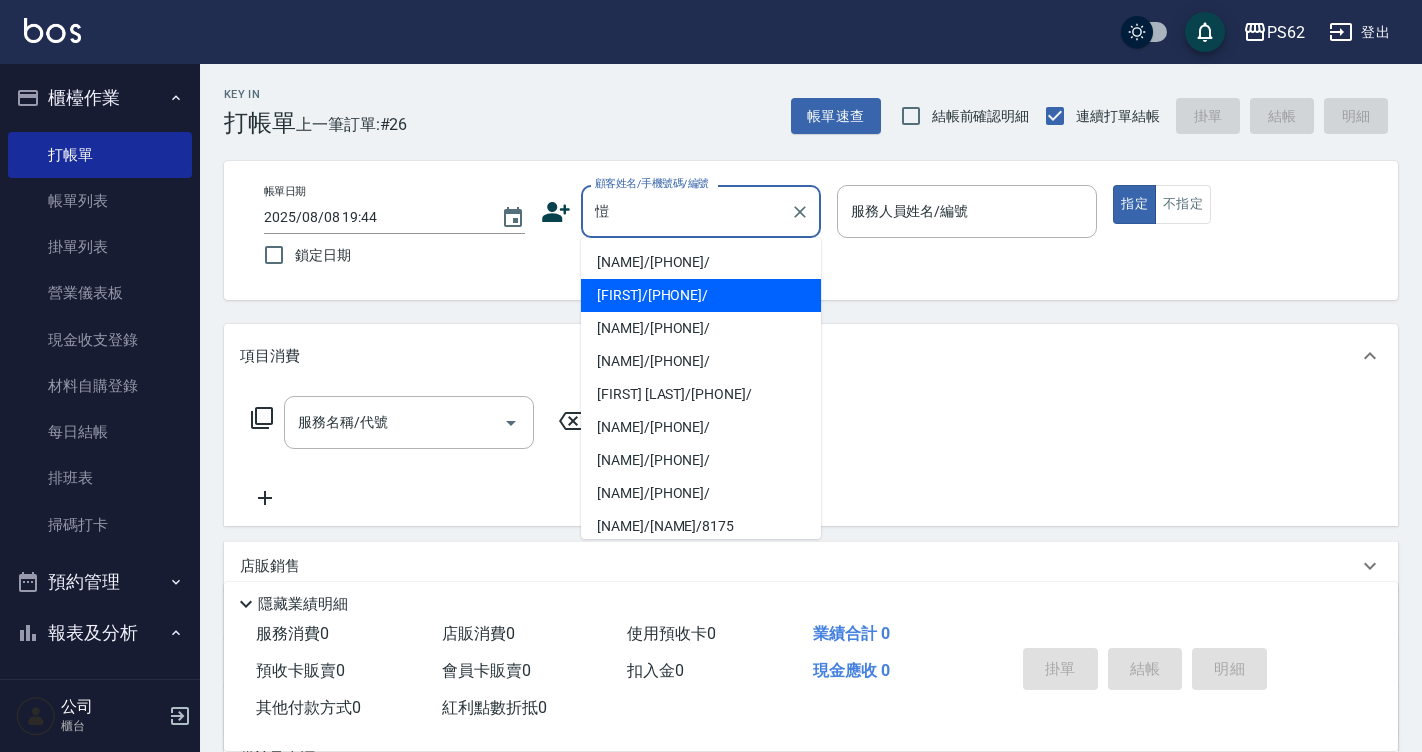 click on "愷恩/0903000237/" at bounding box center [701, 295] 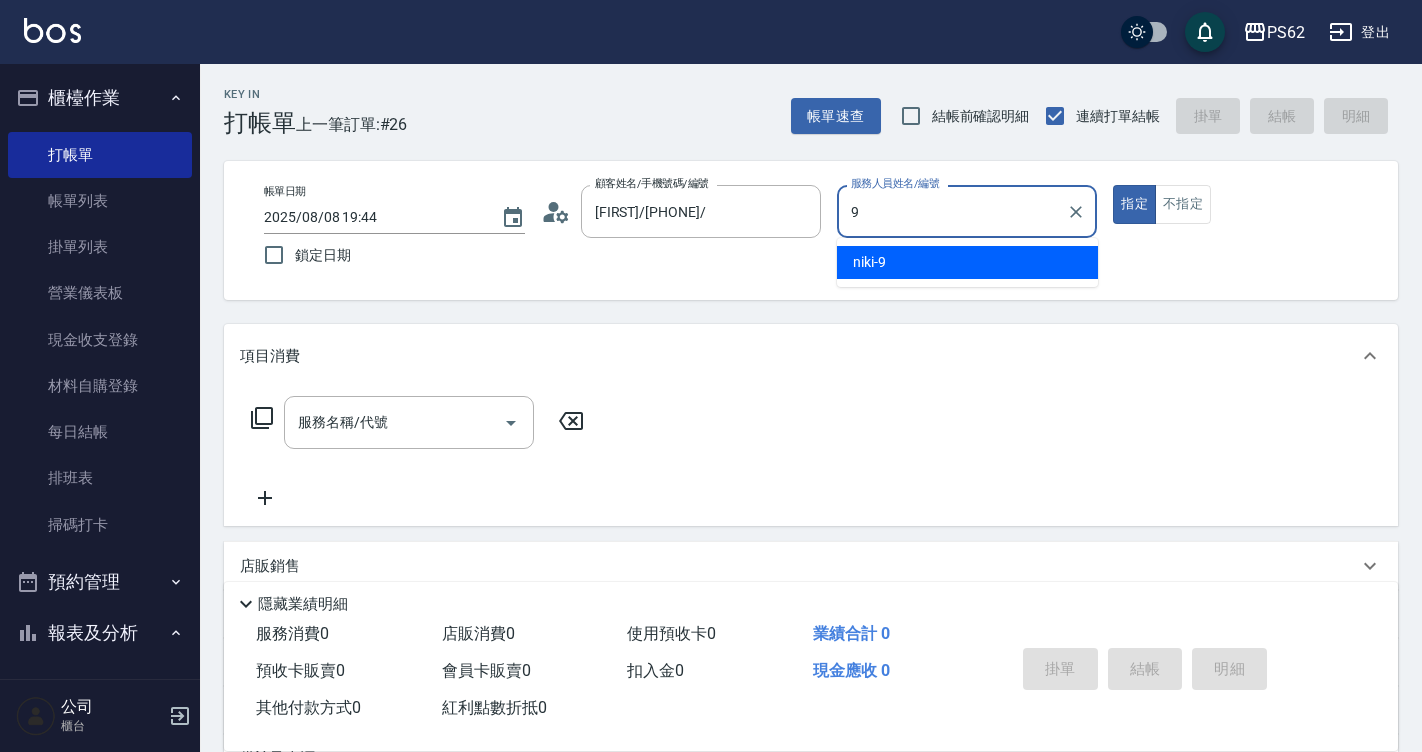 type on "niki-9" 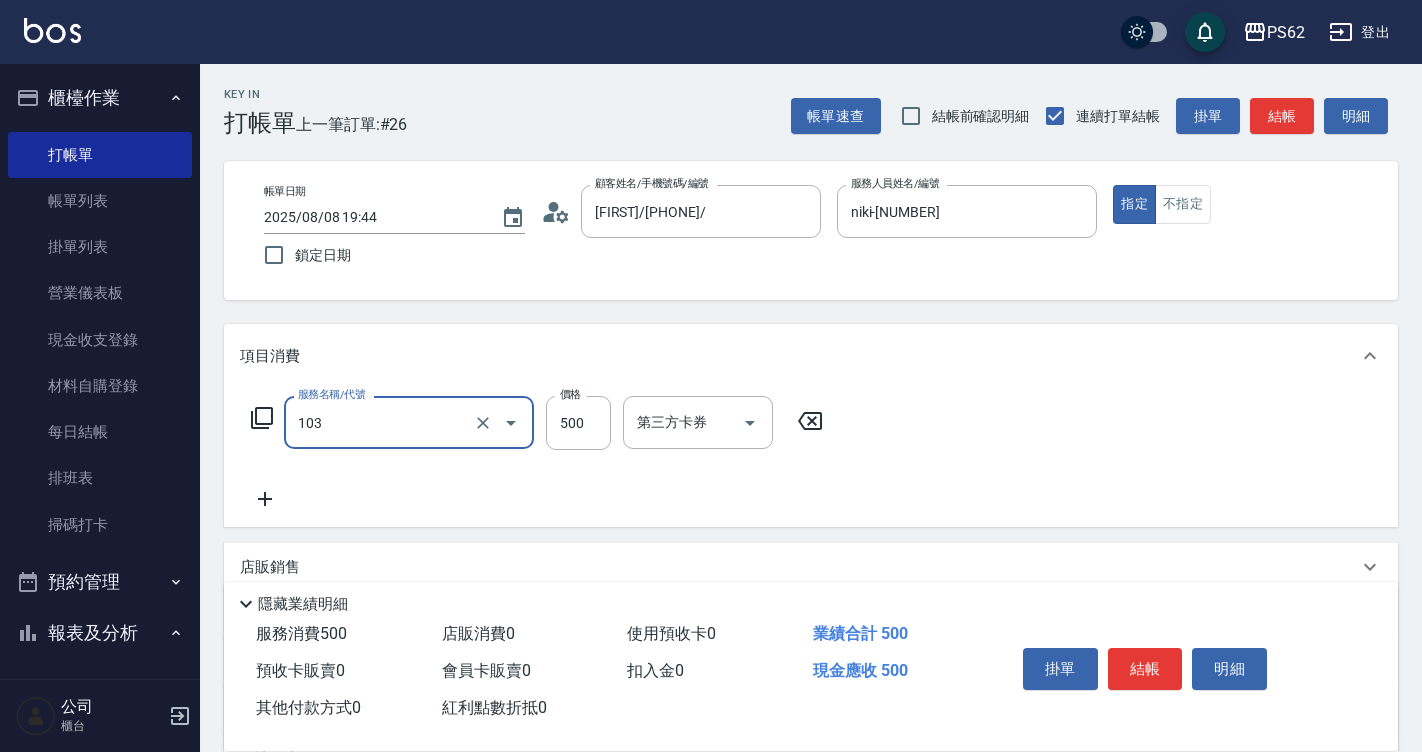 type on "B級洗剪500(103)" 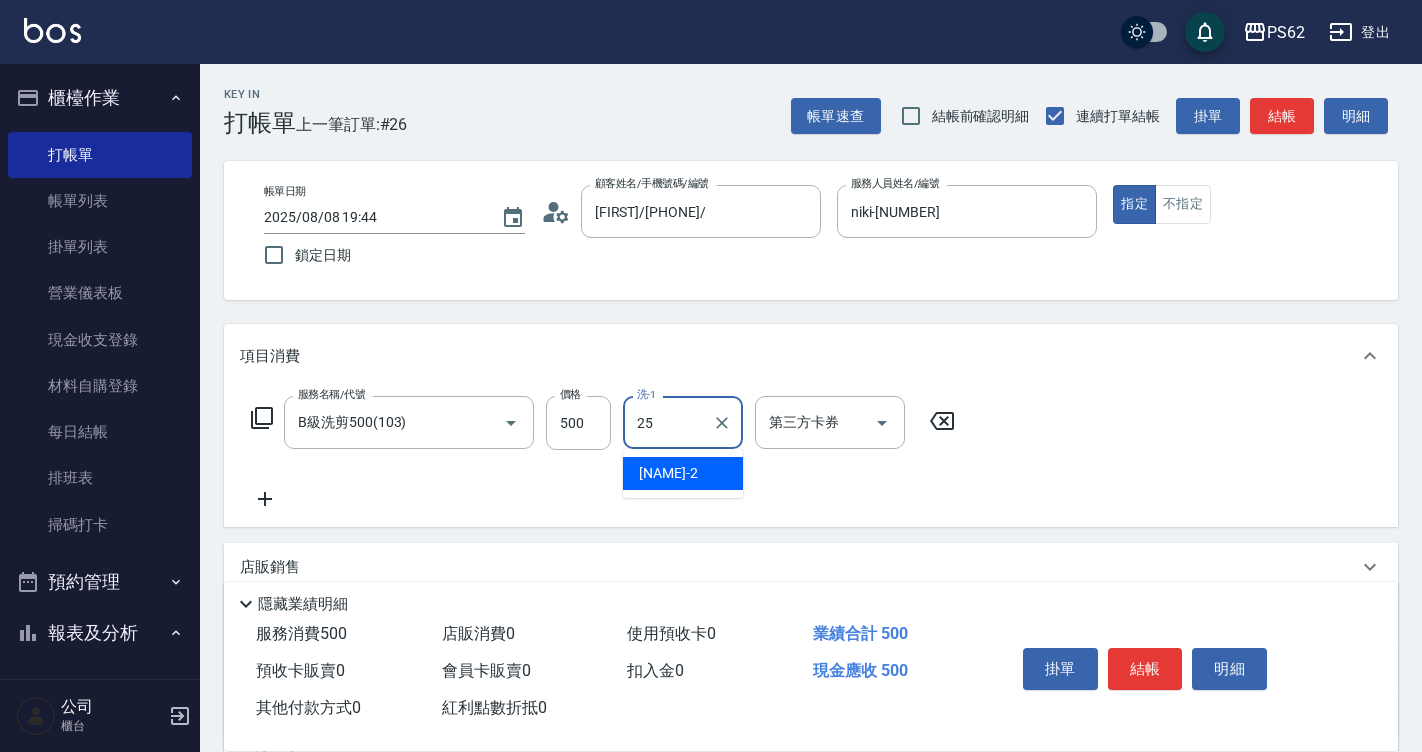 type on "浣熊-25" 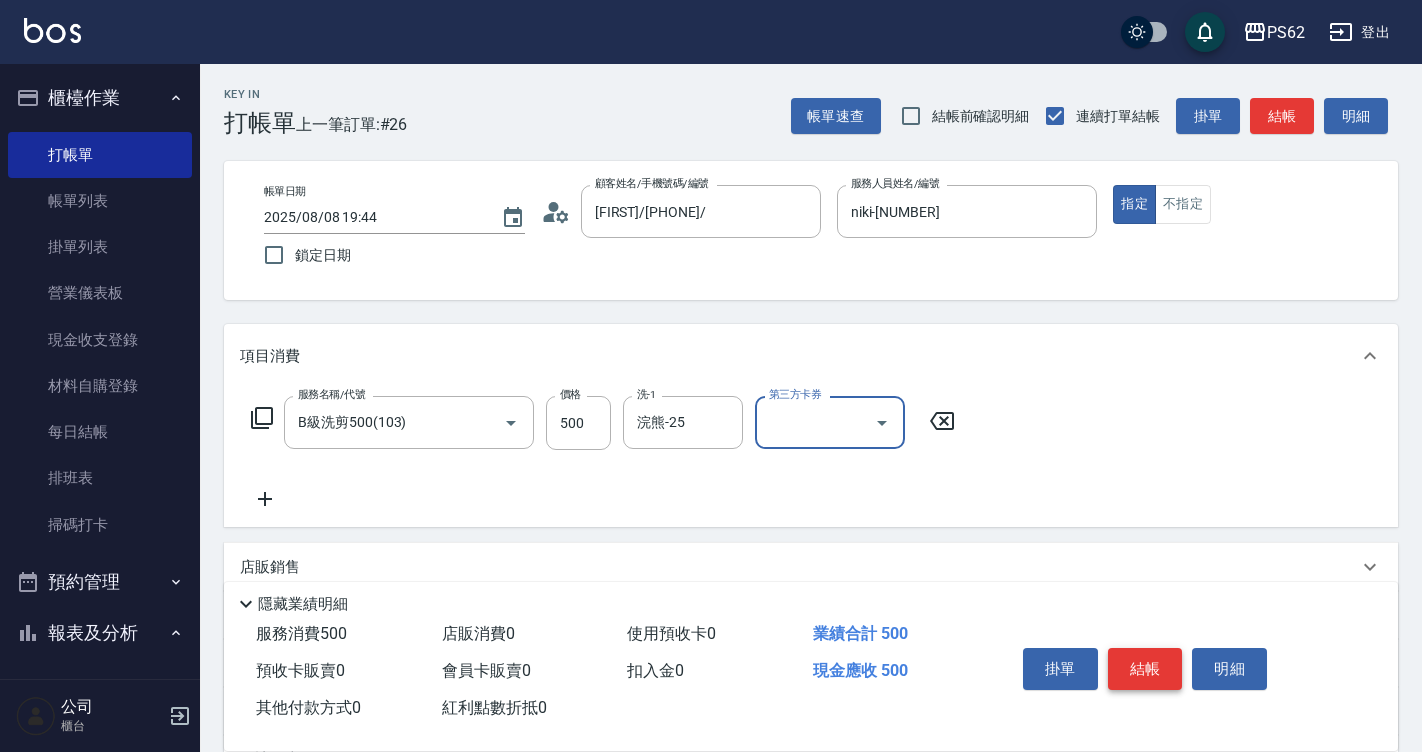 click on "結帳" at bounding box center (1145, 669) 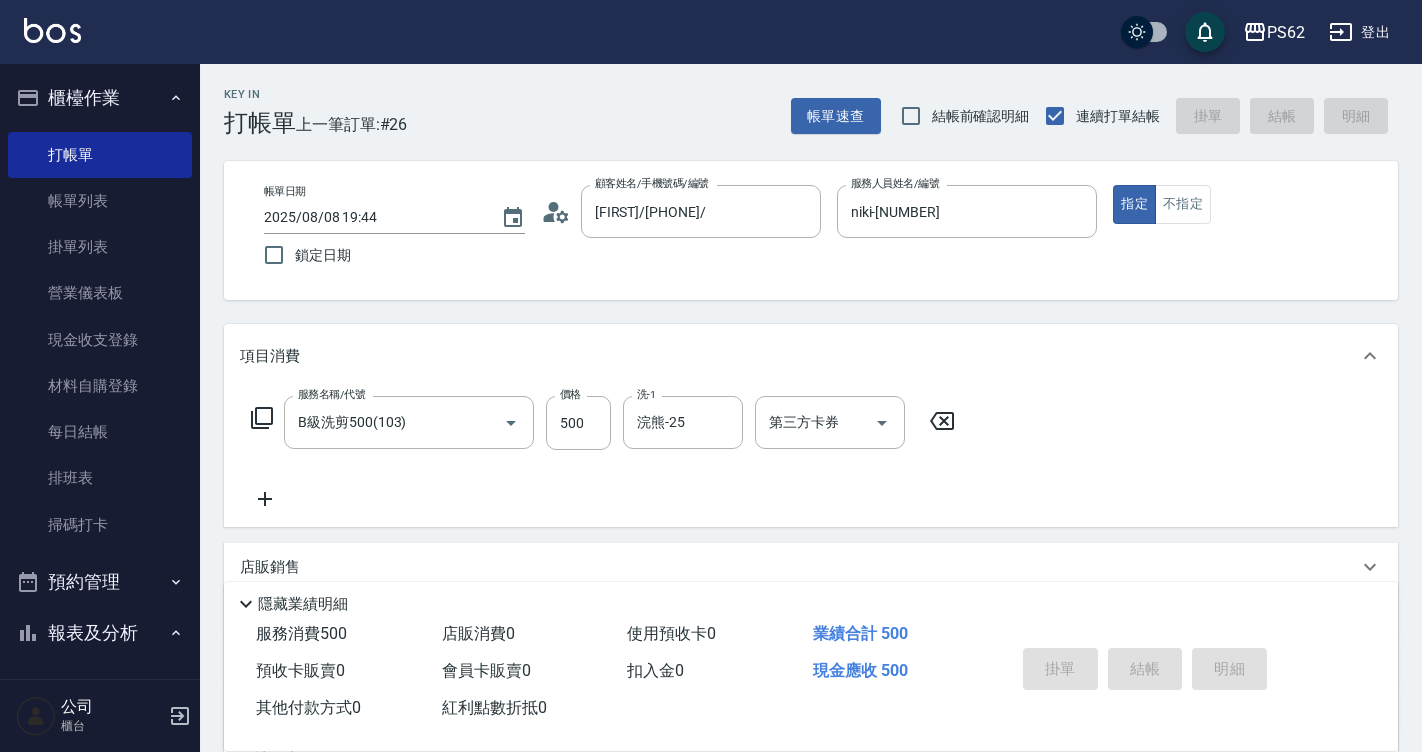 type 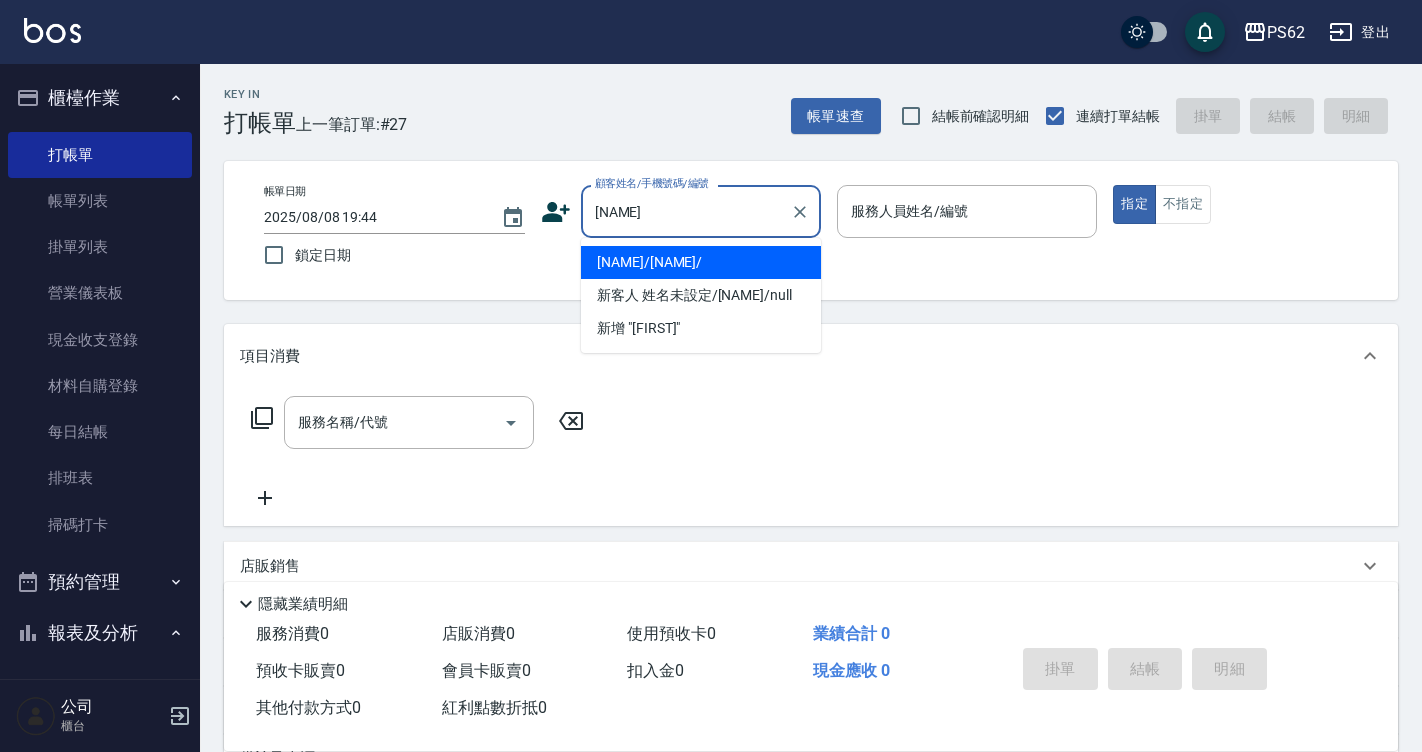 click on "陳思庭/陳思庭/" at bounding box center (701, 262) 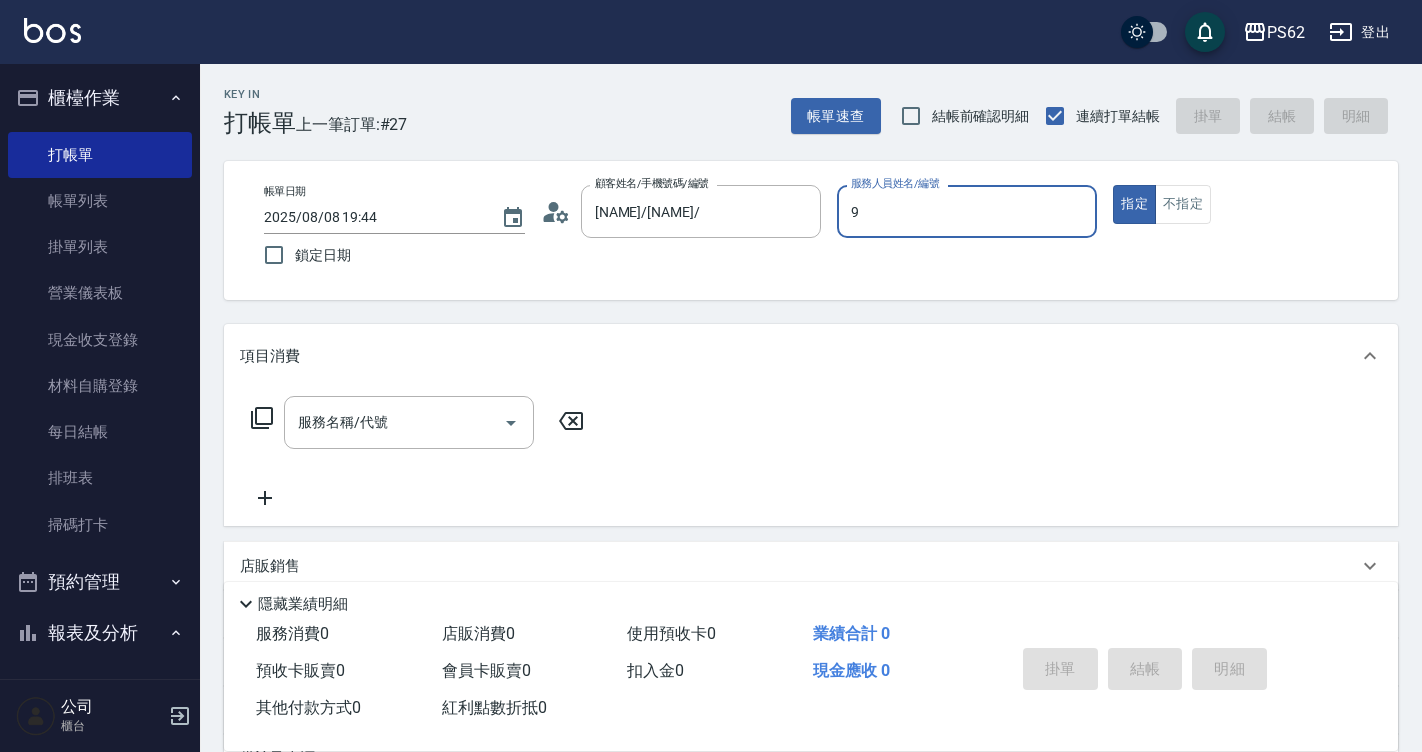 type on "niki-9" 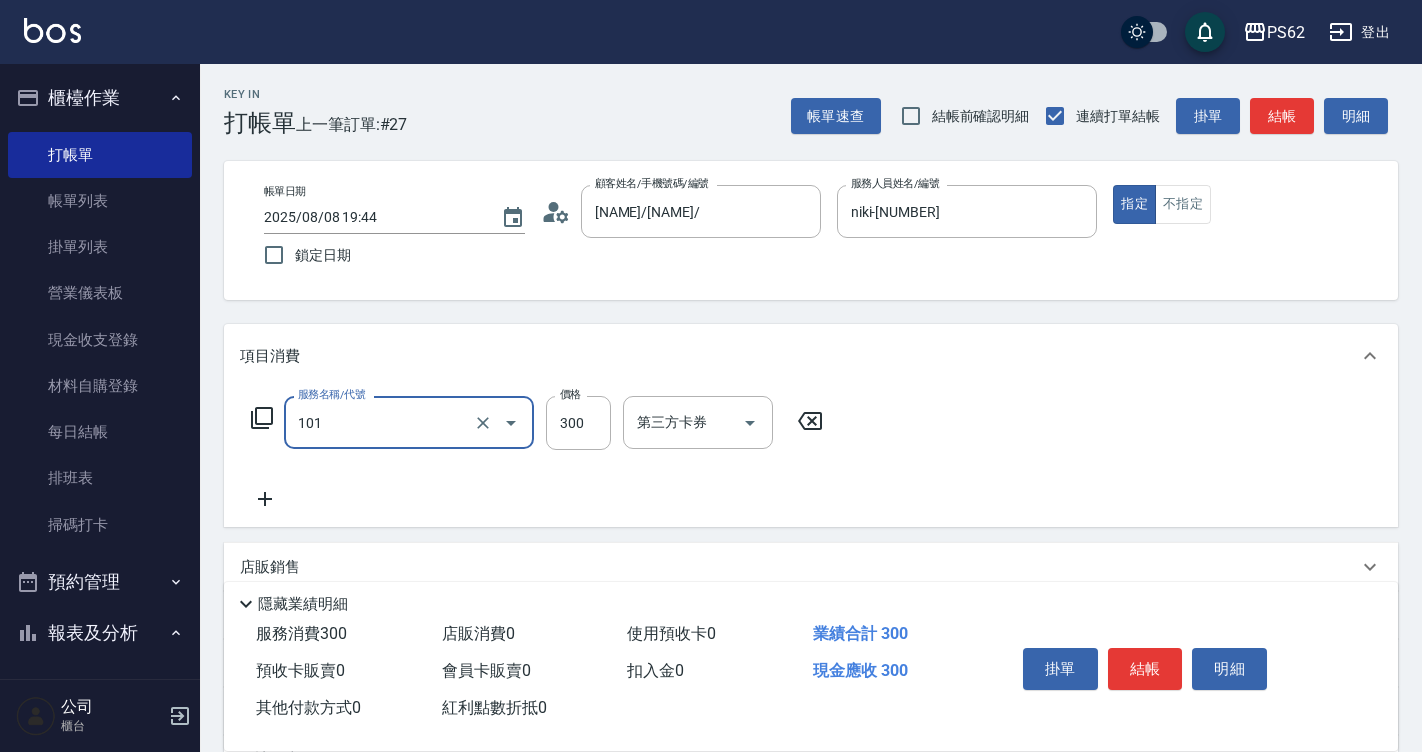 type on "洗髮(101)" 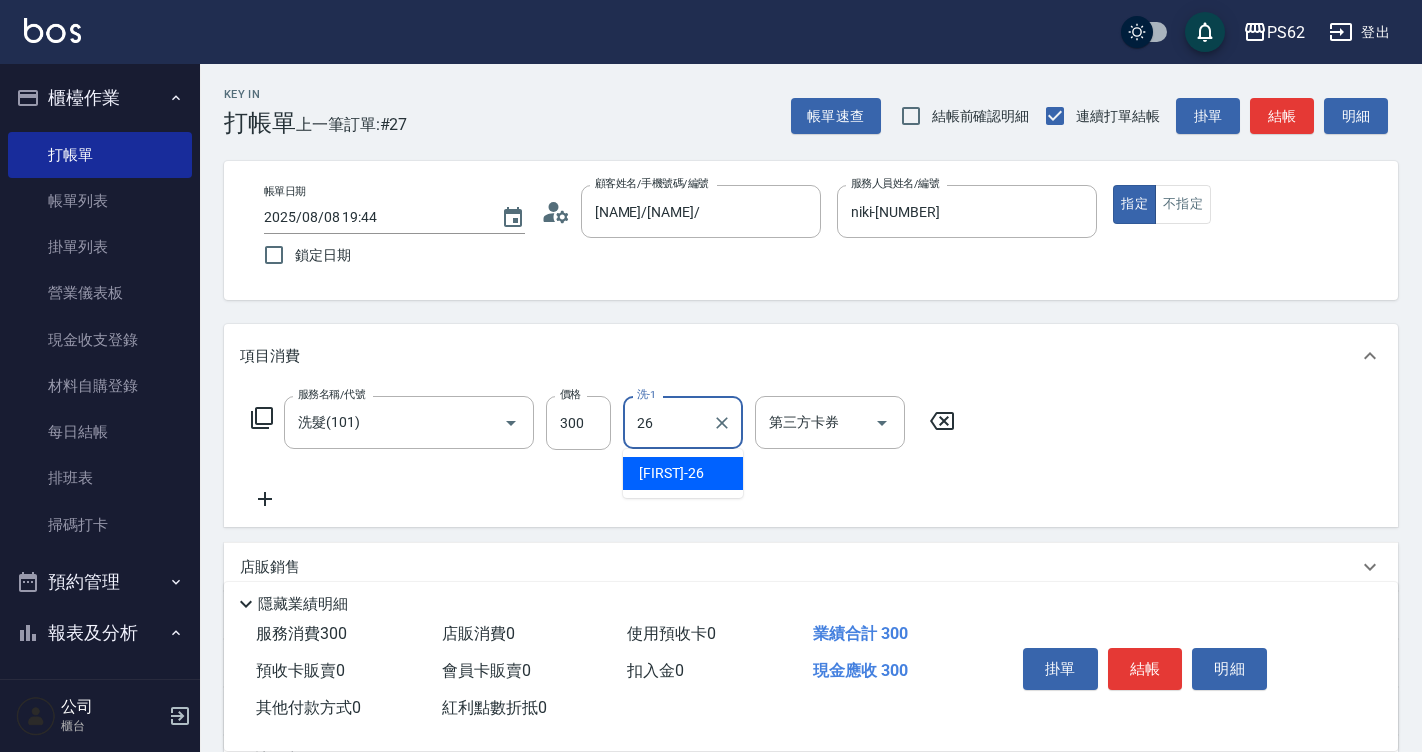type on "小欣-26" 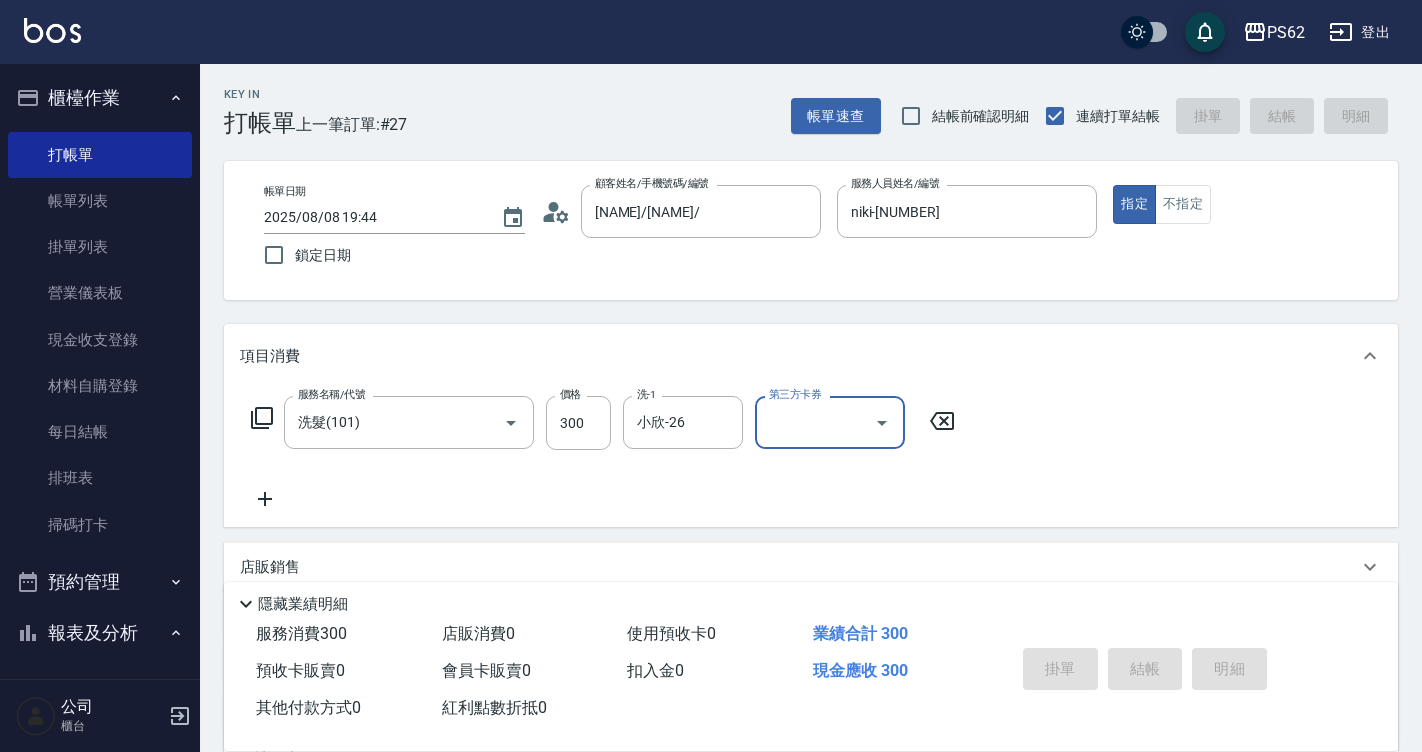 type 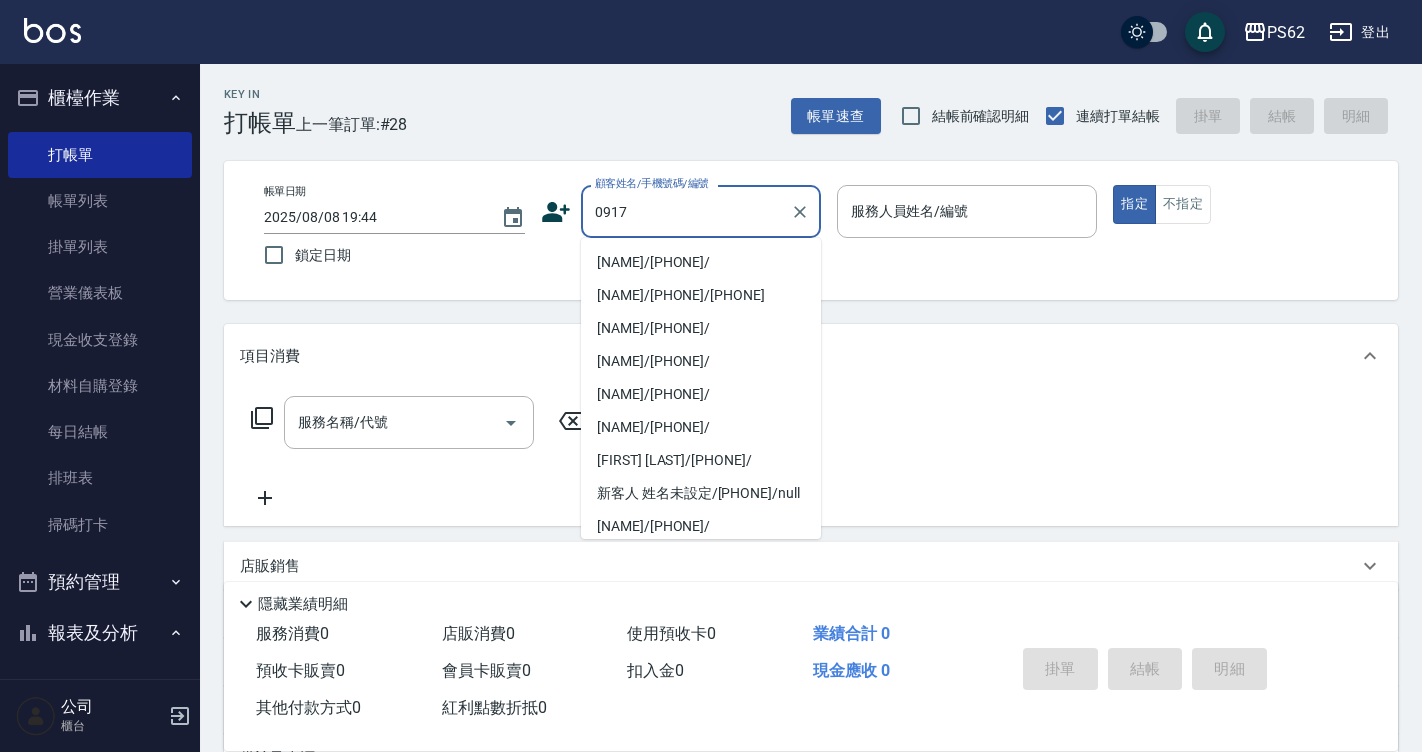 click on "0917" at bounding box center [686, 211] 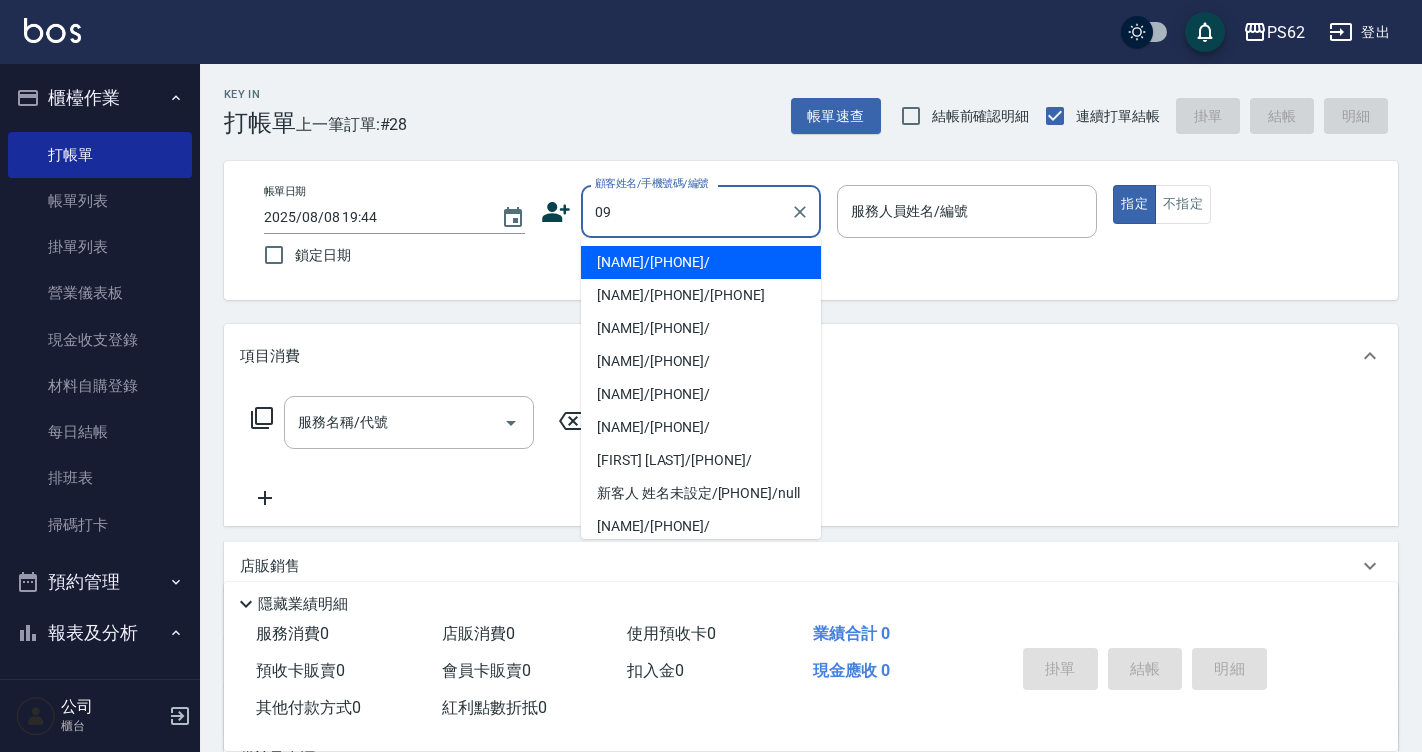 type on "0" 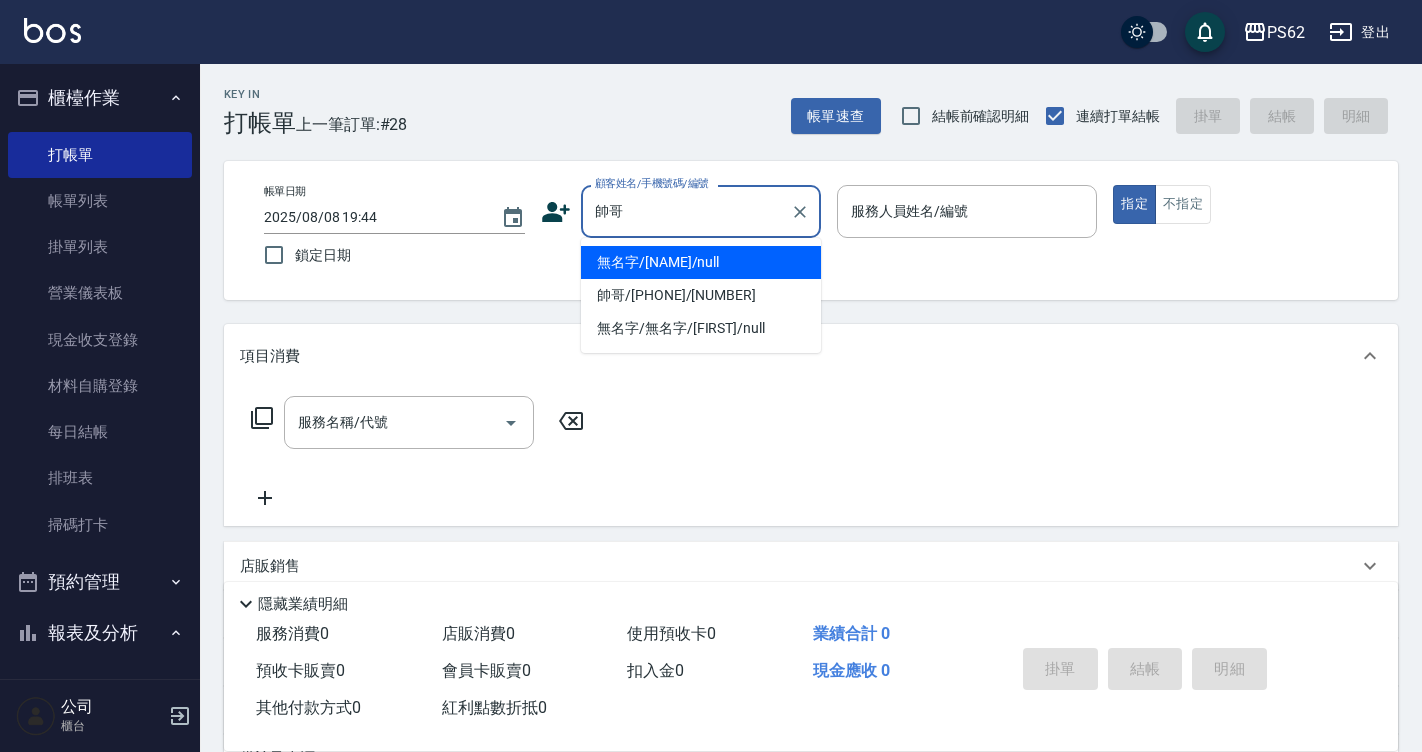 type on "無名字/帥哥/null" 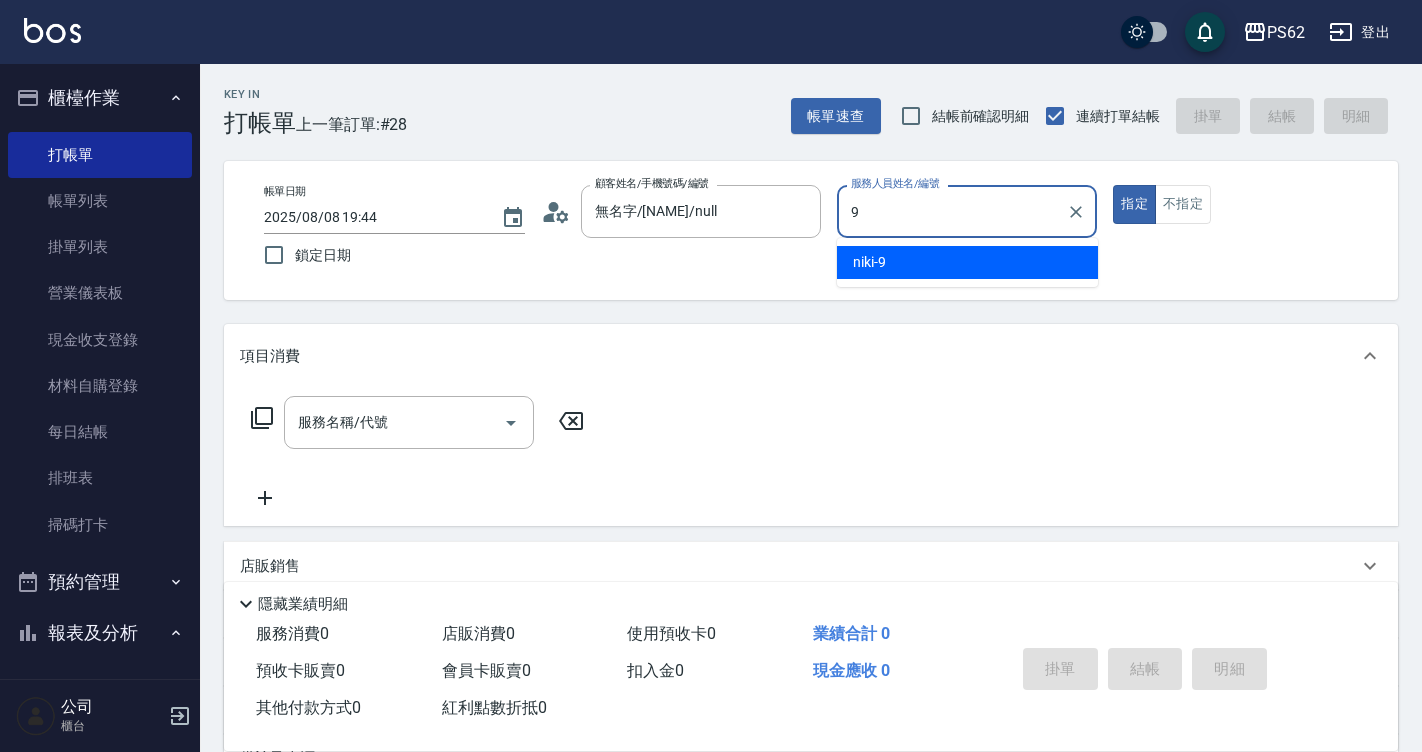 type on "niki-9" 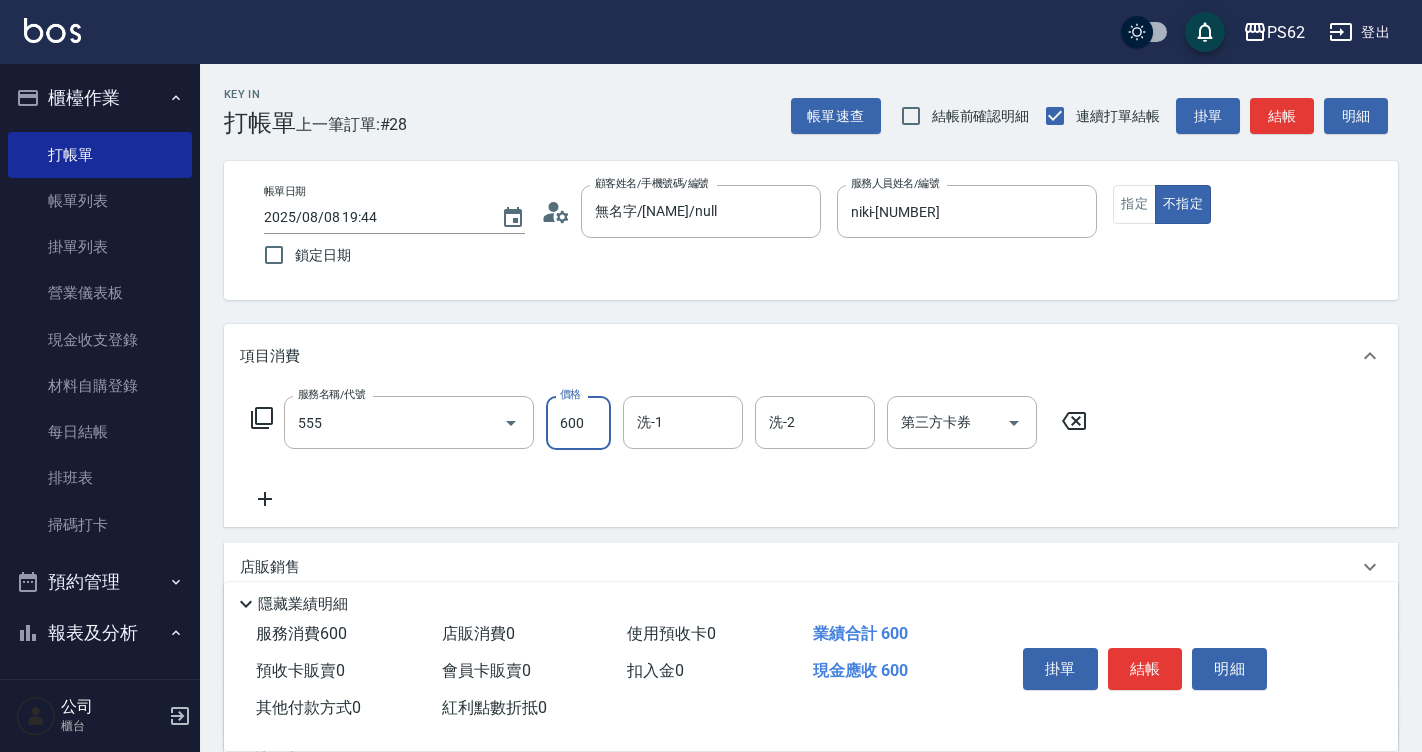 type on "去角質(555)" 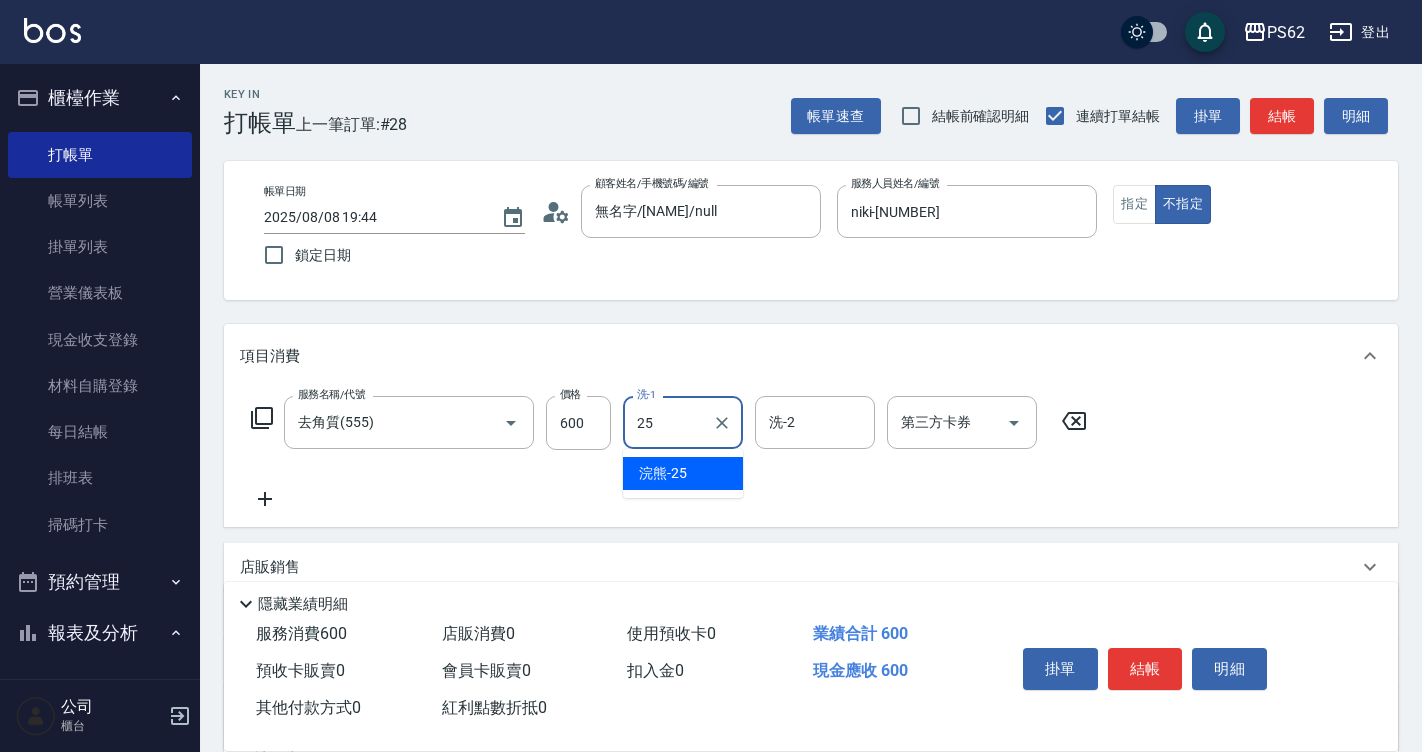 type on "浣熊-25" 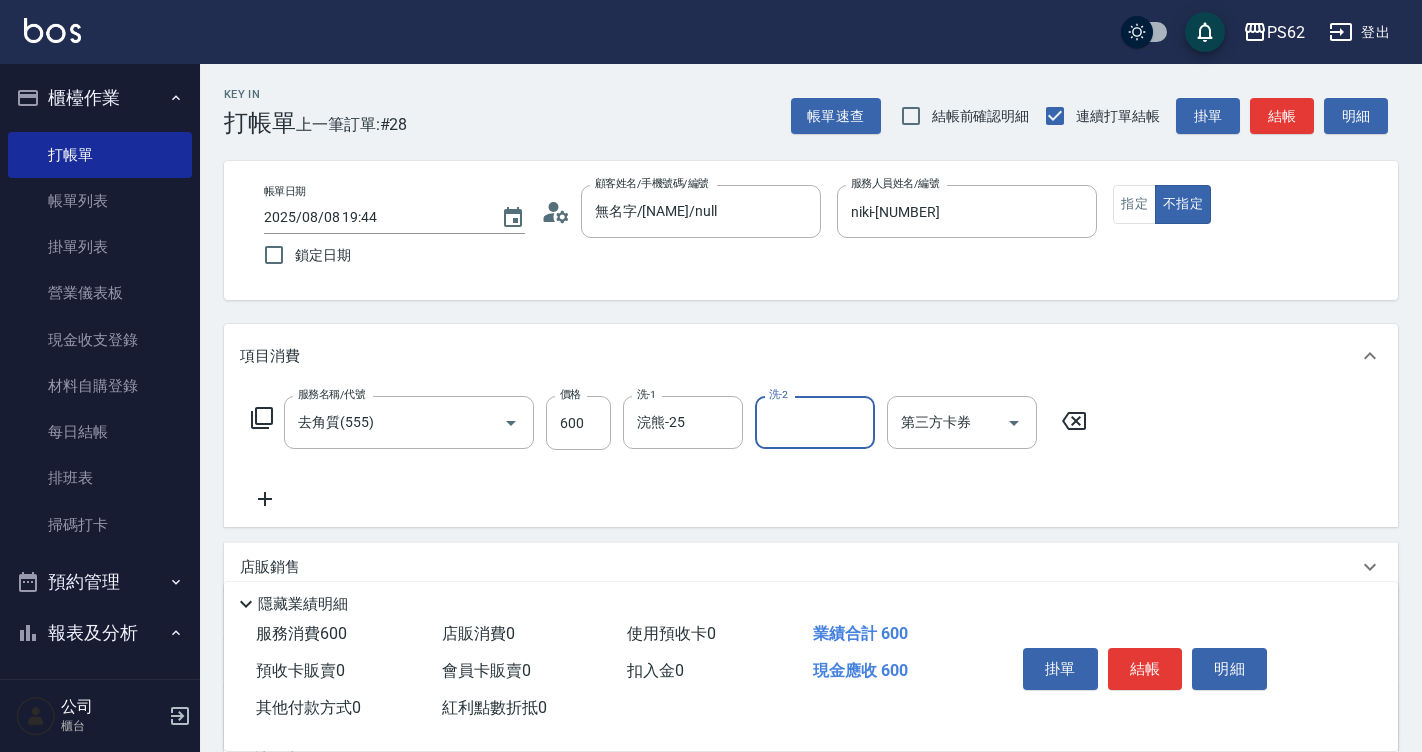 type on "2" 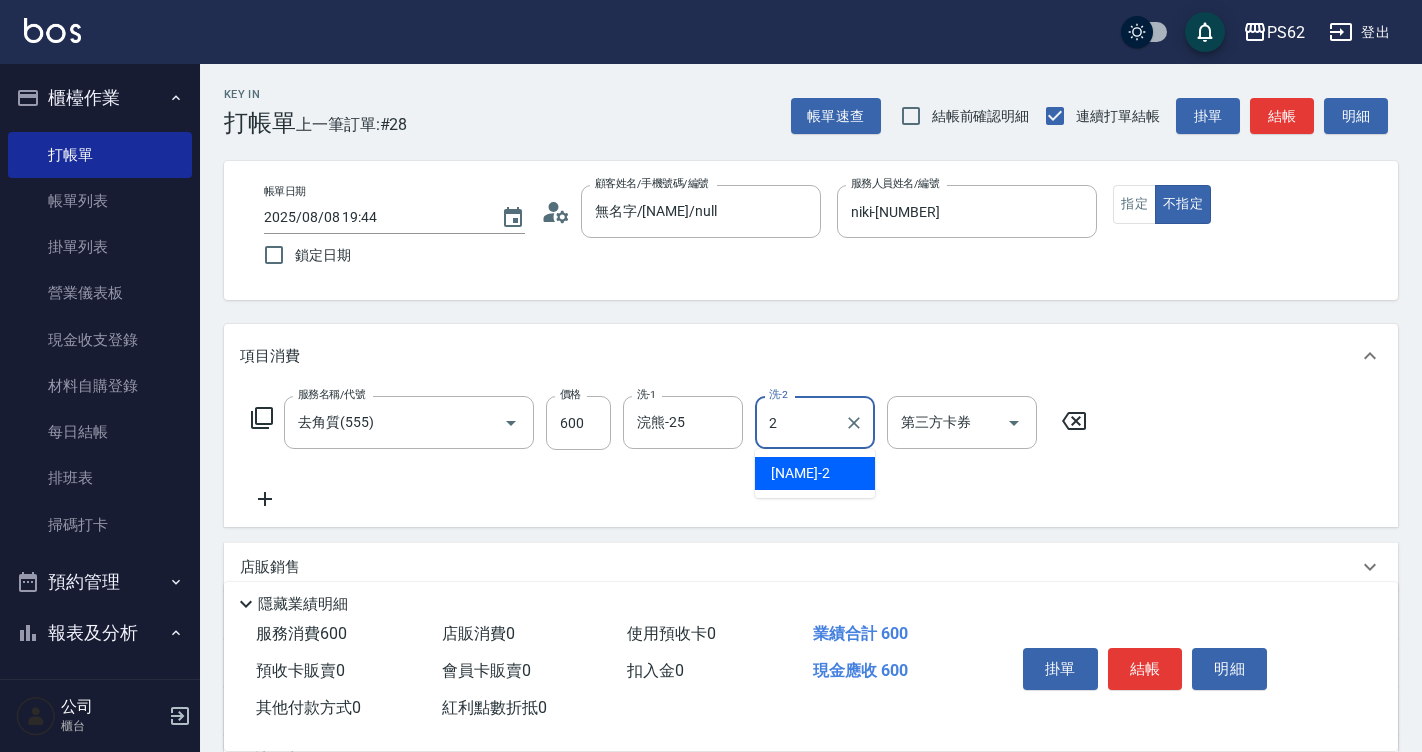 type 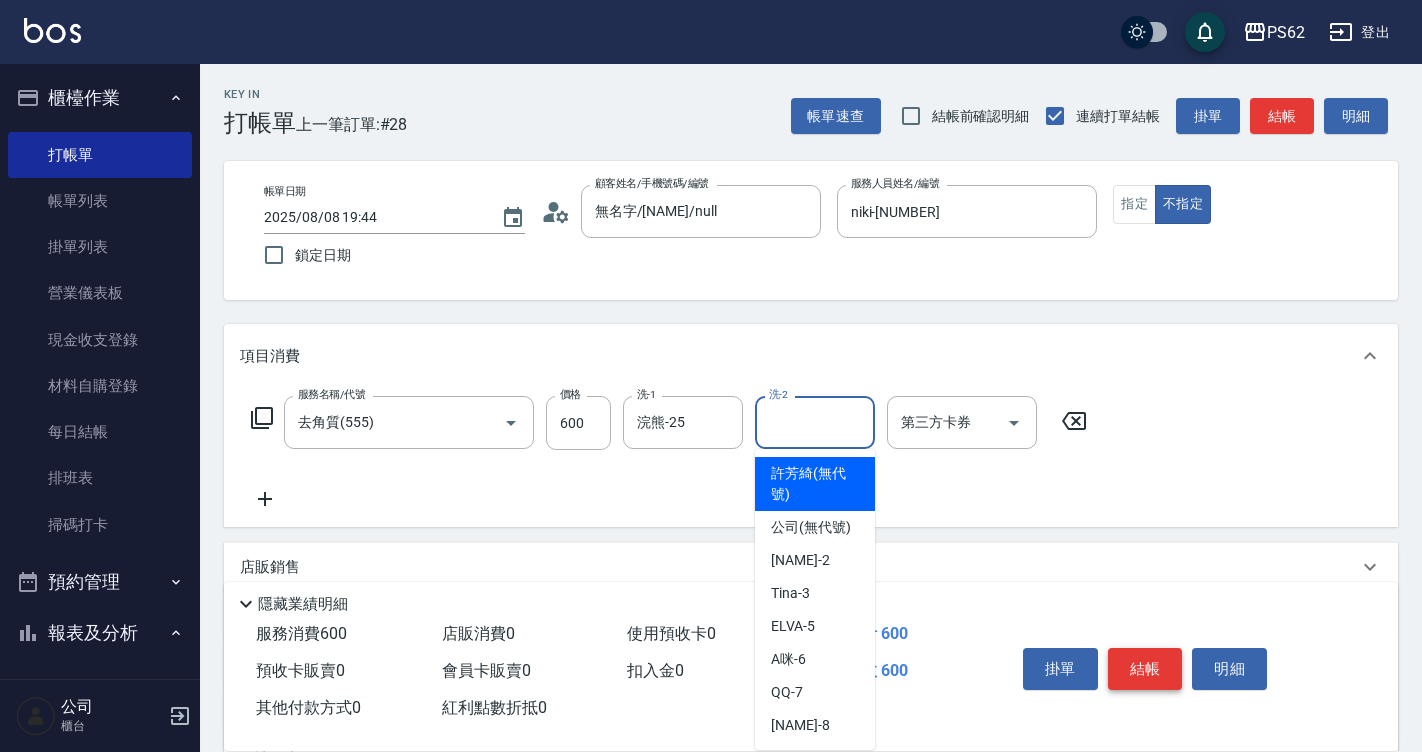 click on "結帳" at bounding box center [1145, 669] 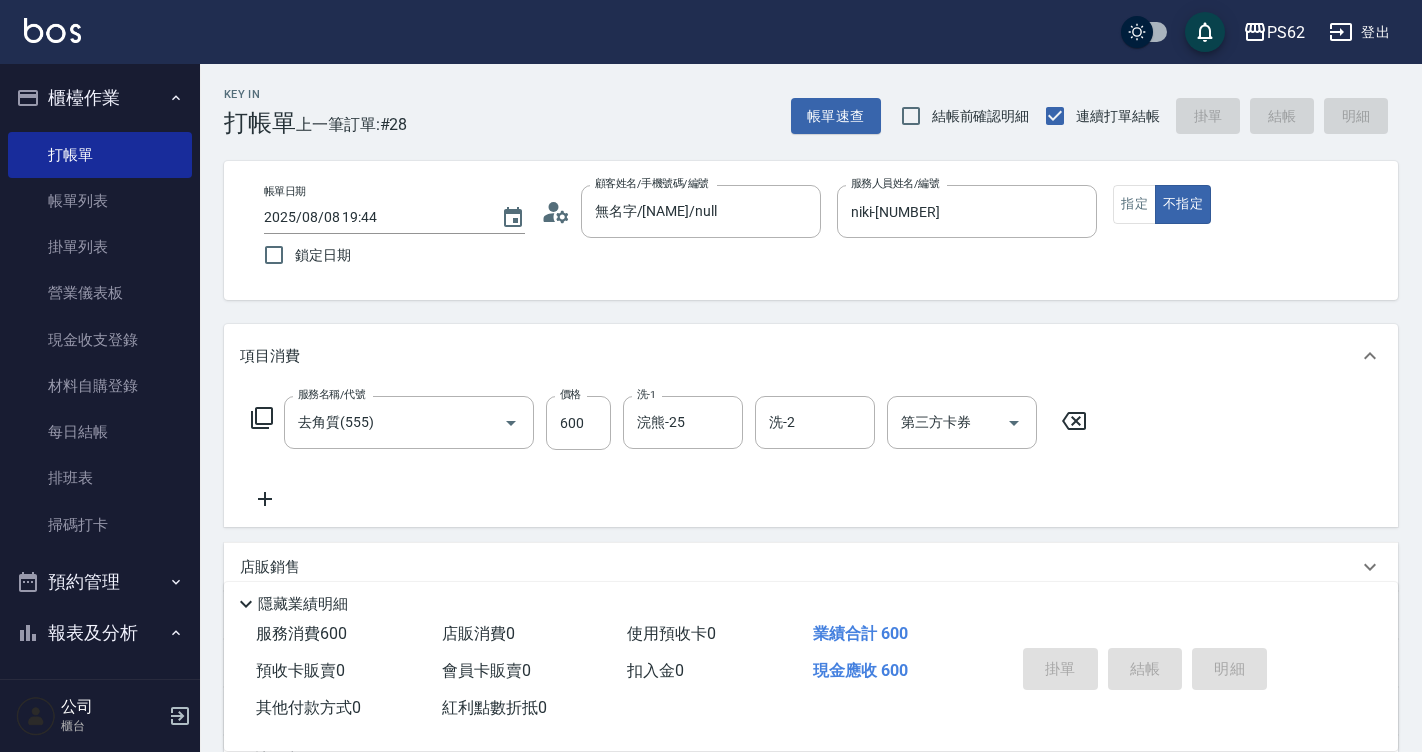 type on "2025/08/08 19:45" 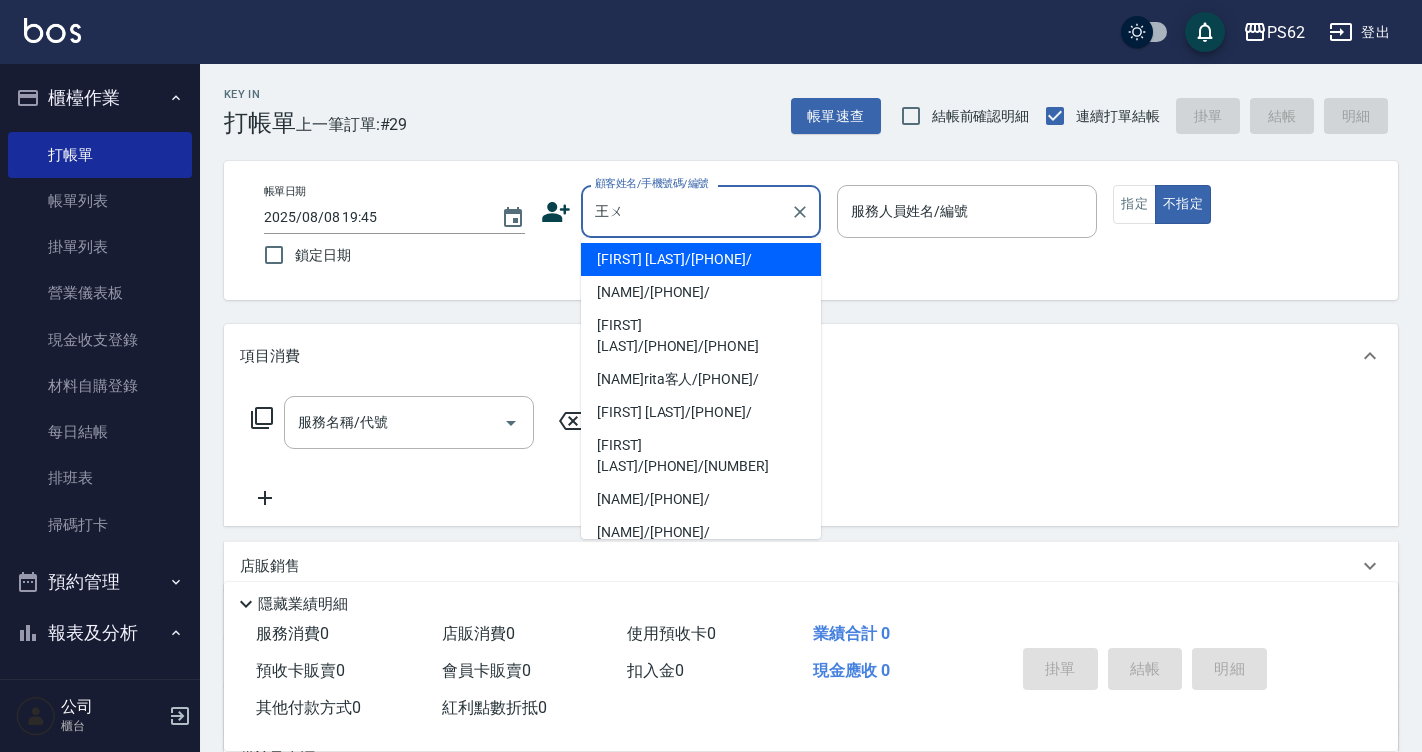 scroll, scrollTop: 0, scrollLeft: 0, axis: both 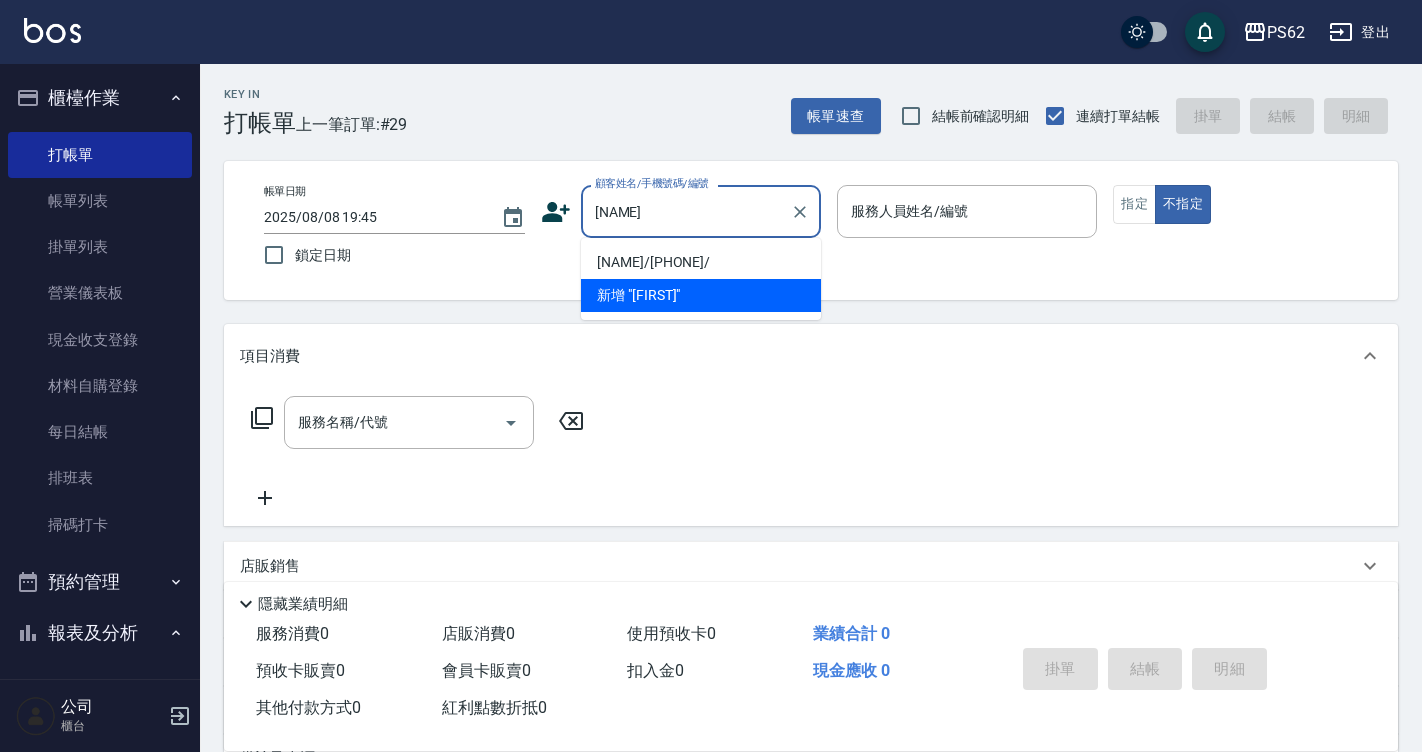 click on "王暐辰/0987616611/" at bounding box center (701, 262) 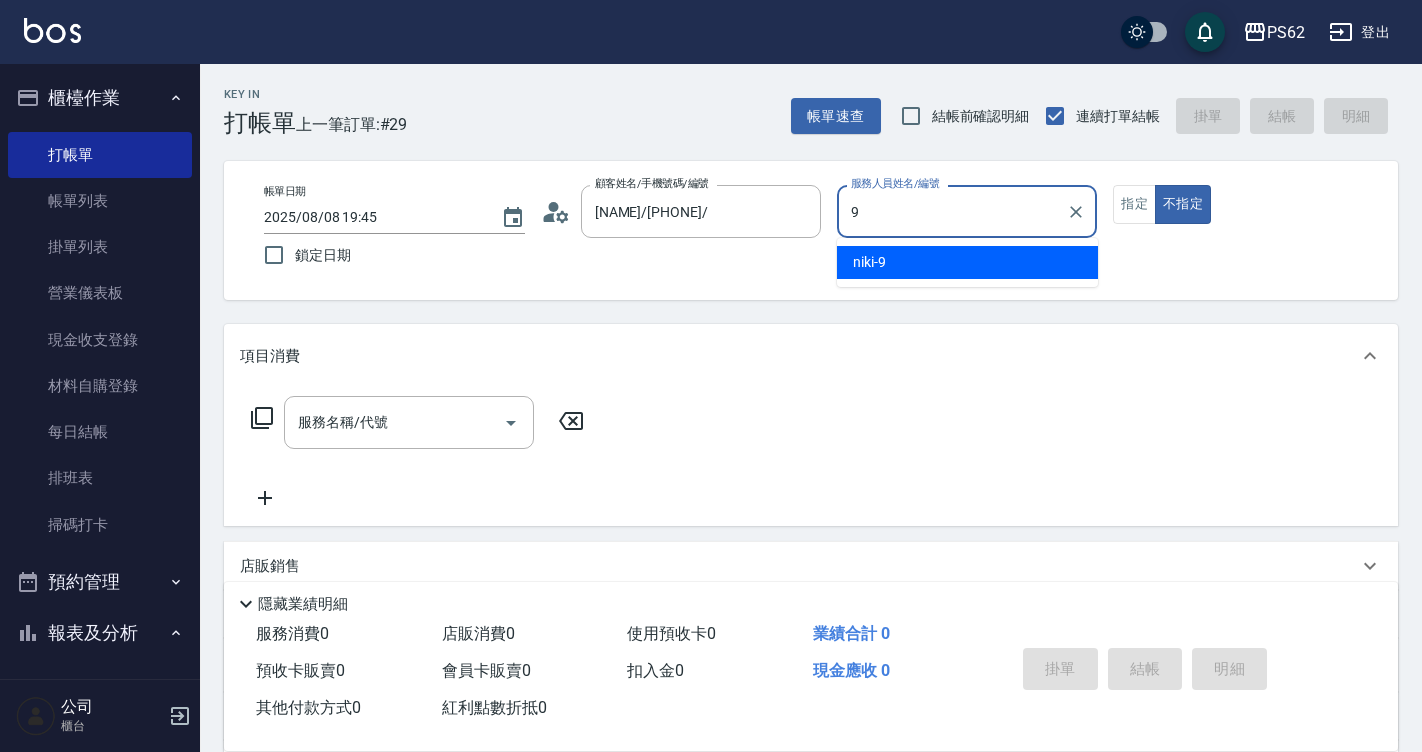 type on "niki-9" 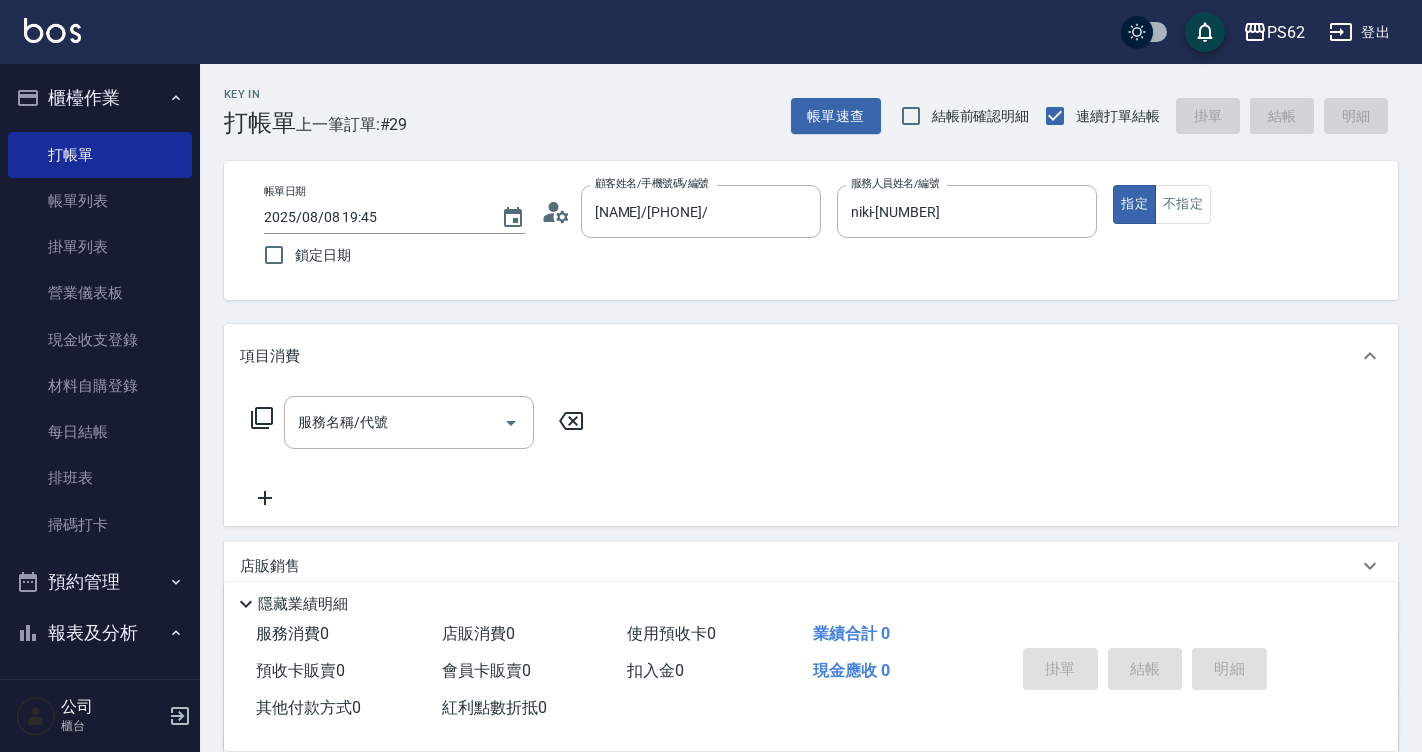 click 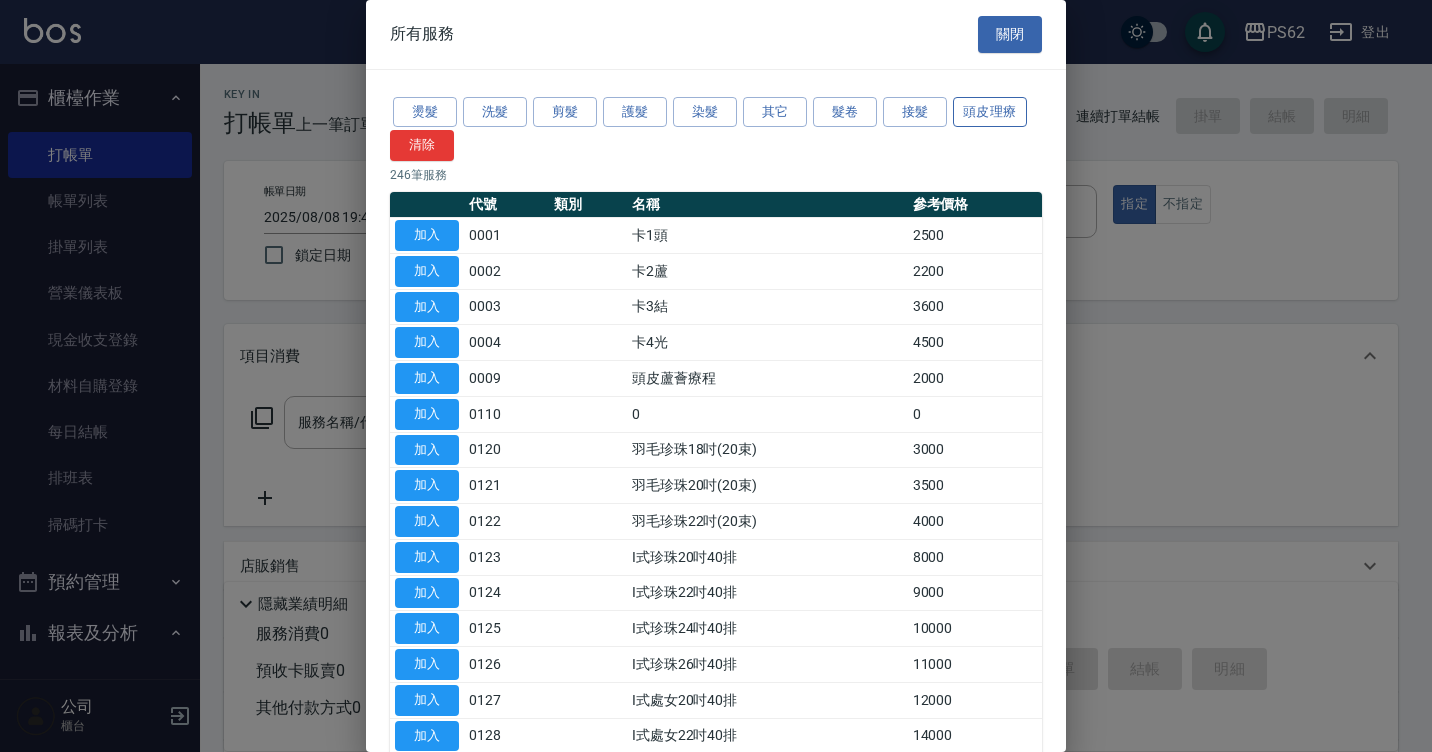 click on "頭皮理療" at bounding box center (990, 112) 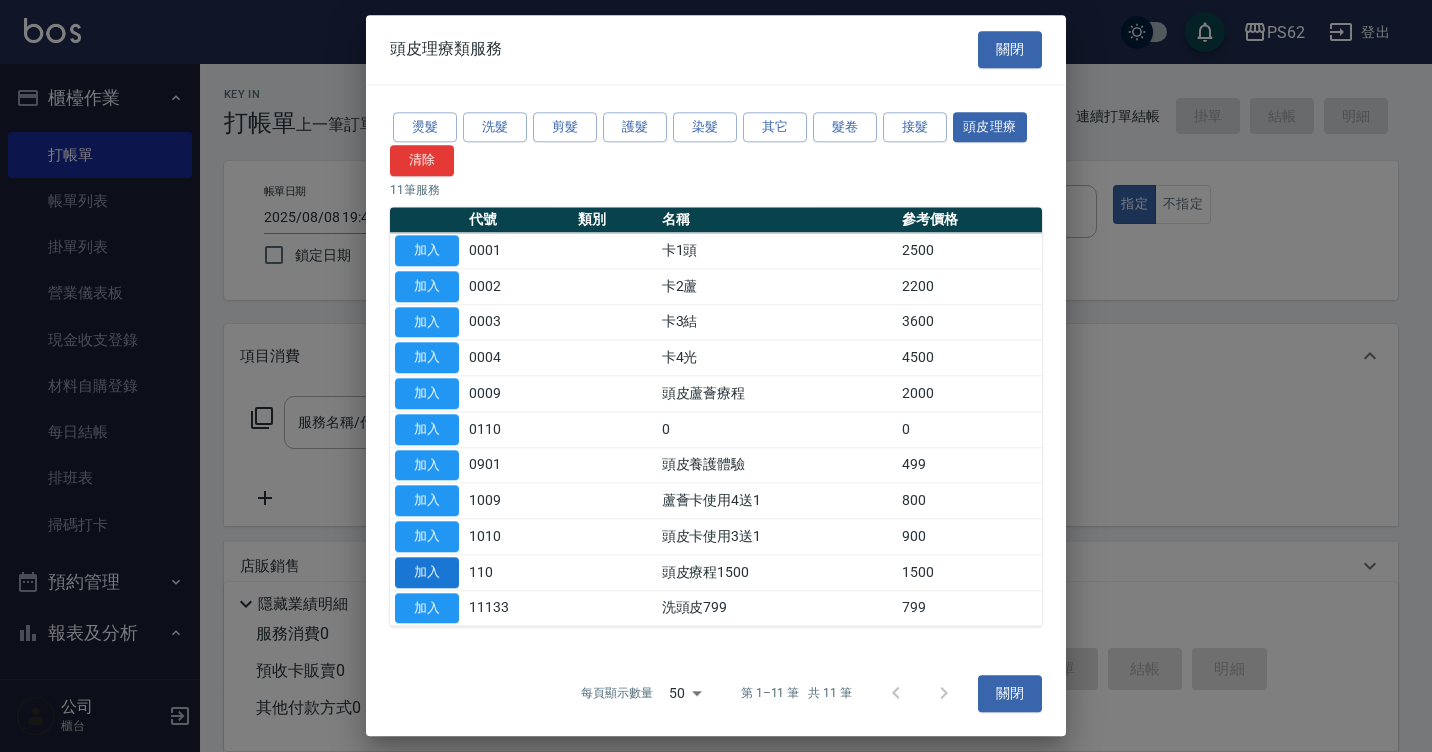 click on "加入" at bounding box center [427, 572] 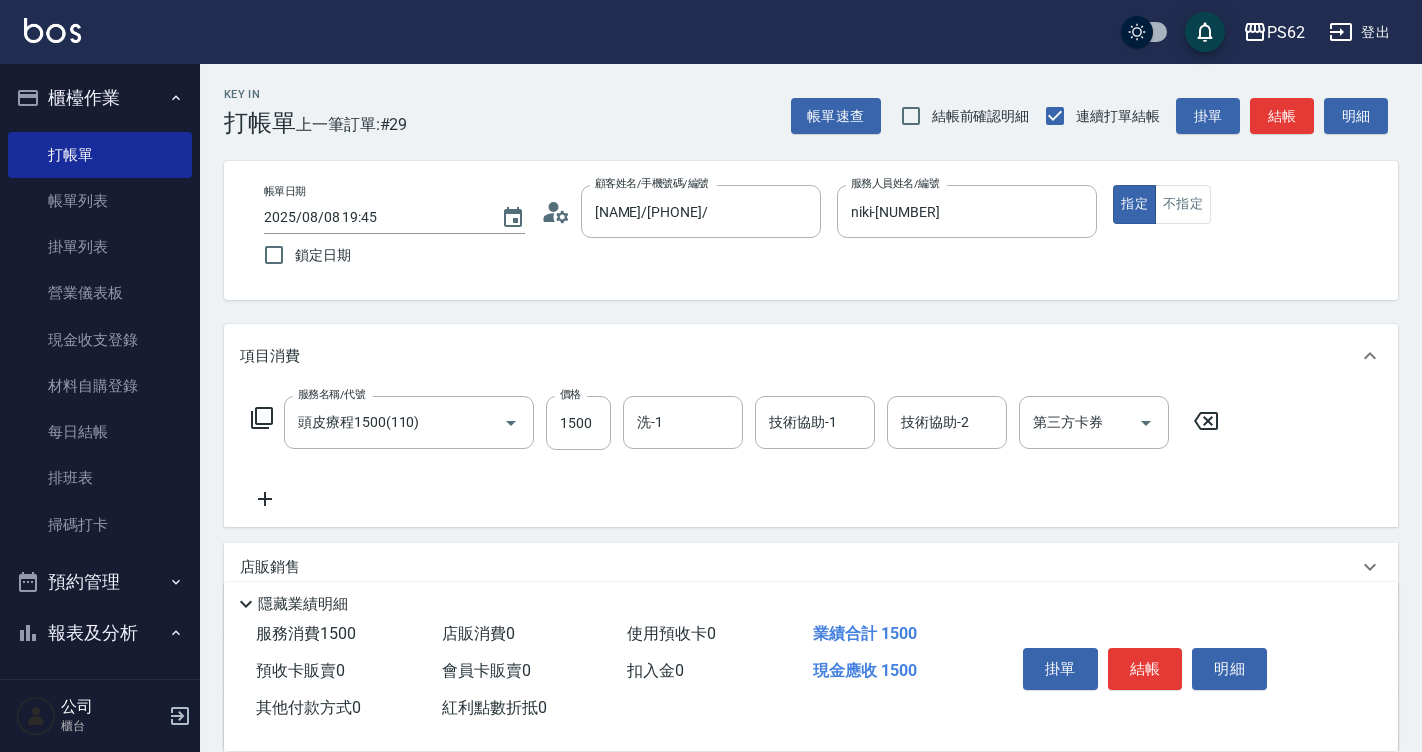 click on "服務名稱/代號 頭皮療程1500(110) 服務名稱/代號 價格 1500 價格 洗-1 洗-1 技術協助-1 技術協助-1 技術協助-2 技術協助-2 第三方卡券 第三方卡券" at bounding box center (735, 453) 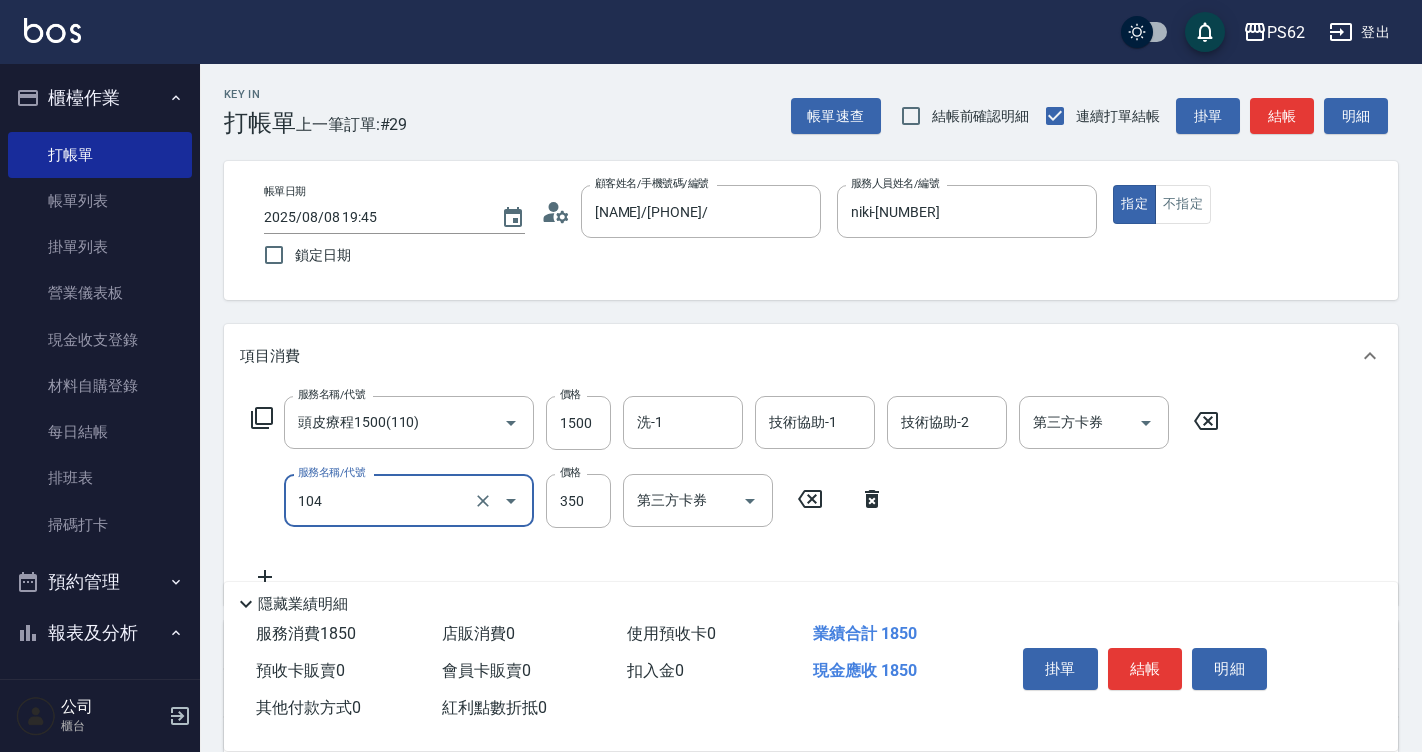 type on "B級單剪350(104)" 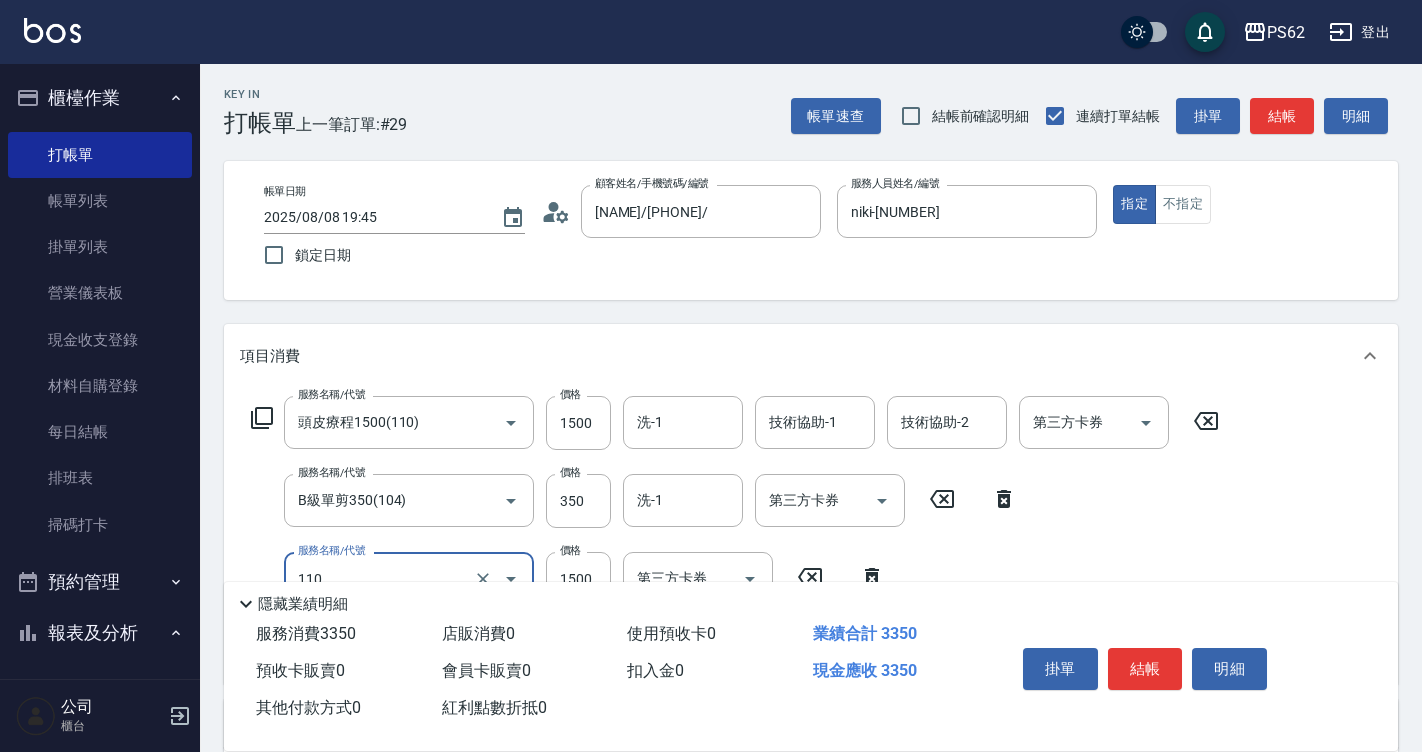 type on "頭皮療程1500(110)" 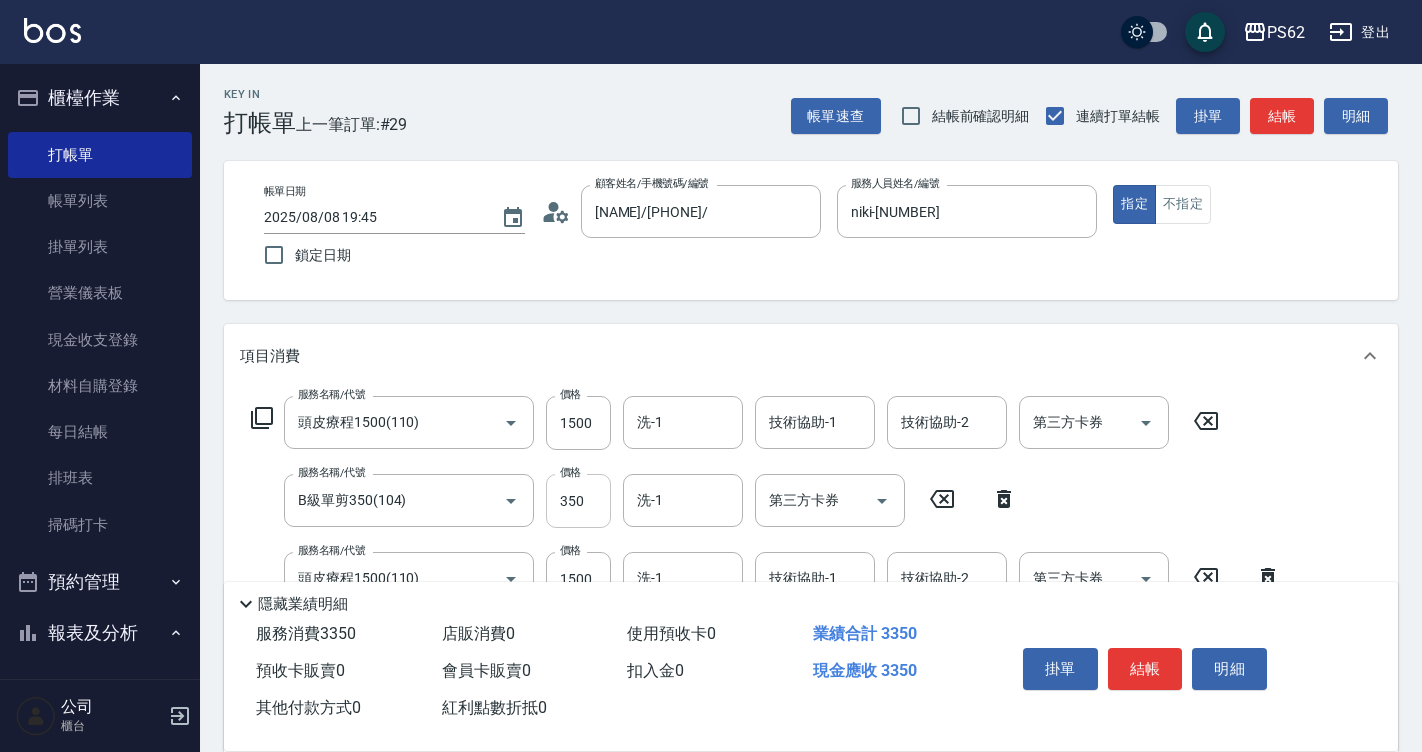 click on "350" at bounding box center (578, 501) 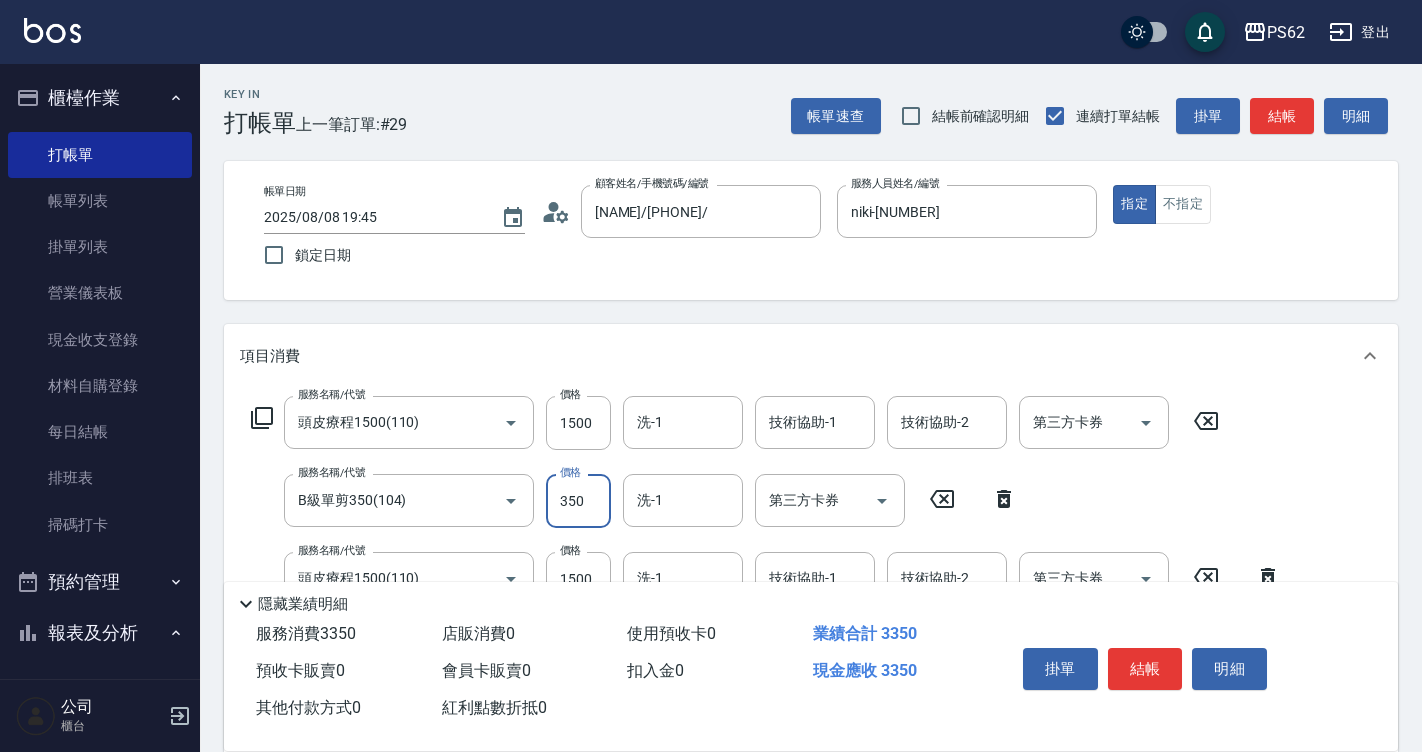 click on "350" at bounding box center (578, 501) 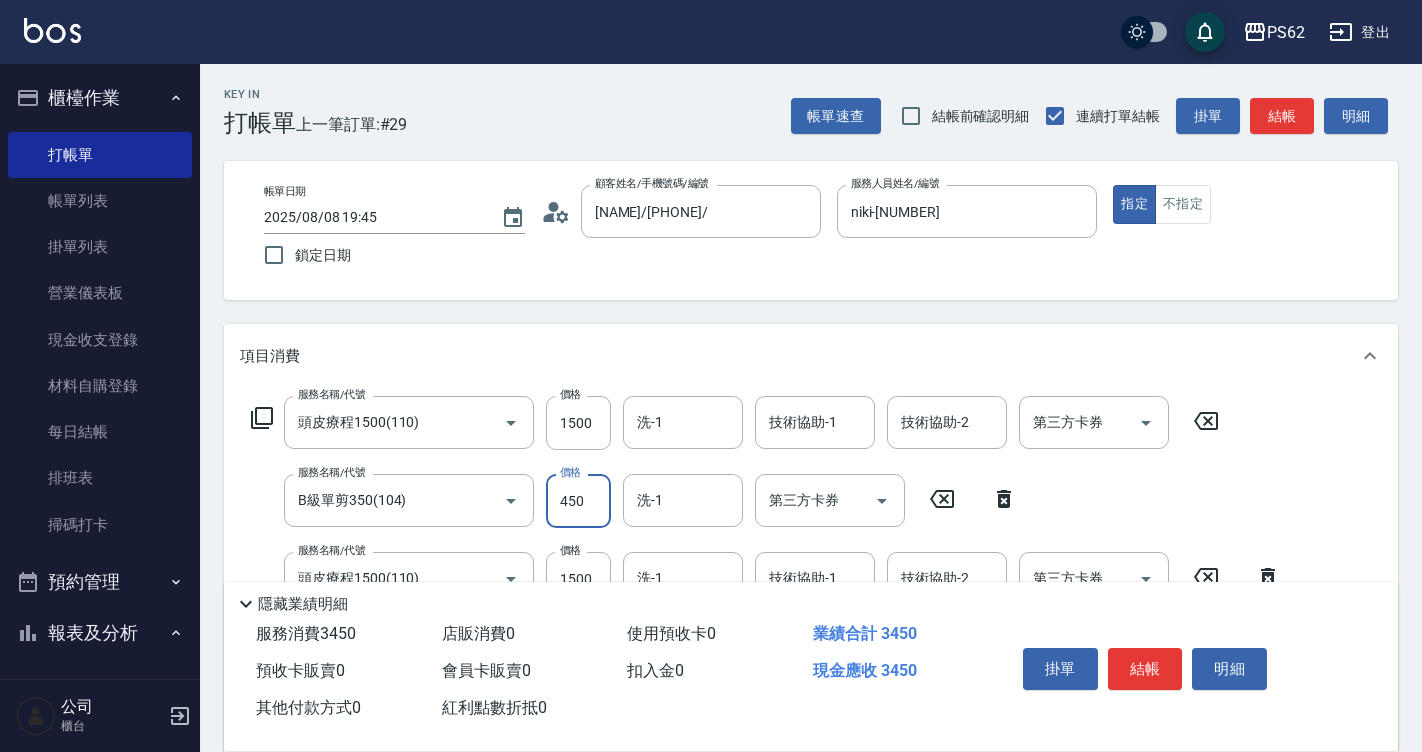 type on "450" 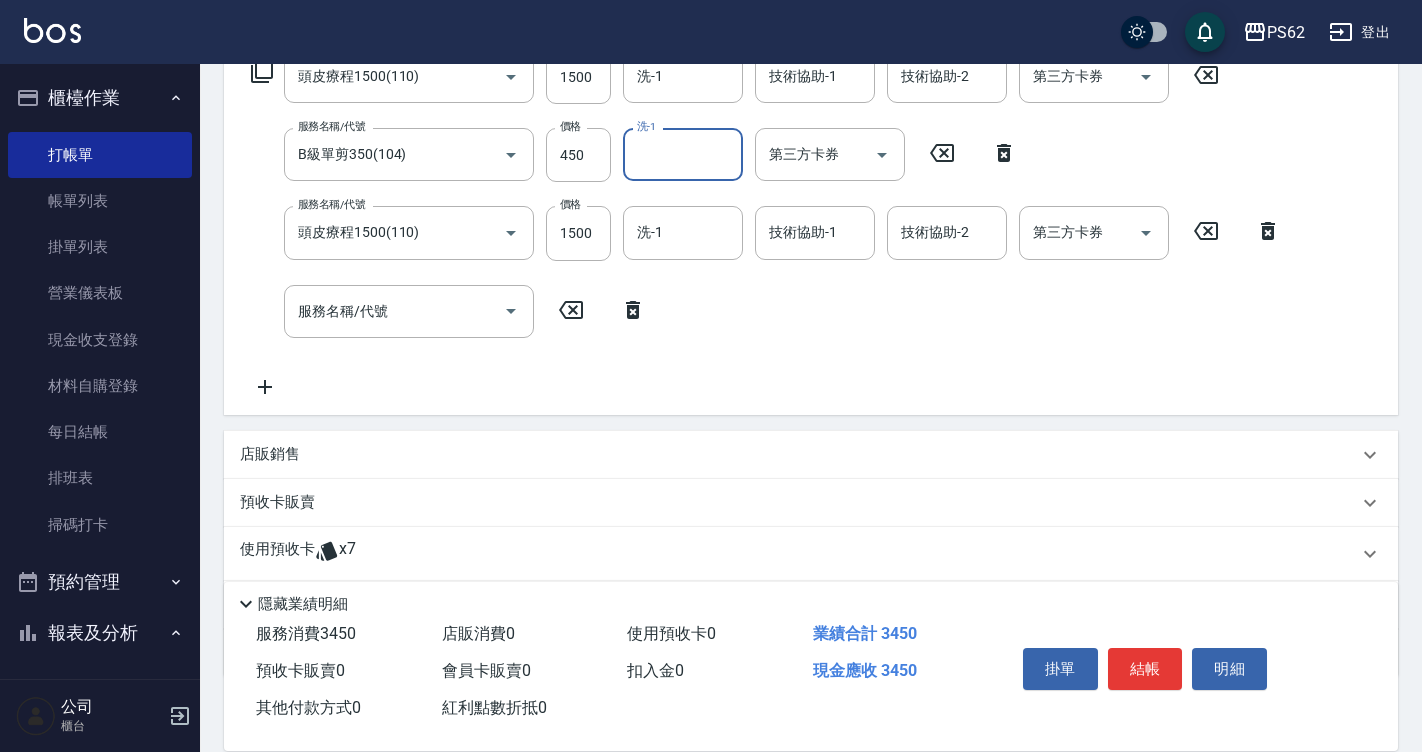 scroll, scrollTop: 263, scrollLeft: 0, axis: vertical 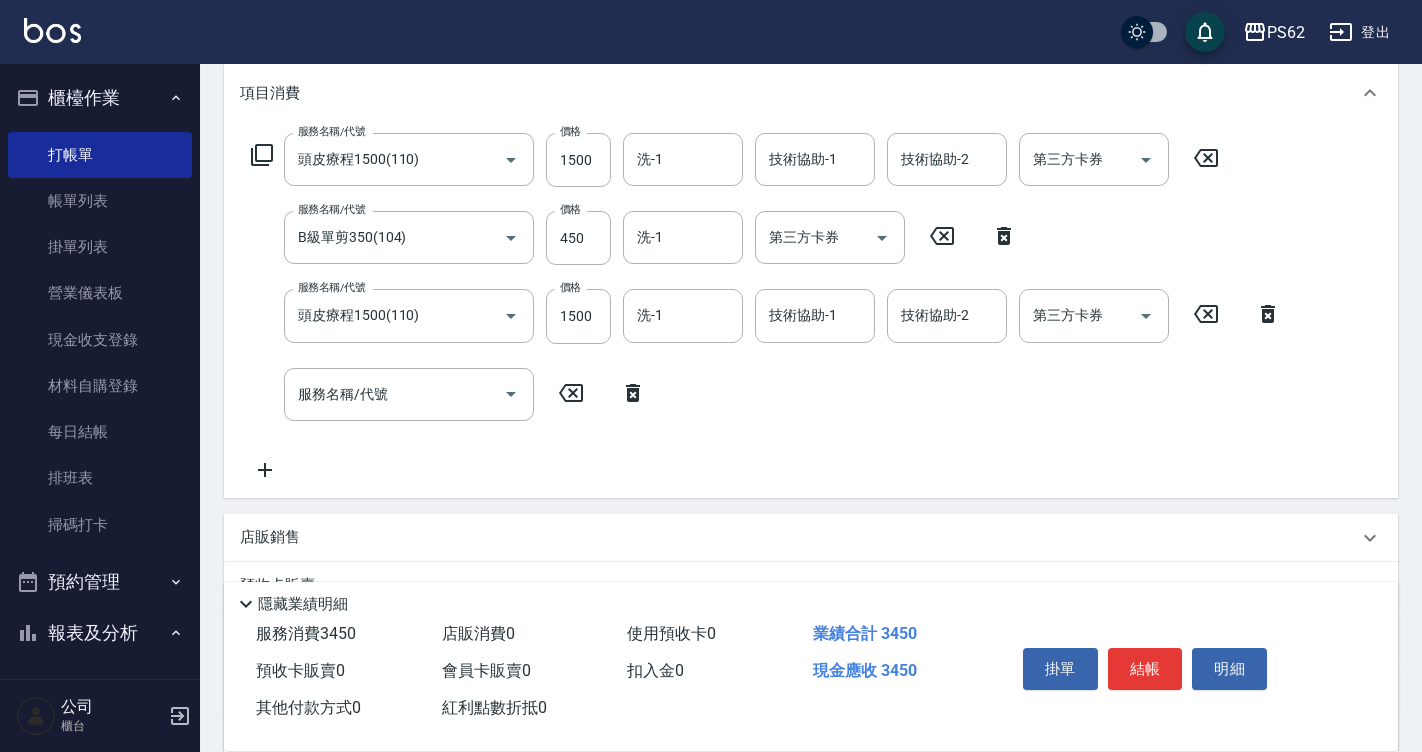 click 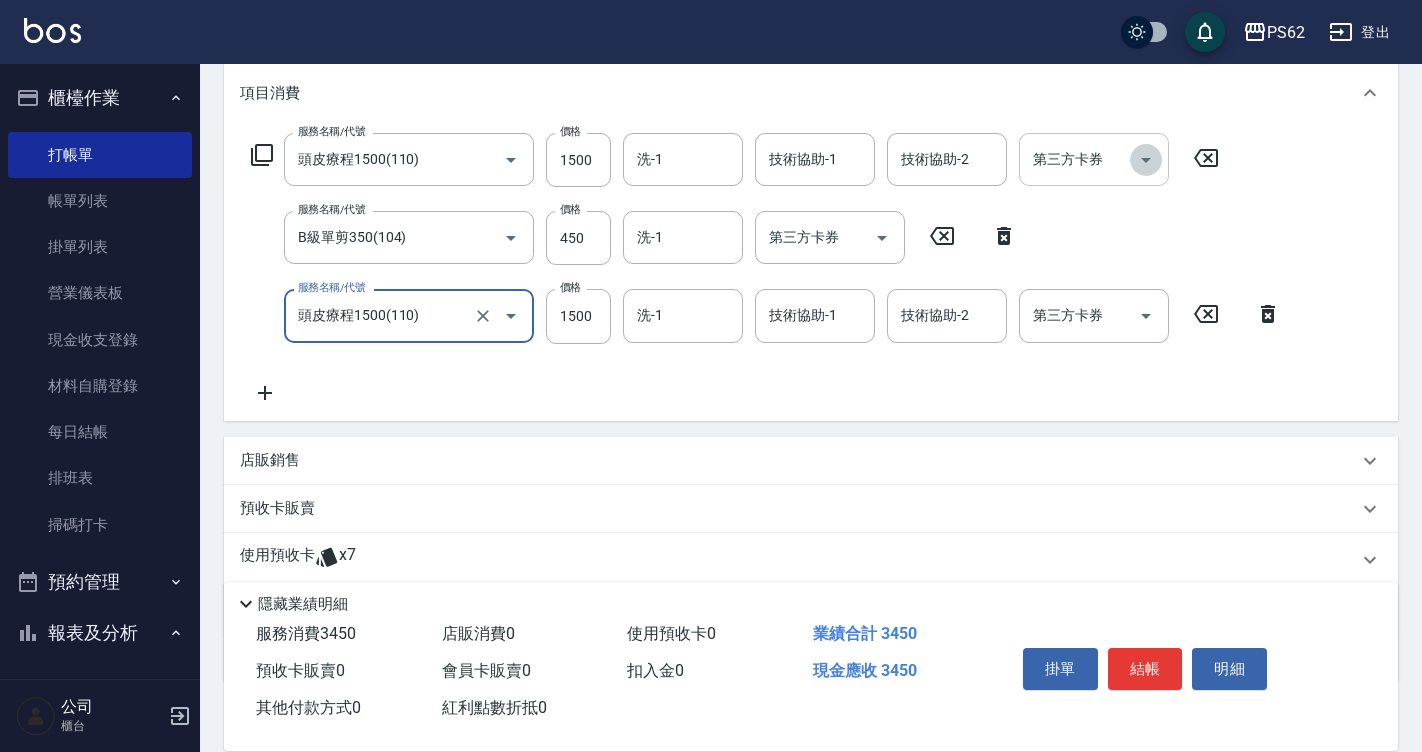 click 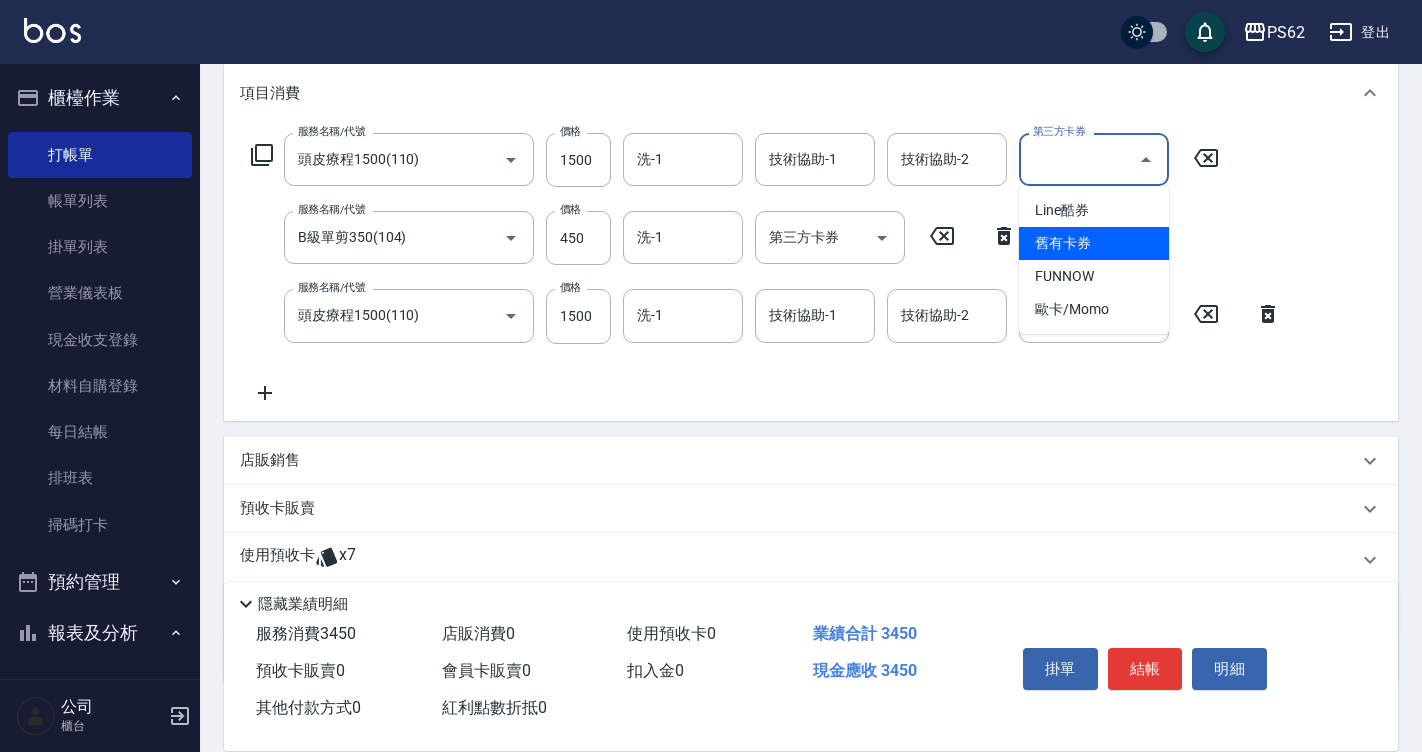 click on "舊有卡券" at bounding box center [1094, 243] 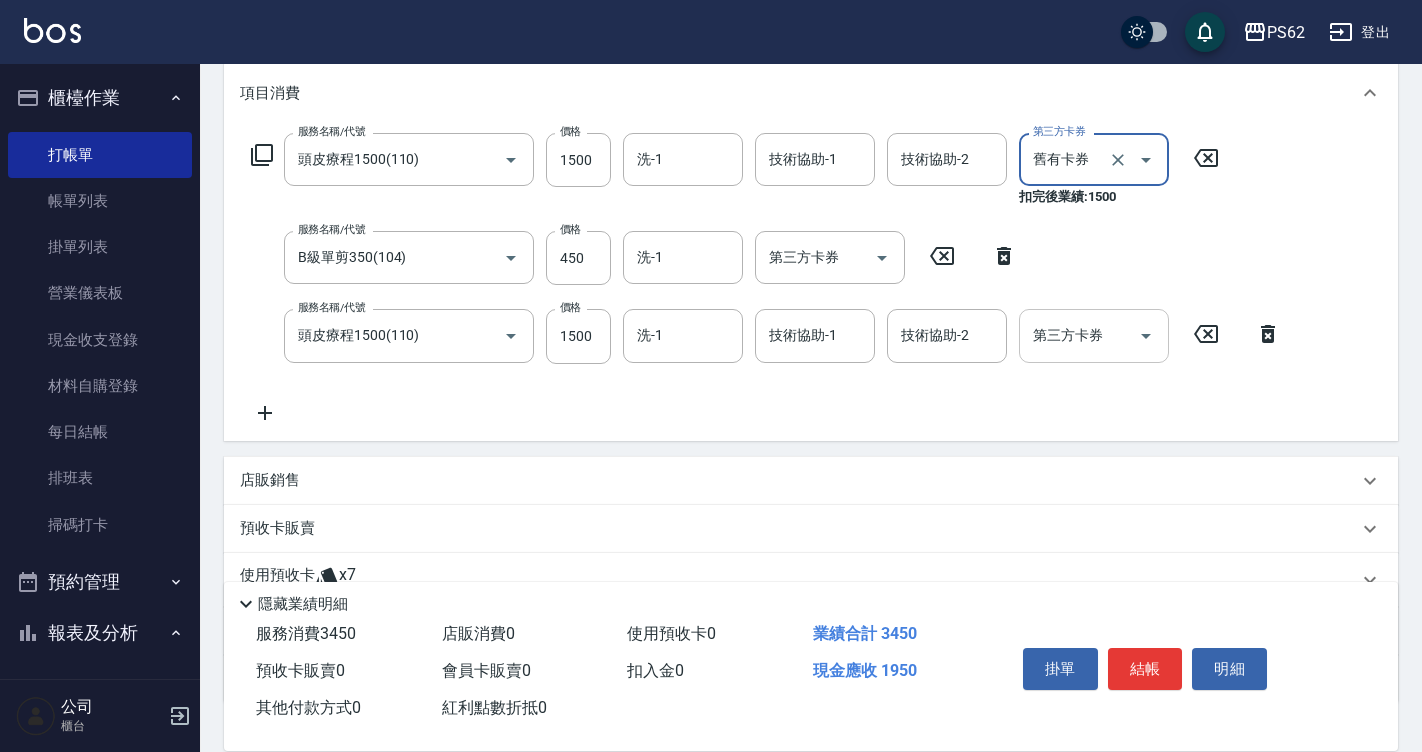 click 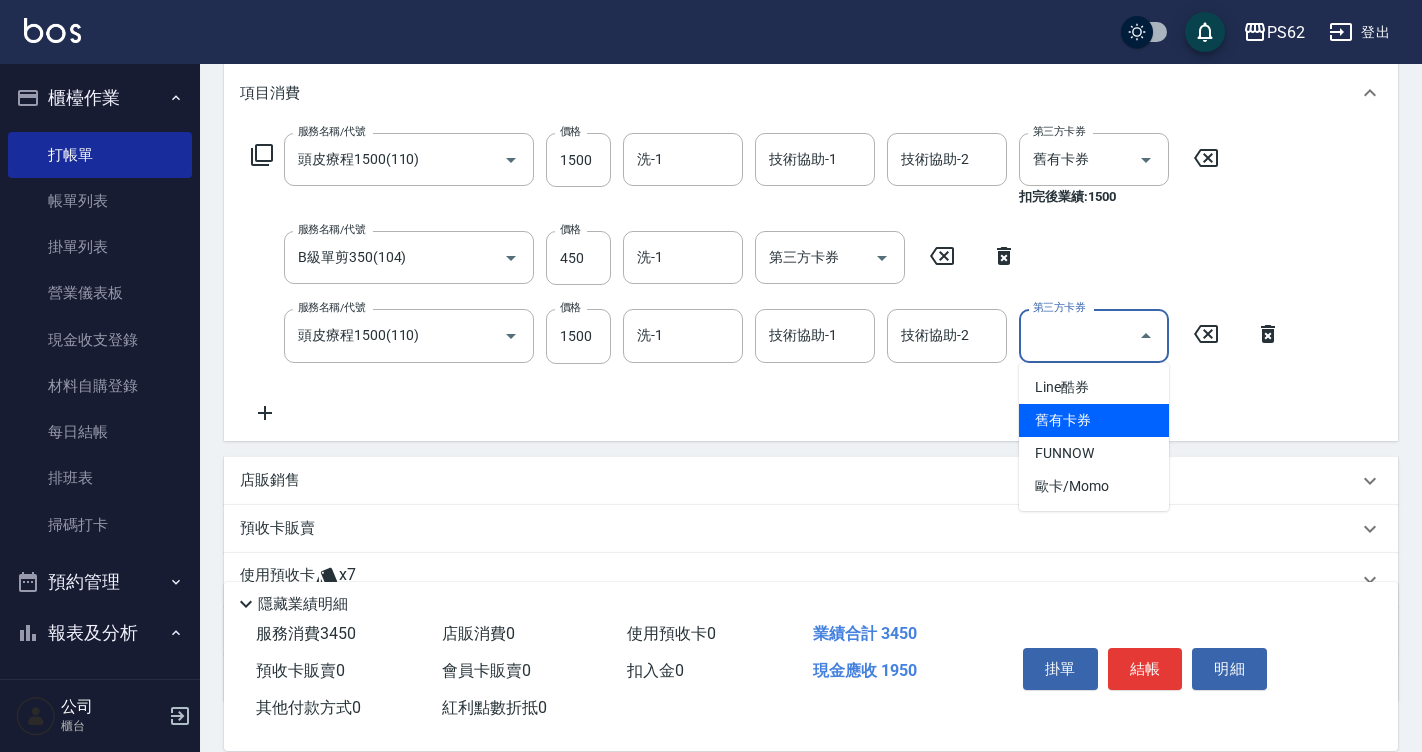 click on "舊有卡券" at bounding box center (1094, 420) 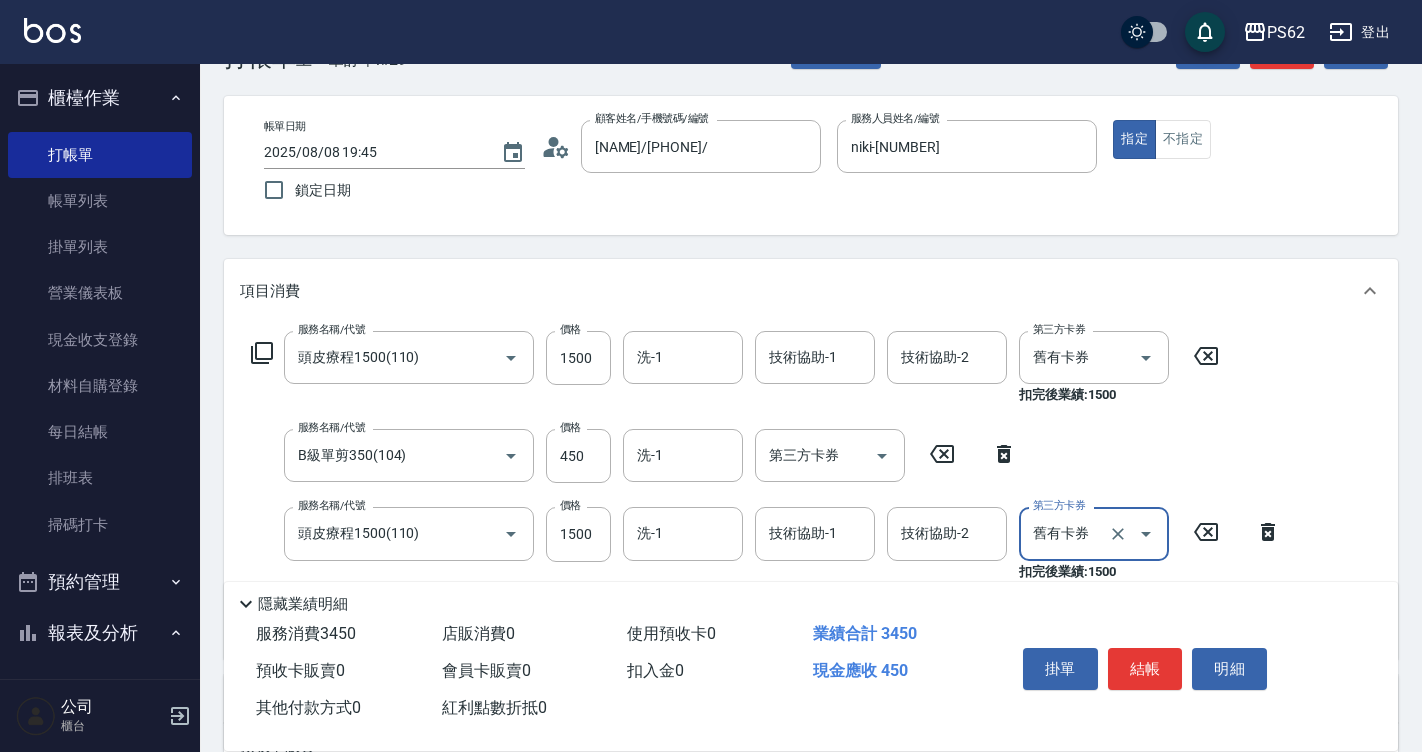 scroll, scrollTop: 100, scrollLeft: 0, axis: vertical 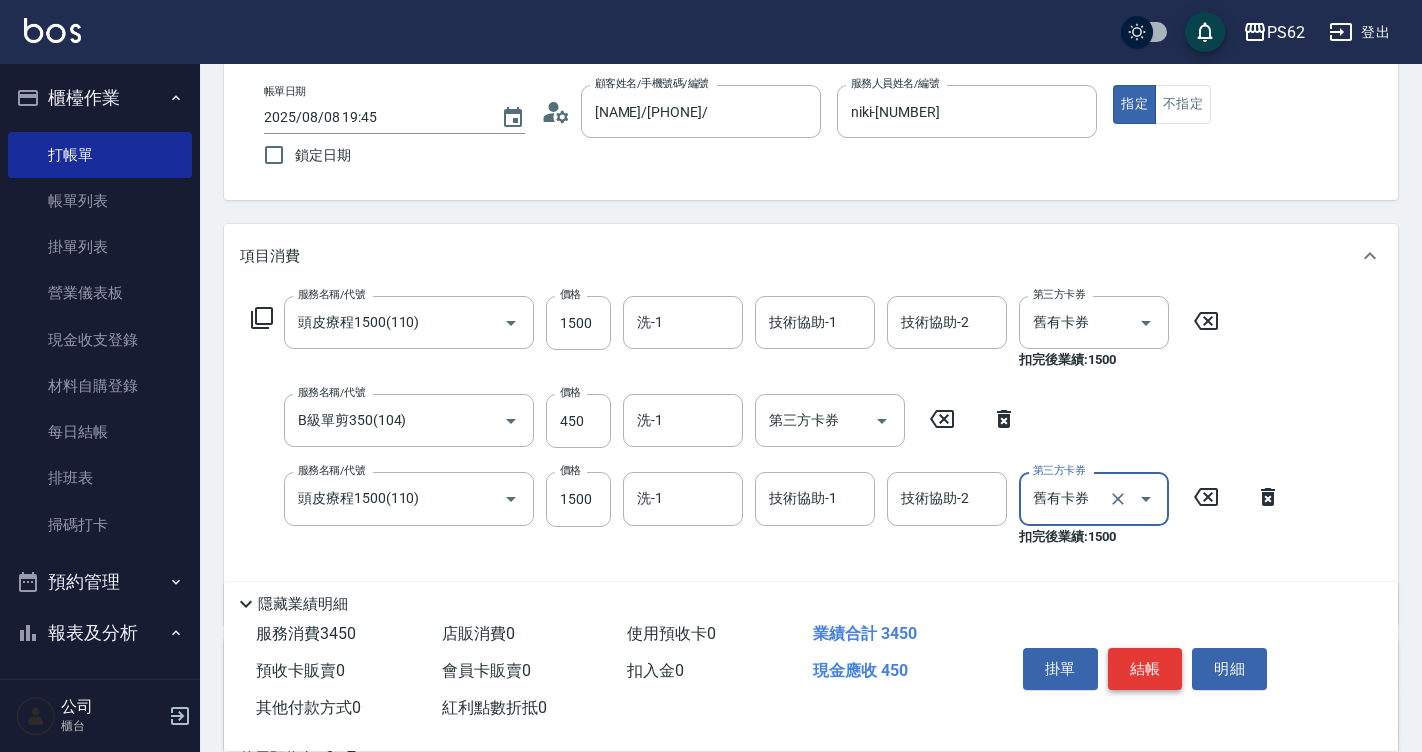 click on "結帳" at bounding box center [1145, 669] 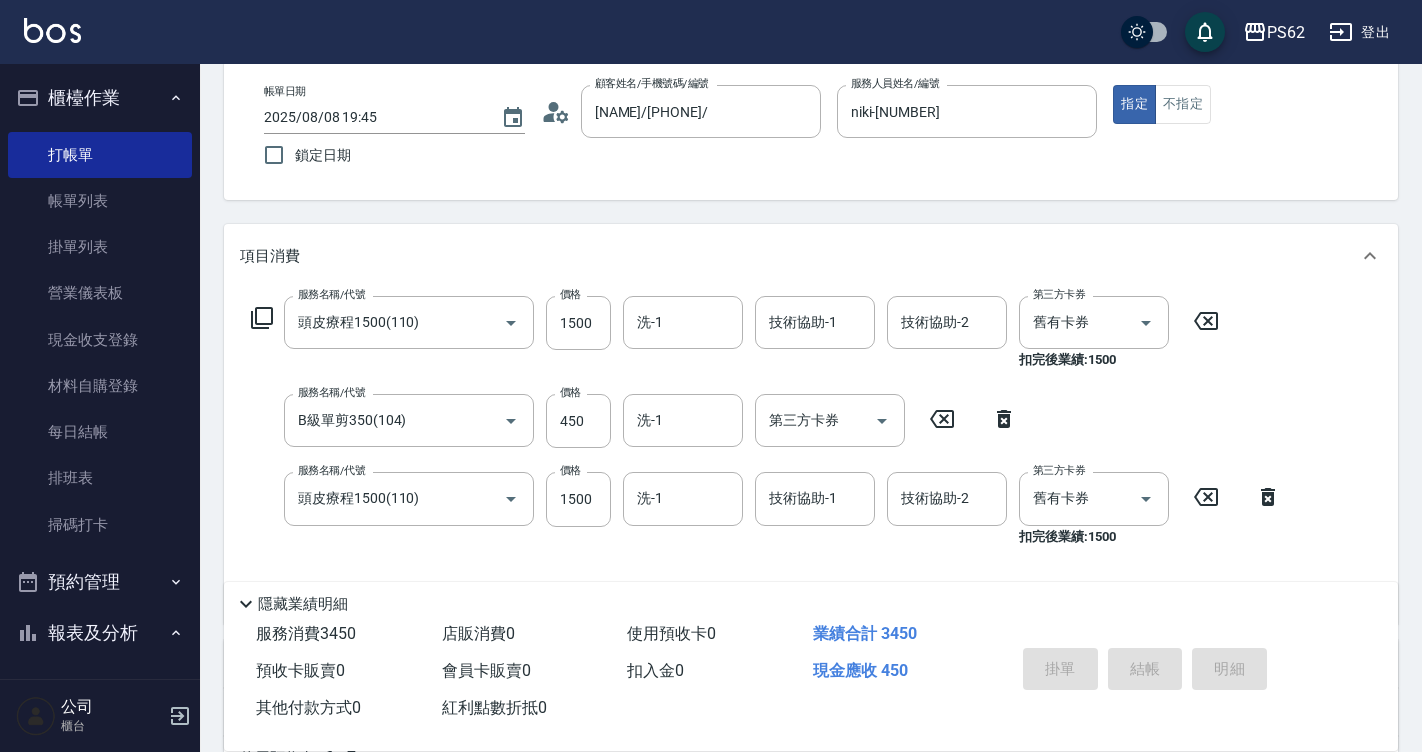 type on "2025/08/08 19:46" 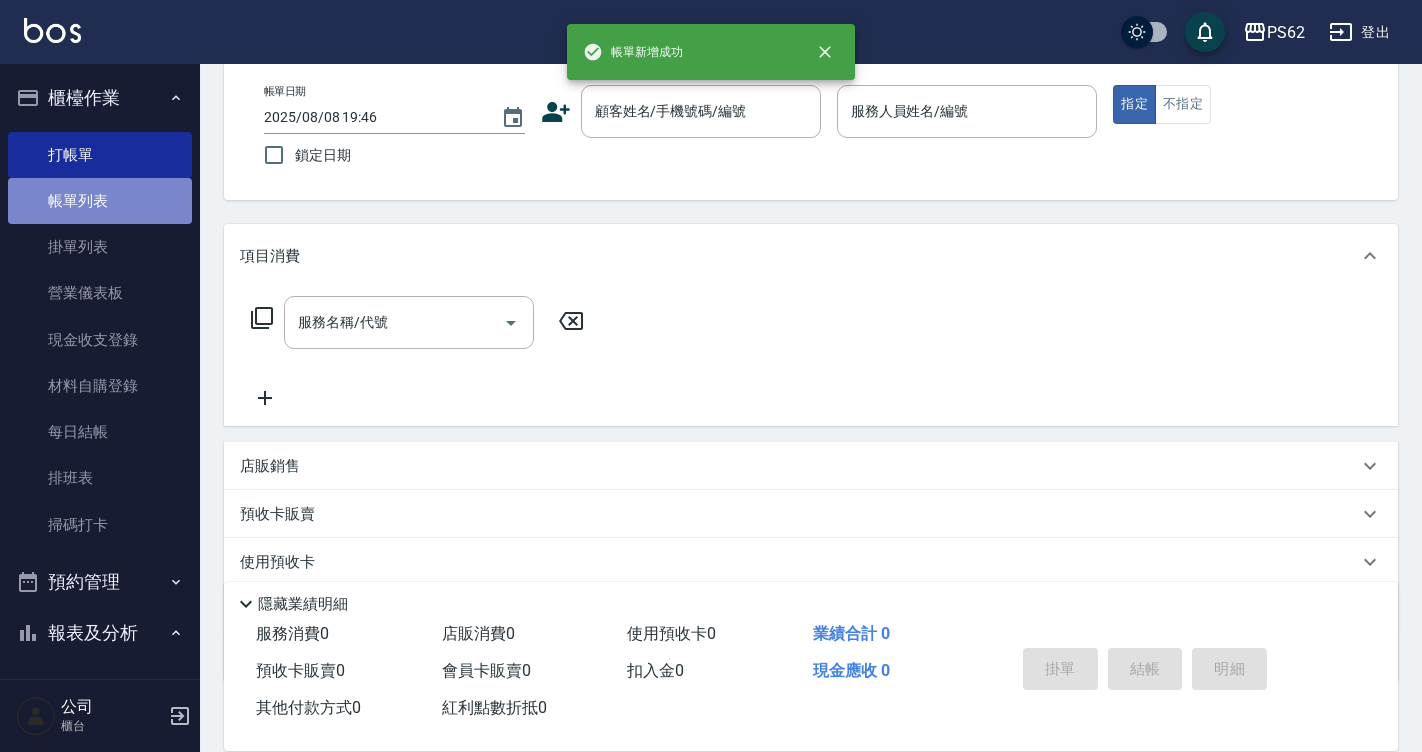 click on "帳單列表" at bounding box center [100, 201] 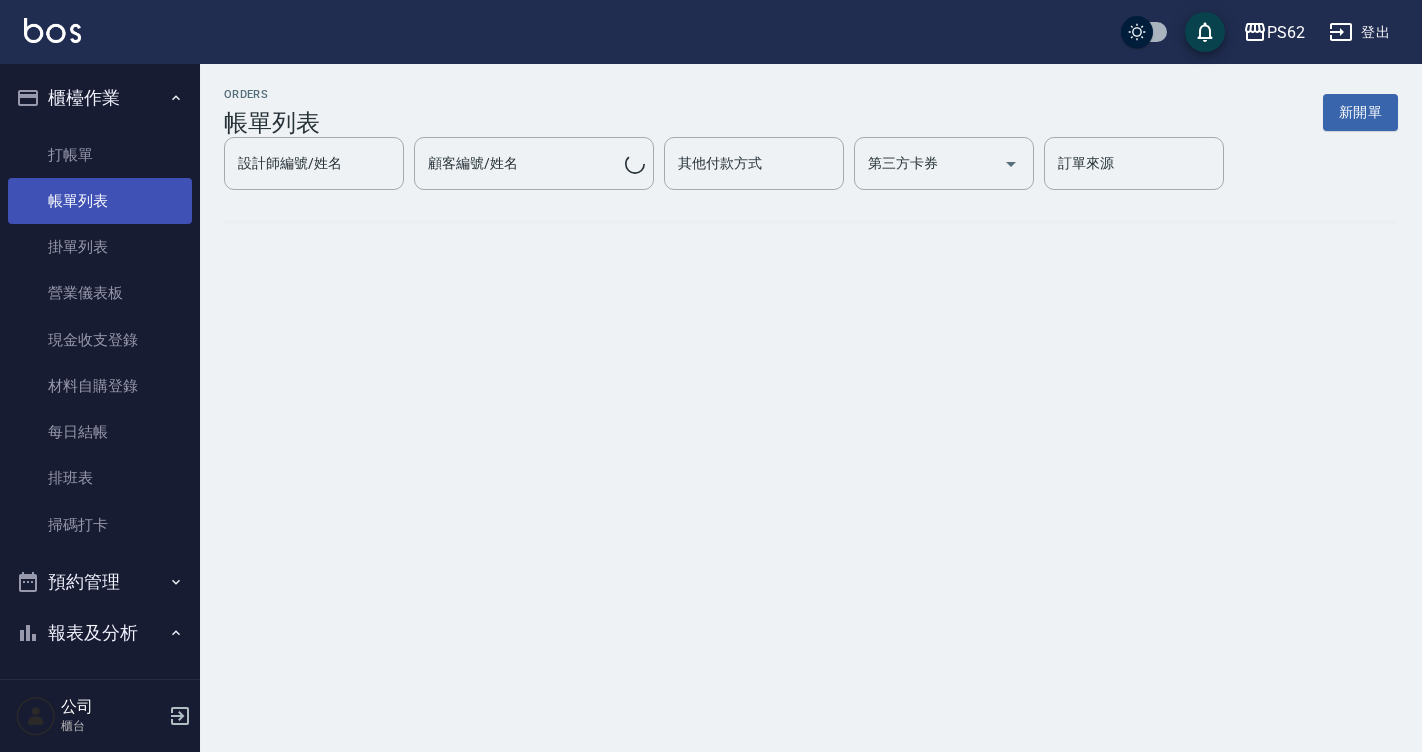 scroll, scrollTop: 0, scrollLeft: 0, axis: both 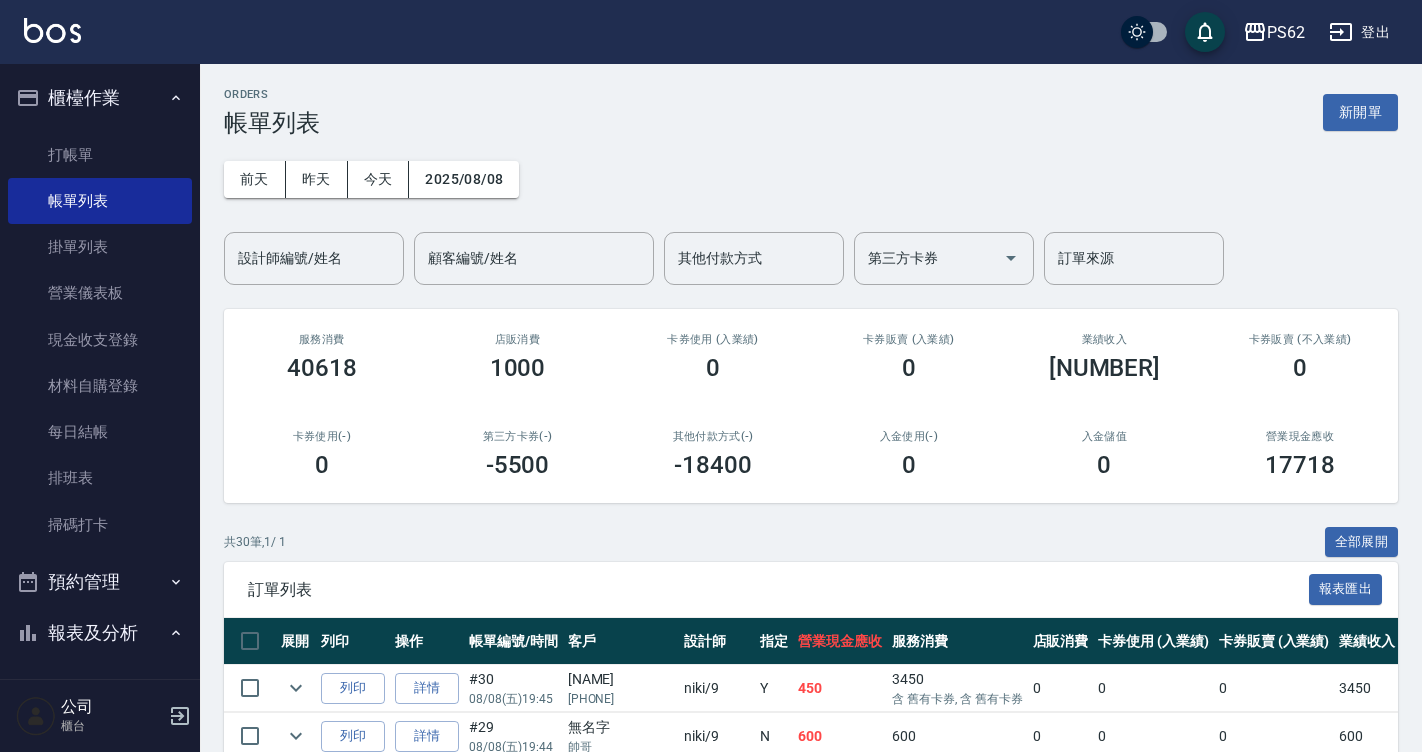 click on "詳情" at bounding box center (427, 688) 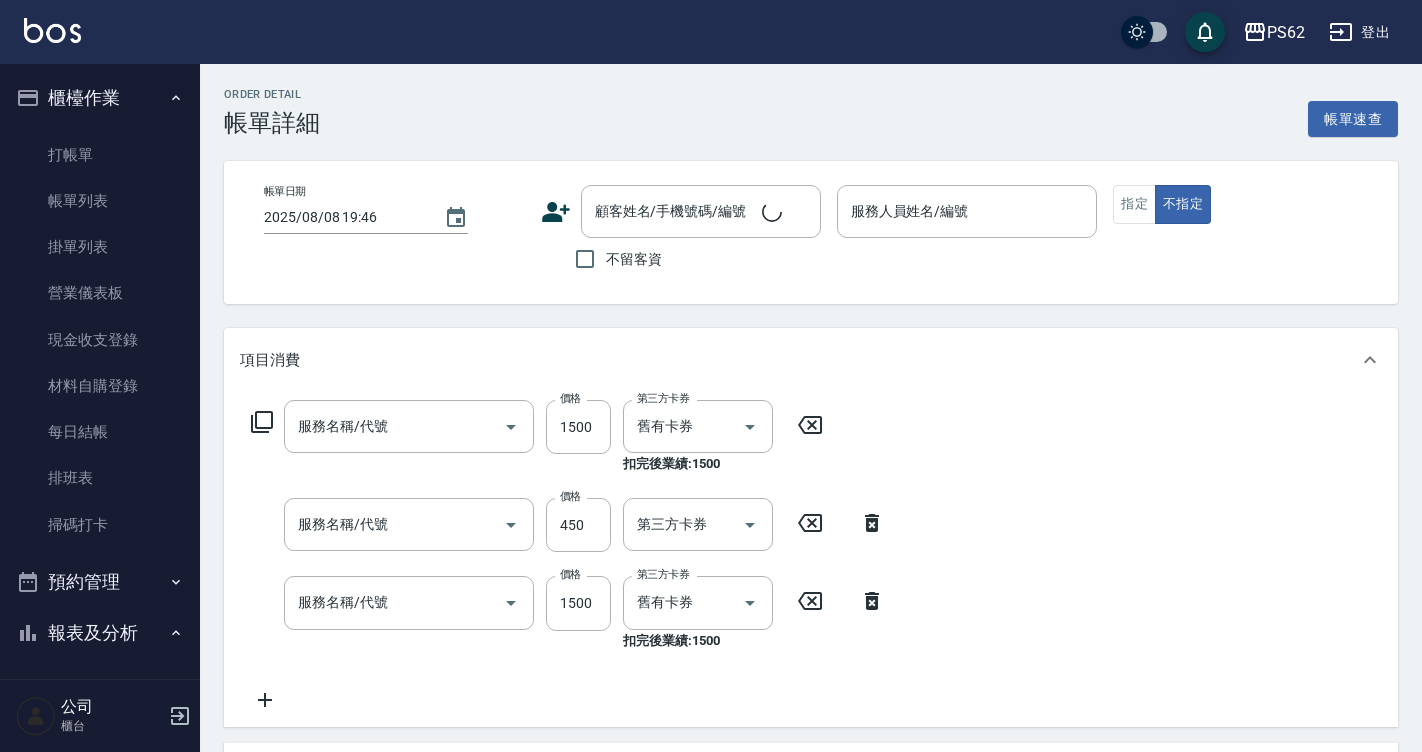 scroll, scrollTop: 32, scrollLeft: 0, axis: vertical 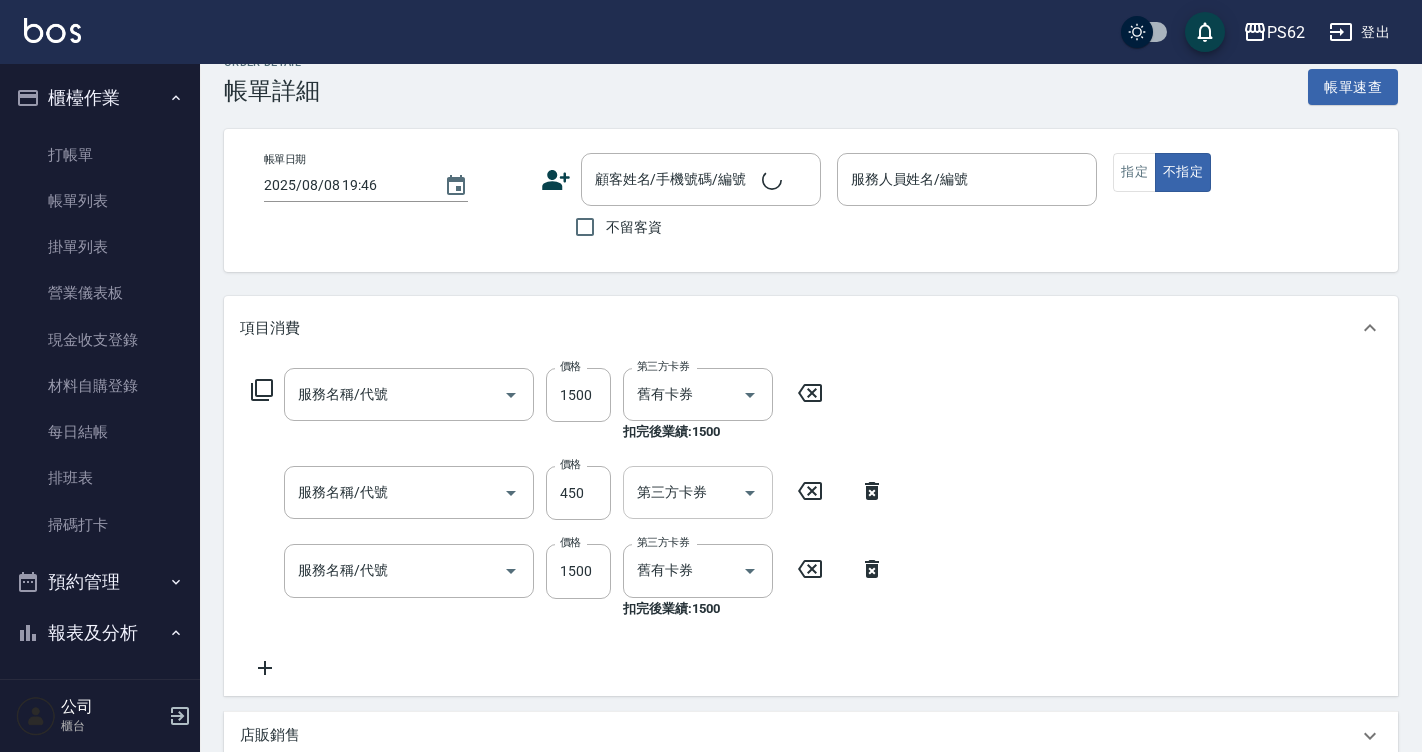 type on "2025/08/08 19:45" 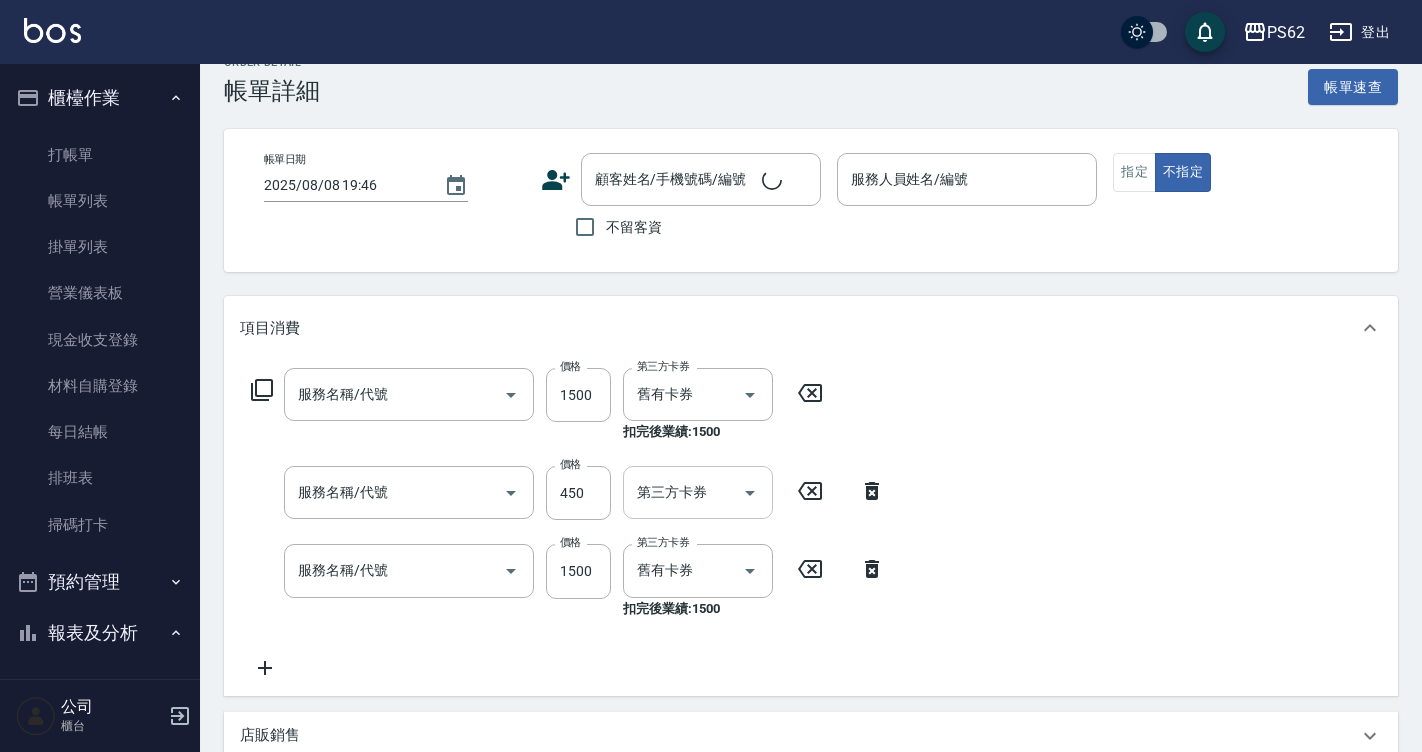 type on "niki-9" 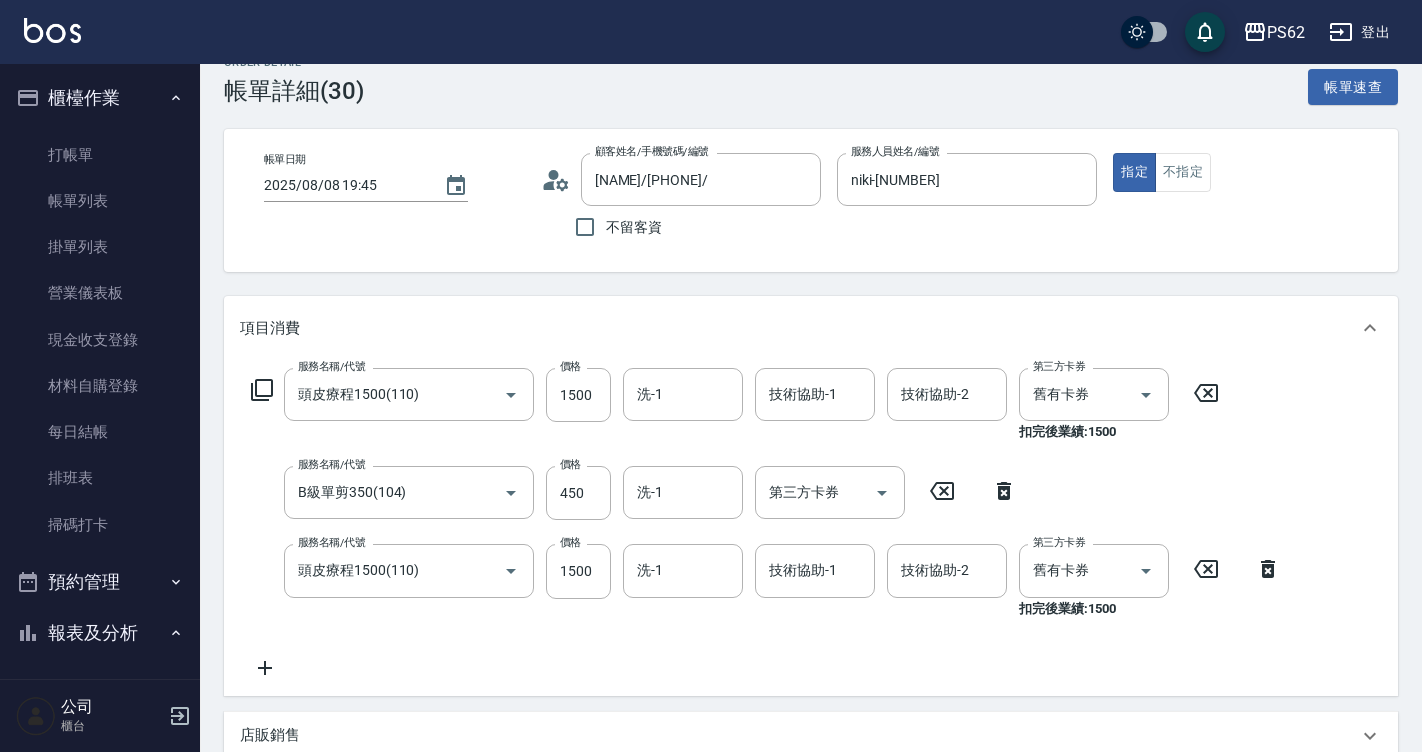 type on "王暐辰/0987616611/" 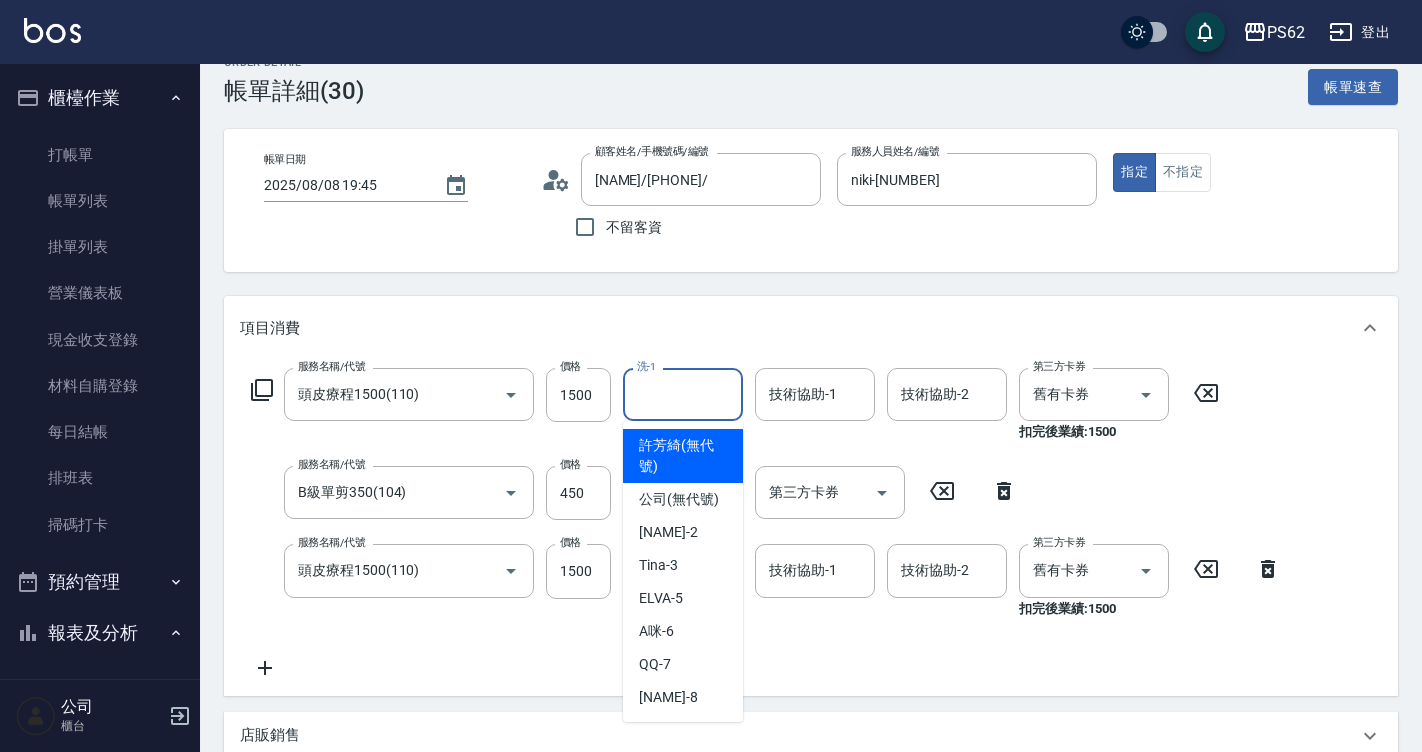 click on "洗-1" at bounding box center (683, 394) 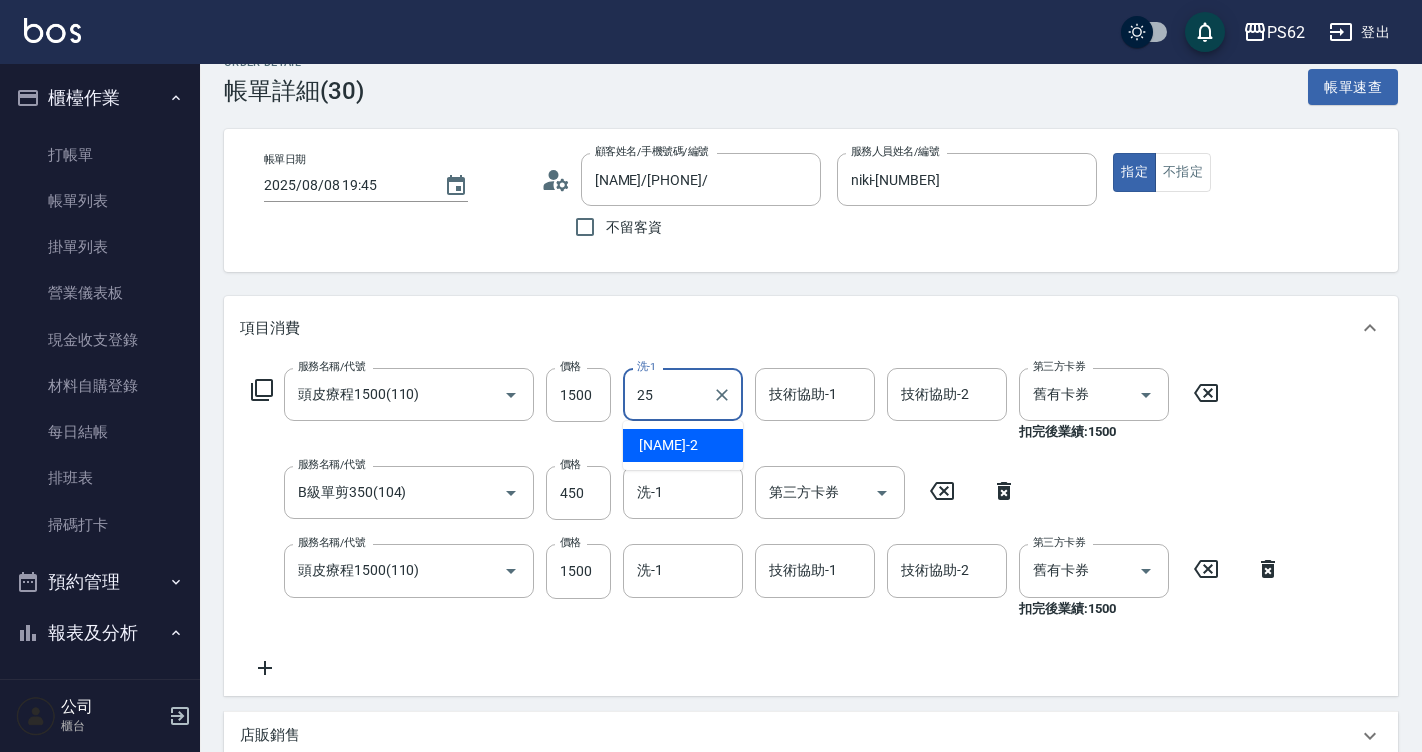 type on "浣熊-25" 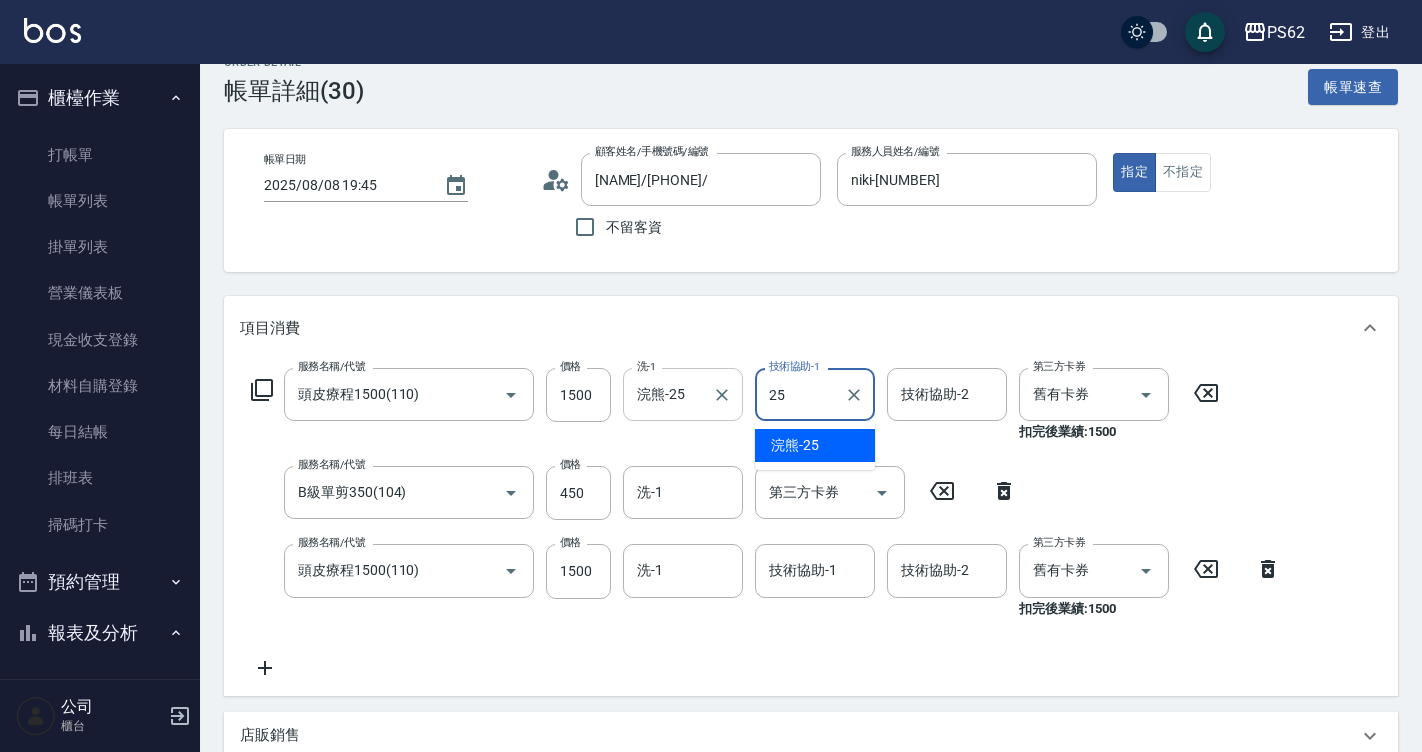 type on "浣熊-25" 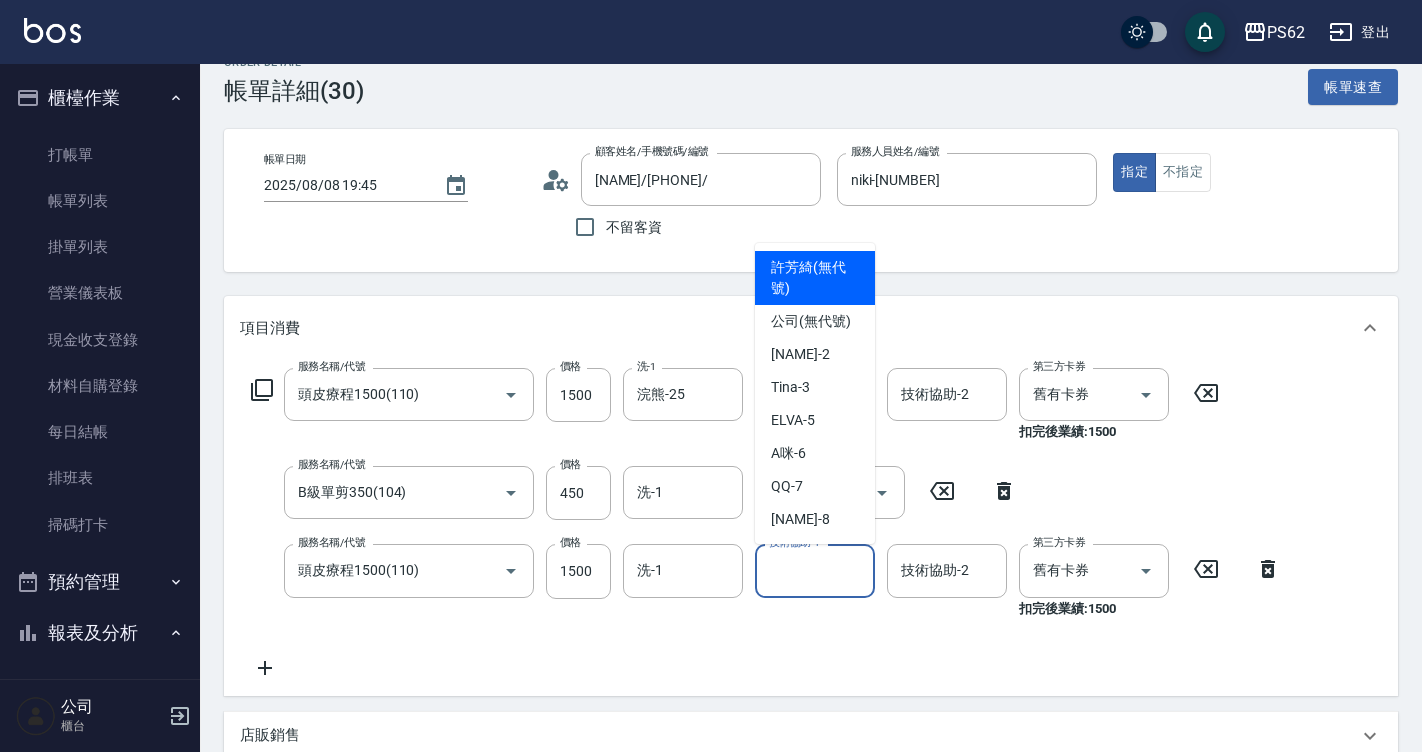 click on "技術協助-1" at bounding box center [815, 570] 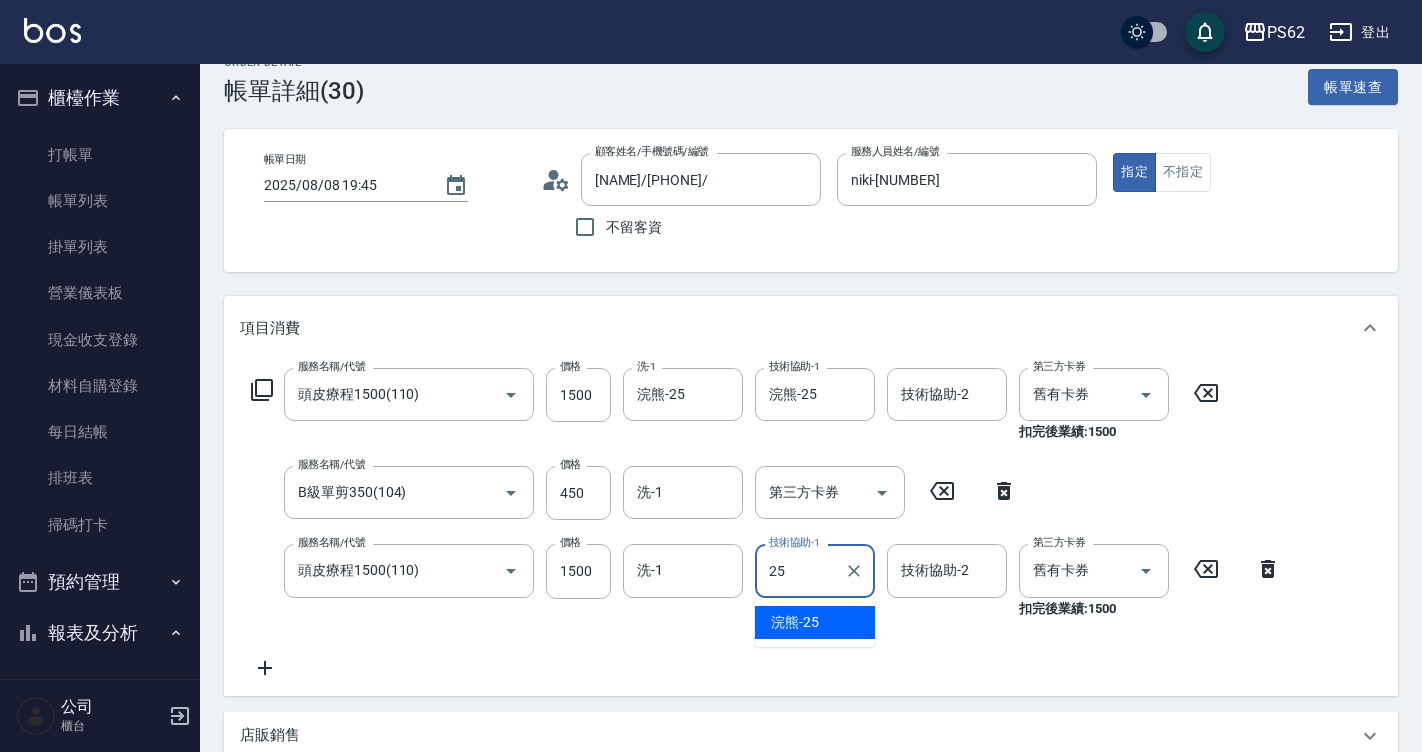 type on "浣熊-25" 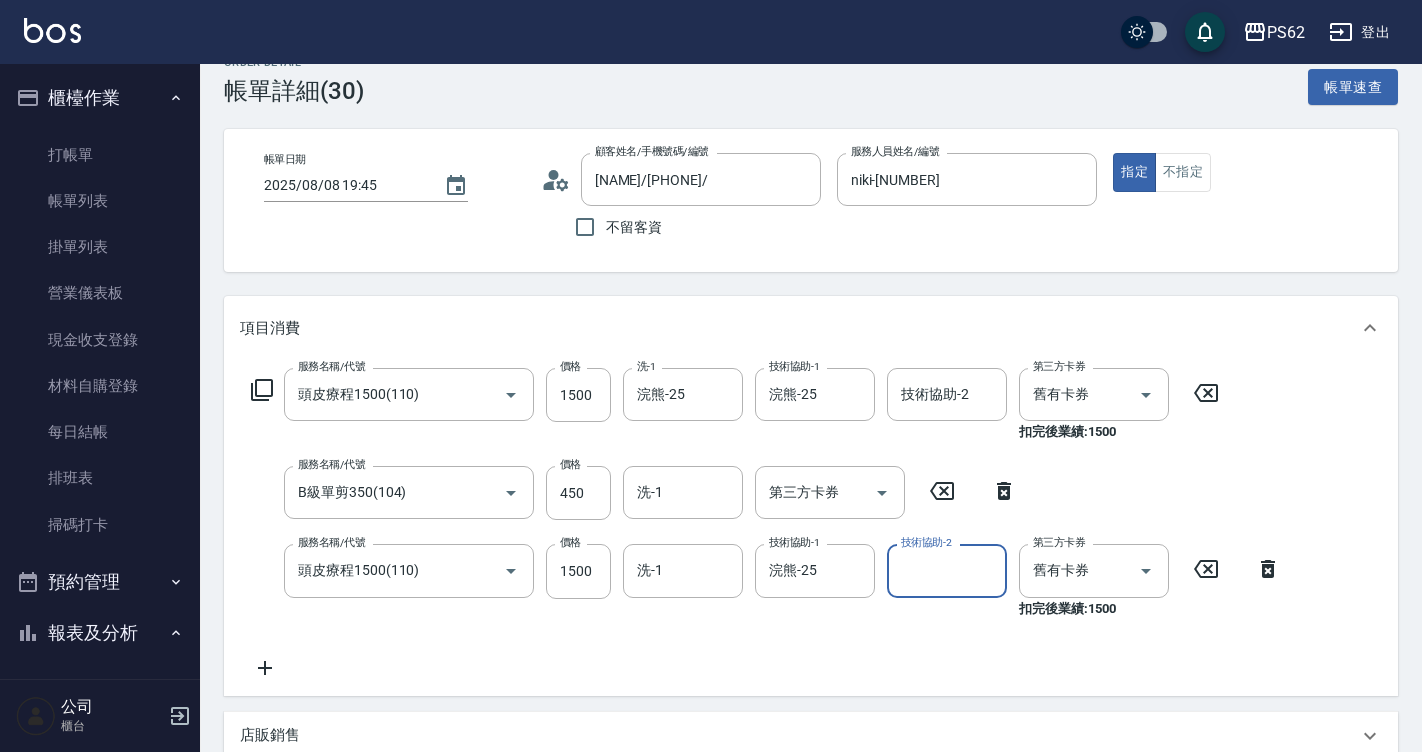 scroll, scrollTop: 432, scrollLeft: 0, axis: vertical 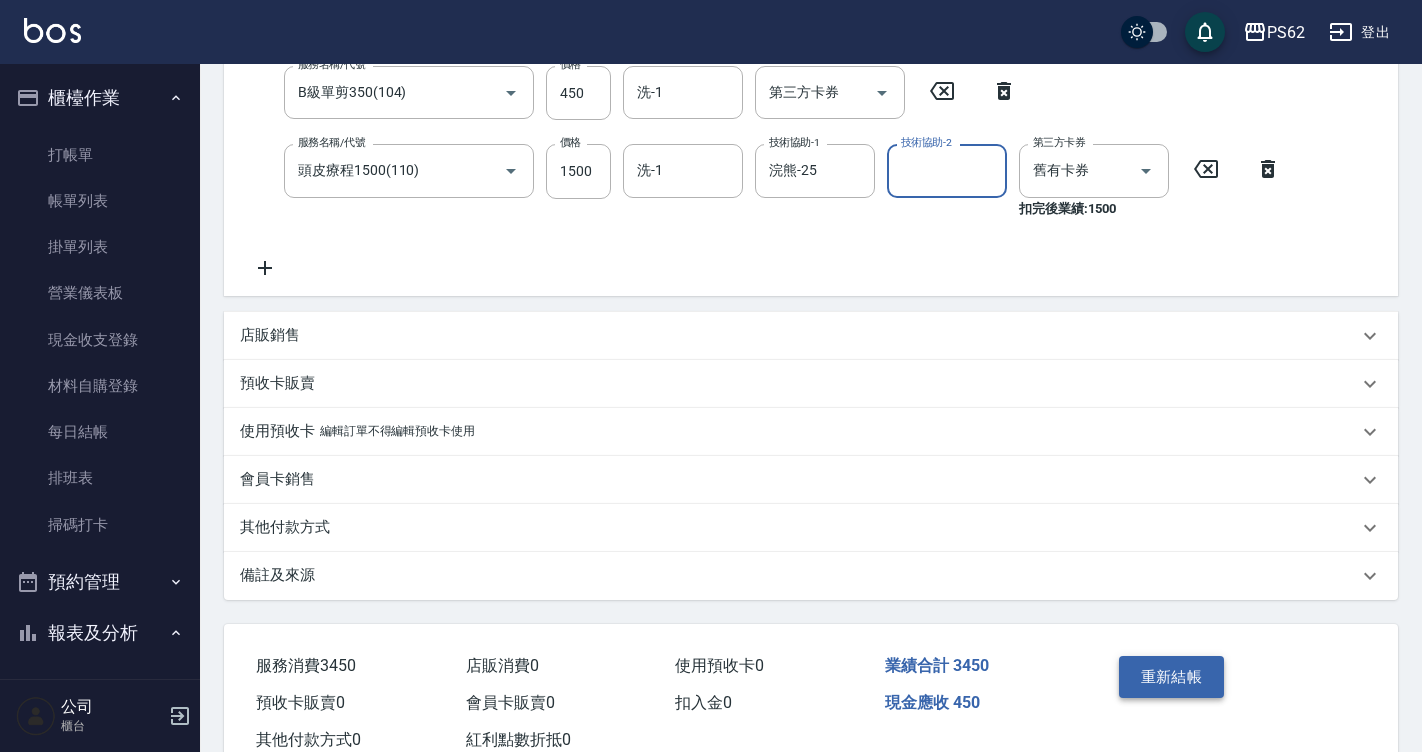click on "重新結帳" at bounding box center (1172, 677) 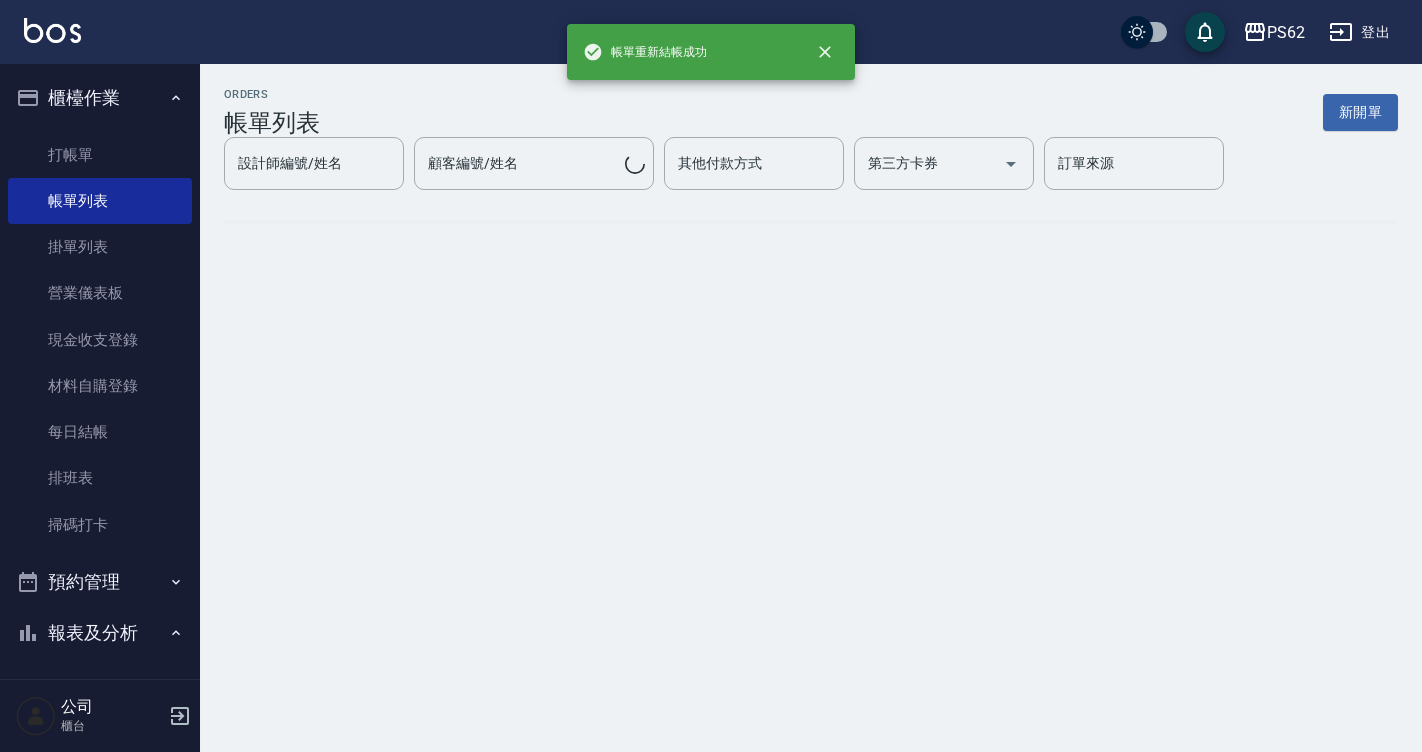scroll, scrollTop: 0, scrollLeft: 0, axis: both 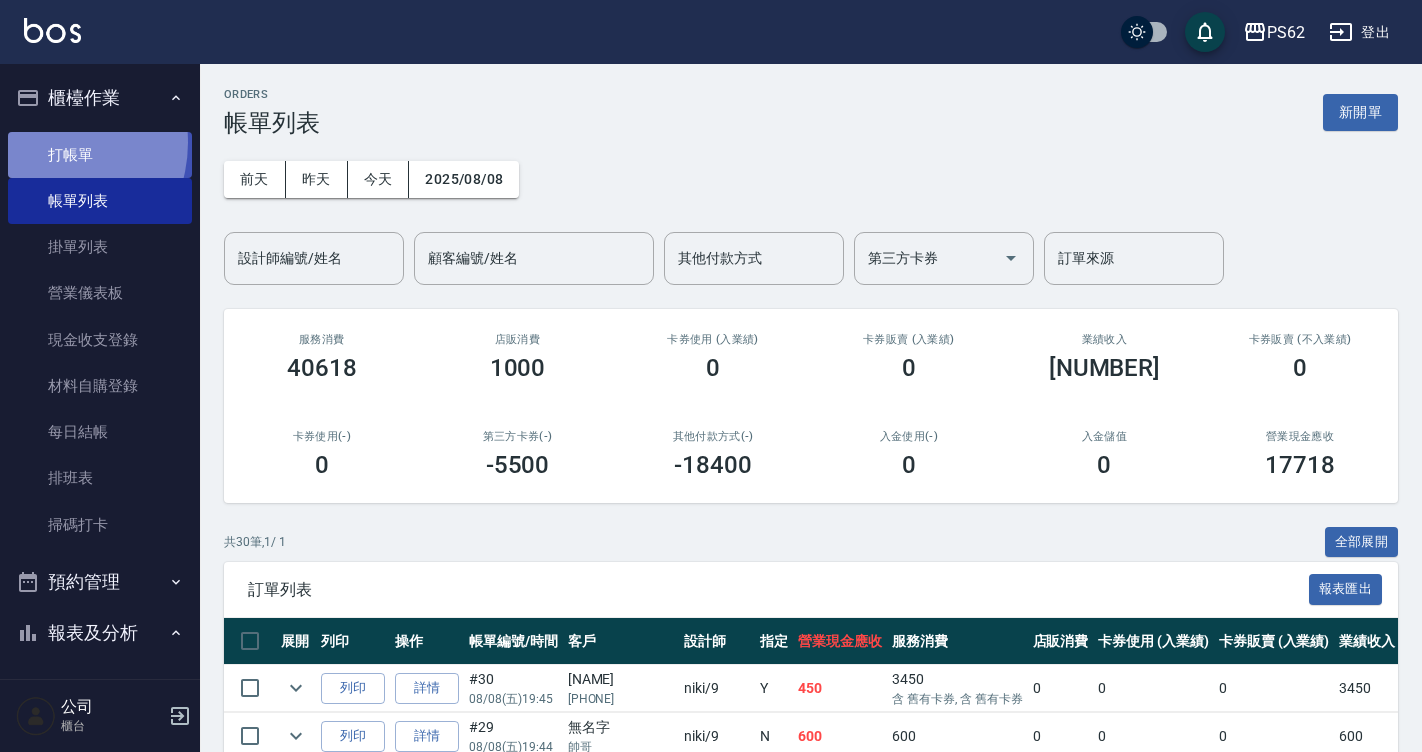 click on "打帳單" at bounding box center (100, 155) 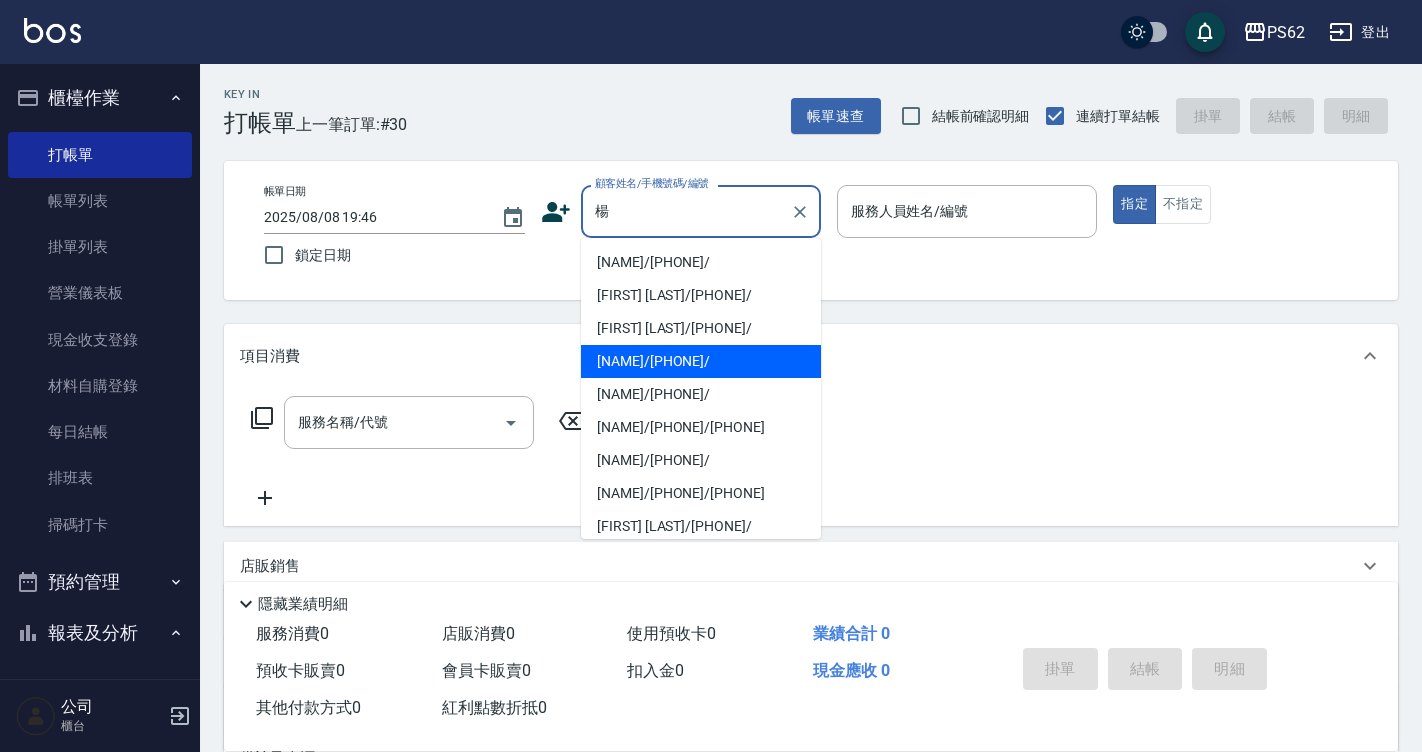click on "楊家瑜/0938010322/" at bounding box center [701, 361] 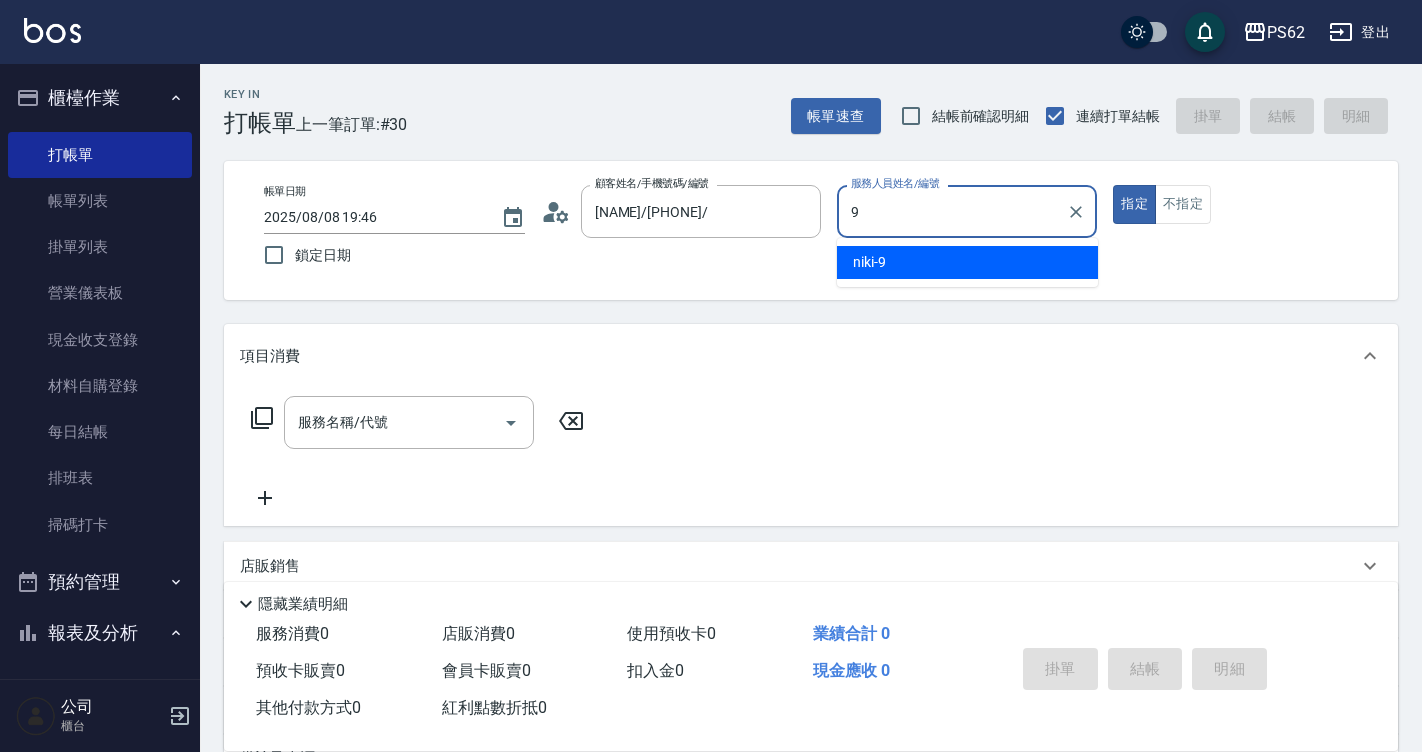 type on "niki-9" 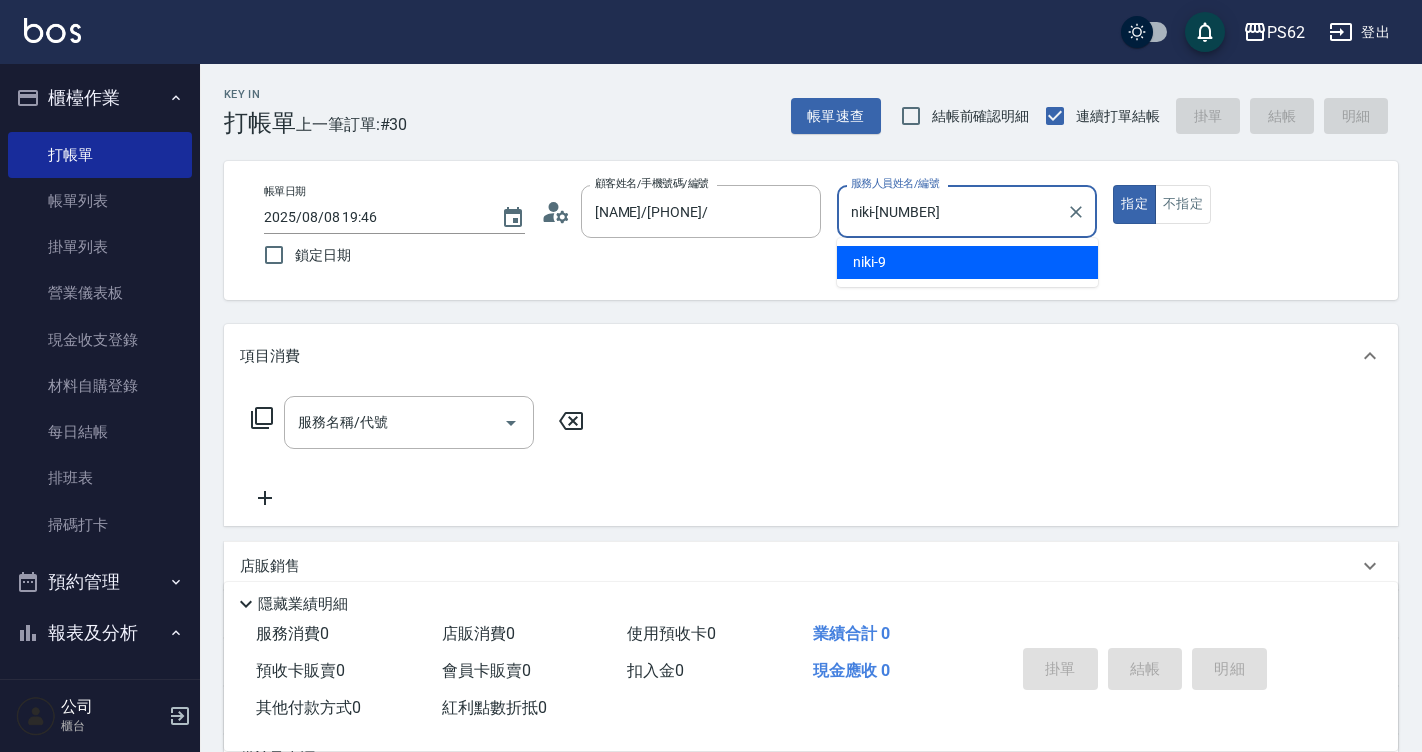 type on "true" 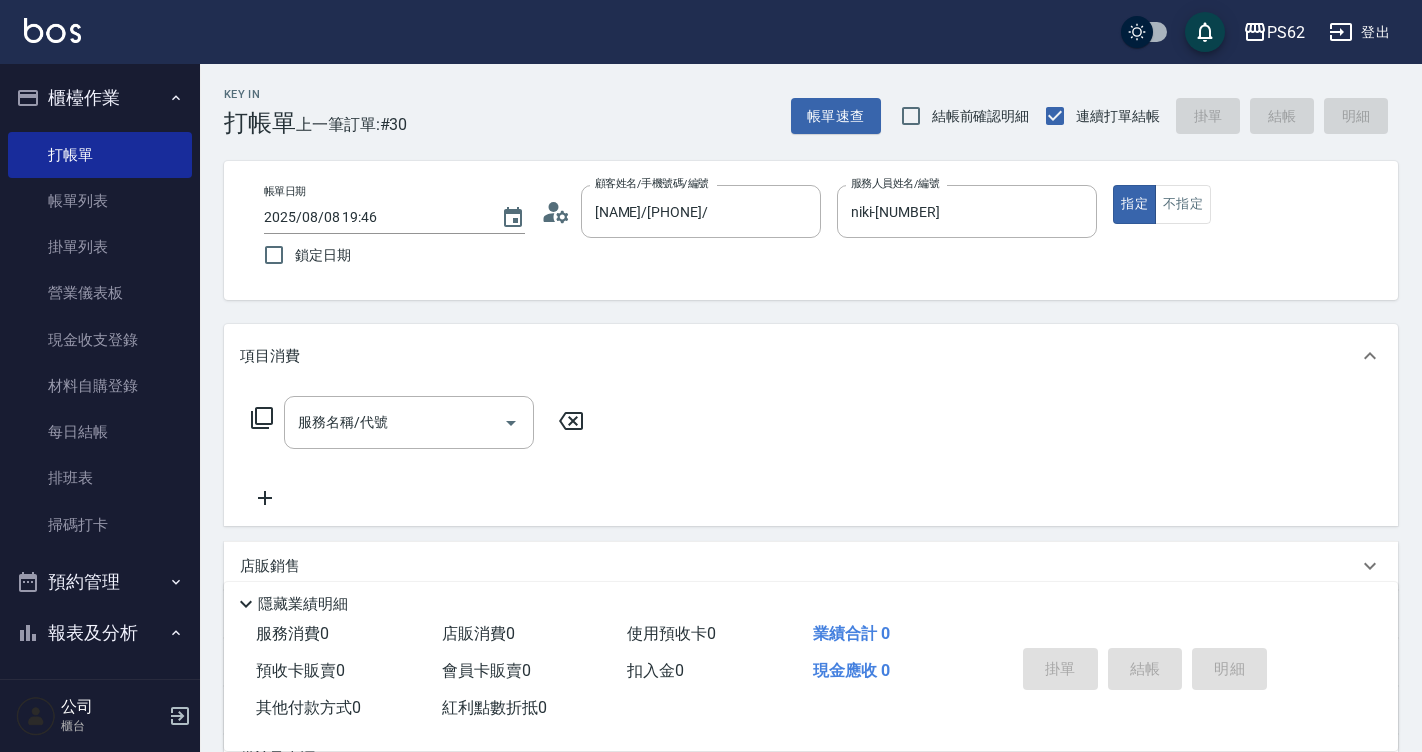 click 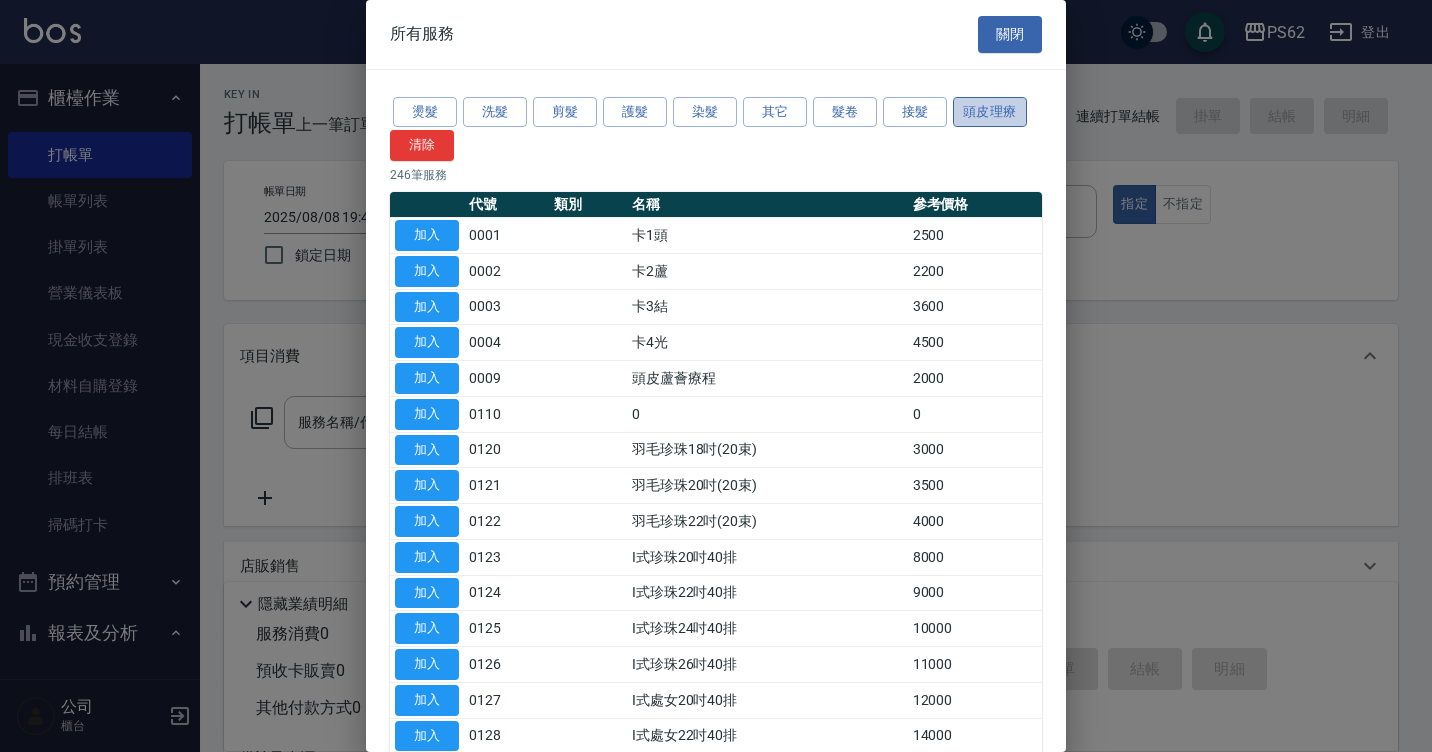 click on "頭皮理療" at bounding box center [990, 112] 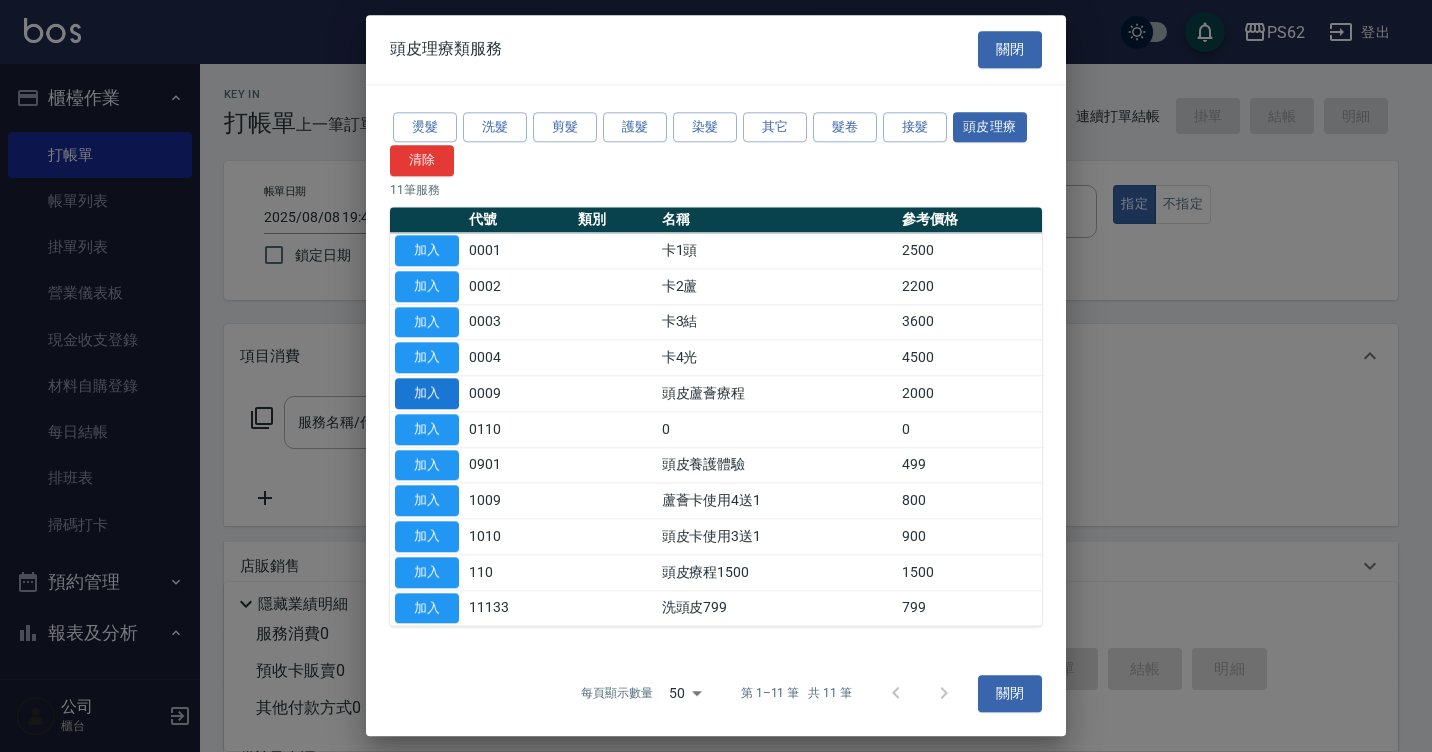 click on "加入" at bounding box center [427, 393] 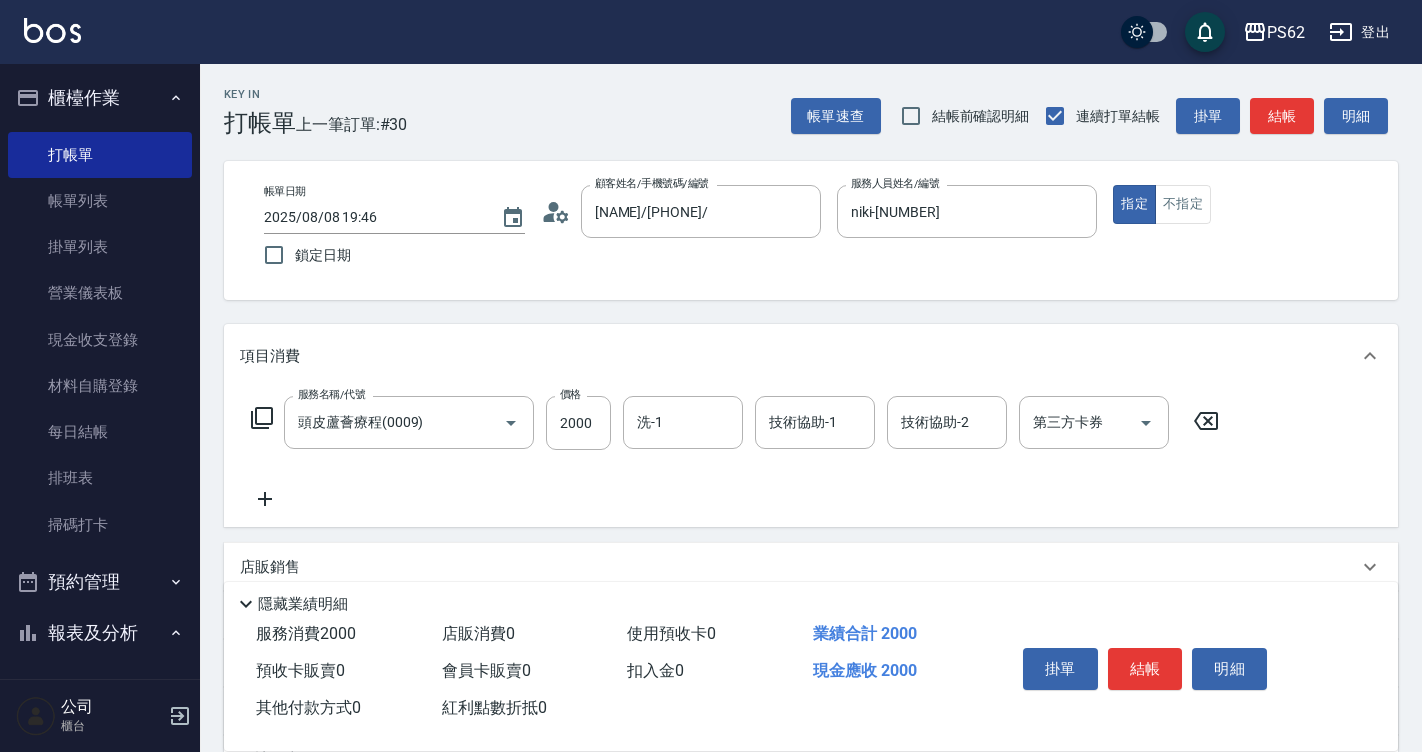 click 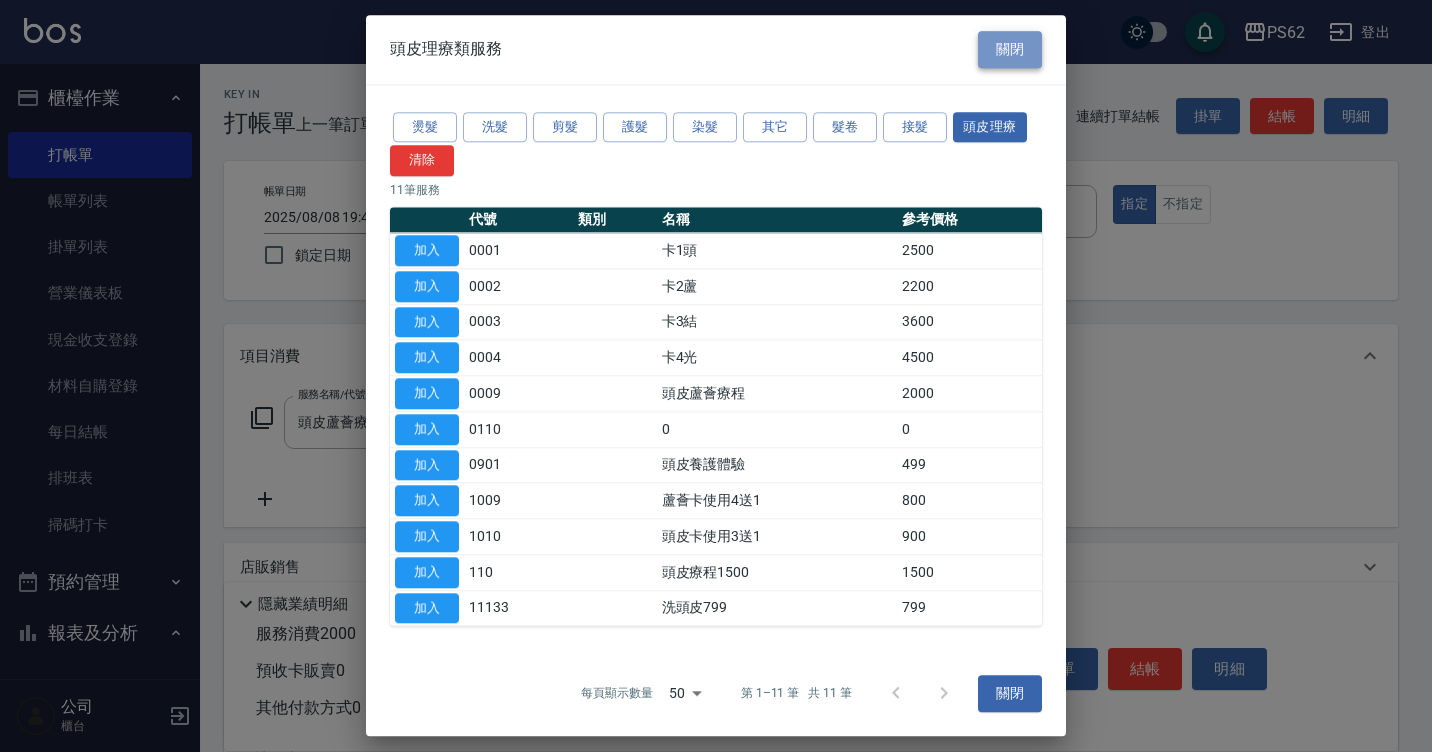 click on "關閉" at bounding box center (1010, 49) 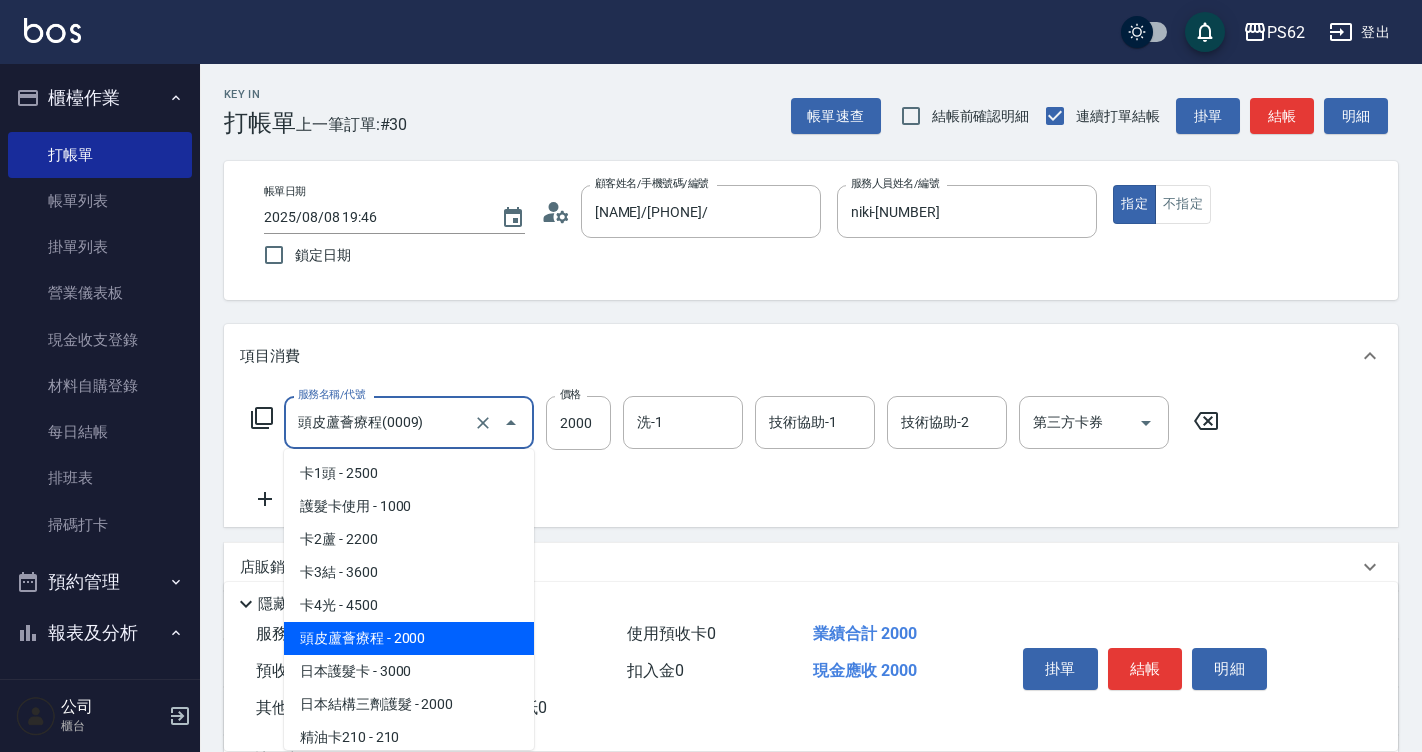 click on "頭皮蘆薈療程(0009)" at bounding box center (381, 422) 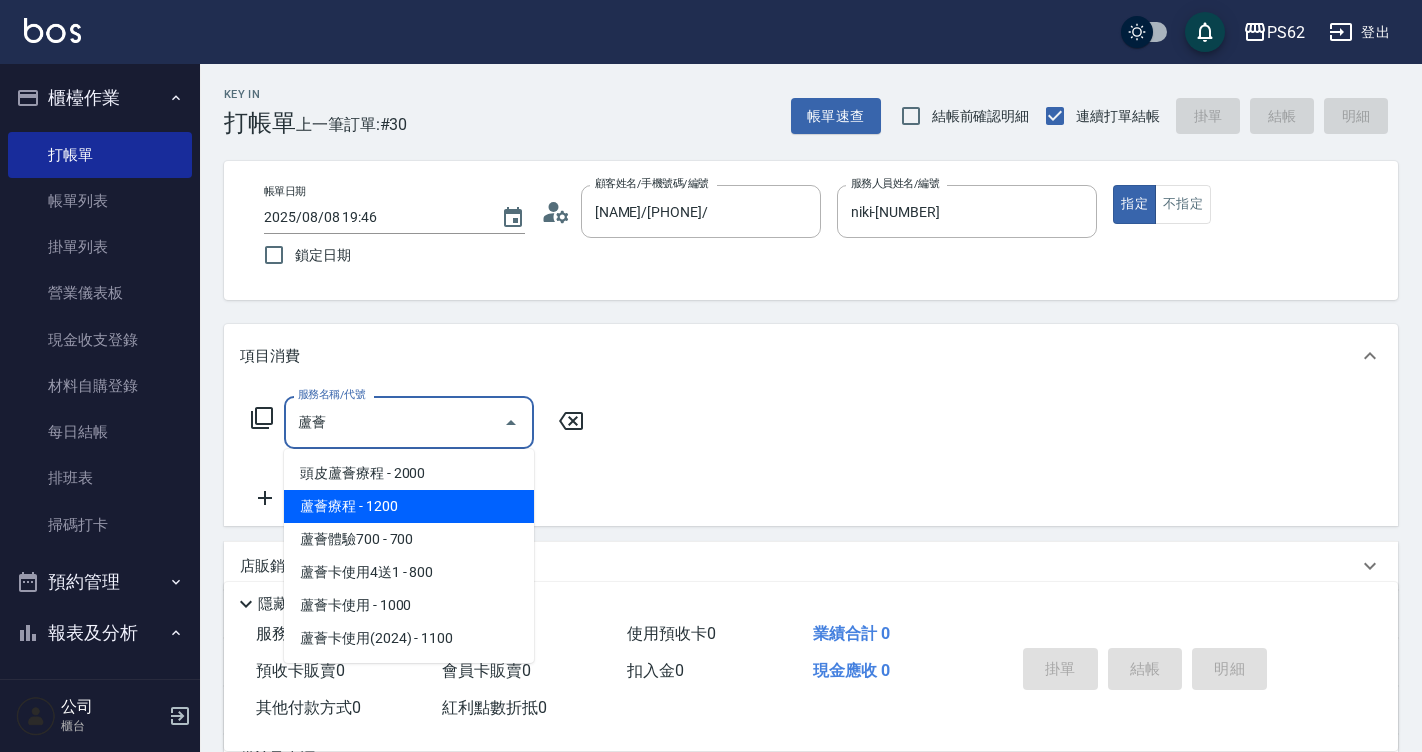 click on "蘆薈療程 - 1200" at bounding box center [409, 506] 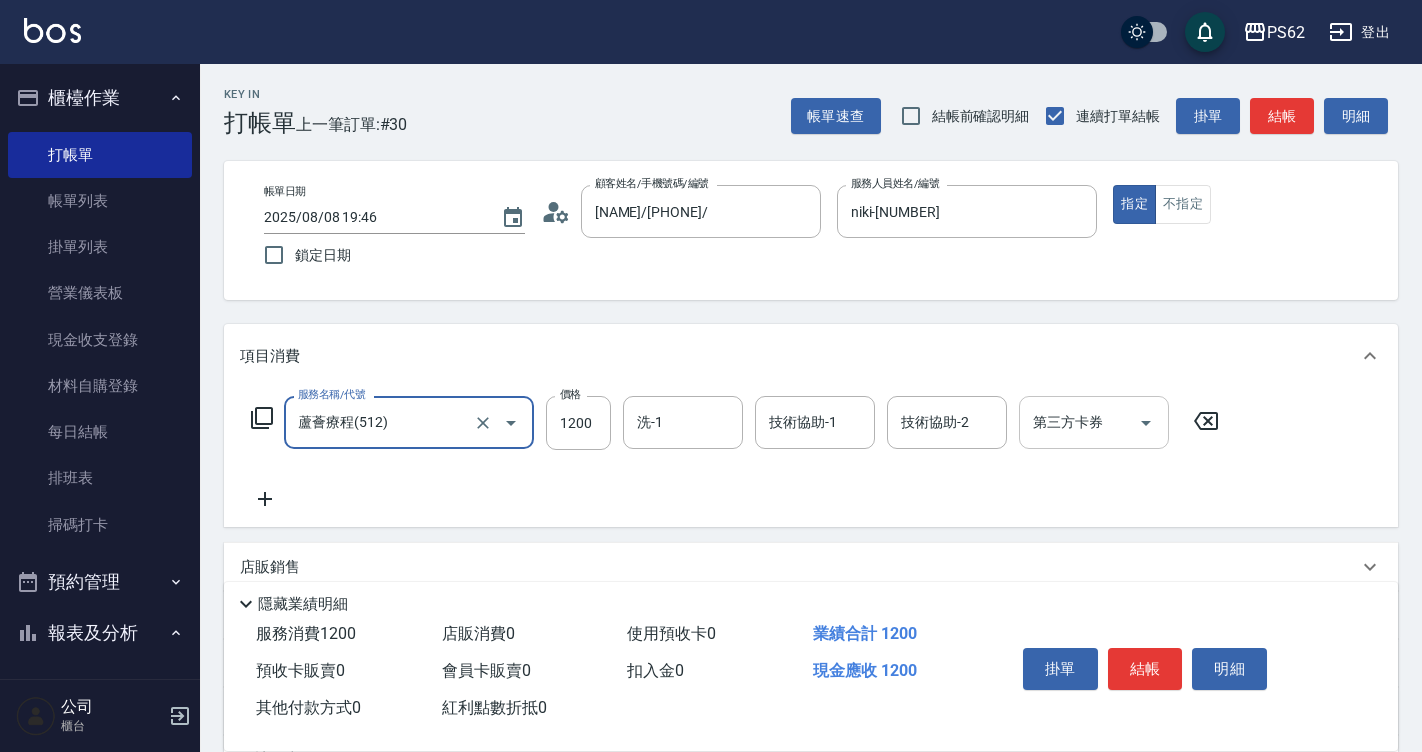 type on "蘆薈療程(512)" 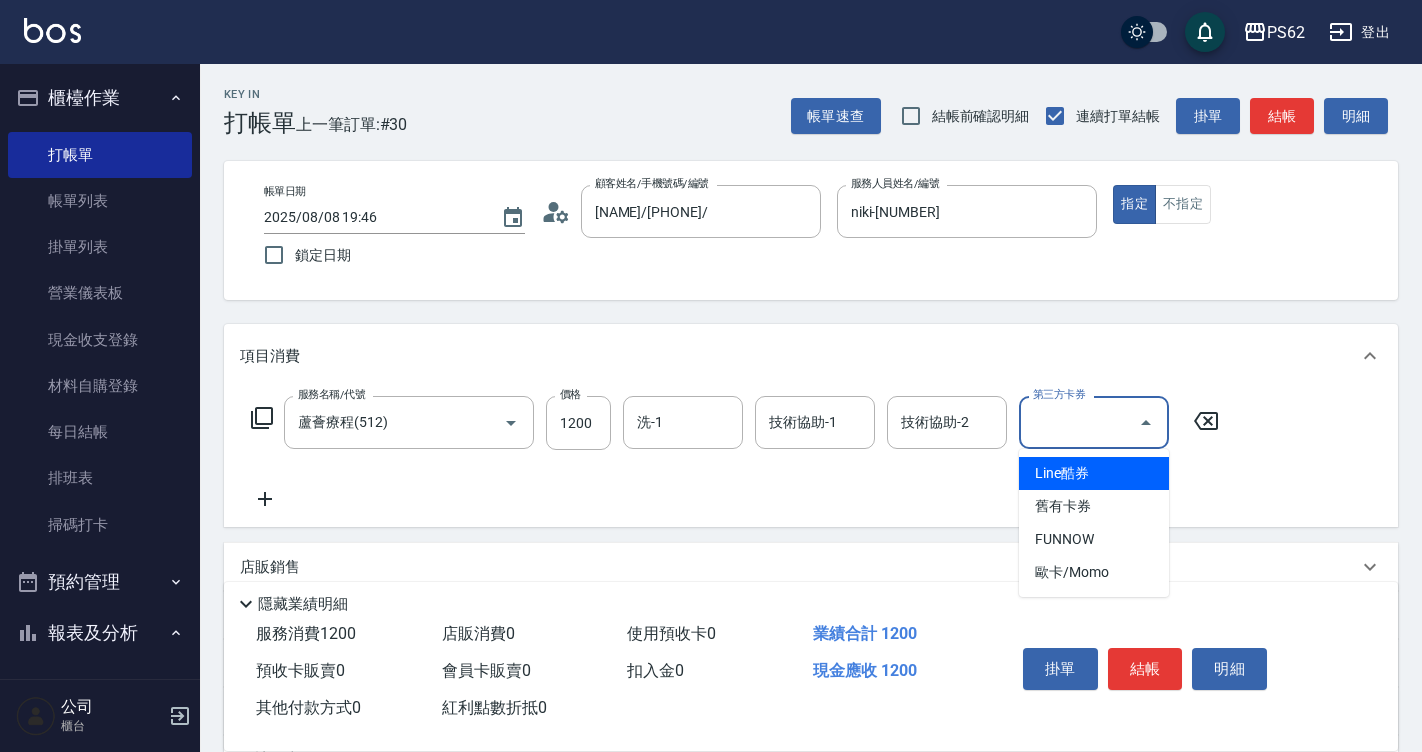 click 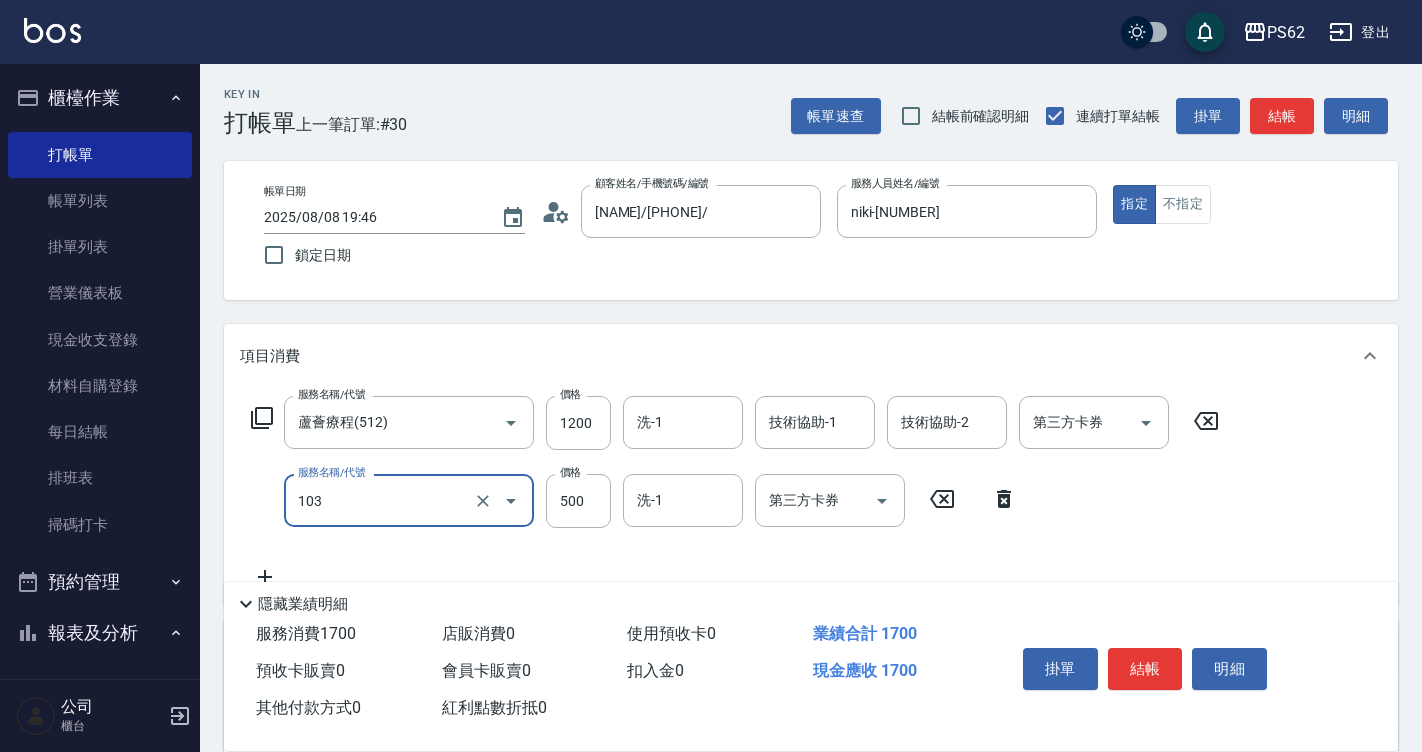 type on "B級洗剪500(103)" 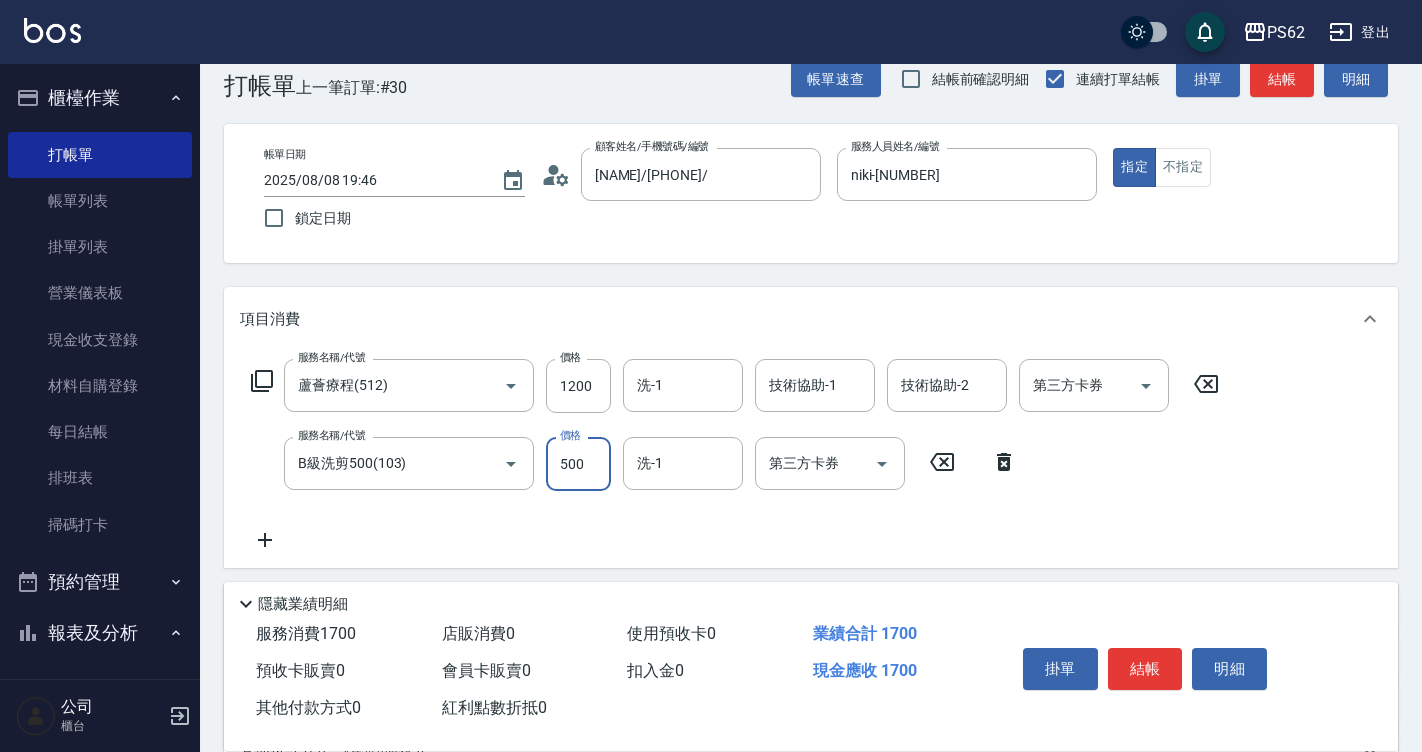 scroll, scrollTop: 100, scrollLeft: 0, axis: vertical 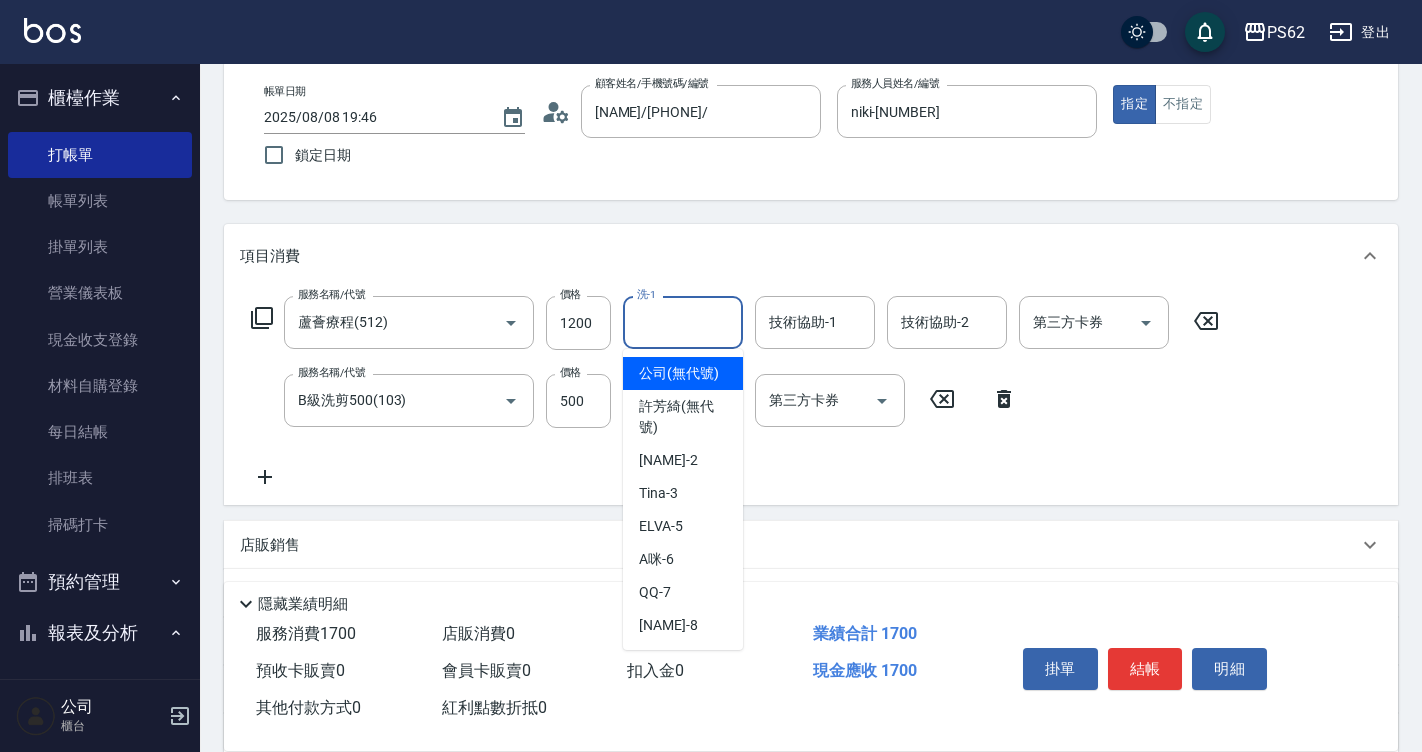click on "洗-1" at bounding box center [683, 322] 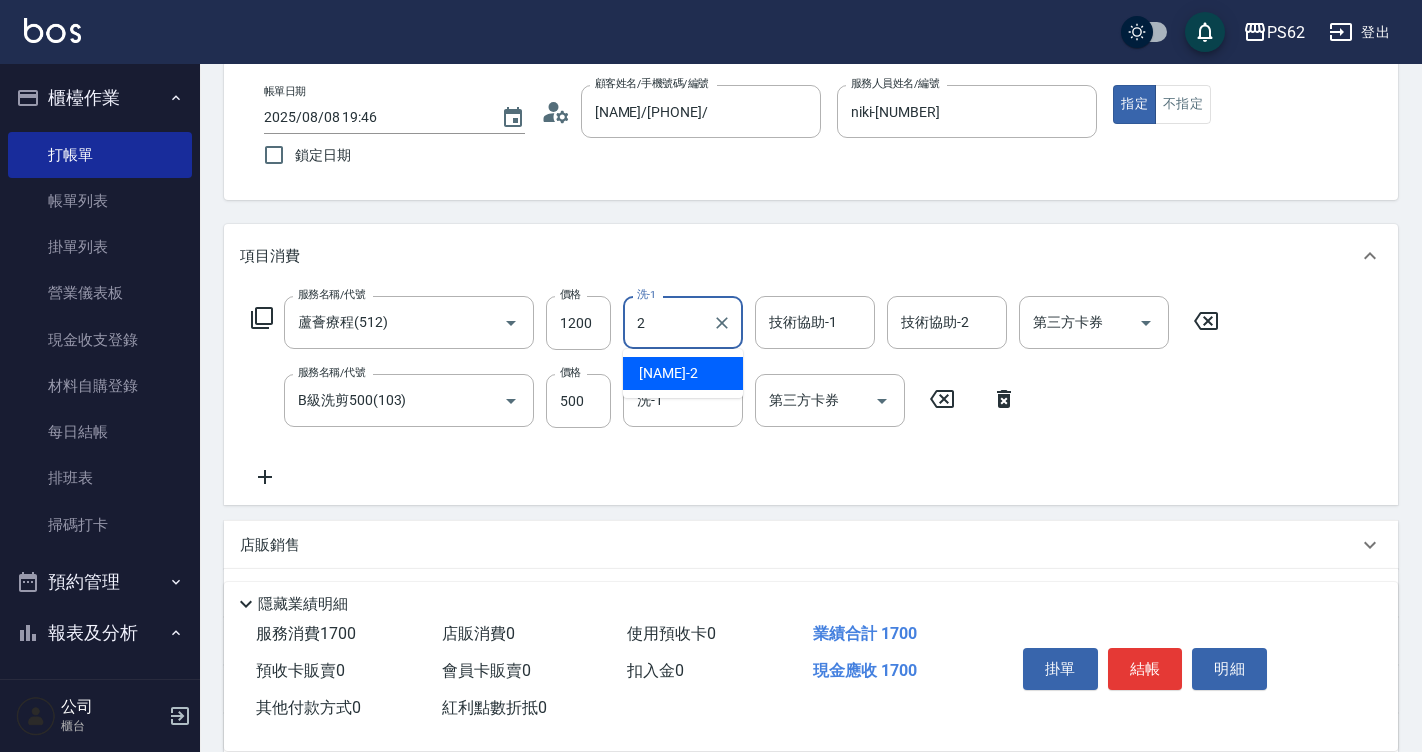 type 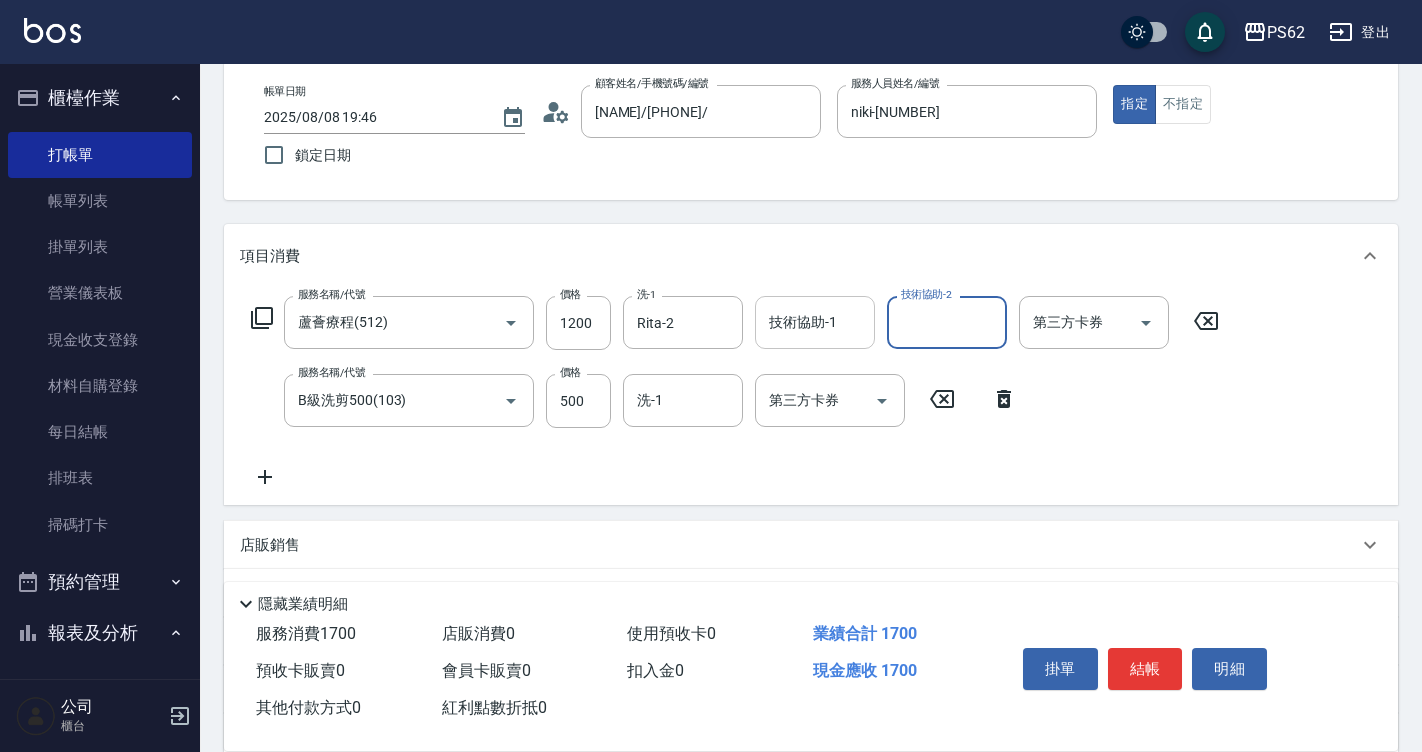 click on "技術協助-1" at bounding box center [815, 322] 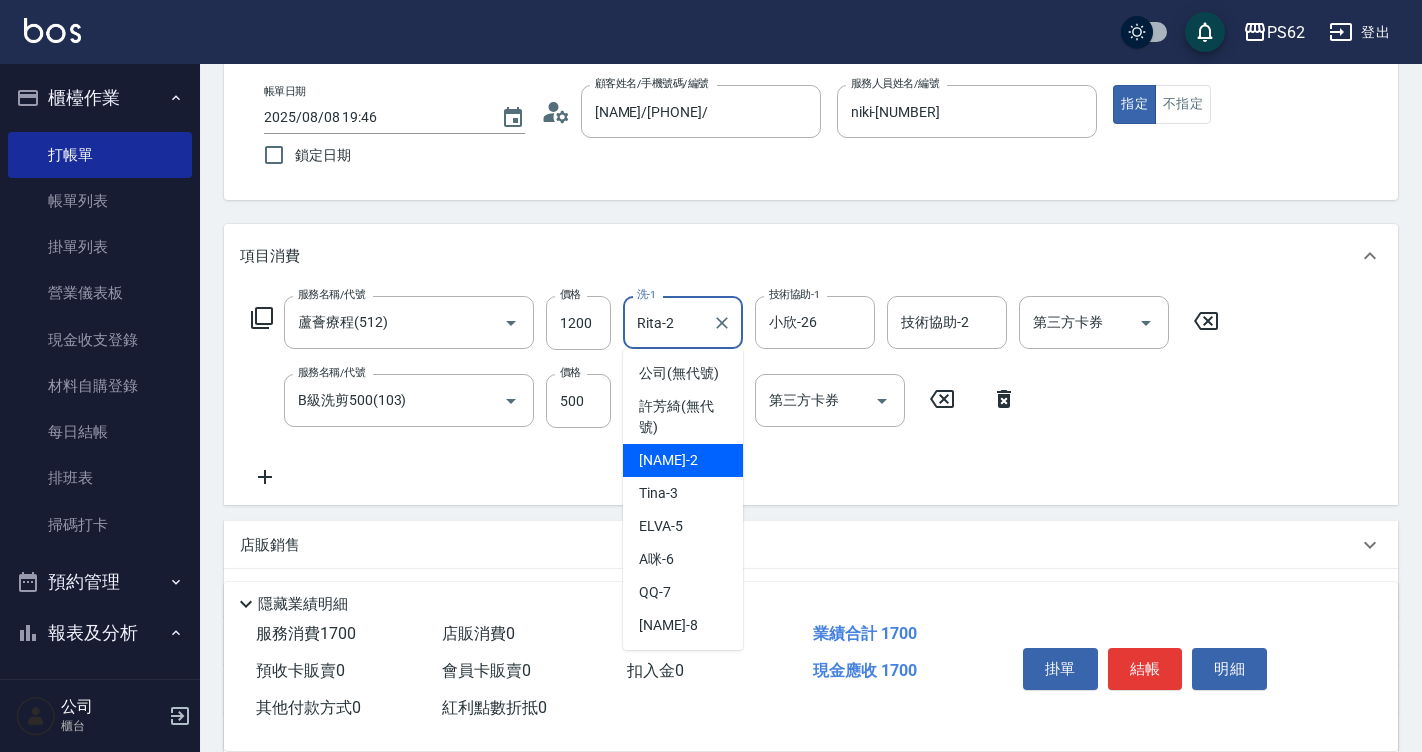 drag, startPoint x: 685, startPoint y: 336, endPoint x: 634, endPoint y: 335, distance: 51.009804 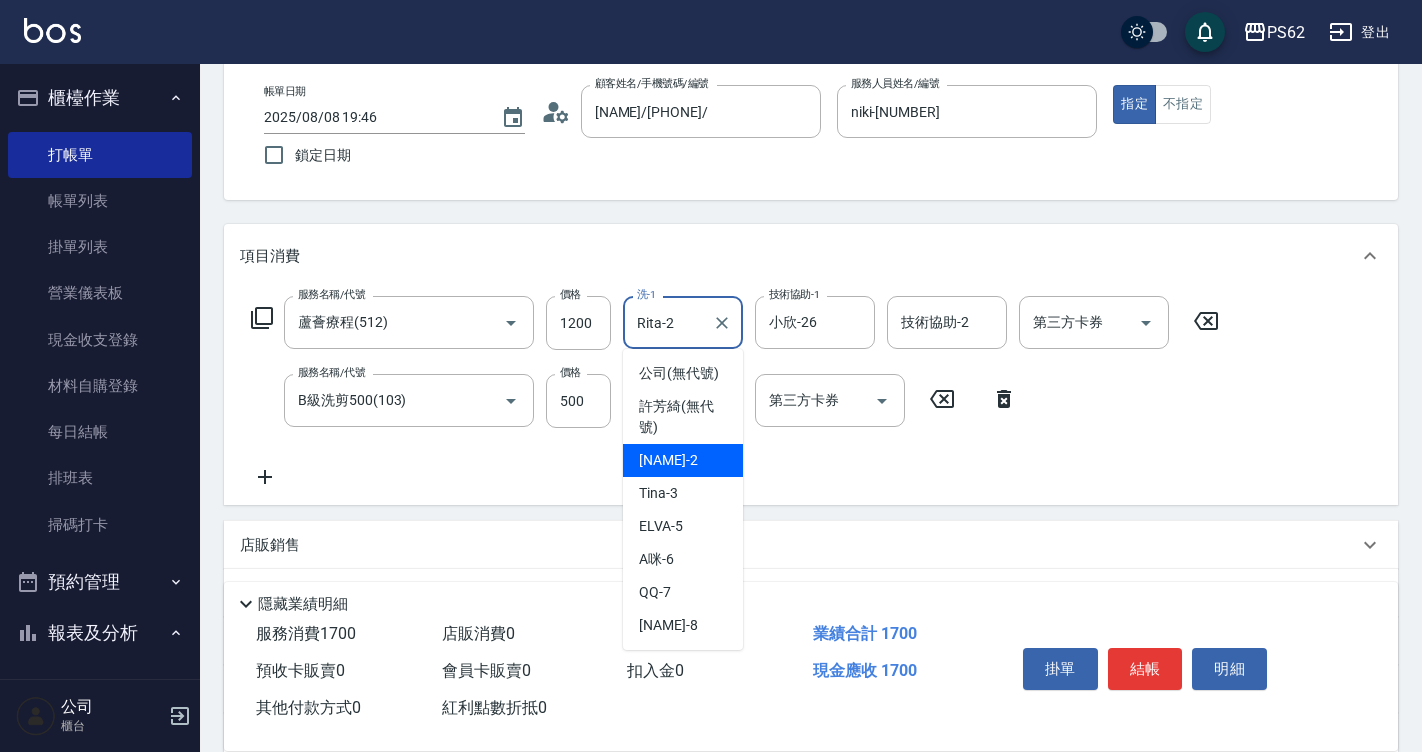 click on "Rita-2" at bounding box center (668, 322) 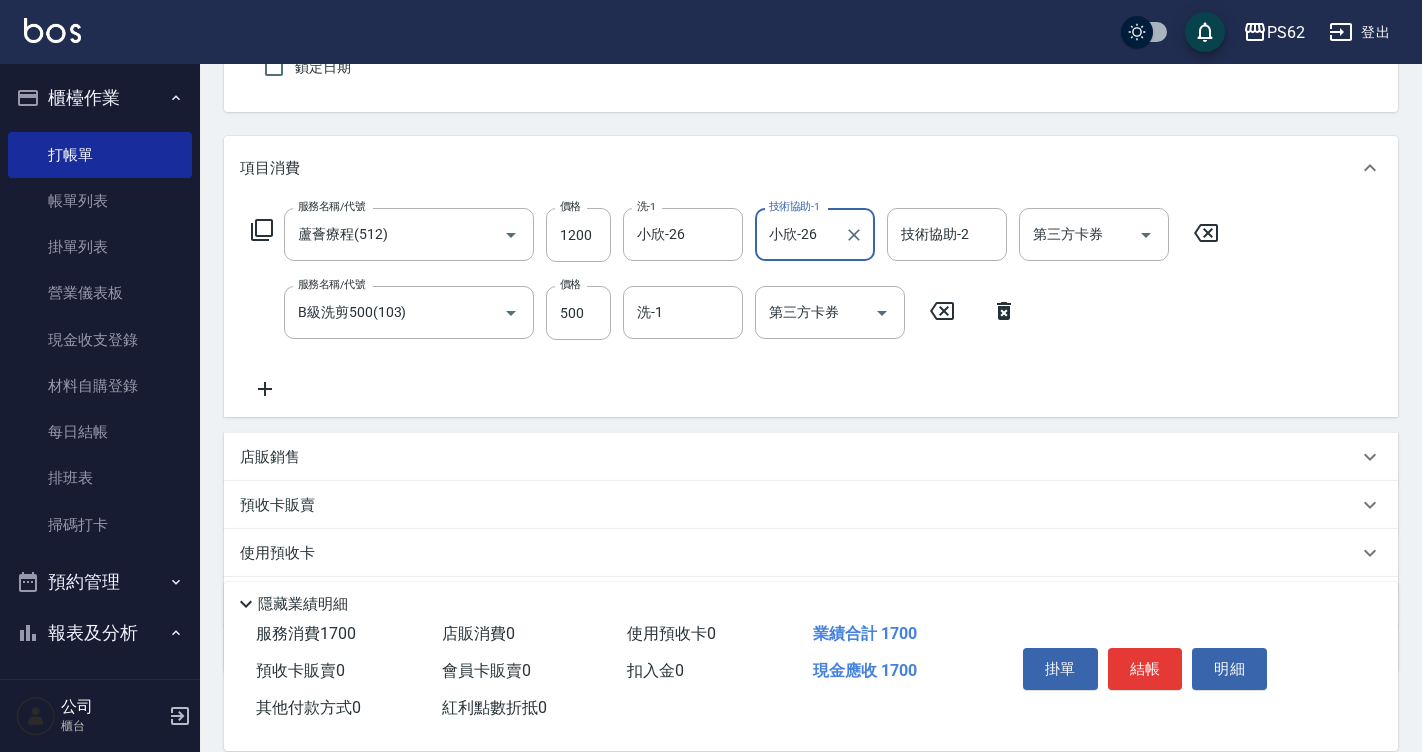 scroll, scrollTop: 301, scrollLeft: 0, axis: vertical 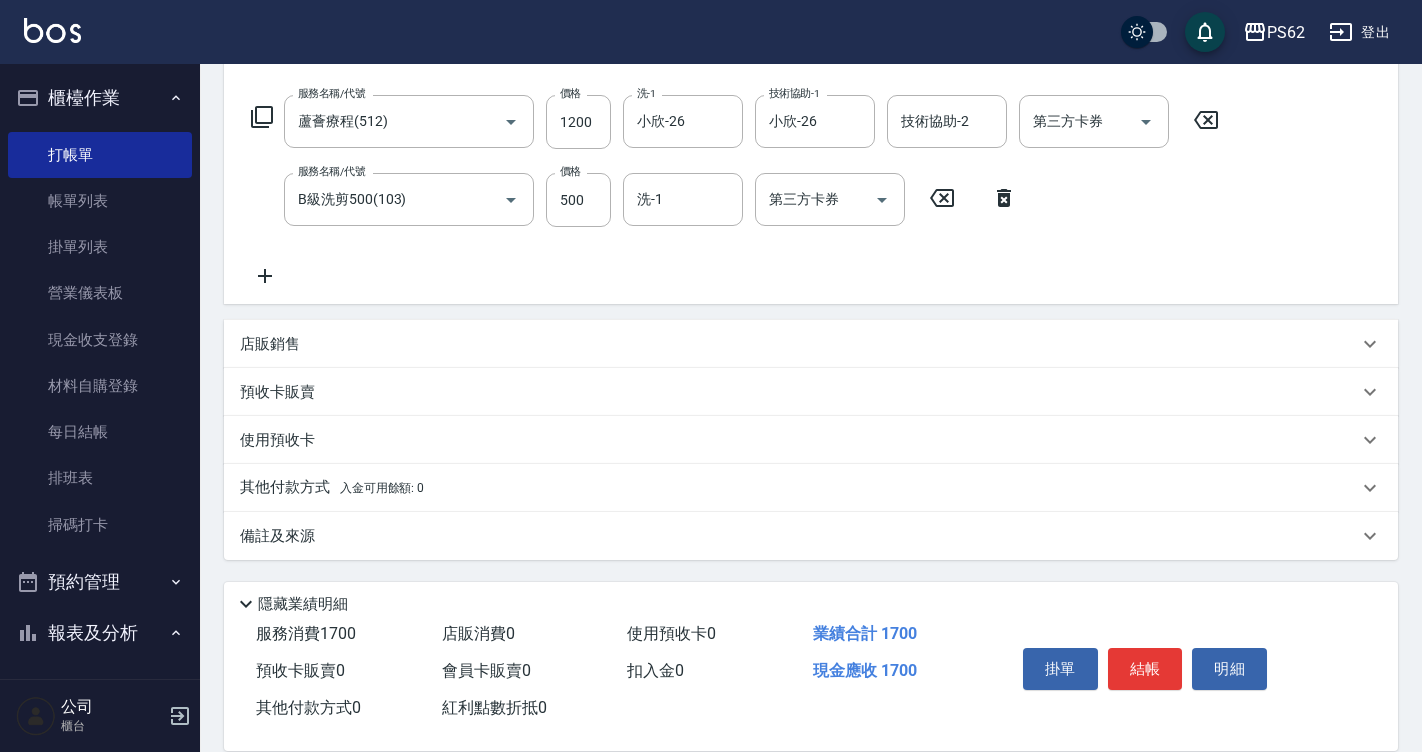 click on "店販銷售" at bounding box center [799, 344] 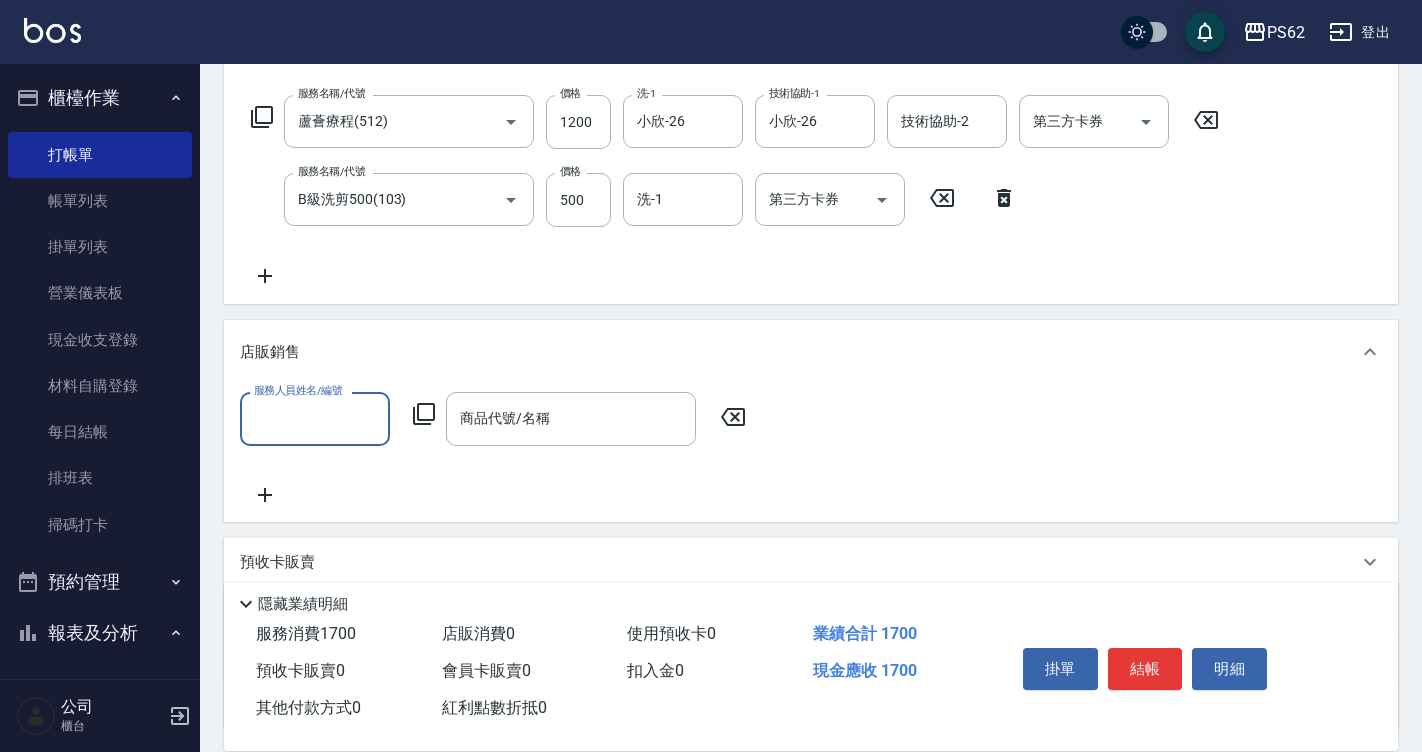 scroll, scrollTop: 0, scrollLeft: 0, axis: both 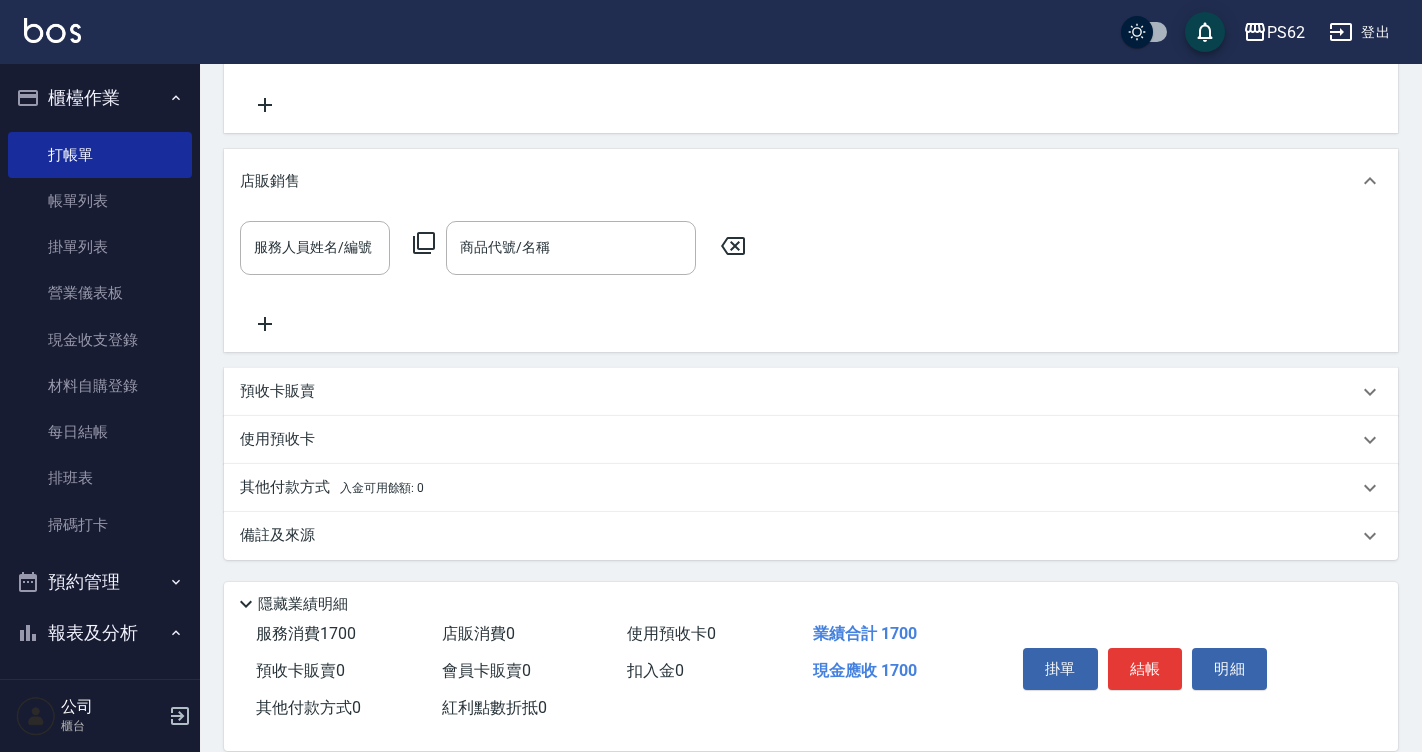 click on "其他付款方式 入金可用餘額: 0" at bounding box center (332, 488) 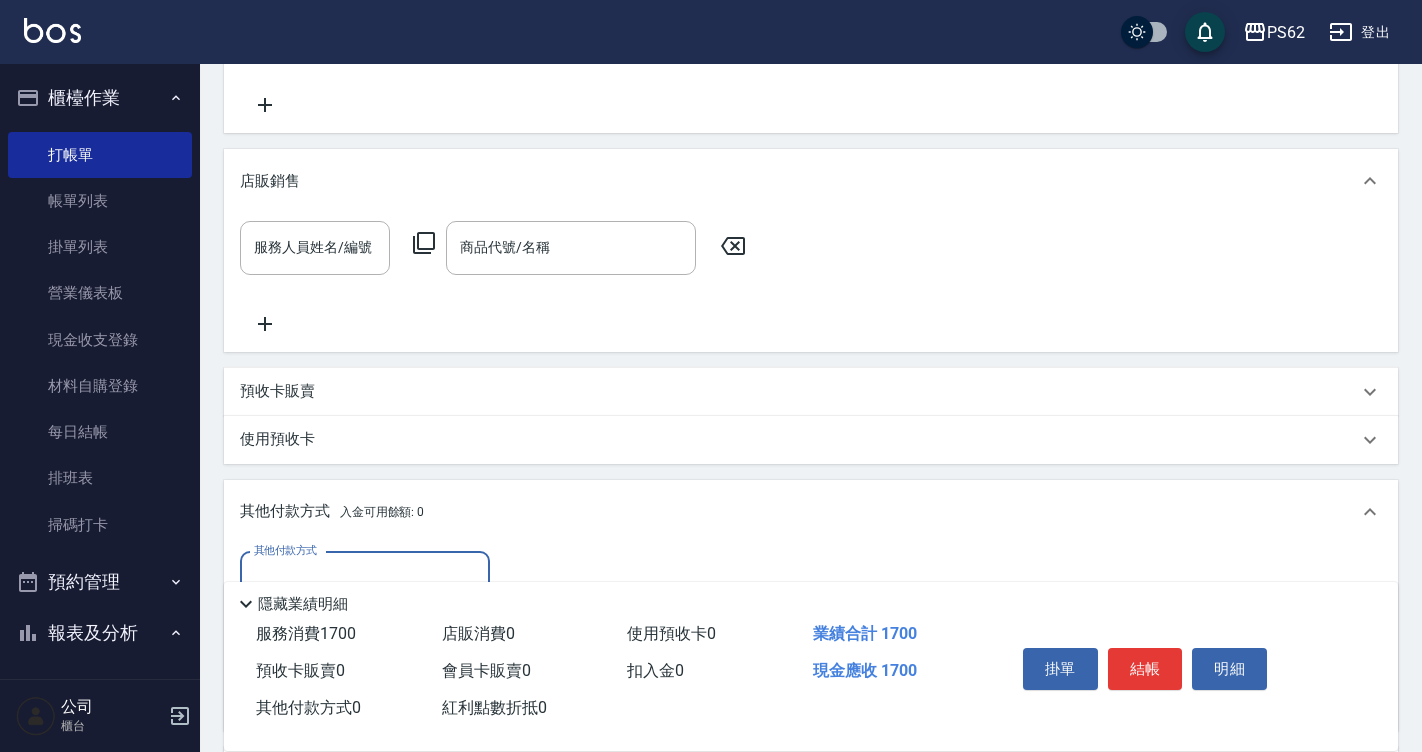 scroll, scrollTop: 0, scrollLeft: 0, axis: both 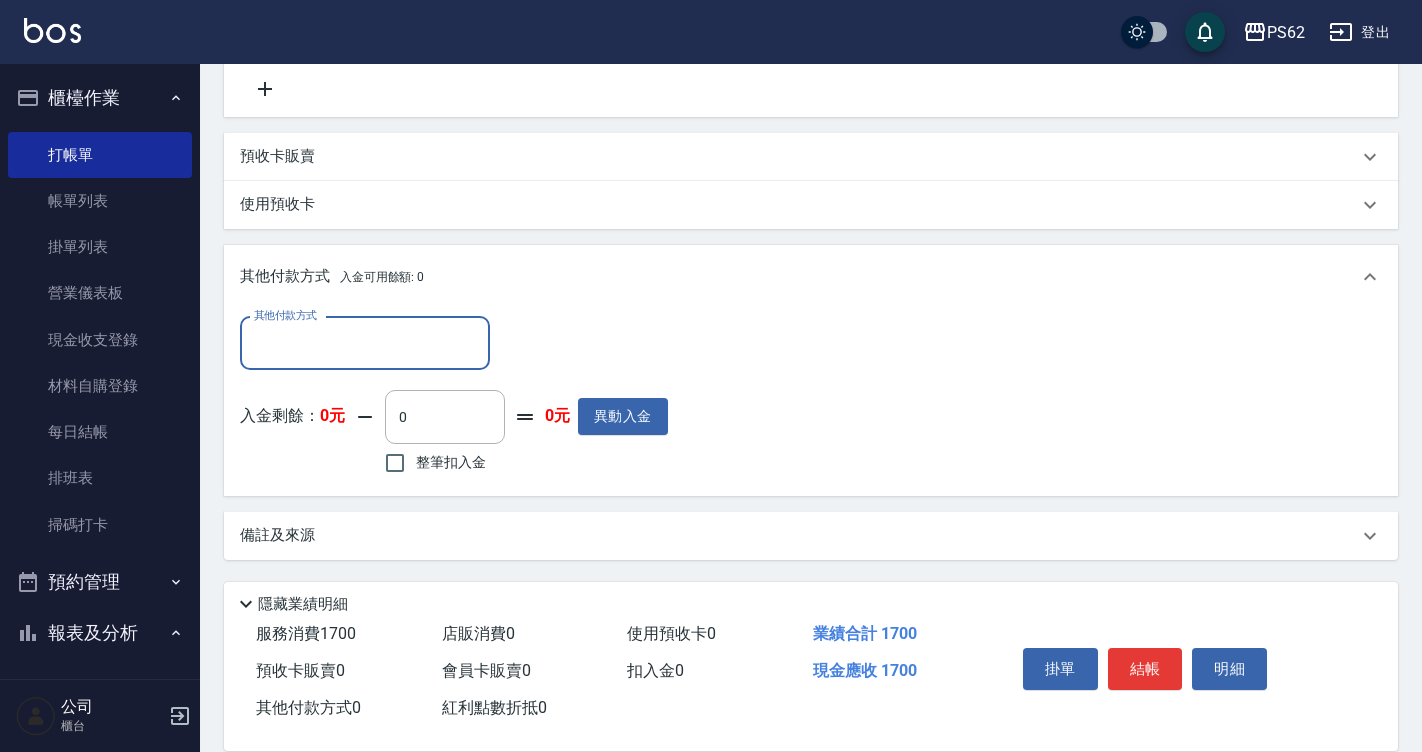 click on "其他付款方式" at bounding box center (365, 343) 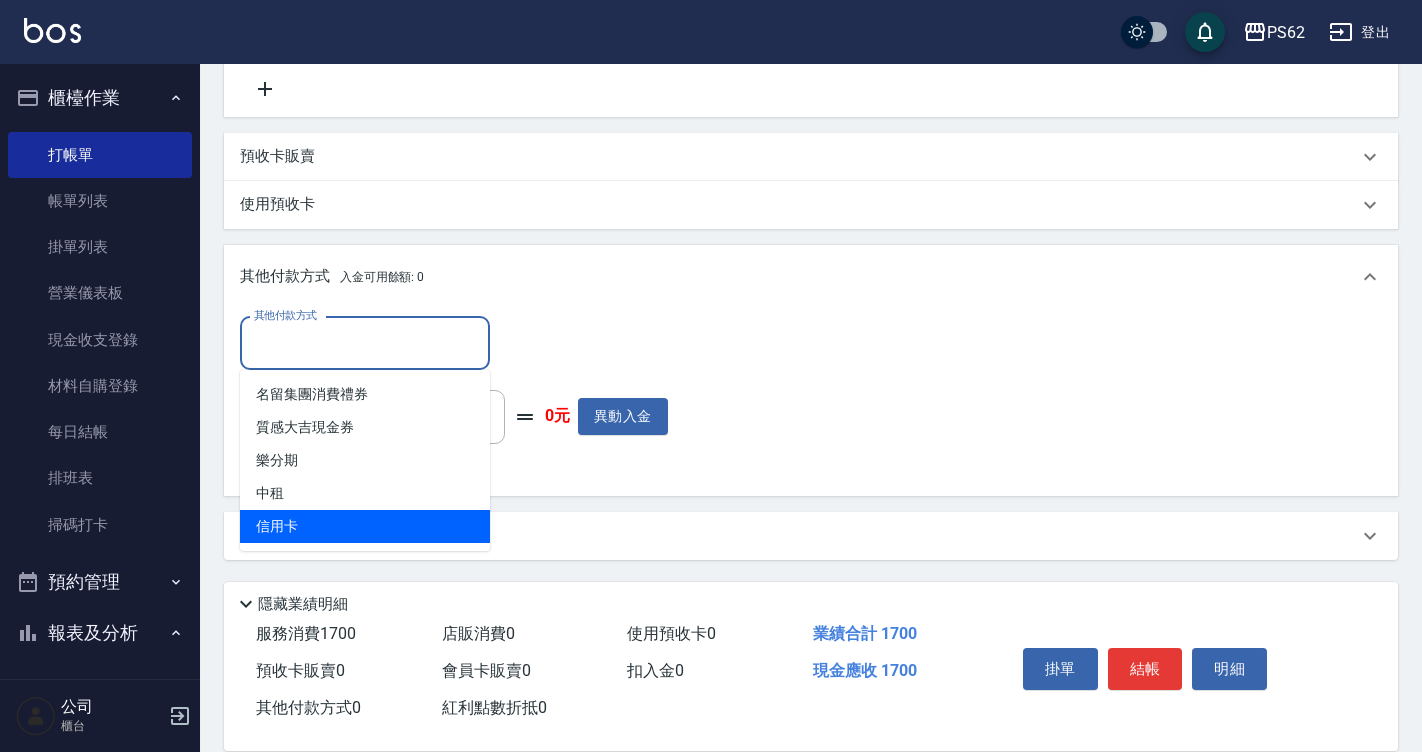 drag, startPoint x: 314, startPoint y: 519, endPoint x: 330, endPoint y: 483, distance: 39.39543 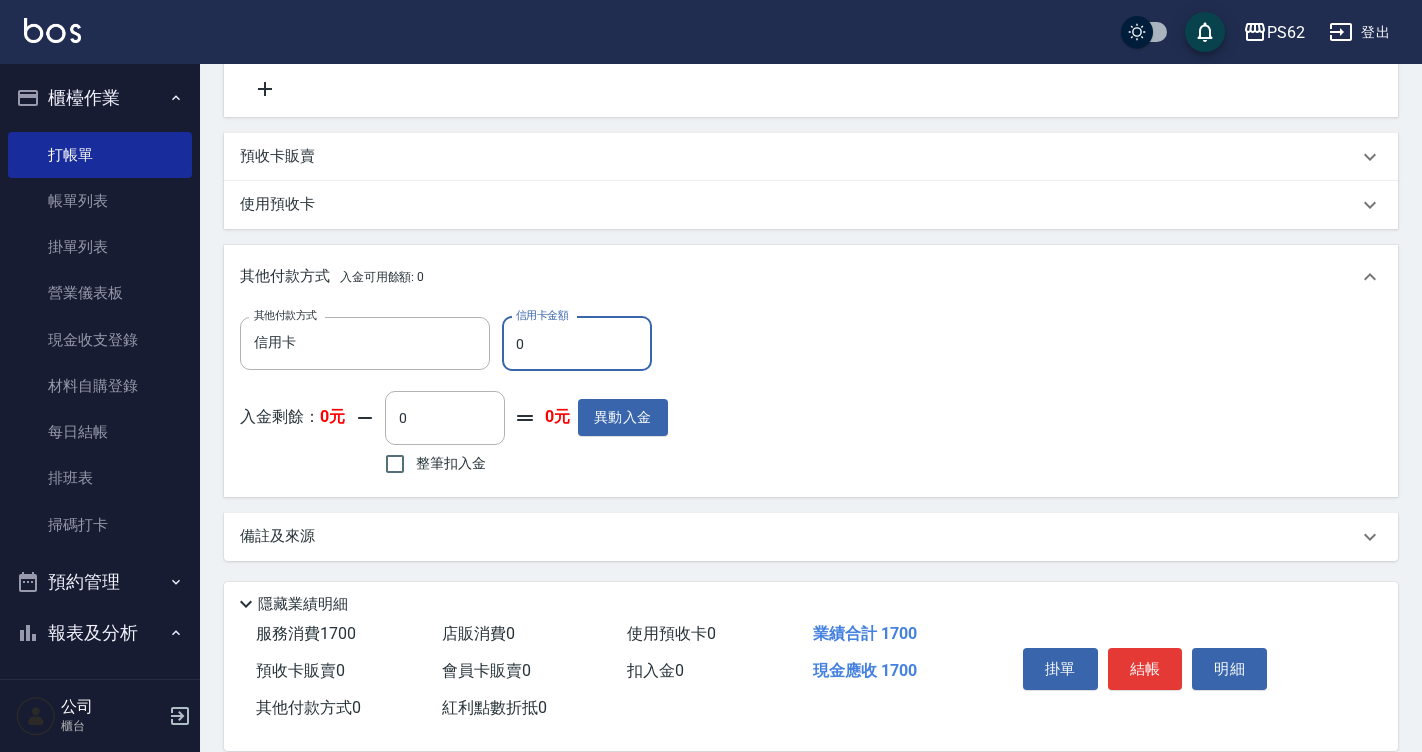 click on "0" at bounding box center (577, 344) 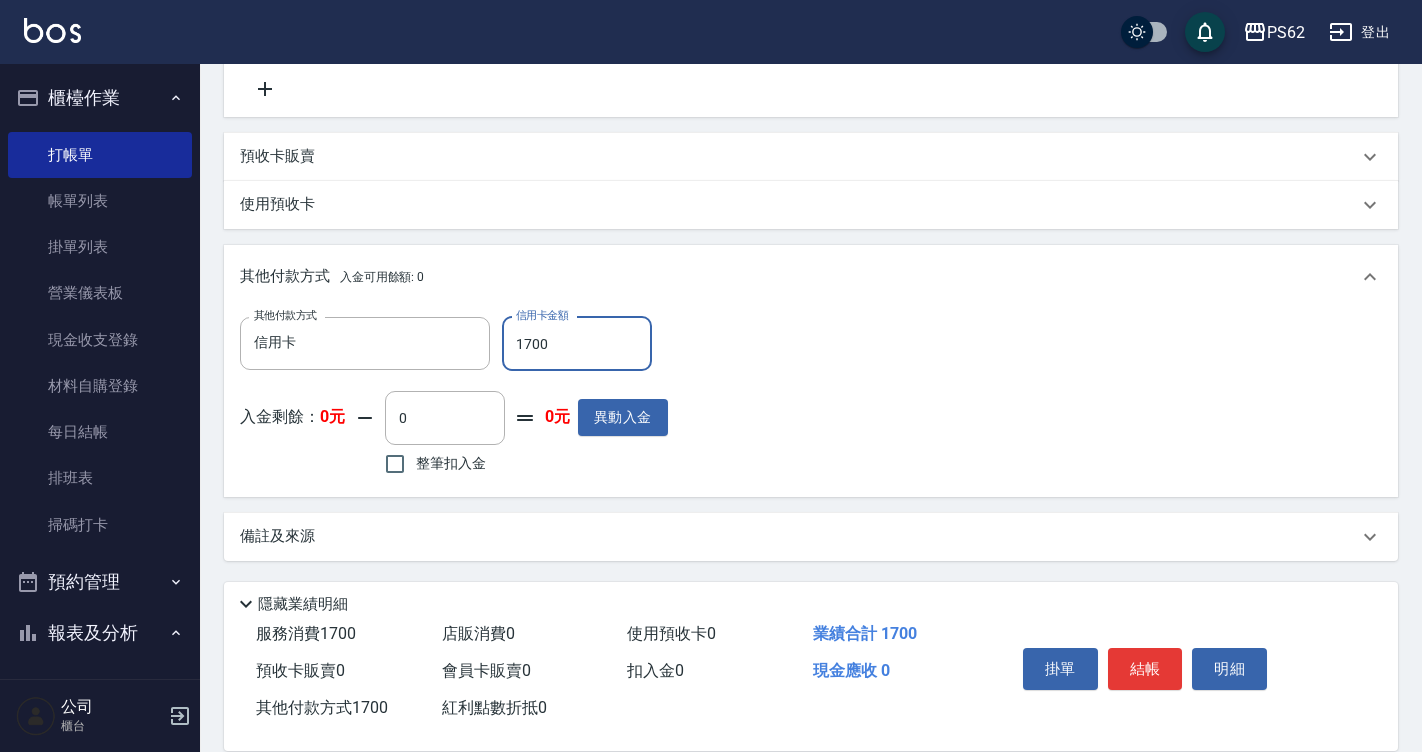 scroll, scrollTop: 708, scrollLeft: 0, axis: vertical 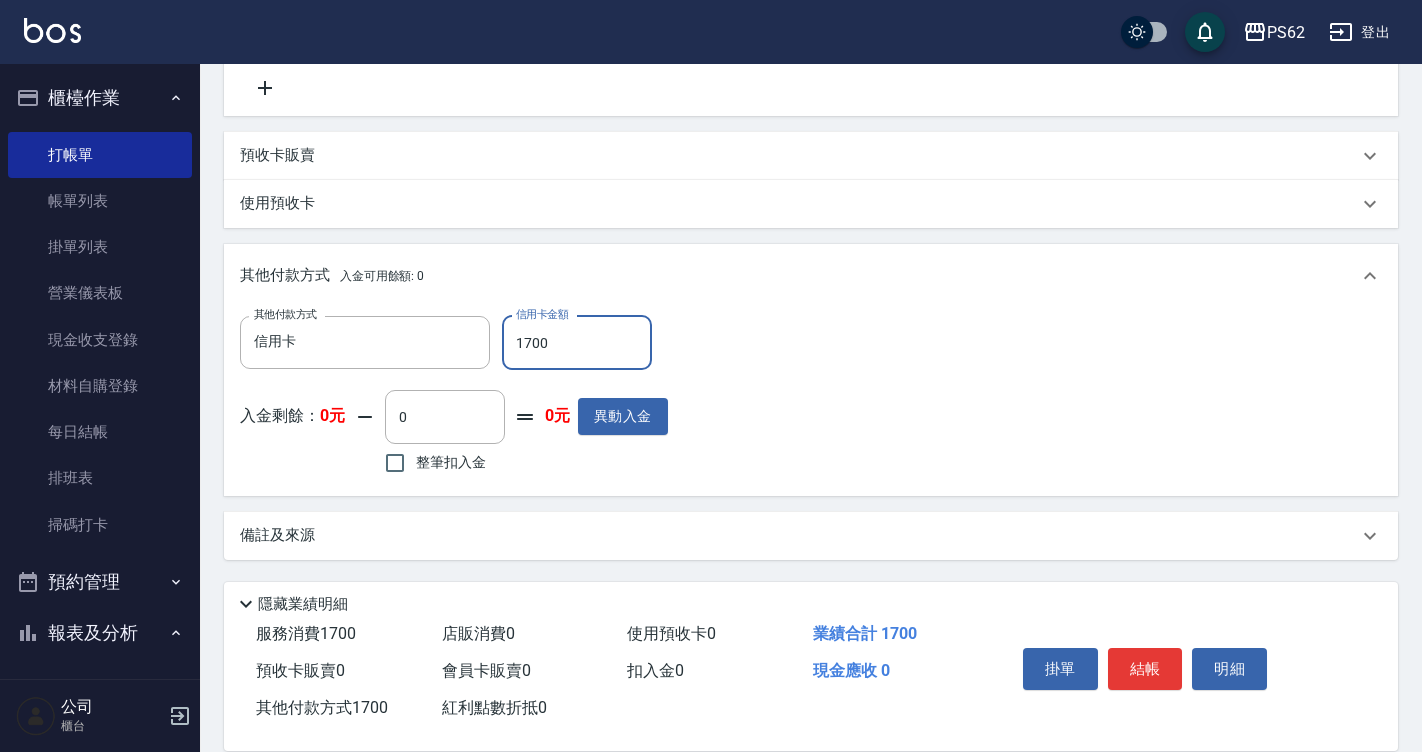 click on "結帳" at bounding box center (1145, 669) 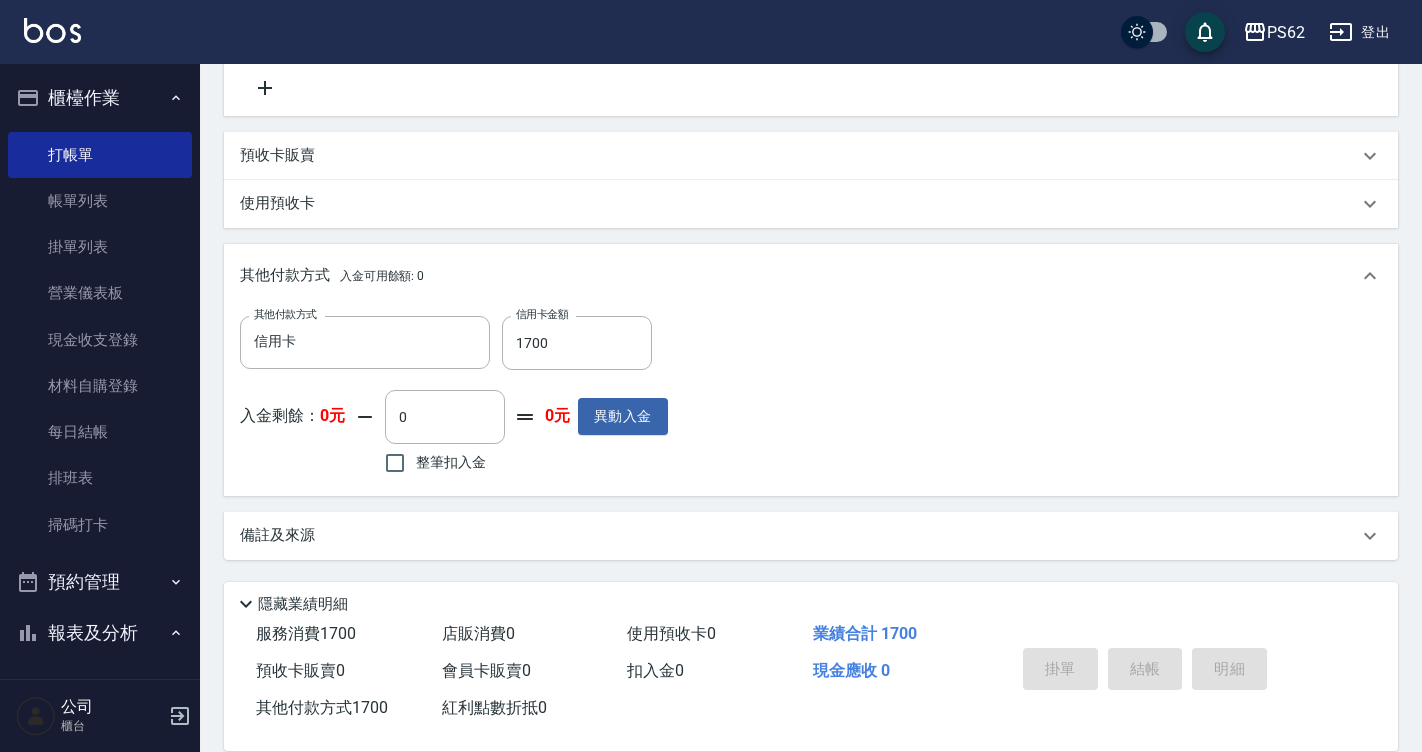 scroll, scrollTop: 0, scrollLeft: 0, axis: both 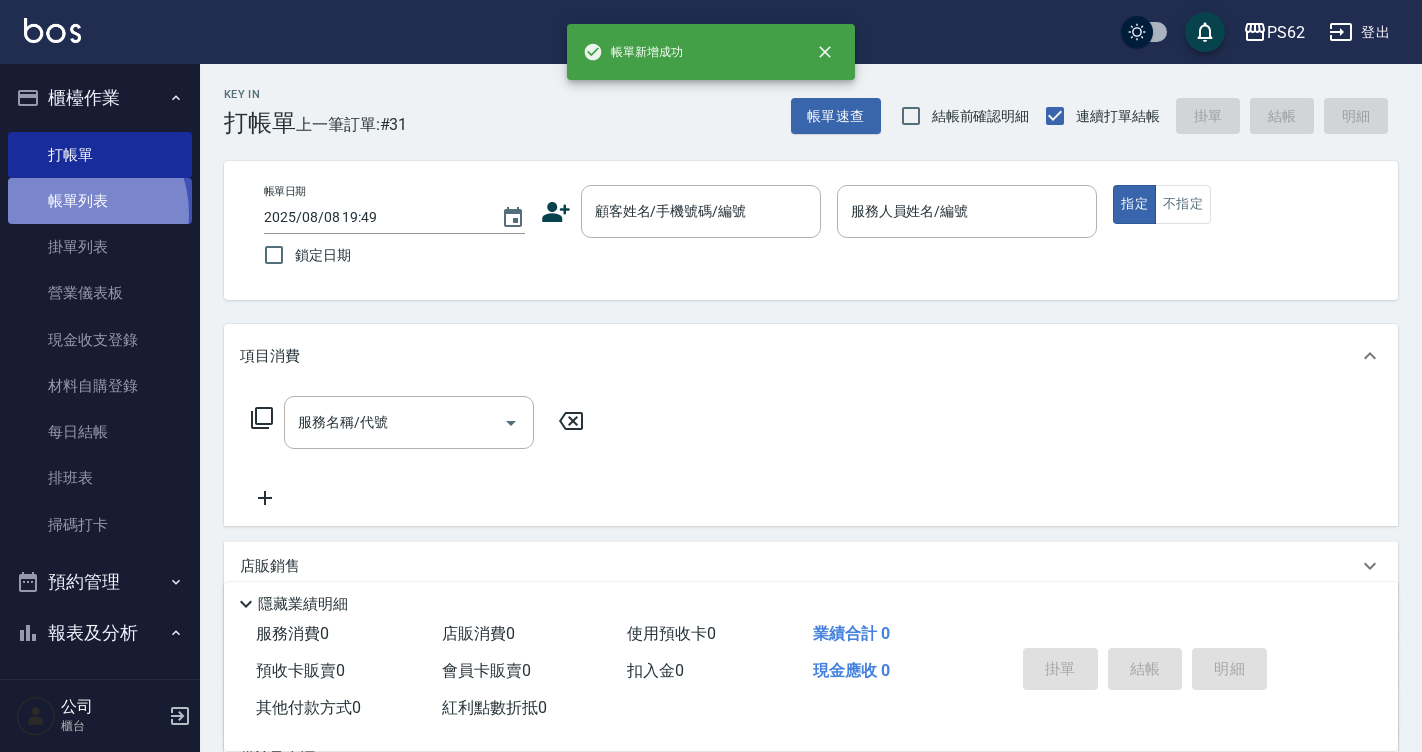 click on "帳單列表" at bounding box center [100, 201] 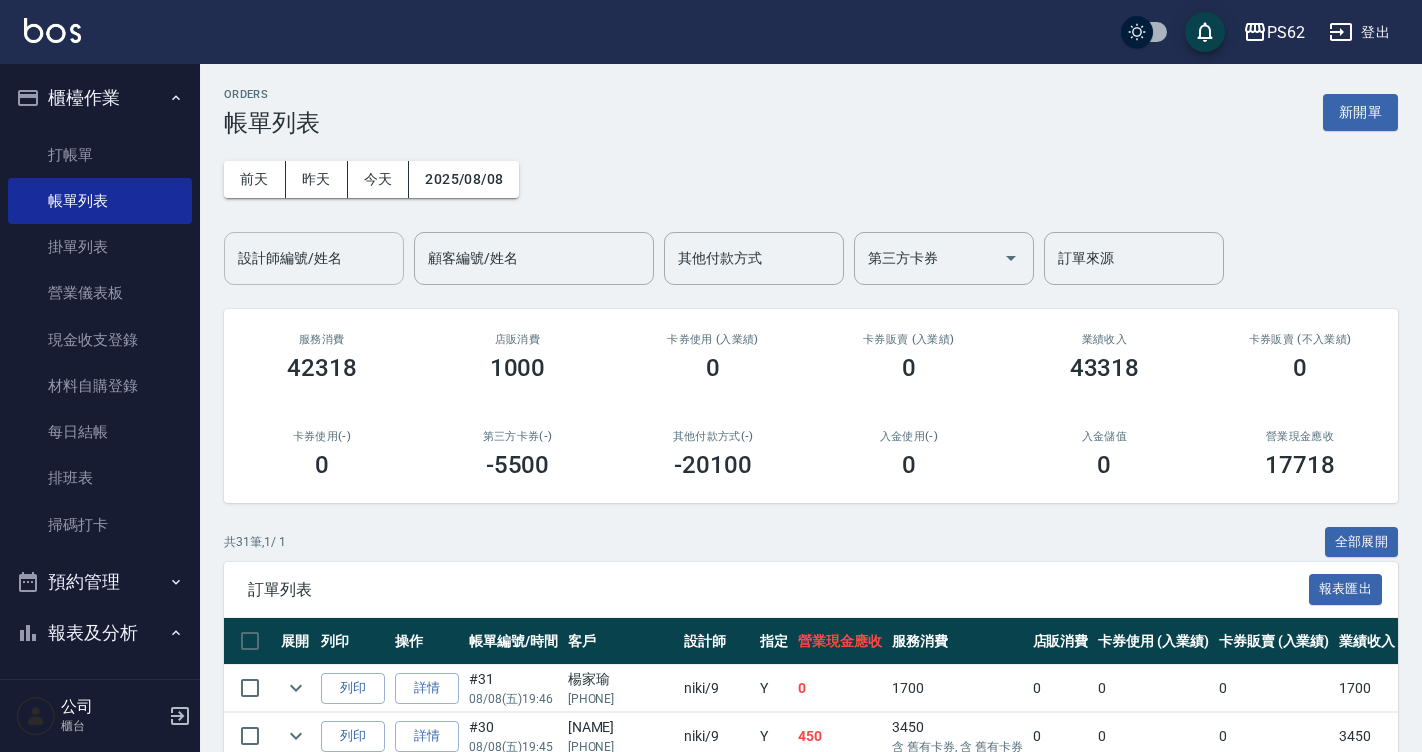 click on "設計師編號/姓名" at bounding box center [314, 258] 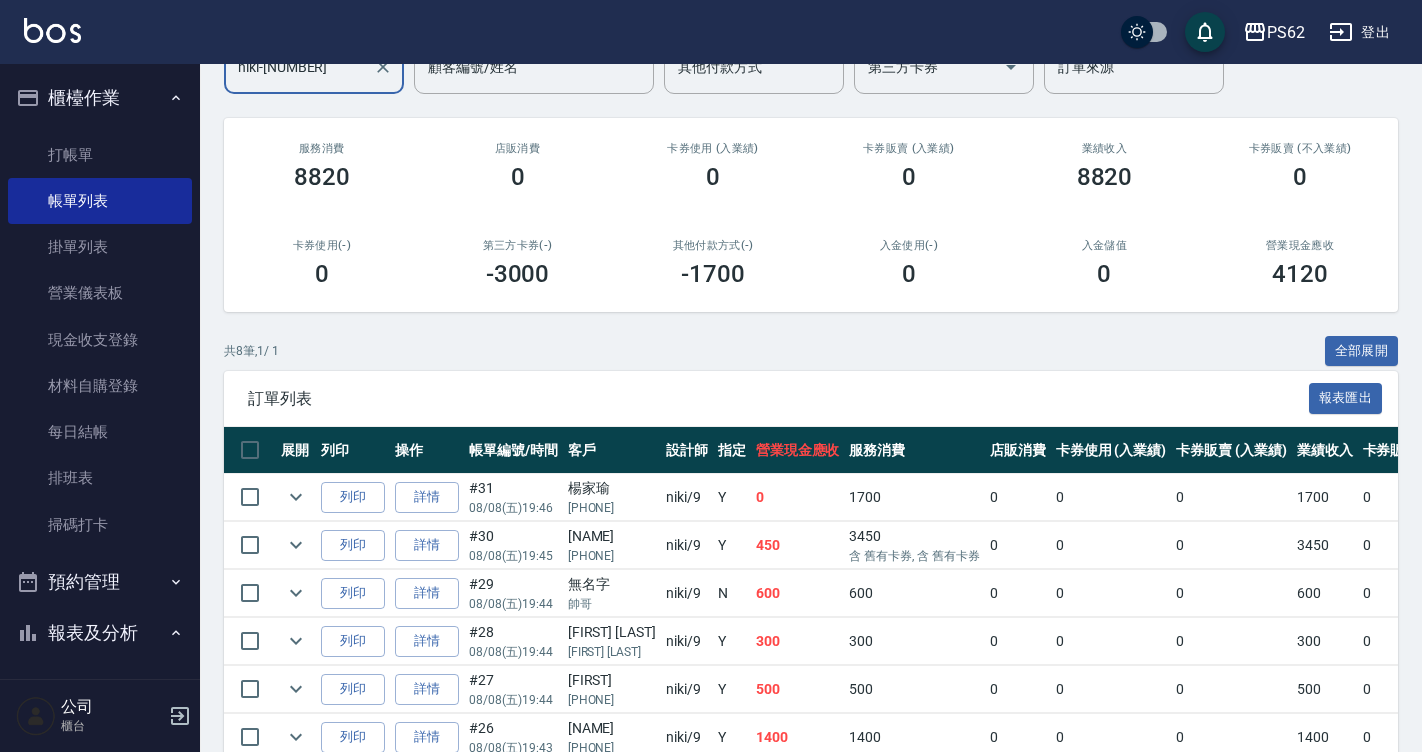 scroll, scrollTop: 0, scrollLeft: 0, axis: both 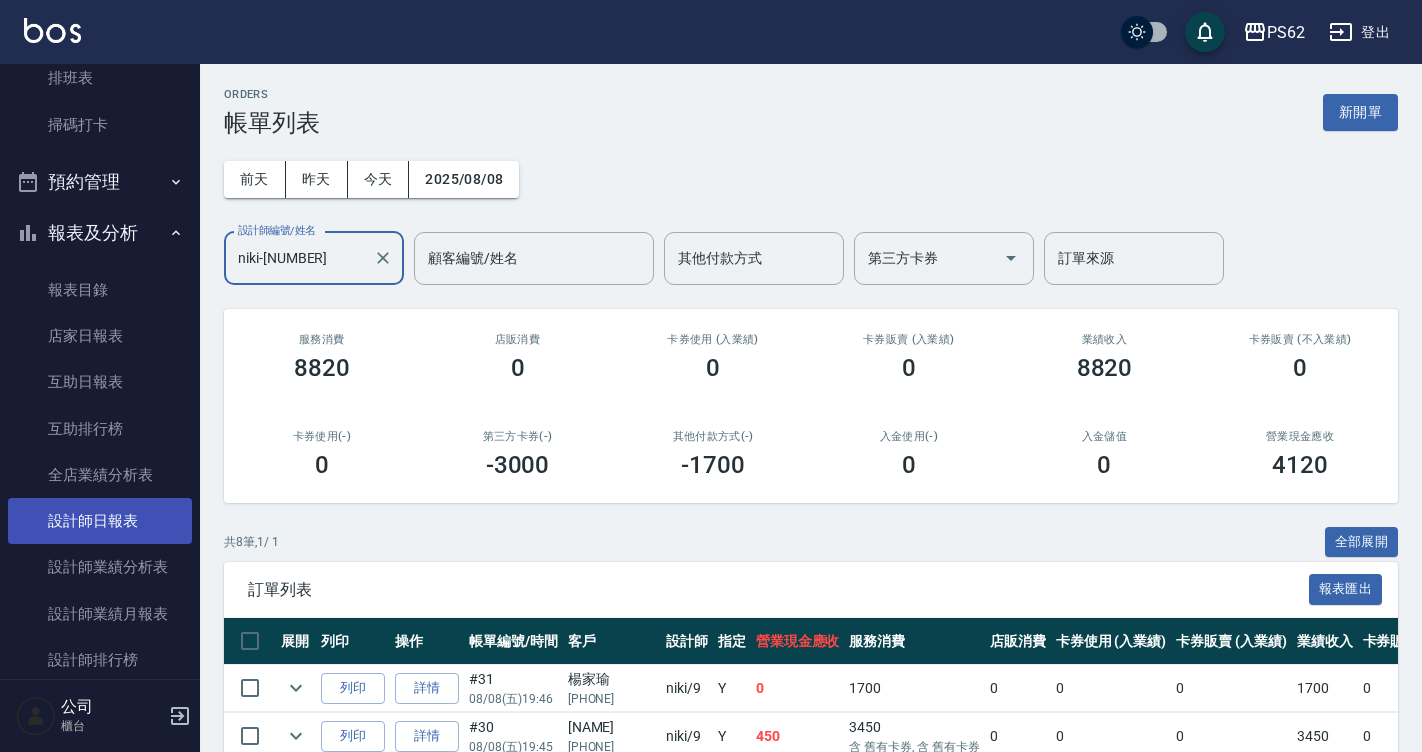 click on "設計師日報表" at bounding box center [100, 521] 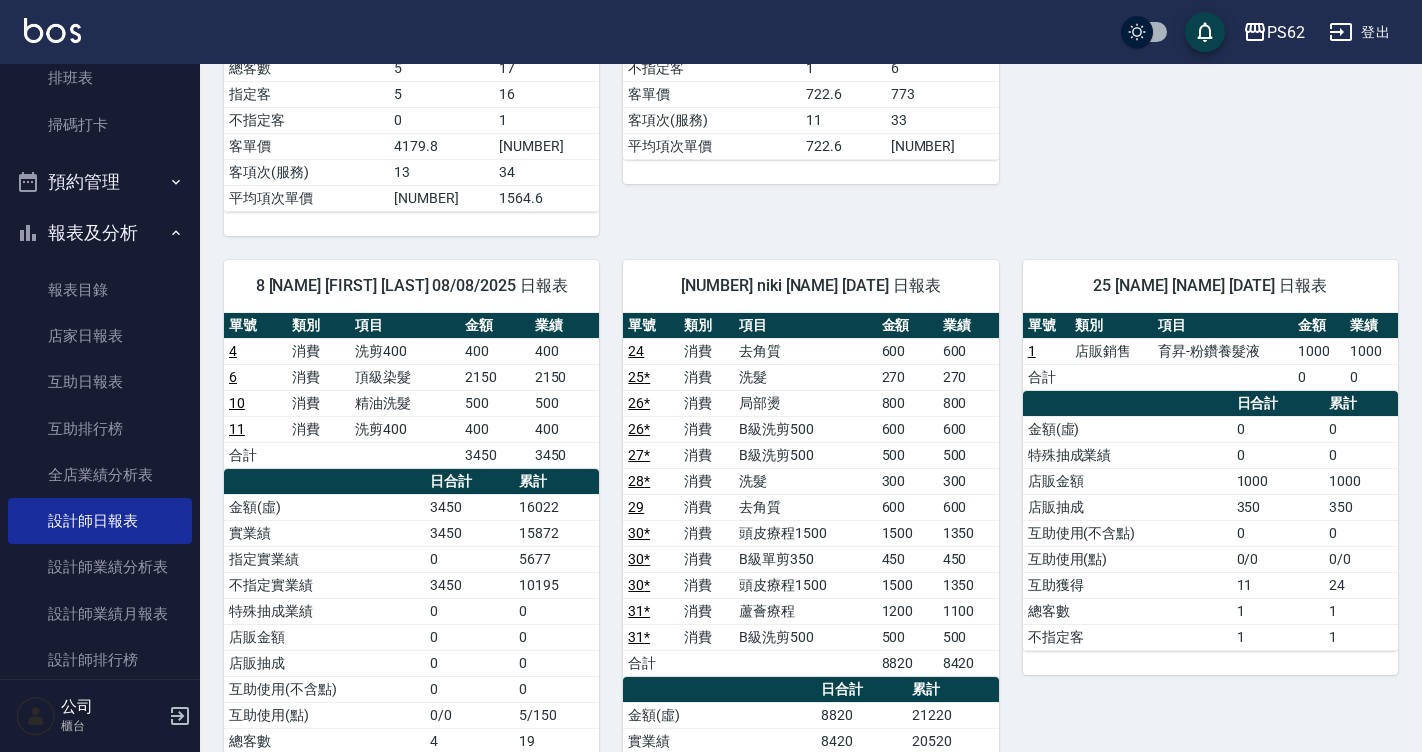 scroll, scrollTop: 1000, scrollLeft: 0, axis: vertical 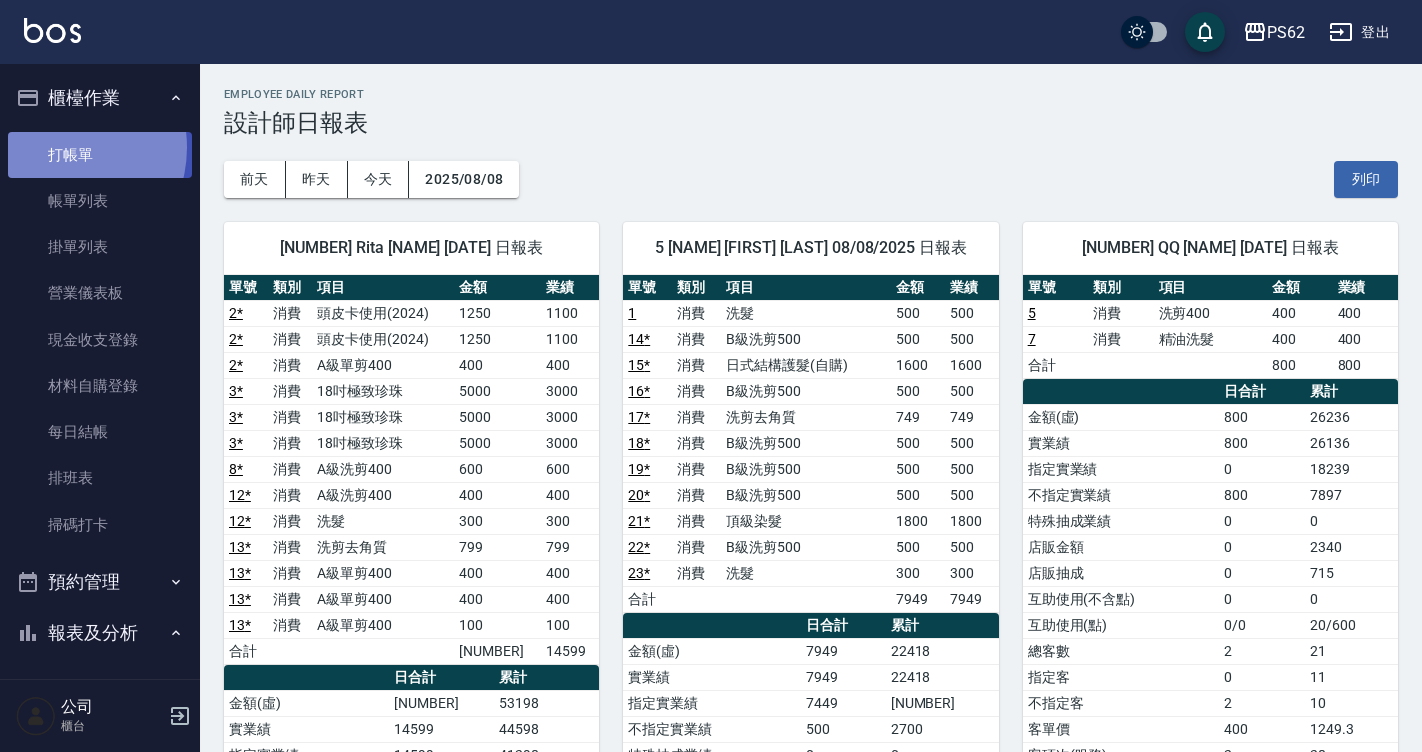 click on "打帳單" at bounding box center [100, 155] 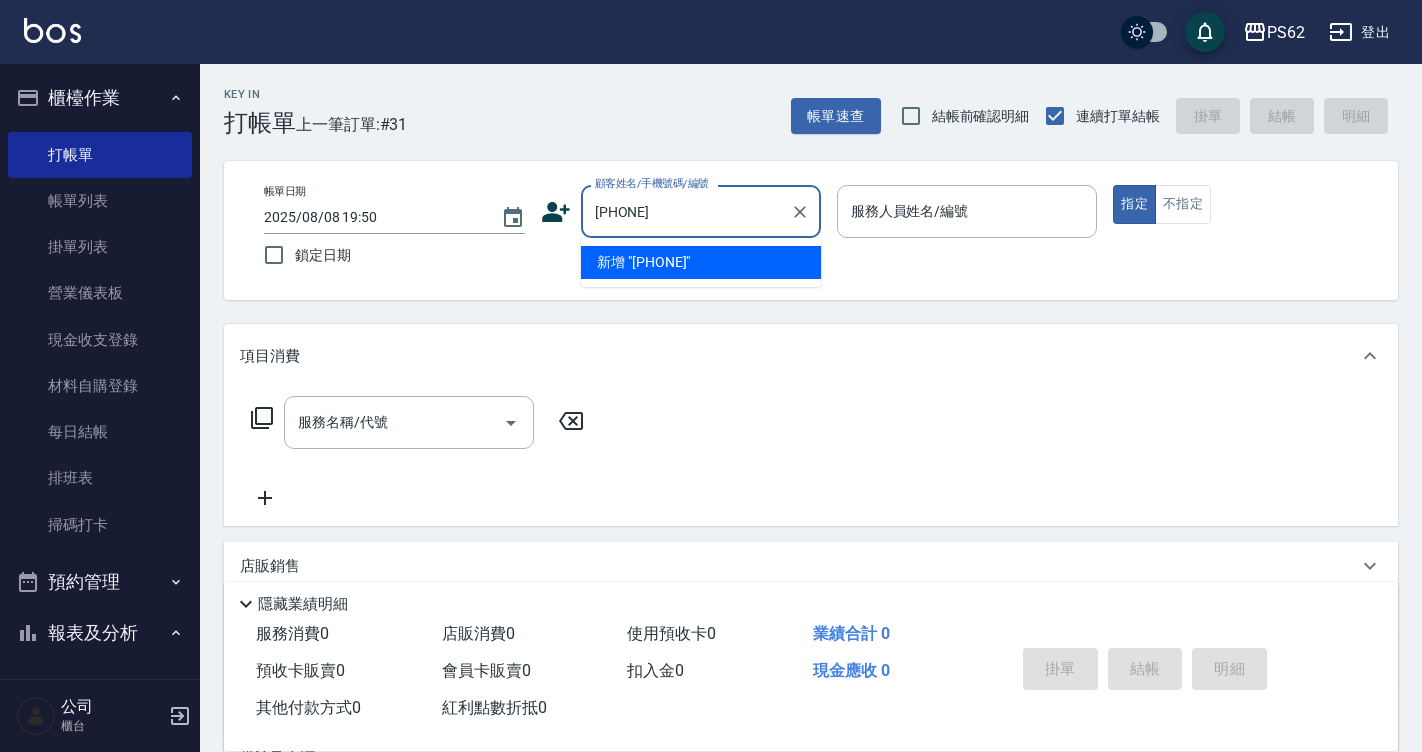click on "0988453386" at bounding box center (686, 211) 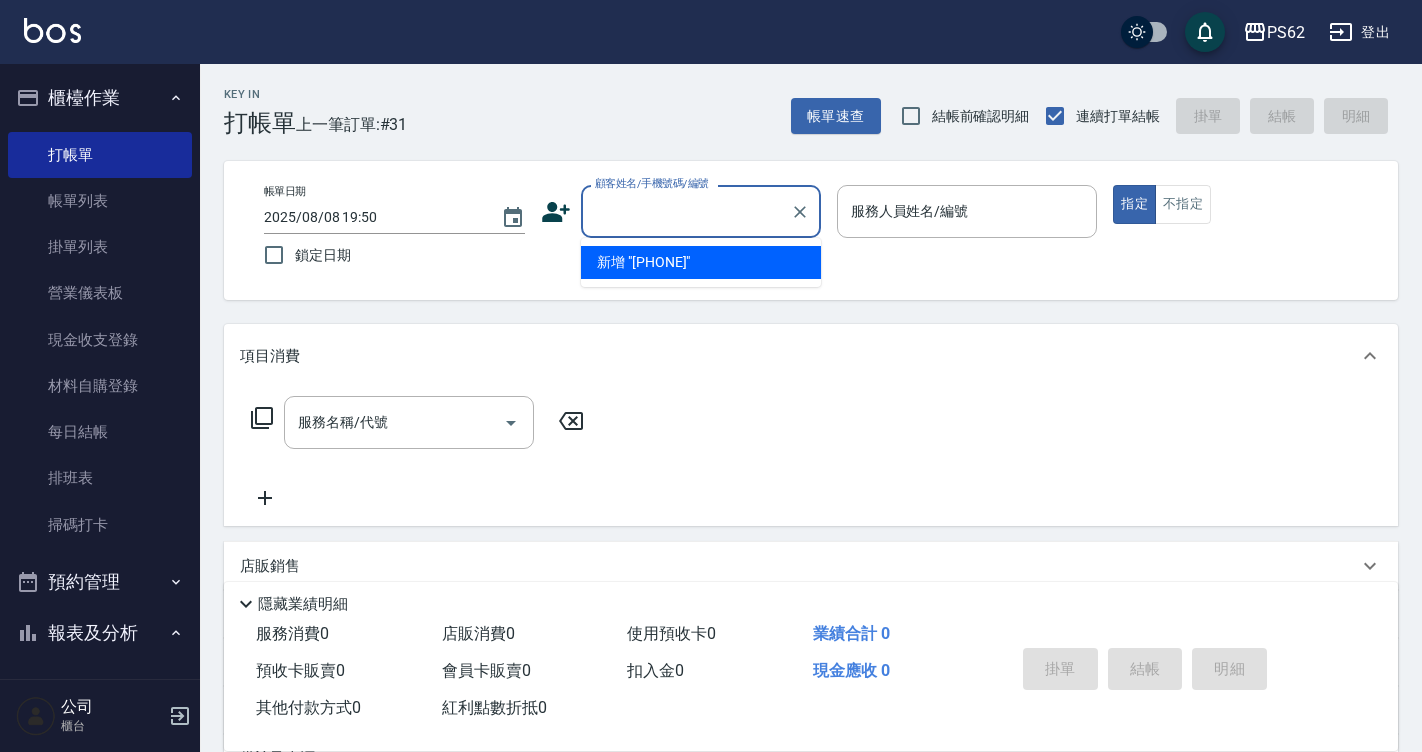 click 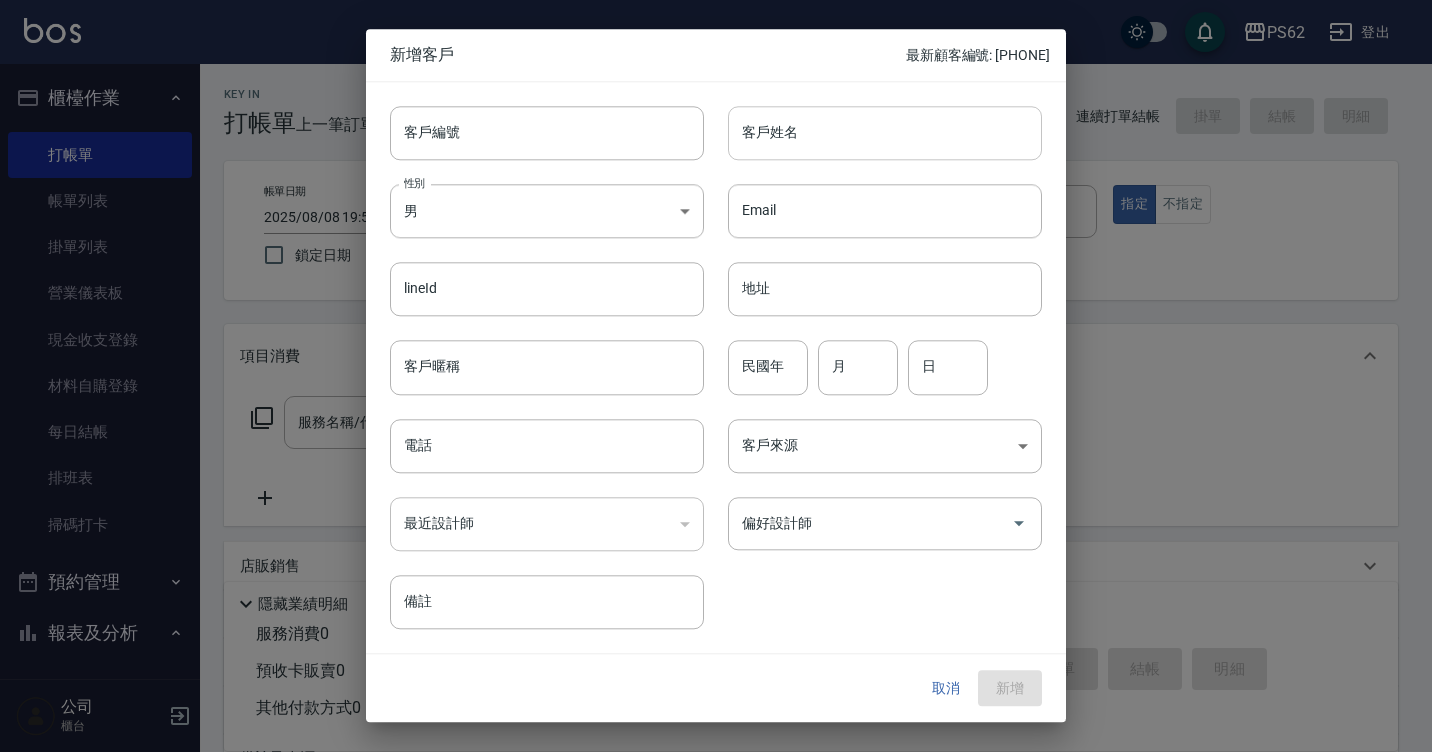 click on "客戶姓名" at bounding box center (885, 133) 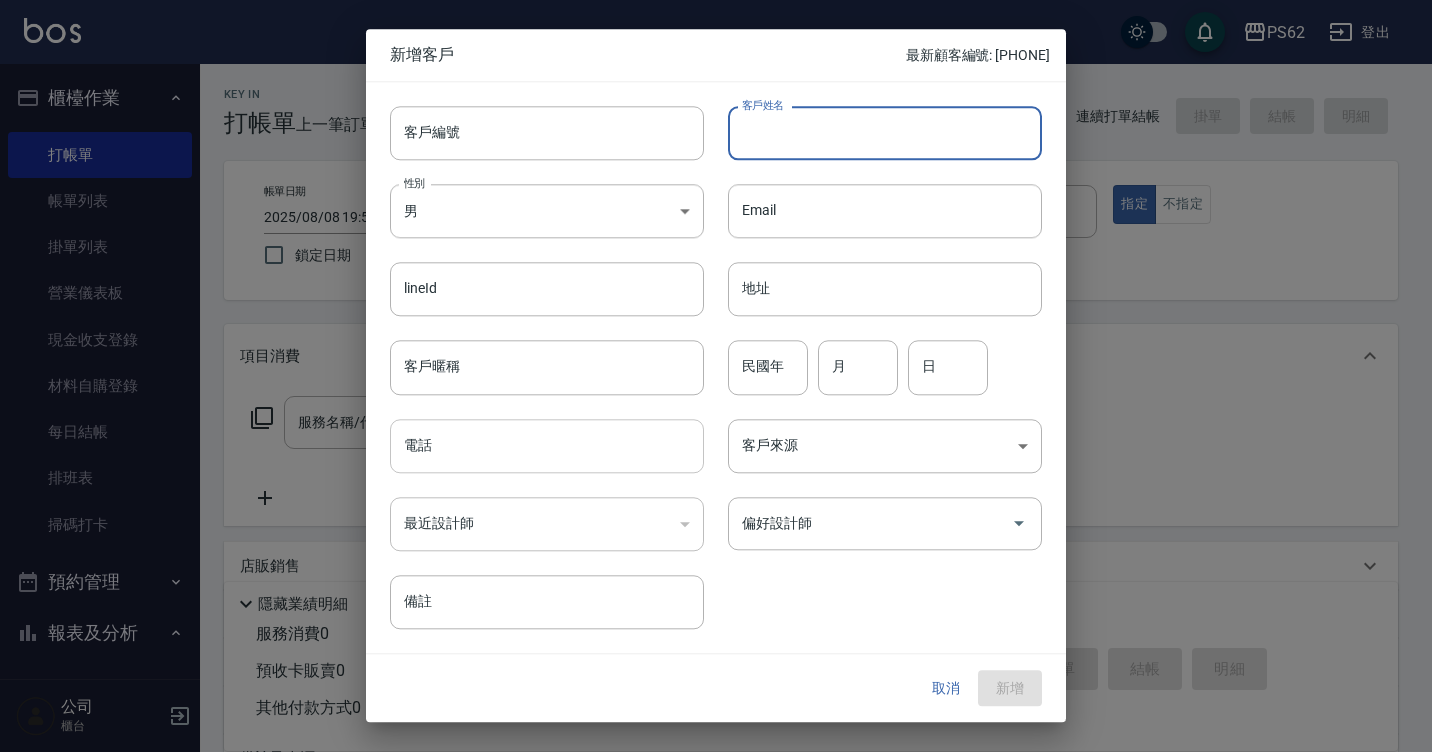 click on "電話" at bounding box center [547, 446] 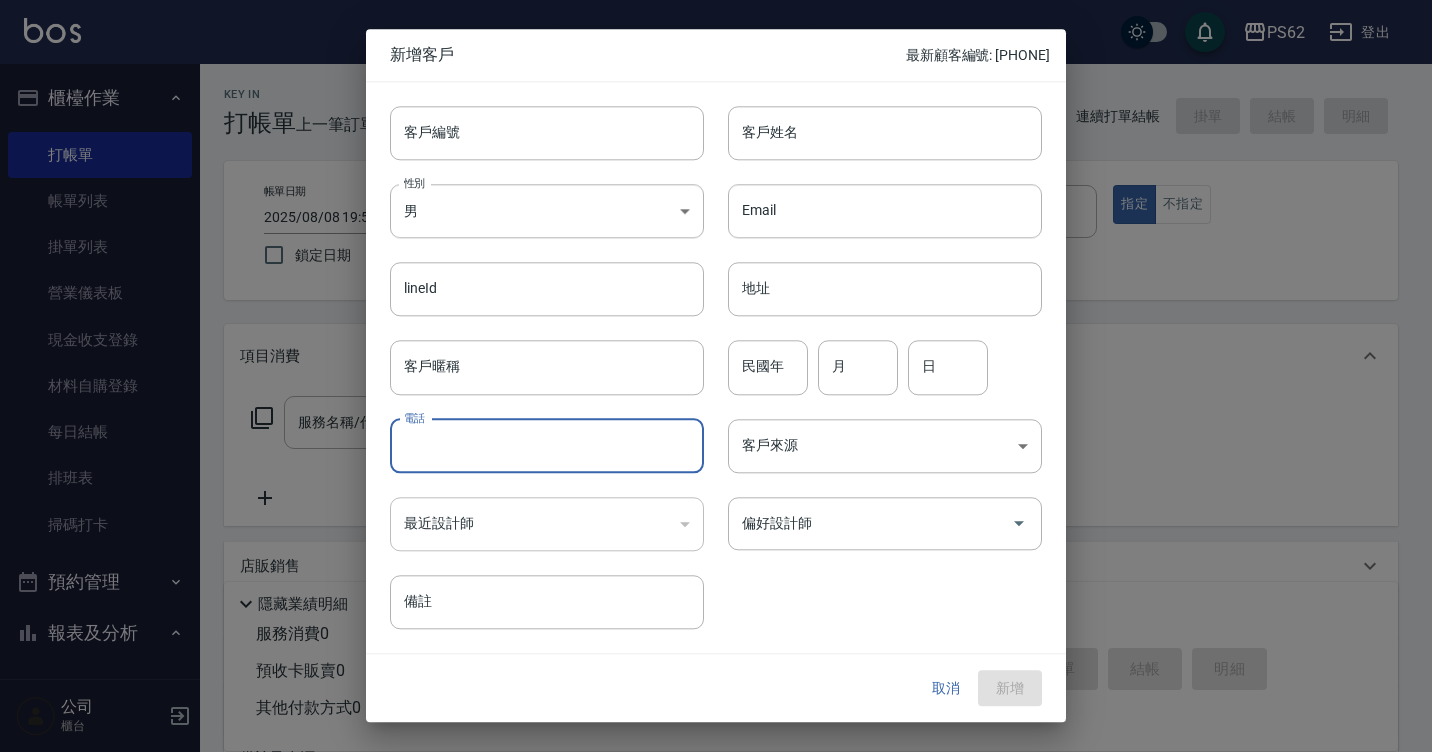 paste on "0988453386" 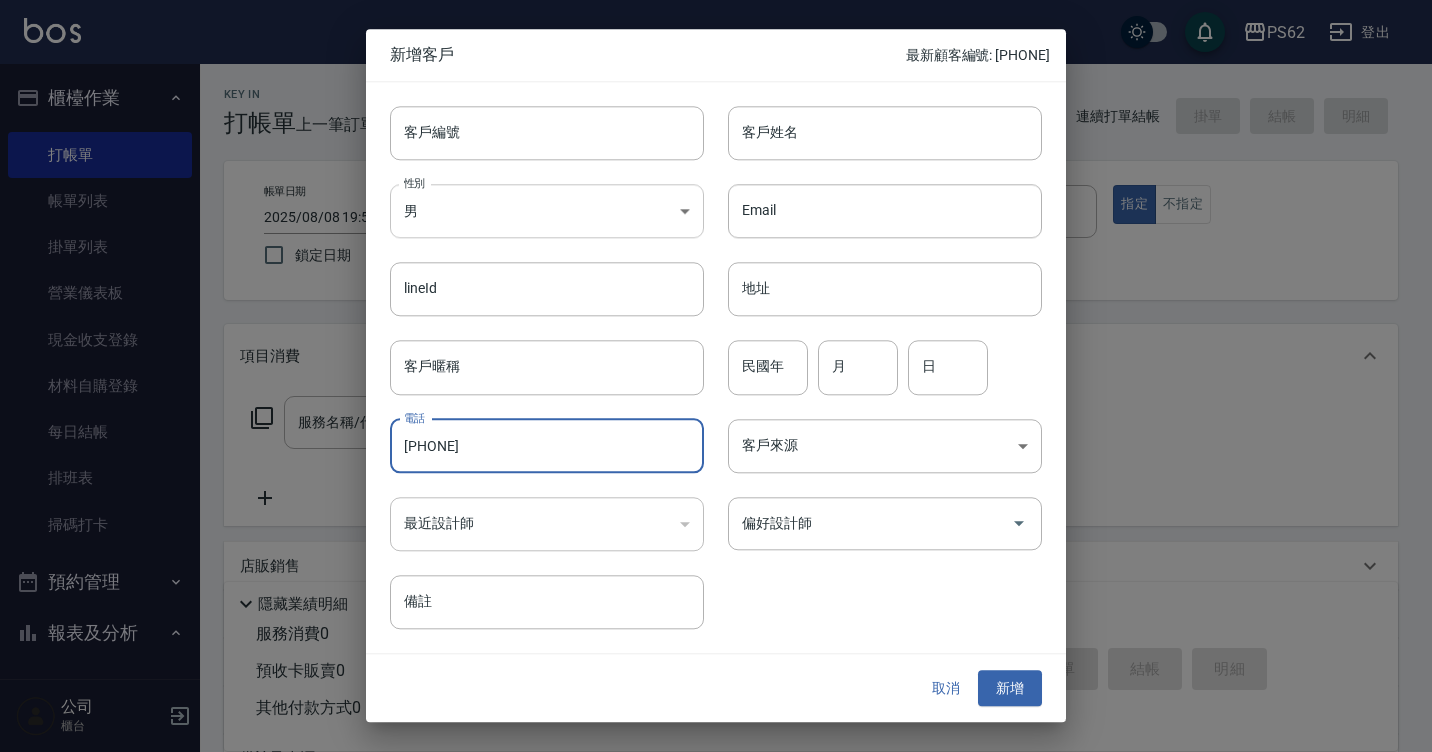 click on "PS62 登出 櫃檯作業 打帳單 帳單列表 掛單列表 營業儀表板 現金收支登錄 材料自購登錄 每日結帳 排班表 掃碼打卡 預約管理 預約管理 單日預約紀錄 單週預約紀錄 報表及分析 報表目錄 店家日報表 互助日報表 互助排行榜 全店業績分析表 設計師日報表 設計師業績分析表 設計師業績月報表 設計師排行榜 每日收支明細 收支分類明細表 客戶管理 客戶列表 卡券管理 入金管理 員工及薪資 員工列表 商品管理 商品分類設定 商品列表 資料設定 服務項目設定 公司 櫃台 Key In 打帳單 上一筆訂單:#31 帳單速查 結帳前確認明細 連續打單結帳 掛單 結帳 明細 帳單日期 2025/08/08 19:50 鎖定日期 顧客姓名/手機號碼/編號 顧客姓名/手機號碼/編號 服務人員姓名/編號 服務人員姓名/編號 指定 不指定 項目消費 服務名稱/代號 服務名稱/代號 店販銷售 服務人員姓名/編號 服務人員姓名/編號 0" at bounding box center [716, 487] 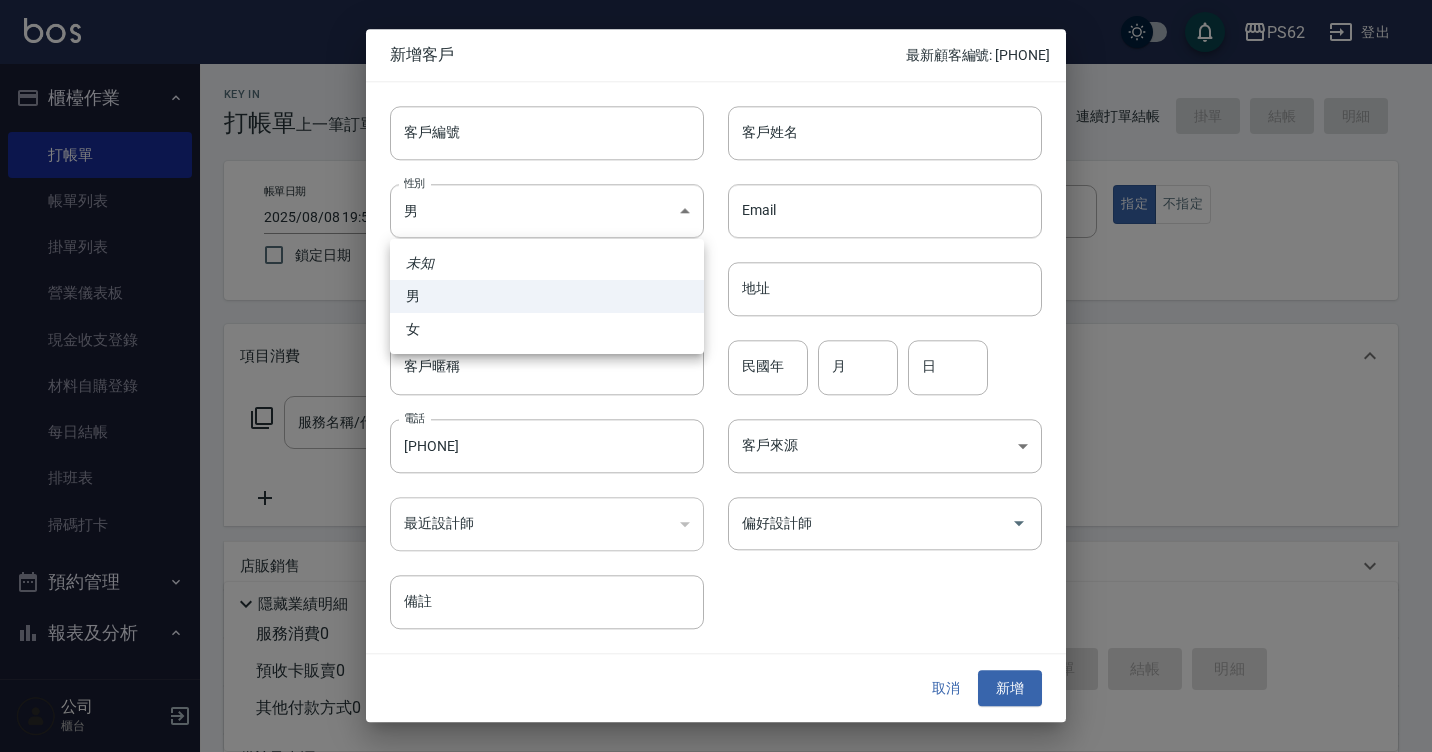 click on "女" at bounding box center (547, 329) 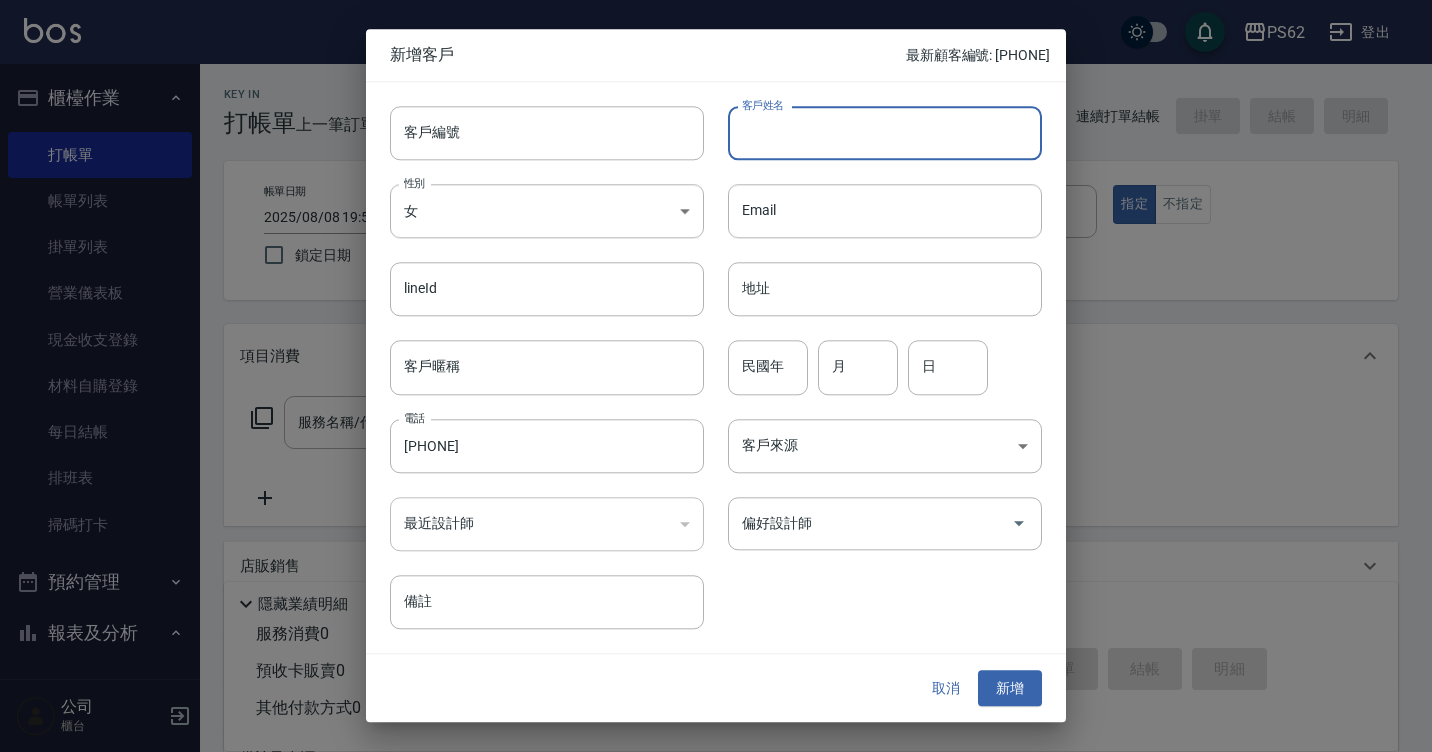 click on "客戶姓名" at bounding box center [885, 133] 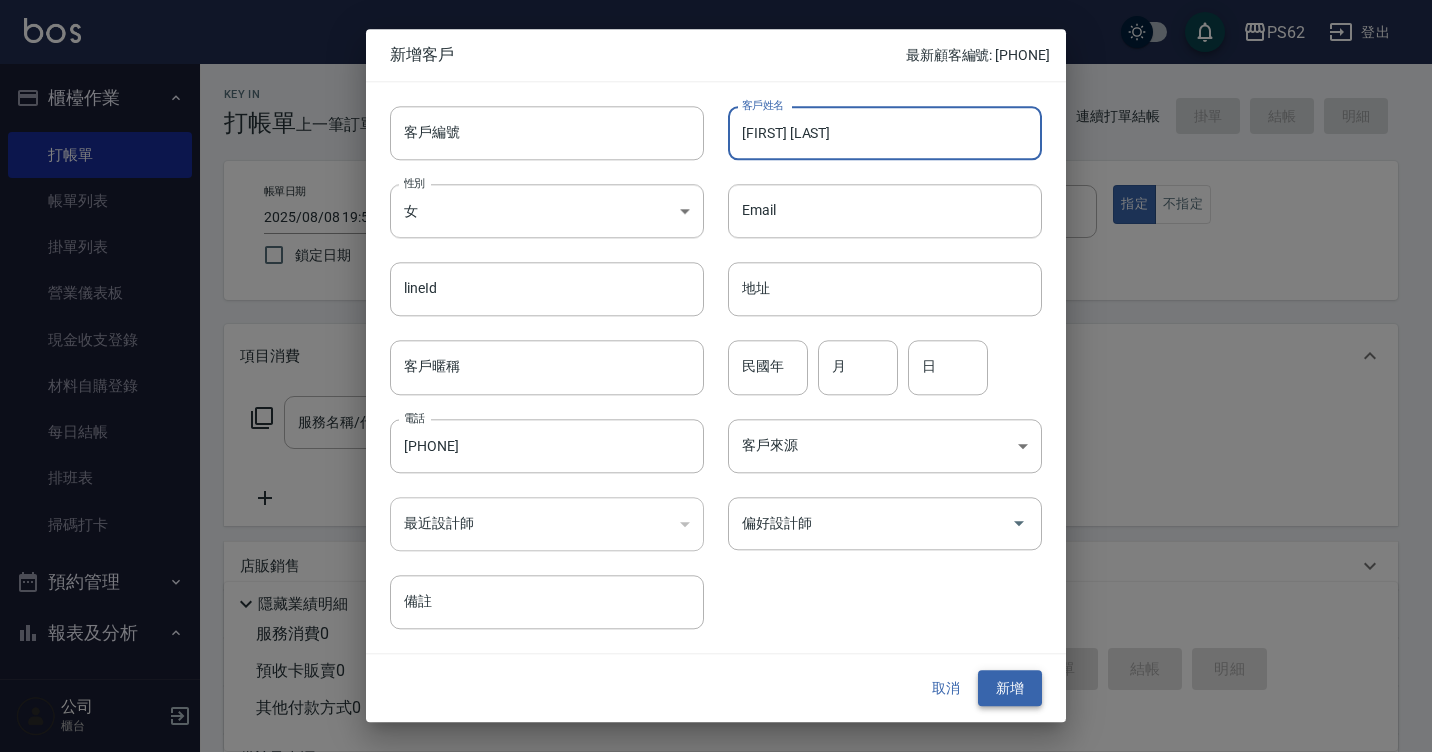 click on "新增" at bounding box center (1010, 688) 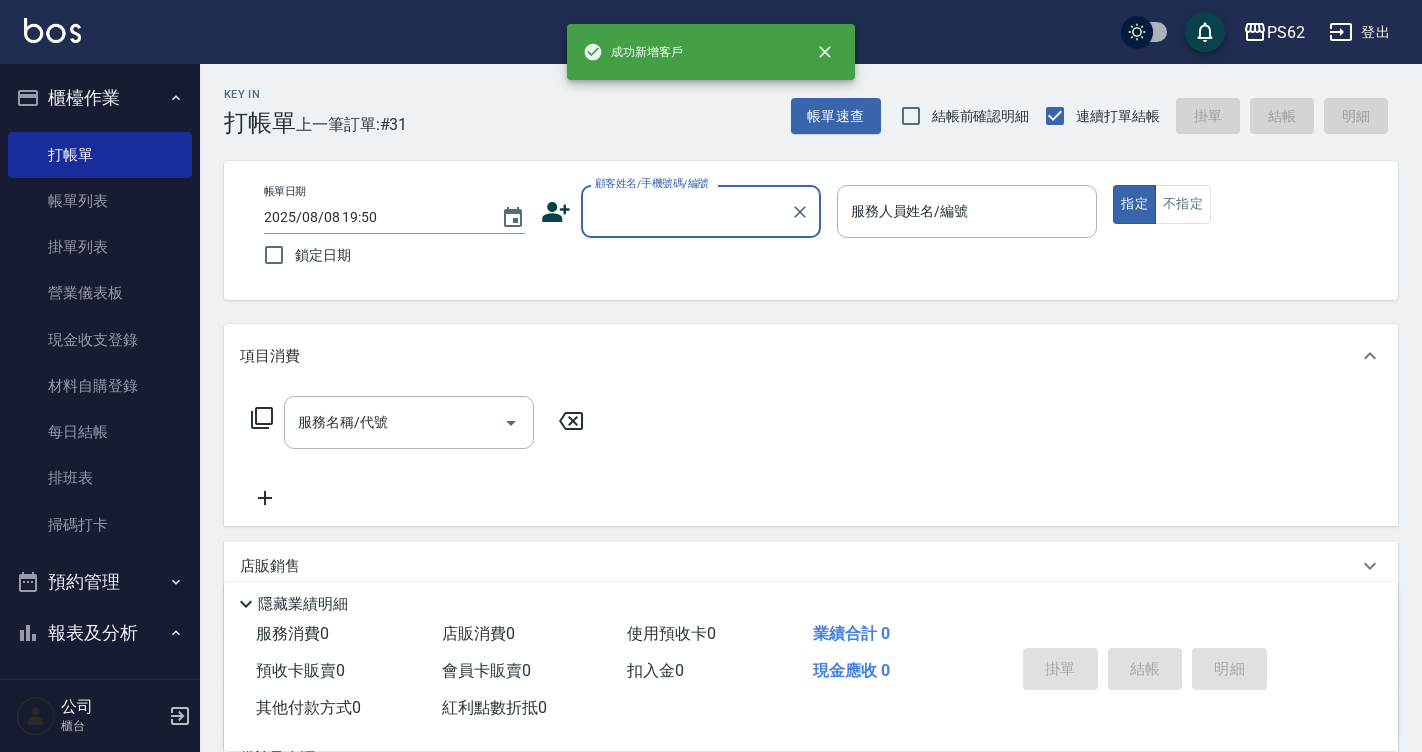 click on "顧客姓名/手機號碼/編號" at bounding box center (686, 211) 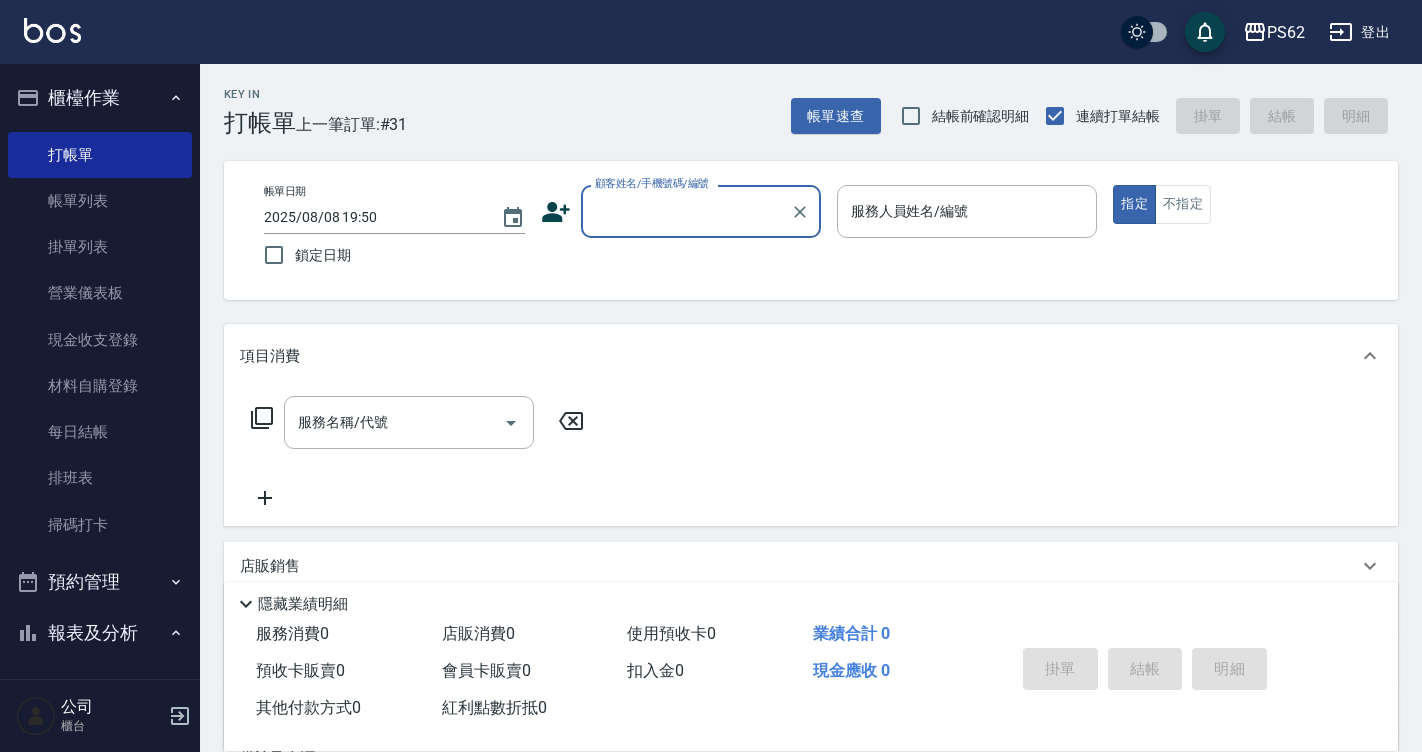 paste on "0988453386" 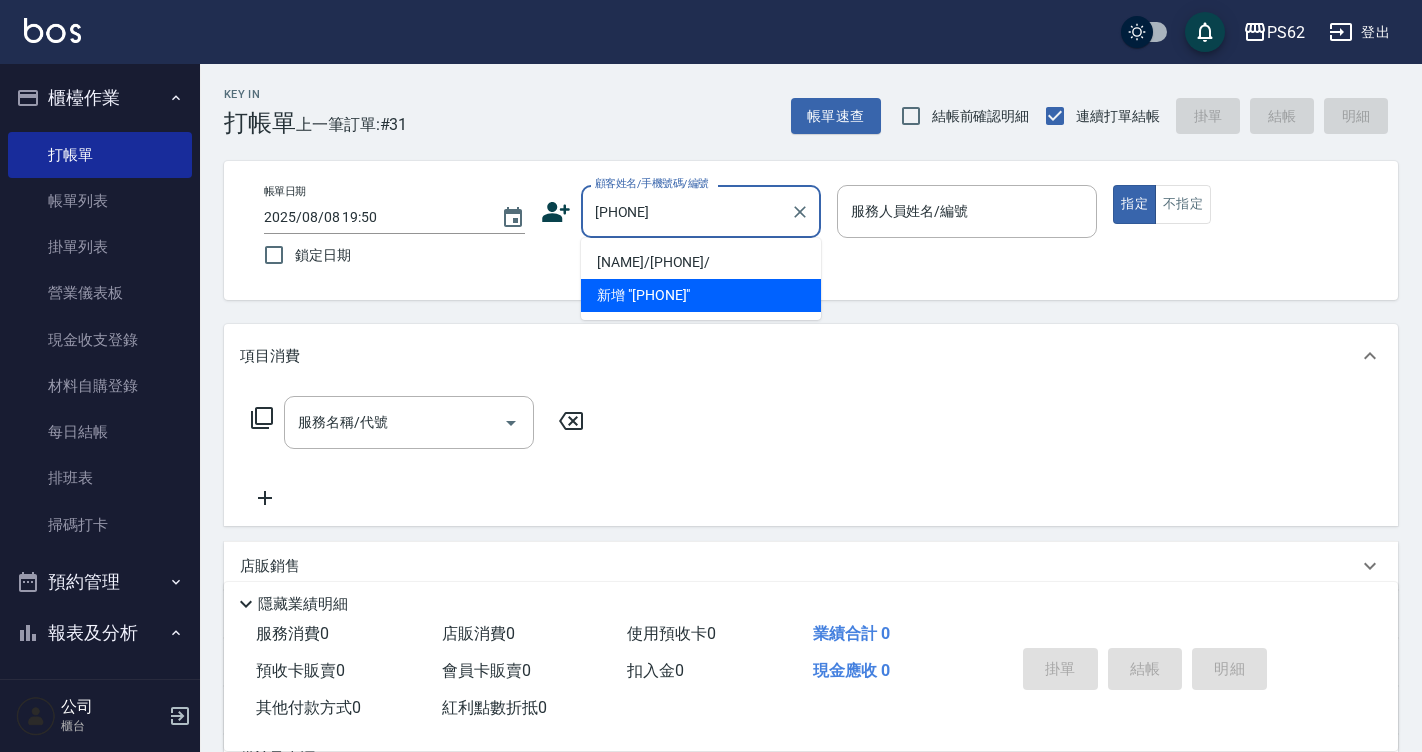 click on "張怡/0988453386/" at bounding box center (701, 262) 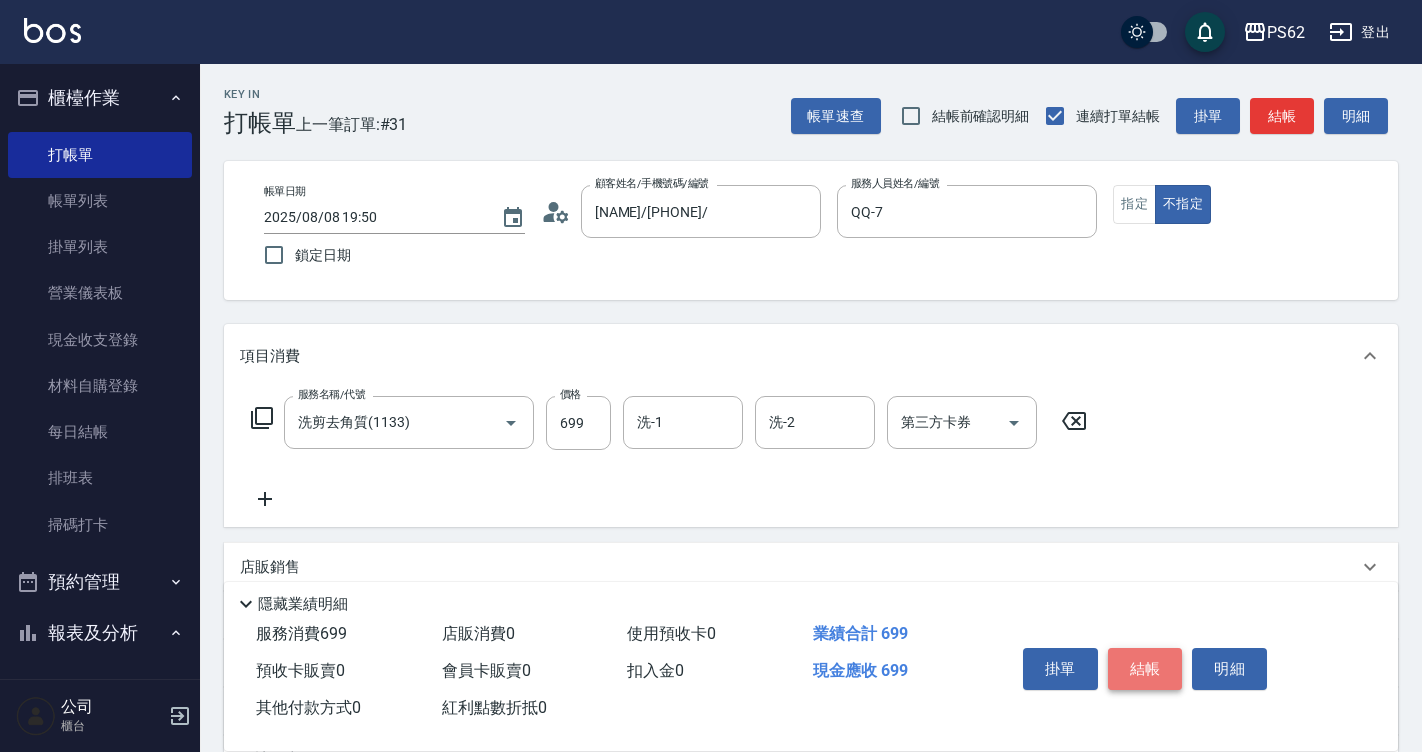 click on "結帳" at bounding box center [1145, 669] 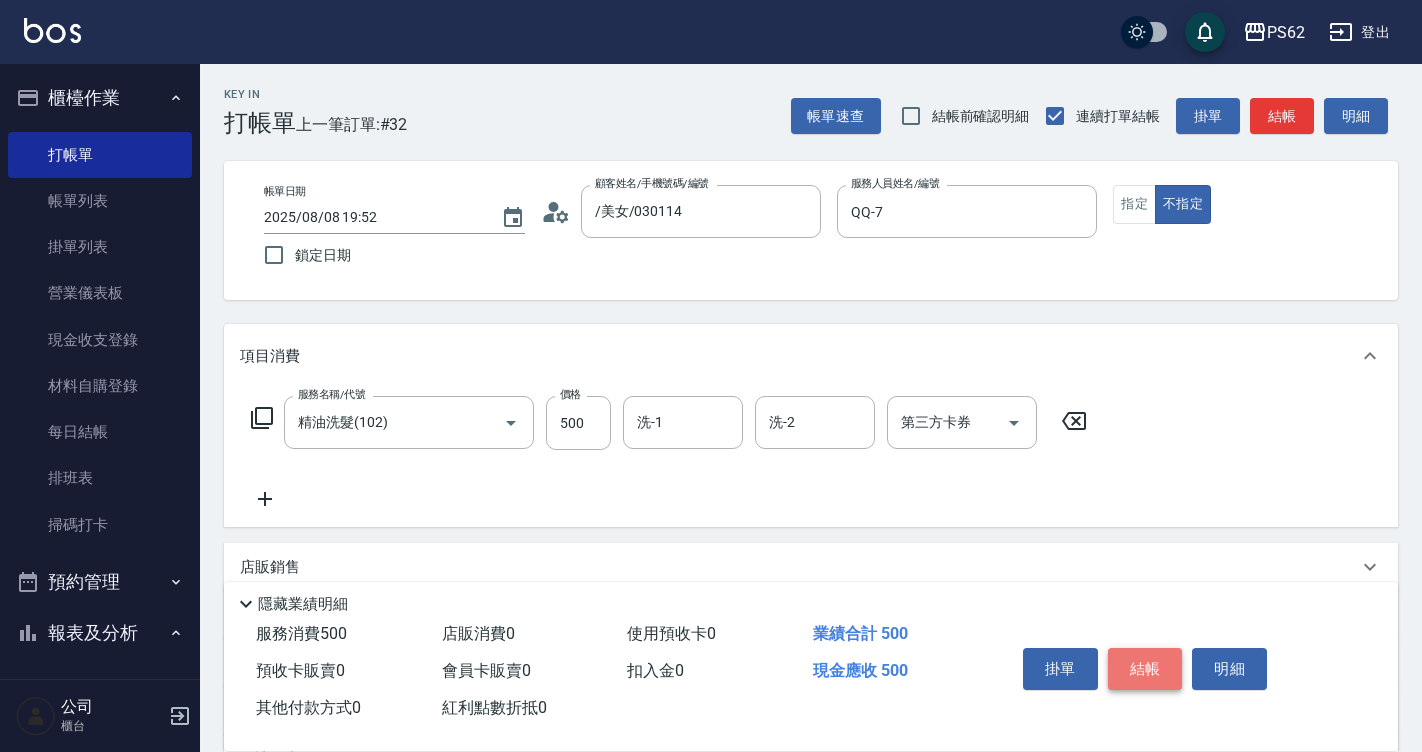 click on "結帳" at bounding box center [1145, 669] 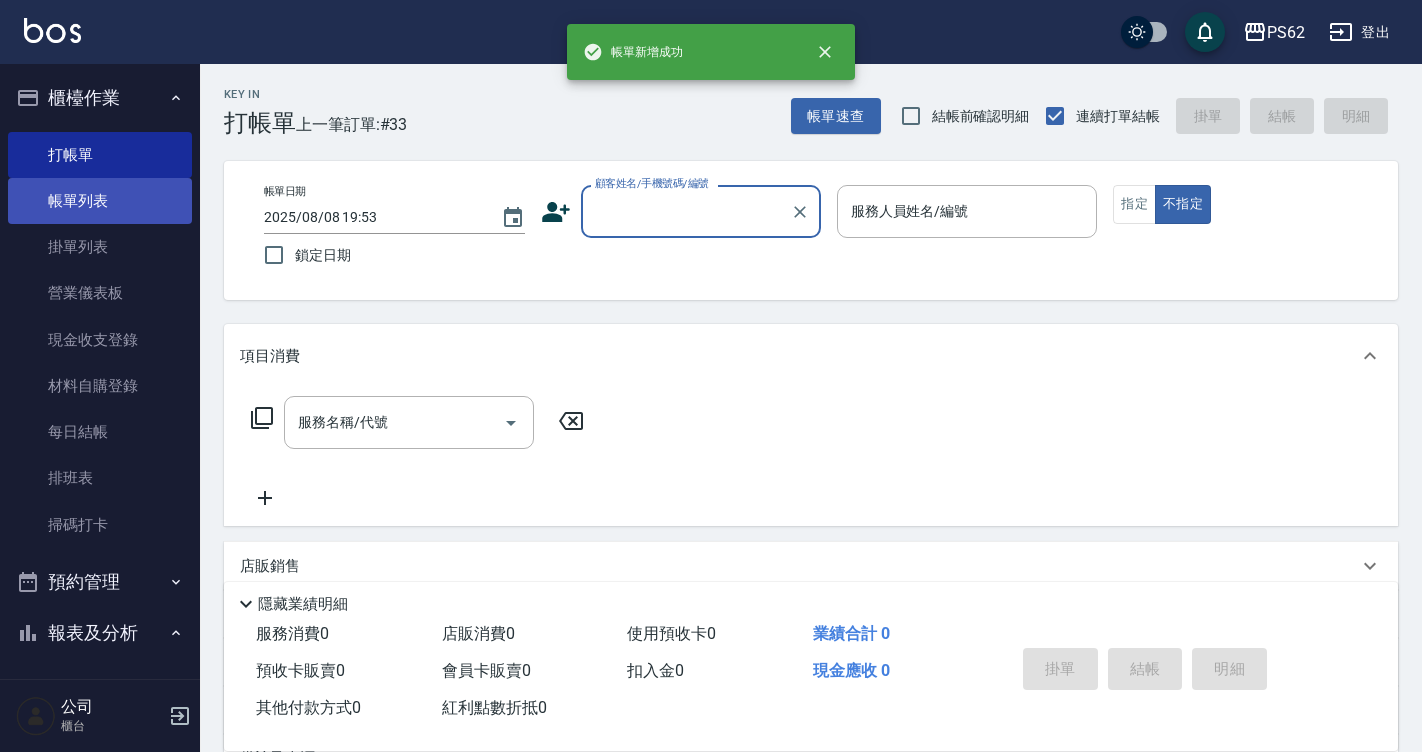 click on "帳單列表" at bounding box center [100, 201] 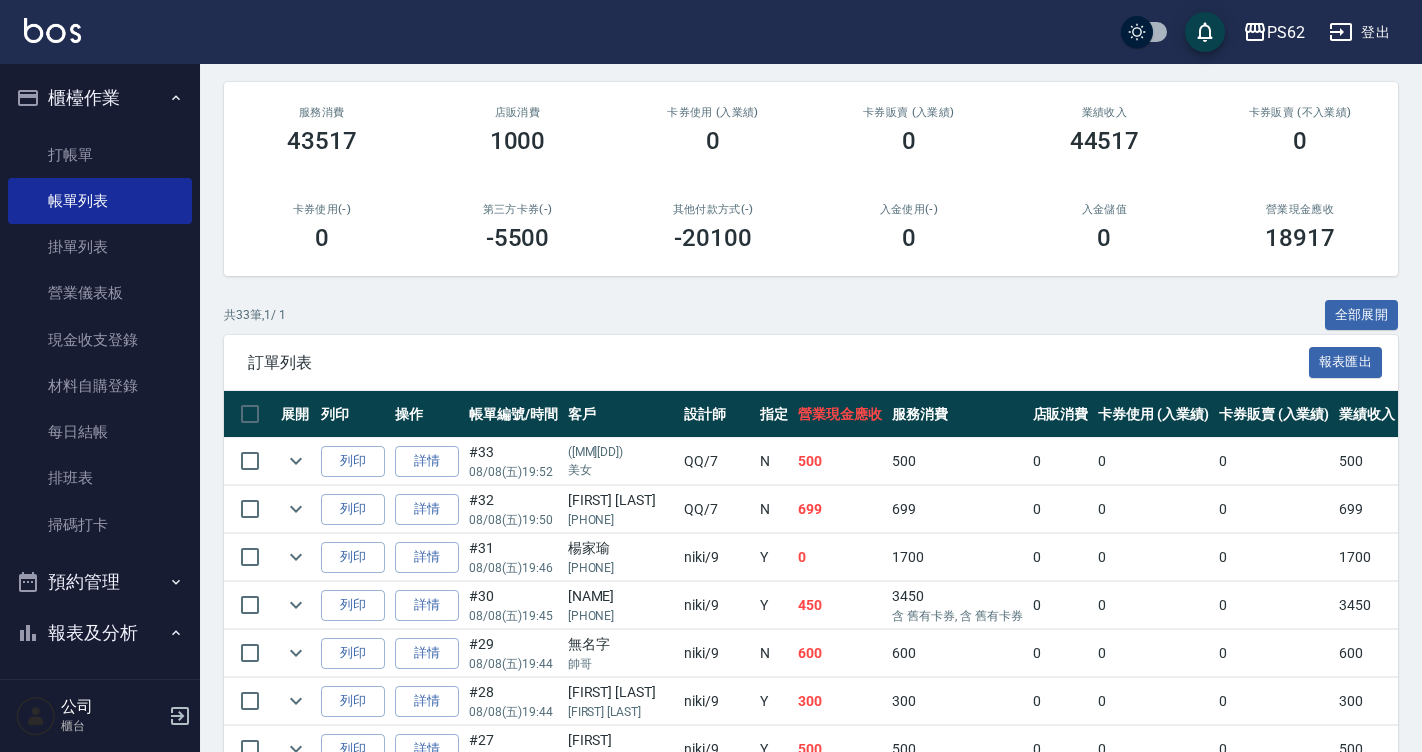 scroll, scrollTop: 115, scrollLeft: 0, axis: vertical 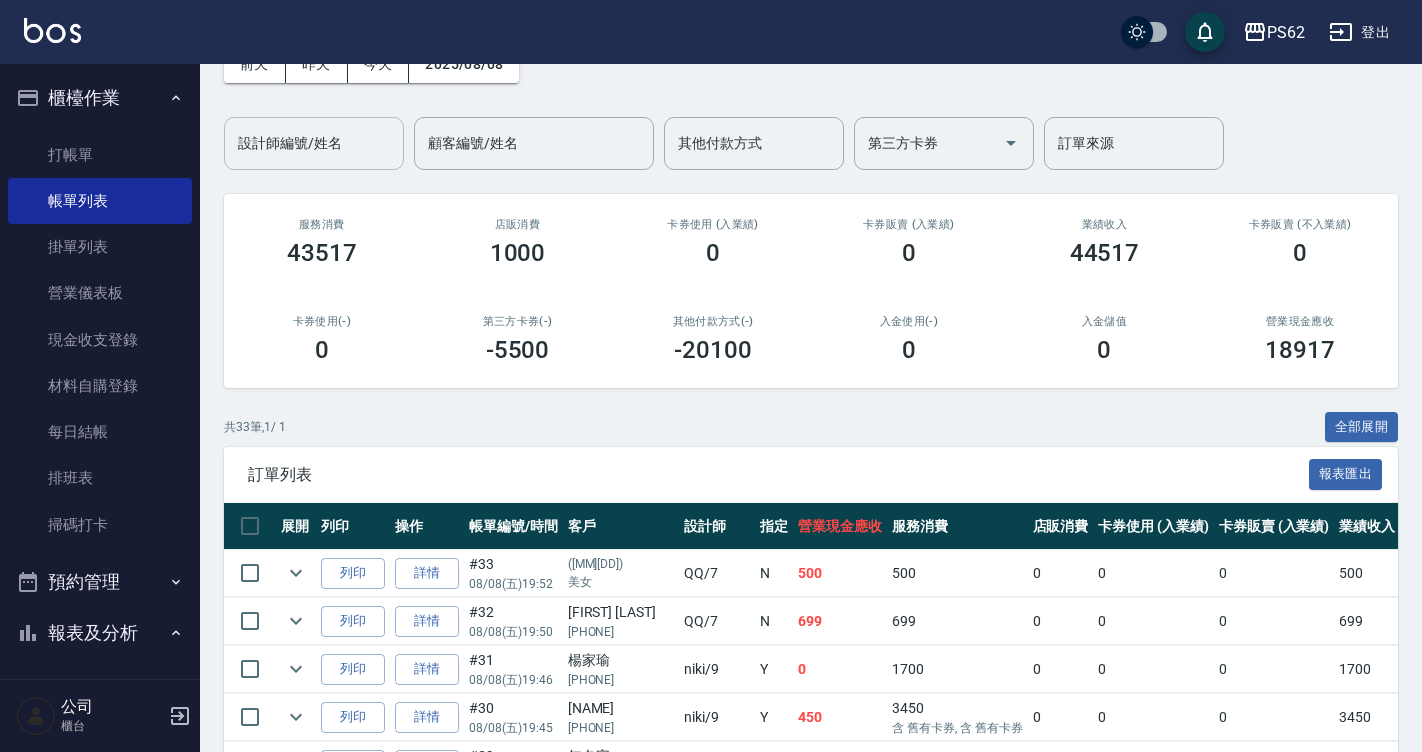 click on "設計師編號/姓名" at bounding box center (314, 143) 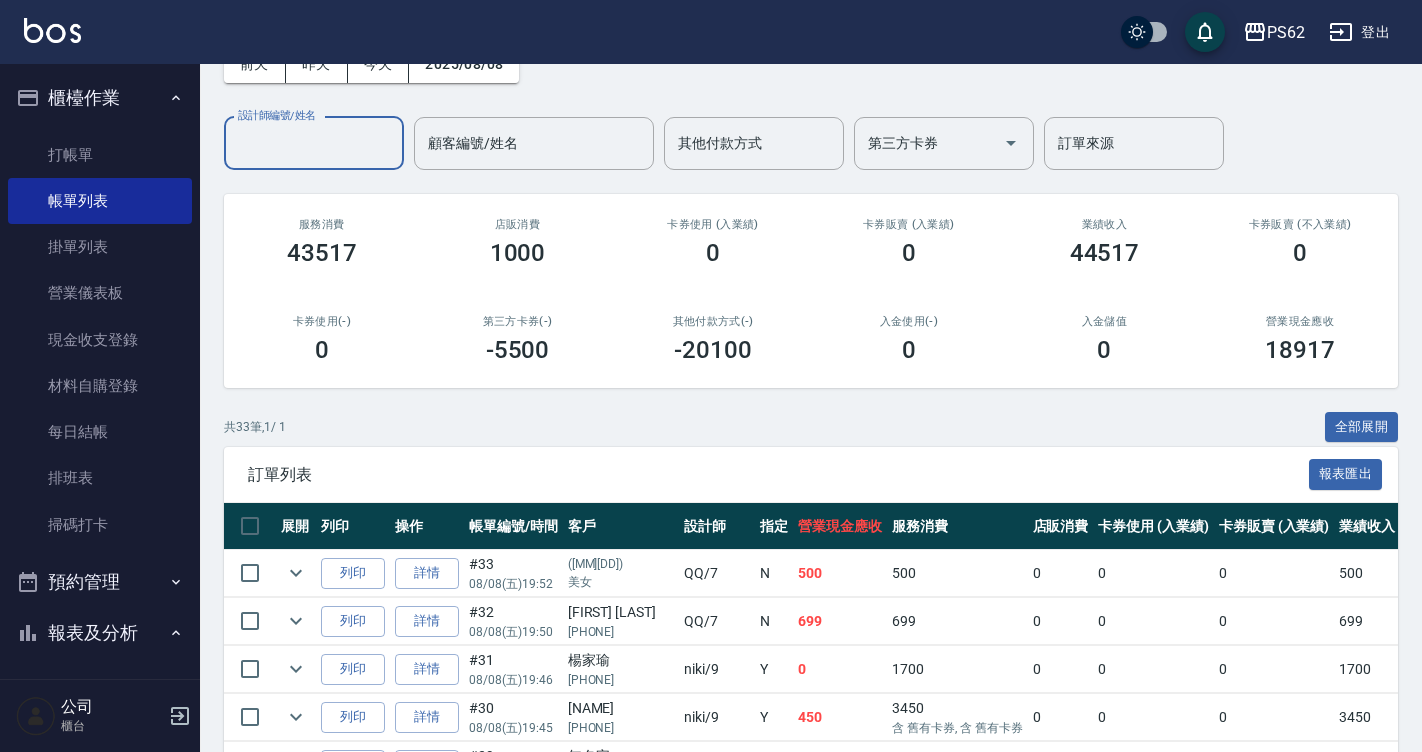 click on "設計師編號/姓名" at bounding box center [314, 143] 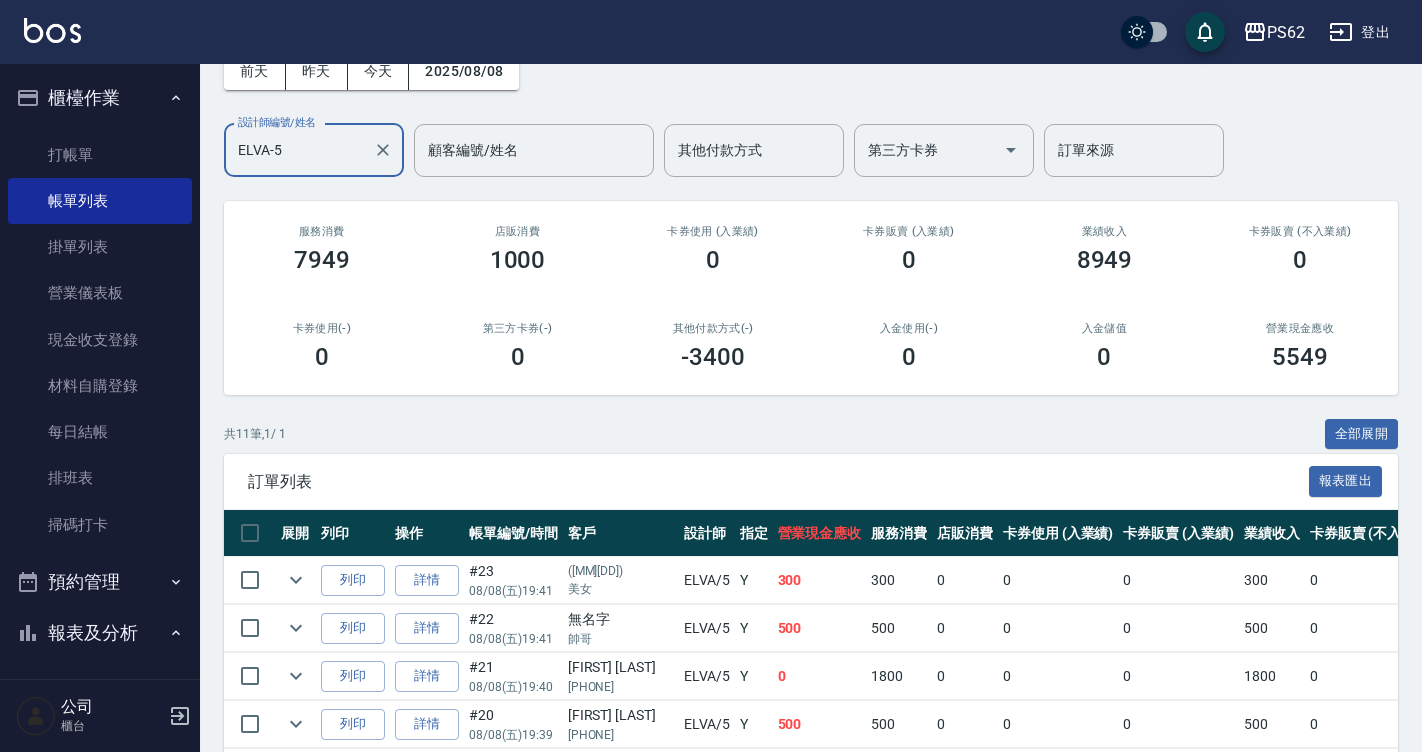 scroll, scrollTop: 100, scrollLeft: 0, axis: vertical 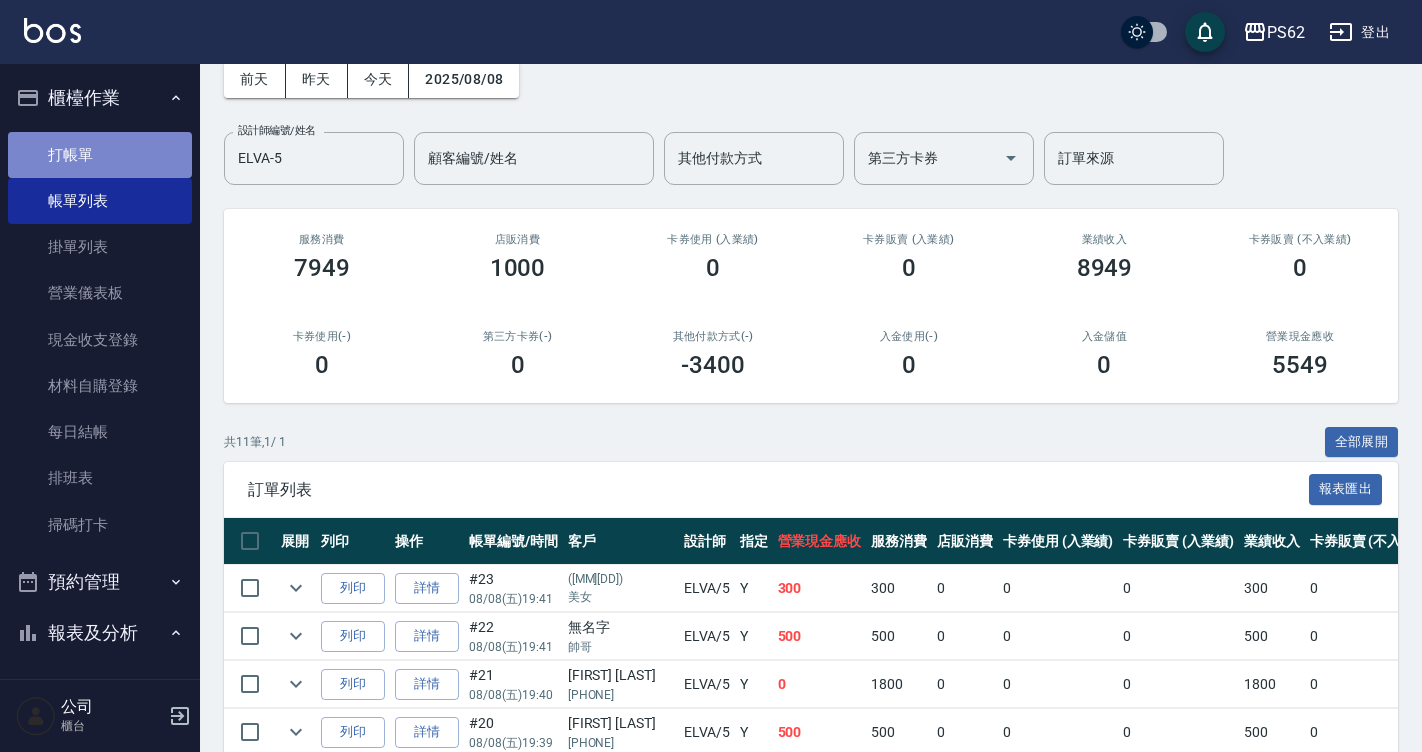 click on "打帳單" at bounding box center [100, 155] 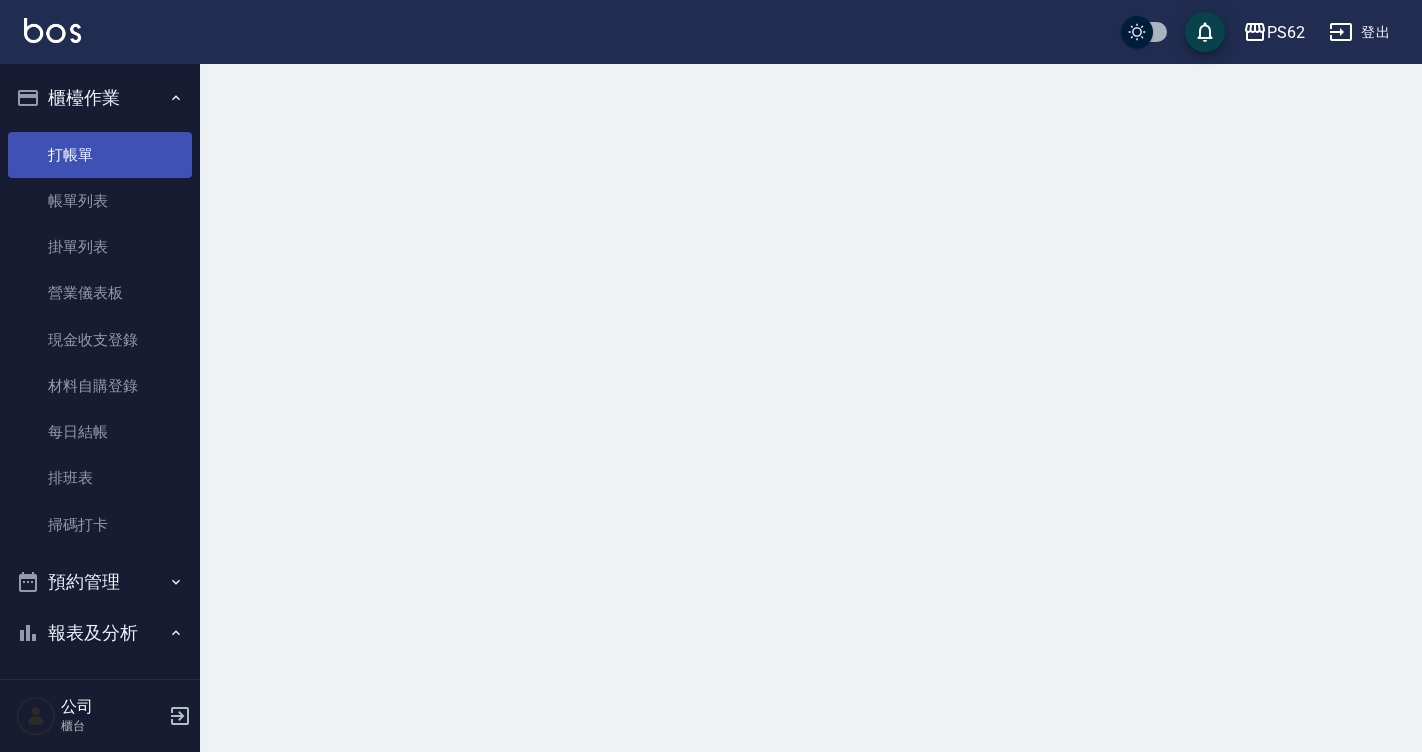 scroll, scrollTop: 0, scrollLeft: 0, axis: both 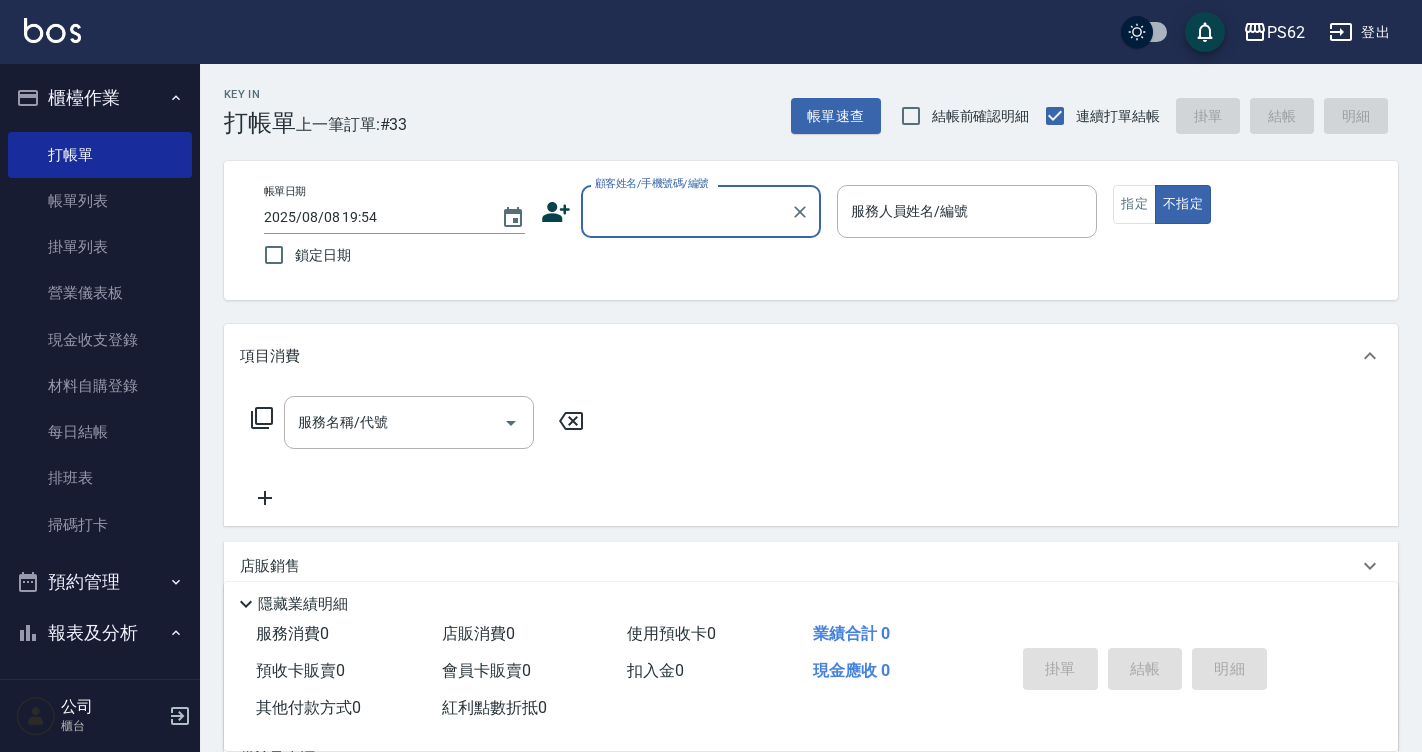 click on "顧客姓名/手機號碼/編號" at bounding box center [701, 211] 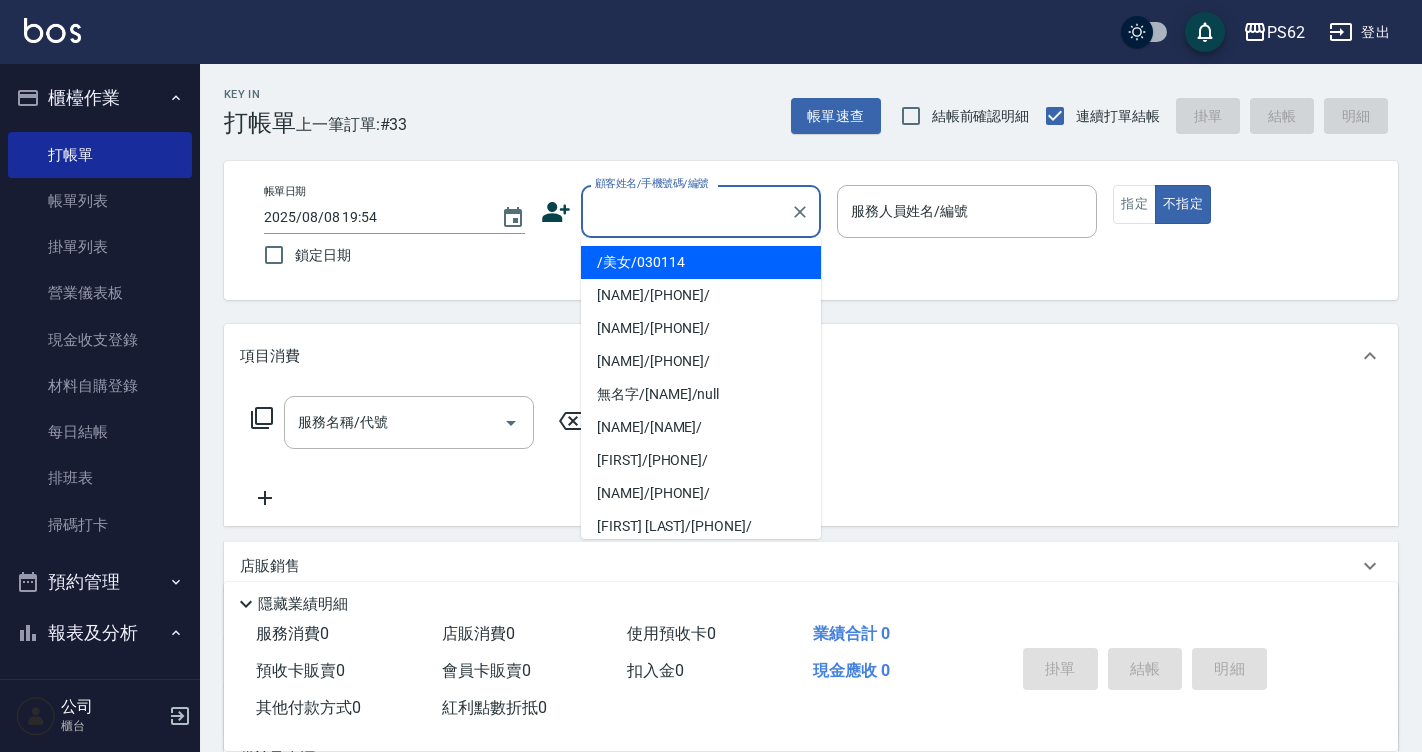 click on "/美女/030114" at bounding box center [701, 262] 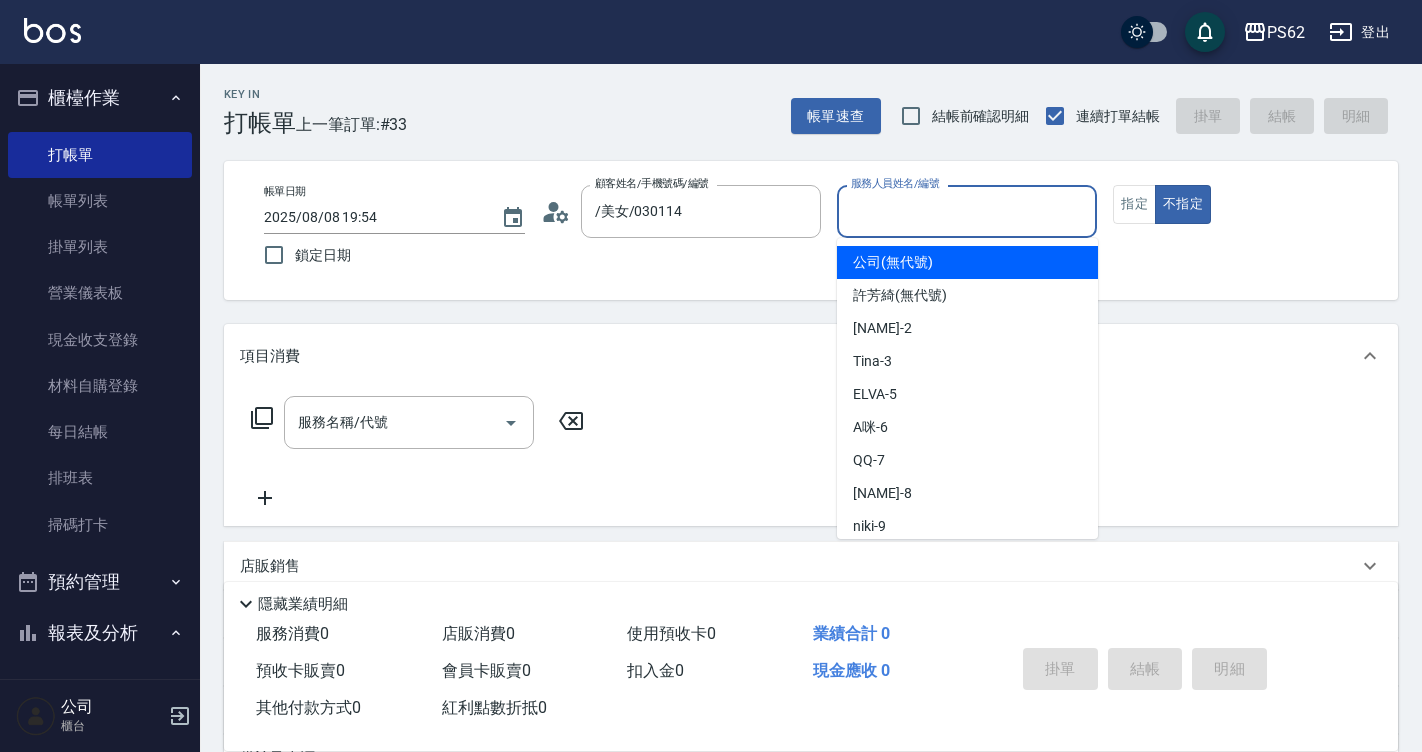 click on "服務人員姓名/編號" at bounding box center [967, 211] 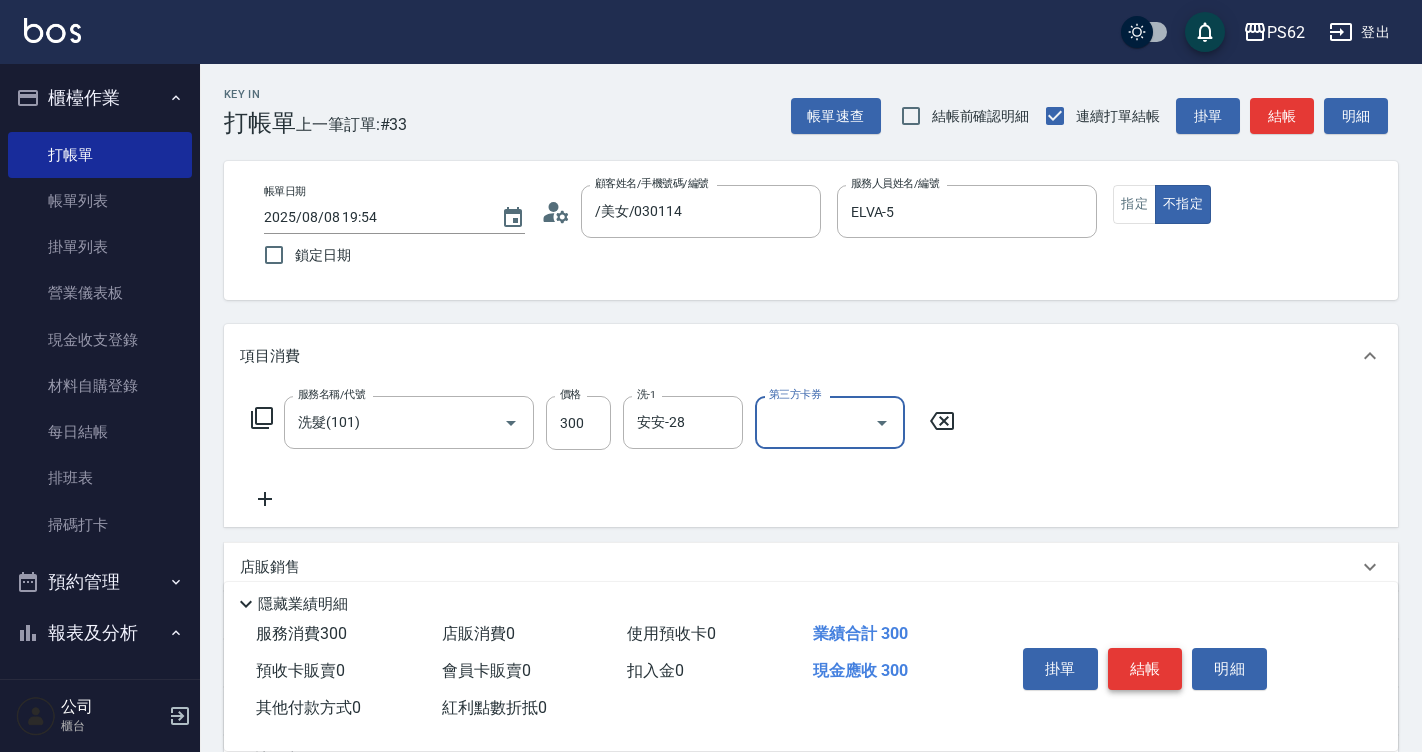 click on "結帳" at bounding box center [1145, 669] 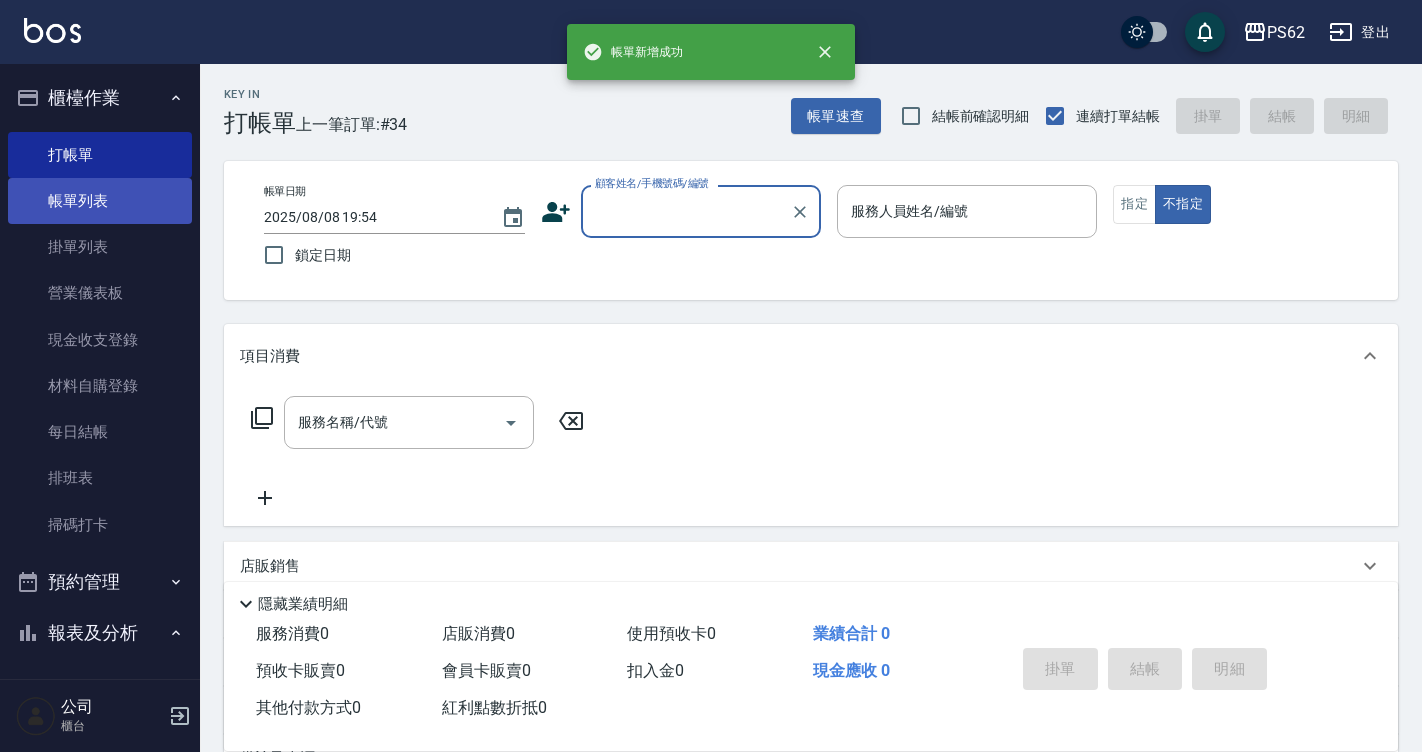 click on "帳單列表" at bounding box center [100, 201] 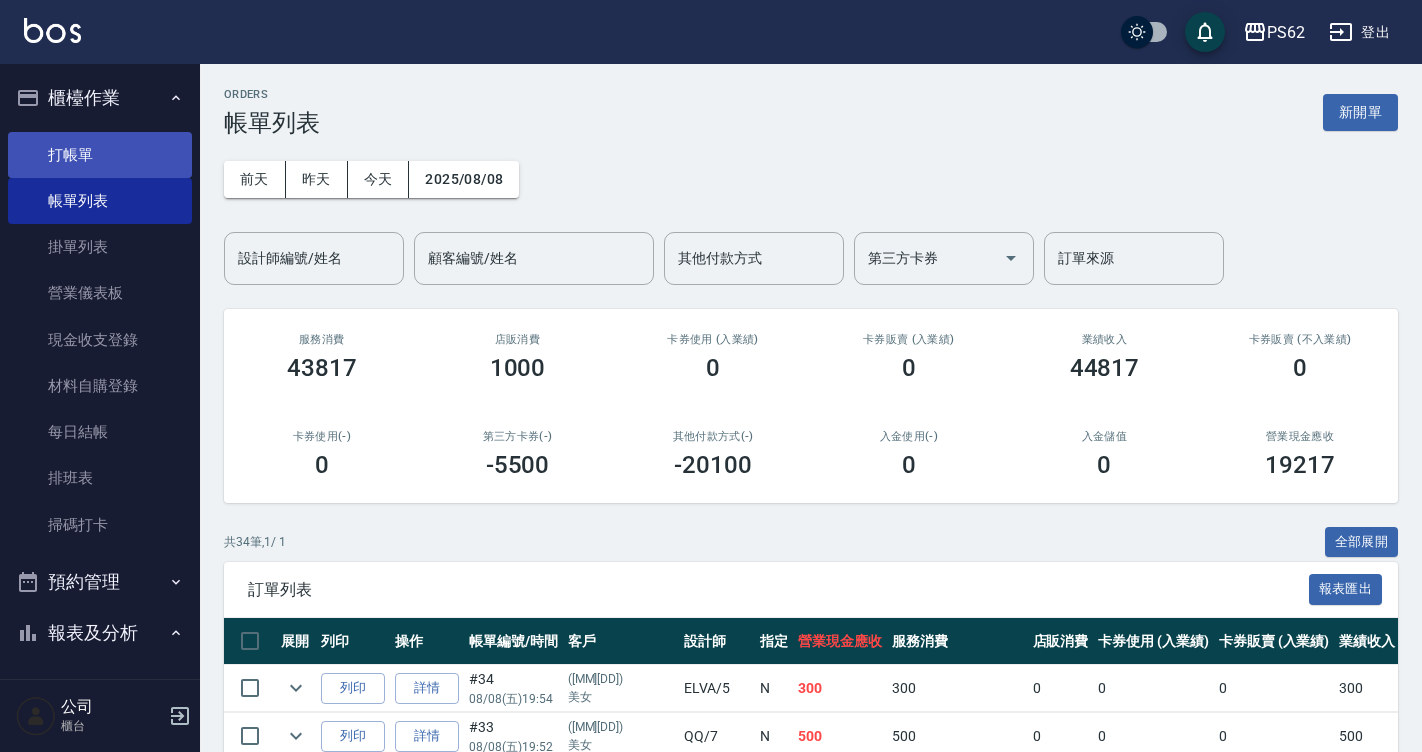 click on "打帳單" at bounding box center [100, 155] 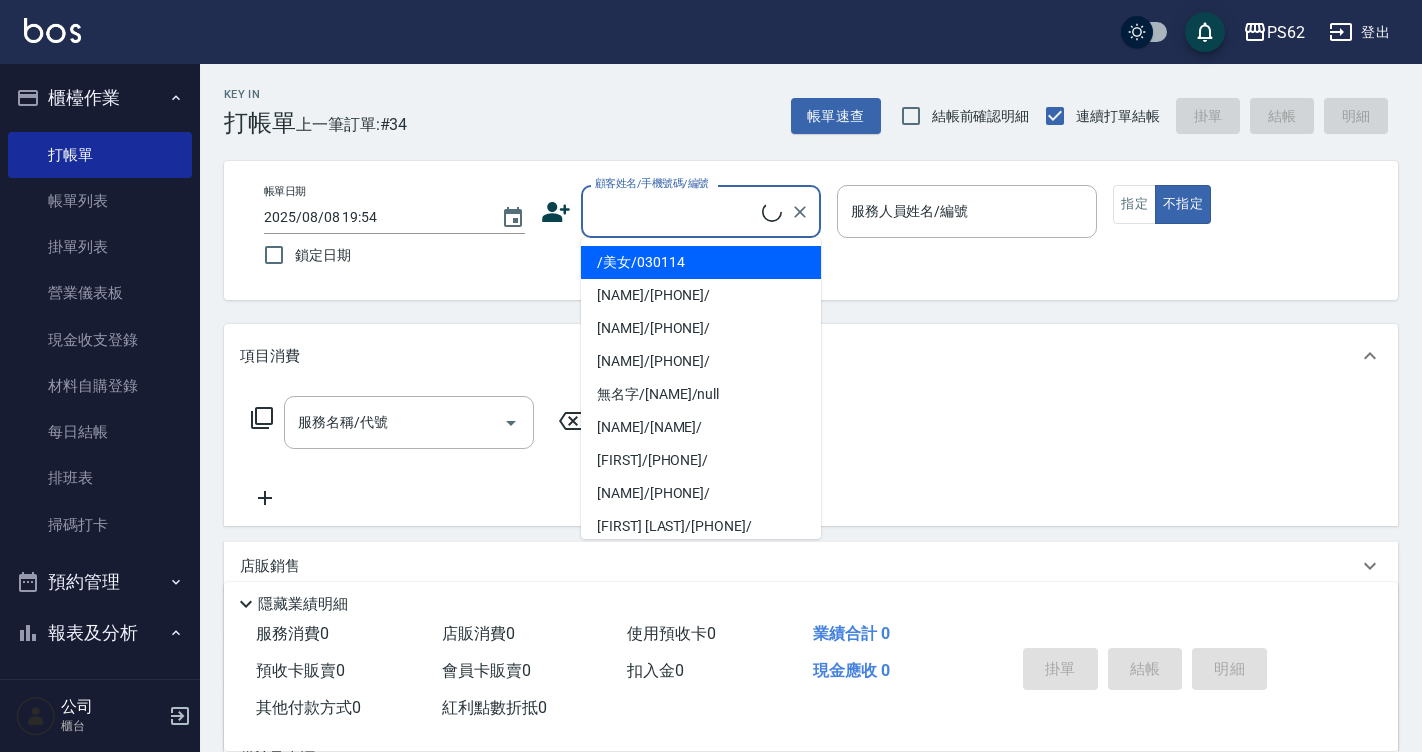 click on "顧客姓名/手機號碼/編號" at bounding box center [676, 211] 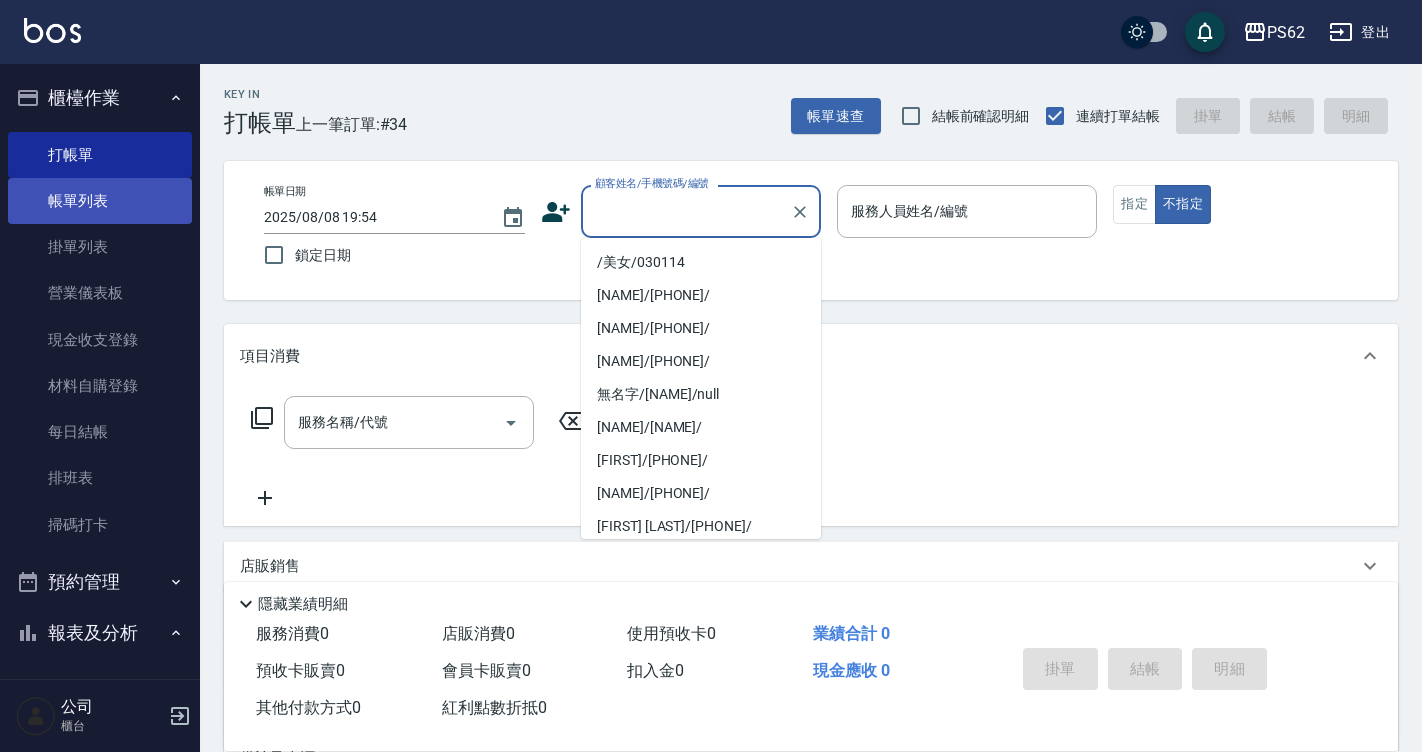 click on "帳單列表" at bounding box center (100, 201) 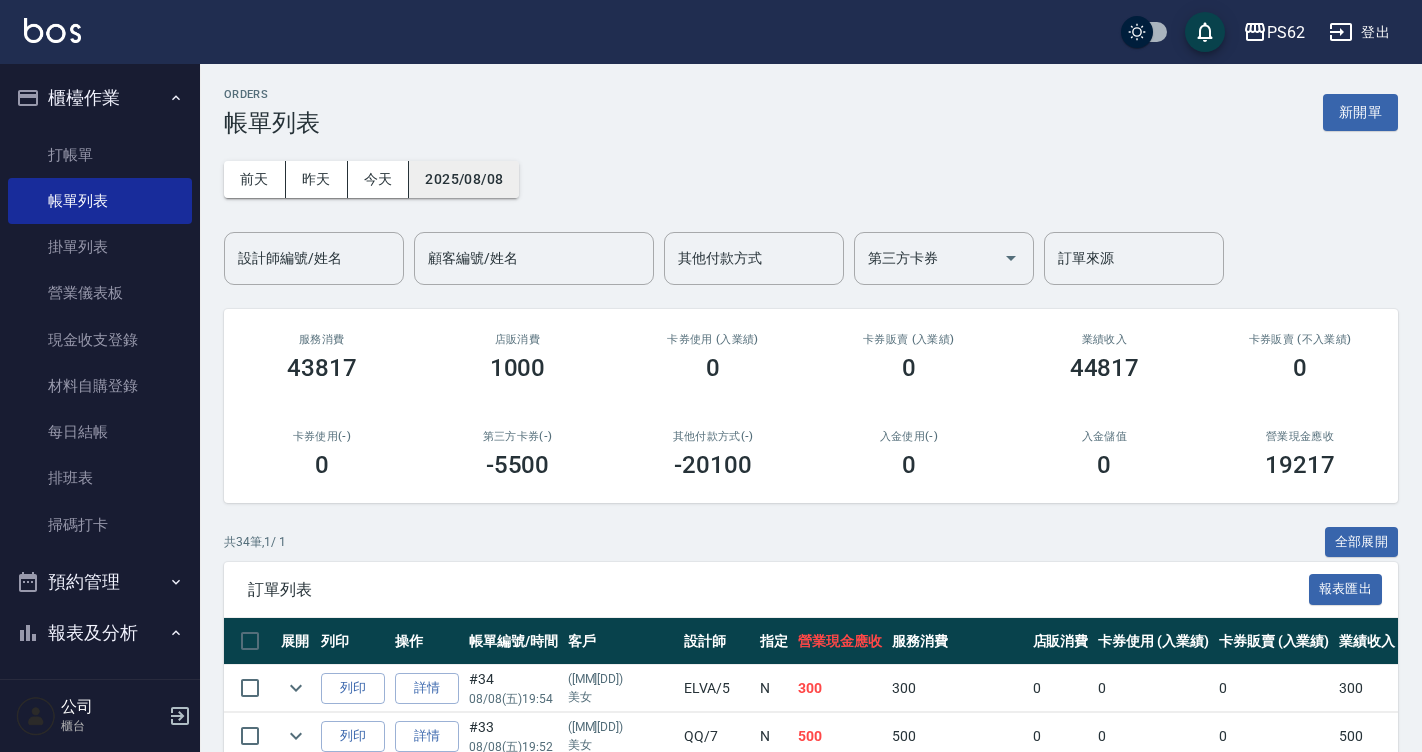 click on "2025/08/08" at bounding box center (464, 179) 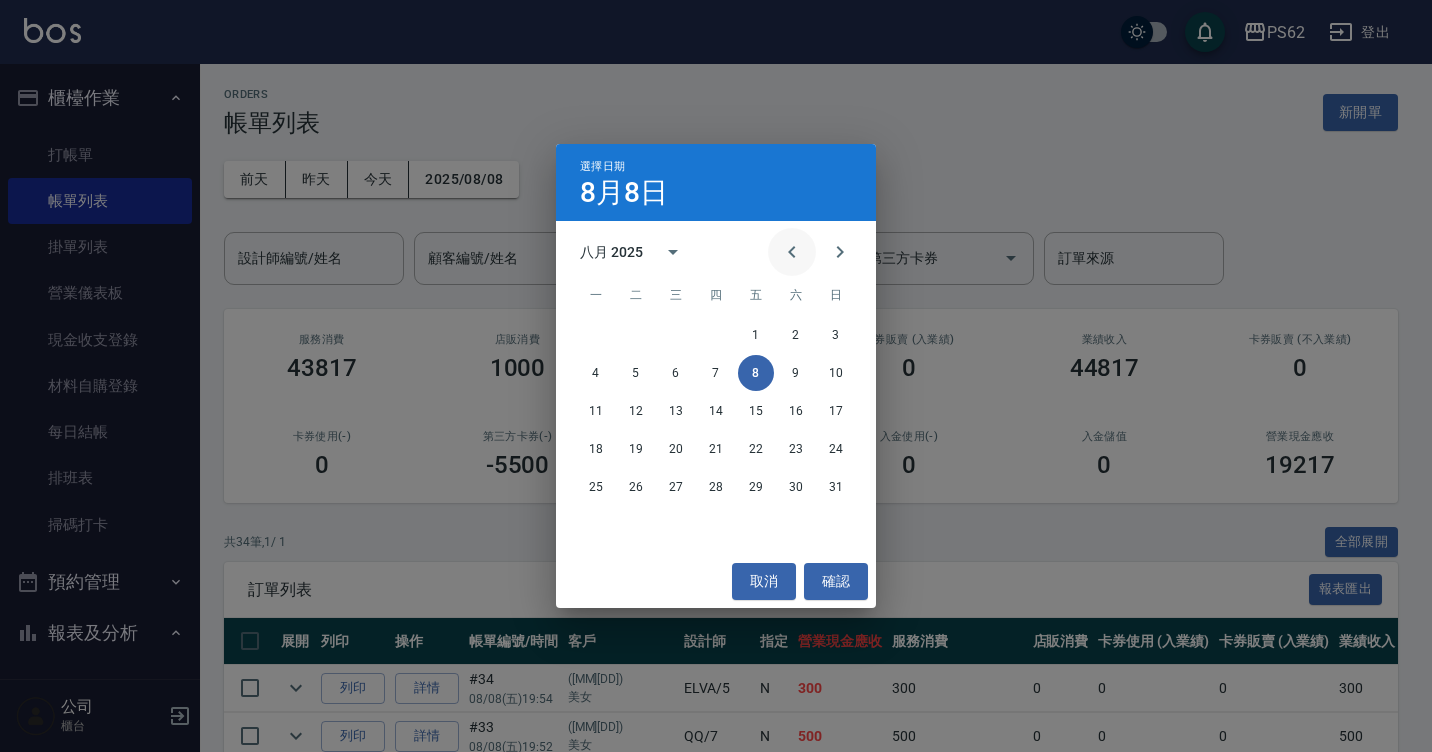 click 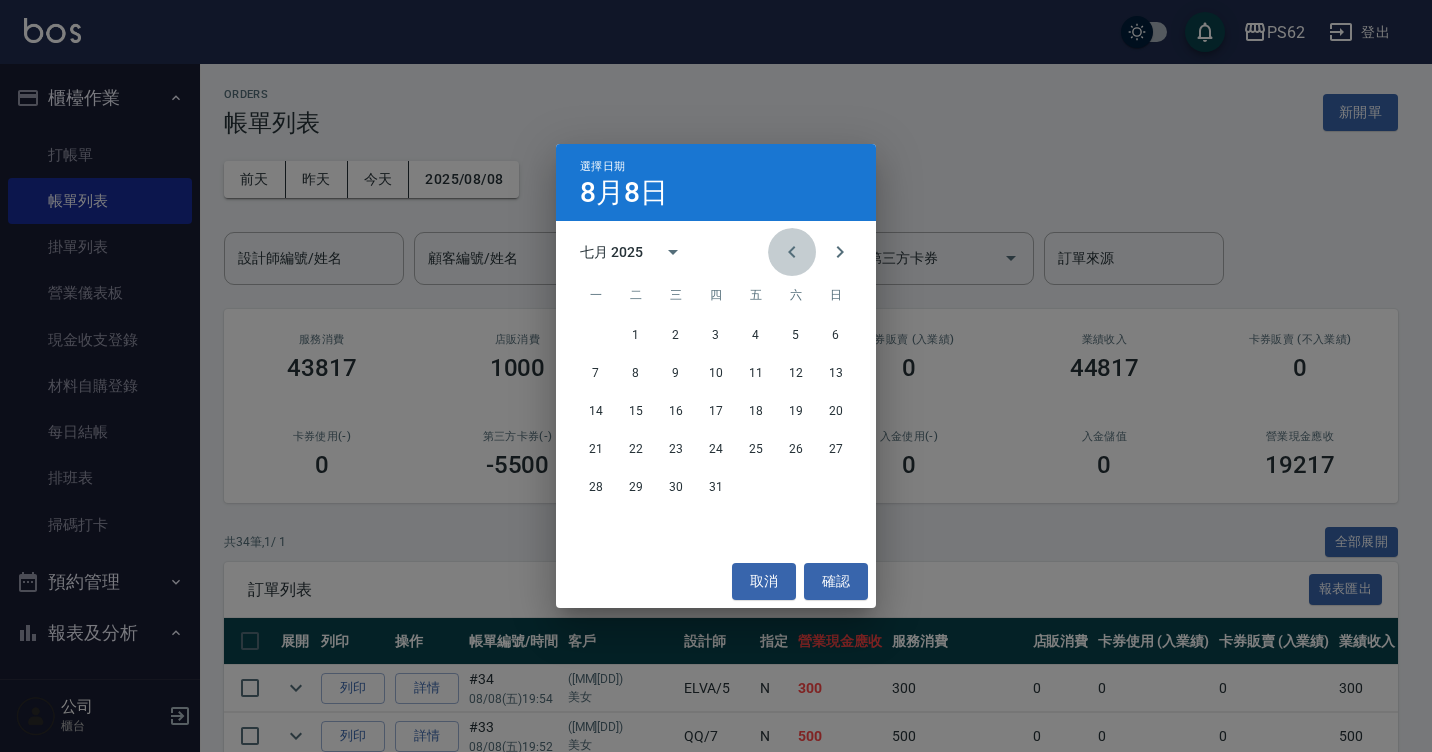 click 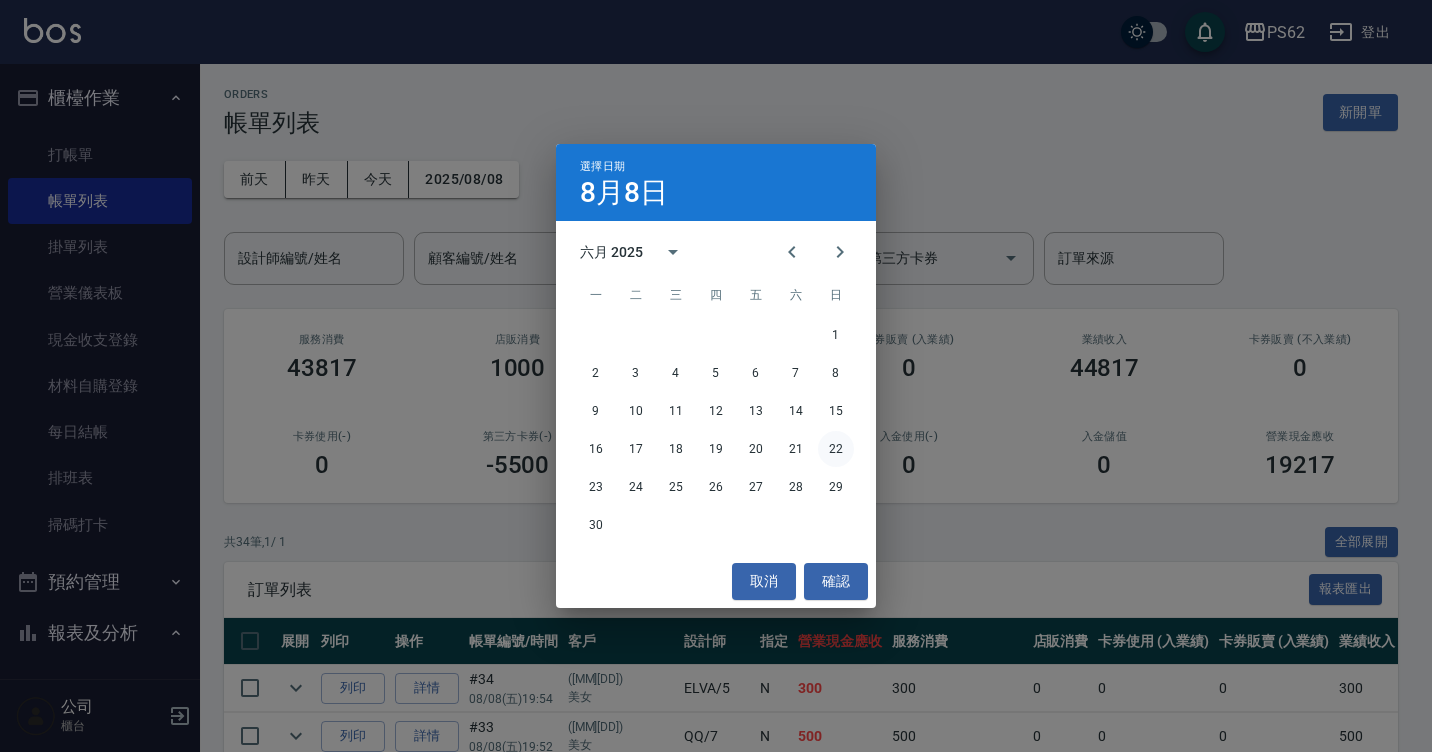 click on "22" at bounding box center (836, 449) 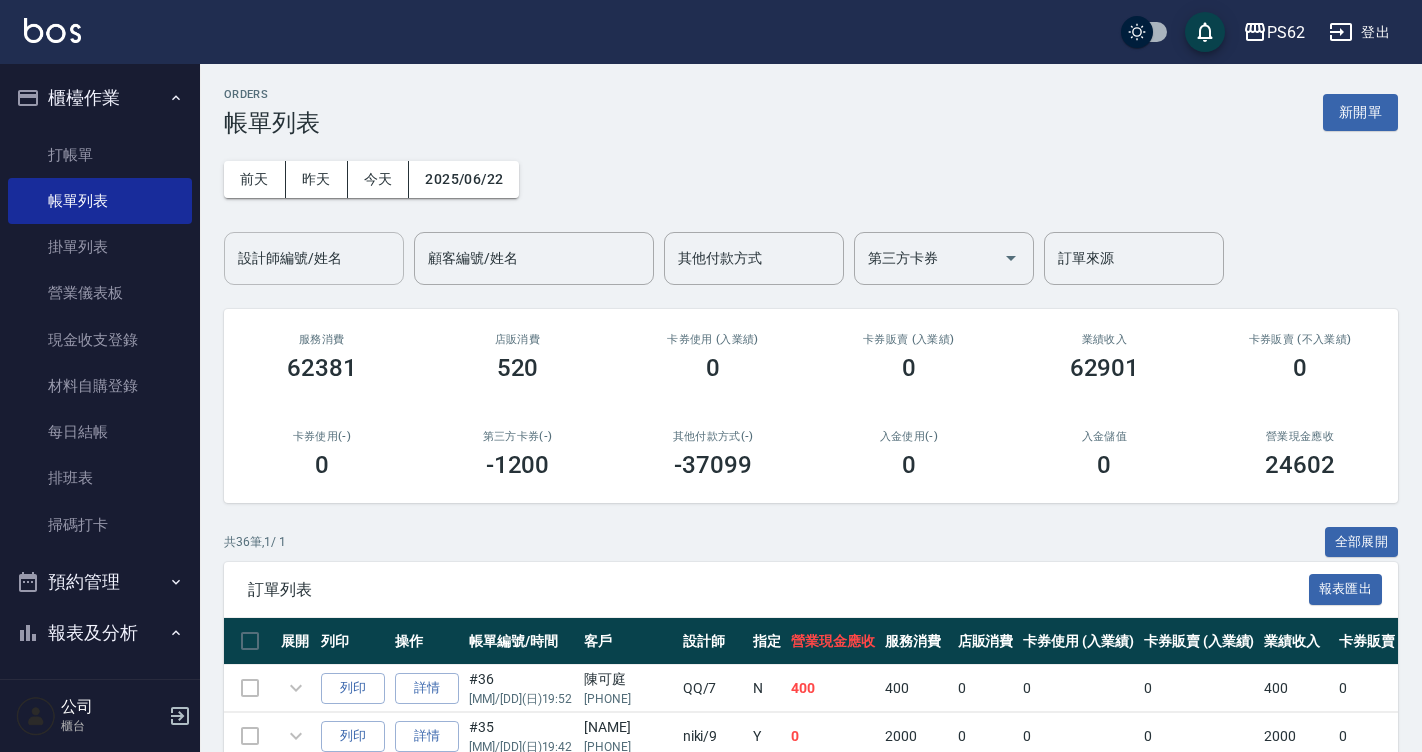 click on "設計師編號/姓名 設計師編號/姓名" at bounding box center (314, 258) 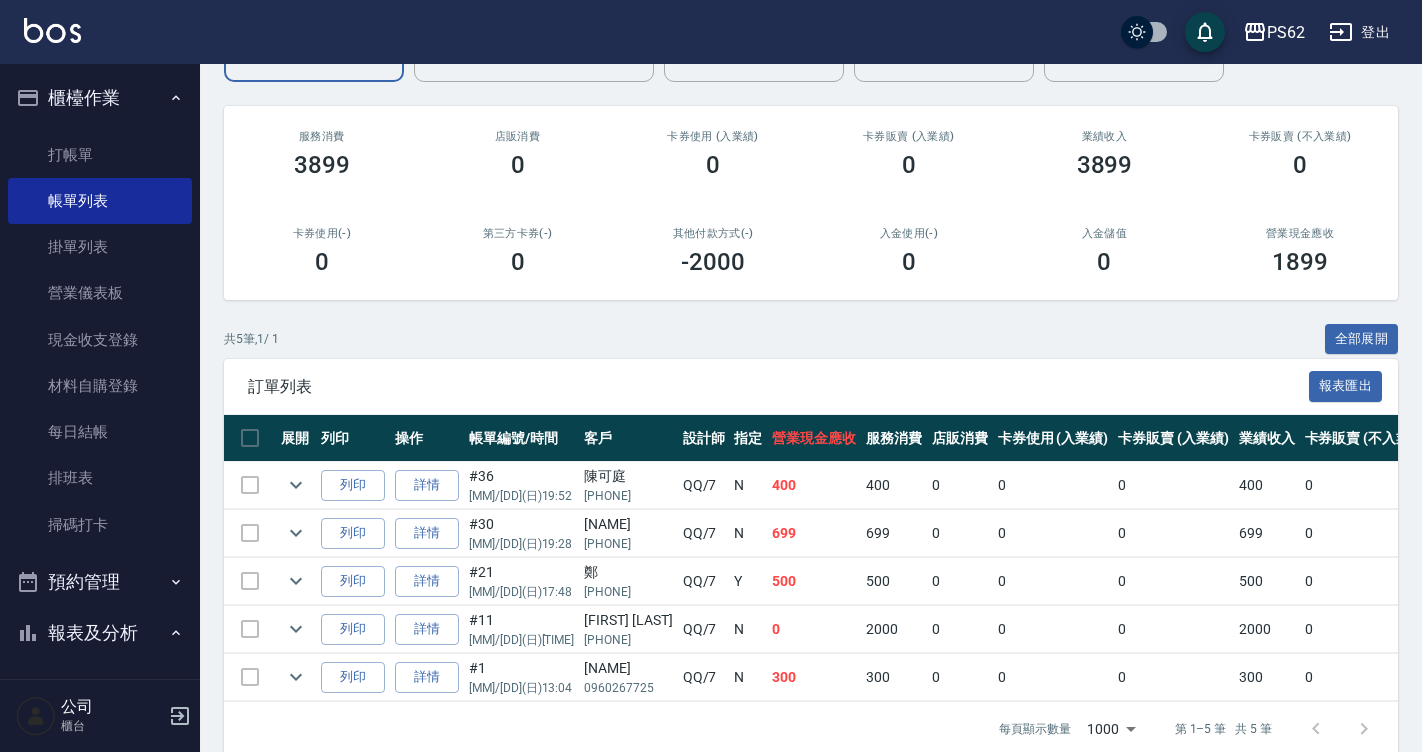 scroll, scrollTop: 246, scrollLeft: 0, axis: vertical 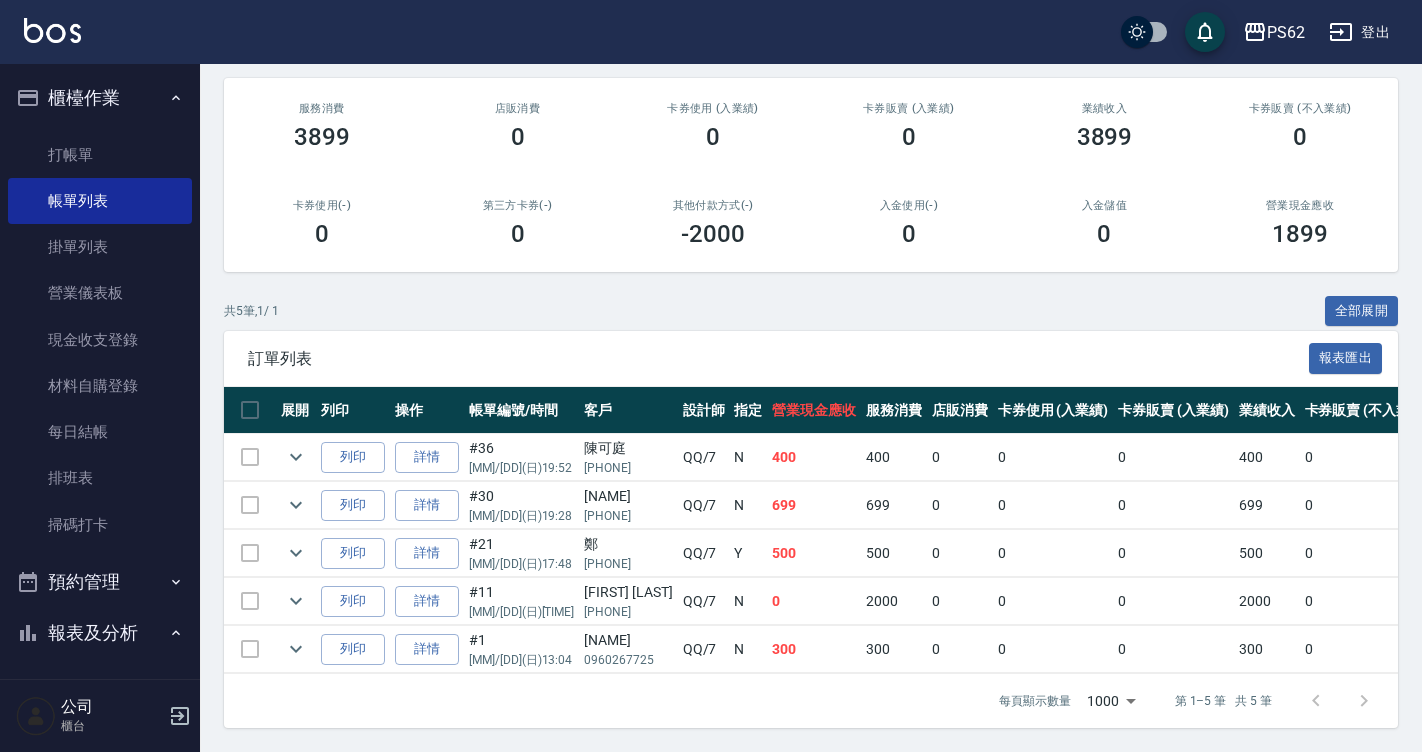 click on "0981690569" at bounding box center (628, 564) 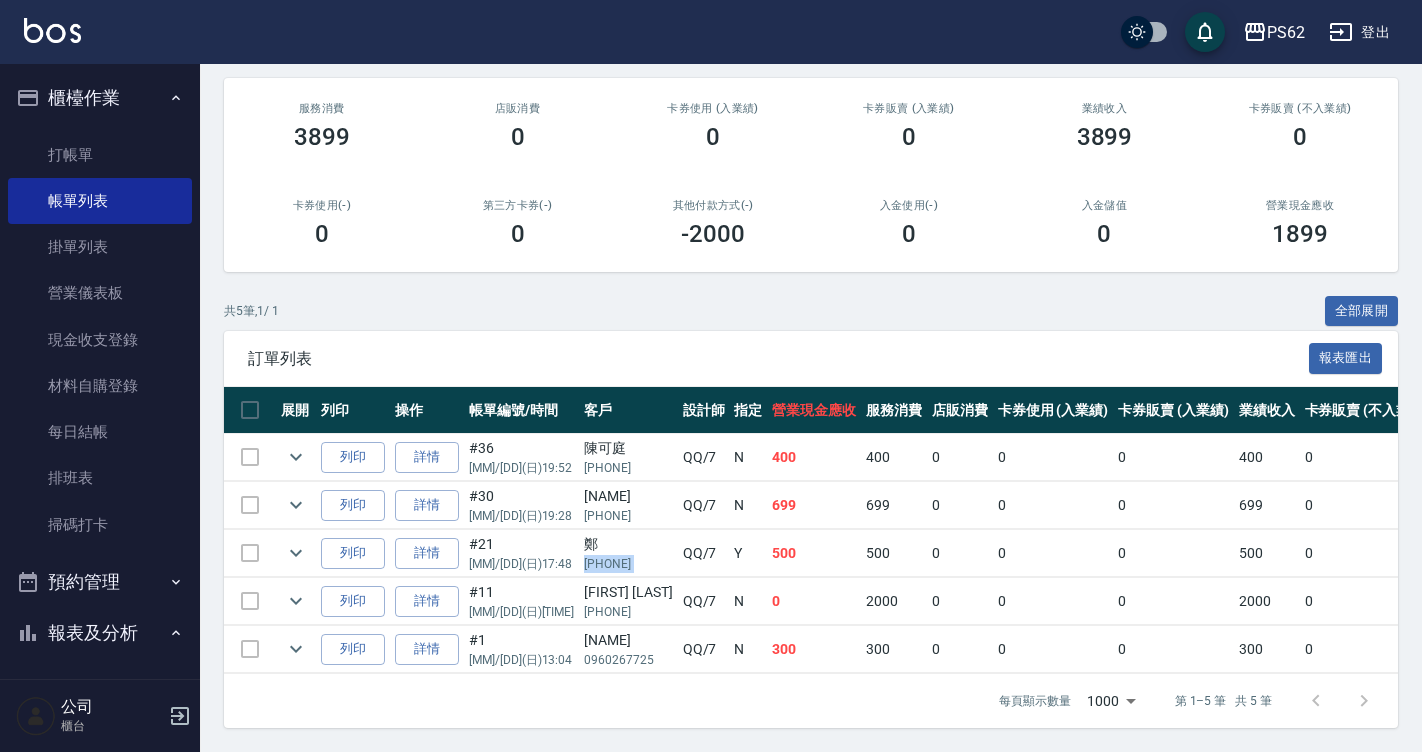 click on "0981690569" at bounding box center [628, 564] 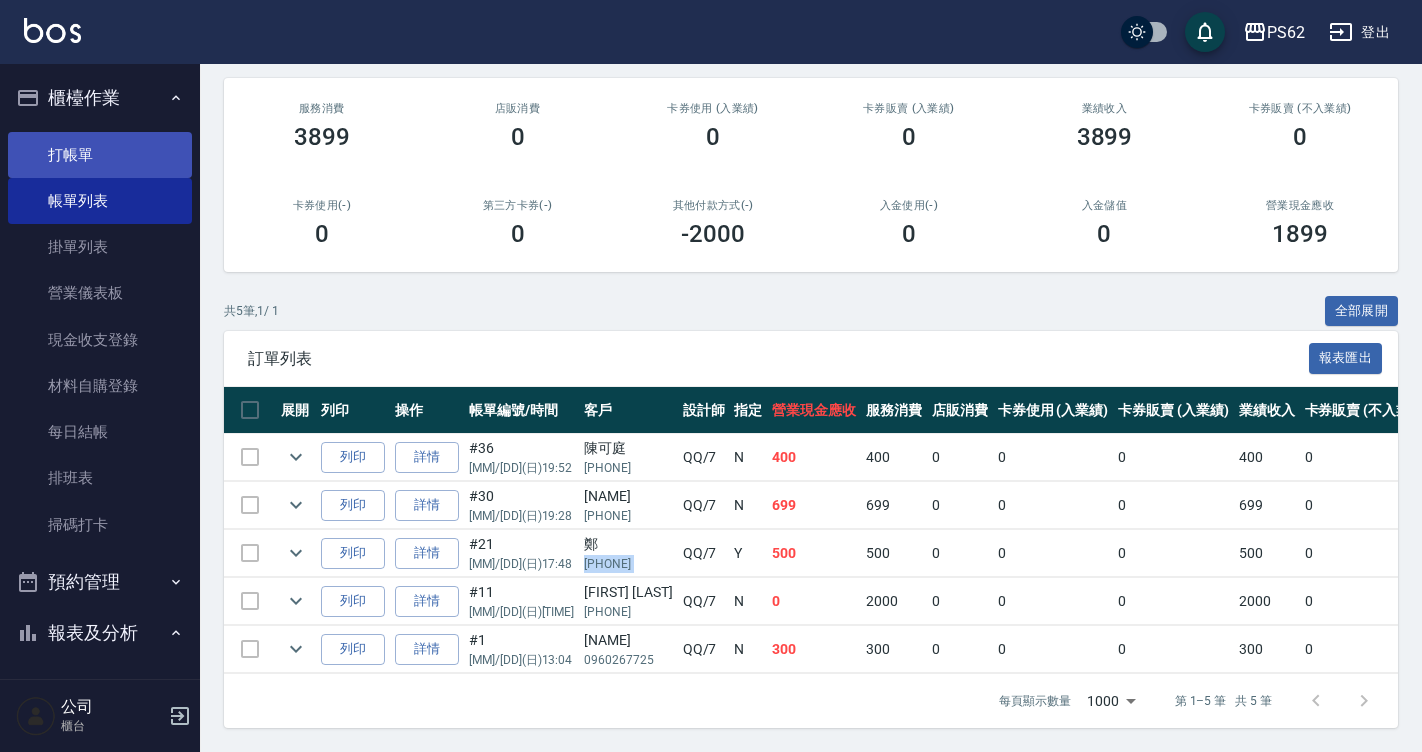 click on "打帳單" at bounding box center (100, 155) 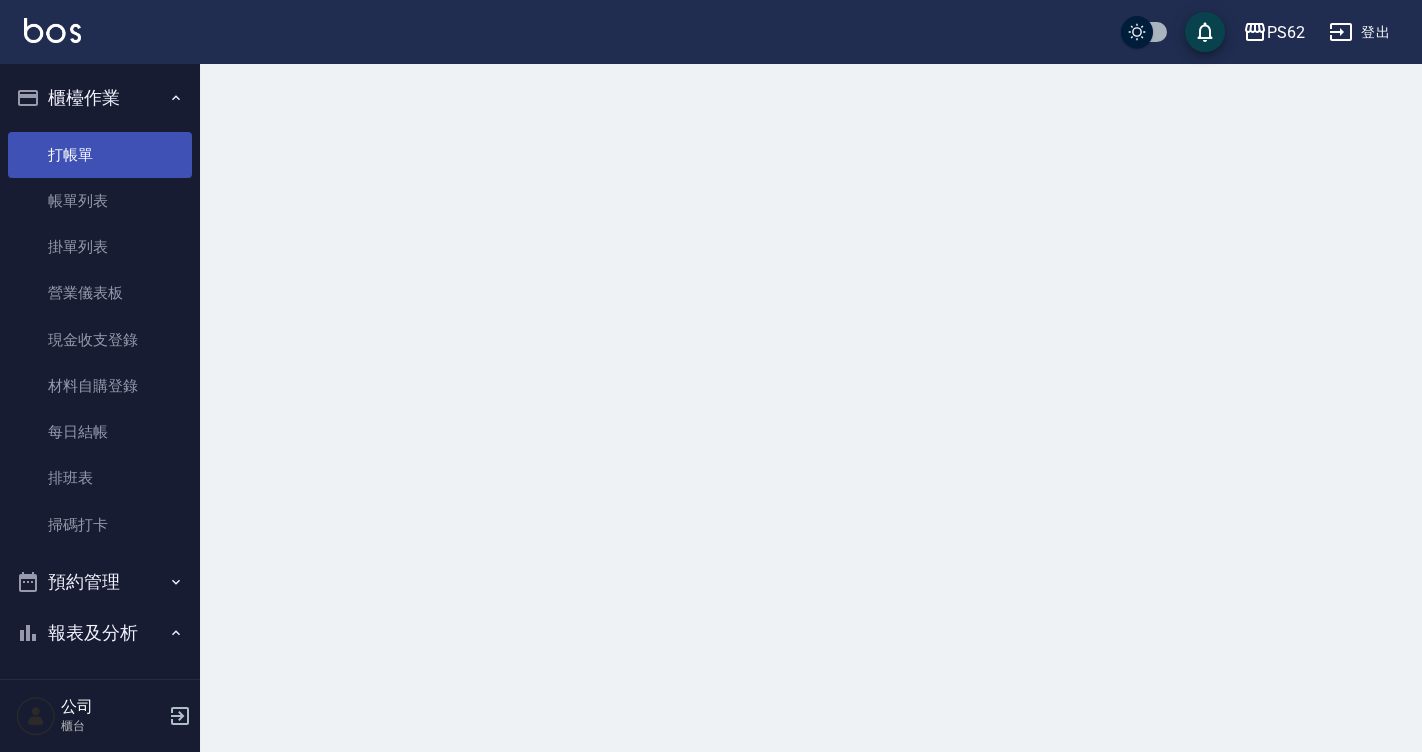 scroll, scrollTop: 0, scrollLeft: 0, axis: both 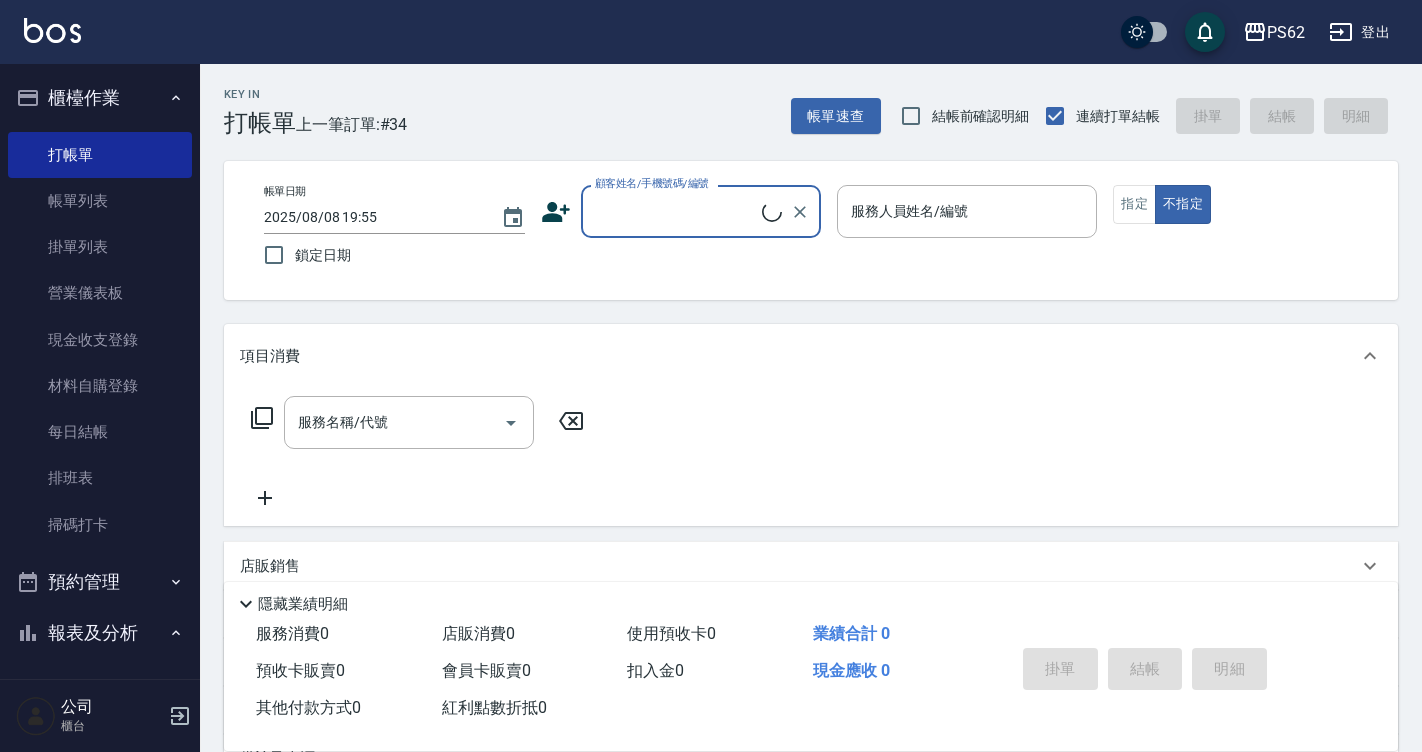 click on "顧客姓名/手機號碼/編號" at bounding box center [676, 211] 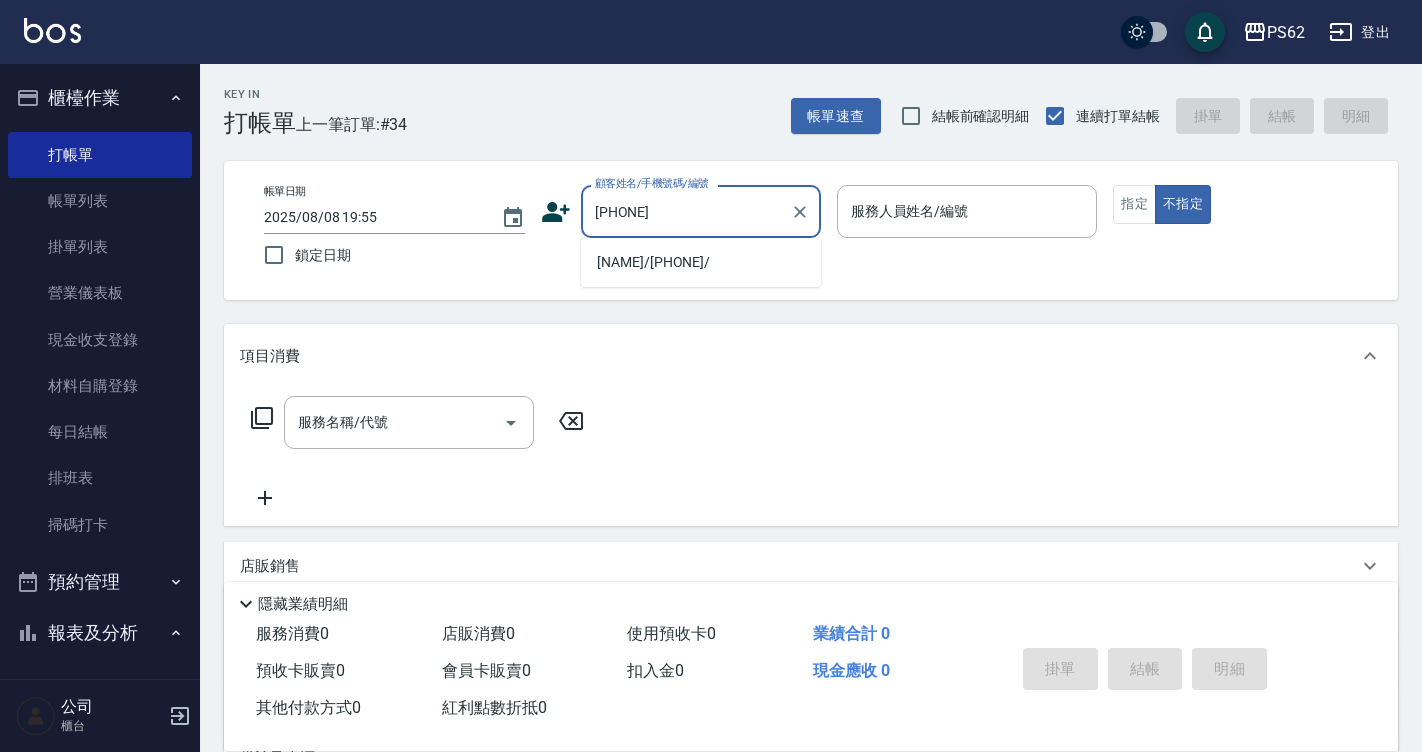 click on "鄭/0981690569/" at bounding box center (701, 262) 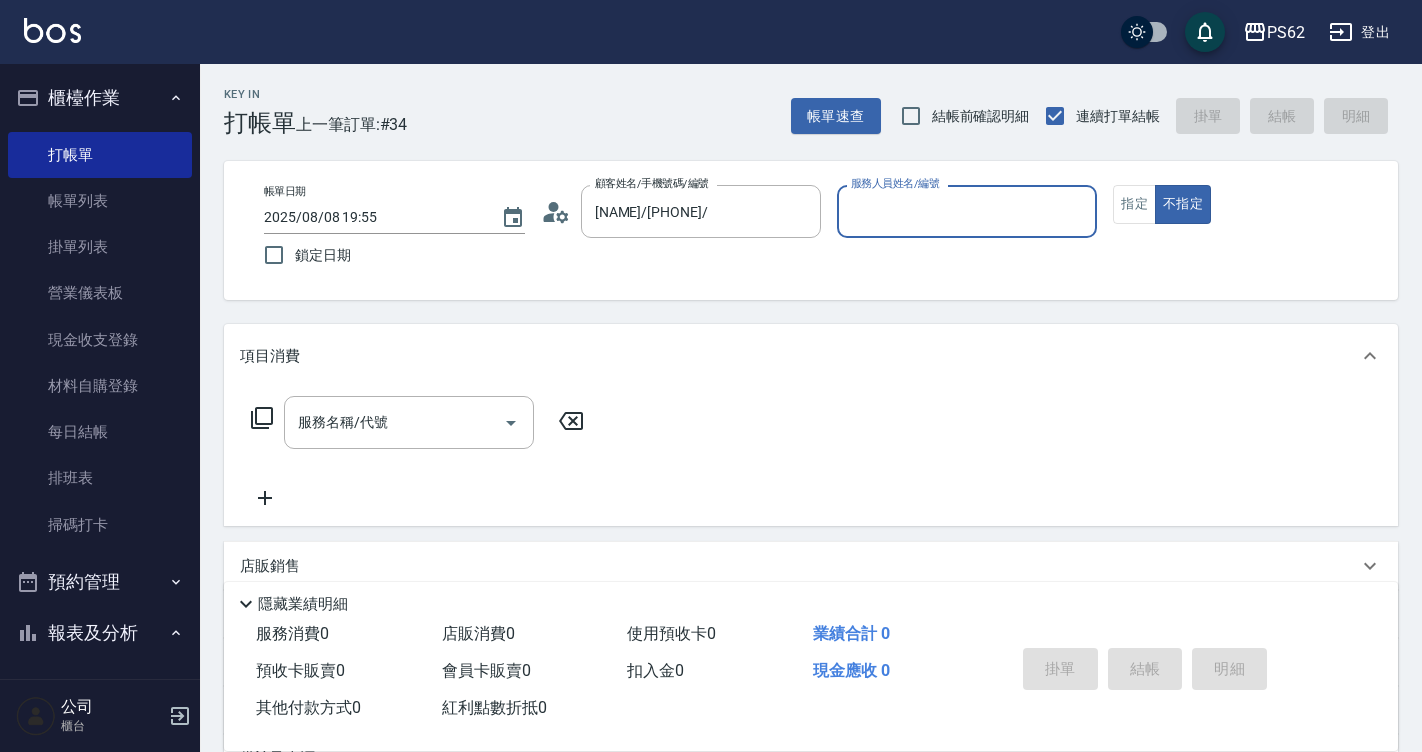 click 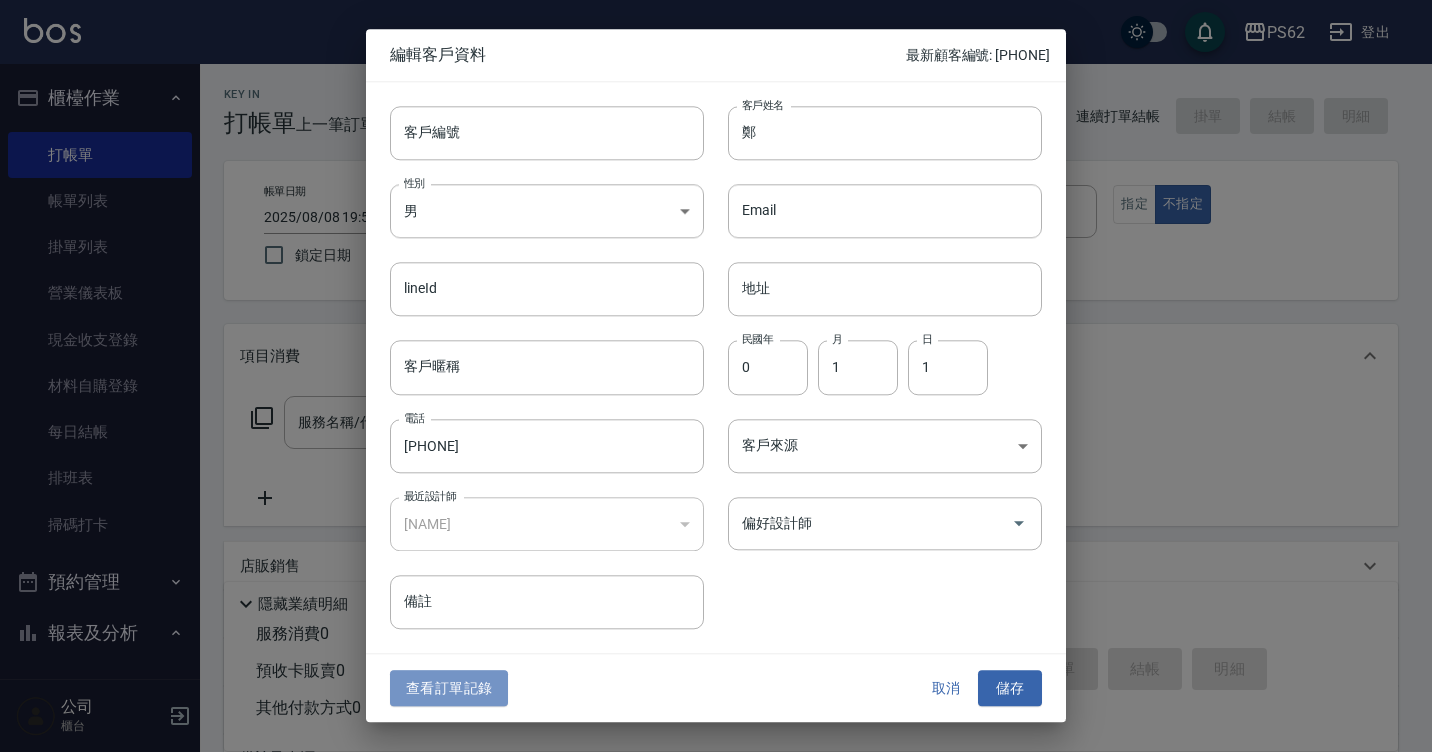 click on "查看訂單記錄" at bounding box center [449, 688] 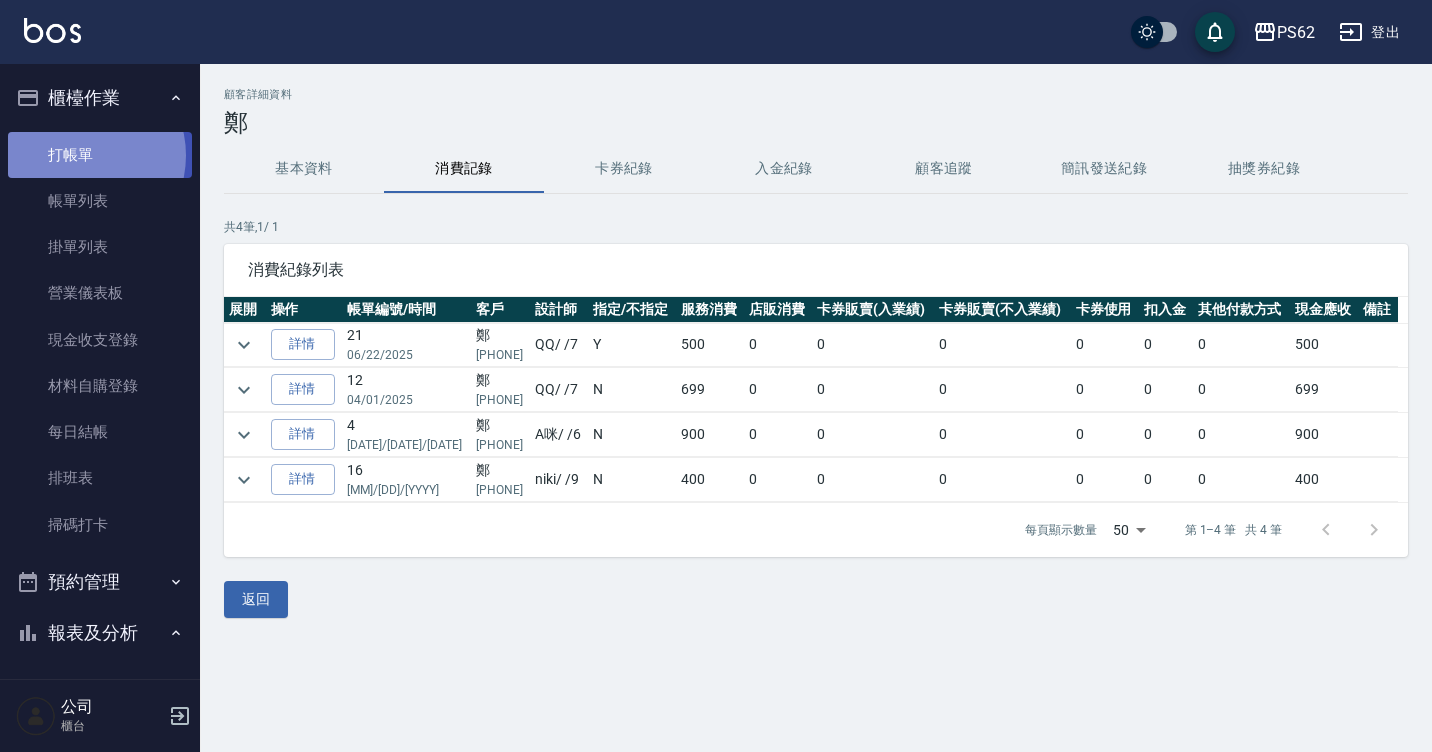 click on "打帳單" at bounding box center [100, 155] 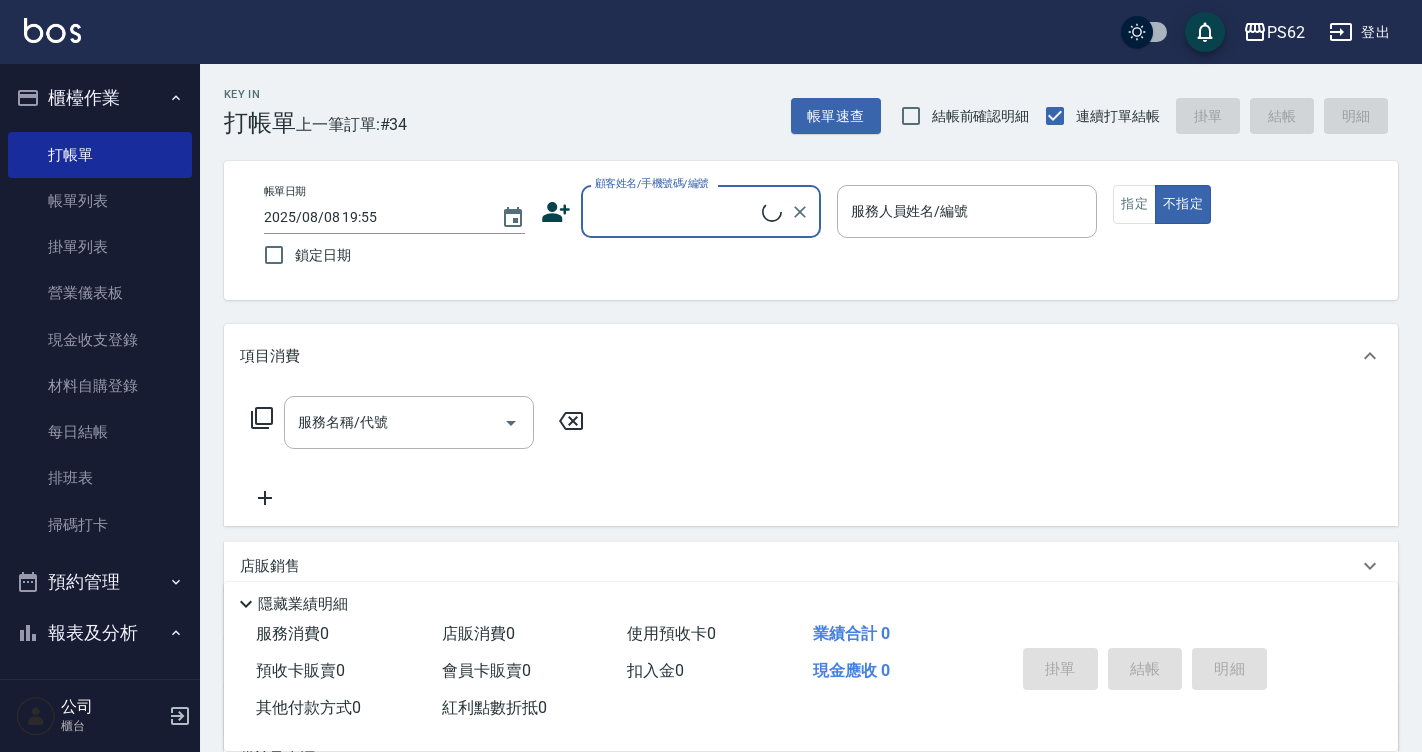 click on "顧客姓名/手機號碼/編號" at bounding box center [676, 211] 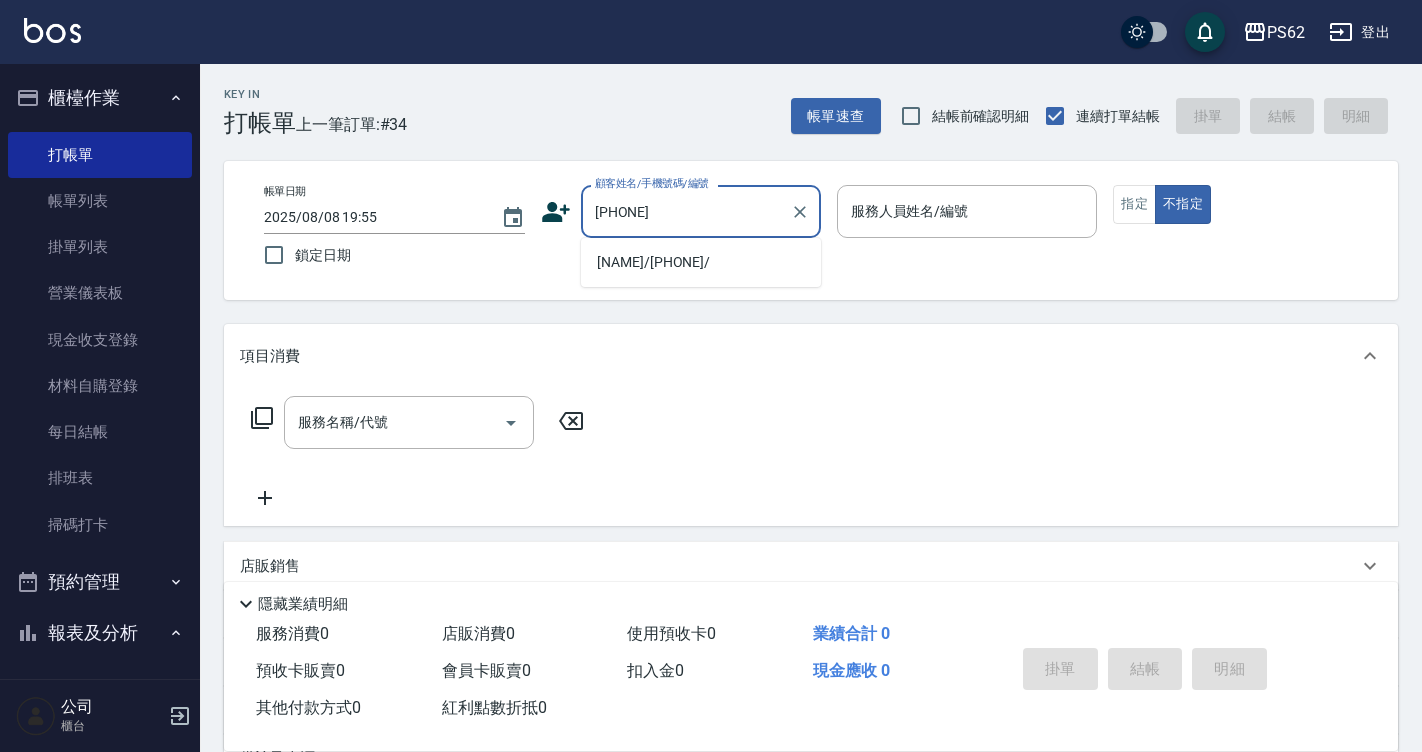 click on "鄭/0981690569/" at bounding box center (701, 262) 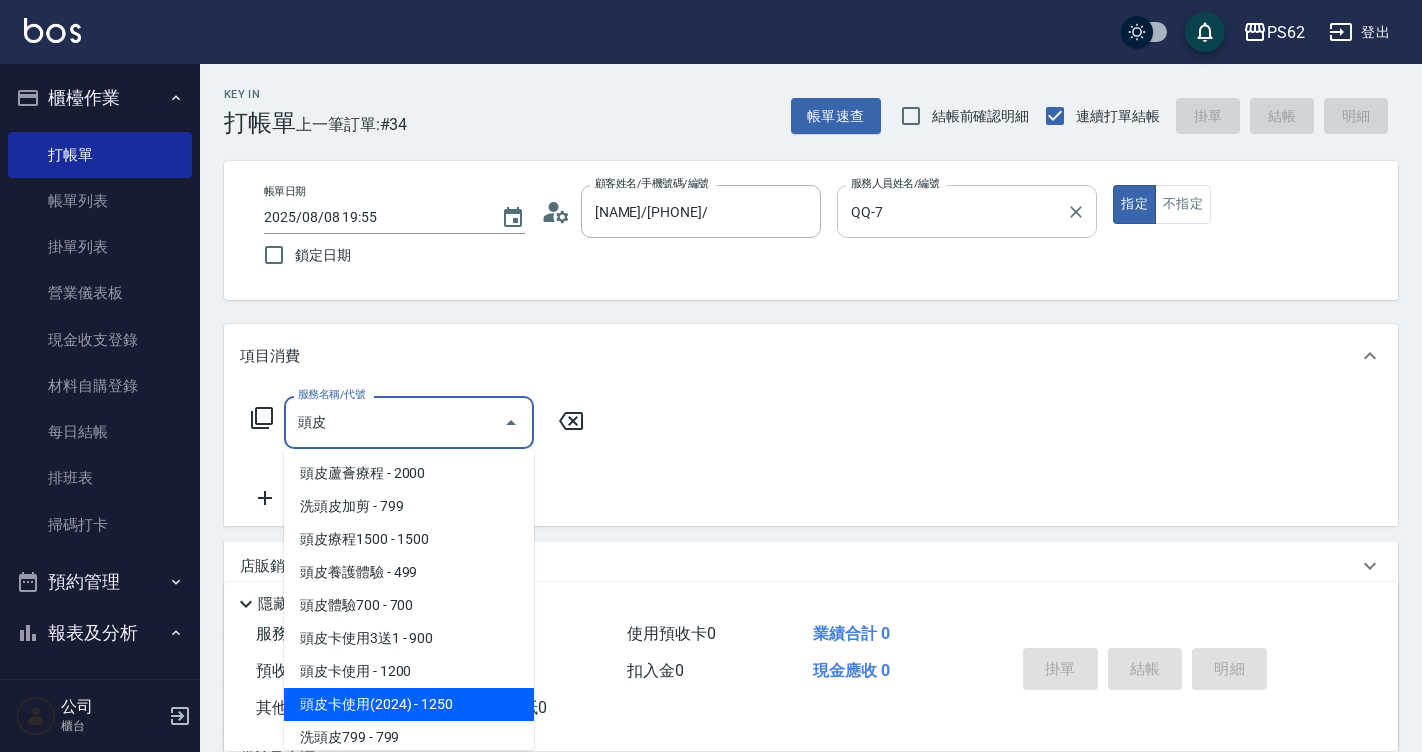 scroll, scrollTop: 4, scrollLeft: 0, axis: vertical 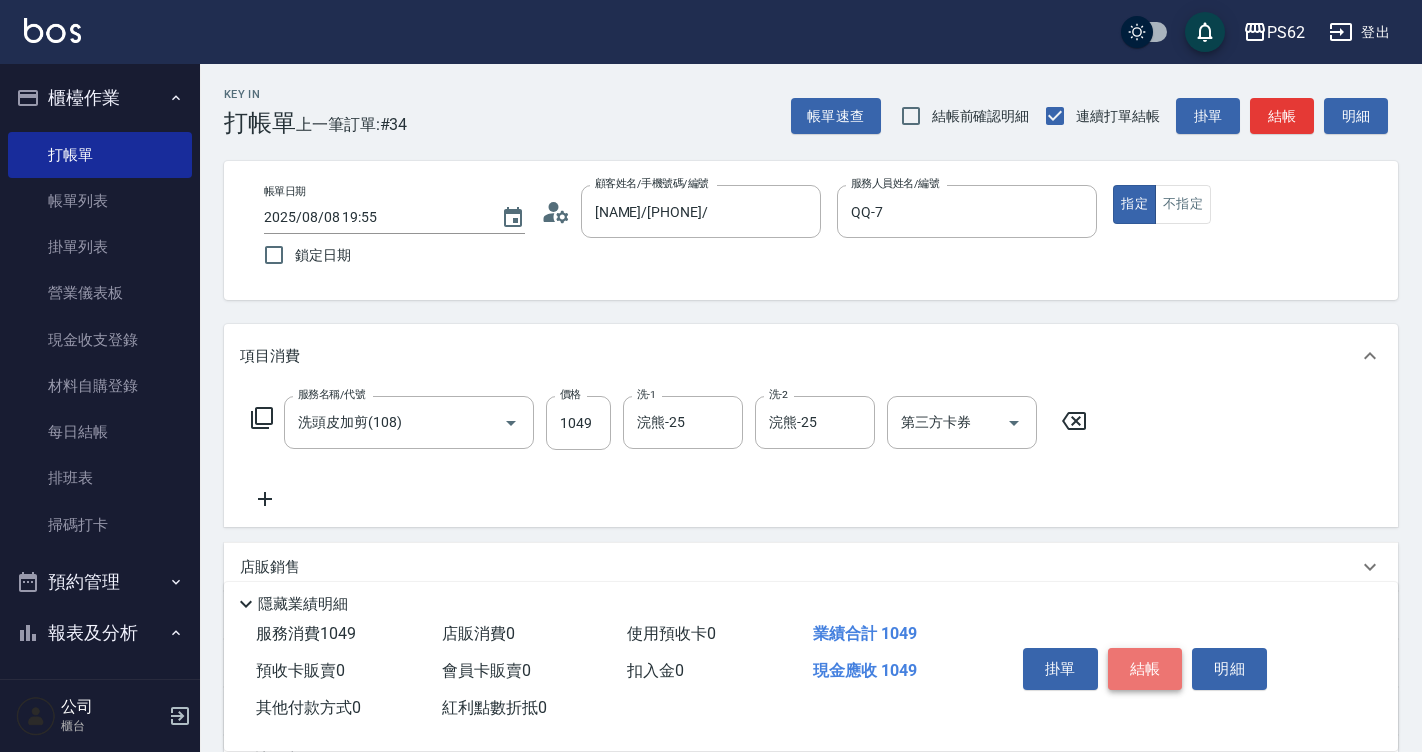 click on "結帳" at bounding box center [1145, 669] 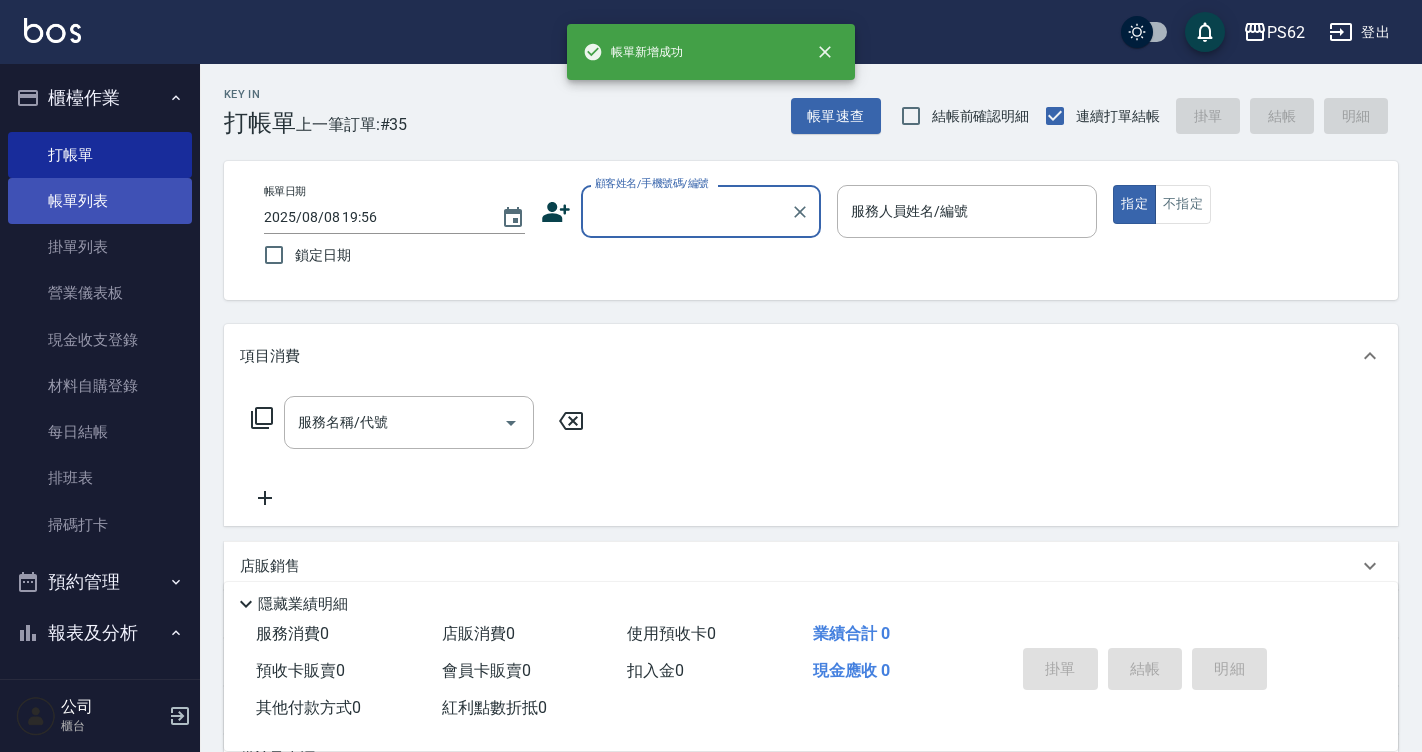 click on "帳單列表" at bounding box center (100, 201) 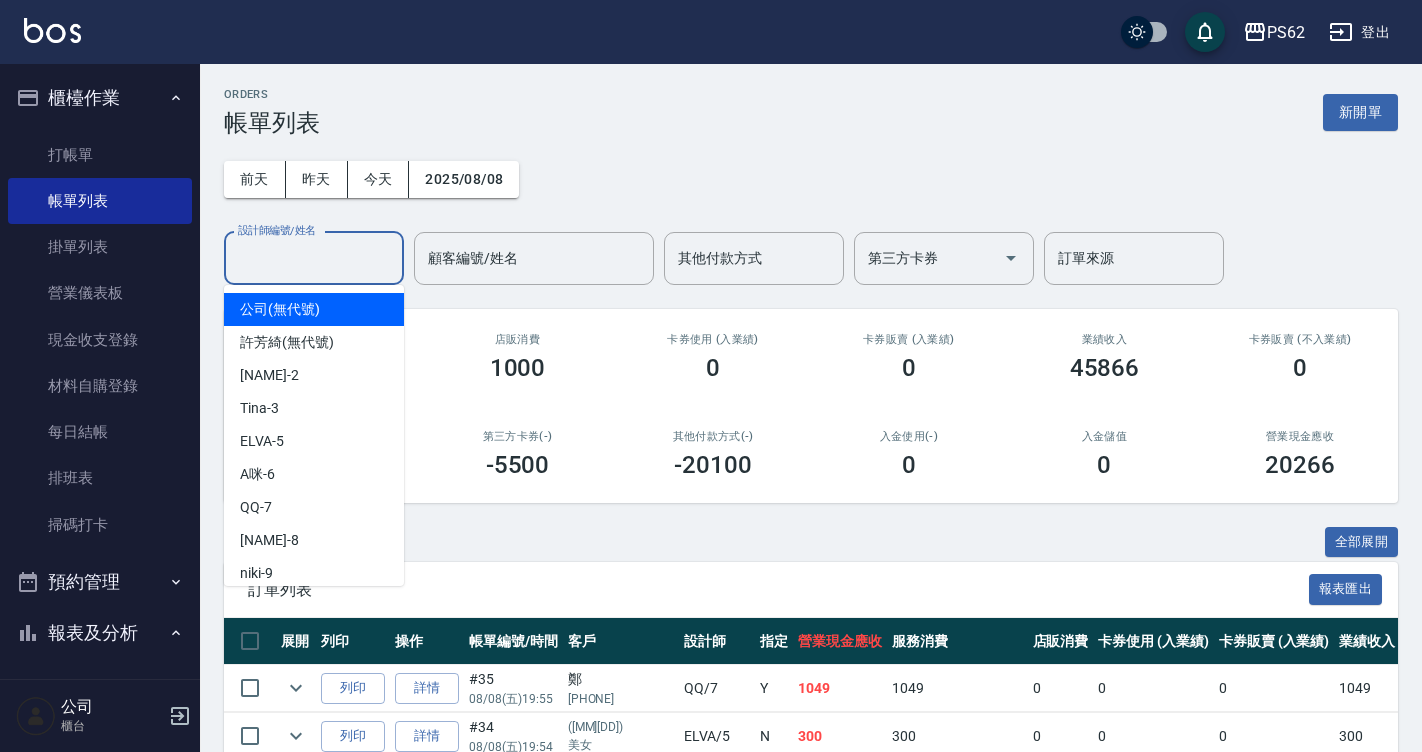 click on "設計師編號/姓名" at bounding box center [314, 258] 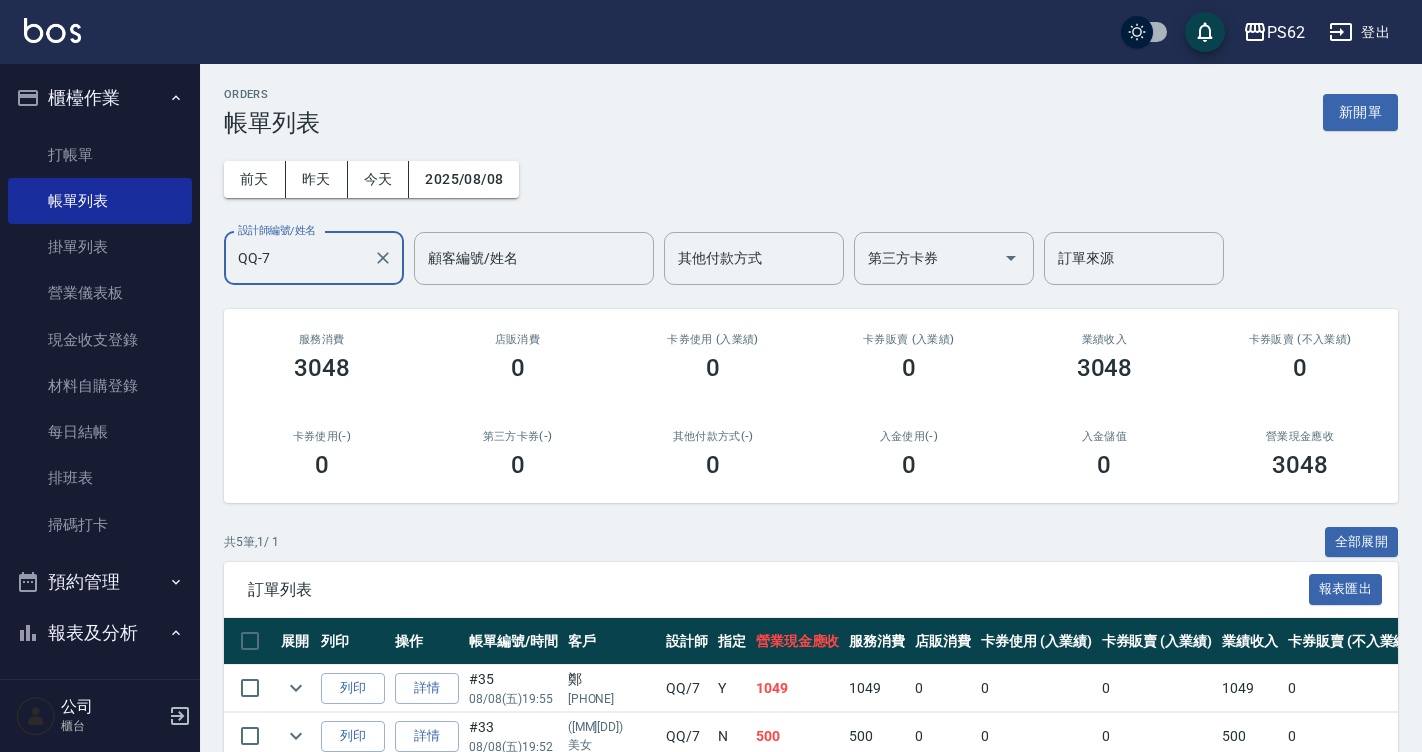 scroll, scrollTop: 246, scrollLeft: 0, axis: vertical 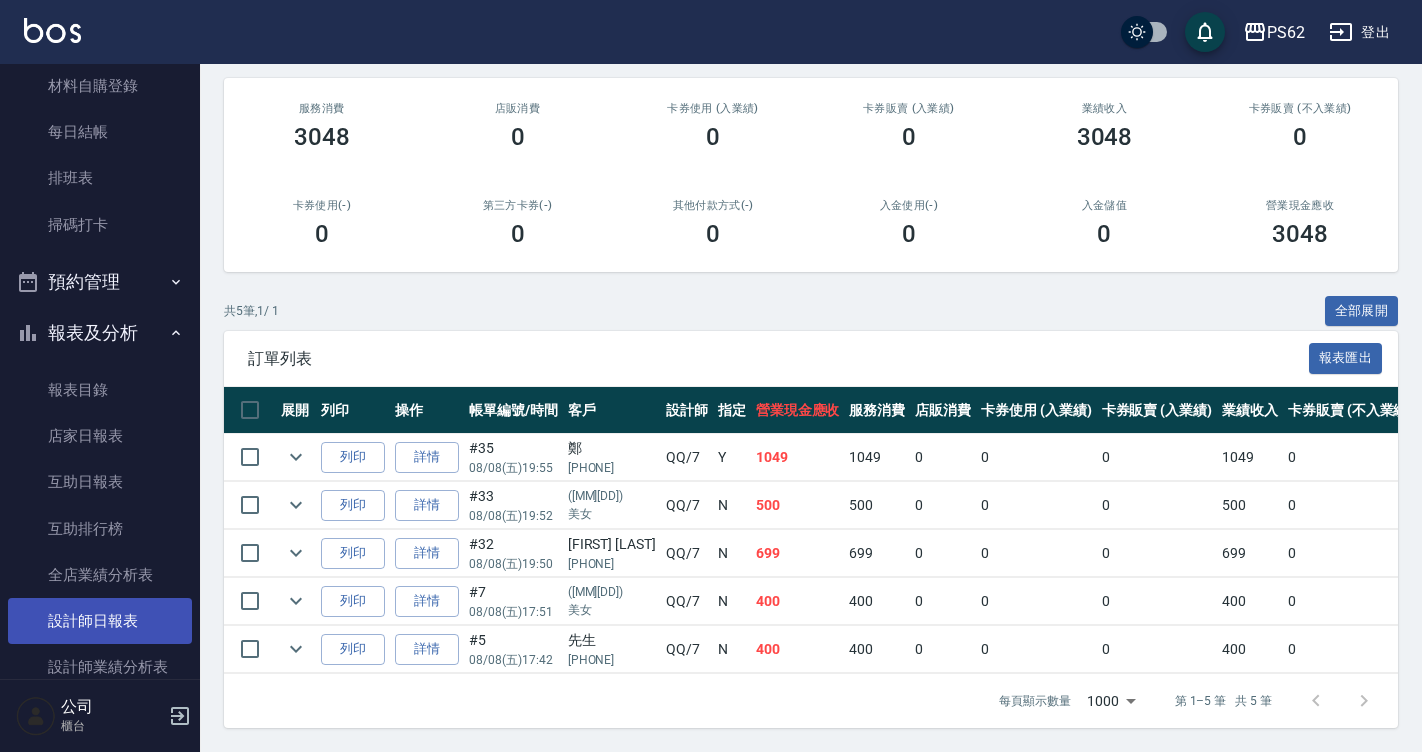 click on "設計師日報表" at bounding box center [100, 621] 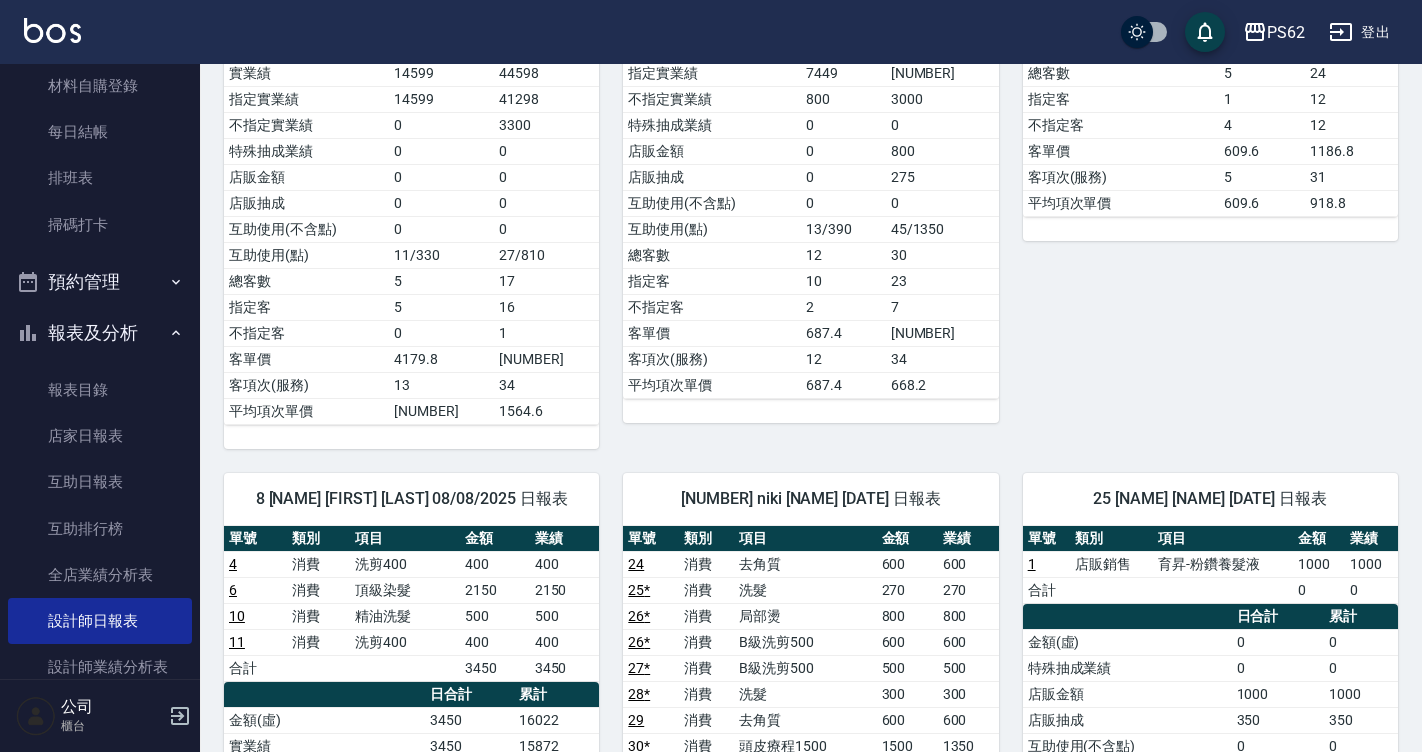 scroll, scrollTop: 400, scrollLeft: 0, axis: vertical 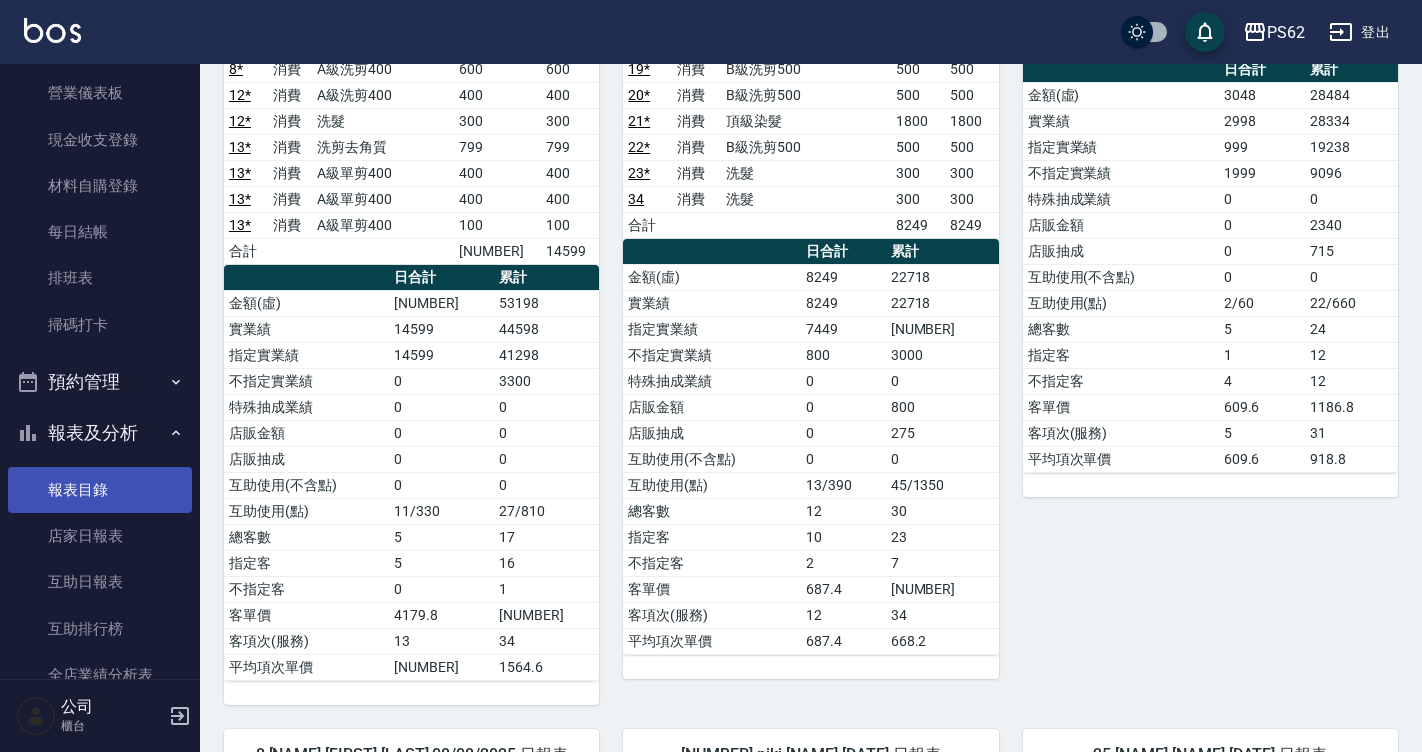 click on "報表目錄" at bounding box center [100, 490] 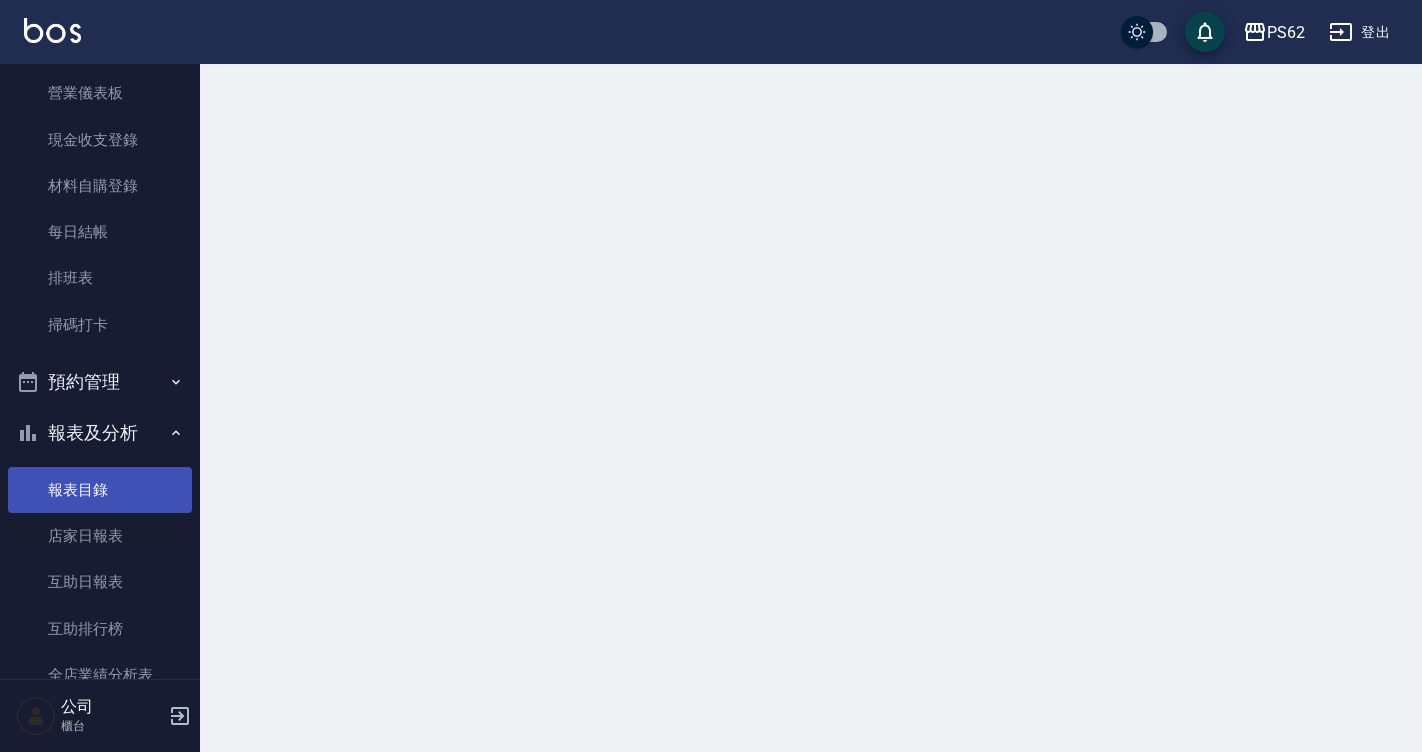 scroll, scrollTop: 0, scrollLeft: 0, axis: both 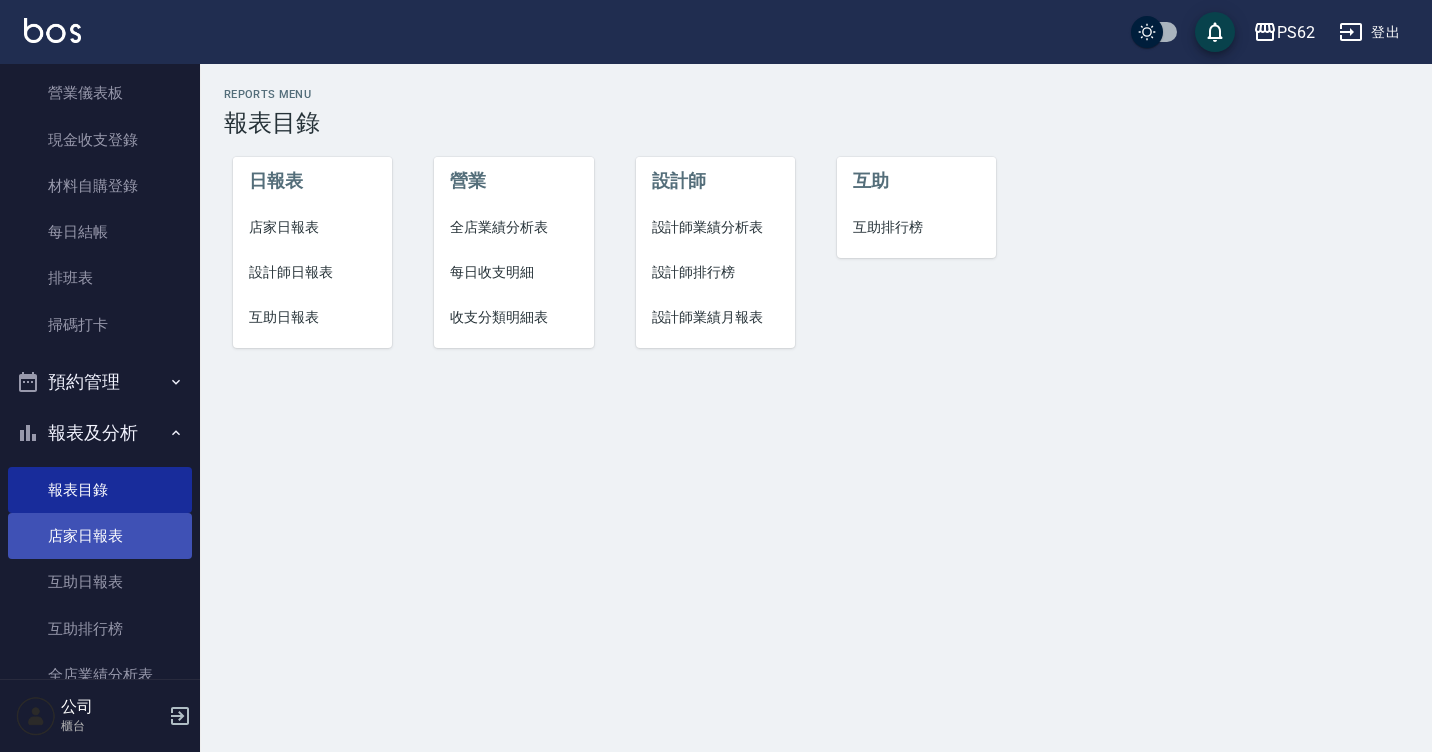 click on "店家日報表" at bounding box center [100, 536] 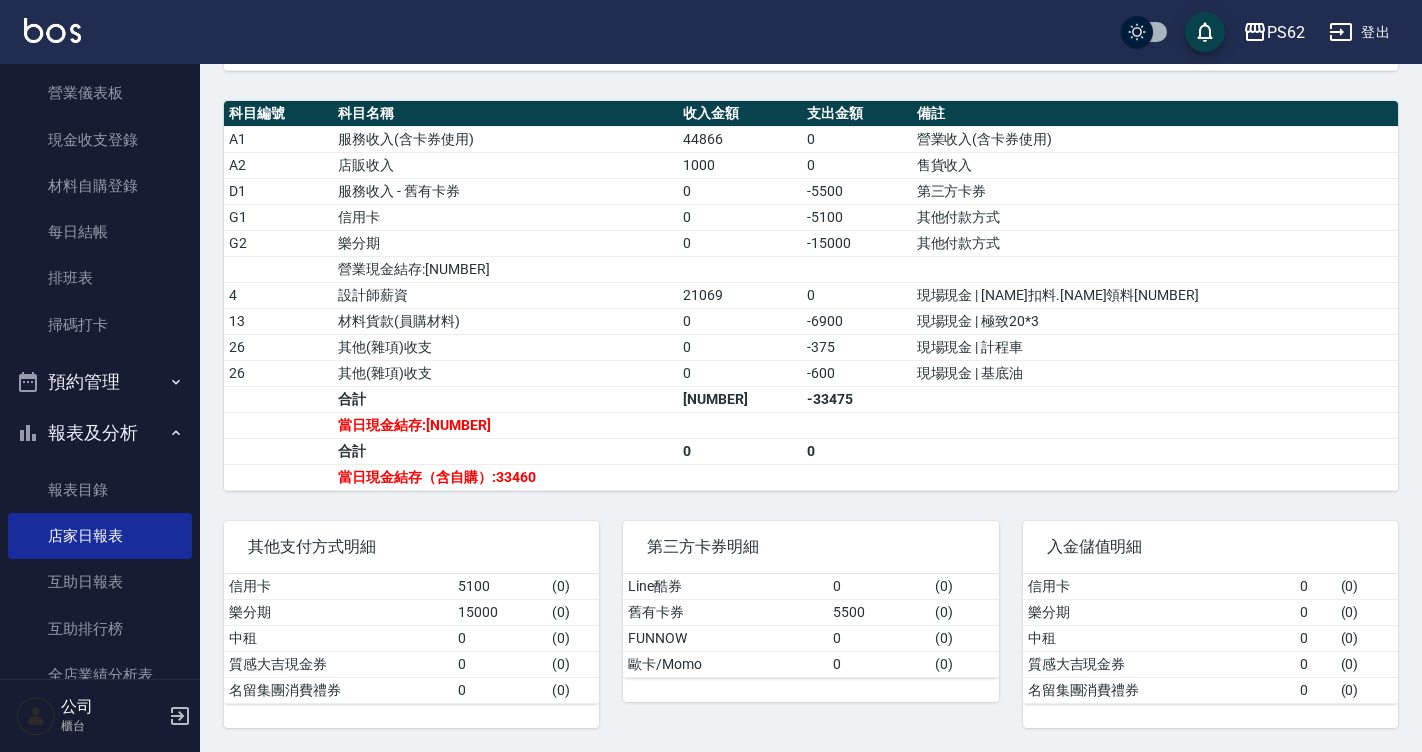 scroll, scrollTop: 637, scrollLeft: 0, axis: vertical 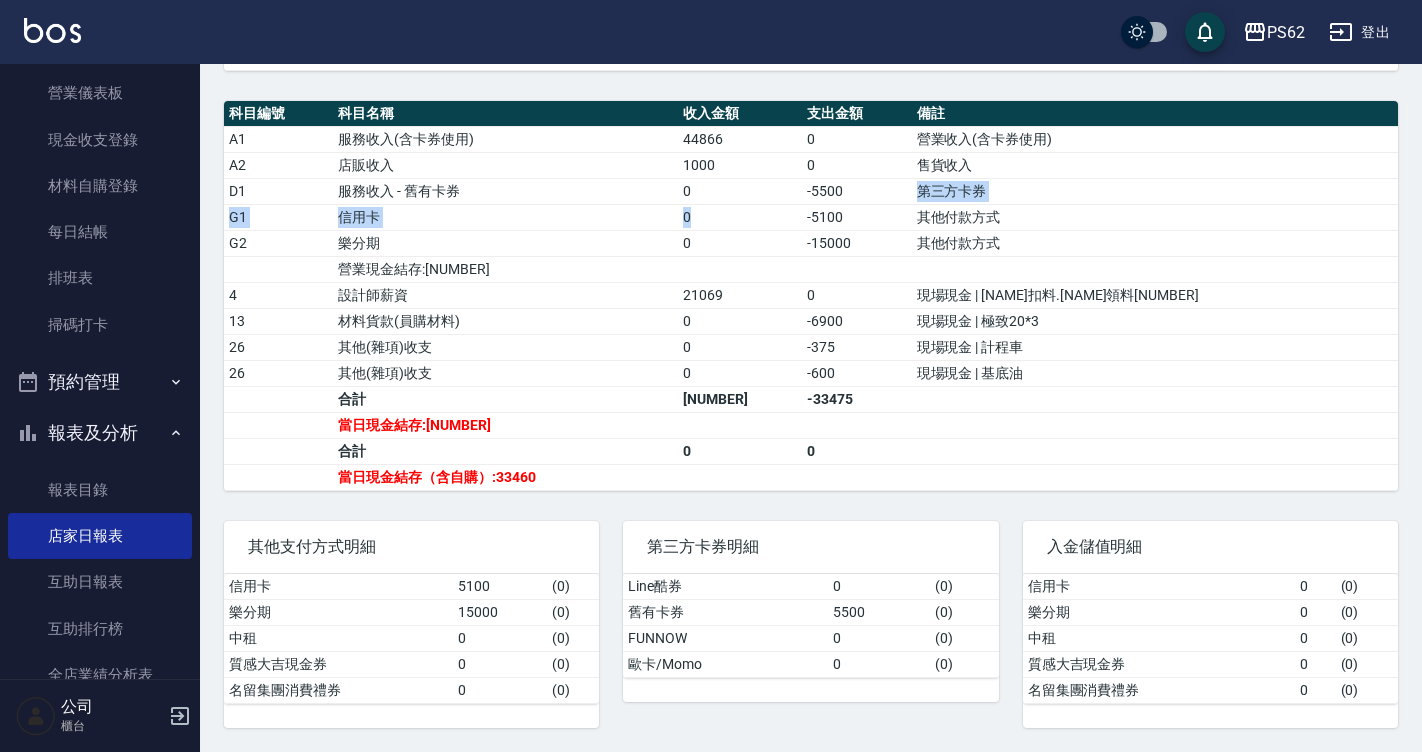 drag, startPoint x: 766, startPoint y: 212, endPoint x: 986, endPoint y: 179, distance: 222.46123 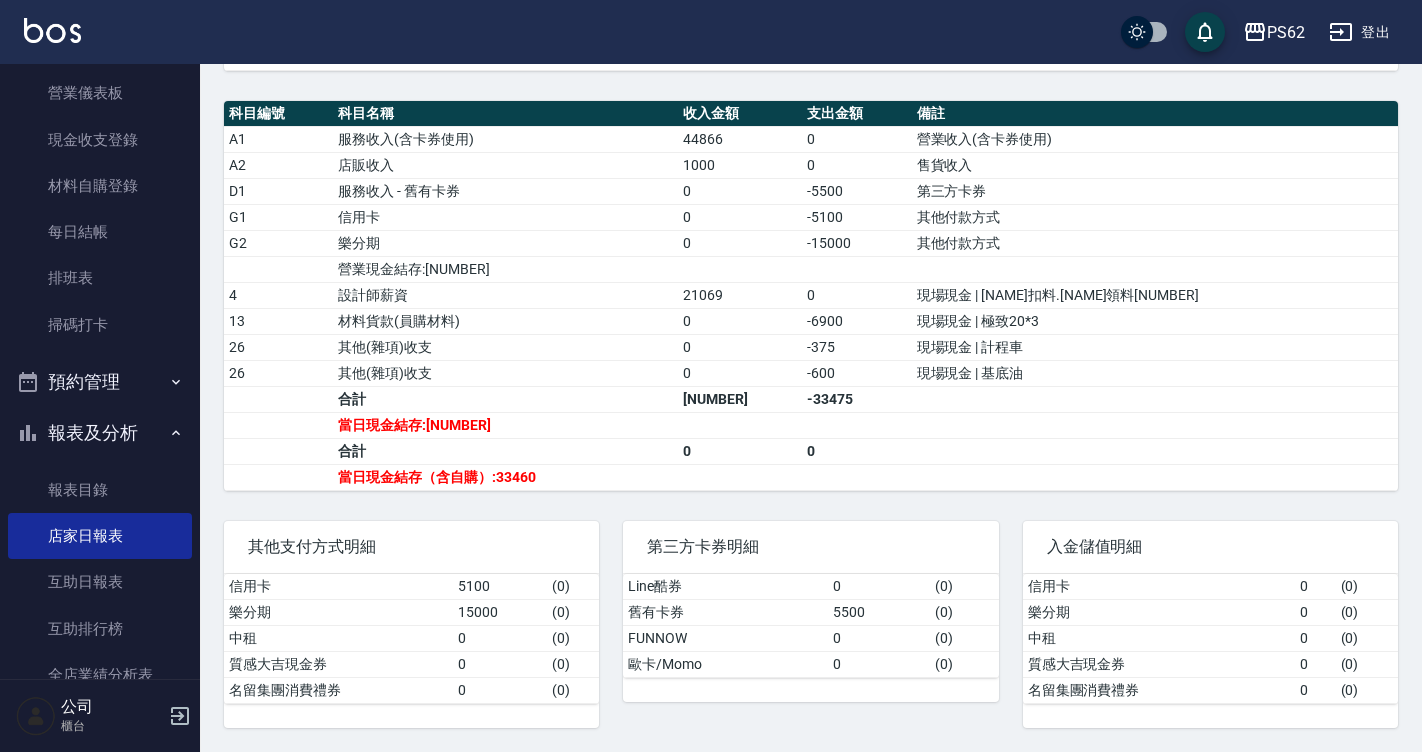 click on "-5100" at bounding box center [856, 217] 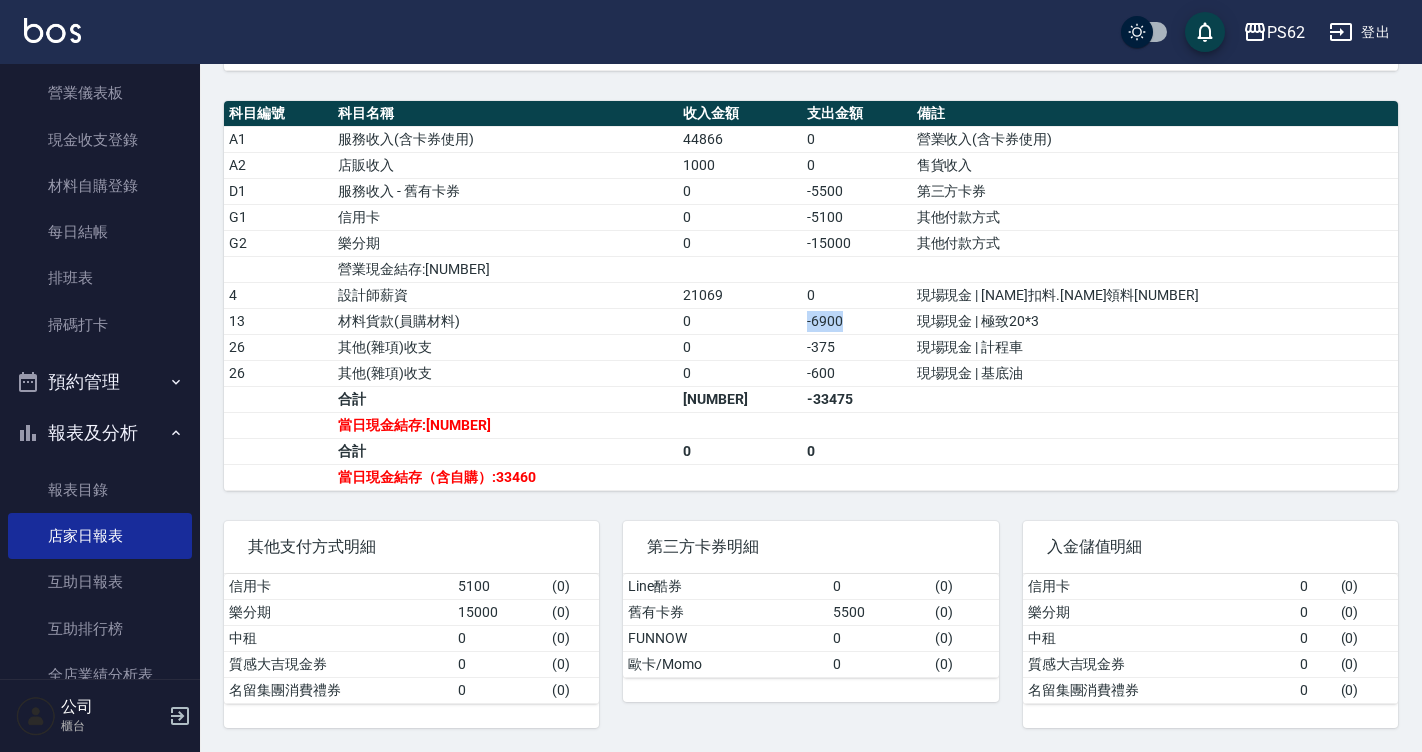 drag, startPoint x: 831, startPoint y: 319, endPoint x: 921, endPoint y: 332, distance: 90.934044 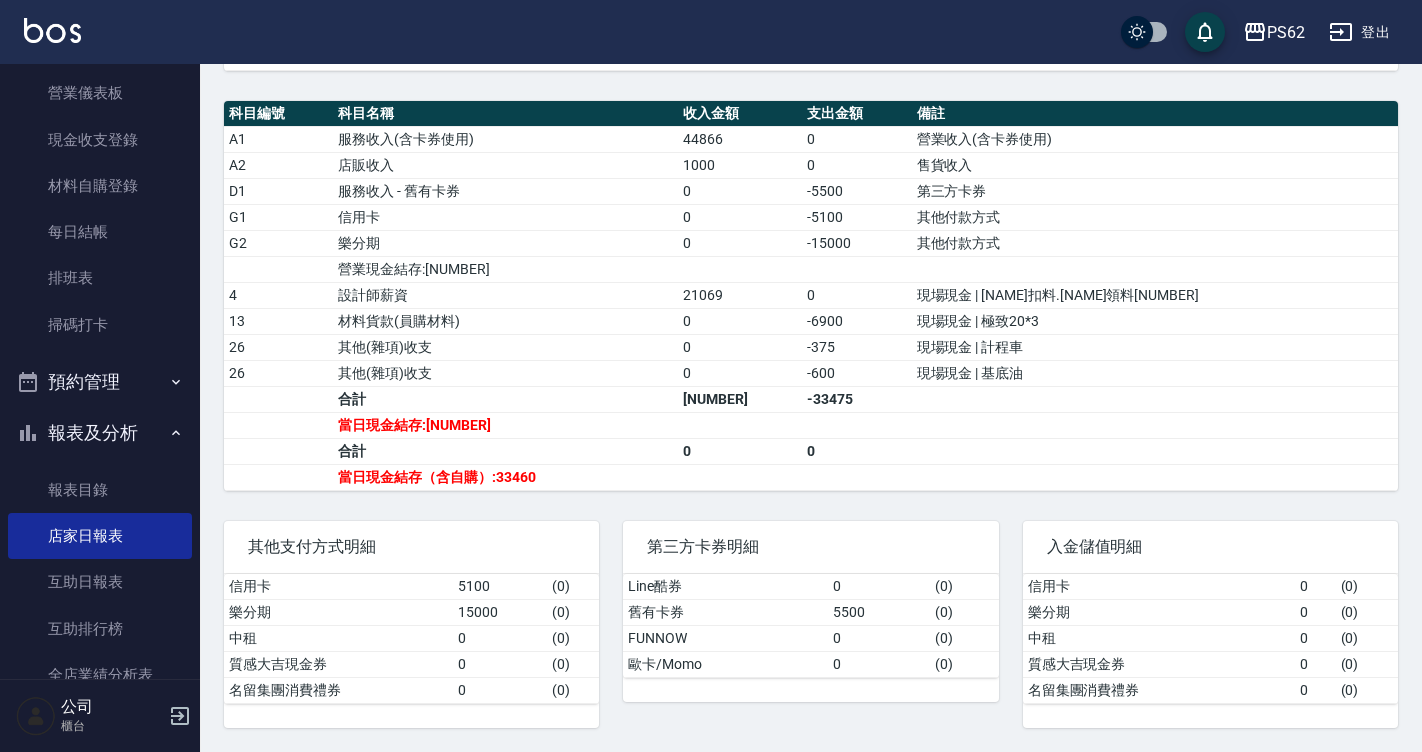 click on "-375" at bounding box center [856, 347] 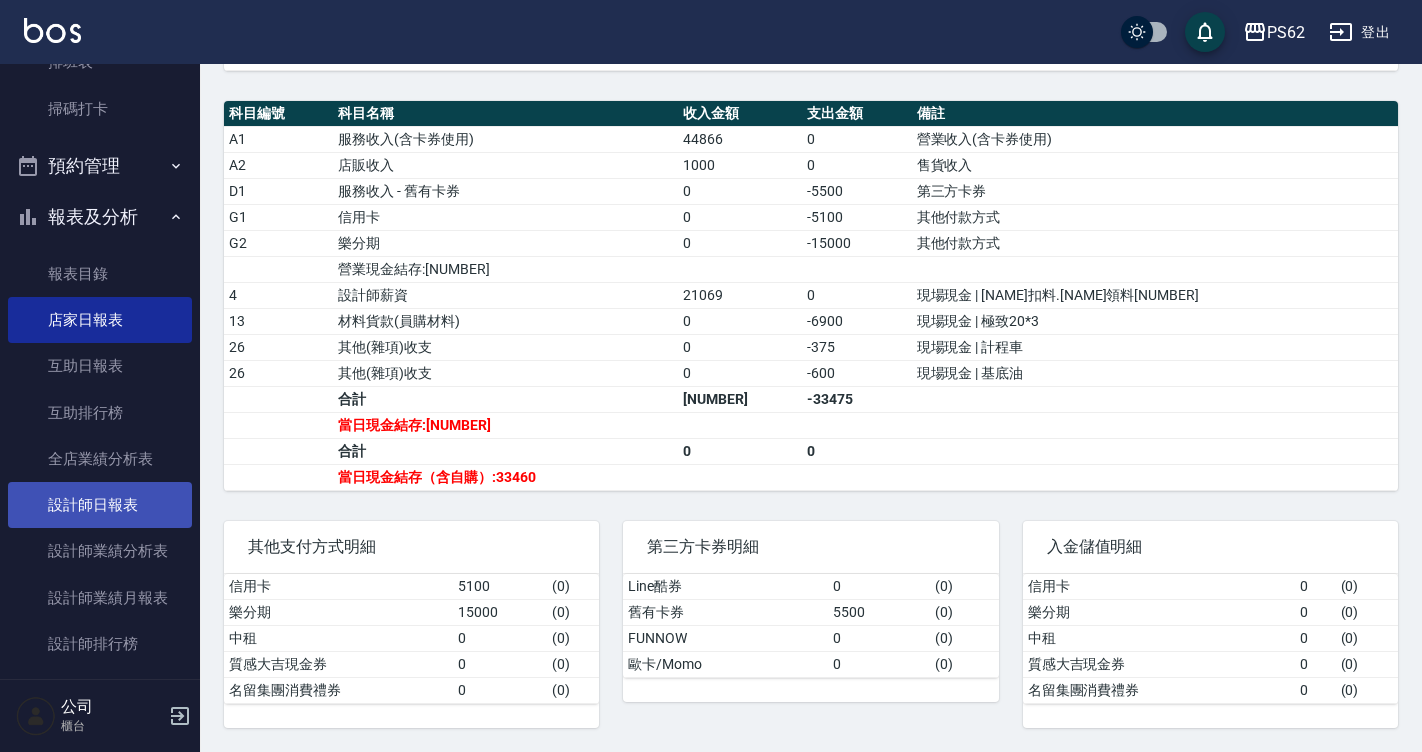 scroll, scrollTop: 500, scrollLeft: 0, axis: vertical 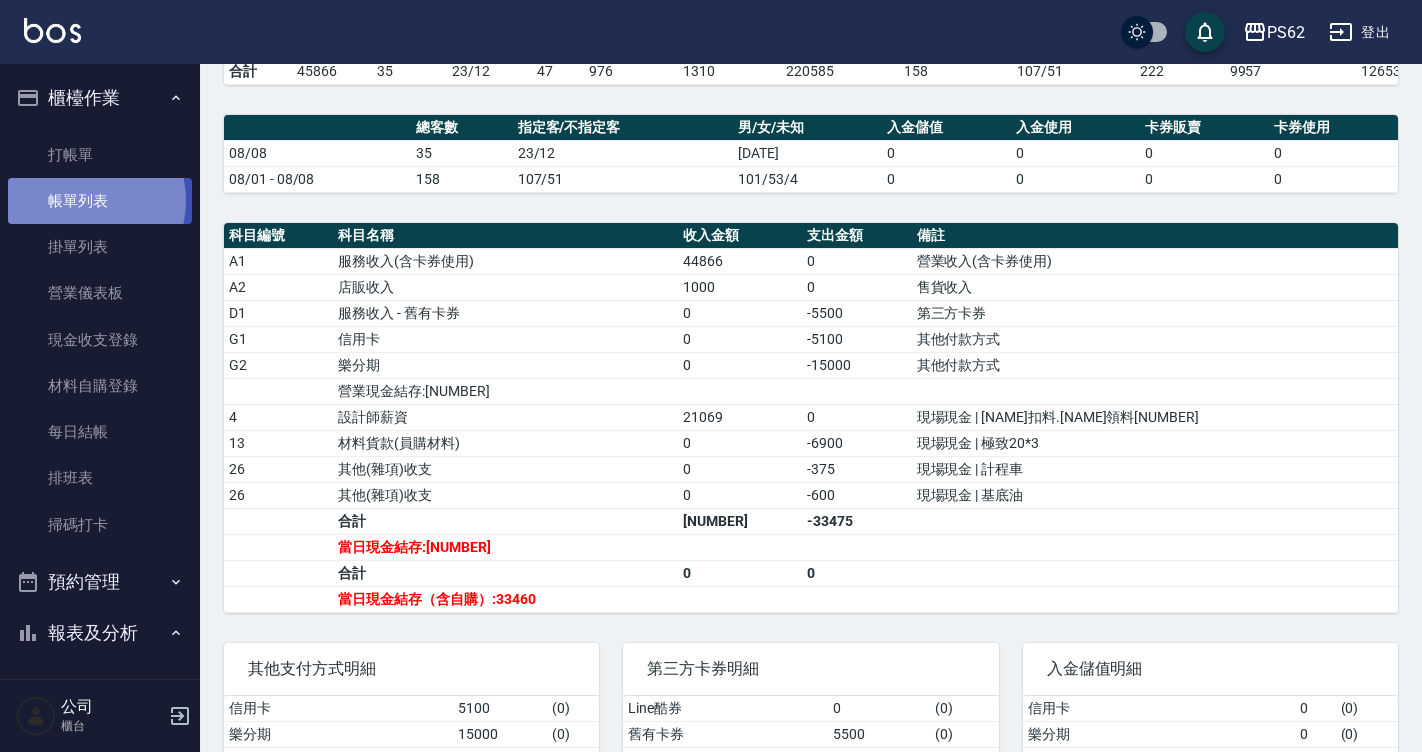 click on "帳單列表" at bounding box center [100, 201] 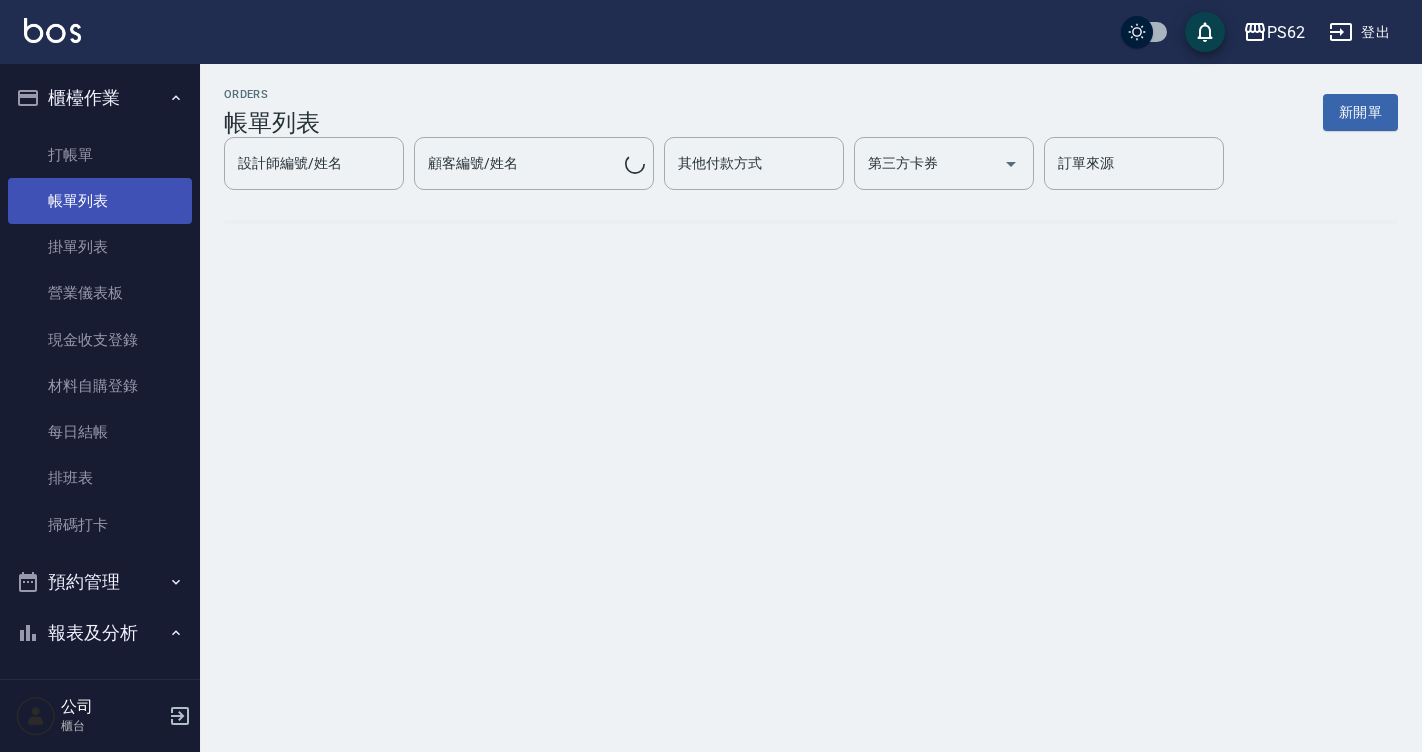 scroll, scrollTop: 0, scrollLeft: 0, axis: both 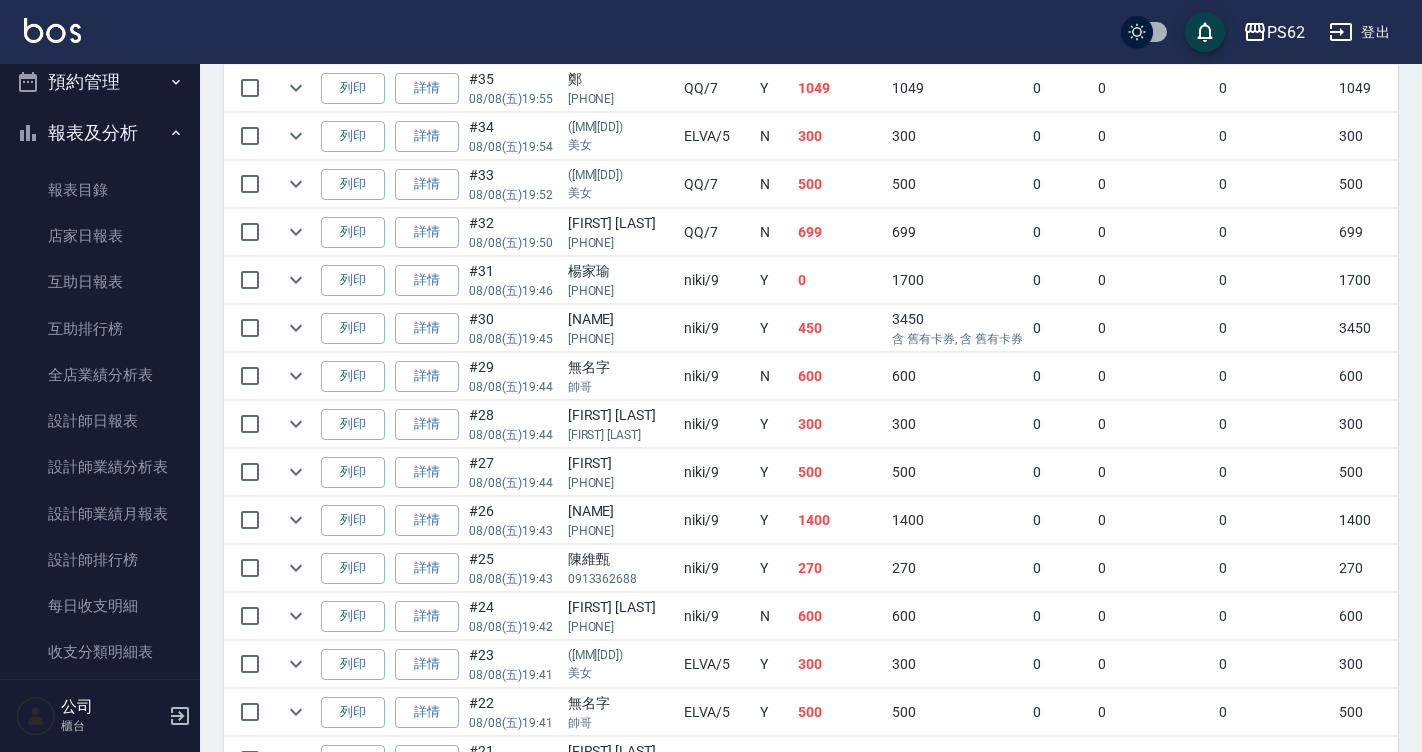 click on "500" at bounding box center [840, 184] 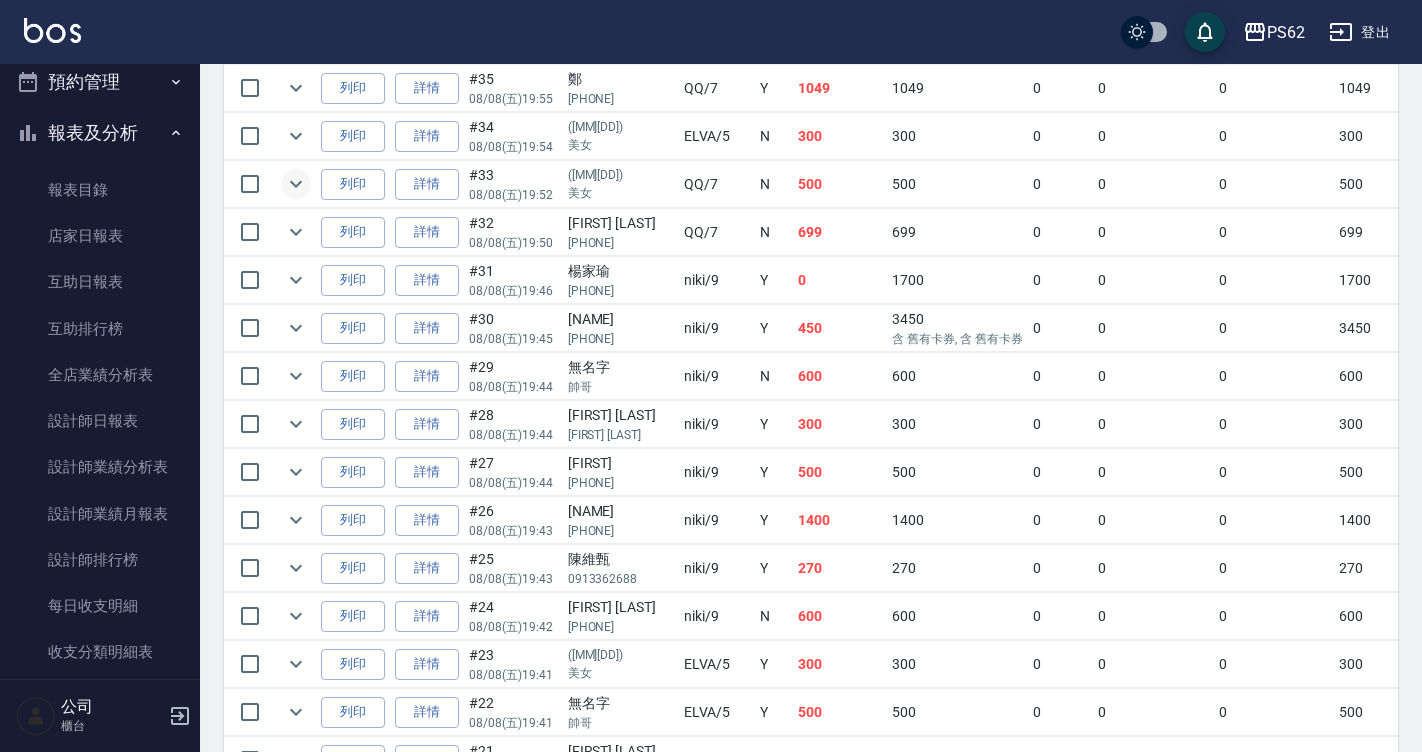 click 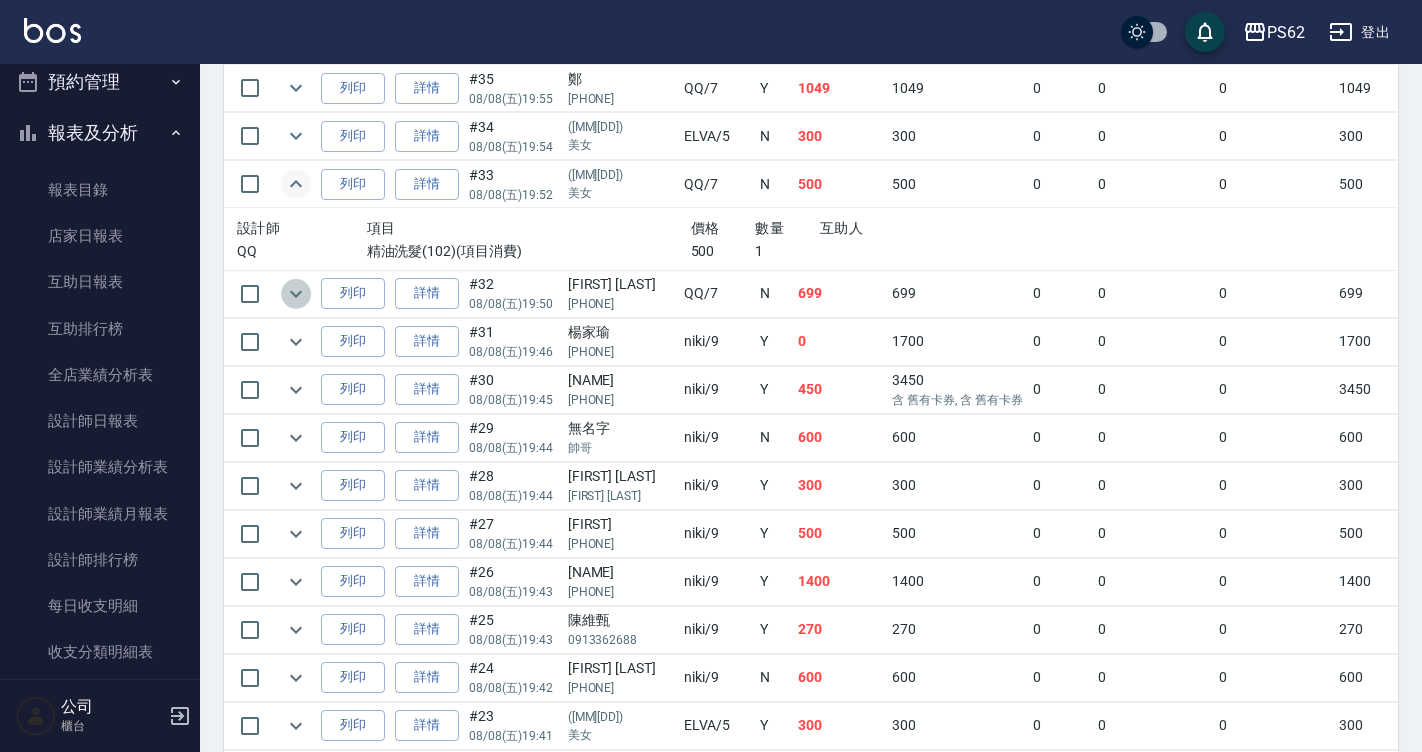 click 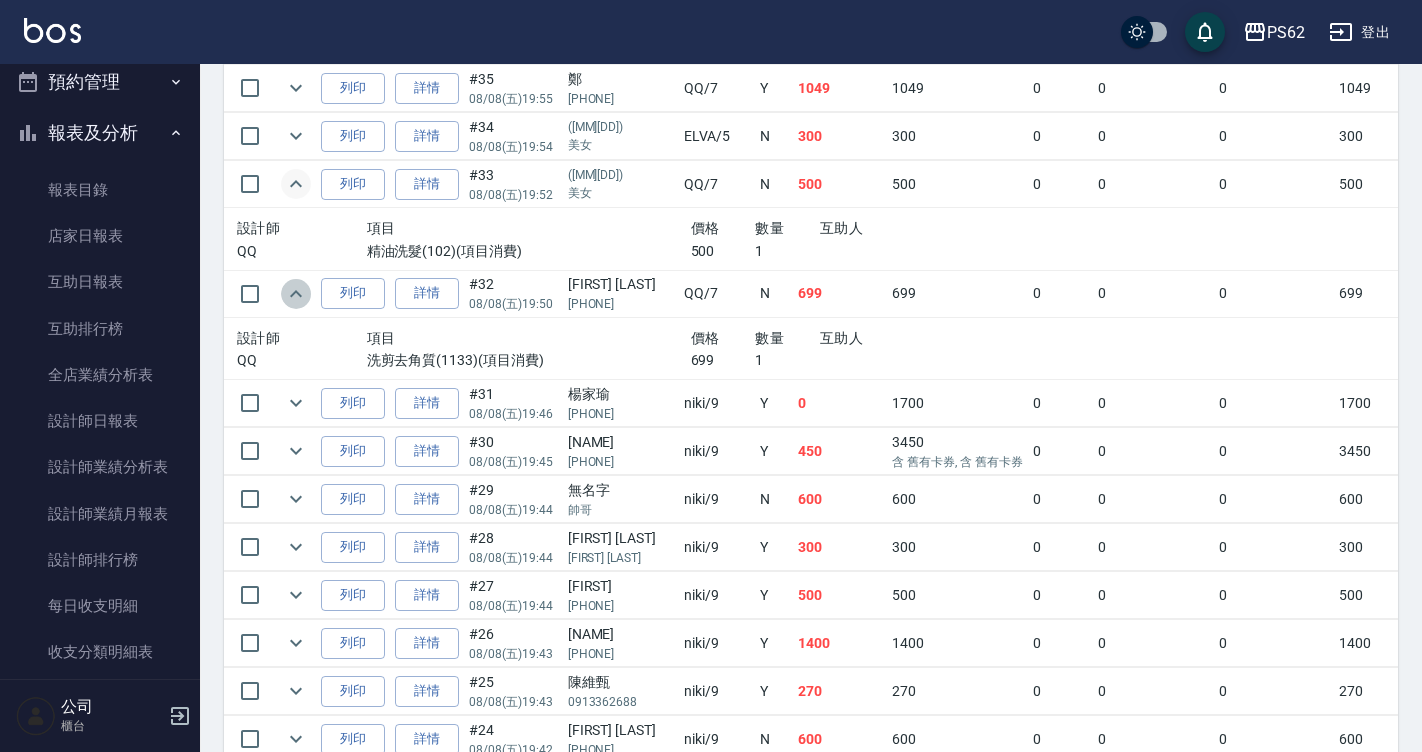 click 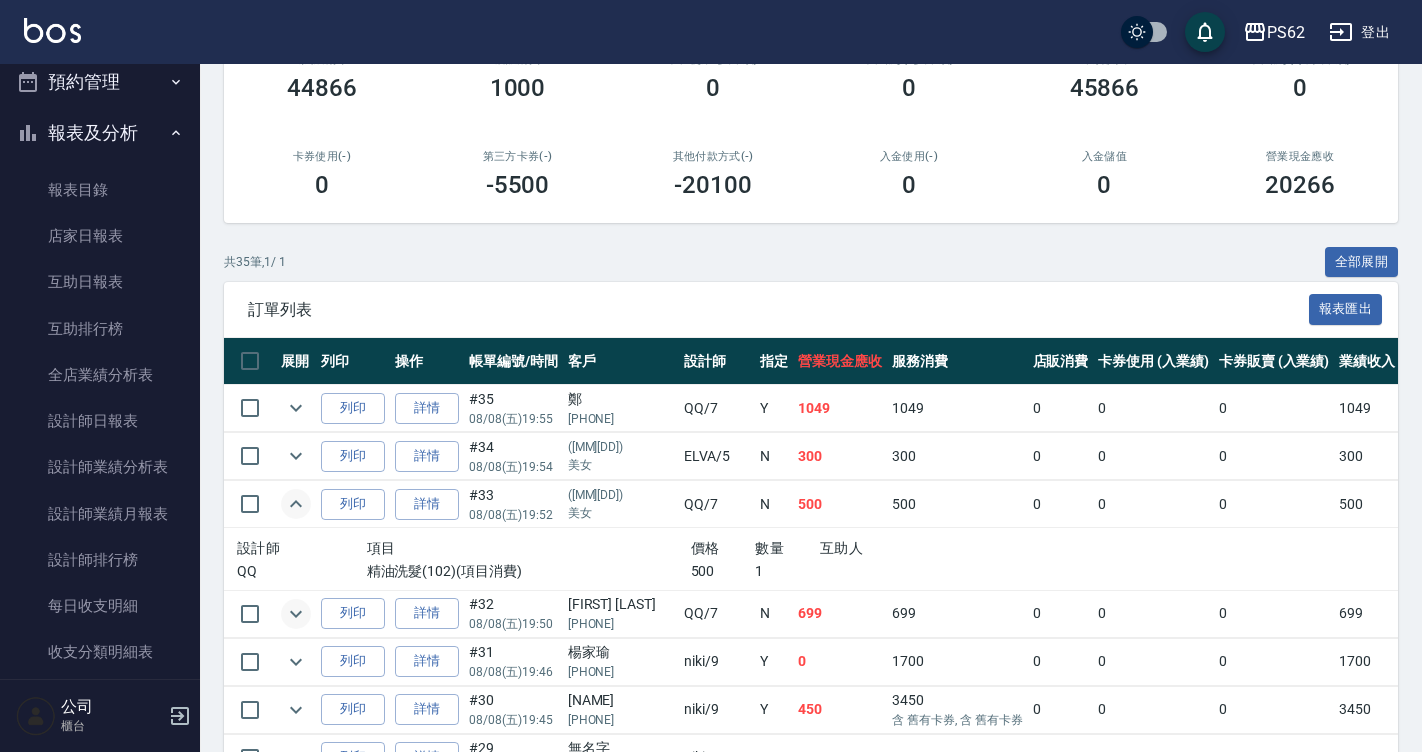 scroll, scrollTop: 400, scrollLeft: 0, axis: vertical 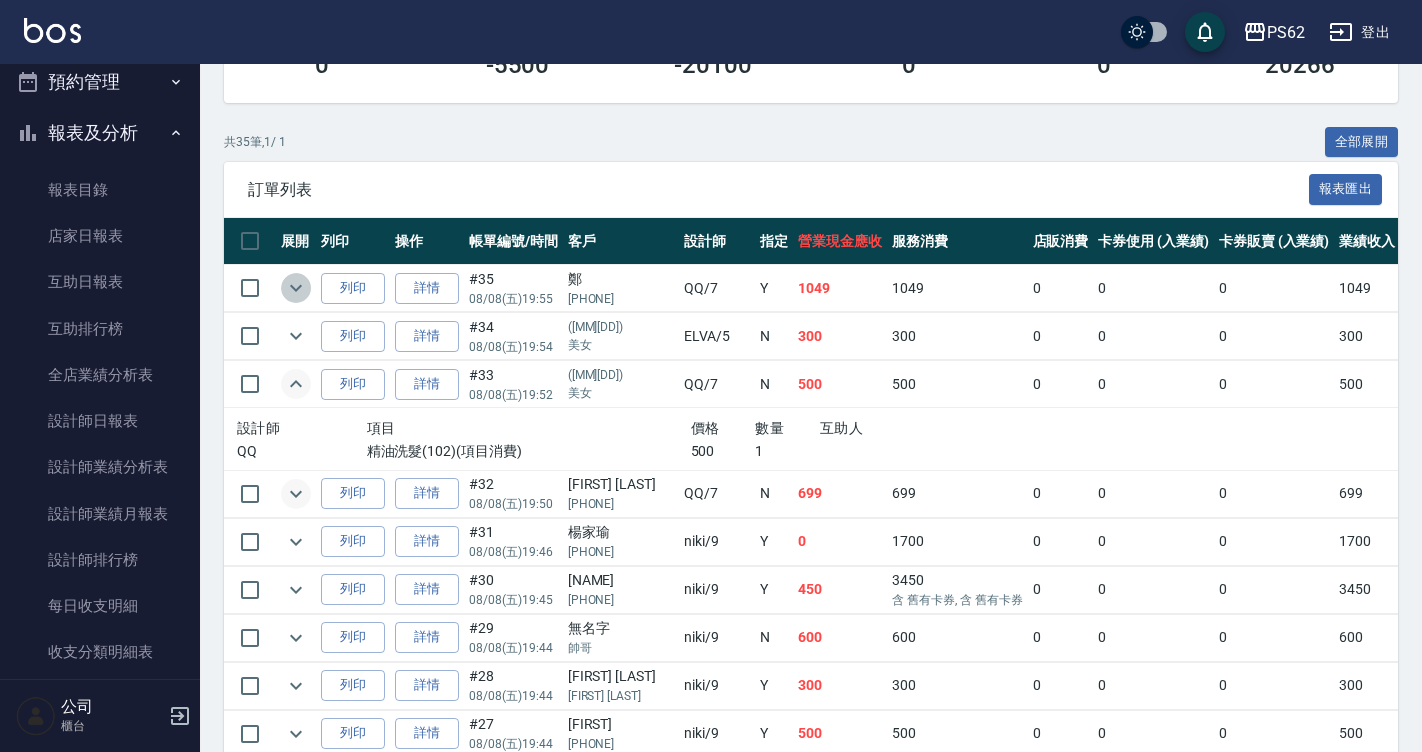 click 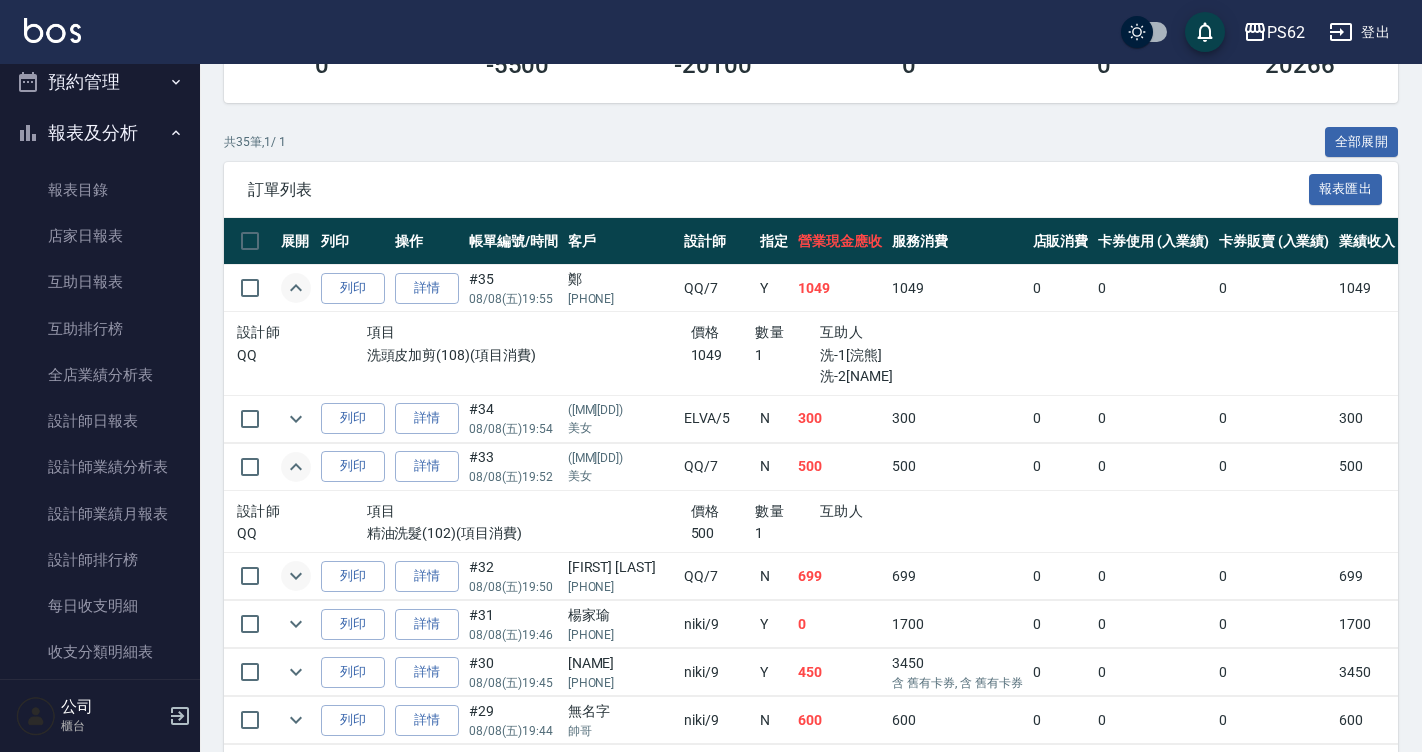 click 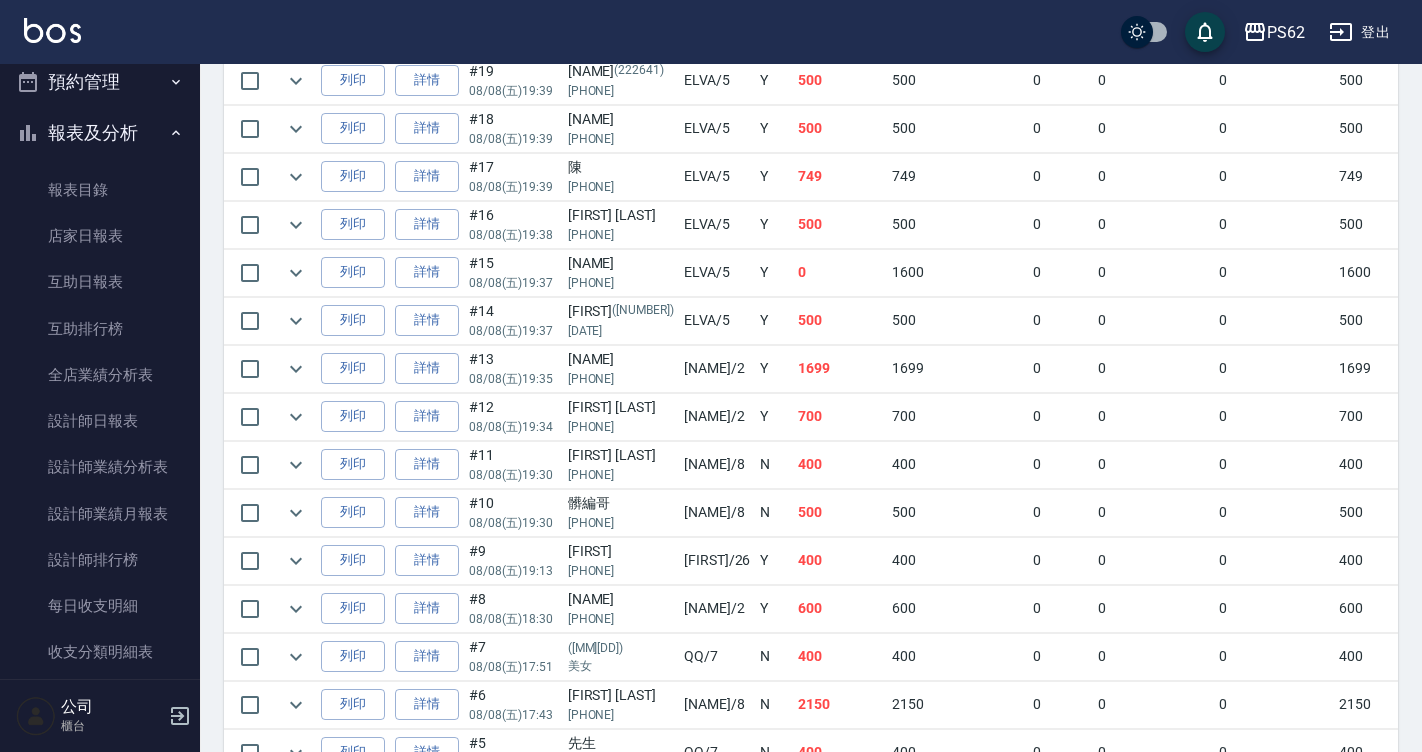 scroll, scrollTop: 1200, scrollLeft: 0, axis: vertical 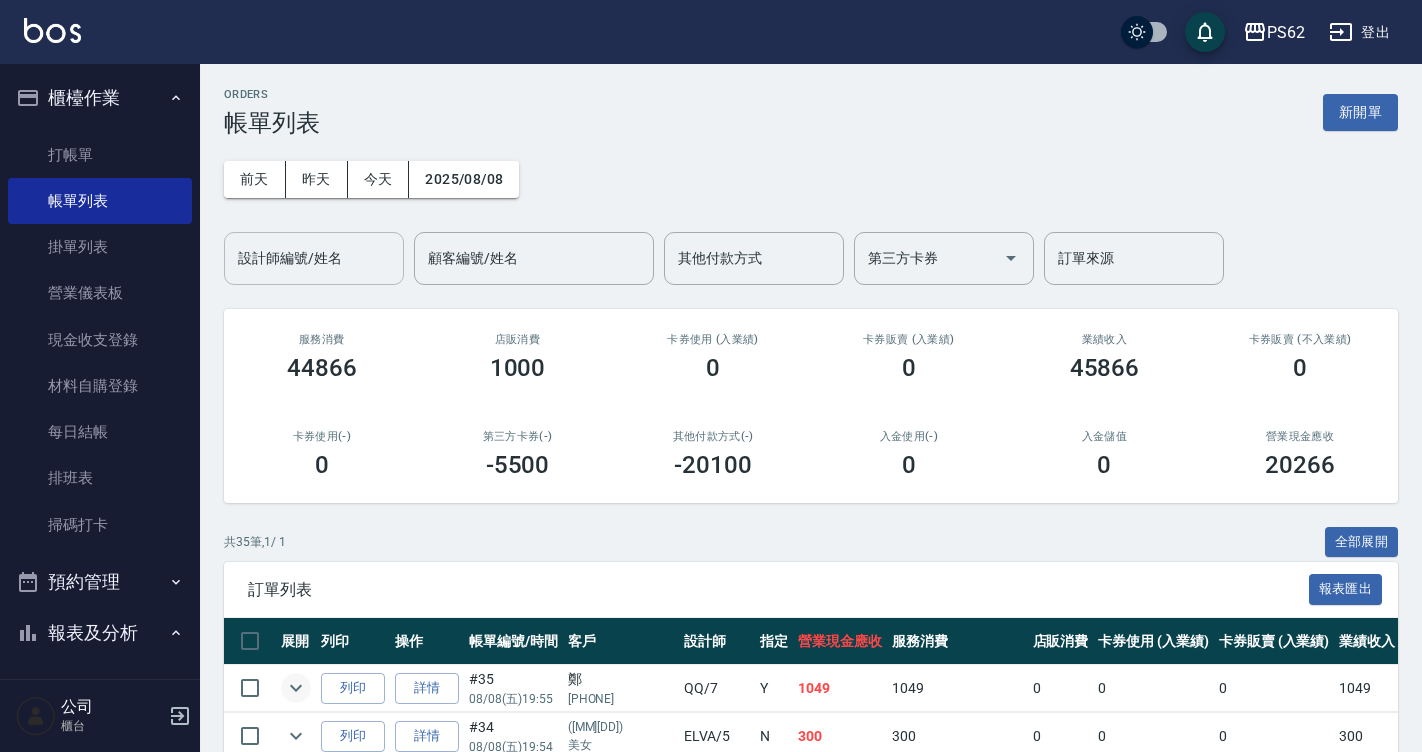 click on "設計師編號/姓名" at bounding box center [314, 258] 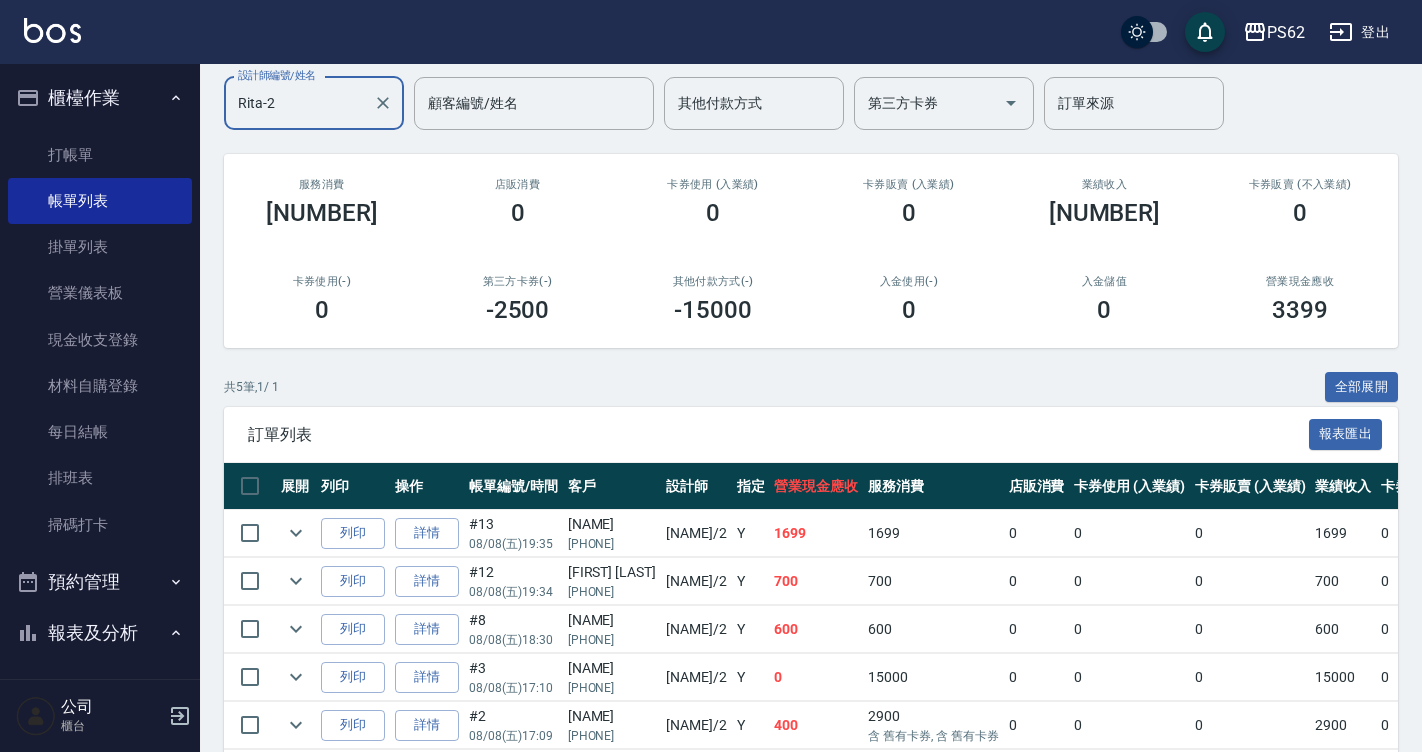 scroll, scrollTop: 0, scrollLeft: 0, axis: both 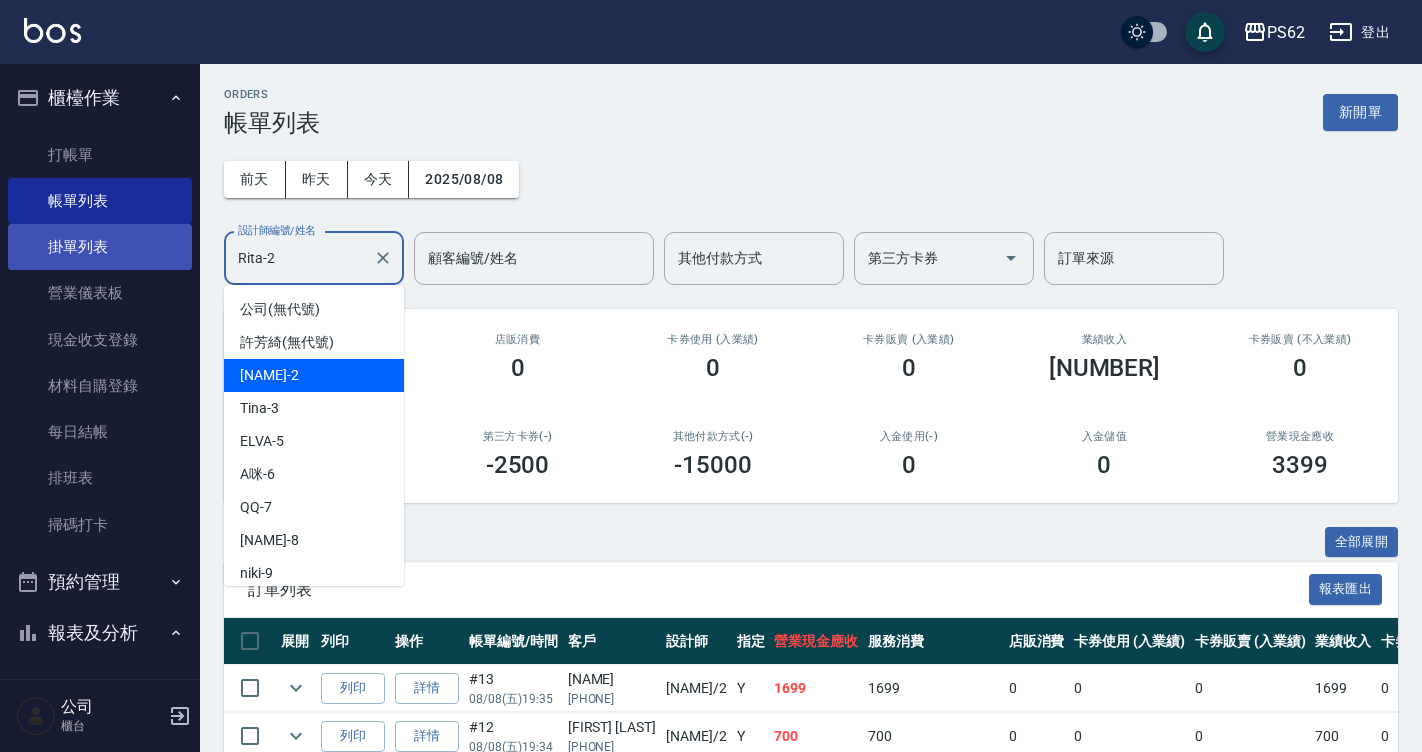 drag, startPoint x: 303, startPoint y: 253, endPoint x: 25, endPoint y: 255, distance: 278.0072 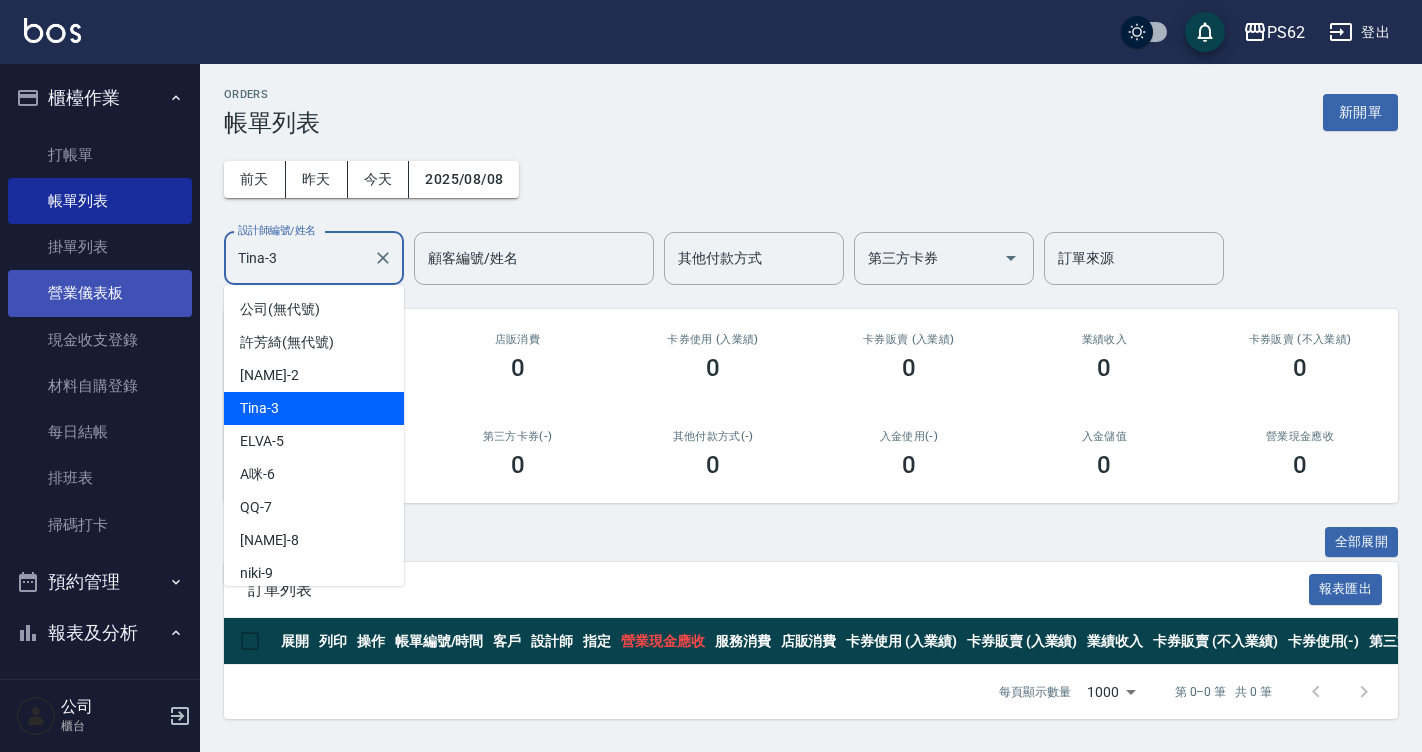 drag, startPoint x: 296, startPoint y: 260, endPoint x: 93, endPoint y: 294, distance: 205.82759 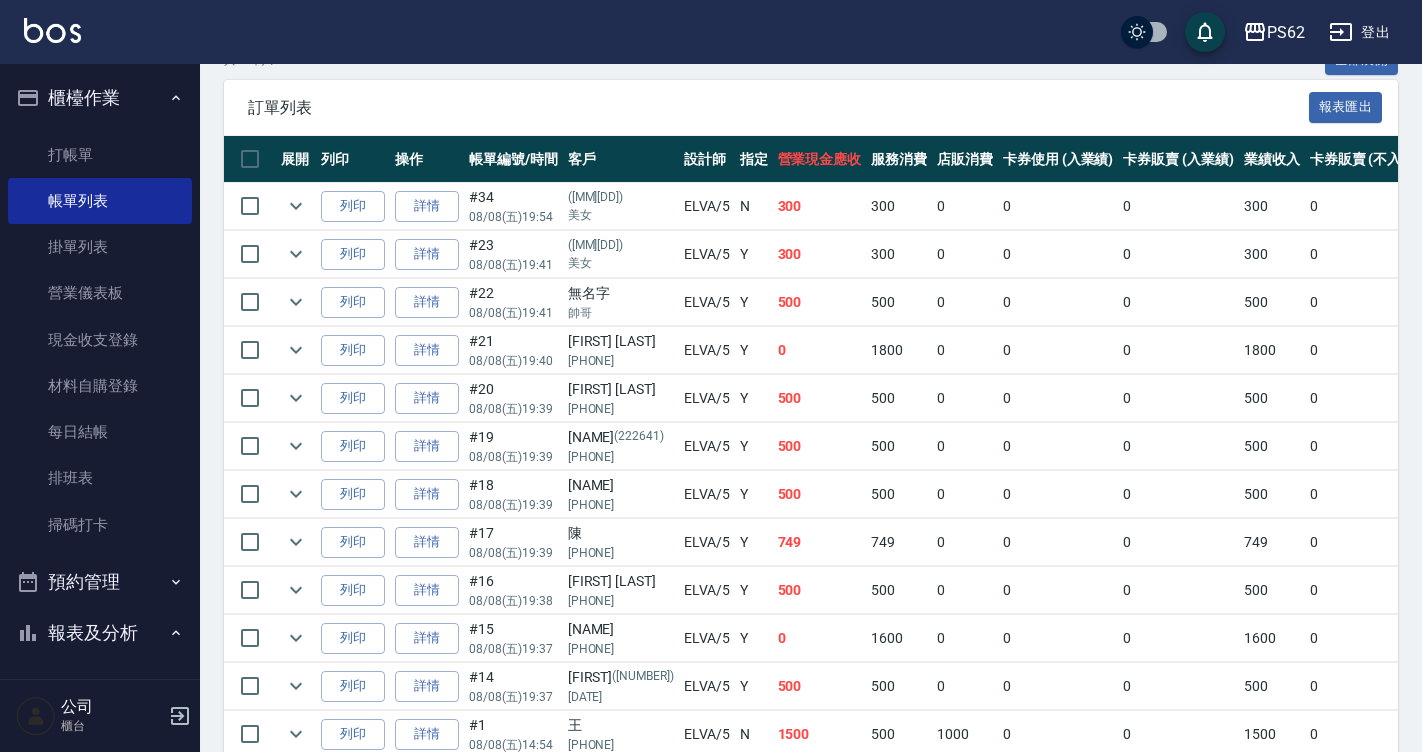scroll, scrollTop: 582, scrollLeft: 0, axis: vertical 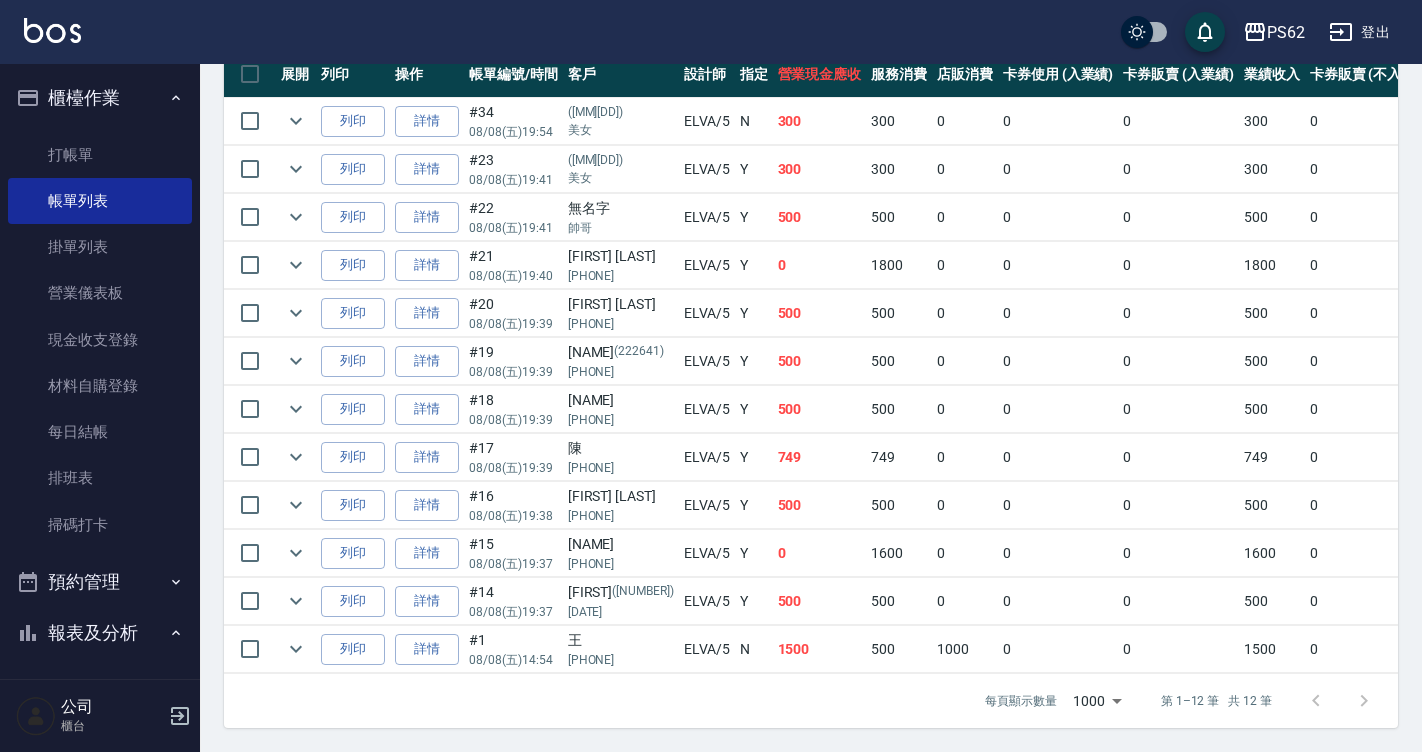 click on "Y" at bounding box center (754, 169) 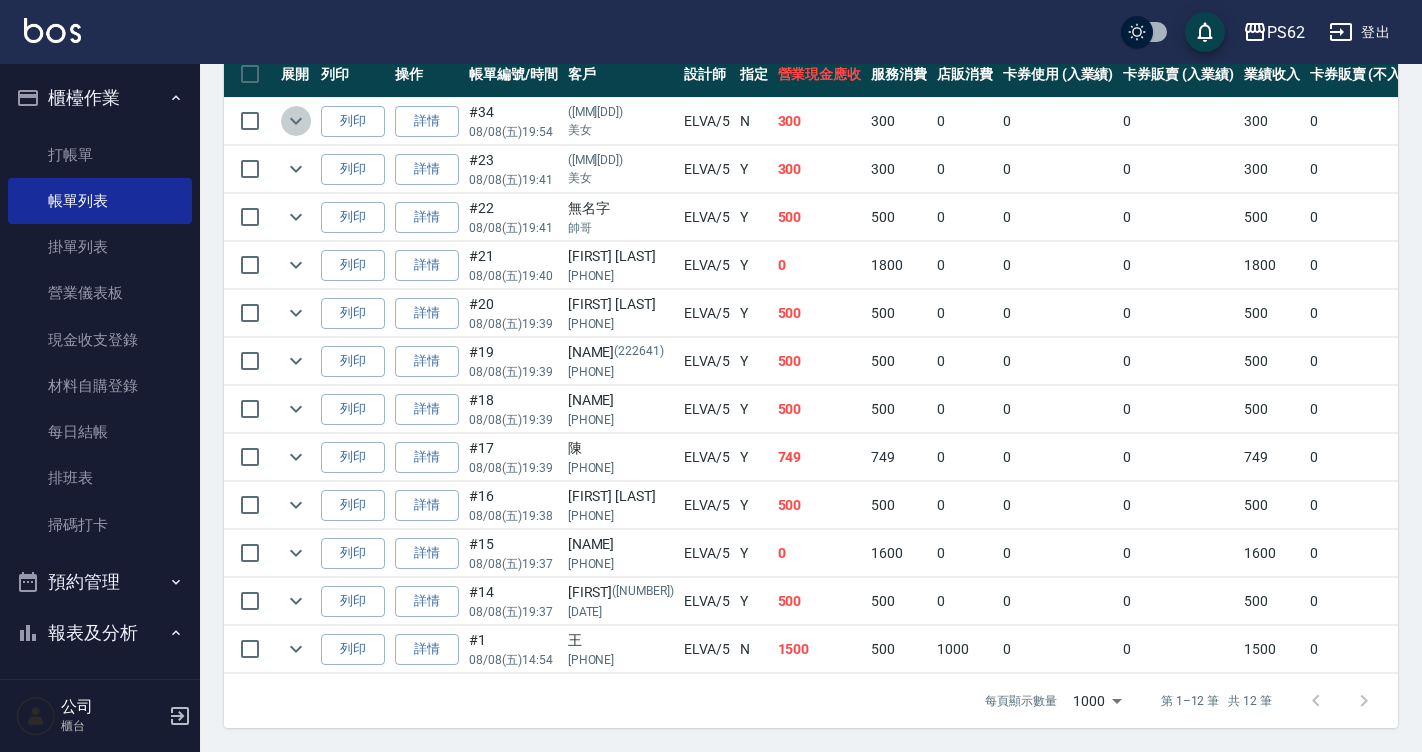 click 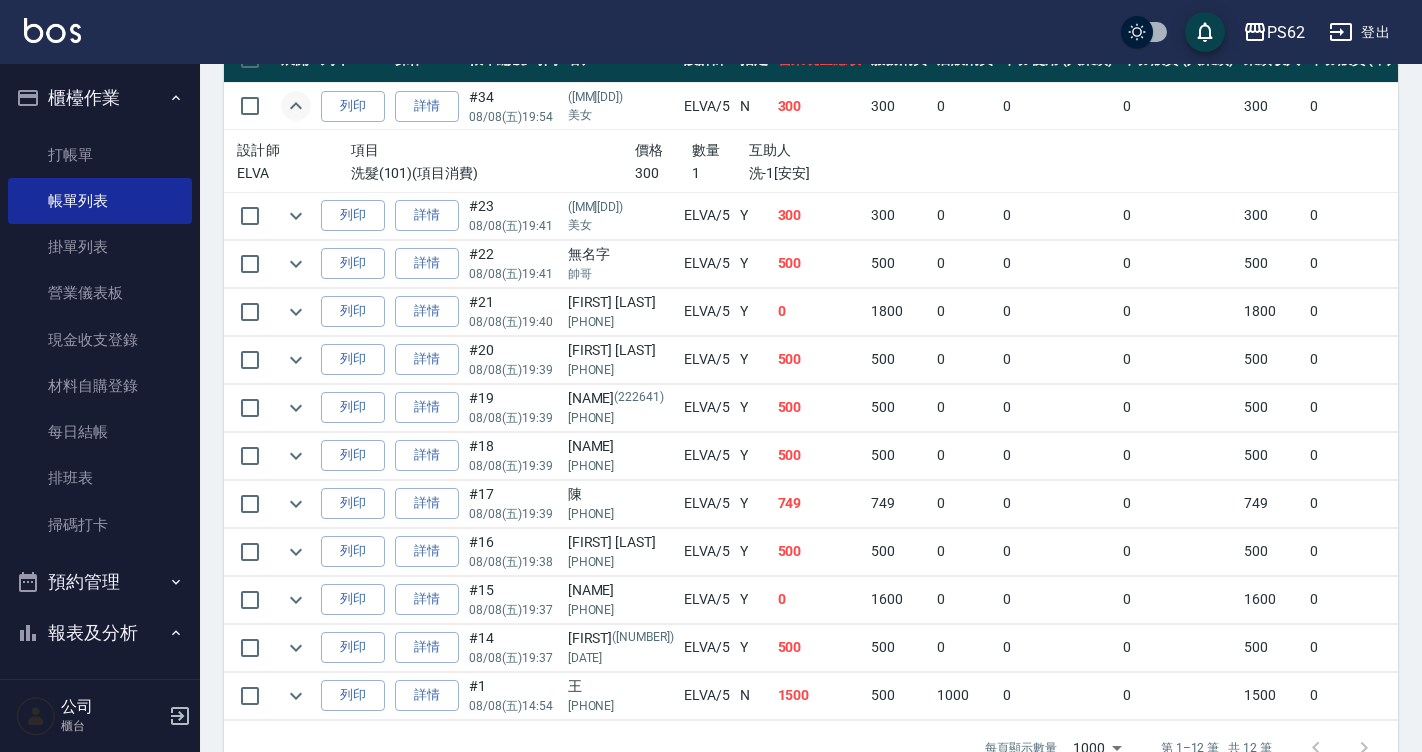 click 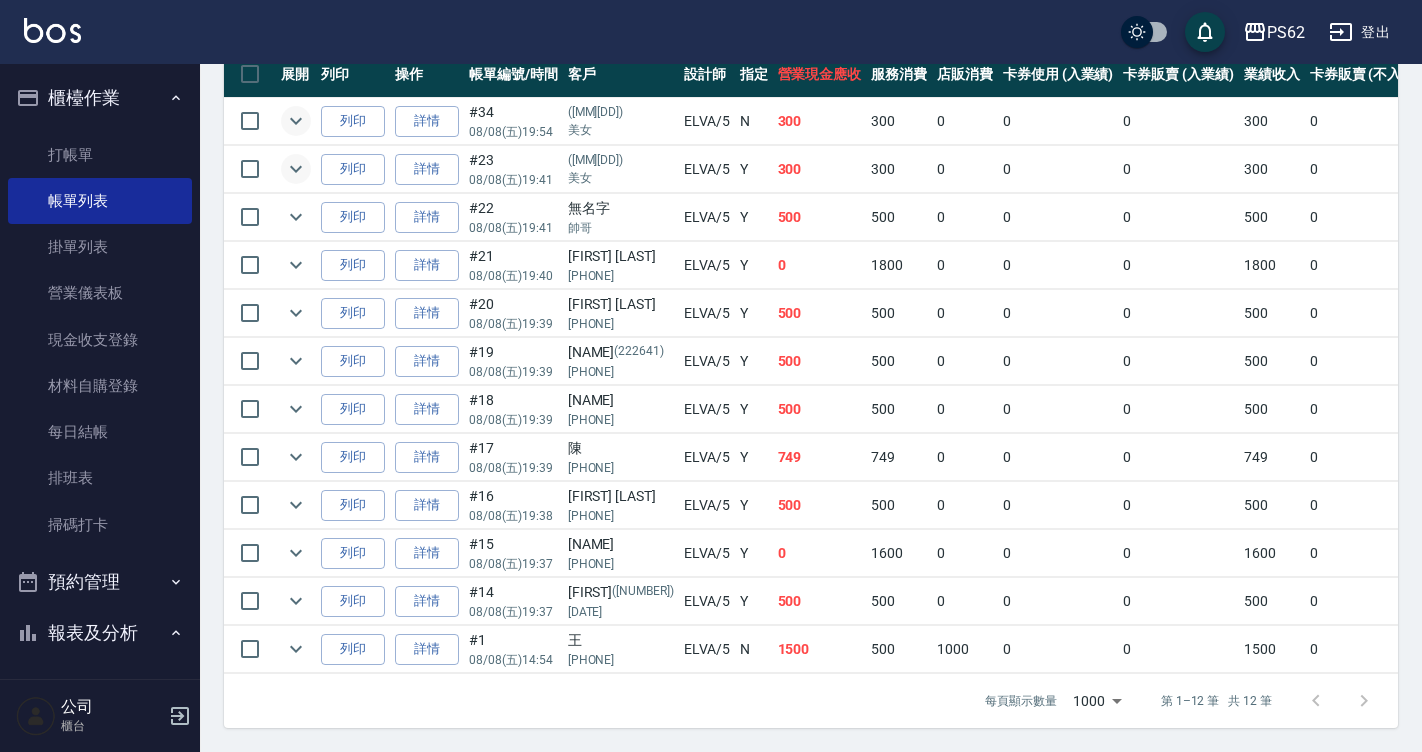 click 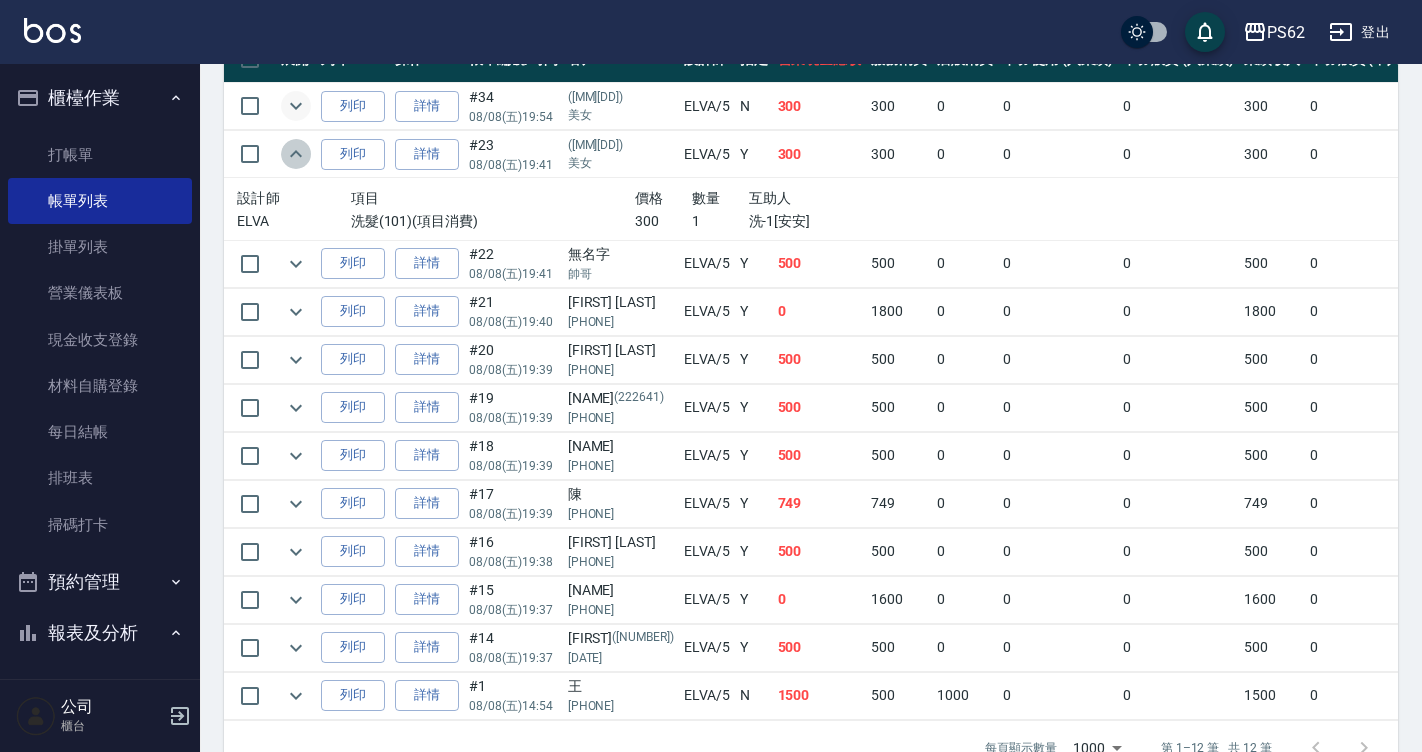 click 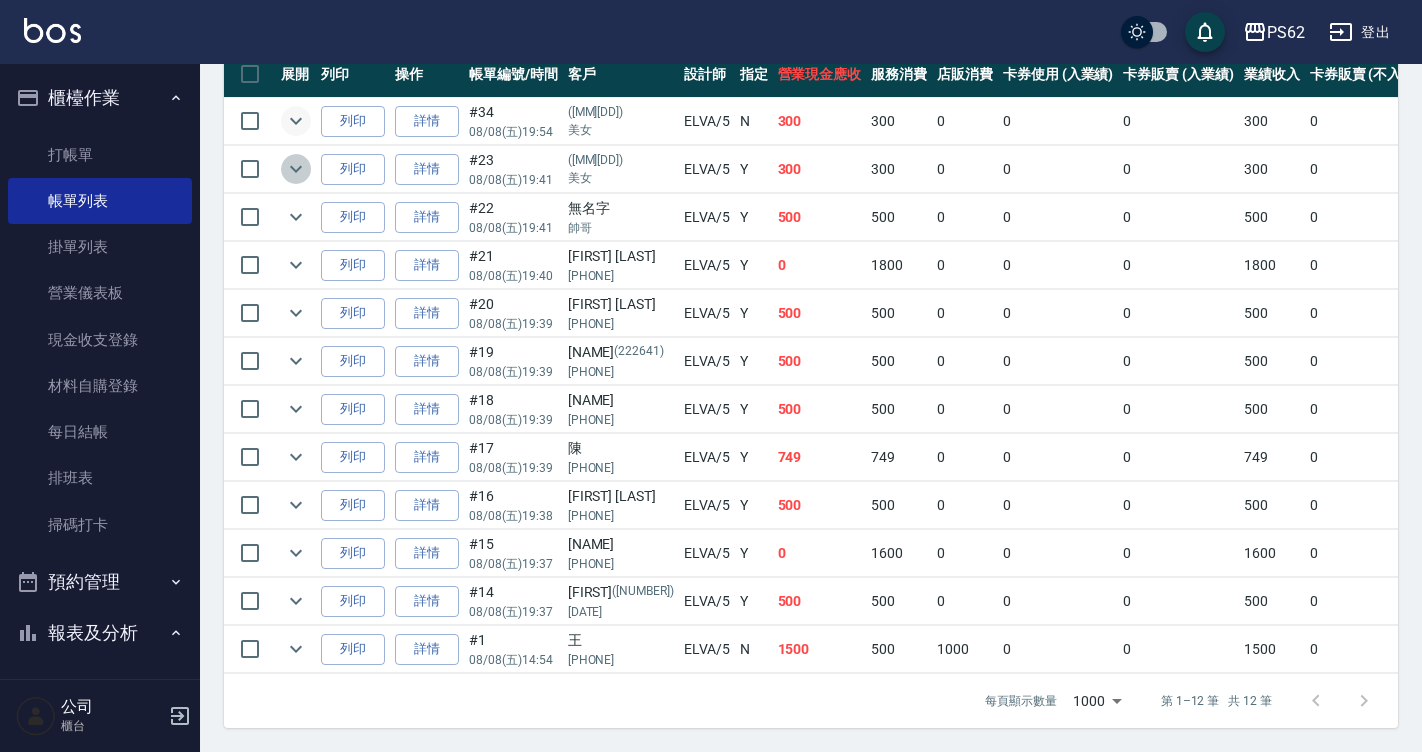 click 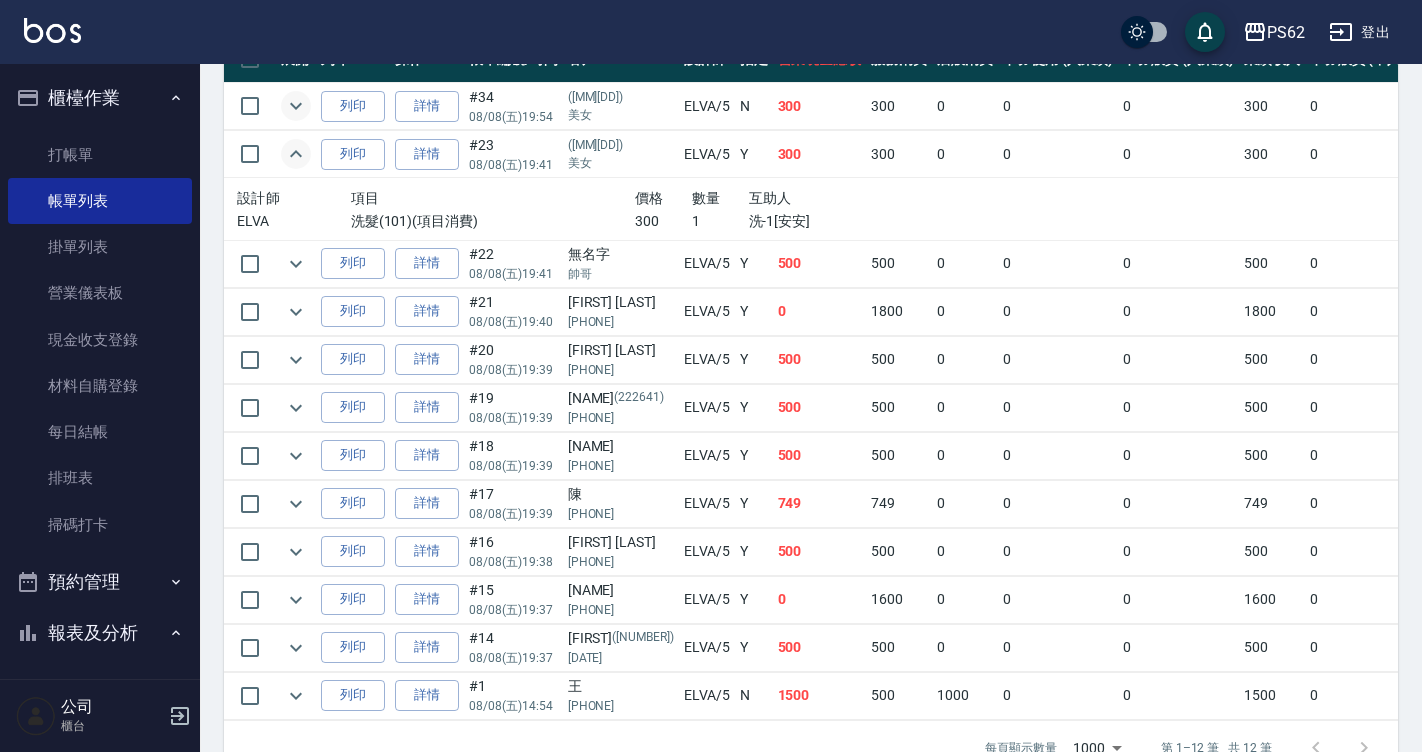 click 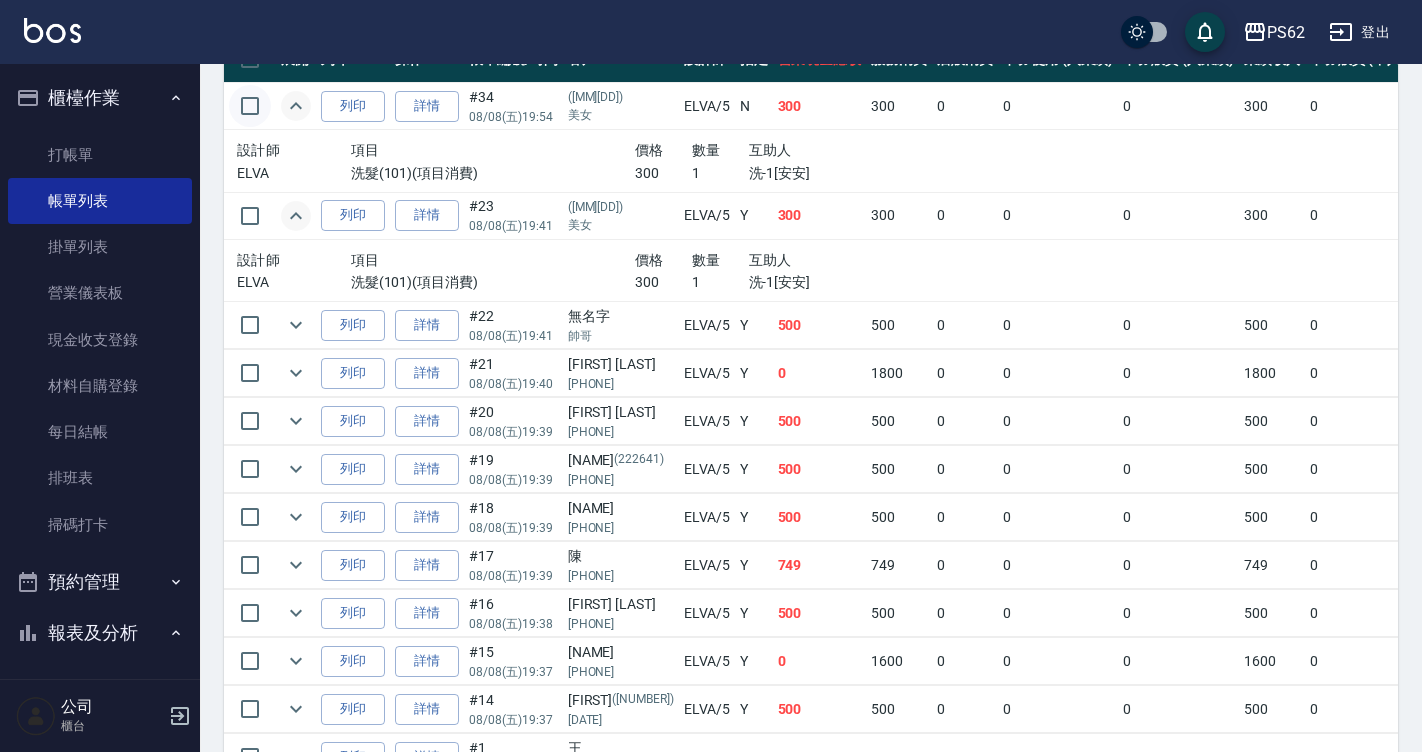 click at bounding box center (250, 106) 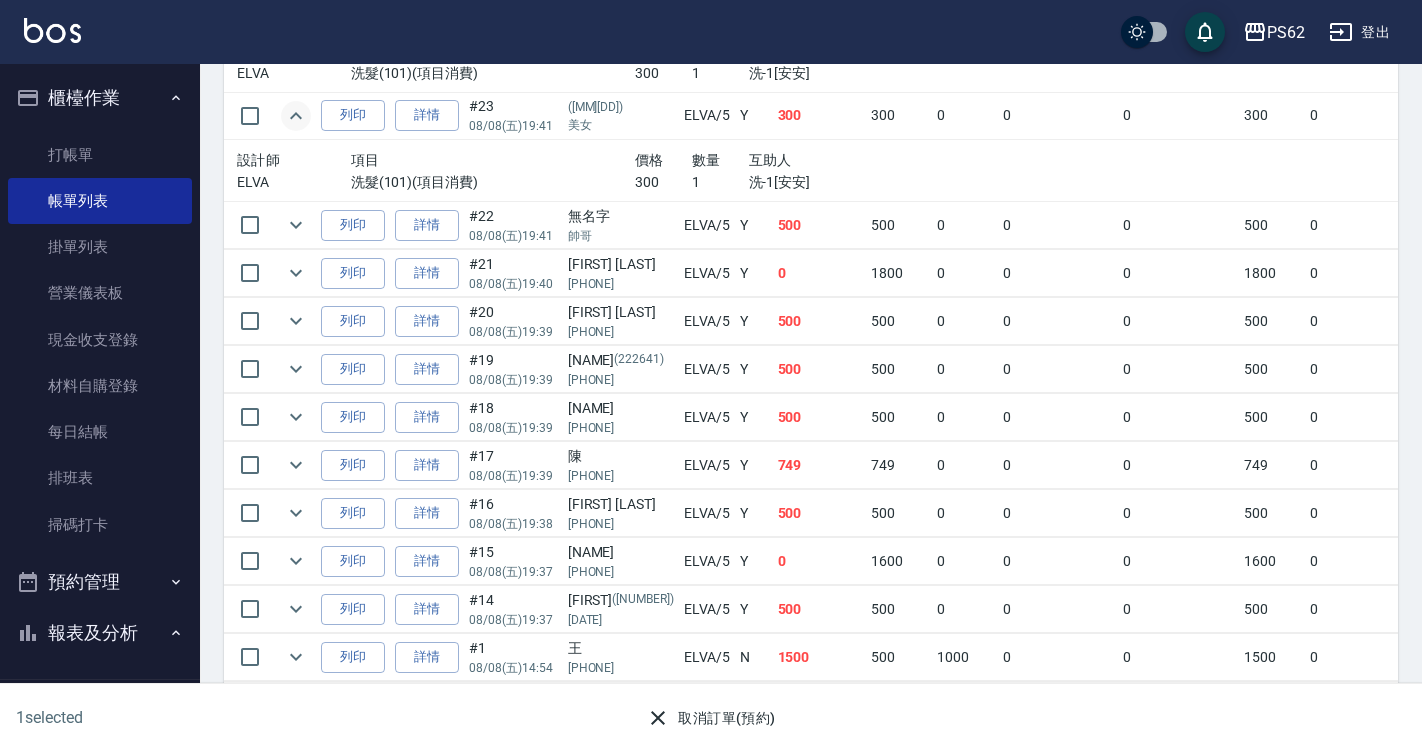 scroll, scrollTop: 705, scrollLeft: 0, axis: vertical 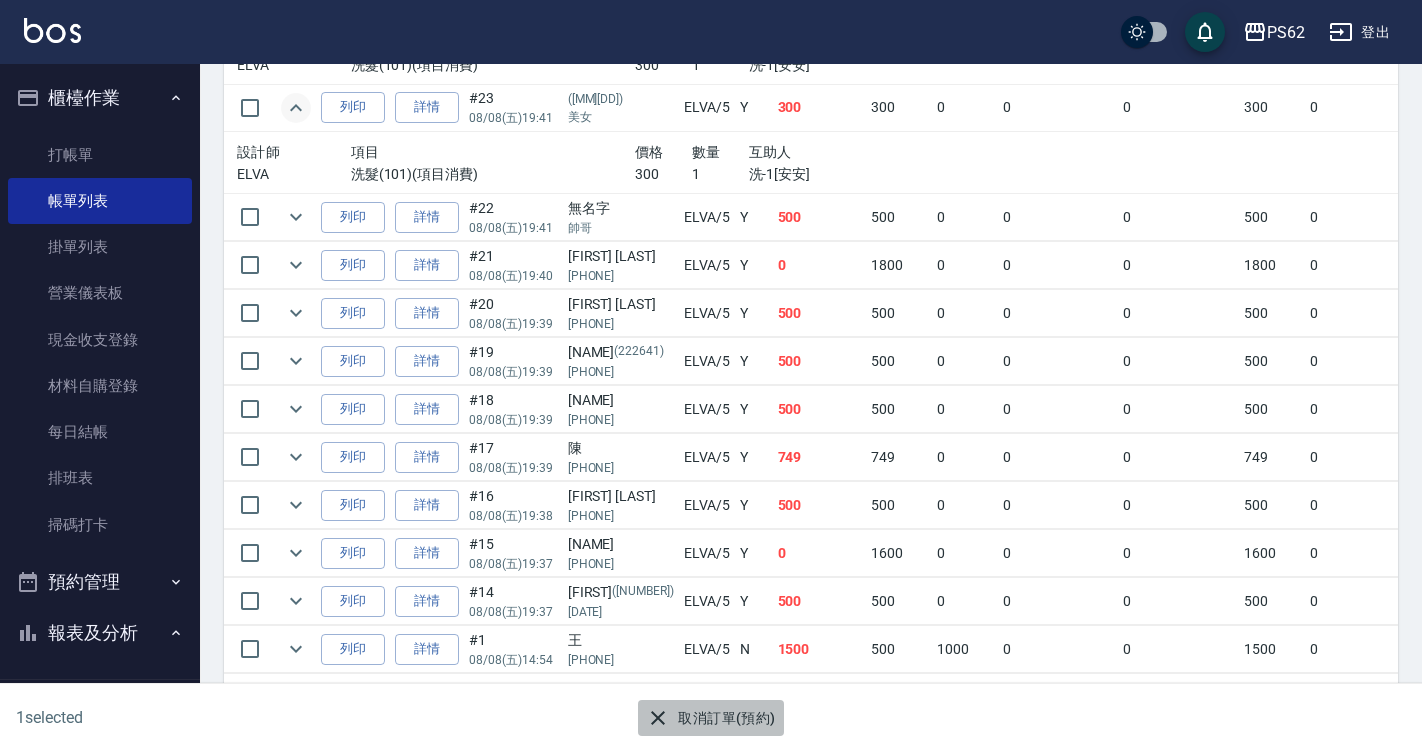 click on "取消訂單(預約)" at bounding box center (710, 718) 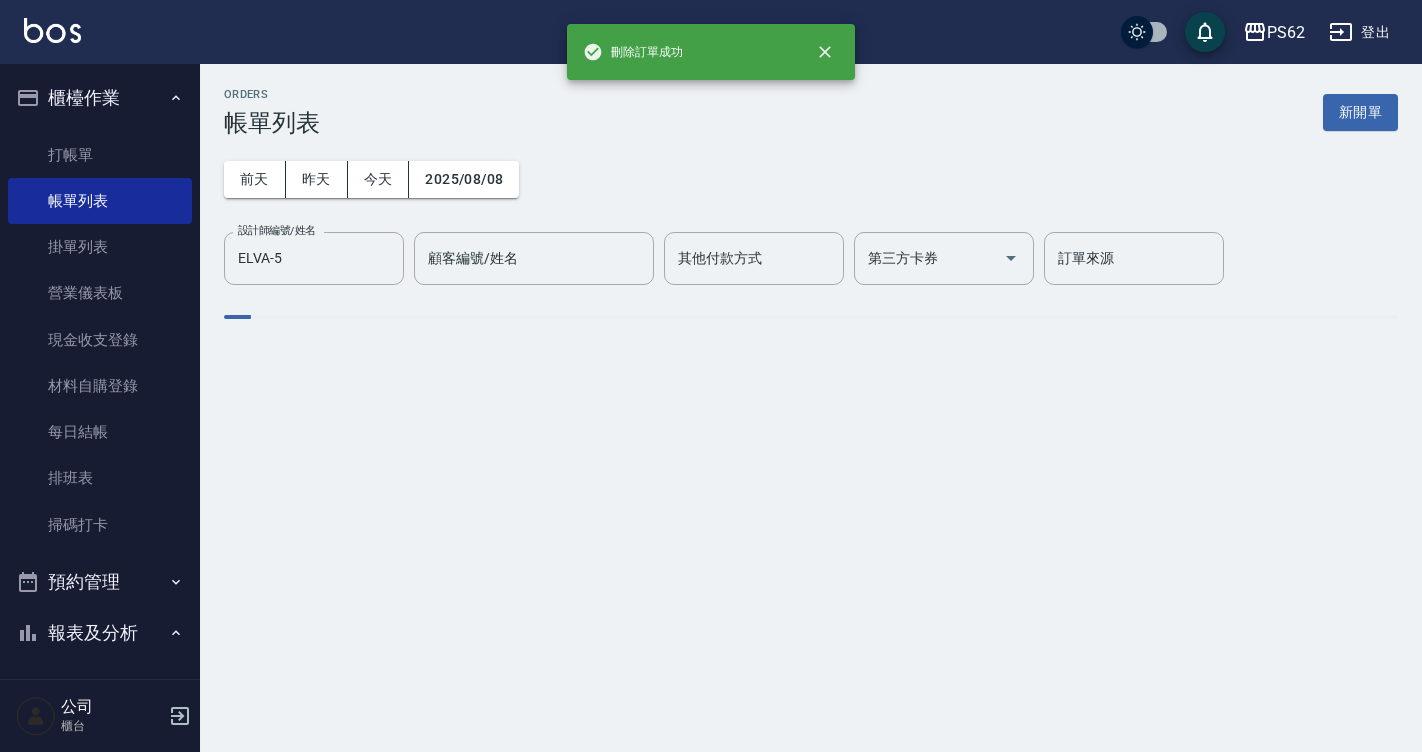 scroll, scrollTop: 0, scrollLeft: 0, axis: both 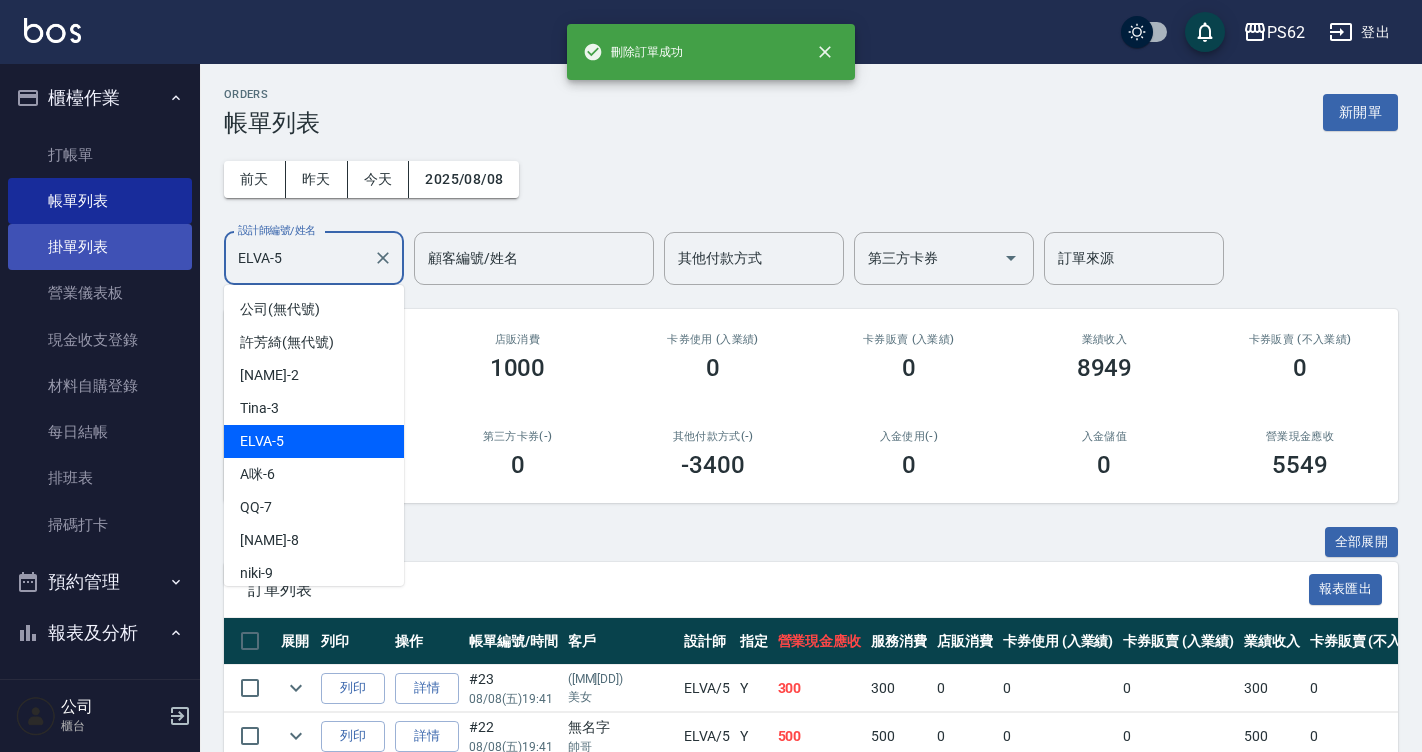 drag, startPoint x: 309, startPoint y: 252, endPoint x: 17, endPoint y: 253, distance: 292.0017 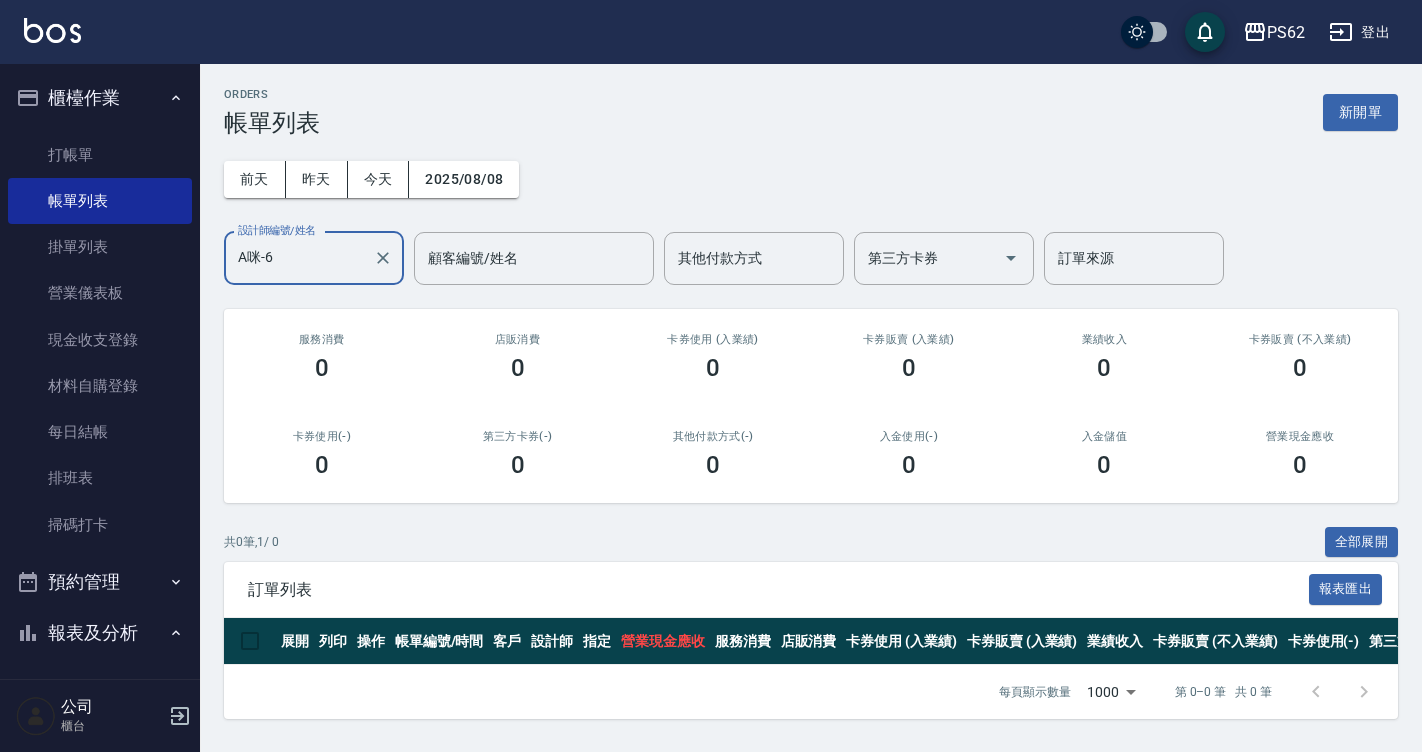 scroll, scrollTop: 6, scrollLeft: 0, axis: vertical 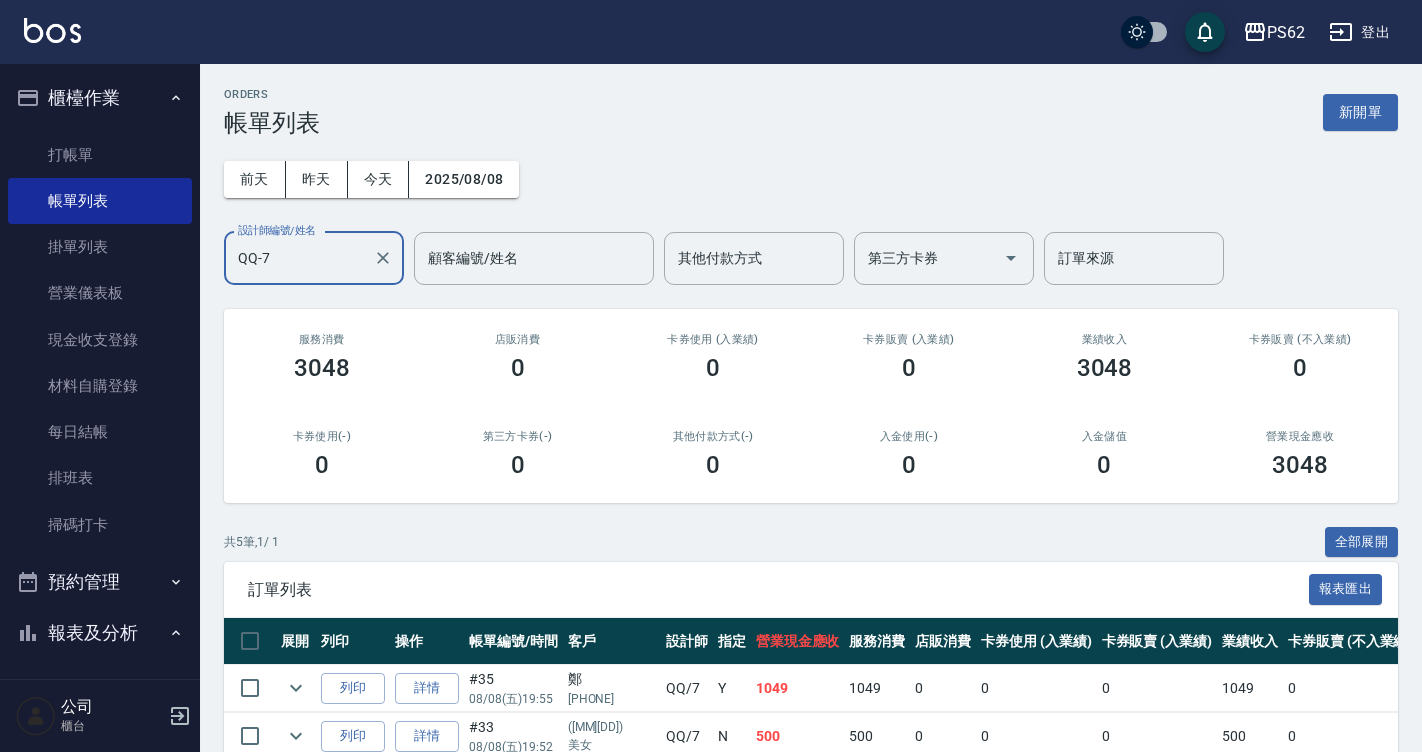 drag, startPoint x: 307, startPoint y: 266, endPoint x: 0, endPoint y: 207, distance: 312.61798 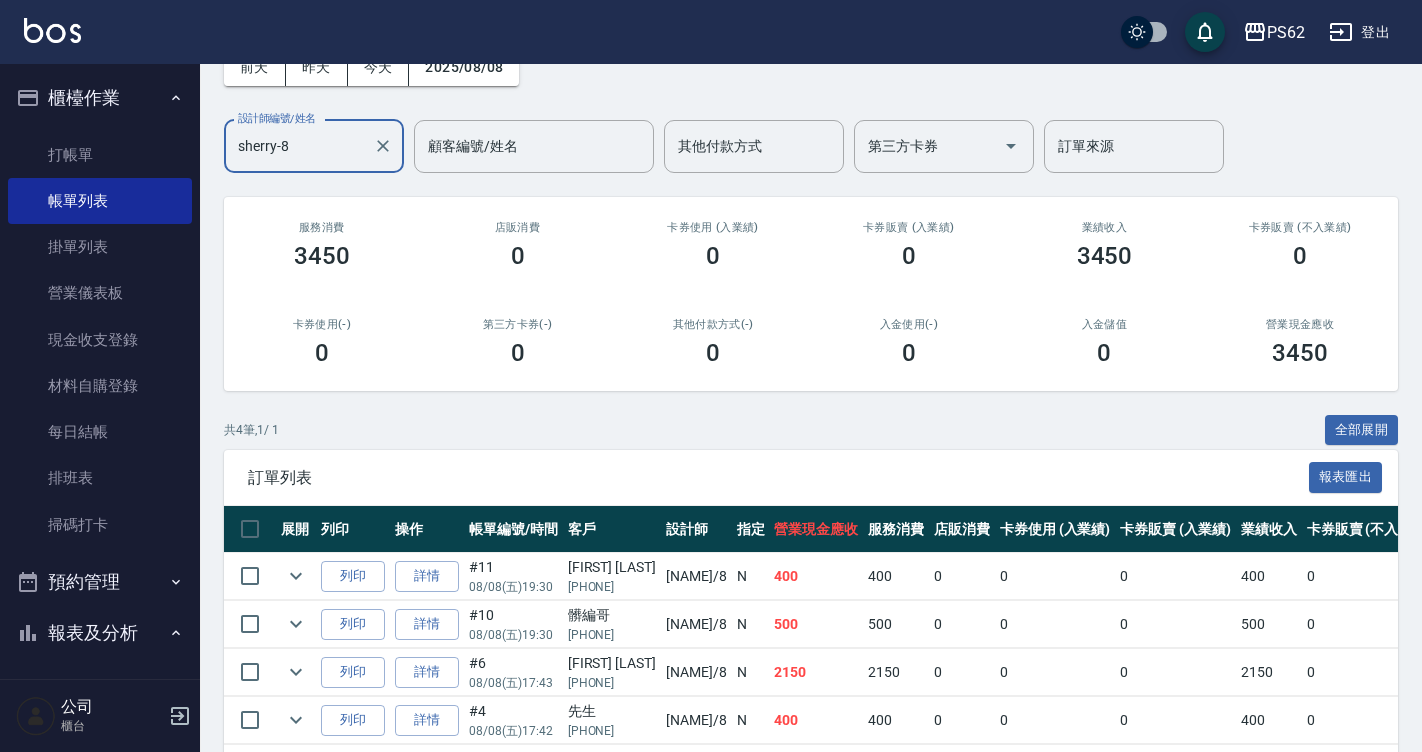 scroll, scrollTop: 198, scrollLeft: 0, axis: vertical 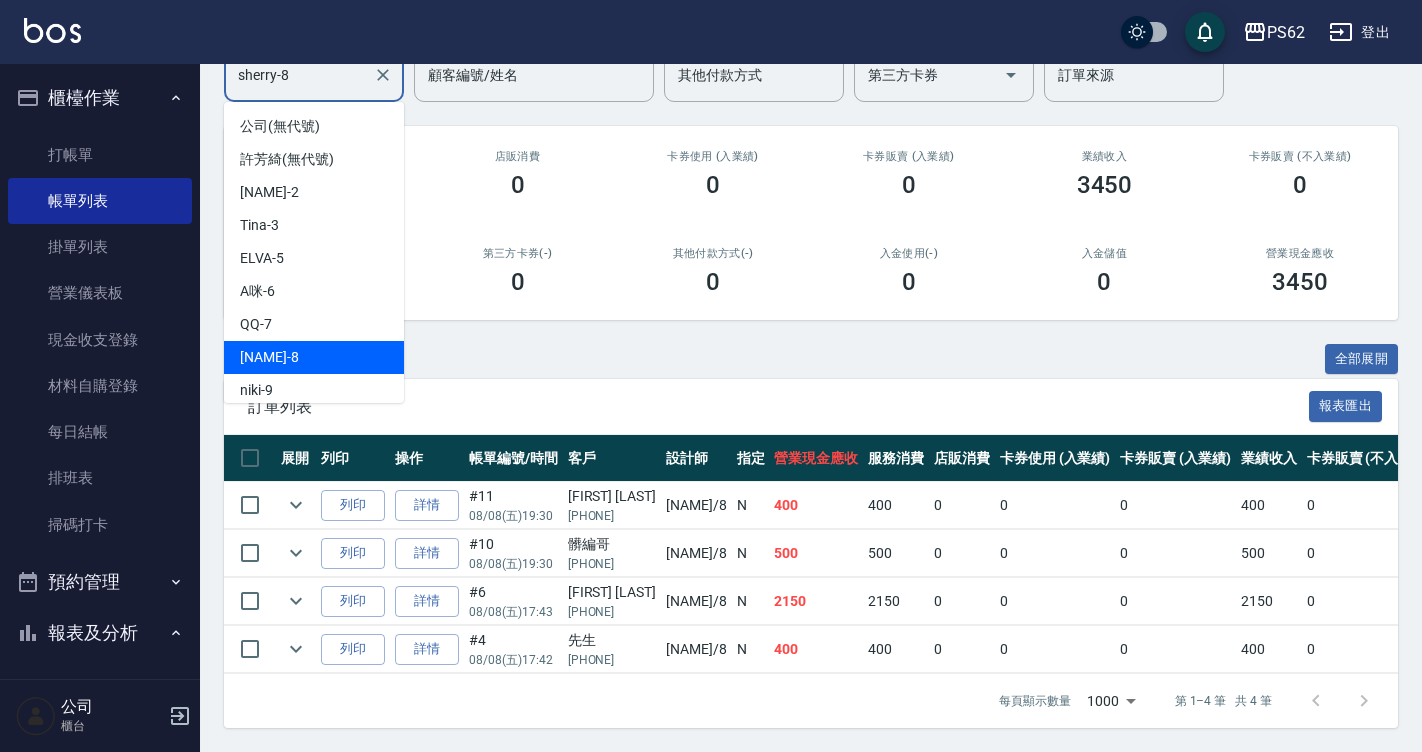 drag, startPoint x: 327, startPoint y: 75, endPoint x: 12, endPoint y: 76, distance: 315.0016 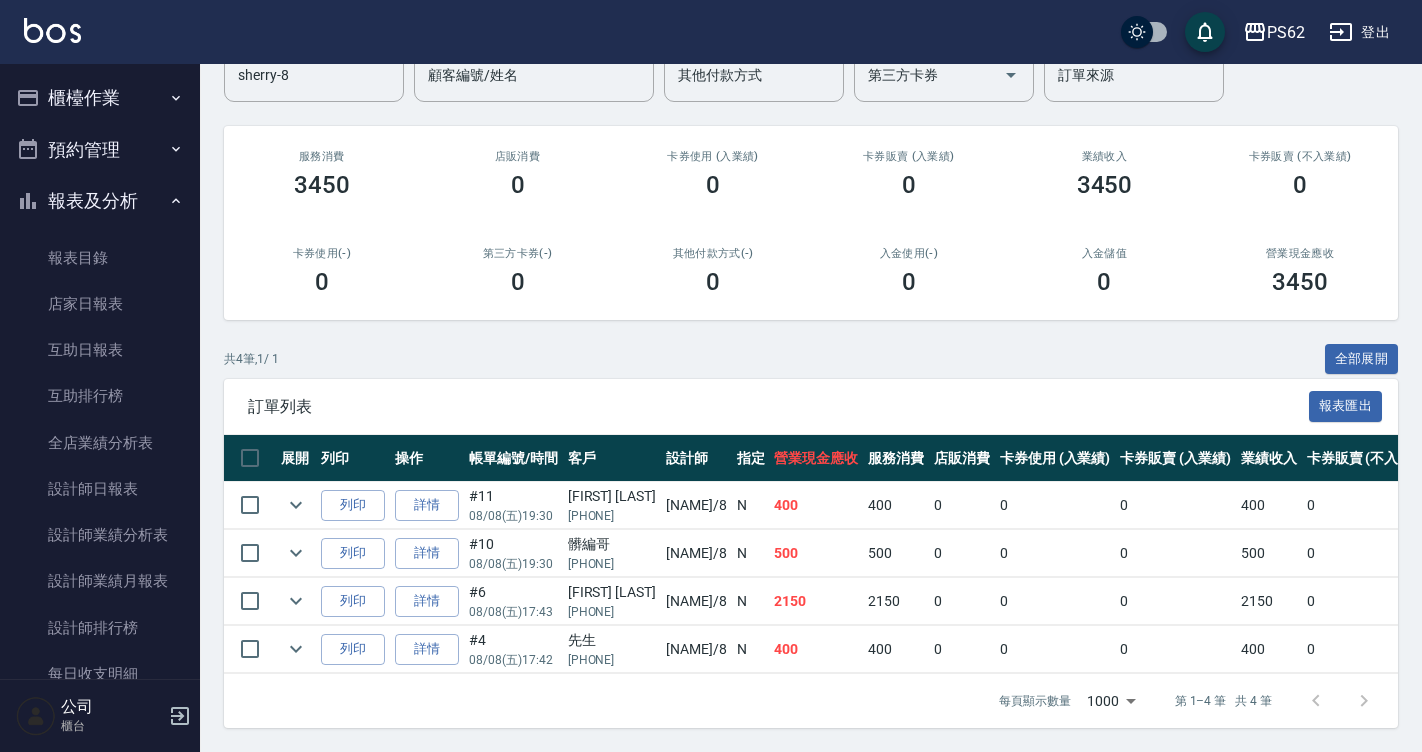 scroll, scrollTop: 0, scrollLeft: 0, axis: both 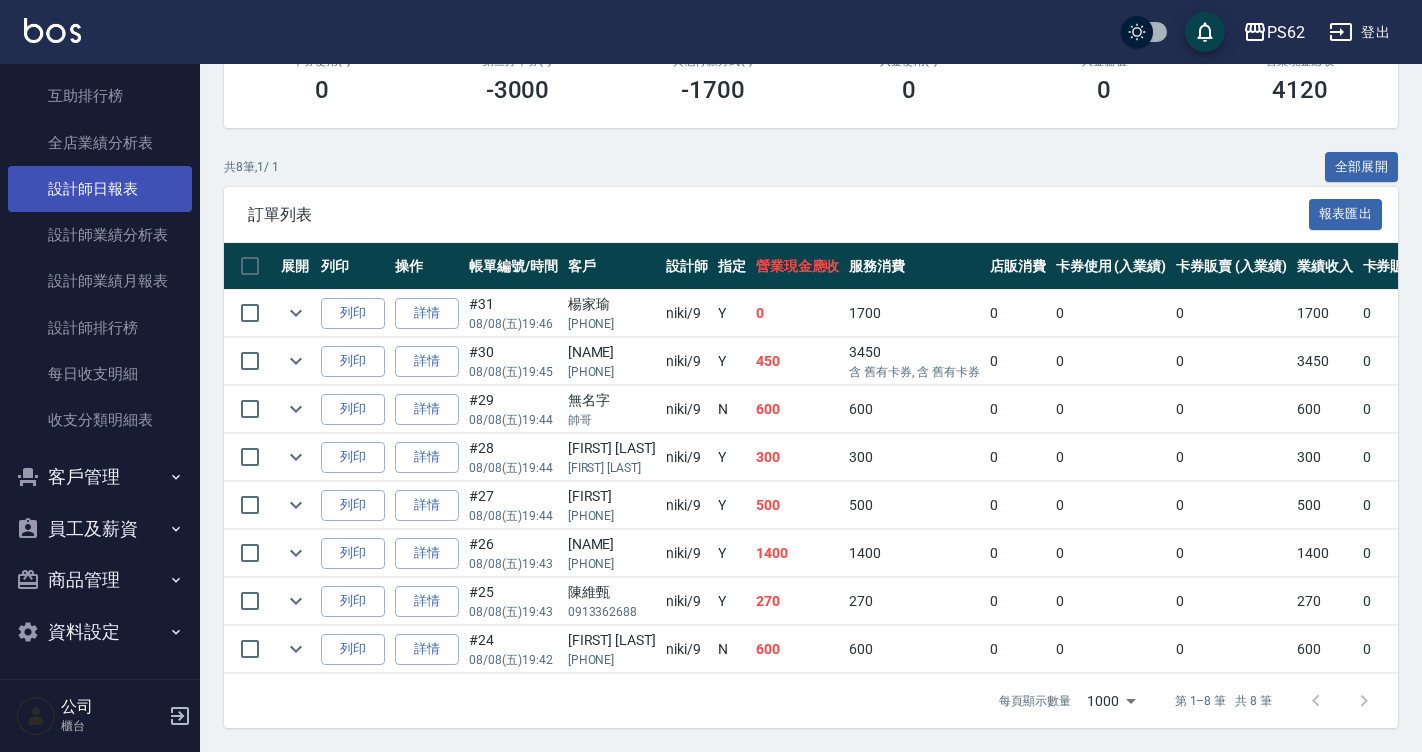 click on "設計師日報表" at bounding box center (100, 189) 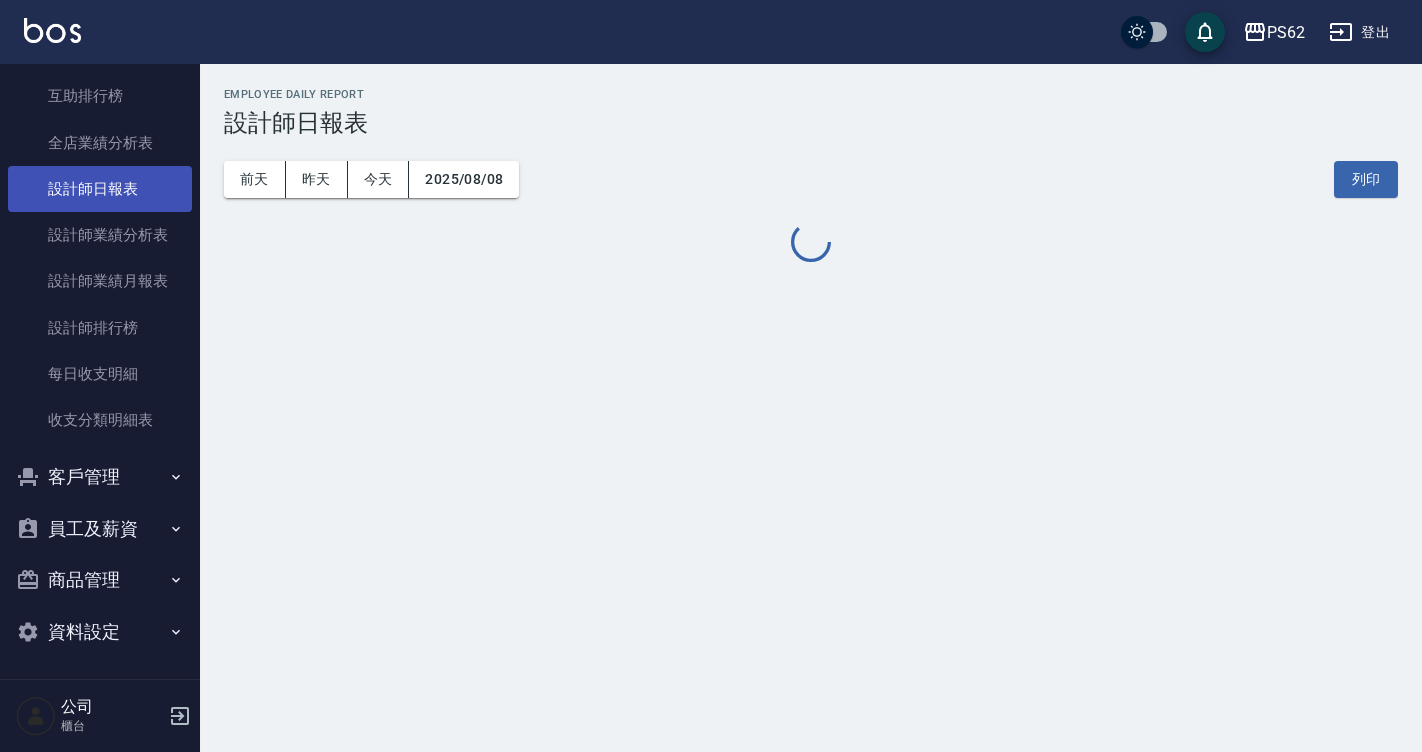 scroll, scrollTop: 0, scrollLeft: 0, axis: both 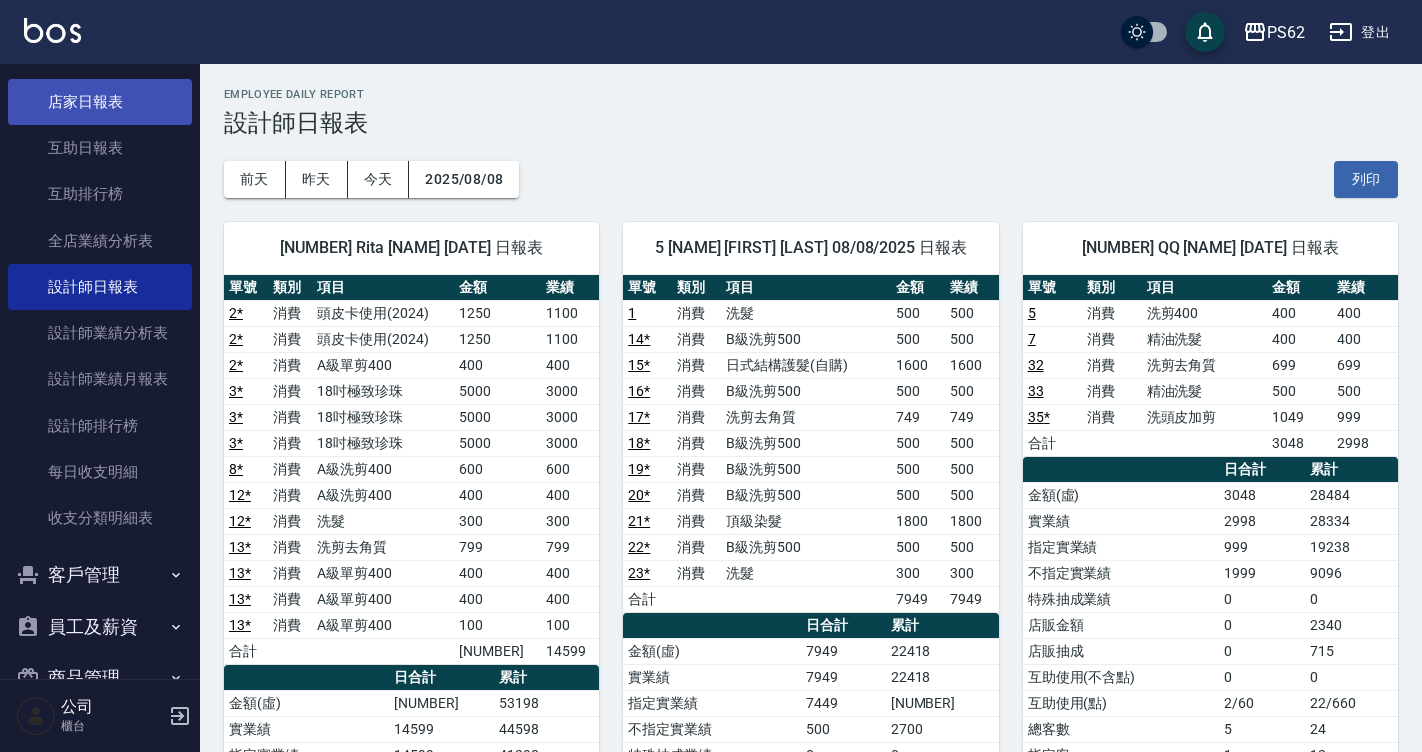 click on "店家日報表" at bounding box center [100, 102] 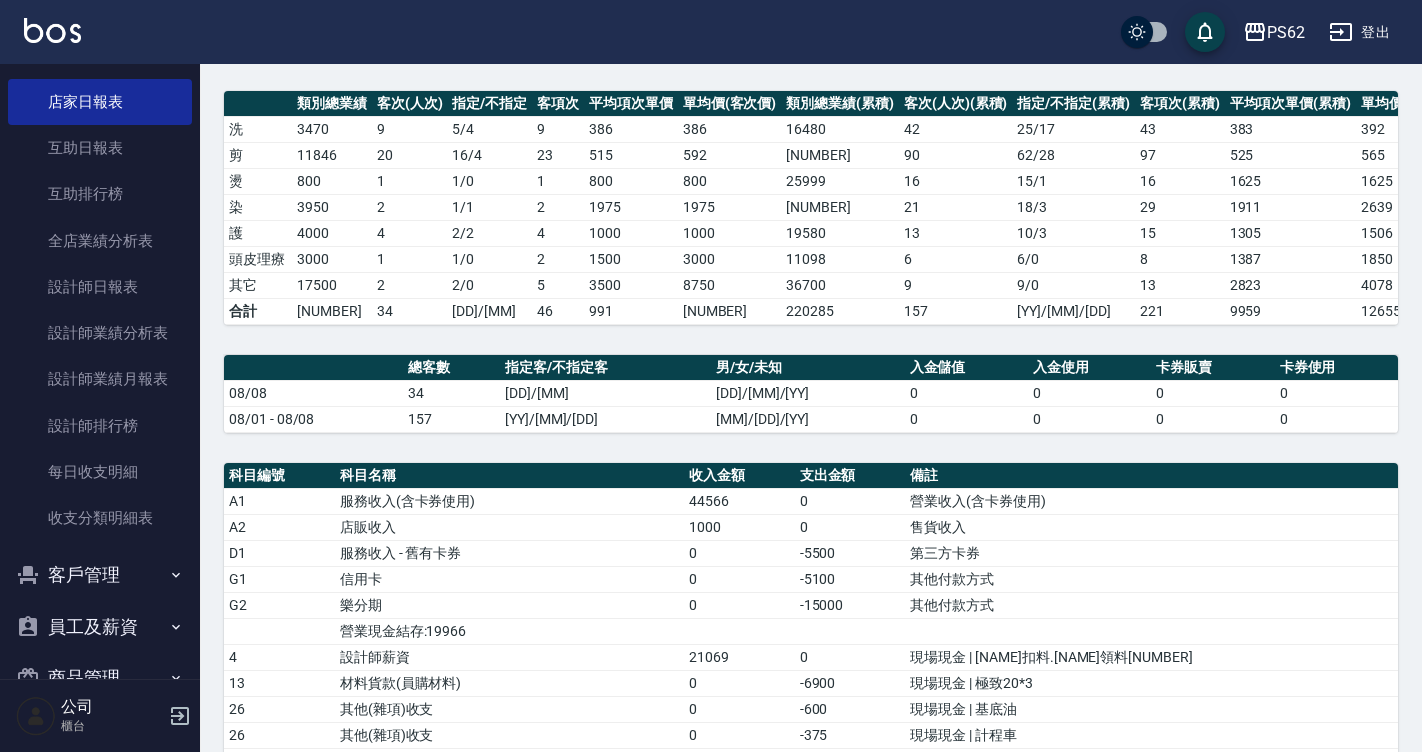 scroll, scrollTop: 200, scrollLeft: 0, axis: vertical 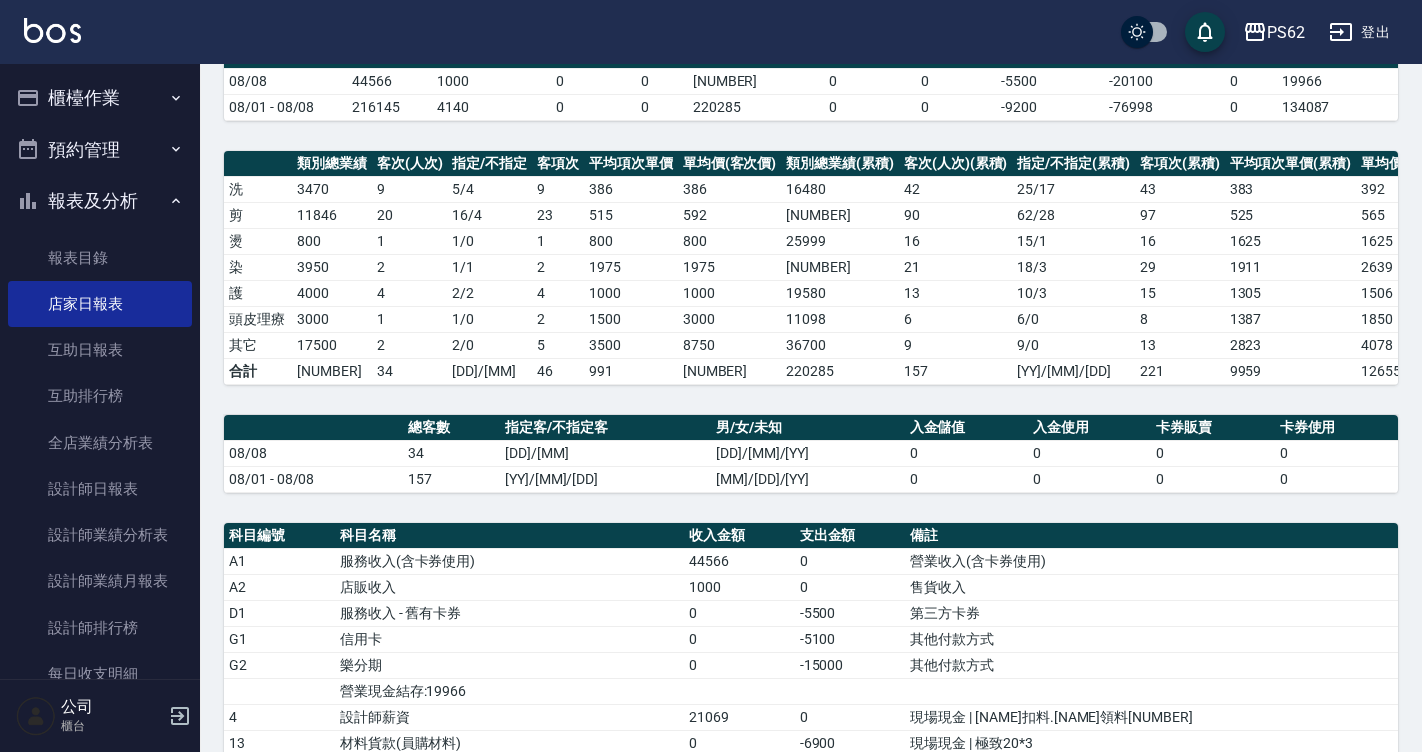 click on "櫃檯作業" at bounding box center [100, 98] 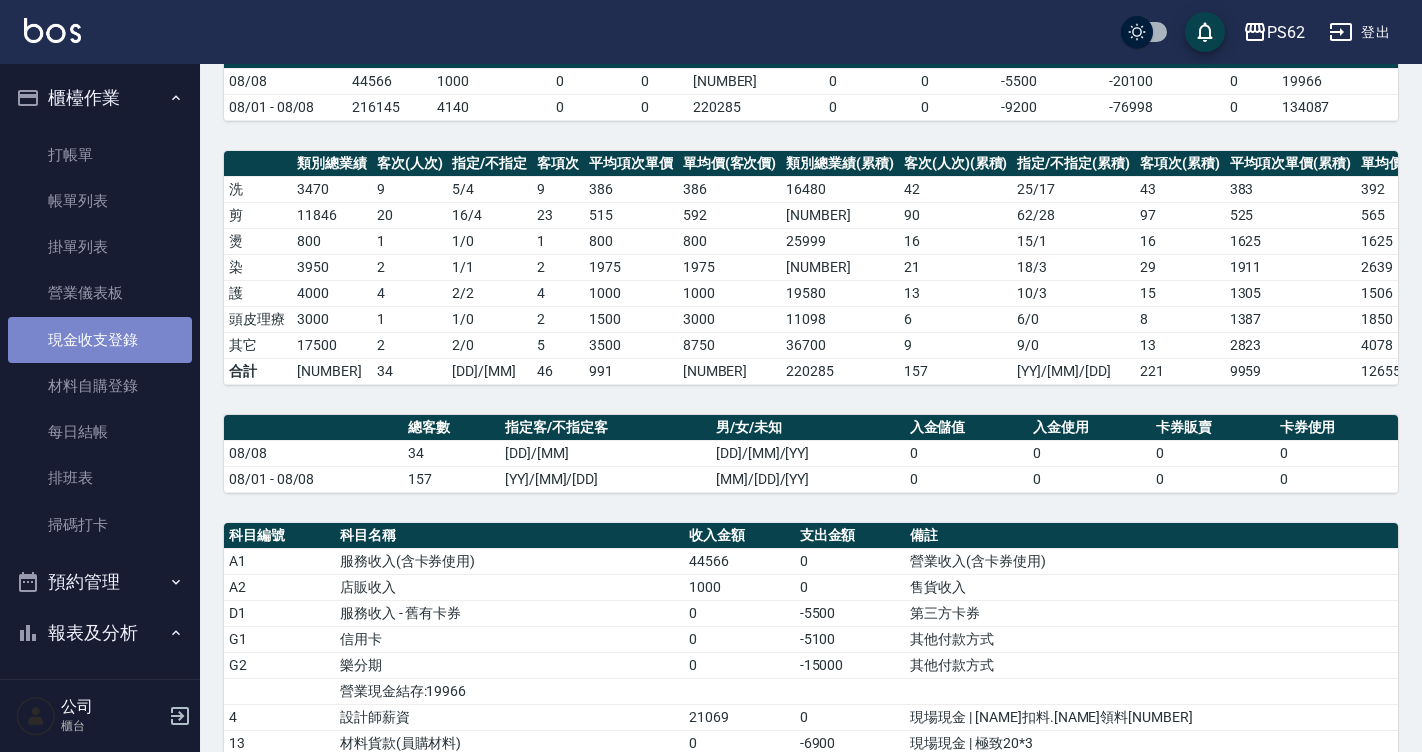 click on "現金收支登錄" at bounding box center (100, 340) 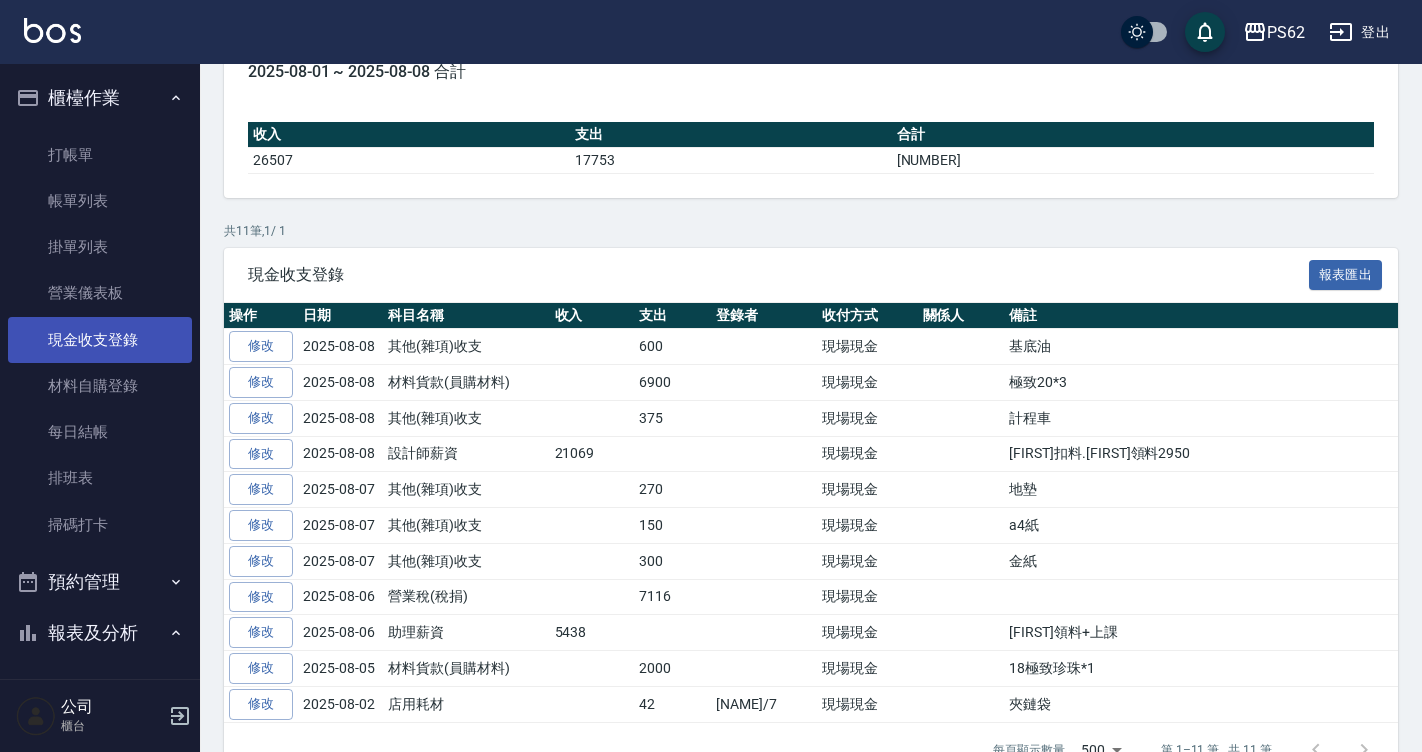 scroll, scrollTop: 0, scrollLeft: 0, axis: both 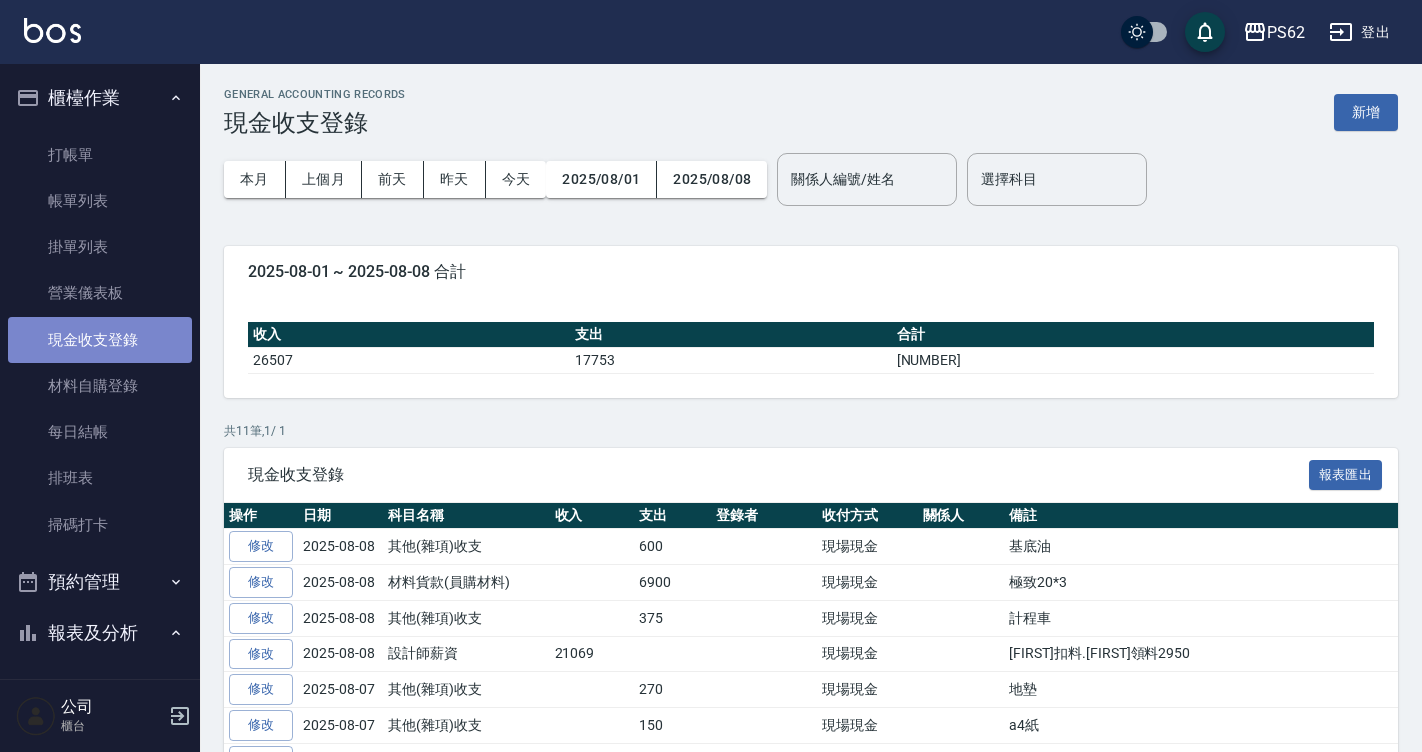 click on "現金收支登錄" at bounding box center (100, 340) 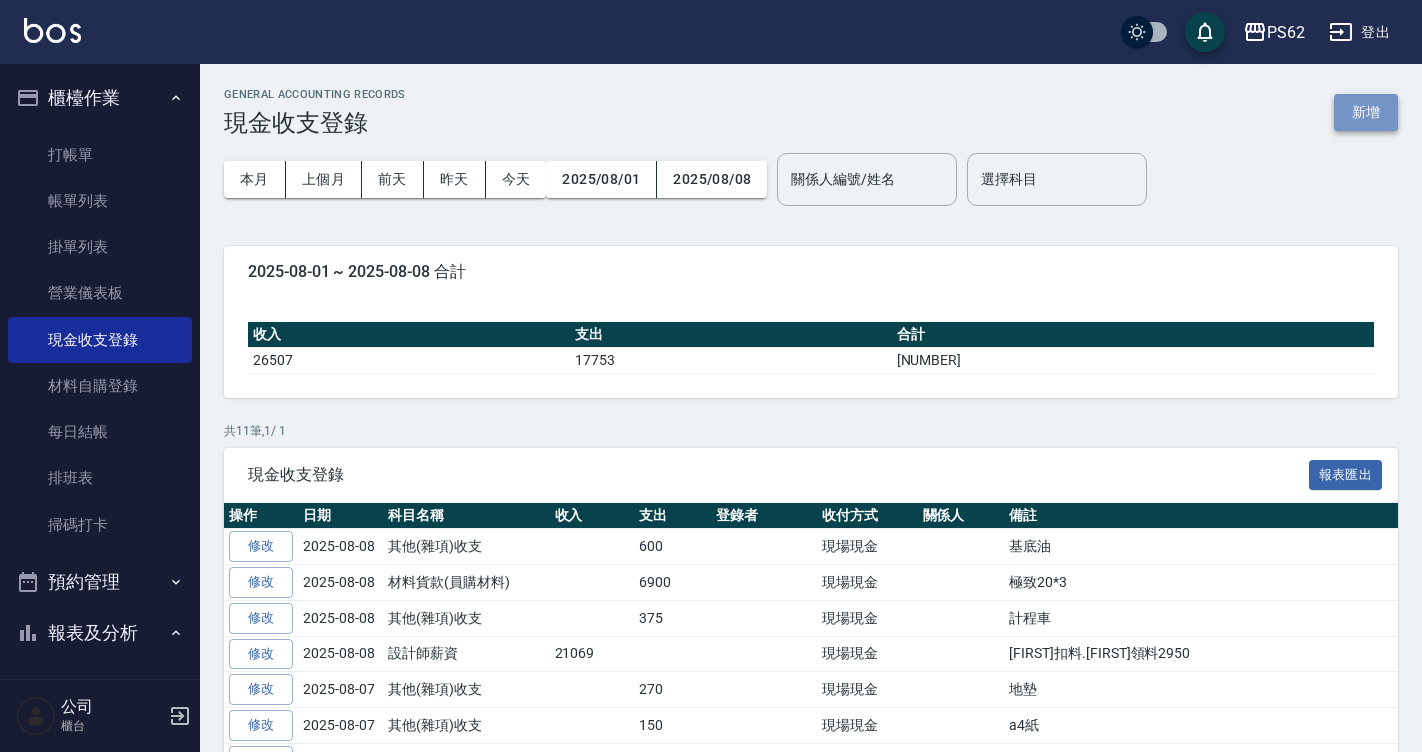 click on "新增" at bounding box center [1366, 112] 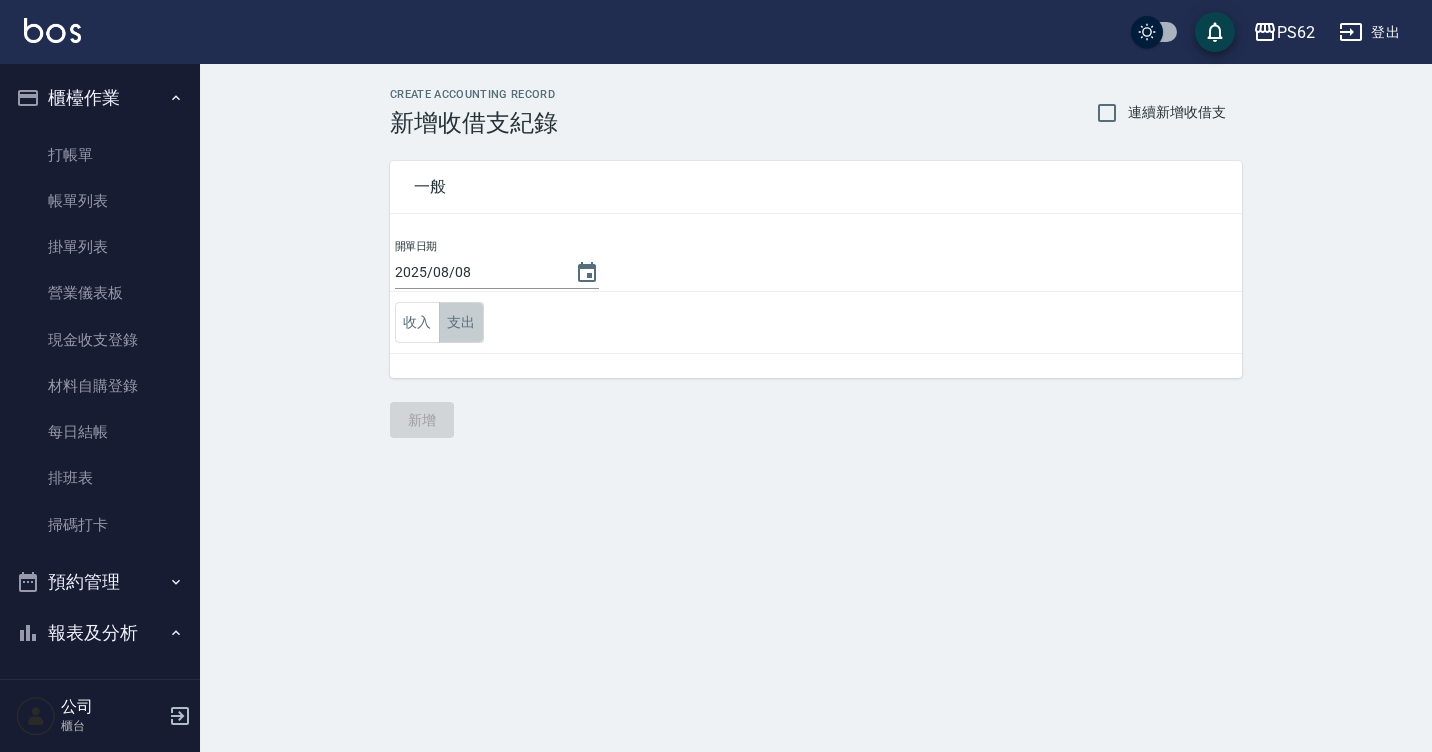 click on "支出" at bounding box center (461, 322) 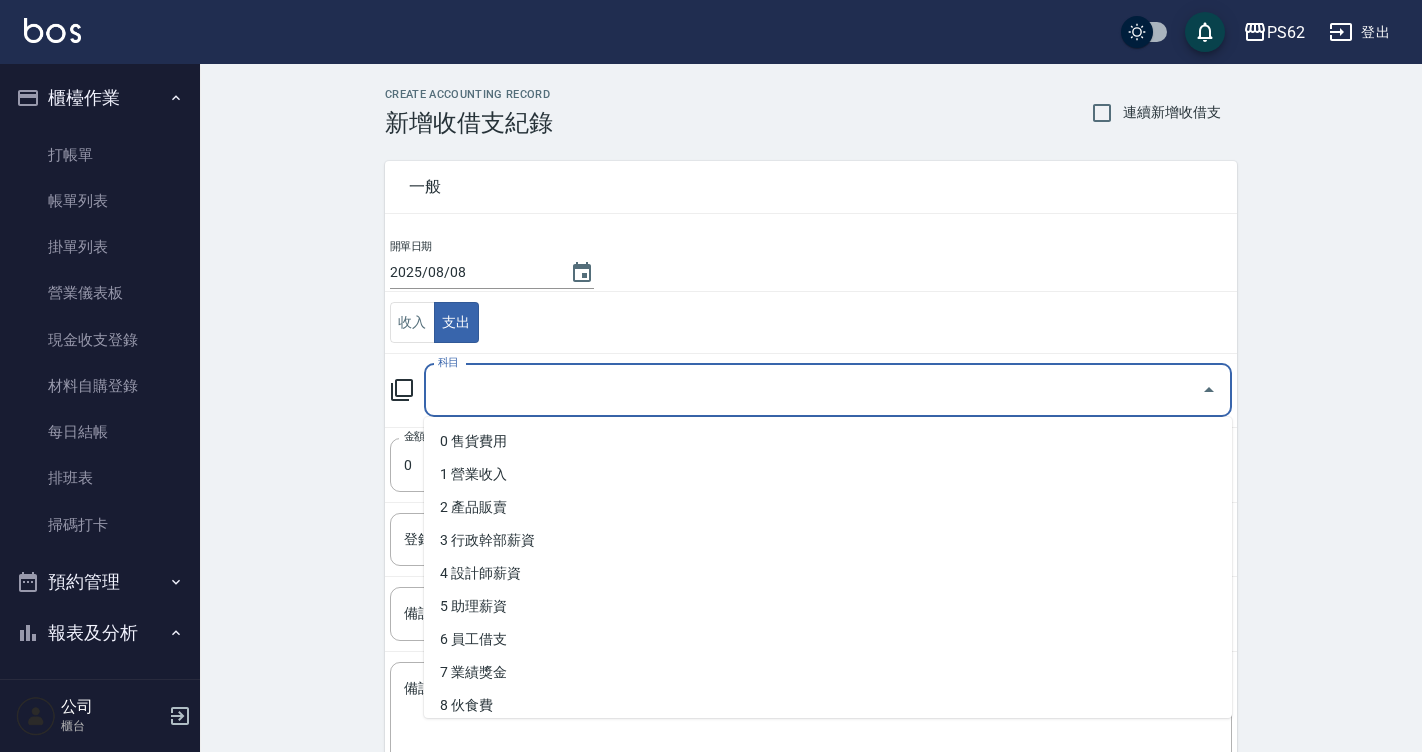 click on "科目" at bounding box center [813, 390] 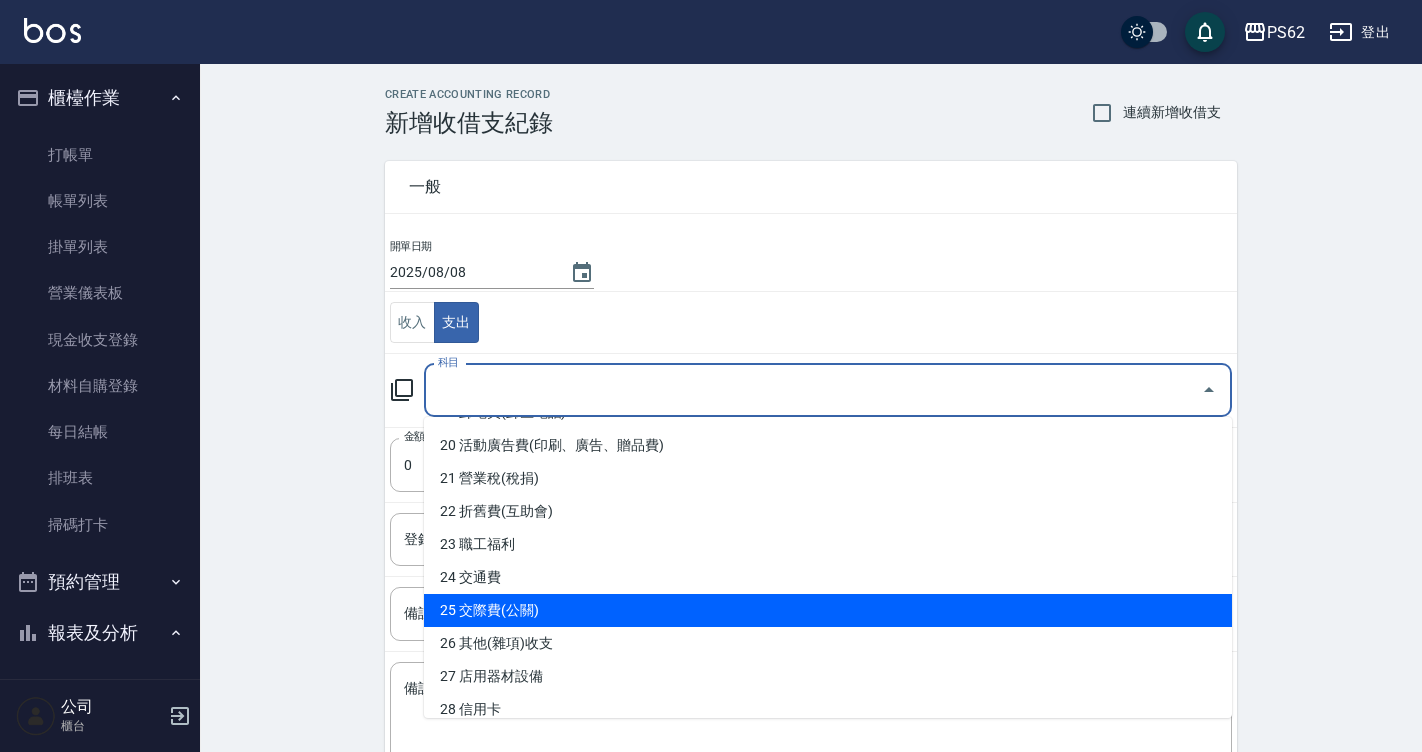 scroll, scrollTop: 700, scrollLeft: 0, axis: vertical 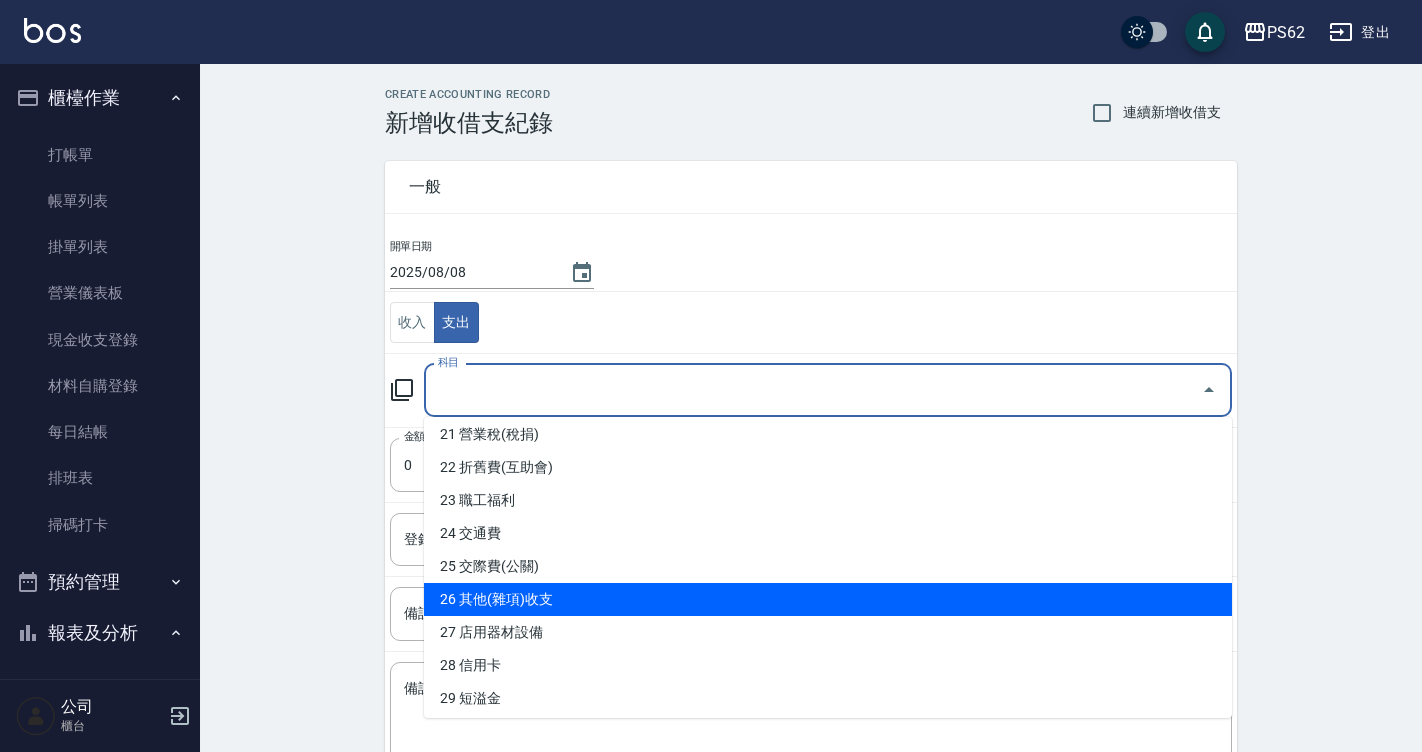 click on "26 其他(雜項)收支" at bounding box center [828, 599] 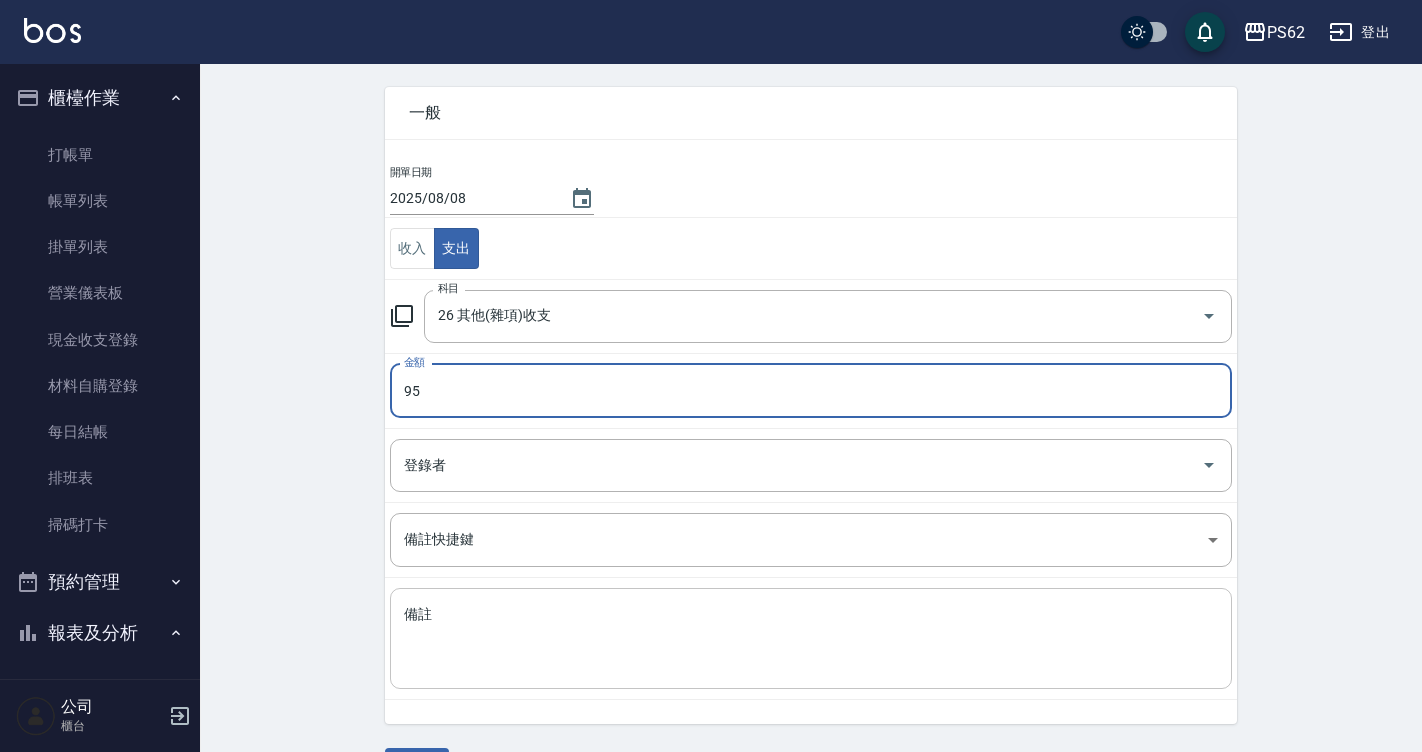 scroll, scrollTop: 131, scrollLeft: 0, axis: vertical 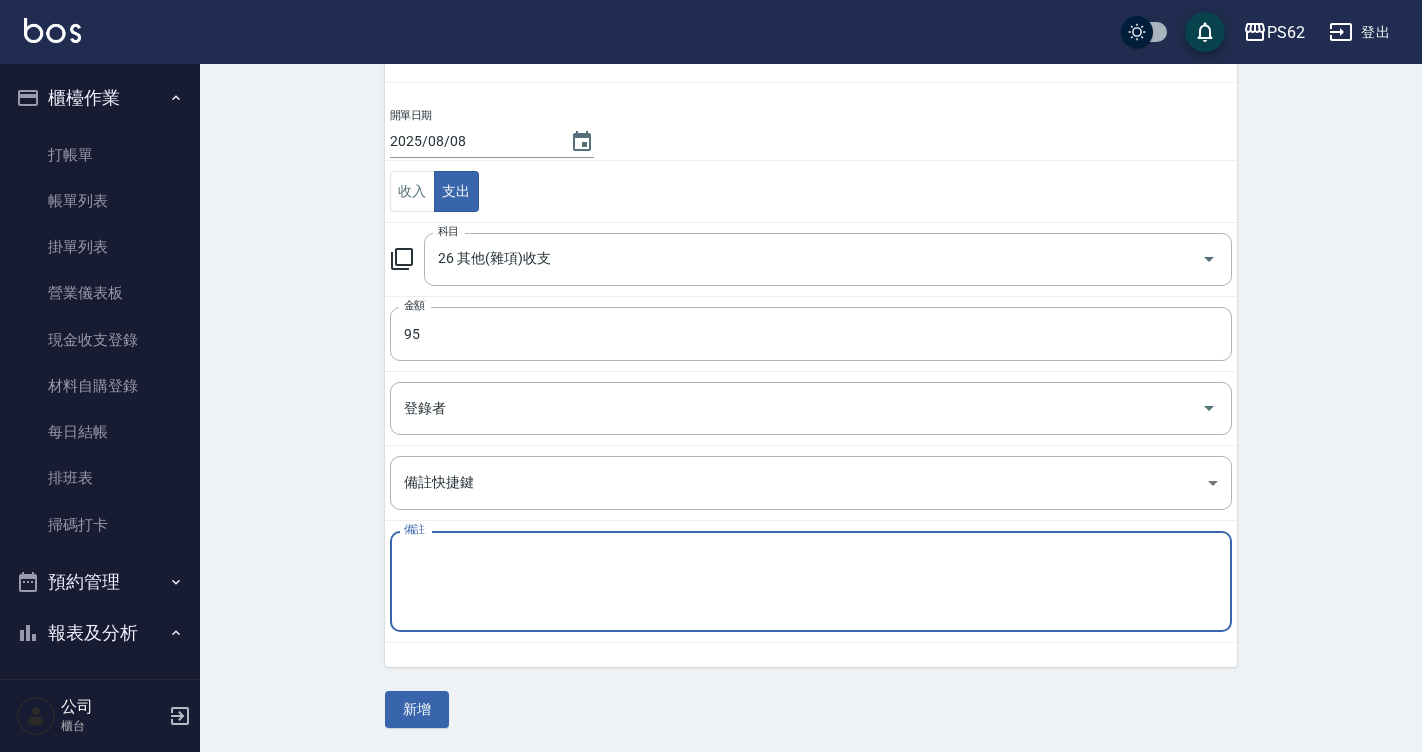 click on "備註" at bounding box center (811, 582) 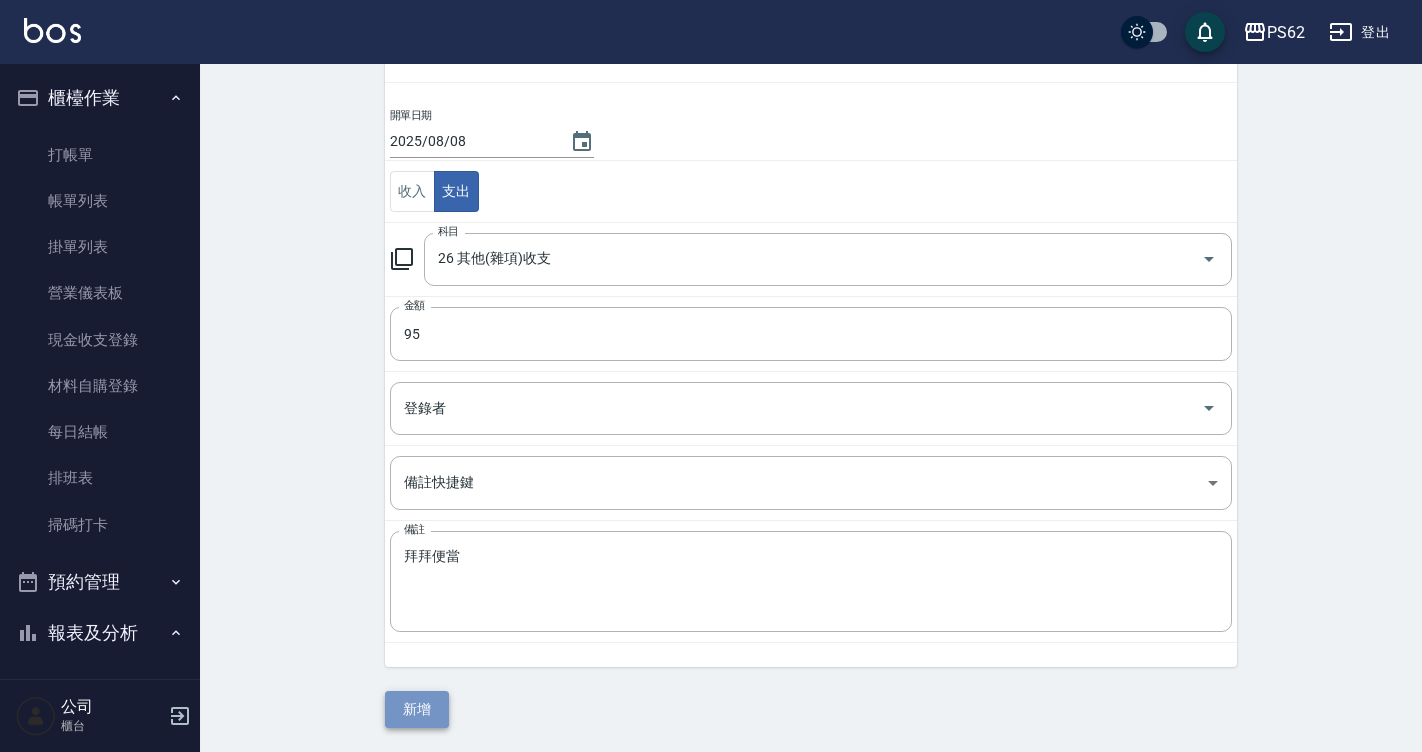 click on "新增" at bounding box center [417, 709] 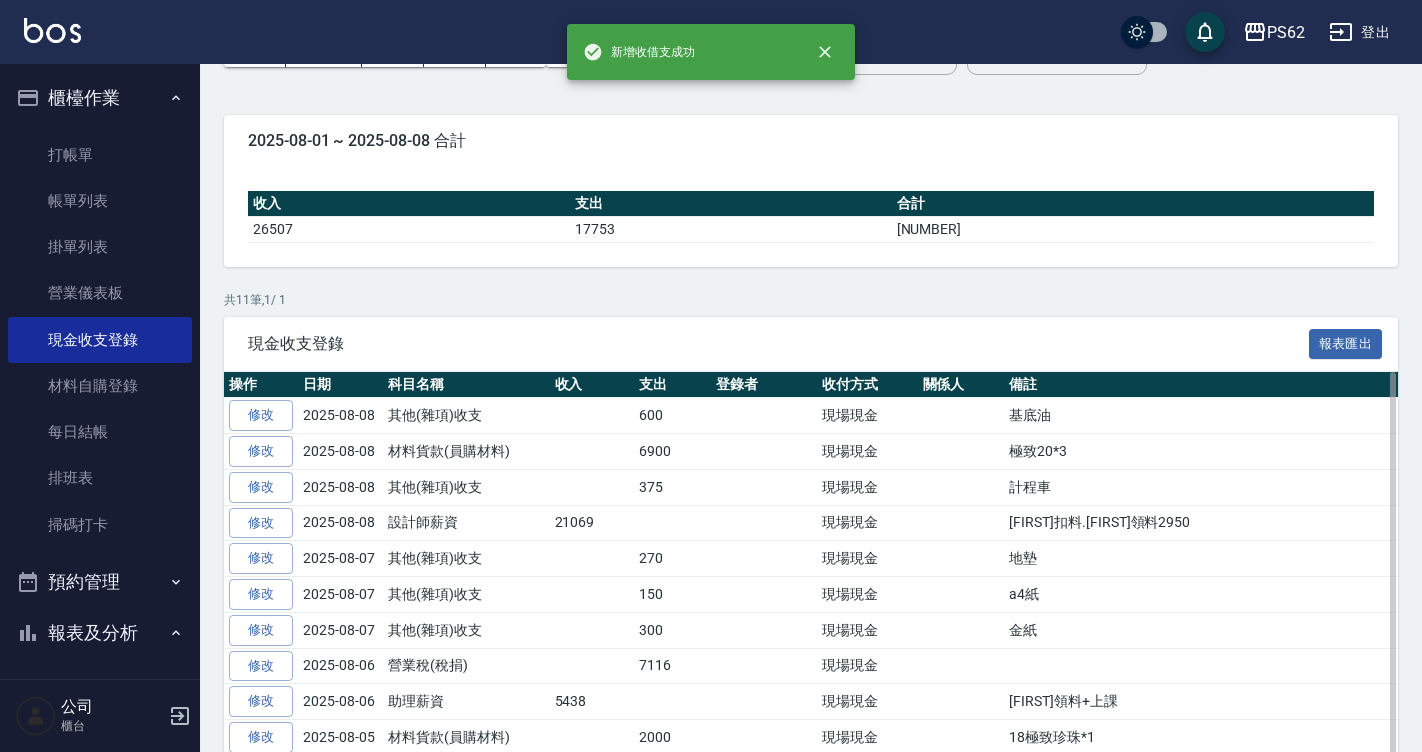 scroll, scrollTop: 0, scrollLeft: 0, axis: both 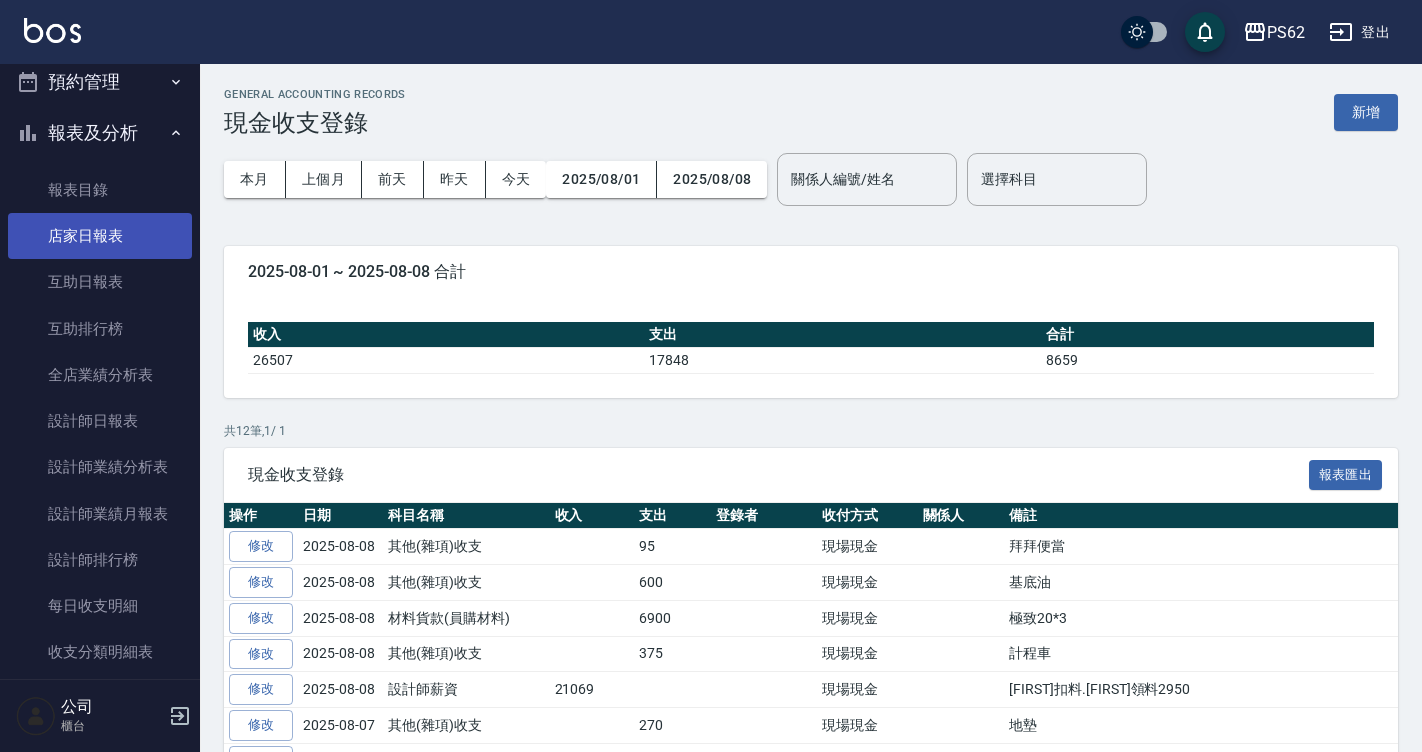 click on "店家日報表" at bounding box center (100, 236) 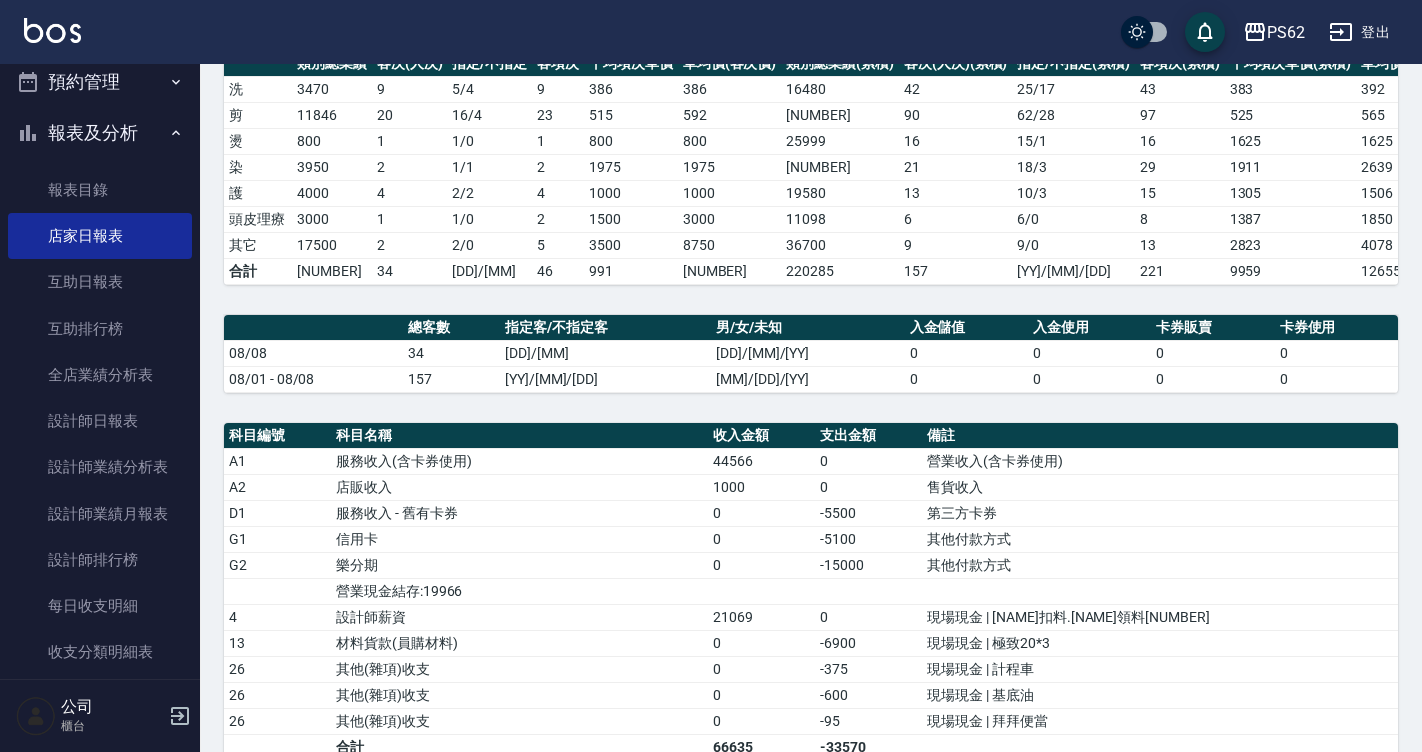 scroll, scrollTop: 663, scrollLeft: 0, axis: vertical 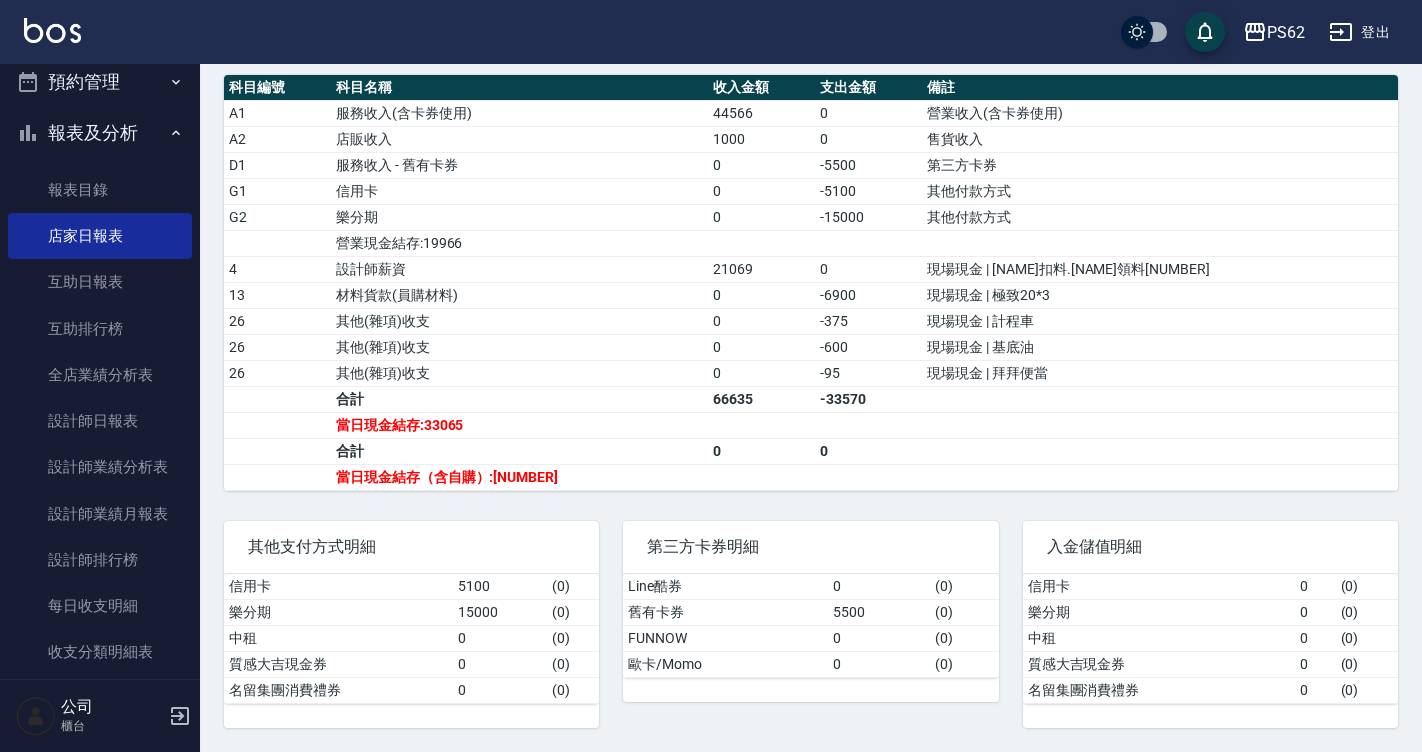 click on "當日現金結存（含自購）:33065" at bounding box center [519, 477] 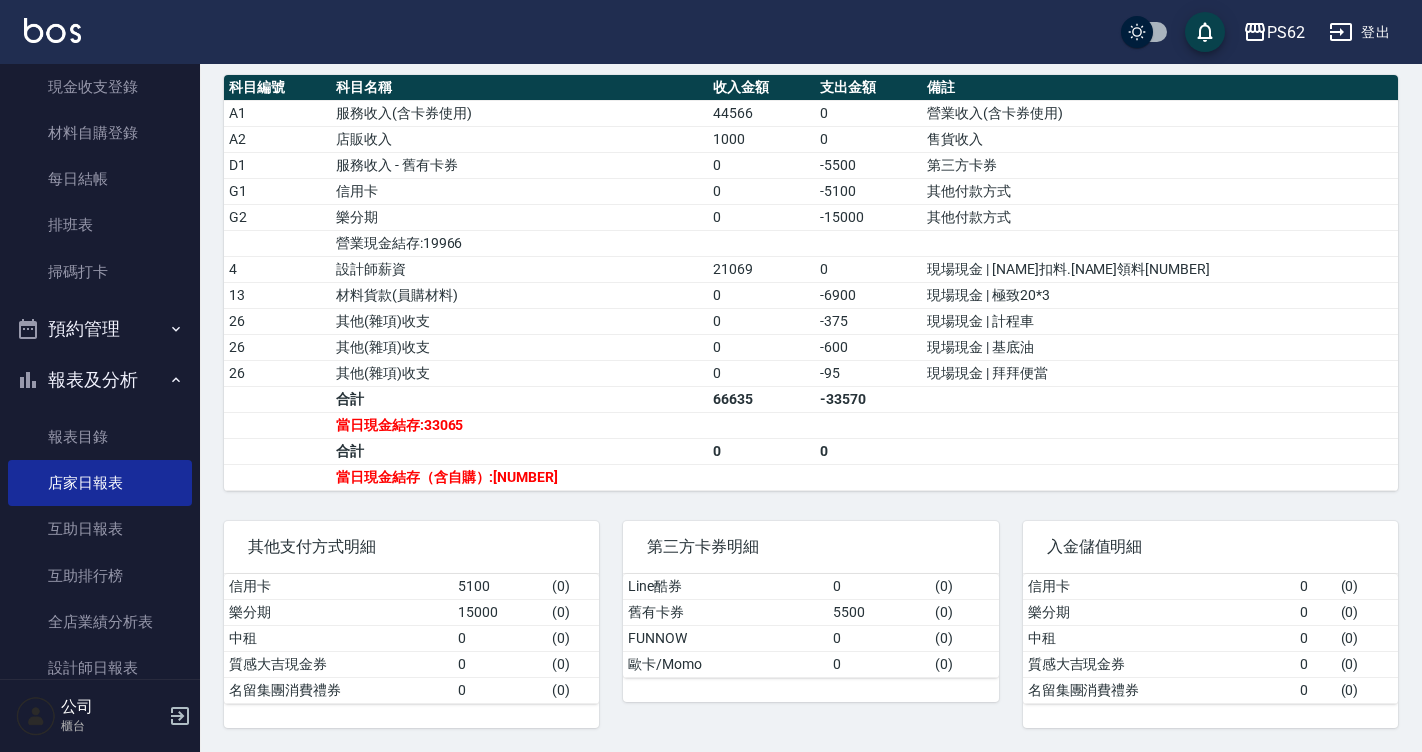 scroll, scrollTop: 0, scrollLeft: 0, axis: both 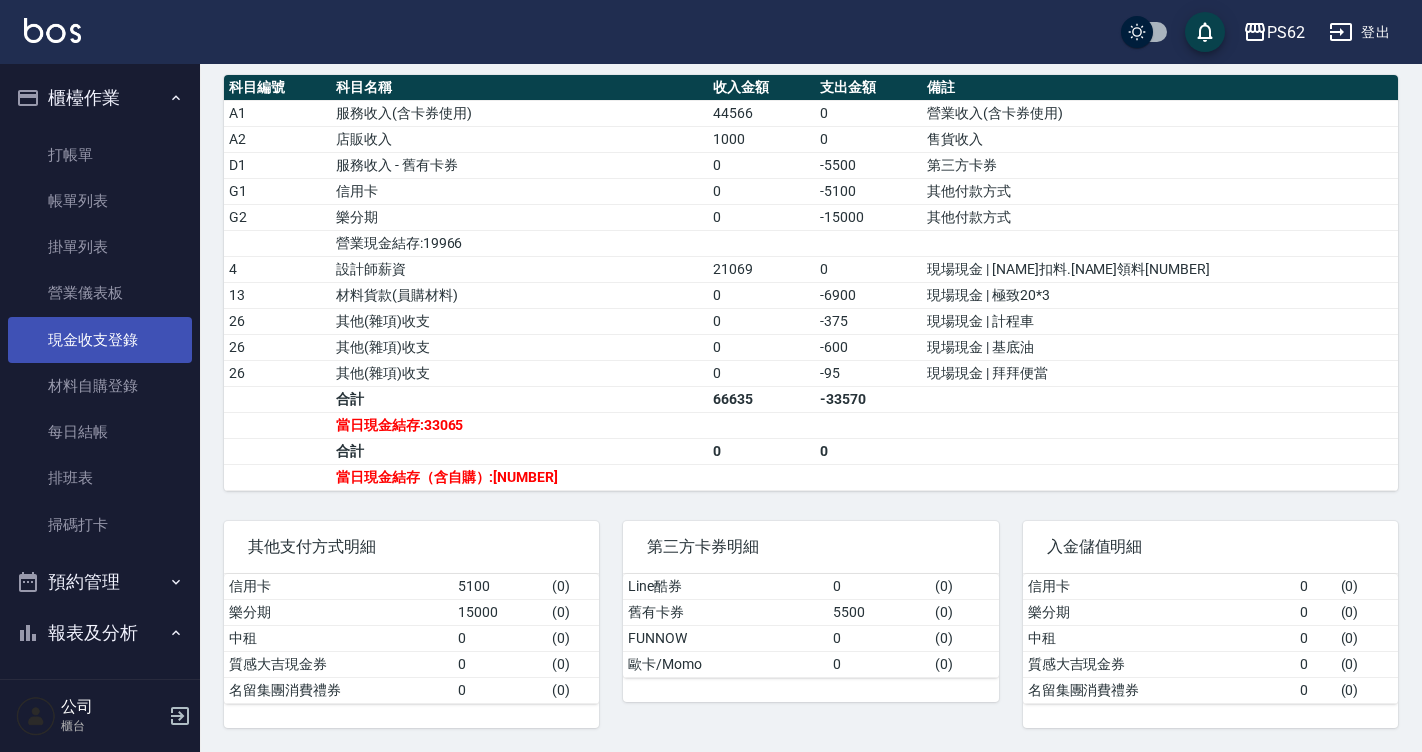 click on "現金收支登錄" at bounding box center (100, 340) 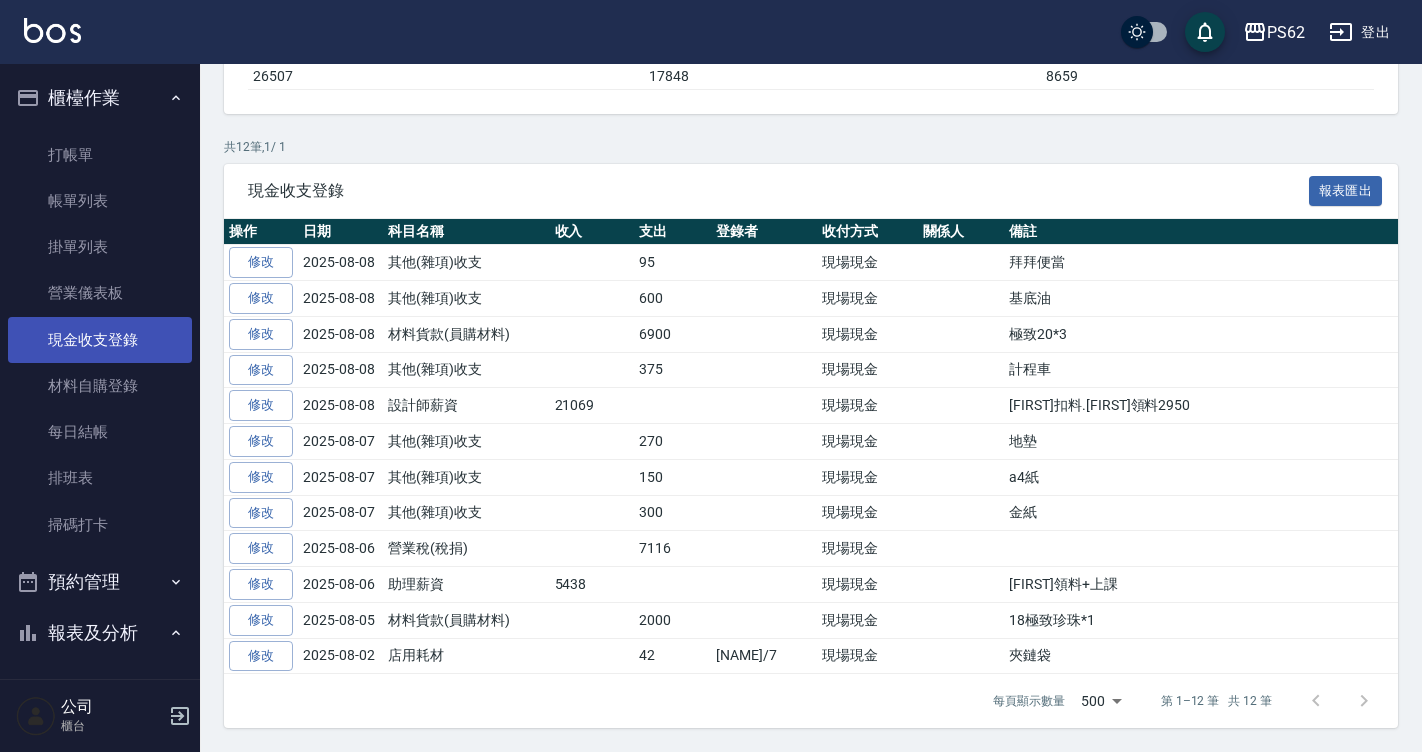 scroll, scrollTop: 0, scrollLeft: 0, axis: both 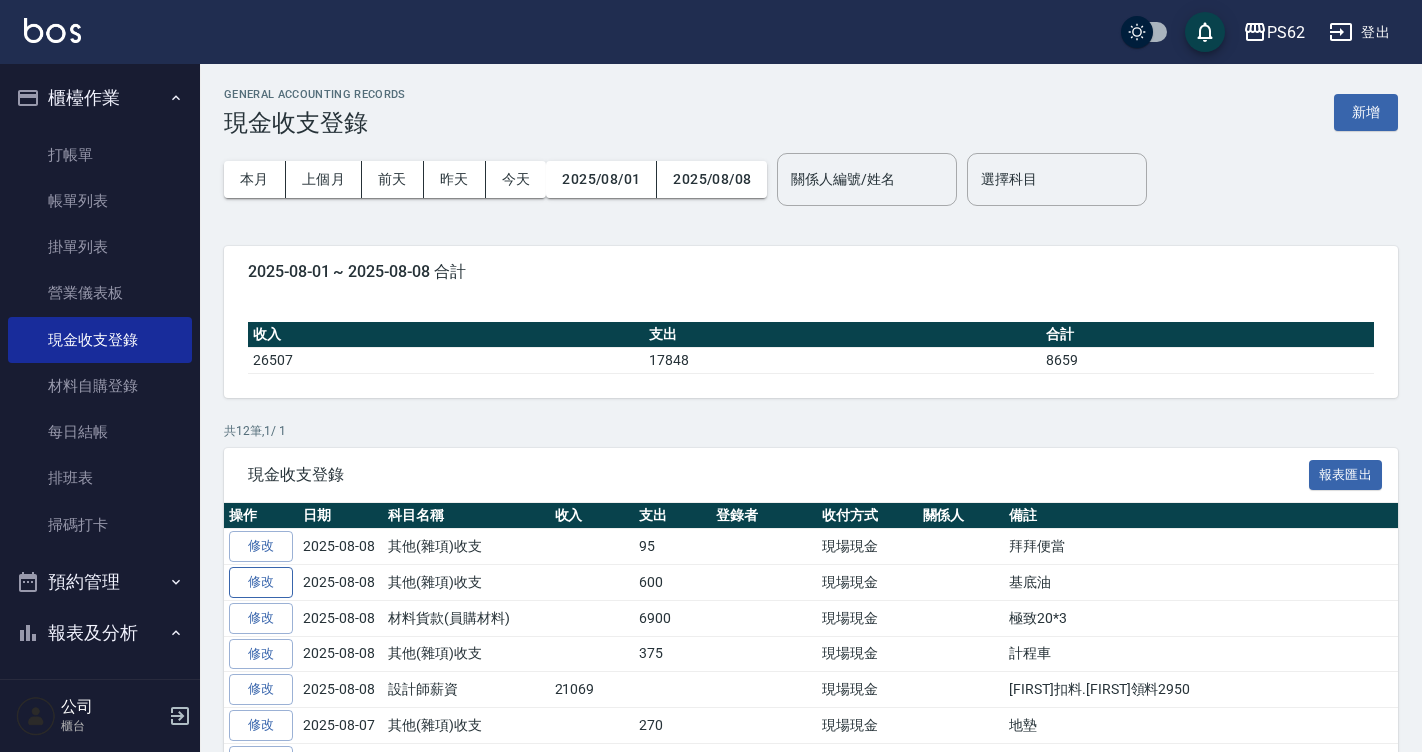 click on "修改" at bounding box center [261, 582] 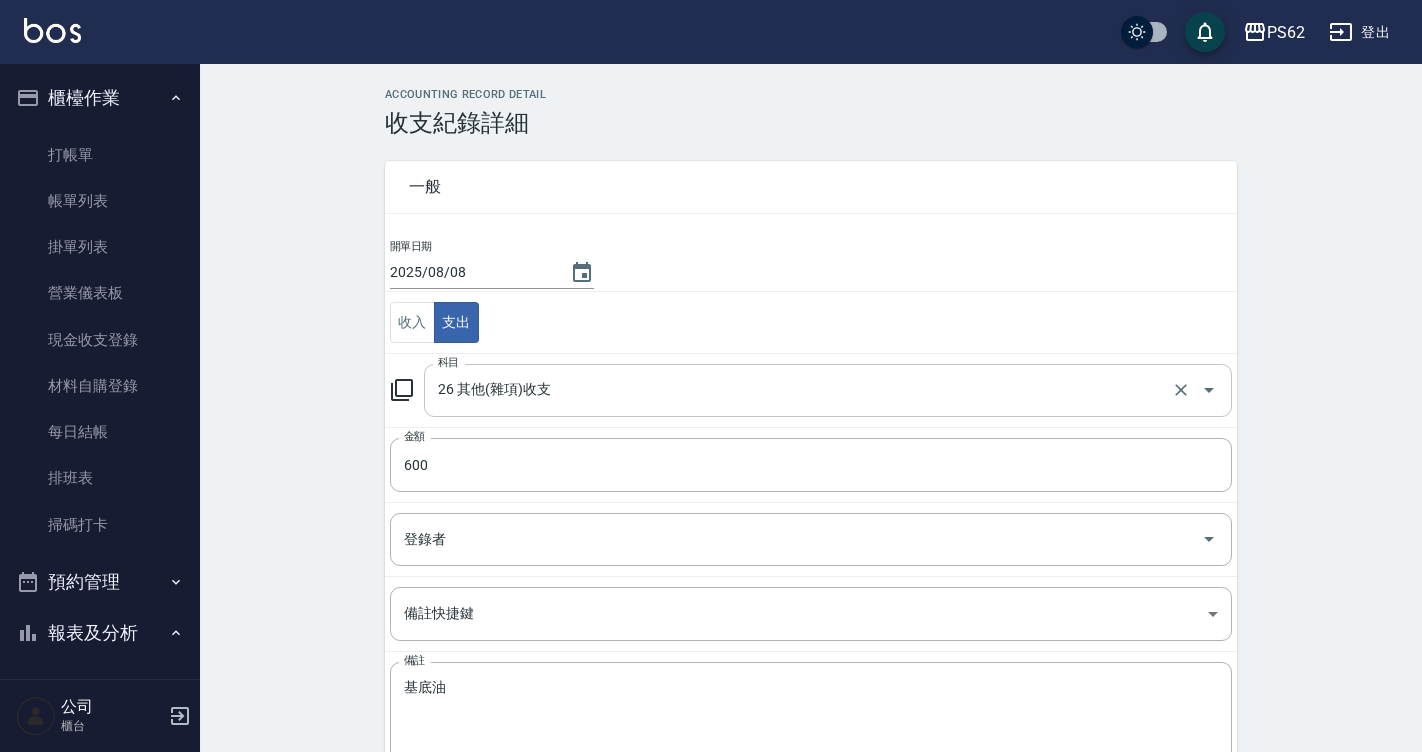 click on "26 其他(雜項)收支 科目" at bounding box center [828, 390] 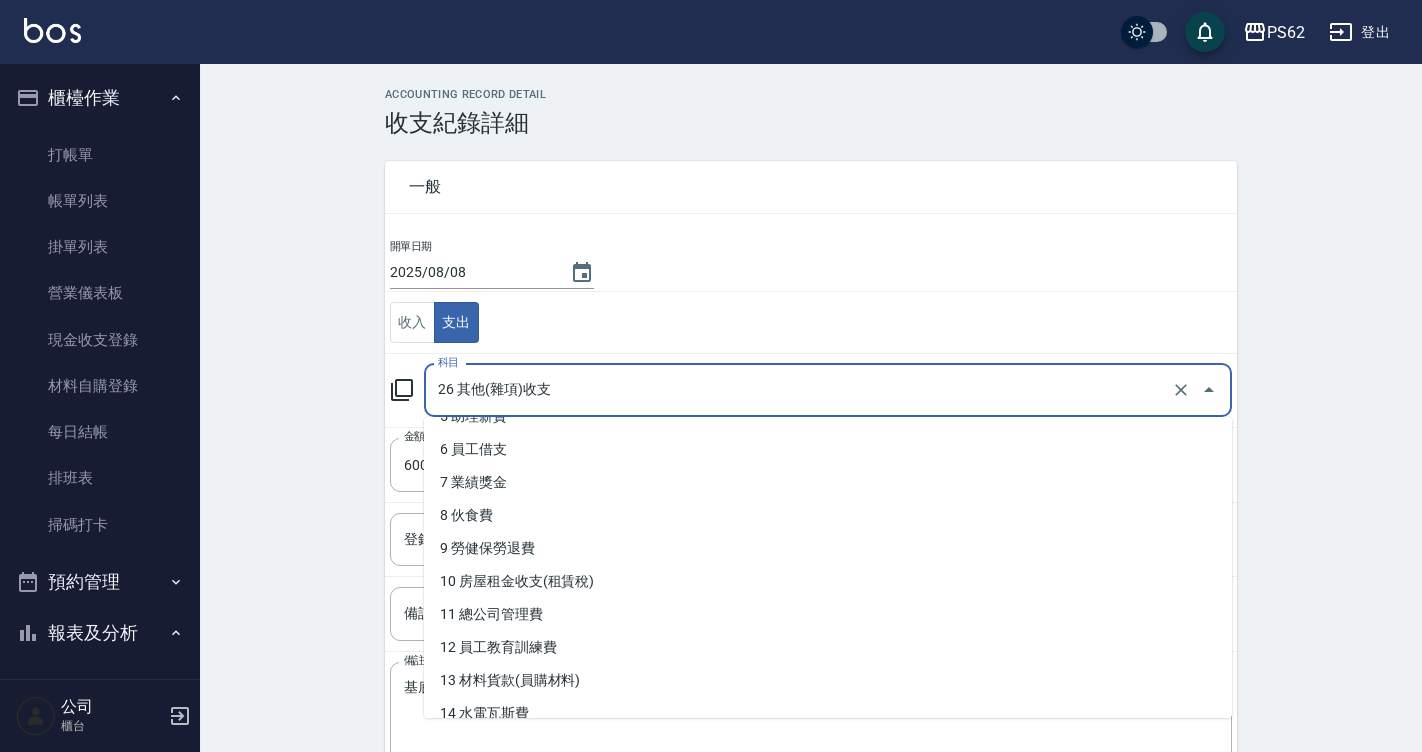 scroll, scrollTop: 400, scrollLeft: 0, axis: vertical 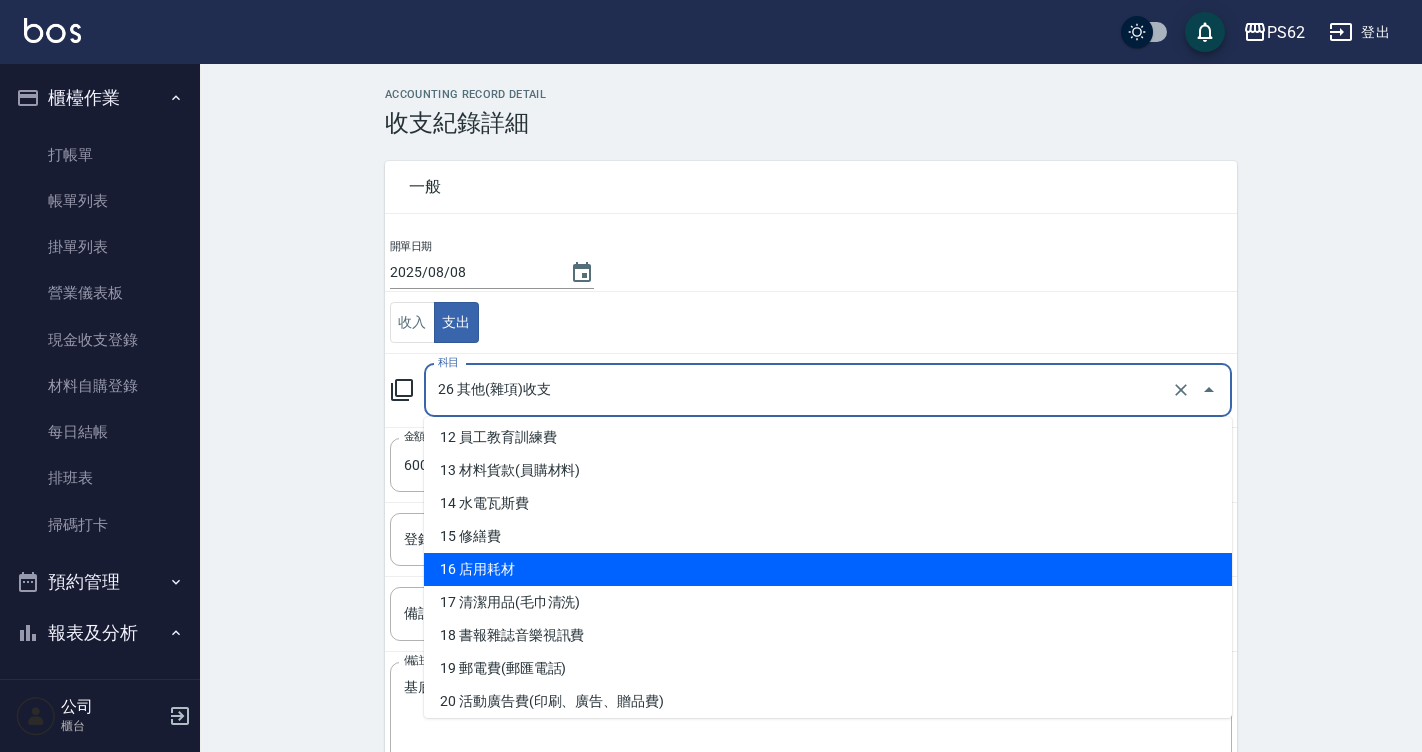 click on "16 店用耗材" at bounding box center (828, 569) 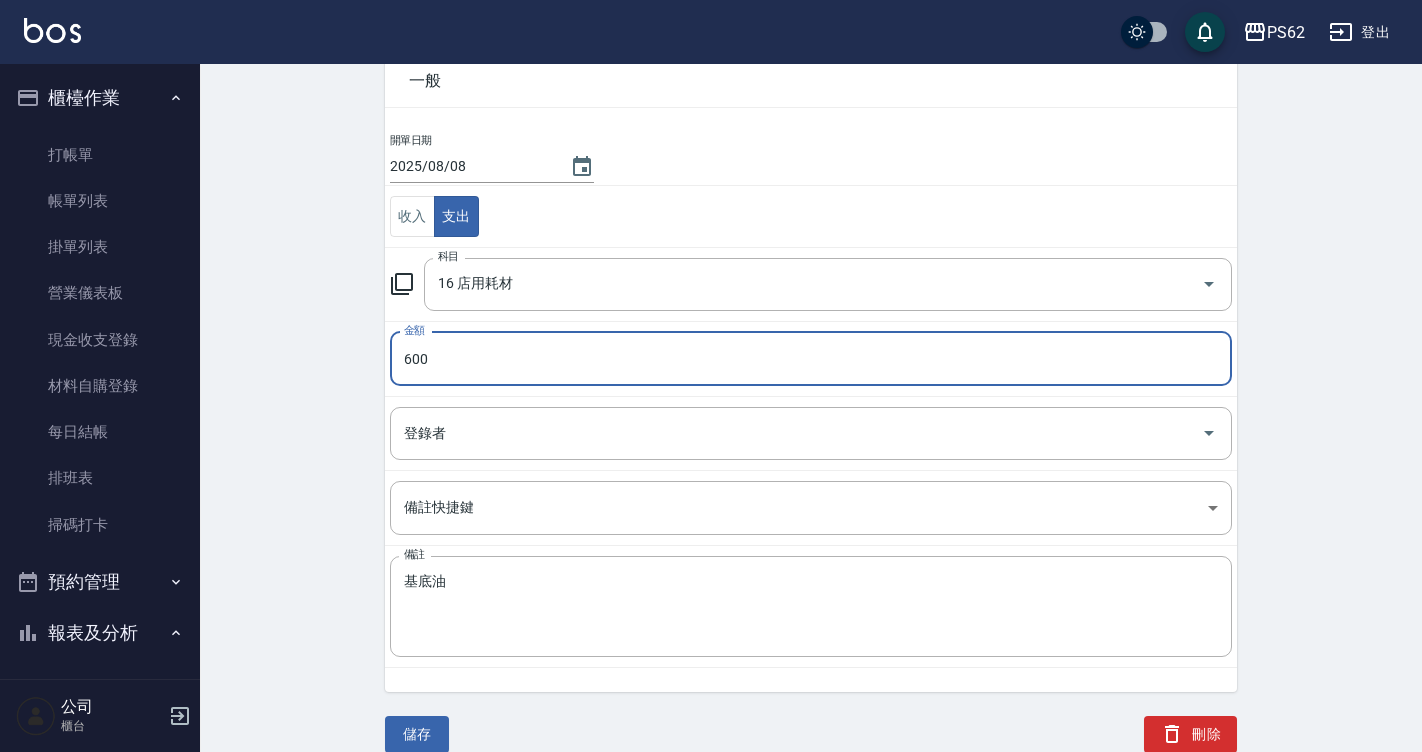 scroll, scrollTop: 107, scrollLeft: 0, axis: vertical 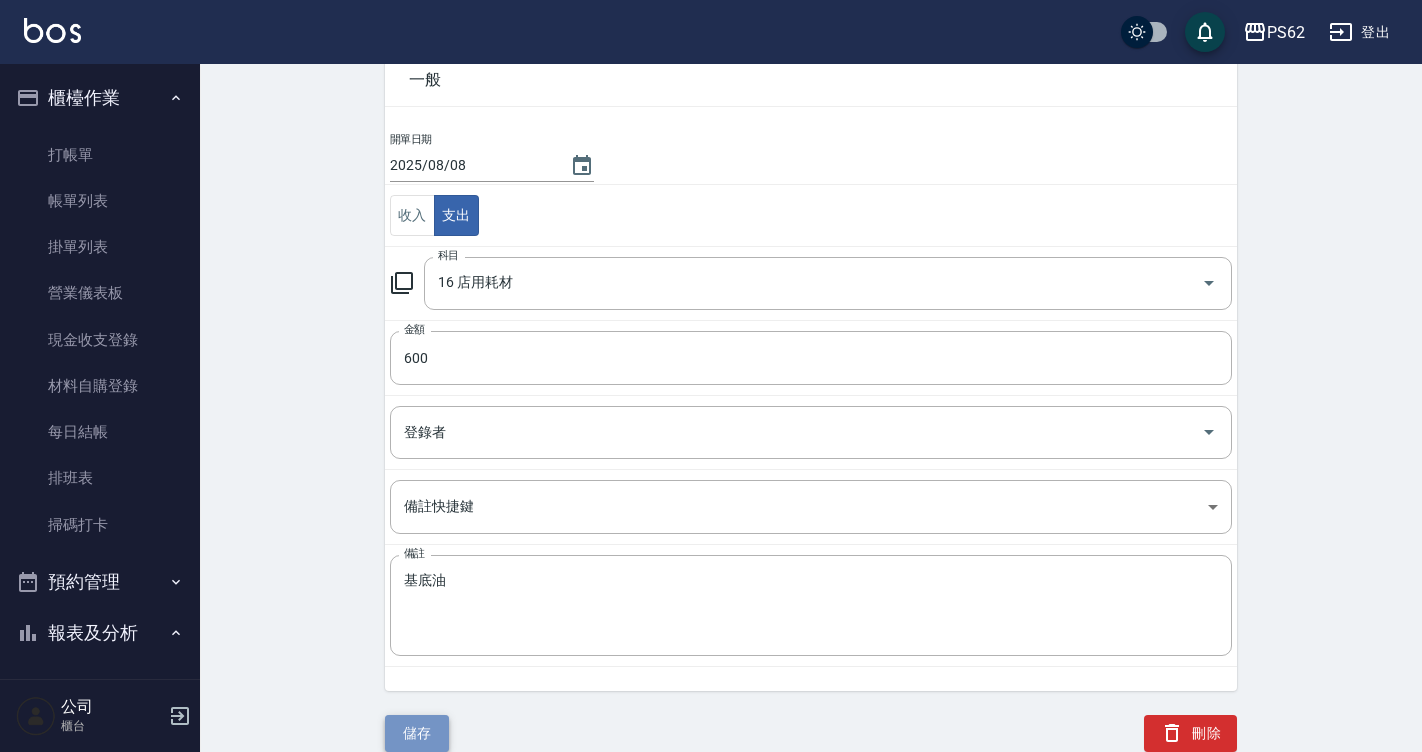 click on "儲存" at bounding box center [417, 733] 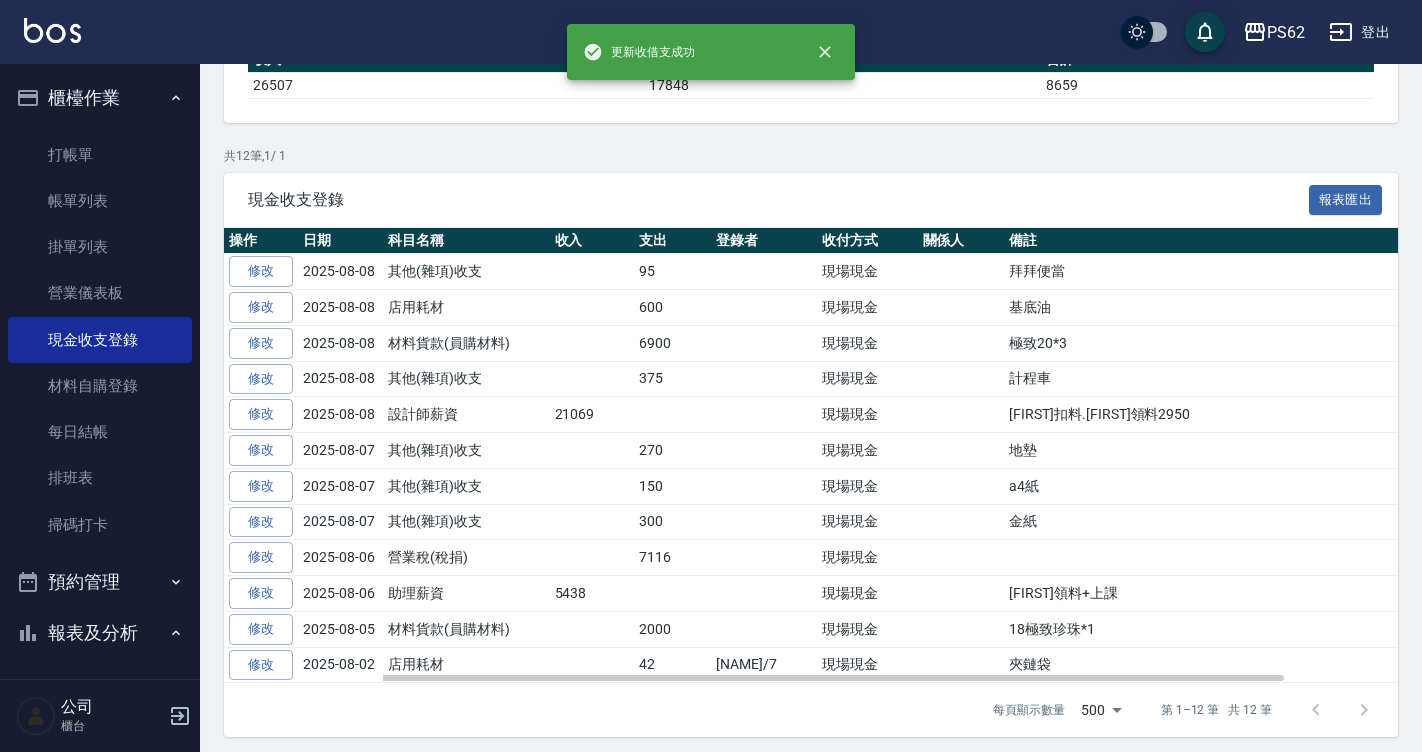 scroll, scrollTop: 296, scrollLeft: 0, axis: vertical 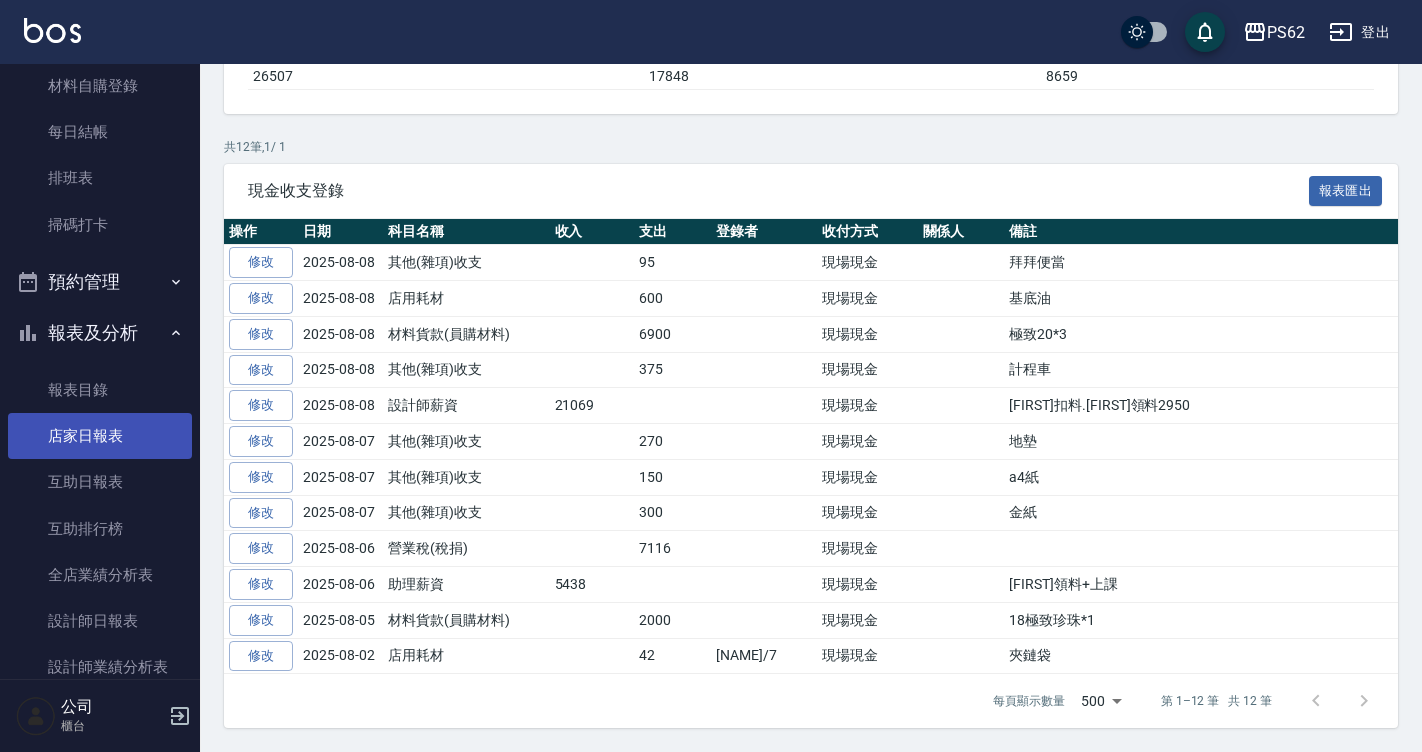 click on "店家日報表" at bounding box center [100, 436] 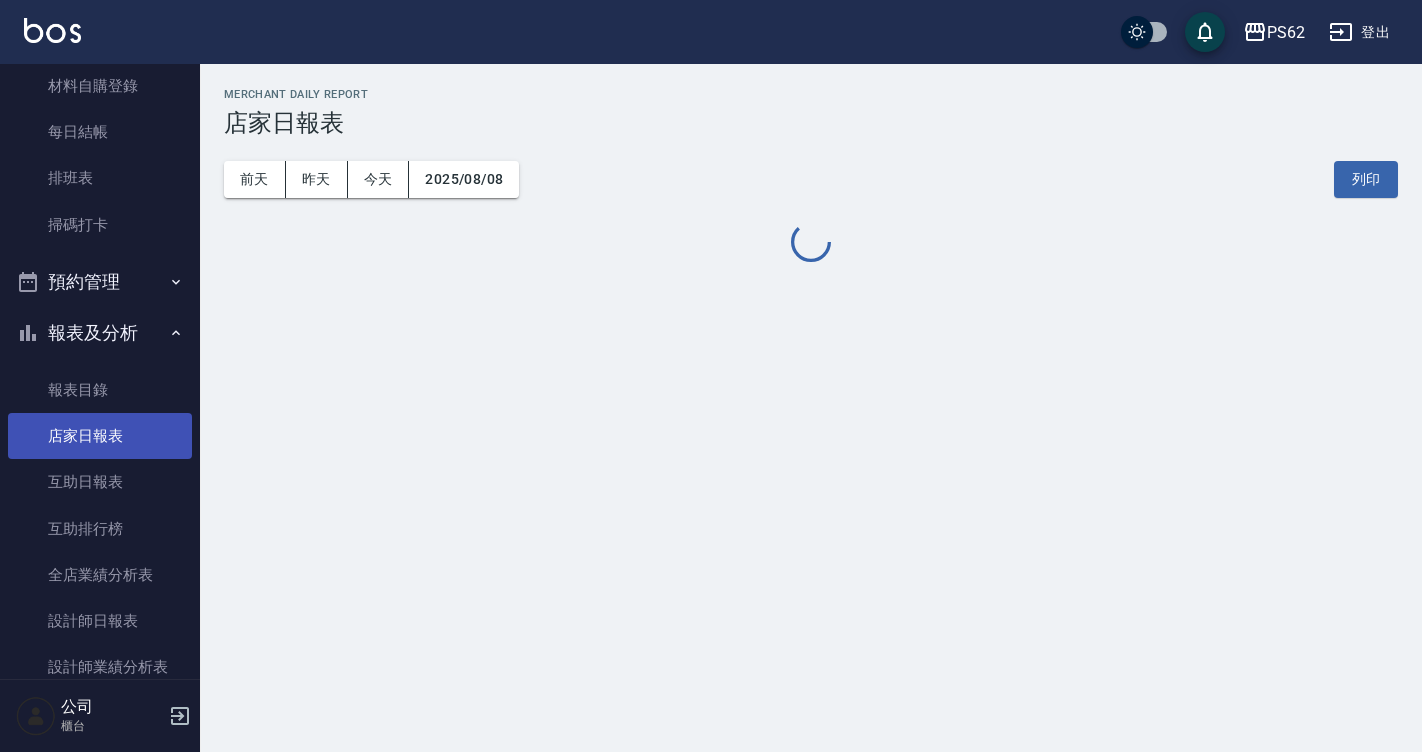 scroll, scrollTop: 0, scrollLeft: 0, axis: both 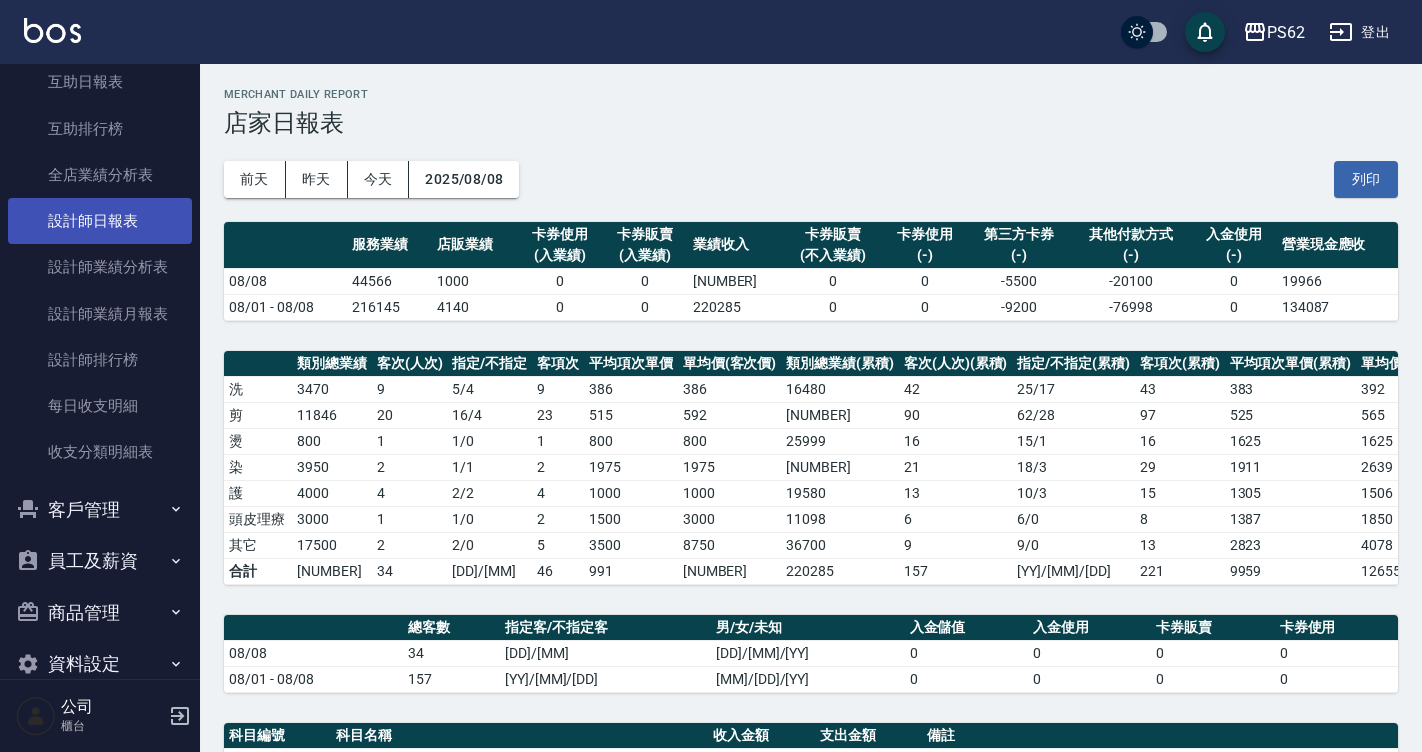 click on "設計師日報表" at bounding box center [100, 221] 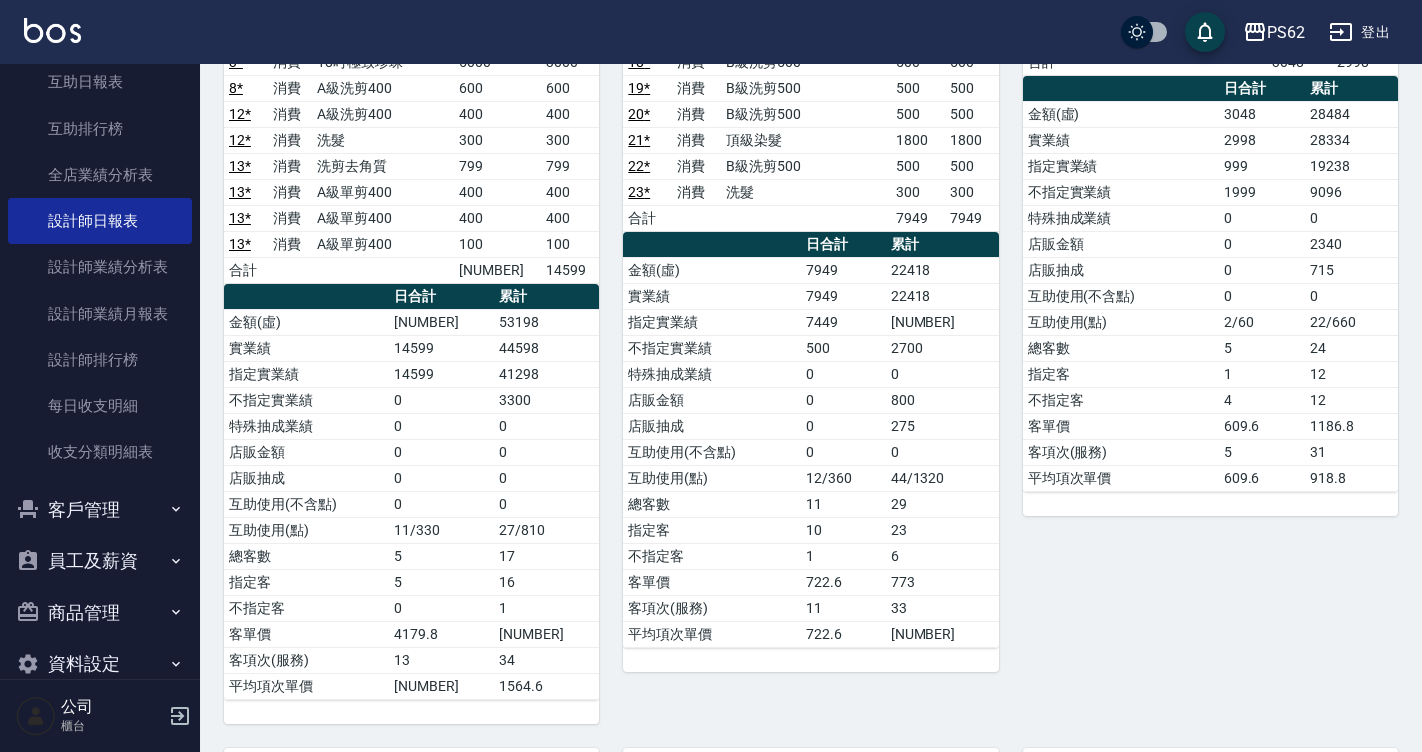 scroll, scrollTop: 400, scrollLeft: 0, axis: vertical 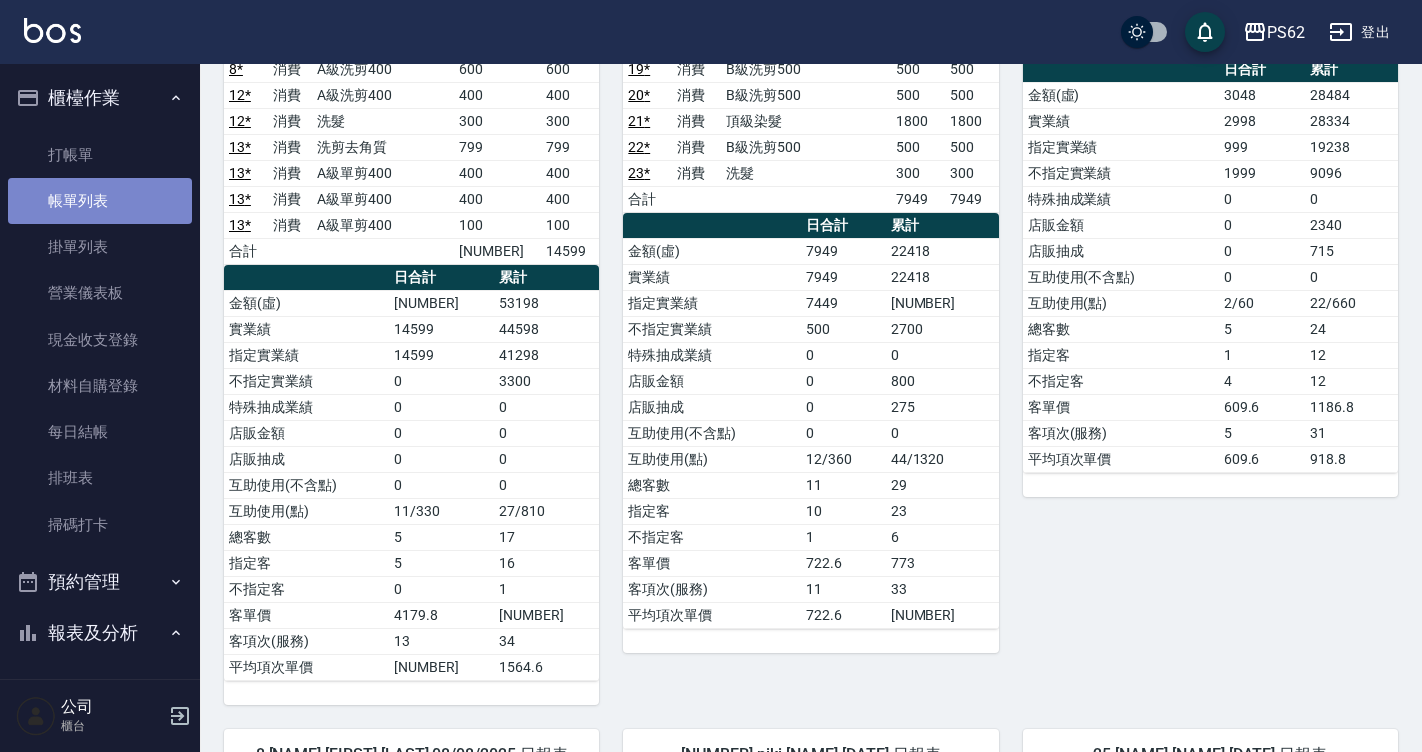 click on "帳單列表" at bounding box center (100, 201) 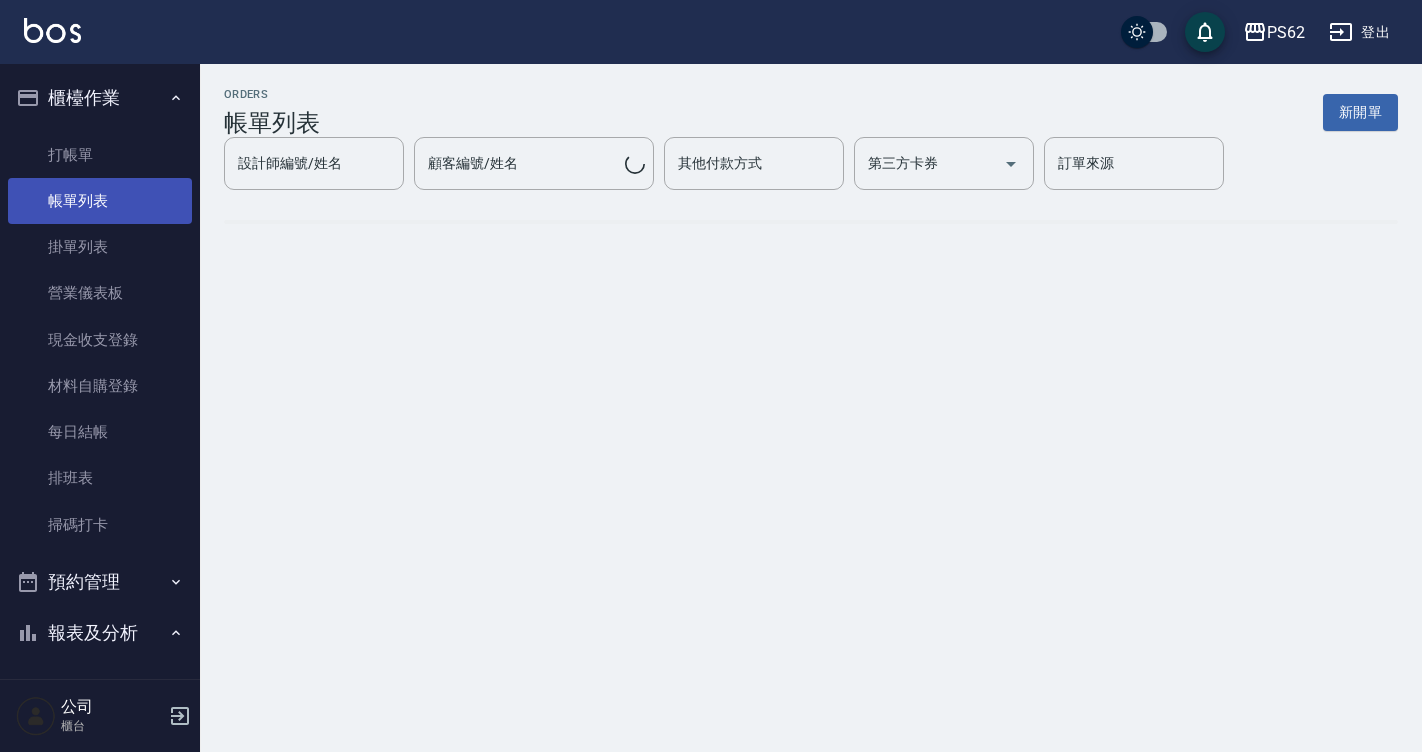 scroll, scrollTop: 0, scrollLeft: 0, axis: both 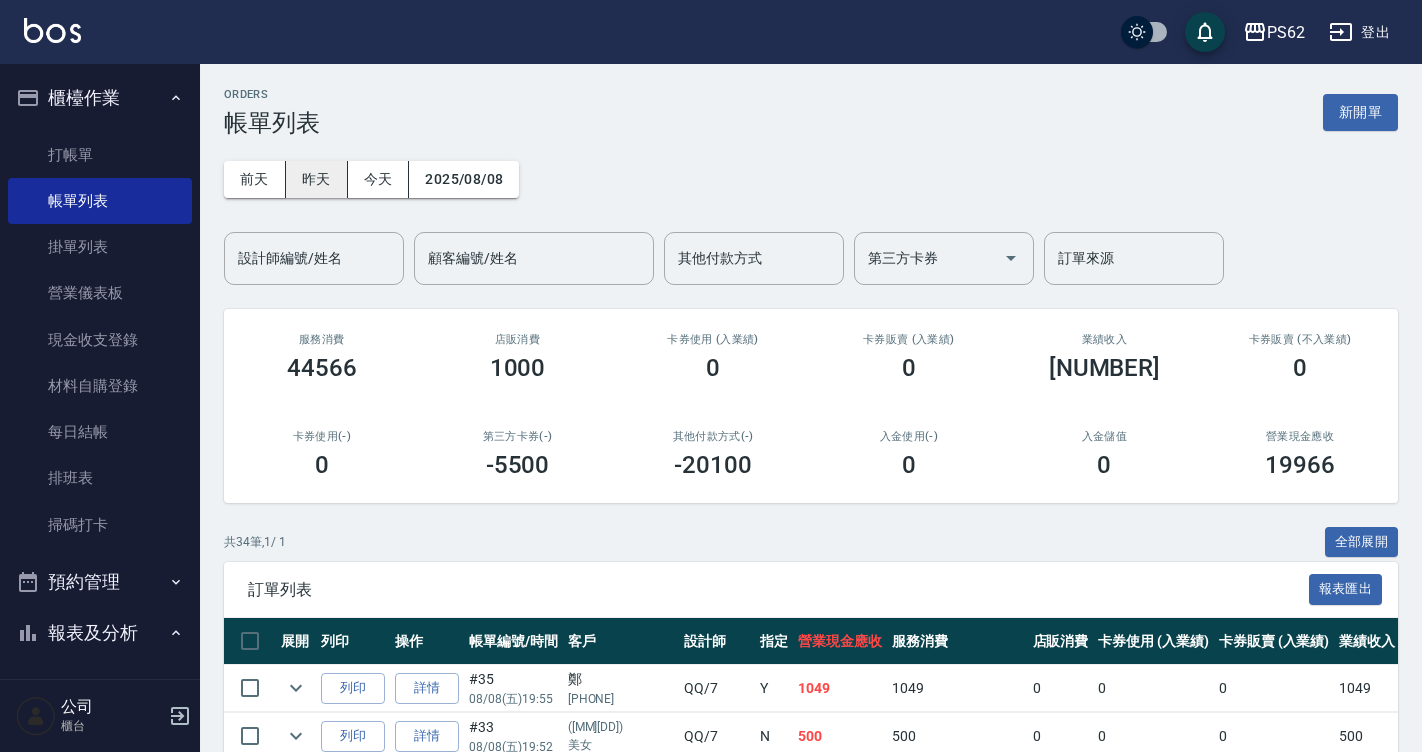 click on "昨天" at bounding box center (317, 179) 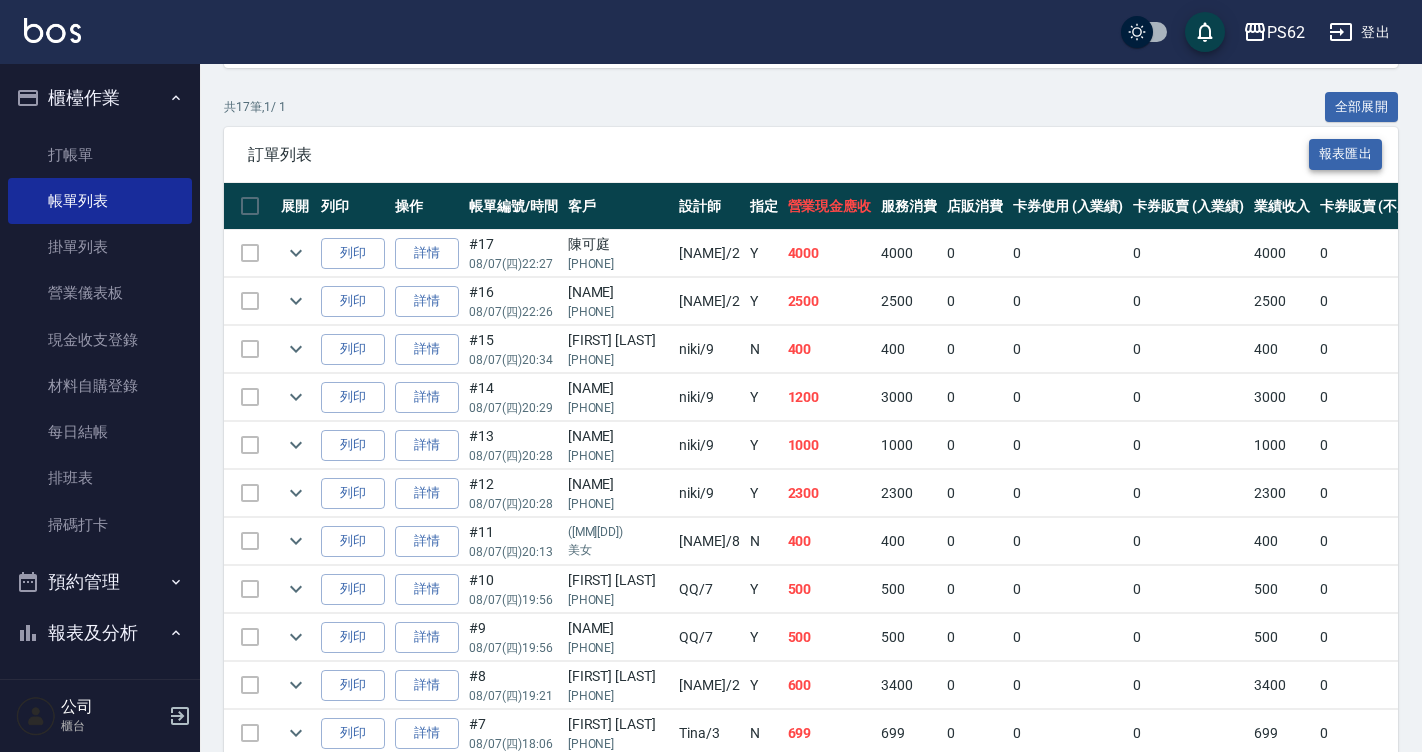 scroll, scrollTop: 400, scrollLeft: 0, axis: vertical 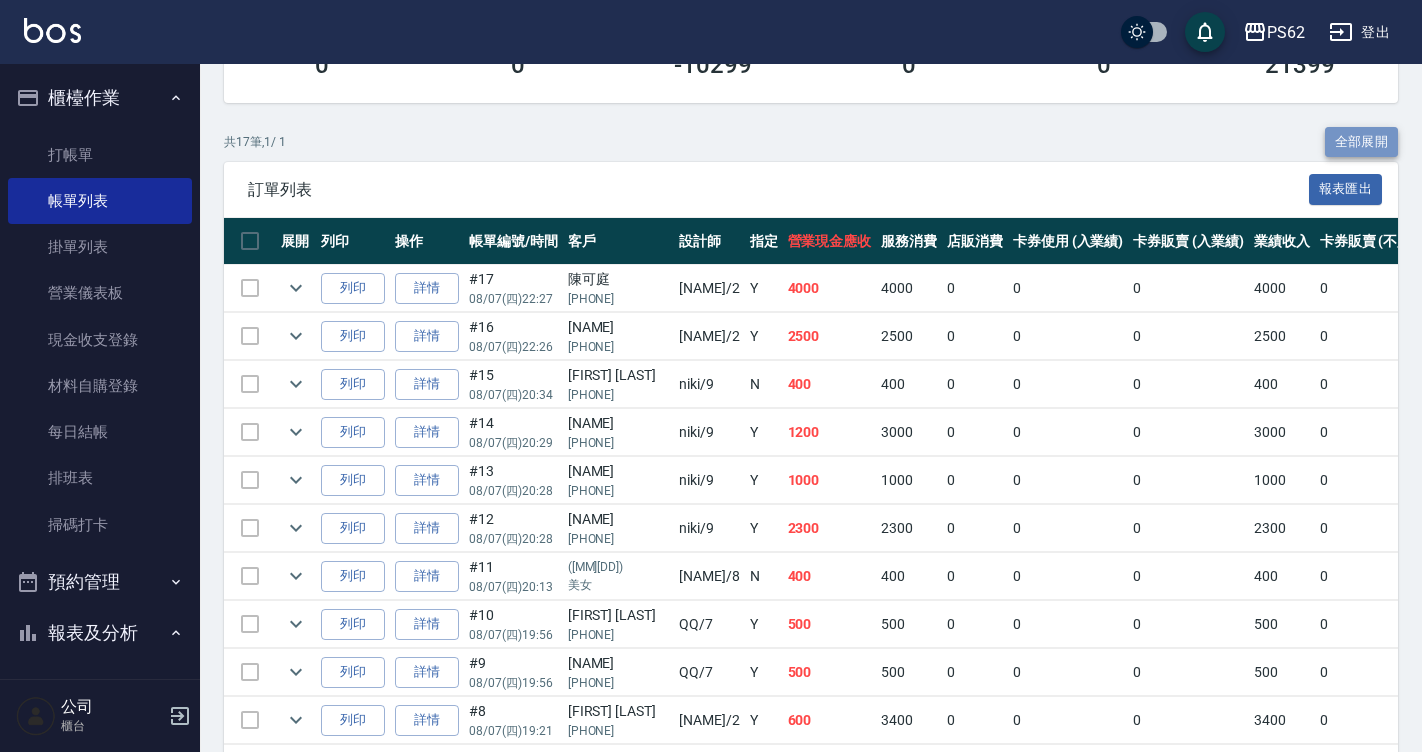 click on "全部展開" at bounding box center (1362, 142) 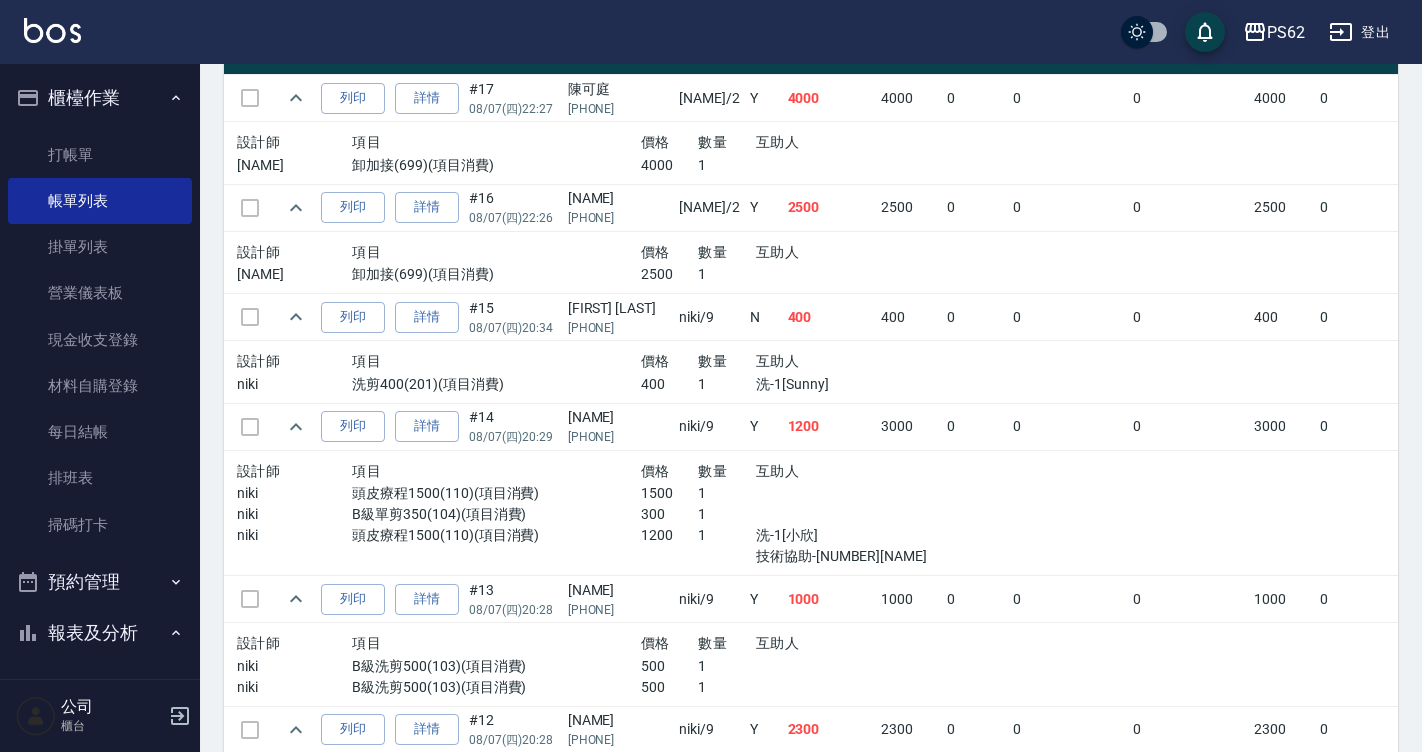 scroll, scrollTop: 600, scrollLeft: 0, axis: vertical 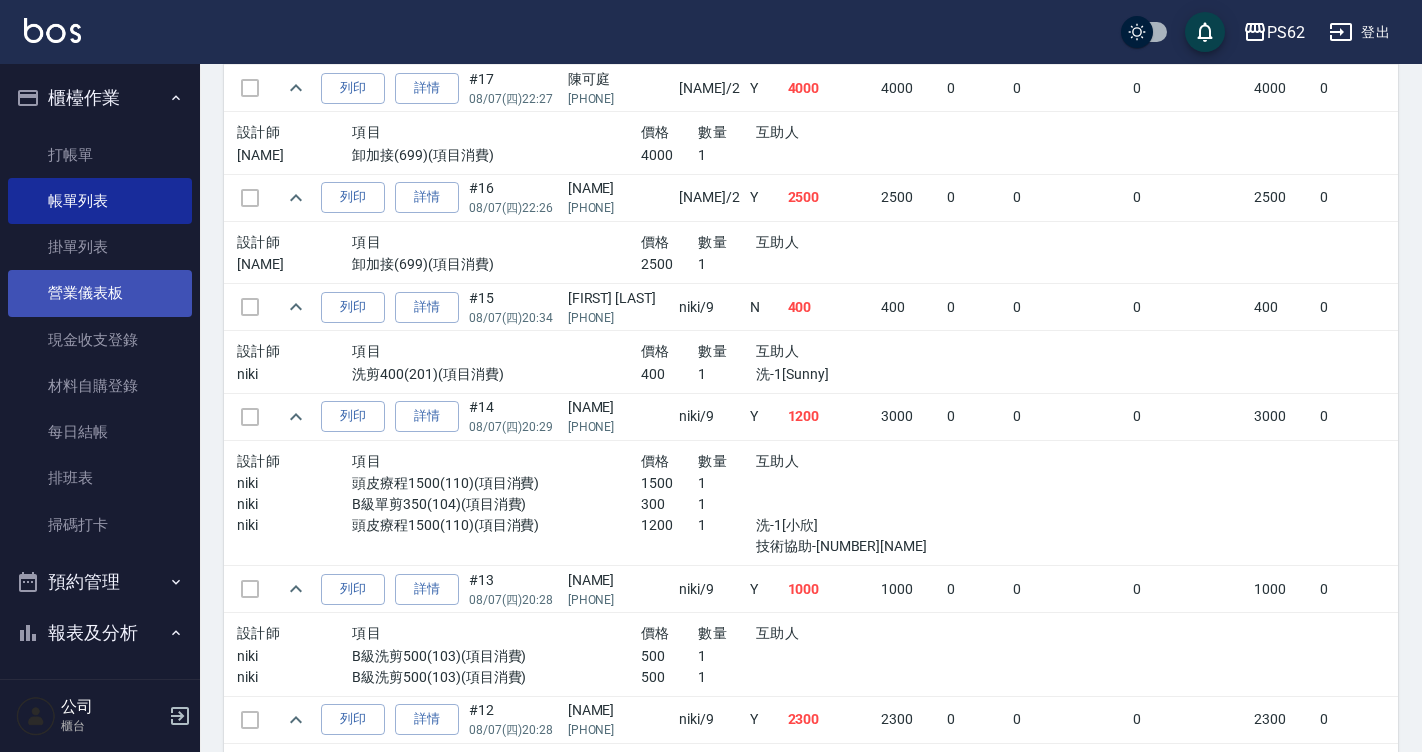 click on "營業儀表板" at bounding box center [100, 293] 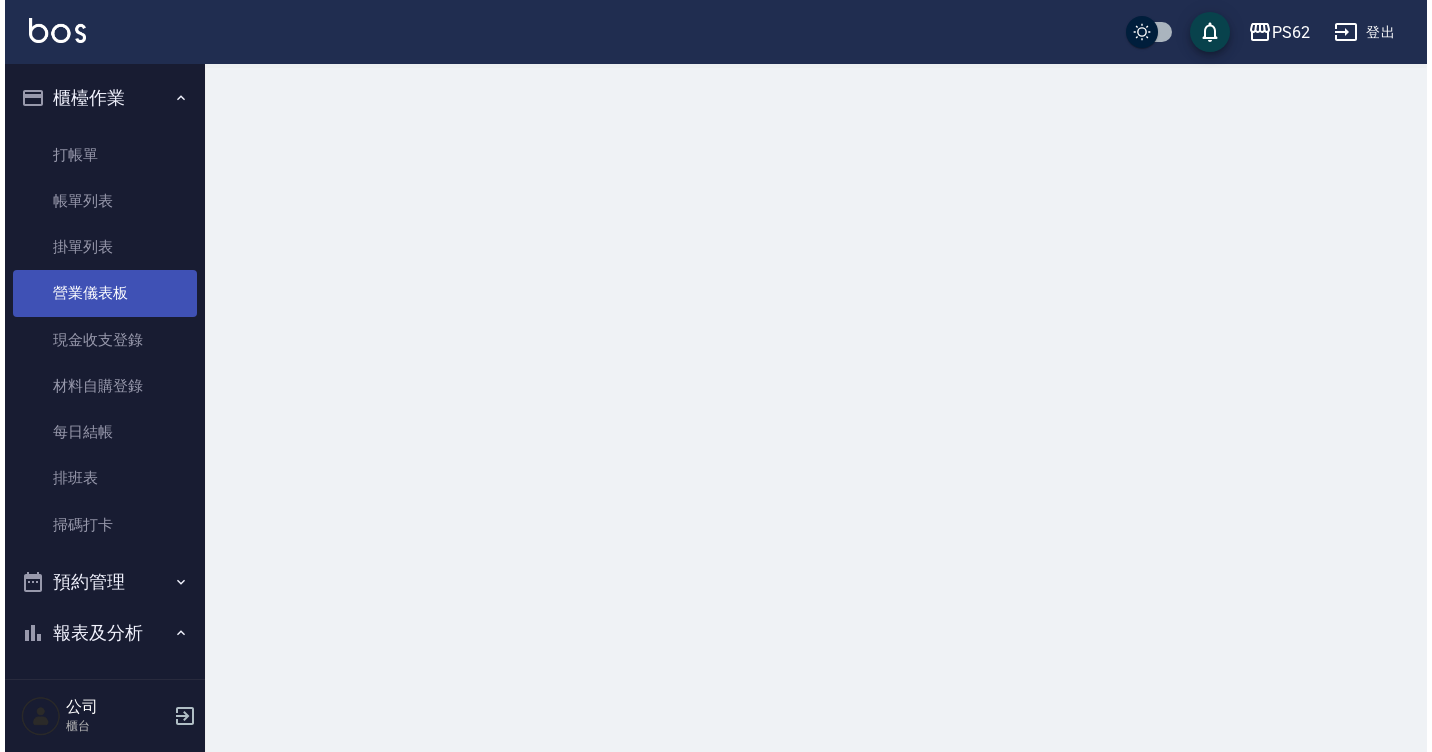 scroll, scrollTop: 0, scrollLeft: 0, axis: both 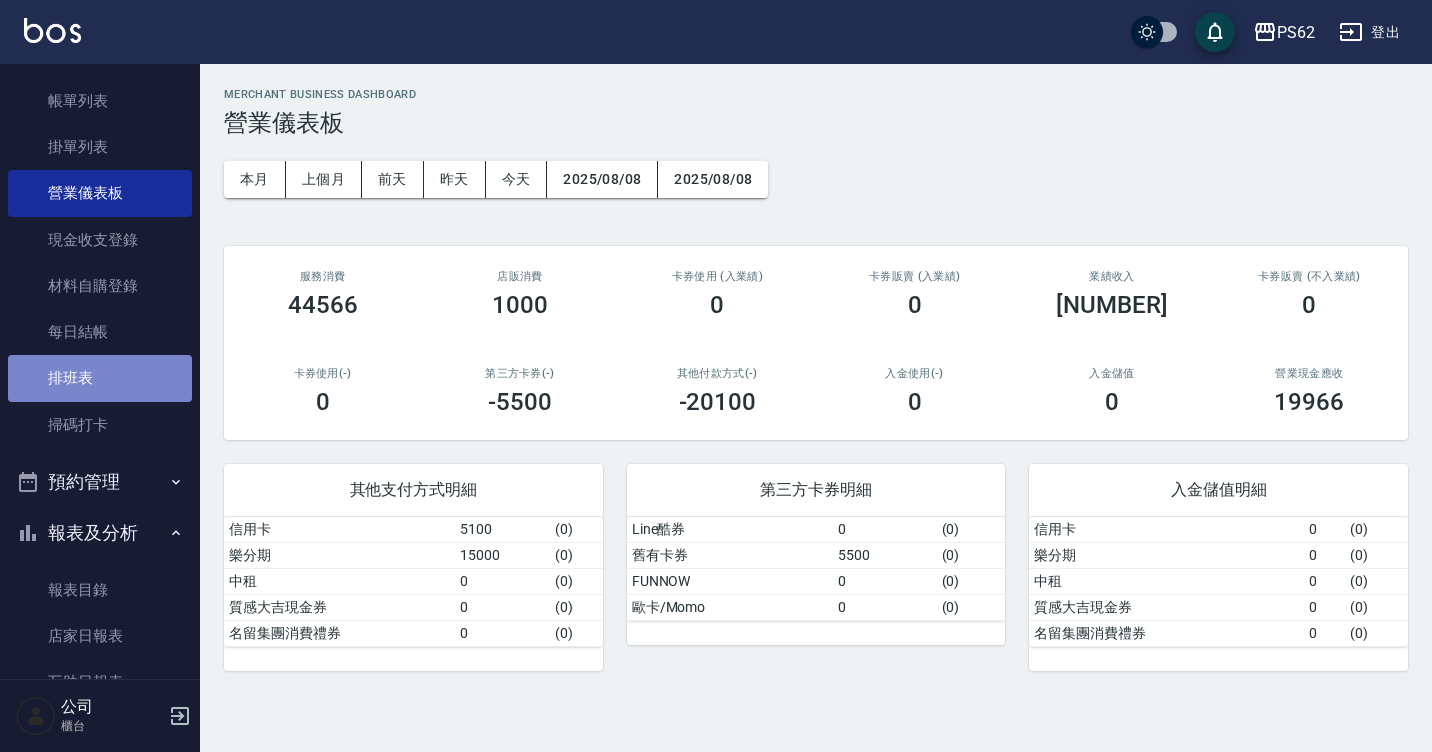 click on "排班表" at bounding box center (100, 378) 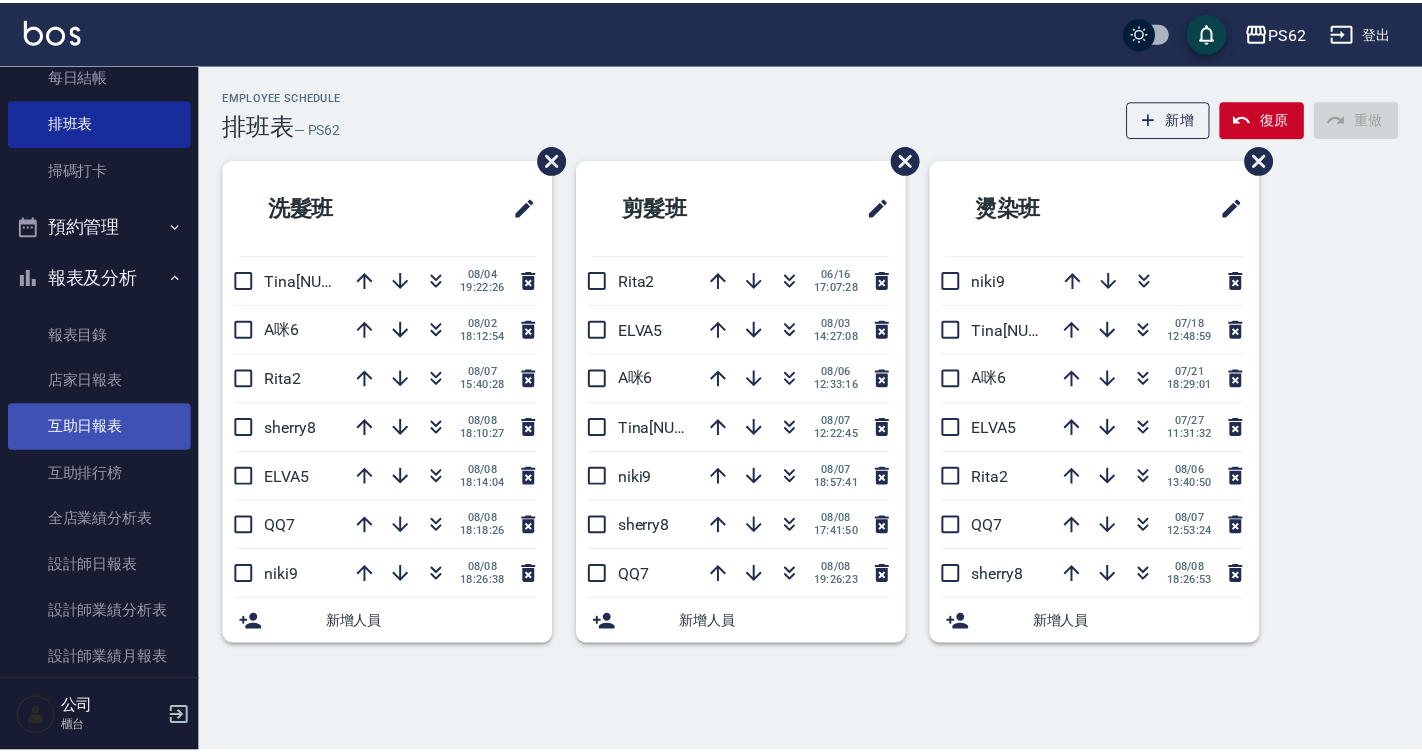 scroll, scrollTop: 400, scrollLeft: 0, axis: vertical 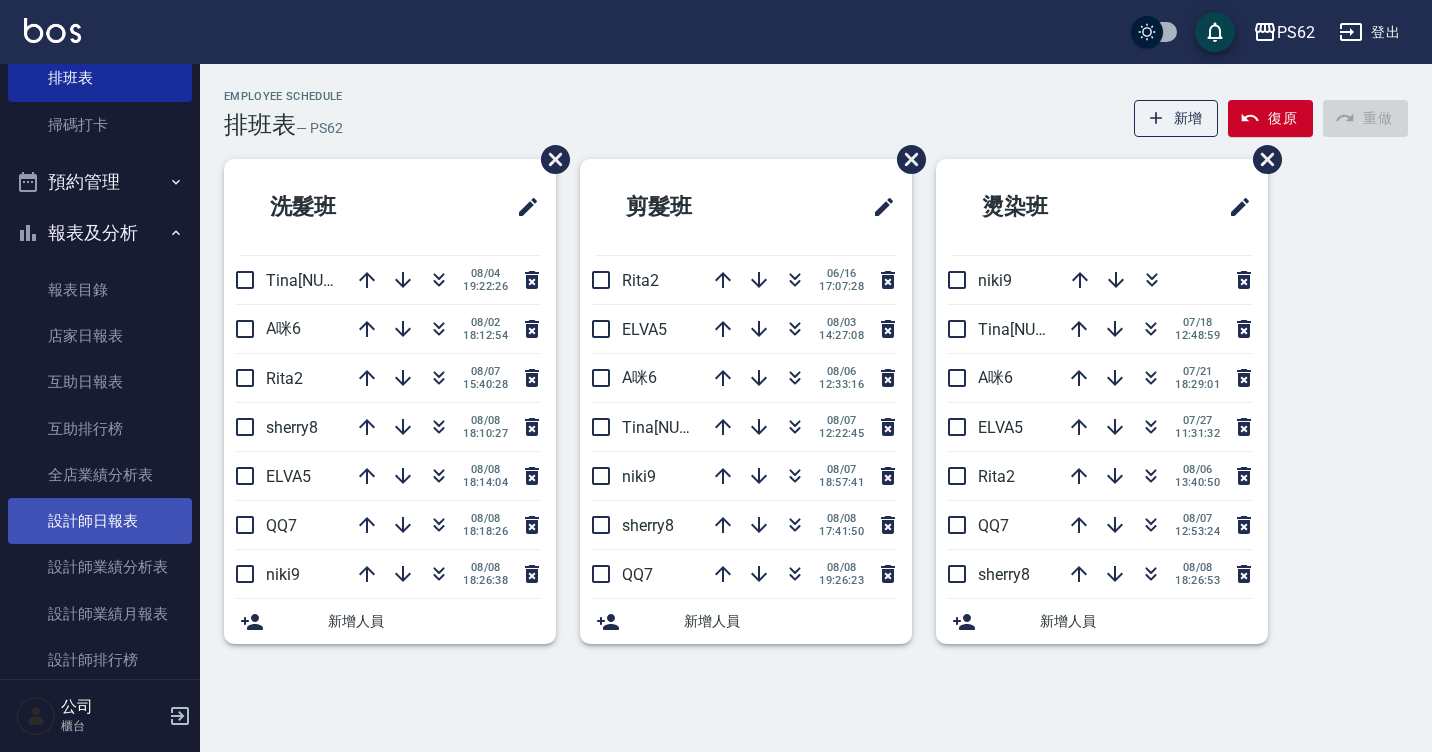 click on "設計師日報表" at bounding box center [100, 521] 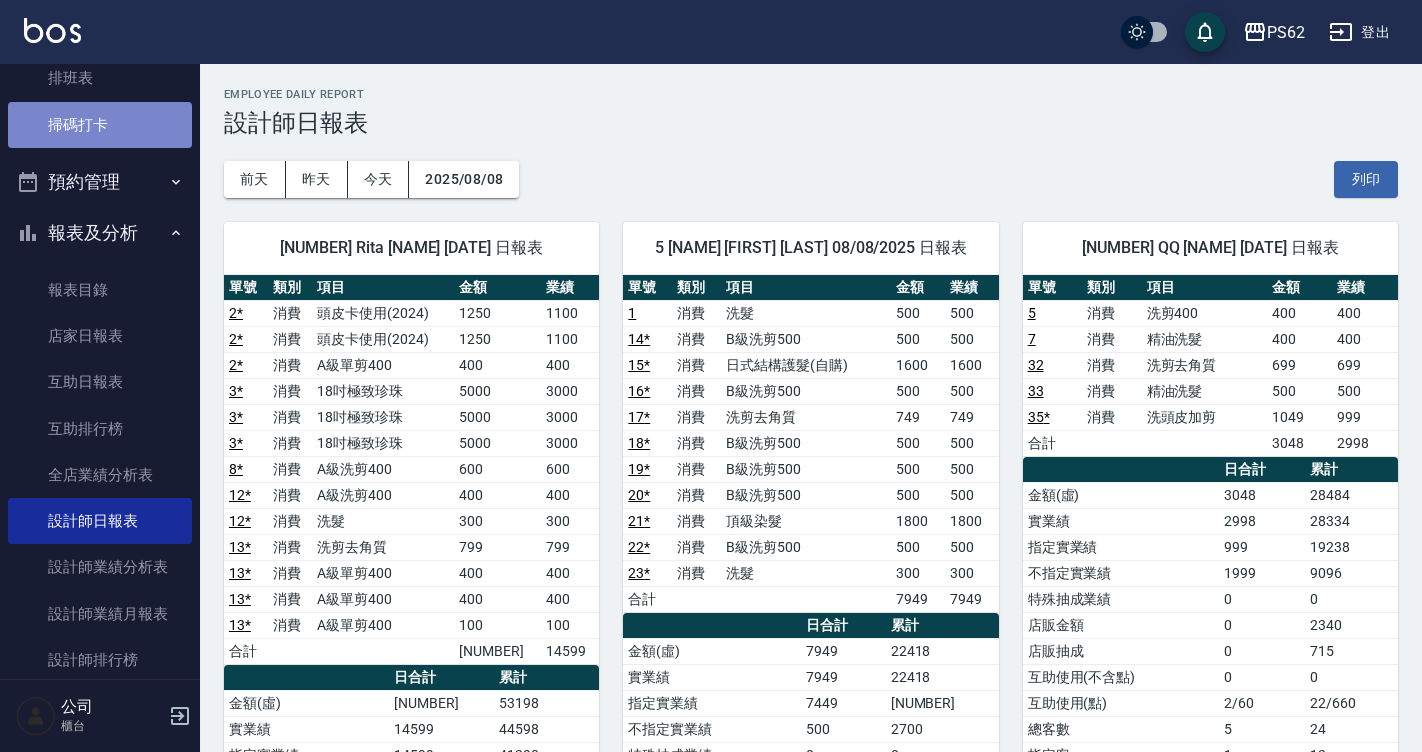 click on "掃碼打卡" at bounding box center (100, 125) 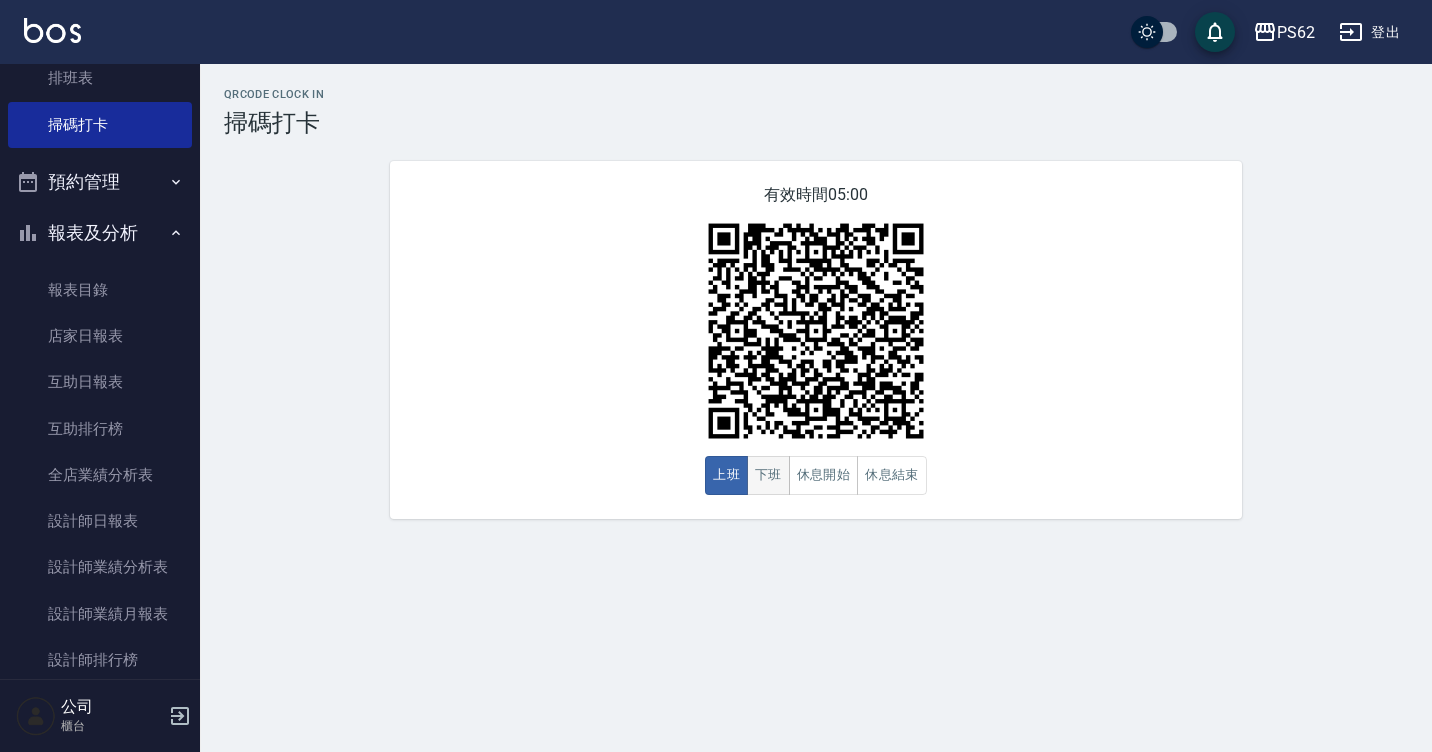 click on "下班" at bounding box center (768, 475) 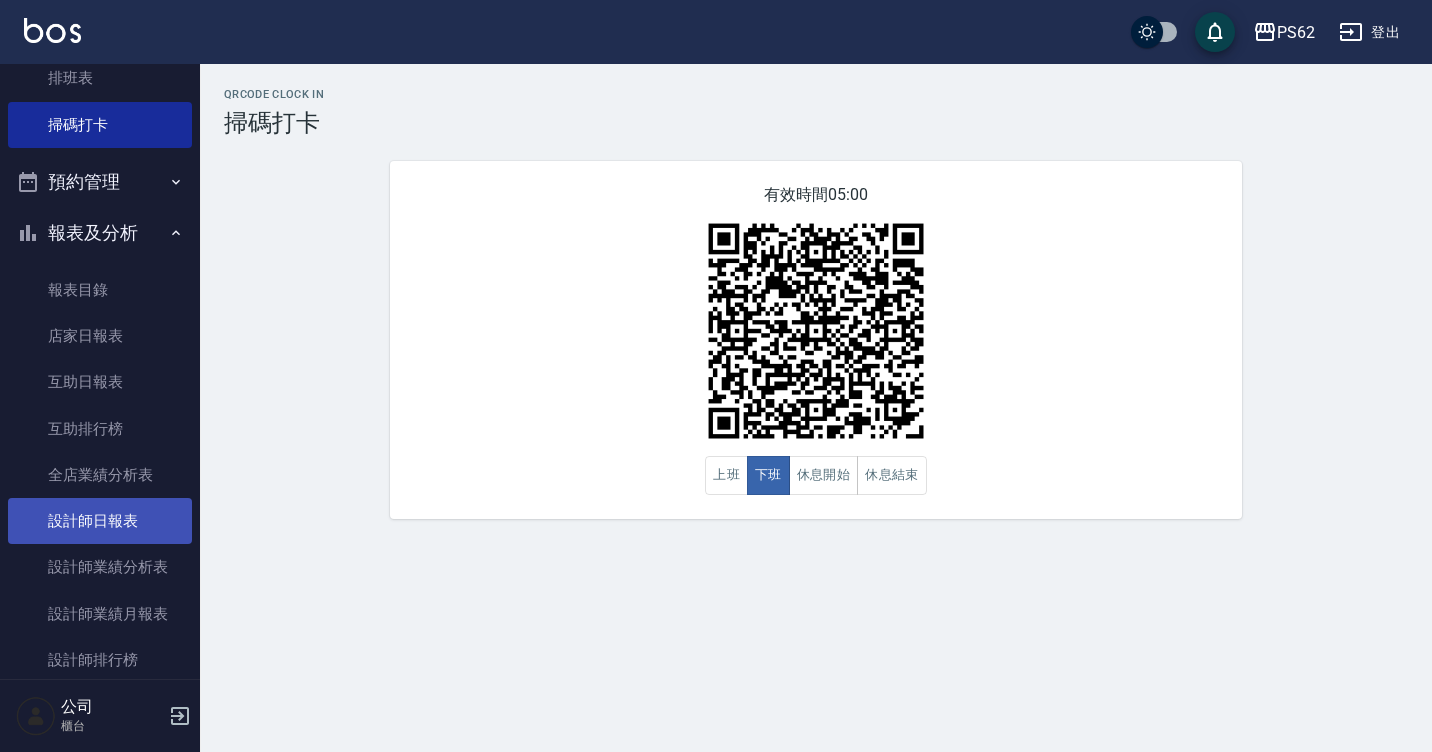 click on "設計師日報表" at bounding box center (100, 521) 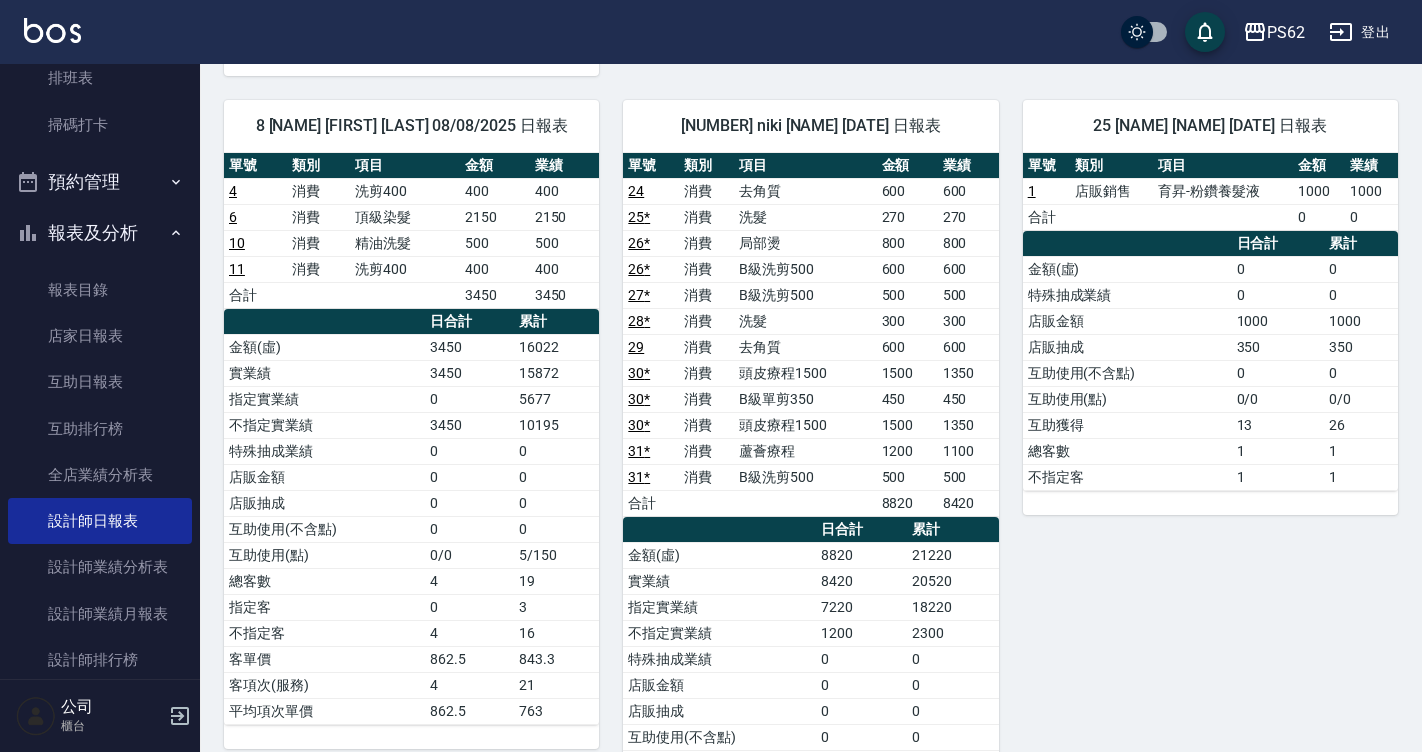 scroll, scrollTop: 1027, scrollLeft: 0, axis: vertical 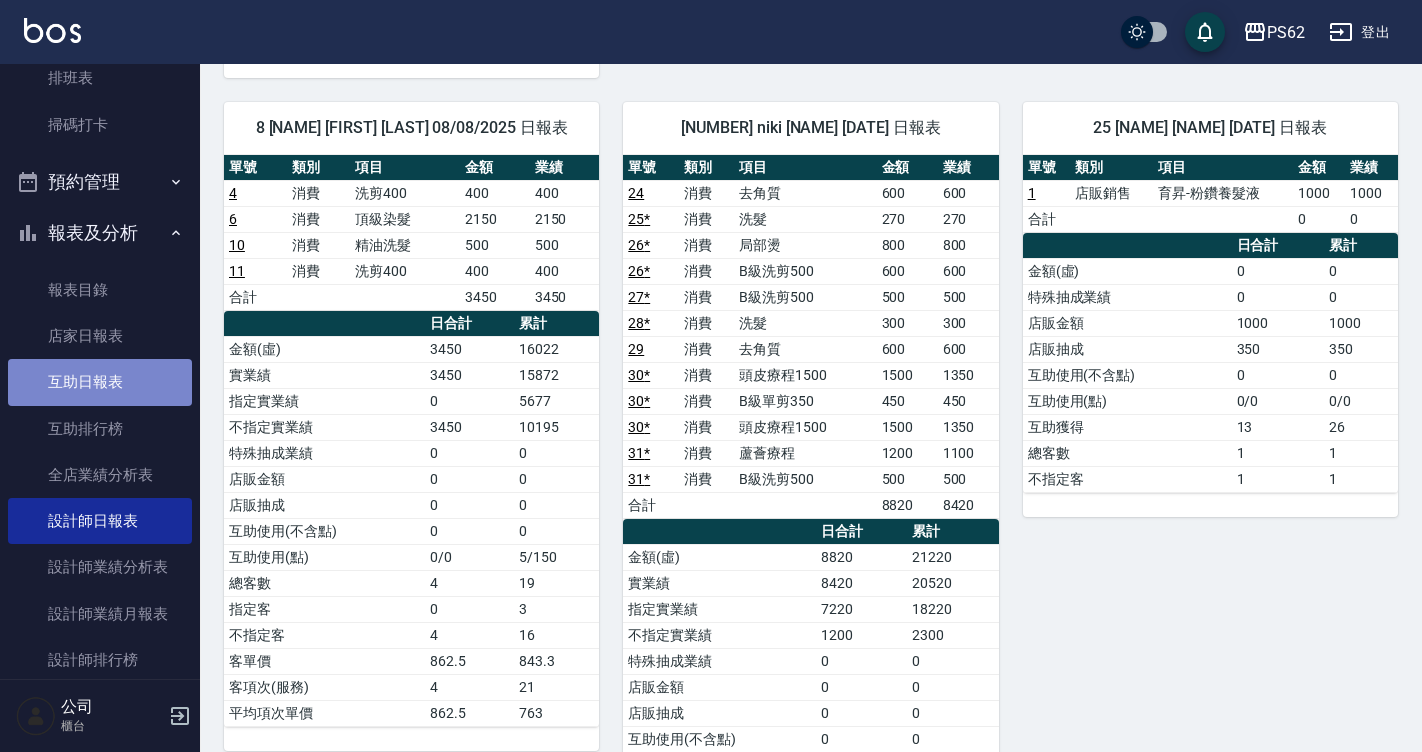 click on "互助日報表" at bounding box center [100, 382] 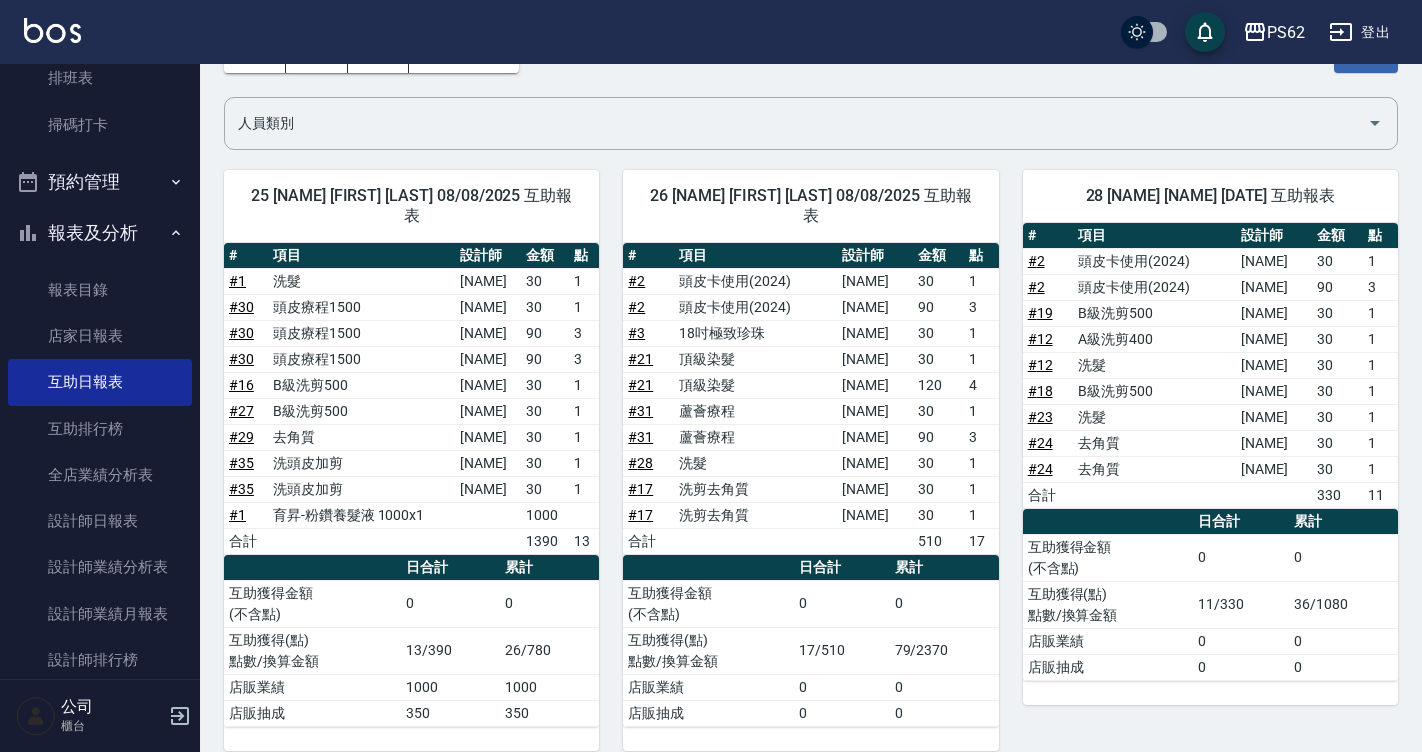 scroll, scrollTop: 128, scrollLeft: 0, axis: vertical 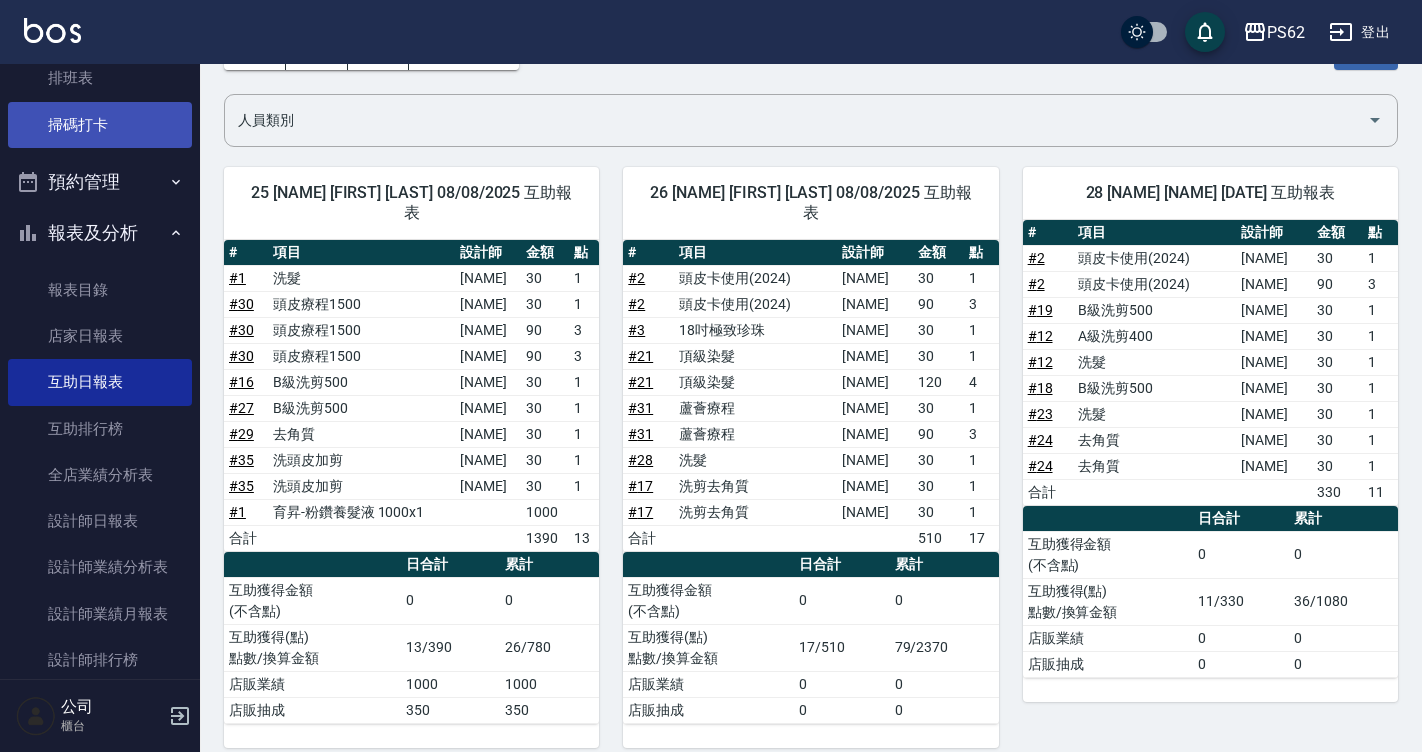 click on "掃碼打卡" at bounding box center (100, 125) 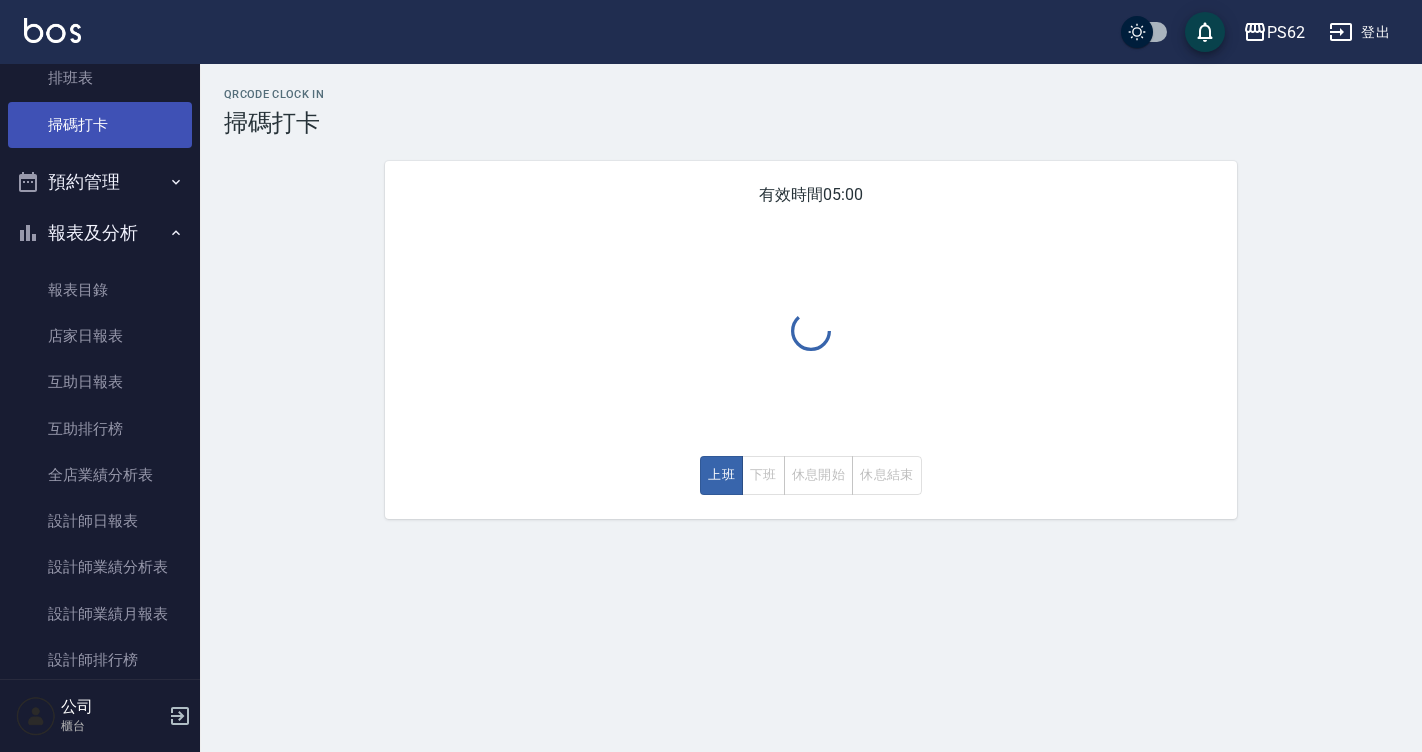 scroll, scrollTop: 0, scrollLeft: 0, axis: both 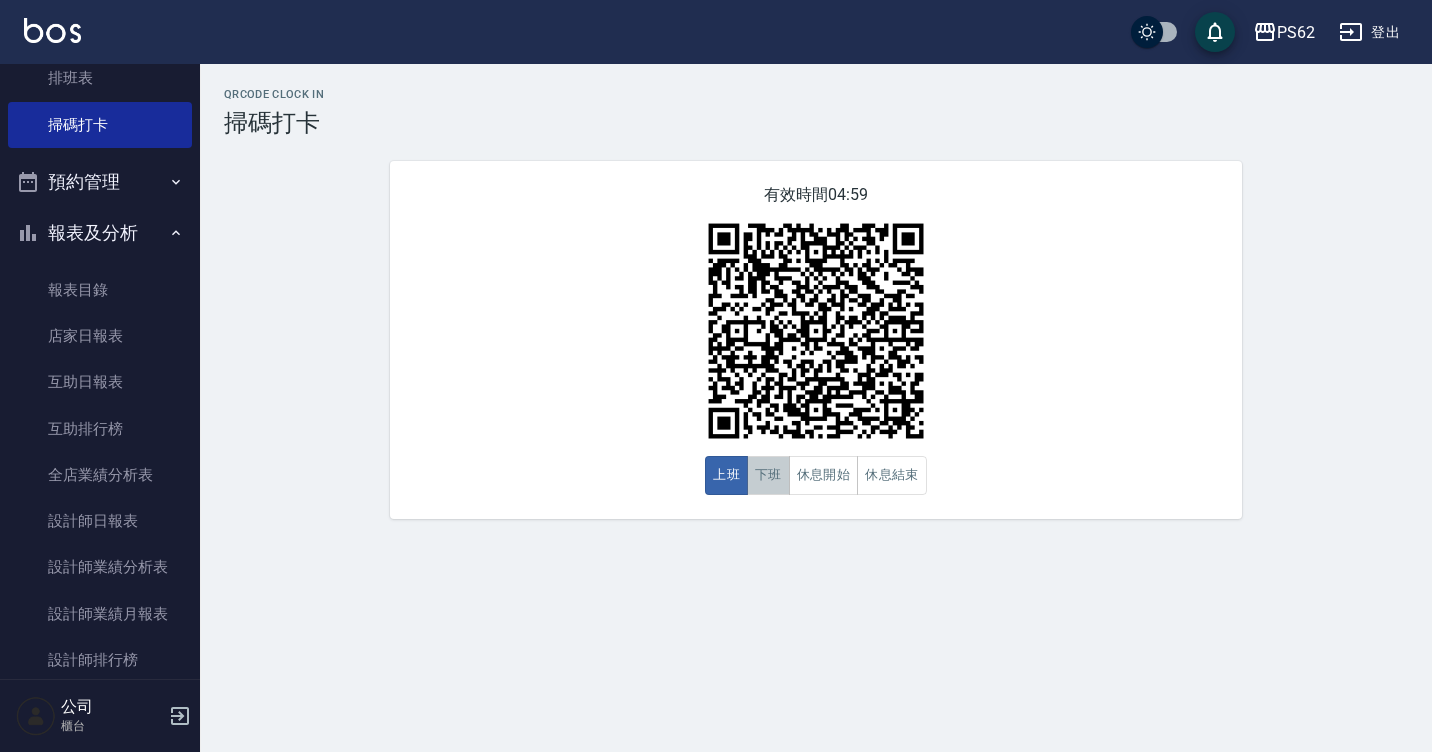 click on "下班" at bounding box center [768, 475] 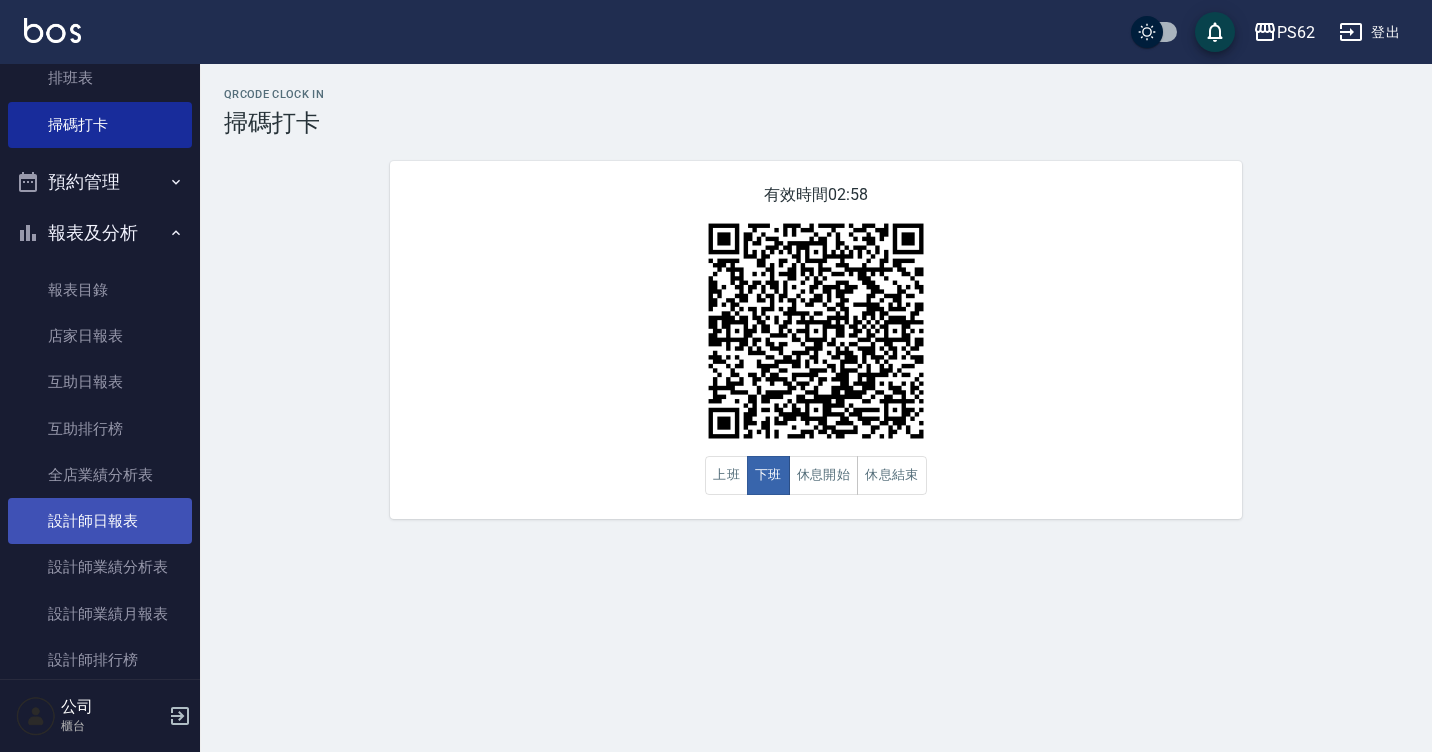 click on "設計師日報表" at bounding box center [100, 521] 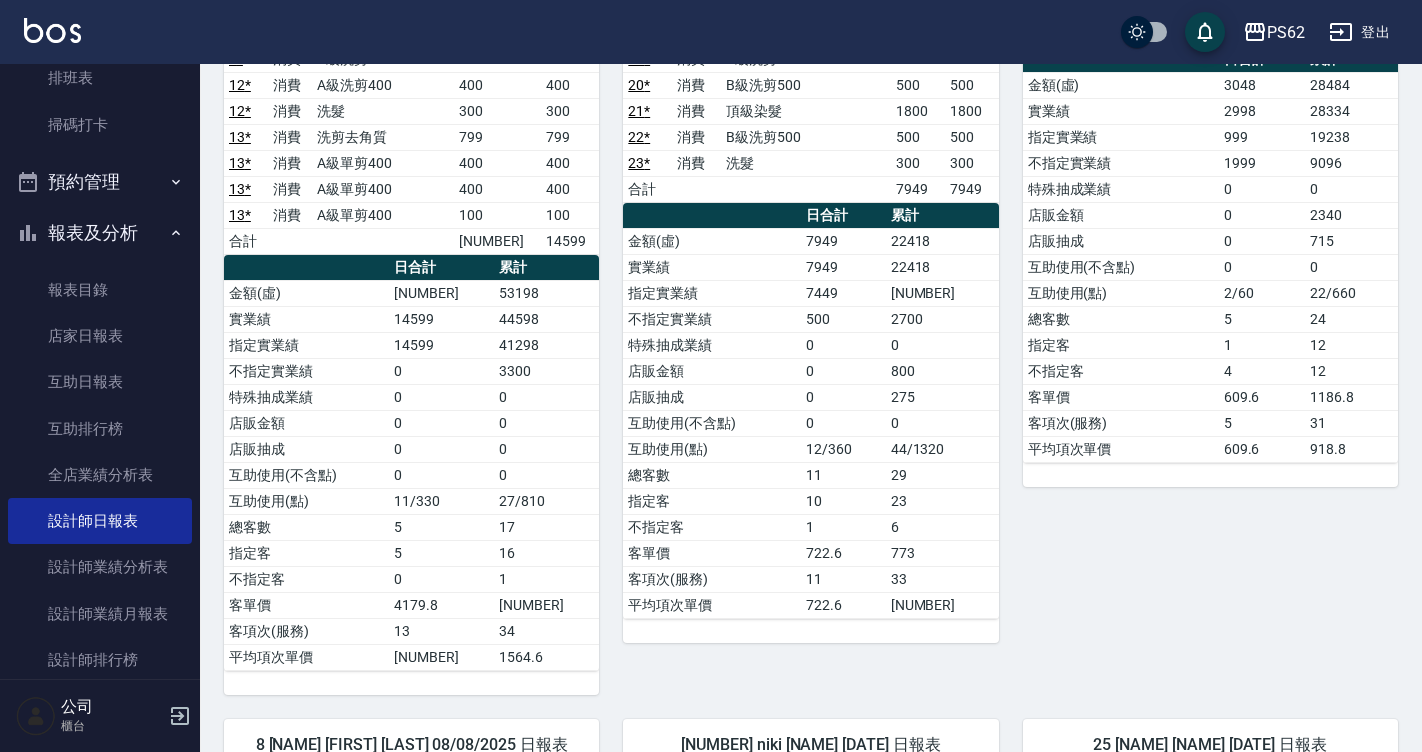 scroll, scrollTop: 1000, scrollLeft: 0, axis: vertical 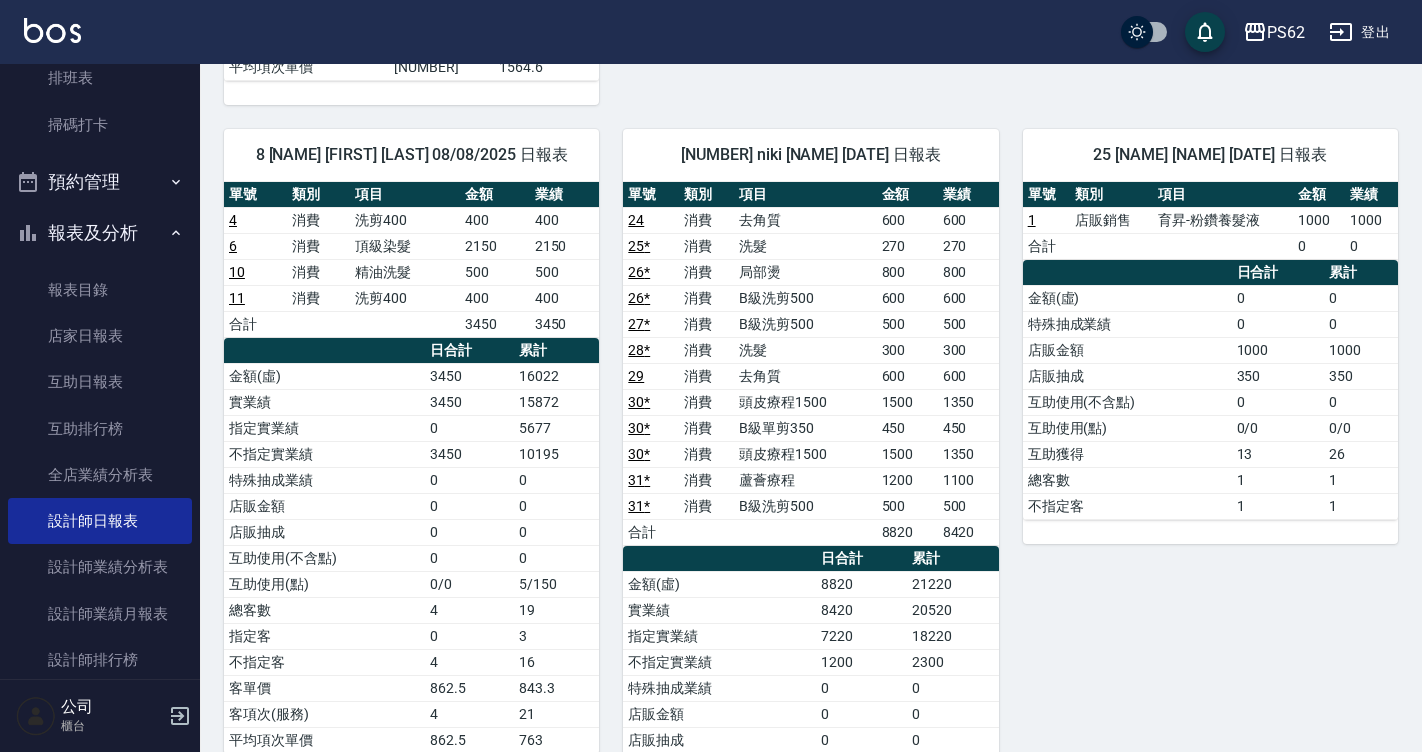 click on "300" at bounding box center [907, 350] 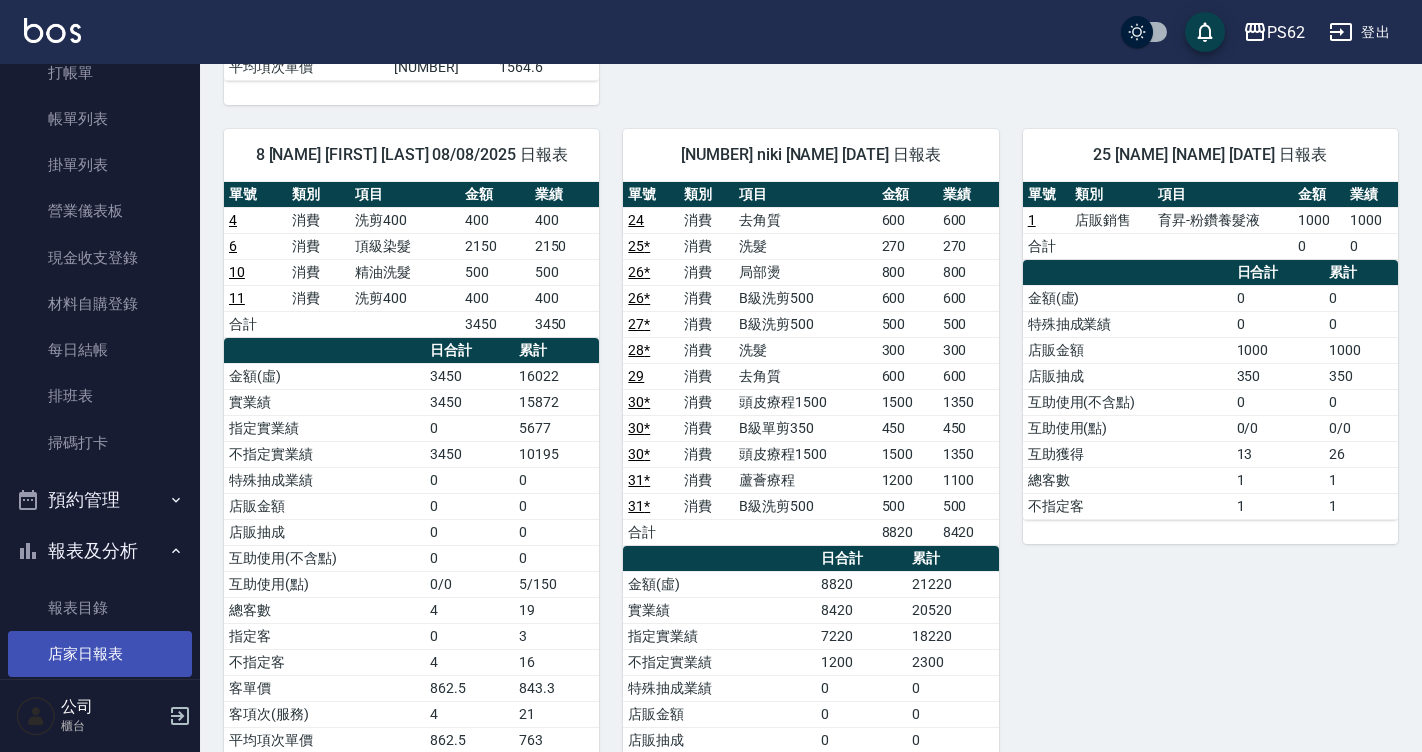 scroll, scrollTop: 0, scrollLeft: 0, axis: both 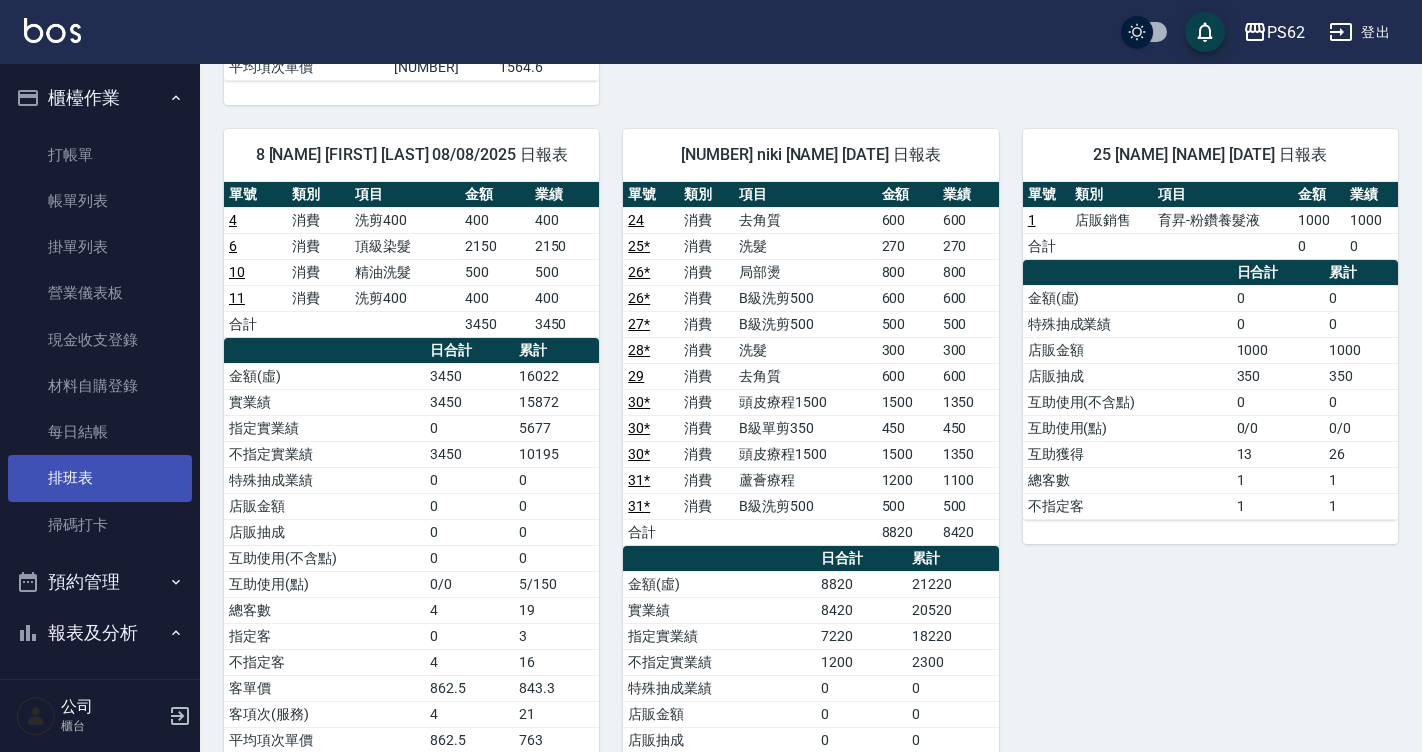 click on "排班表" at bounding box center (100, 478) 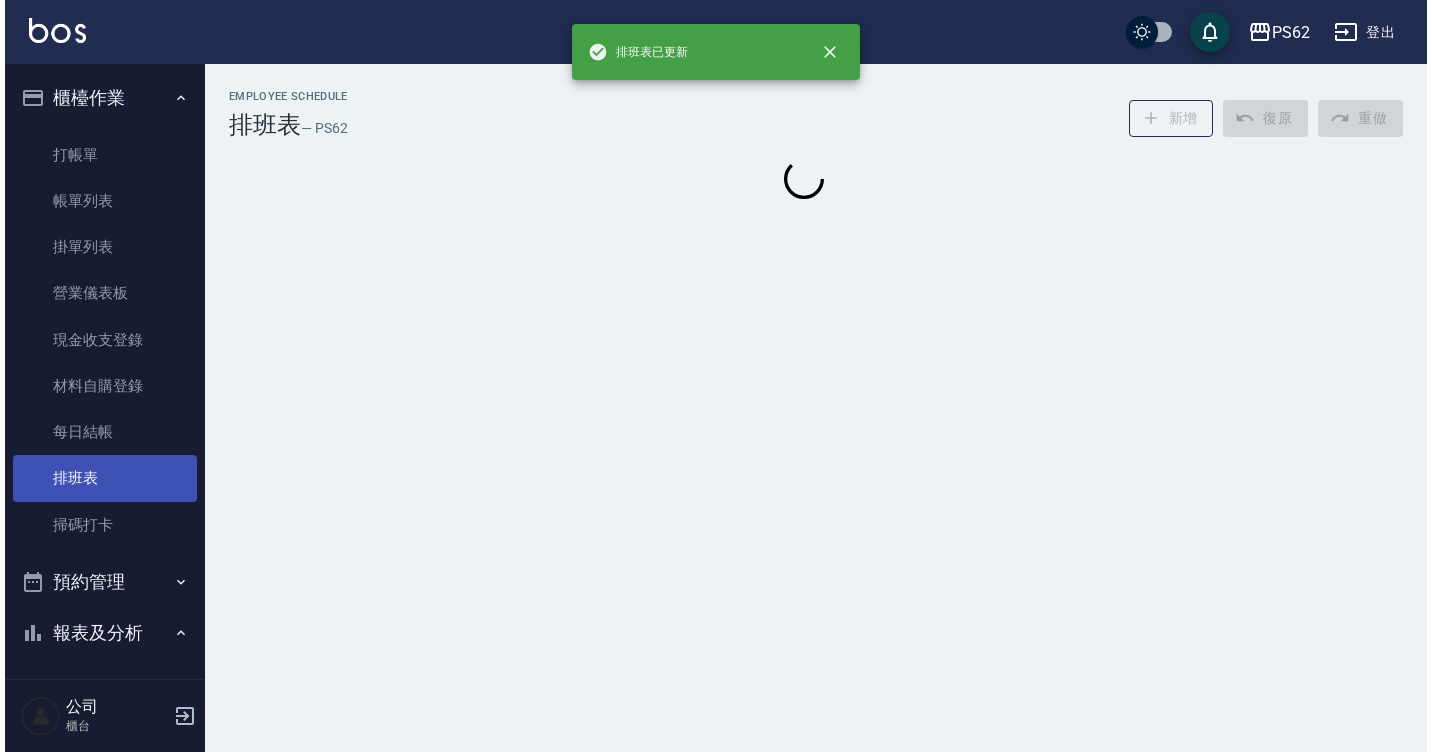 scroll, scrollTop: 0, scrollLeft: 0, axis: both 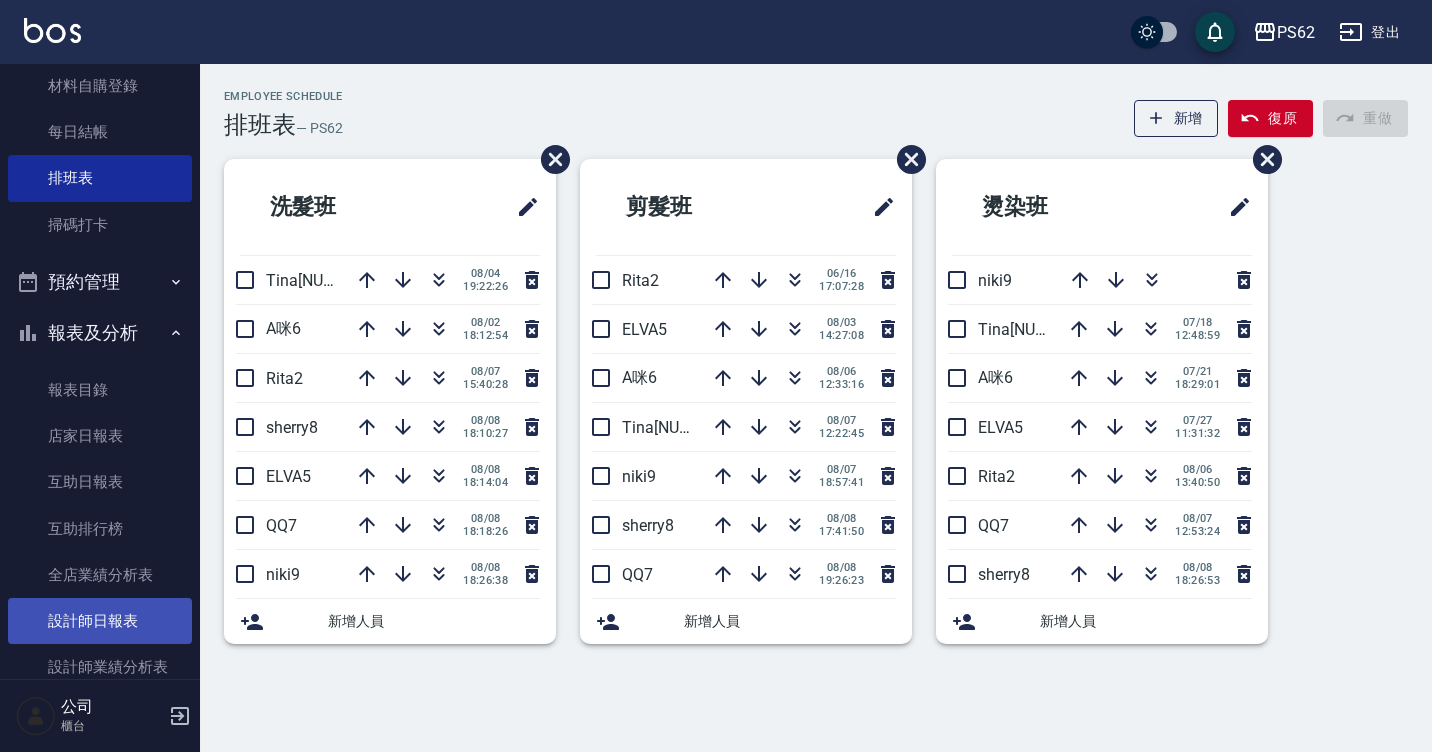 click on "設計師日報表" at bounding box center (100, 621) 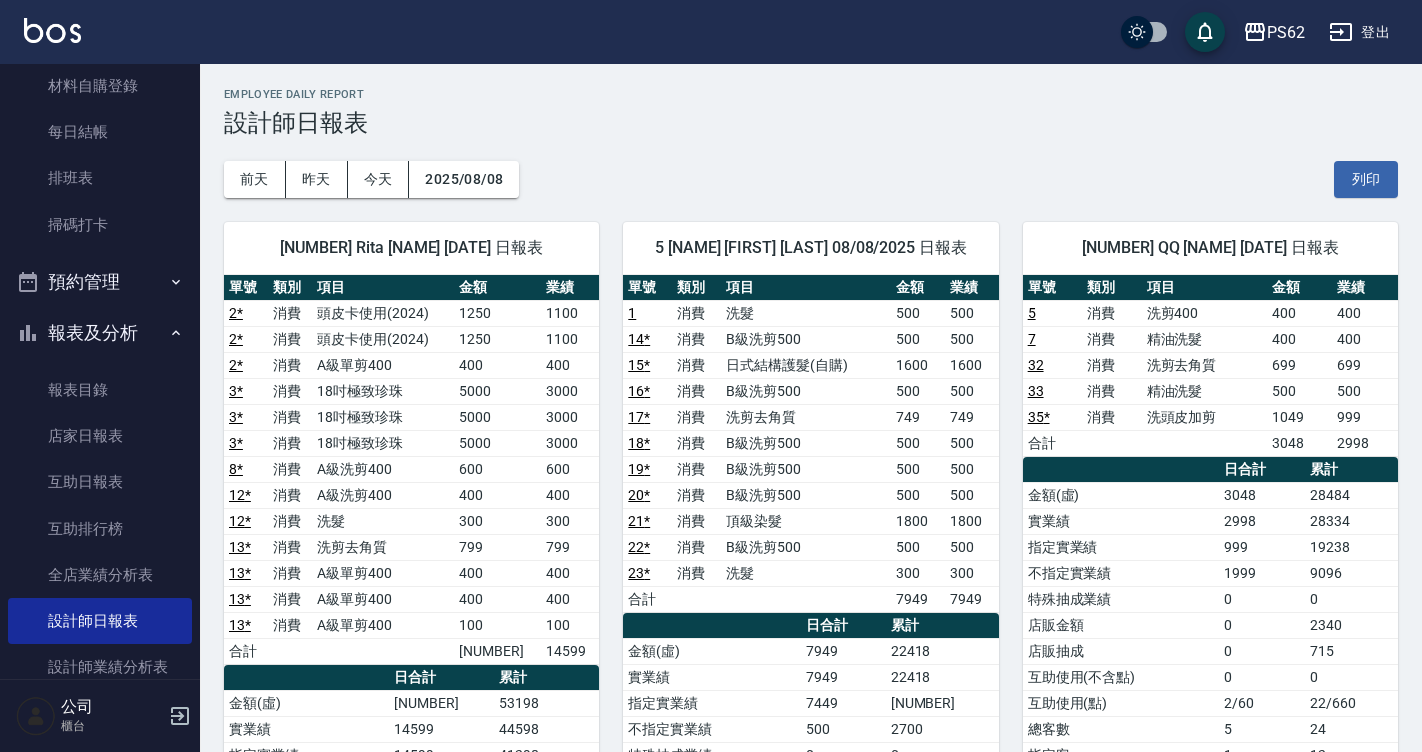 click on "實業績" at bounding box center (1121, 521) 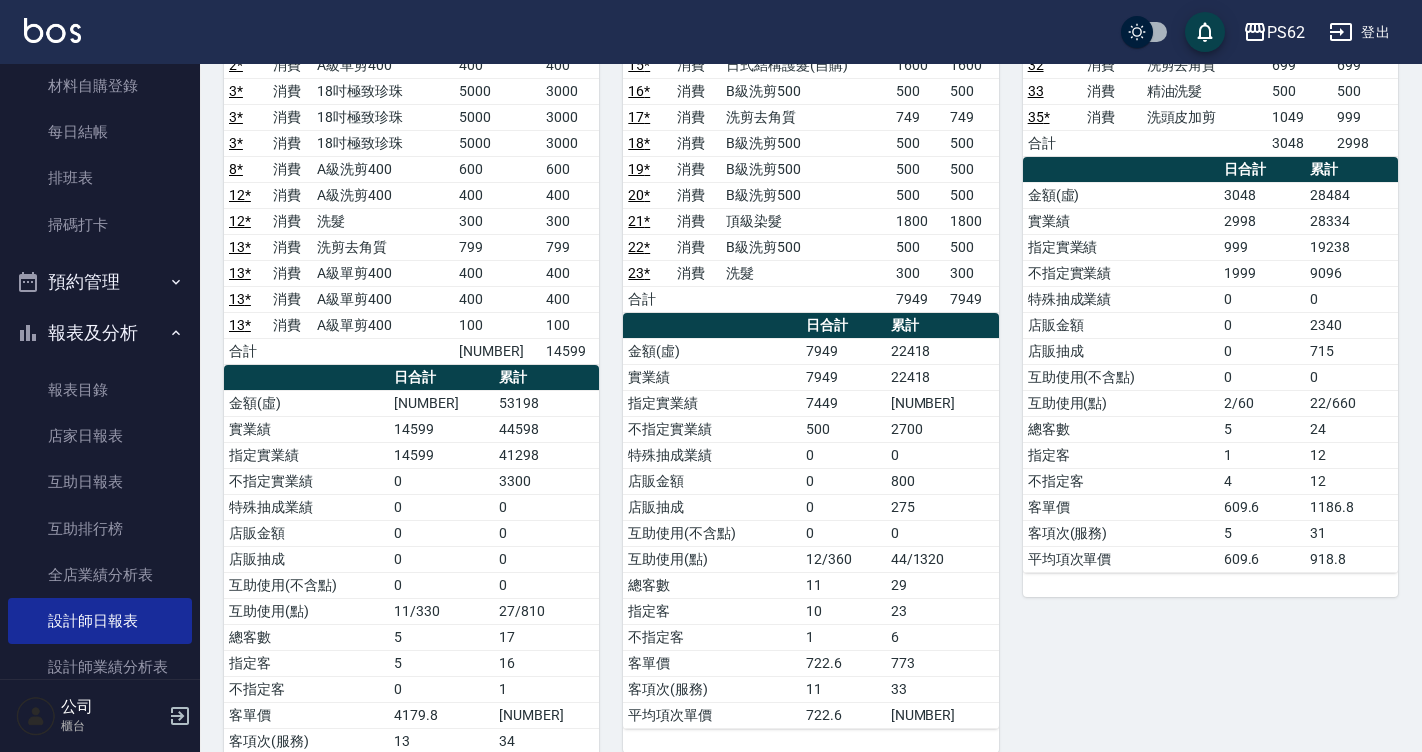 scroll, scrollTop: 200, scrollLeft: 0, axis: vertical 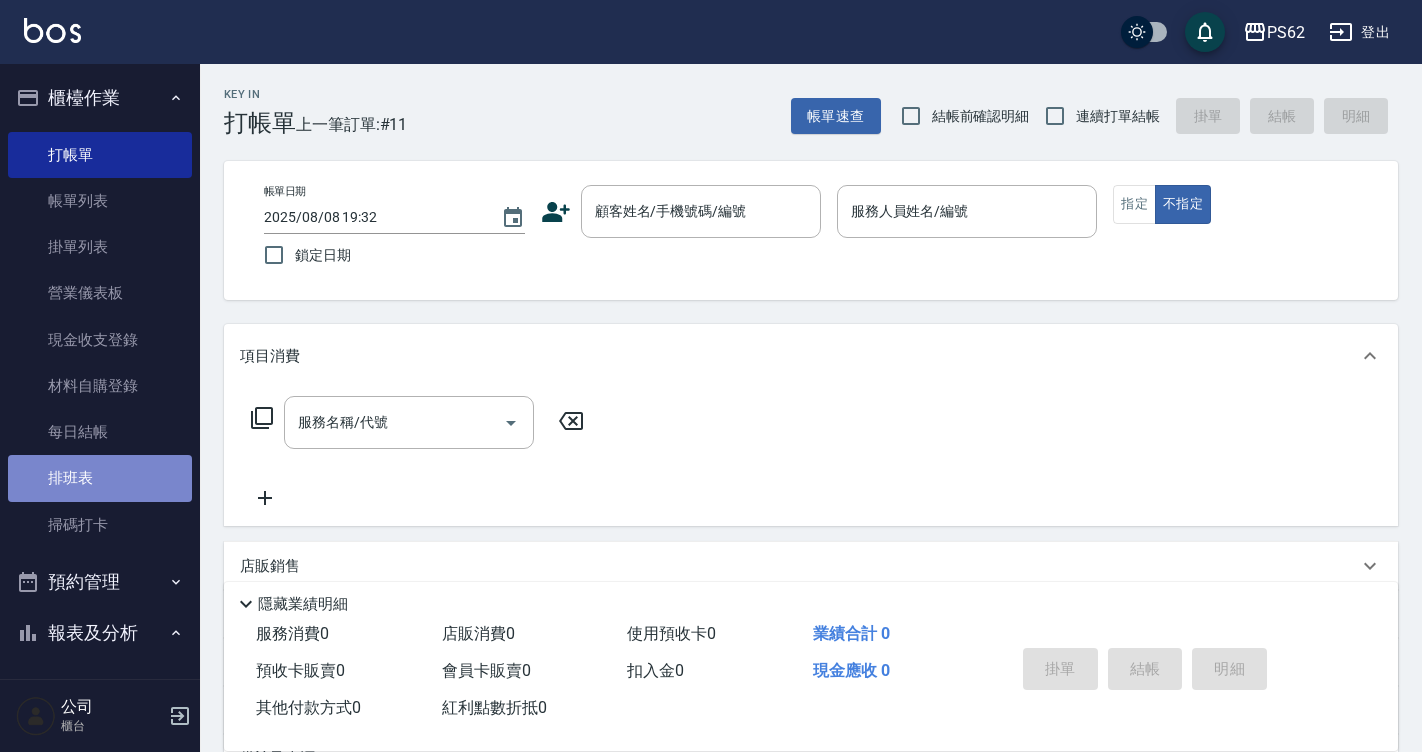 click on "排班表" at bounding box center (100, 478) 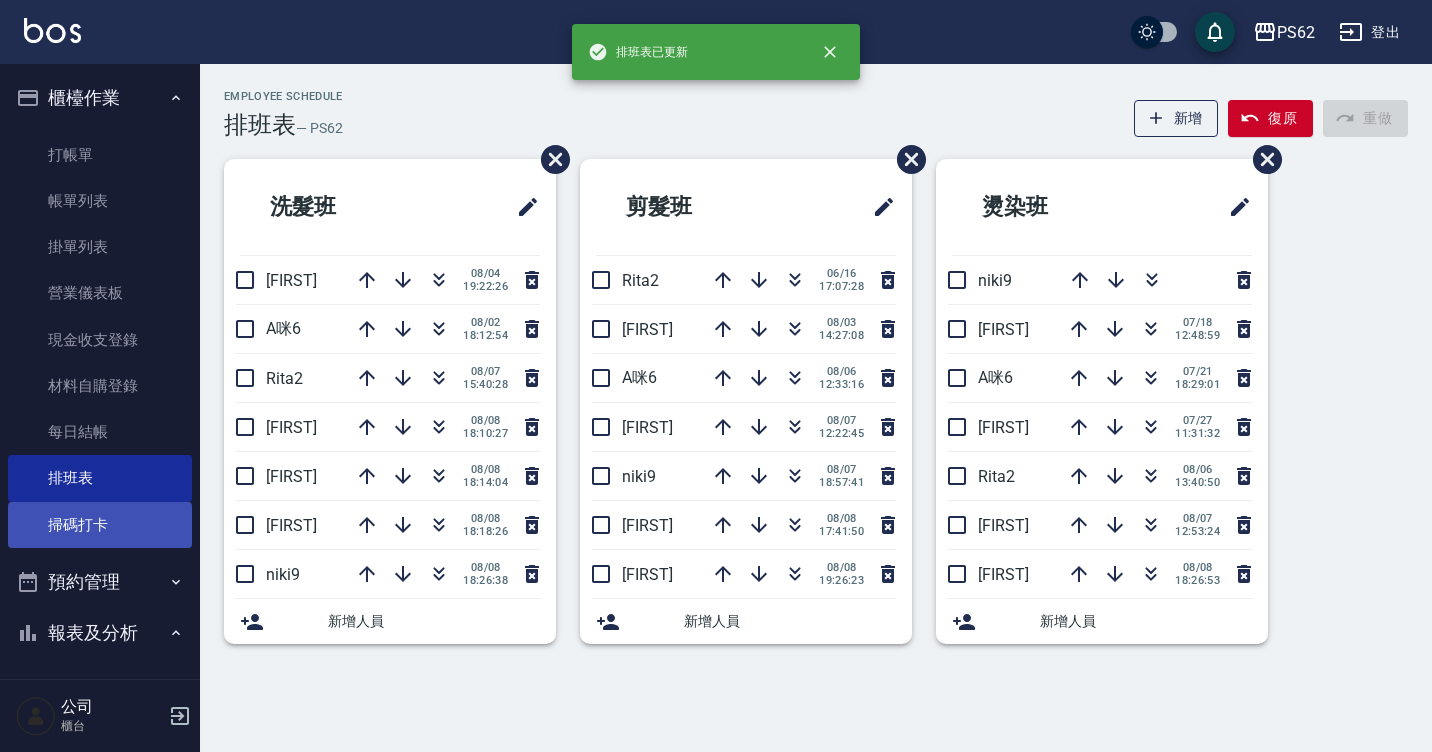 click on "掃碼打卡" at bounding box center [100, 525] 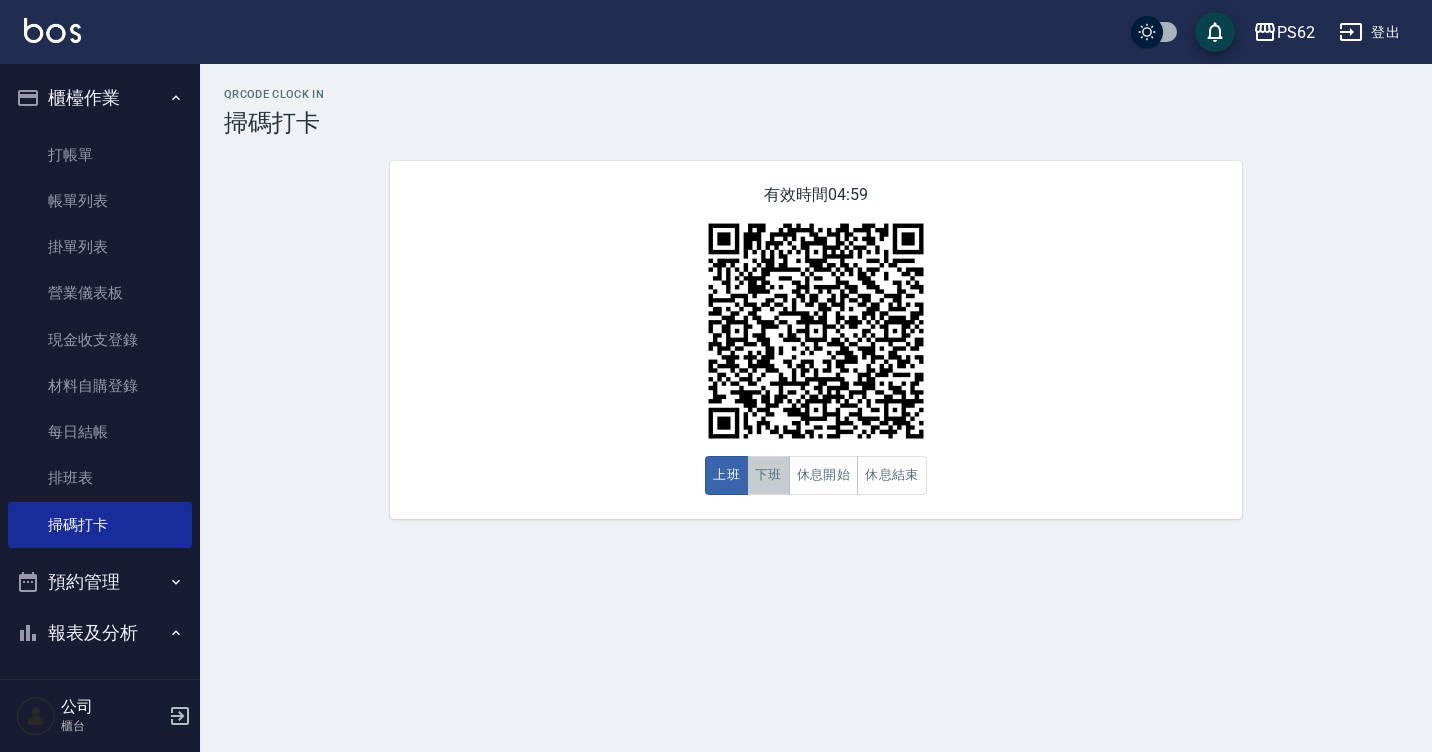 click on "下班" at bounding box center (768, 475) 